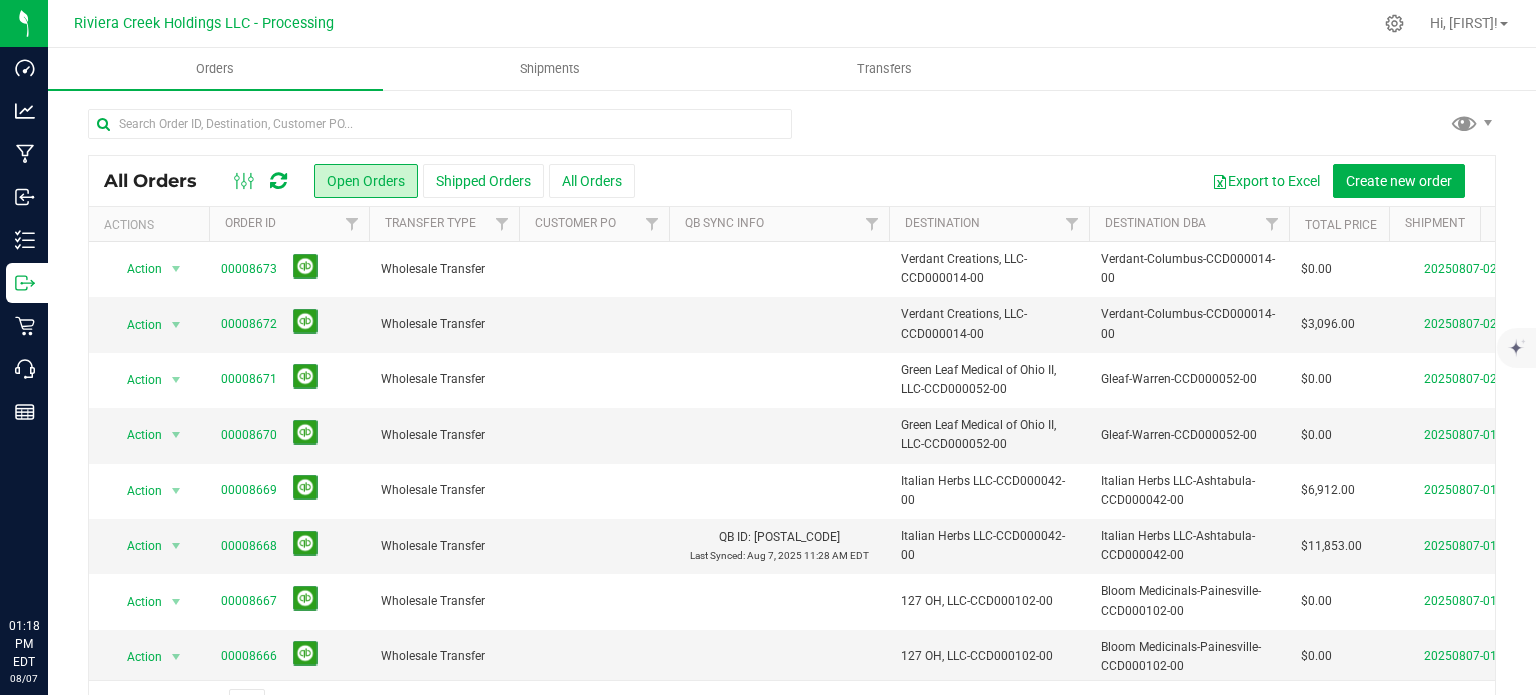 scroll, scrollTop: 0, scrollLeft: 0, axis: both 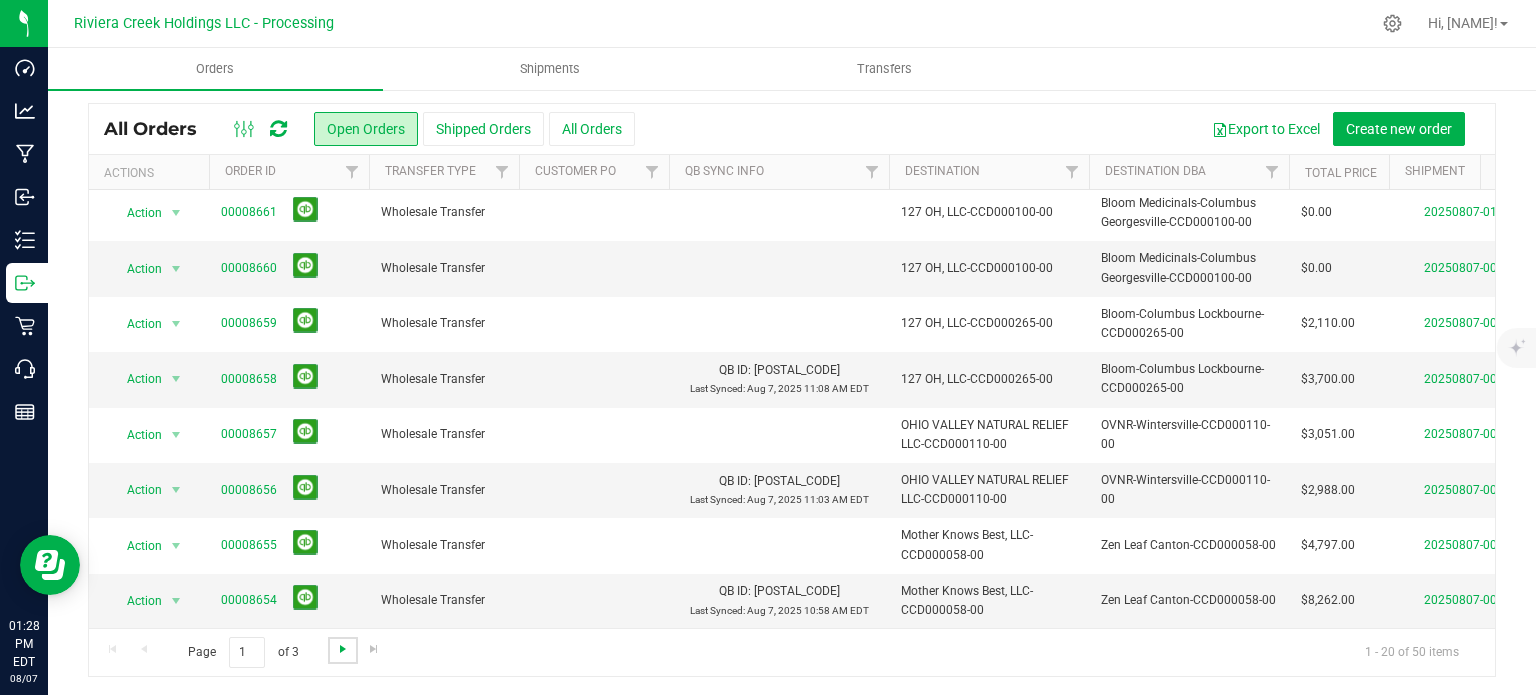 click at bounding box center [343, 649] 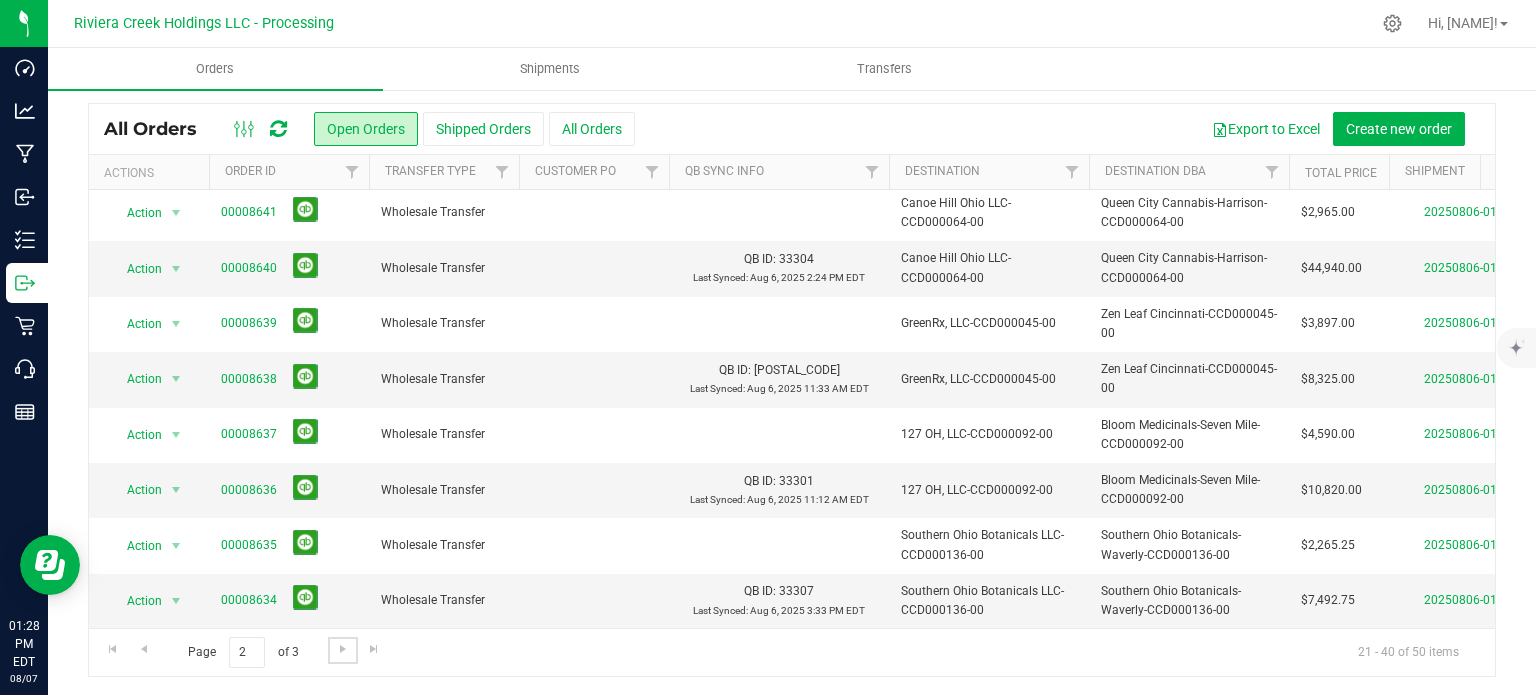 scroll, scrollTop: 0, scrollLeft: 0, axis: both 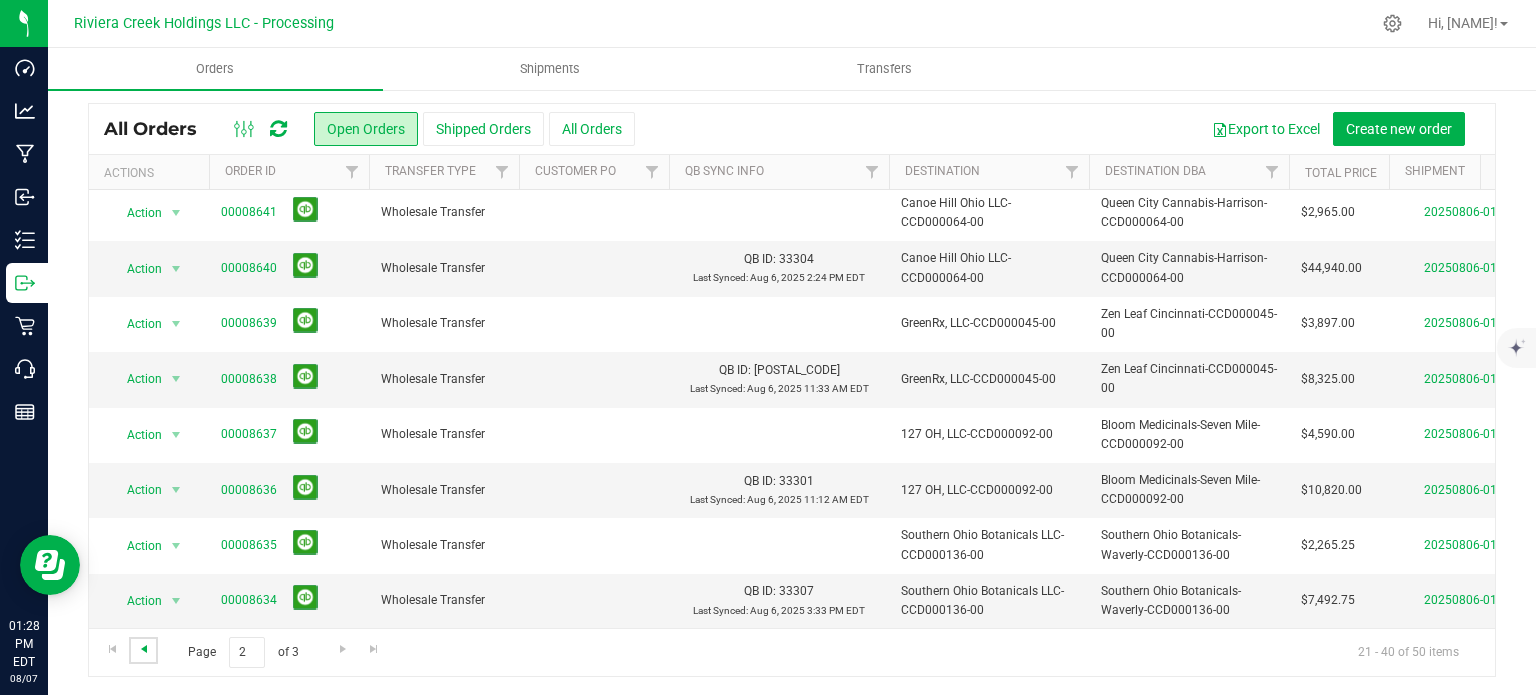 click at bounding box center (144, 649) 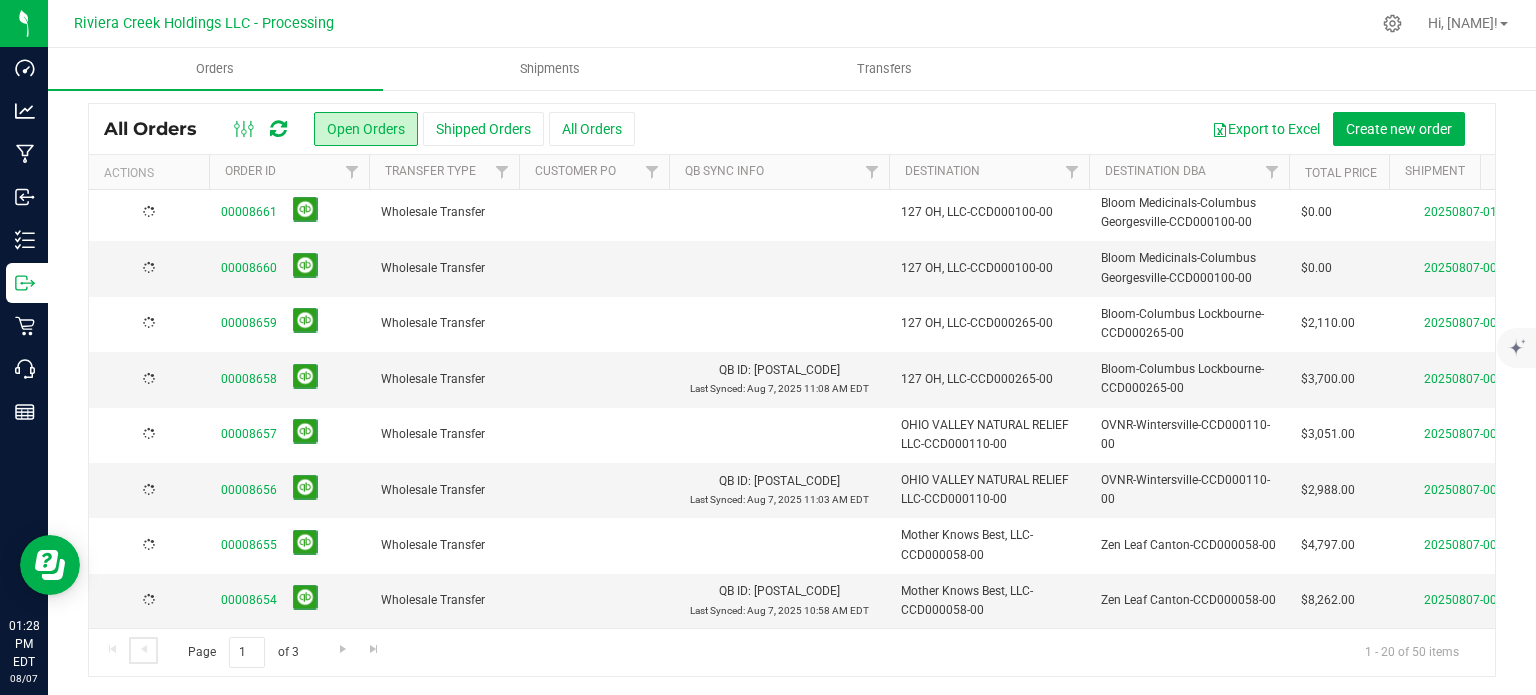 scroll, scrollTop: 0, scrollLeft: 0, axis: both 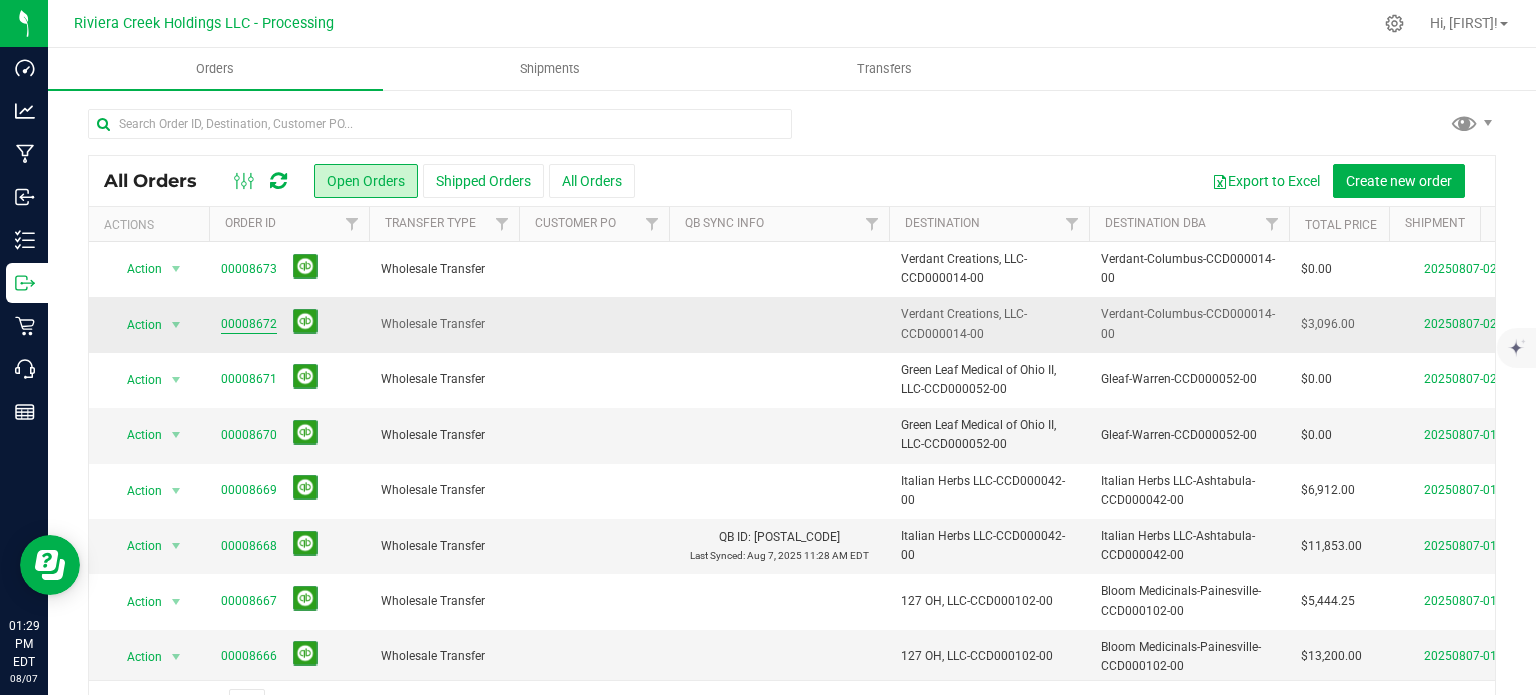click on "00008672" at bounding box center [249, 324] 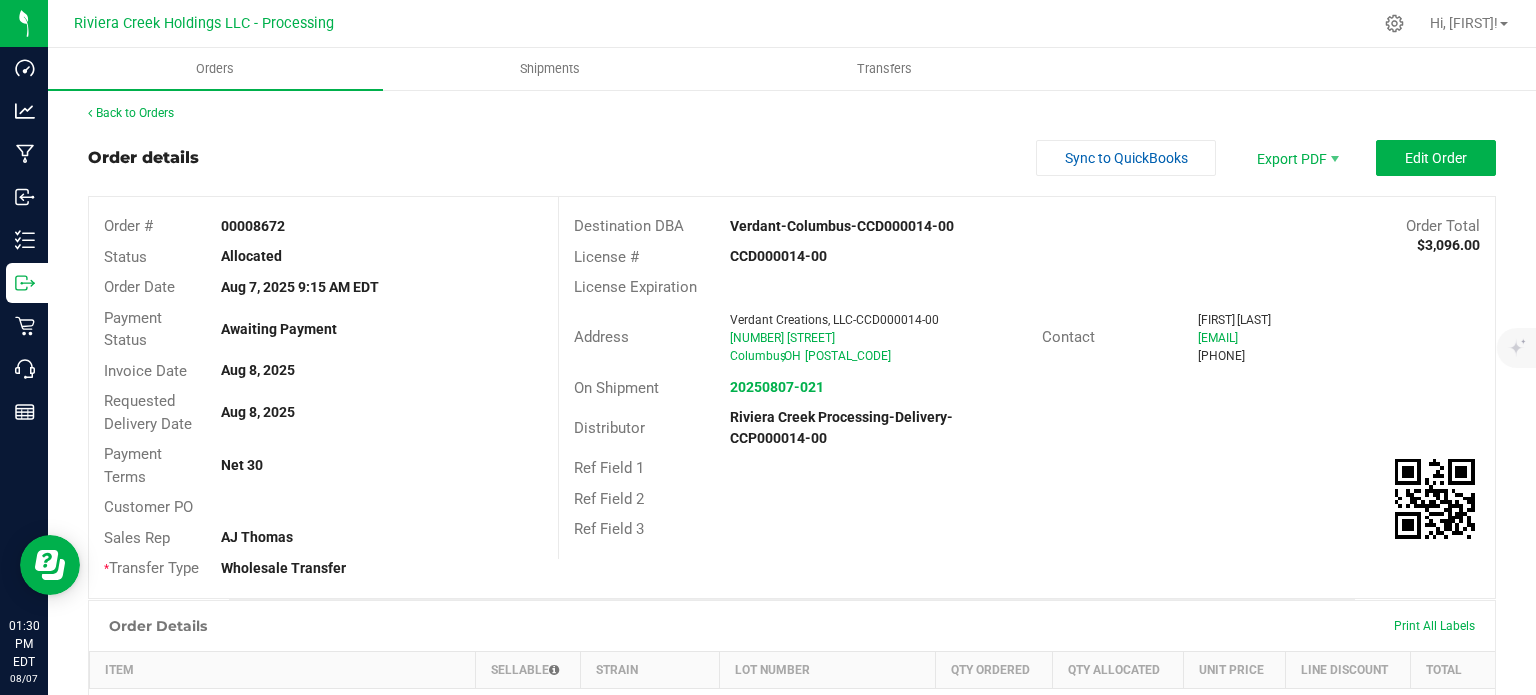 scroll, scrollTop: 0, scrollLeft: 0, axis: both 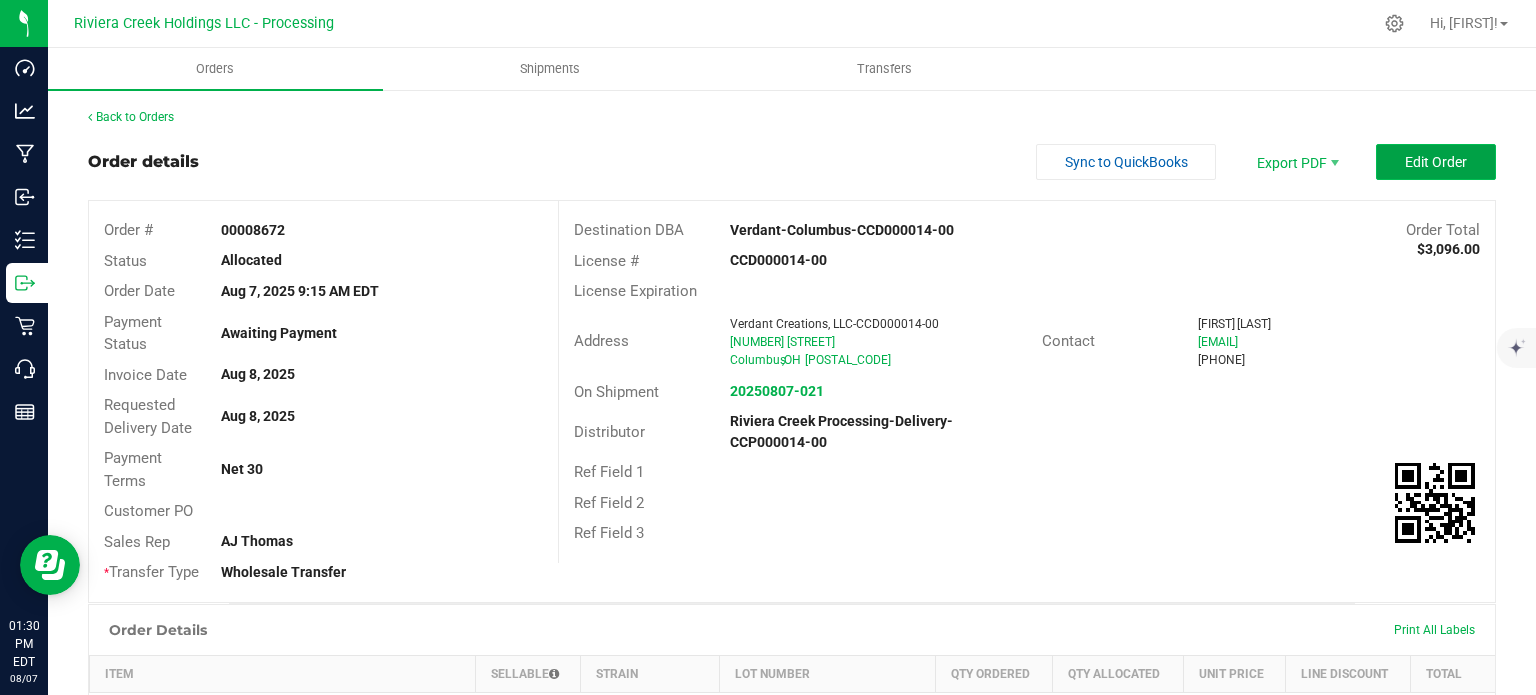 click on "Edit Order" at bounding box center (1436, 162) 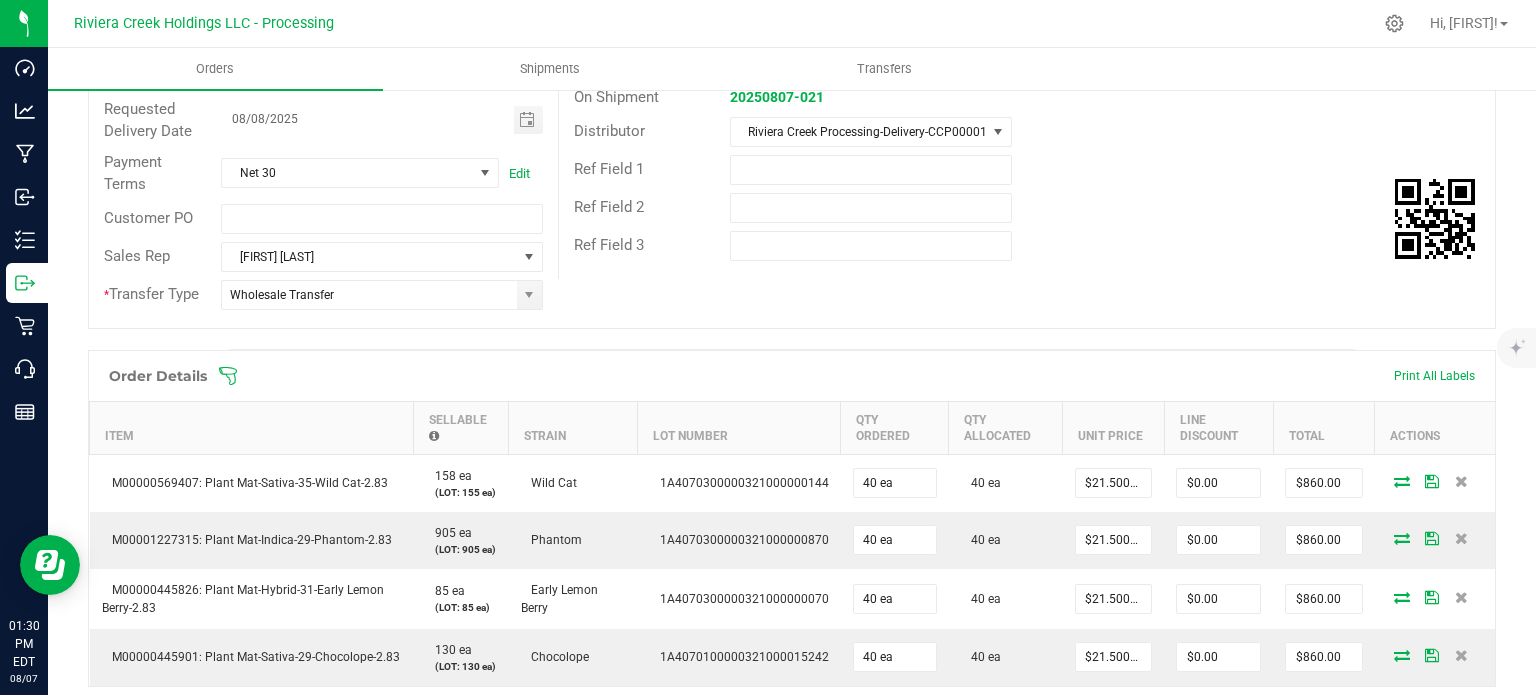 scroll, scrollTop: 400, scrollLeft: 0, axis: vertical 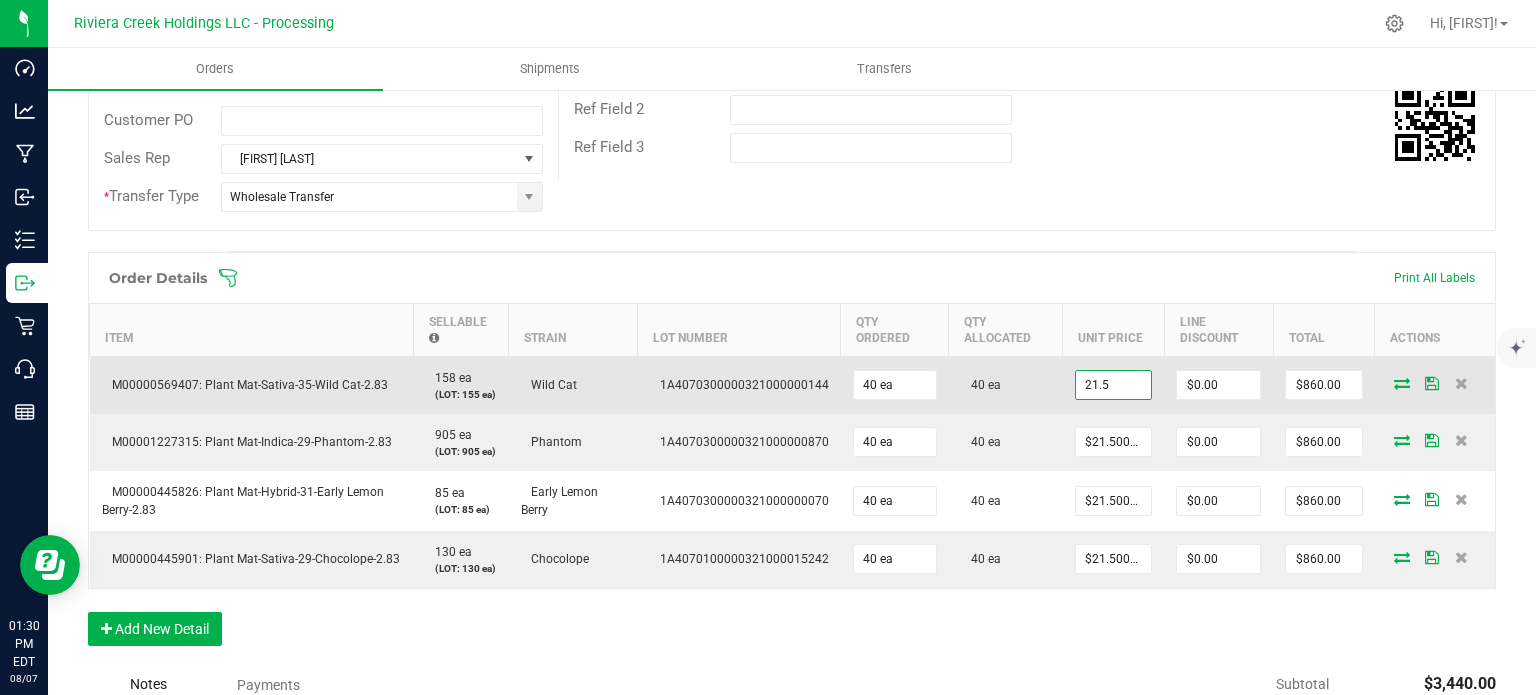 click on "21.5" at bounding box center (1113, 385) 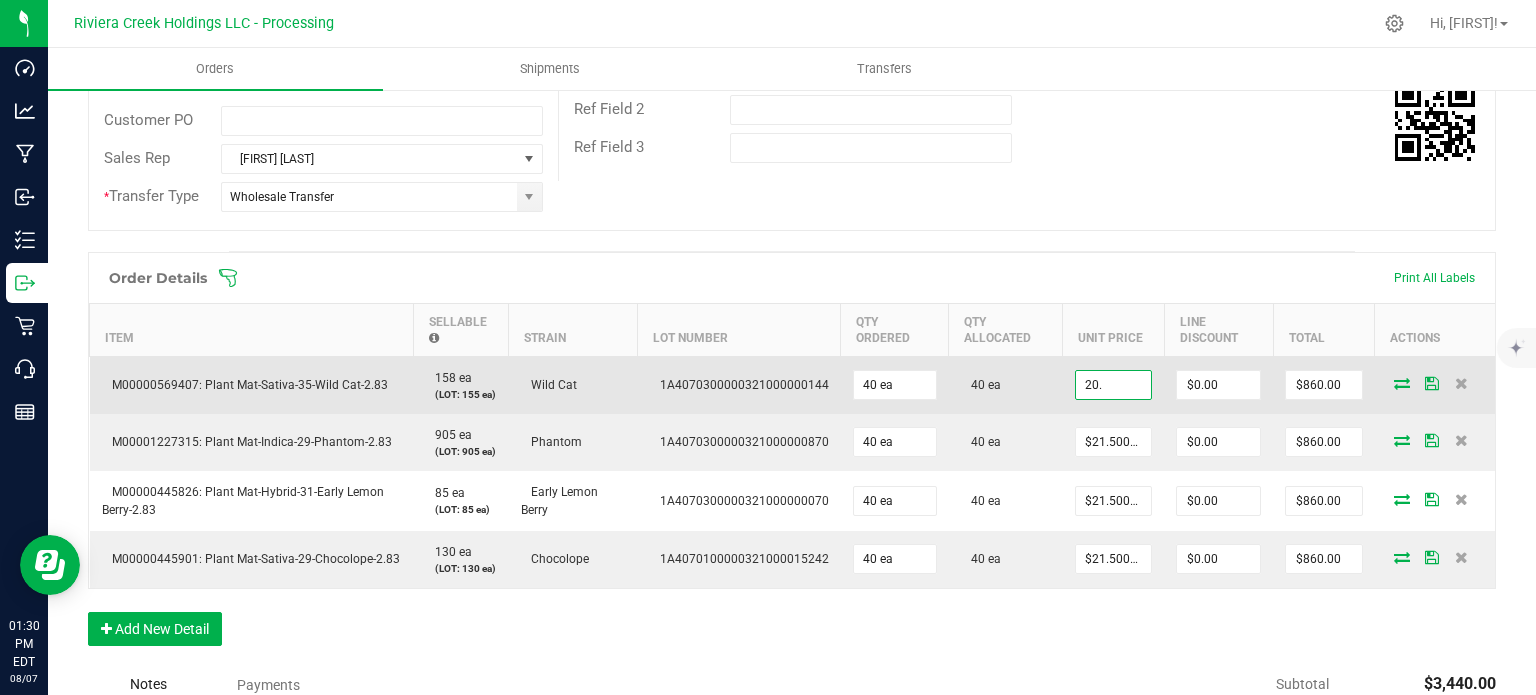 type on "$20.00000" 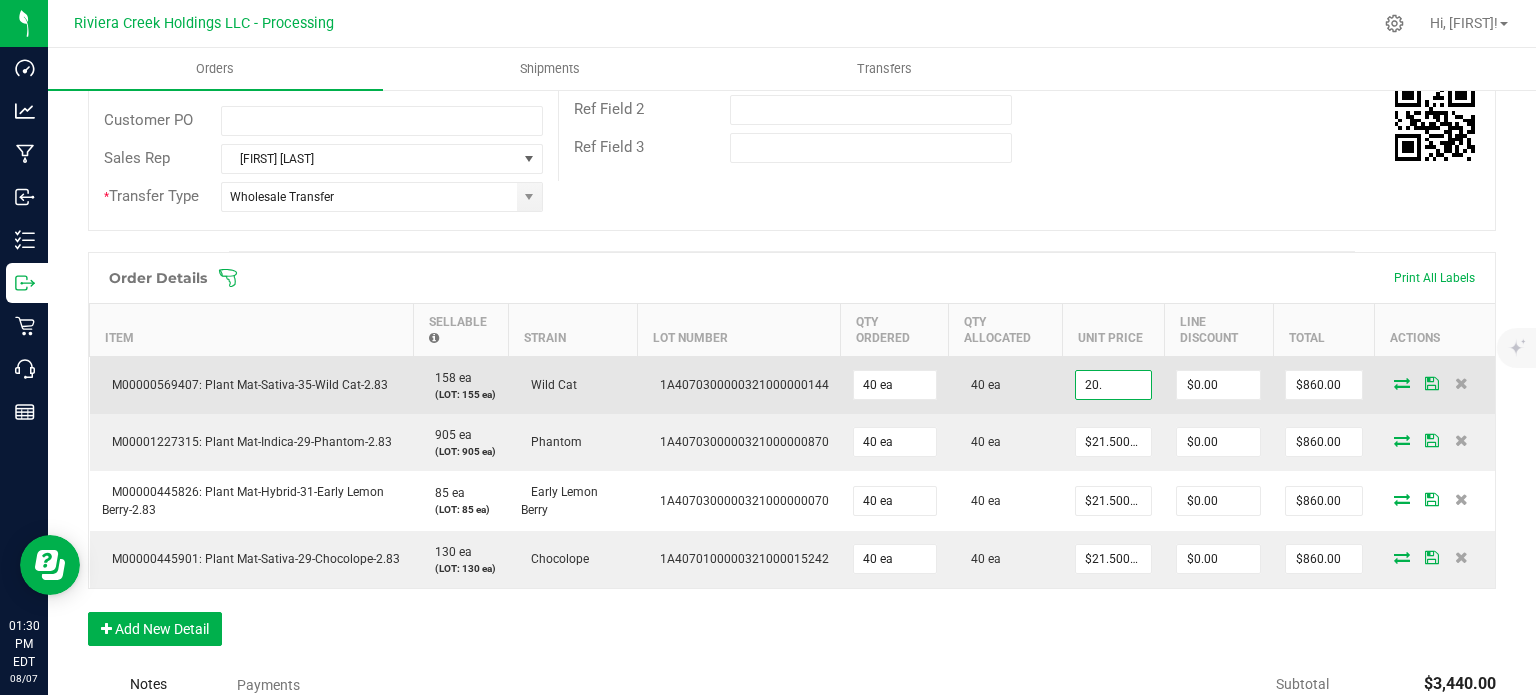 type on "0" 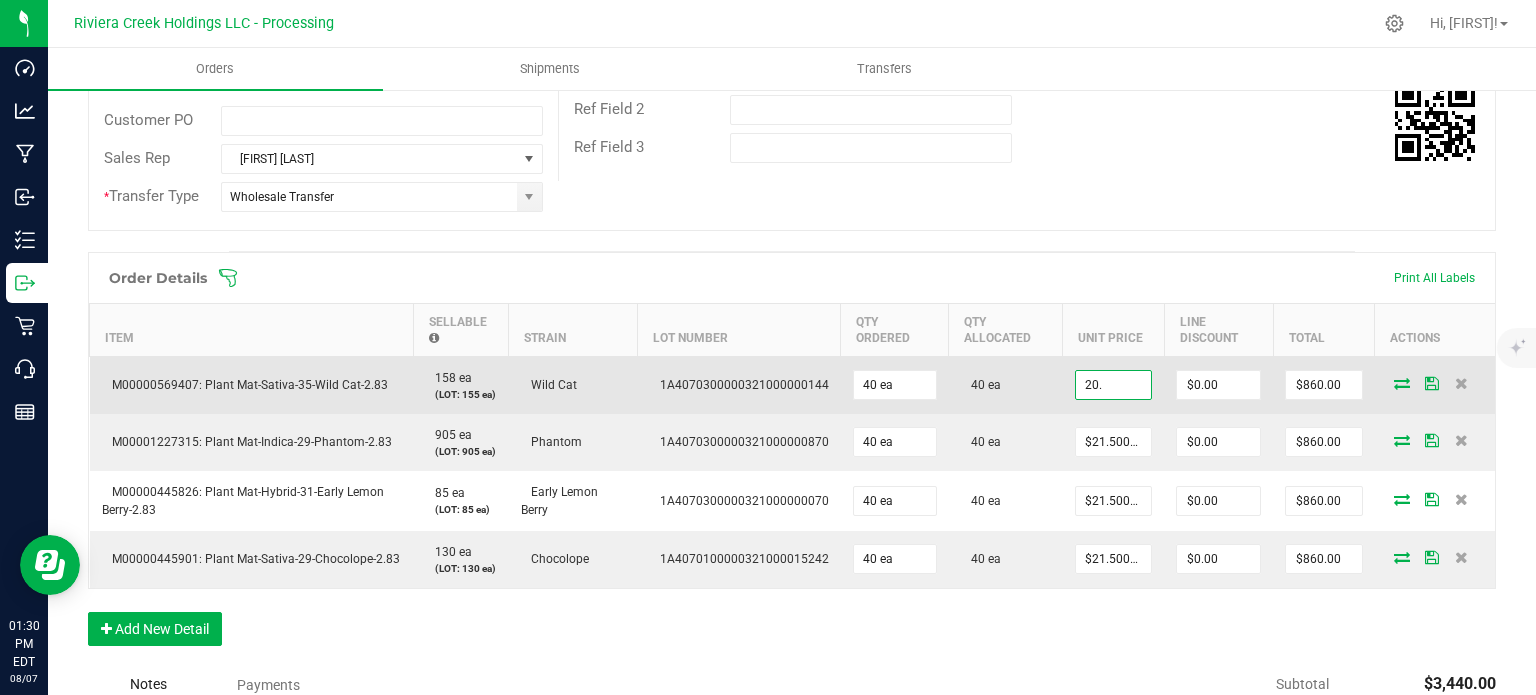 type on "$800.00" 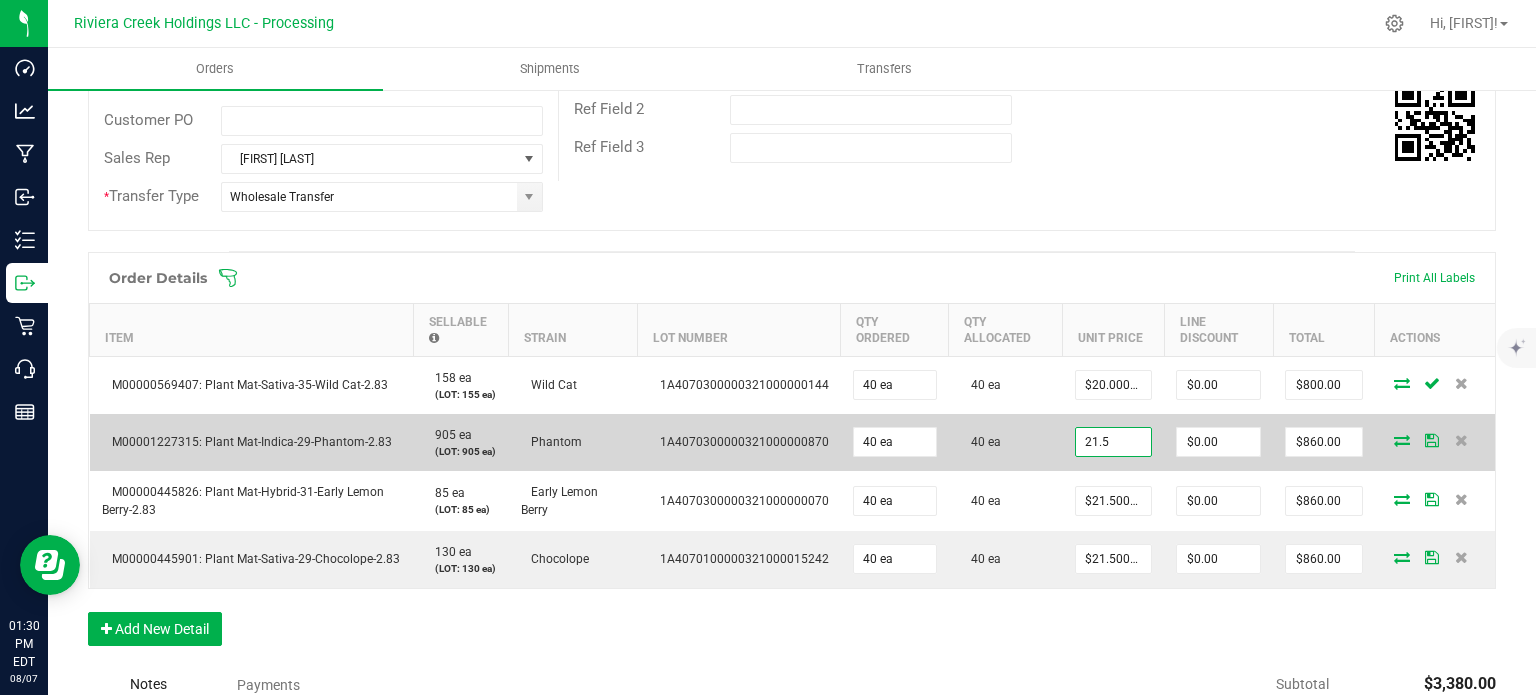 click on "21.5" at bounding box center (1113, 442) 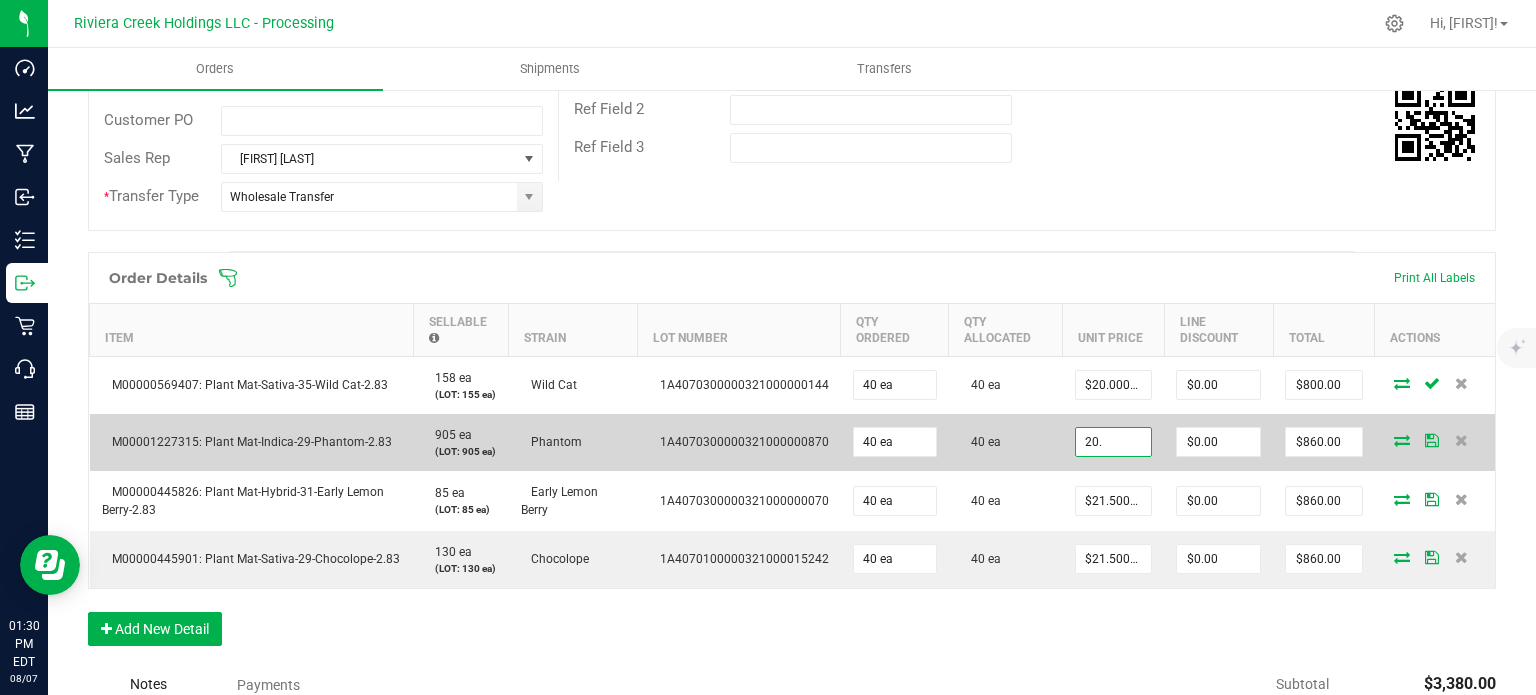 type on "$20.00000" 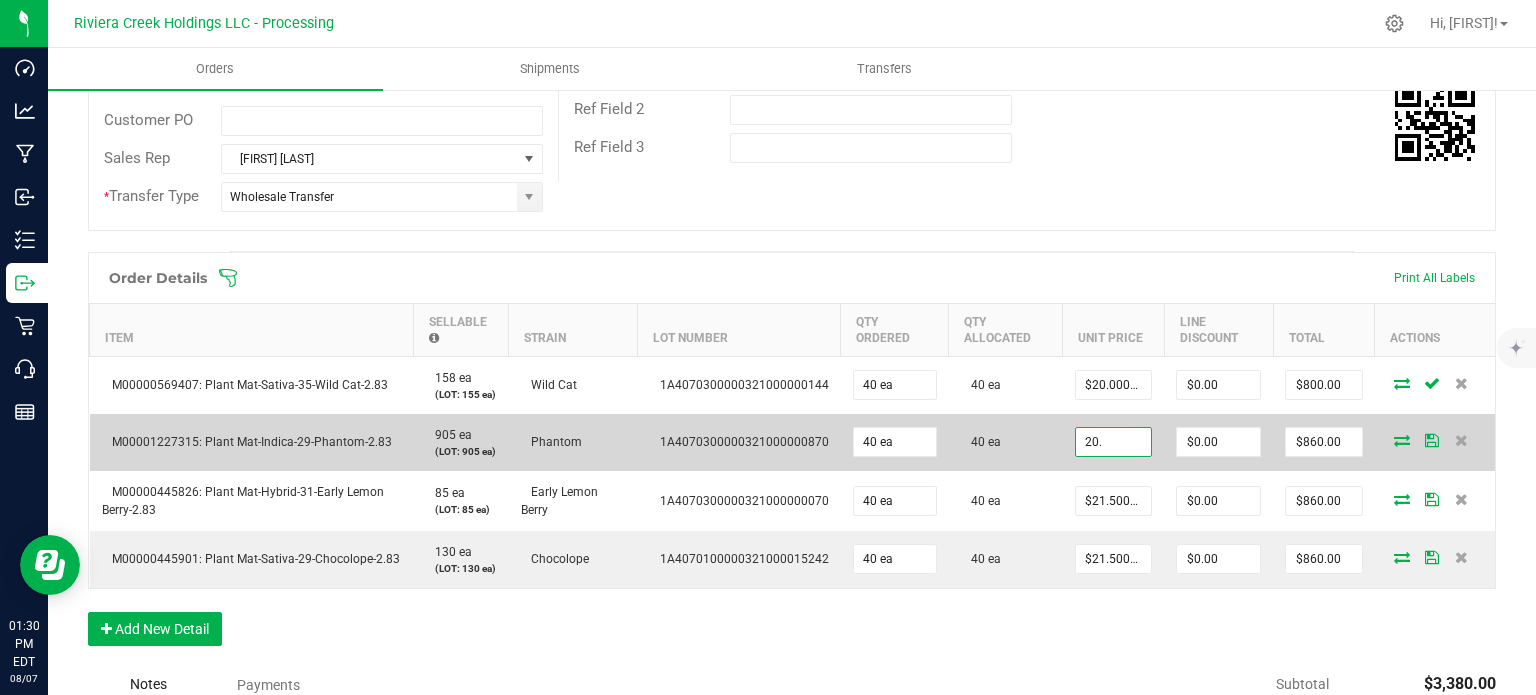 type on "0" 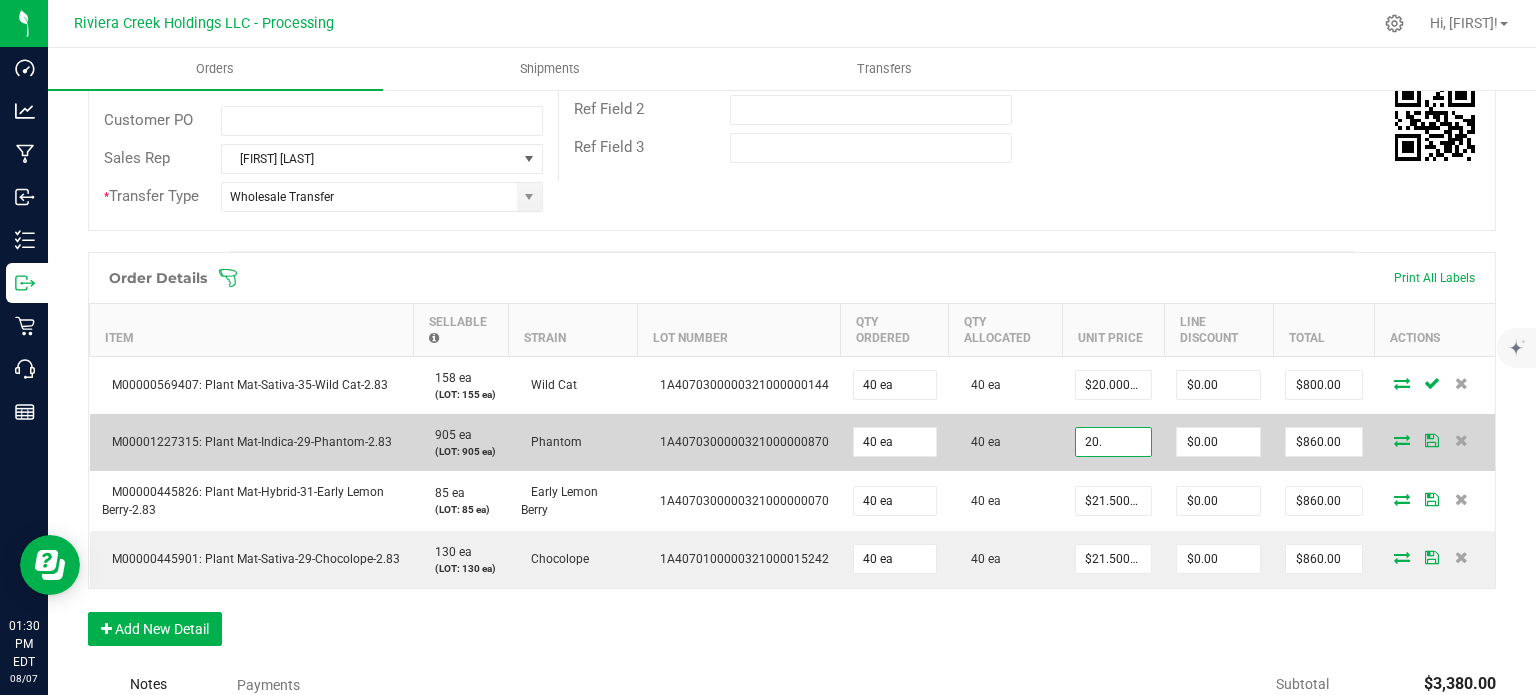 type on "$800.00" 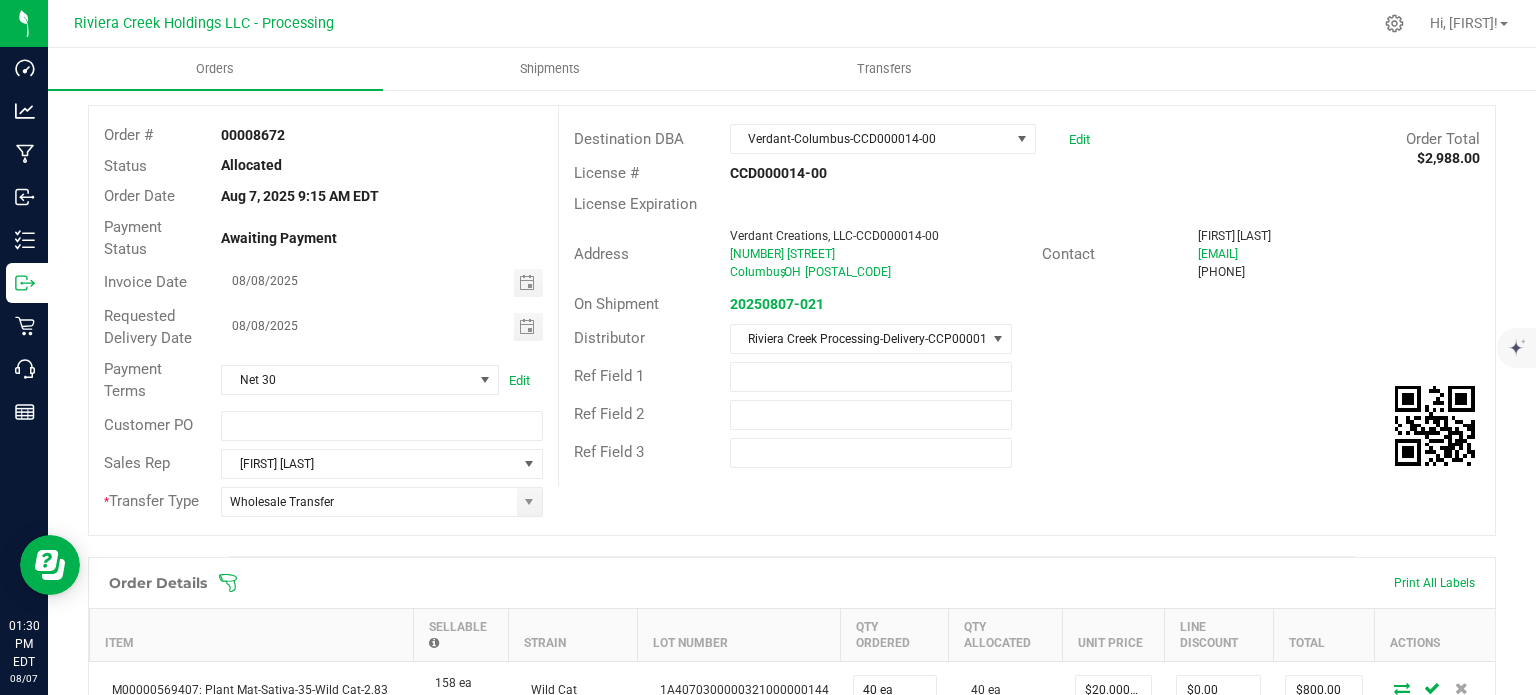 scroll, scrollTop: 0, scrollLeft: 0, axis: both 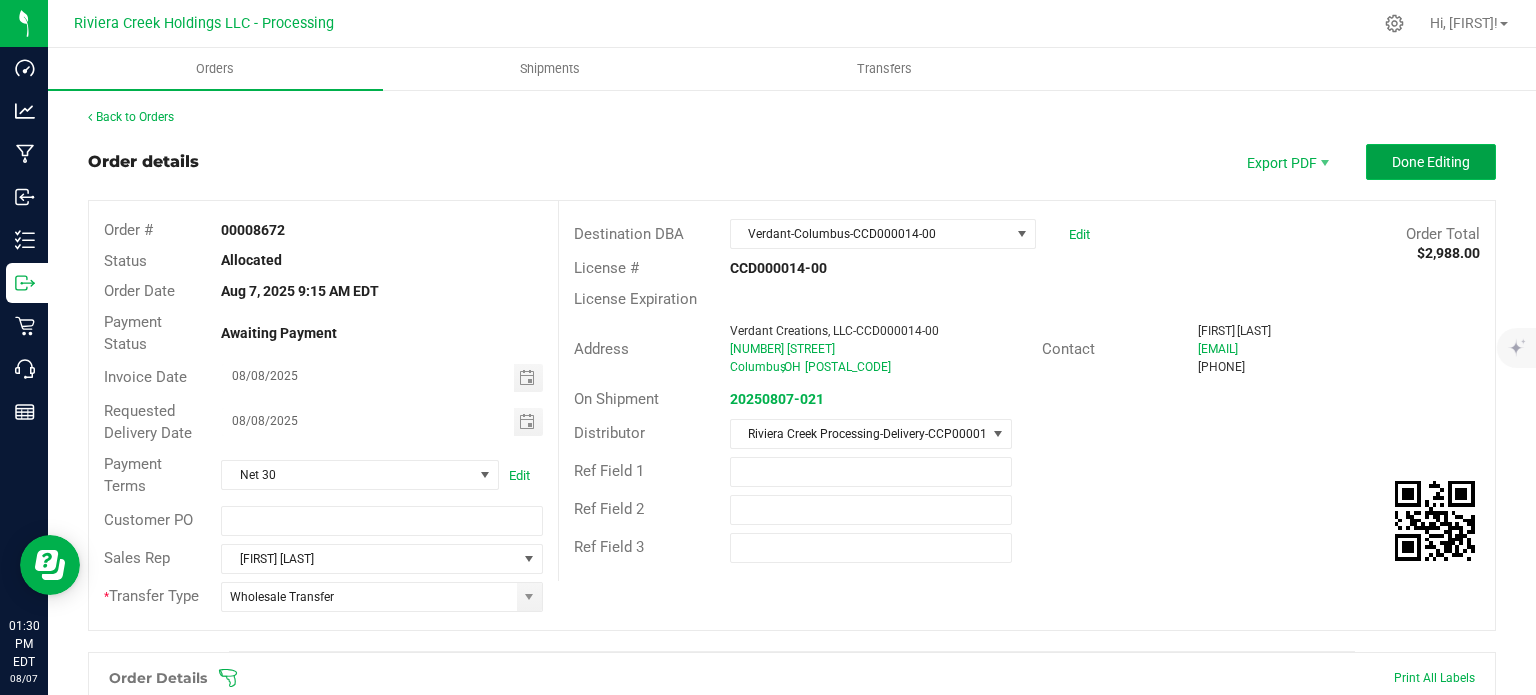 click on "Done Editing" at bounding box center (1431, 162) 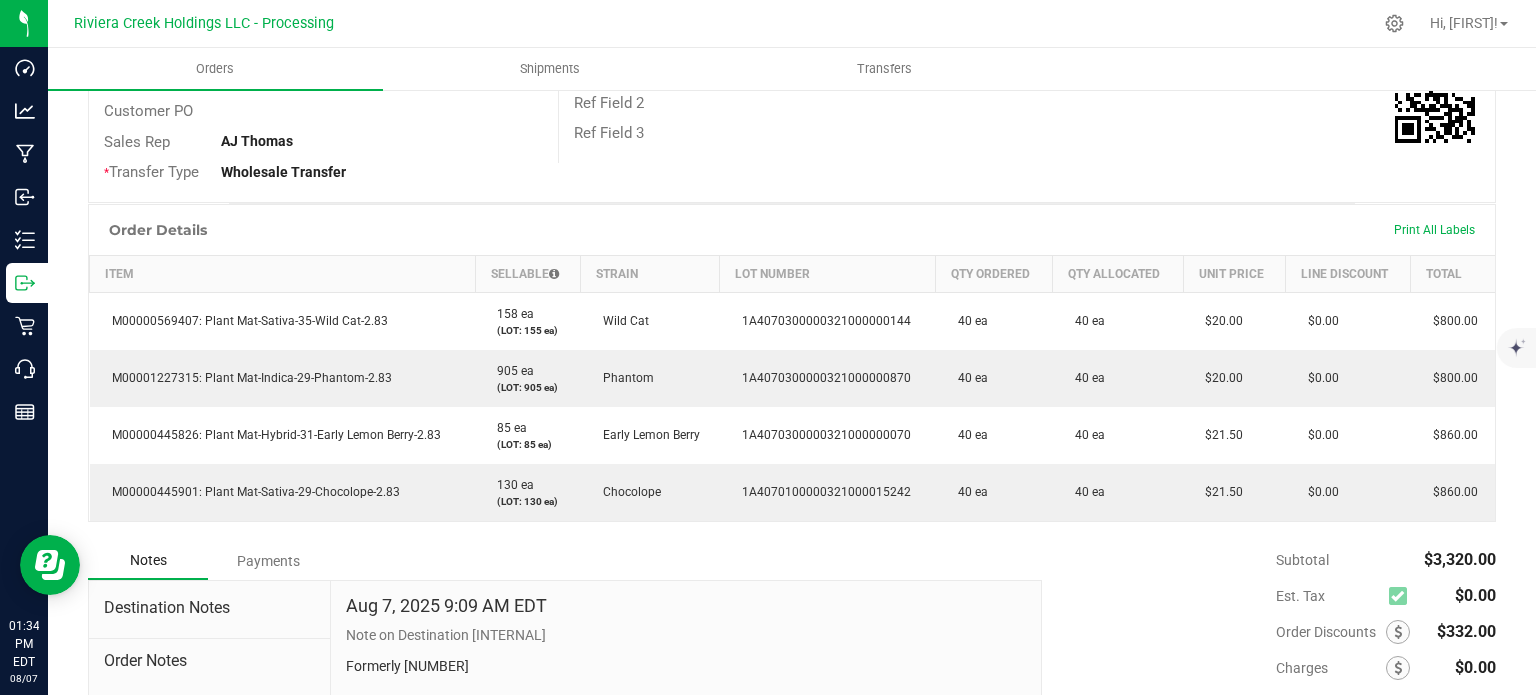 scroll, scrollTop: 0, scrollLeft: 0, axis: both 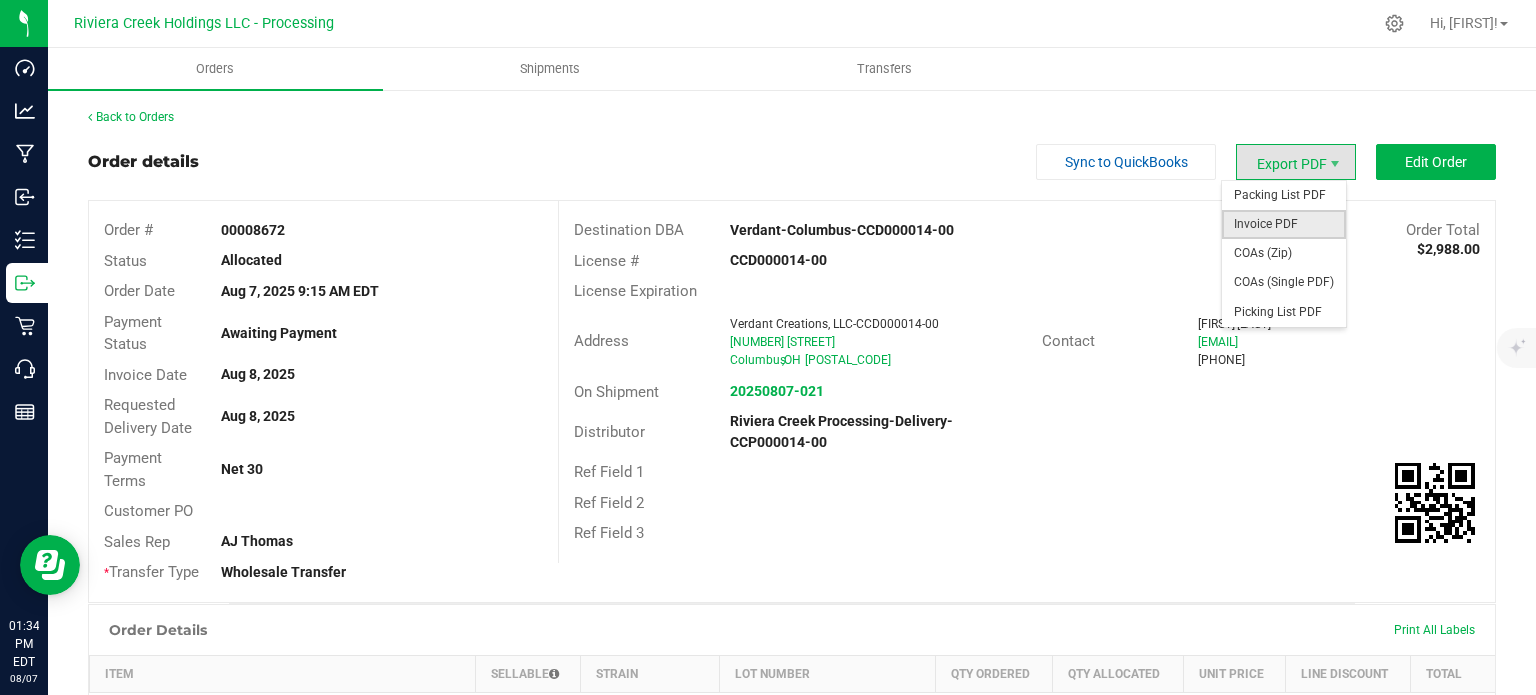 click on "Invoice PDF" at bounding box center (1284, 224) 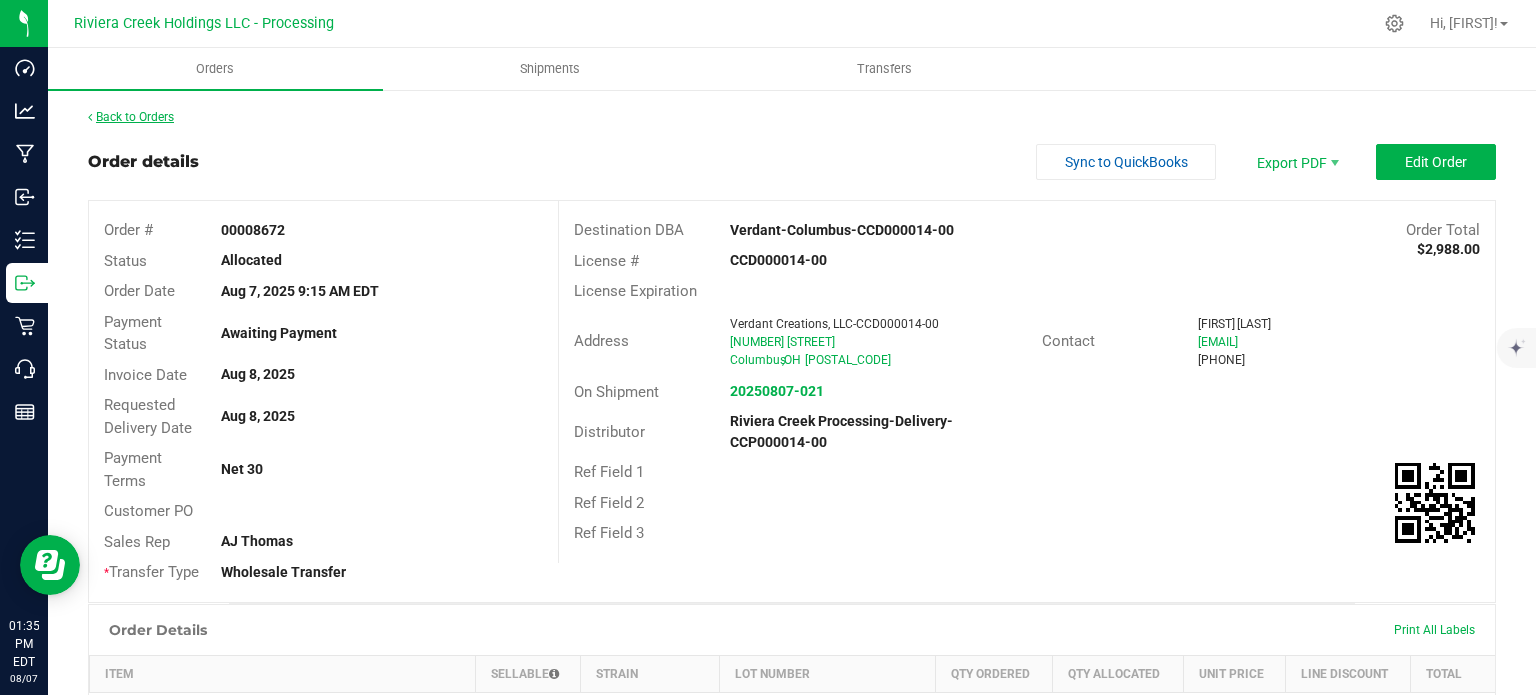 click on "Back to Orders" at bounding box center [131, 117] 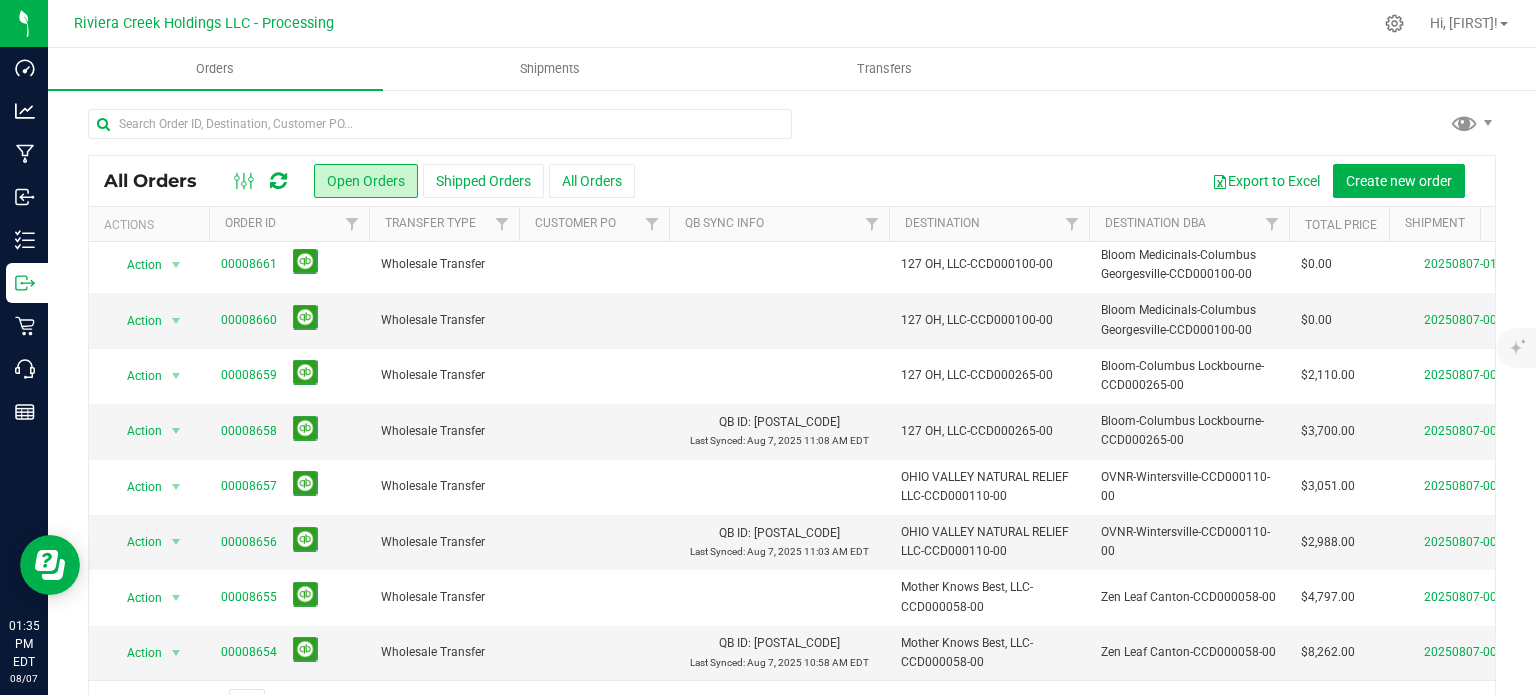 scroll, scrollTop: 680, scrollLeft: 0, axis: vertical 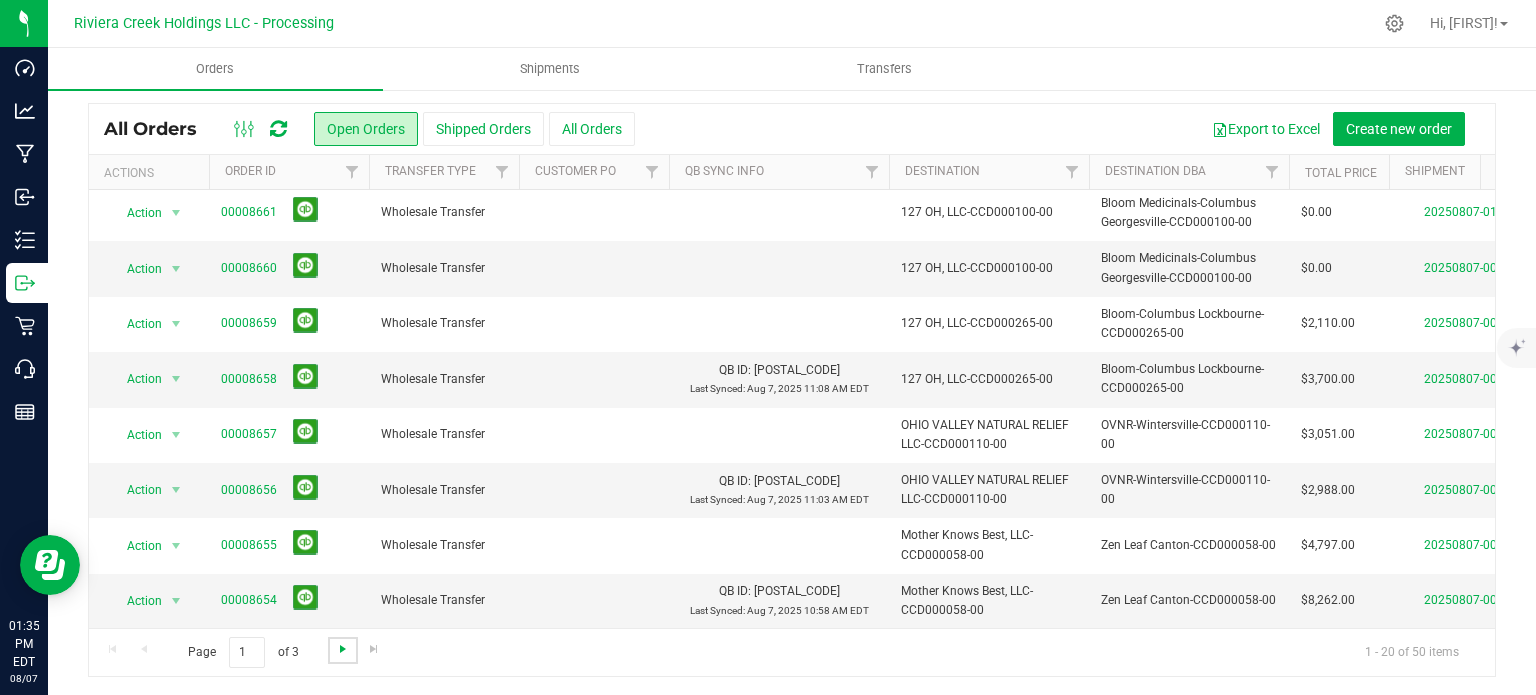 click at bounding box center [343, 649] 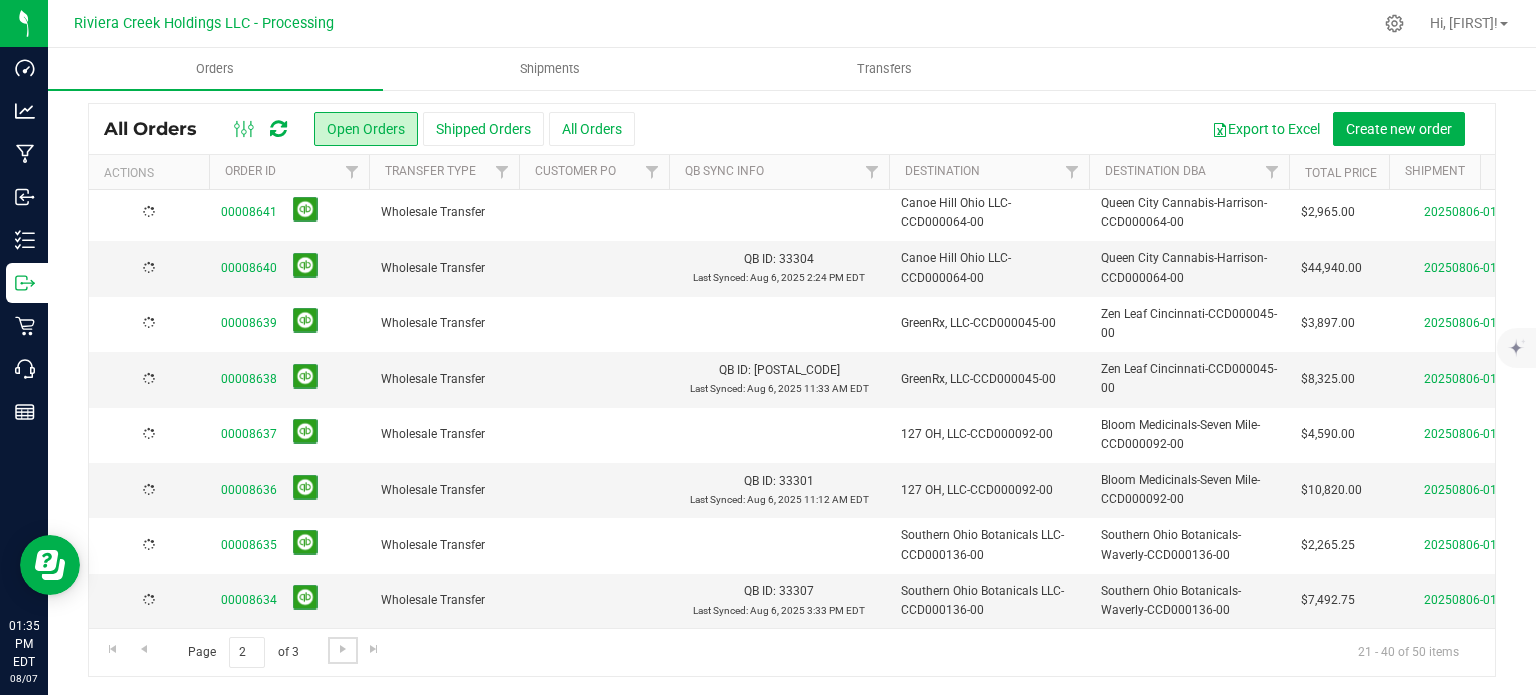 scroll, scrollTop: 0, scrollLeft: 0, axis: both 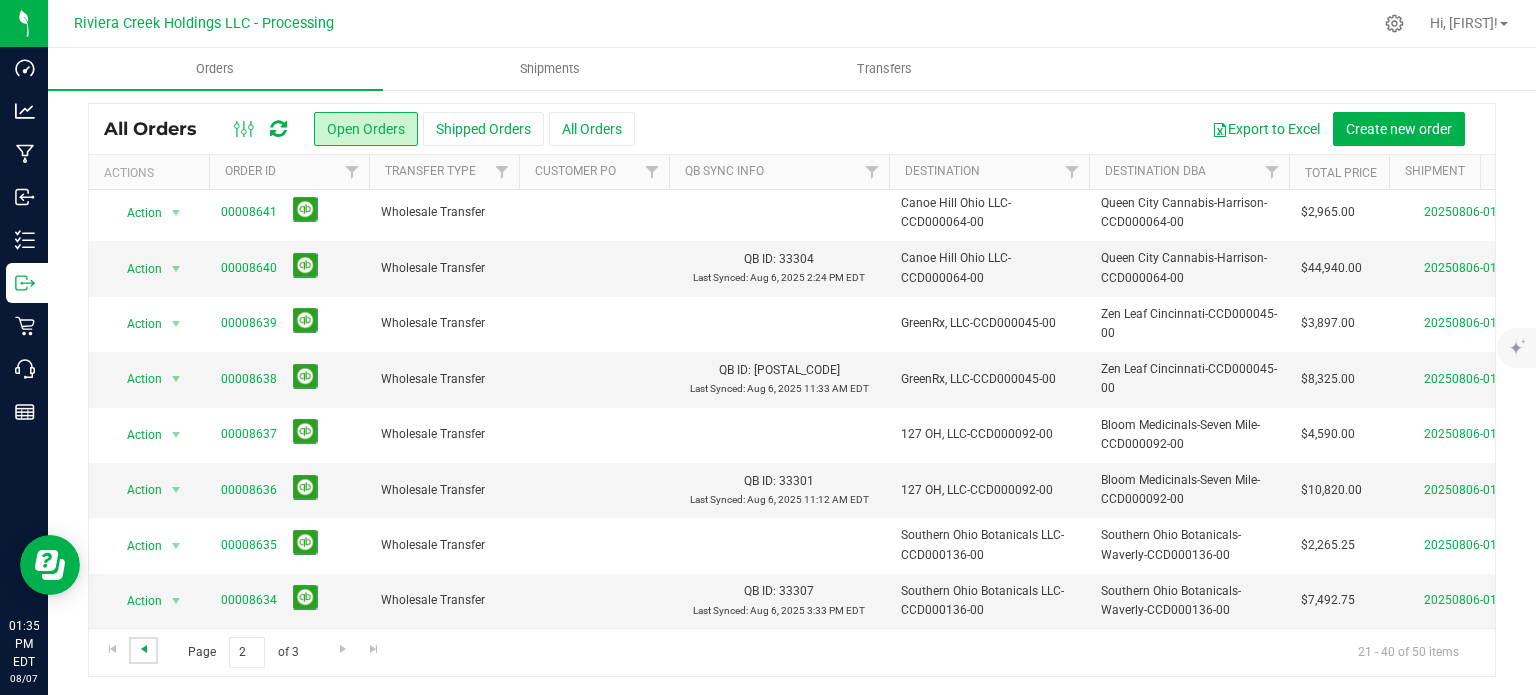 click at bounding box center (144, 649) 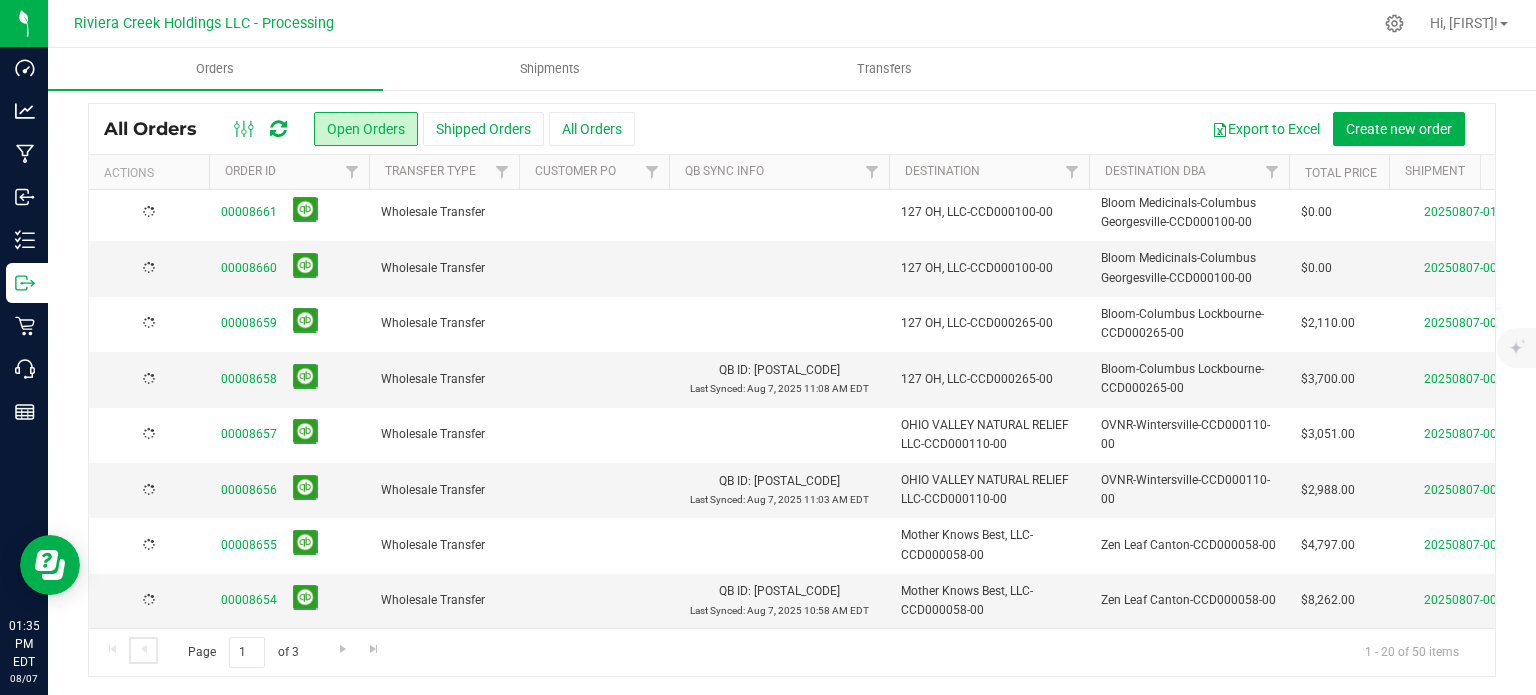 scroll, scrollTop: 0, scrollLeft: 0, axis: both 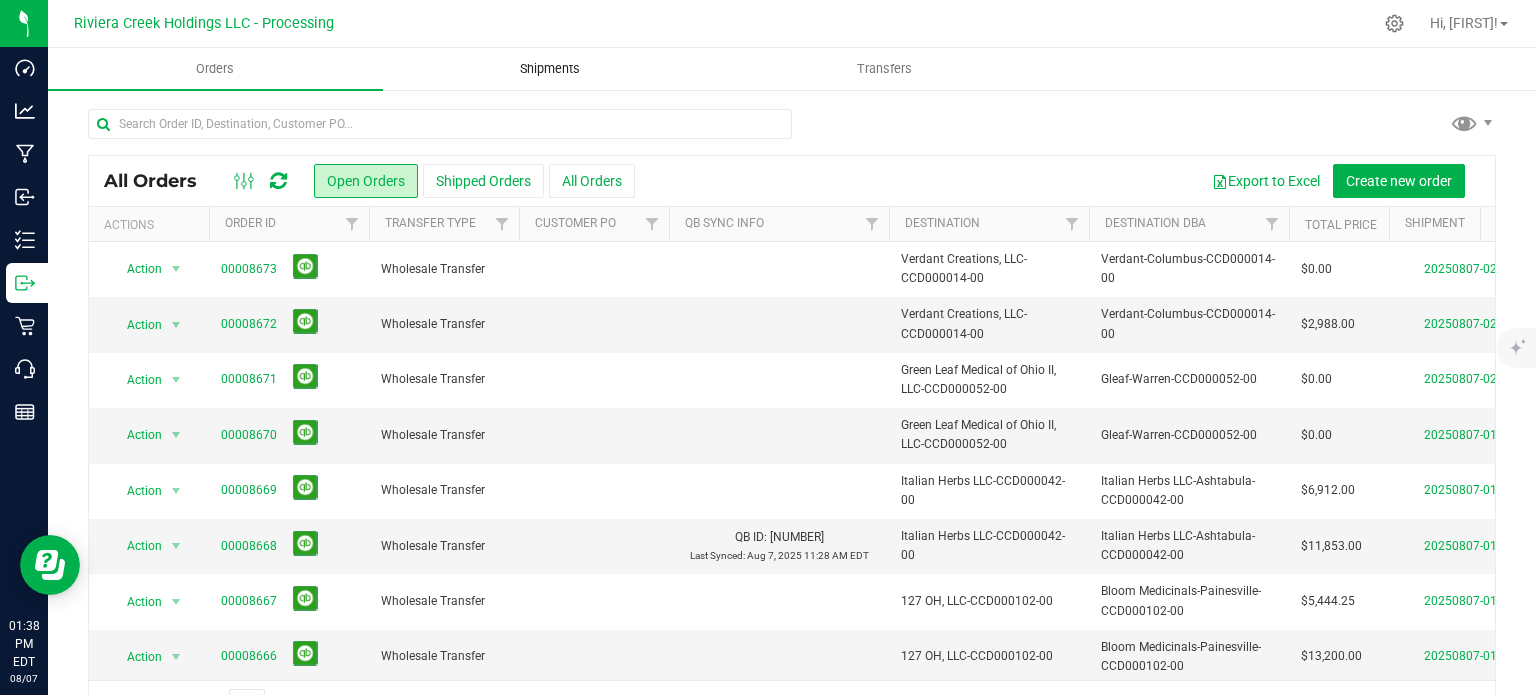 click on "Shipments" at bounding box center [550, 69] 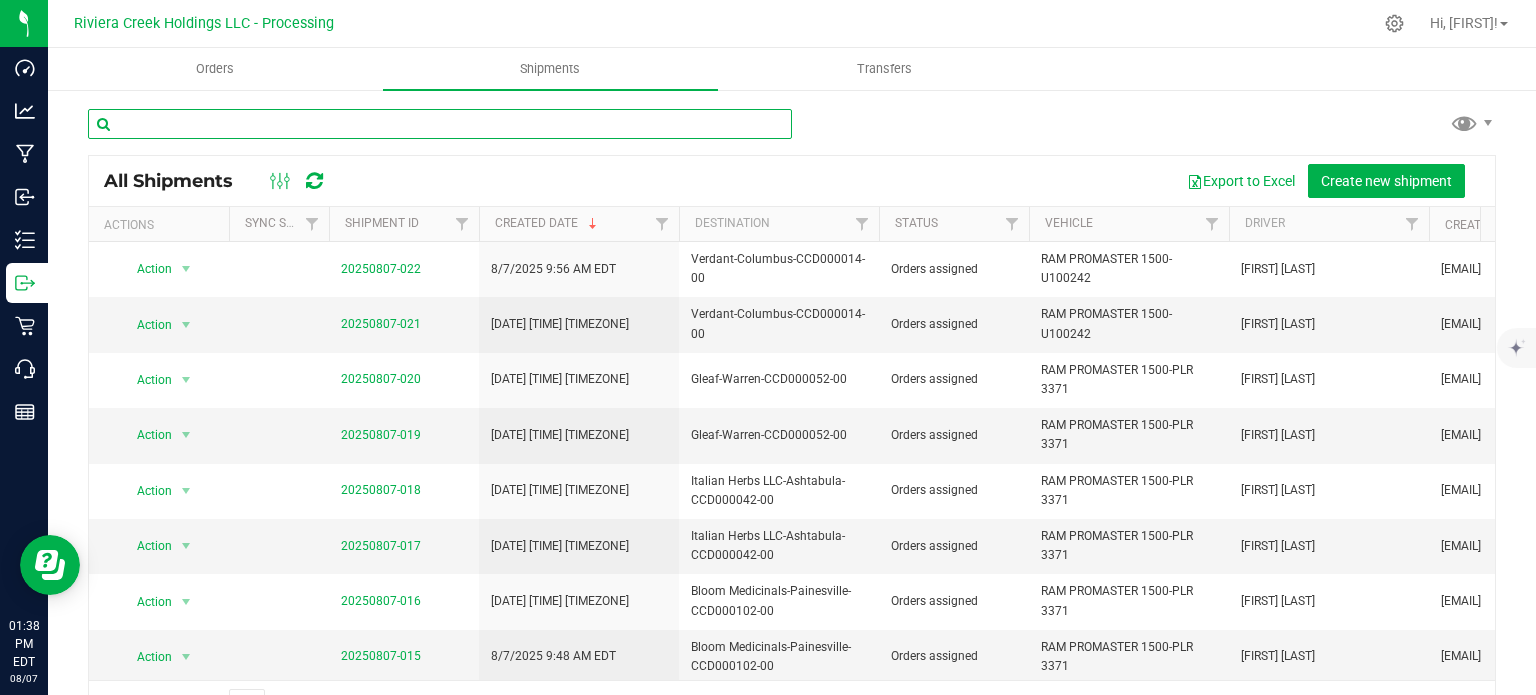 click at bounding box center (440, 124) 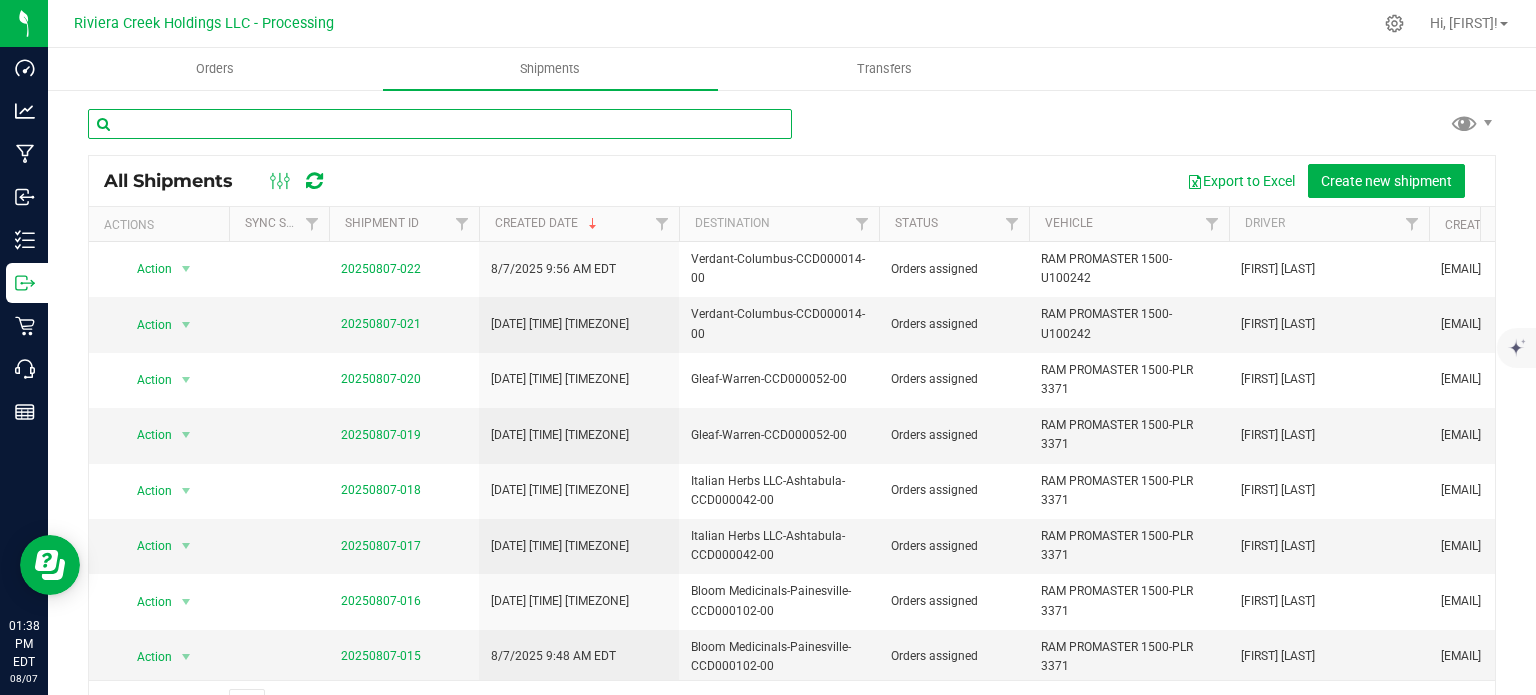 paste on "CCD000050-00" 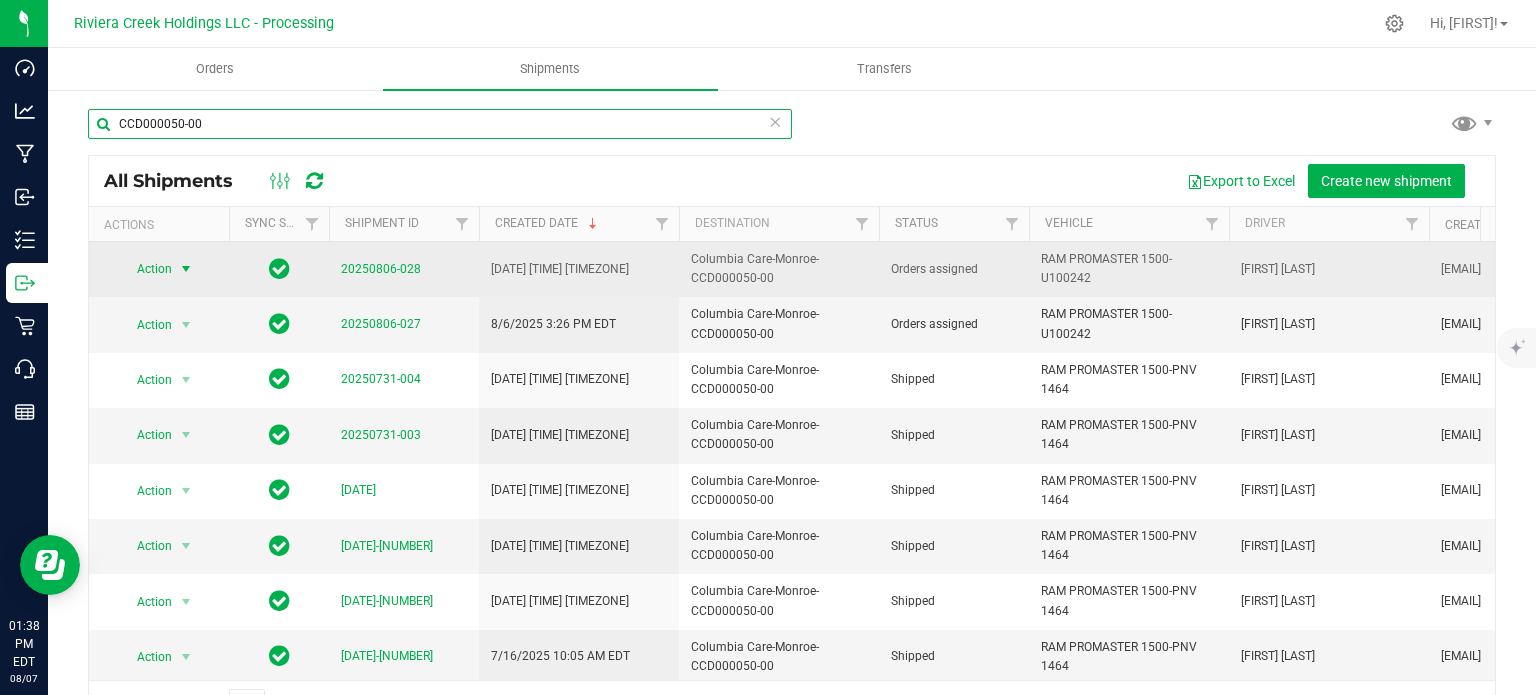 type on "CCD000050-00" 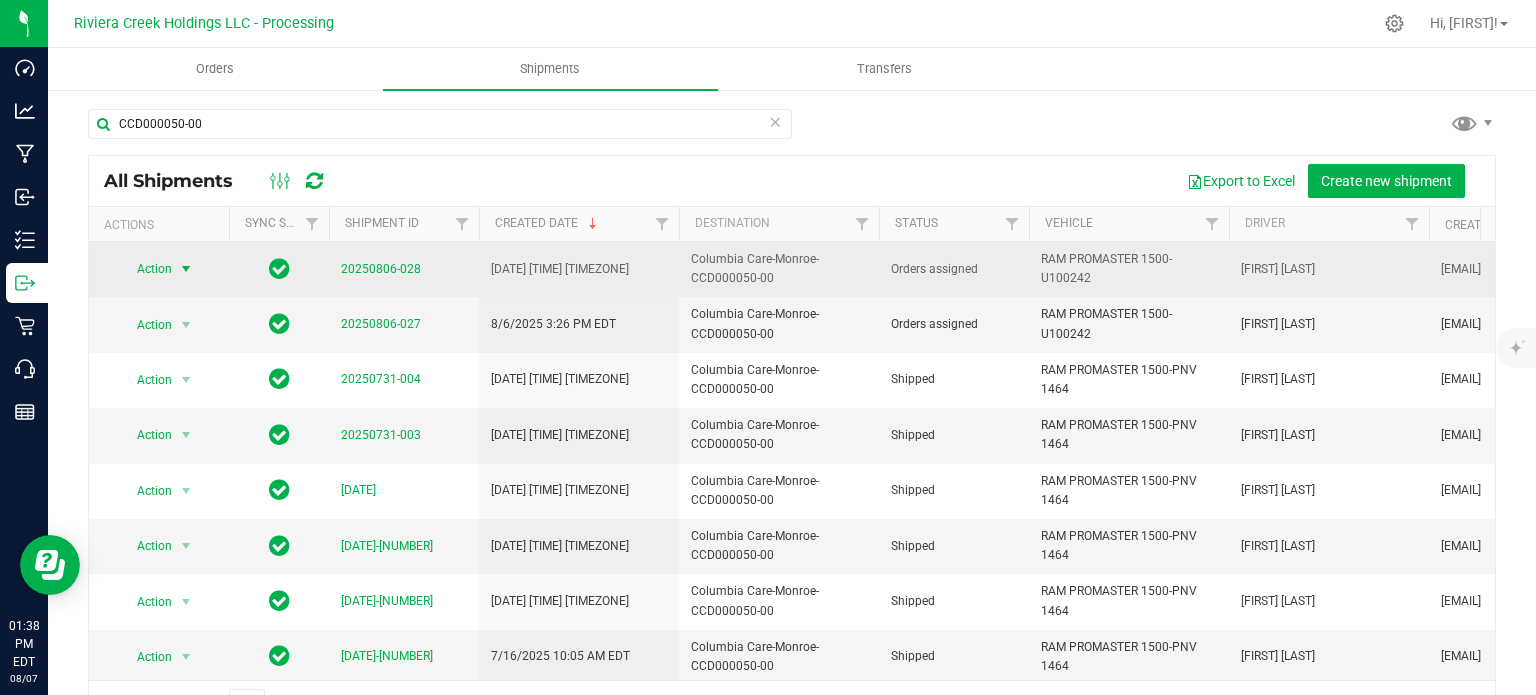 click on "Action" at bounding box center [146, 269] 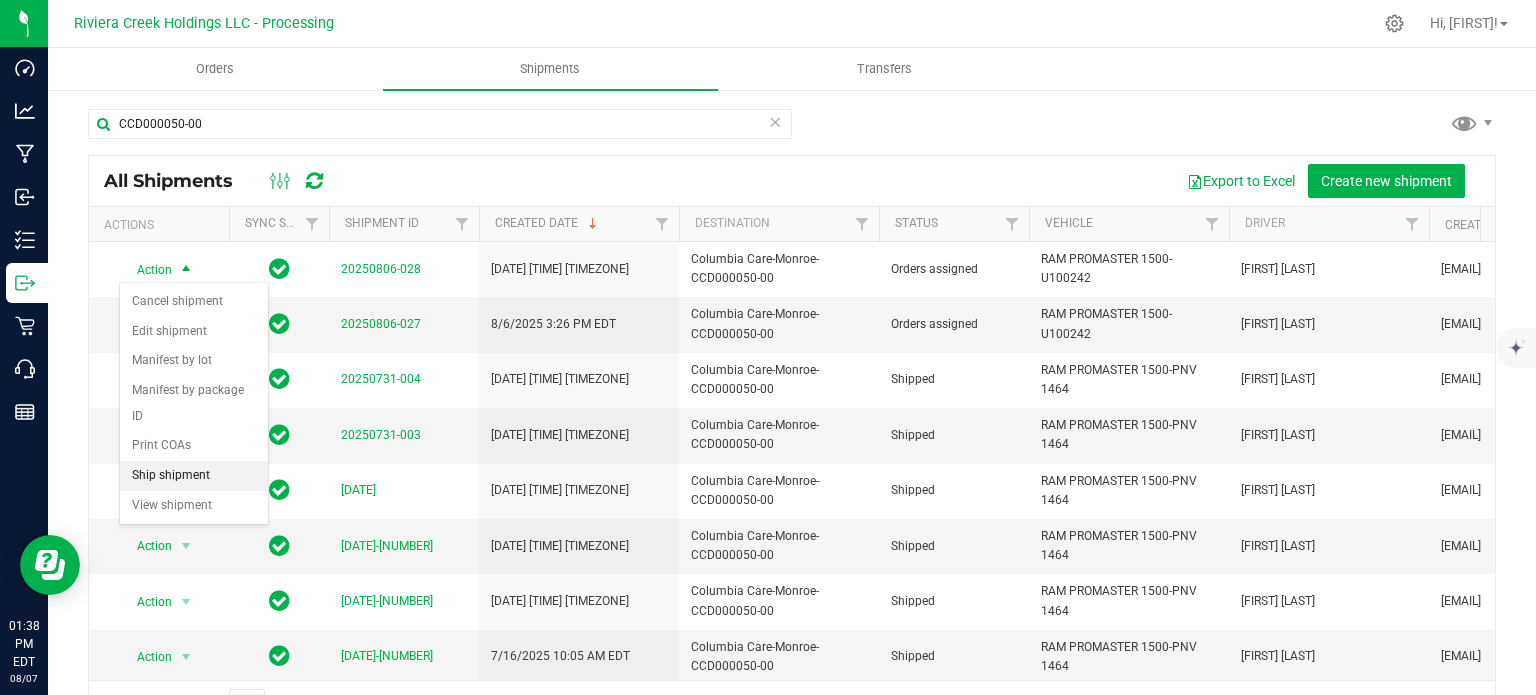 click on "Ship shipment" at bounding box center [194, 476] 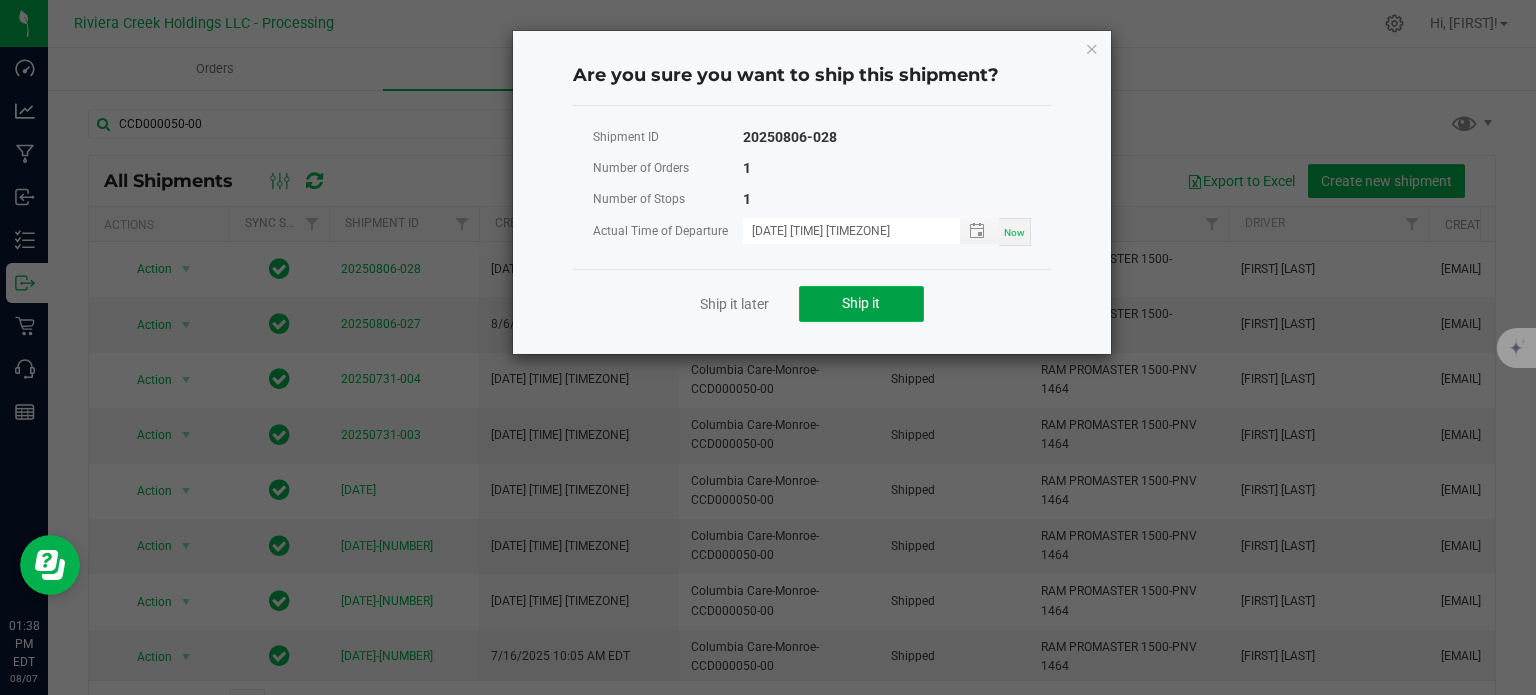 click on "Ship it" 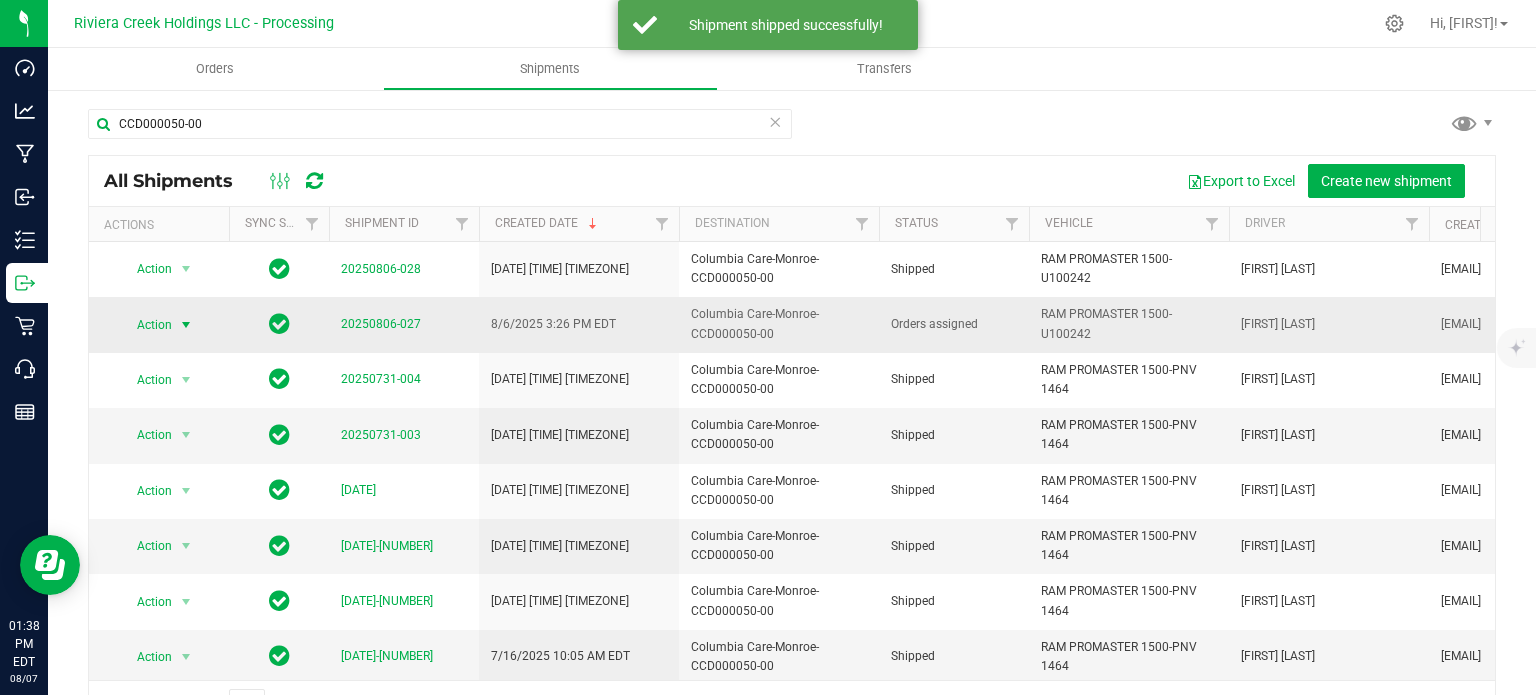 click on "Action" at bounding box center [146, 325] 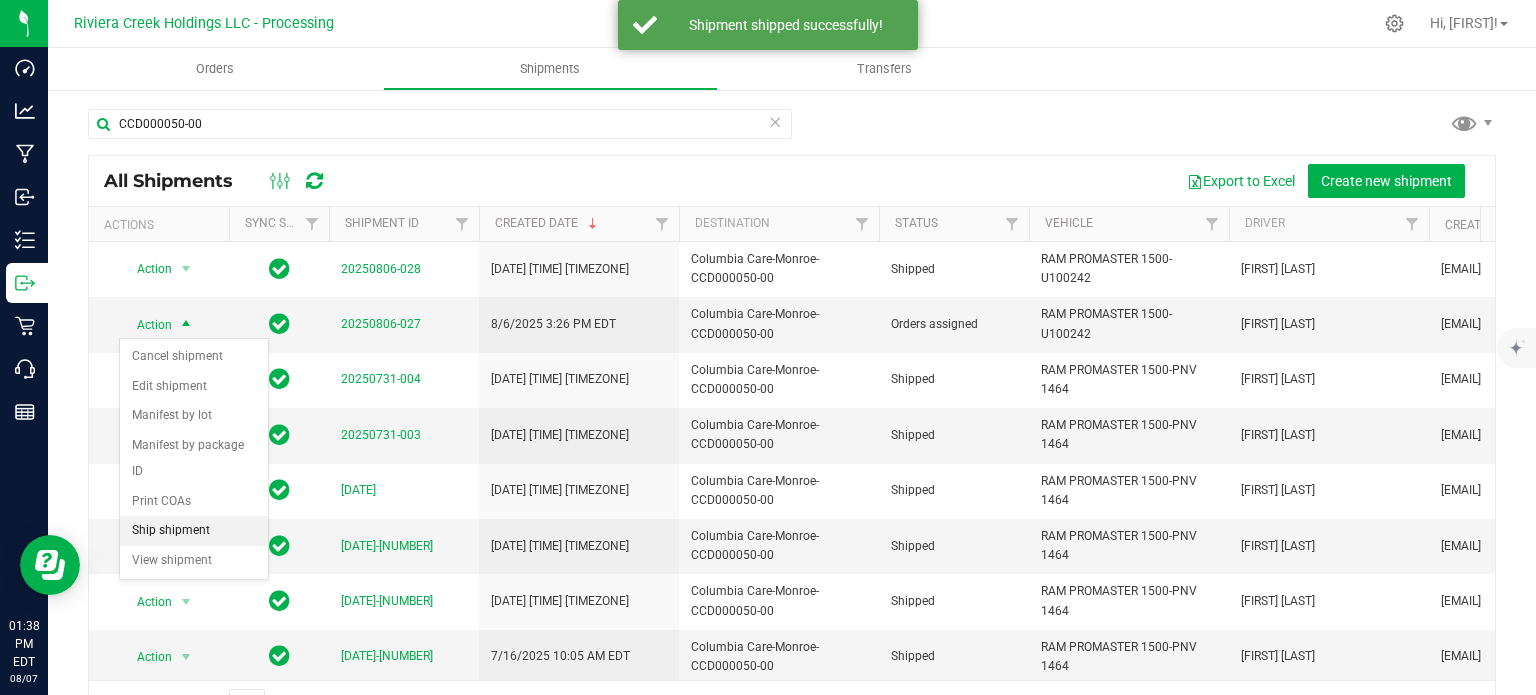 click on "Ship shipment" at bounding box center (194, 531) 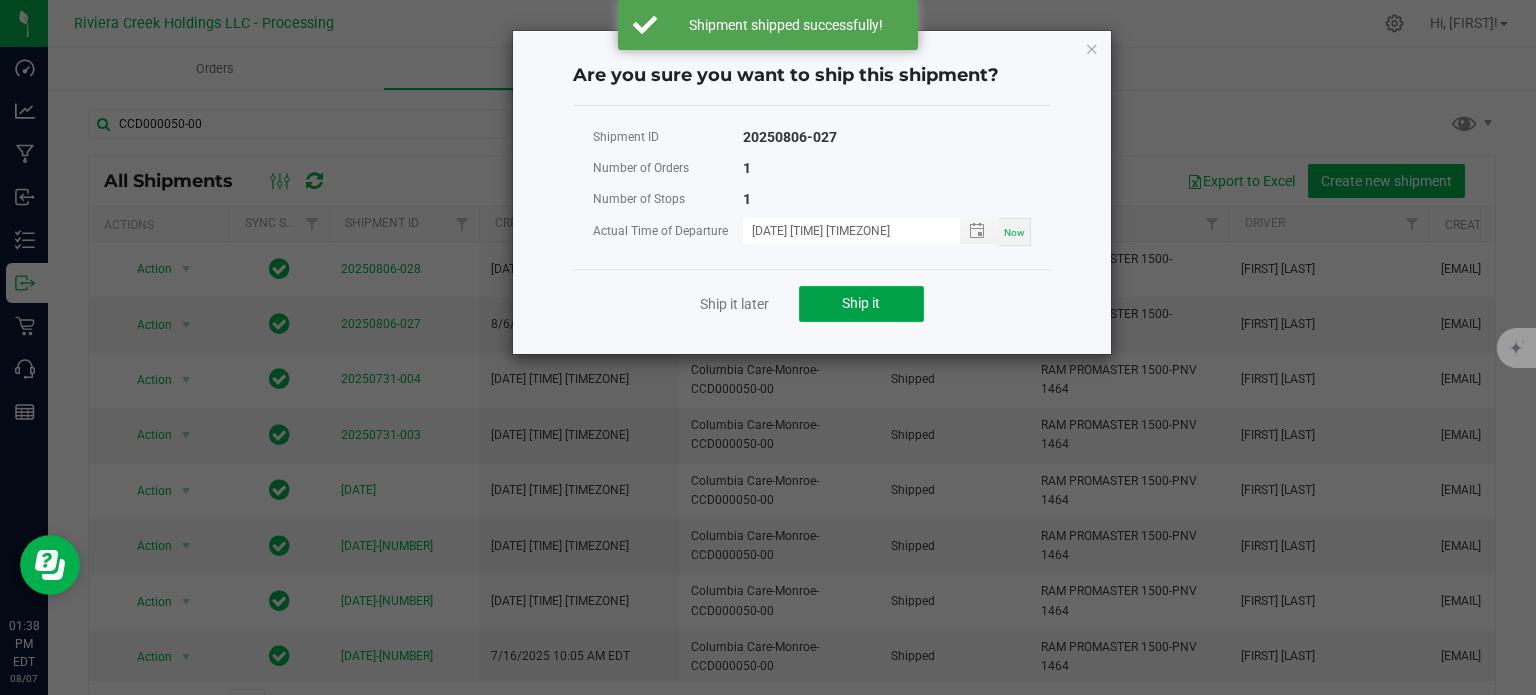 click on "Ship it" 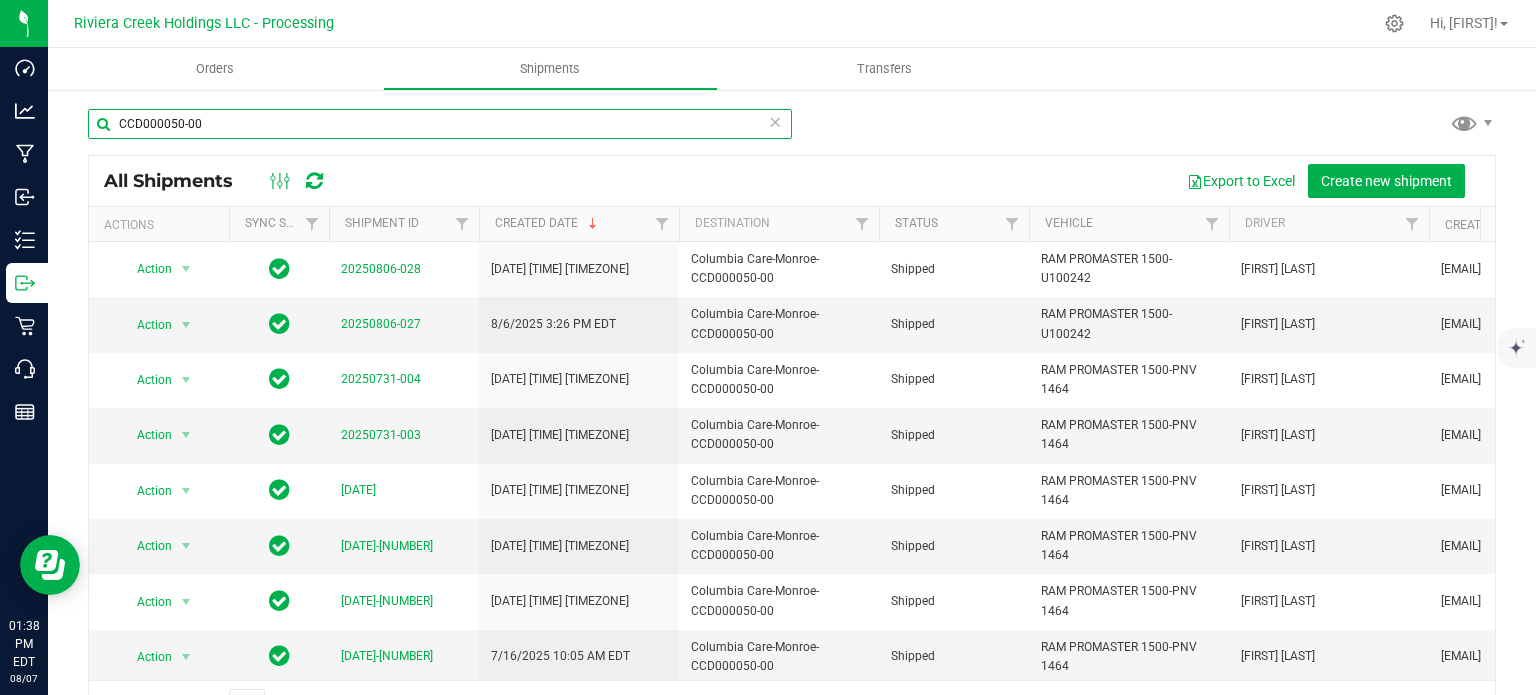drag, startPoint x: 211, startPoint y: 122, endPoint x: 80, endPoint y: 127, distance: 131.09538 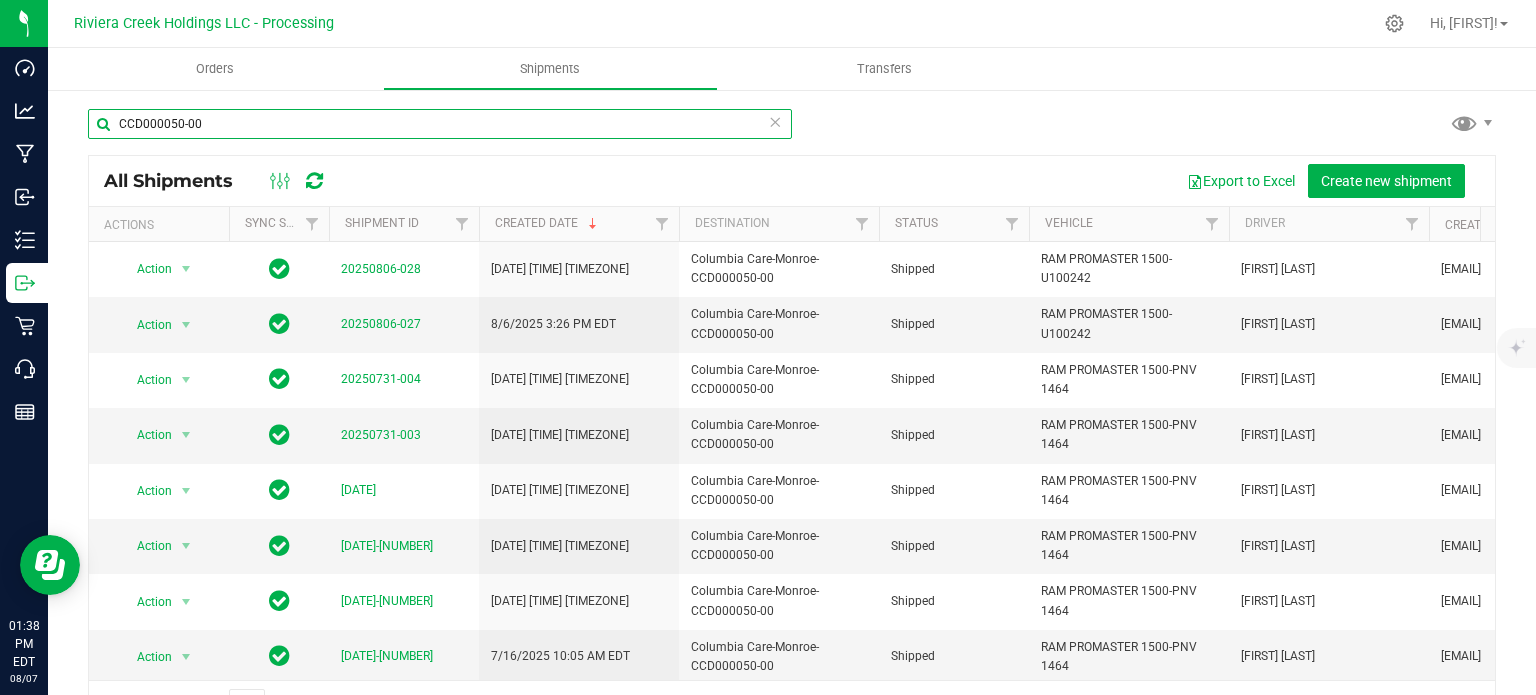 click on "[ID]" at bounding box center (792, 418) 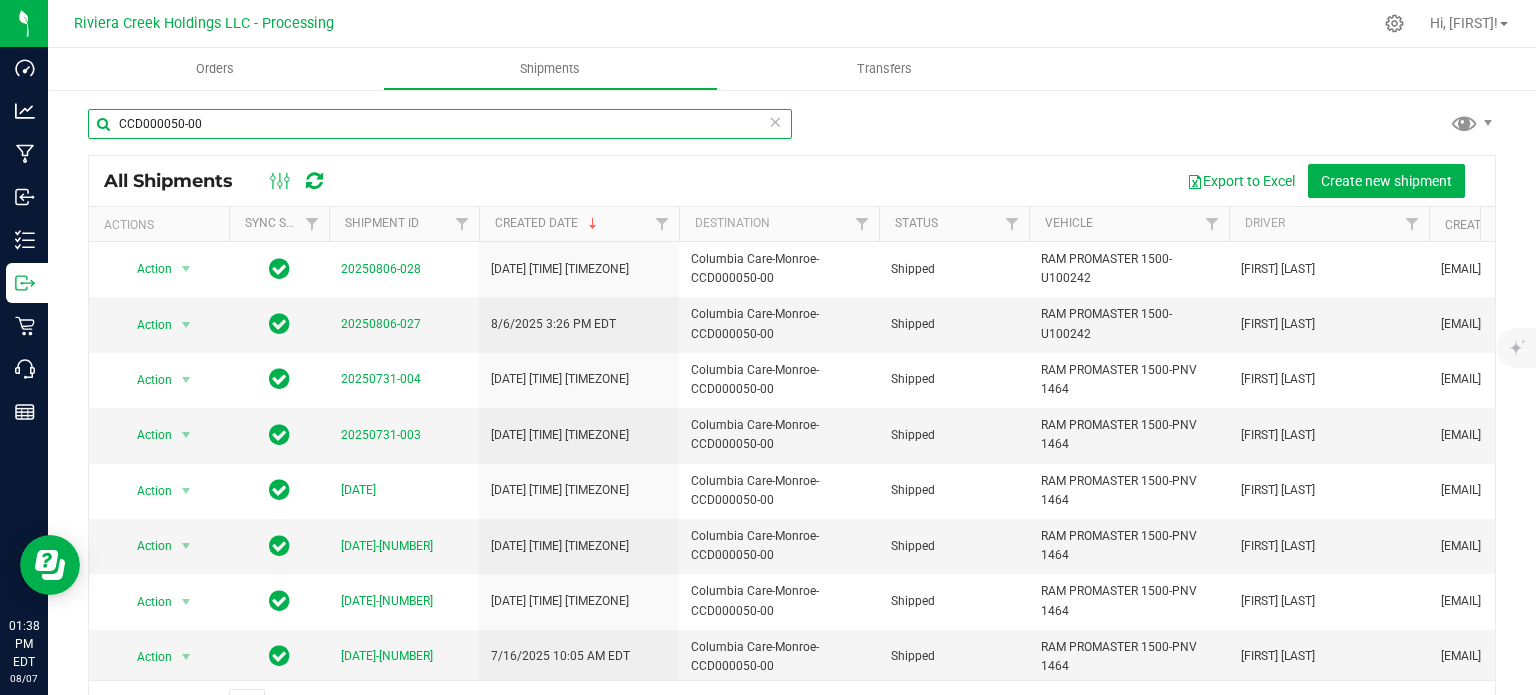 paste on "1-00" 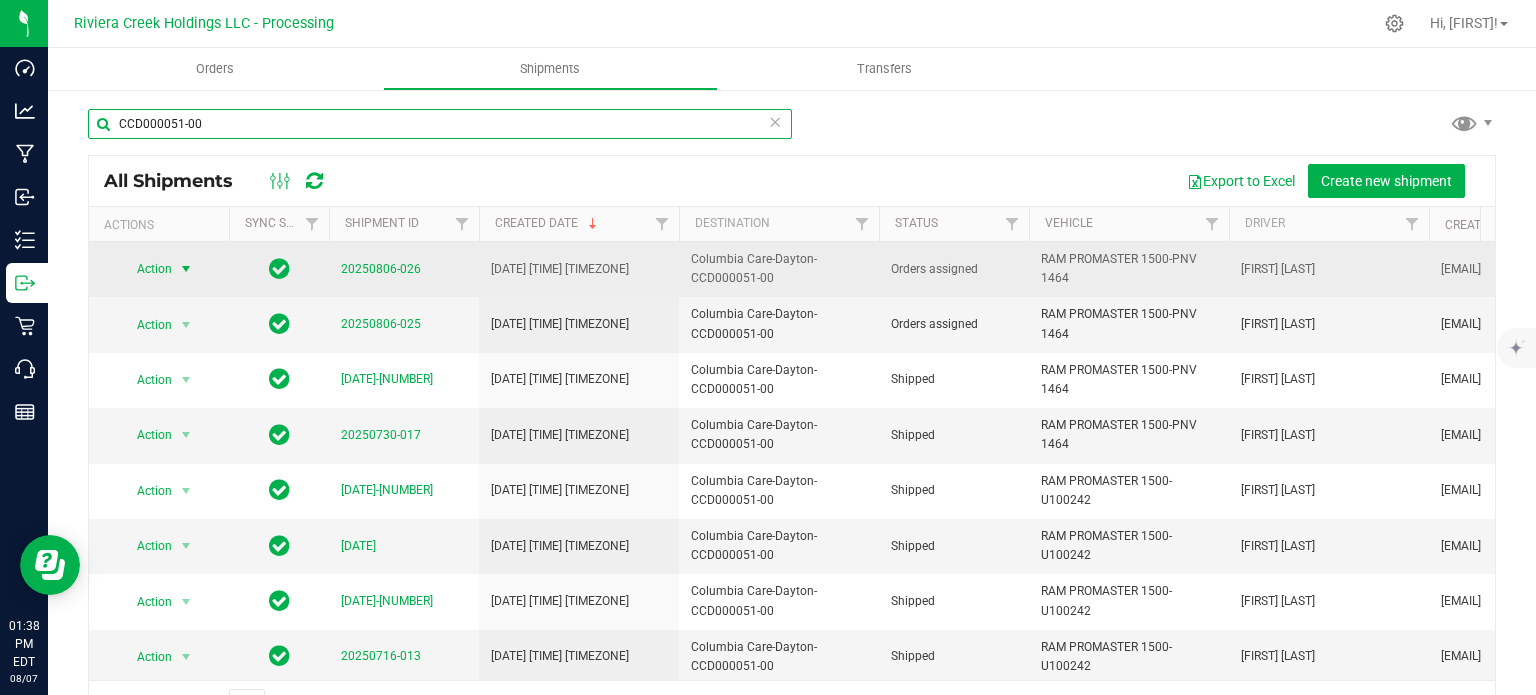 type on "CCD000051-00" 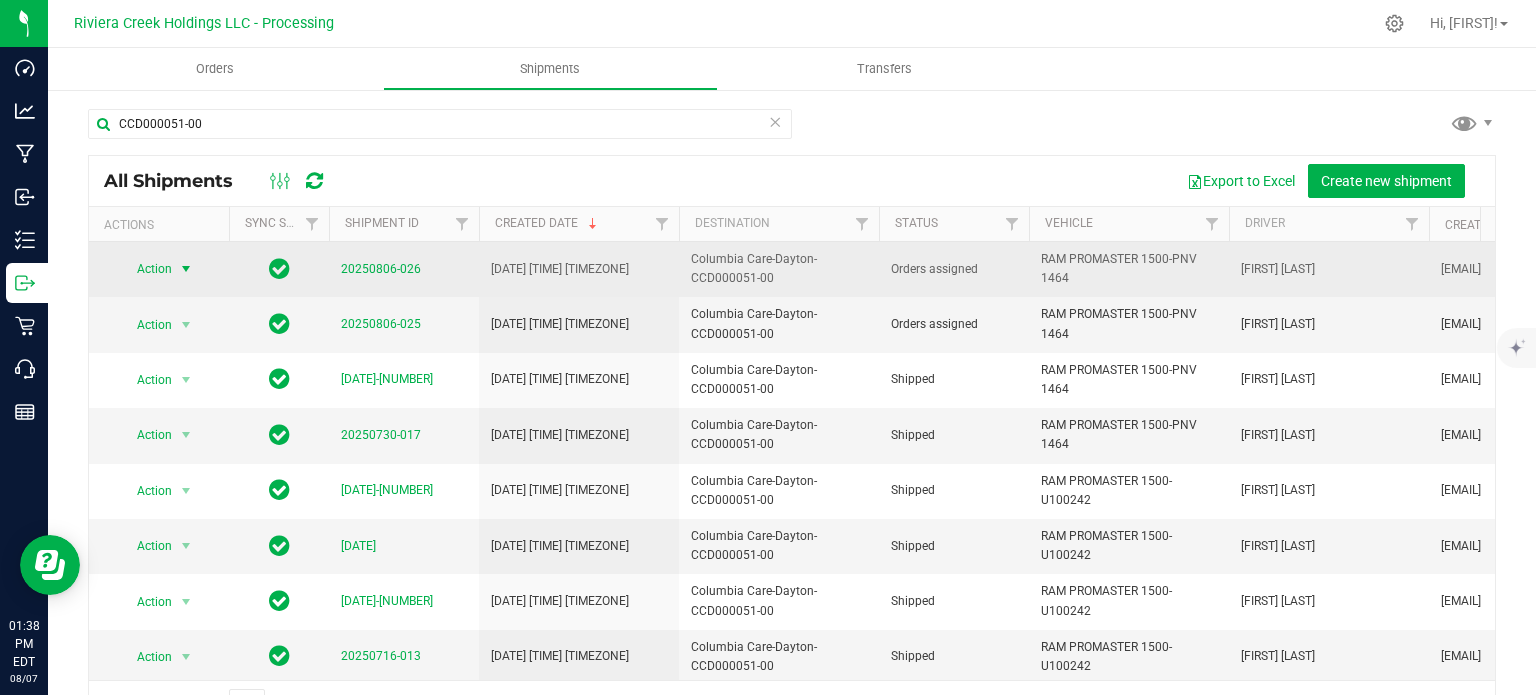 click on "Action" at bounding box center (146, 269) 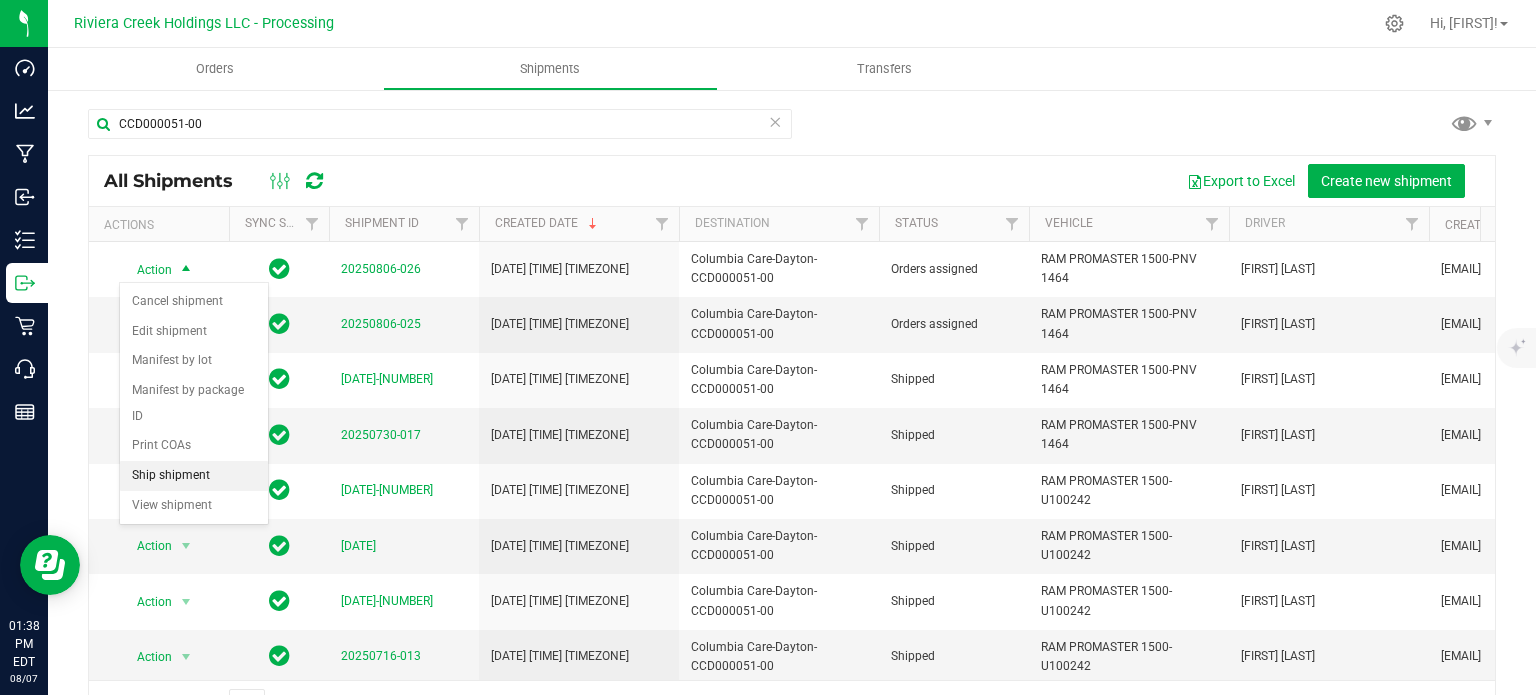 click on "Ship shipment" at bounding box center (194, 476) 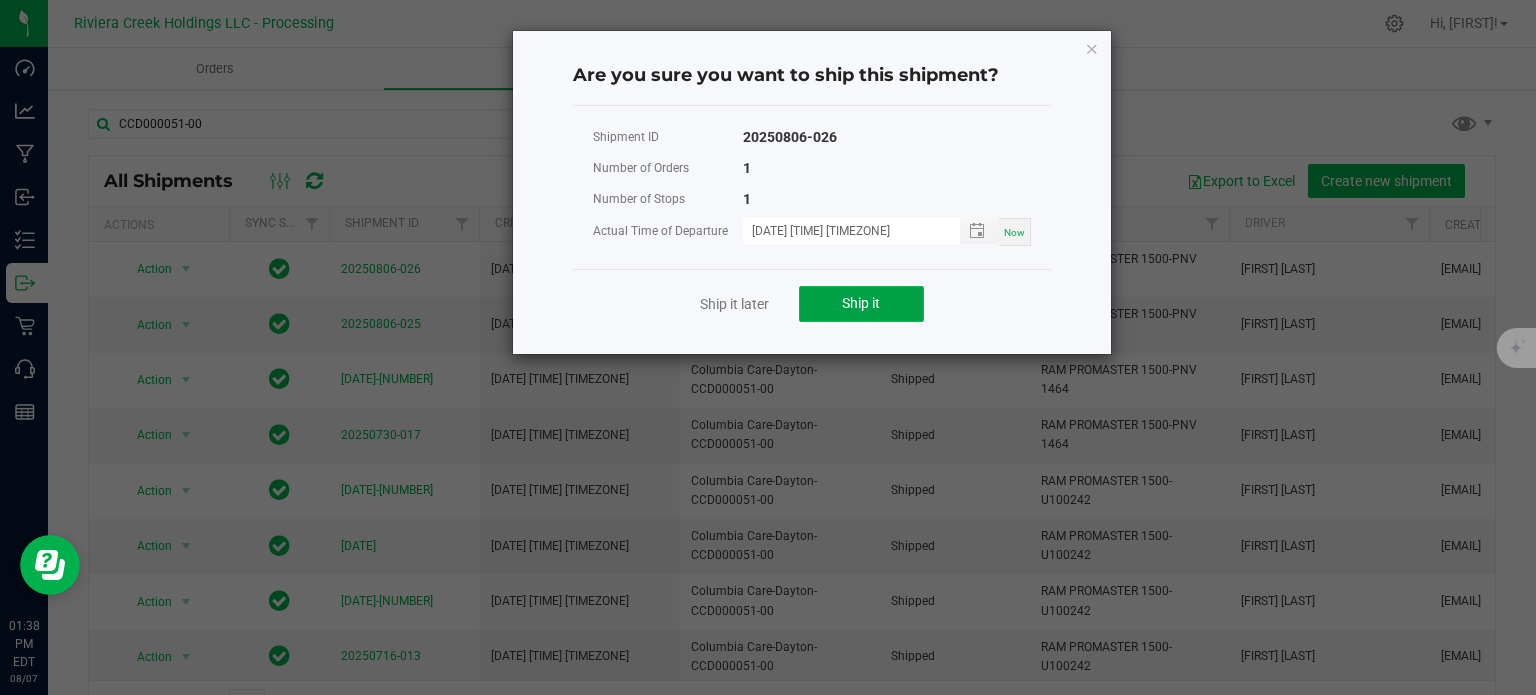 click on "Ship it" 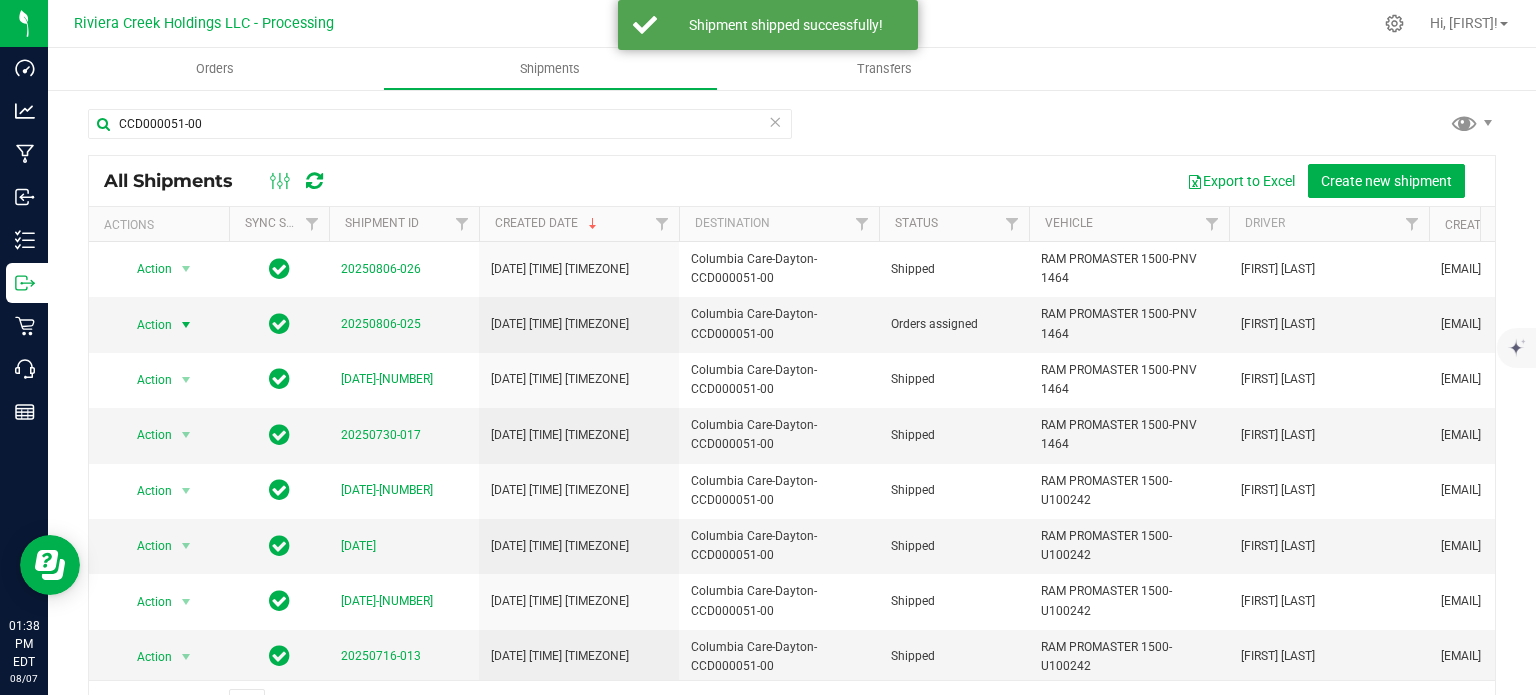 click on "Action" at bounding box center [146, 325] 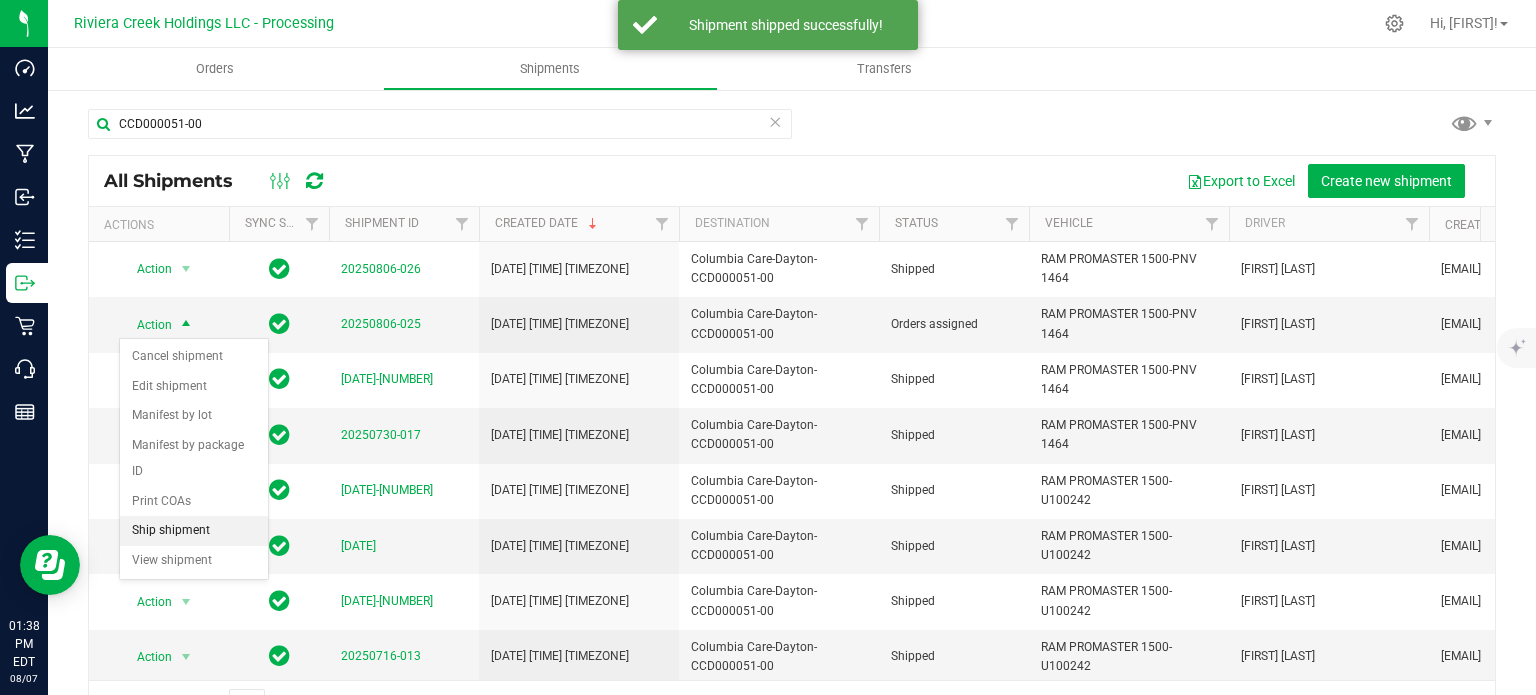 click on "Ship shipment" at bounding box center [194, 531] 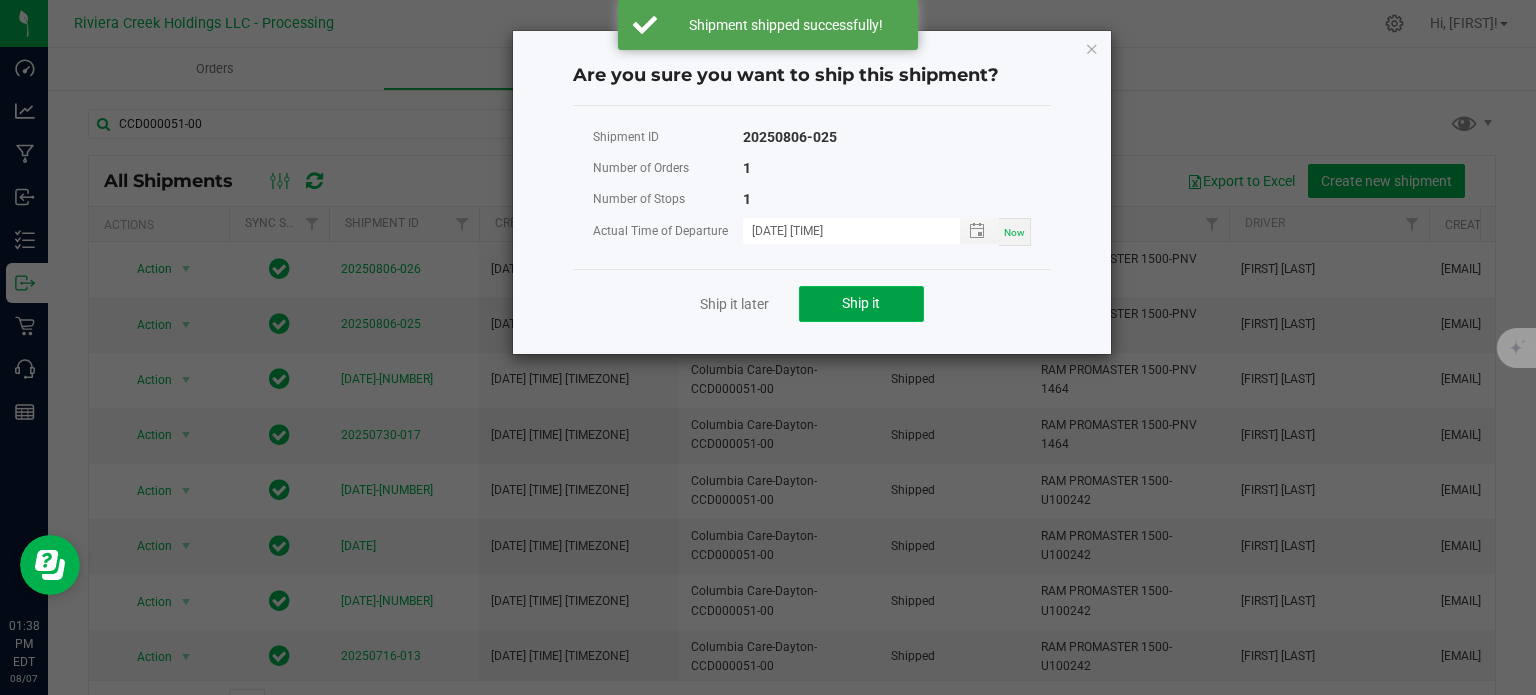 click on "Ship it" 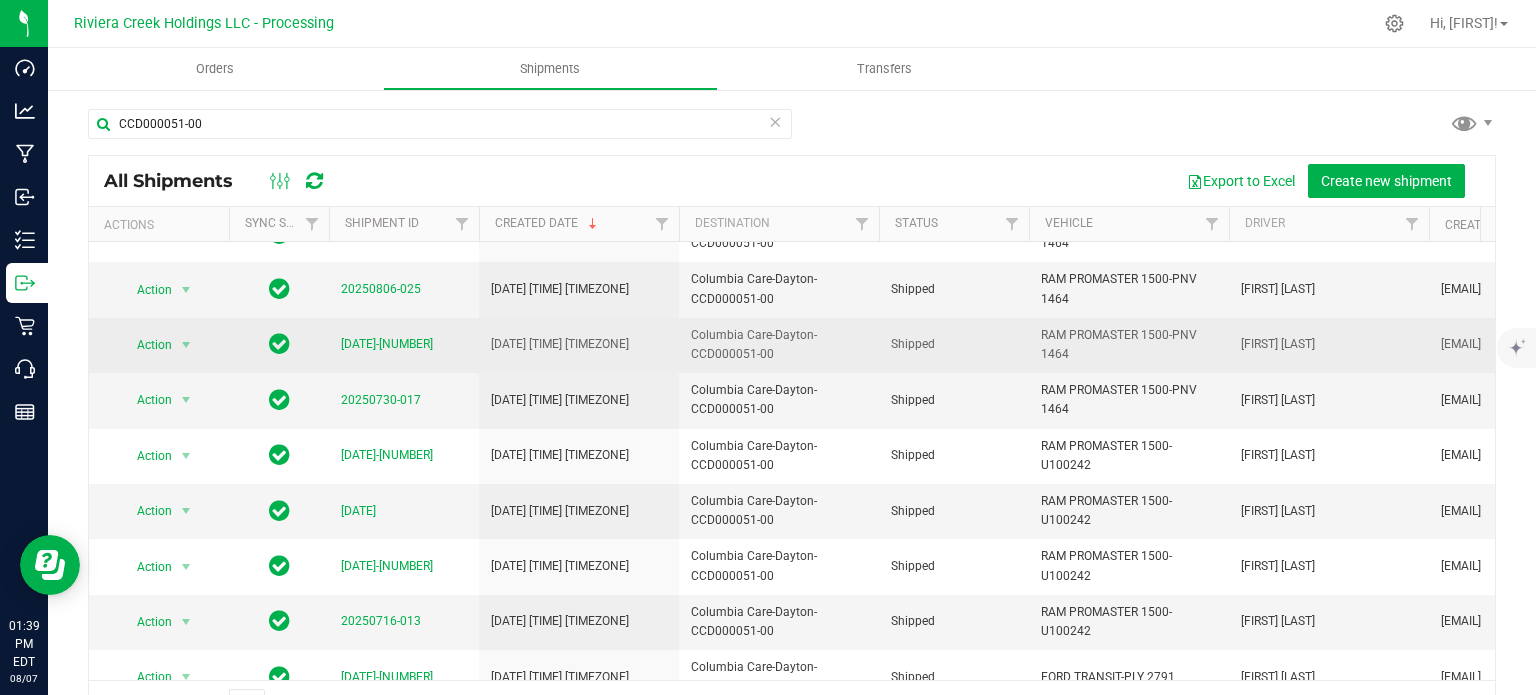 scroll, scrollTop: 0, scrollLeft: 0, axis: both 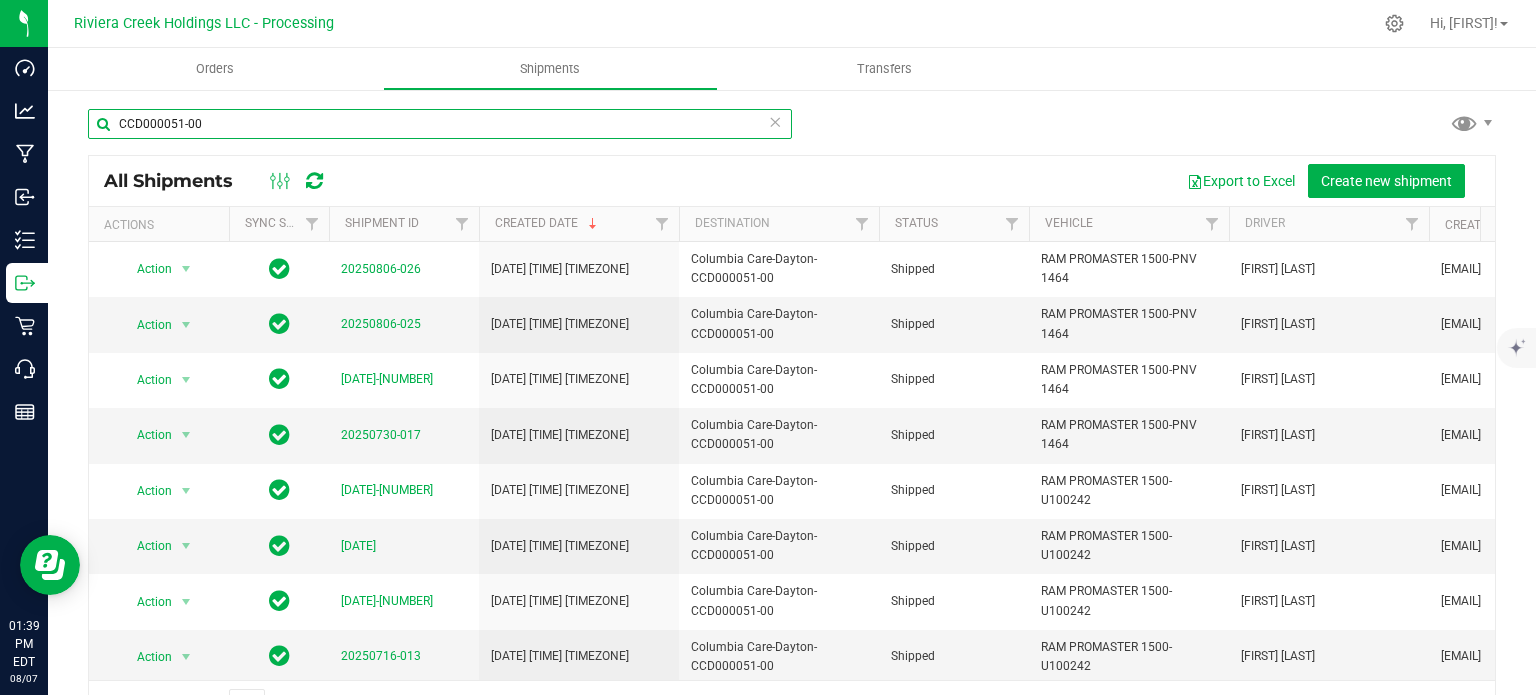 drag, startPoint x: 220, startPoint y: 121, endPoint x: 104, endPoint y: 130, distance: 116.34862 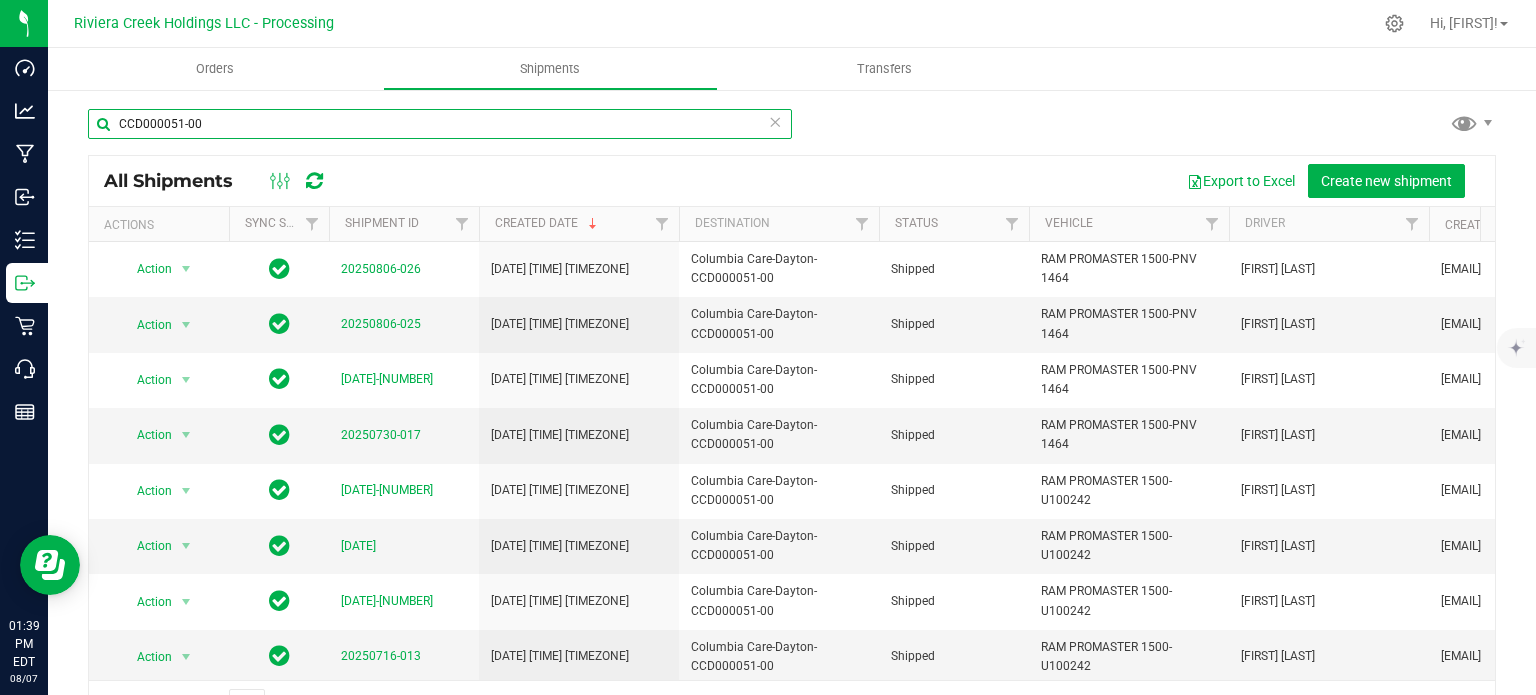click on "CCD000051-00" at bounding box center (440, 124) 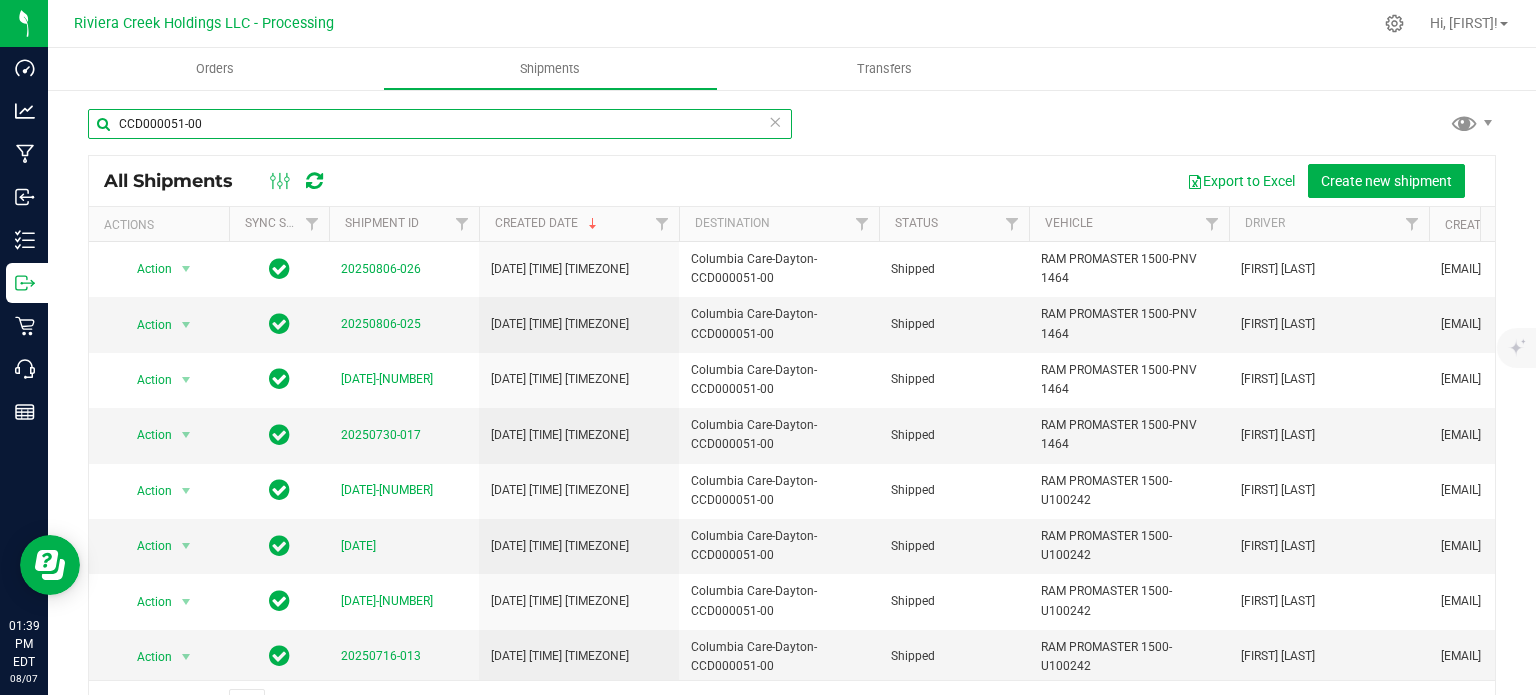paste on "136" 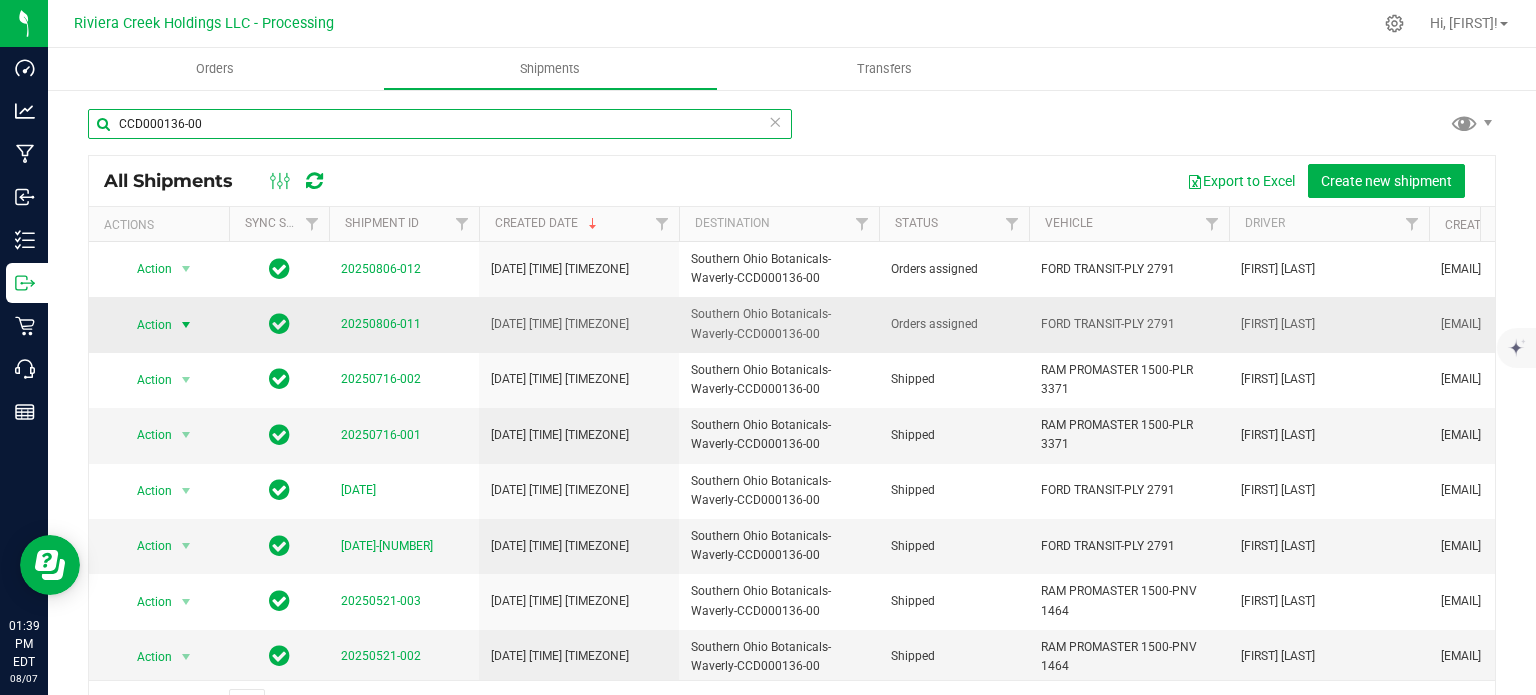 type on "CCD000136-00" 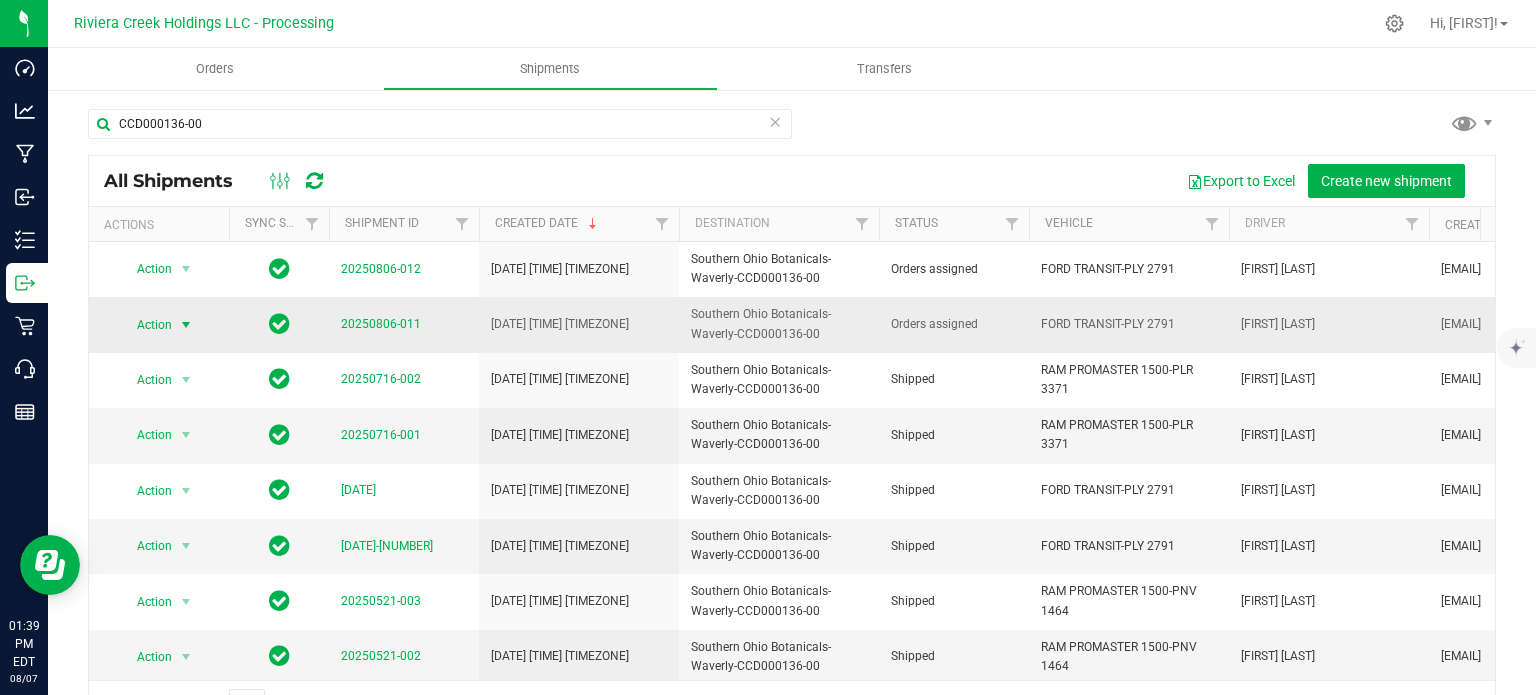 click at bounding box center (186, 325) 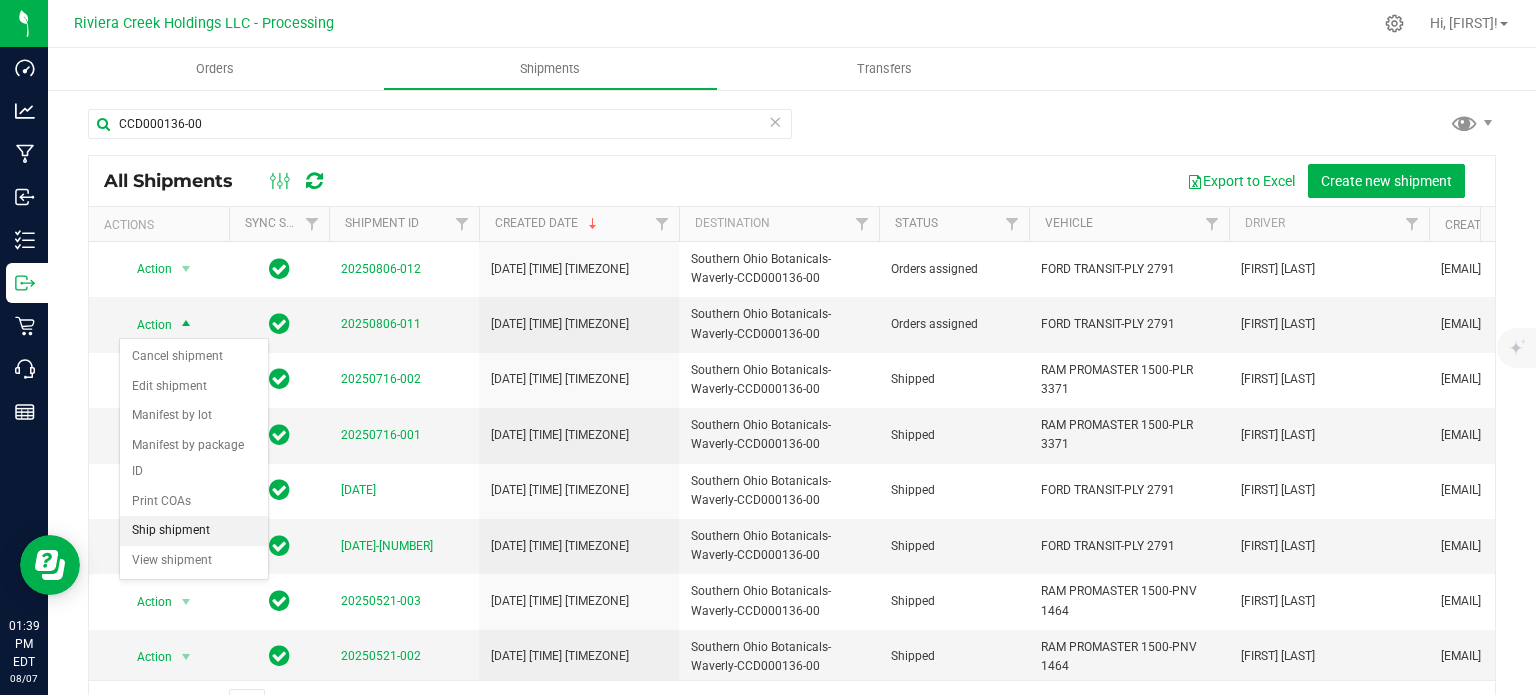 click on "Ship shipment" at bounding box center [194, 531] 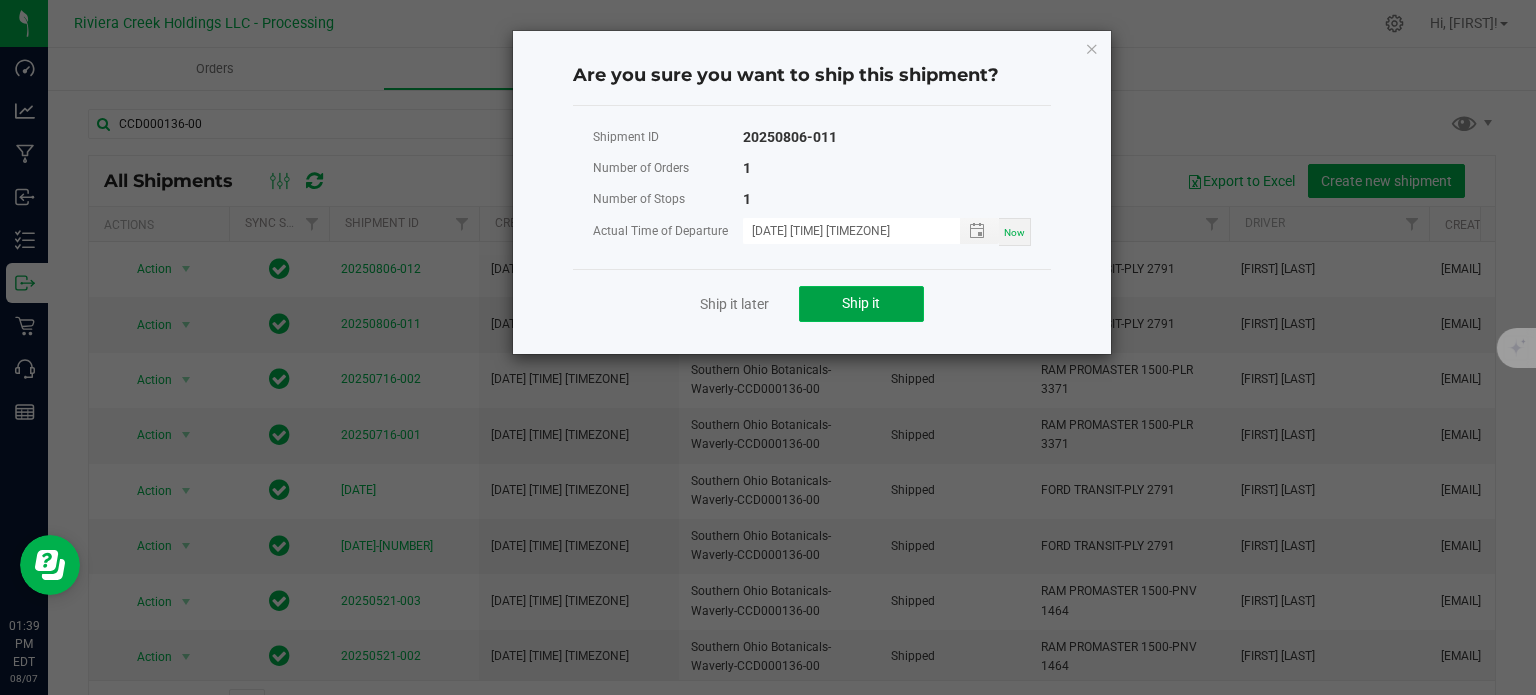 click on "Ship it" 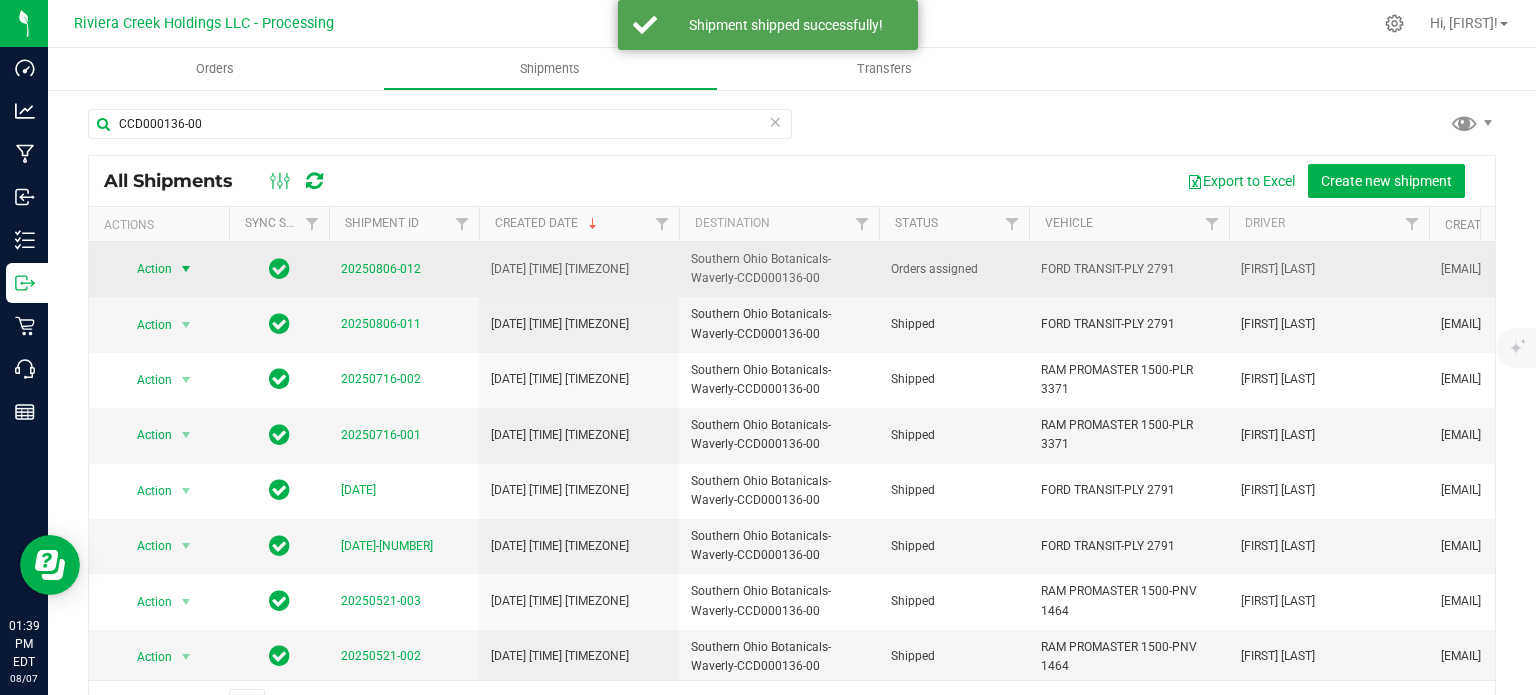 click at bounding box center (186, 269) 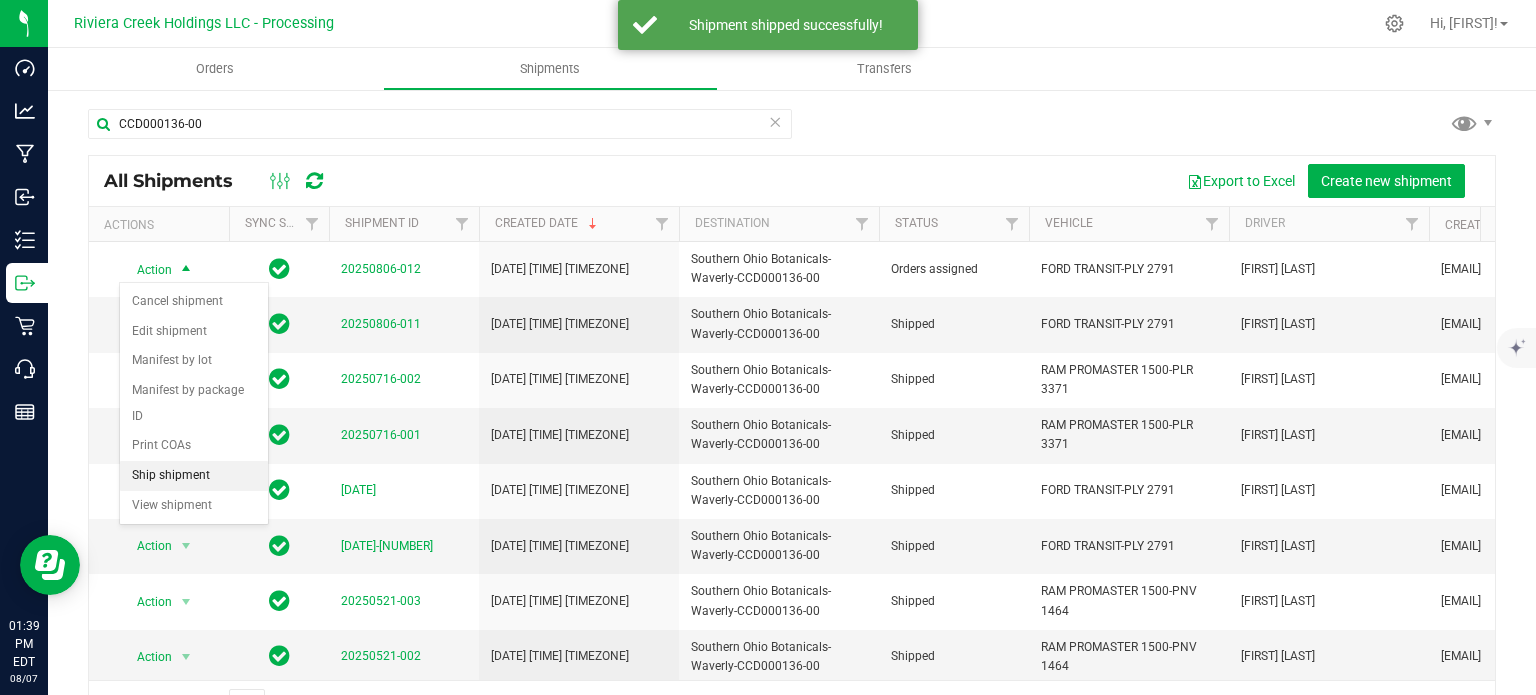 click on "Ship shipment" at bounding box center [194, 476] 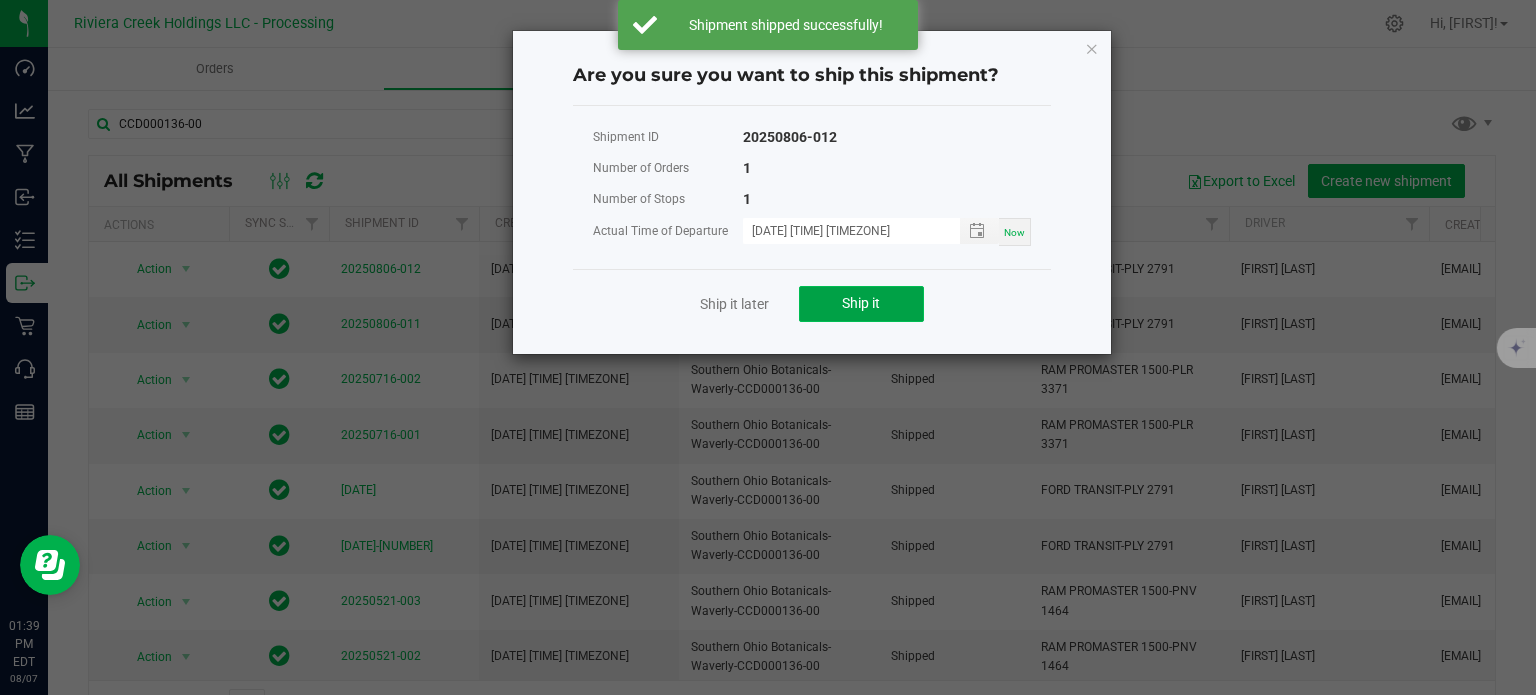 click on "Ship it" 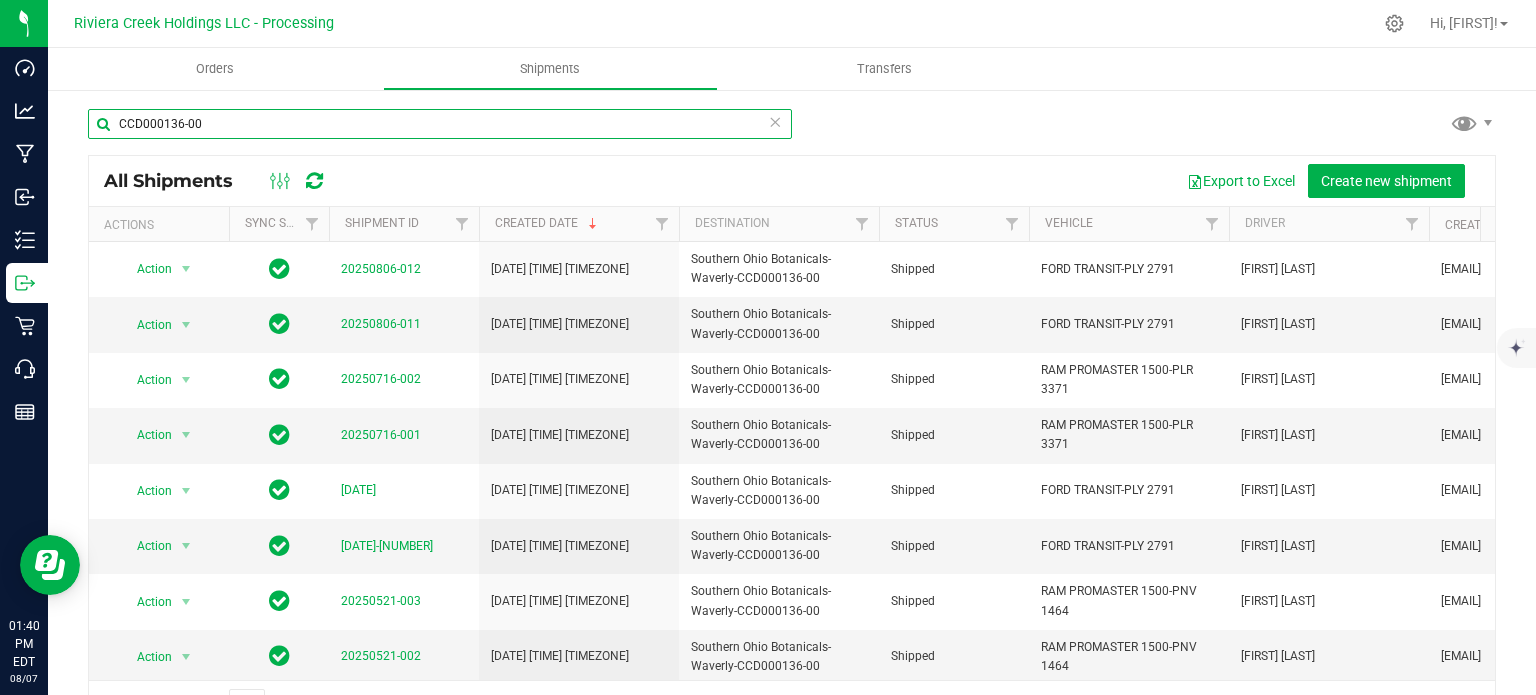 drag, startPoint x: 219, startPoint y: 122, endPoint x: 88, endPoint y: 121, distance: 131.00381 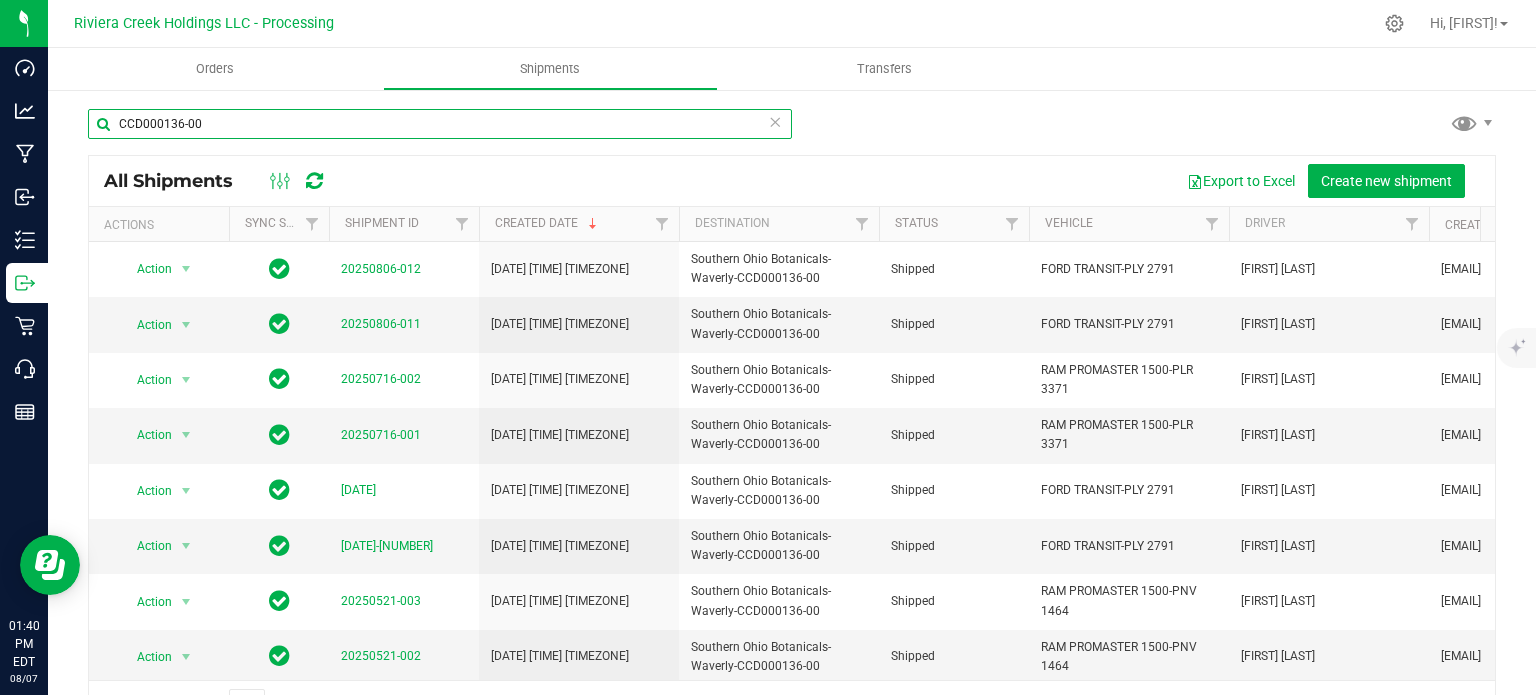 click on "CCD000136-00" at bounding box center [440, 124] 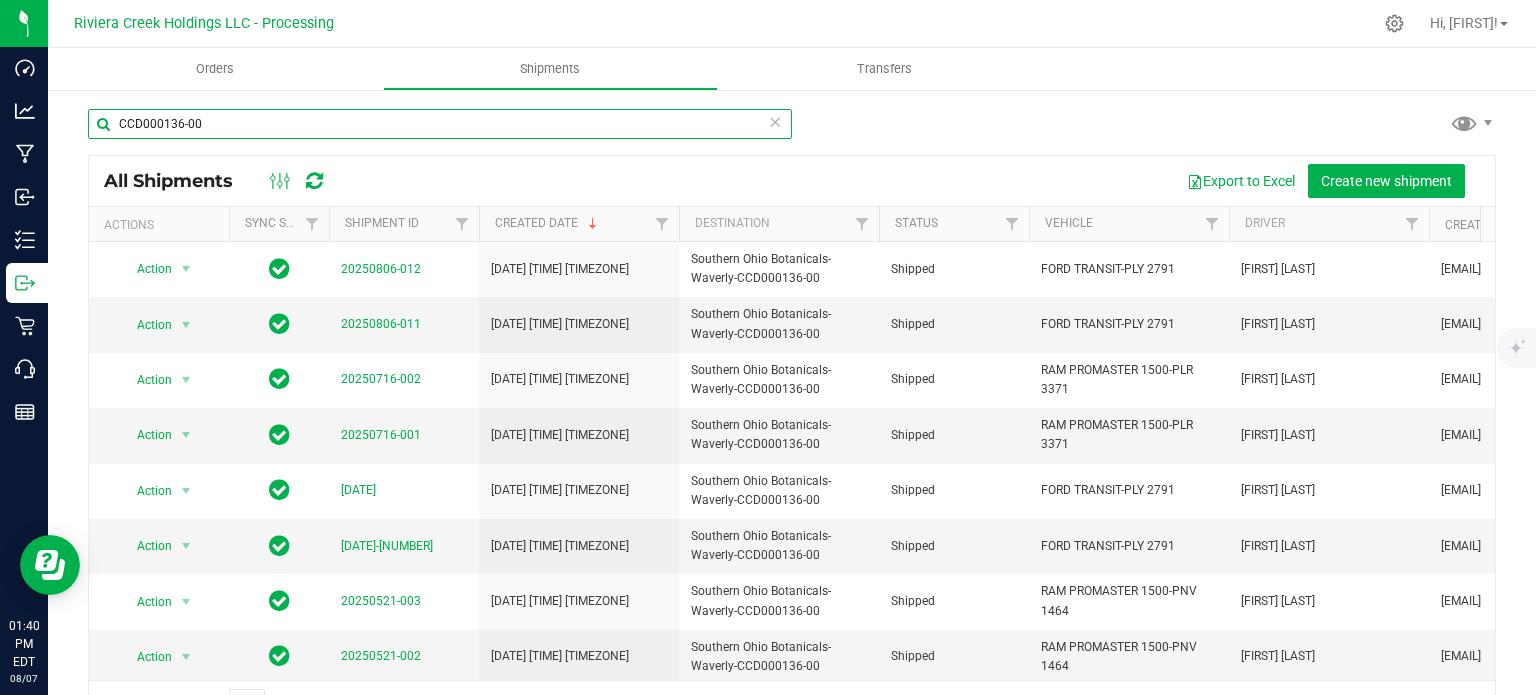paste on "50-00" 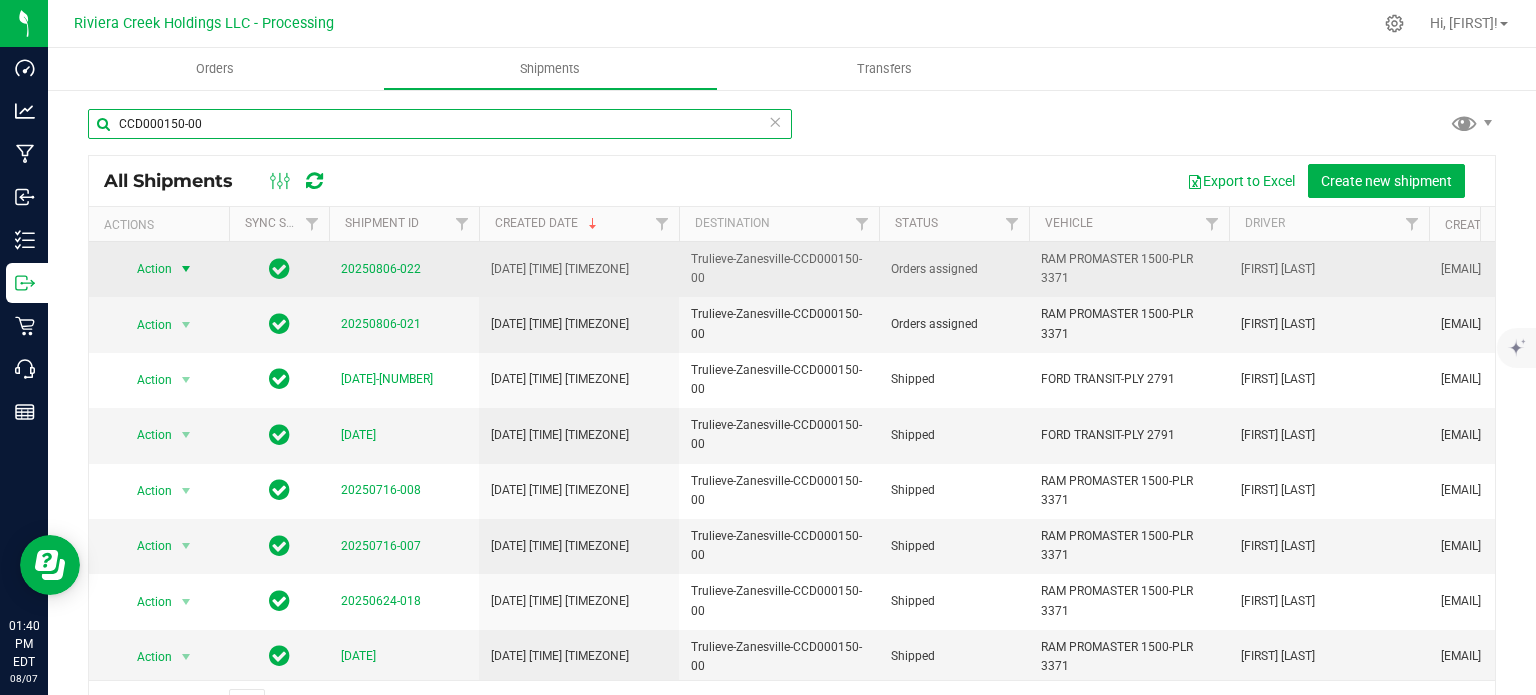 type on "CCD000150-00" 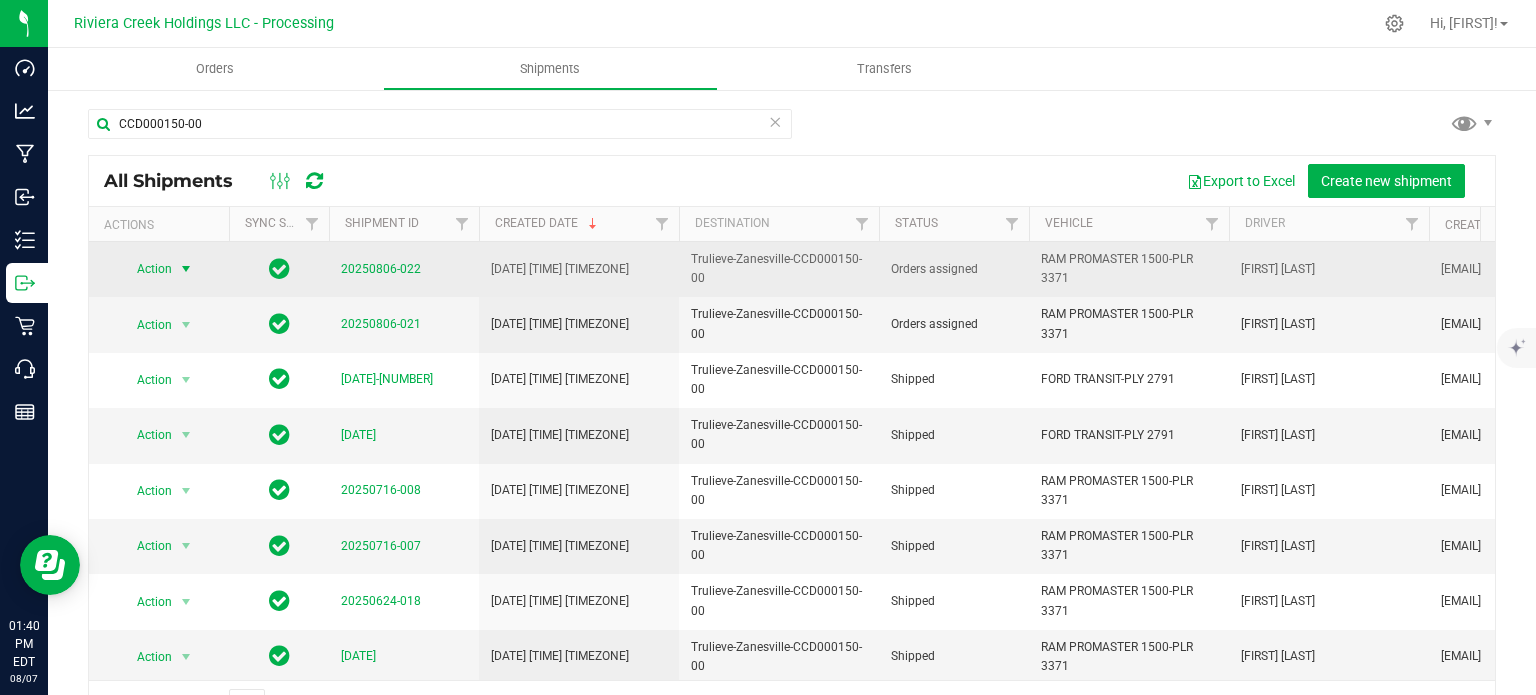 click on "Action" at bounding box center (146, 269) 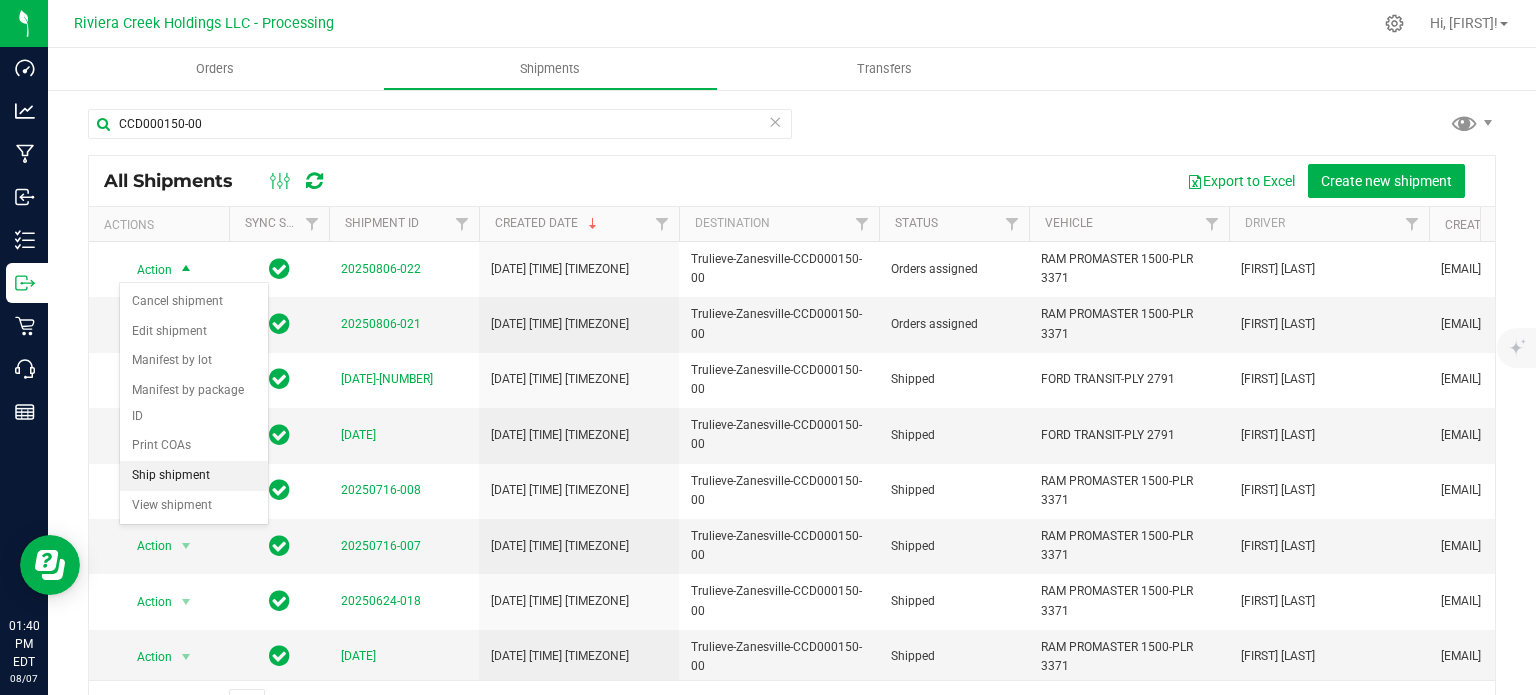 click on "Ship shipment" at bounding box center (194, 476) 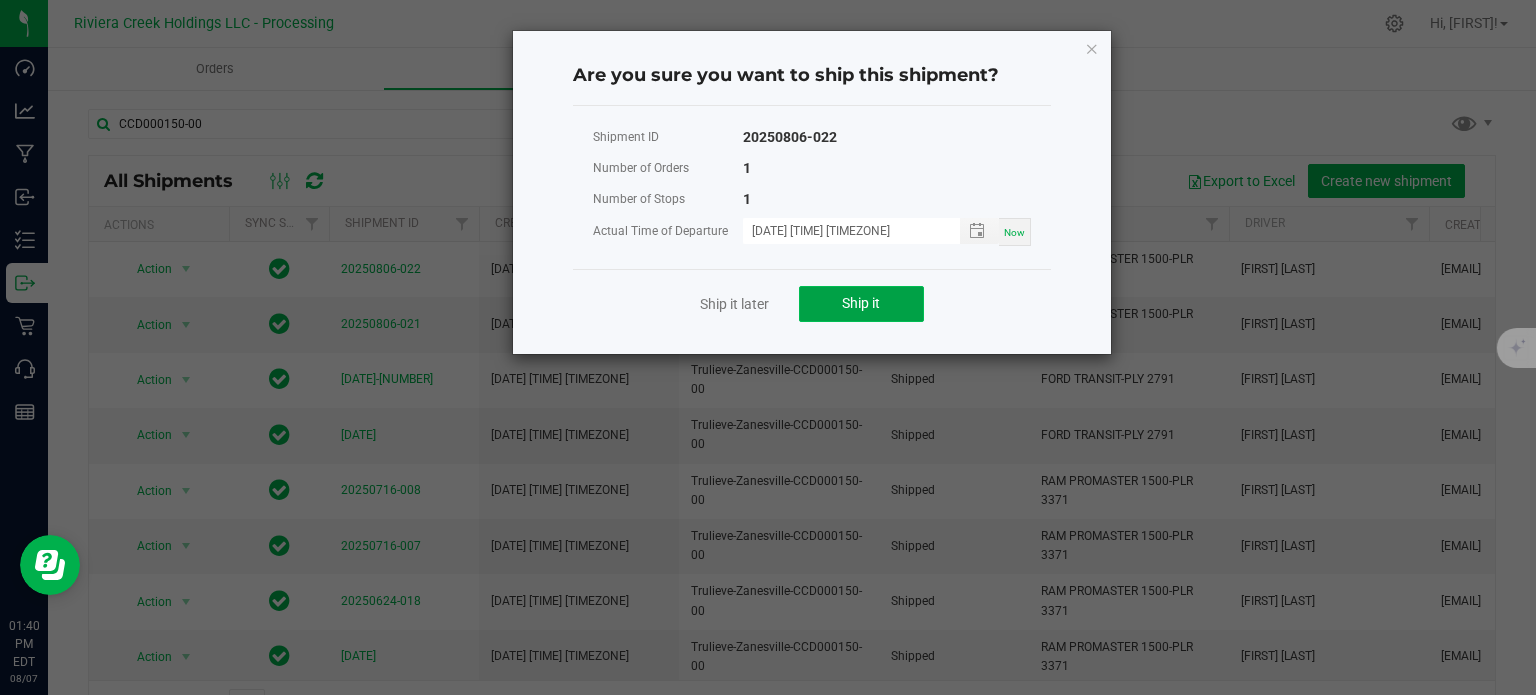 click on "Ship it" 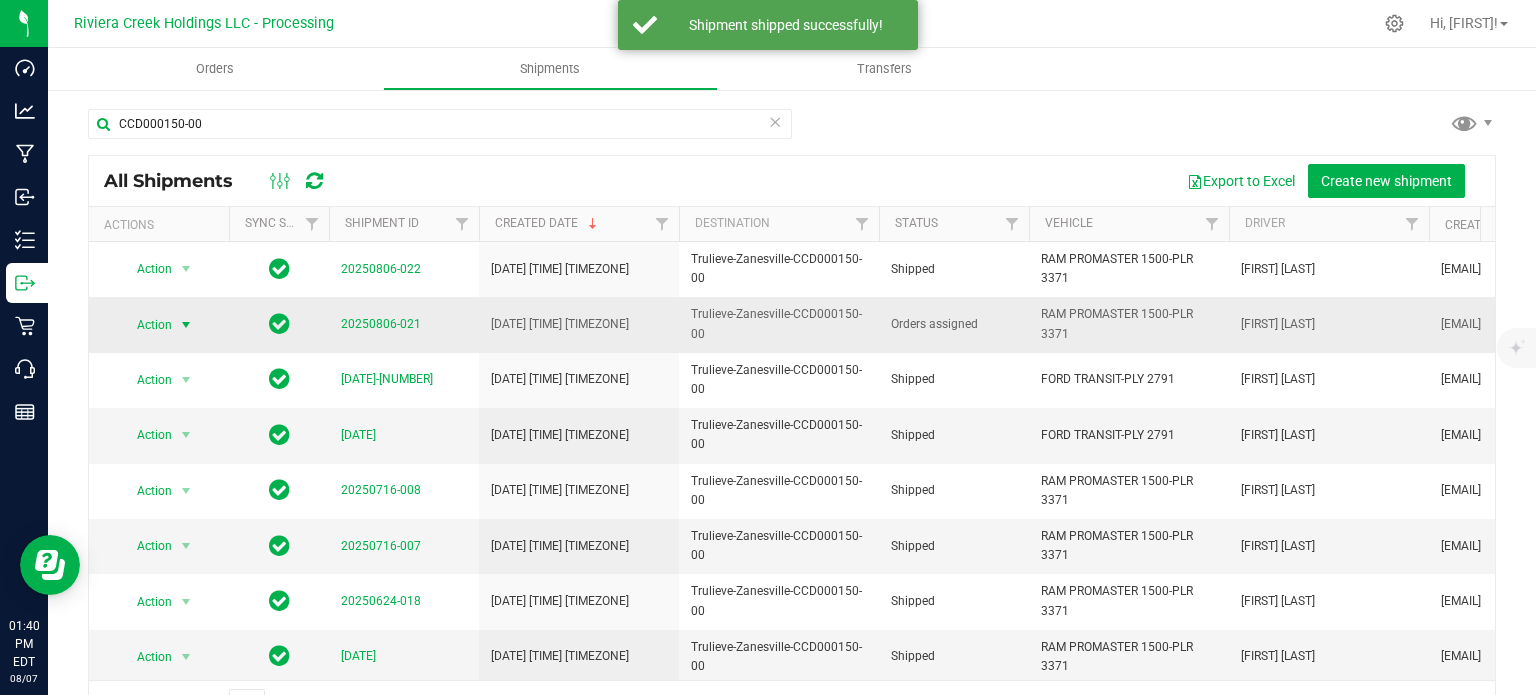 click on "Action" at bounding box center (146, 325) 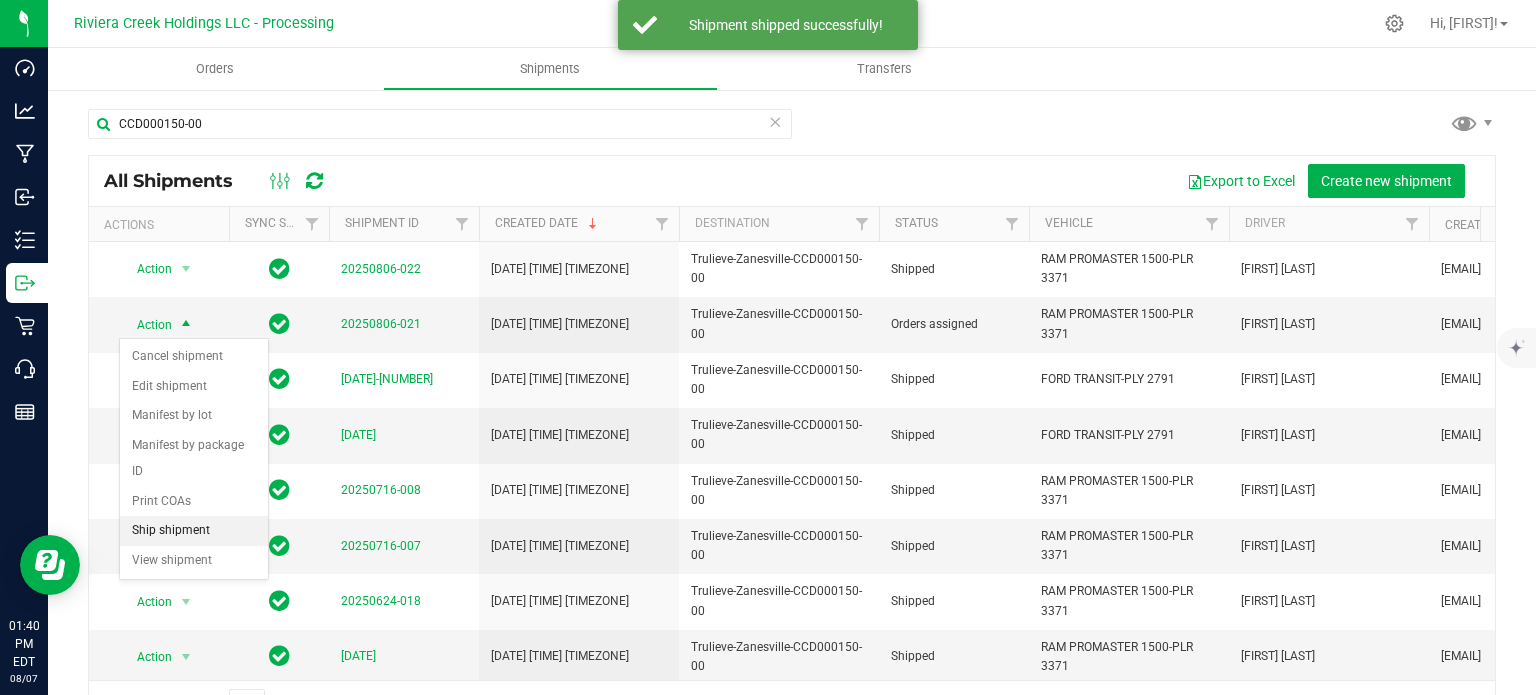 click on "Ship shipment" at bounding box center [194, 531] 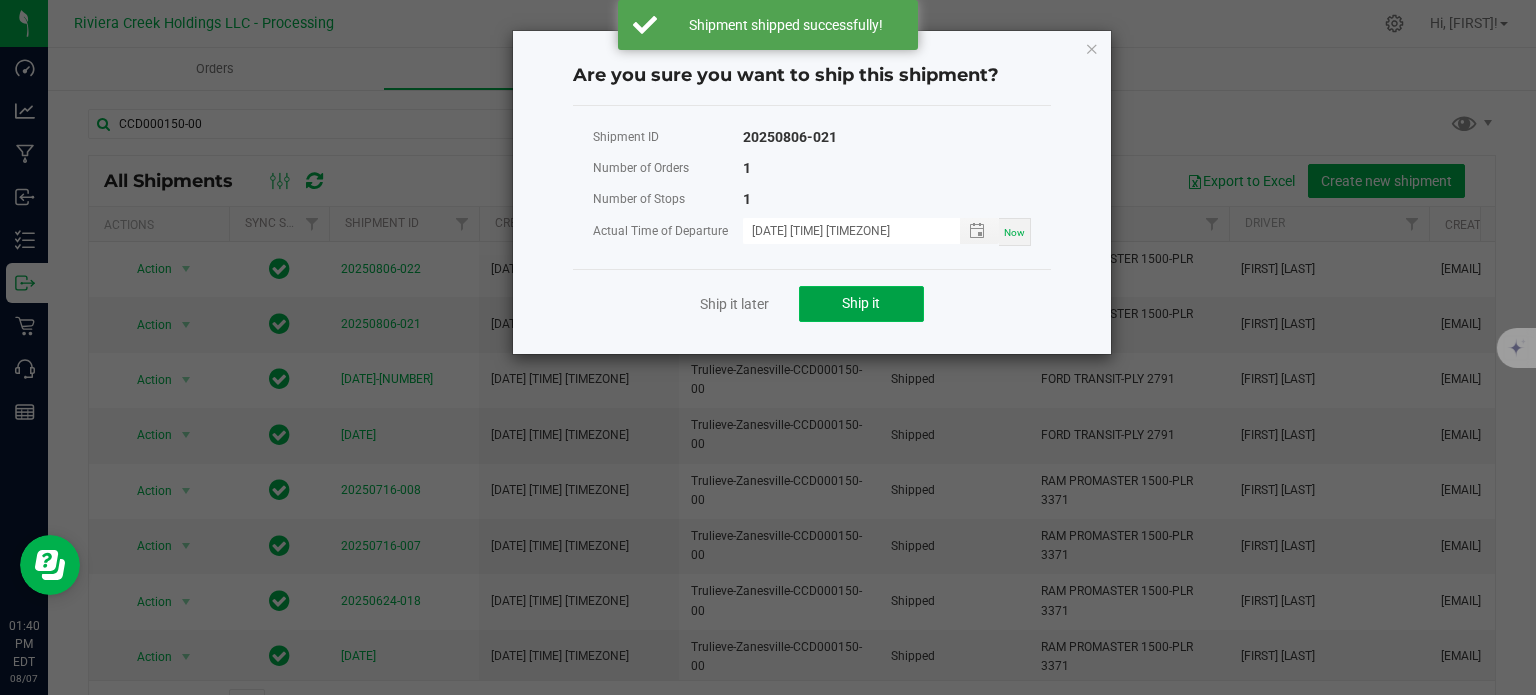 click on "Ship it" 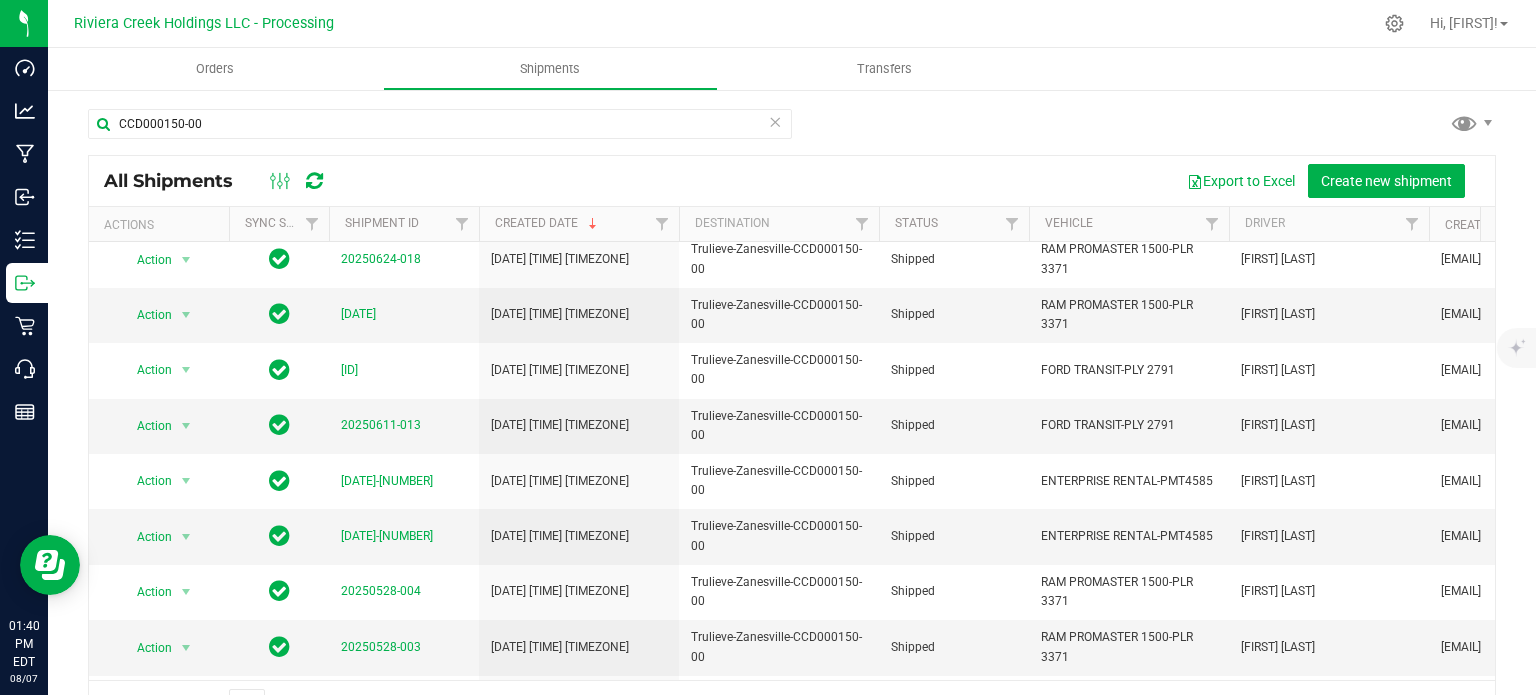 scroll, scrollTop: 0, scrollLeft: 0, axis: both 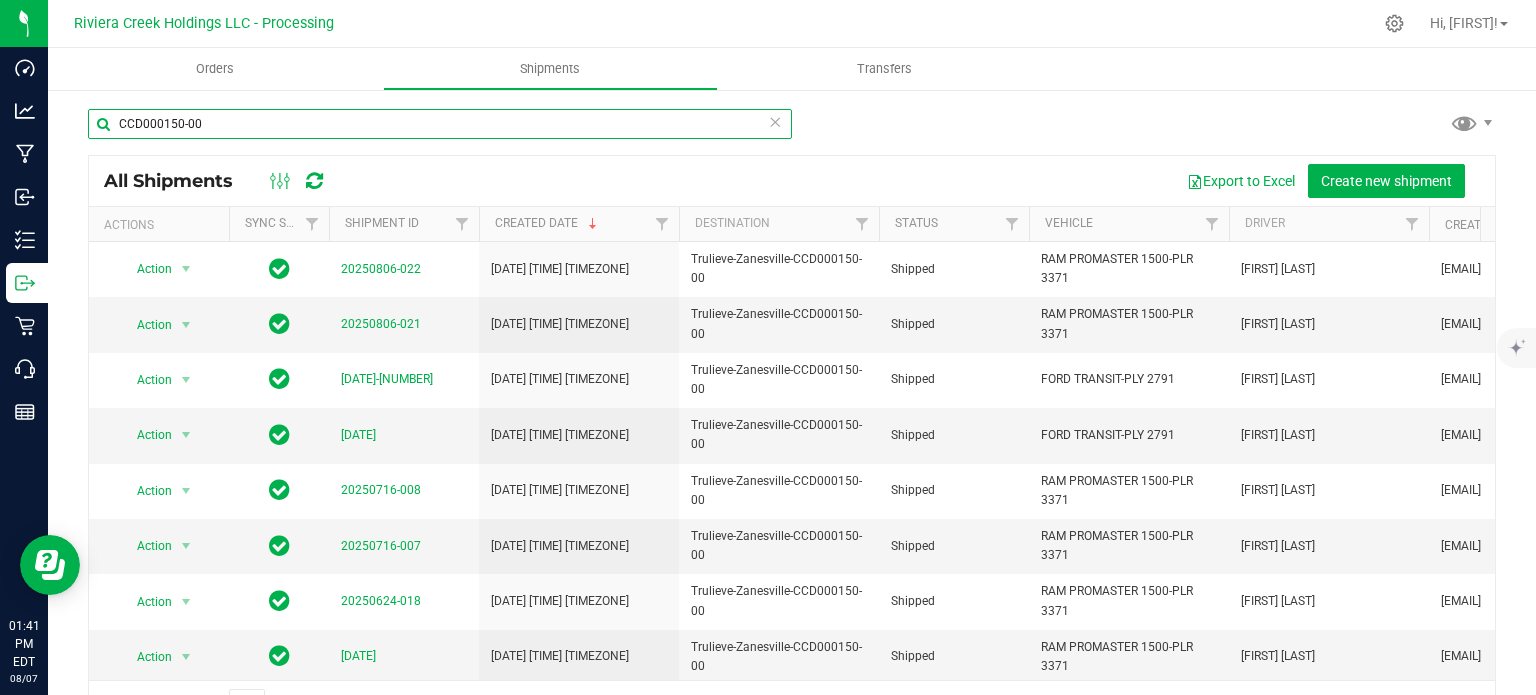 drag, startPoint x: 207, startPoint y: 121, endPoint x: 109, endPoint y: 123, distance: 98.02041 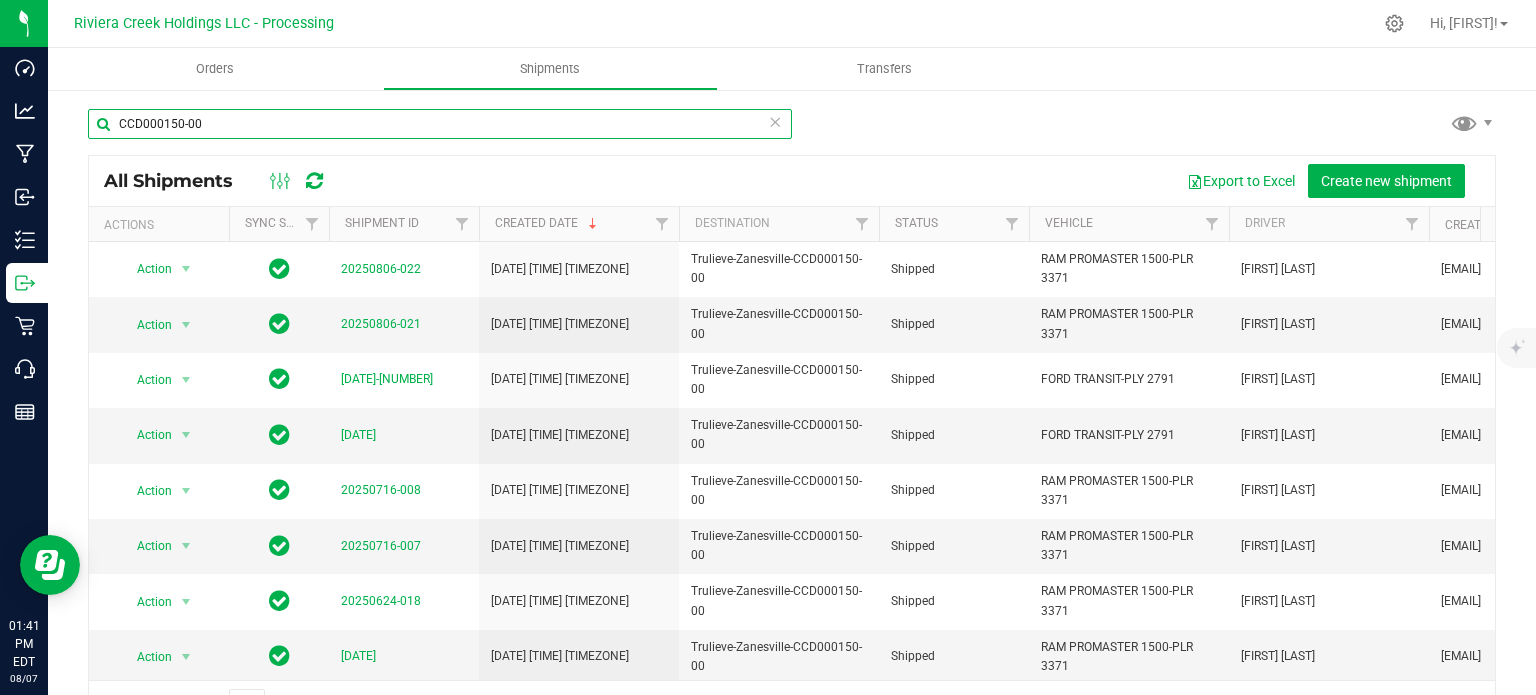 click on "CCD000150-00" at bounding box center [440, 124] 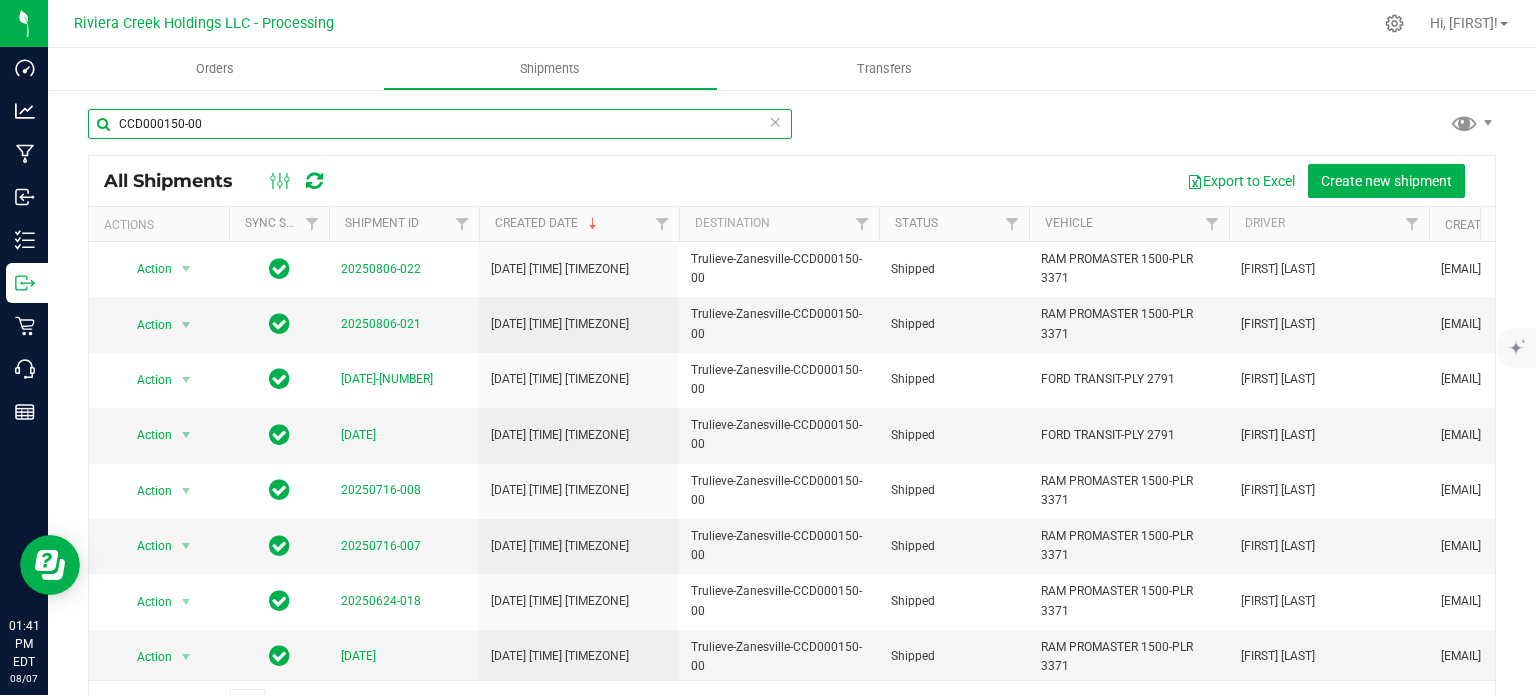 paste on "071" 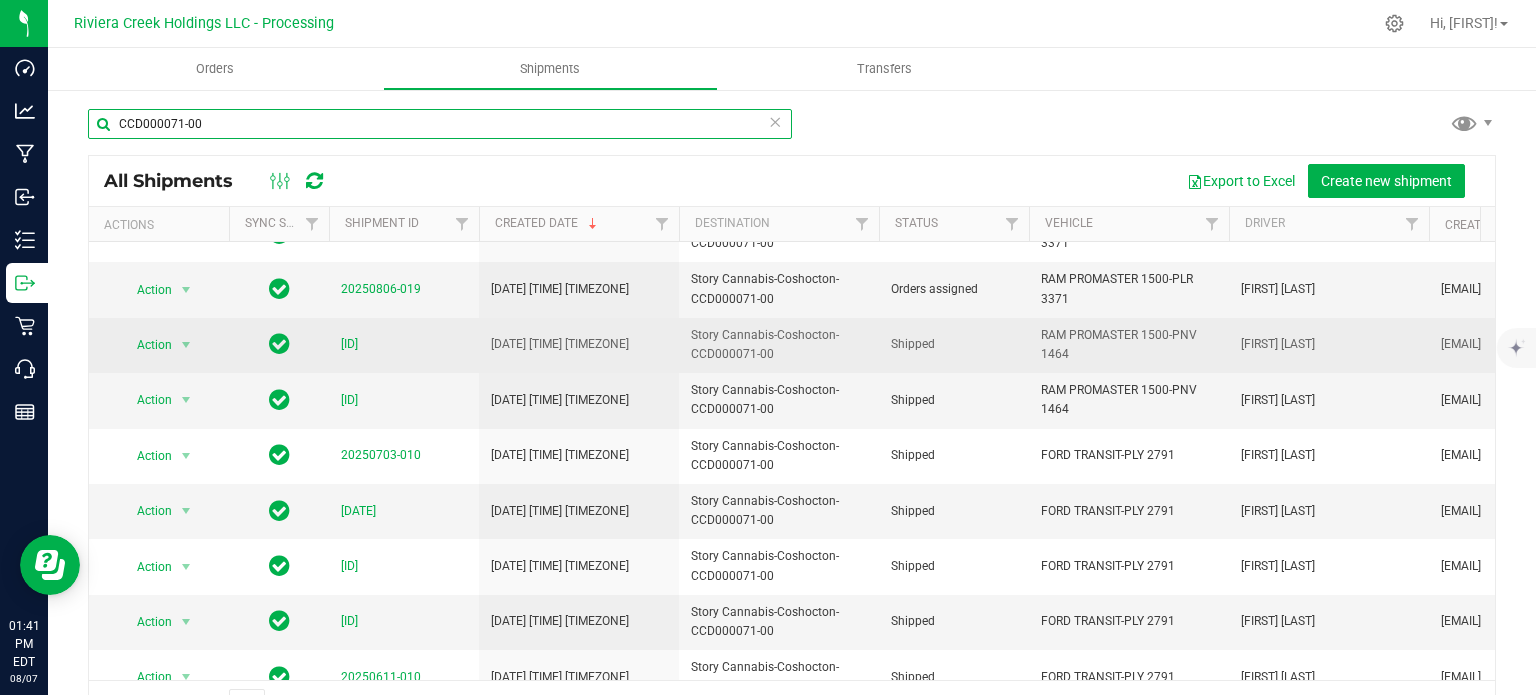 scroll, scrollTop: 0, scrollLeft: 0, axis: both 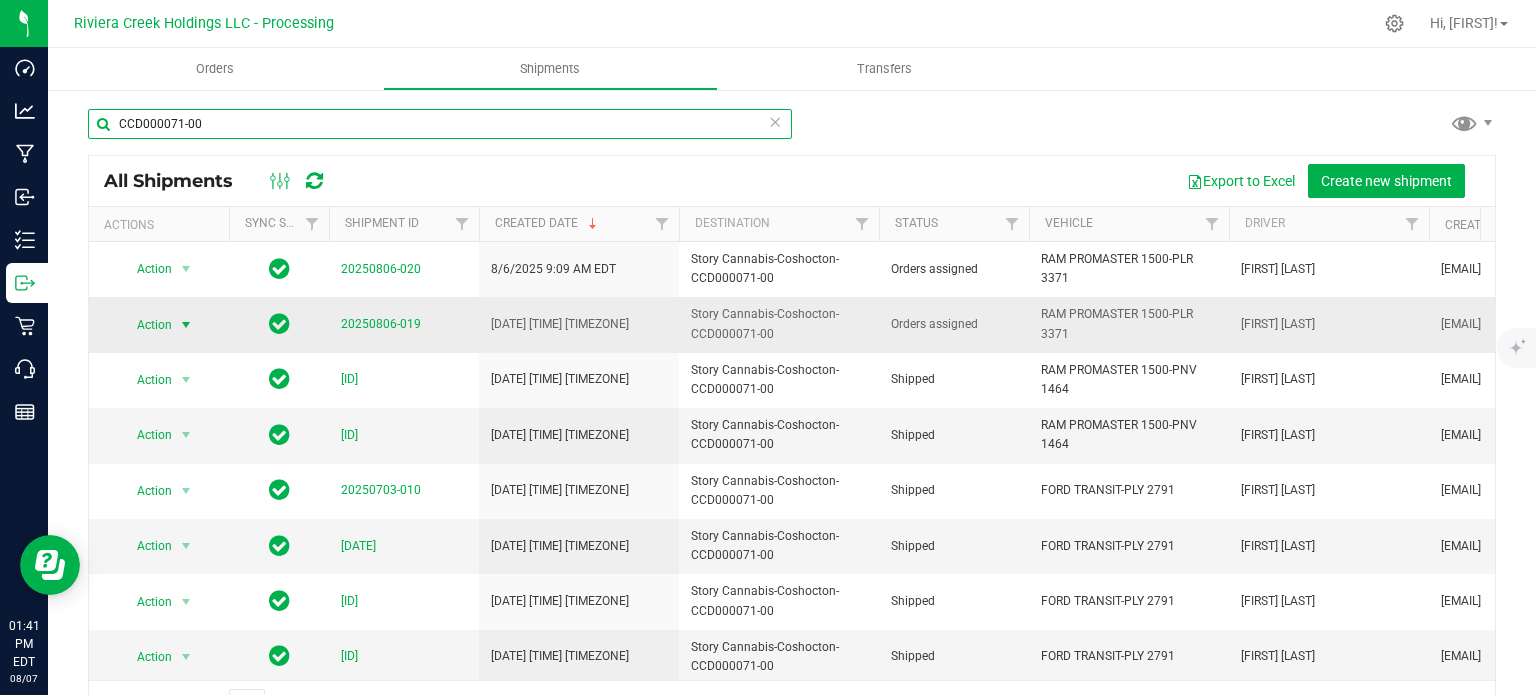 type on "CCD000071-00" 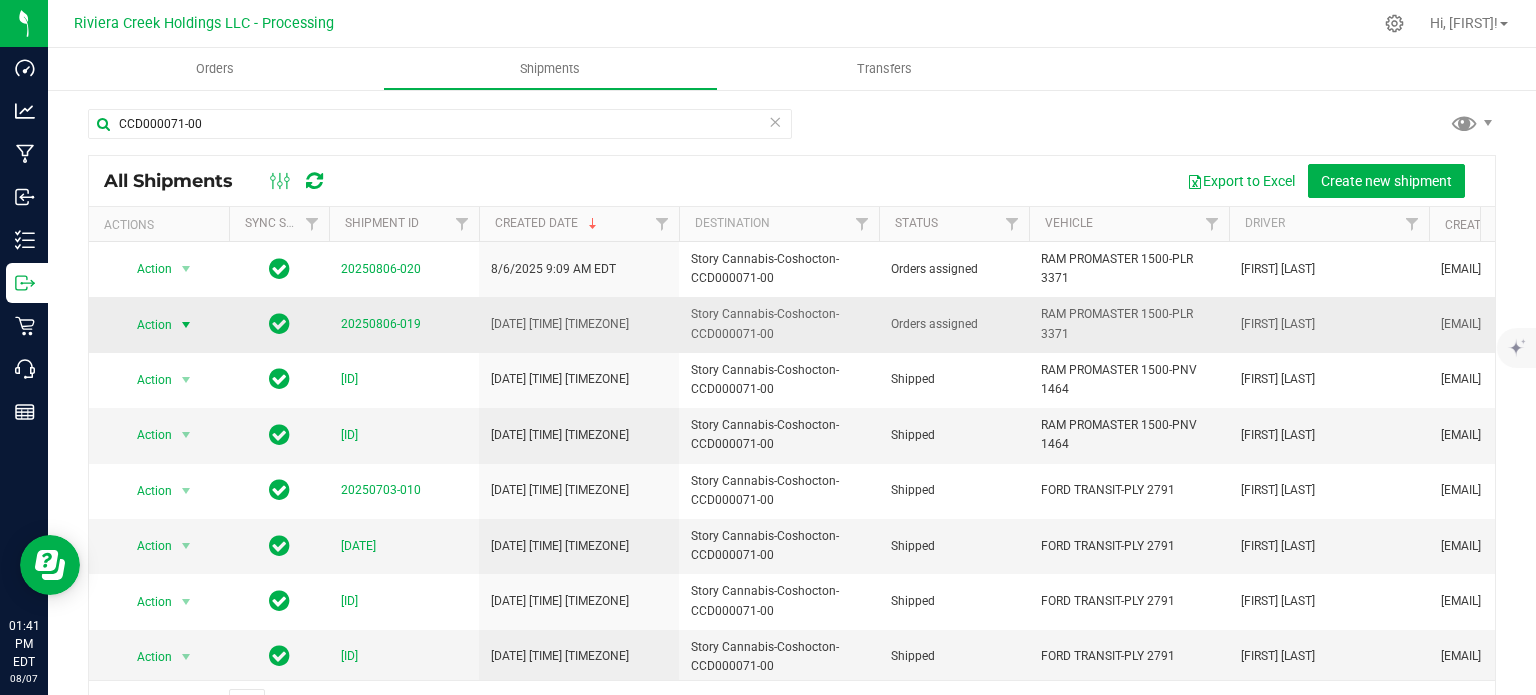 click on "Action" at bounding box center [146, 325] 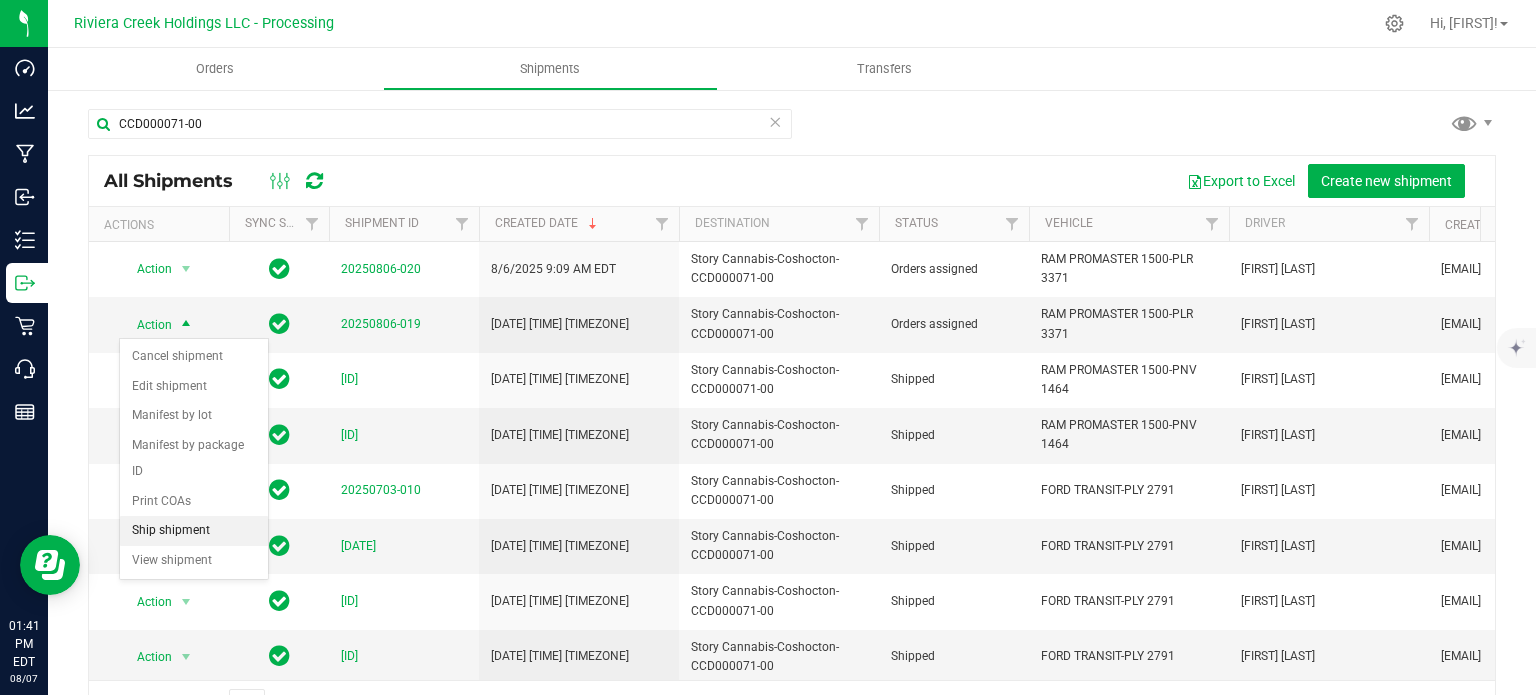 click on "Ship shipment" at bounding box center [194, 531] 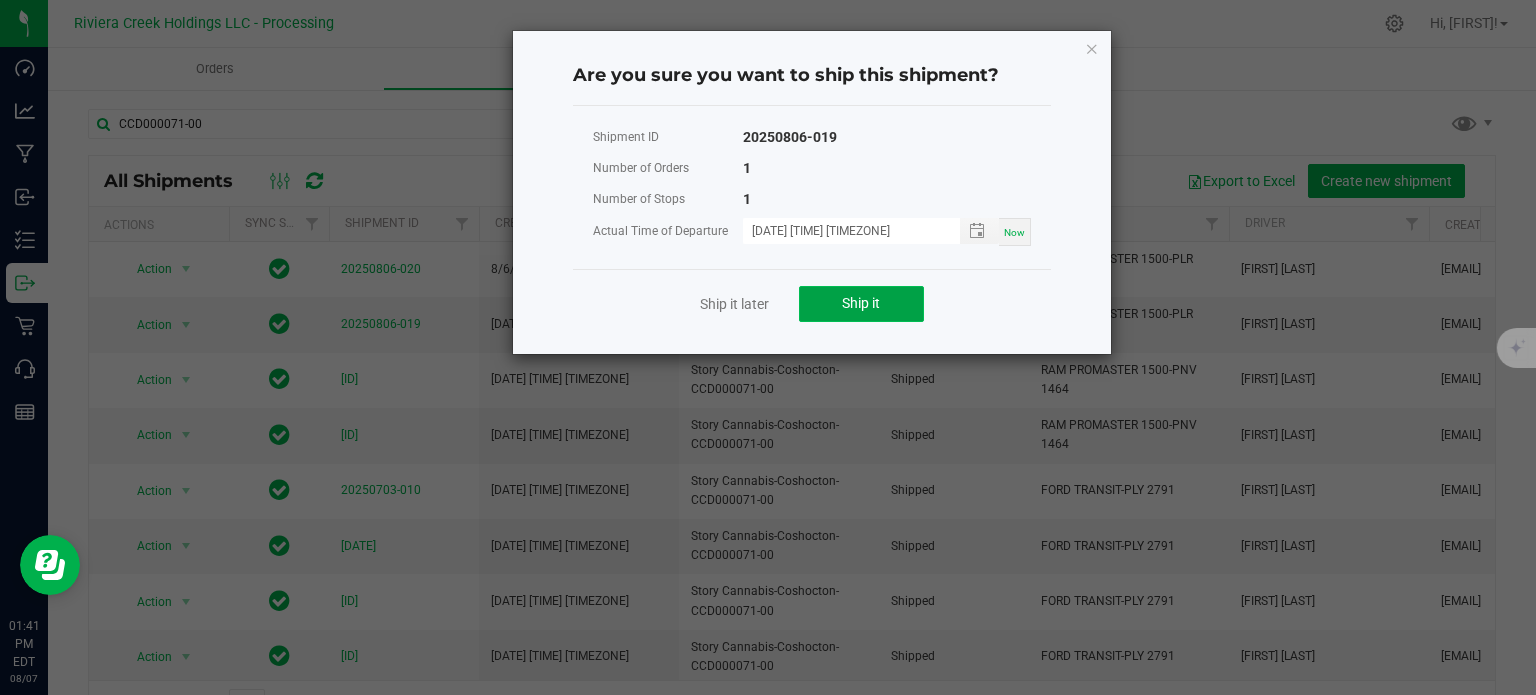 click on "Ship it" 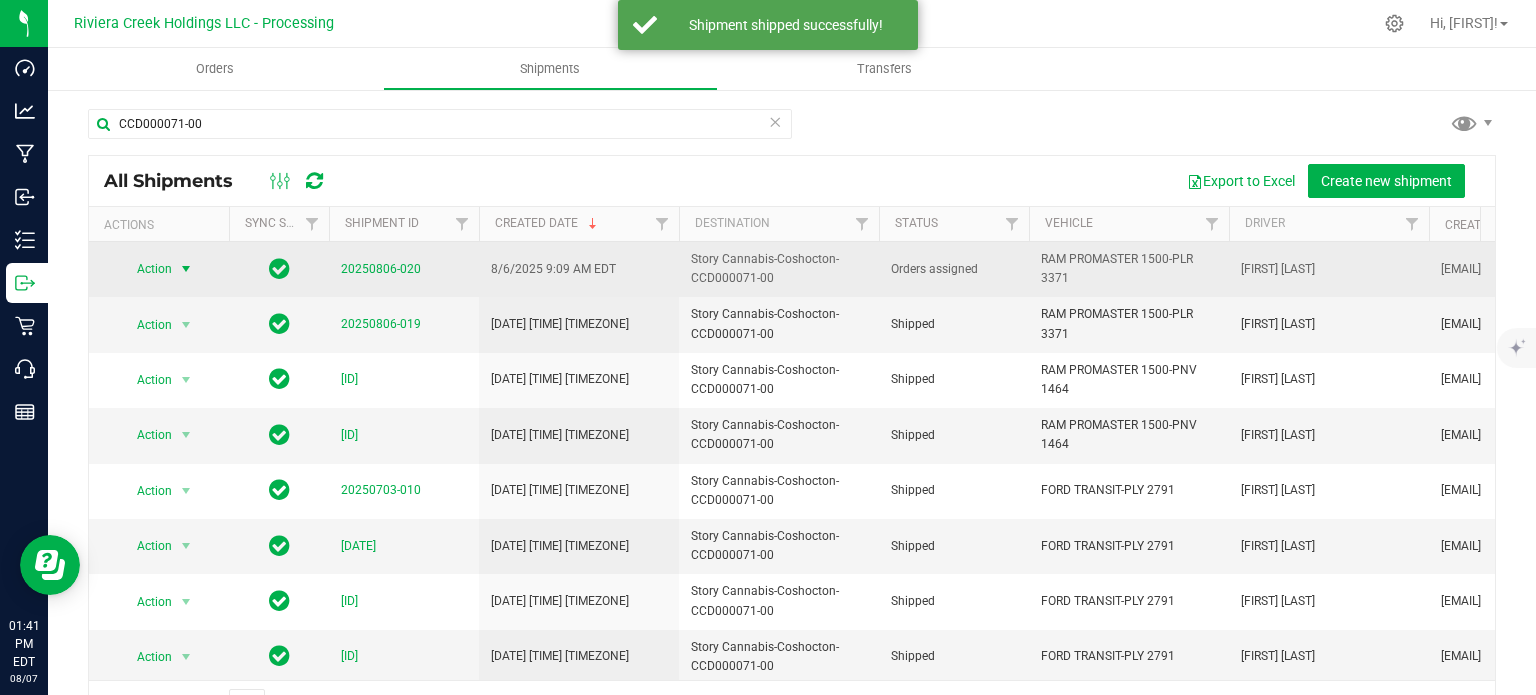 click on "Action" at bounding box center [146, 269] 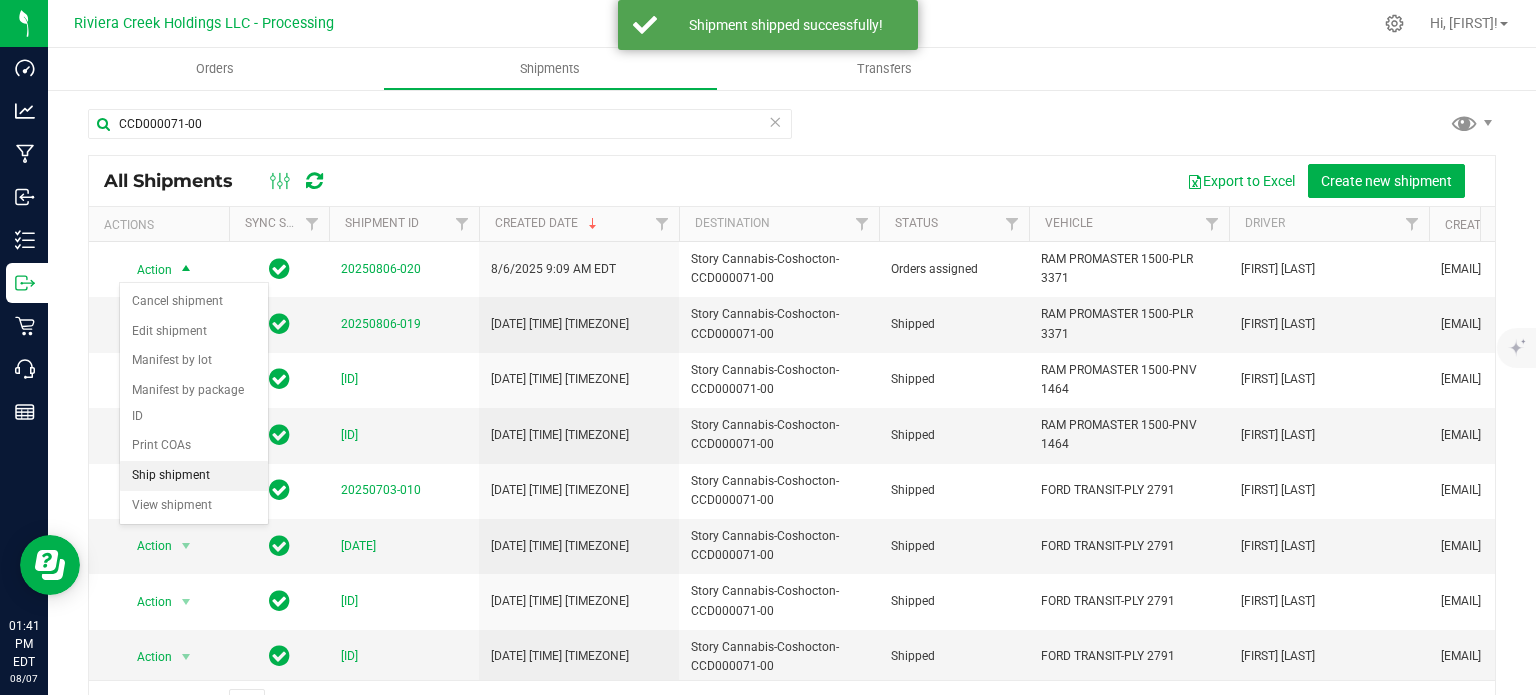 click on "Ship shipment" at bounding box center [194, 476] 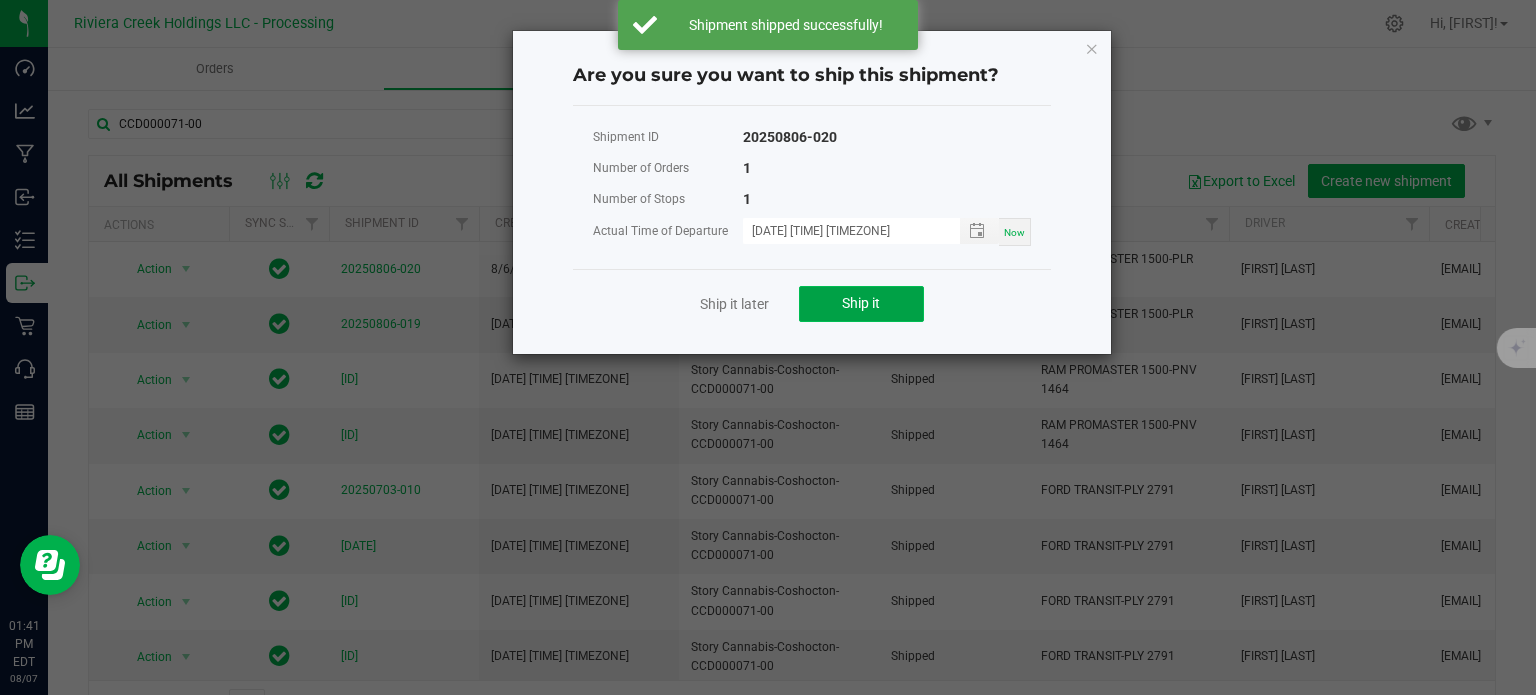 click on "Ship it" 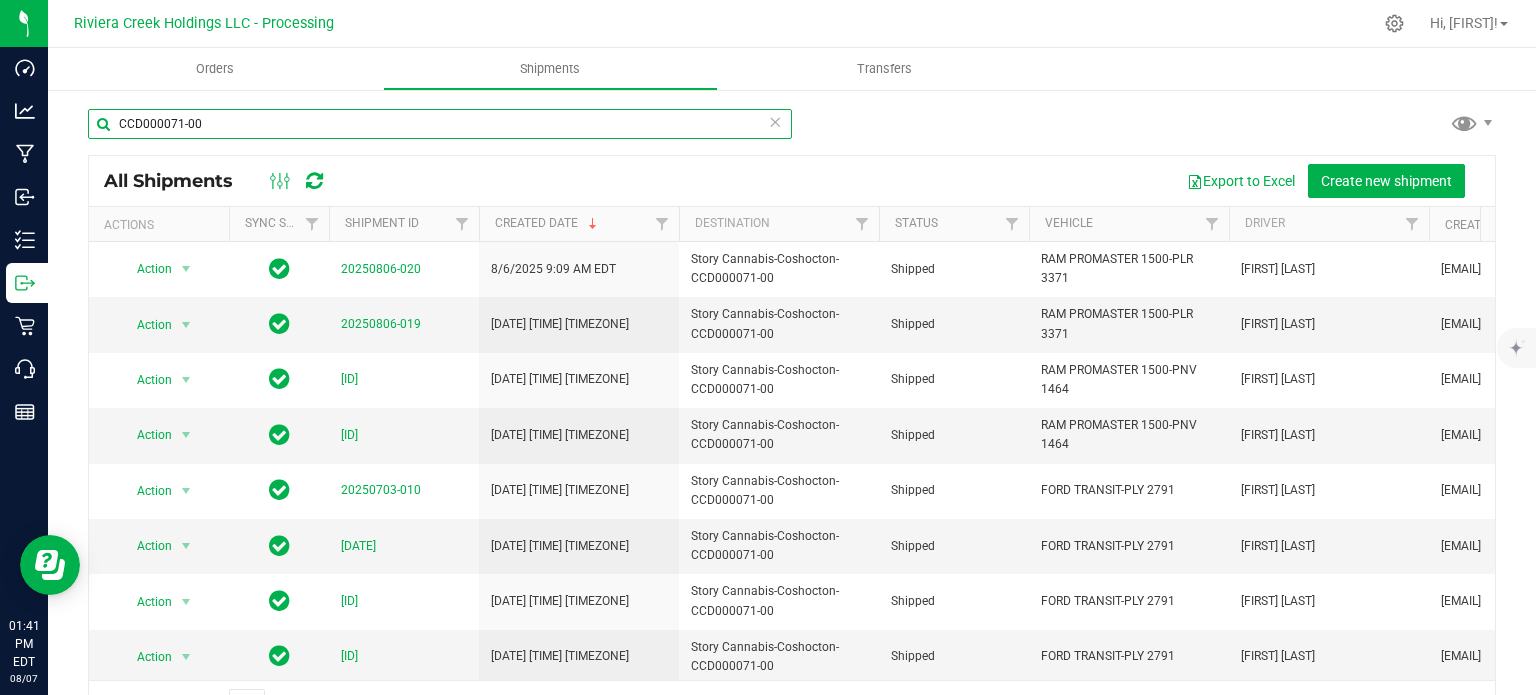 drag, startPoint x: 215, startPoint y: 125, endPoint x: 100, endPoint y: 124, distance: 115.00435 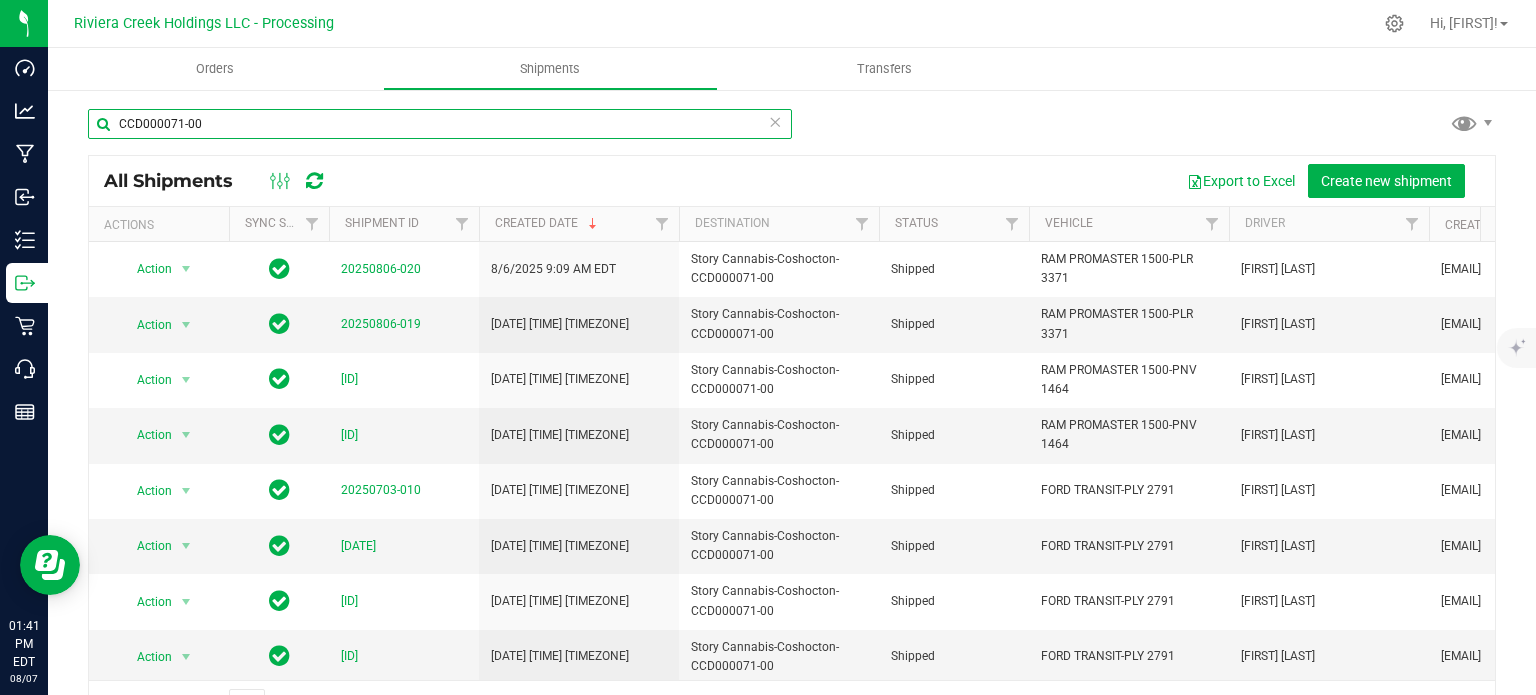 click on "CCD000071-00" at bounding box center (440, 124) 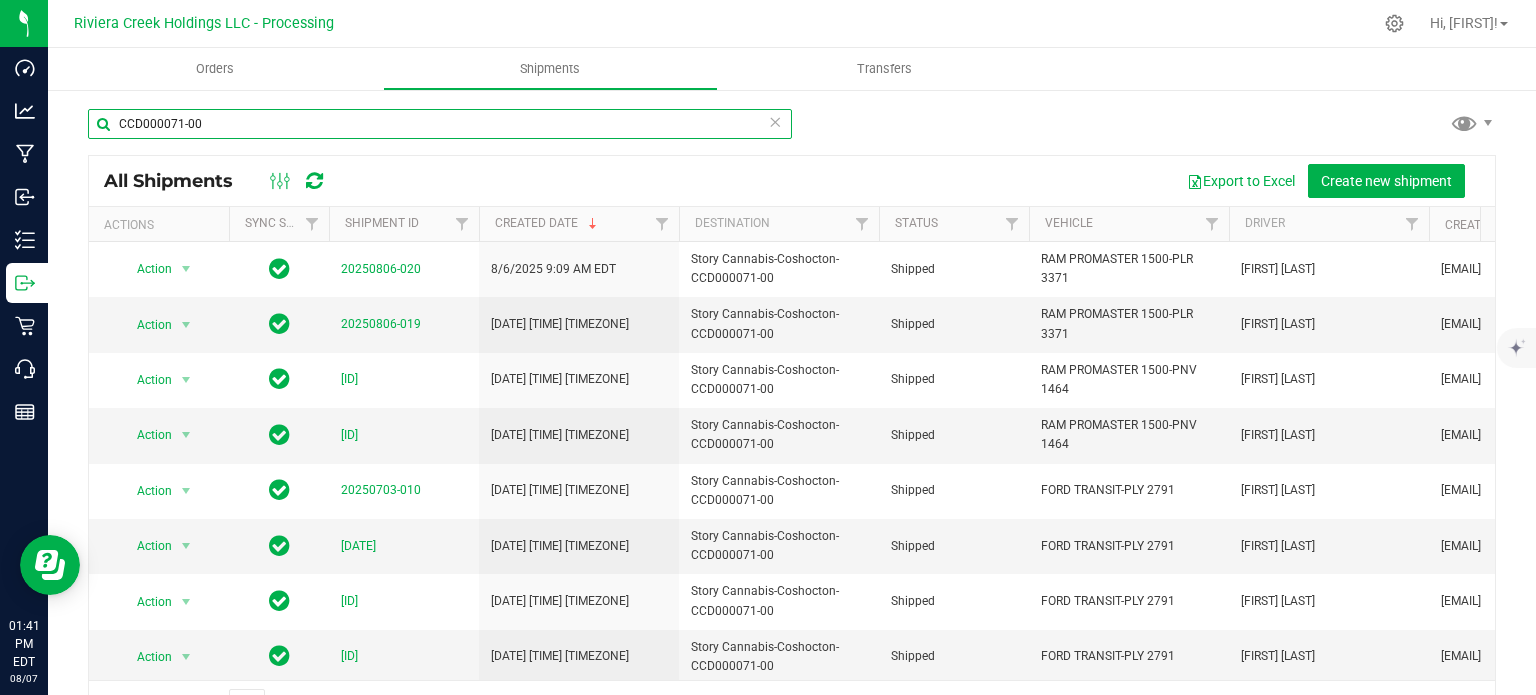 paste on "45" 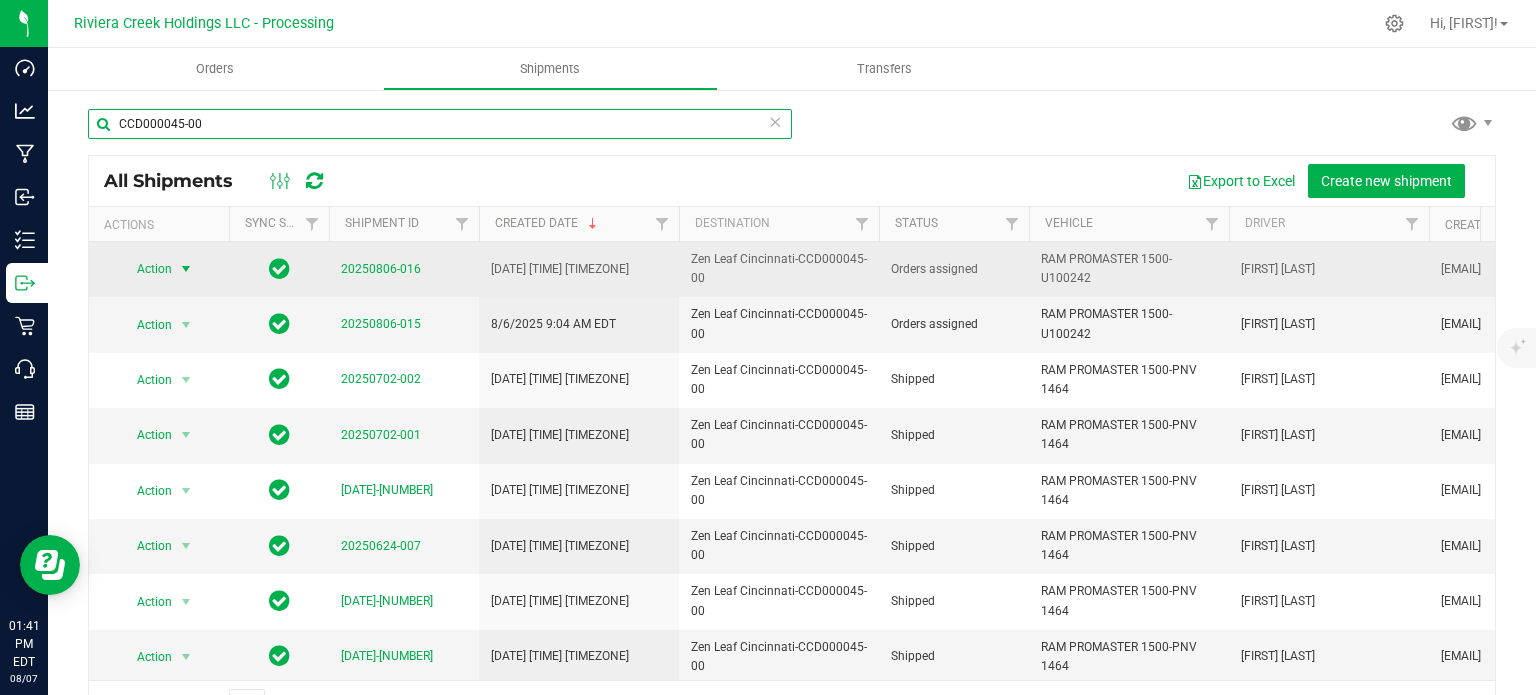 type on "CCD000045-00" 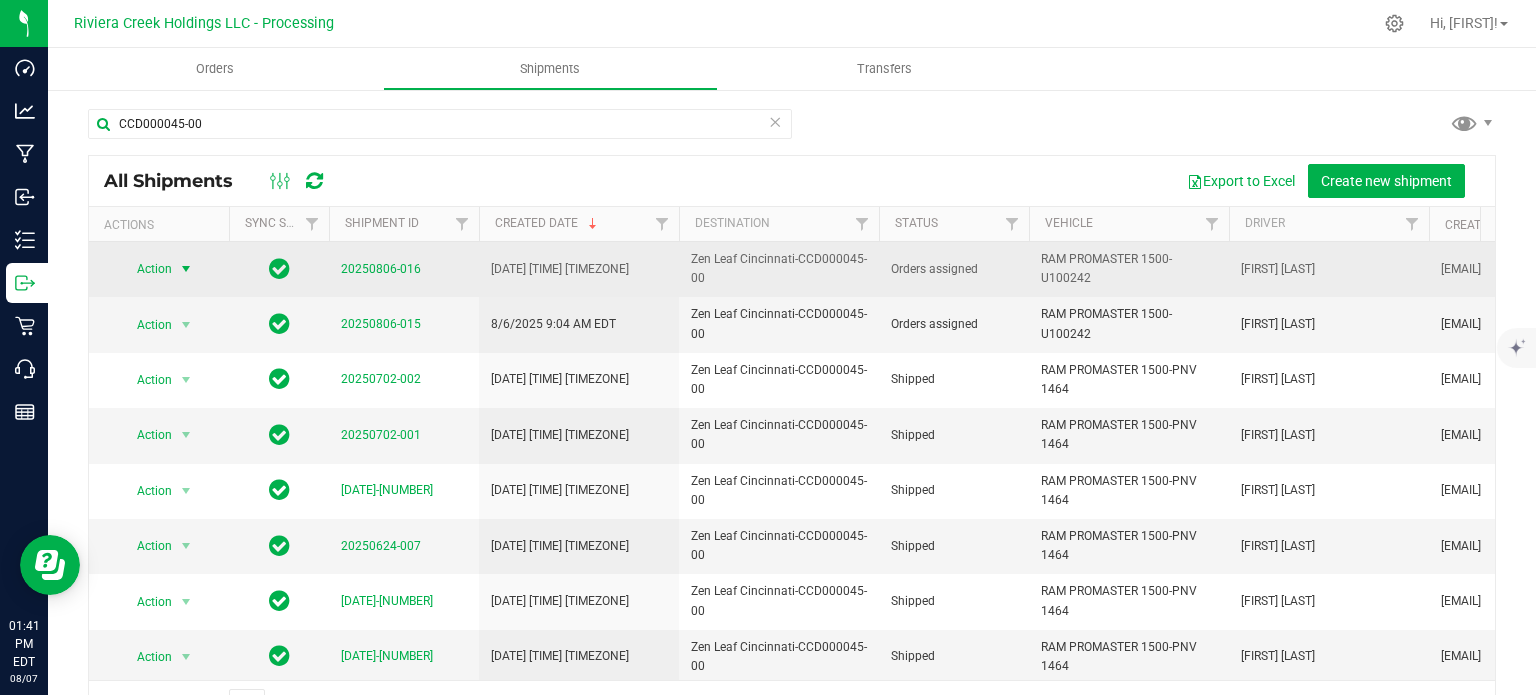 click at bounding box center [186, 269] 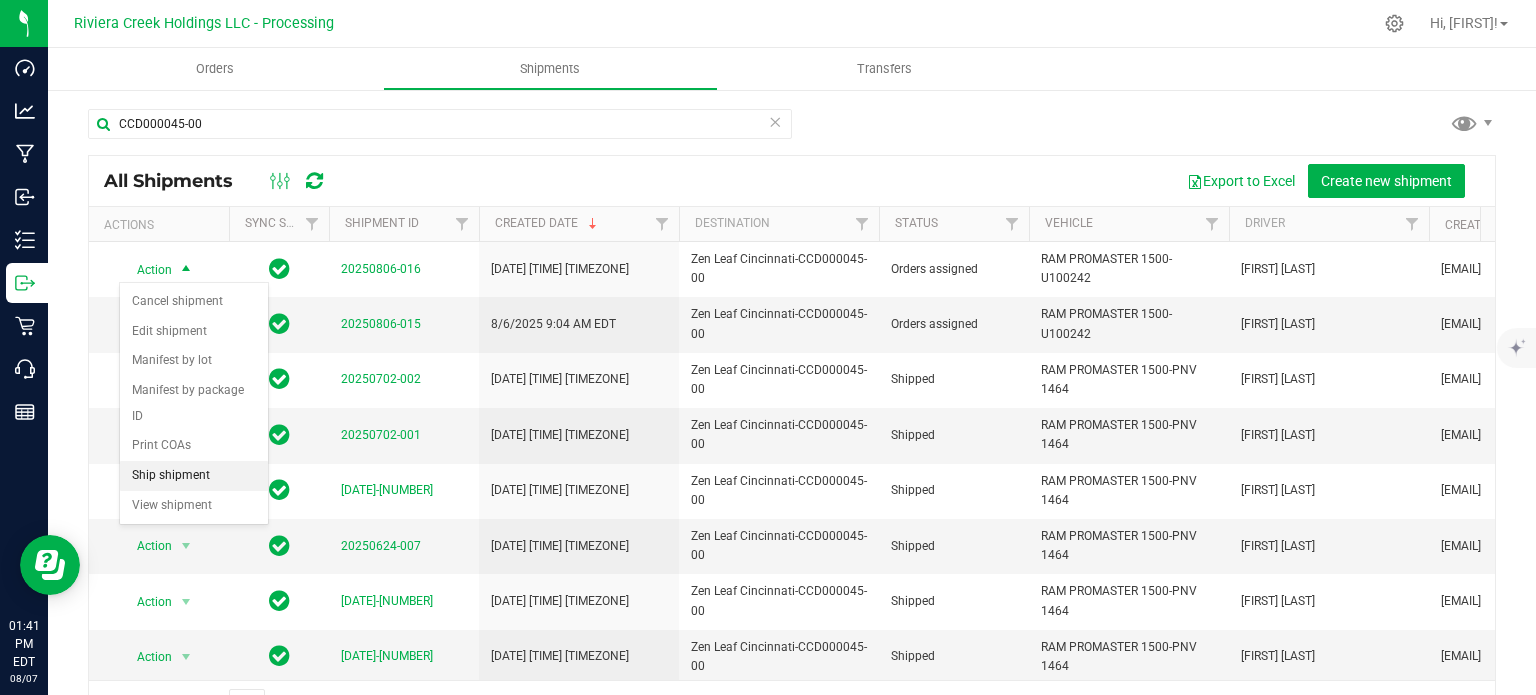 click on "Ship shipment" at bounding box center (194, 476) 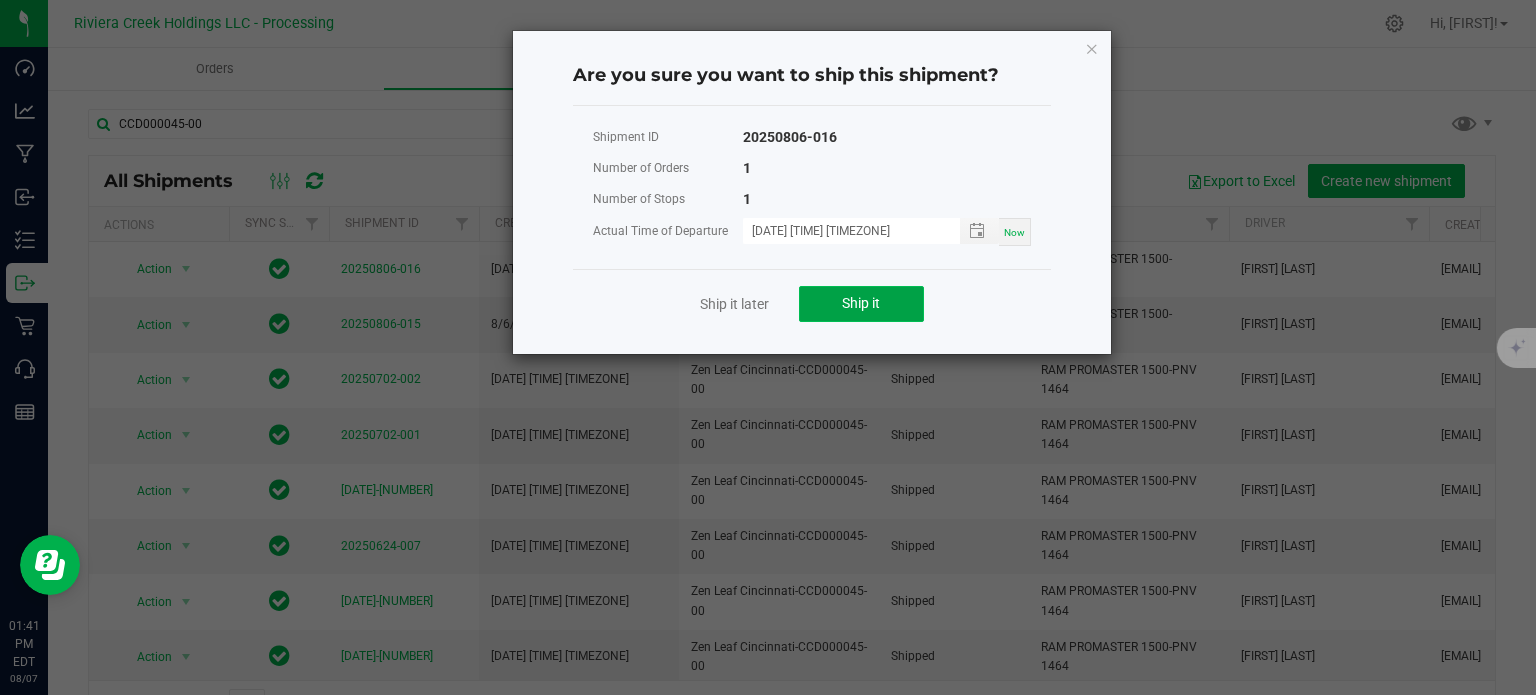 click on "Ship it" 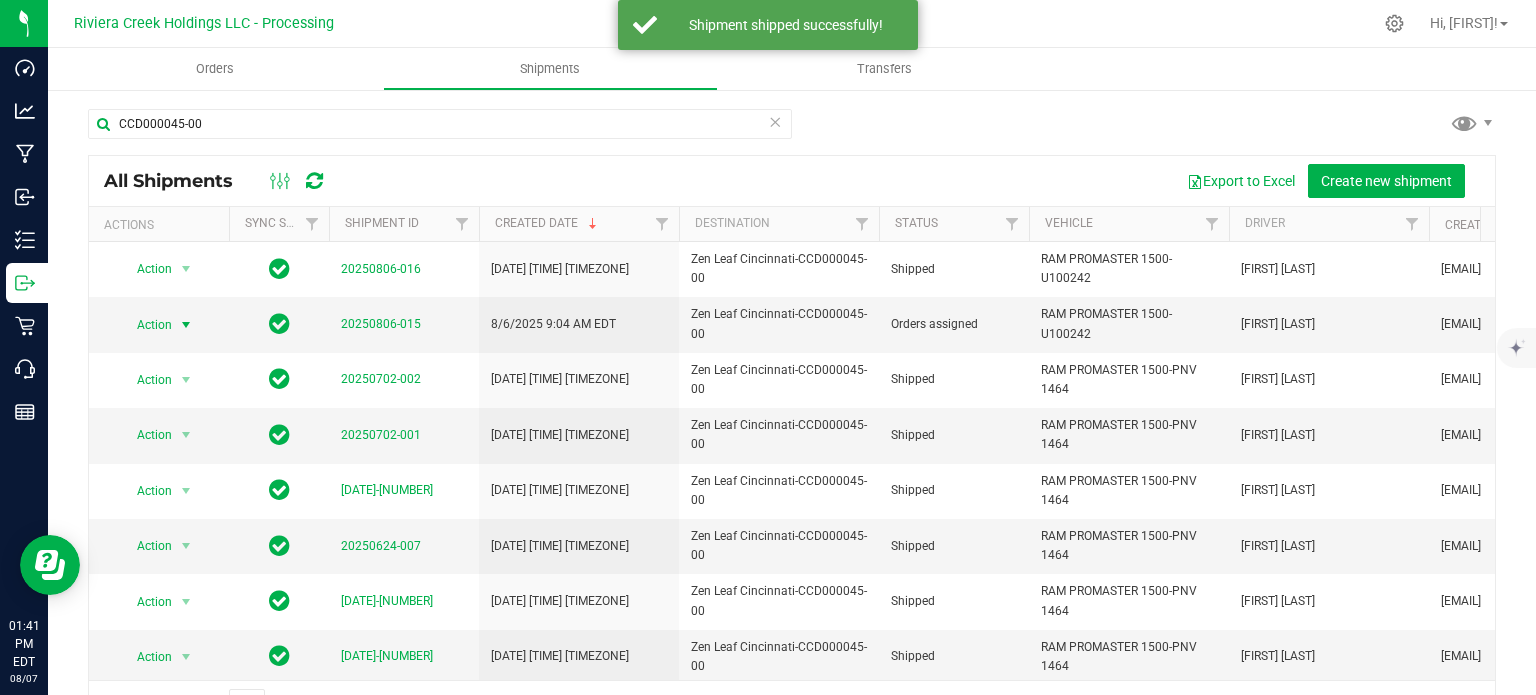 click on "Action" at bounding box center [146, 325] 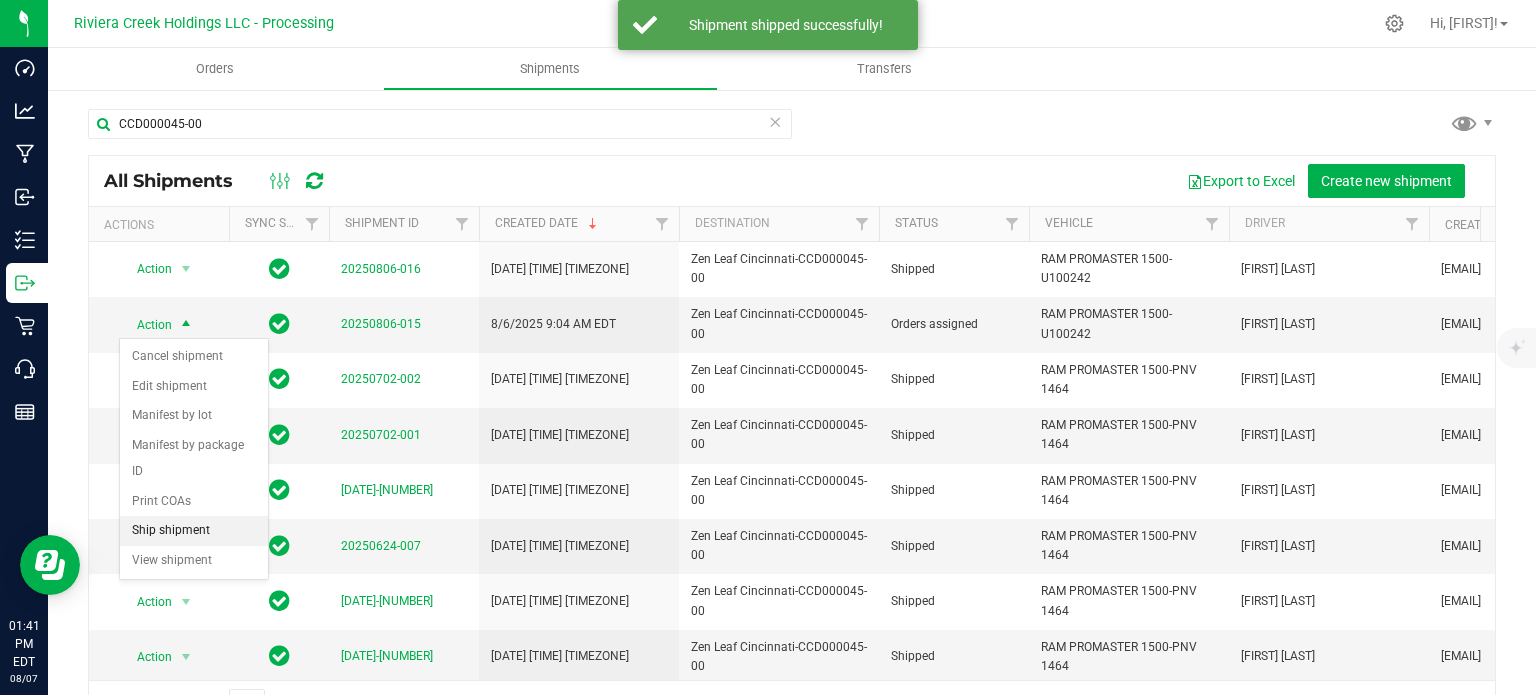 click on "Ship shipment" at bounding box center (194, 531) 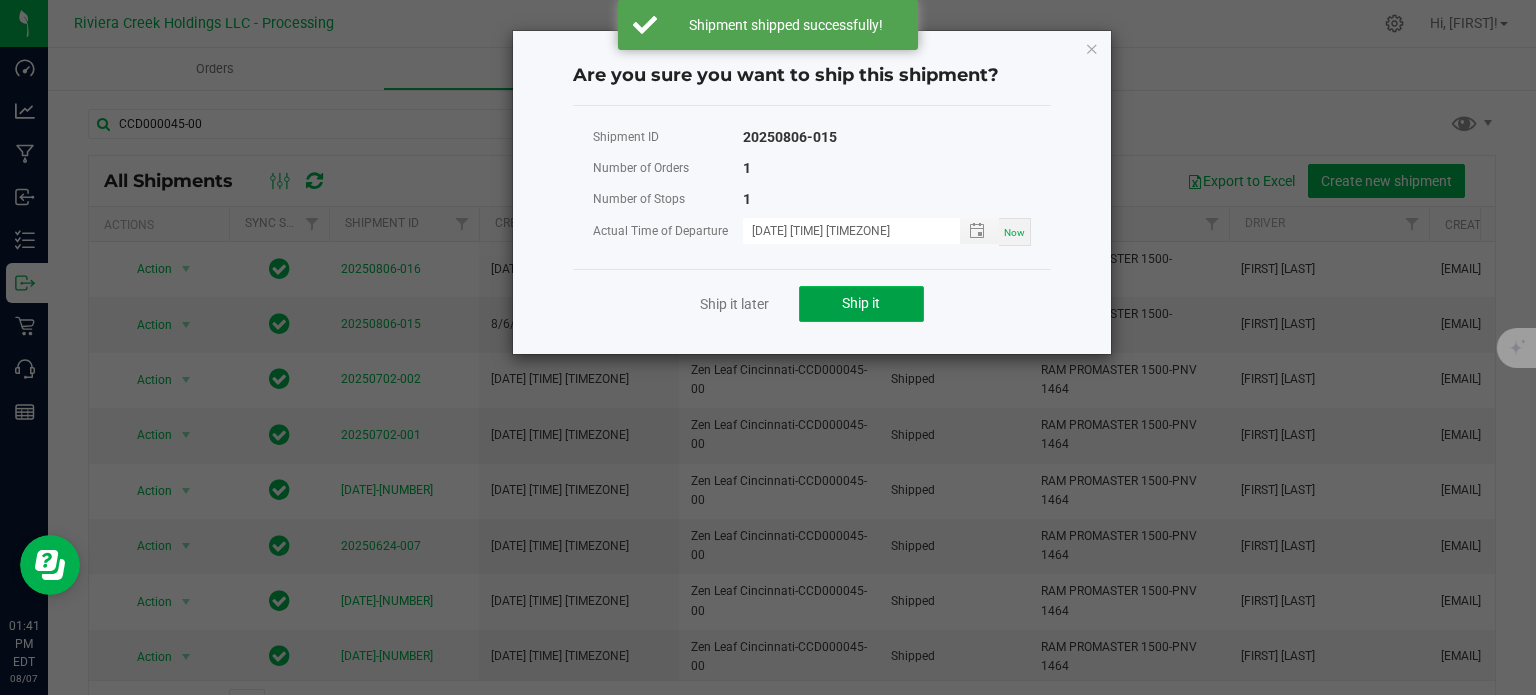 click on "Ship it" 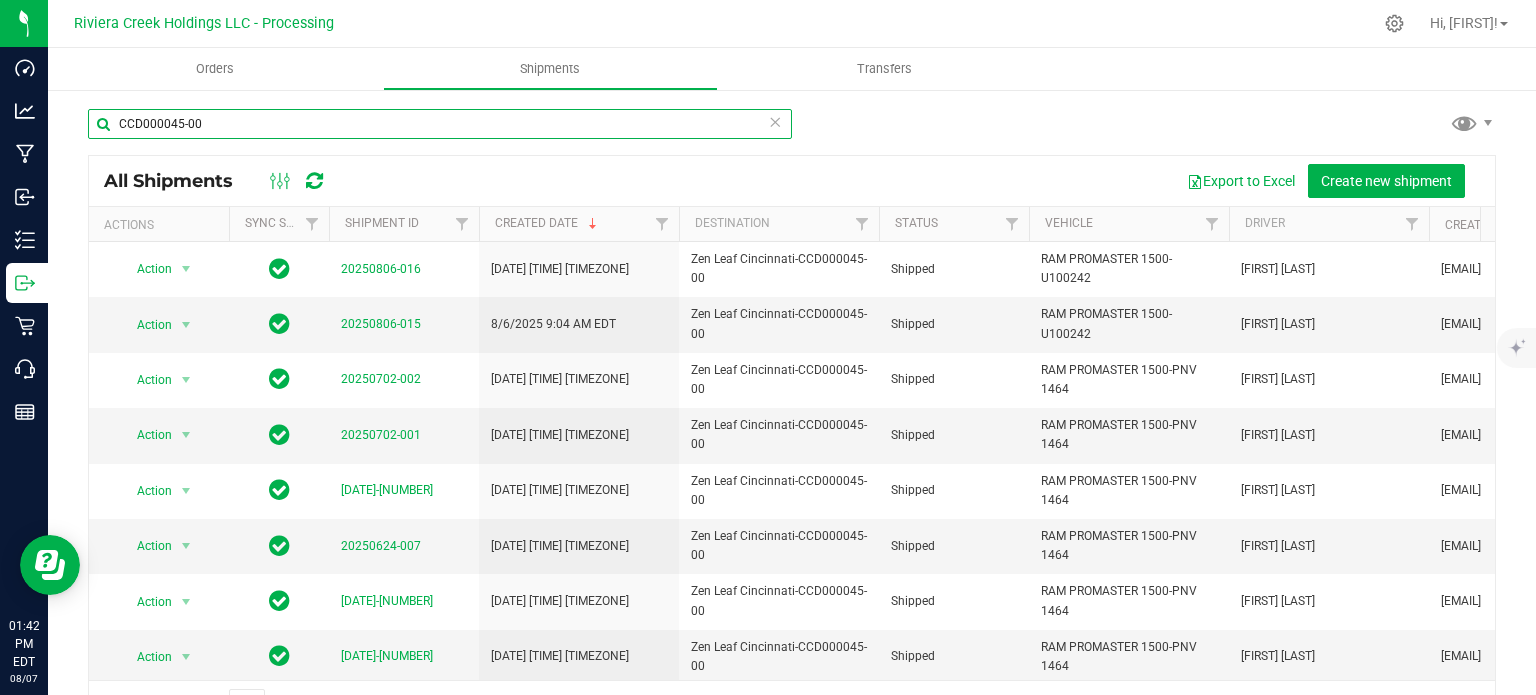 drag, startPoint x: 227, startPoint y: 112, endPoint x: 112, endPoint y: 123, distance: 115.52489 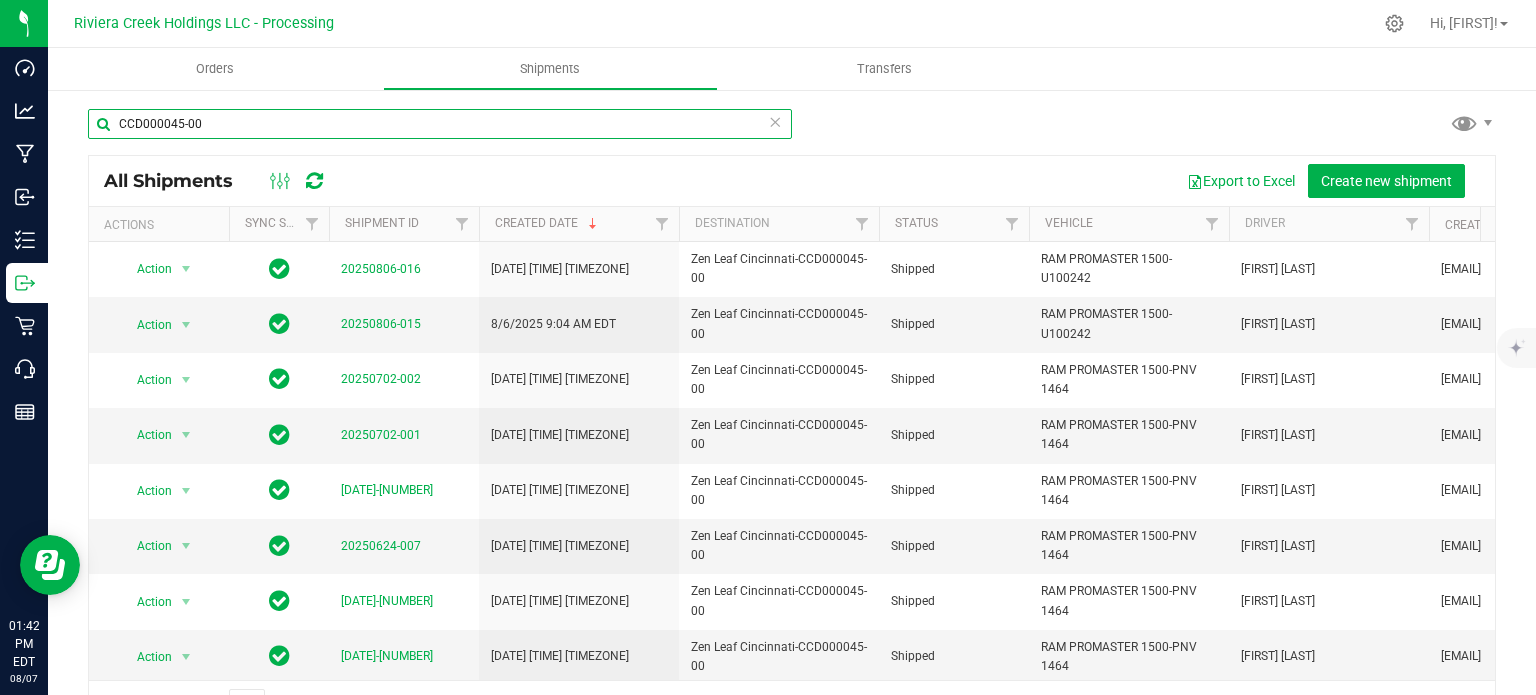 click on "CCD000045-00" at bounding box center (440, 124) 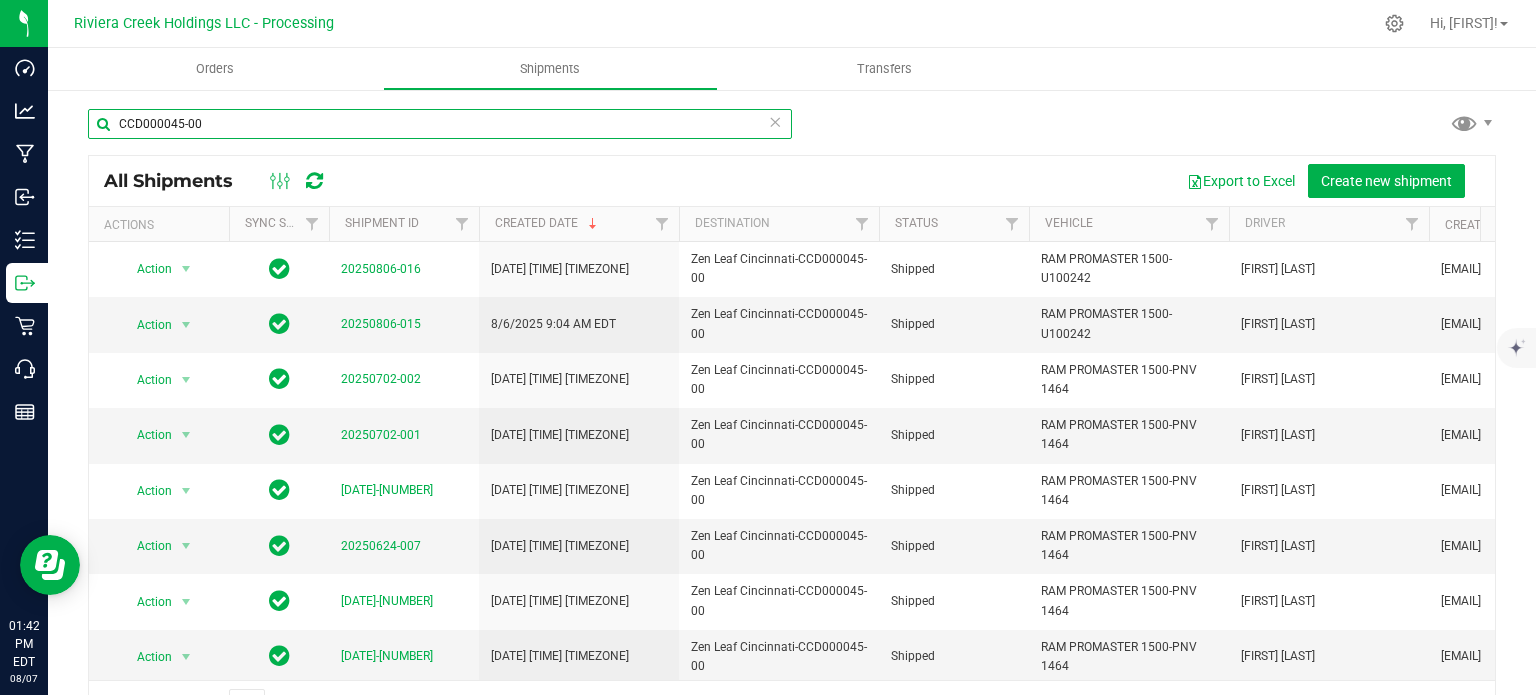 paste on "92" 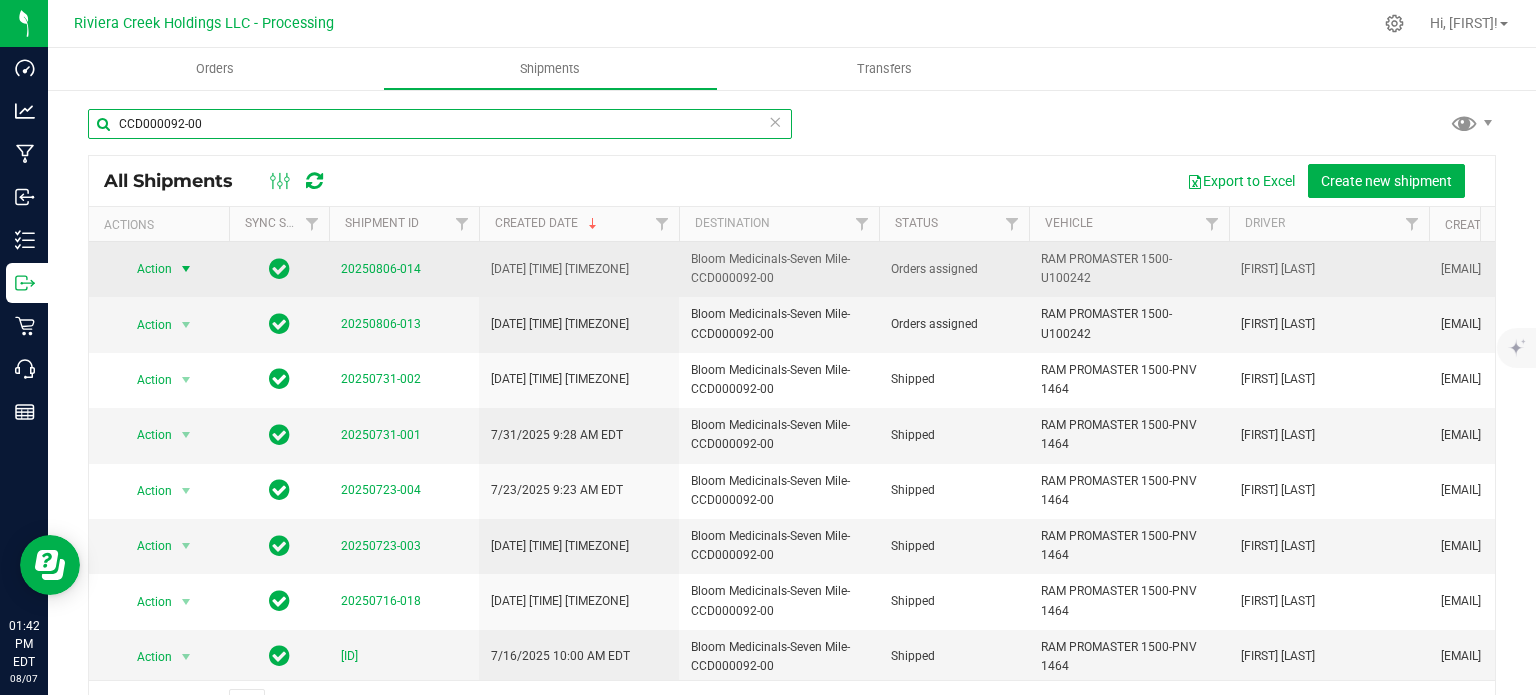 type on "CCD000092-00" 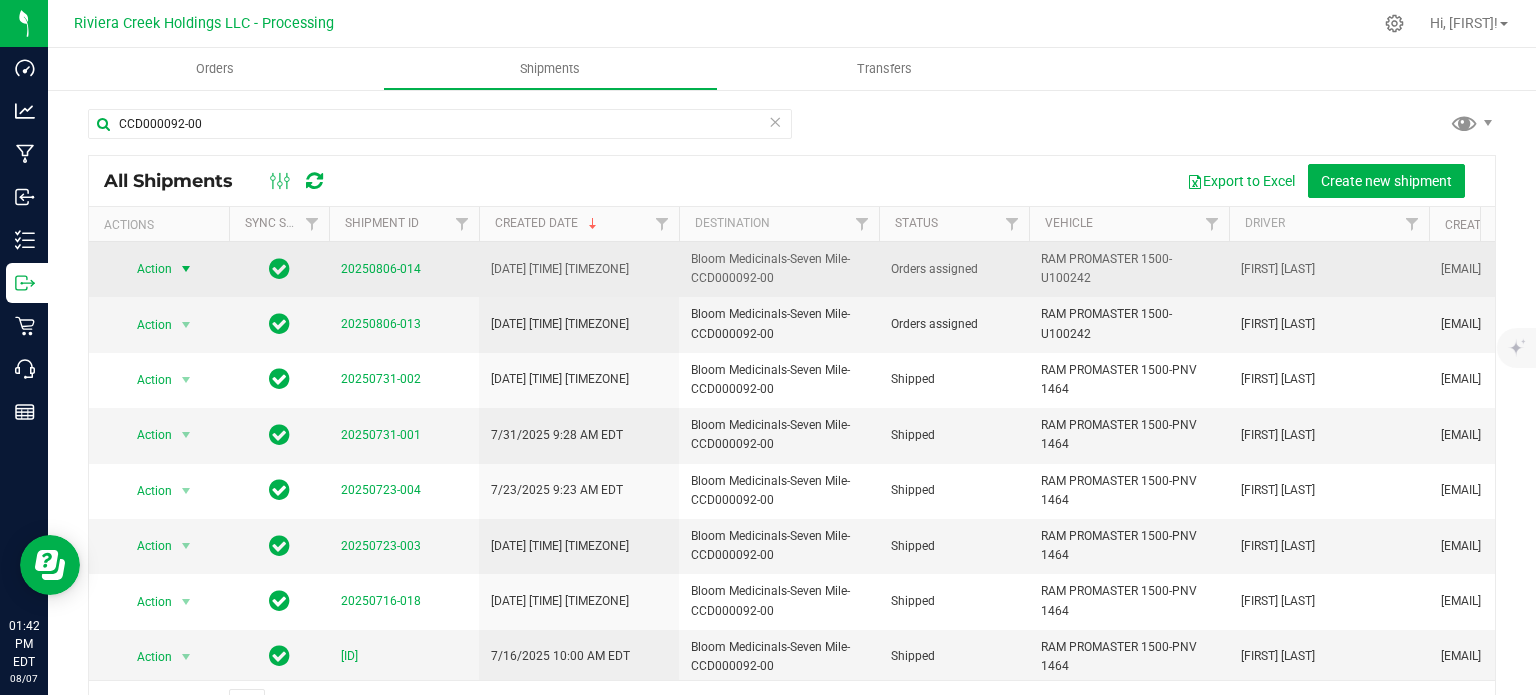click at bounding box center (186, 269) 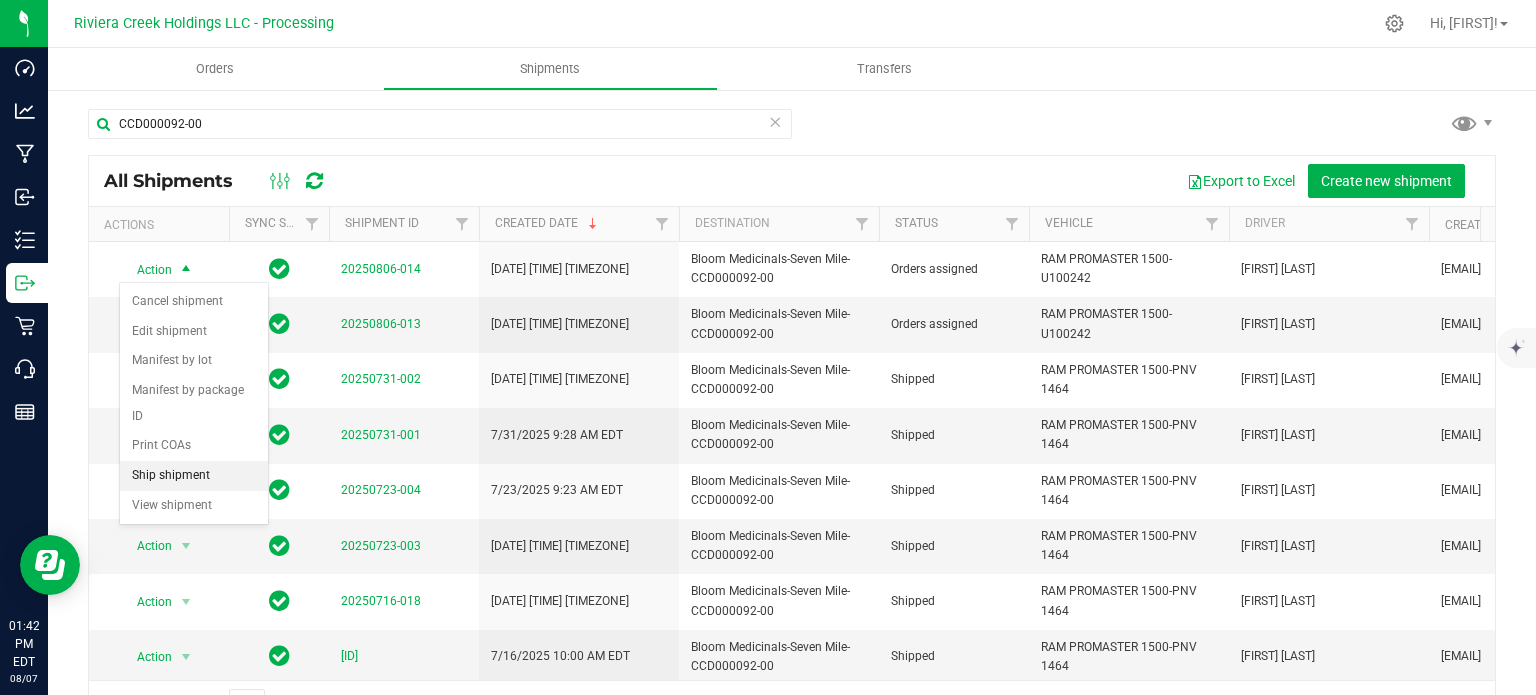 click on "Ship shipment" at bounding box center (194, 476) 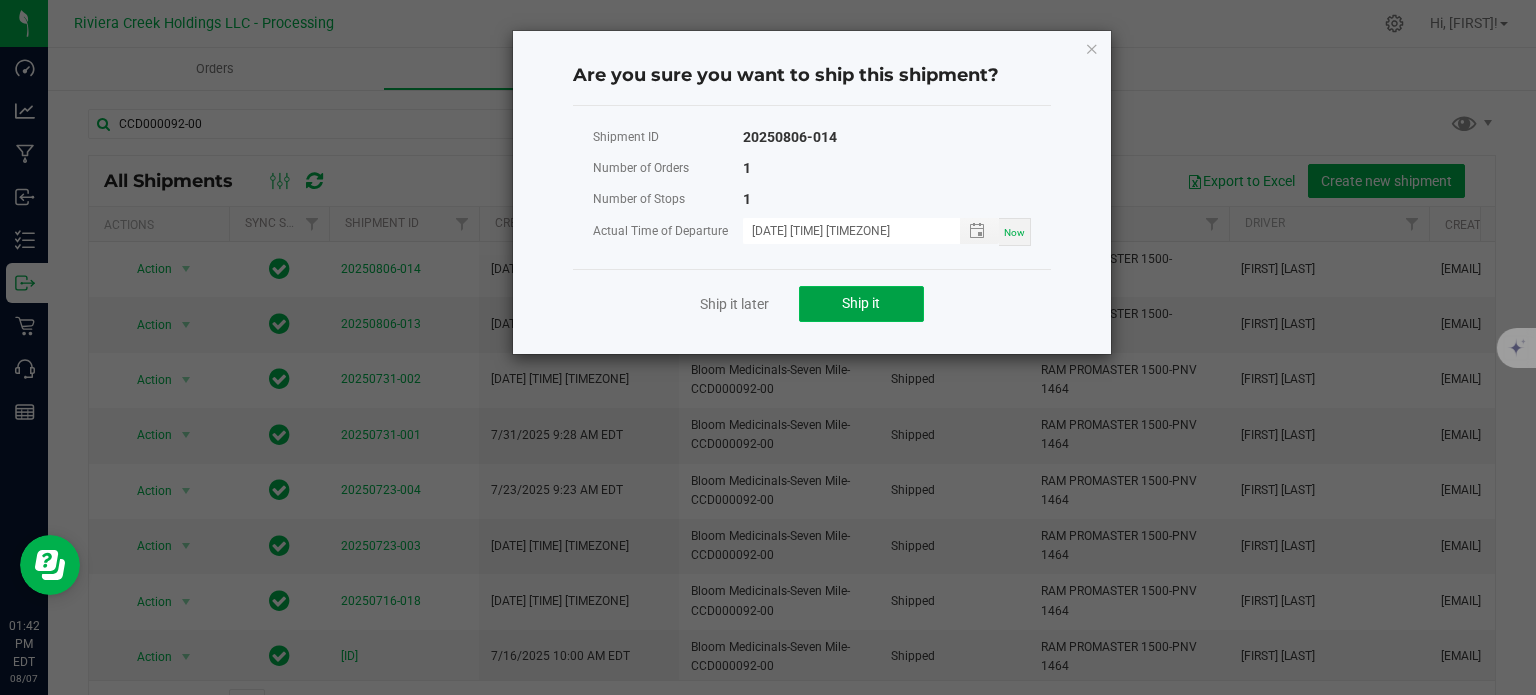 click on "Ship it" 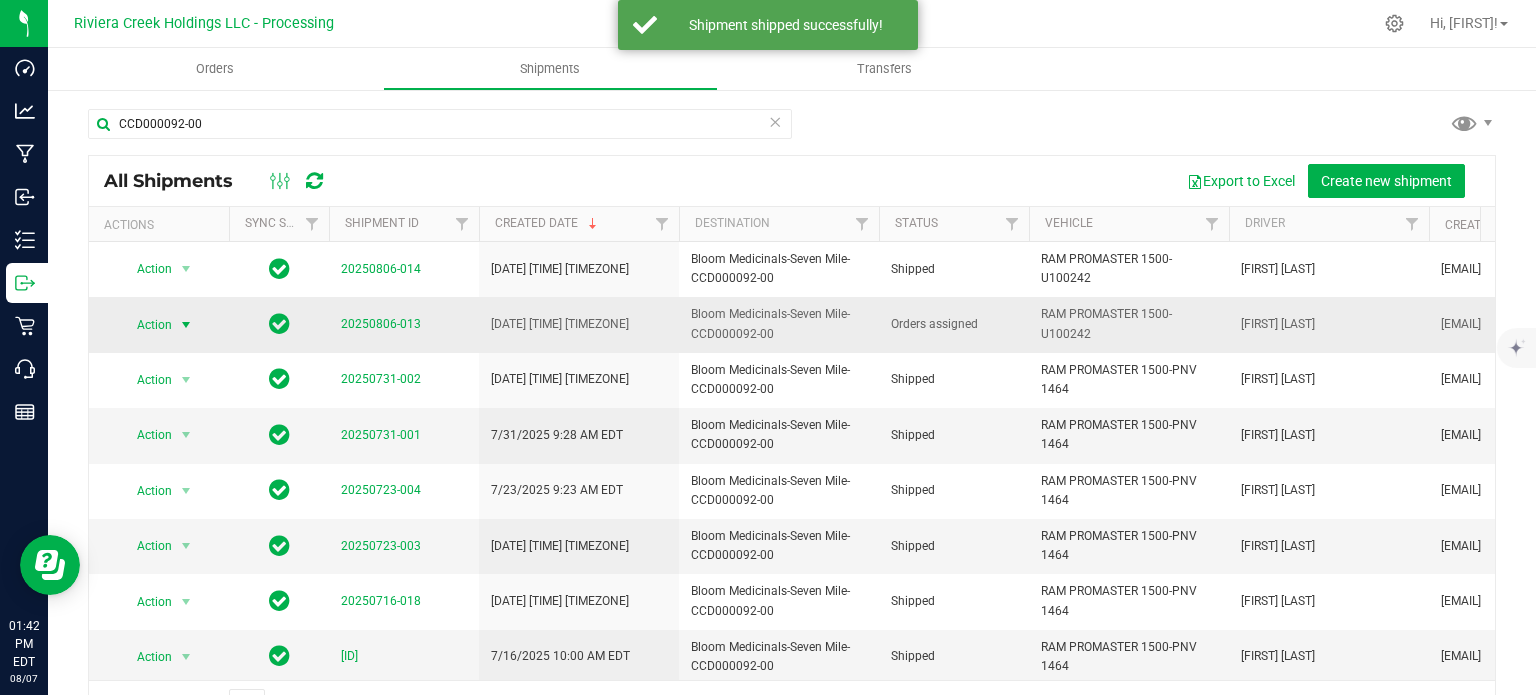 click on "Action" at bounding box center [146, 325] 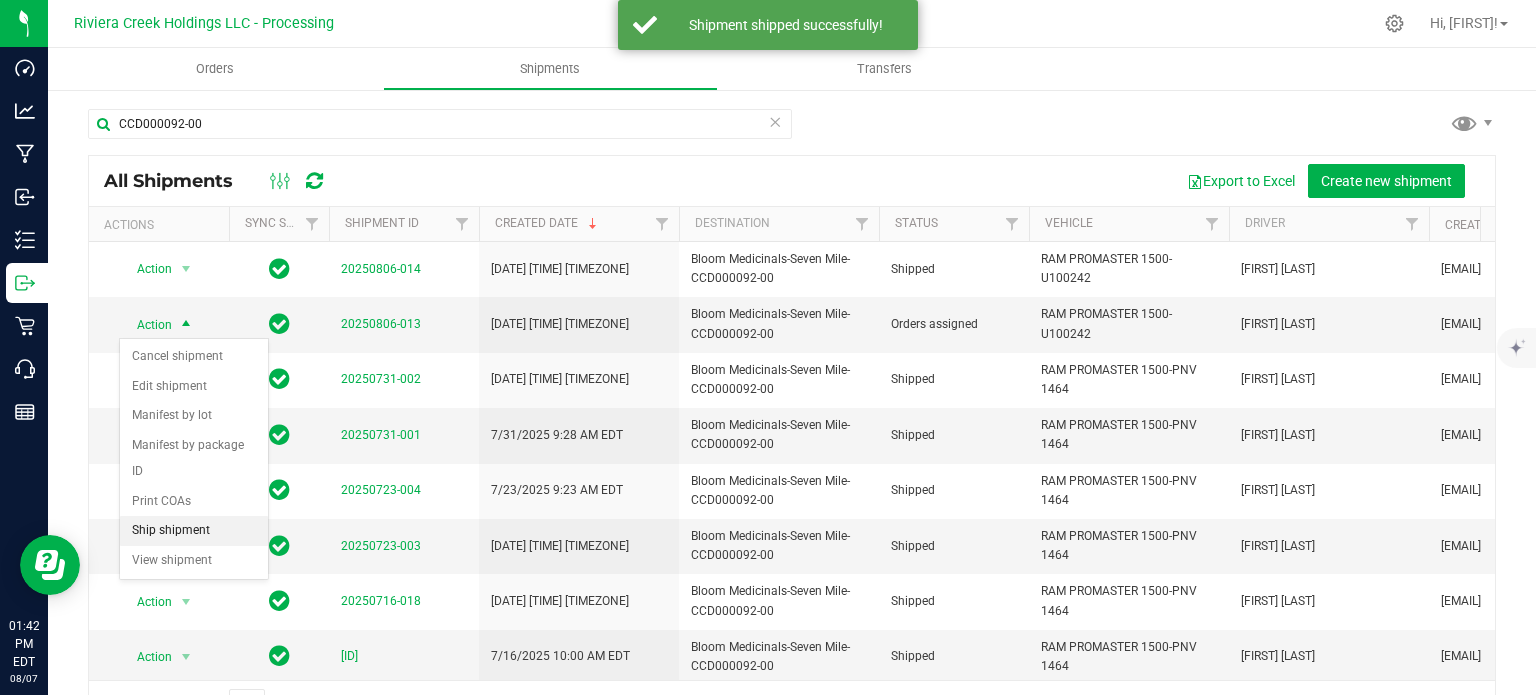 click on "Ship shipment" at bounding box center [194, 531] 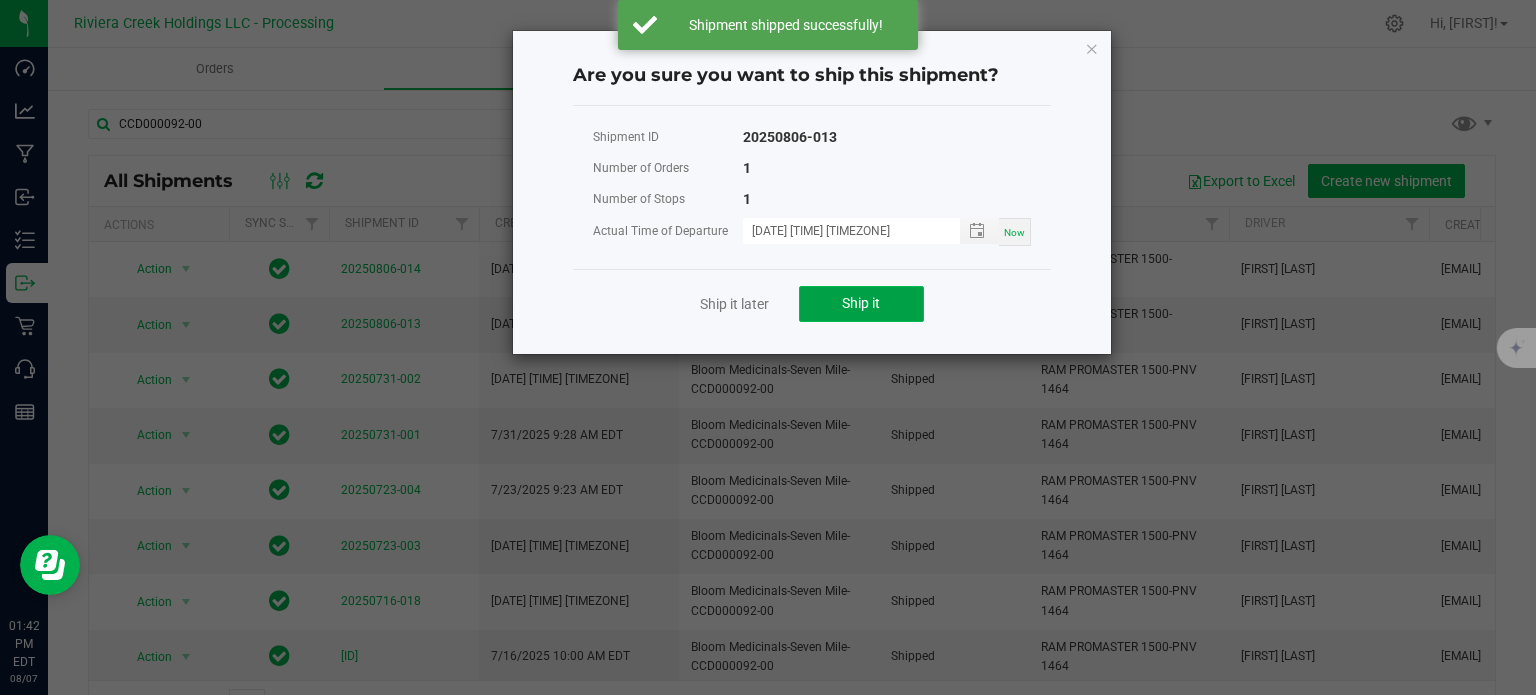 click on "Ship it" 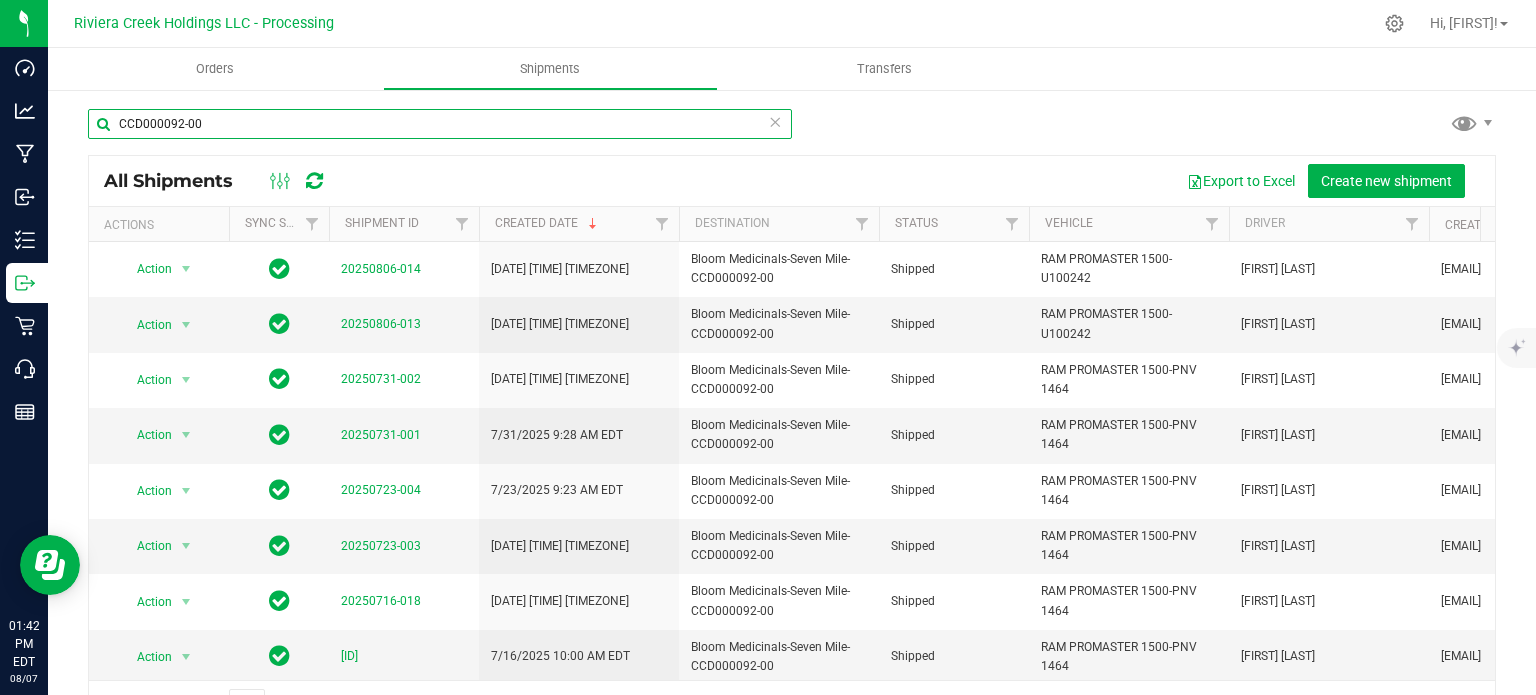 drag, startPoint x: 231, startPoint y: 111, endPoint x: 92, endPoint y: 121, distance: 139.35925 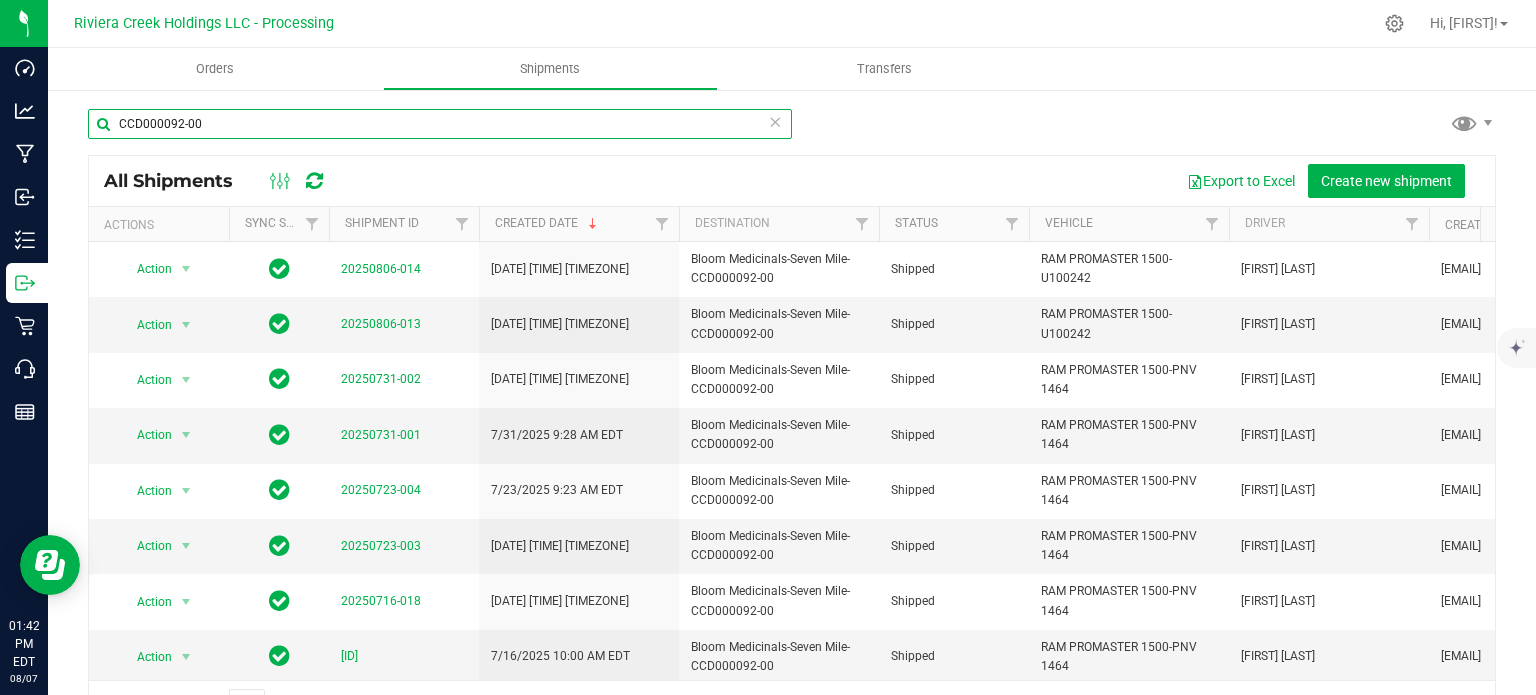 click on "CCD000092-00" at bounding box center [440, 124] 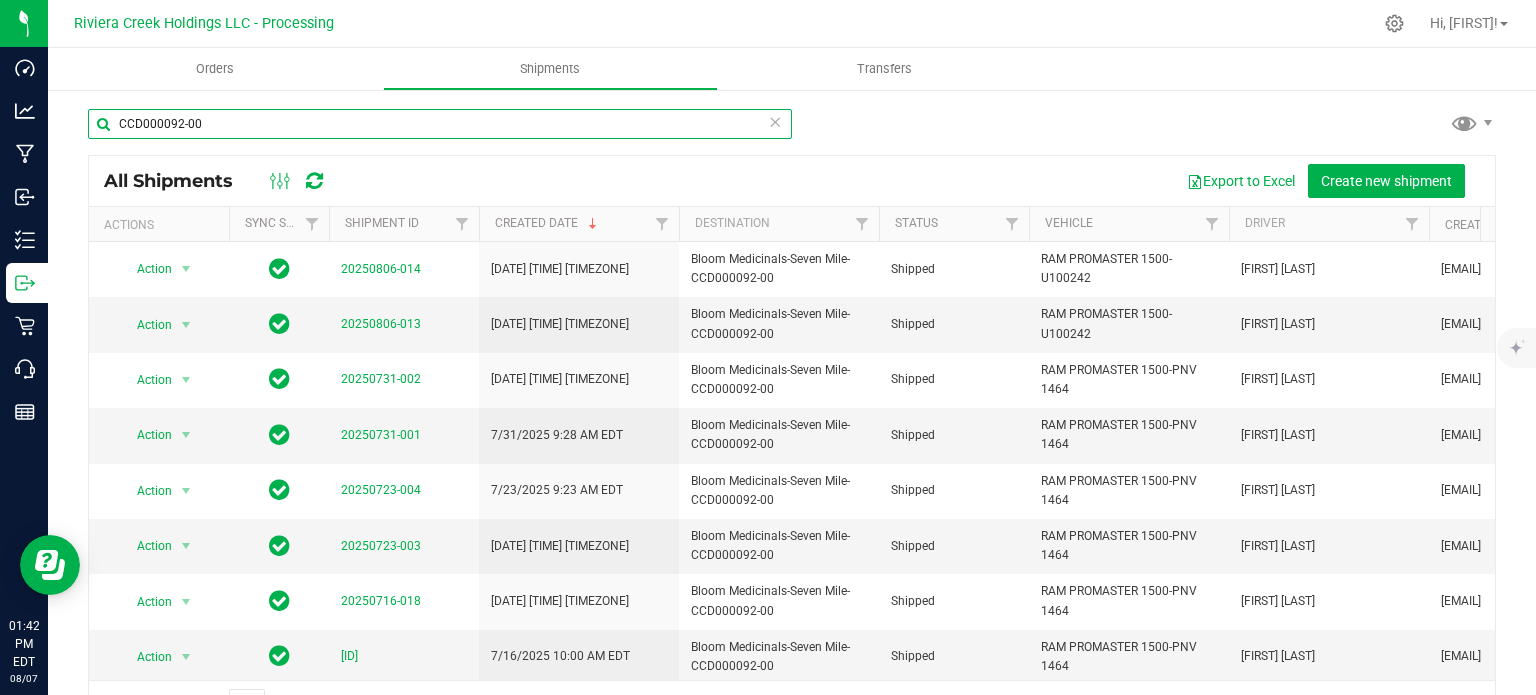 paste on "CCD000049" 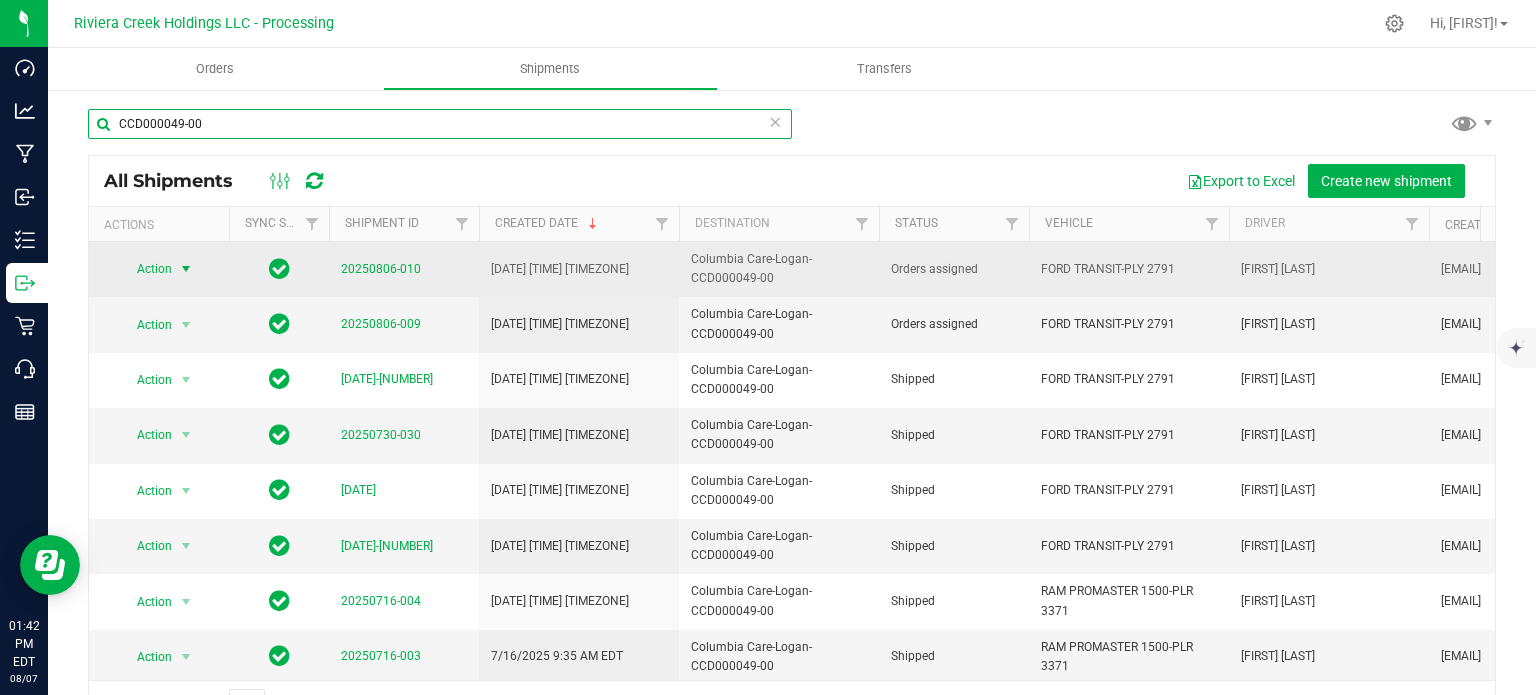 type on "CCD000049-00" 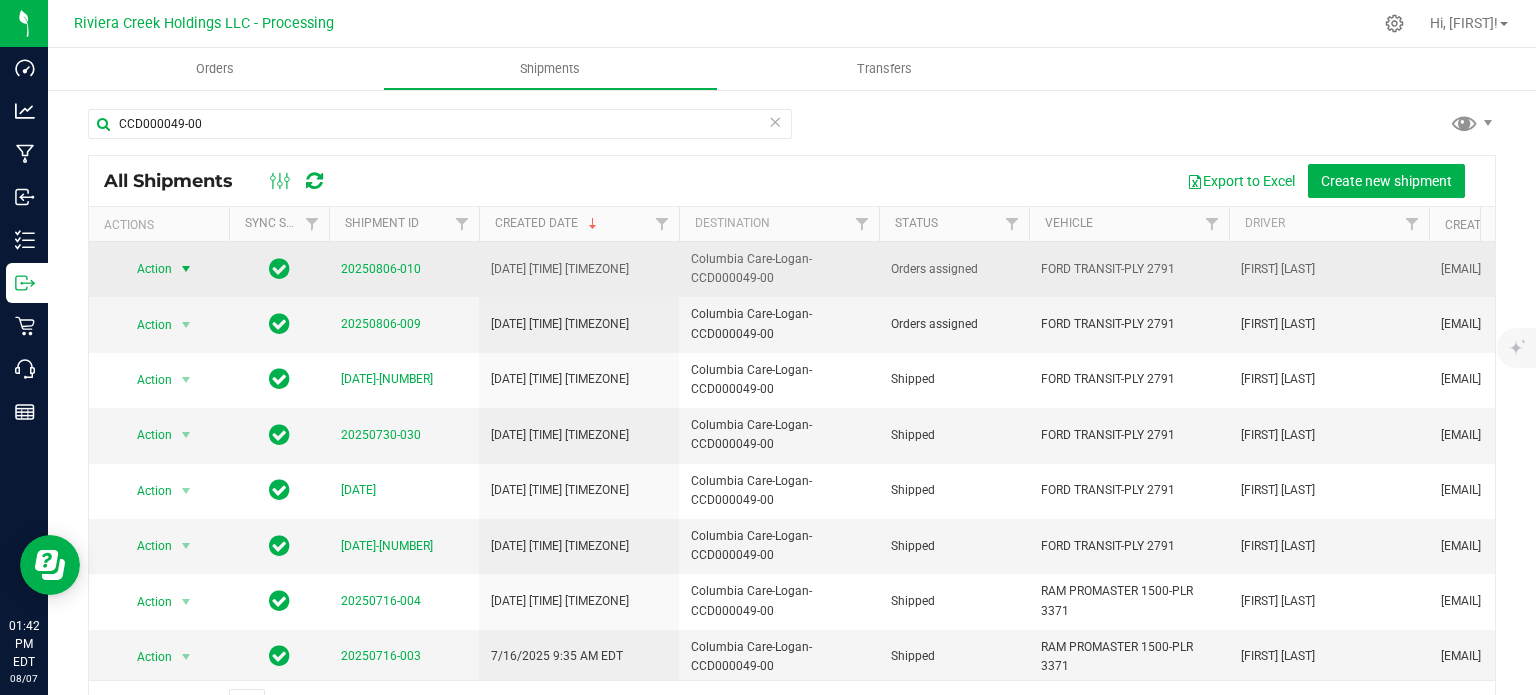 click on "Action" at bounding box center [146, 269] 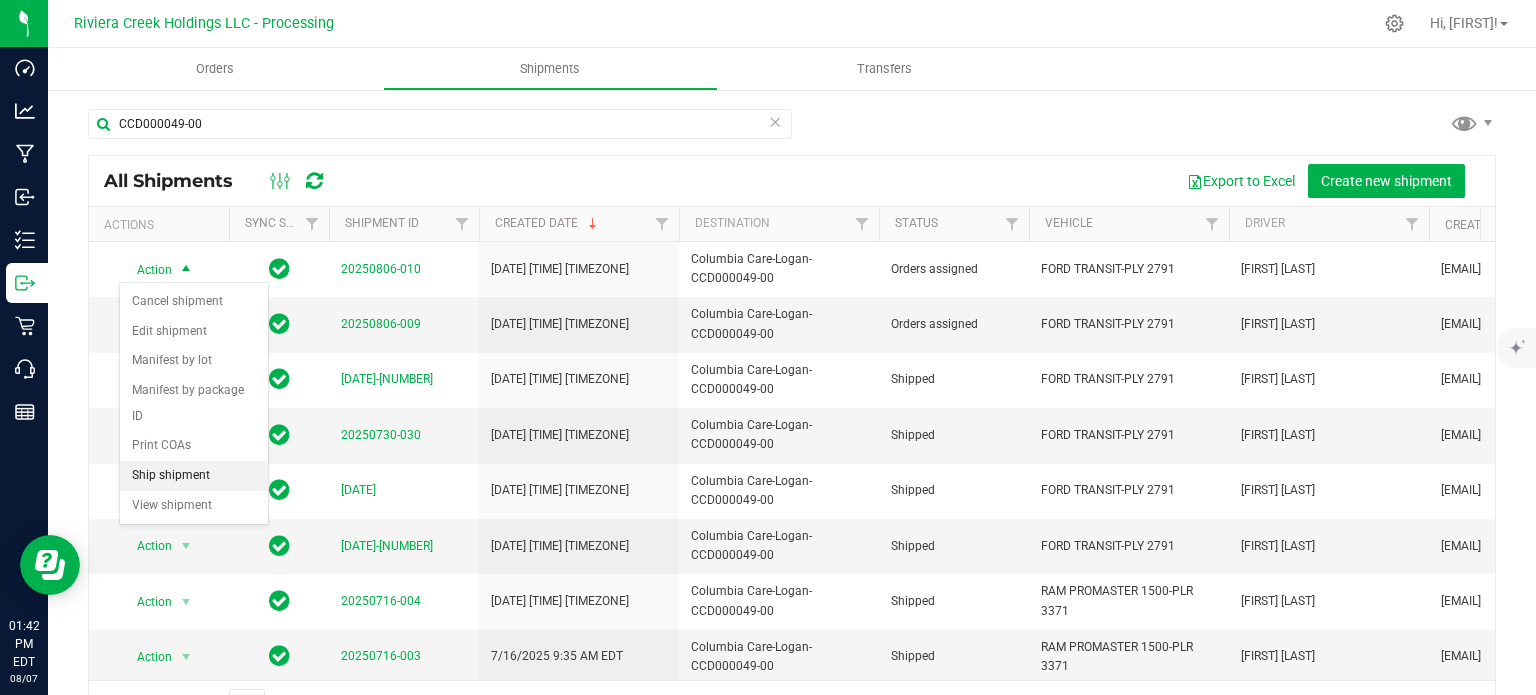 click on "Ship shipment" at bounding box center (194, 476) 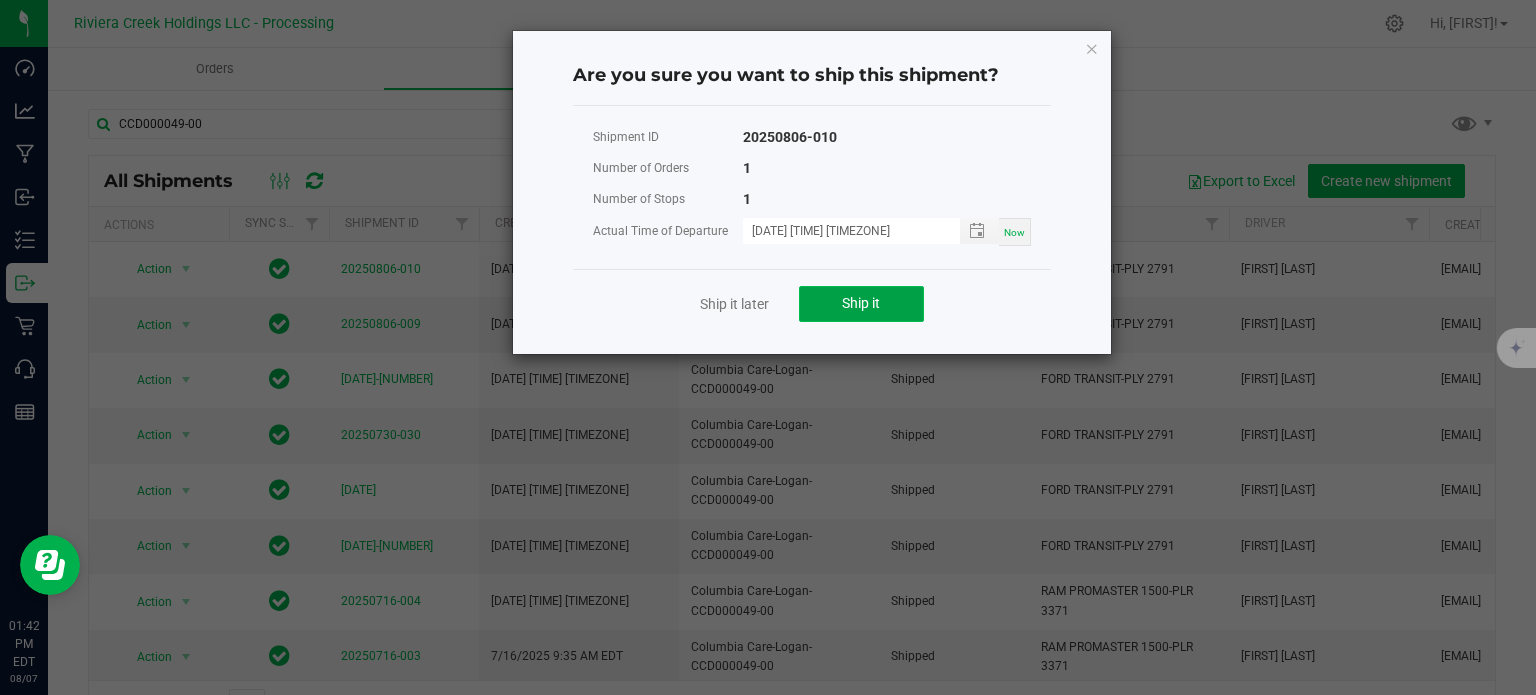 click on "Ship it" 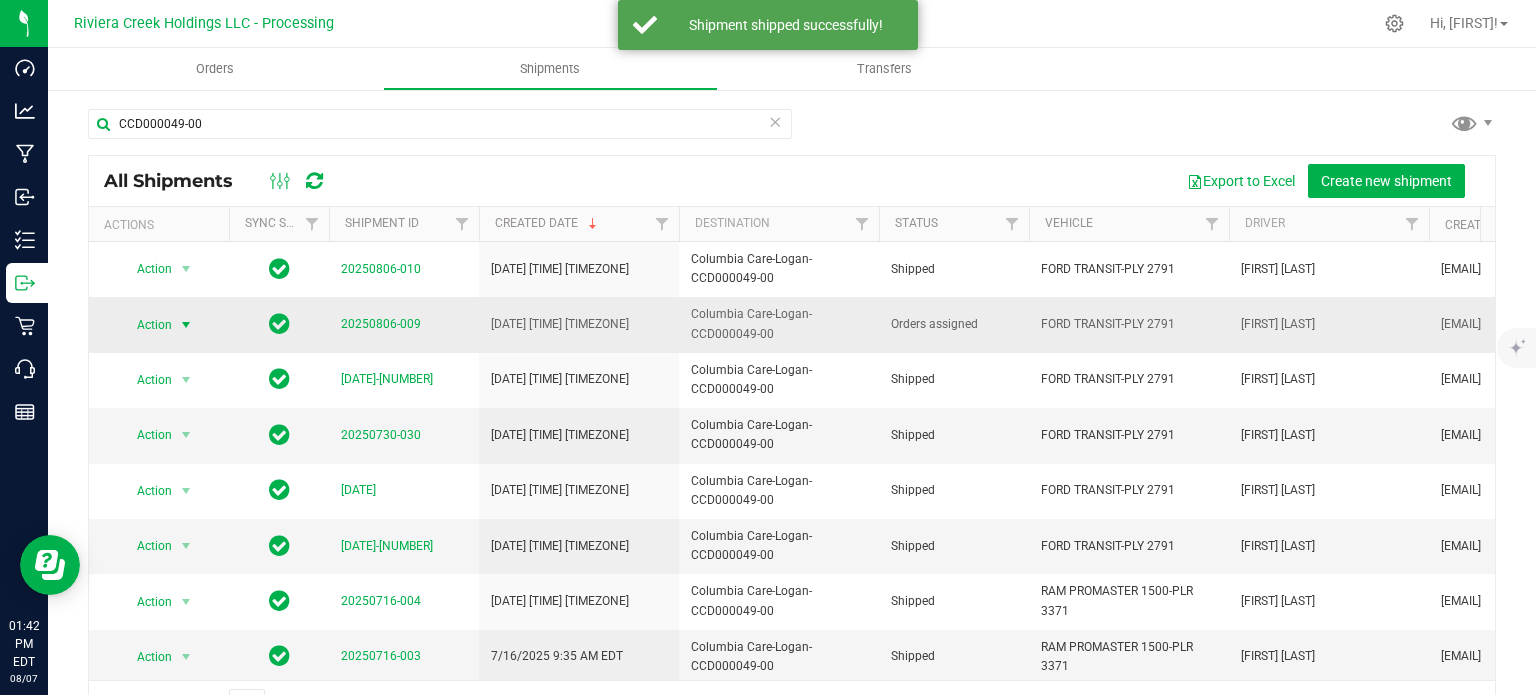 click on "Action" at bounding box center (146, 325) 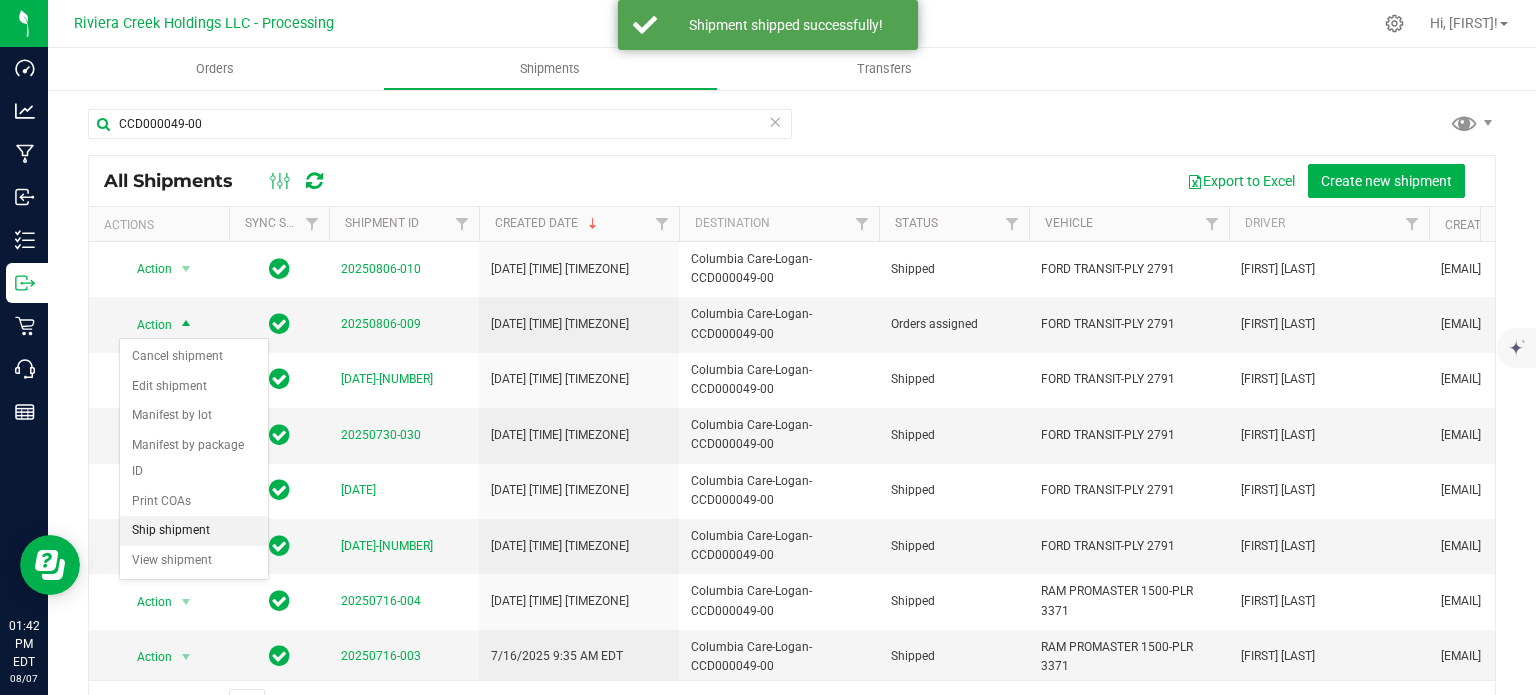 click on "Ship shipment" at bounding box center [194, 531] 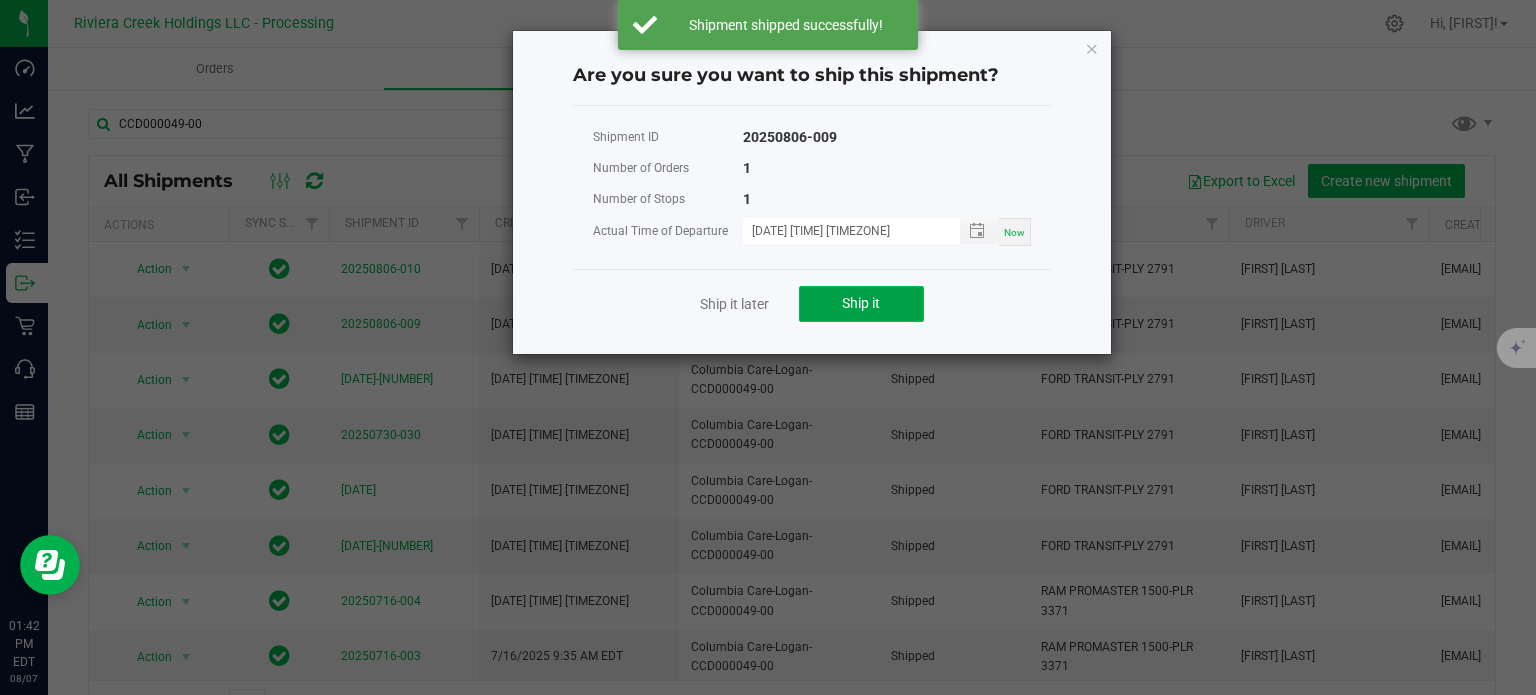 click on "Ship it" 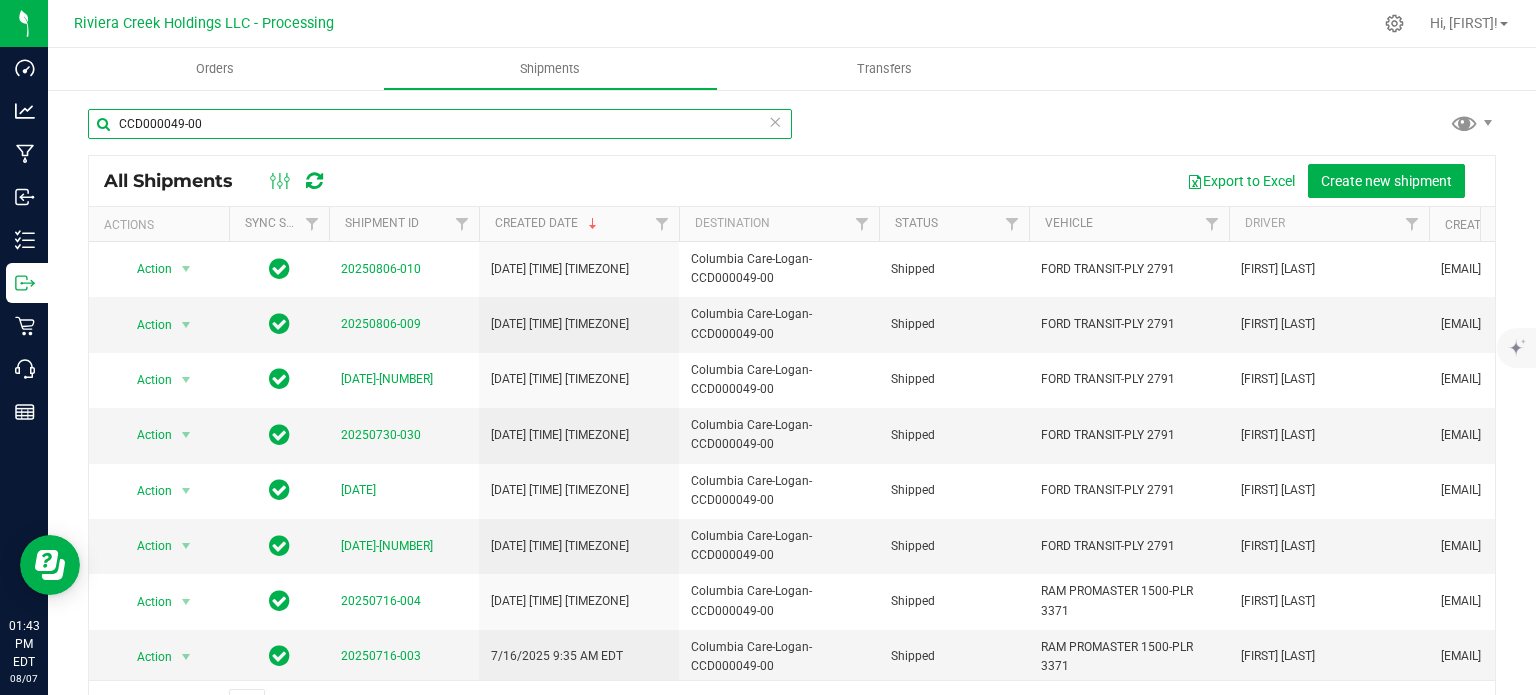 drag, startPoint x: 220, startPoint y: 126, endPoint x: 71, endPoint y: 123, distance: 149.0302 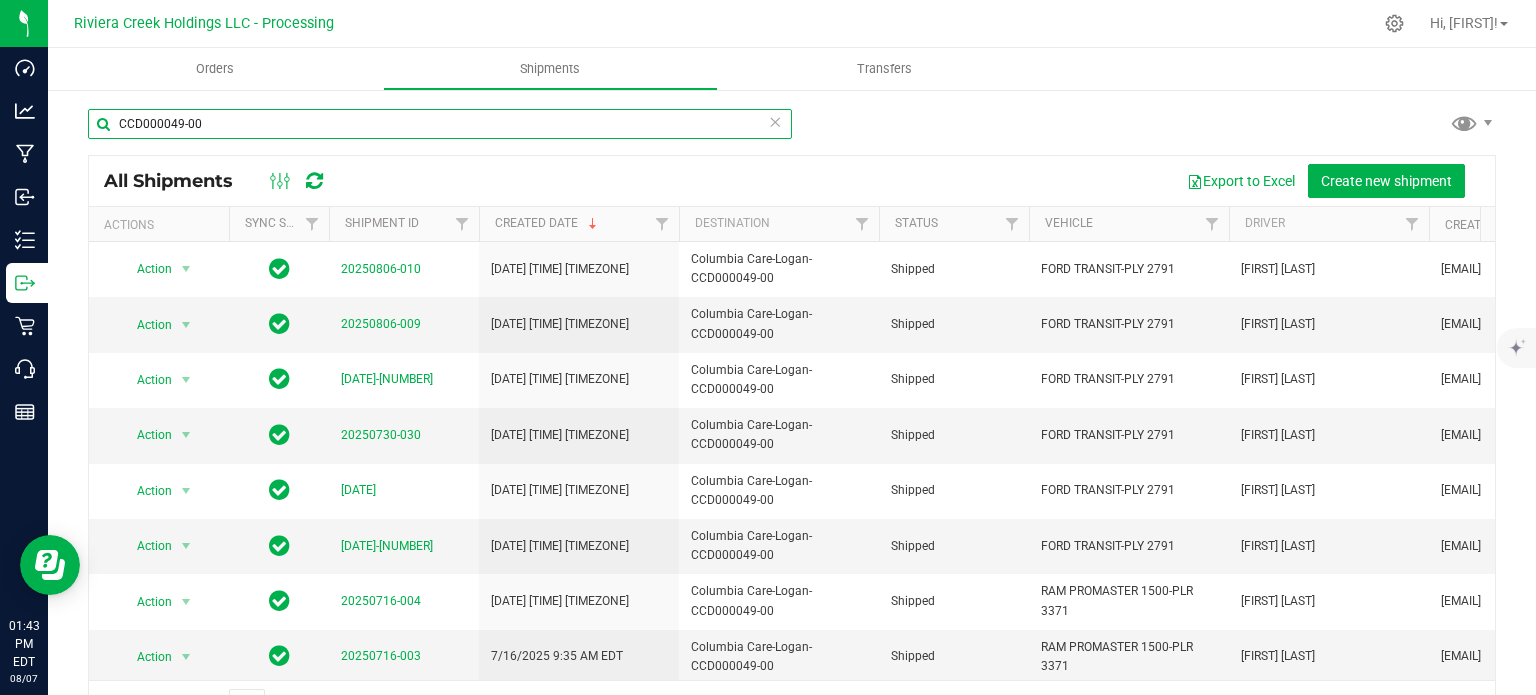 click on "CCD000049-00
All Shipments
Export to Excel
Create new shipment
Actions Sync Status Shipment ID Created Date Destination Status Vehicle Driver Created By Last Updated By Last Updated Date Manifest
Action Action Manifest by lot Manifest by package ID Print COAs" at bounding box center [792, 418] 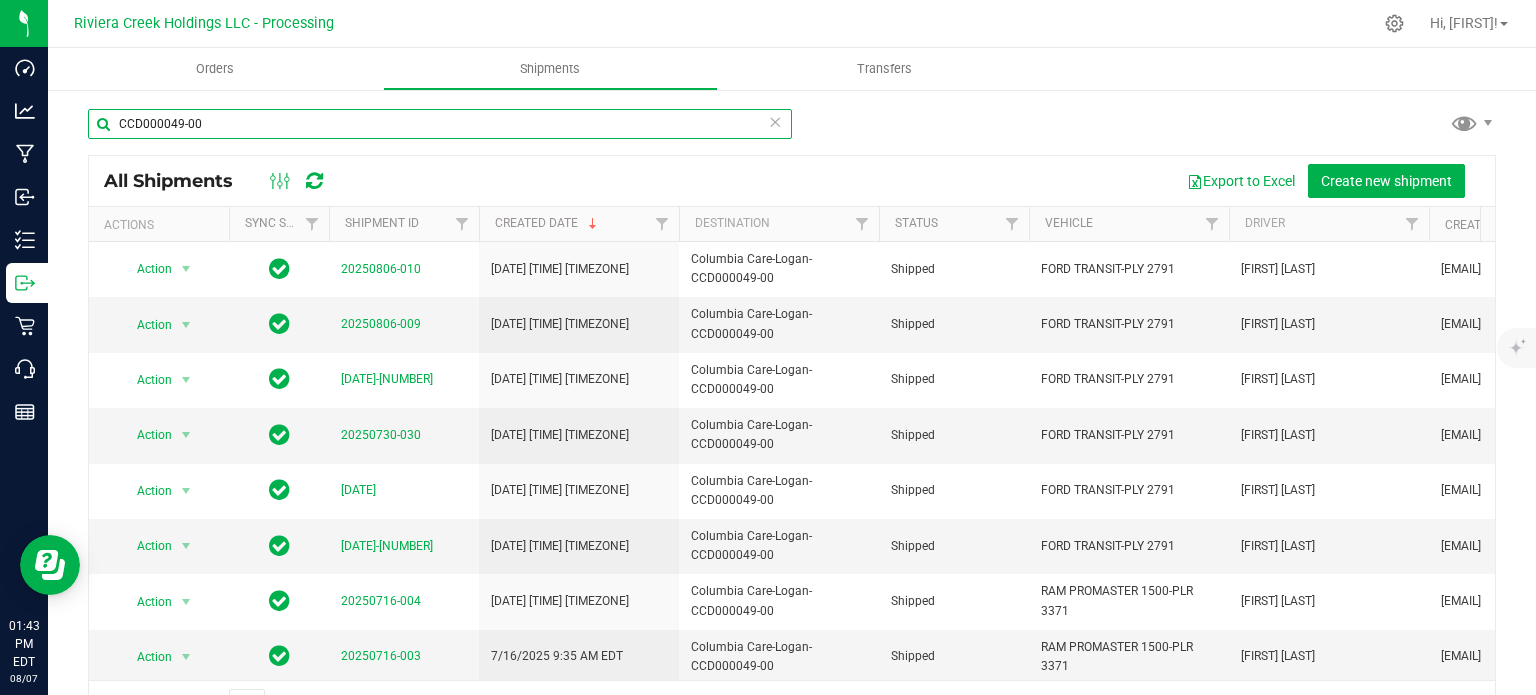 paste on "118" 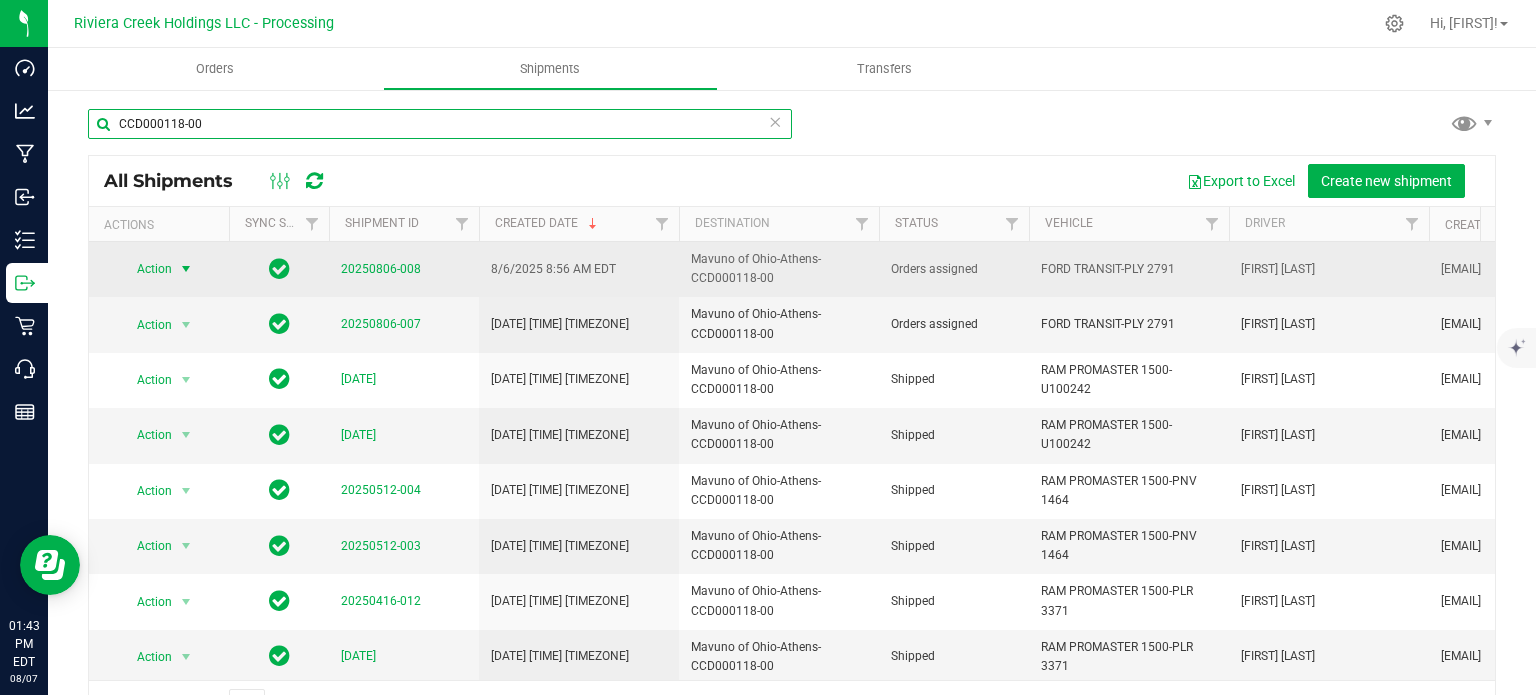type on "CCD000118-00" 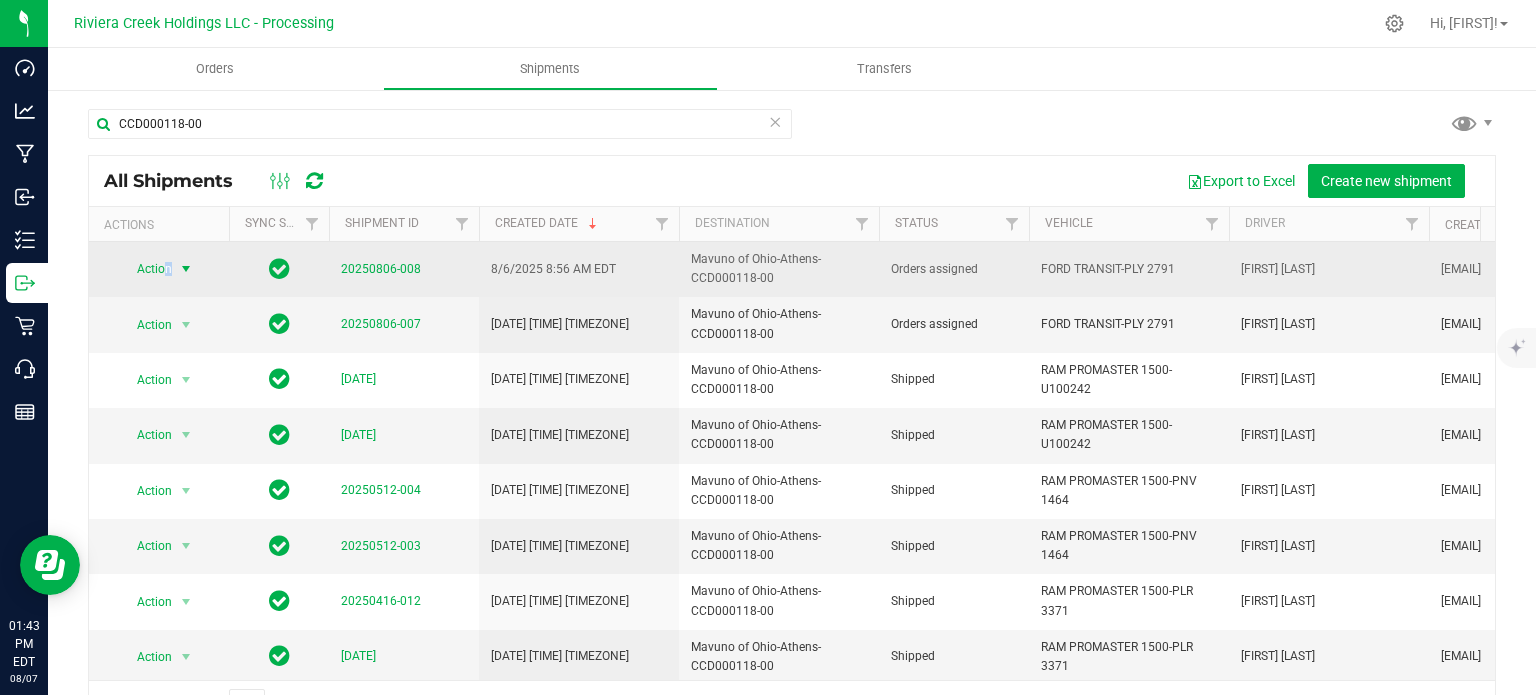 click on "Action" at bounding box center (146, 269) 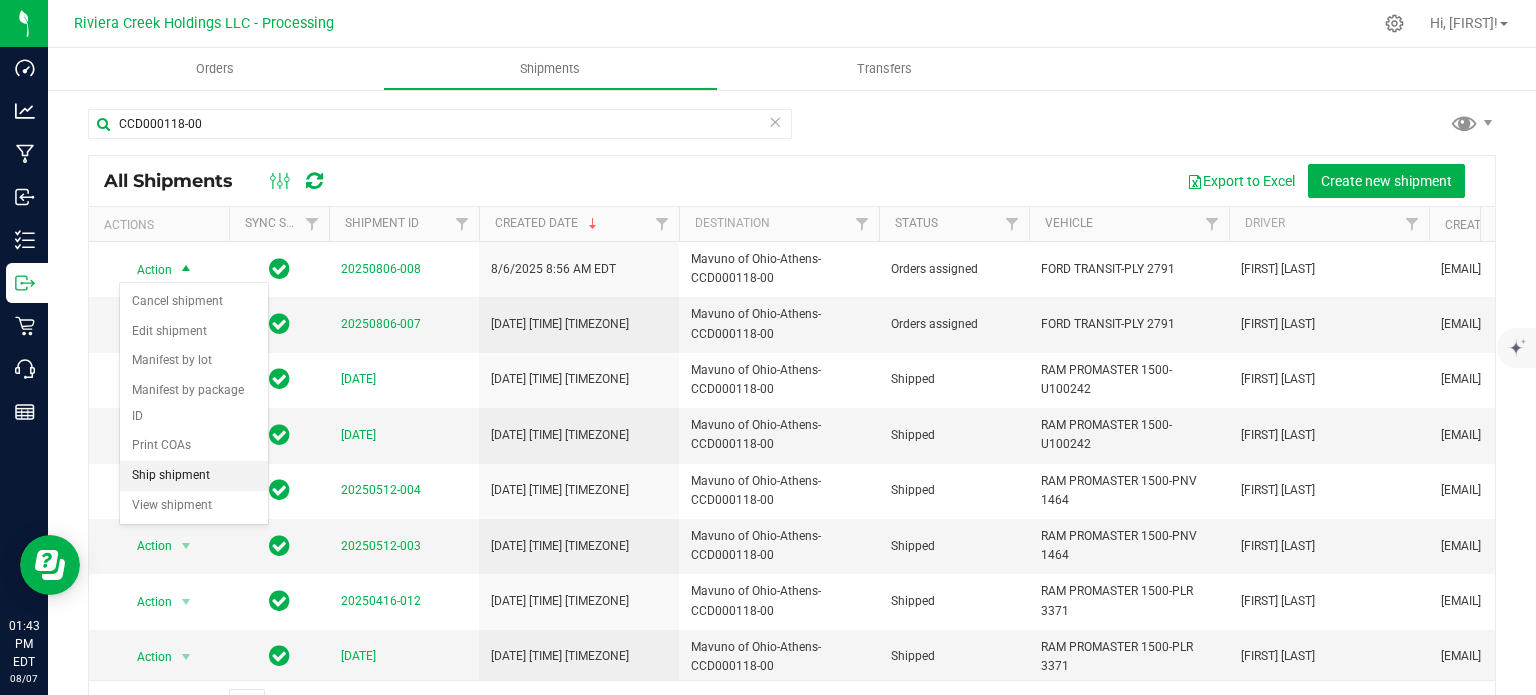 click on "Ship shipment" at bounding box center [194, 476] 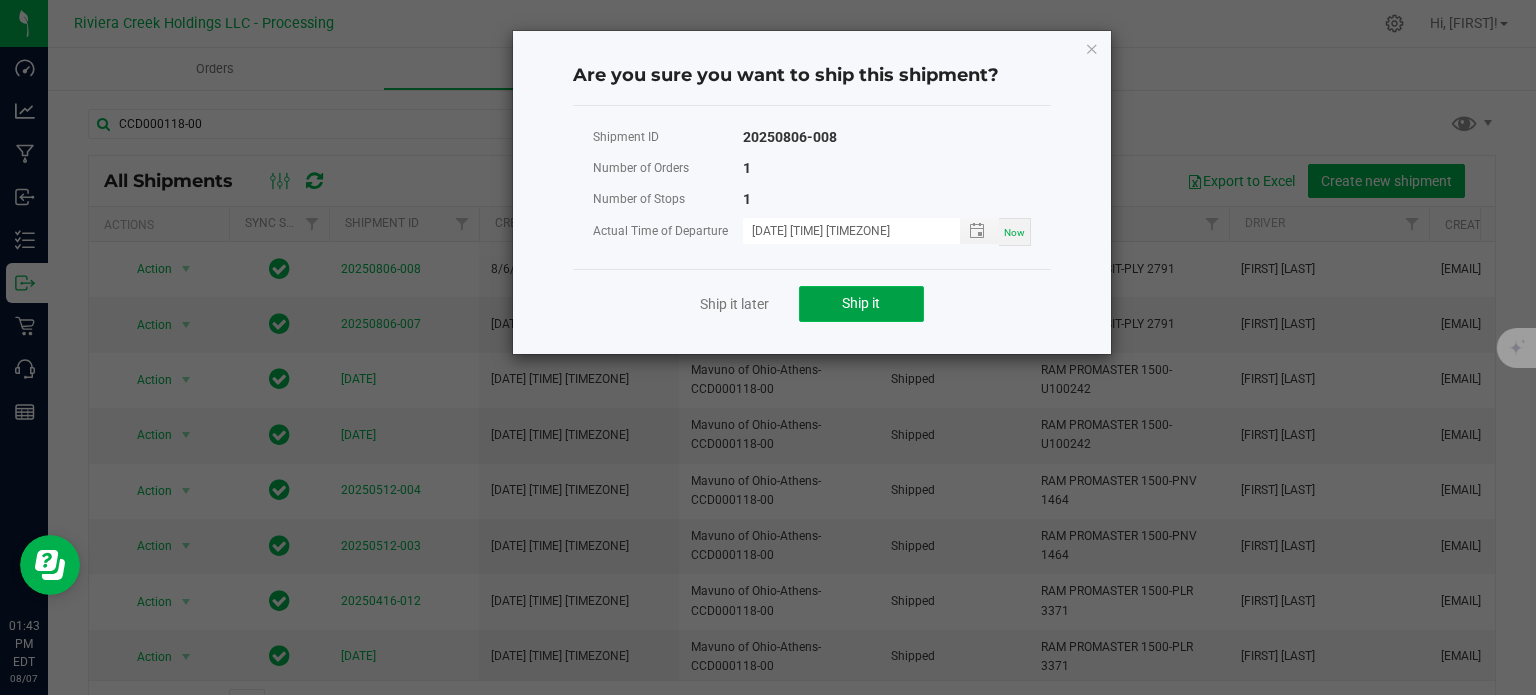 click on "Ship it" 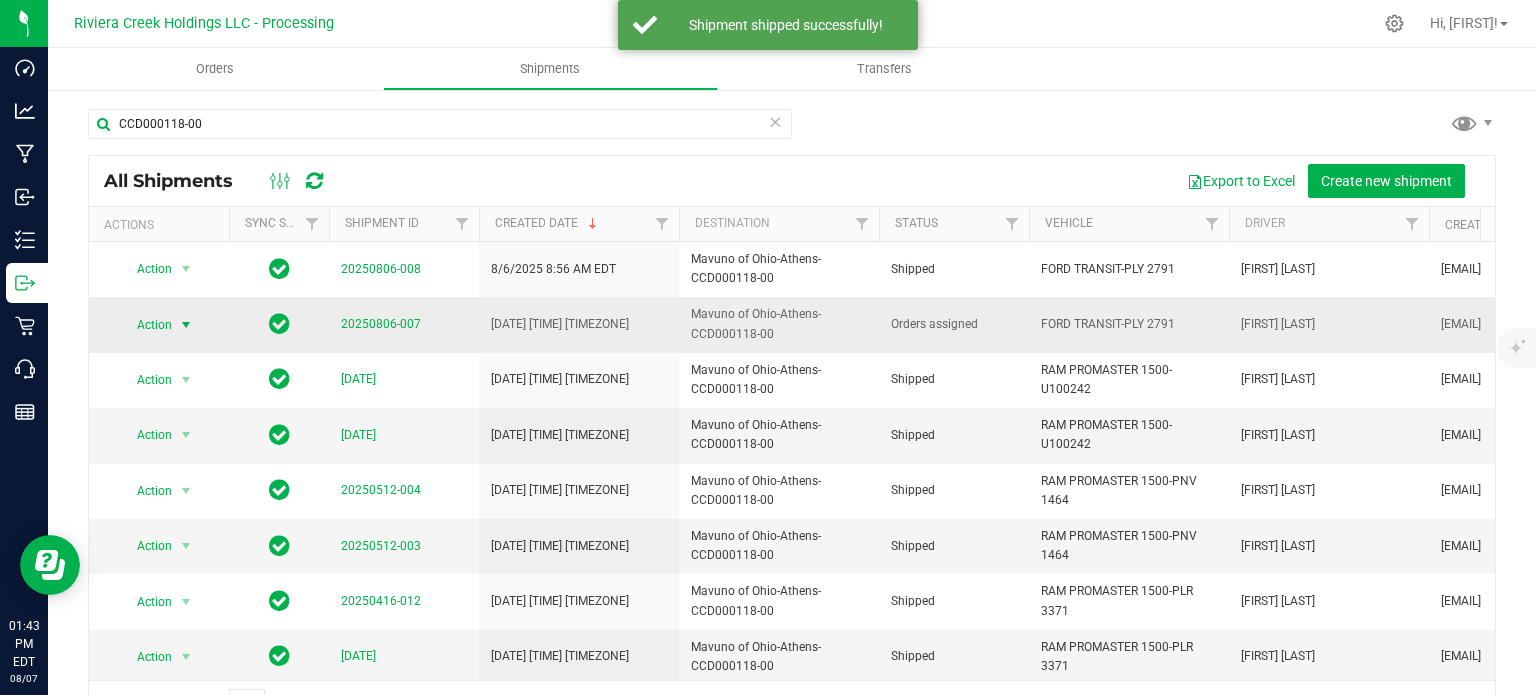 click on "Action" at bounding box center [146, 325] 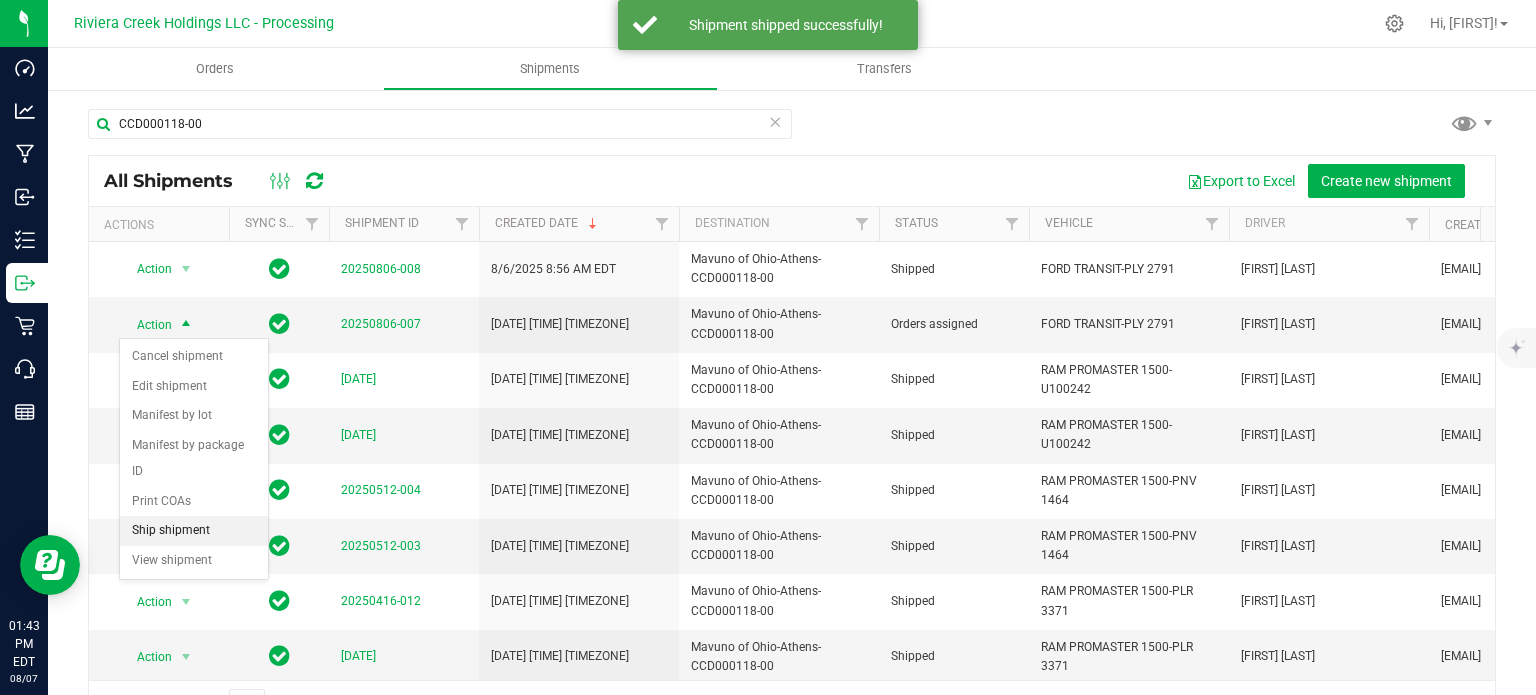 click on "Ship shipment" at bounding box center [194, 531] 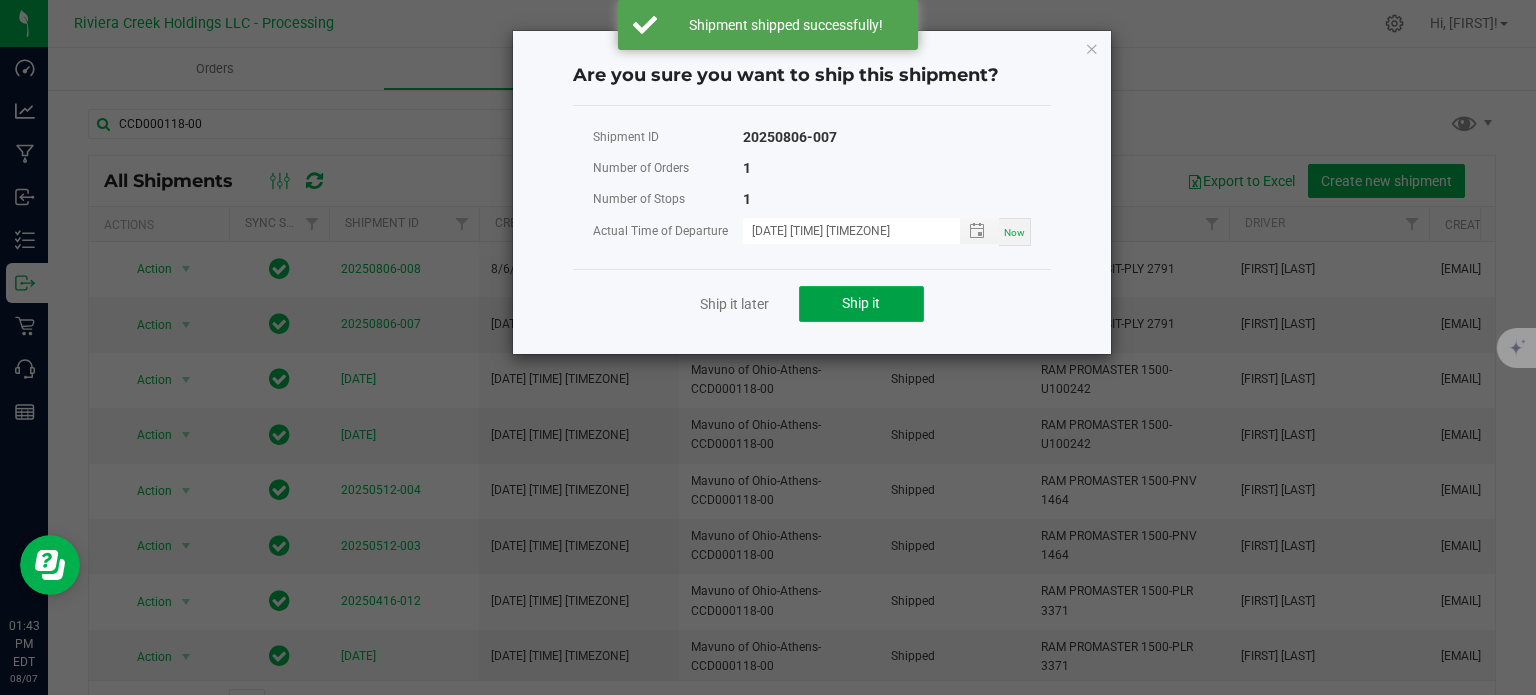 click on "Ship it" 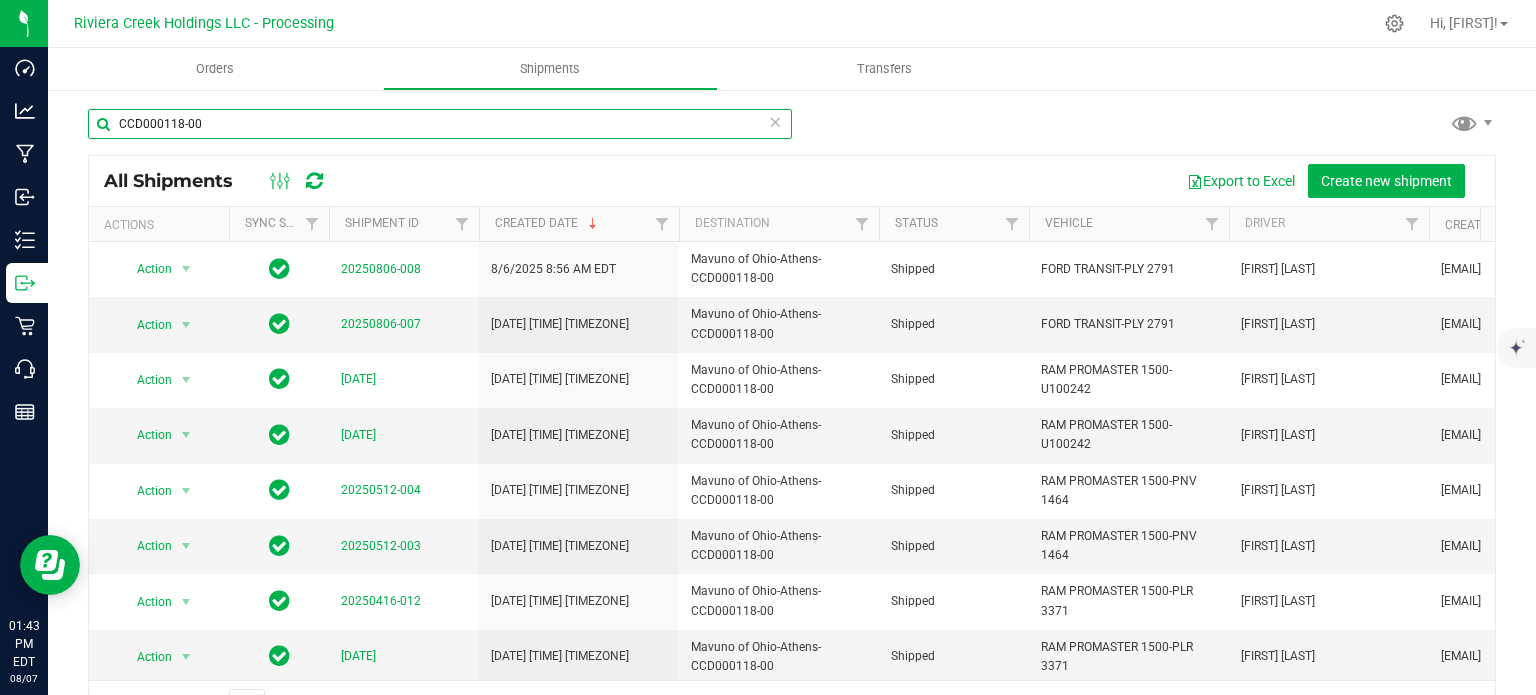 drag, startPoint x: 212, startPoint y: 118, endPoint x: 84, endPoint y: 123, distance: 128.09763 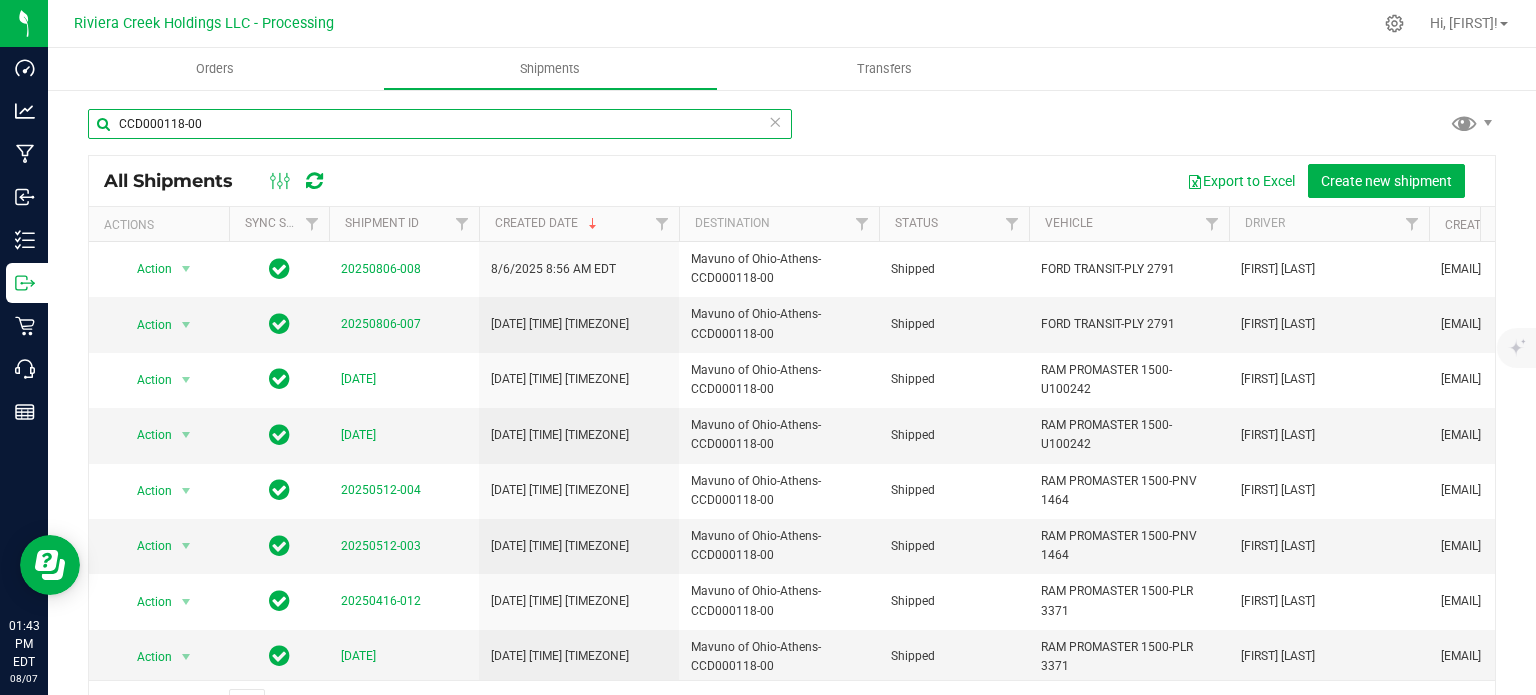 click on "CCD000118-00
All Shipments
Export to Excel
Create new shipment
Actions Sync Status Shipment ID Created Date Destination Status Vehicle Driver Created By Last Updated By Last Updated Date Manifest
Action Action Manifest by lot Manifest by package ID Print COAs" at bounding box center [792, 418] 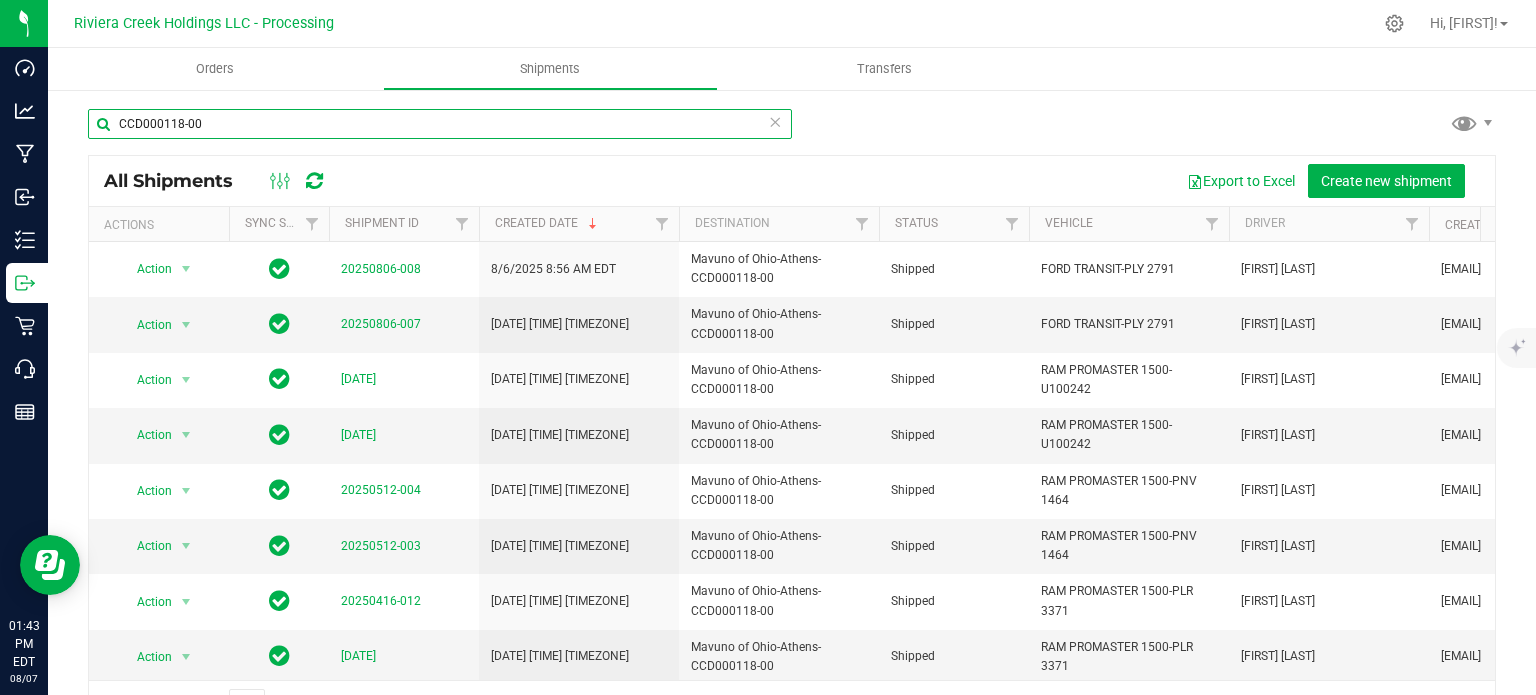 paste on "081" 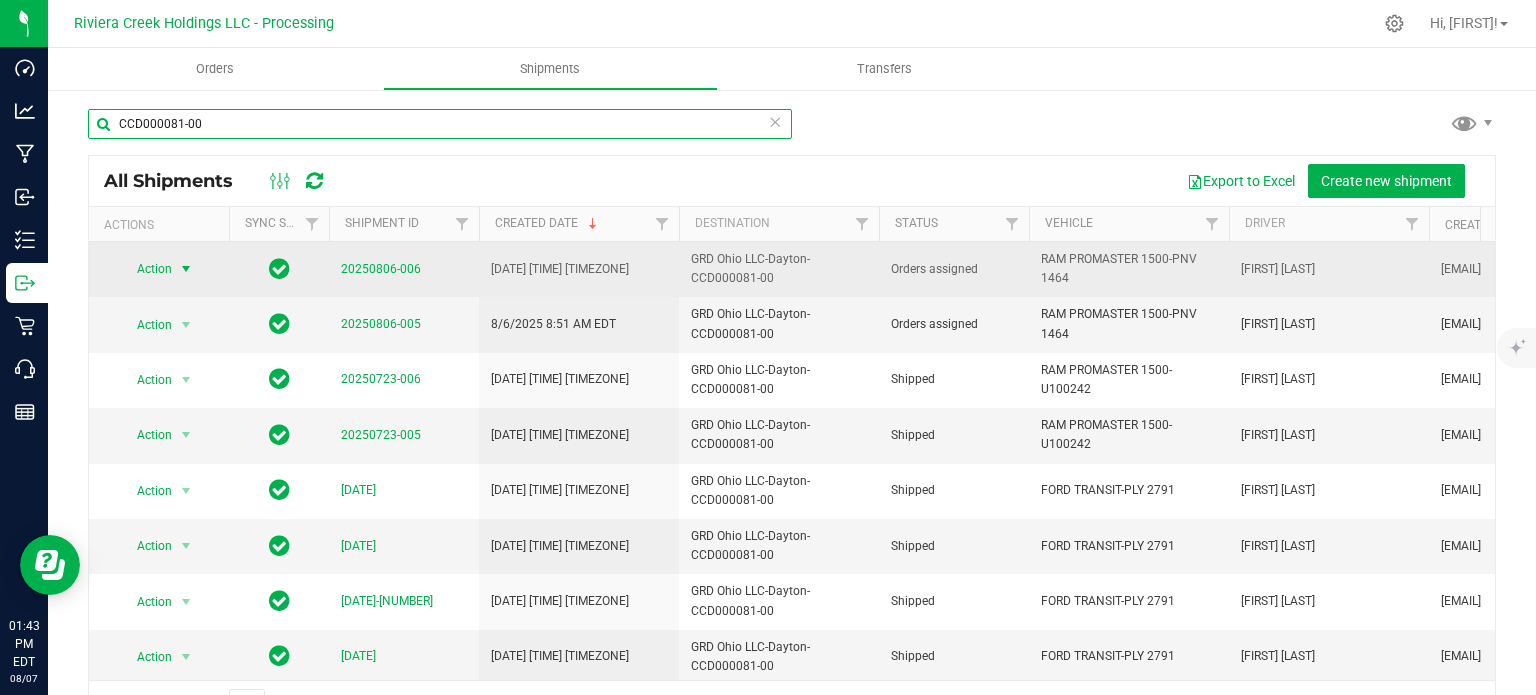 type on "CCD000081-00" 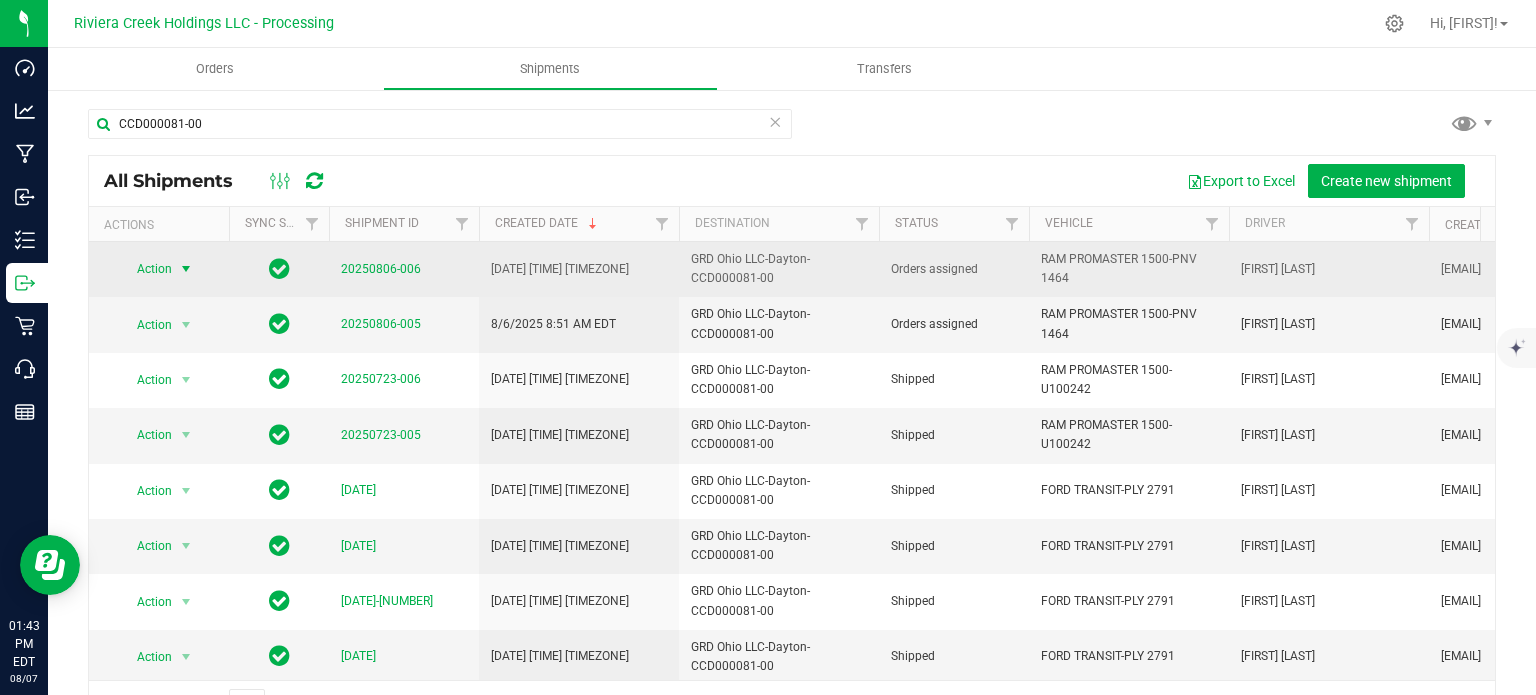 click on "Action" at bounding box center (146, 269) 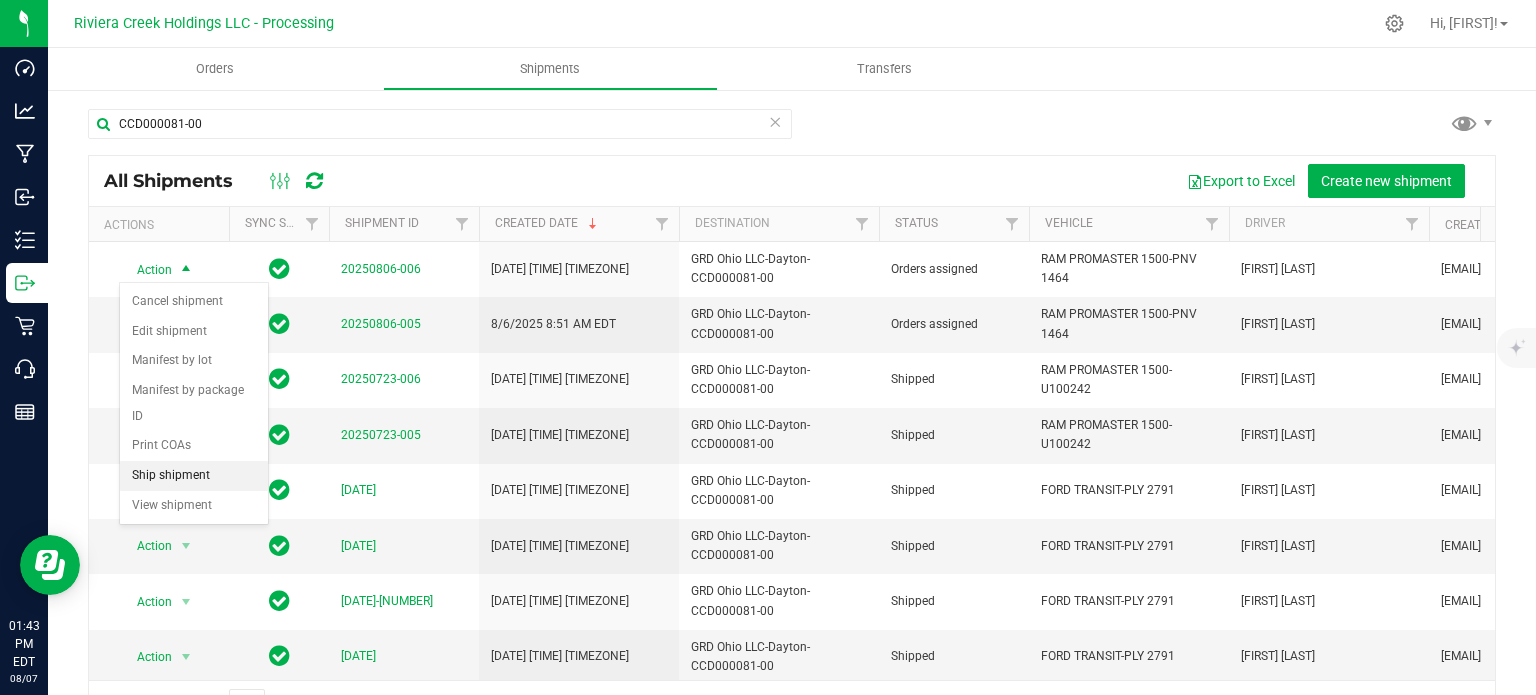 click on "Ship shipment" at bounding box center (194, 476) 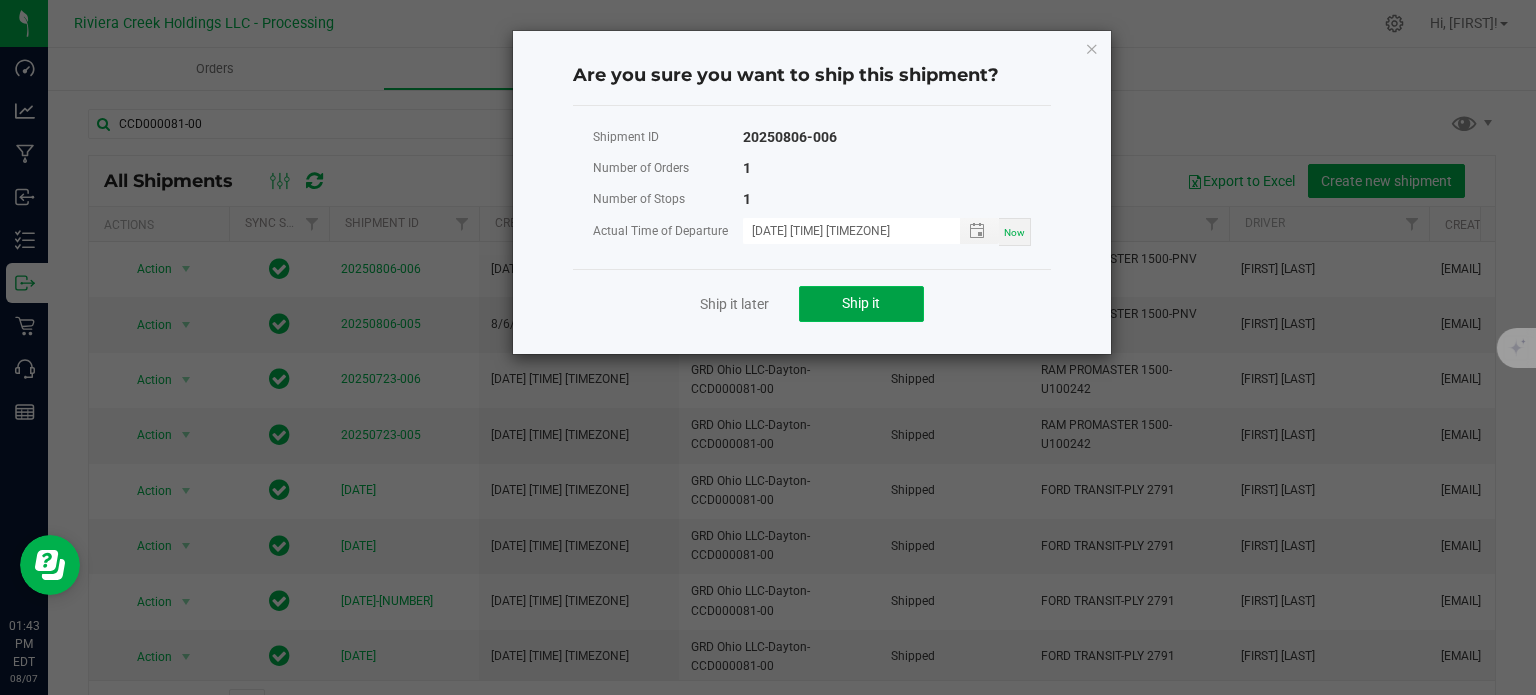 click on "Ship it" 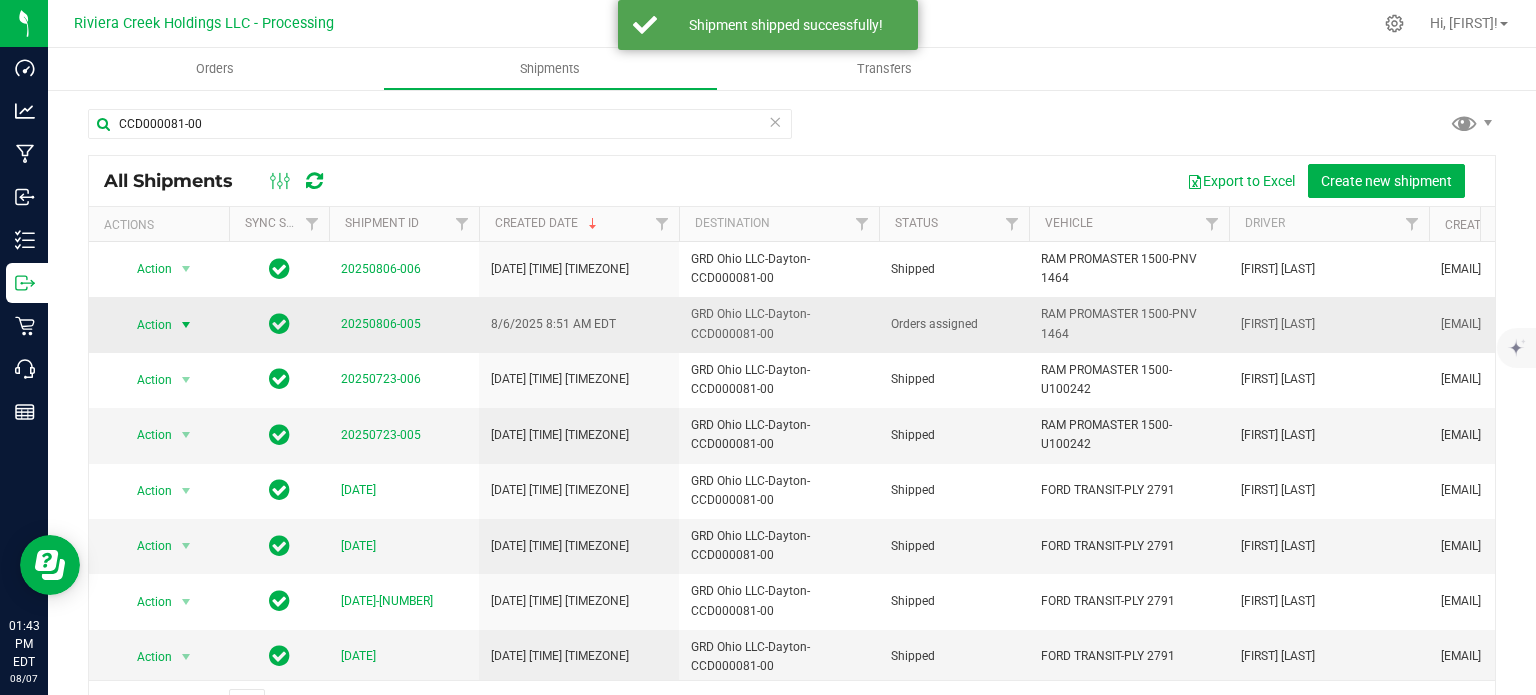 click on "Action" at bounding box center (146, 325) 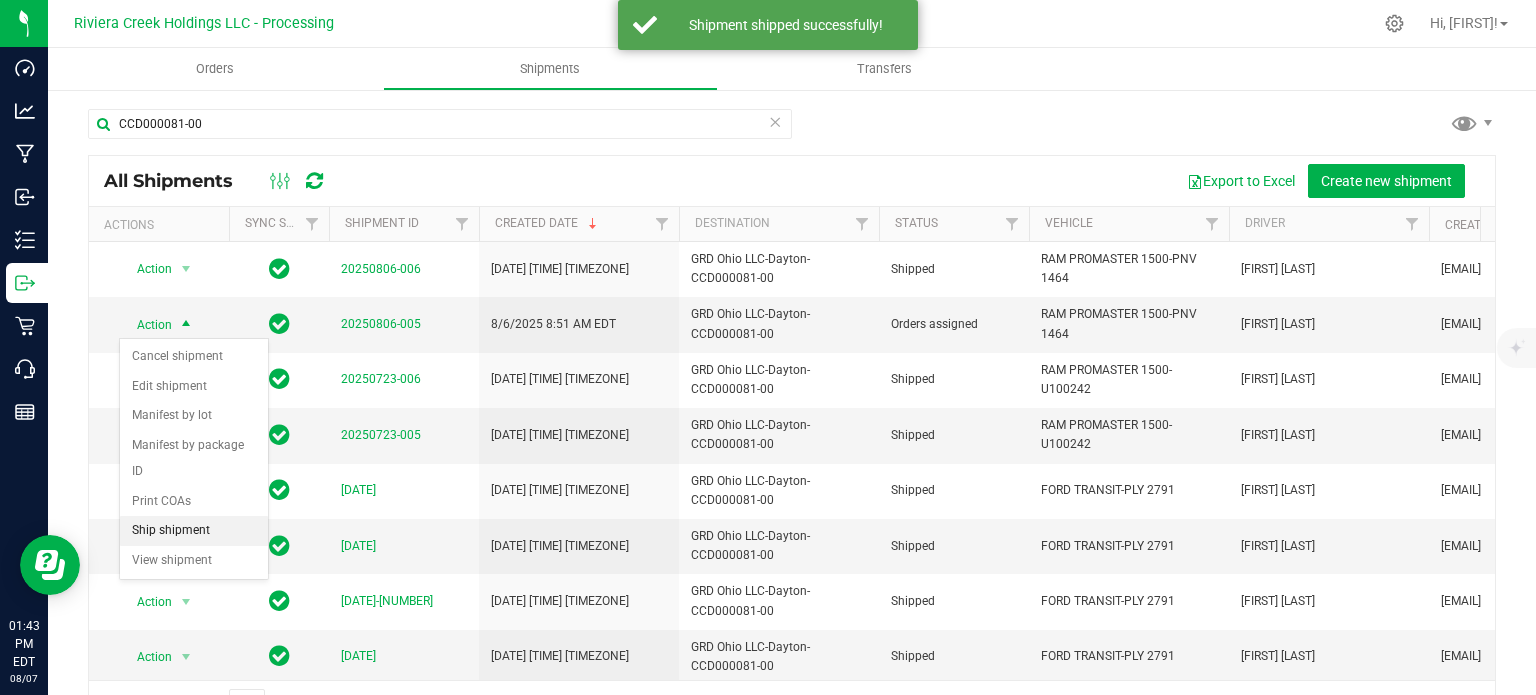 click on "Ship shipment" at bounding box center [194, 531] 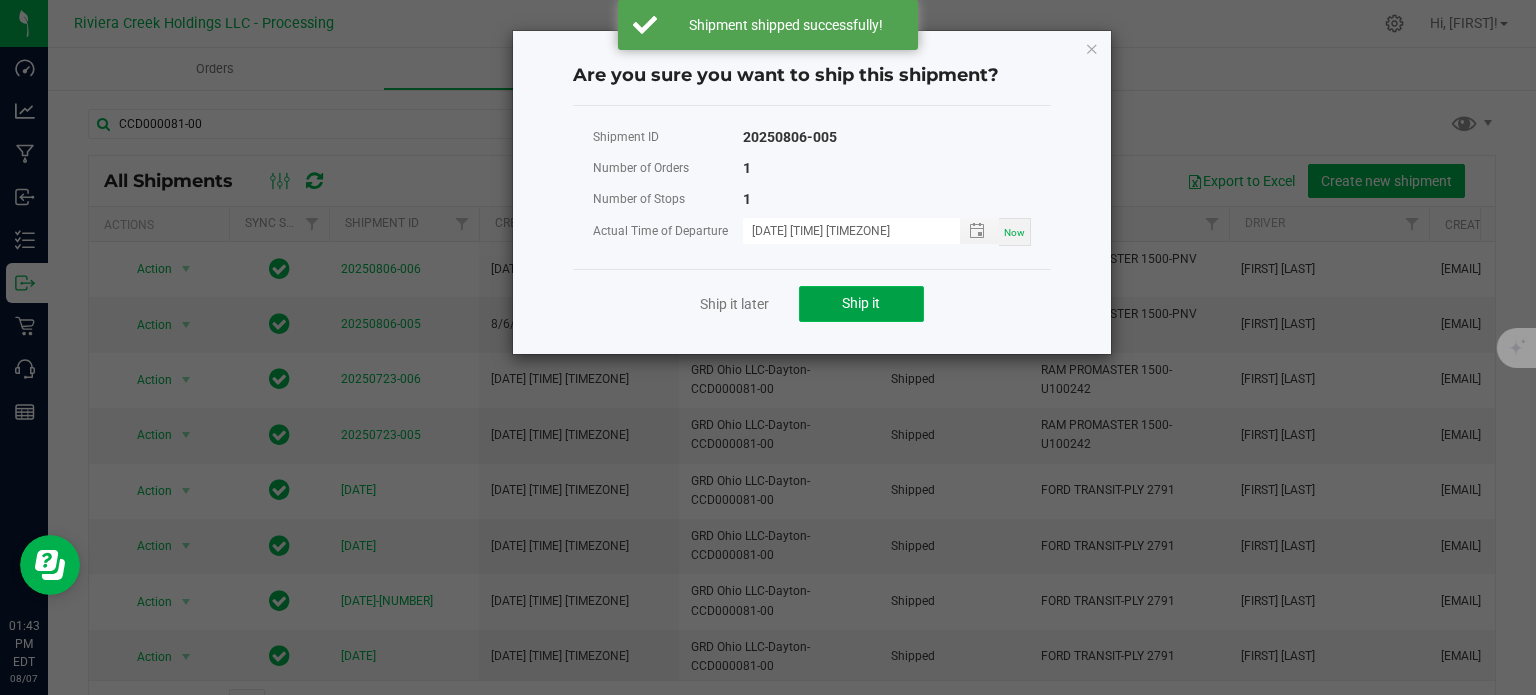 click on "Ship it" 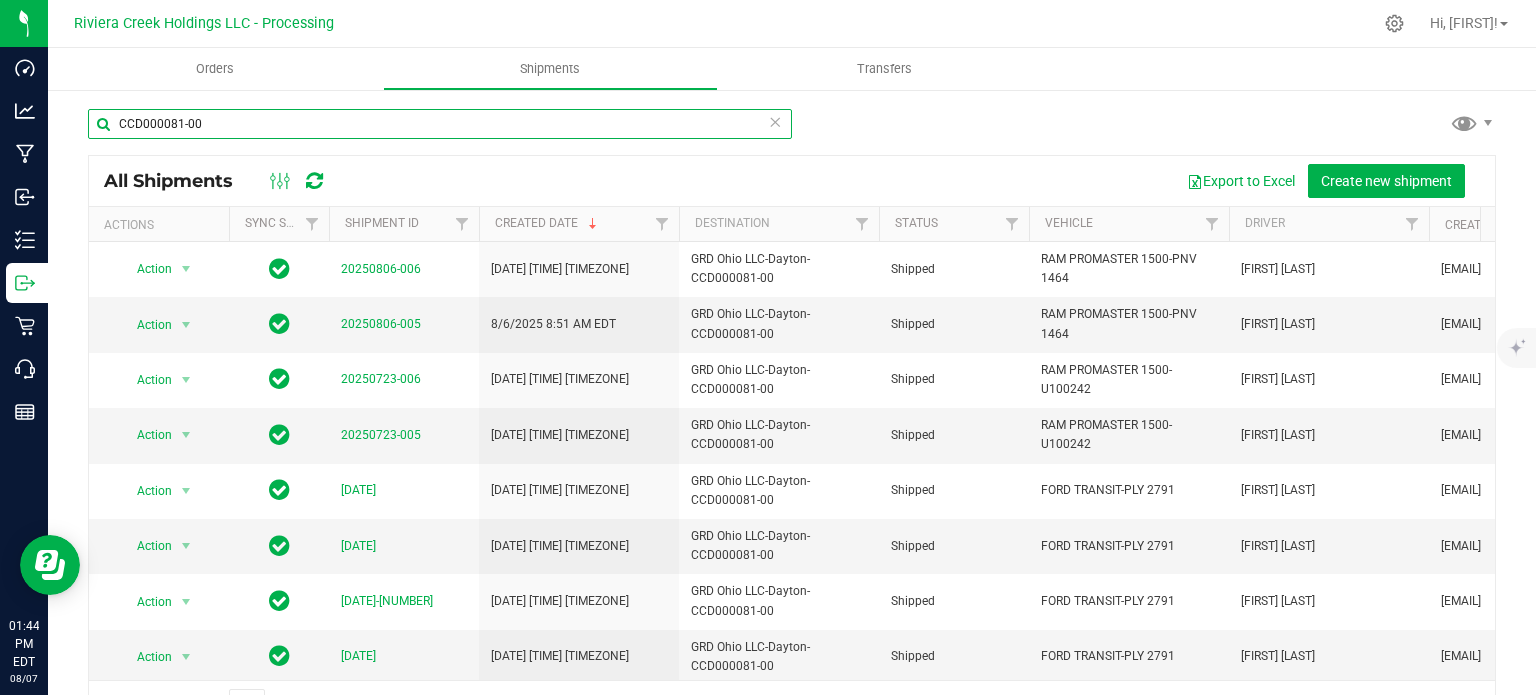 drag, startPoint x: 210, startPoint y: 127, endPoint x: 70, endPoint y: 128, distance: 140.00357 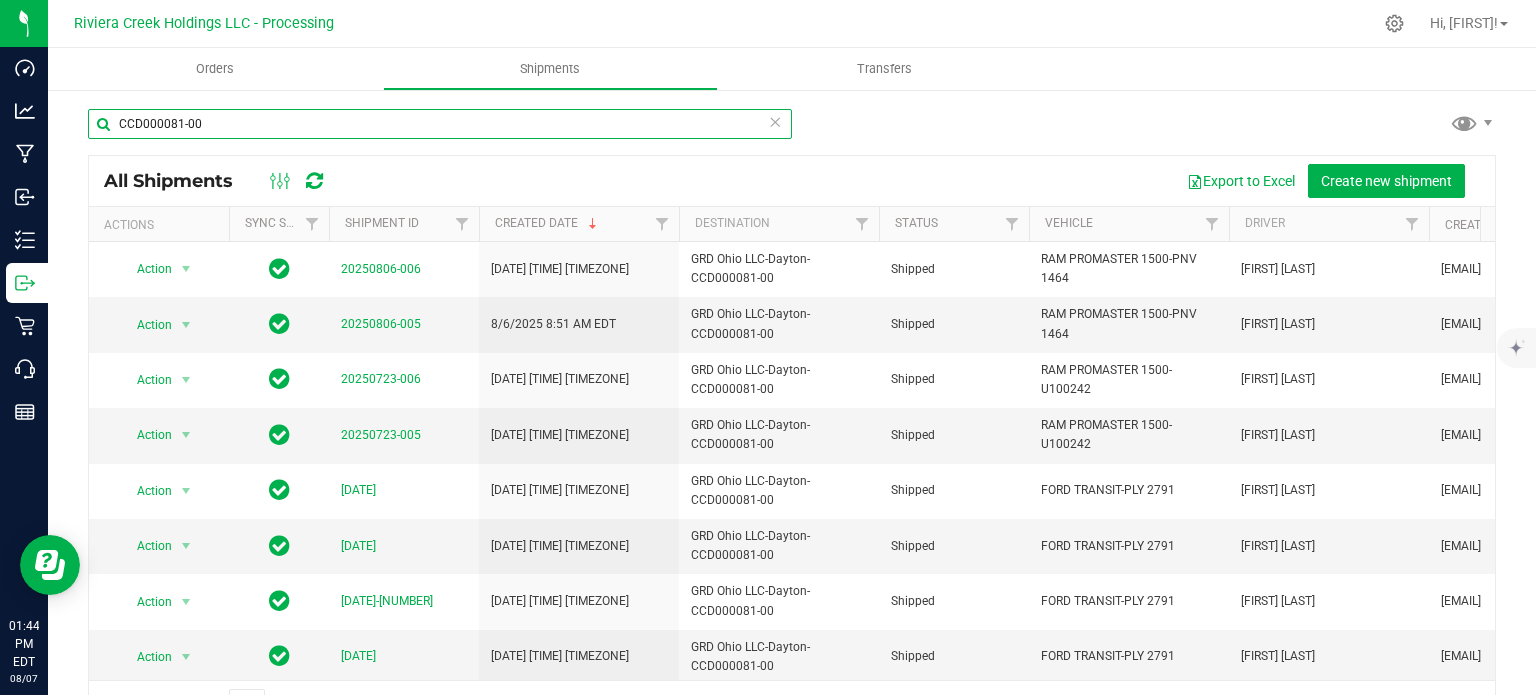 click on "CCD000081-00
All Shipments
Export to Excel
Create new shipment
Actions Sync Status Shipment ID Created Date Destination Status Vehicle Driver Created By Last Updated By Last Updated Date Manifest
Action Action Manifest by lot Manifest by package ID Print COAs" at bounding box center (792, 418) 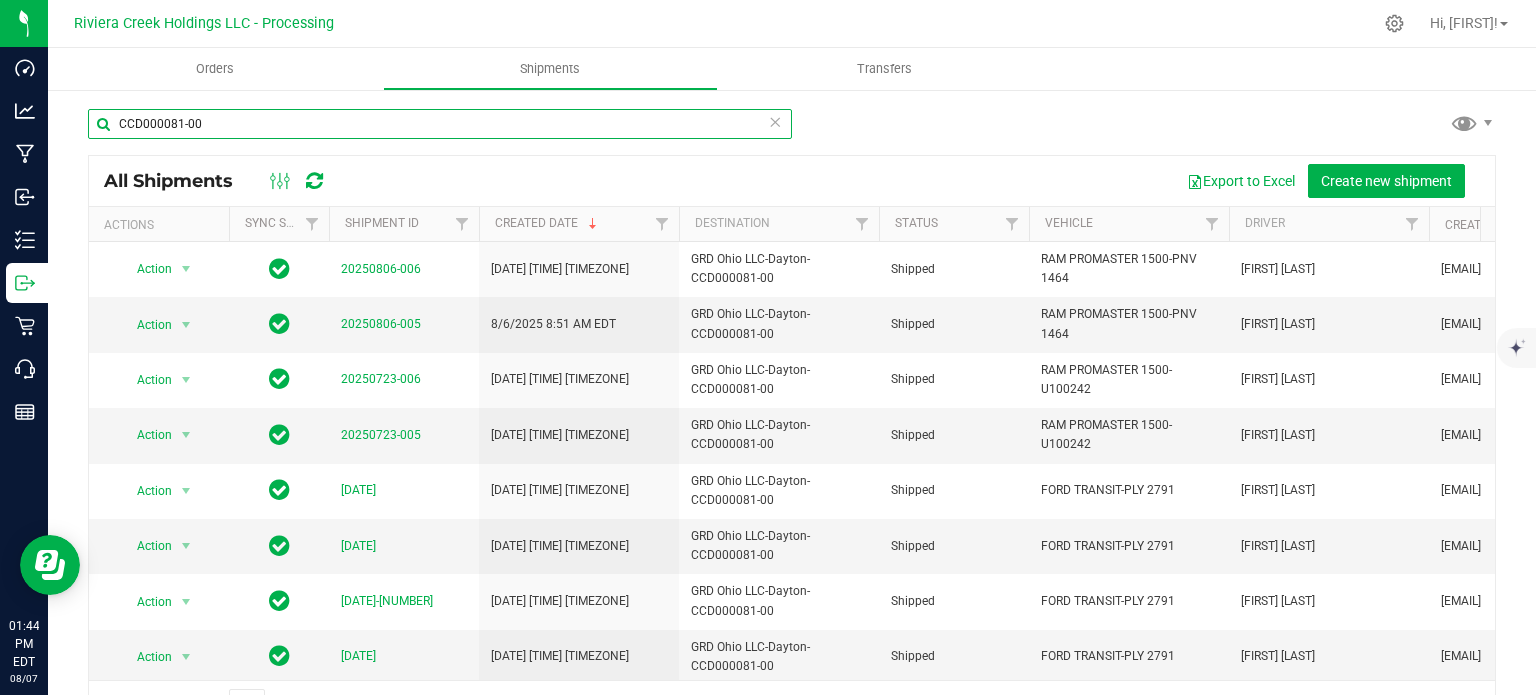 paste on "CCD000032-00" 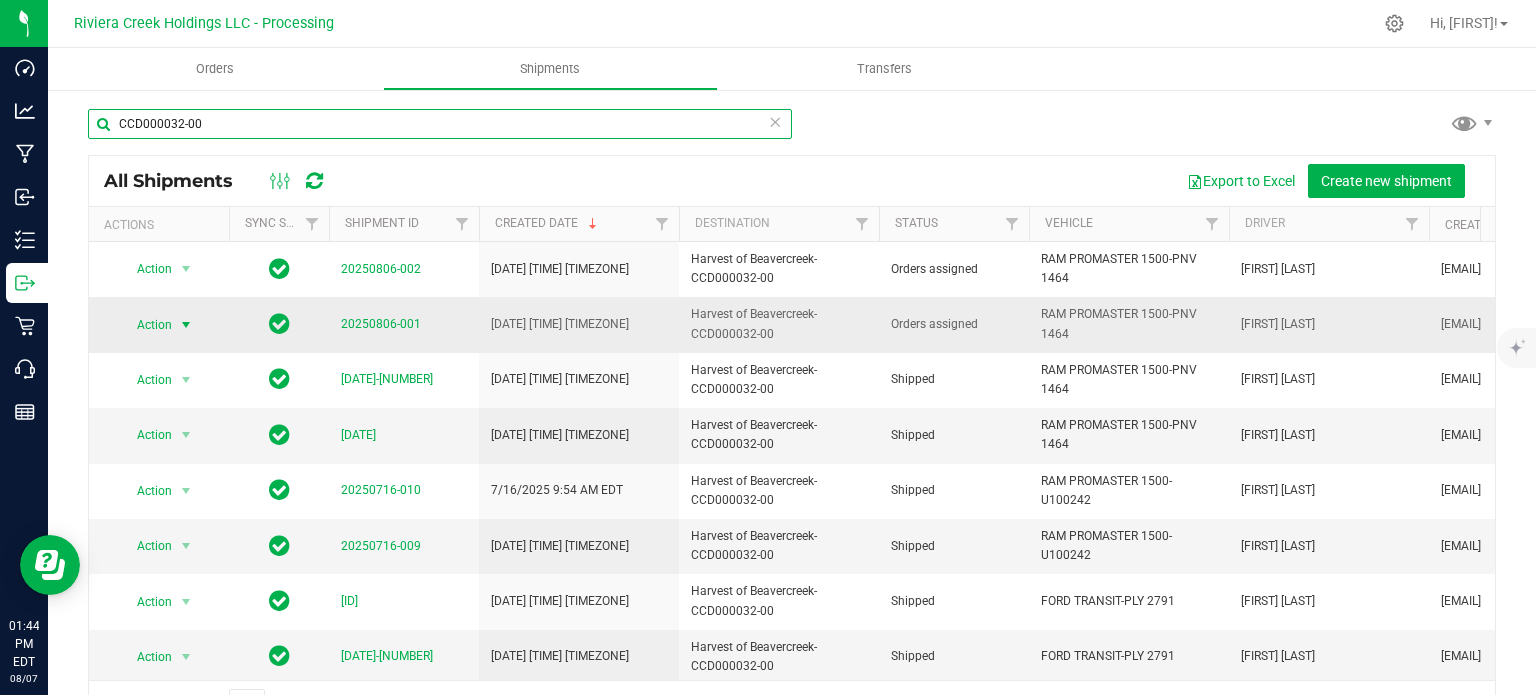 type on "CCD000032-00" 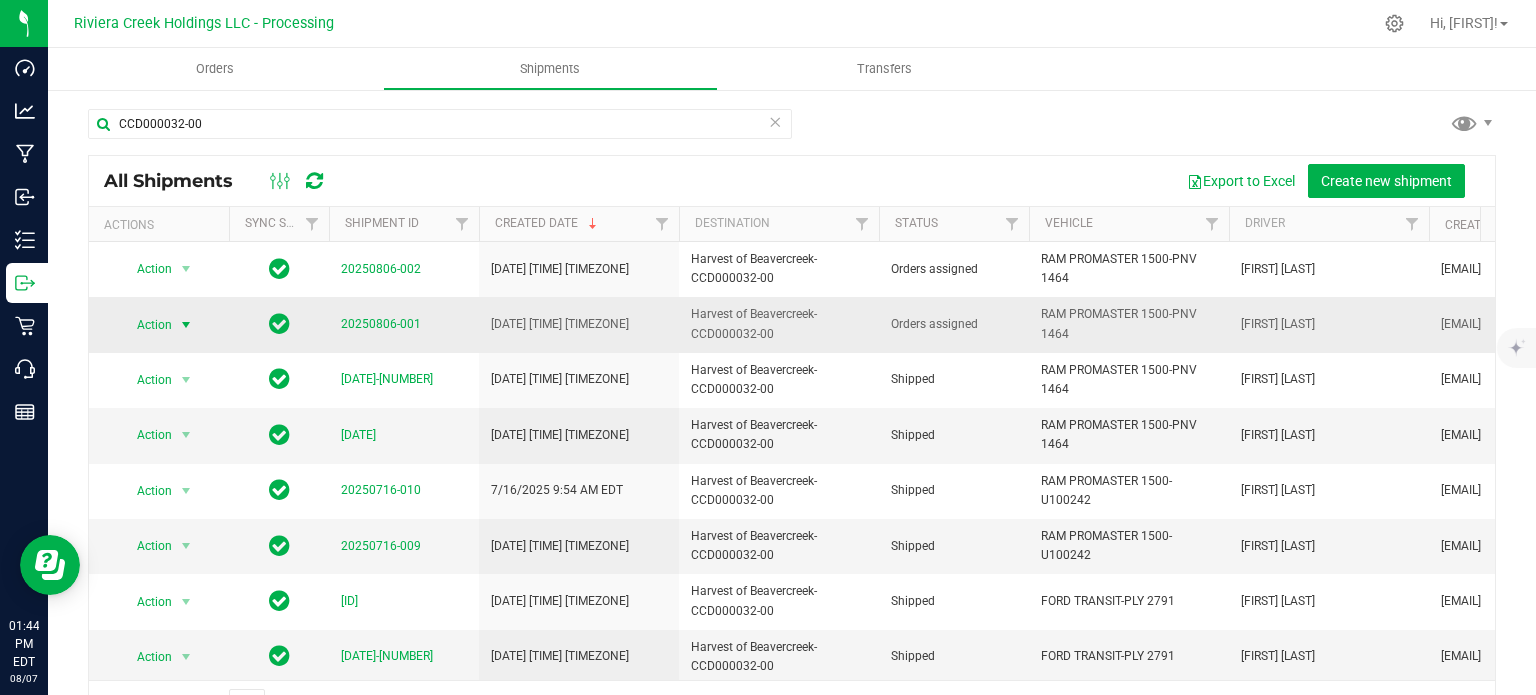 click on "Action" at bounding box center [159, 325] 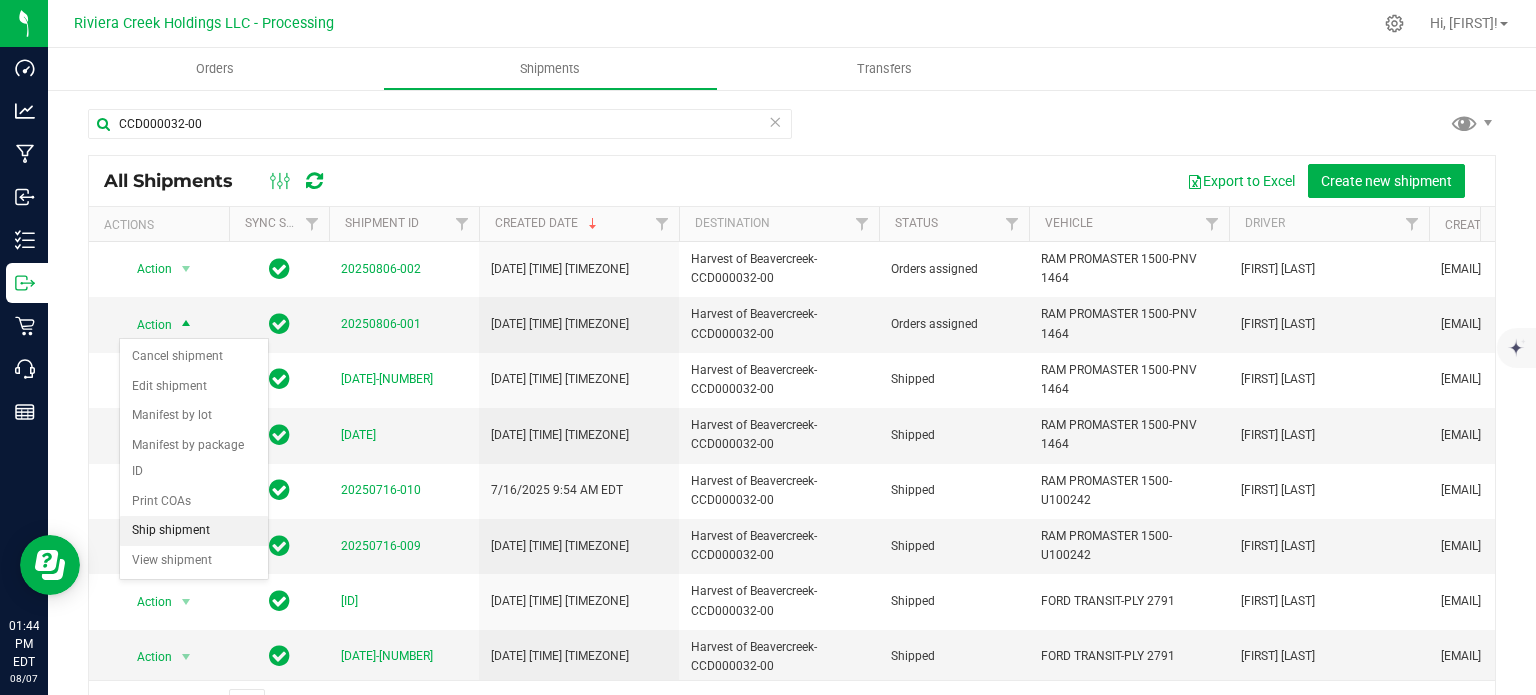 click on "Ship shipment" at bounding box center (194, 531) 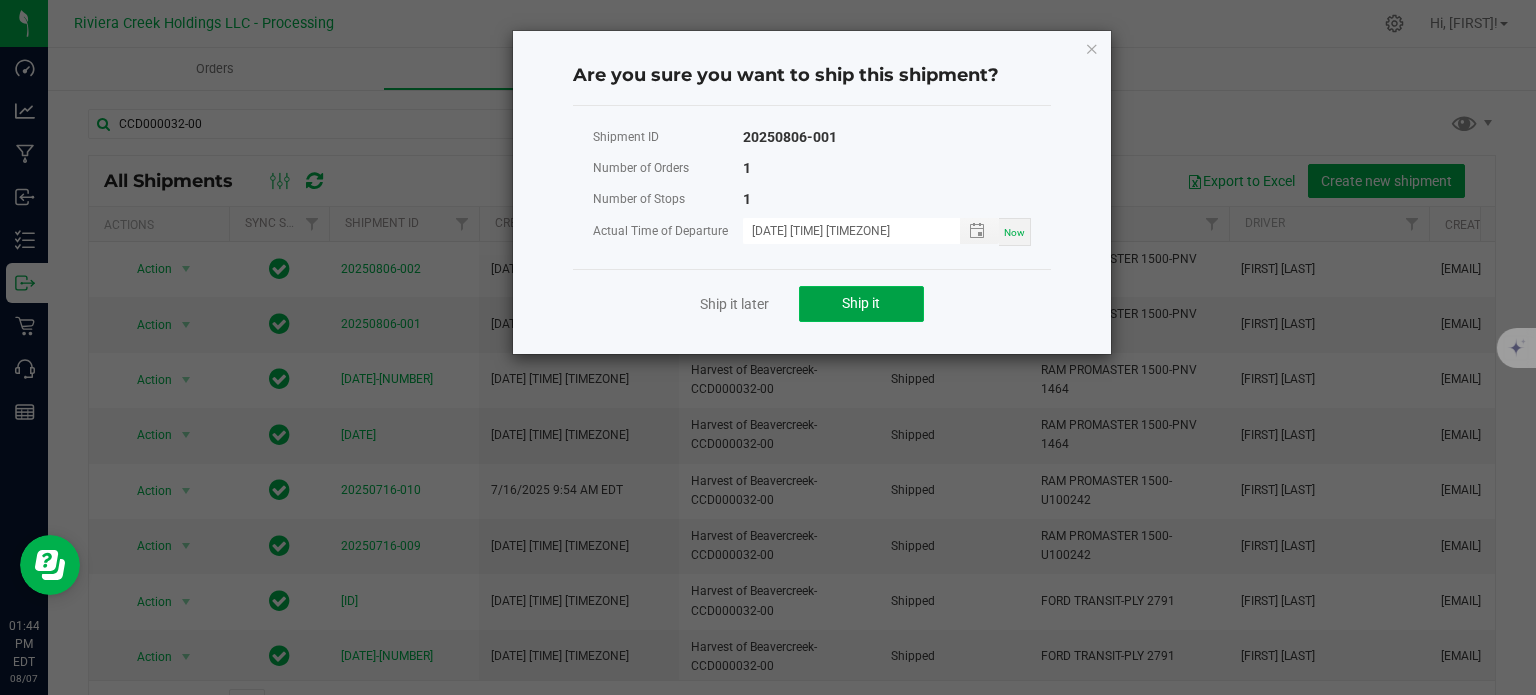 click on "Ship it" 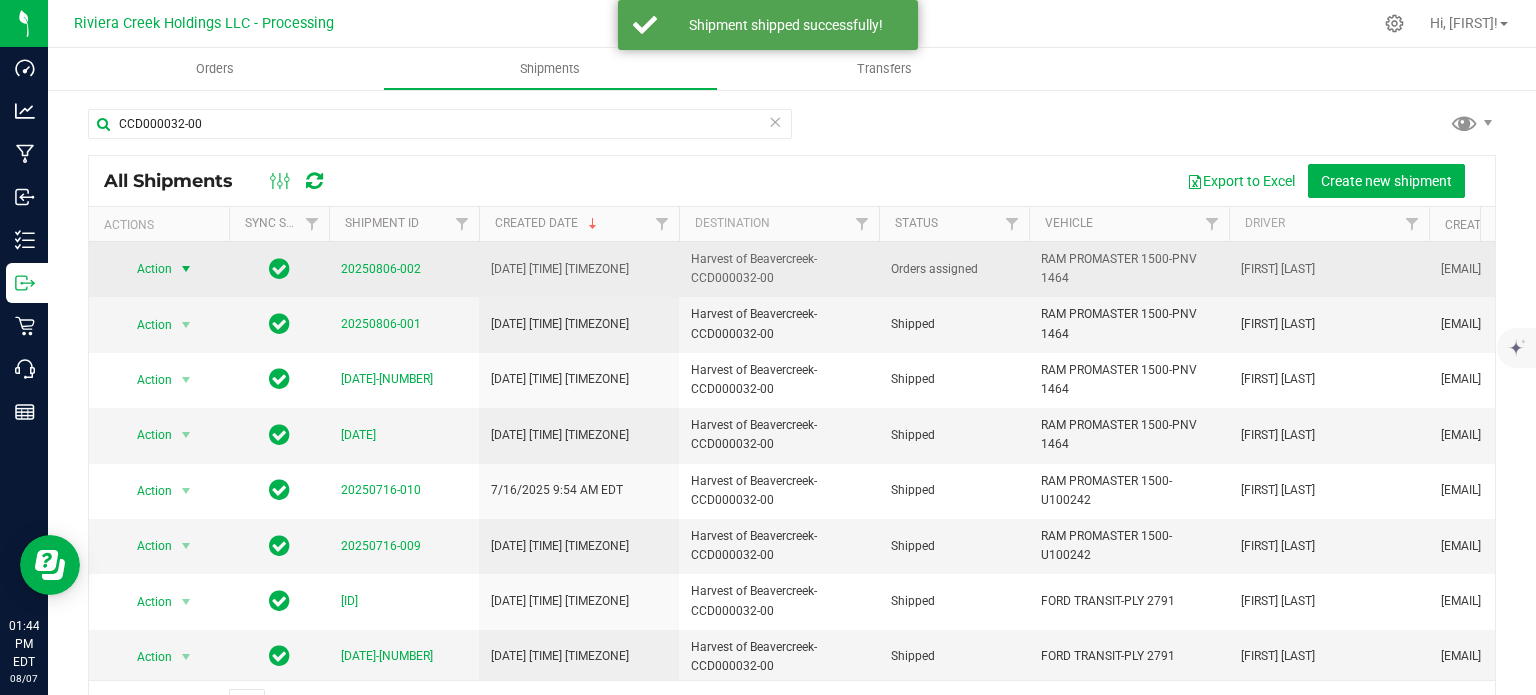 click at bounding box center [186, 269] 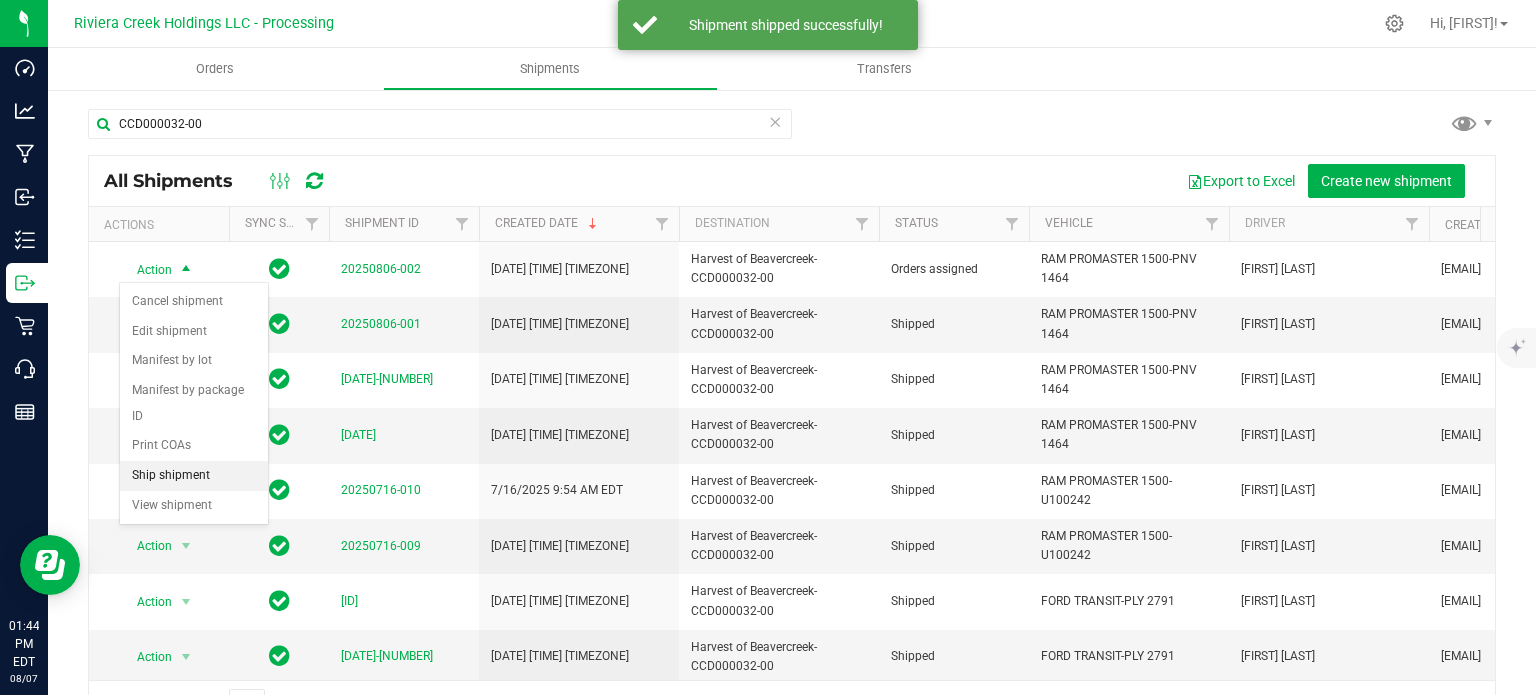 click on "Ship shipment" at bounding box center [194, 476] 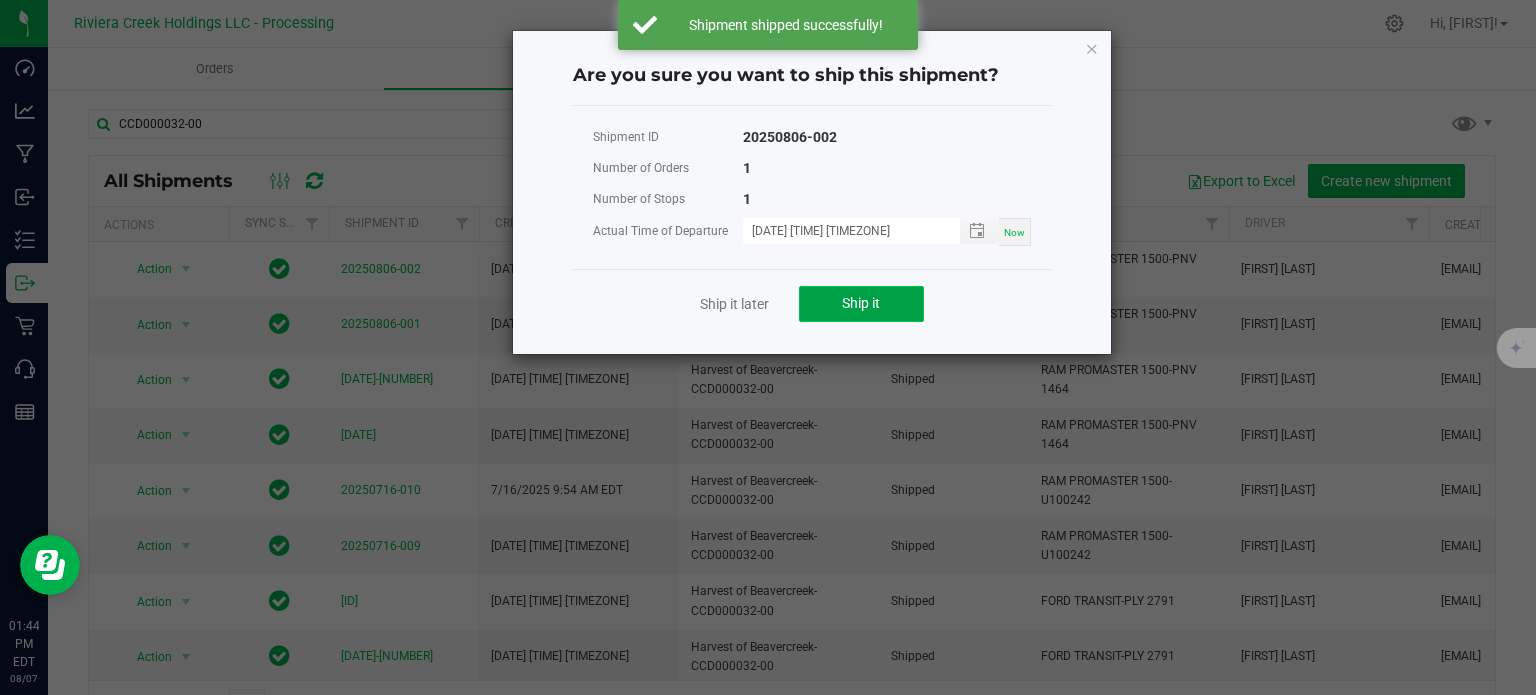 click on "Ship it" 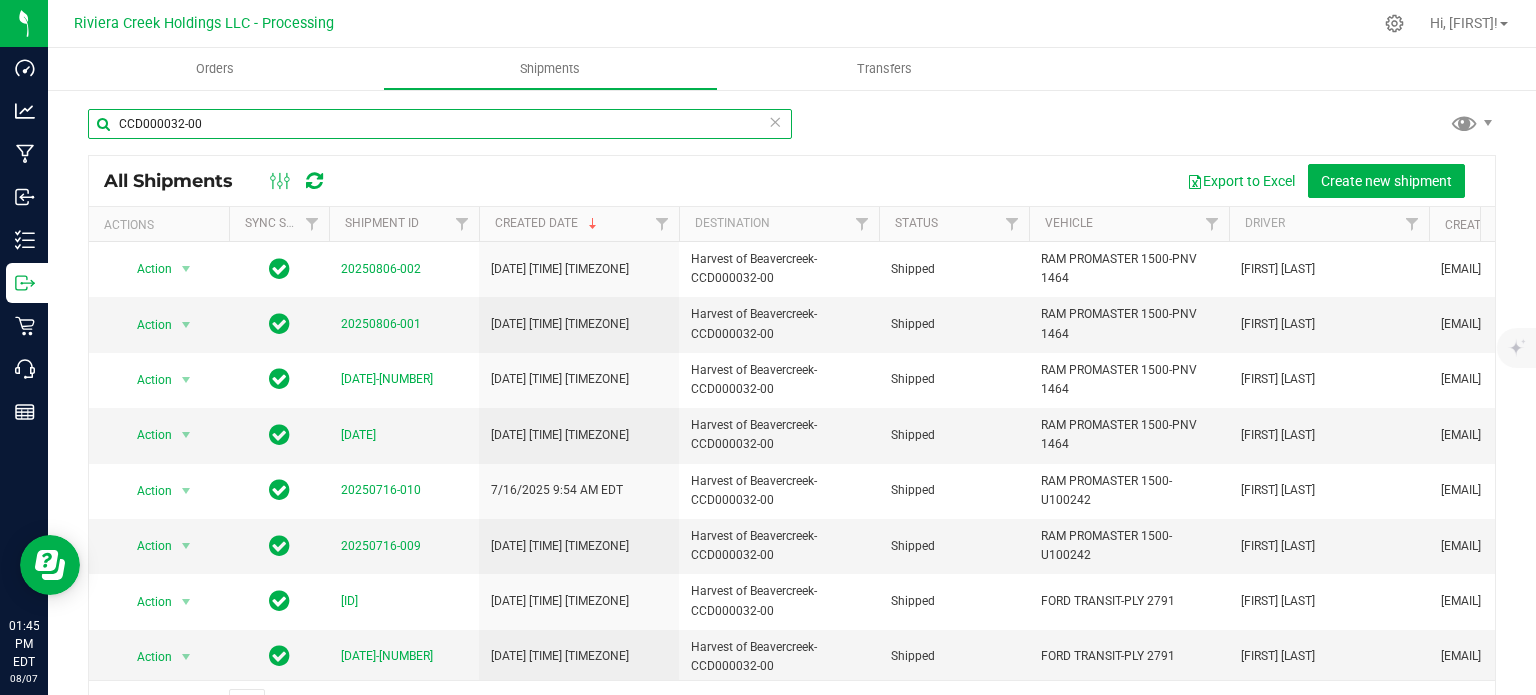 drag, startPoint x: 215, startPoint y: 127, endPoint x: 85, endPoint y: 134, distance: 130.18832 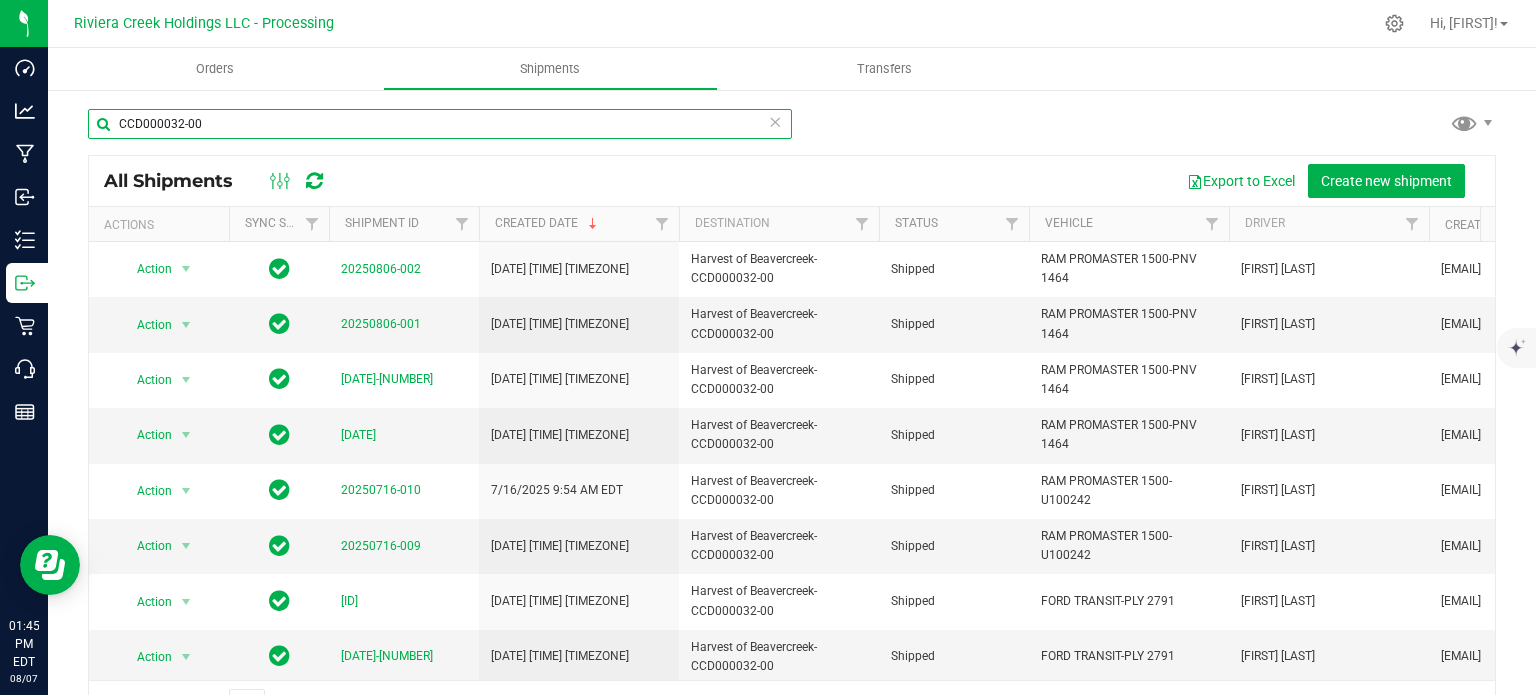 click on "CCD000032-00
All Shipments
Export to Excel
Create new shipment
Actions Sync Status Shipment ID Created Date Destination Status Vehicle Driver Created By Last Updated By Last Updated Date Manifest
Action Action Manifest by lot Manifest by package ID Print COAs" at bounding box center (792, 418) 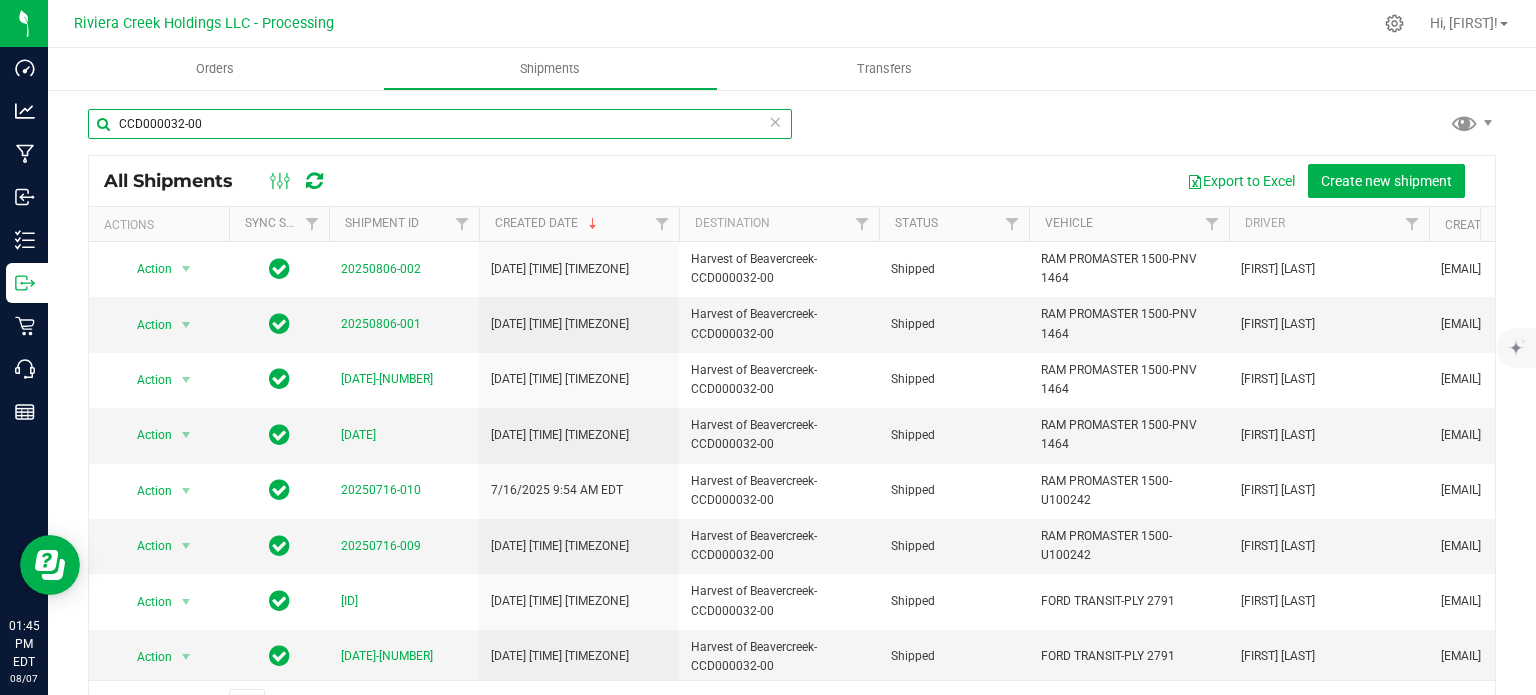 paste on "47-00" 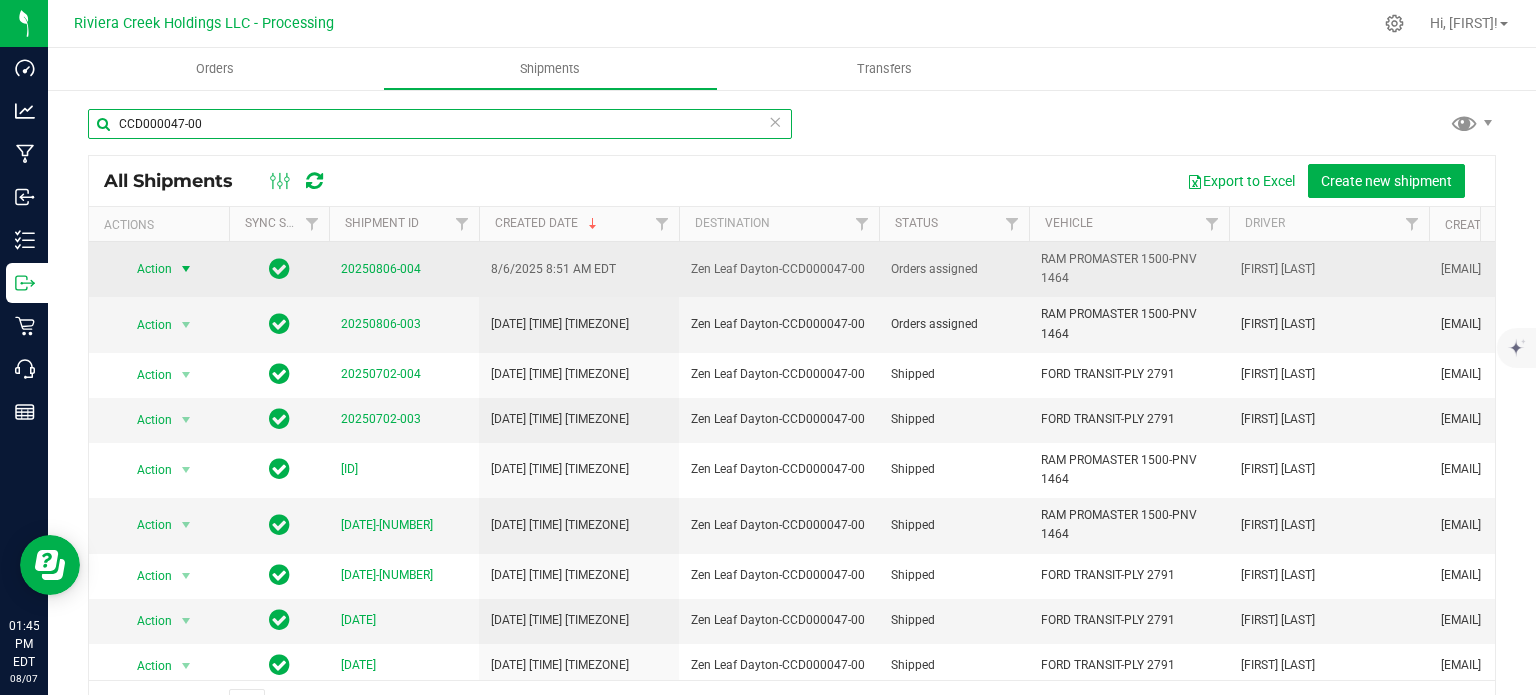 type on "CCD000047-00" 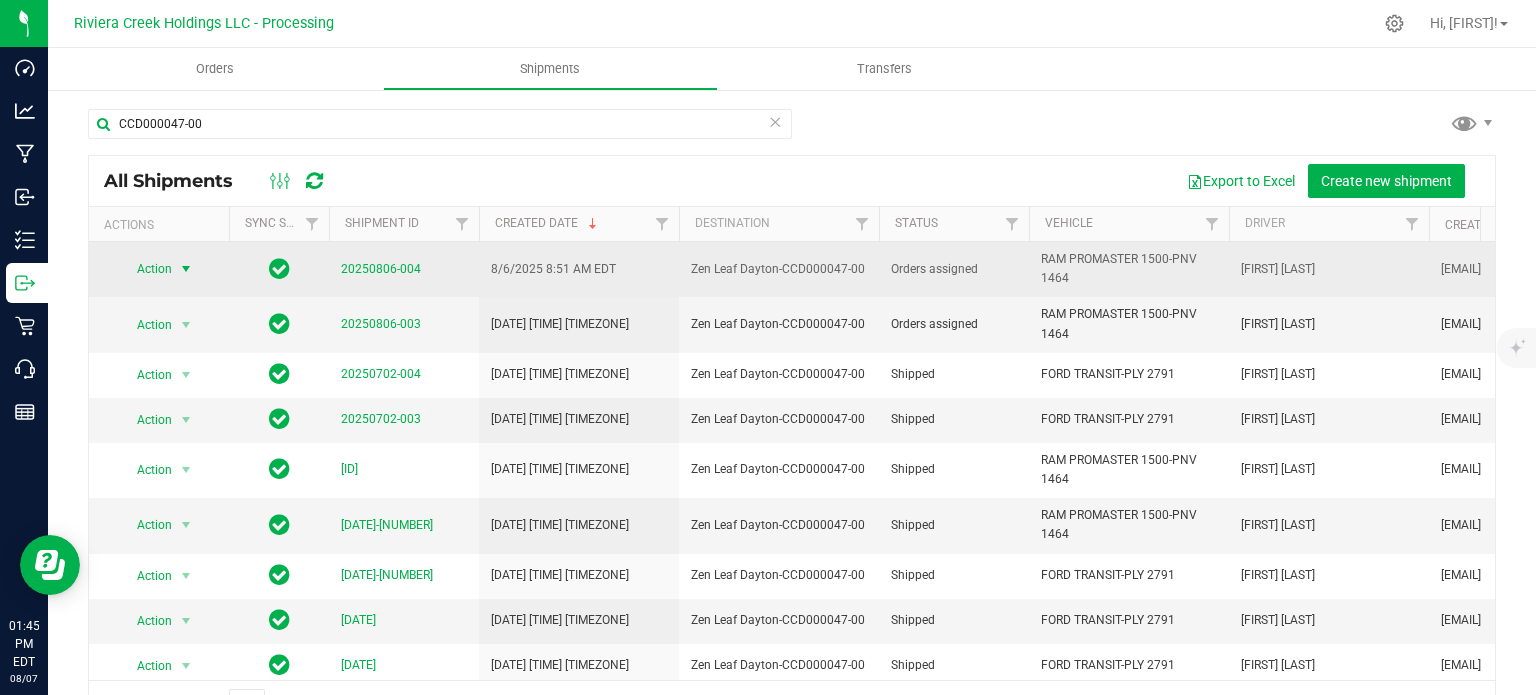 click on "Action" at bounding box center (146, 269) 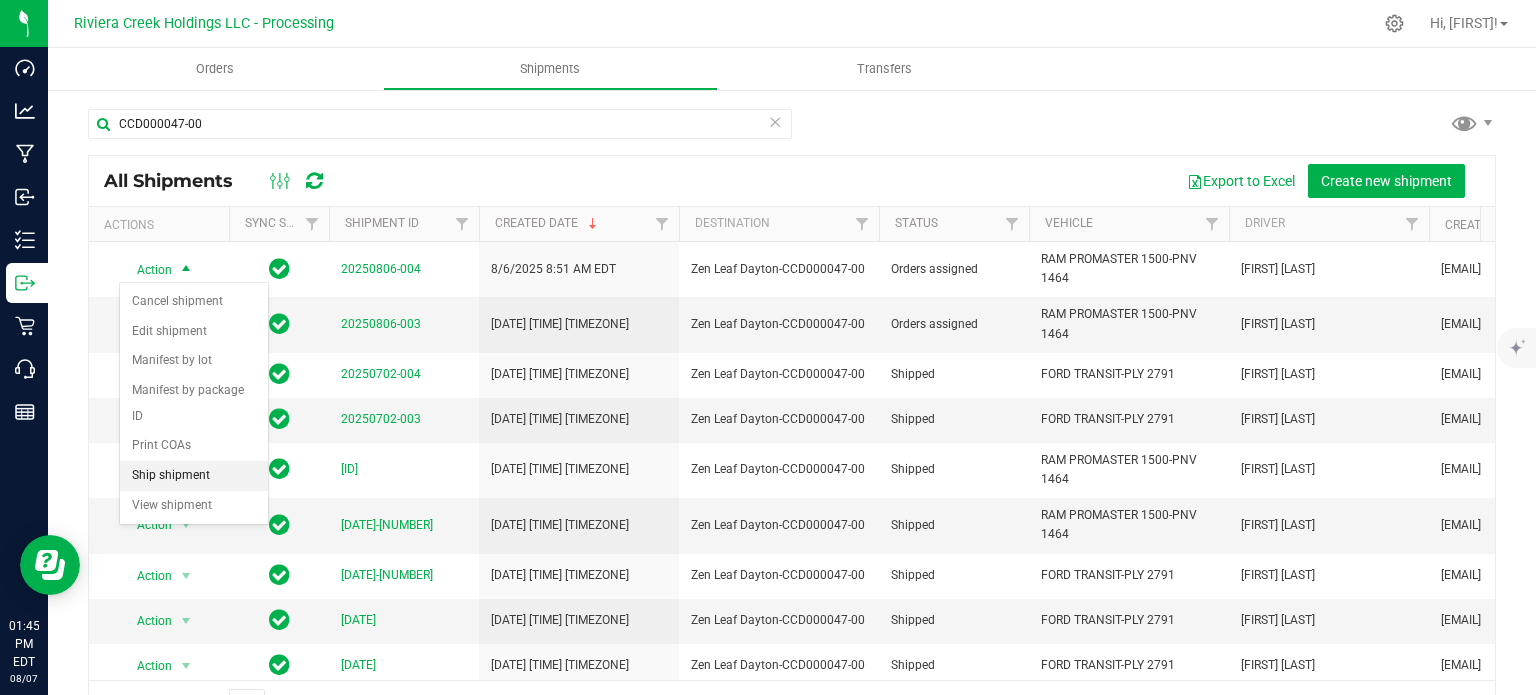 click on "Ship shipment" at bounding box center (194, 476) 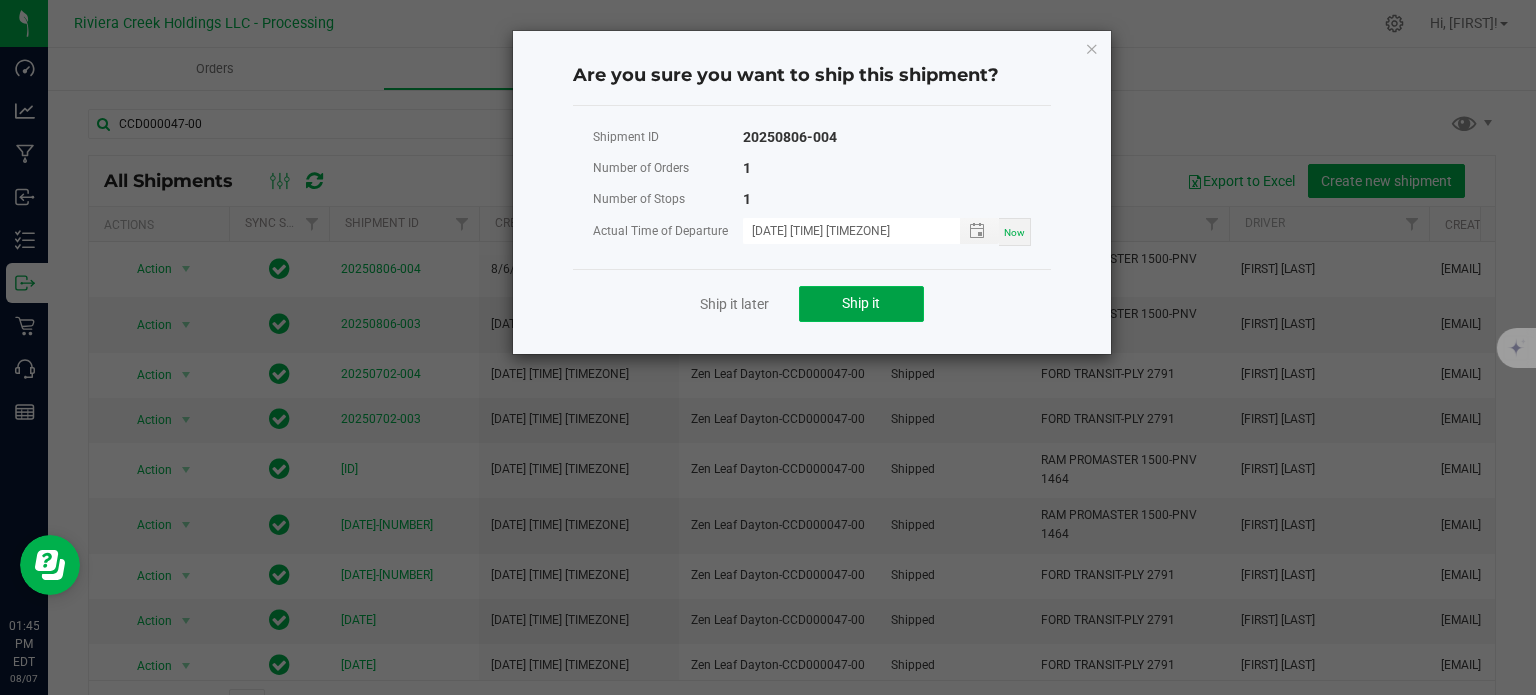 click on "Ship it" 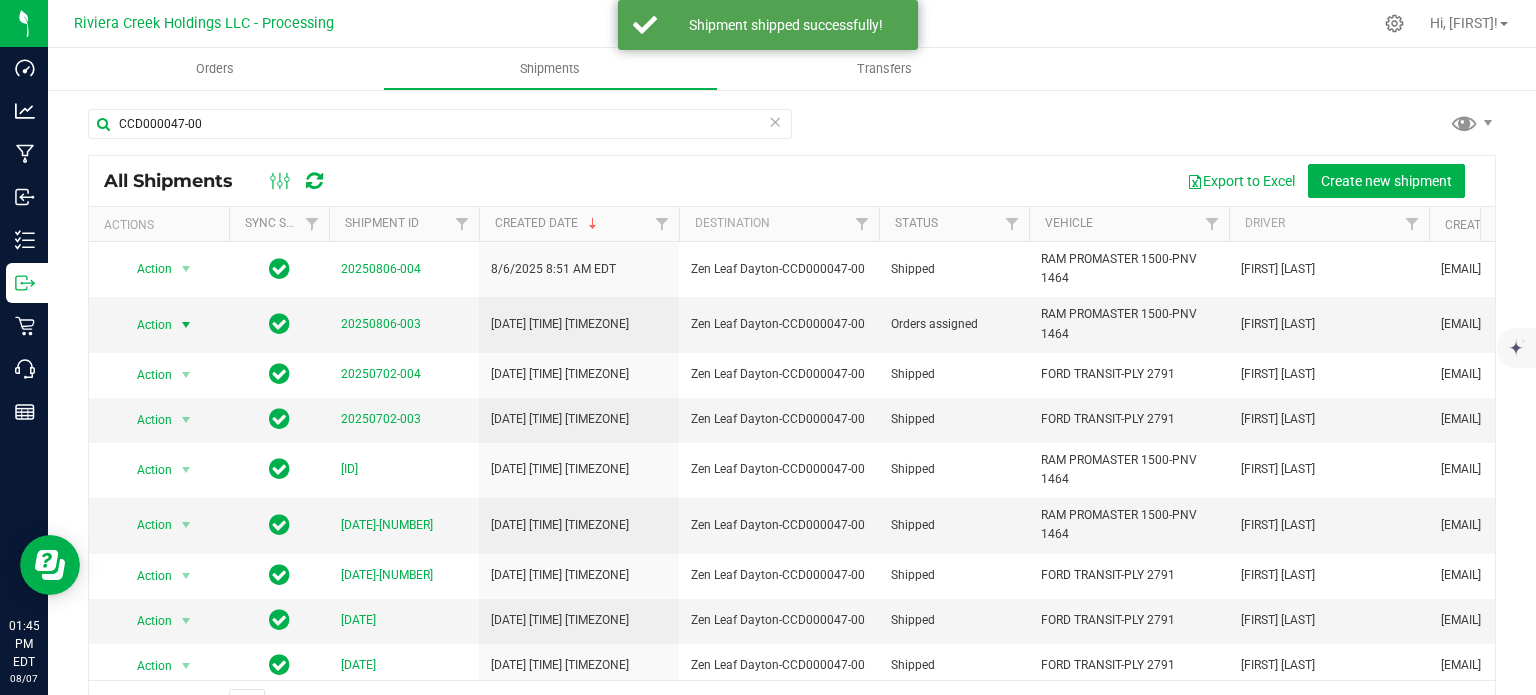click at bounding box center (186, 325) 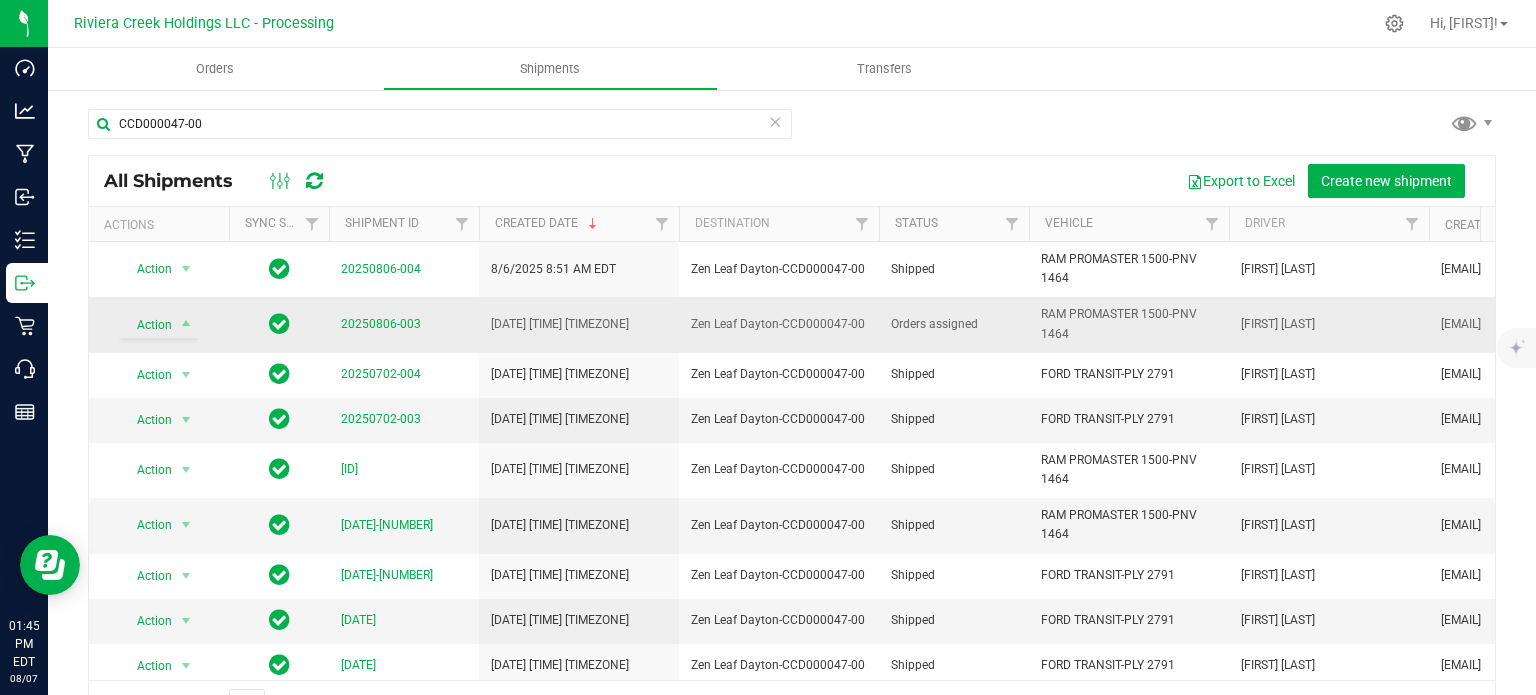 click at bounding box center [279, 324] 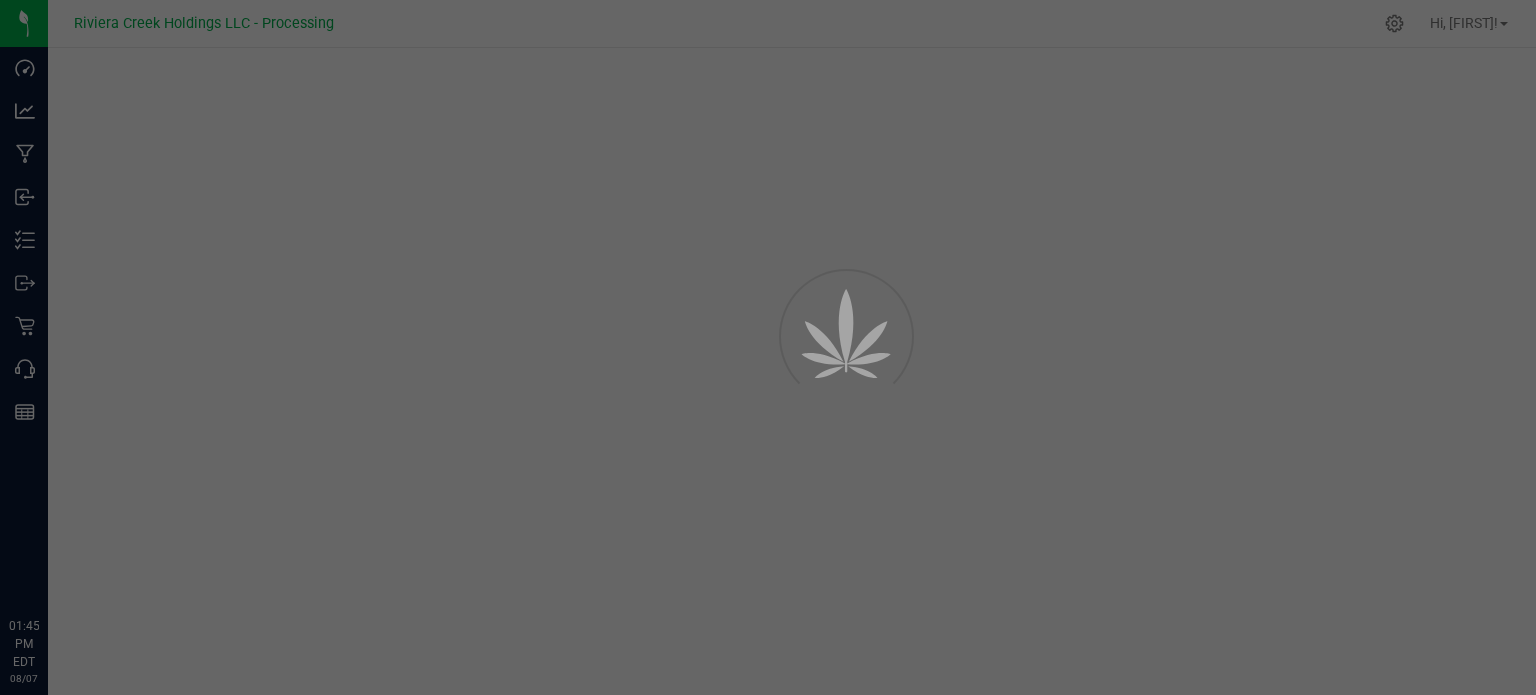 scroll, scrollTop: 0, scrollLeft: 0, axis: both 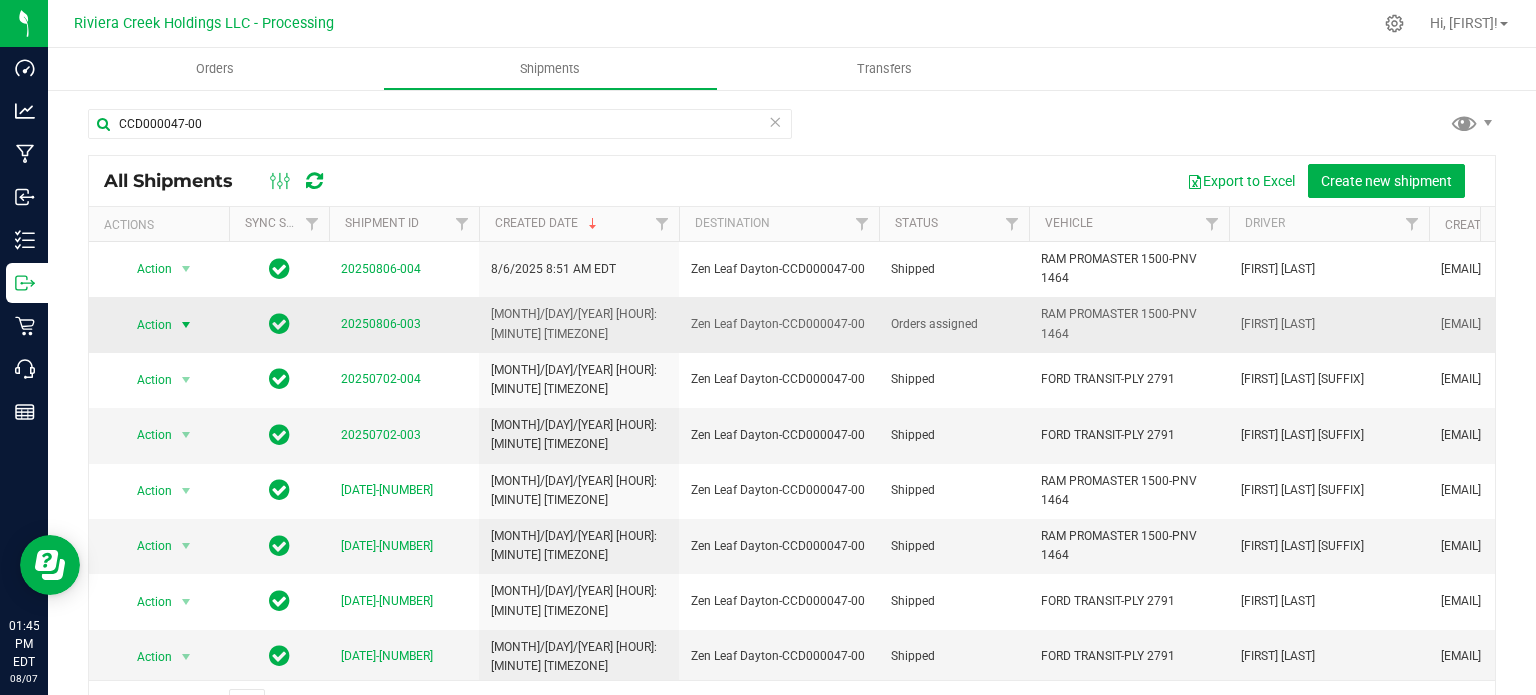 click at bounding box center [186, 325] 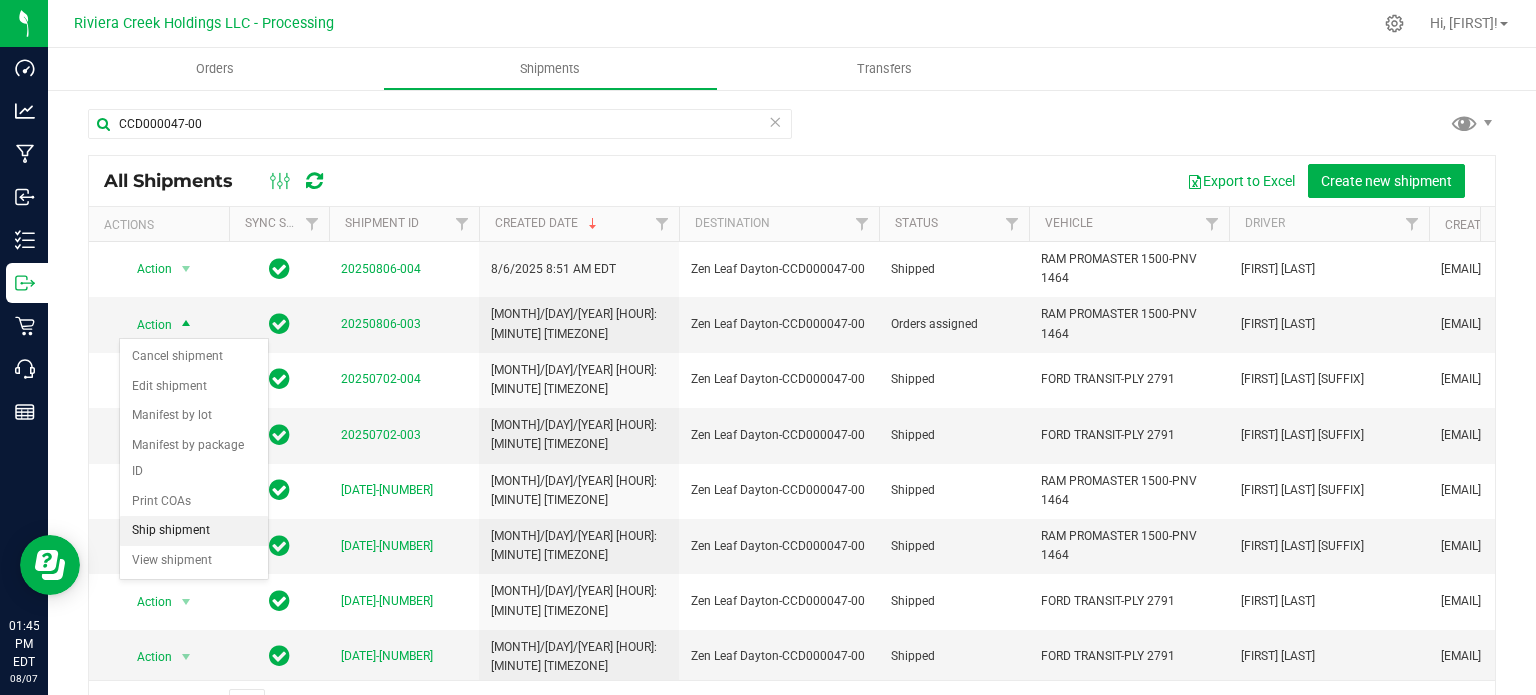 click on "Ship shipment" at bounding box center [194, 531] 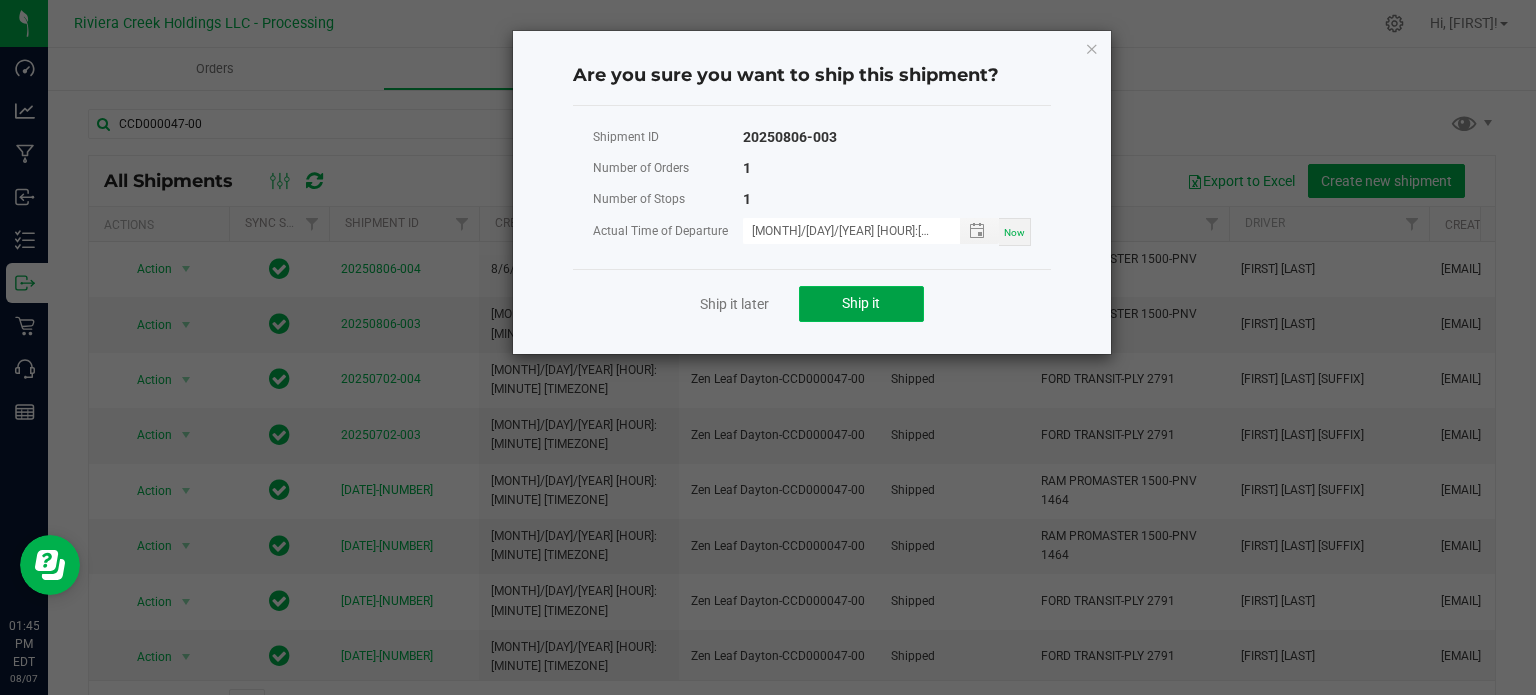 click on "Ship it" 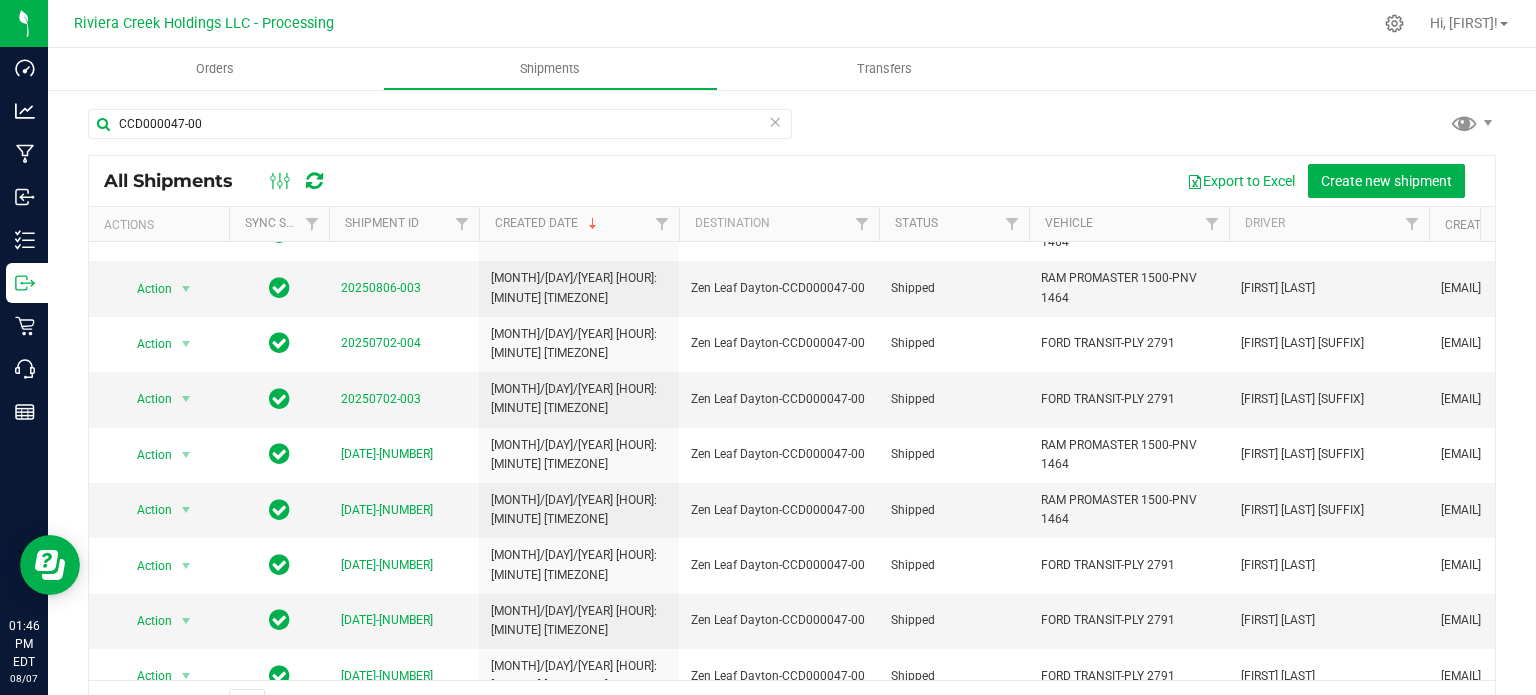 scroll, scrollTop: 0, scrollLeft: 0, axis: both 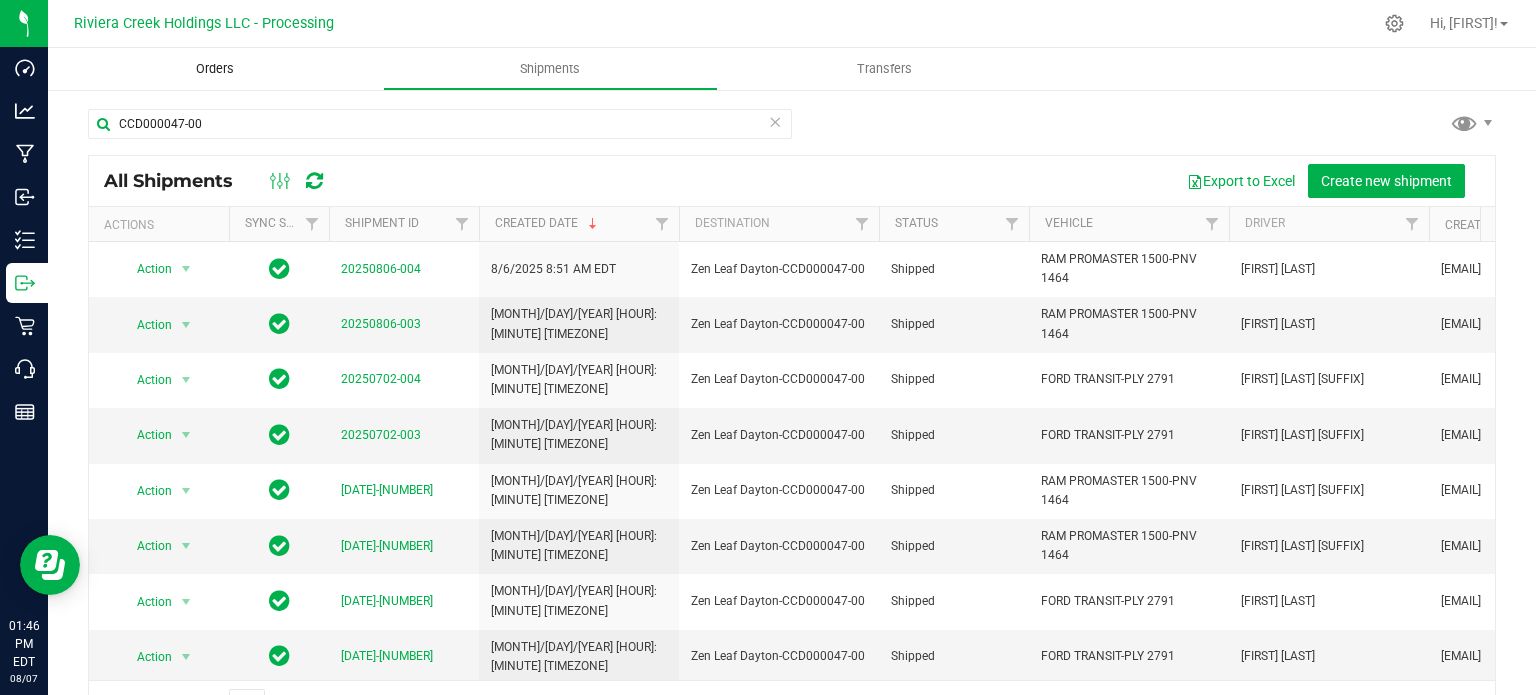 click on "Orders" at bounding box center [215, 69] 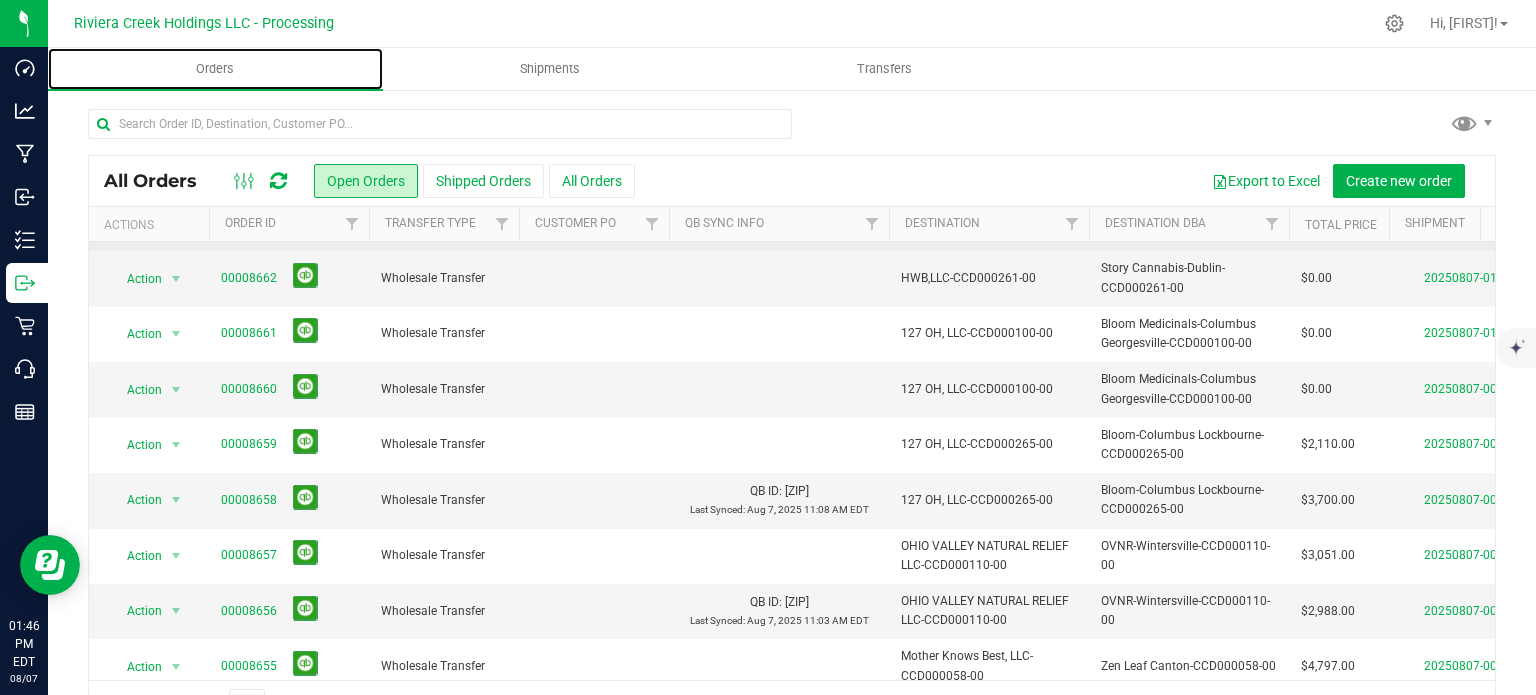 scroll, scrollTop: 680, scrollLeft: 0, axis: vertical 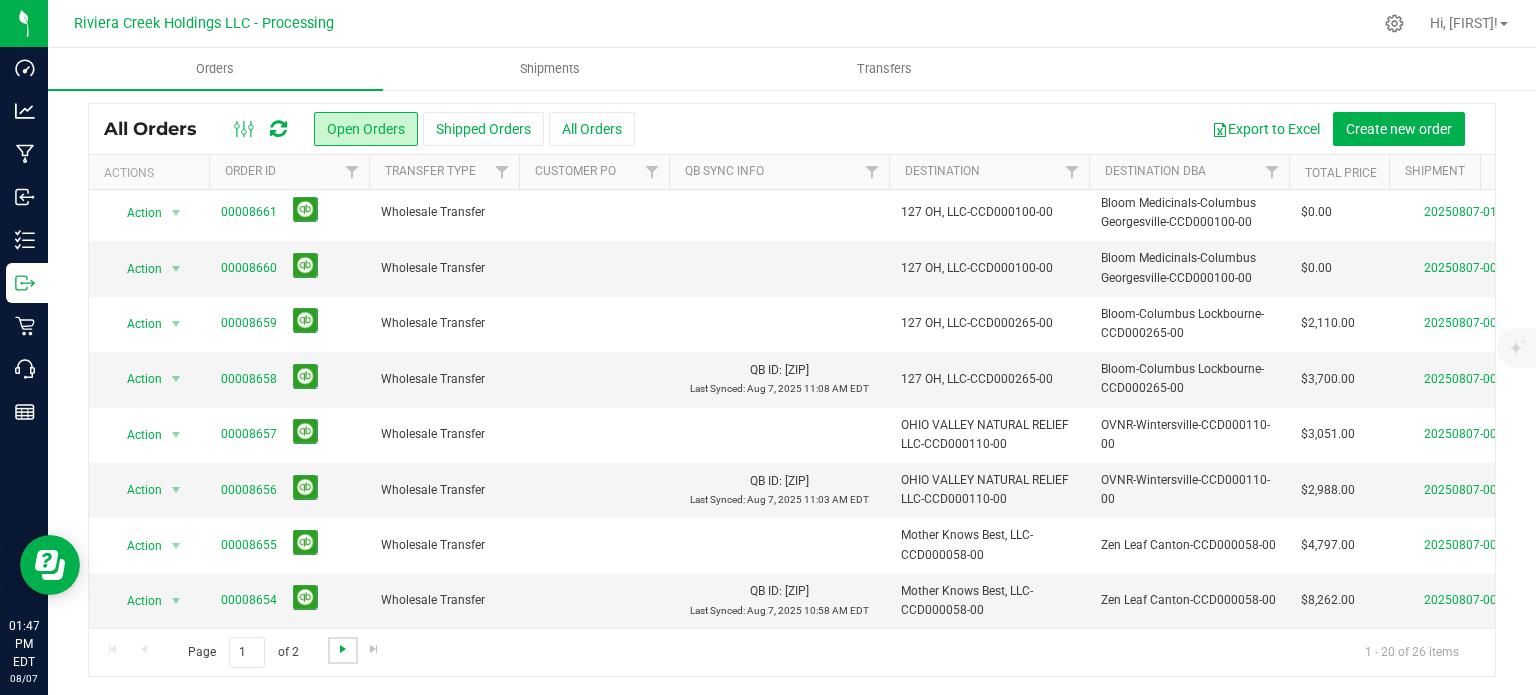 click at bounding box center [343, 649] 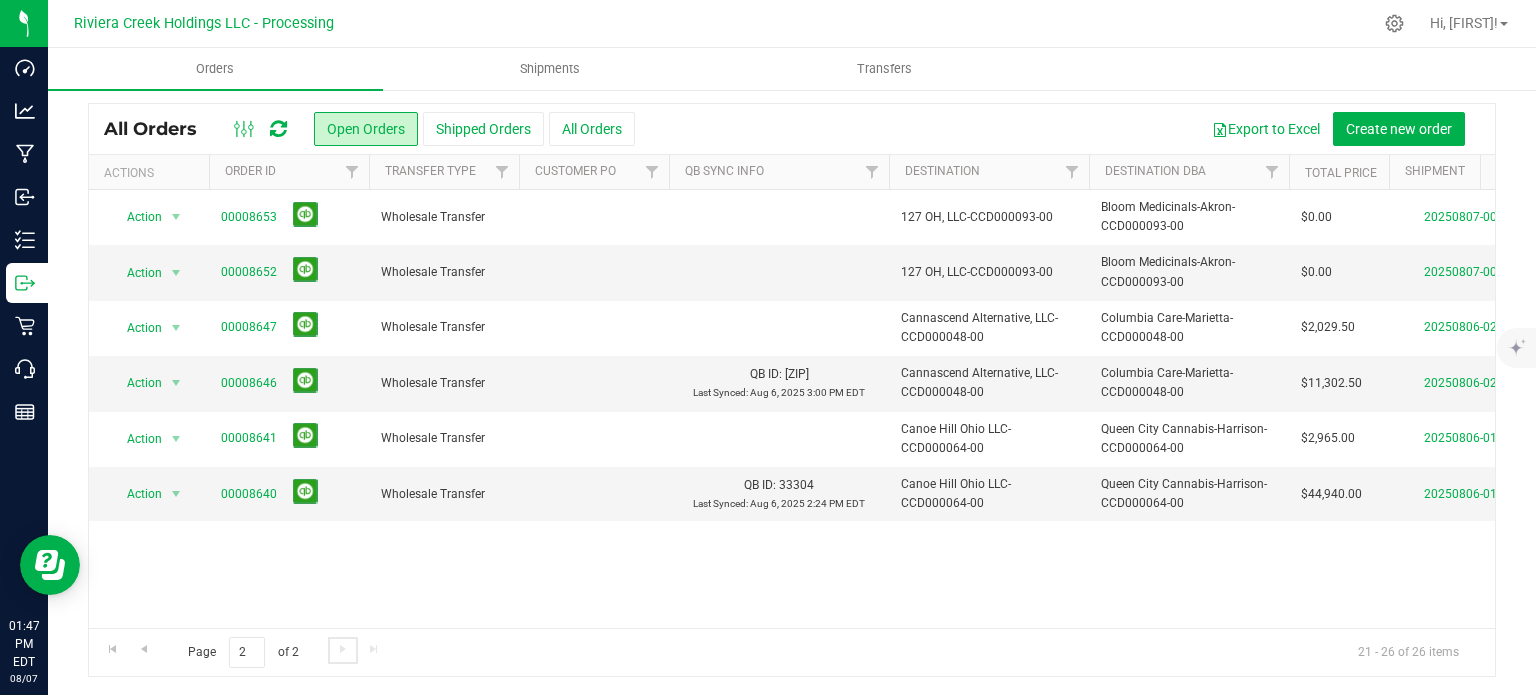 scroll, scrollTop: 0, scrollLeft: 0, axis: both 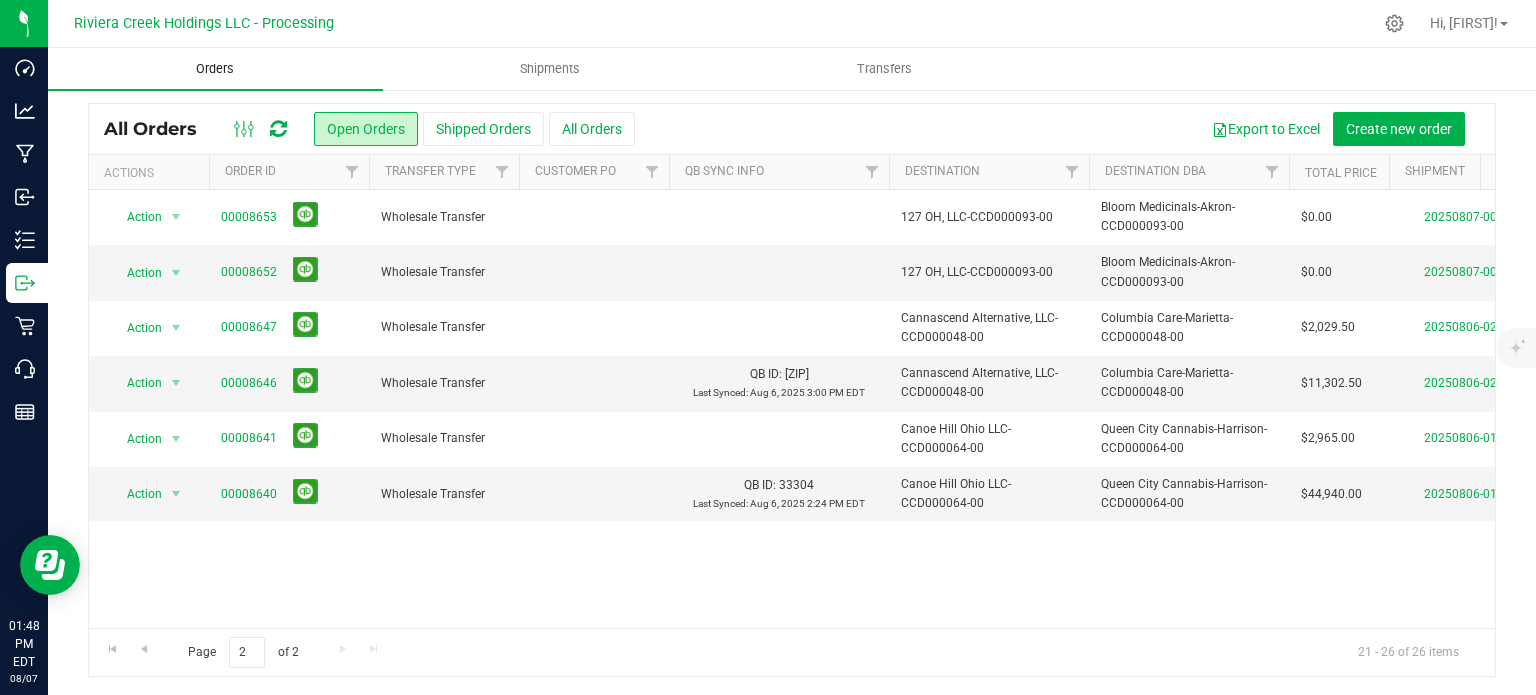 click on "Orders" at bounding box center [215, 69] 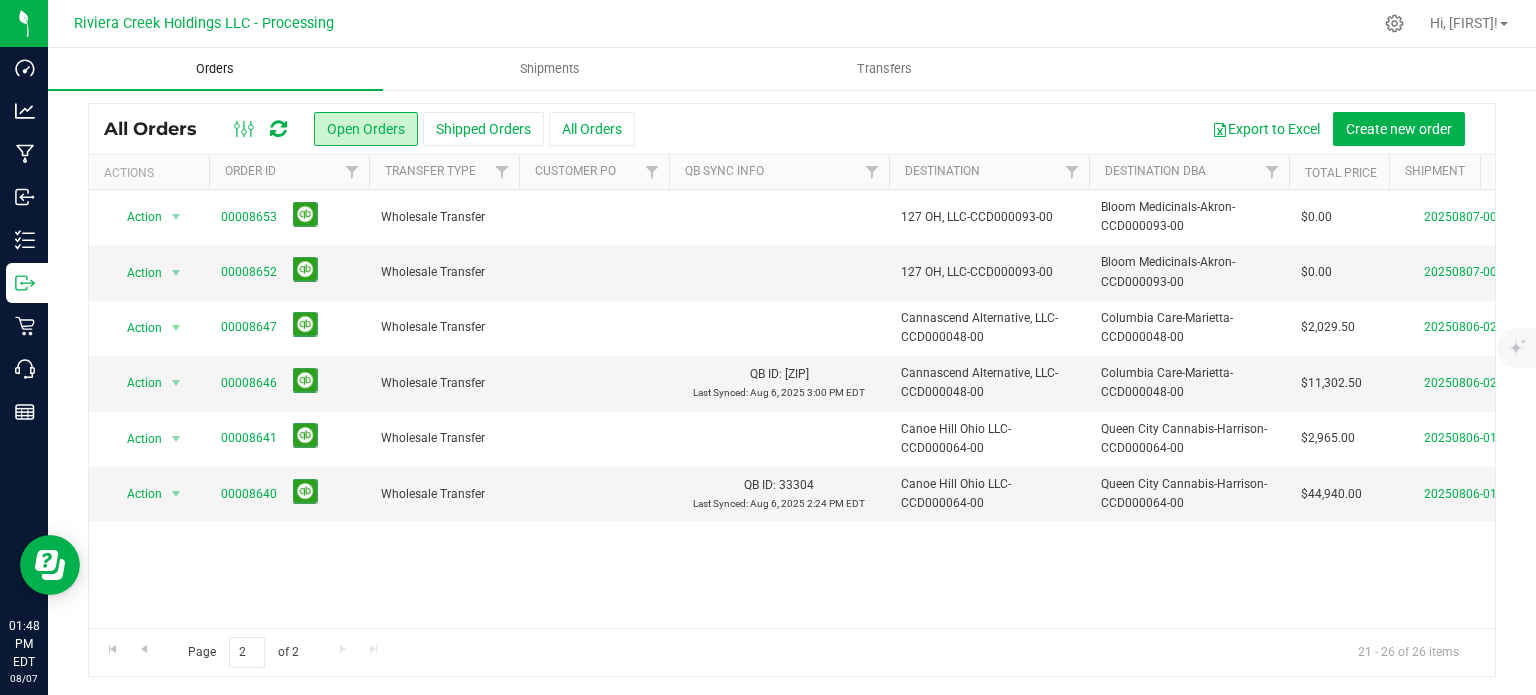 click on "Orders" at bounding box center (215, 69) 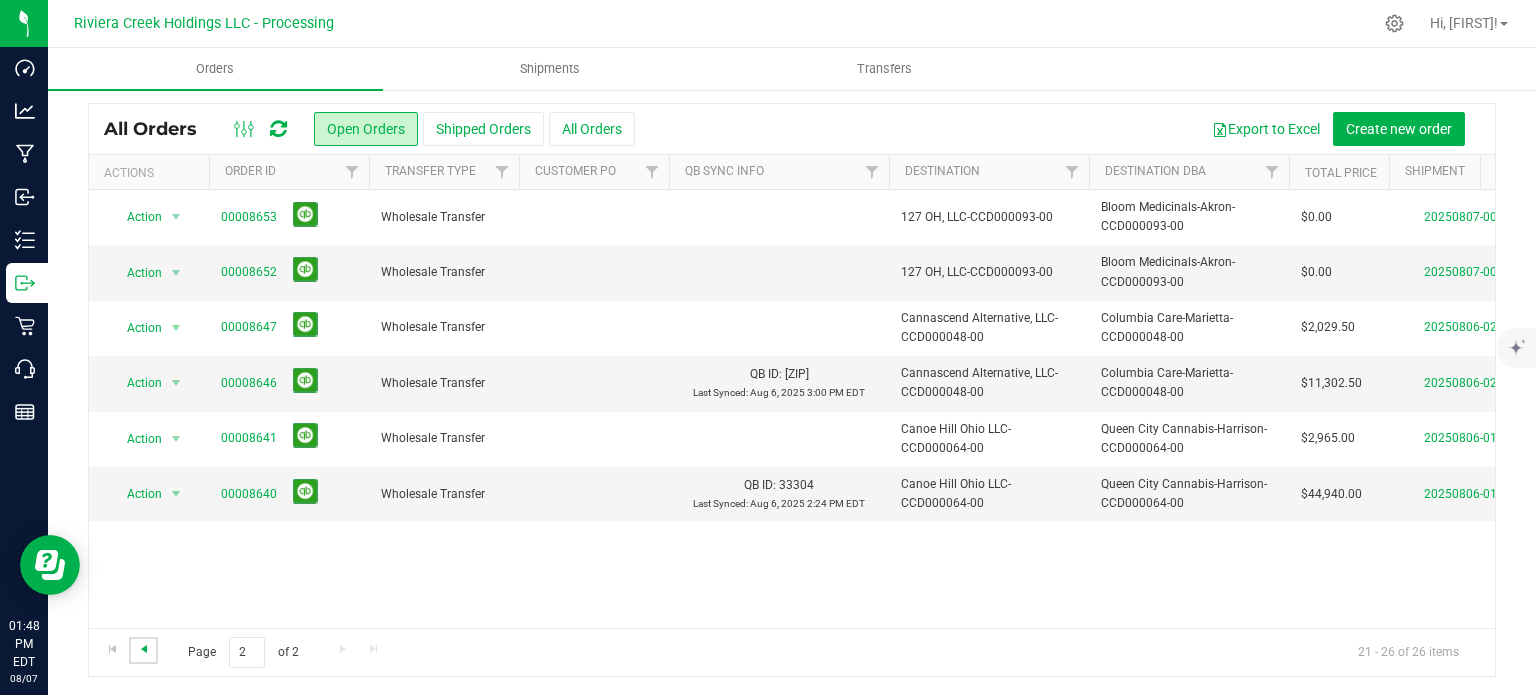 click at bounding box center (144, 649) 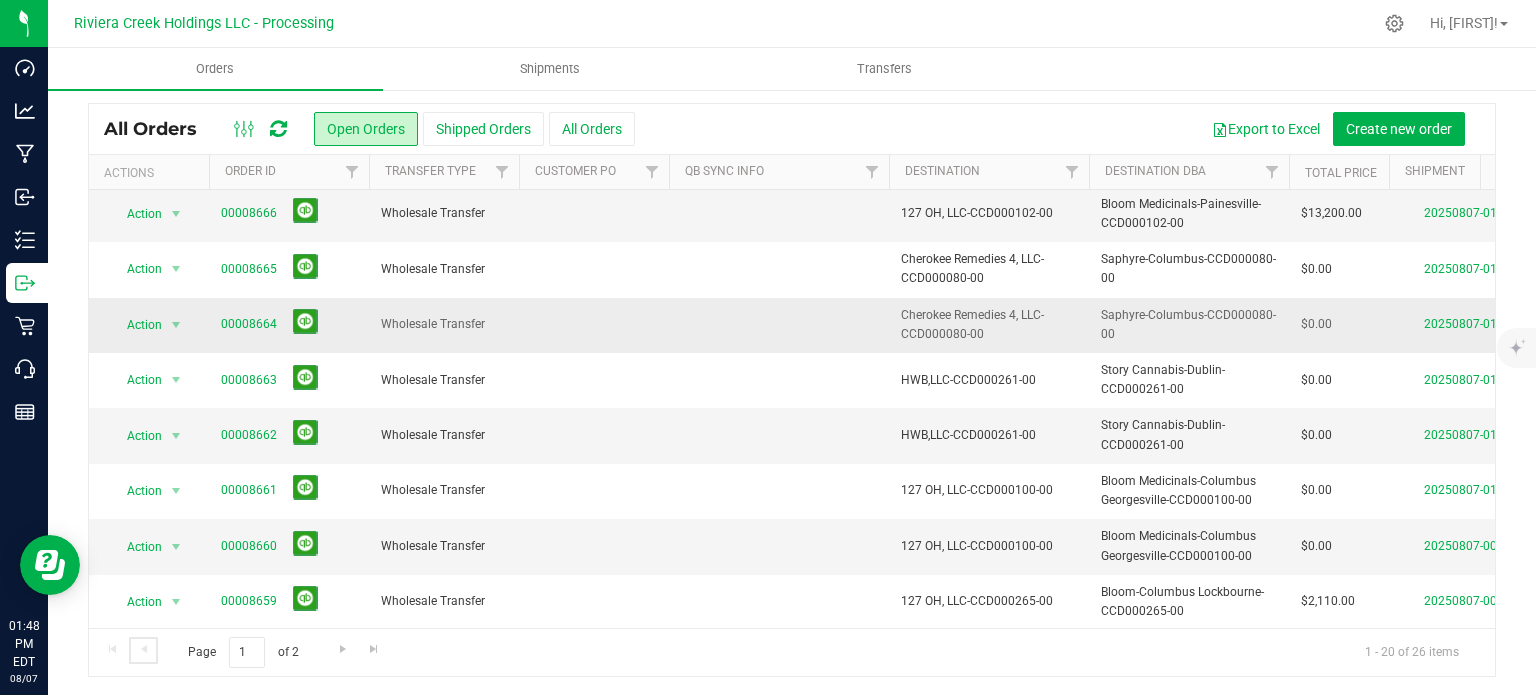 scroll, scrollTop: 280, scrollLeft: 0, axis: vertical 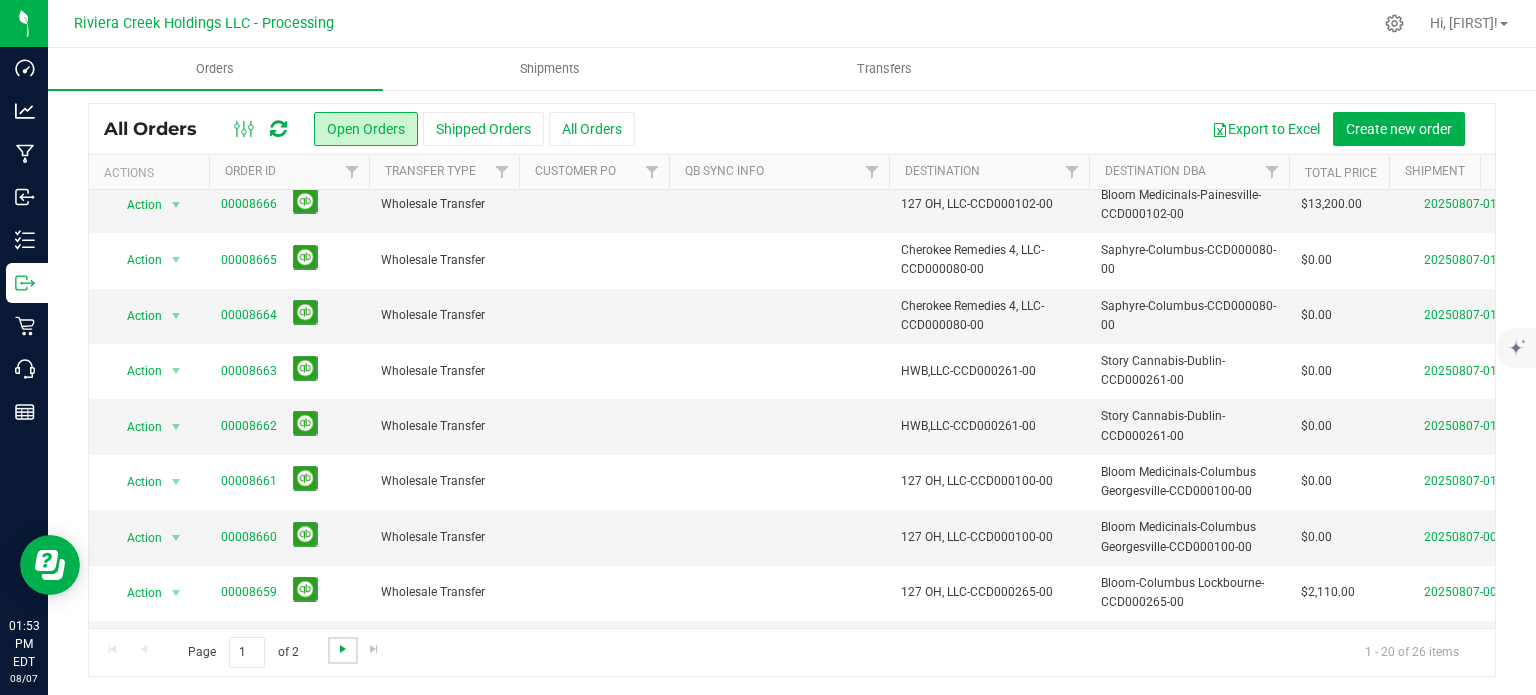 click at bounding box center (343, 649) 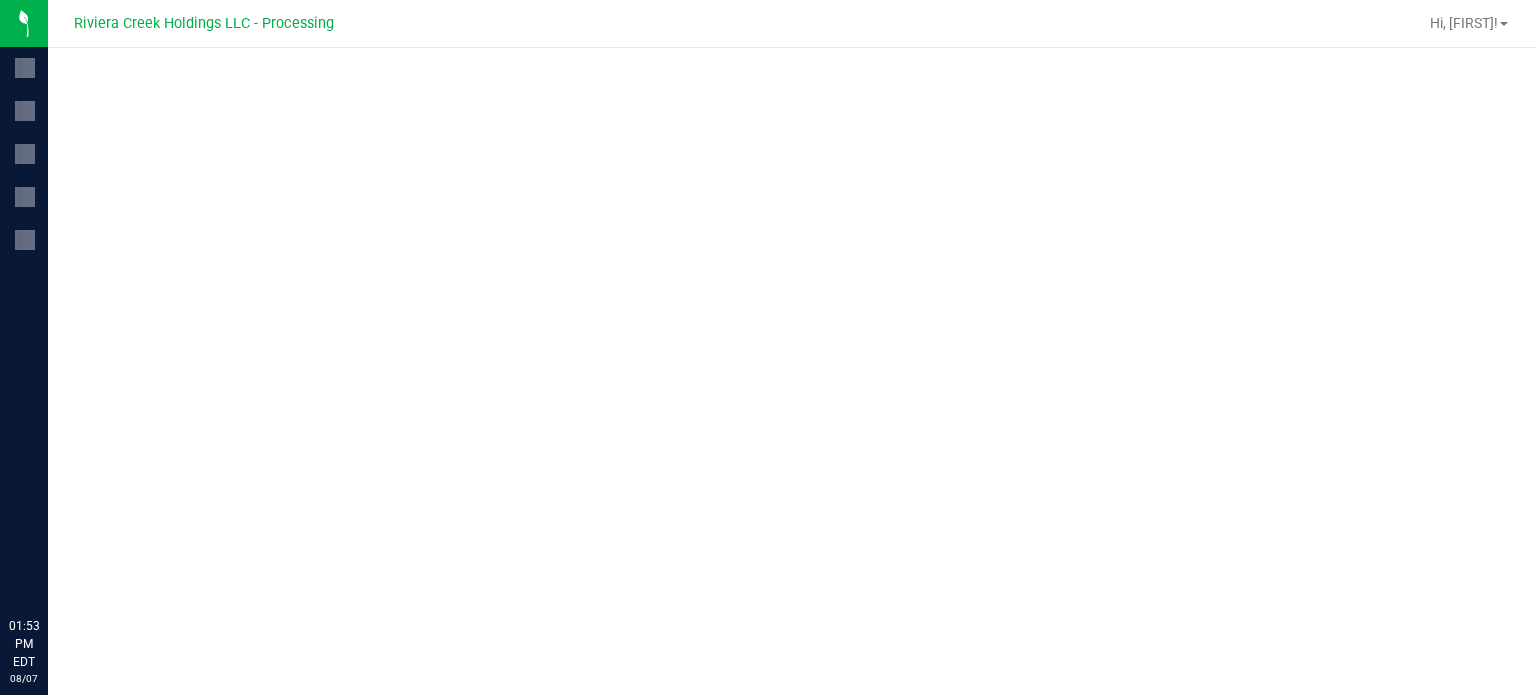 scroll, scrollTop: 0, scrollLeft: 0, axis: both 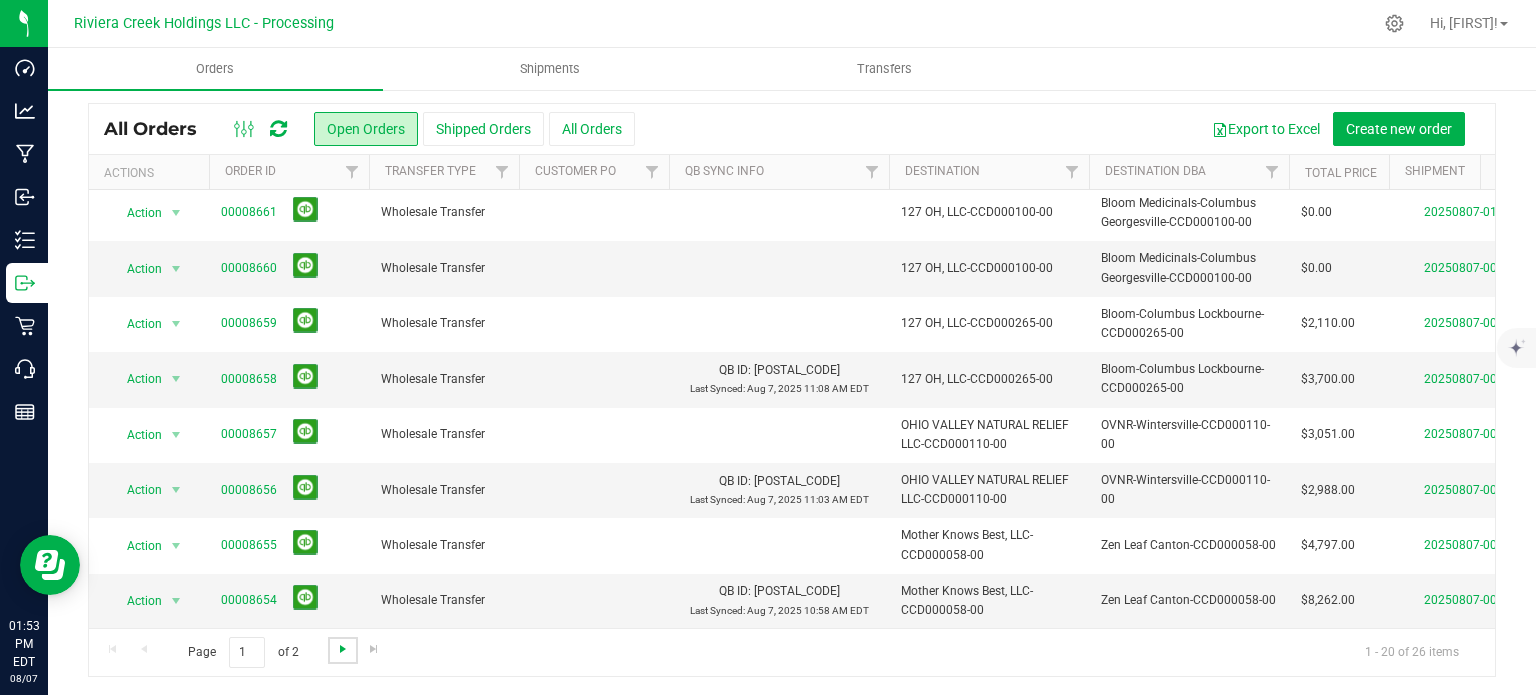 click at bounding box center (343, 649) 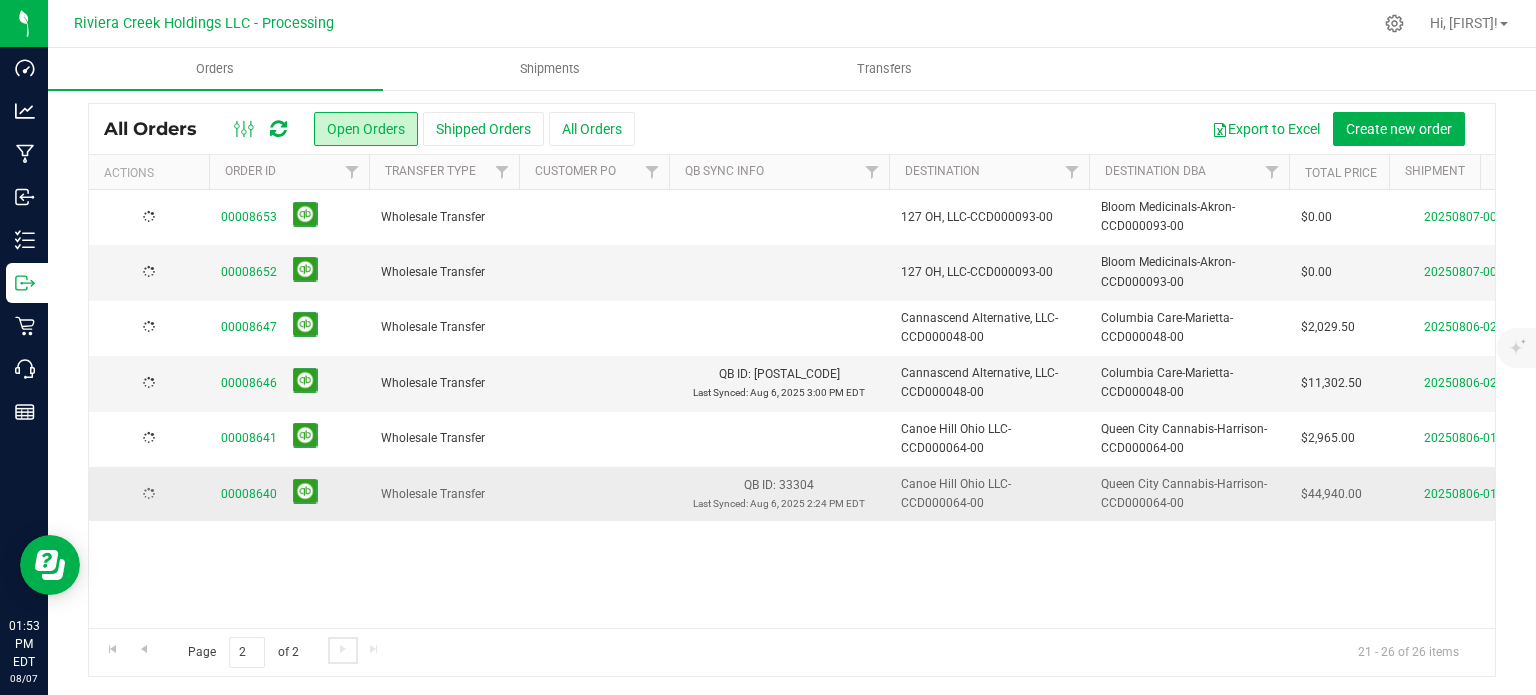 scroll, scrollTop: 0, scrollLeft: 0, axis: both 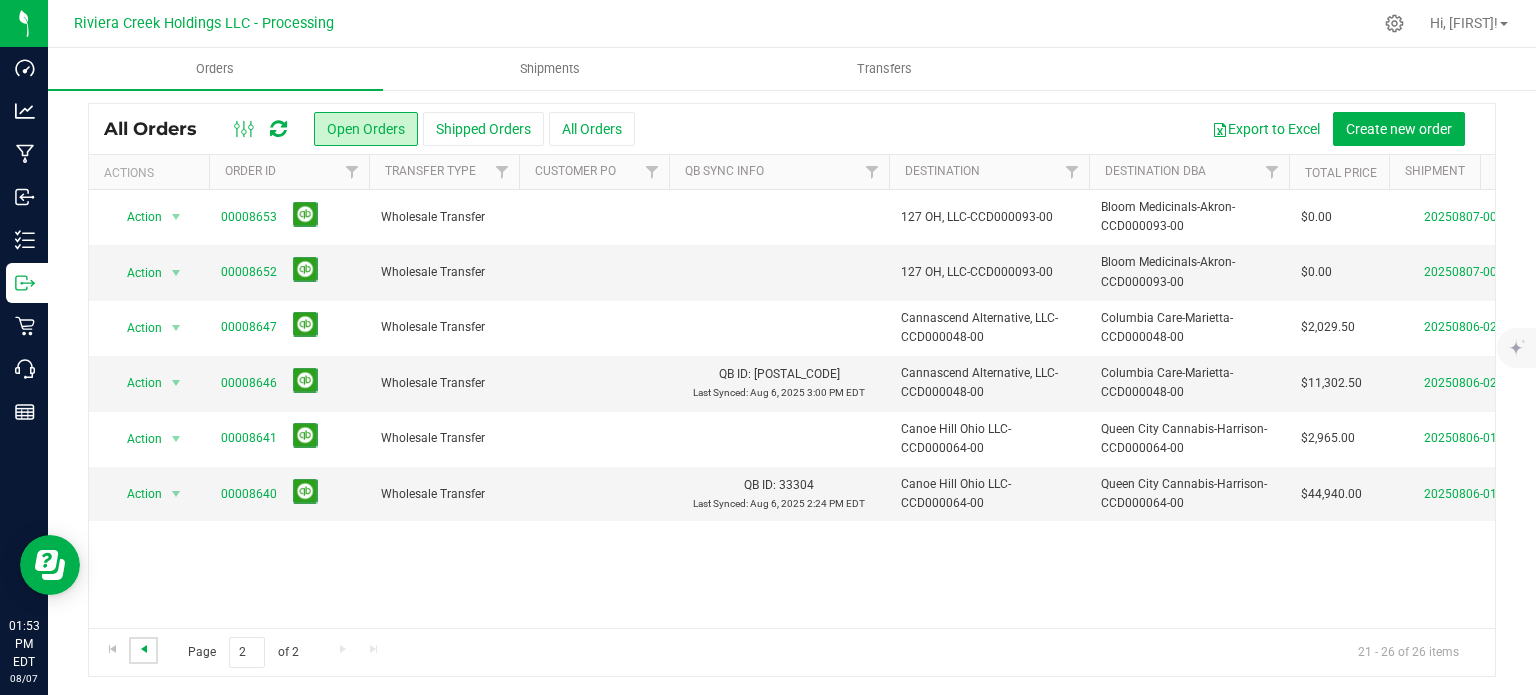 click at bounding box center [144, 649] 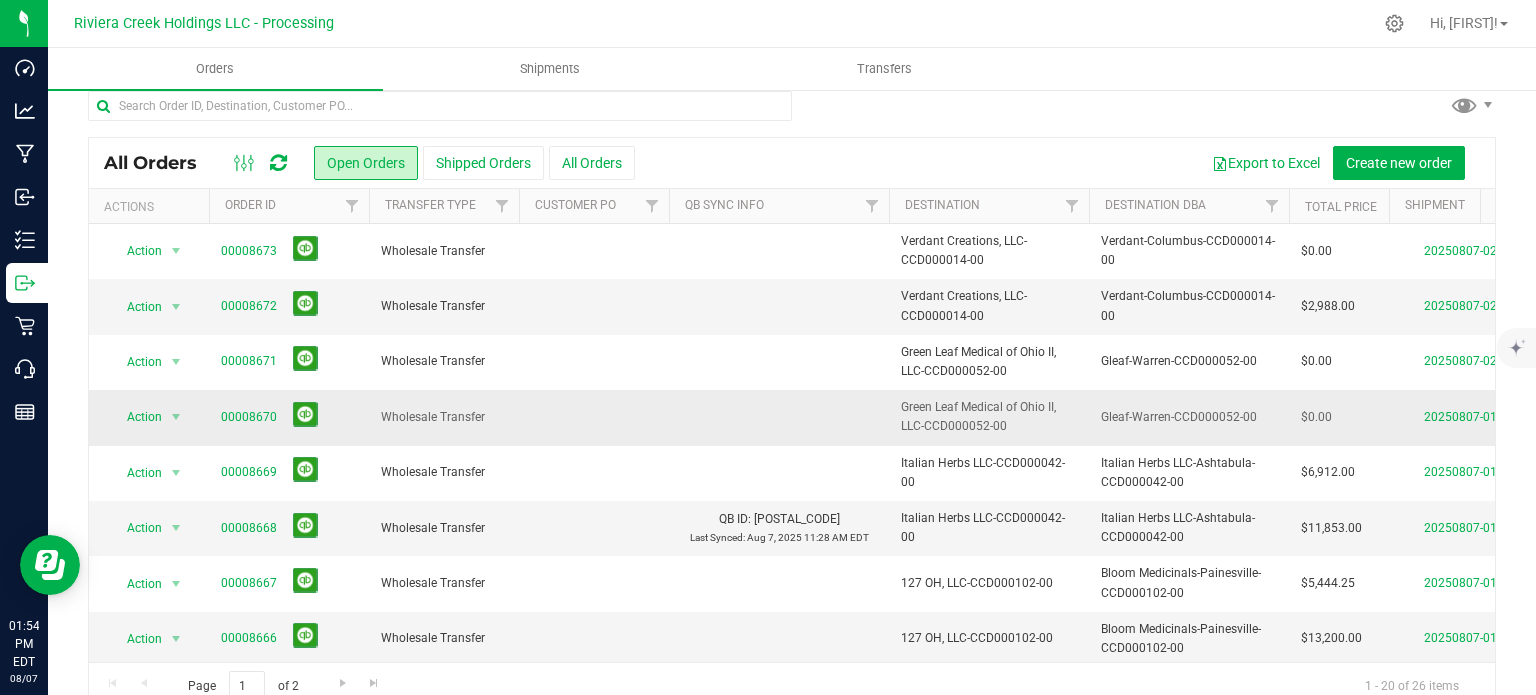 scroll, scrollTop: 0, scrollLeft: 0, axis: both 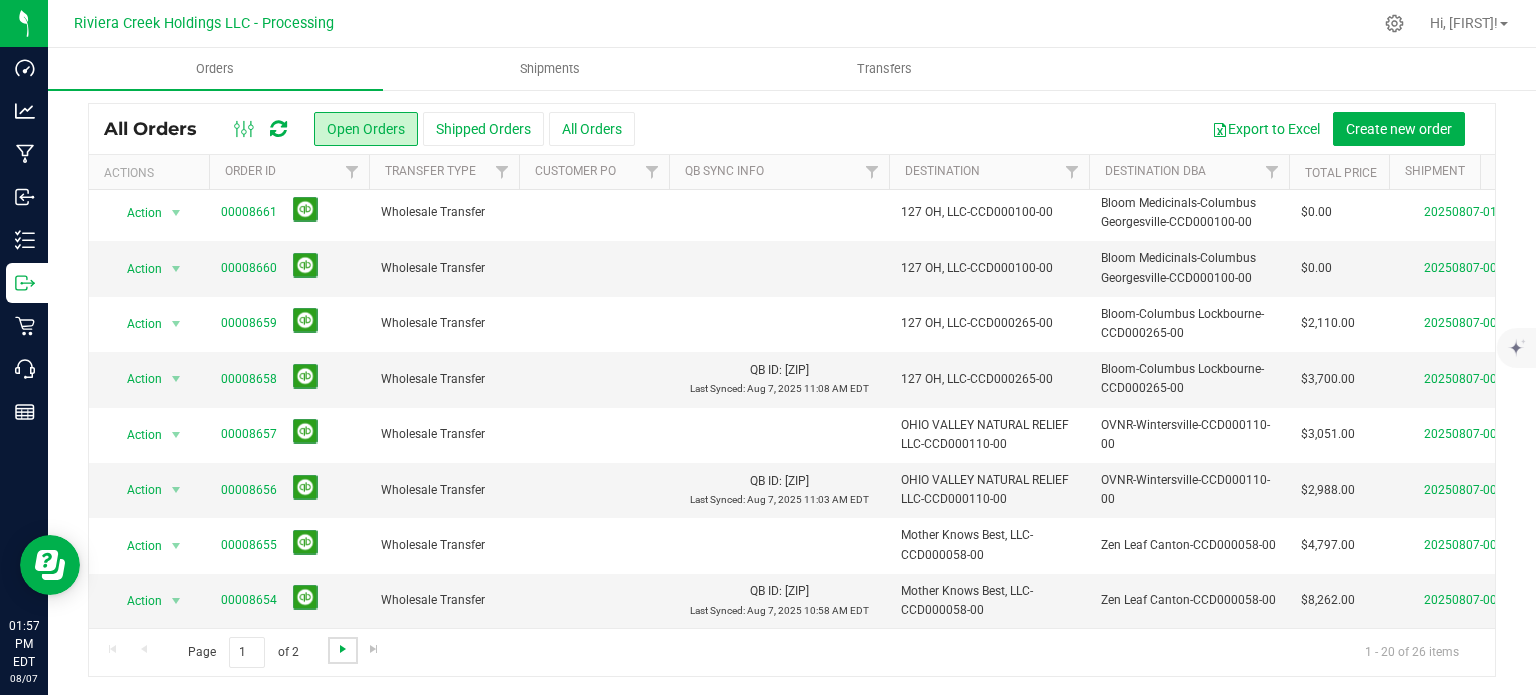 click at bounding box center (343, 649) 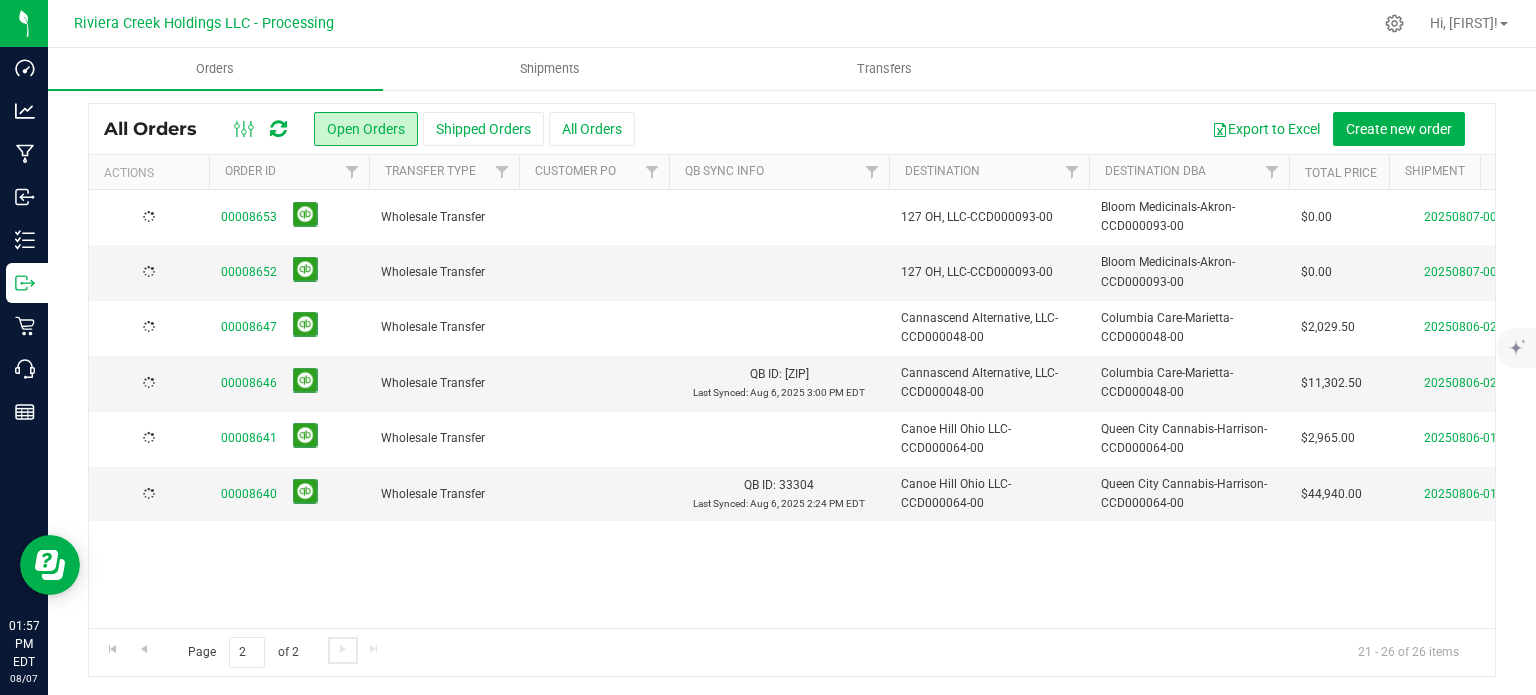 scroll, scrollTop: 0, scrollLeft: 0, axis: both 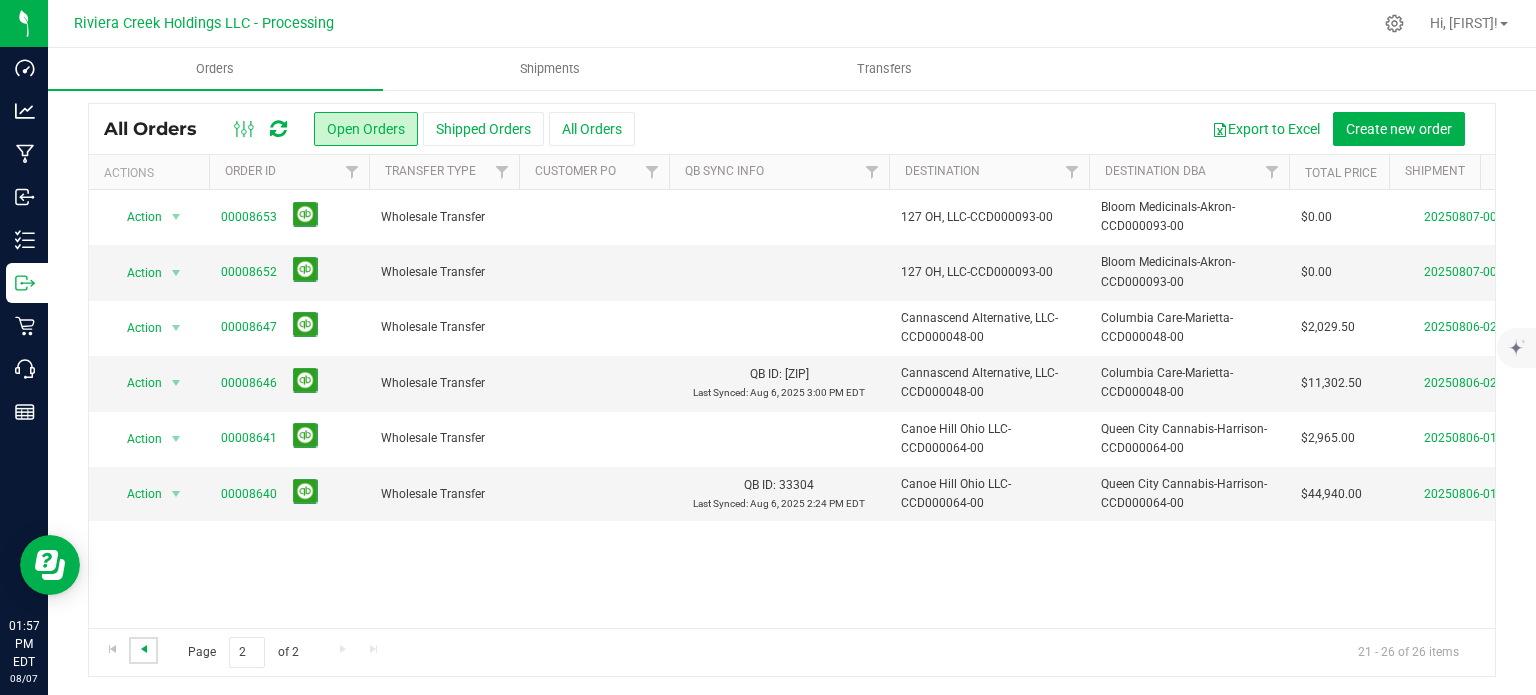 click at bounding box center [144, 649] 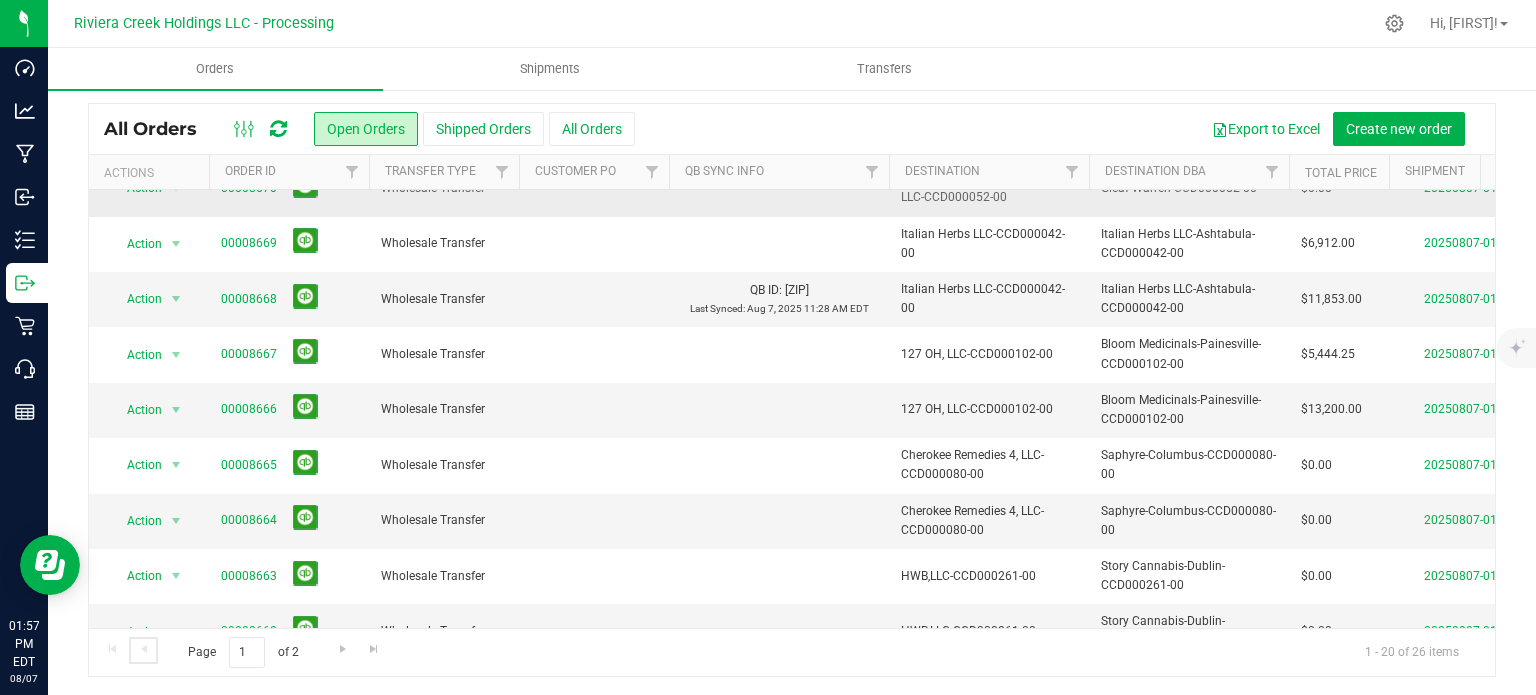 scroll, scrollTop: 200, scrollLeft: 0, axis: vertical 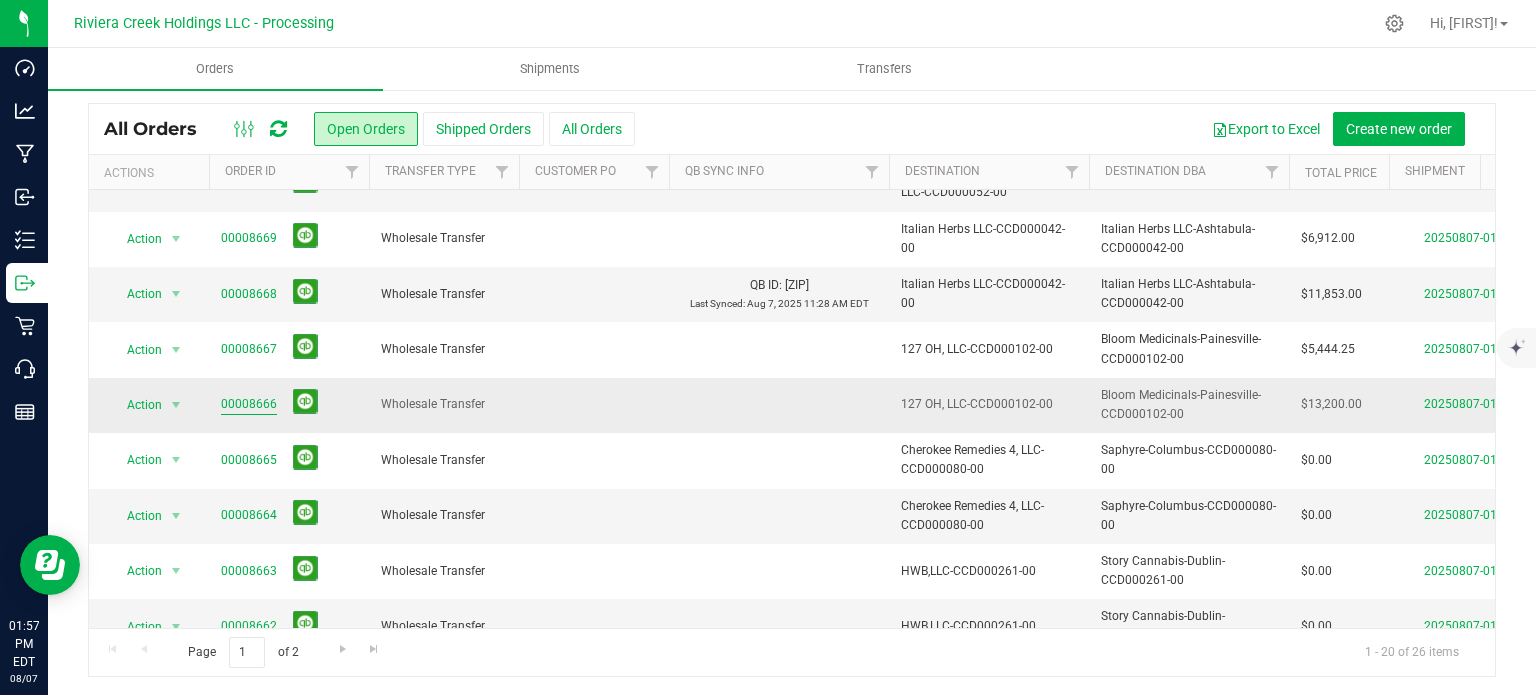 click on "00008666" at bounding box center (249, 404) 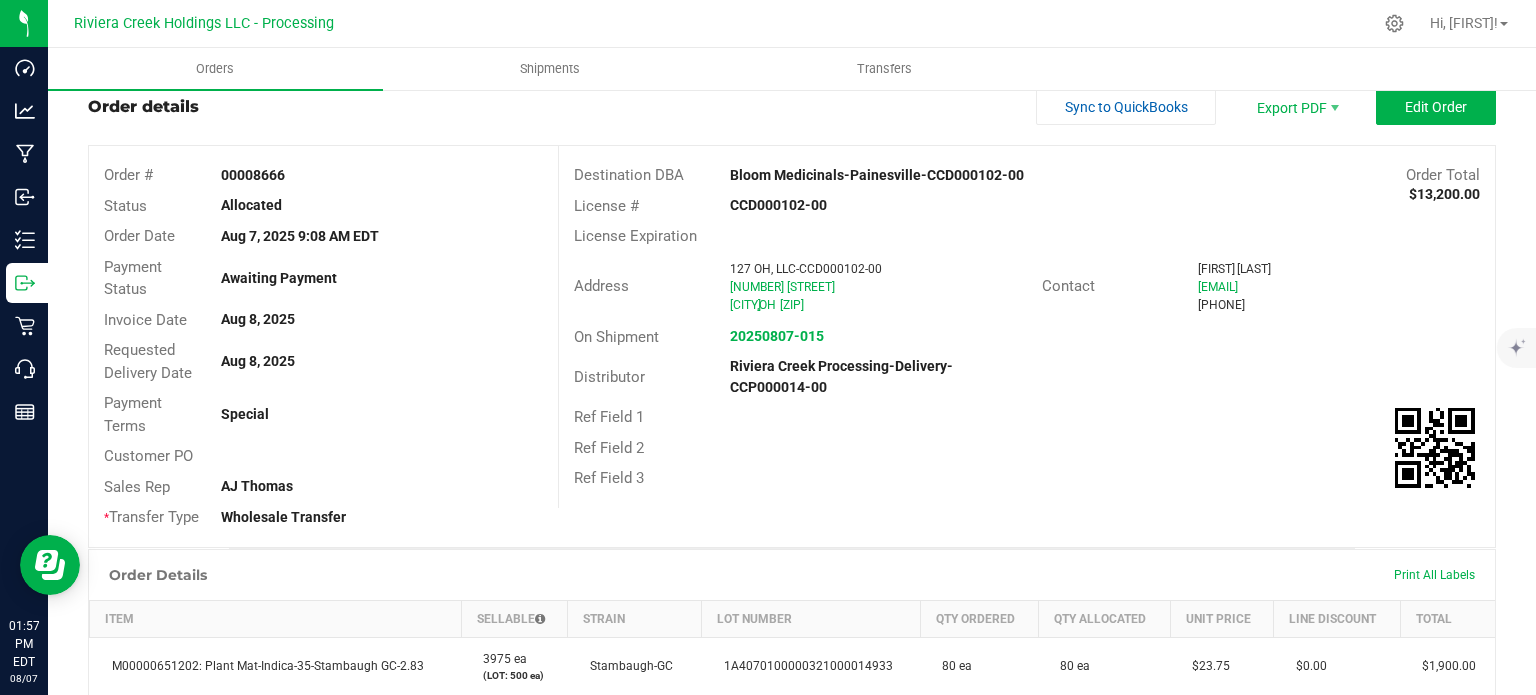 scroll, scrollTop: 52, scrollLeft: 0, axis: vertical 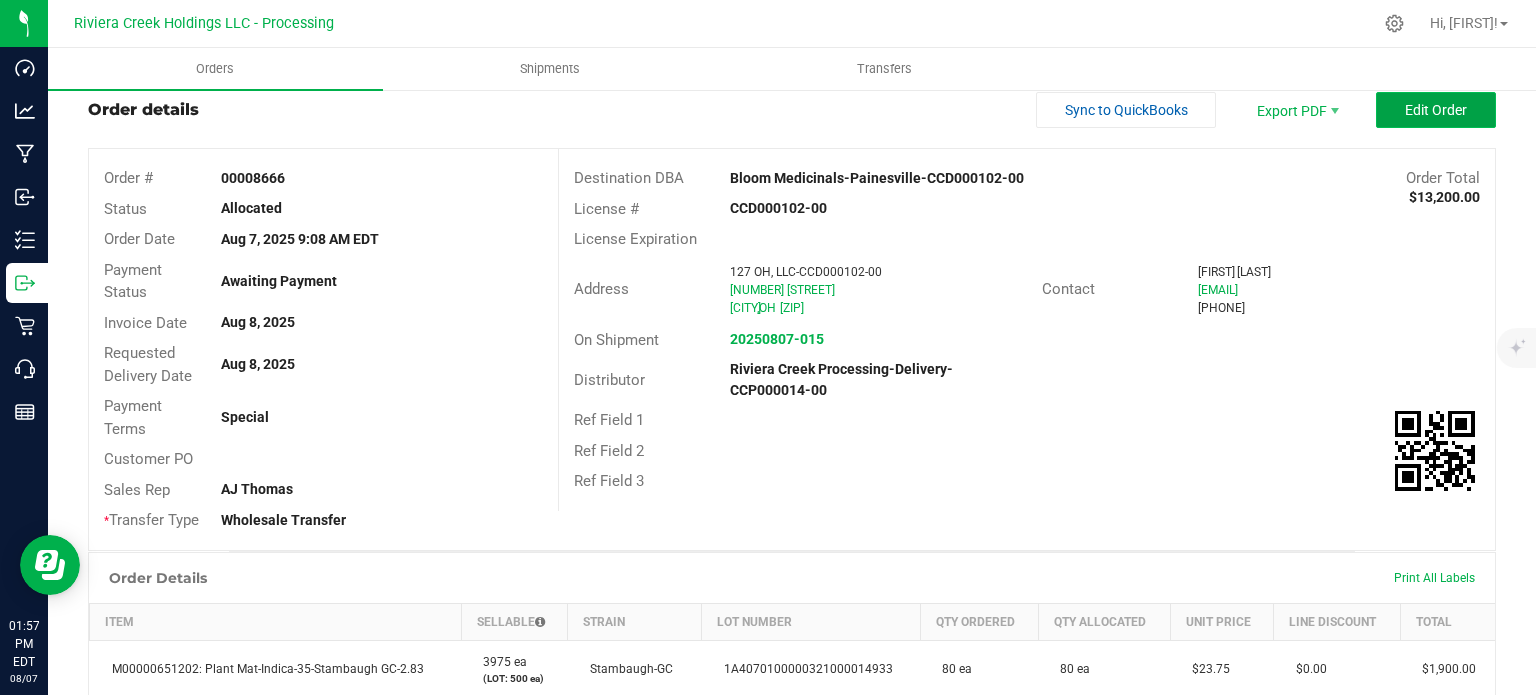 click on "Edit Order" at bounding box center (1436, 110) 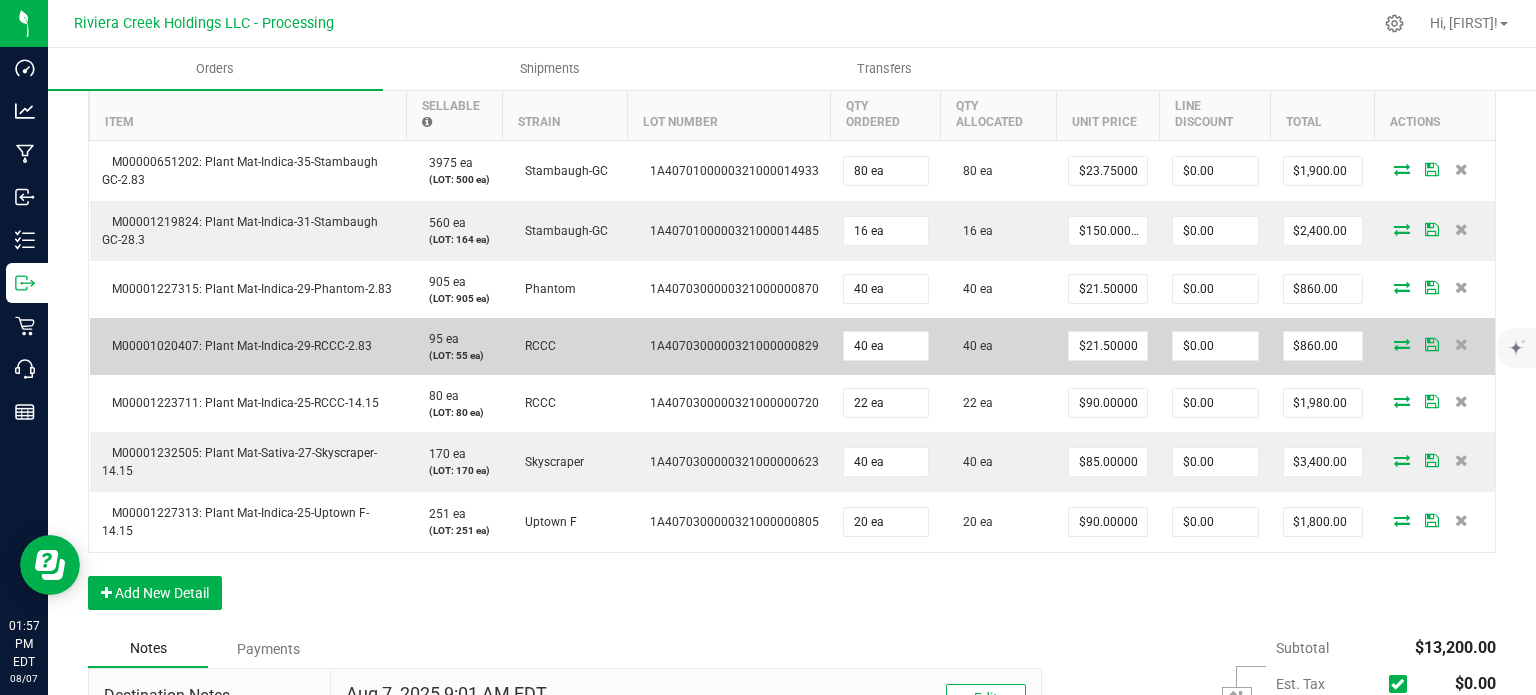 scroll, scrollTop: 652, scrollLeft: 0, axis: vertical 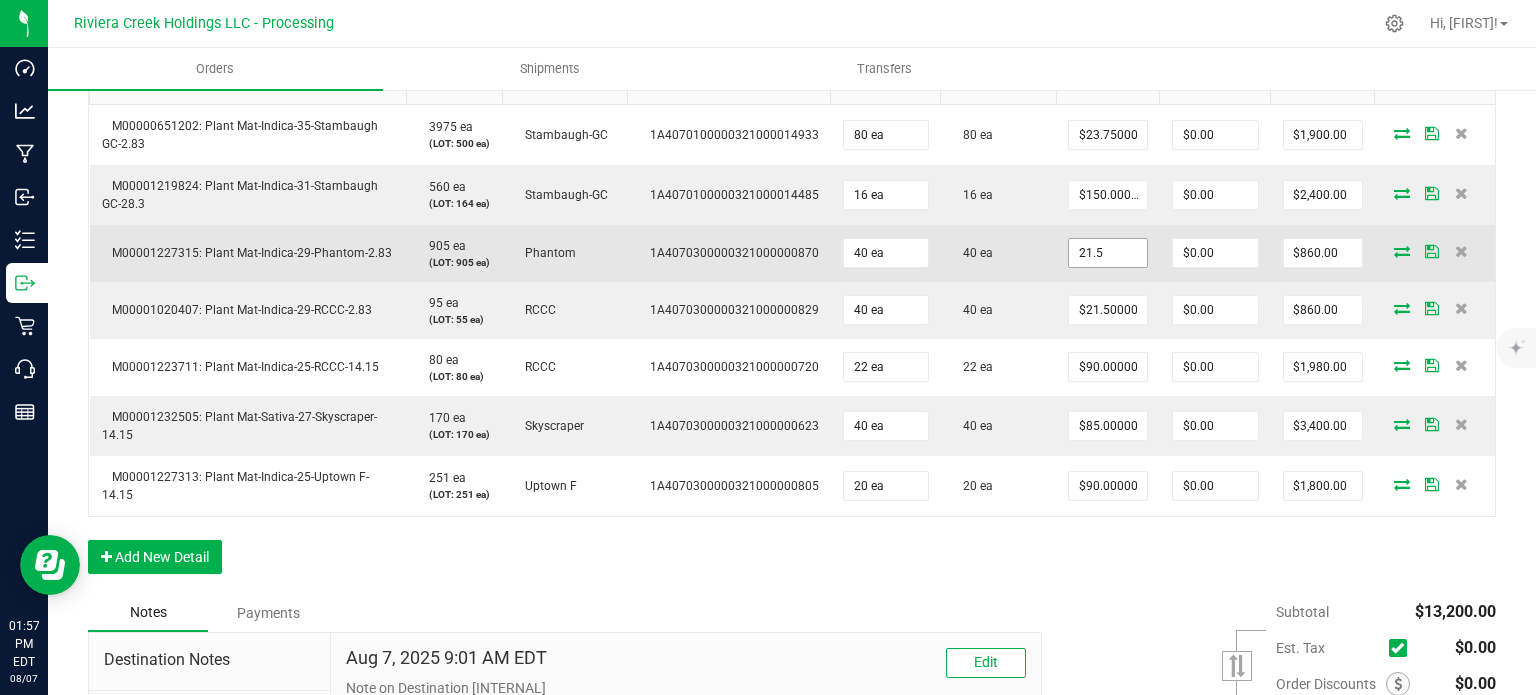 click on "21.5" at bounding box center (1108, 253) 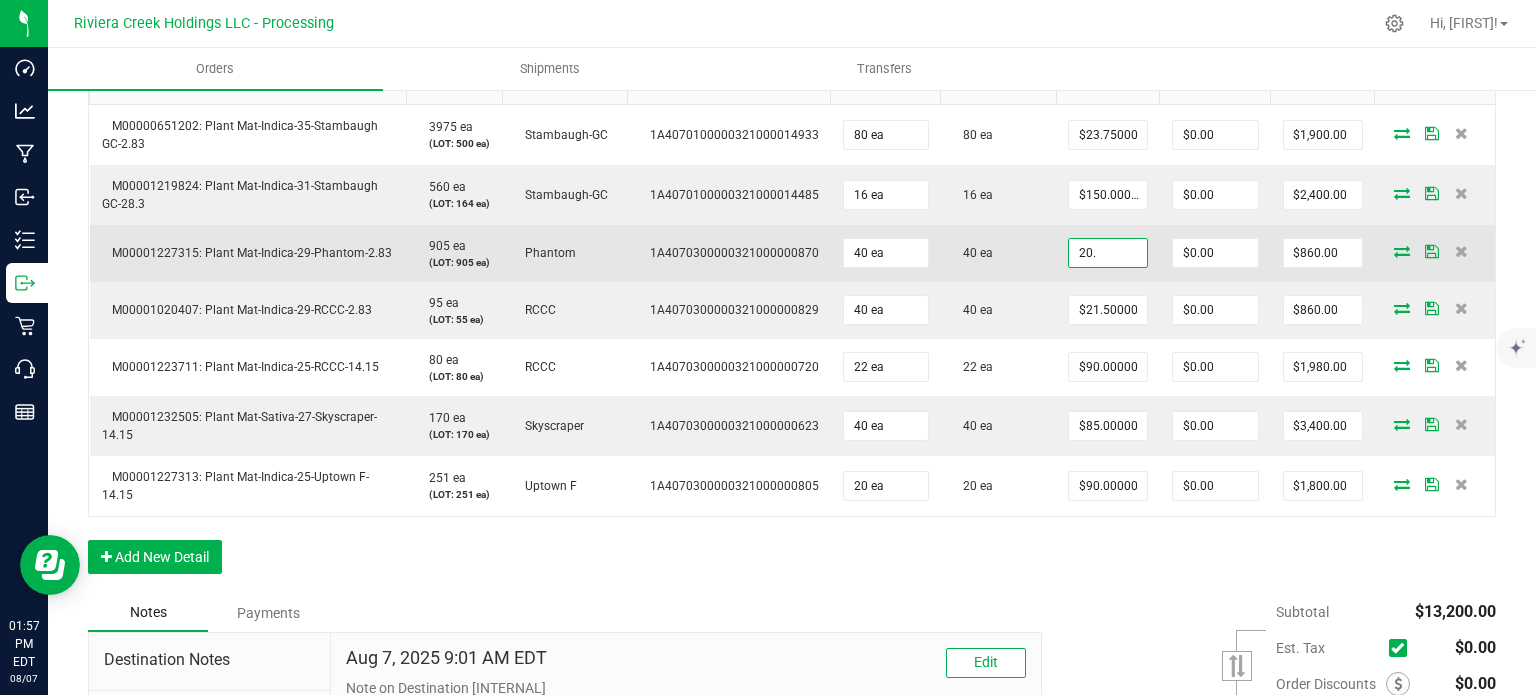 type on "$20.00000" 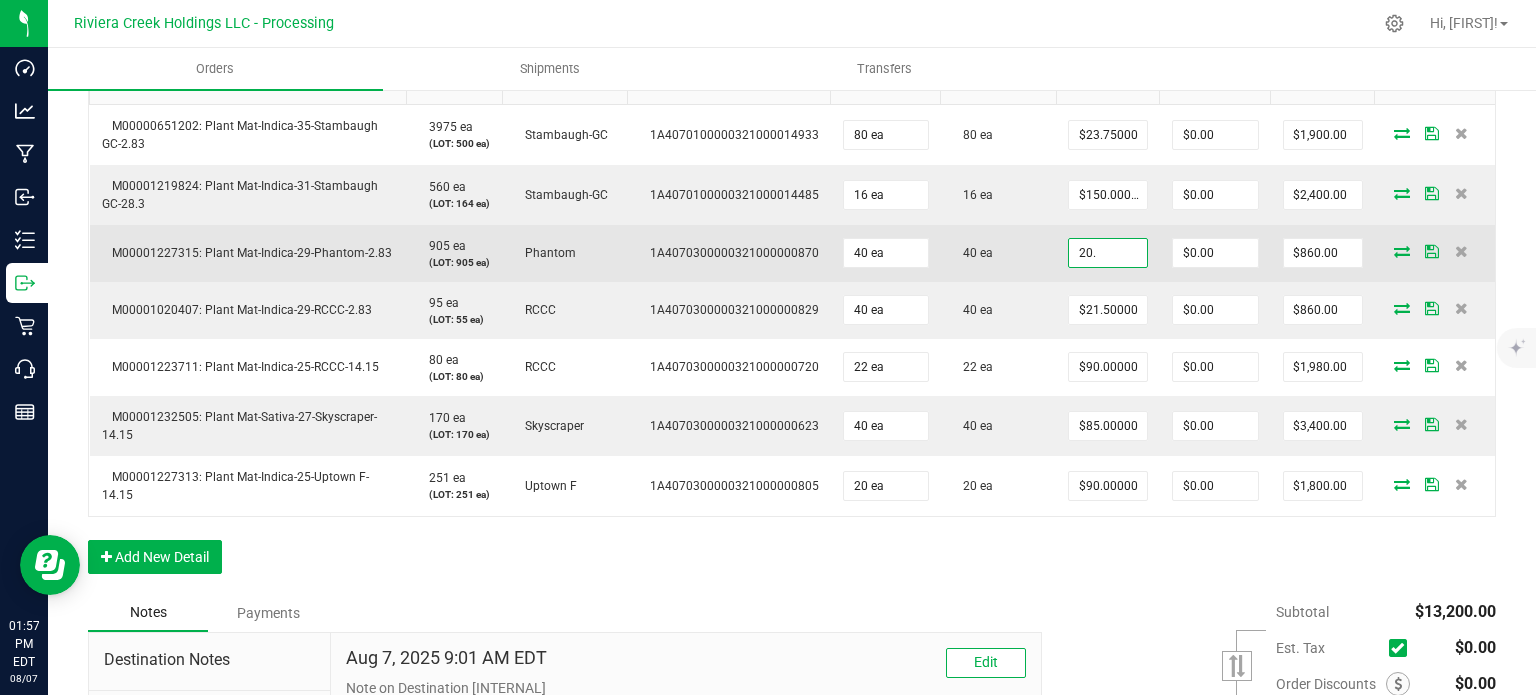 type on "0" 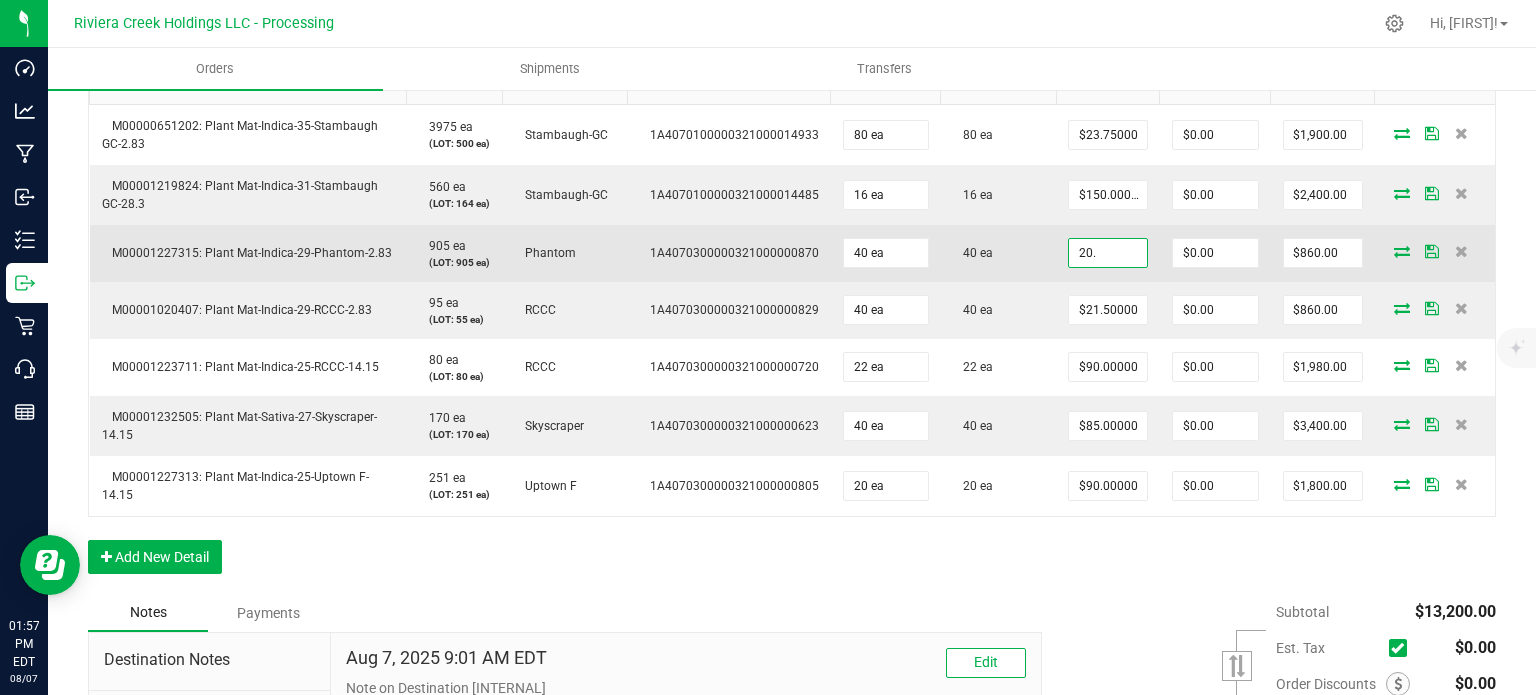 type on "$800.00" 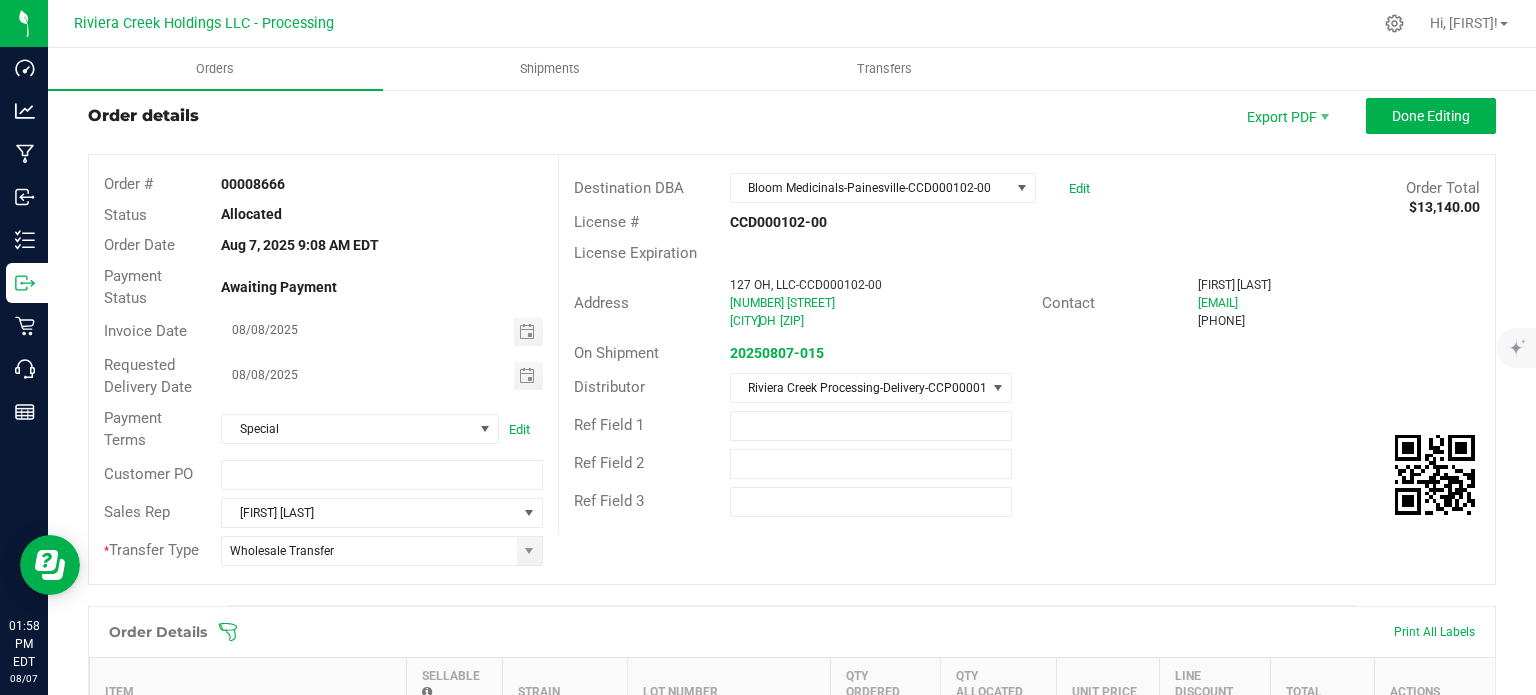 scroll, scrollTop: 0, scrollLeft: 0, axis: both 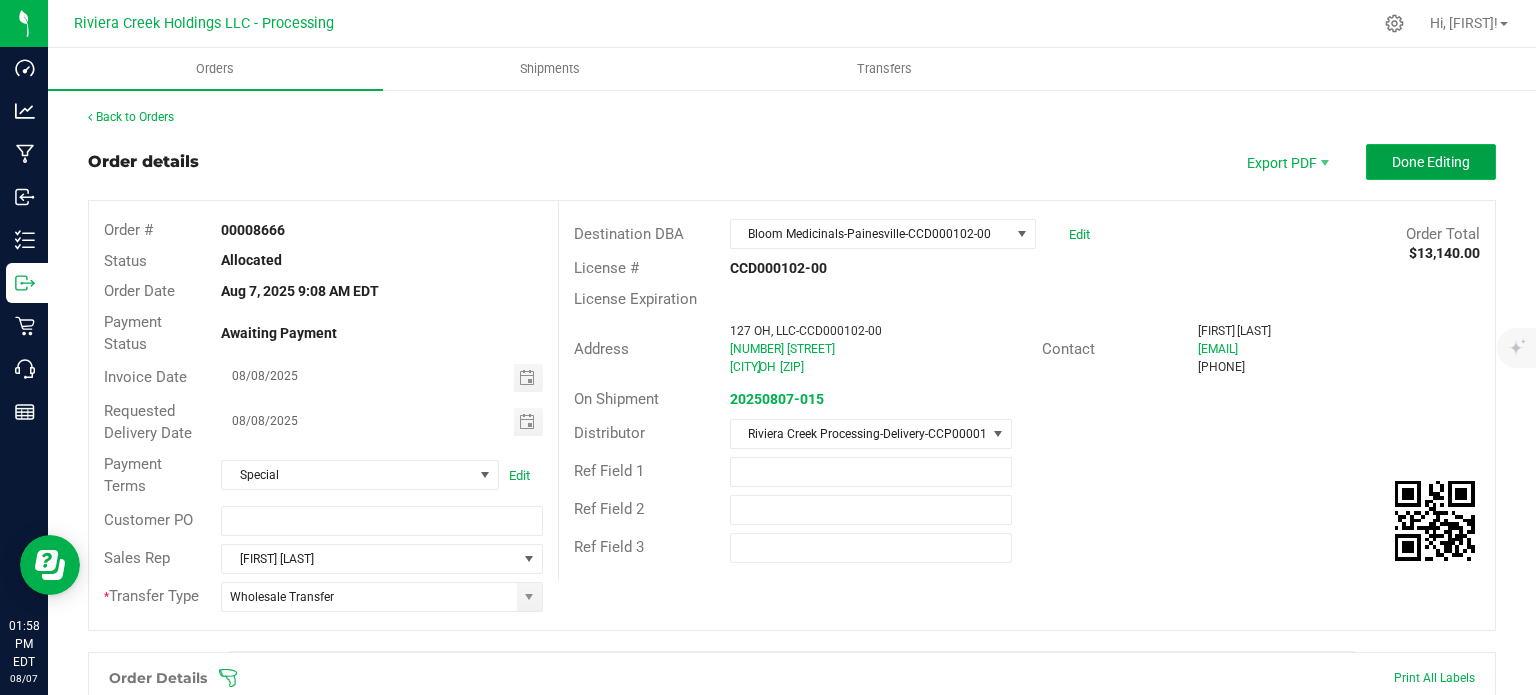 click on "Done Editing" at bounding box center [1431, 162] 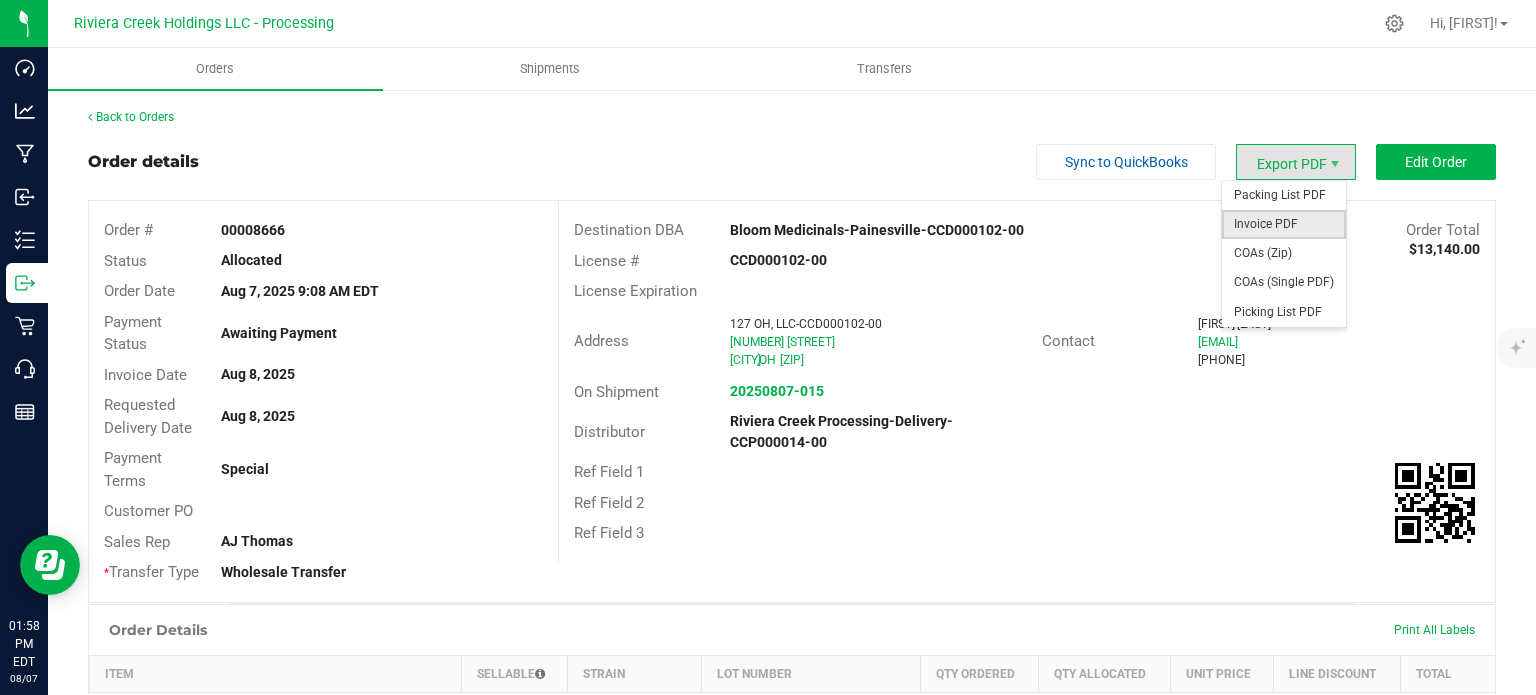 click on "Invoice PDF" at bounding box center [1284, 224] 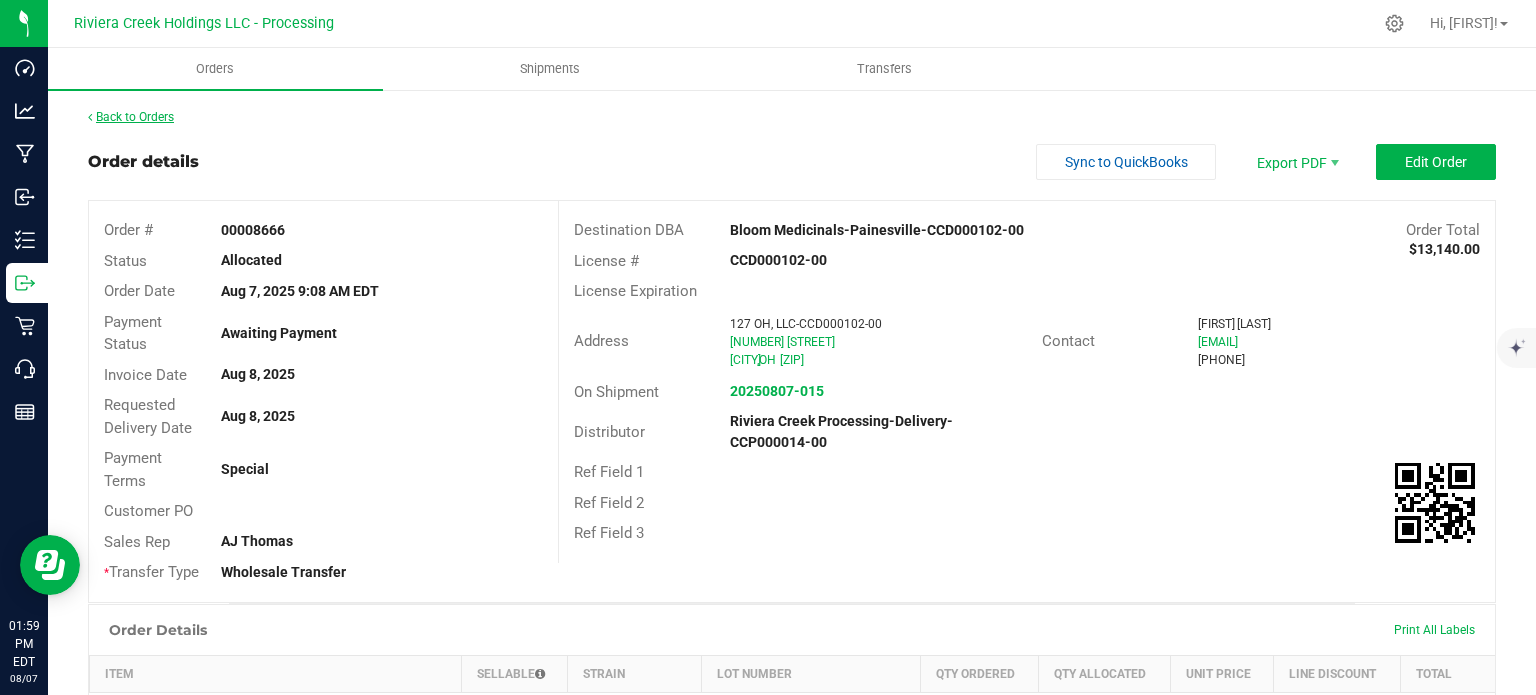 click on "Back to Orders" at bounding box center (131, 117) 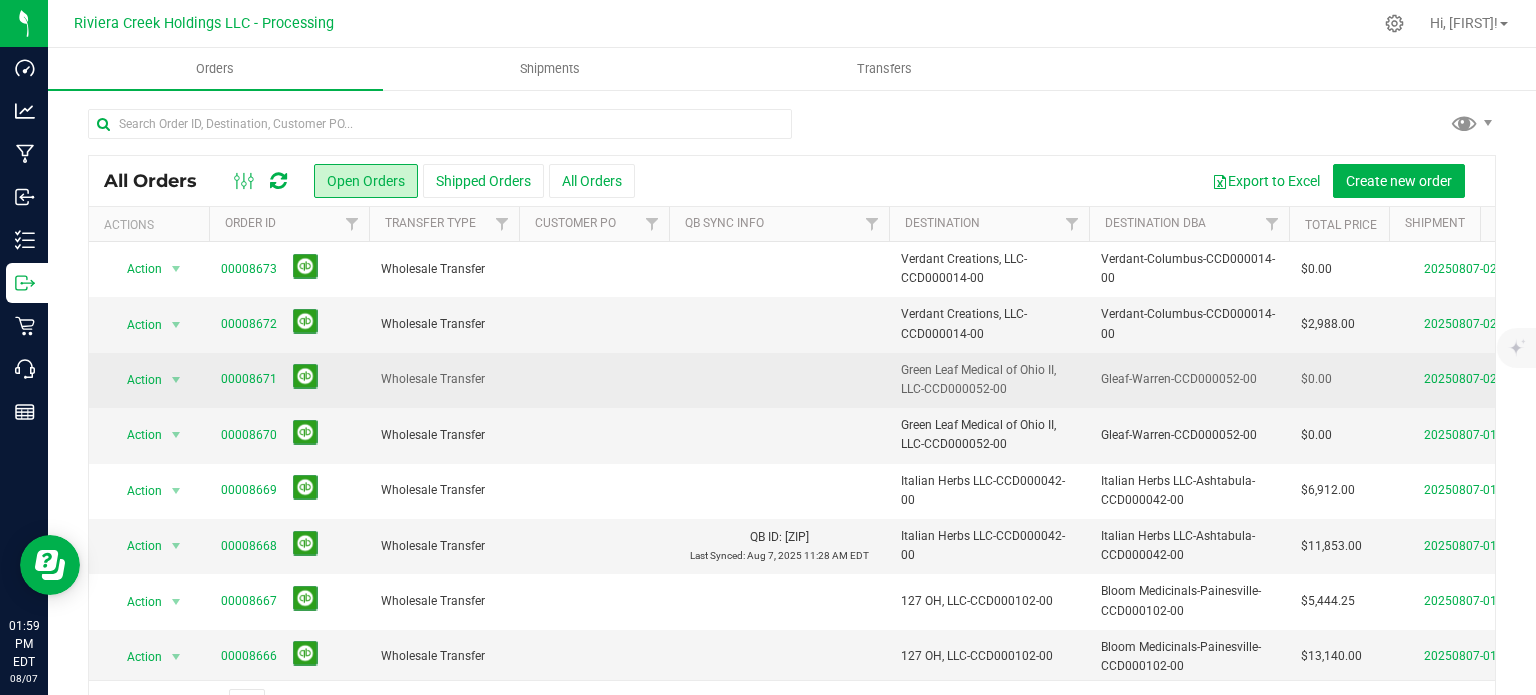 scroll, scrollTop: 52, scrollLeft: 0, axis: vertical 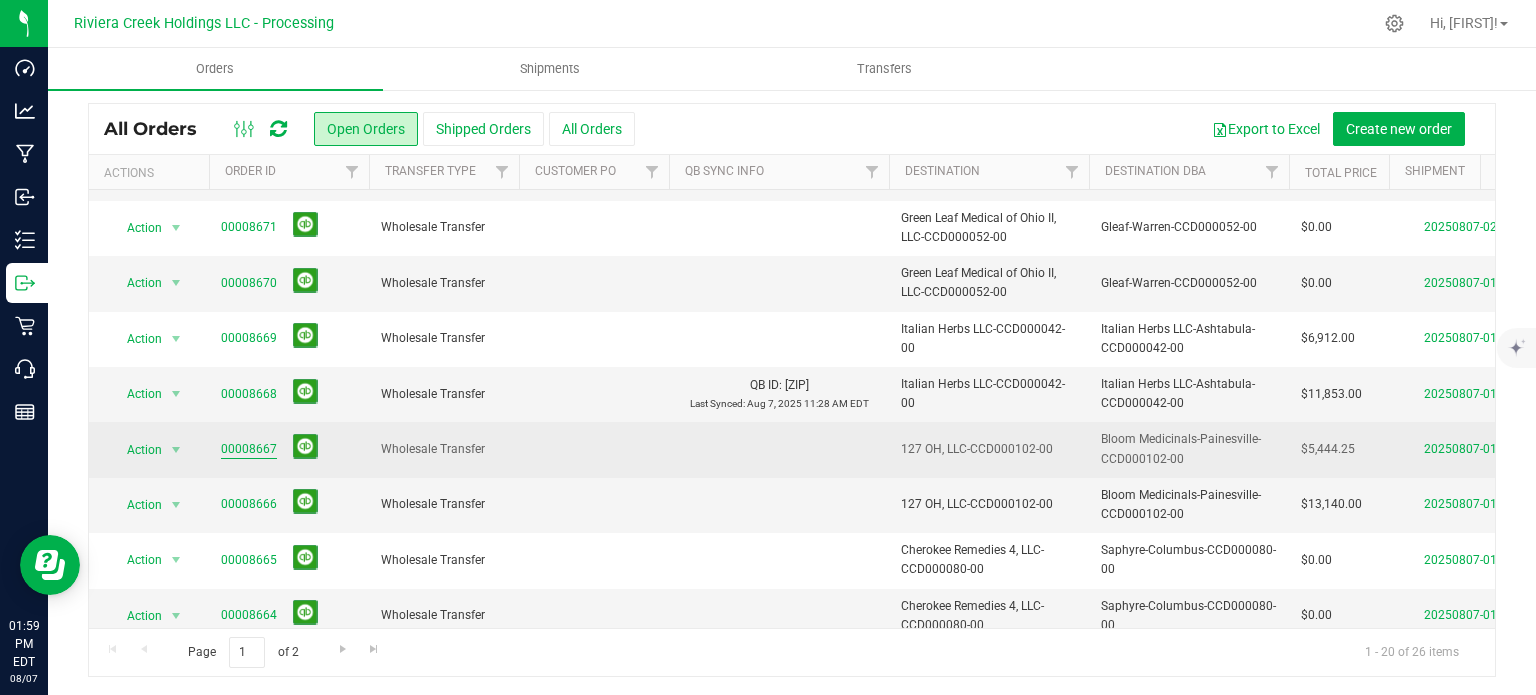 click on "00008667" at bounding box center [249, 449] 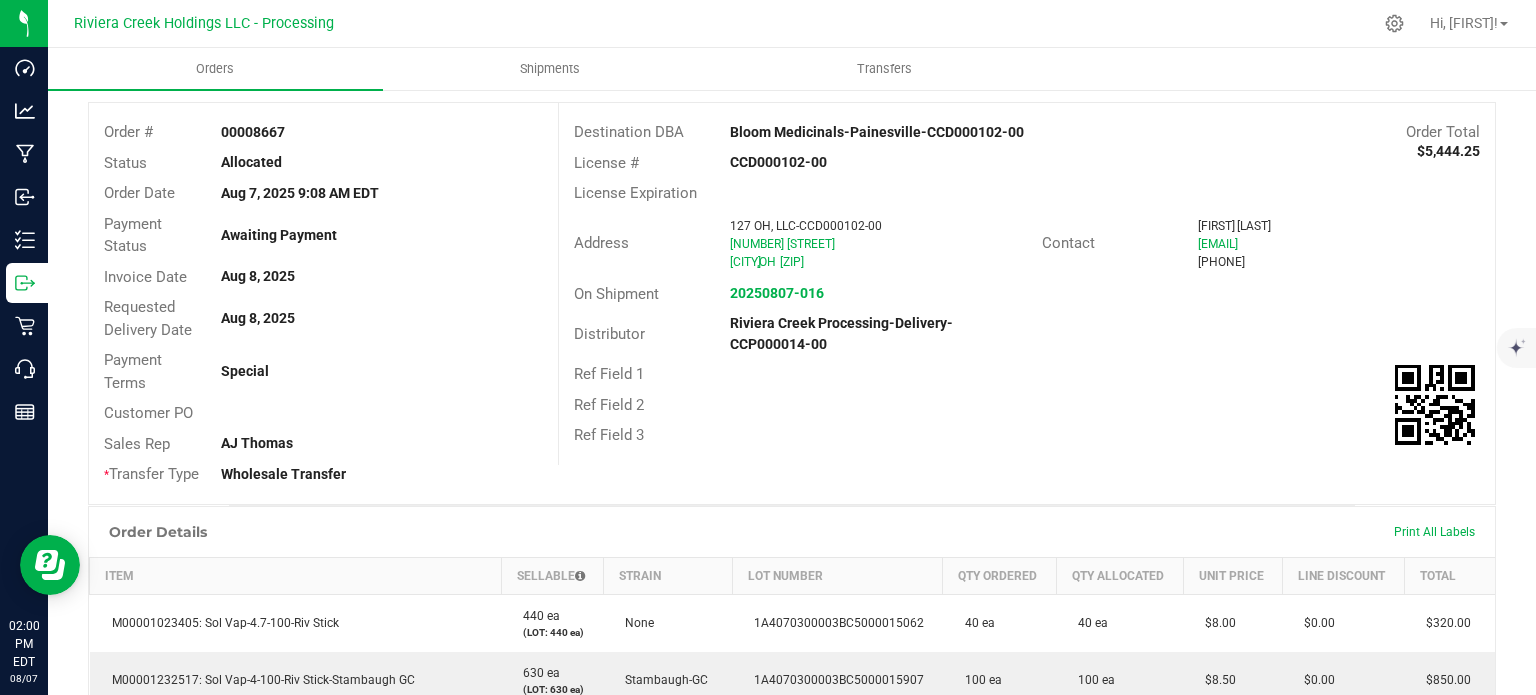 scroll, scrollTop: 0, scrollLeft: 0, axis: both 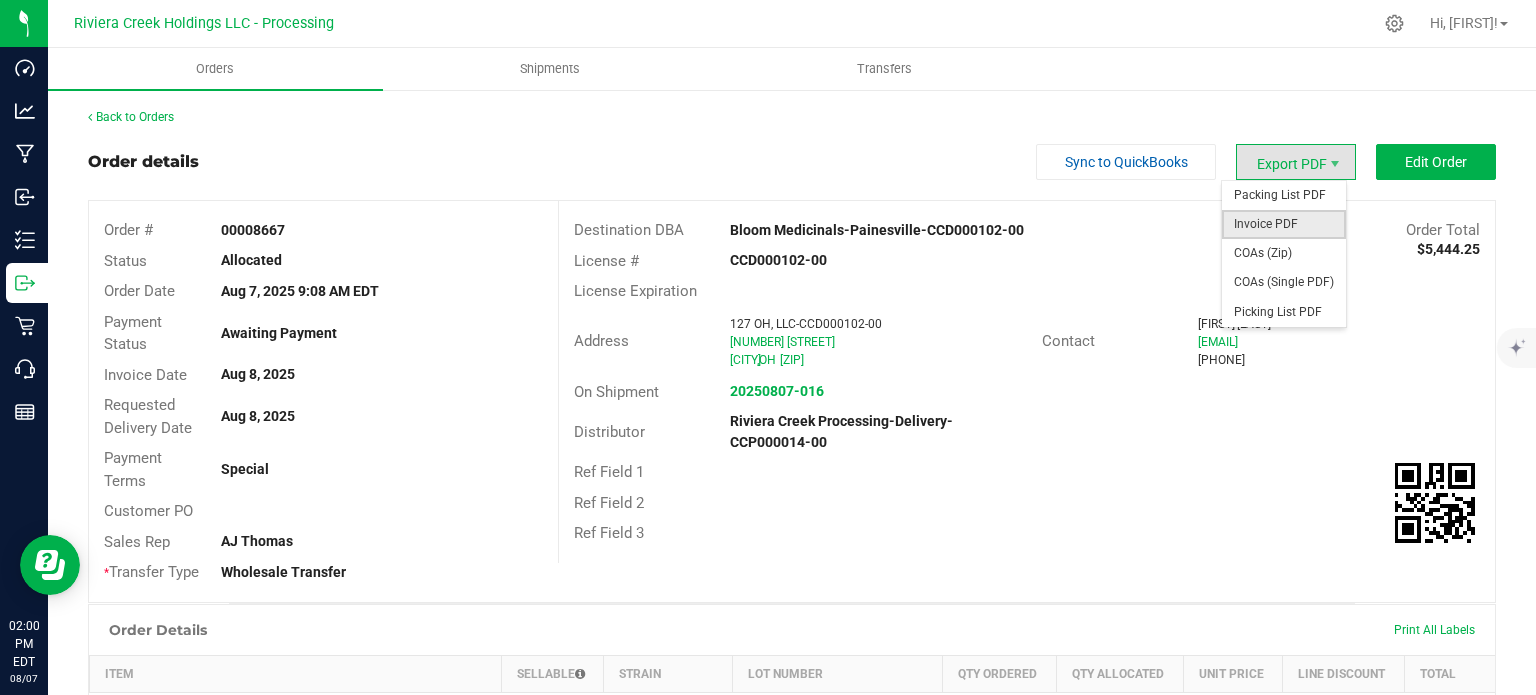 click on "Invoice PDF" at bounding box center (1284, 224) 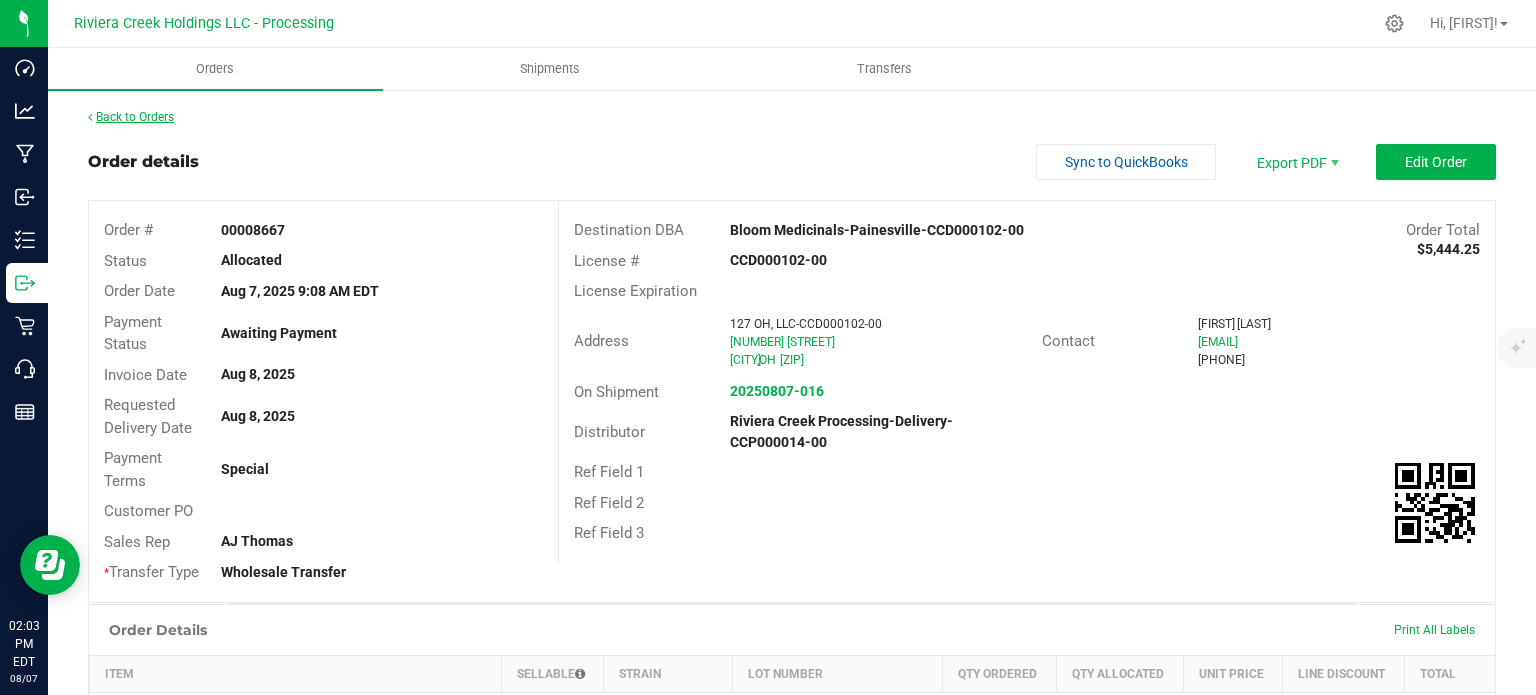 click on "Back to Orders" at bounding box center (131, 117) 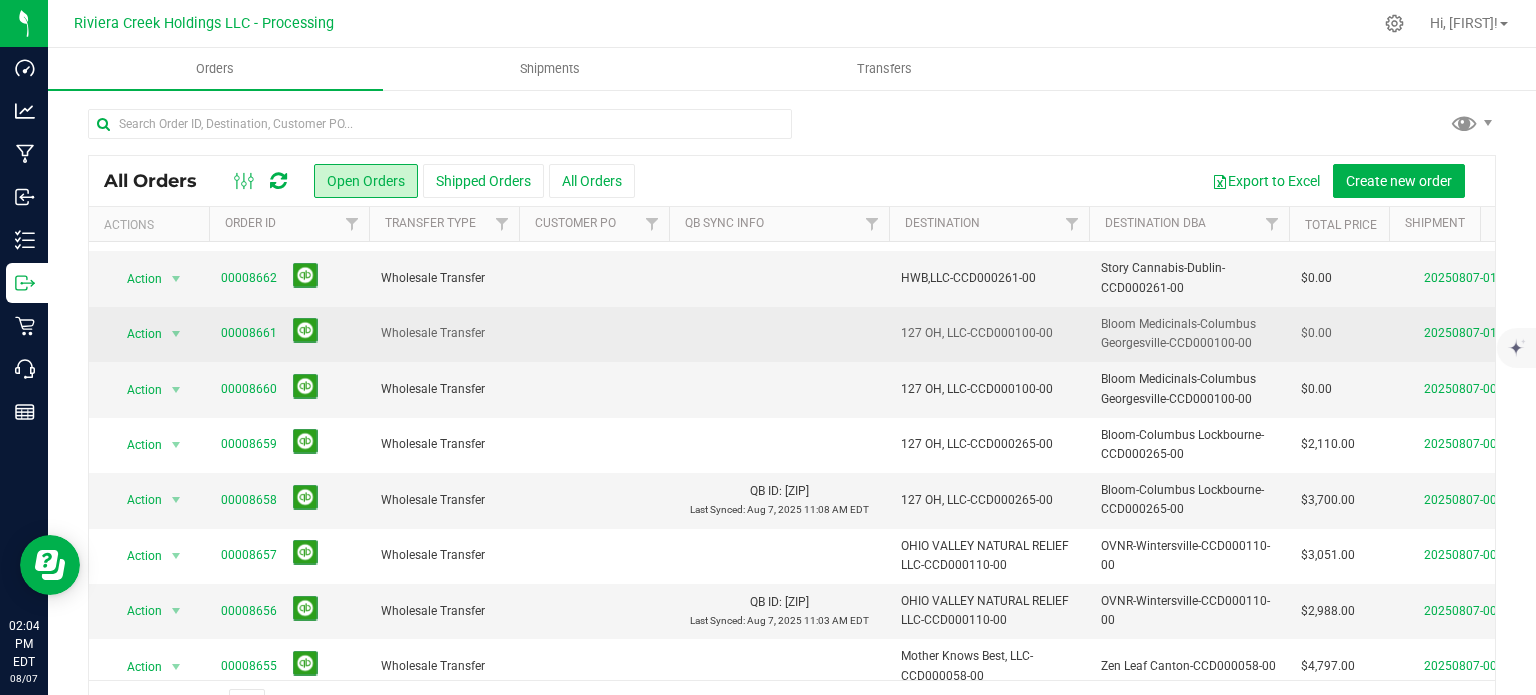 scroll, scrollTop: 680, scrollLeft: 0, axis: vertical 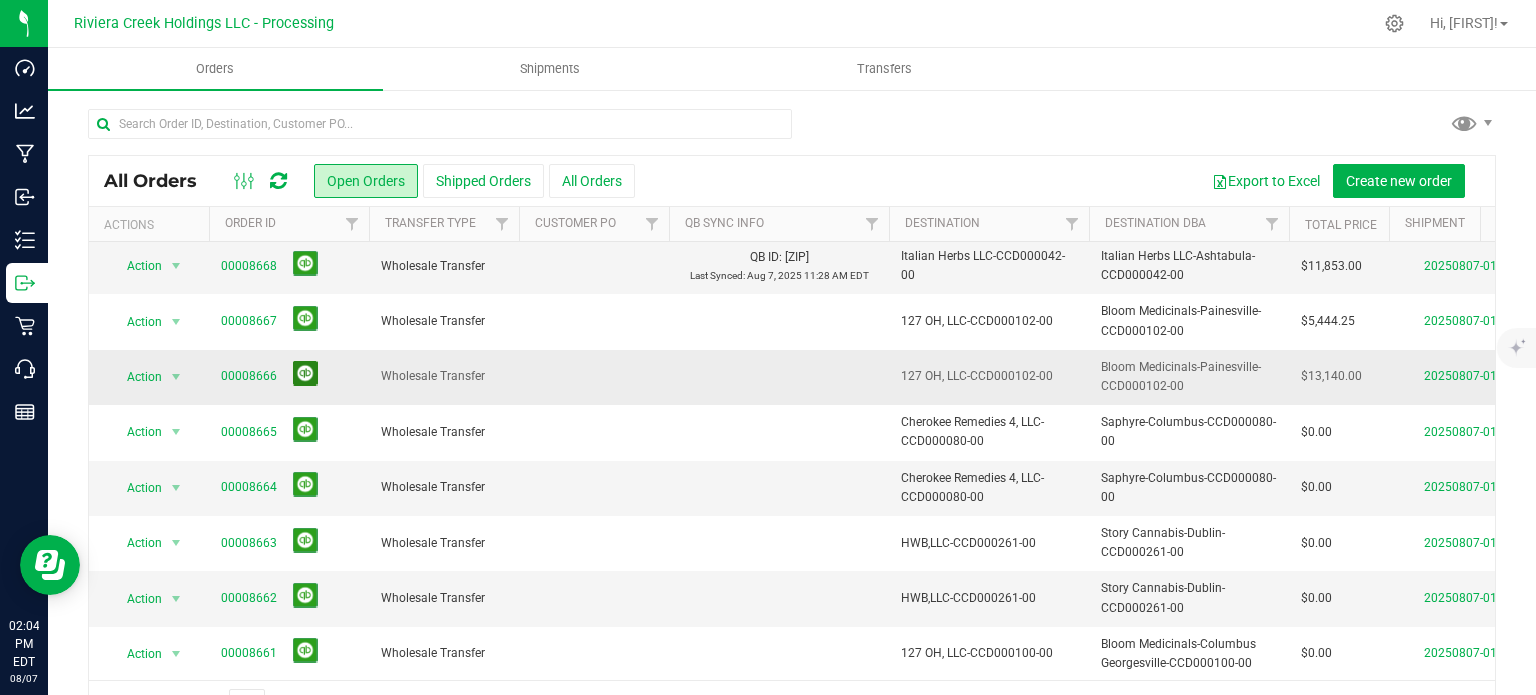 click at bounding box center [305, 373] 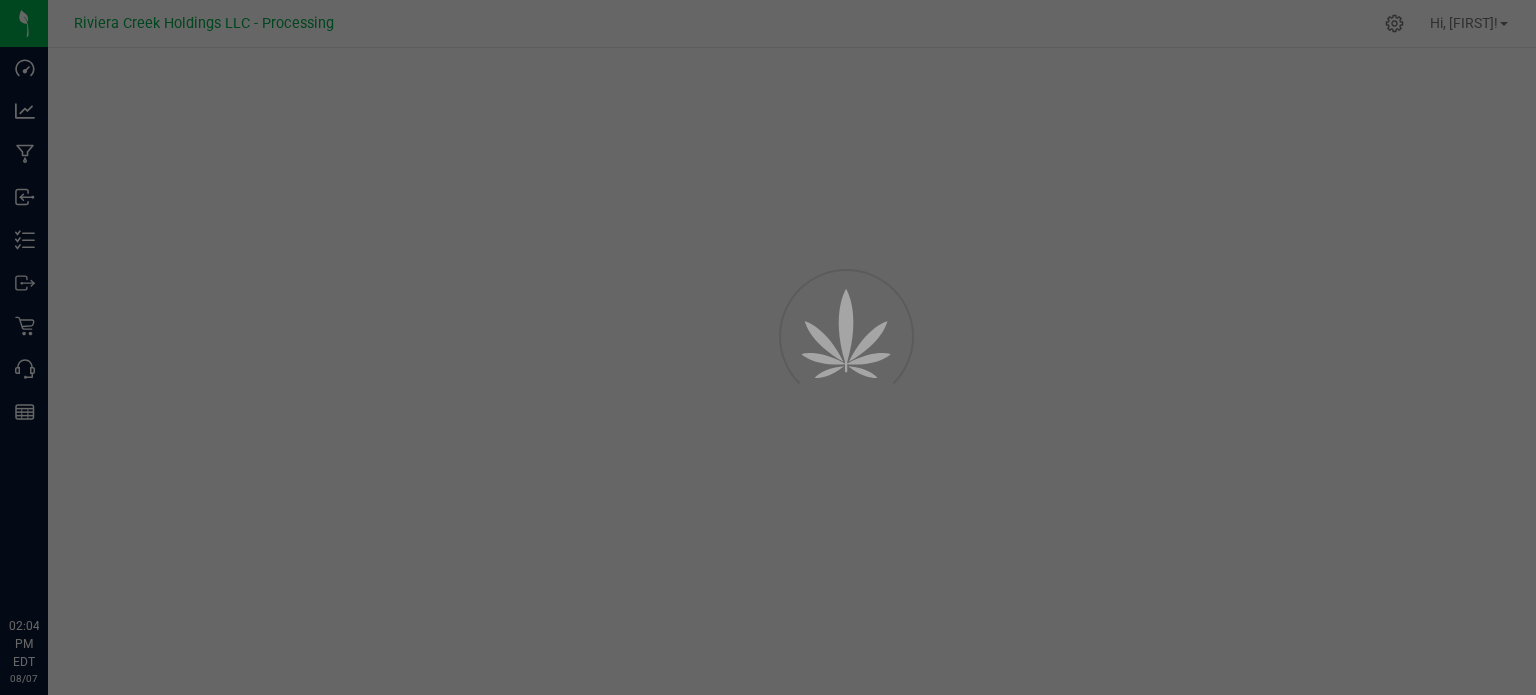 scroll, scrollTop: 0, scrollLeft: 0, axis: both 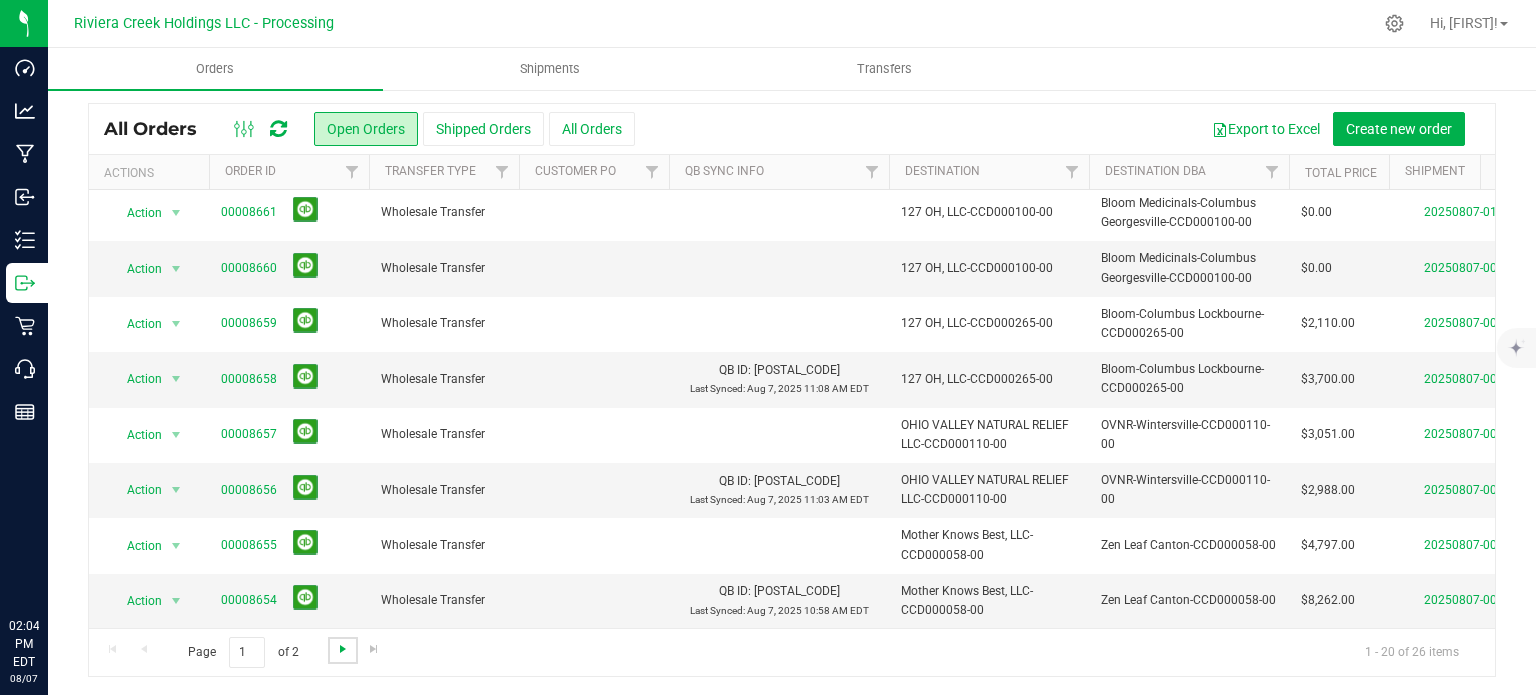 click at bounding box center [343, 649] 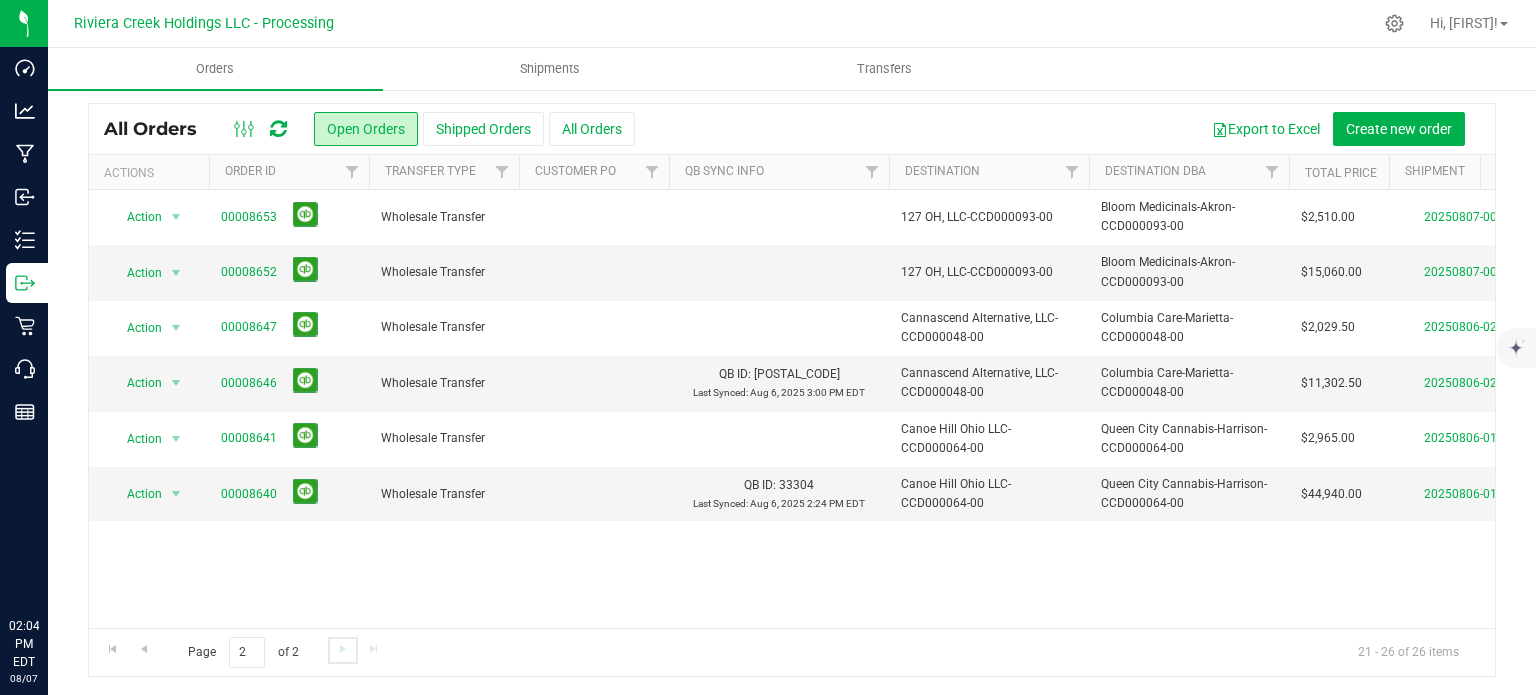 scroll, scrollTop: 0, scrollLeft: 0, axis: both 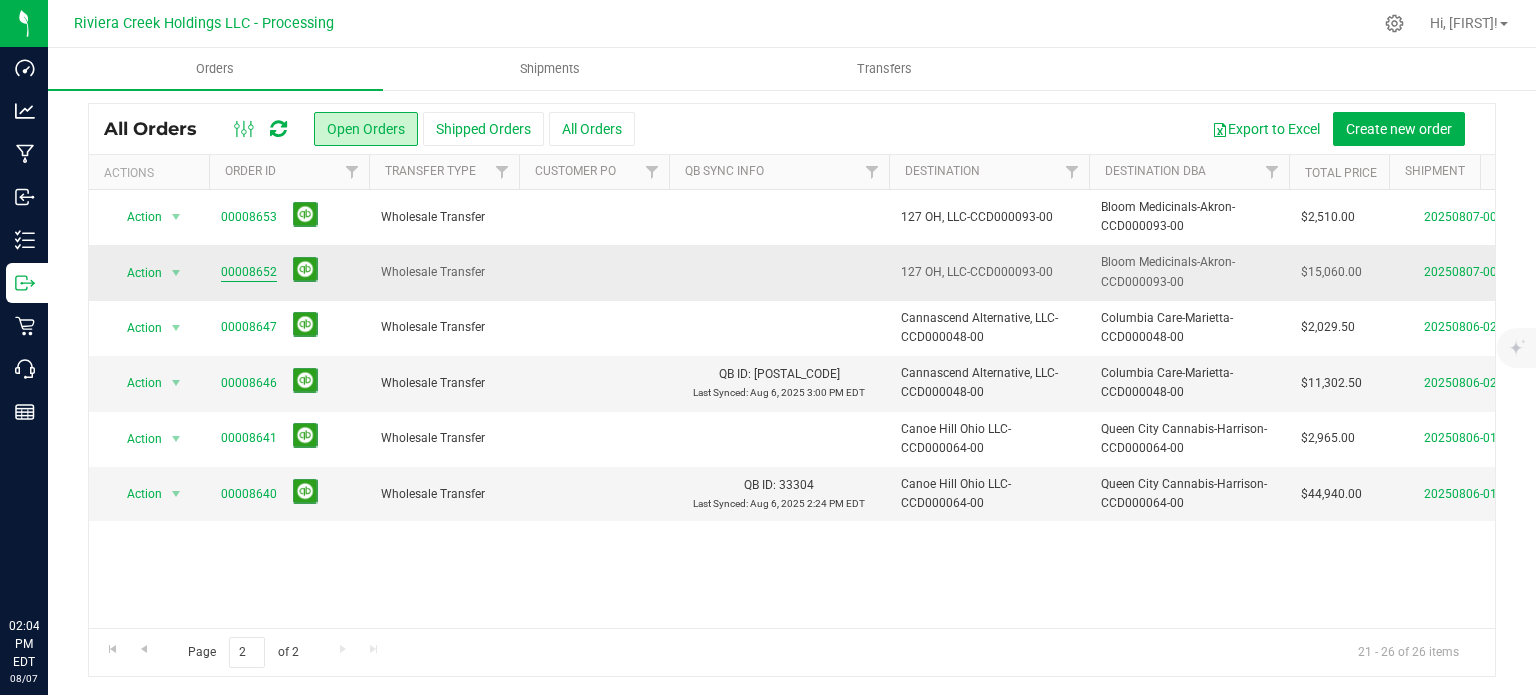 click on "00008652" at bounding box center (249, 272) 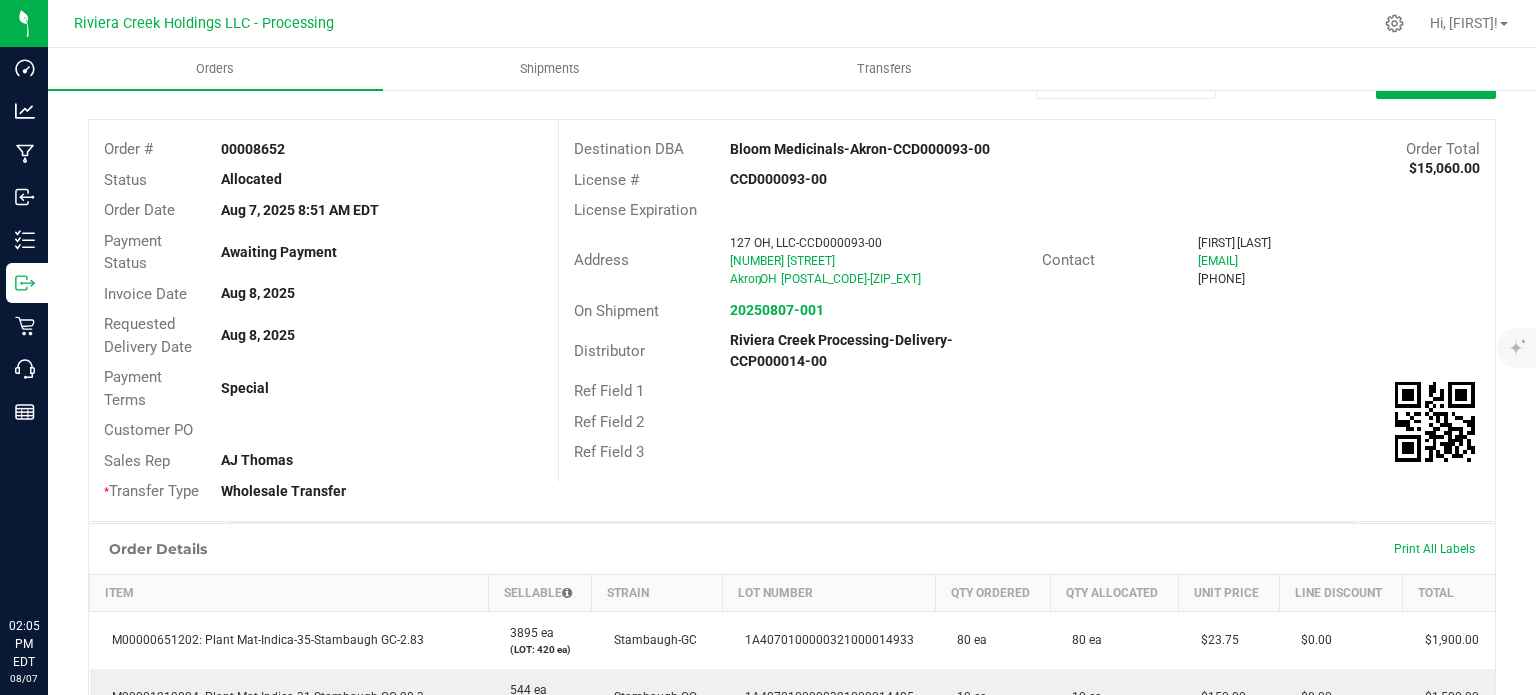 scroll, scrollTop: 0, scrollLeft: 0, axis: both 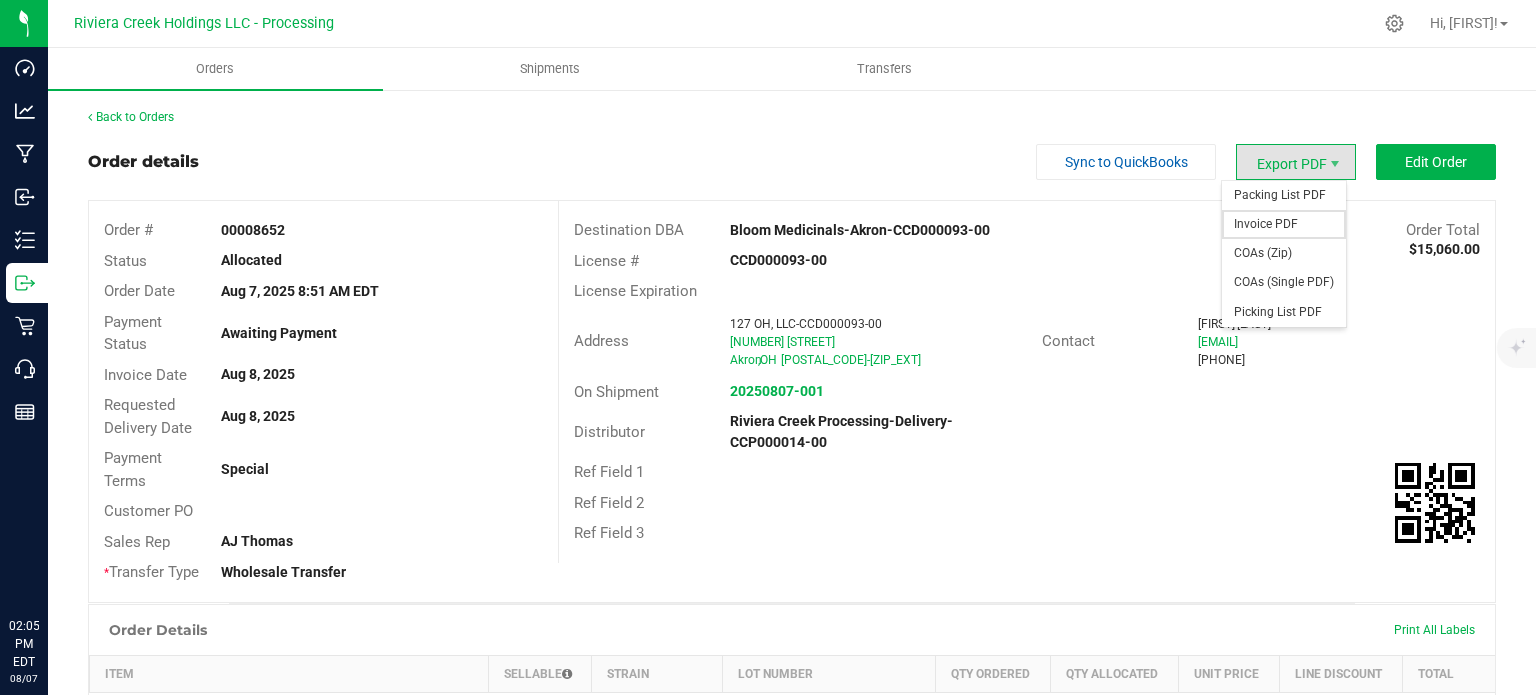 drag, startPoint x: 1264, startPoint y: 223, endPoint x: 1248, endPoint y: 232, distance: 18.35756 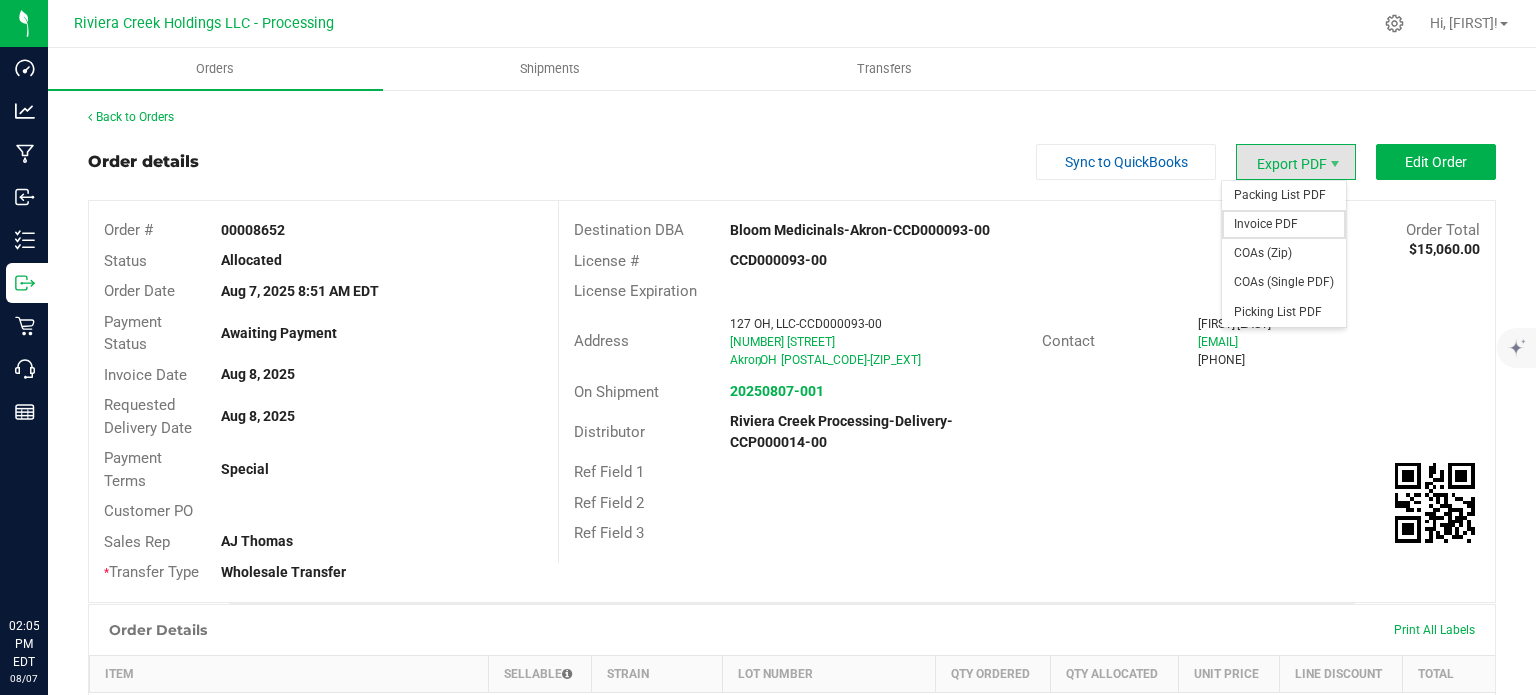 click on "Invoice PDF" at bounding box center [1284, 224] 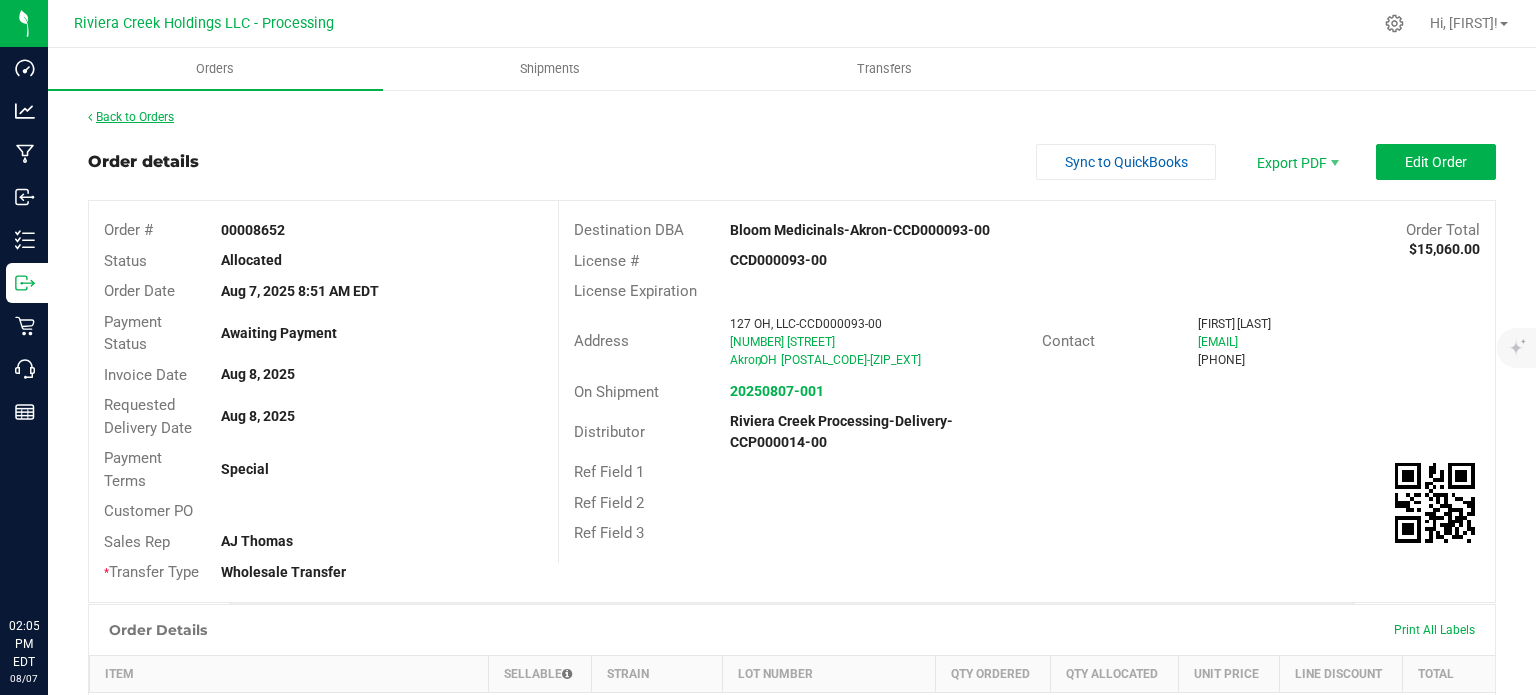 click on "Back to Orders" at bounding box center [131, 117] 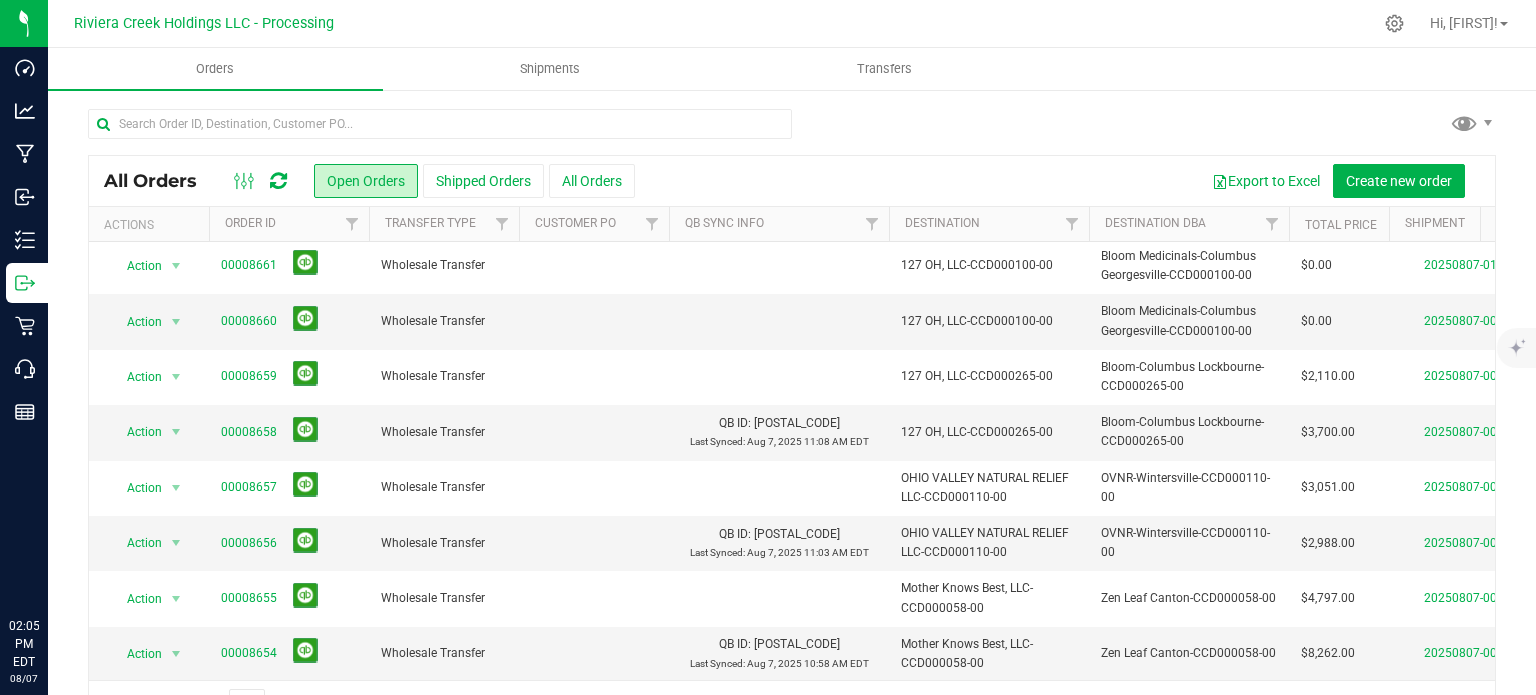 scroll, scrollTop: 680, scrollLeft: 0, axis: vertical 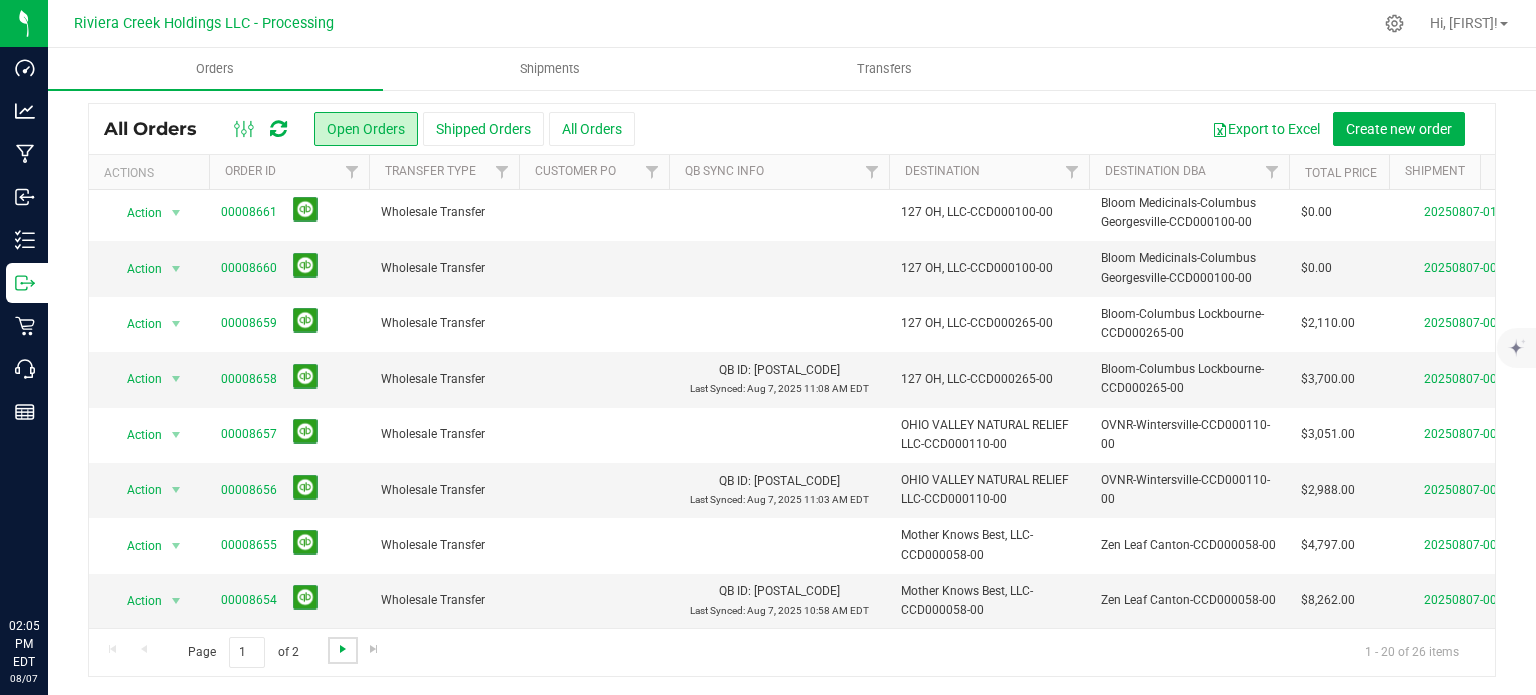 click at bounding box center (343, 649) 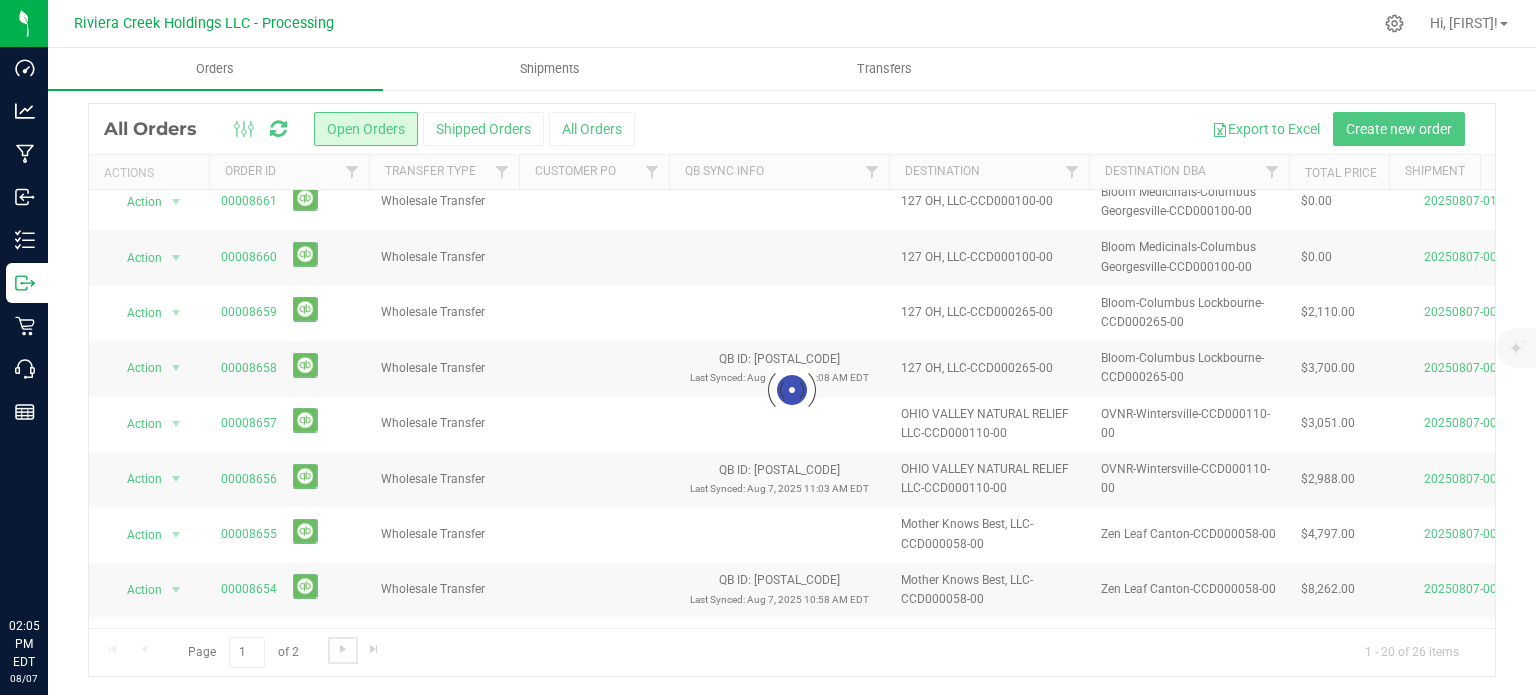 scroll, scrollTop: 0, scrollLeft: 0, axis: both 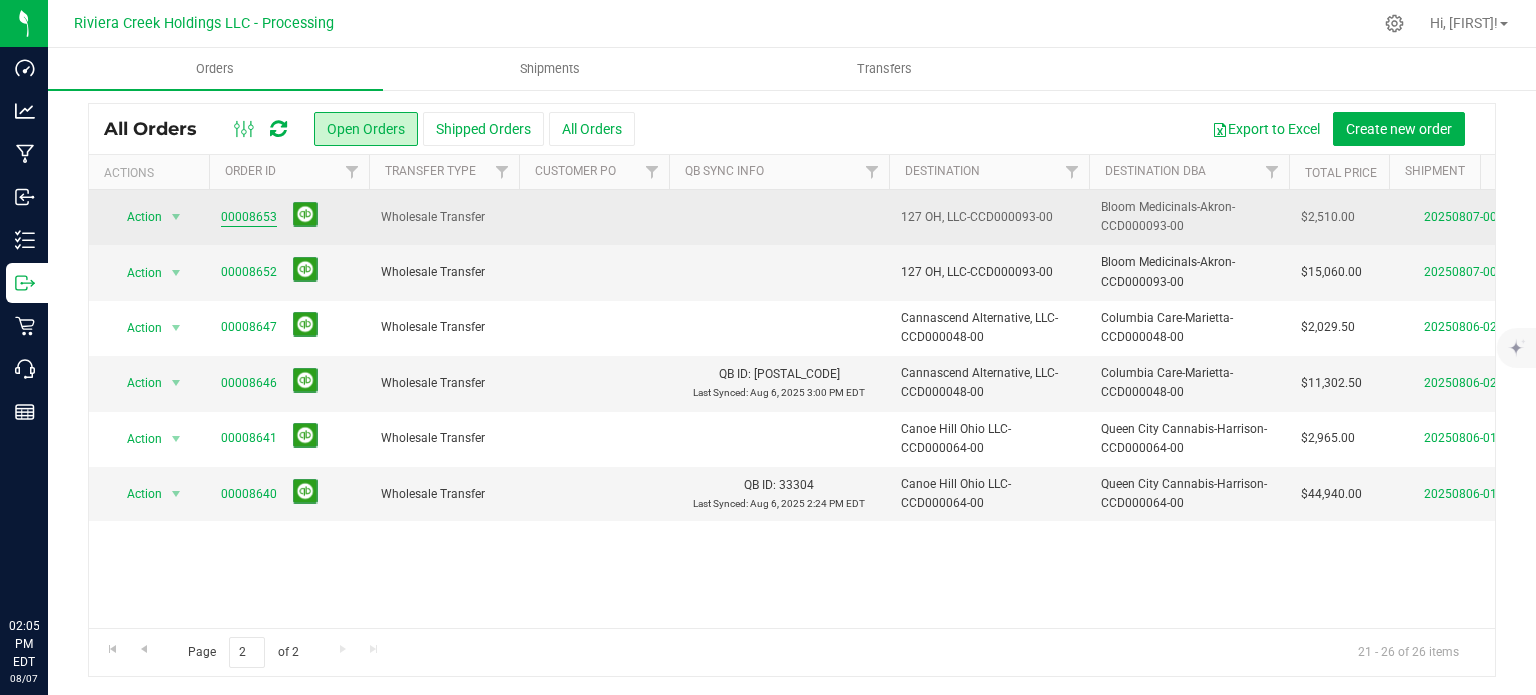 click on "00008653" at bounding box center [249, 217] 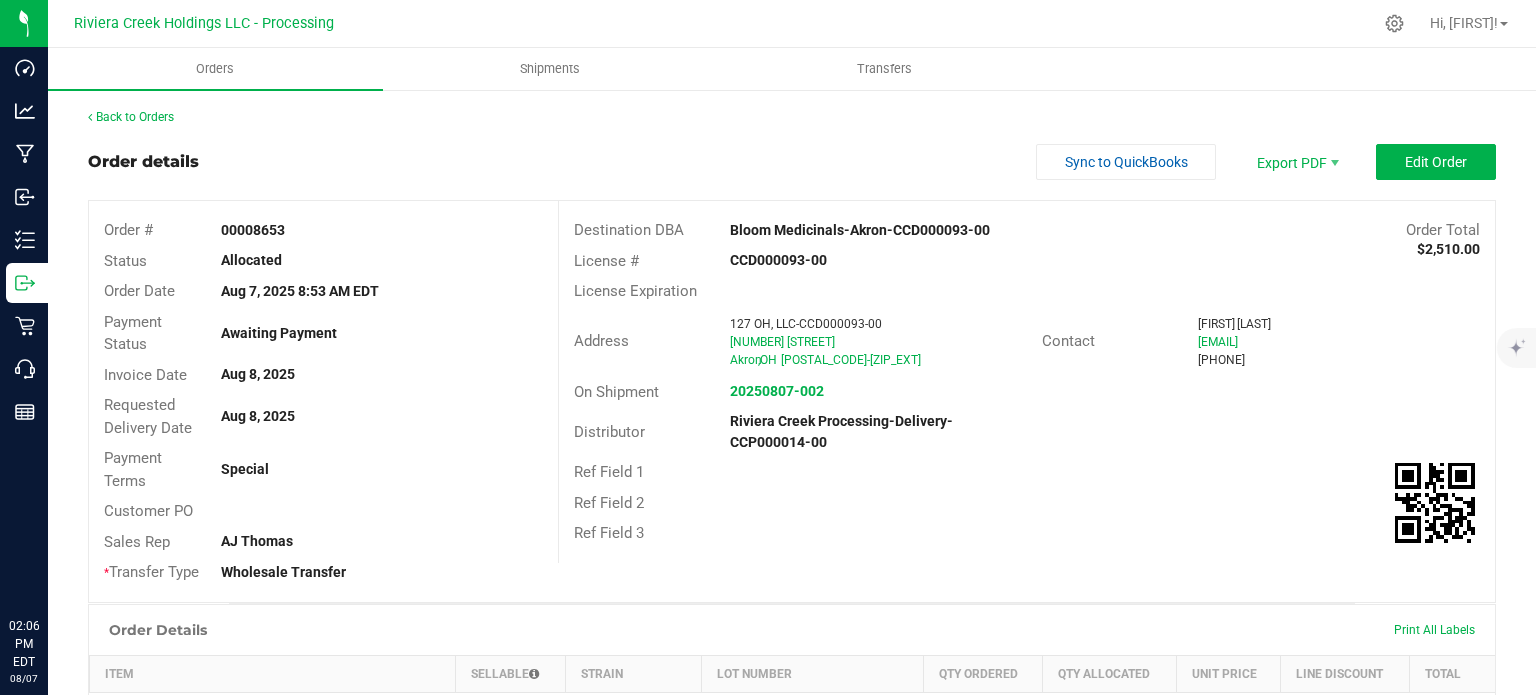 scroll, scrollTop: 0, scrollLeft: 0, axis: both 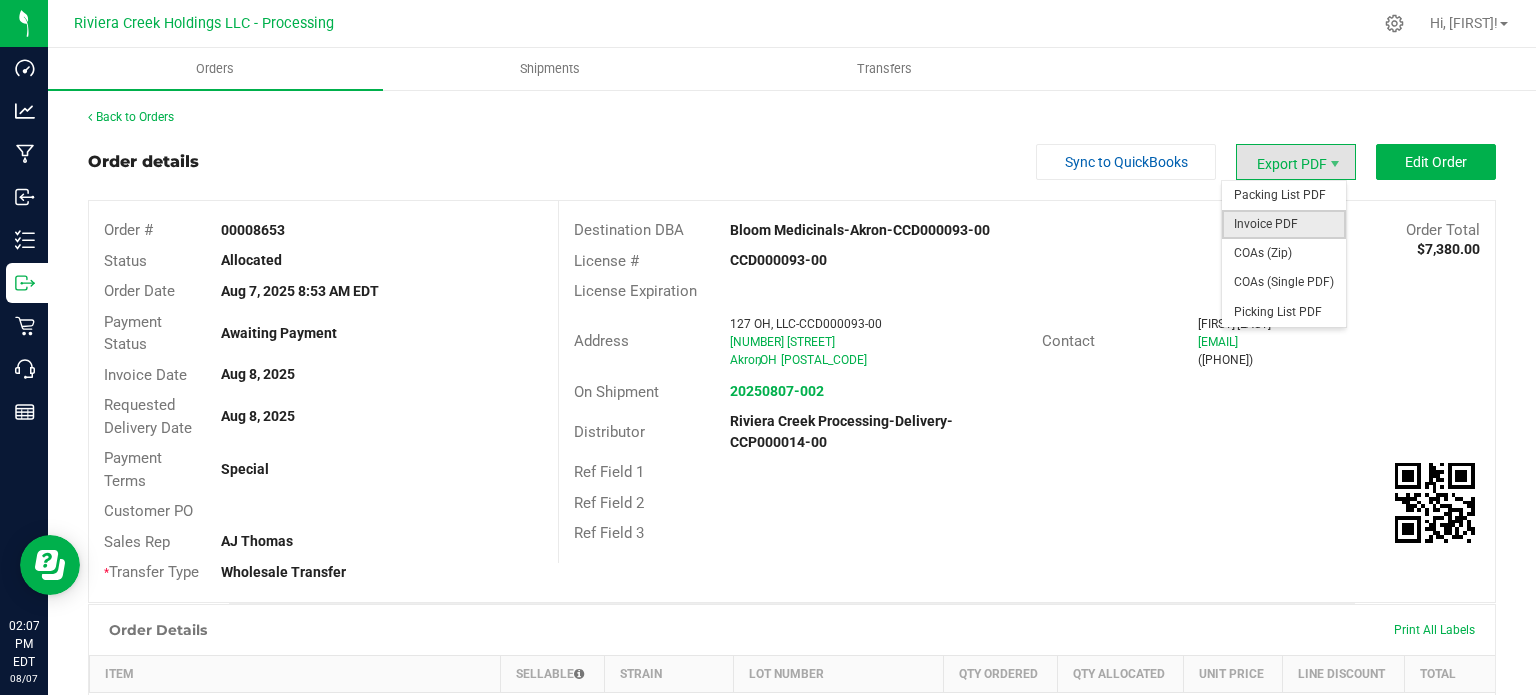 click on "Invoice PDF" at bounding box center [1284, 224] 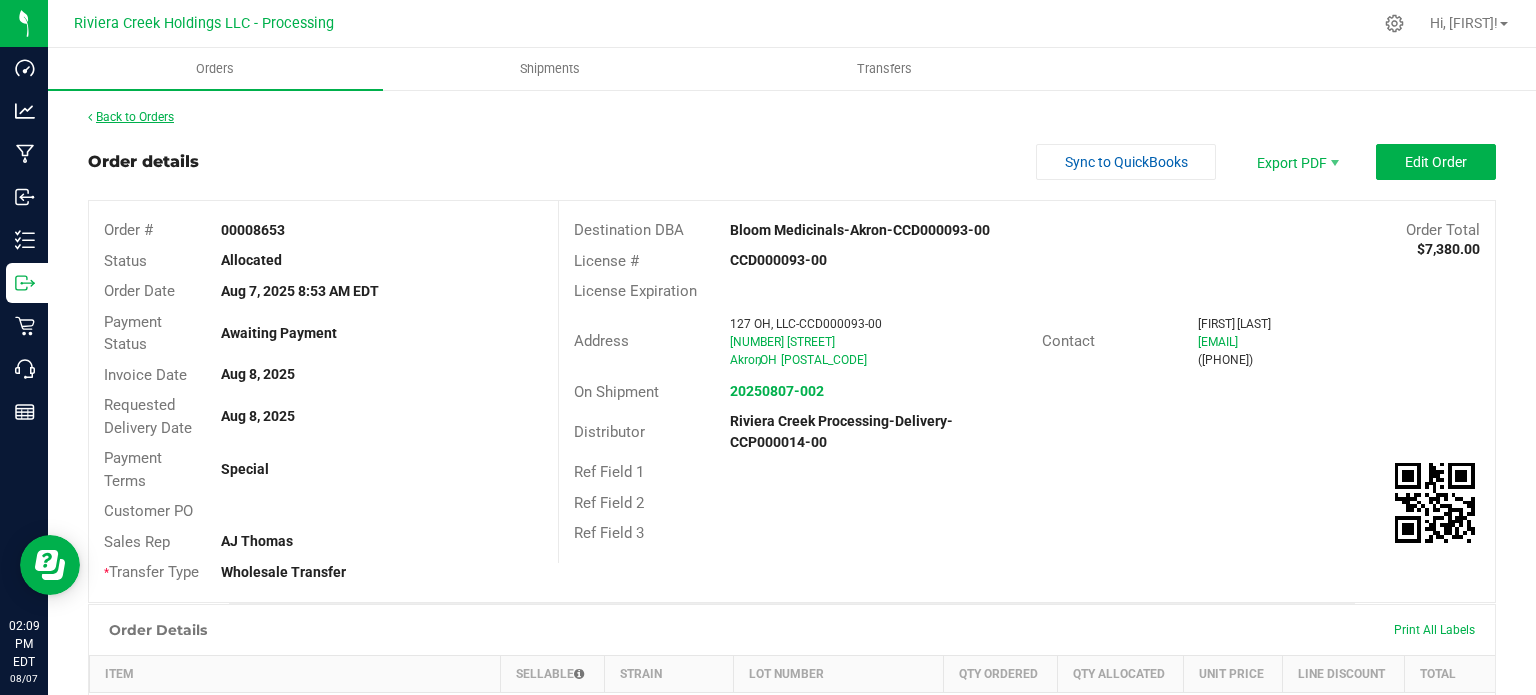 click on "Back to Orders" at bounding box center [131, 117] 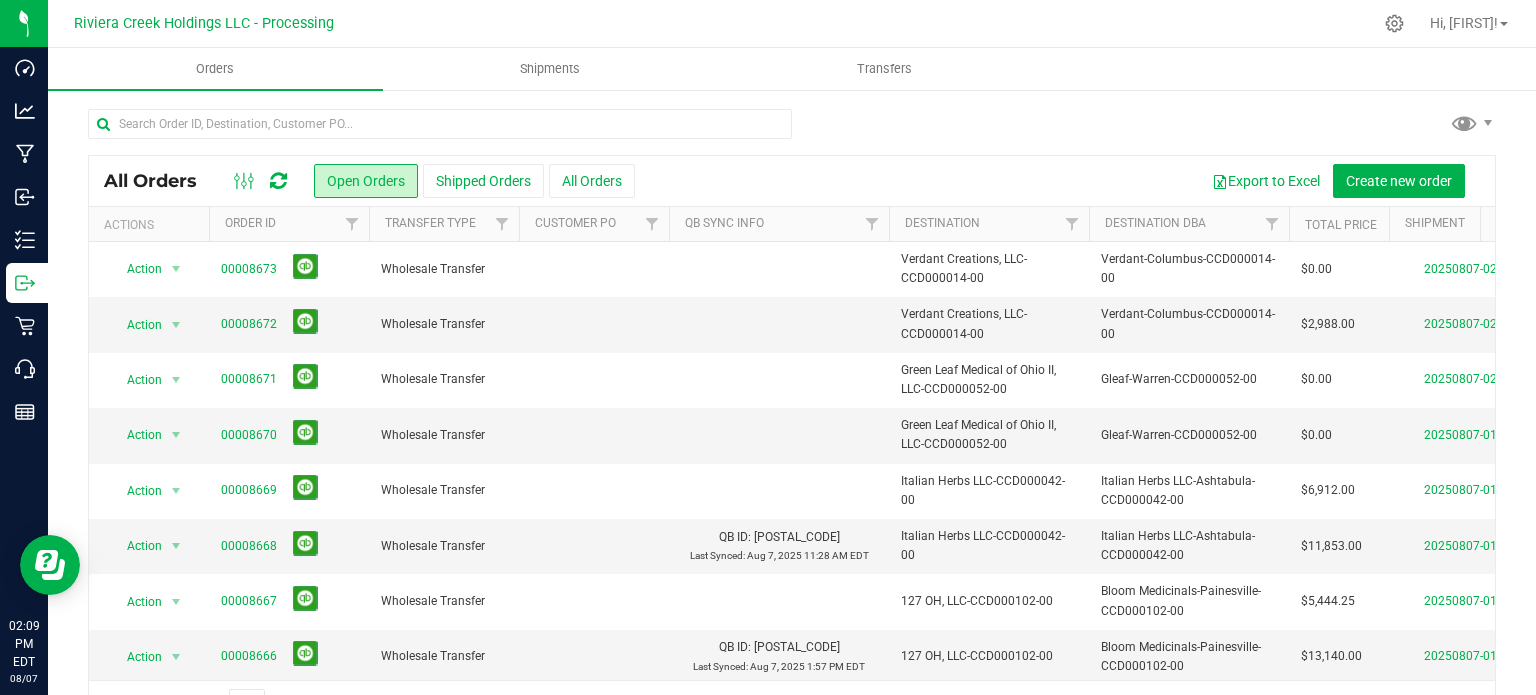 scroll, scrollTop: 52, scrollLeft: 0, axis: vertical 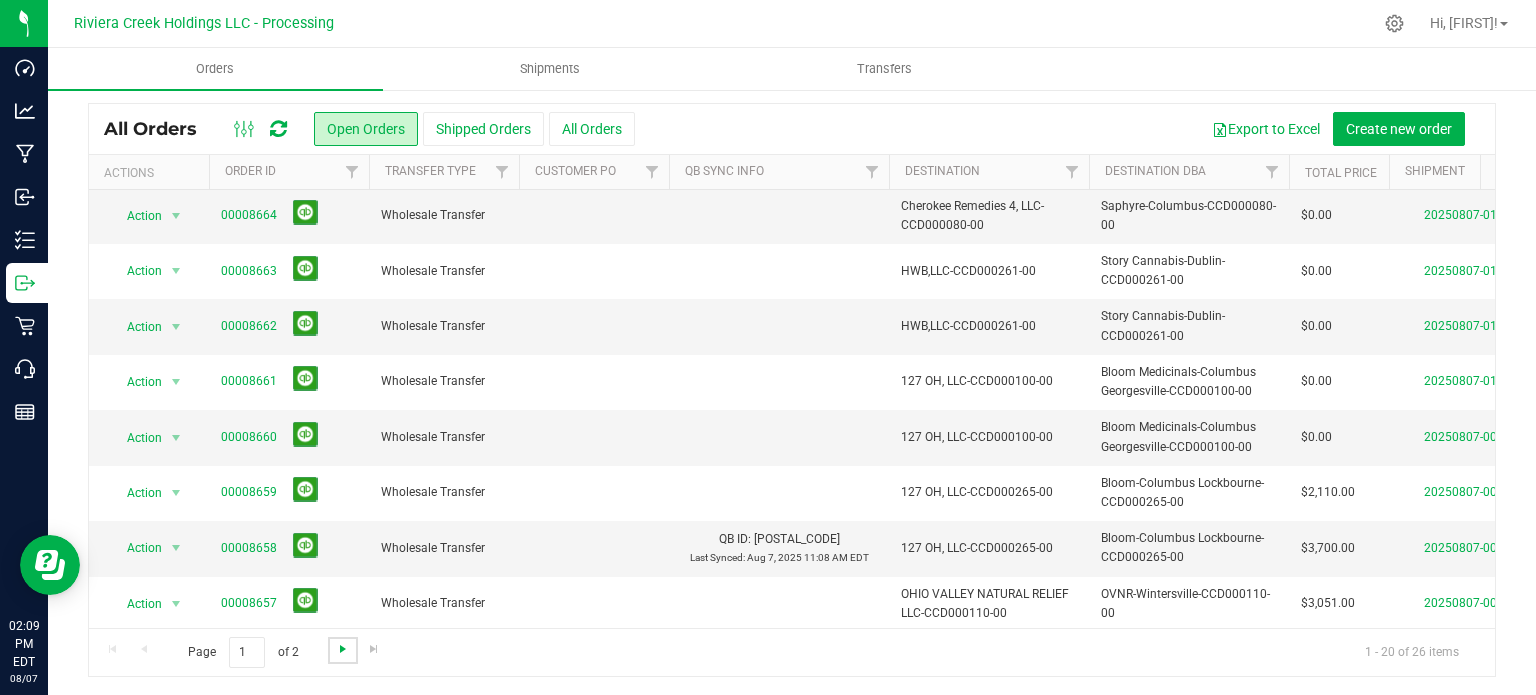 click at bounding box center (343, 649) 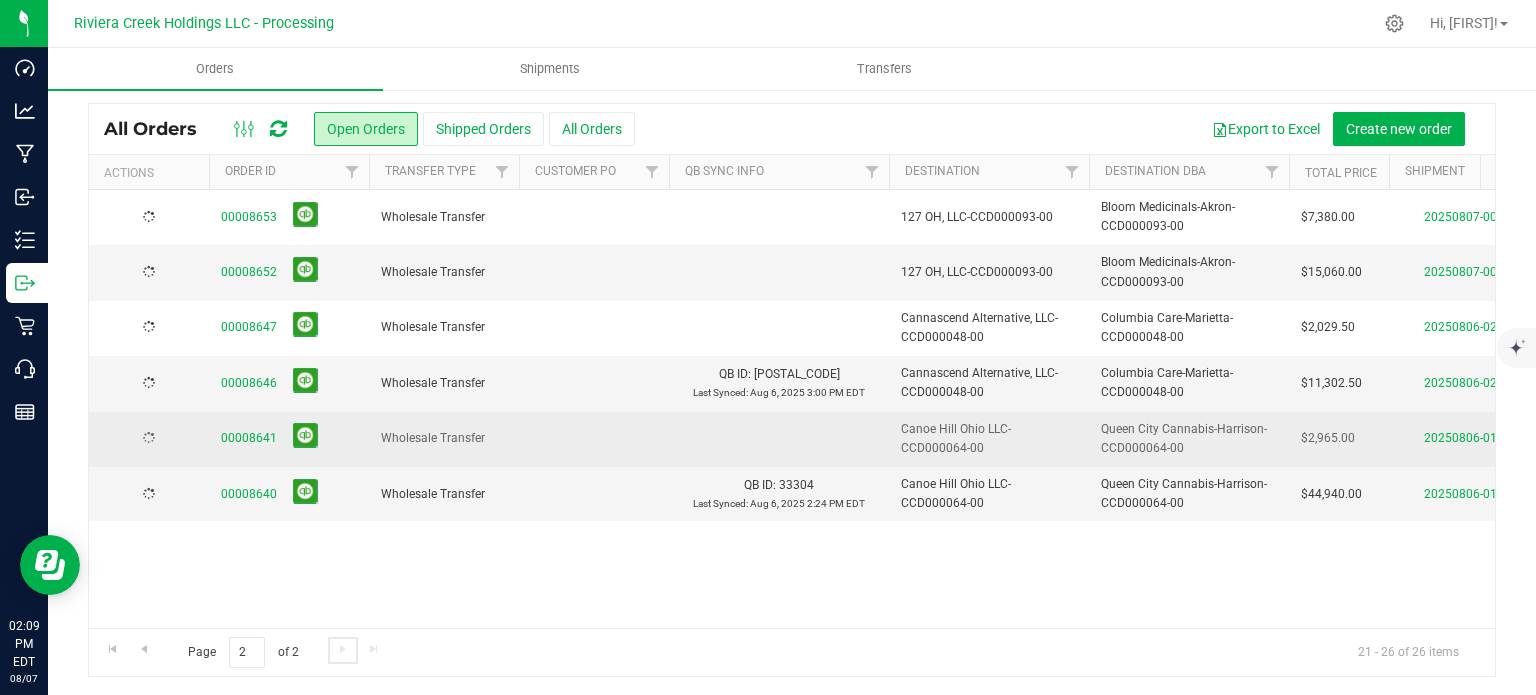 scroll, scrollTop: 0, scrollLeft: 0, axis: both 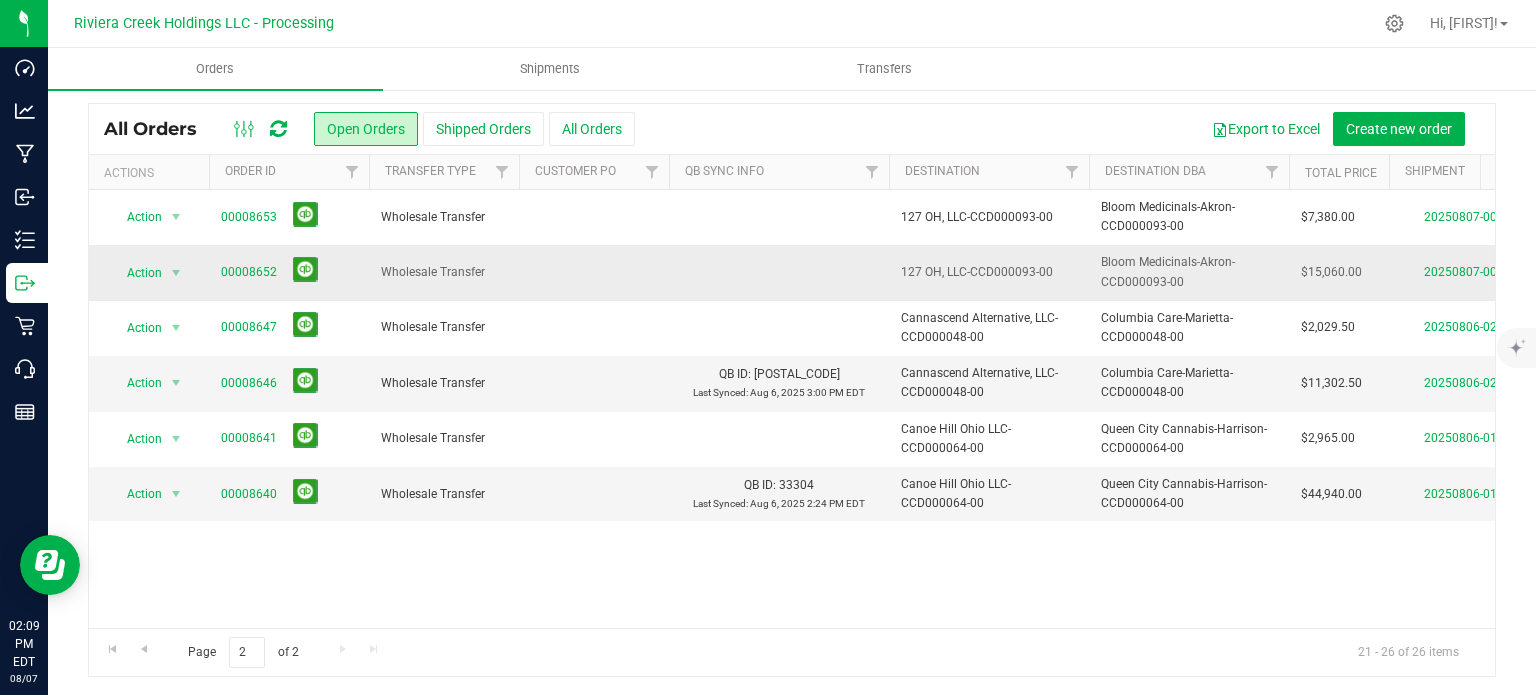 click on "00008652" at bounding box center [289, 272] 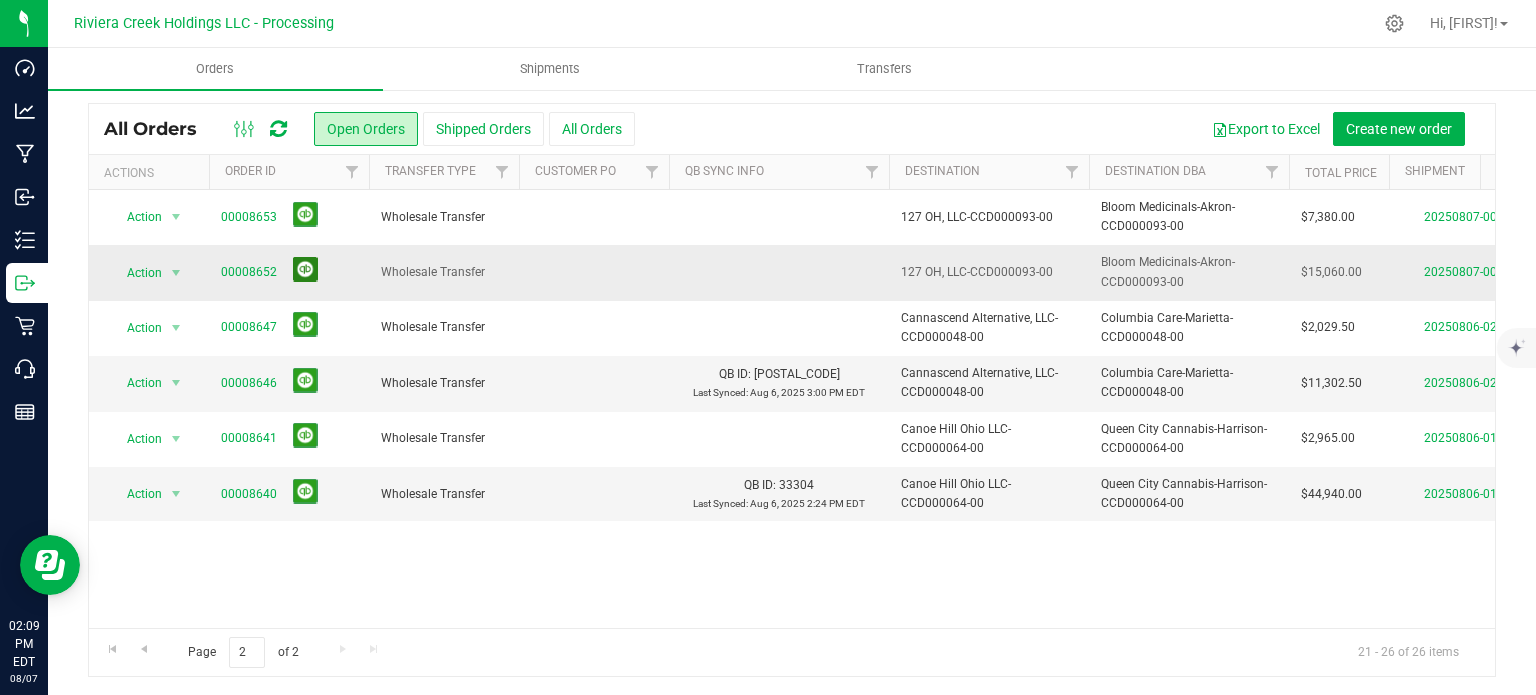 click at bounding box center [305, 269] 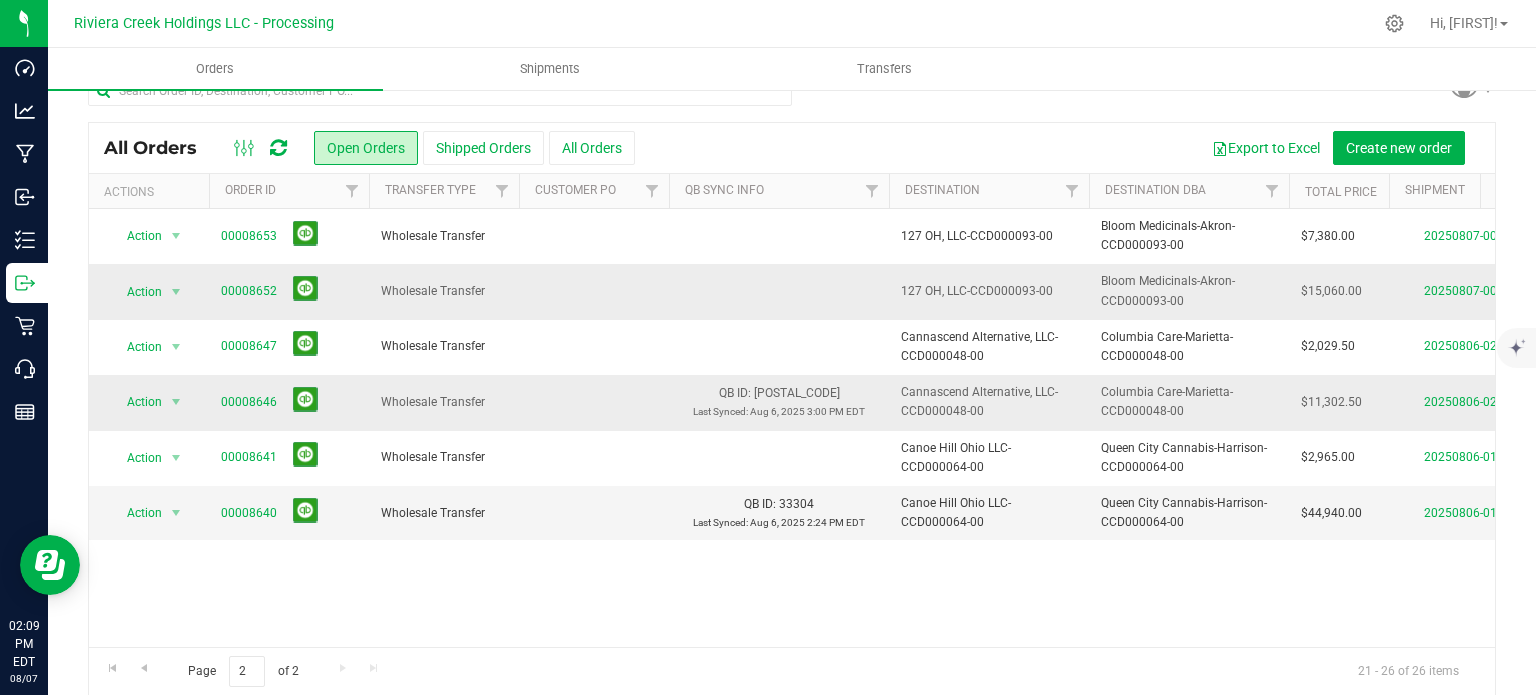 scroll, scrollTop: 52, scrollLeft: 0, axis: vertical 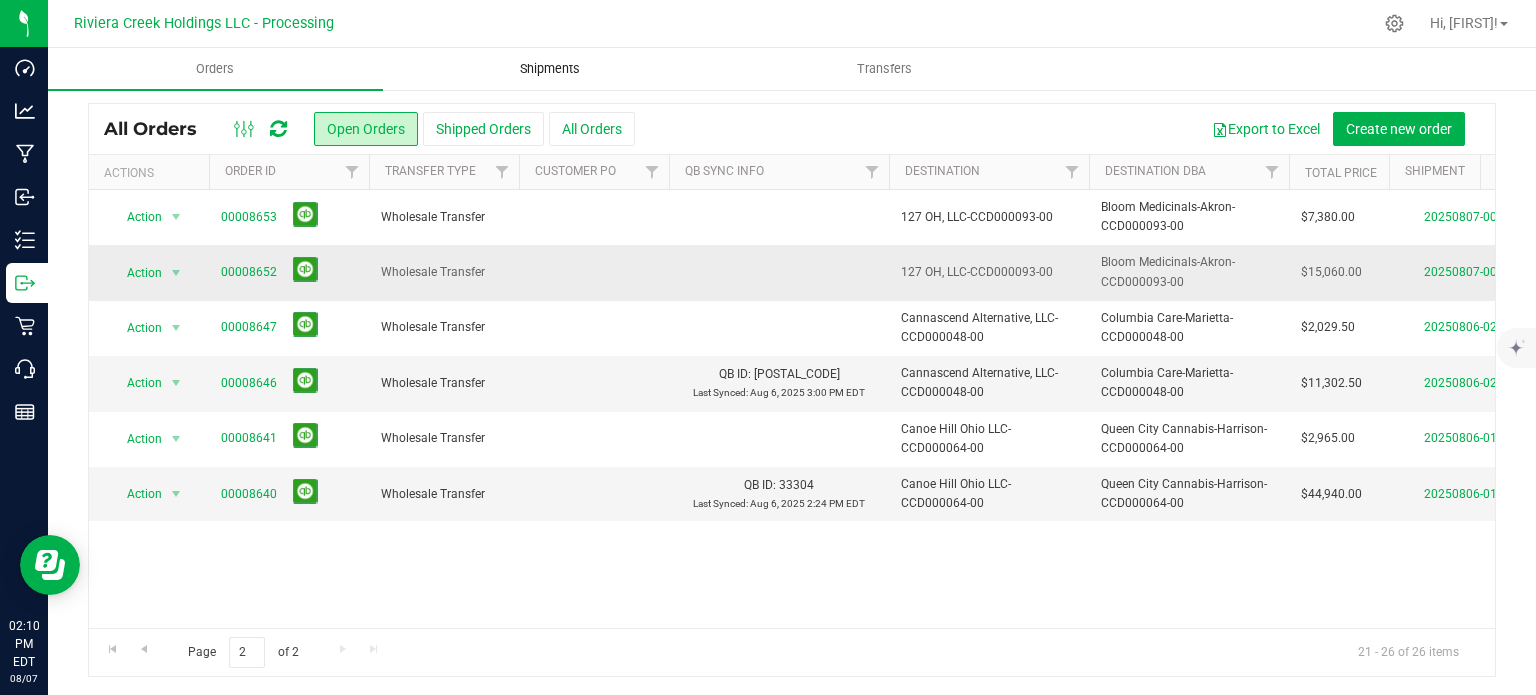 click on "Shipments" at bounding box center [550, 69] 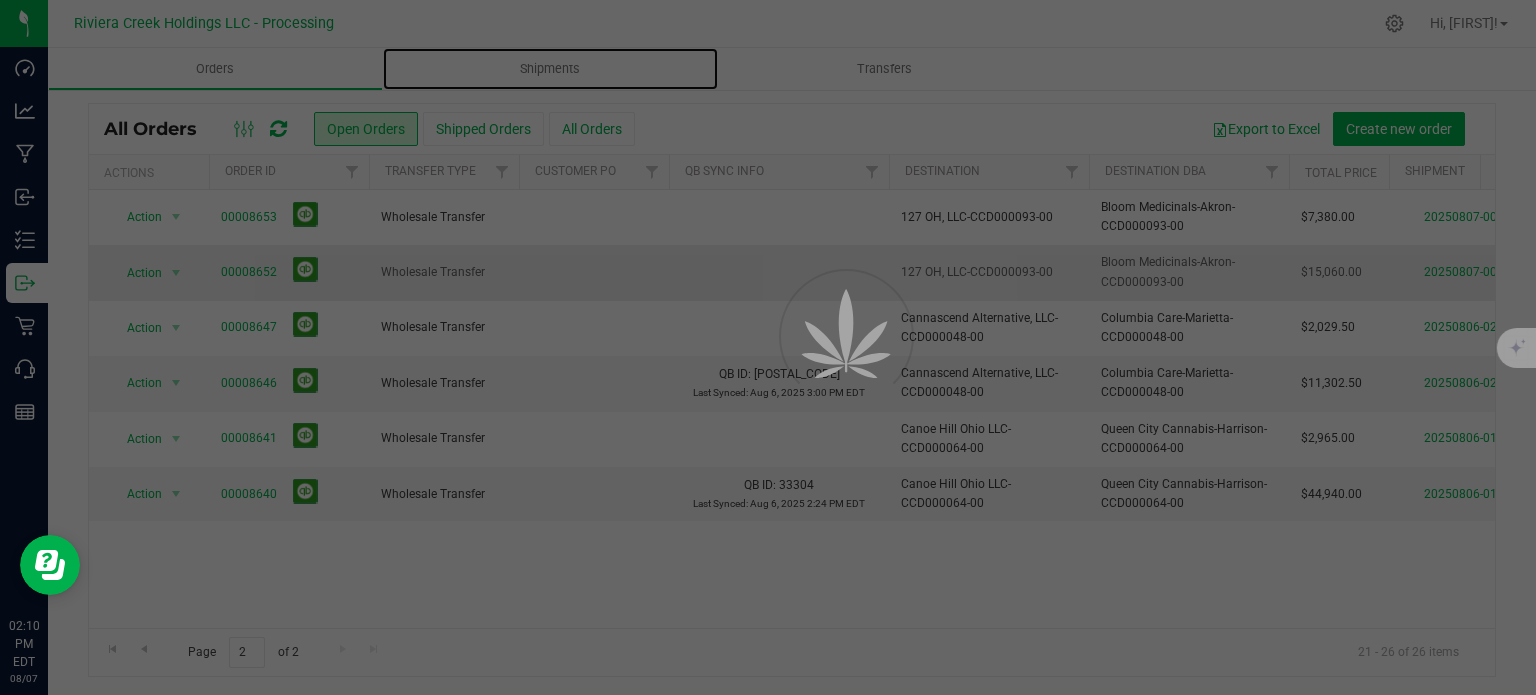 scroll, scrollTop: 0, scrollLeft: 0, axis: both 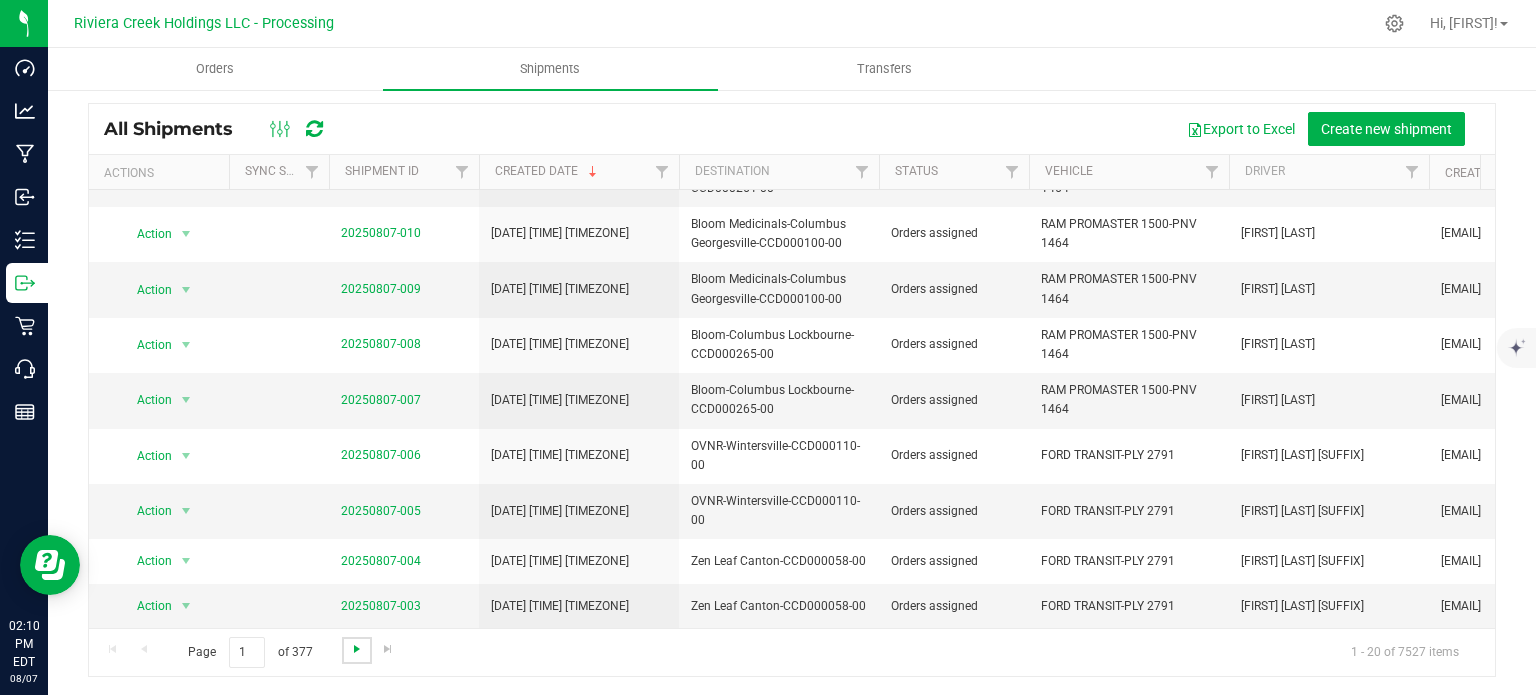 click at bounding box center (357, 649) 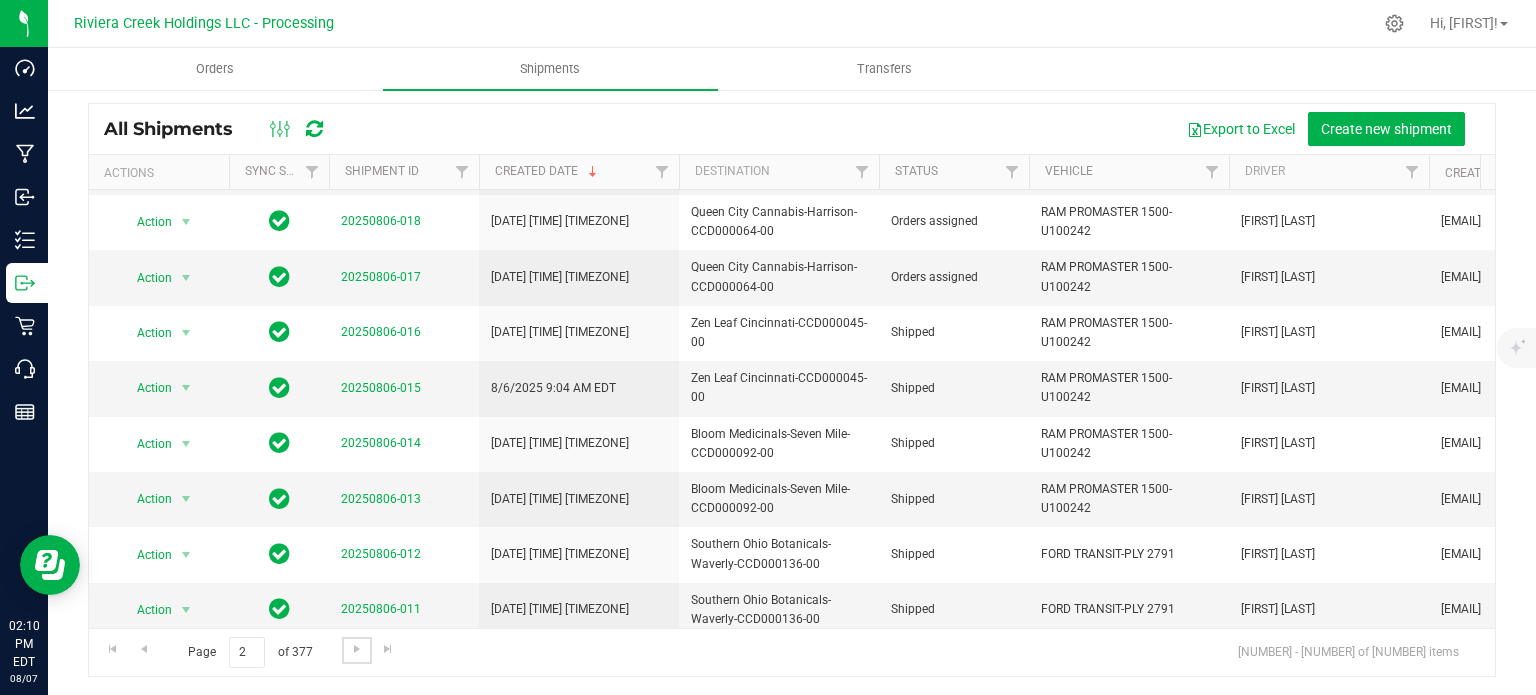 scroll, scrollTop: 0, scrollLeft: 0, axis: both 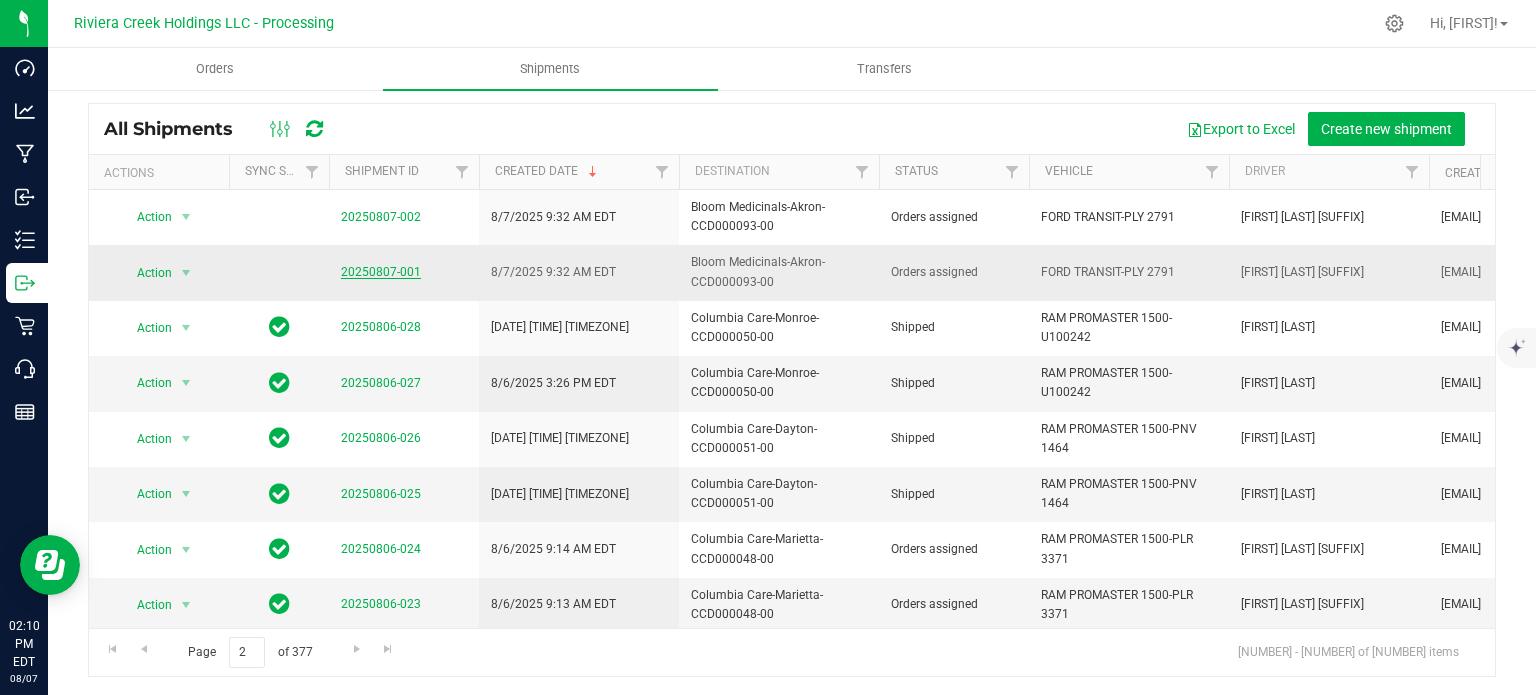 click on "20250807-001" at bounding box center [381, 272] 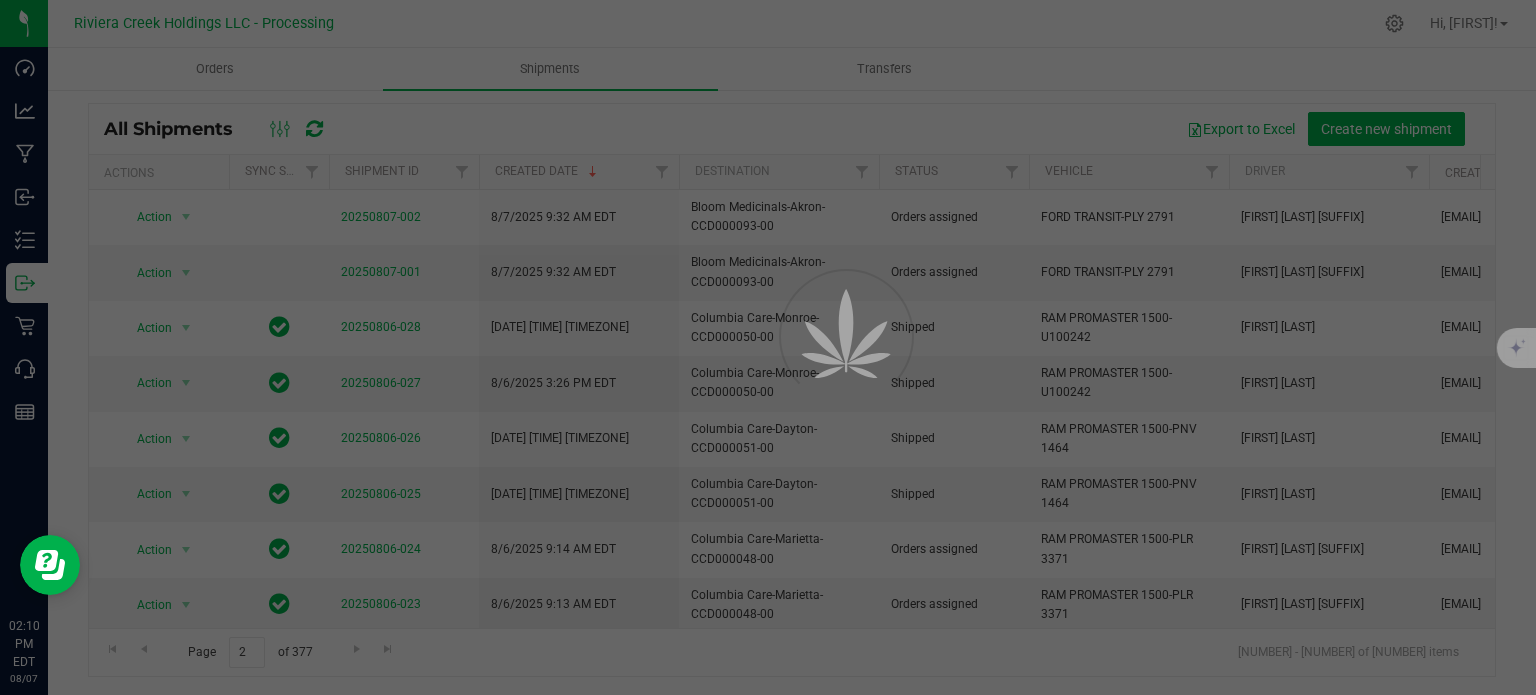 scroll, scrollTop: 0, scrollLeft: 0, axis: both 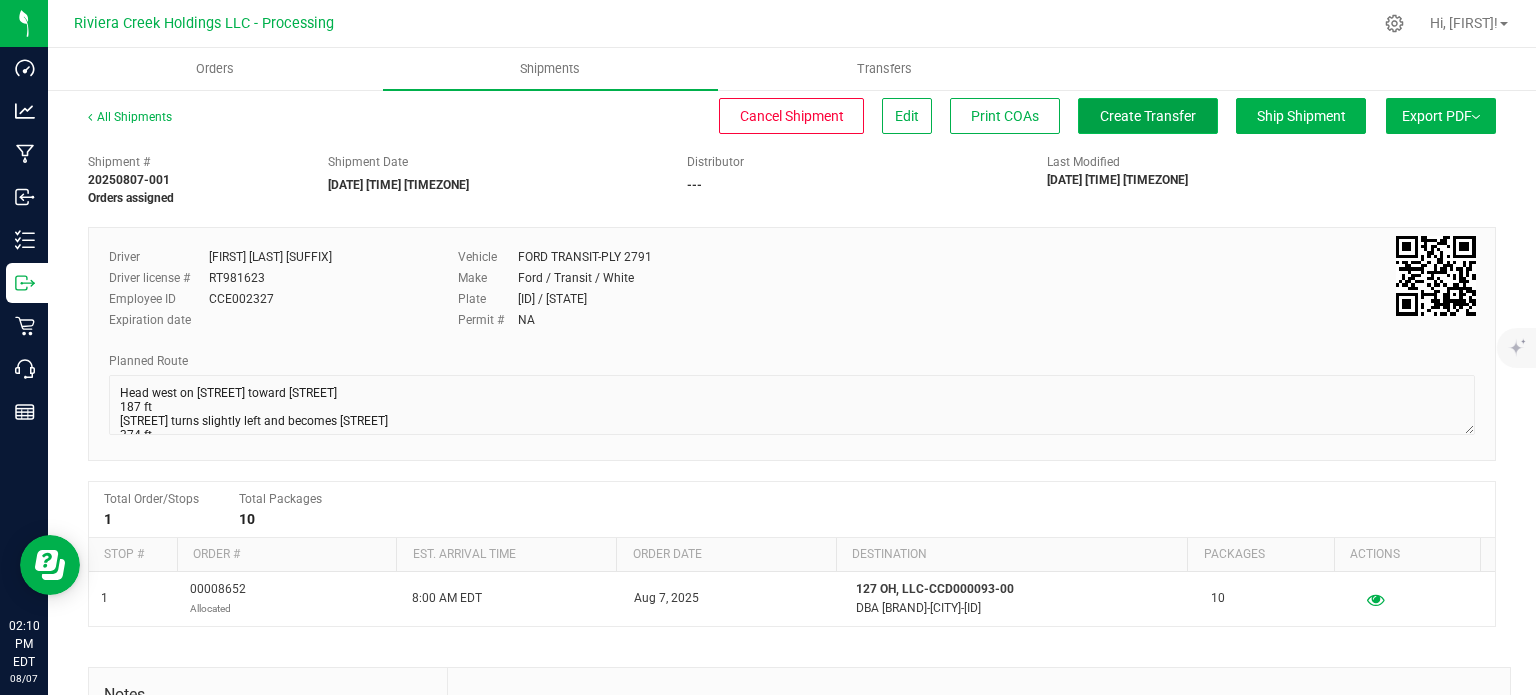 click on "Create Transfer" at bounding box center (1148, 116) 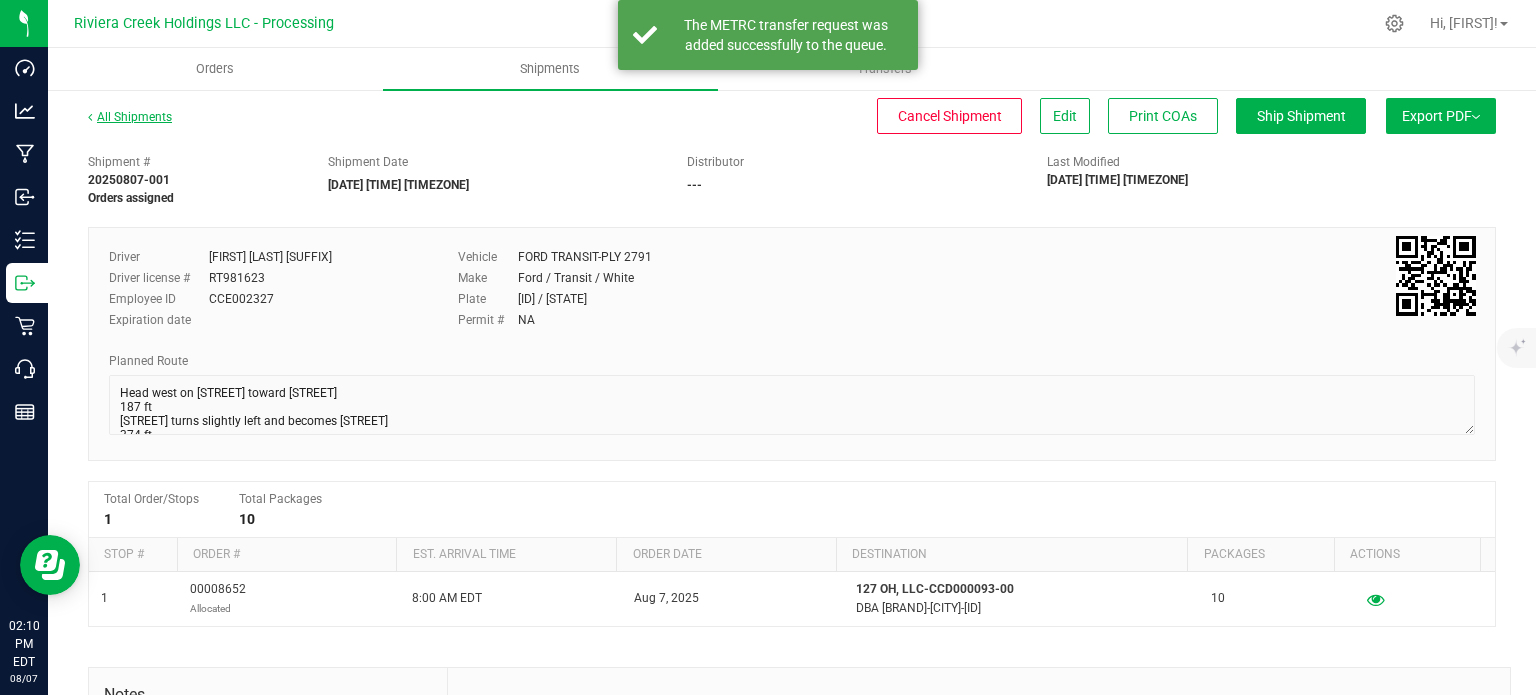 click on "All Shipments" at bounding box center [130, 117] 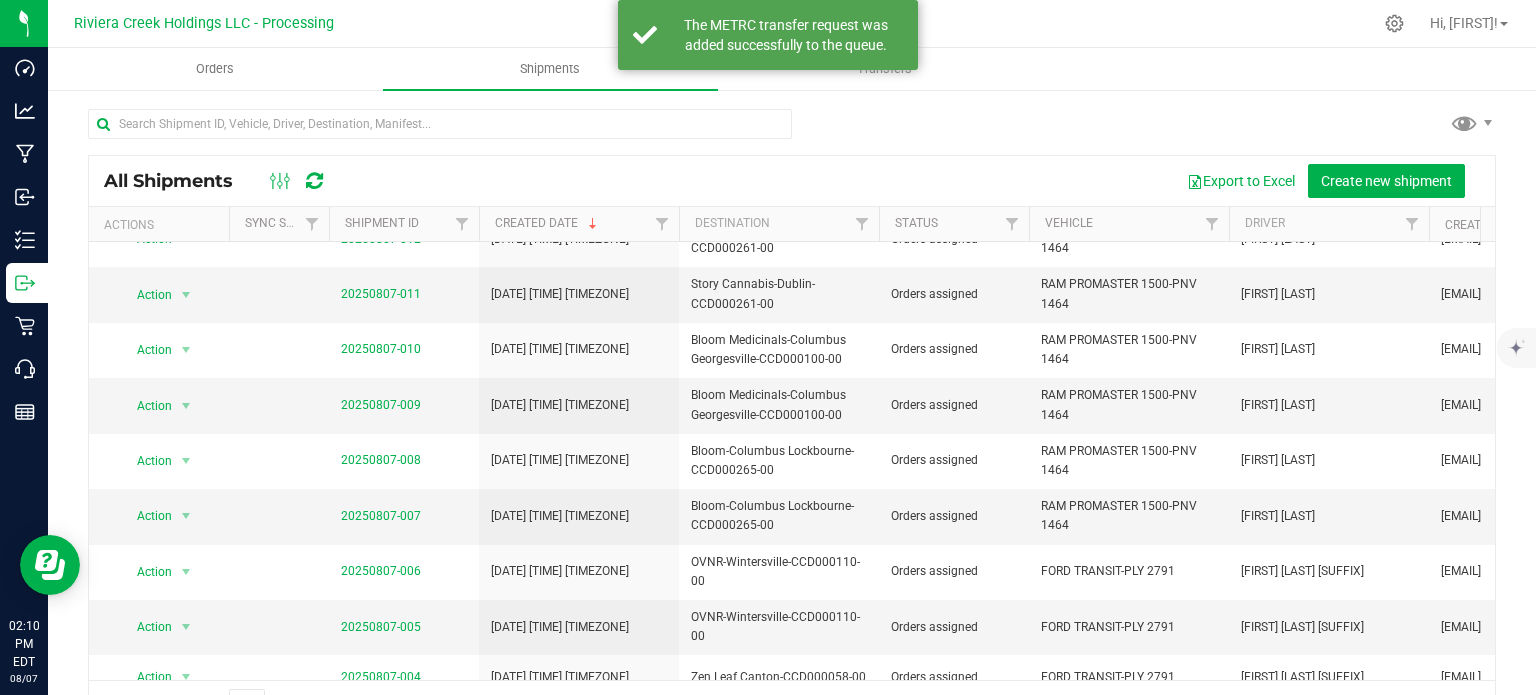 scroll, scrollTop: 660, scrollLeft: 0, axis: vertical 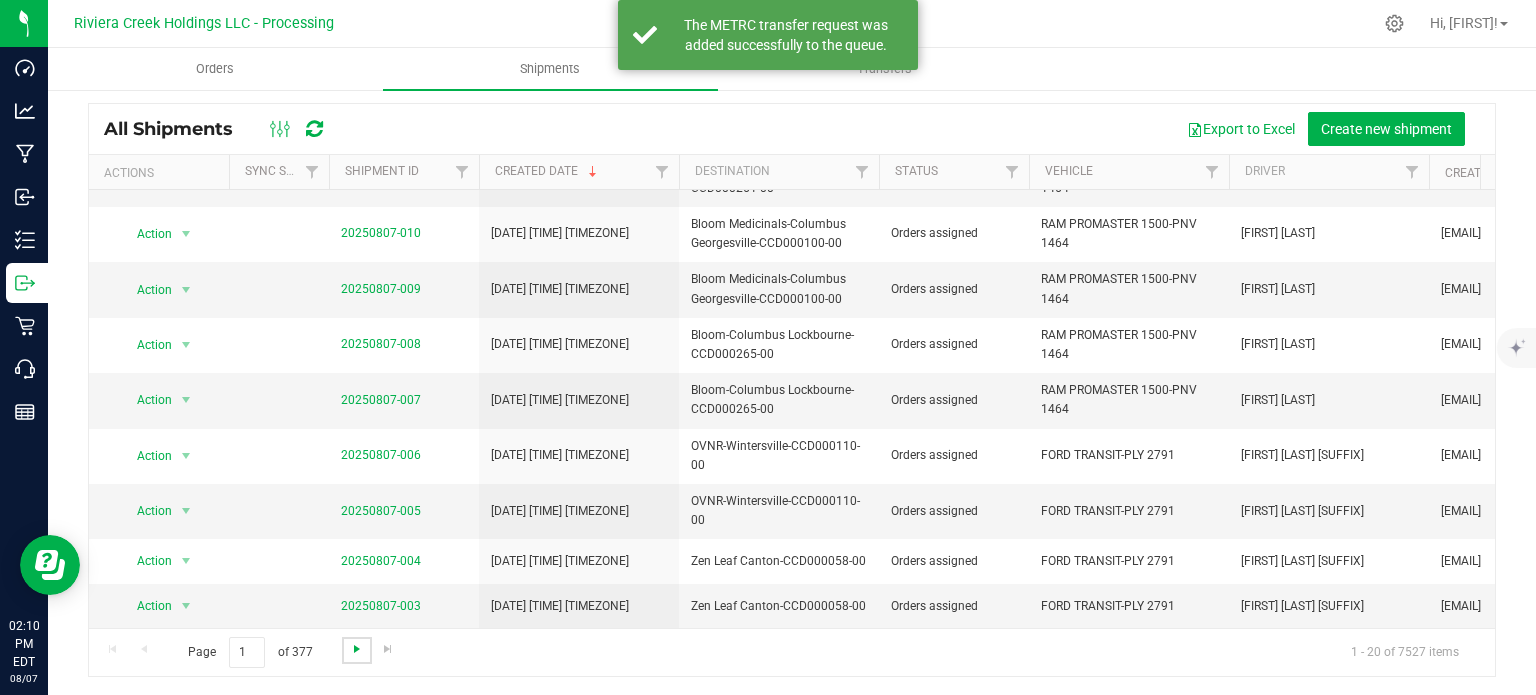 click at bounding box center [357, 649] 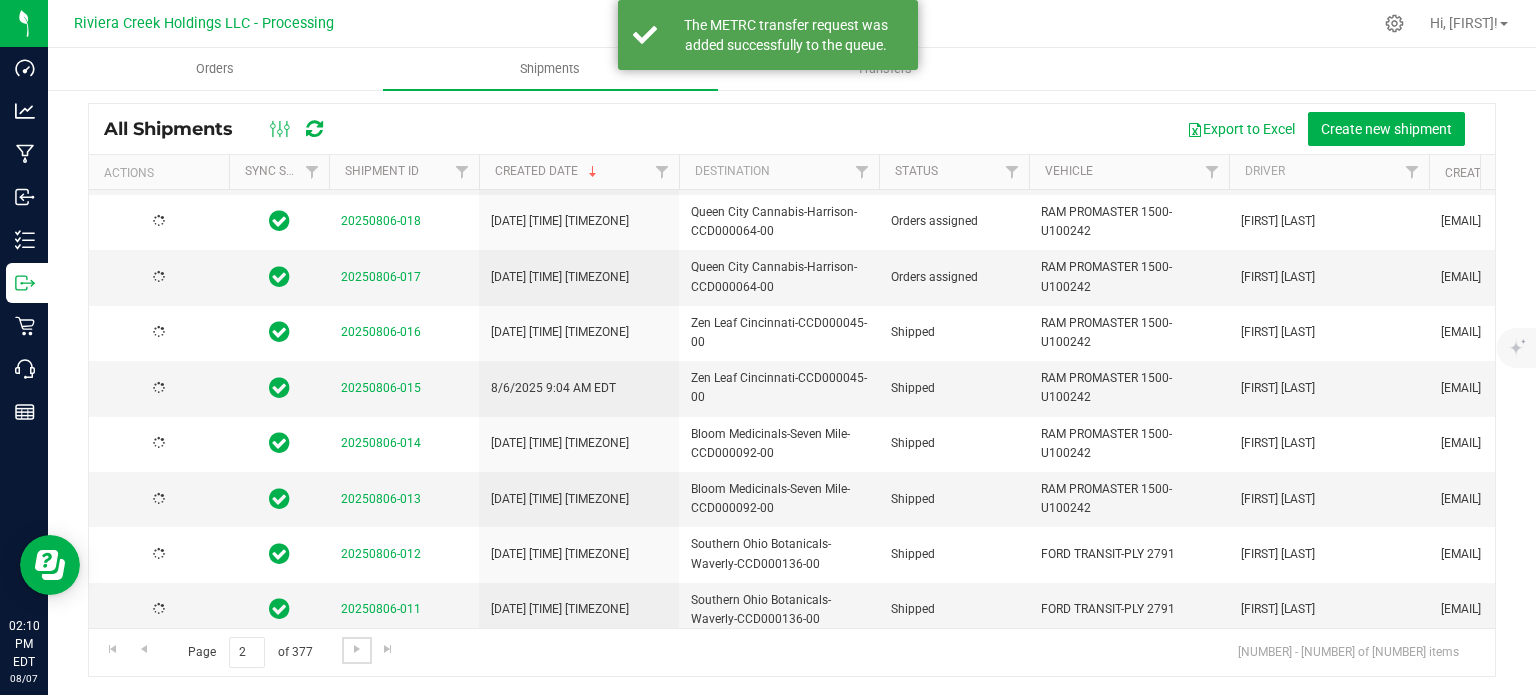 scroll, scrollTop: 0, scrollLeft: 0, axis: both 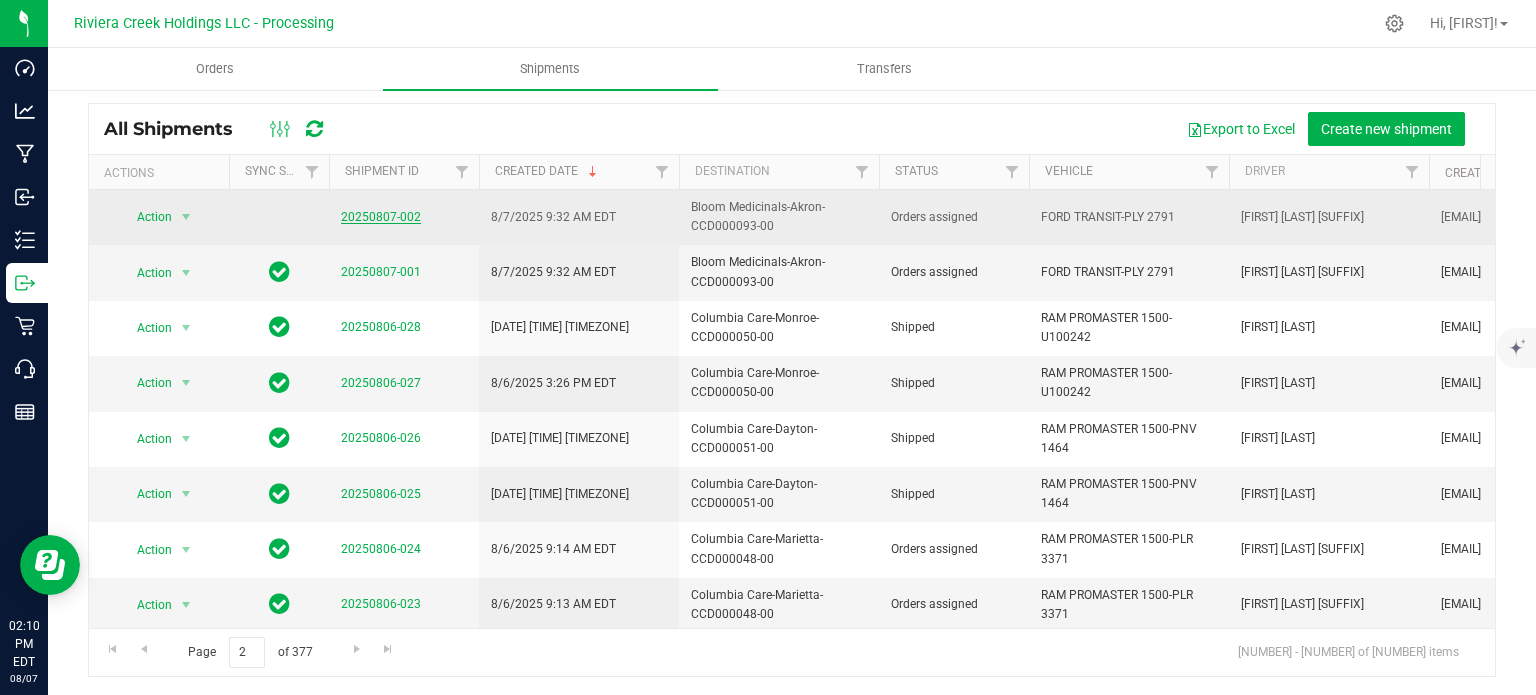 click on "20250807-002" at bounding box center (381, 217) 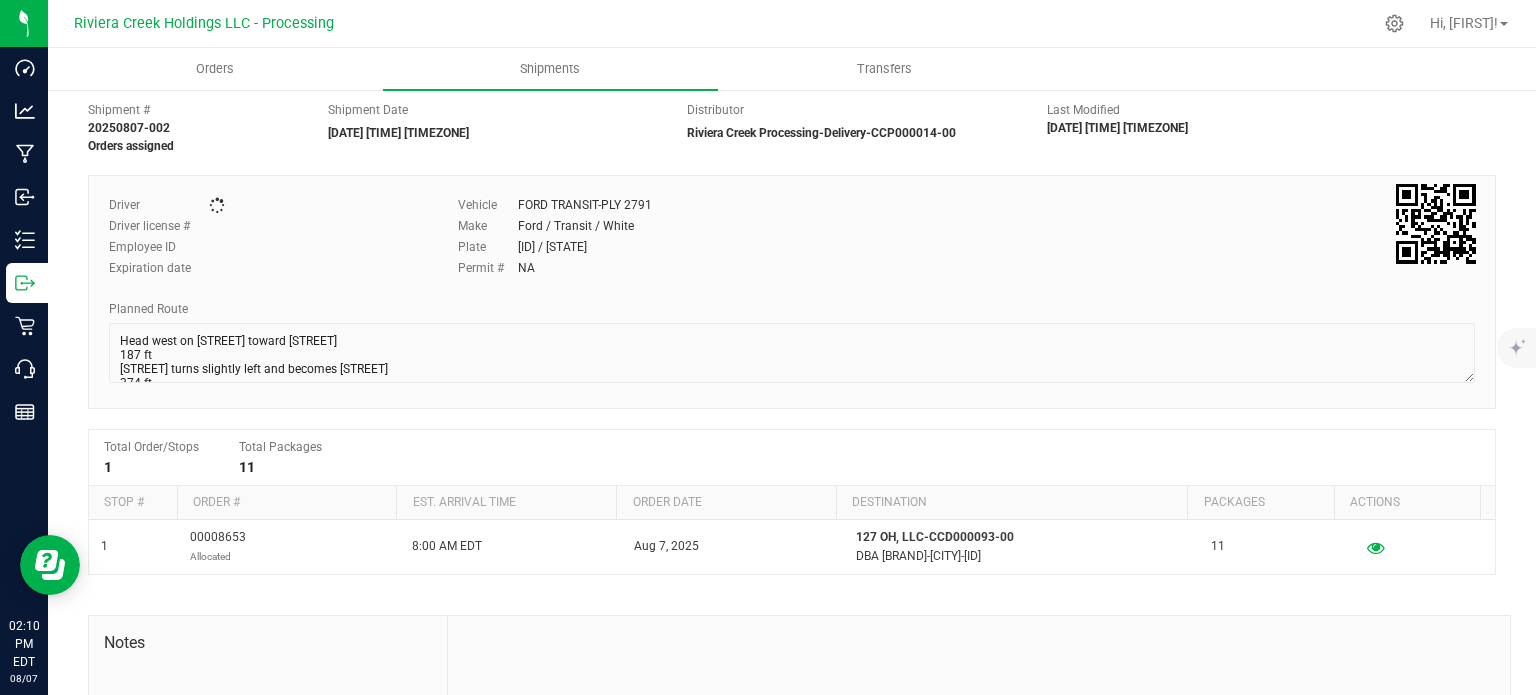 scroll, scrollTop: 0, scrollLeft: 0, axis: both 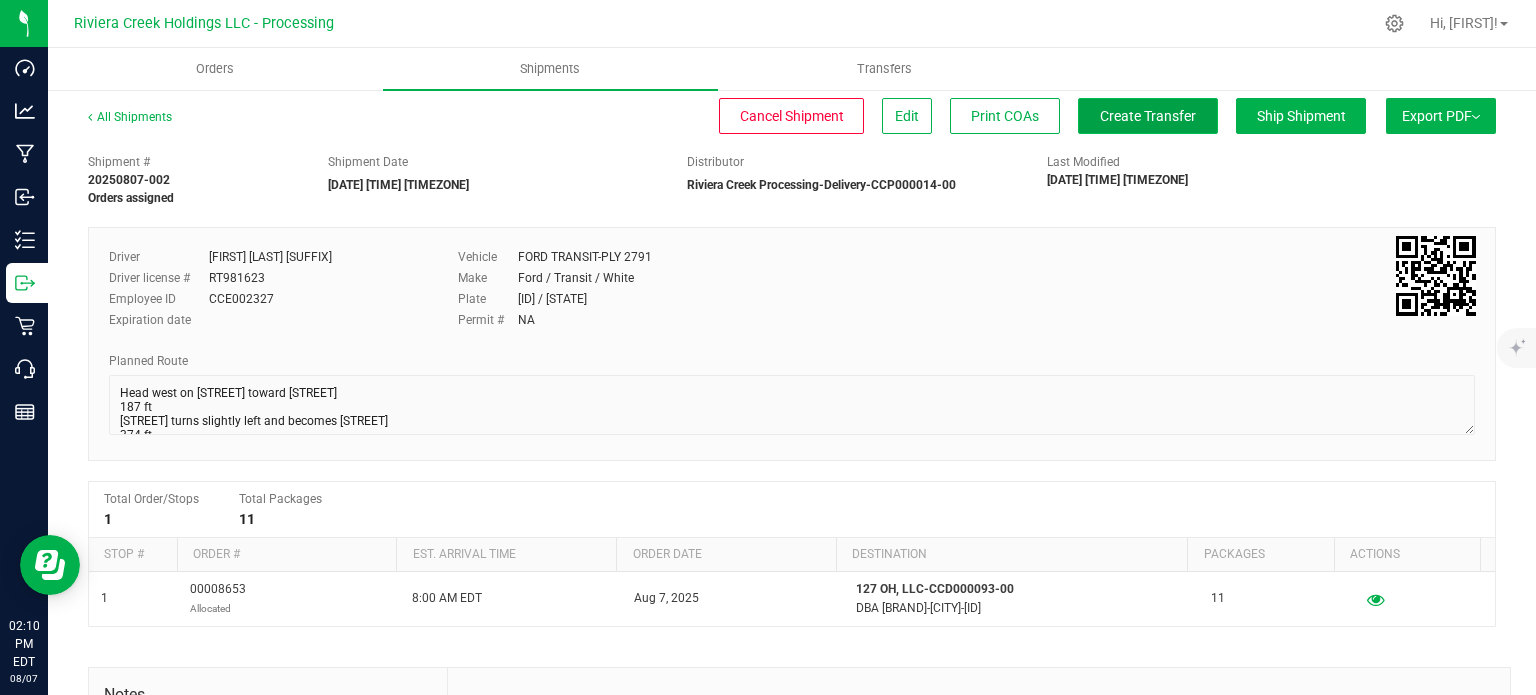 click on "Create Transfer" at bounding box center [1148, 116] 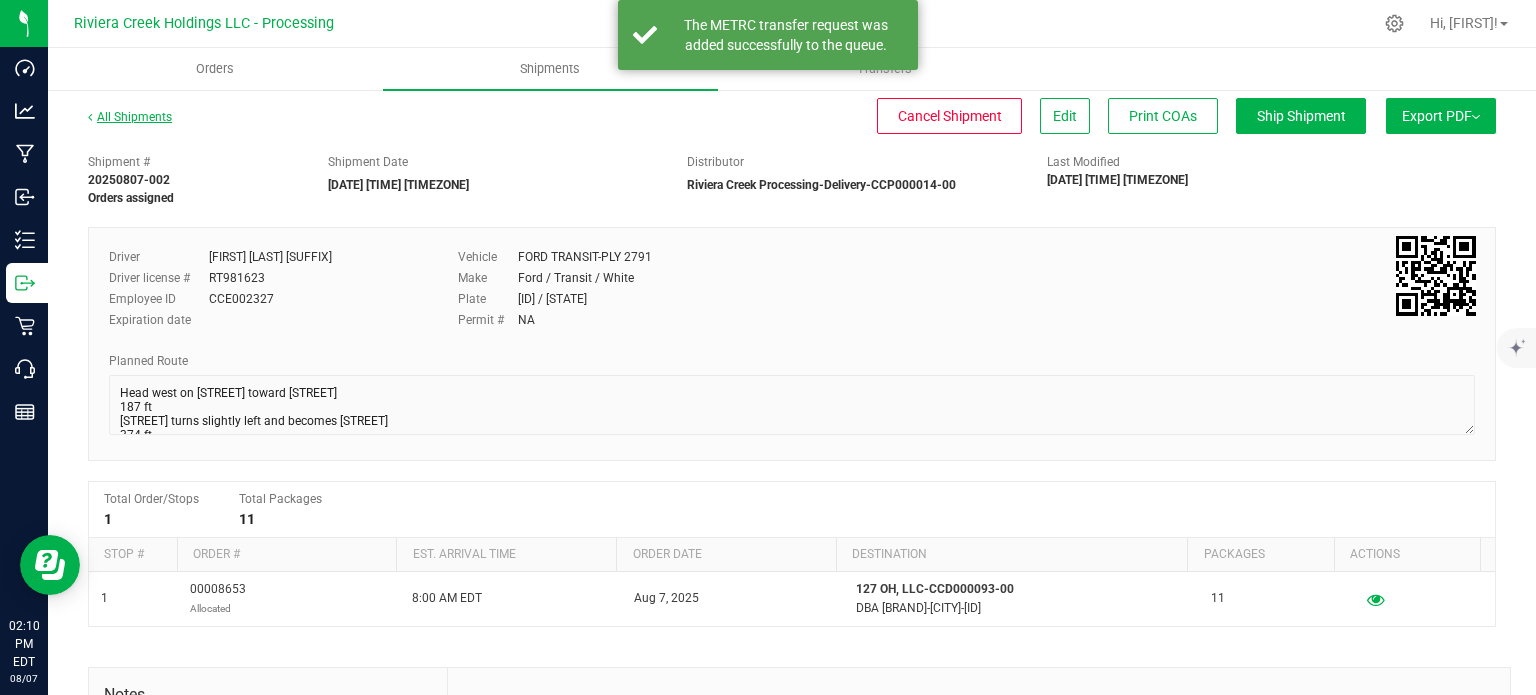click on "All Shipments" at bounding box center (130, 117) 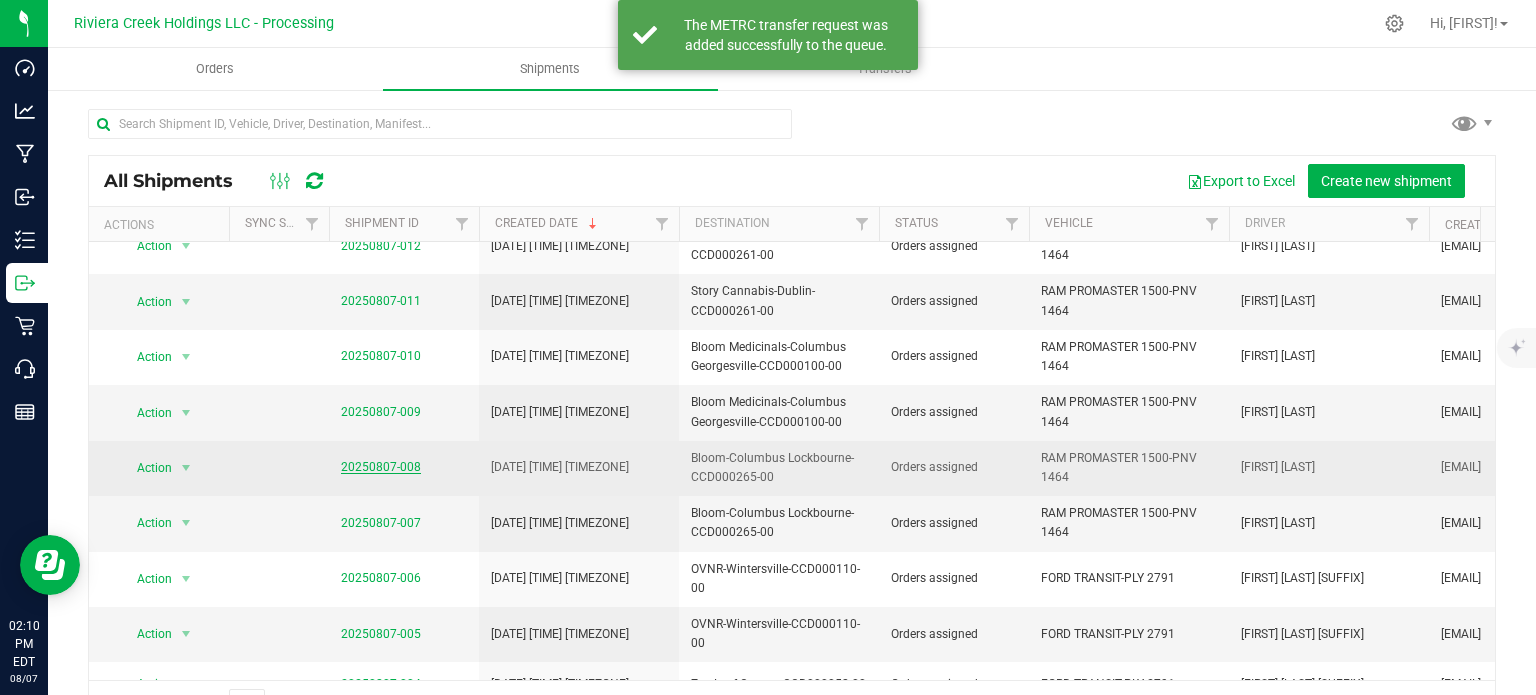 scroll, scrollTop: 660, scrollLeft: 0, axis: vertical 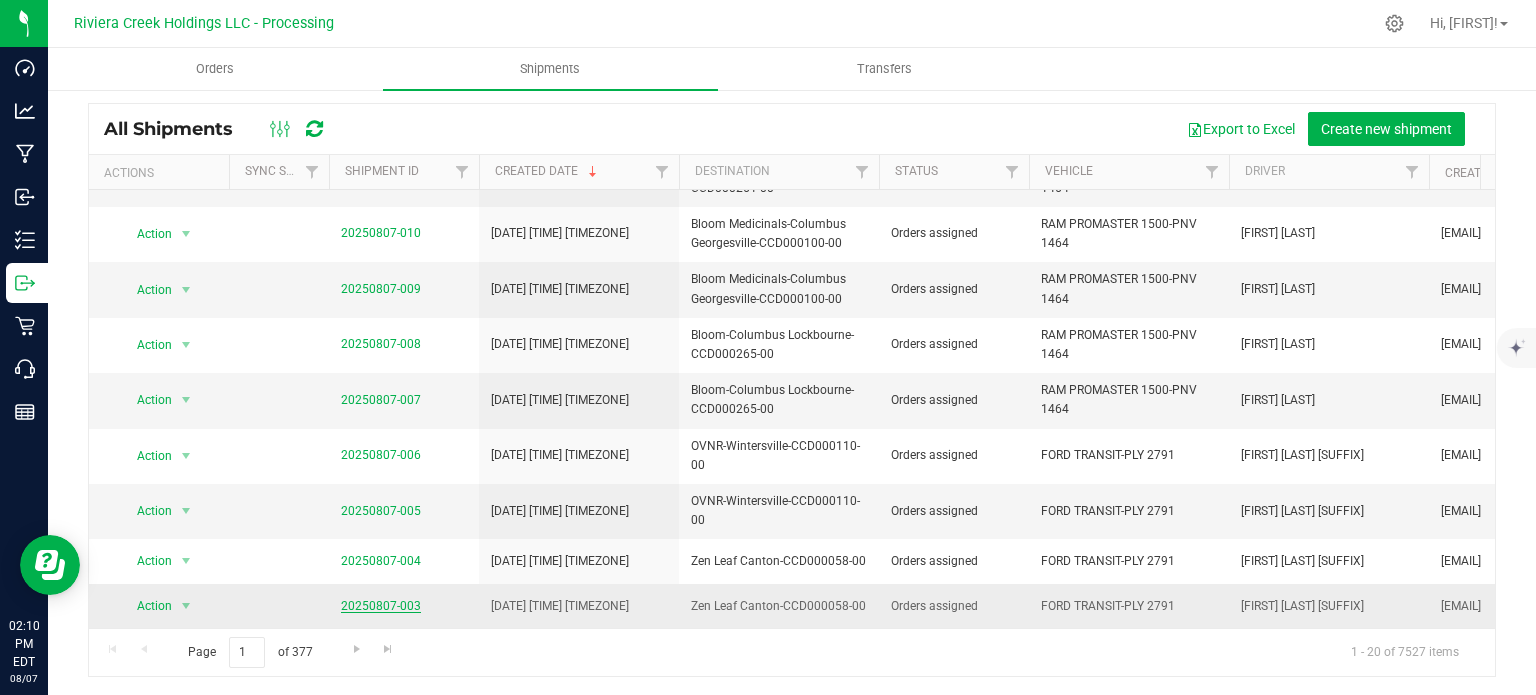 click on "20250807-003" at bounding box center [381, 606] 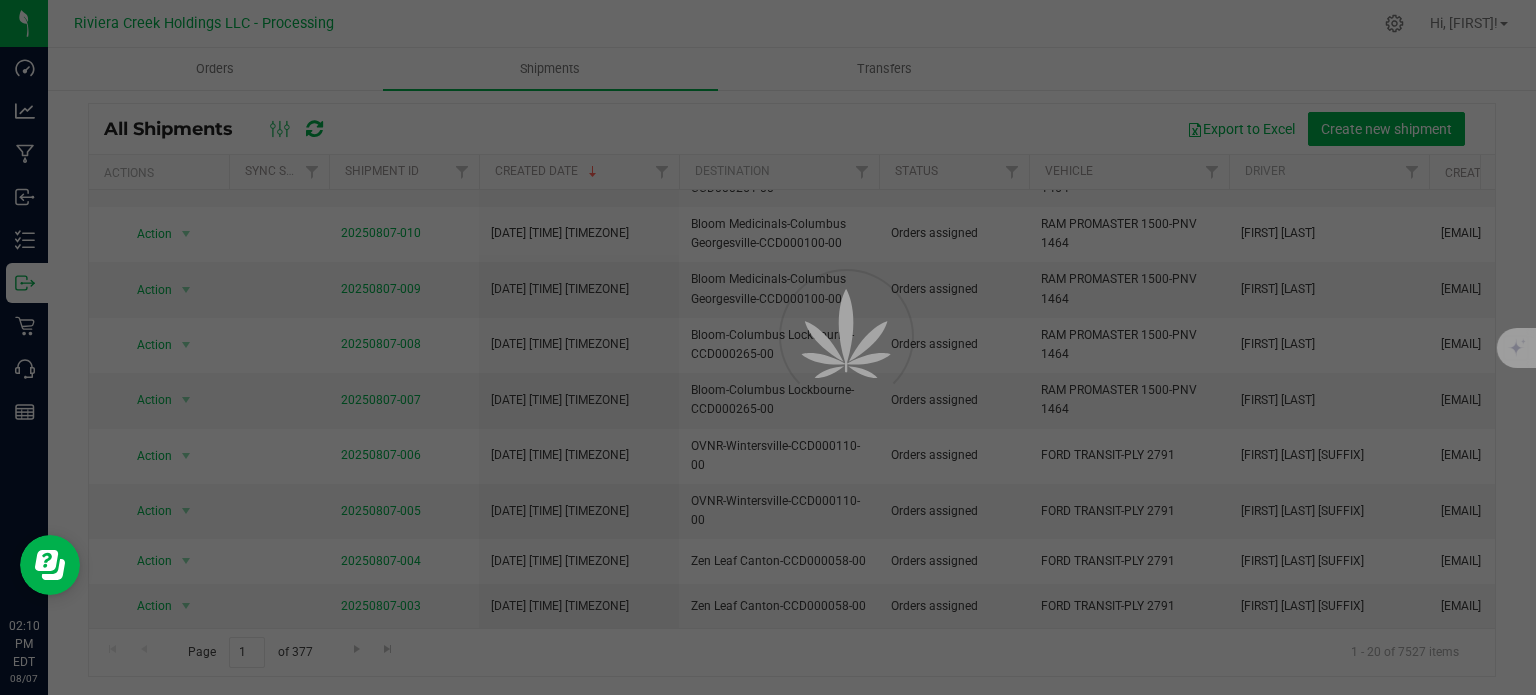scroll, scrollTop: 0, scrollLeft: 0, axis: both 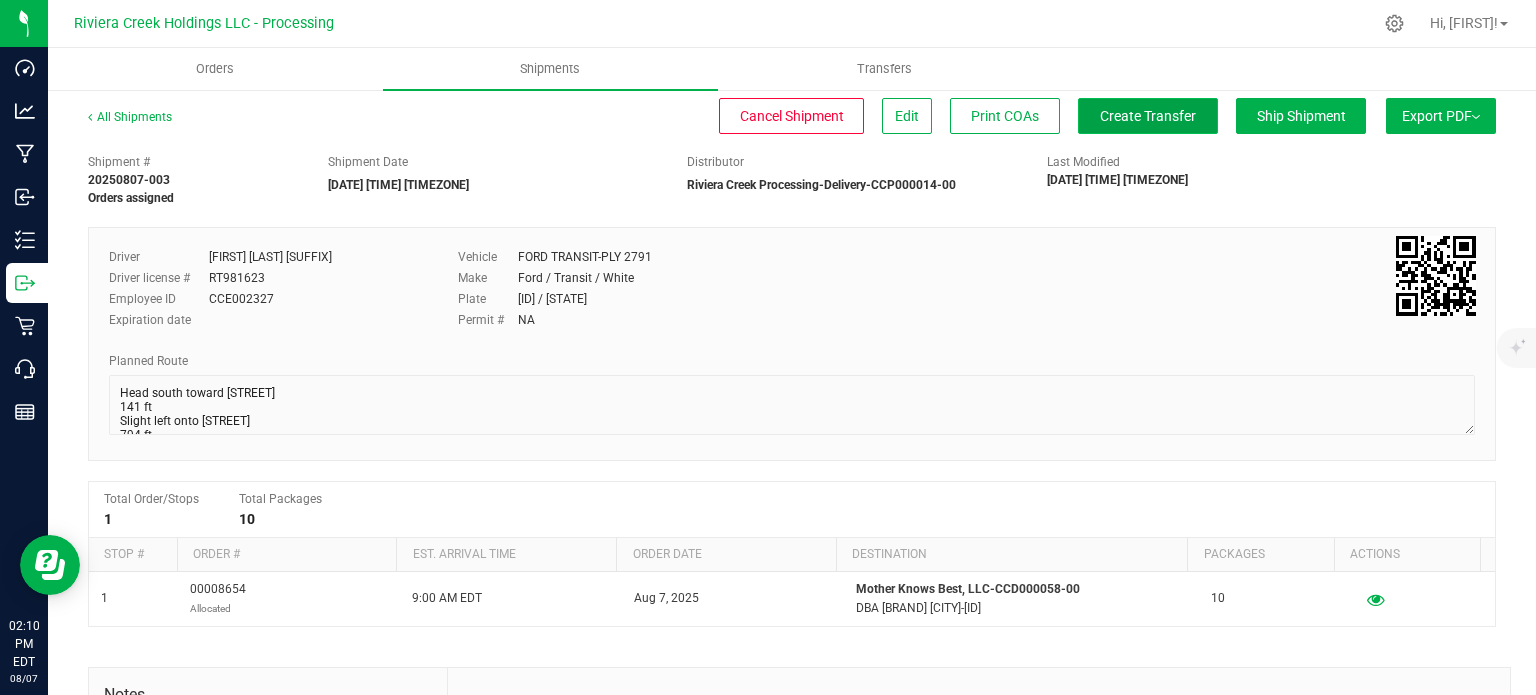 click on "Create Transfer" at bounding box center (1148, 116) 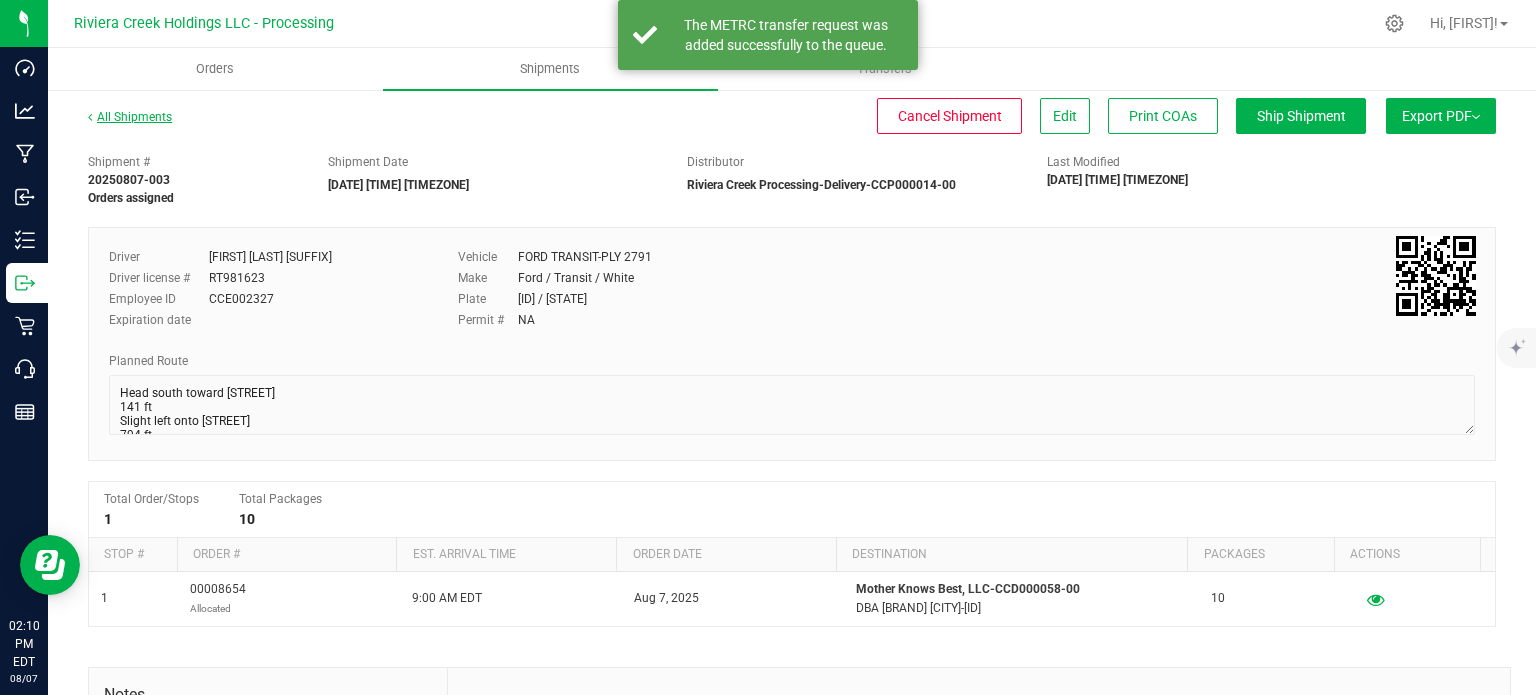 click on "All Shipments" at bounding box center (130, 117) 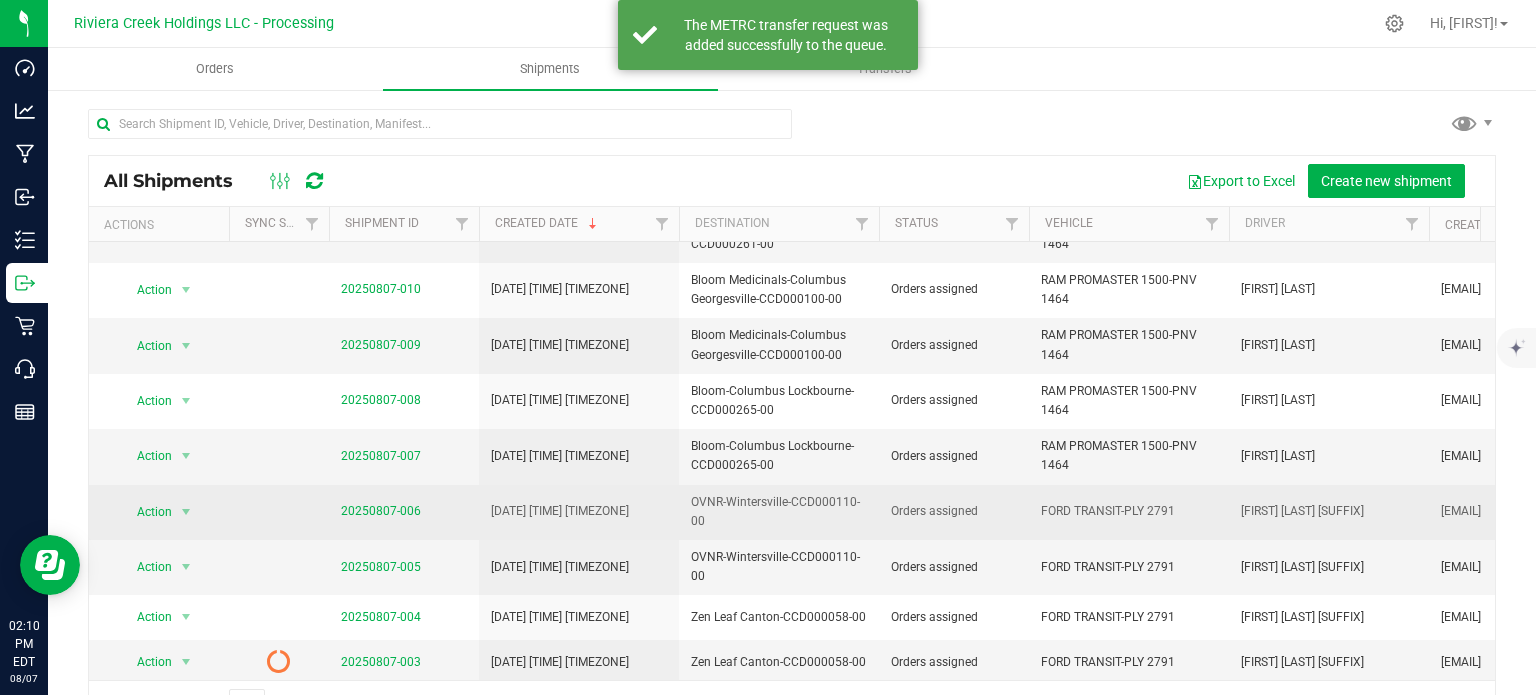 scroll, scrollTop: 660, scrollLeft: 0, axis: vertical 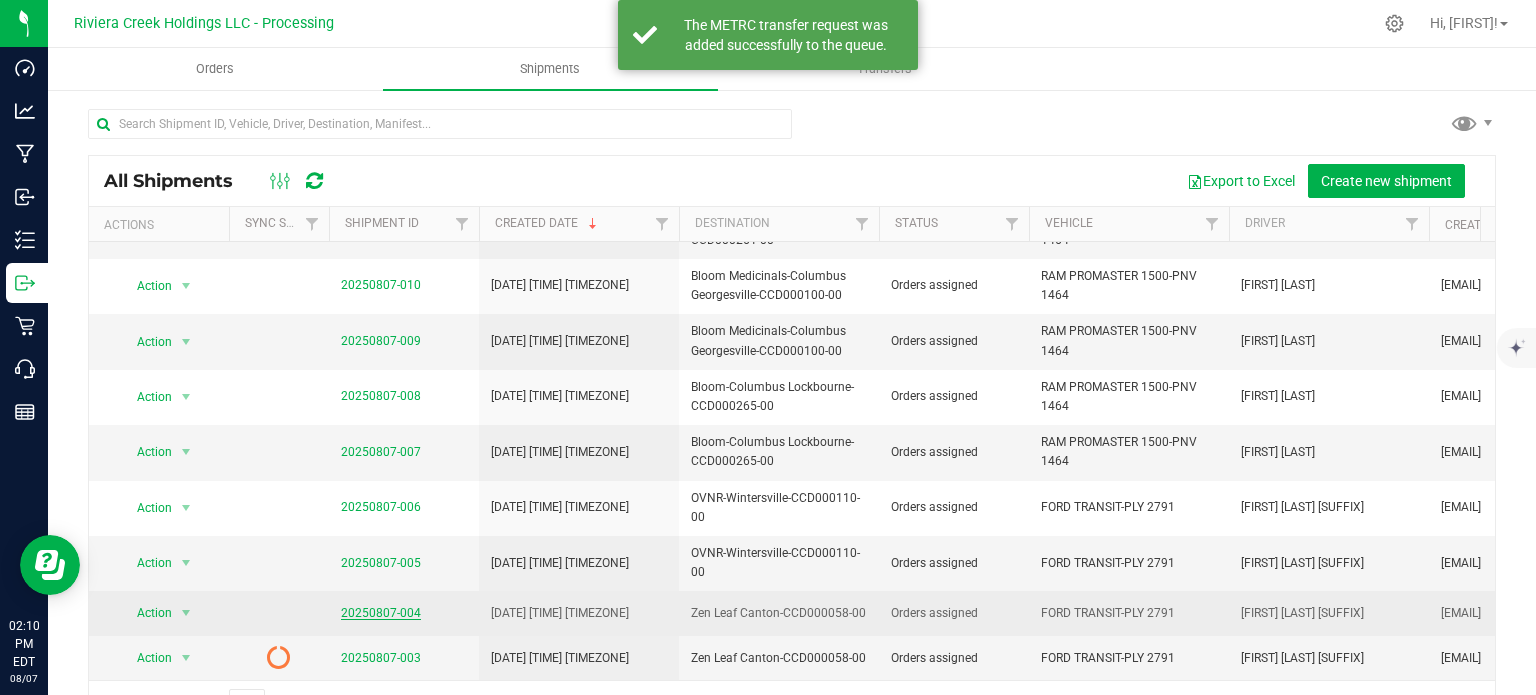 click on "20250807-004" at bounding box center (381, 613) 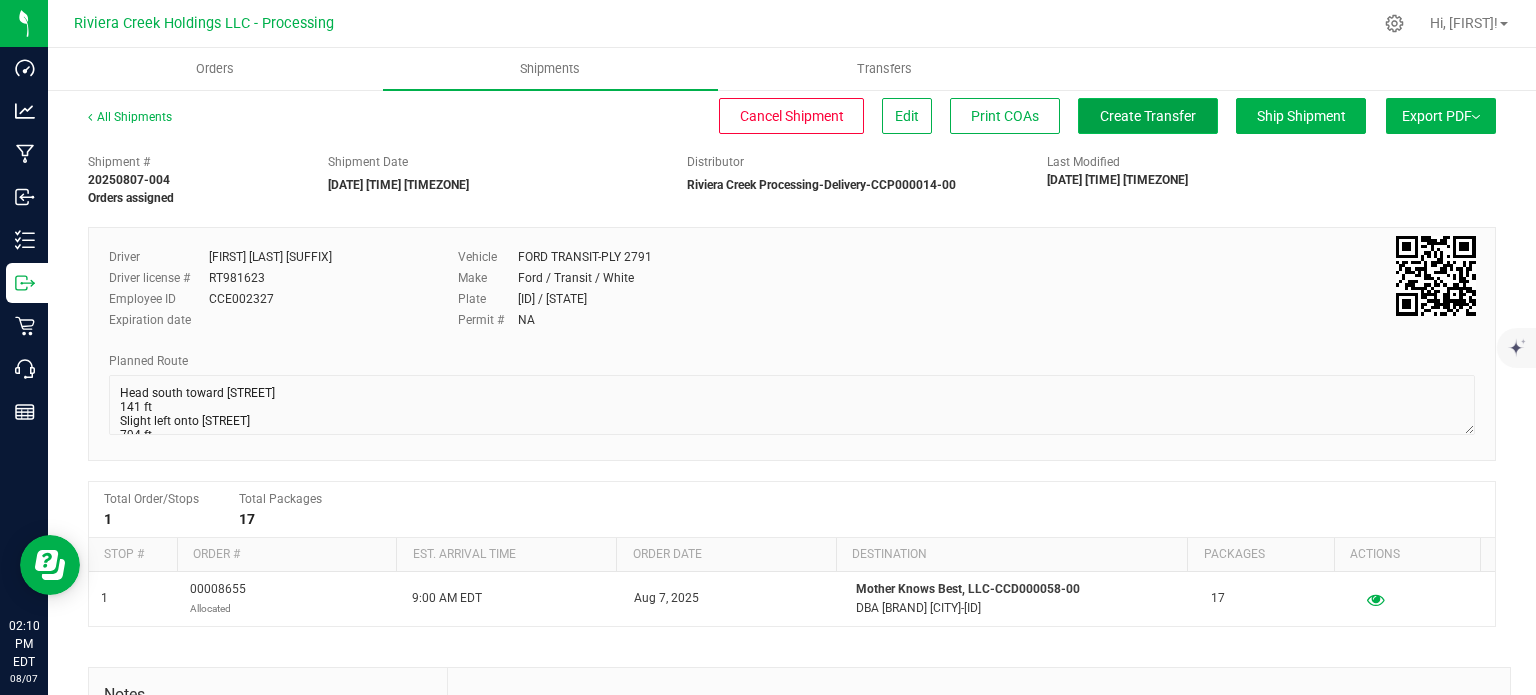 click on "Create Transfer" at bounding box center [1148, 116] 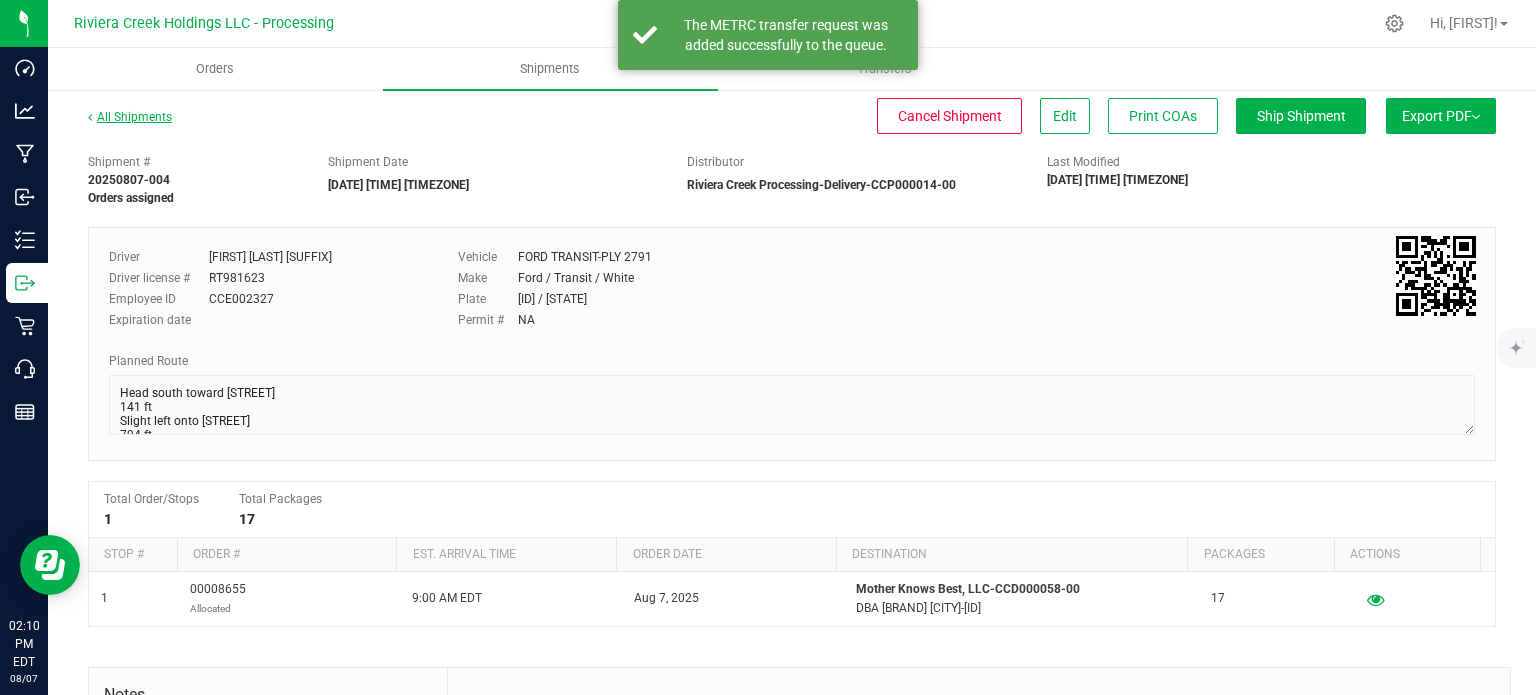 click on "All Shipments" at bounding box center [130, 117] 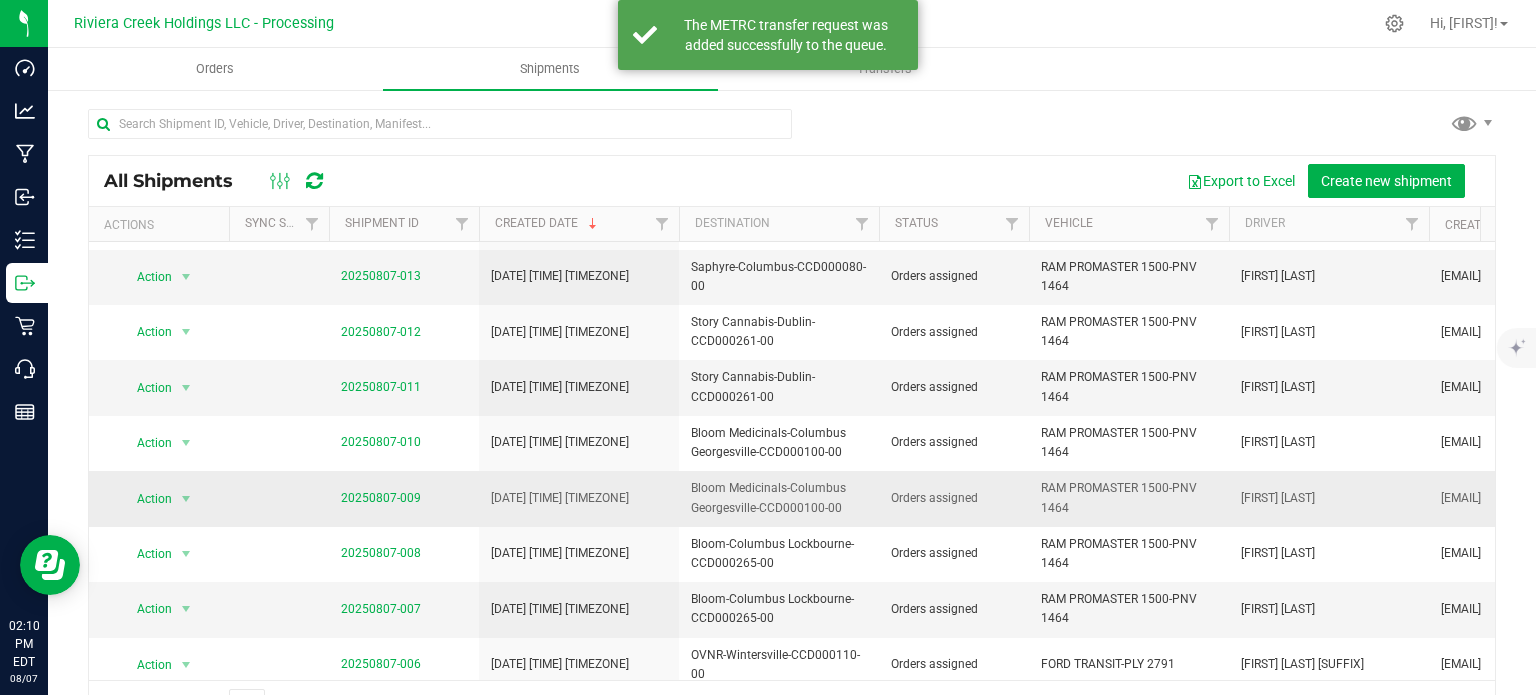 scroll, scrollTop: 660, scrollLeft: 0, axis: vertical 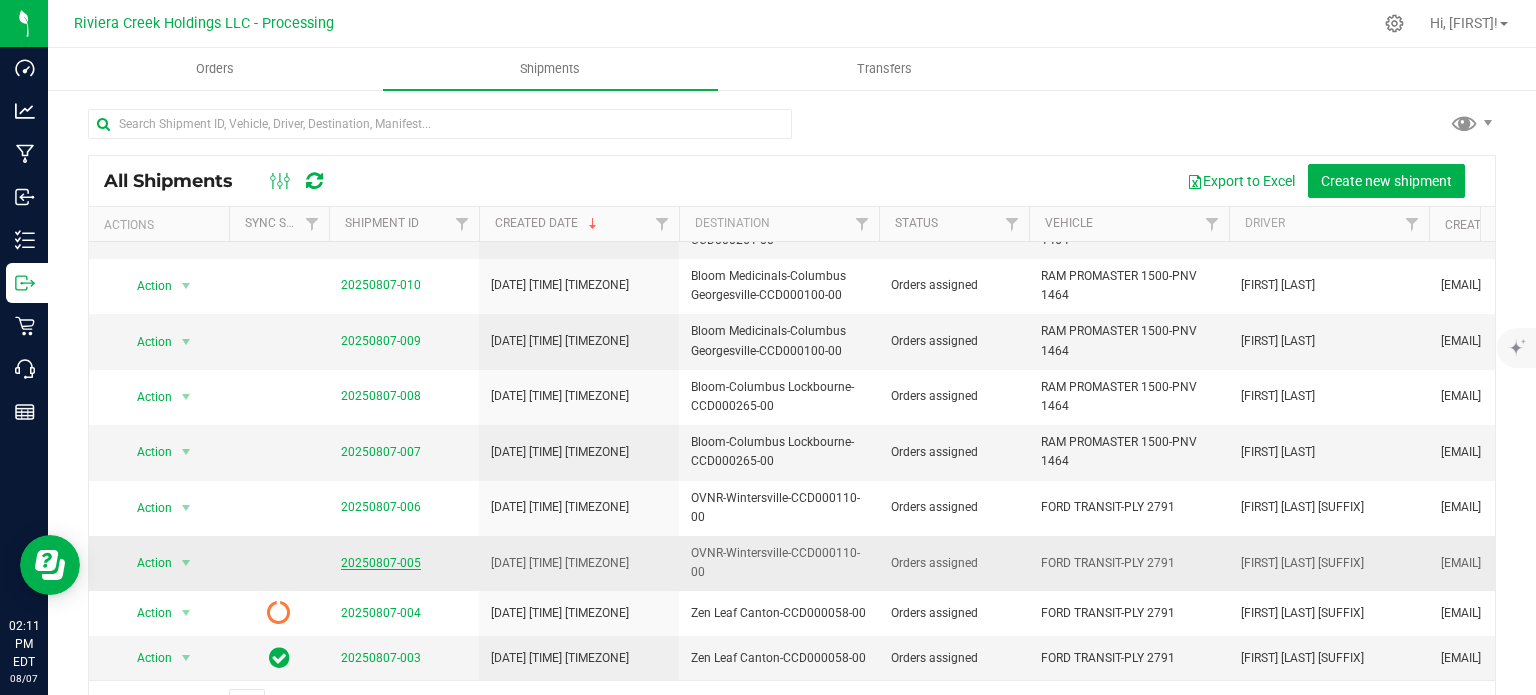 click on "20250807-005" at bounding box center [381, 563] 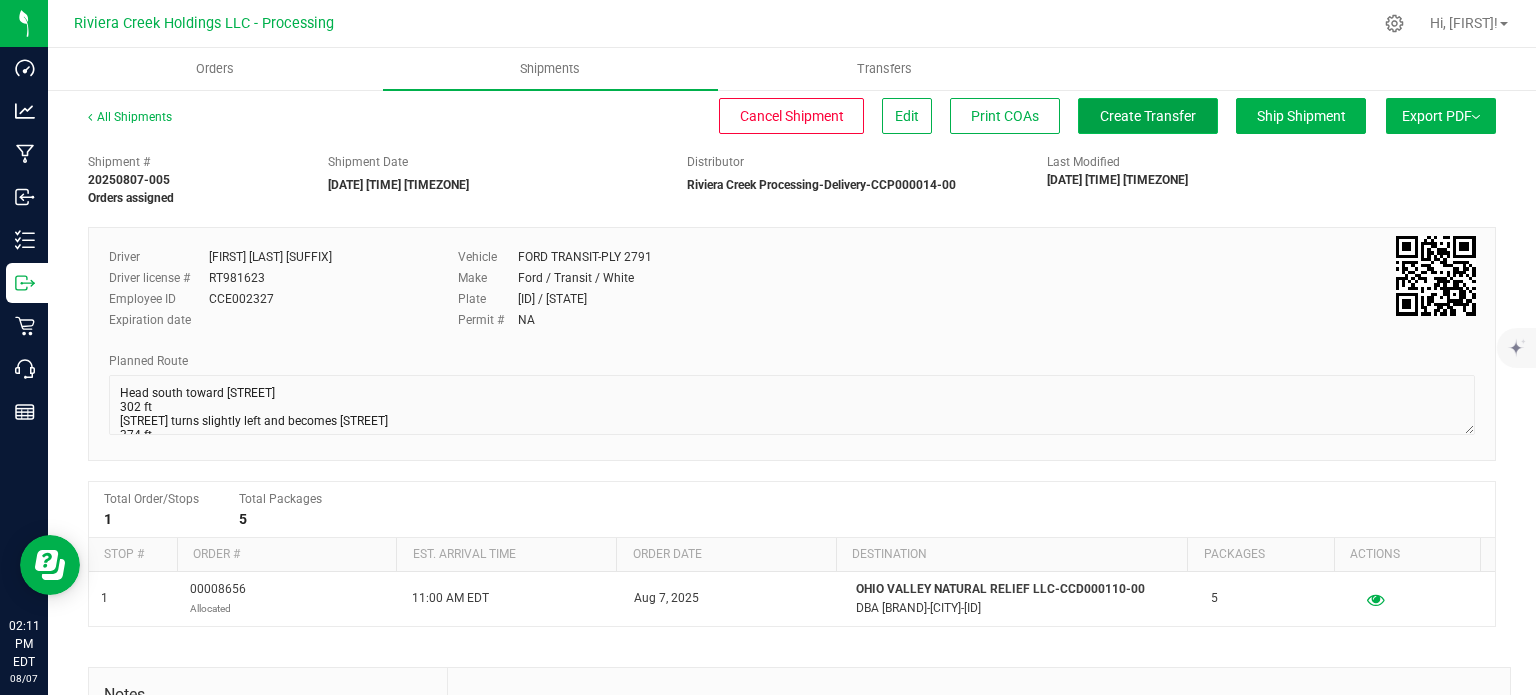click on "Create Transfer" at bounding box center [1148, 116] 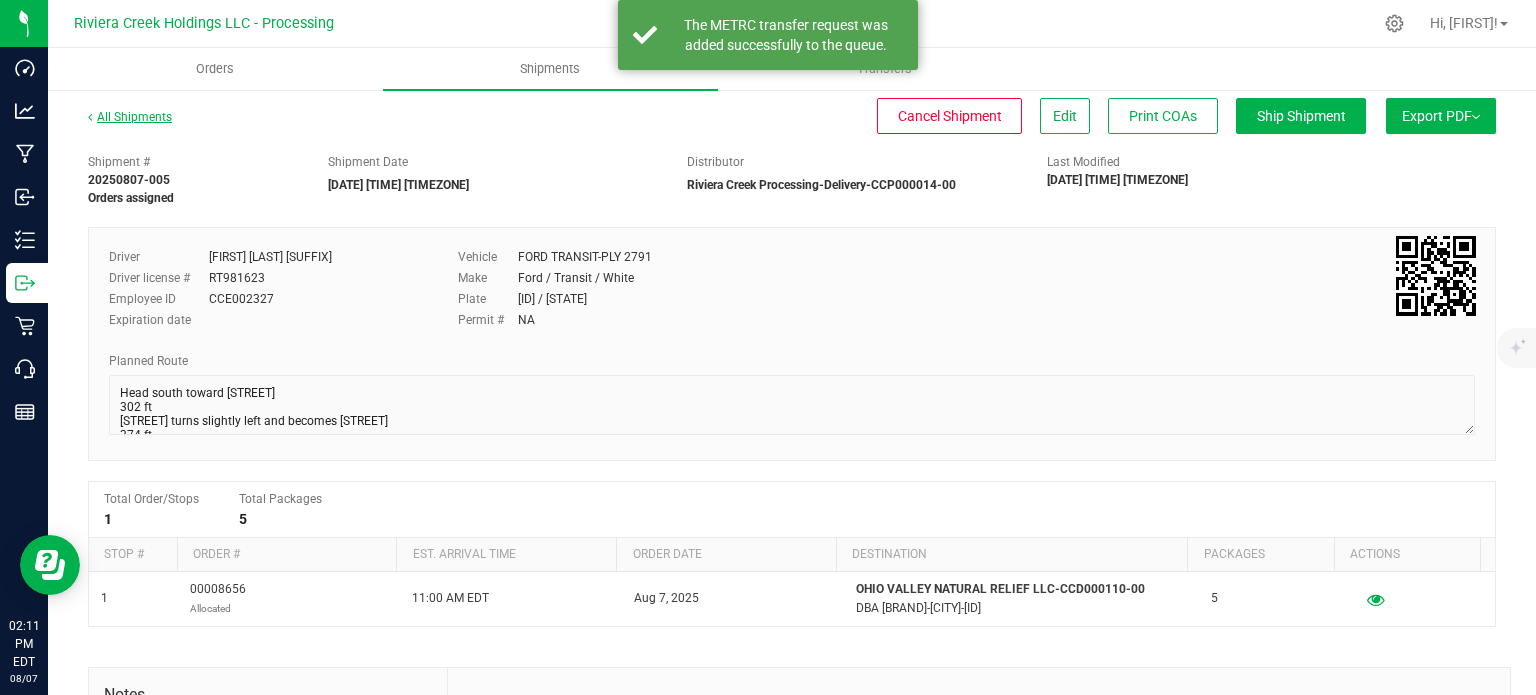 click on "All Shipments" at bounding box center (130, 117) 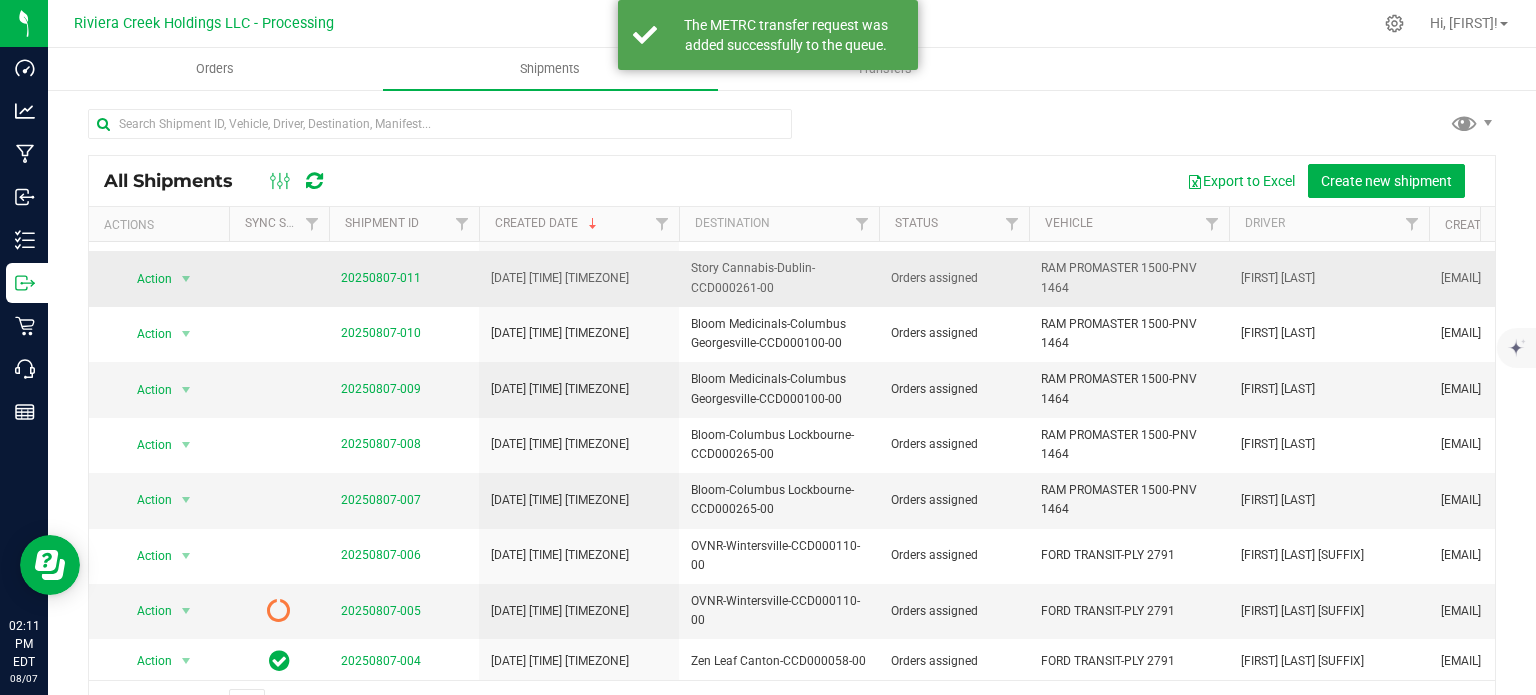 scroll, scrollTop: 660, scrollLeft: 0, axis: vertical 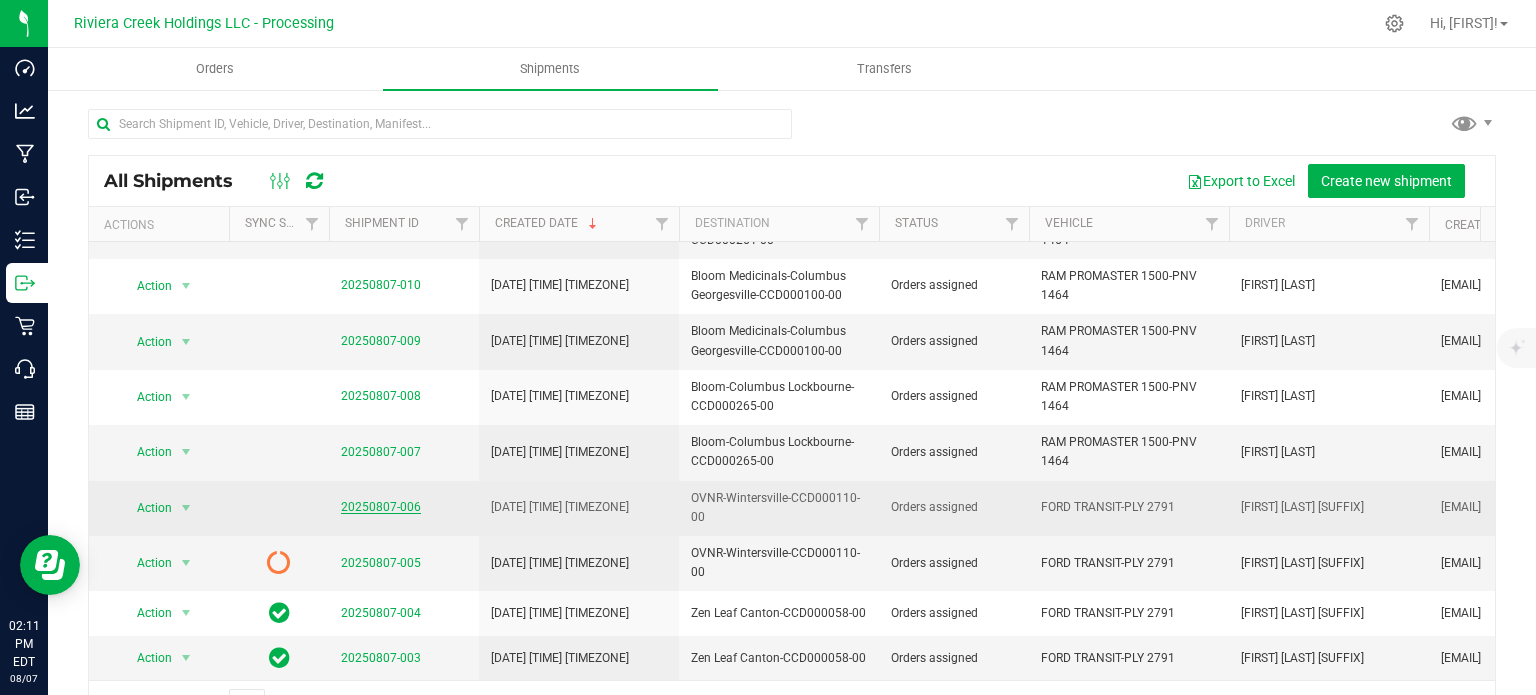 click on "20250807-006" at bounding box center [381, 507] 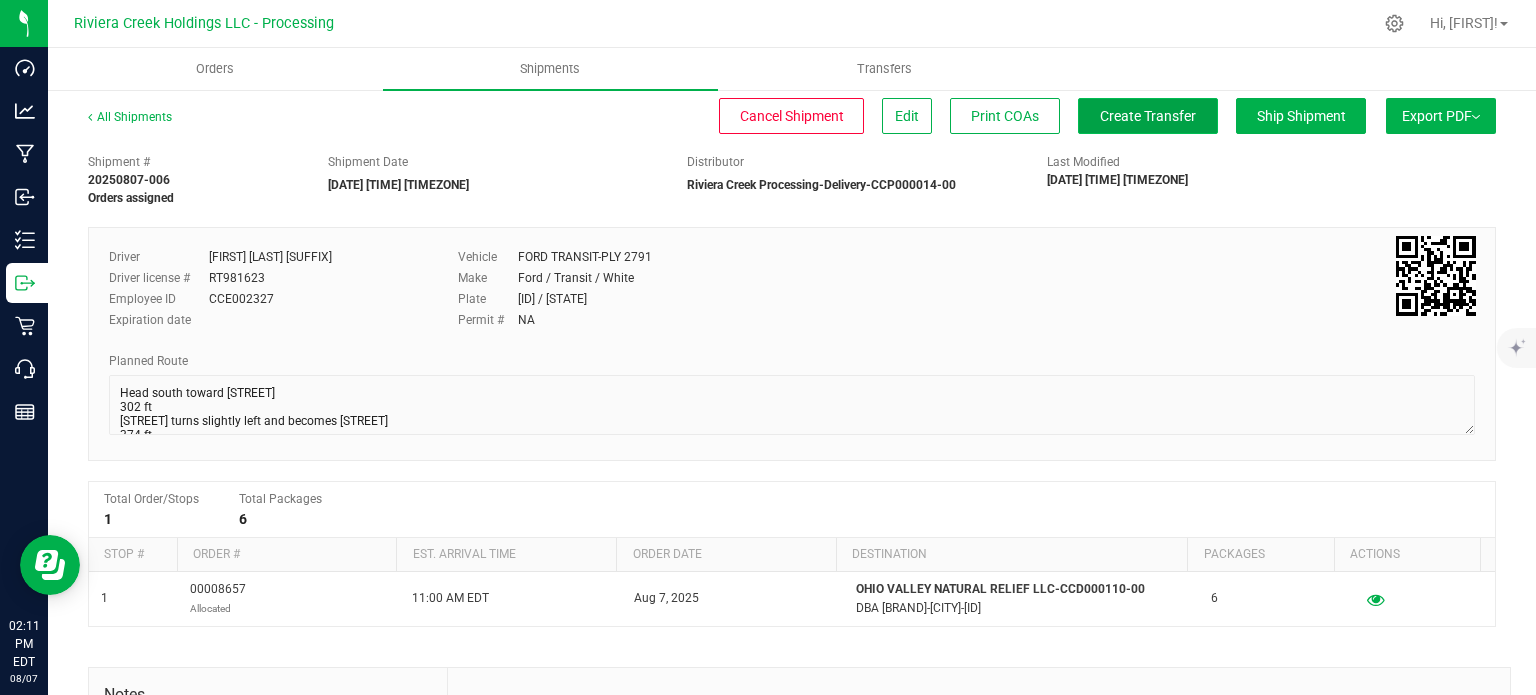 click on "Create Transfer" at bounding box center [1148, 116] 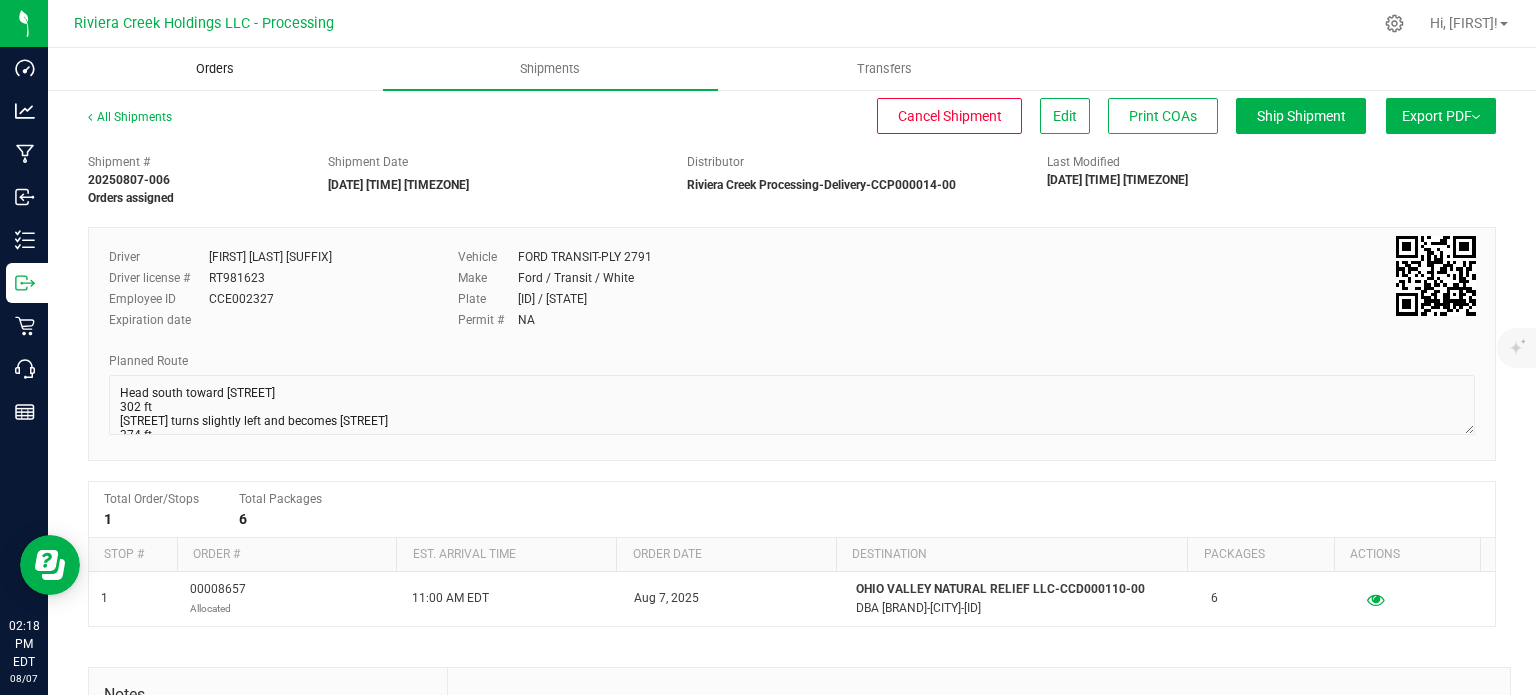 click on "Orders" at bounding box center [215, 69] 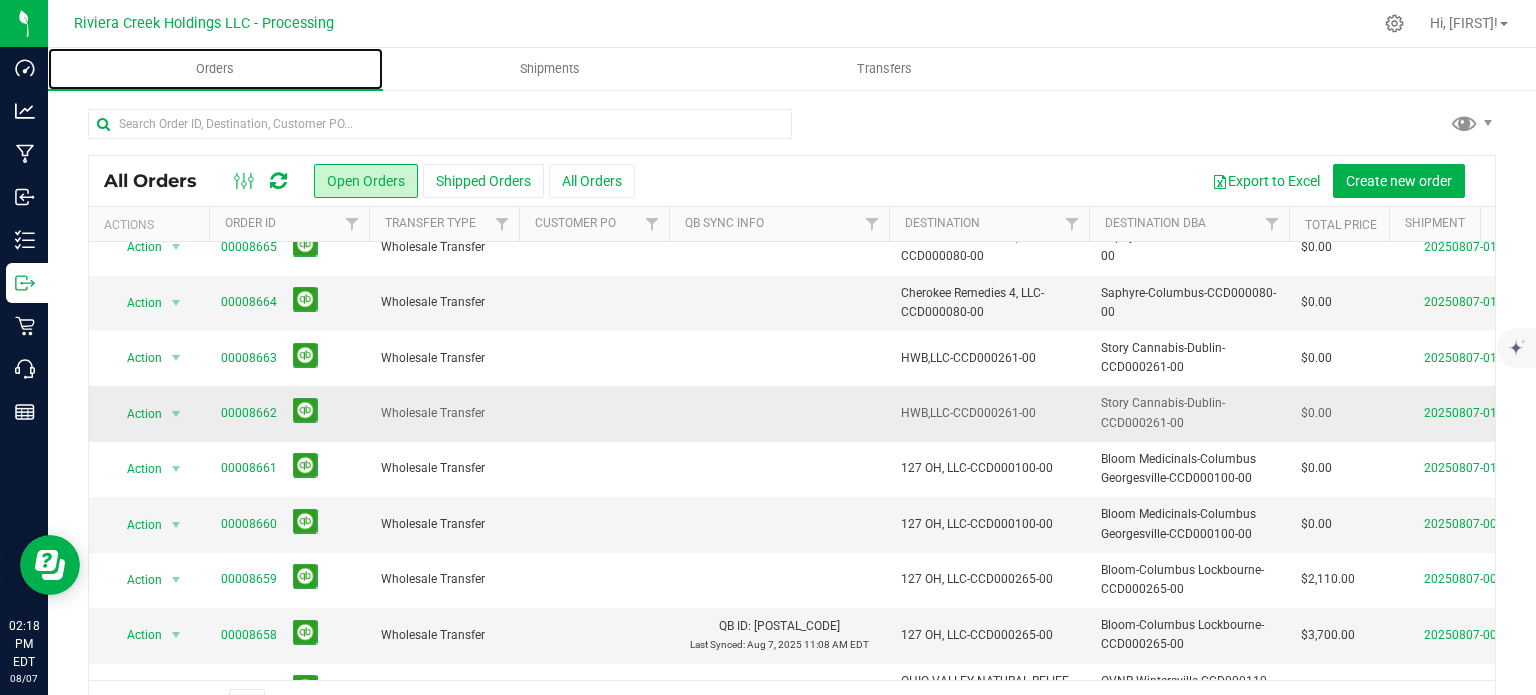 scroll, scrollTop: 500, scrollLeft: 0, axis: vertical 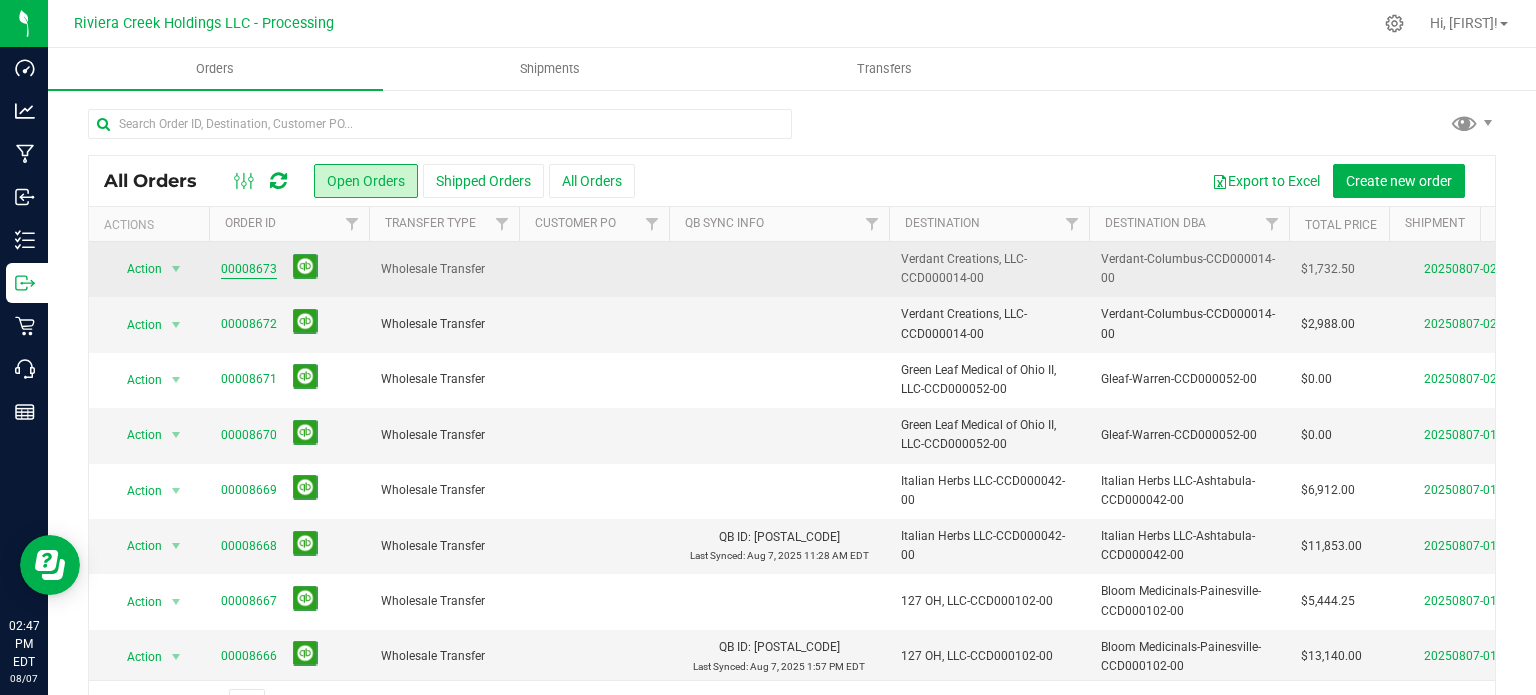 click on "00008673" at bounding box center (249, 269) 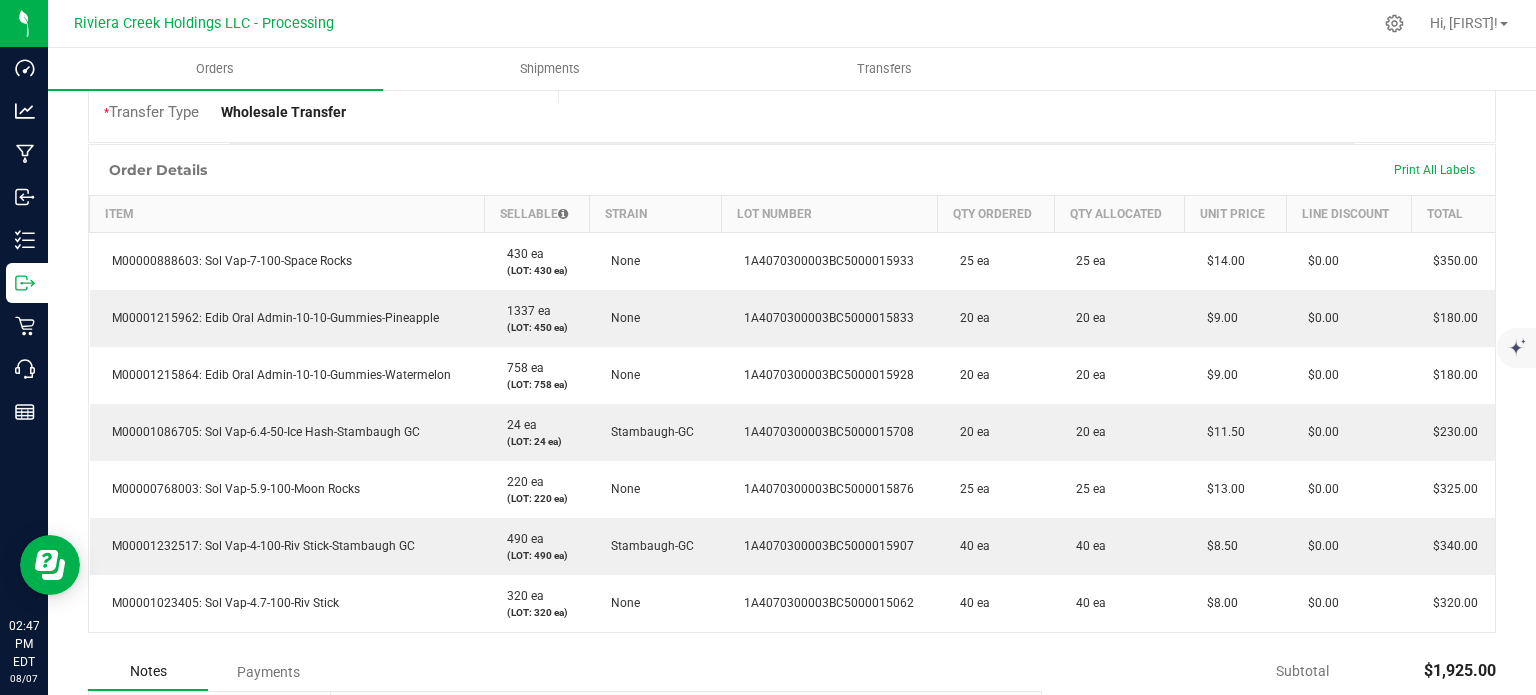 scroll, scrollTop: 500, scrollLeft: 0, axis: vertical 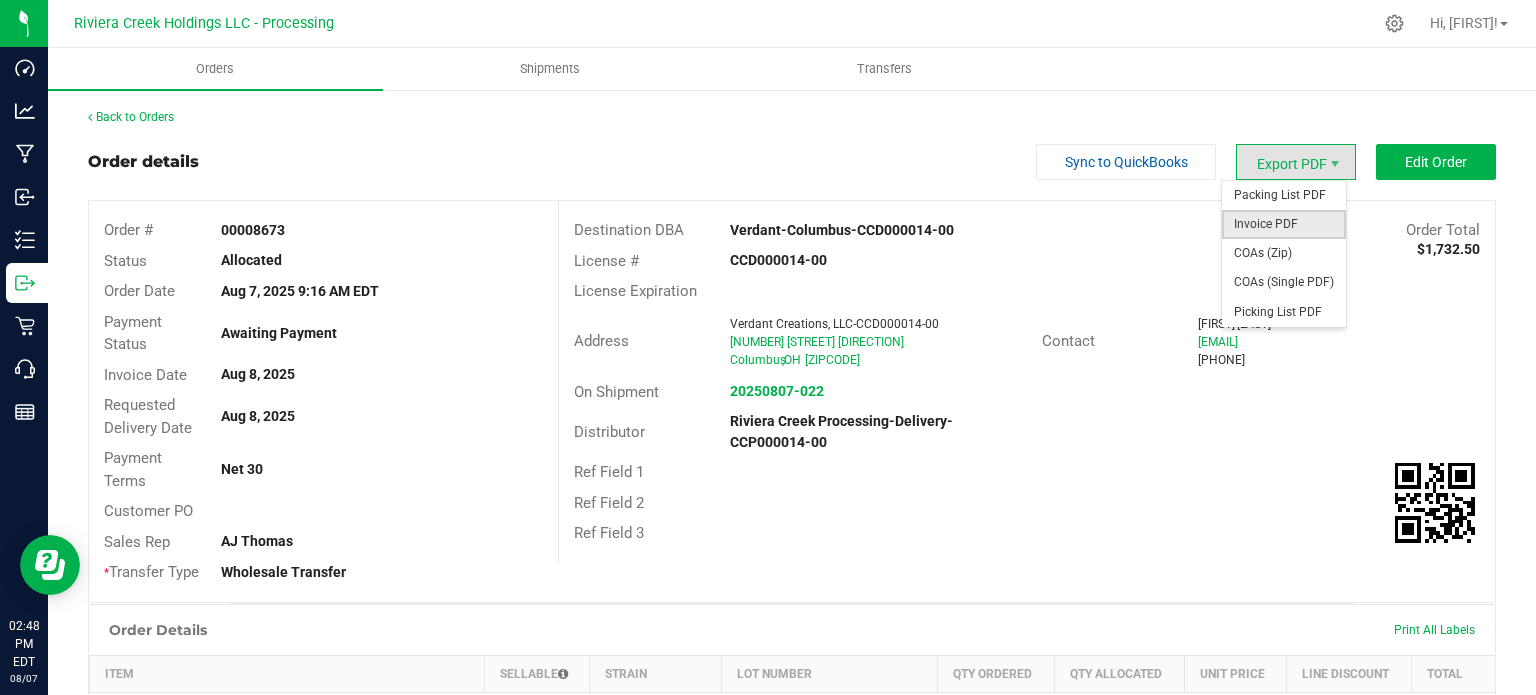 click on "Invoice PDF" at bounding box center (1284, 224) 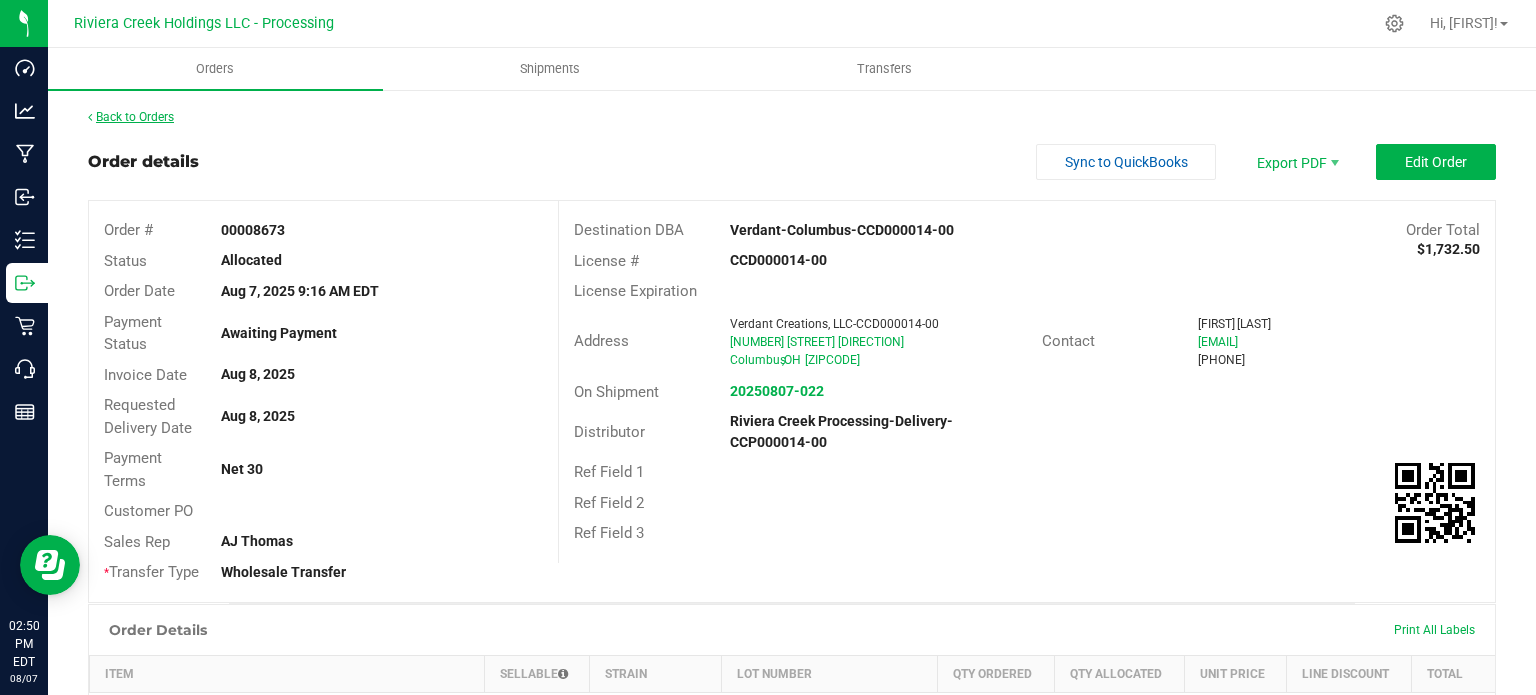 click on "Back to Orders" at bounding box center (131, 117) 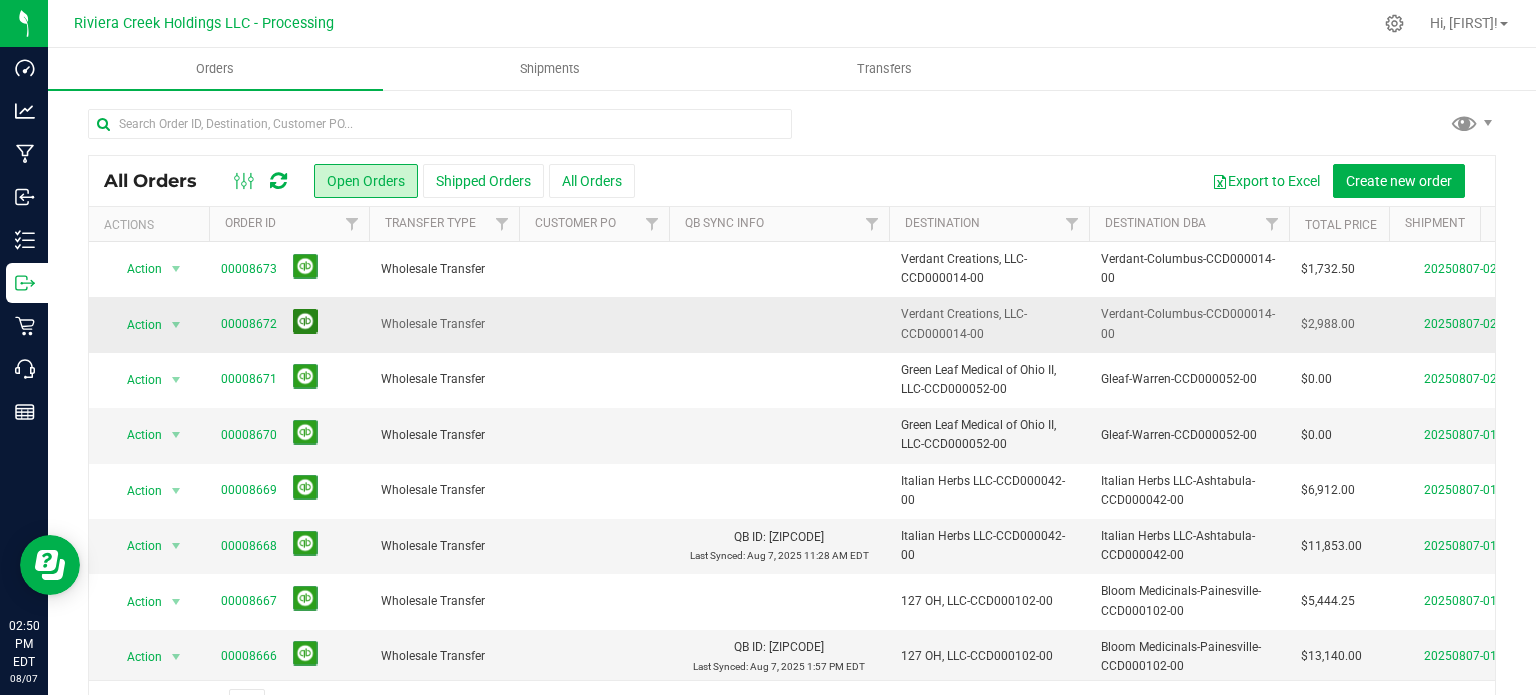 click at bounding box center [305, 321] 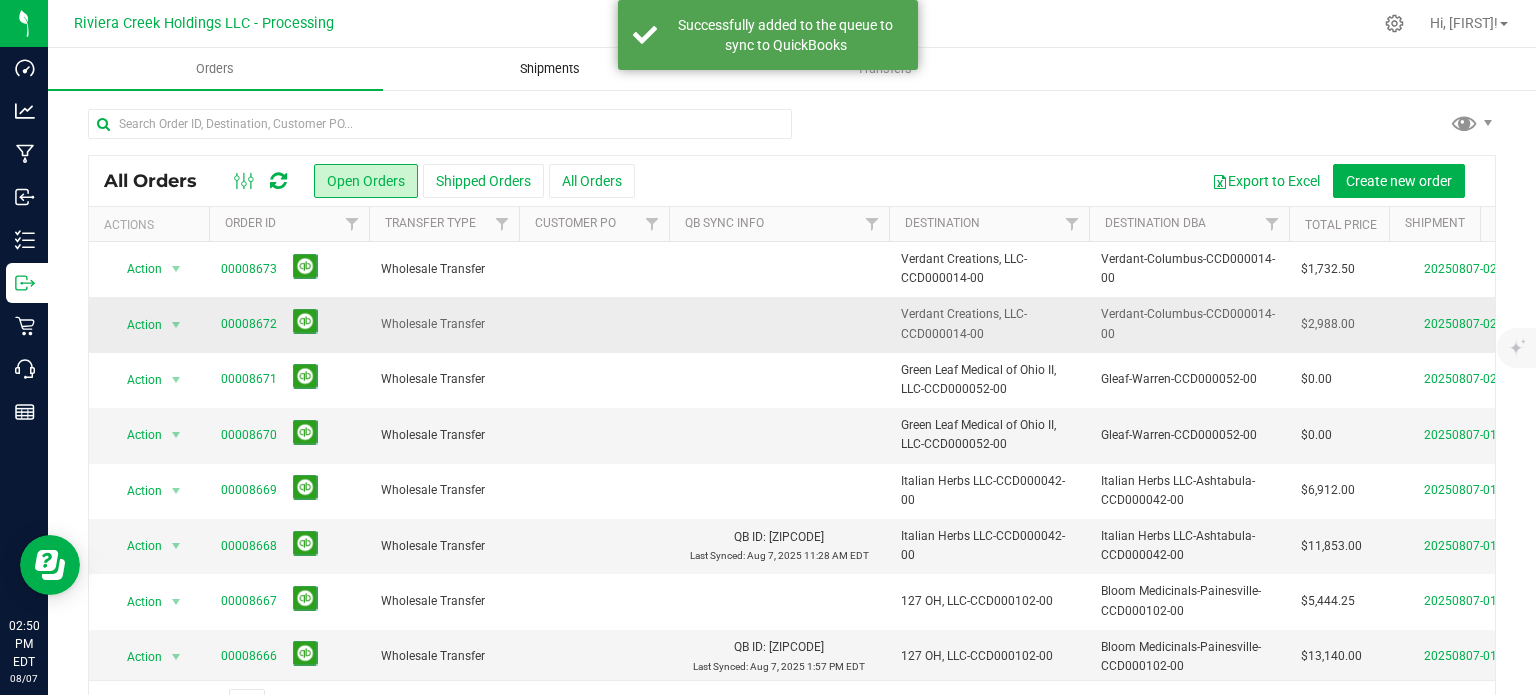 click on "Shipments" at bounding box center (550, 69) 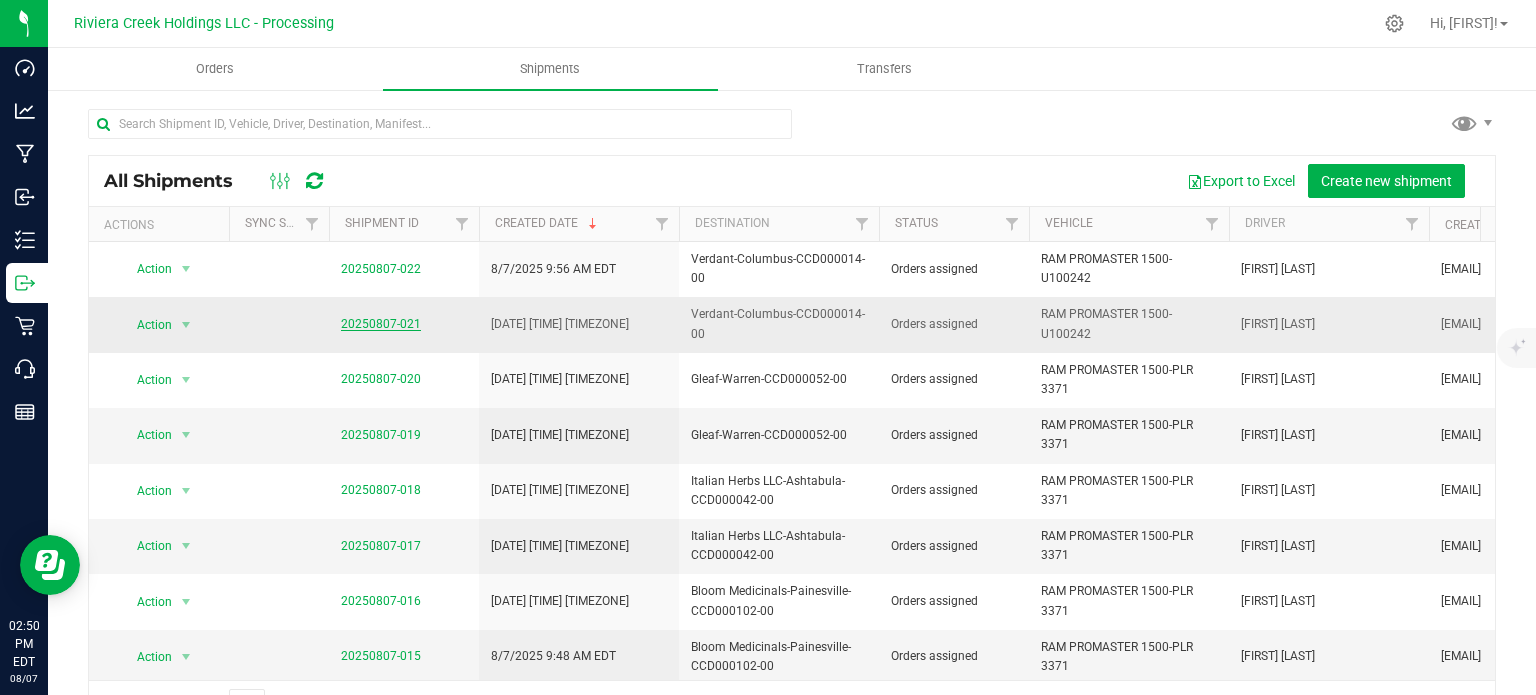 click on "20250807-021" at bounding box center [381, 324] 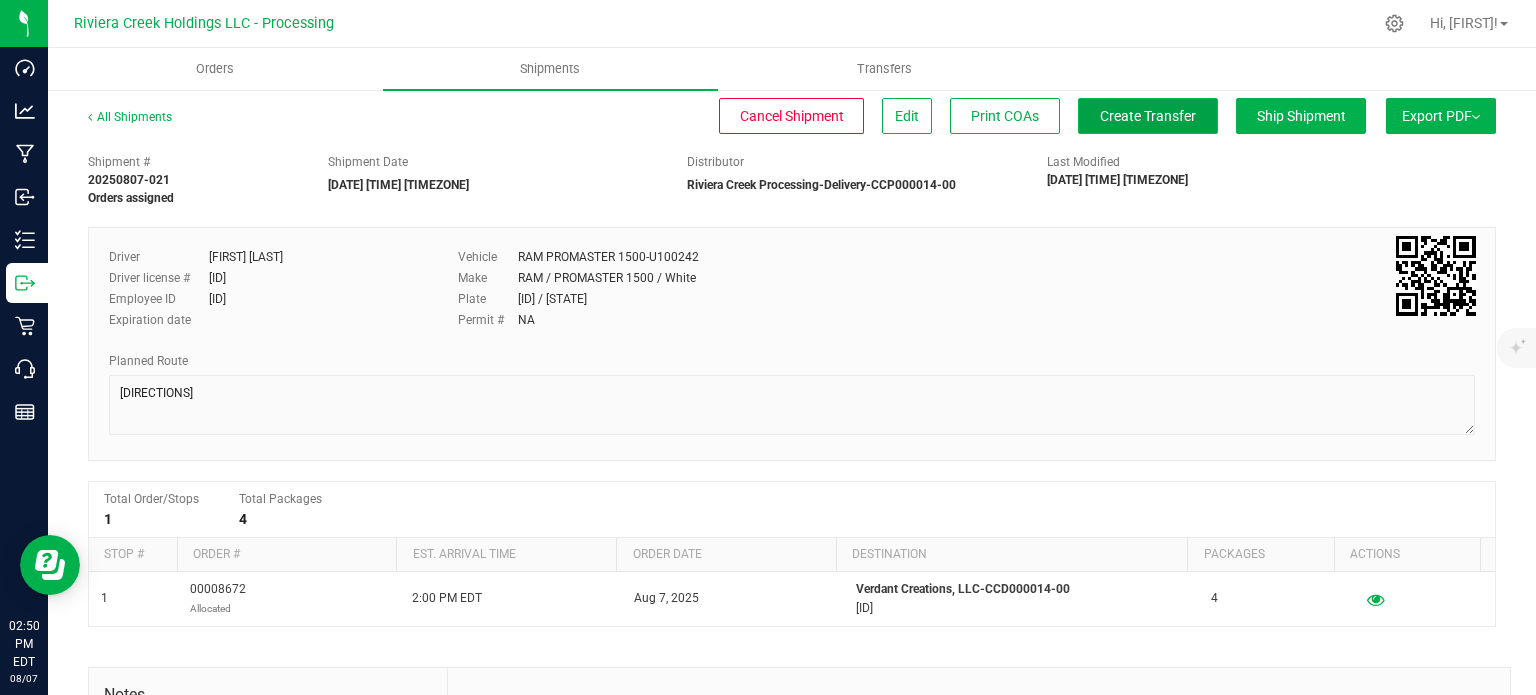 click on "Create Transfer" at bounding box center [1148, 116] 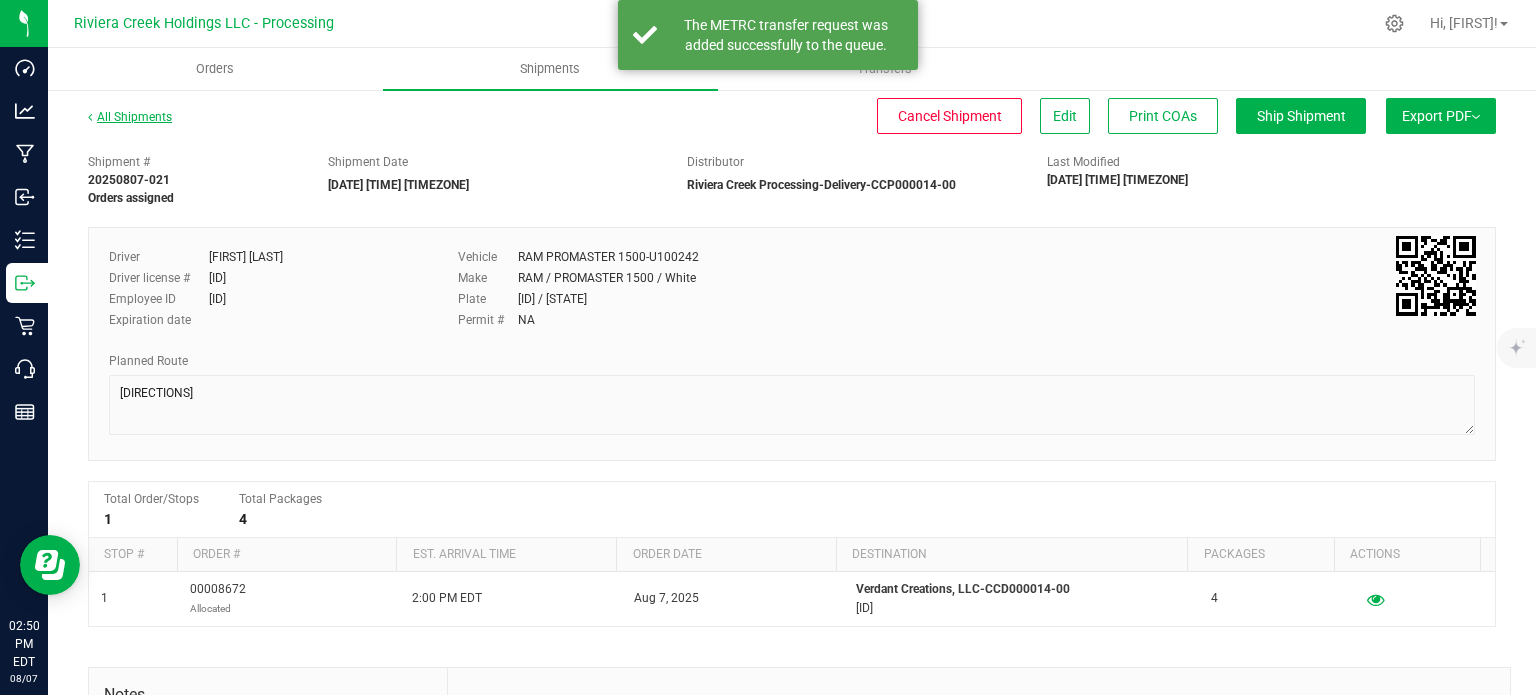 click on "All Shipments" at bounding box center (130, 117) 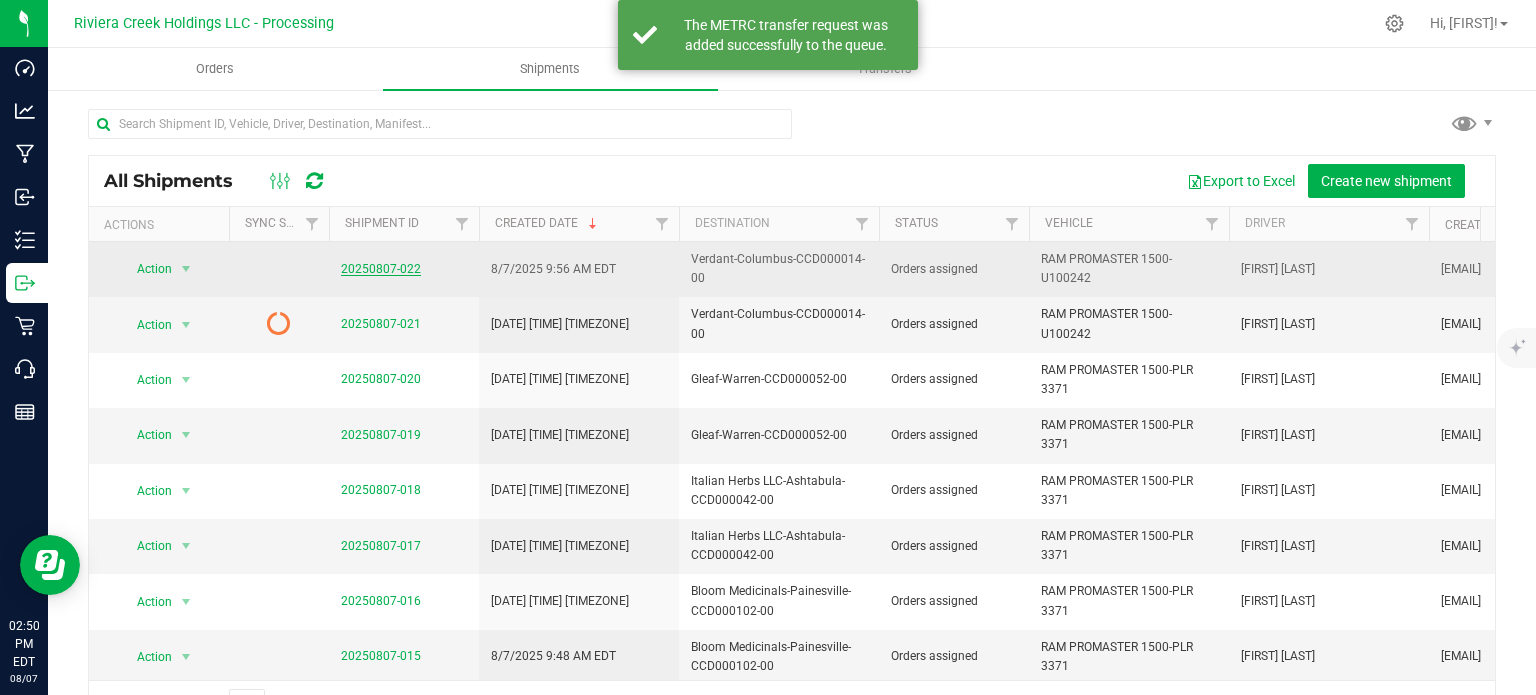 click on "20250807-022" at bounding box center (381, 269) 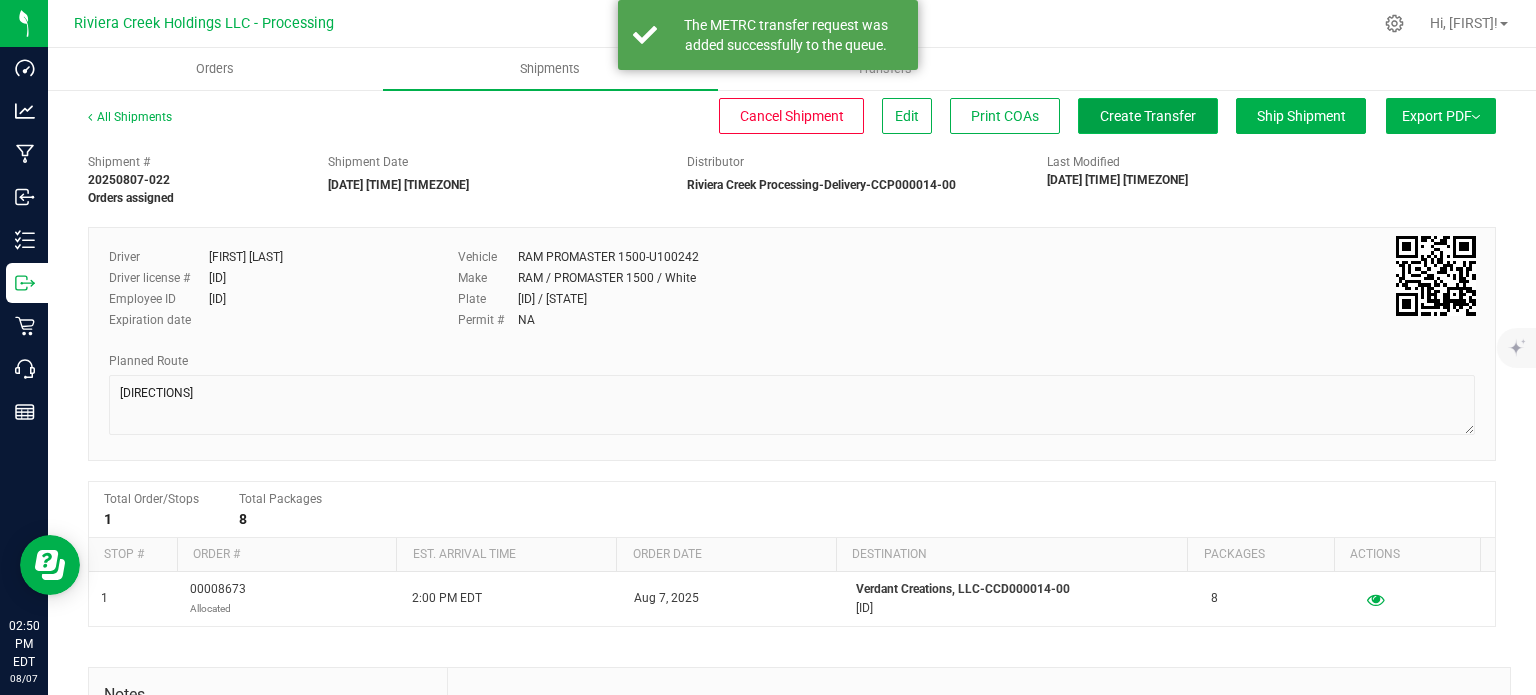 click on "Create Transfer" at bounding box center [1148, 116] 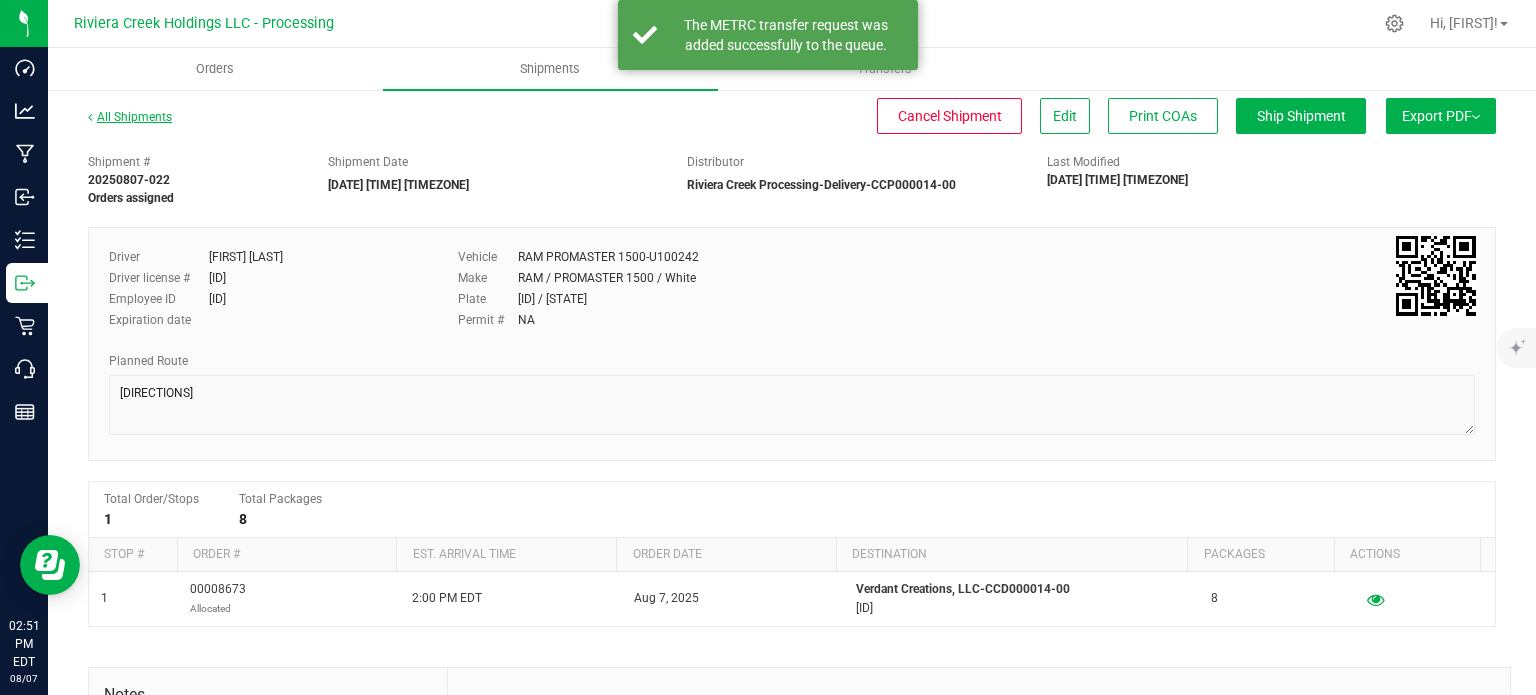 click on "All Shipments" at bounding box center [130, 117] 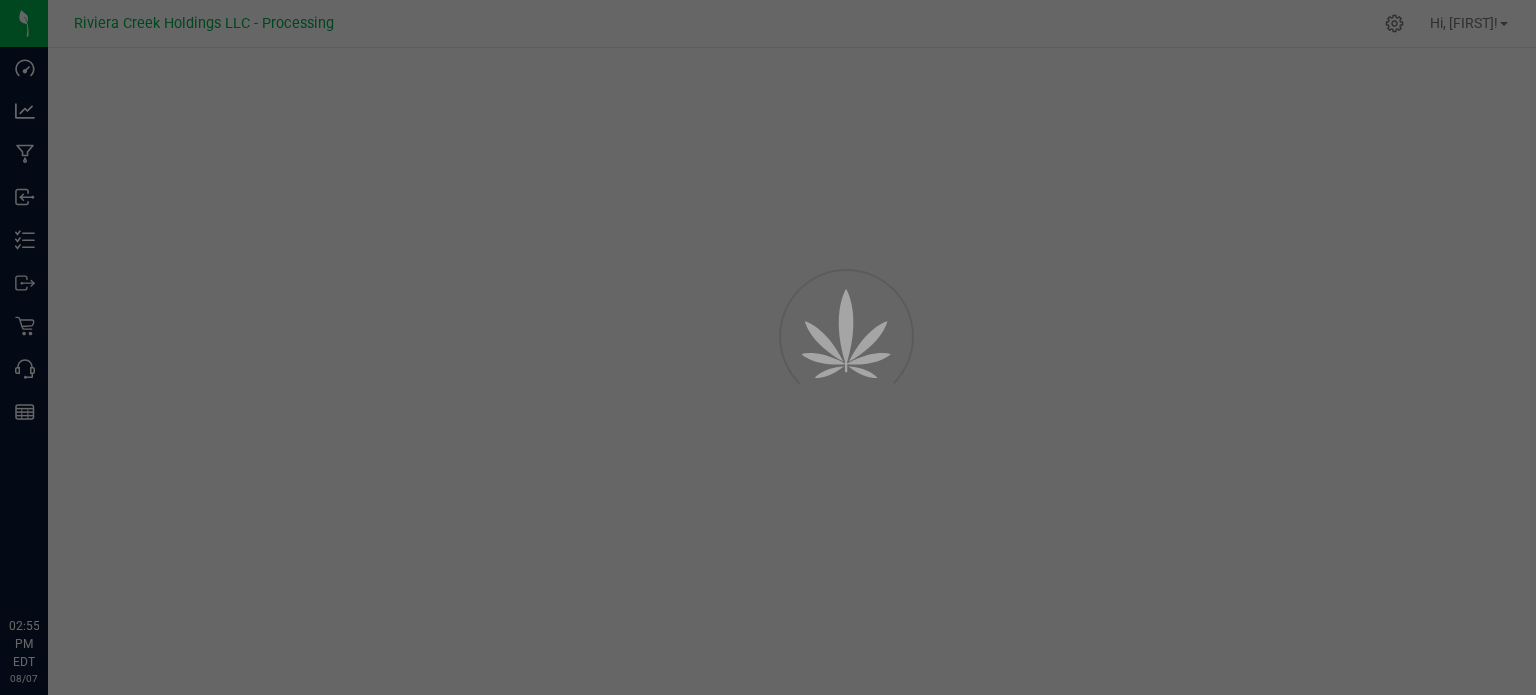 scroll, scrollTop: 0, scrollLeft: 0, axis: both 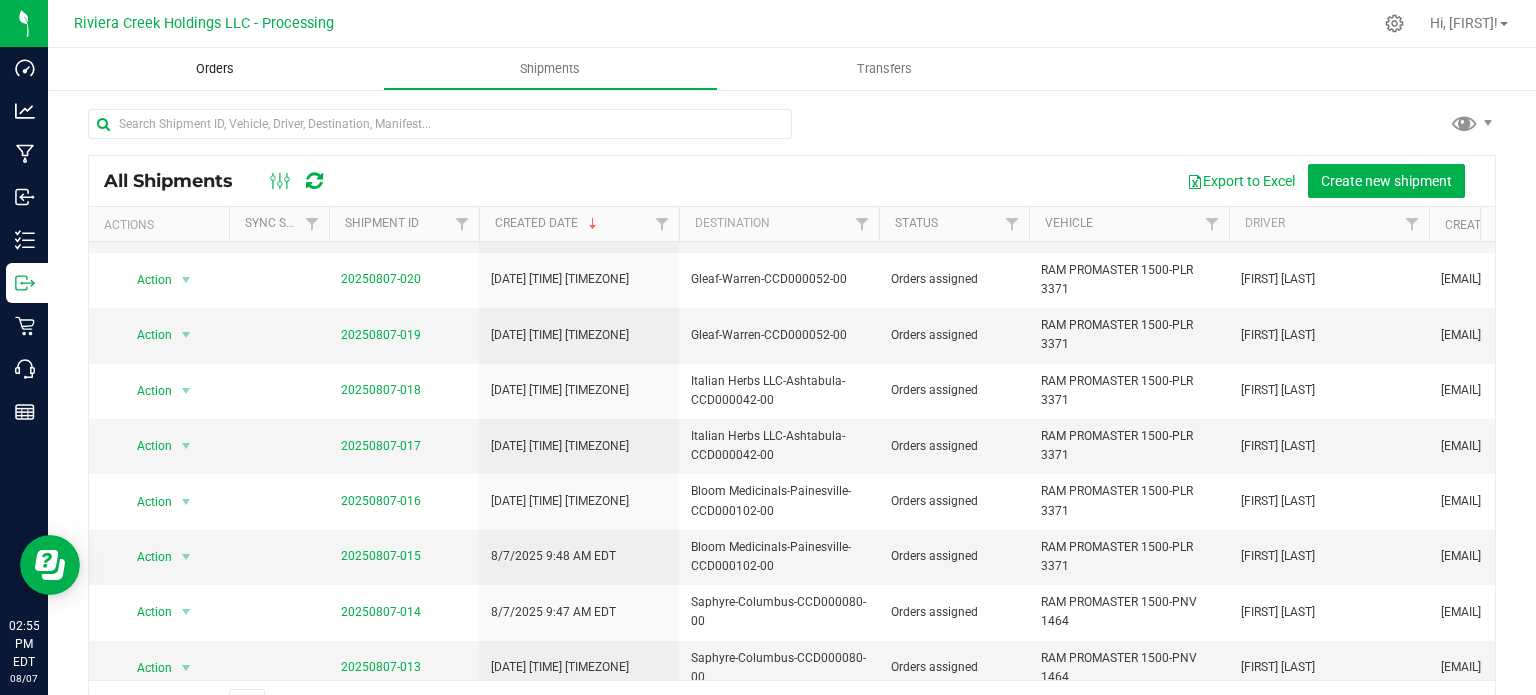click on "Orders" at bounding box center (215, 69) 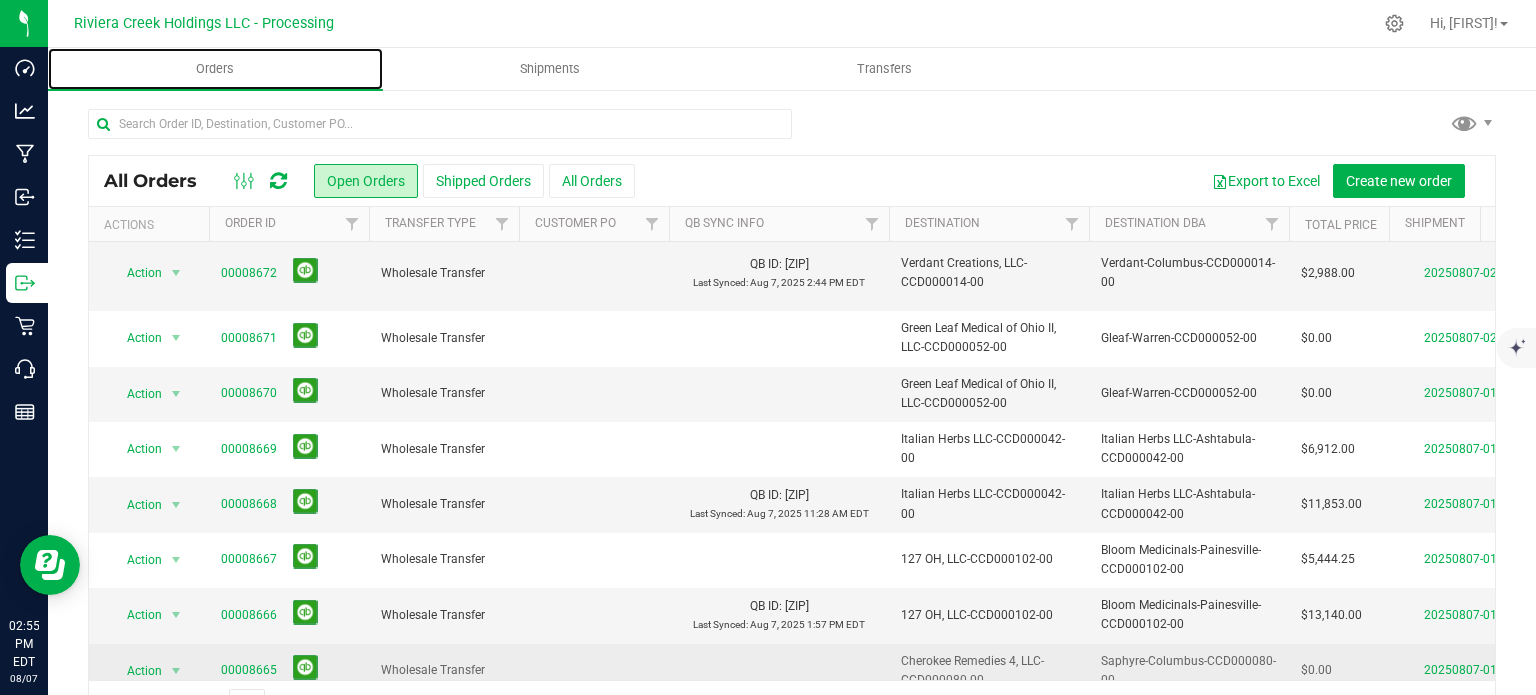 scroll, scrollTop: 0, scrollLeft: 0, axis: both 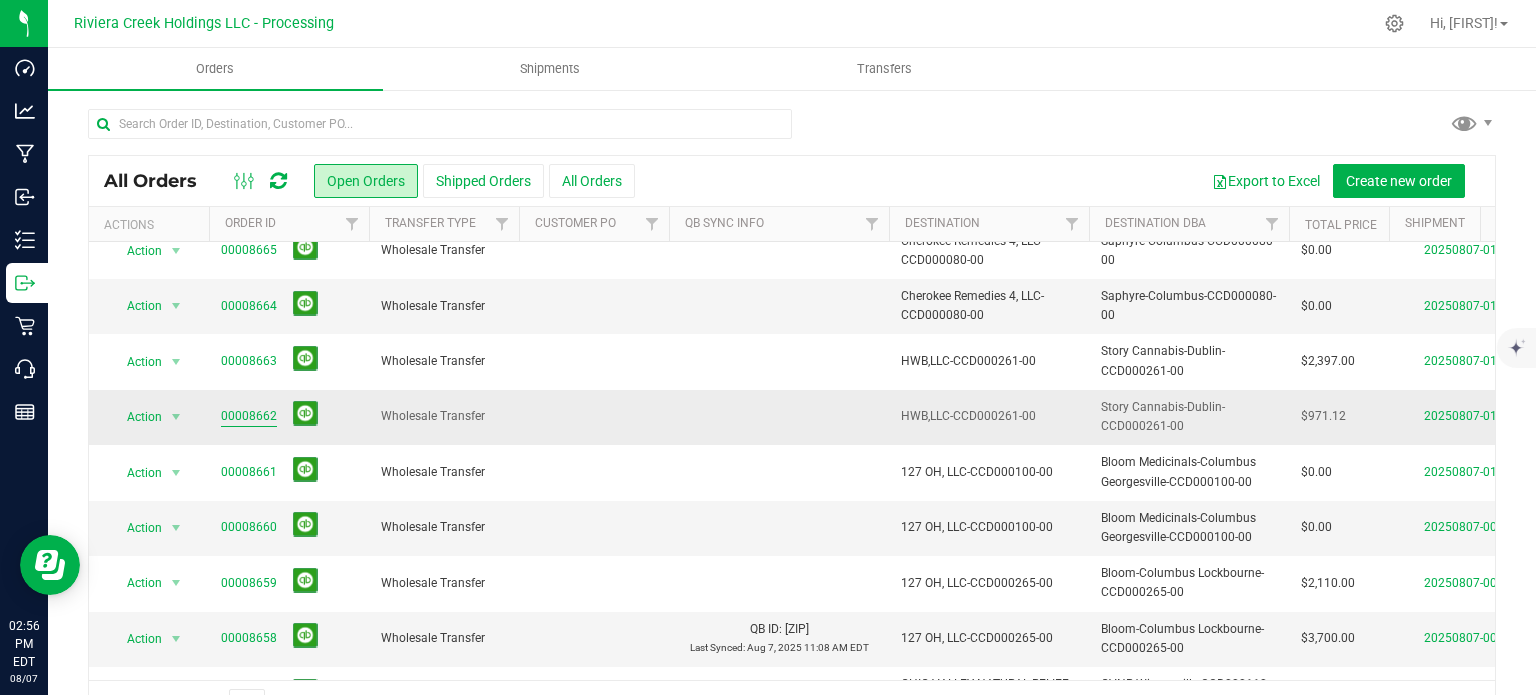 click on "00008662" at bounding box center (249, 416) 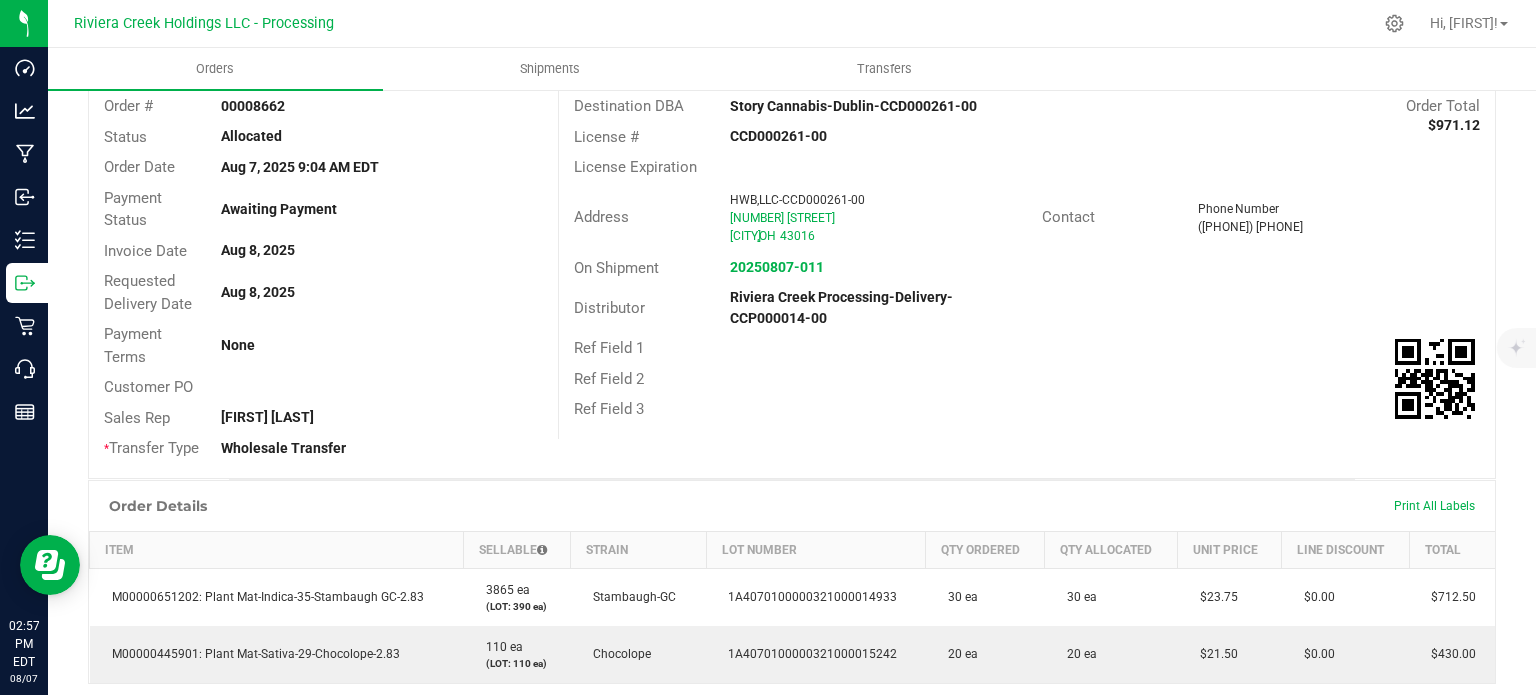 scroll, scrollTop: 0, scrollLeft: 0, axis: both 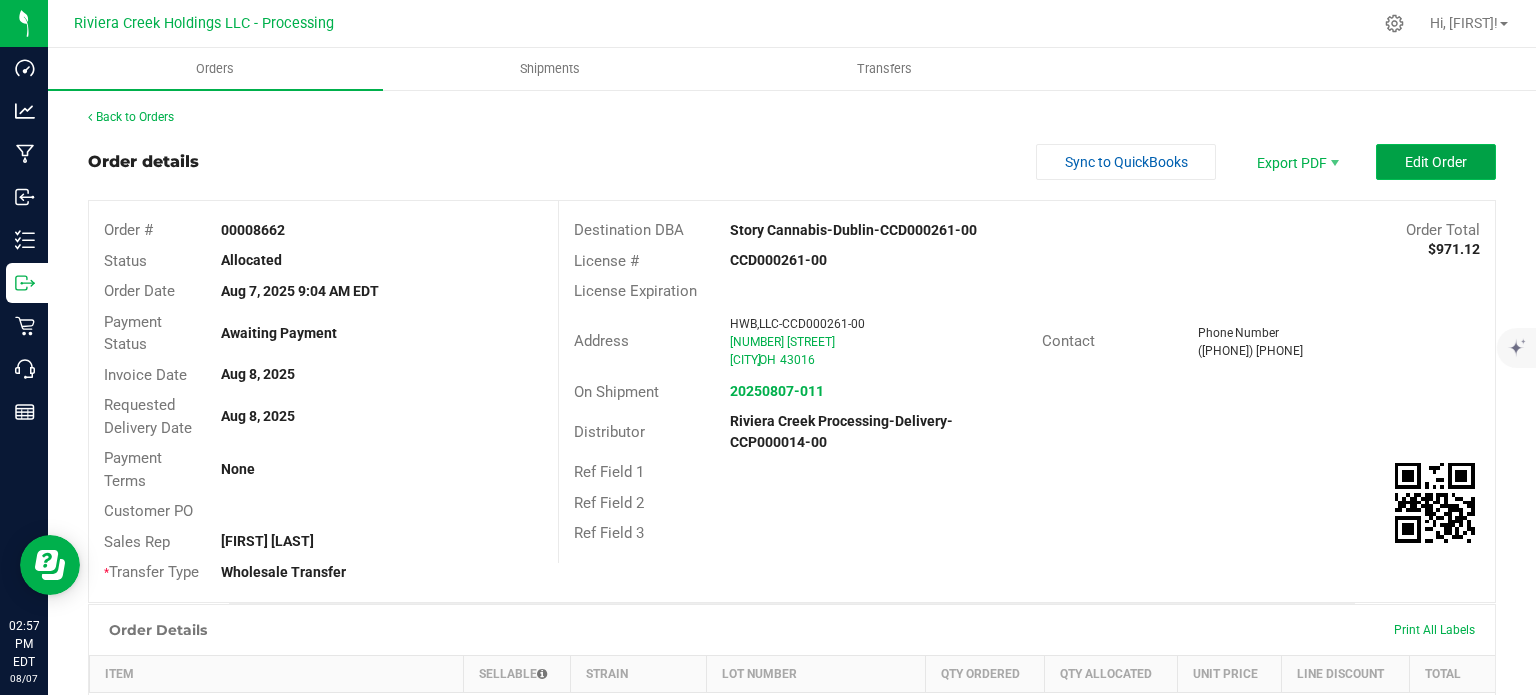 click on "Edit Order" at bounding box center (1436, 162) 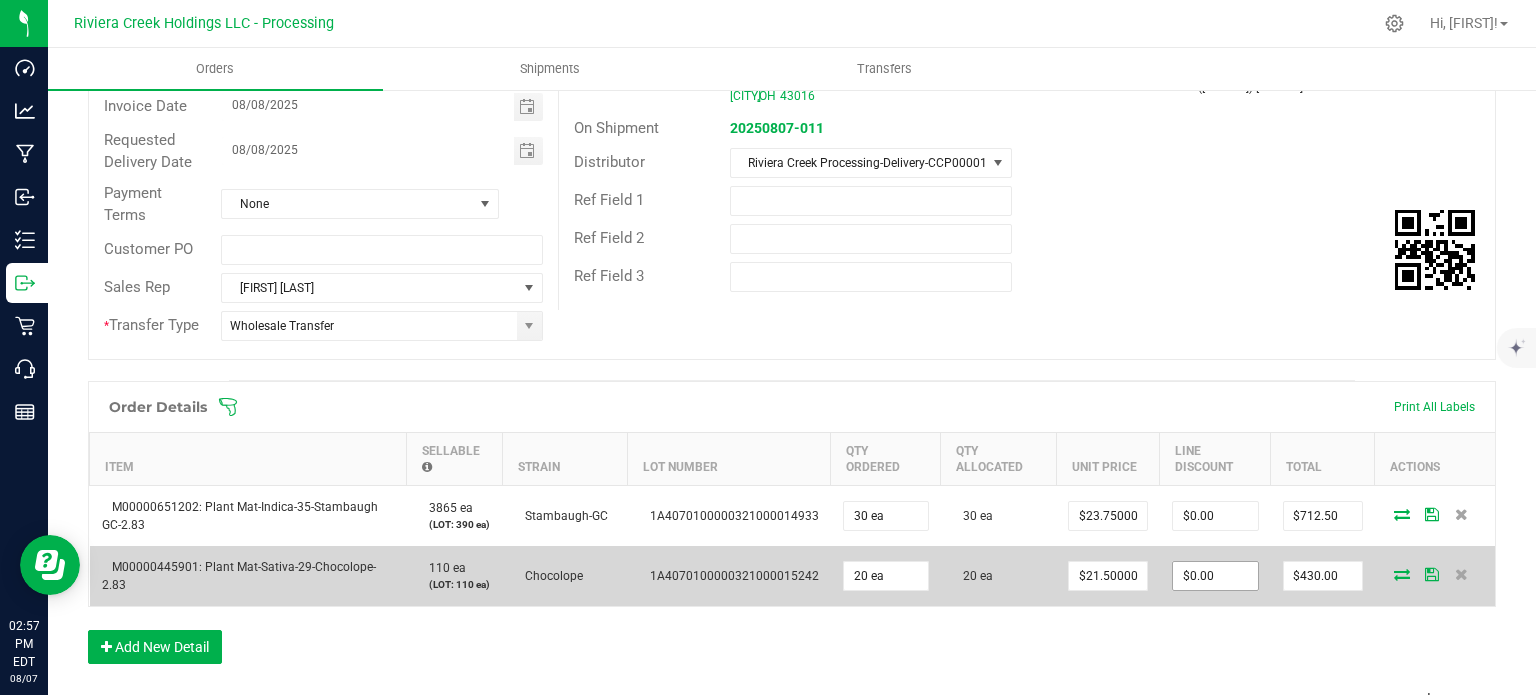 scroll, scrollTop: 400, scrollLeft: 0, axis: vertical 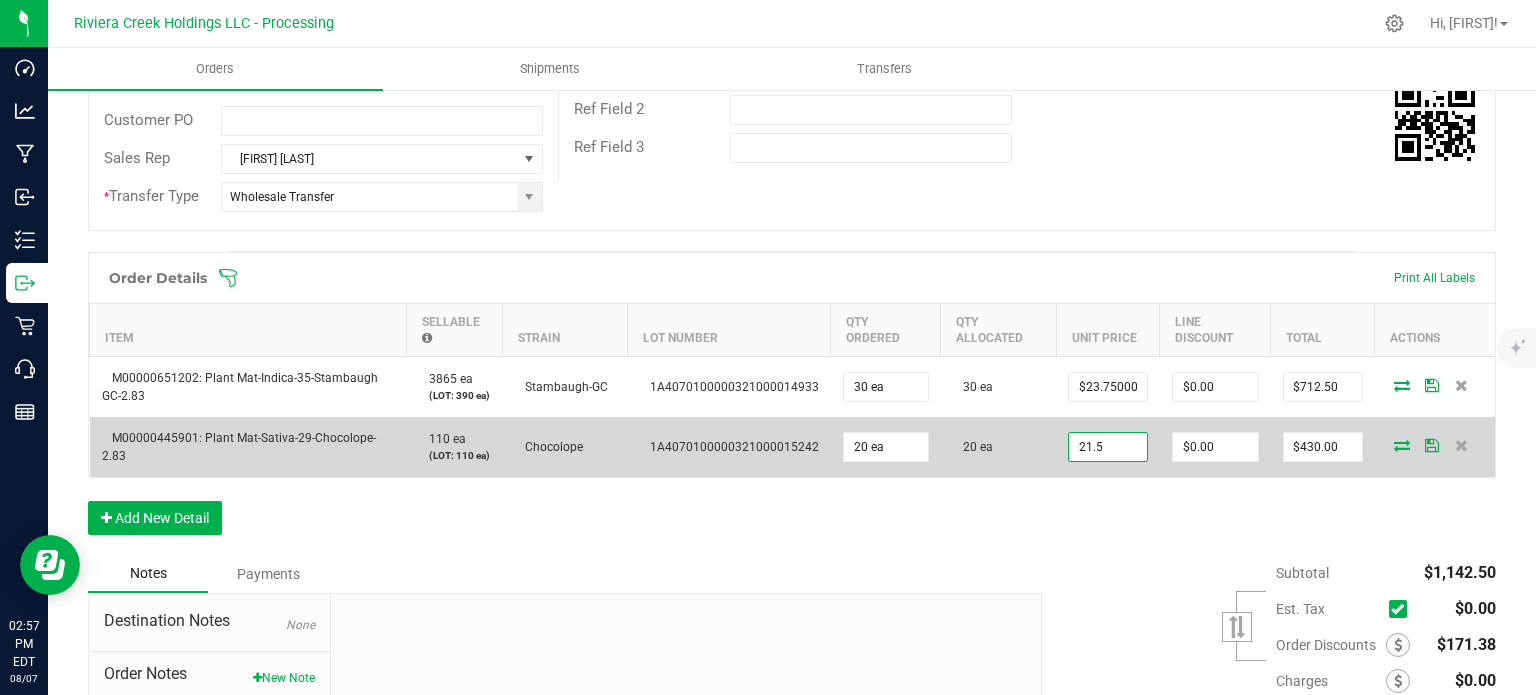 click on "21.5" at bounding box center (1108, 447) 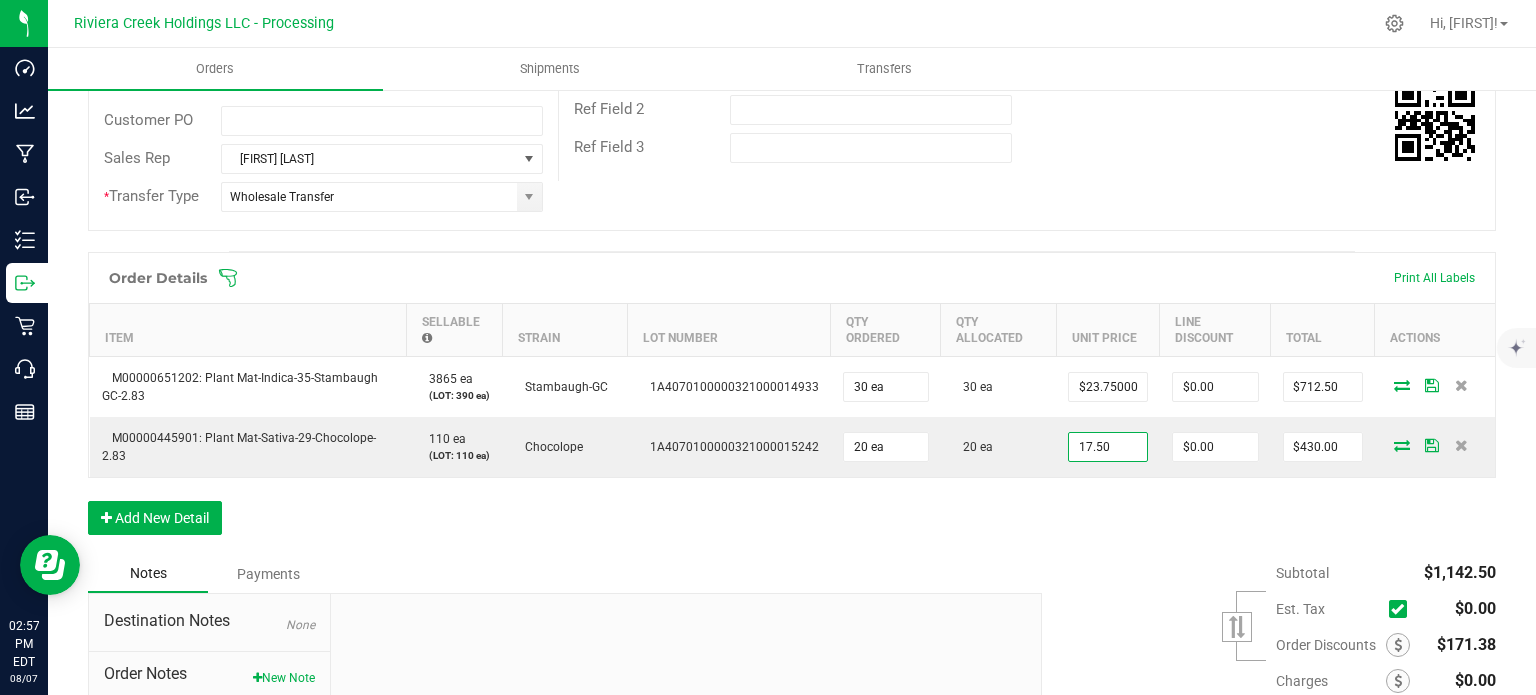 type on "$17.50000" 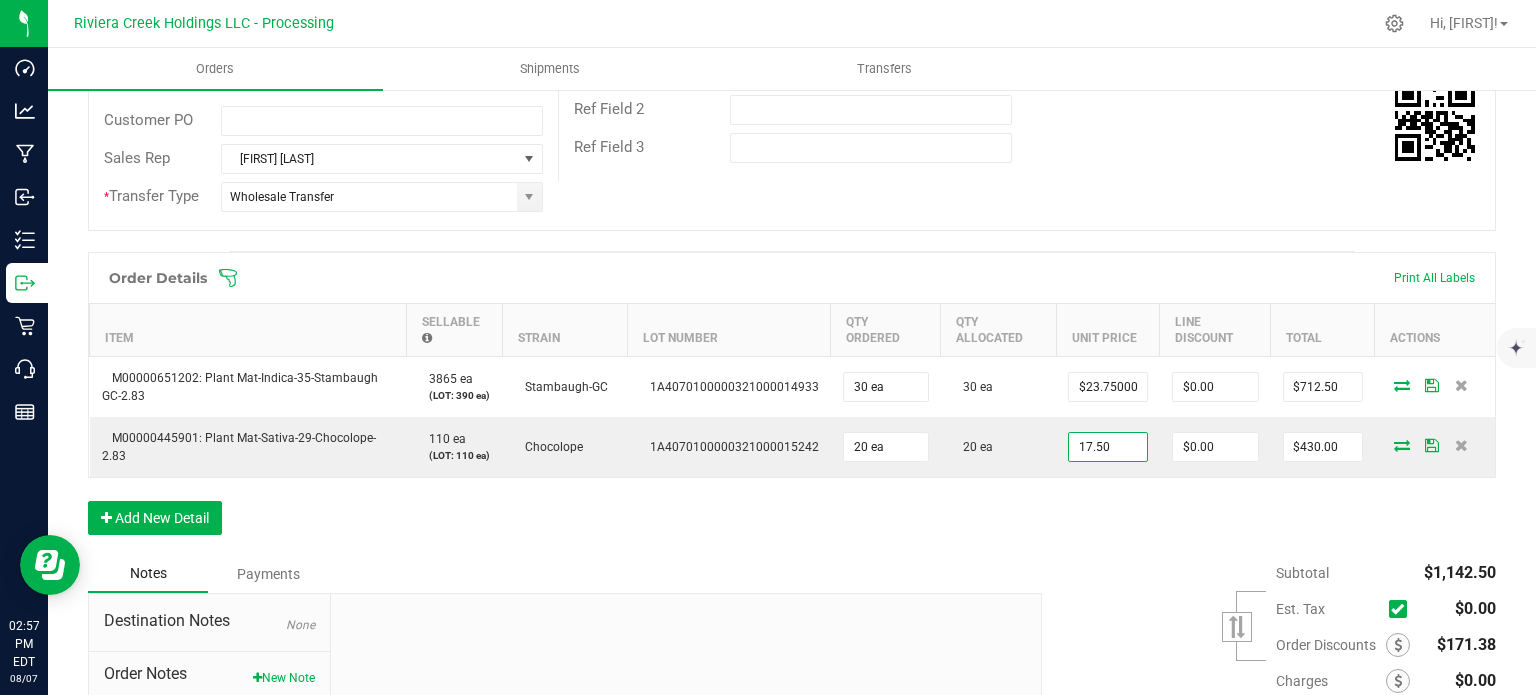 type on "0" 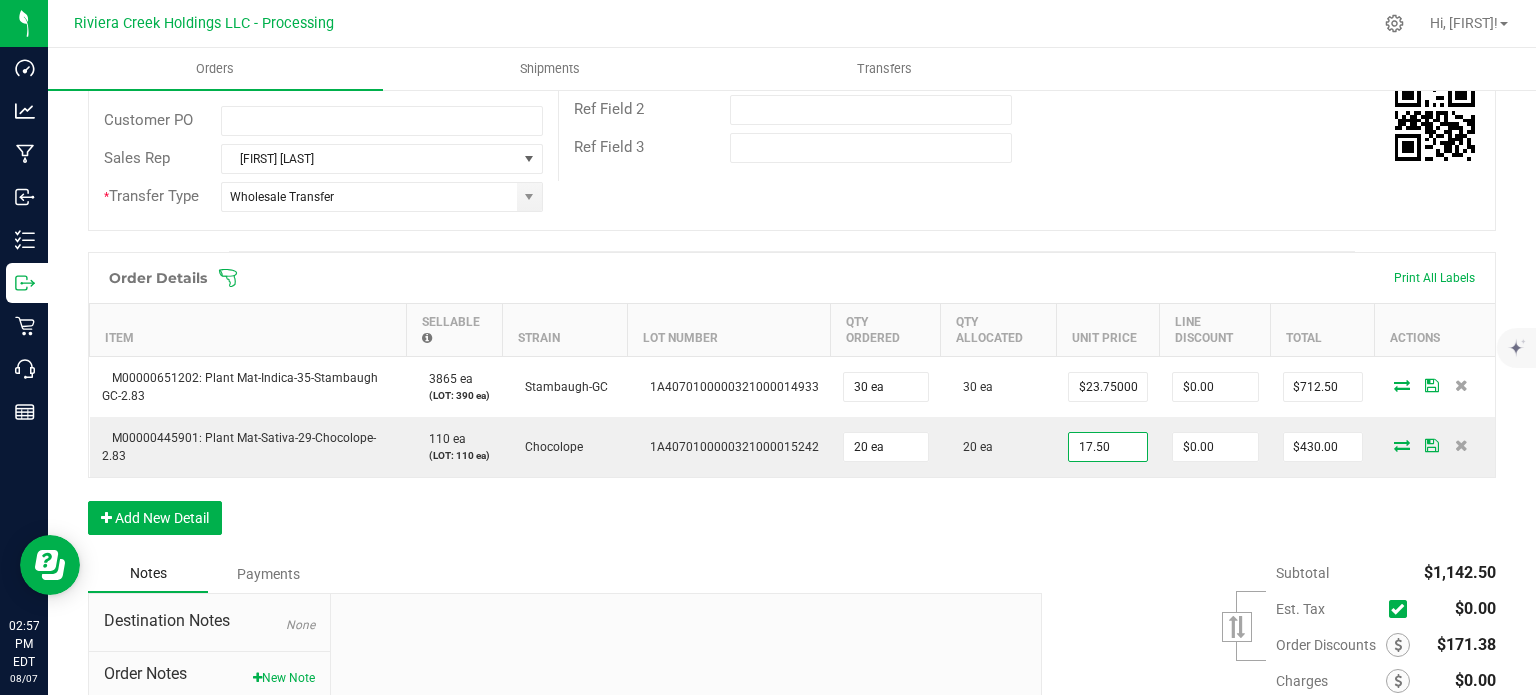 type on "$350.00" 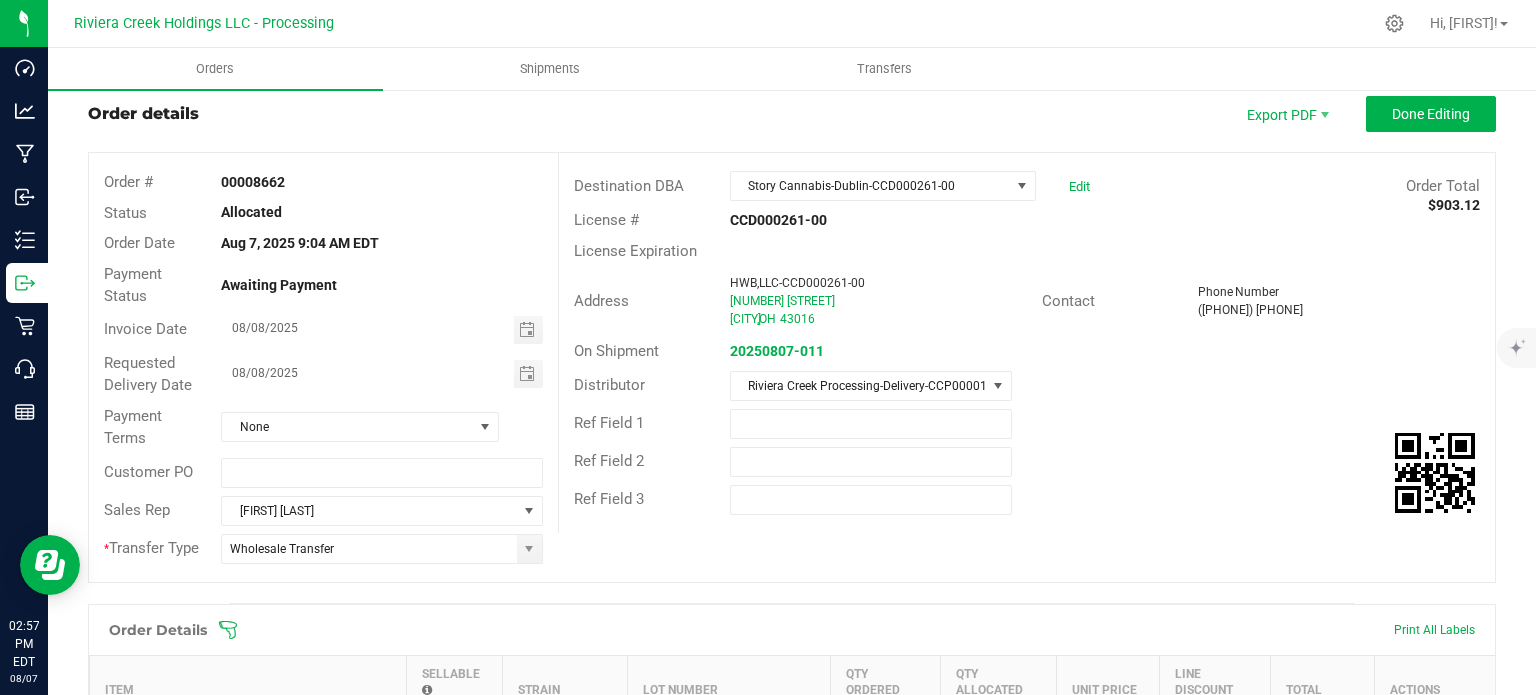 scroll, scrollTop: 0, scrollLeft: 0, axis: both 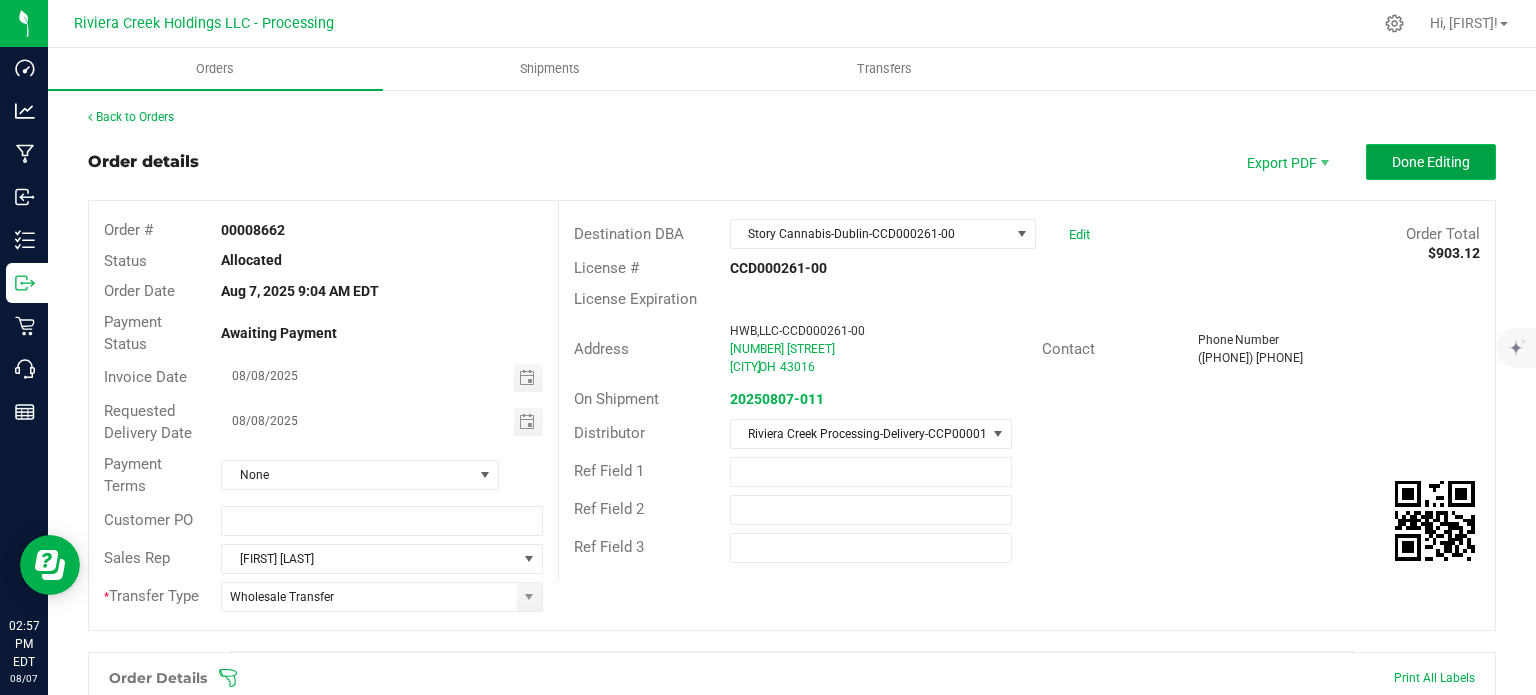 click on "Done Editing" at bounding box center [1431, 162] 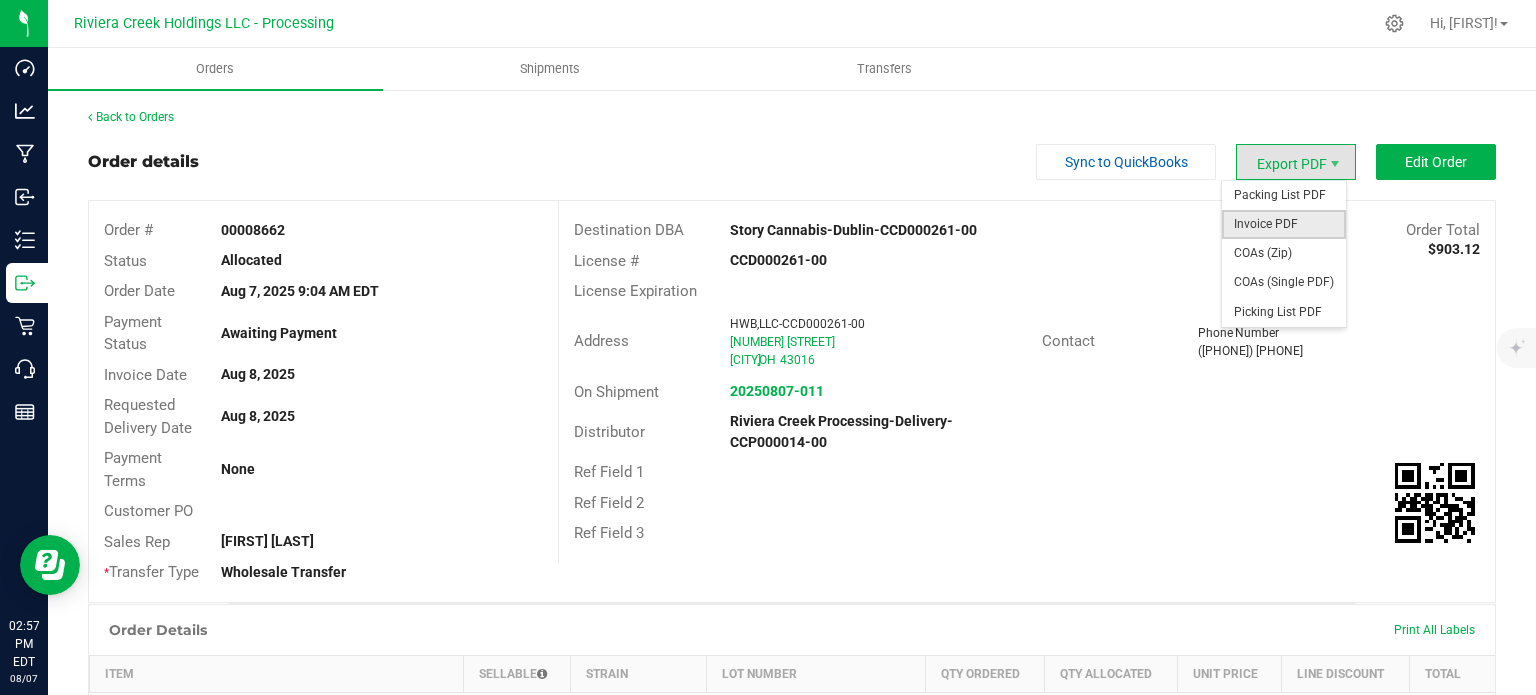 click on "Invoice PDF" at bounding box center [1284, 224] 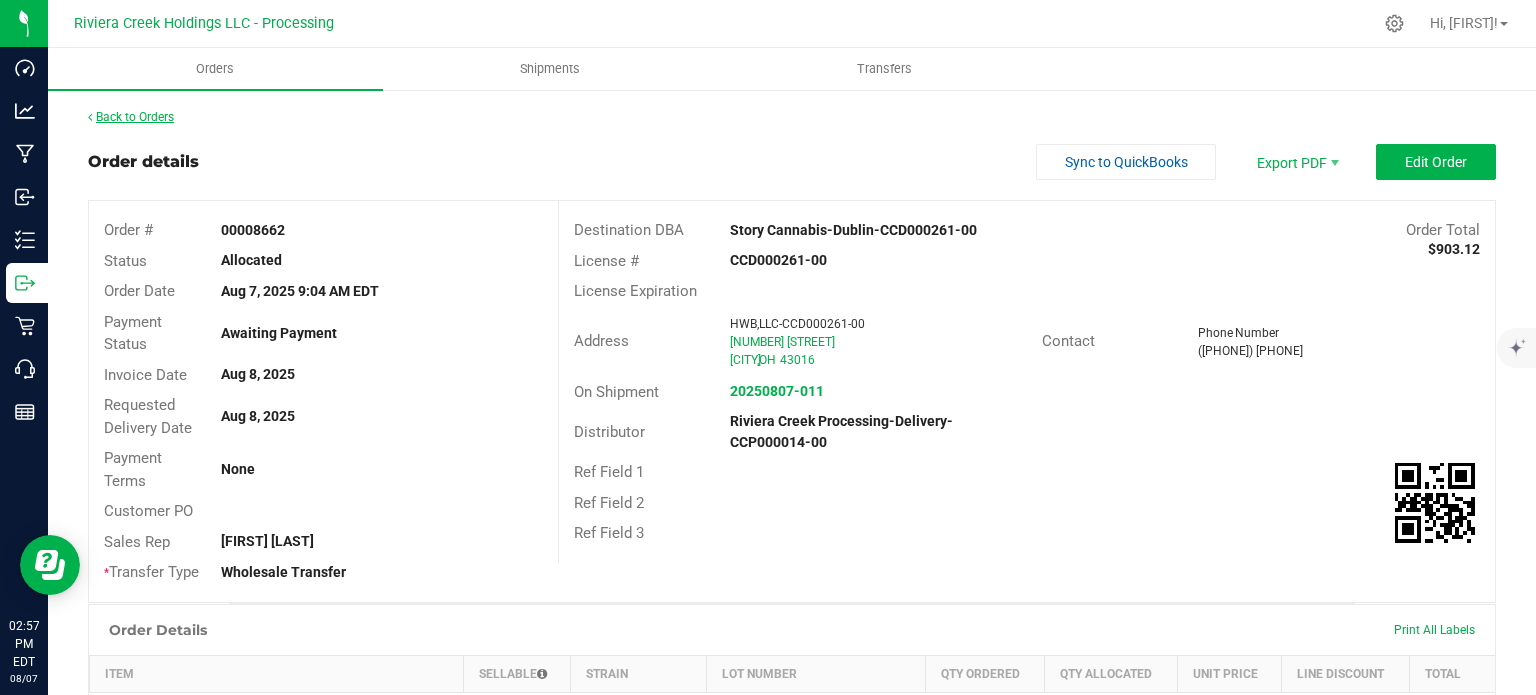 click on "Back to Orders" at bounding box center (131, 117) 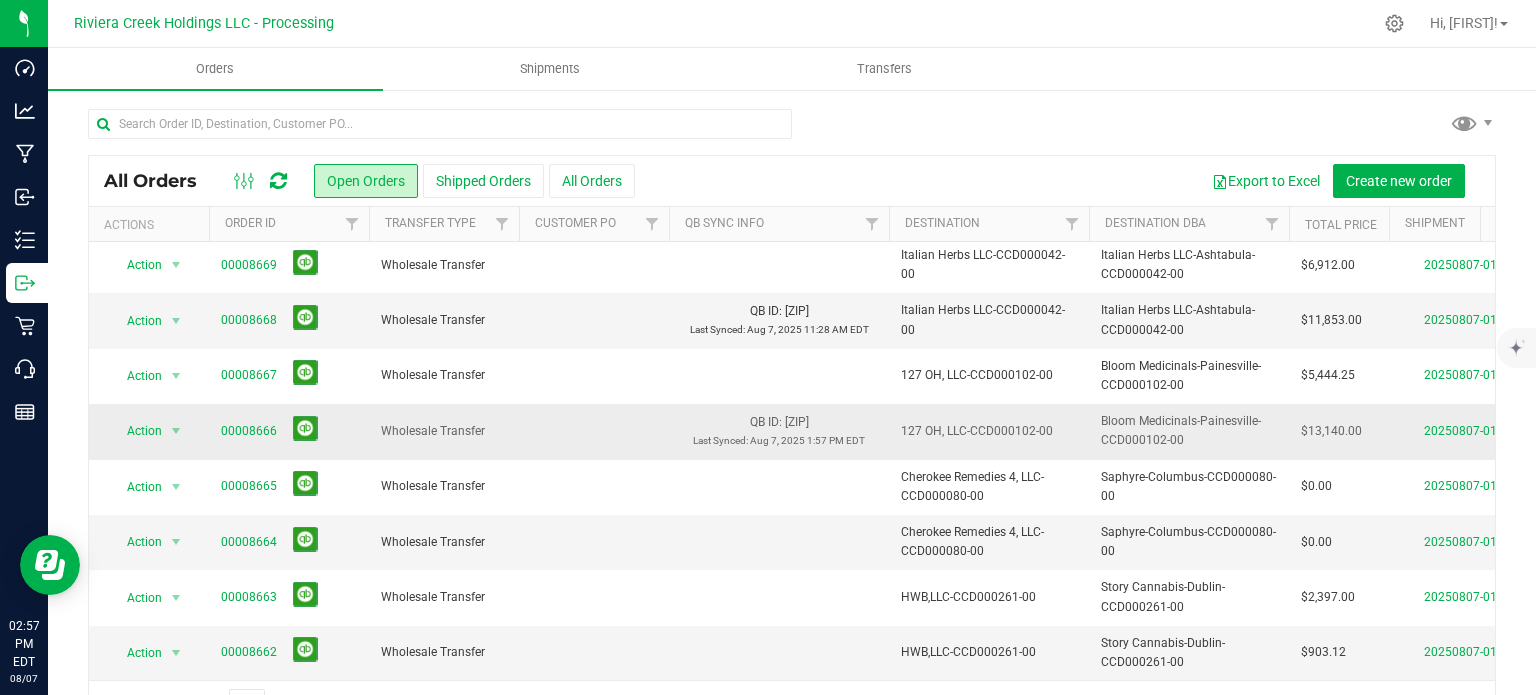 scroll, scrollTop: 400, scrollLeft: 0, axis: vertical 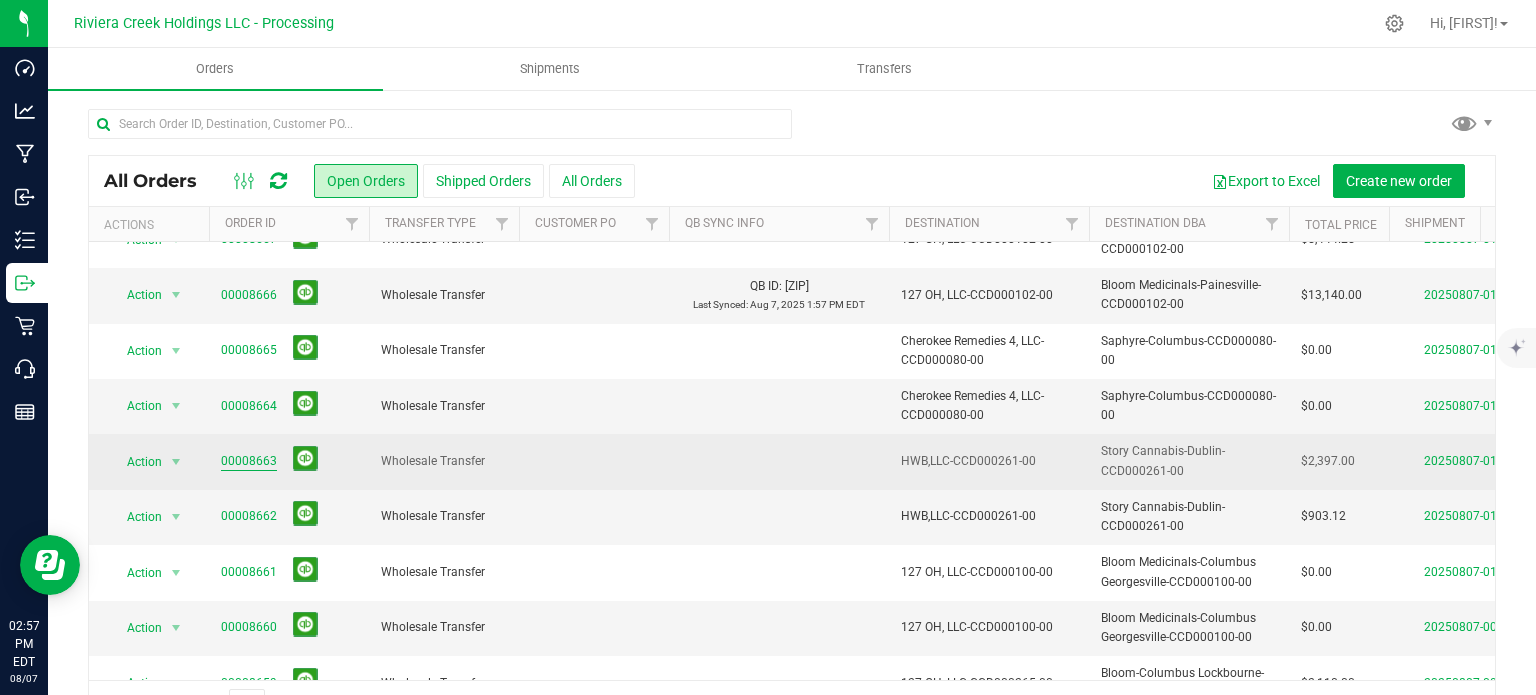 click on "00008663" at bounding box center (249, 461) 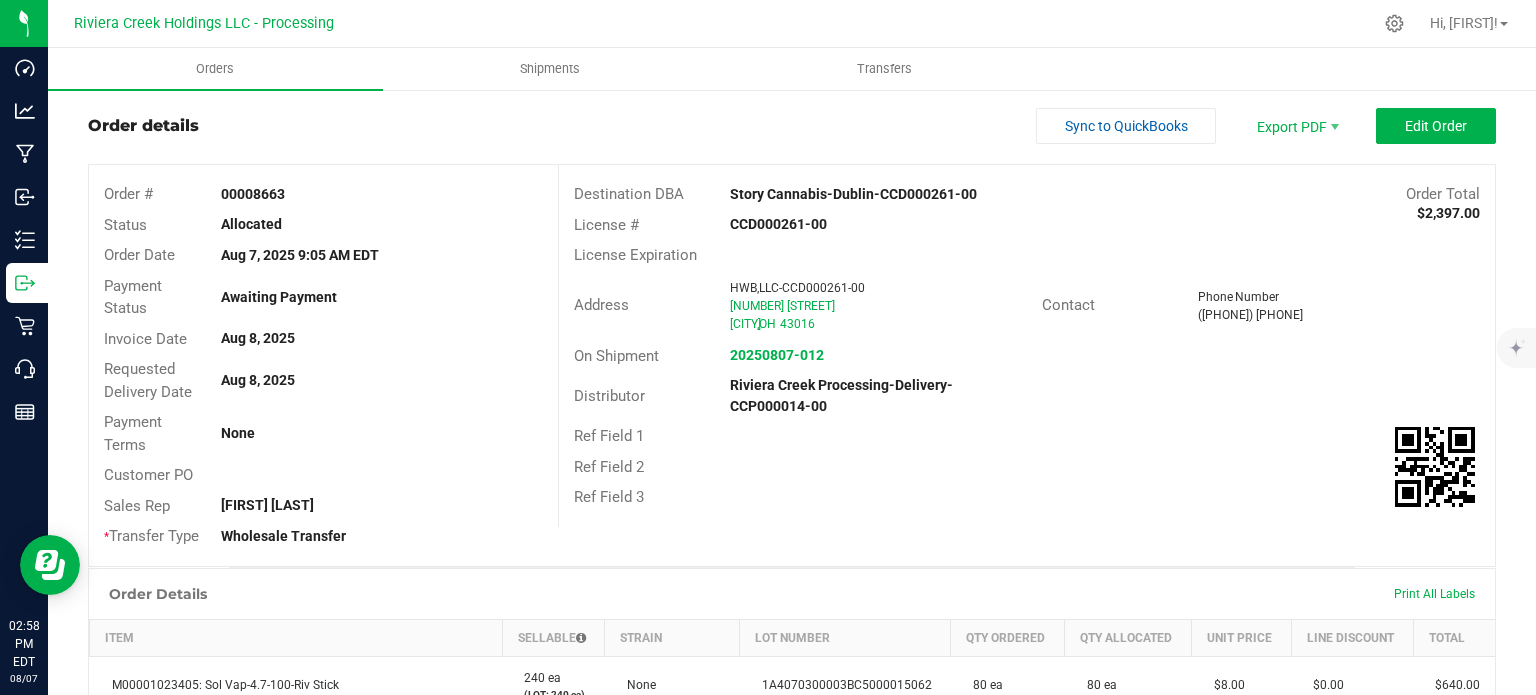 scroll, scrollTop: 0, scrollLeft: 0, axis: both 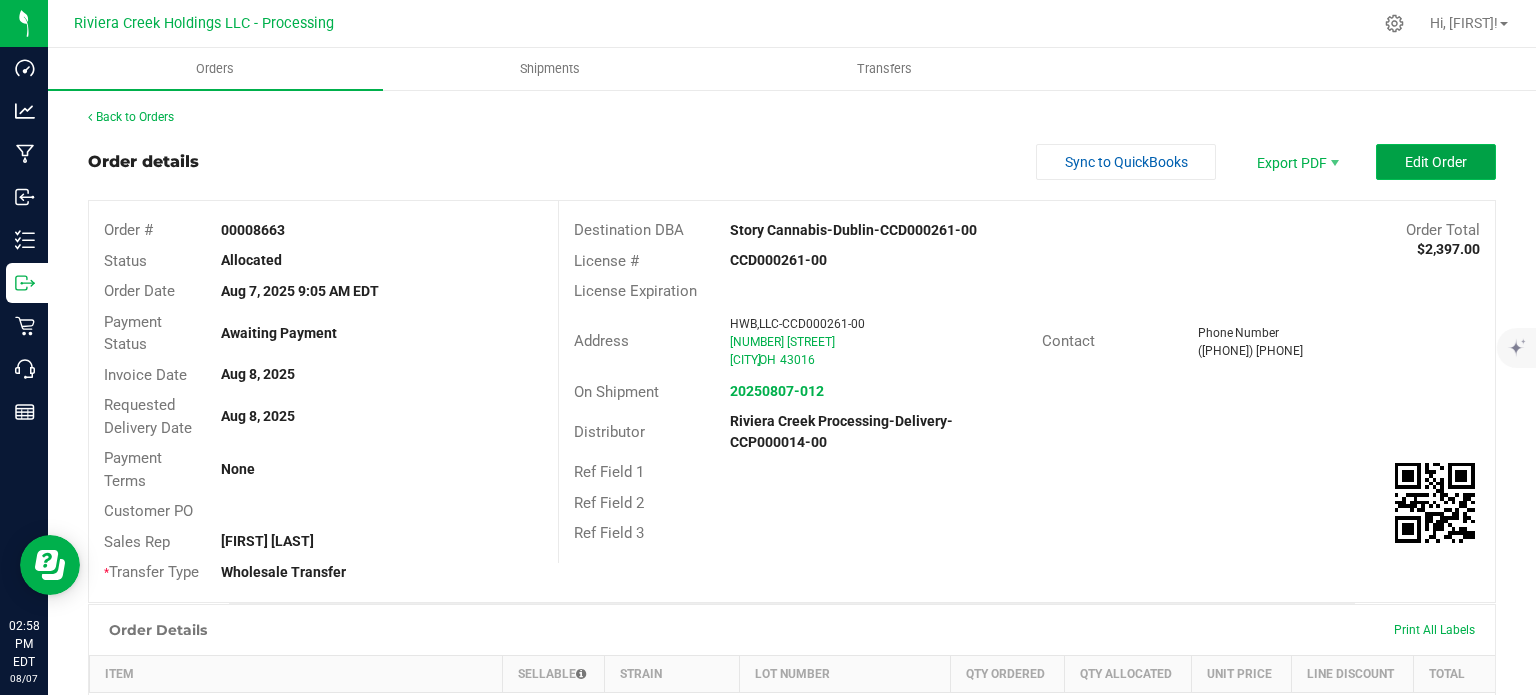 click on "Edit Order" at bounding box center [1436, 162] 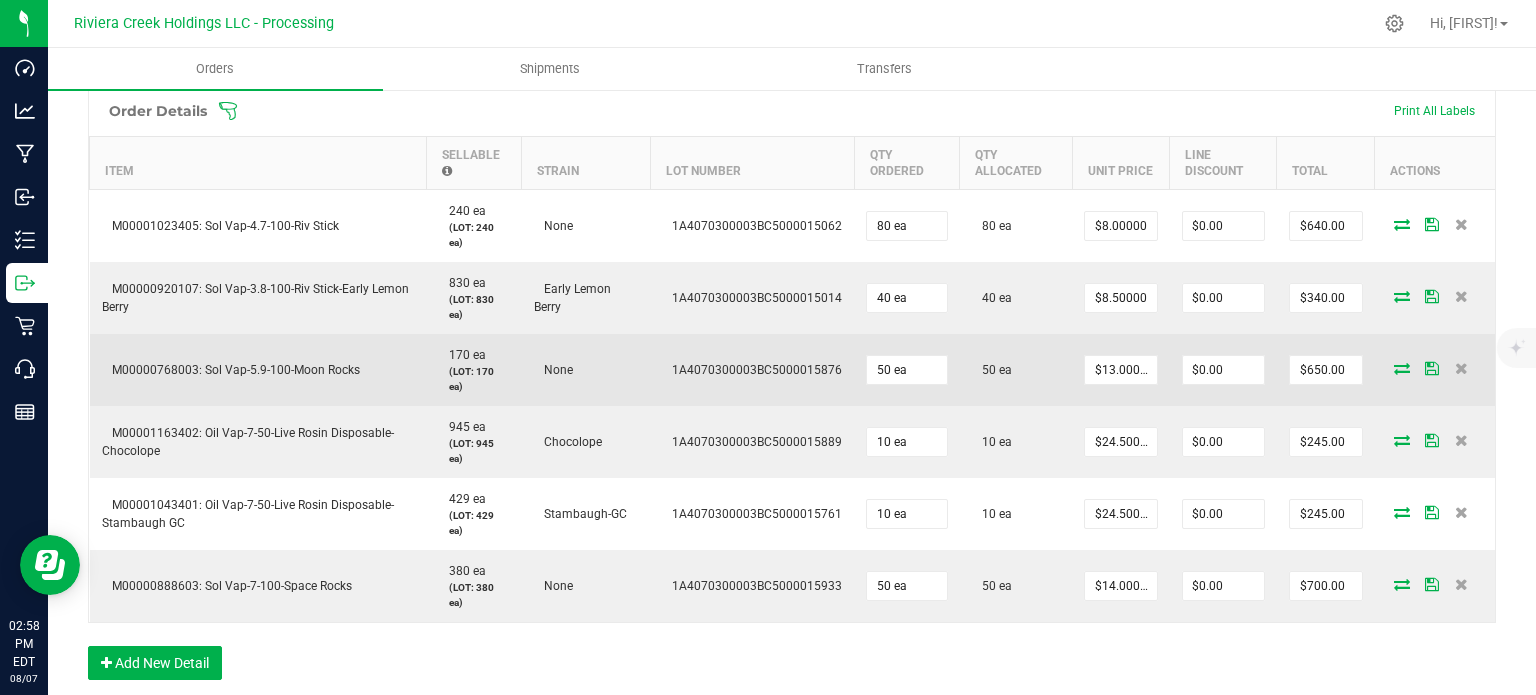 scroll, scrollTop: 700, scrollLeft: 0, axis: vertical 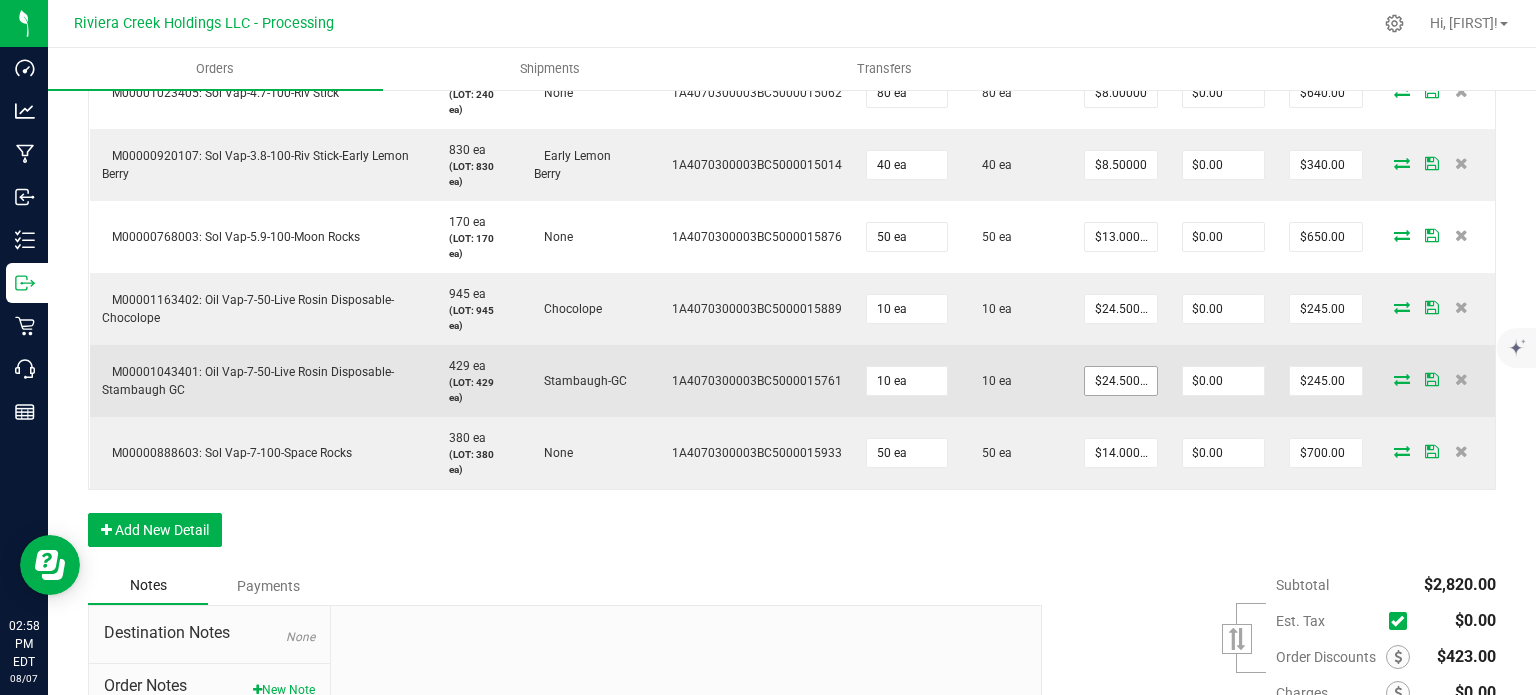type on "24.5" 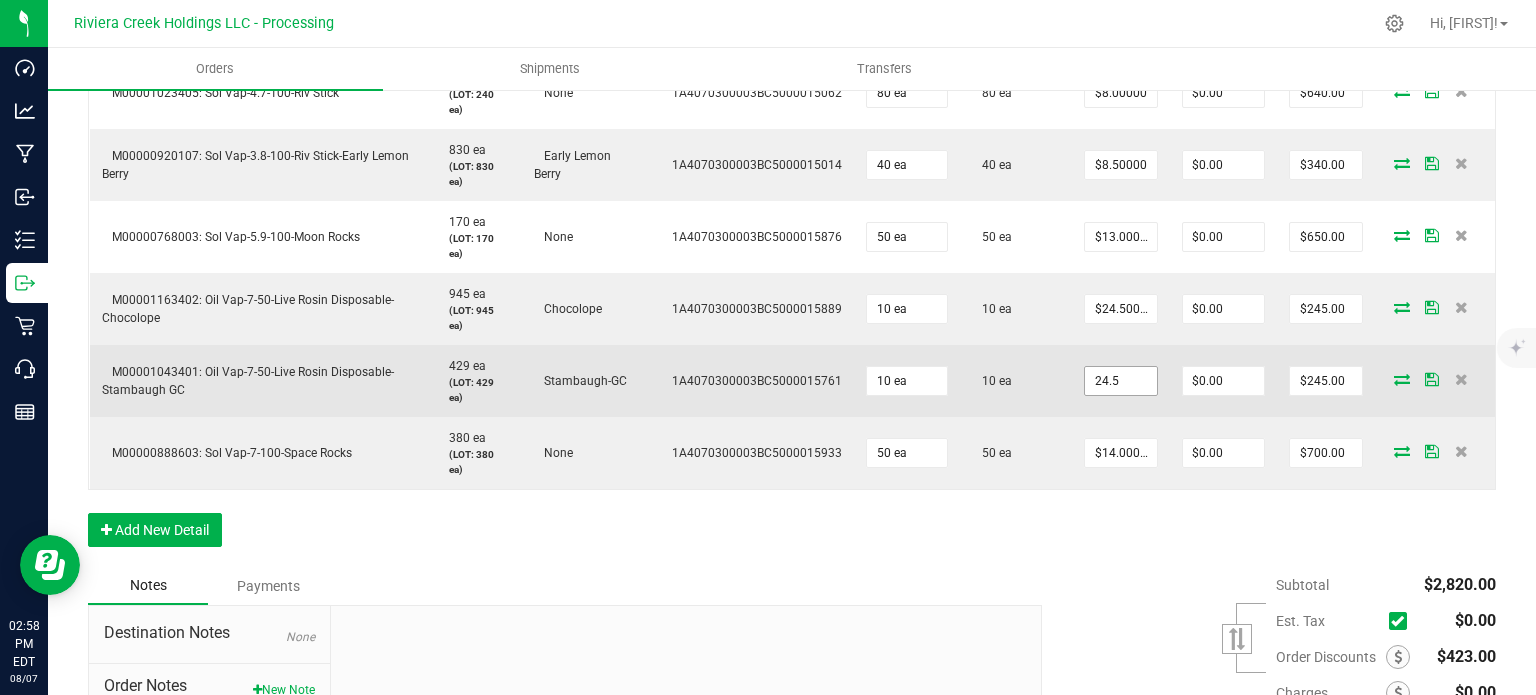 click on "24.5" at bounding box center (1121, 381) 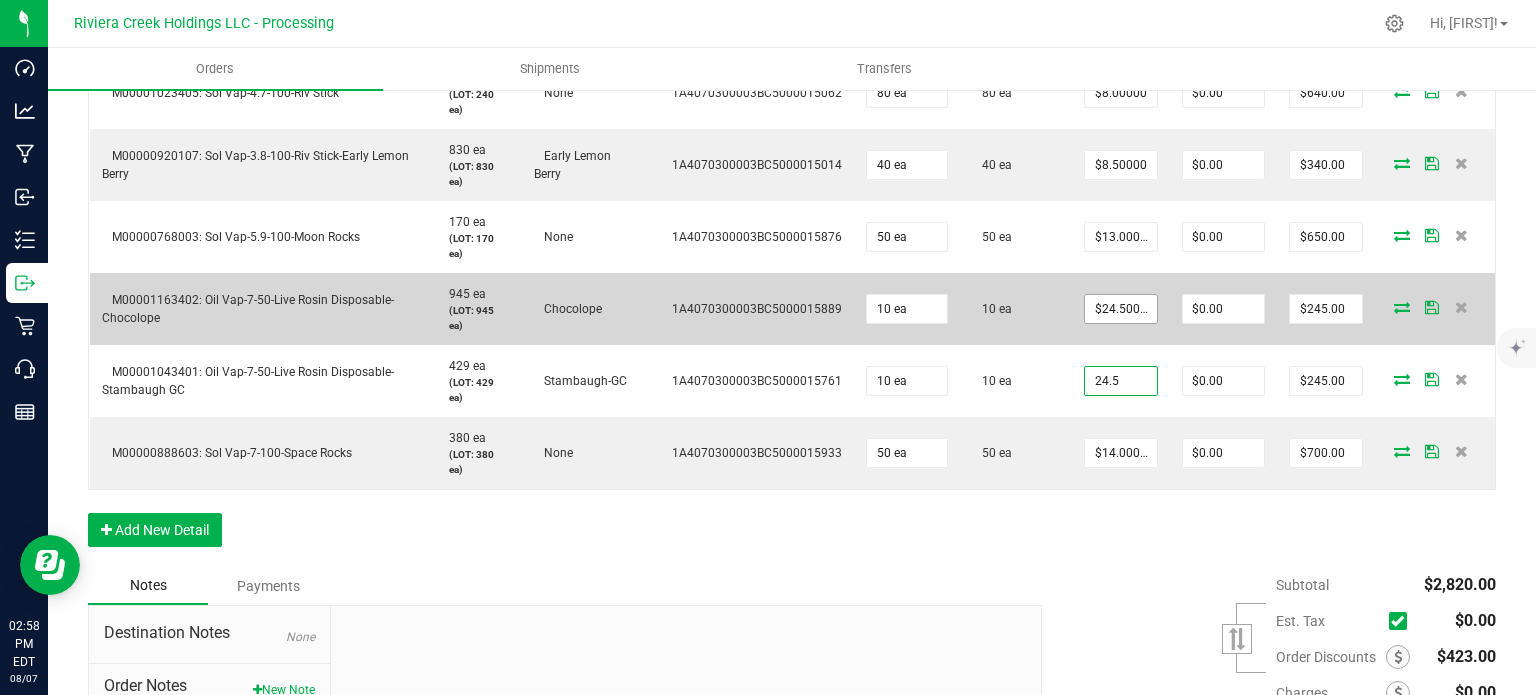 type on "24.5" 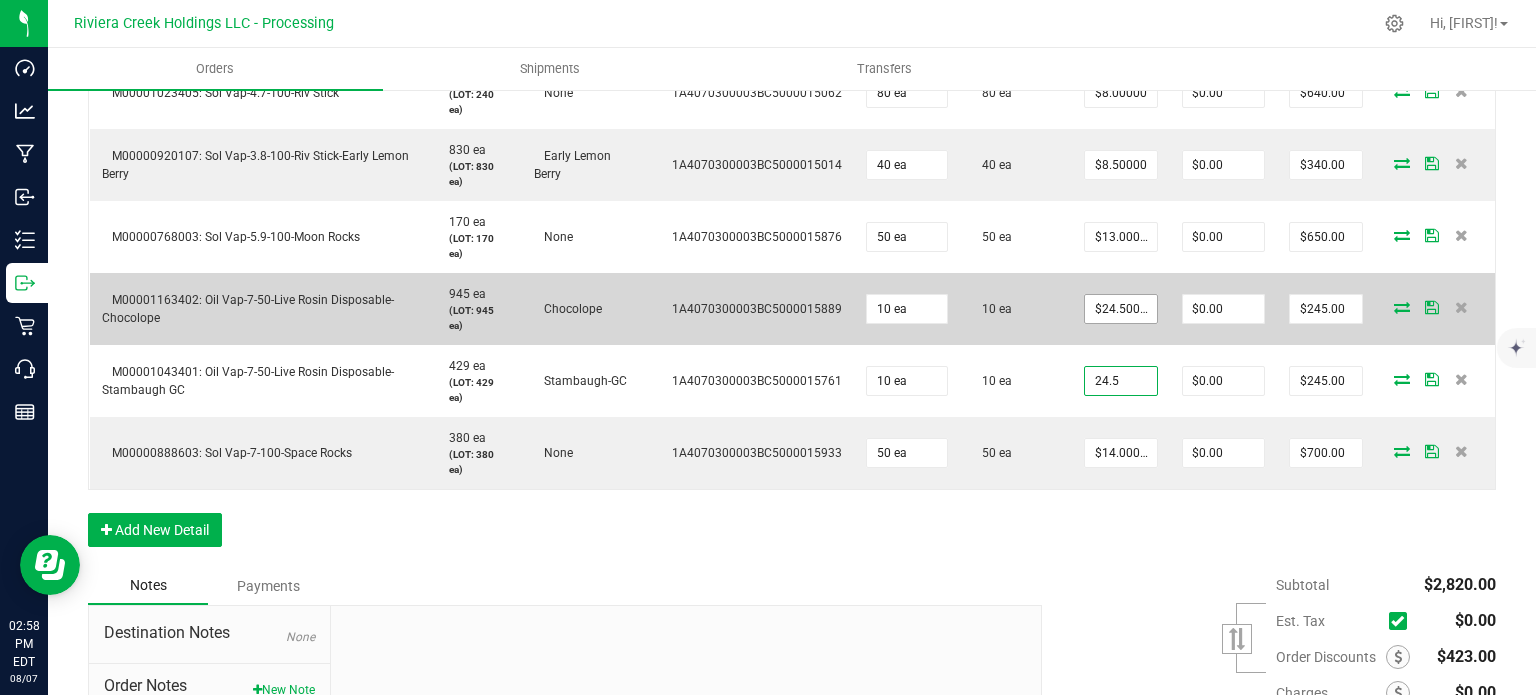 type on "$24.50000" 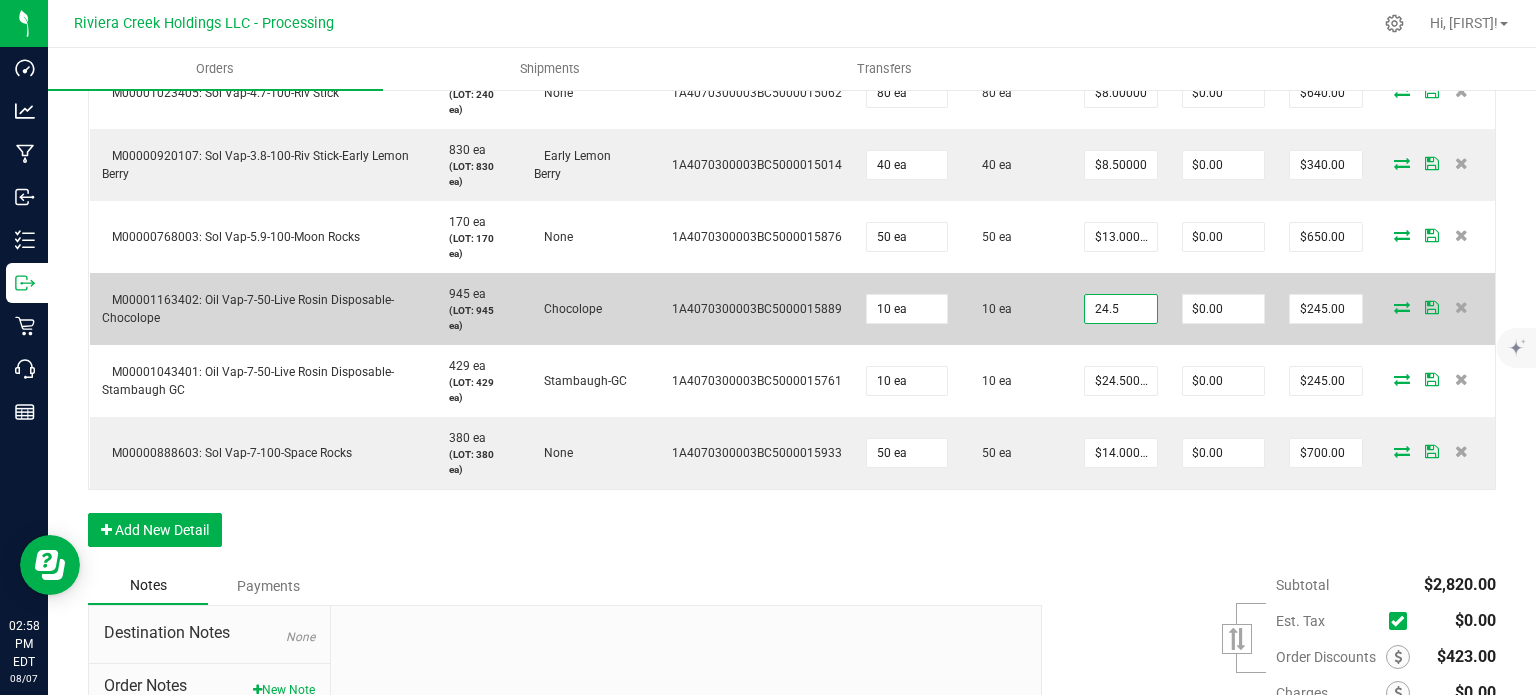 click on "24.5" at bounding box center (1121, 309) 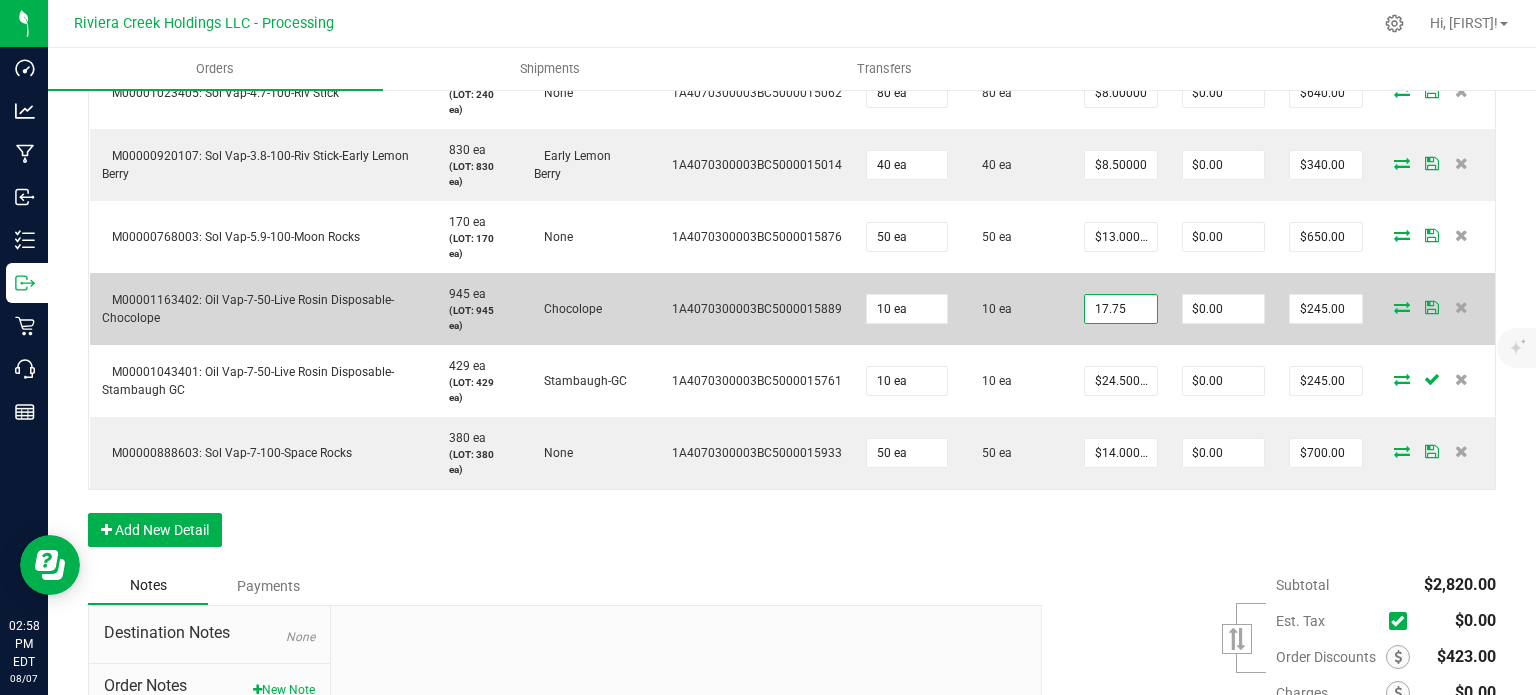 type on "$17.75000" 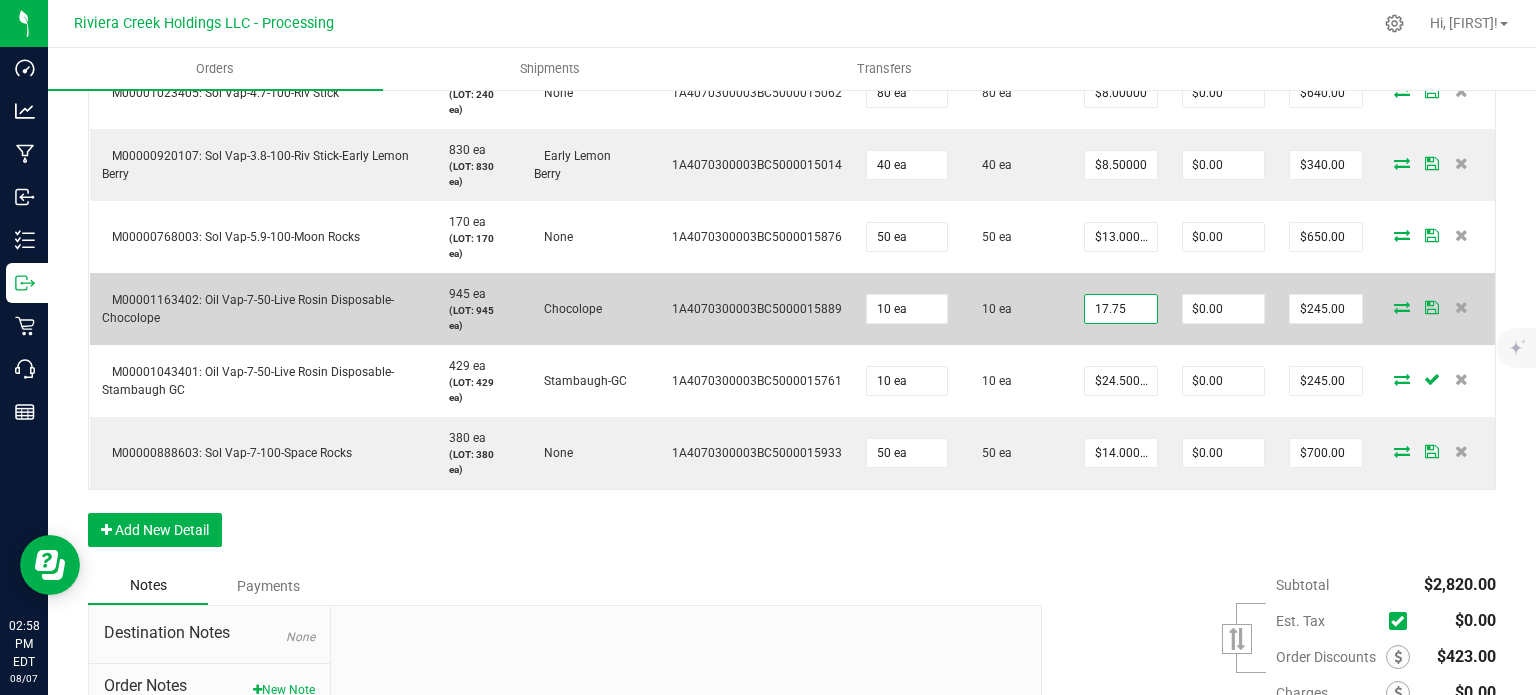 type on "0" 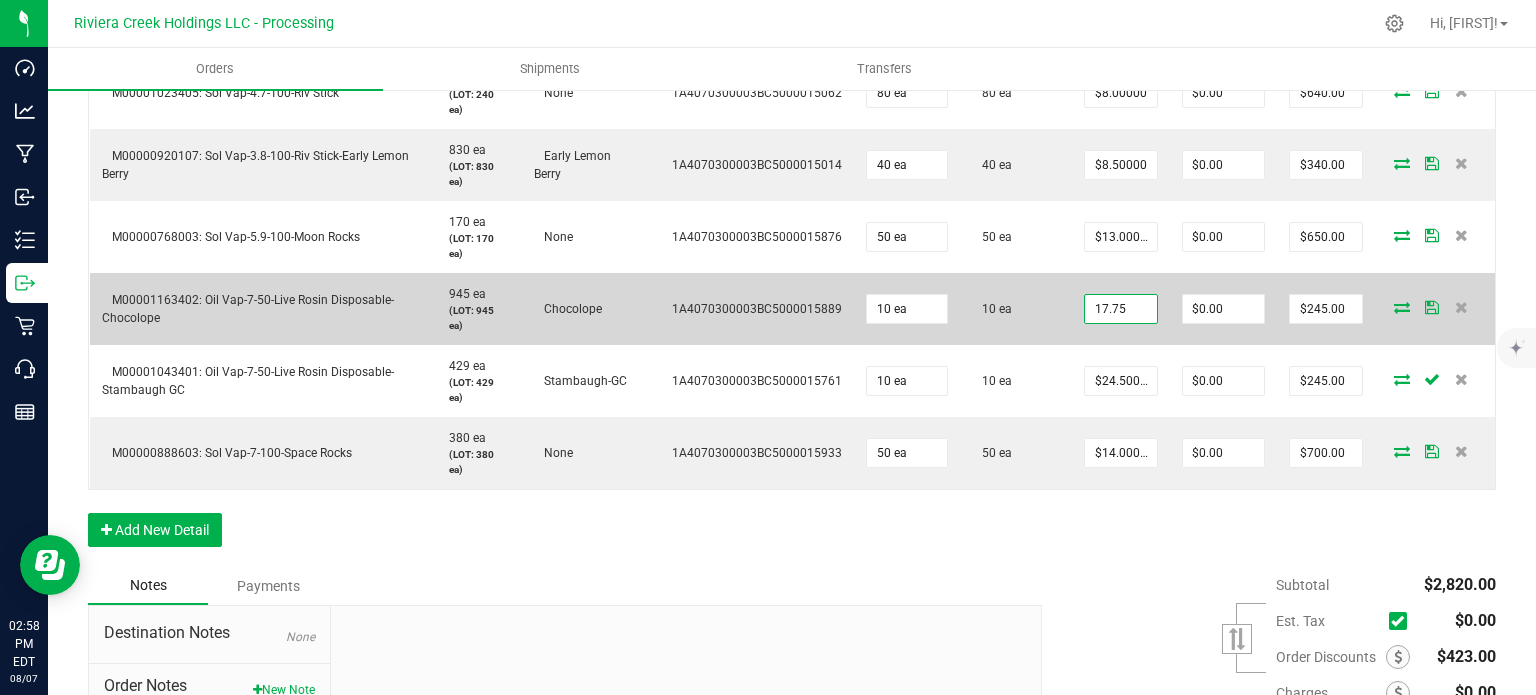 type on "$177.50" 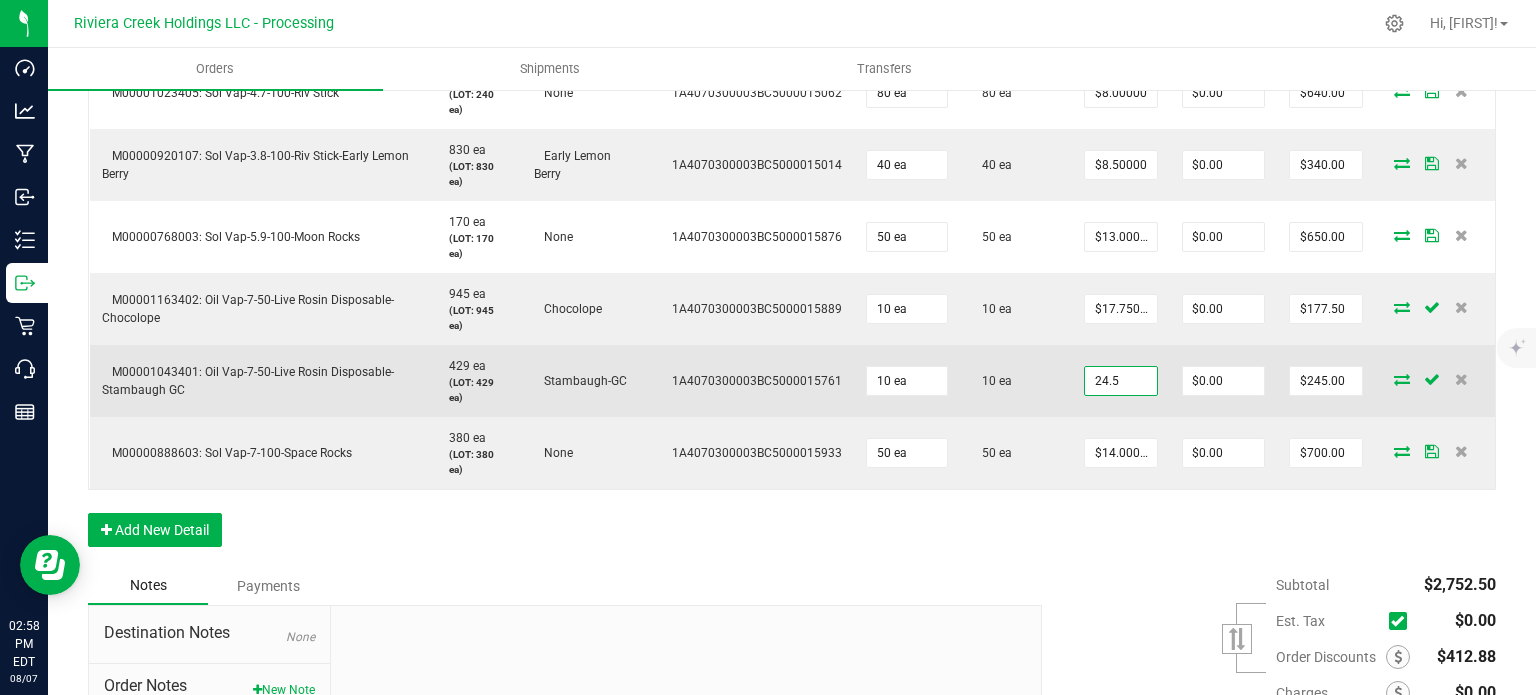click on "24.5" at bounding box center (1121, 381) 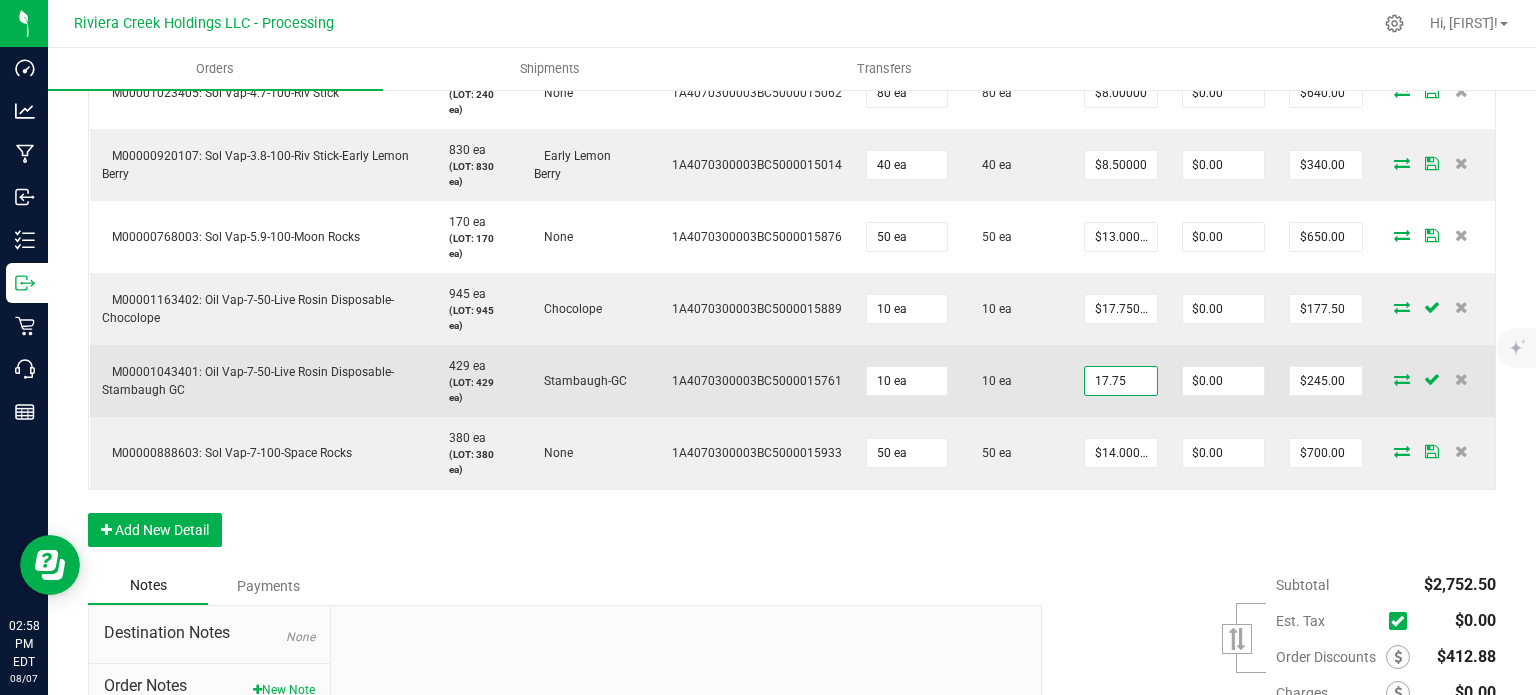 type on "$17.75000" 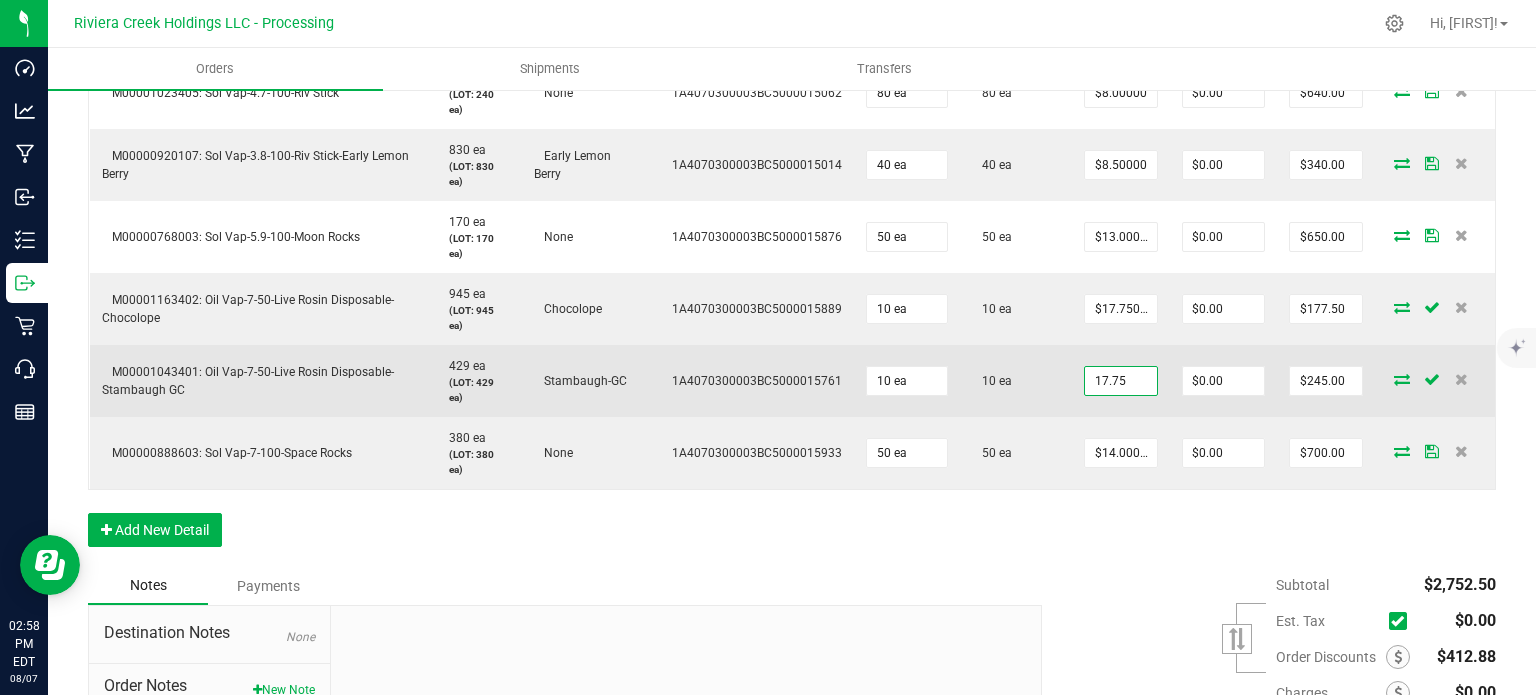 type on "0" 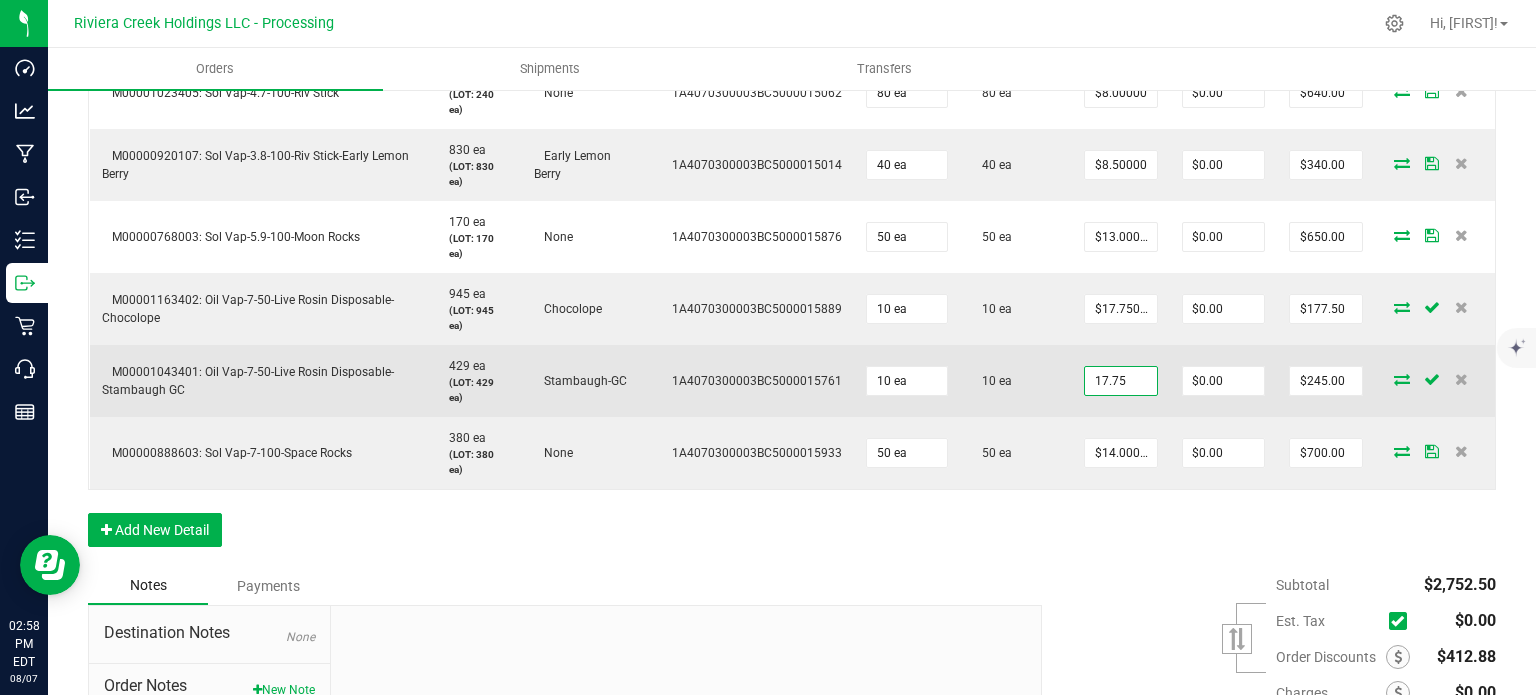 type on "$177.50" 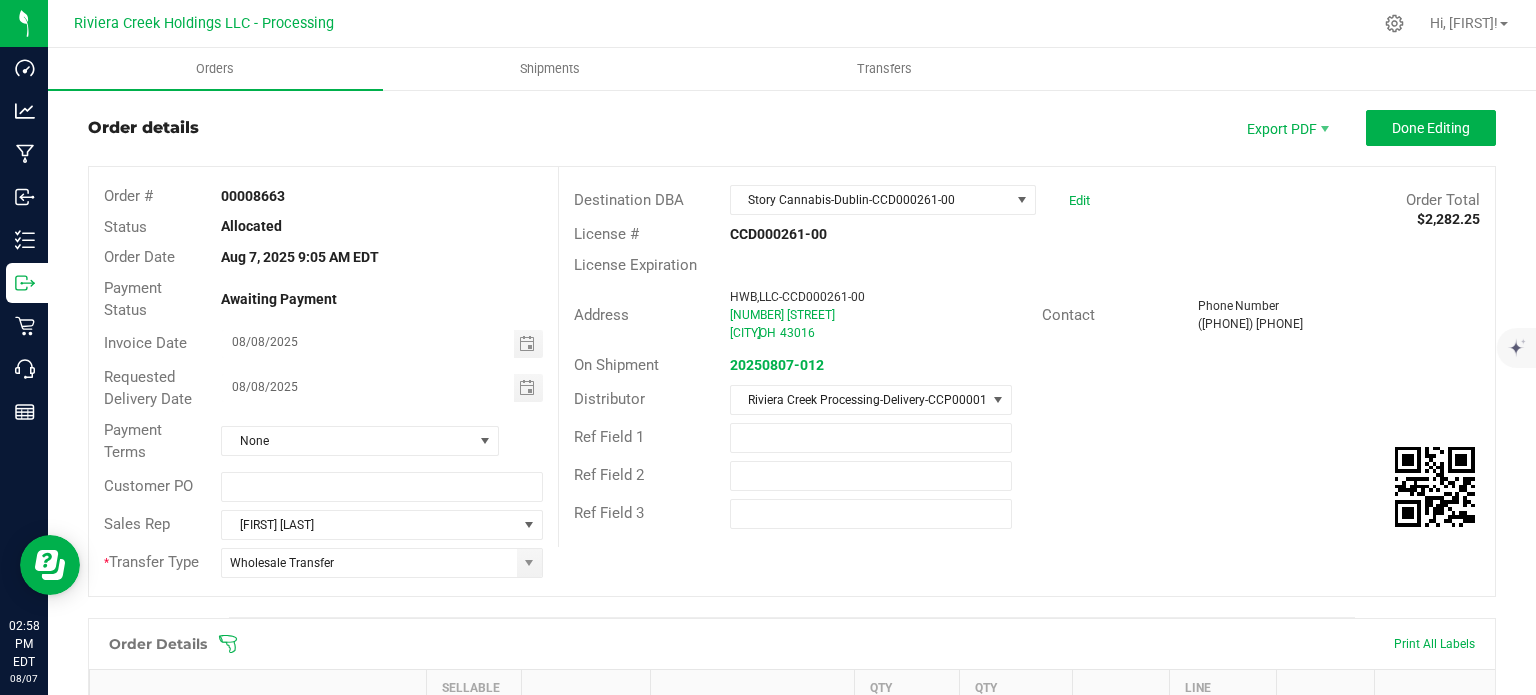 scroll, scrollTop: 0, scrollLeft: 0, axis: both 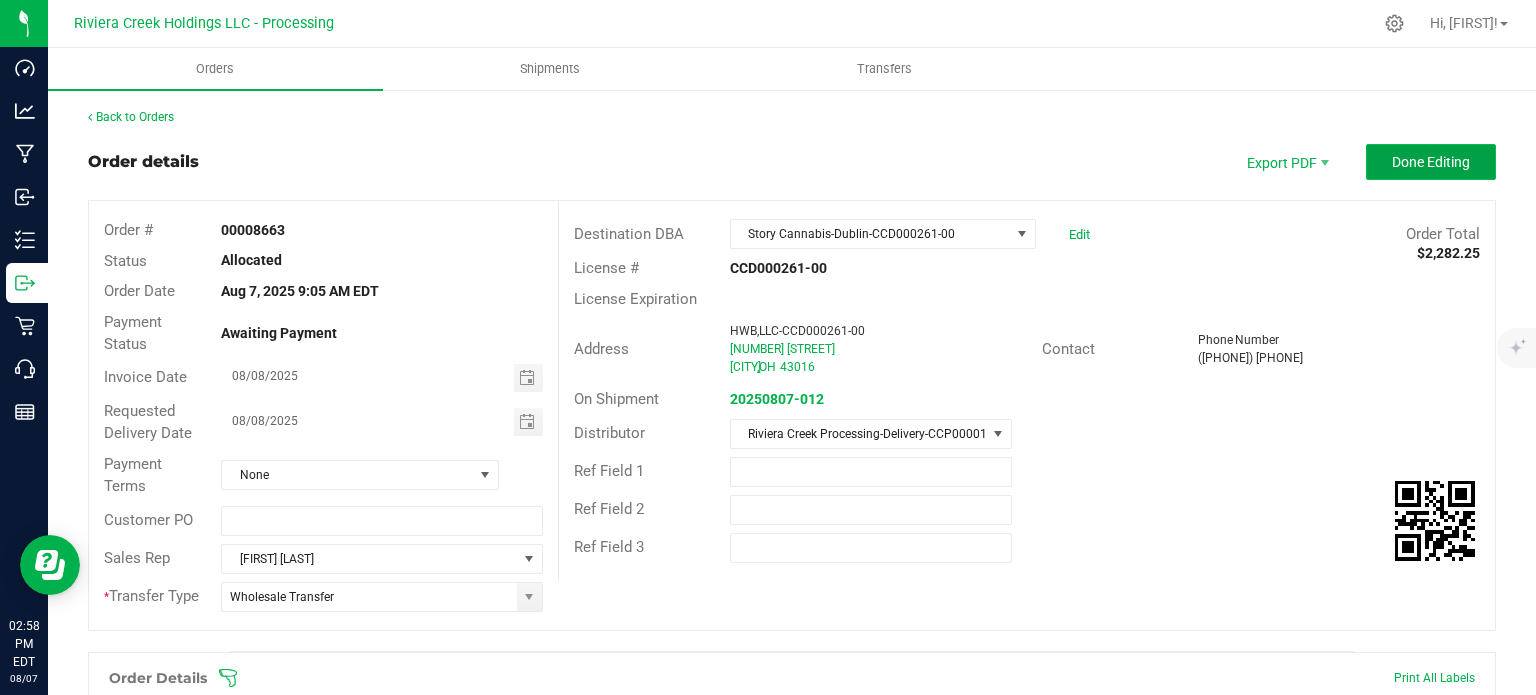 click on "Done Editing" at bounding box center [1431, 162] 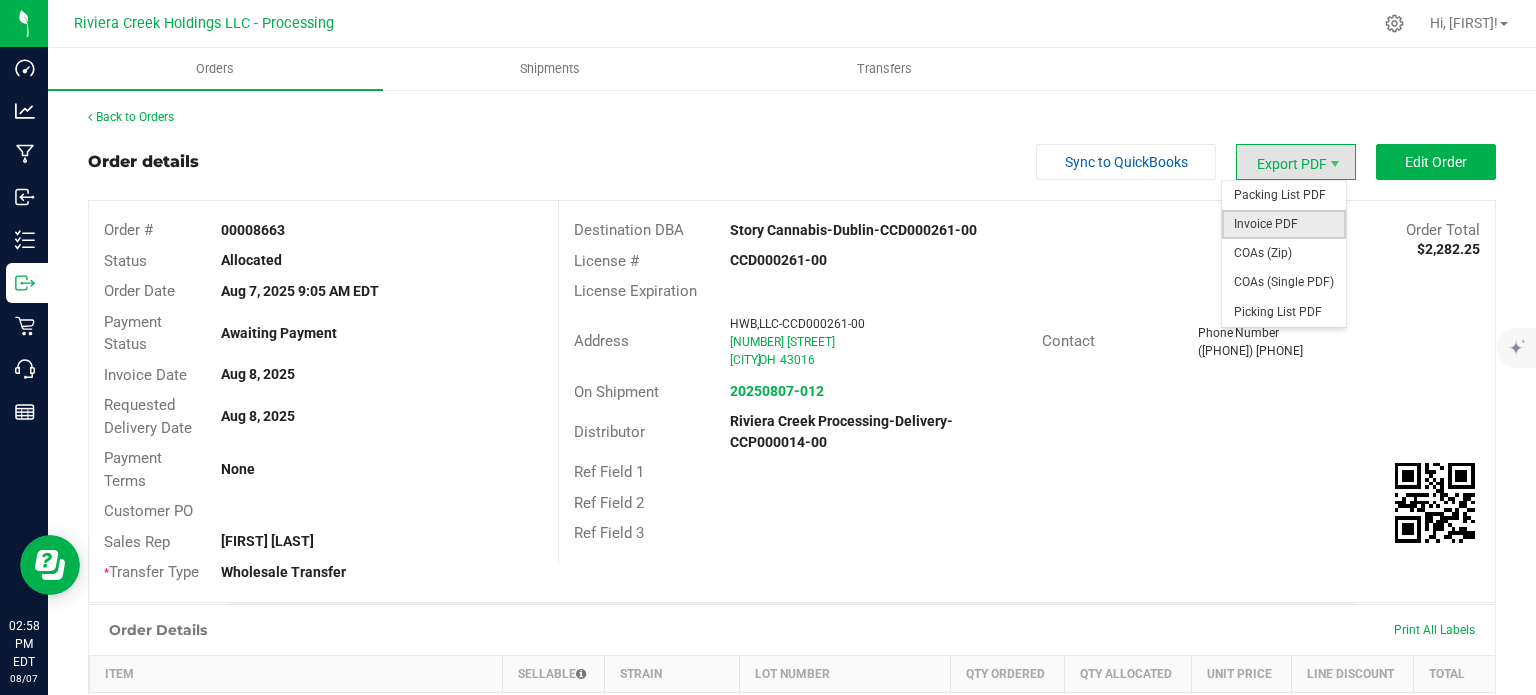 click on "Invoice PDF" at bounding box center (1284, 224) 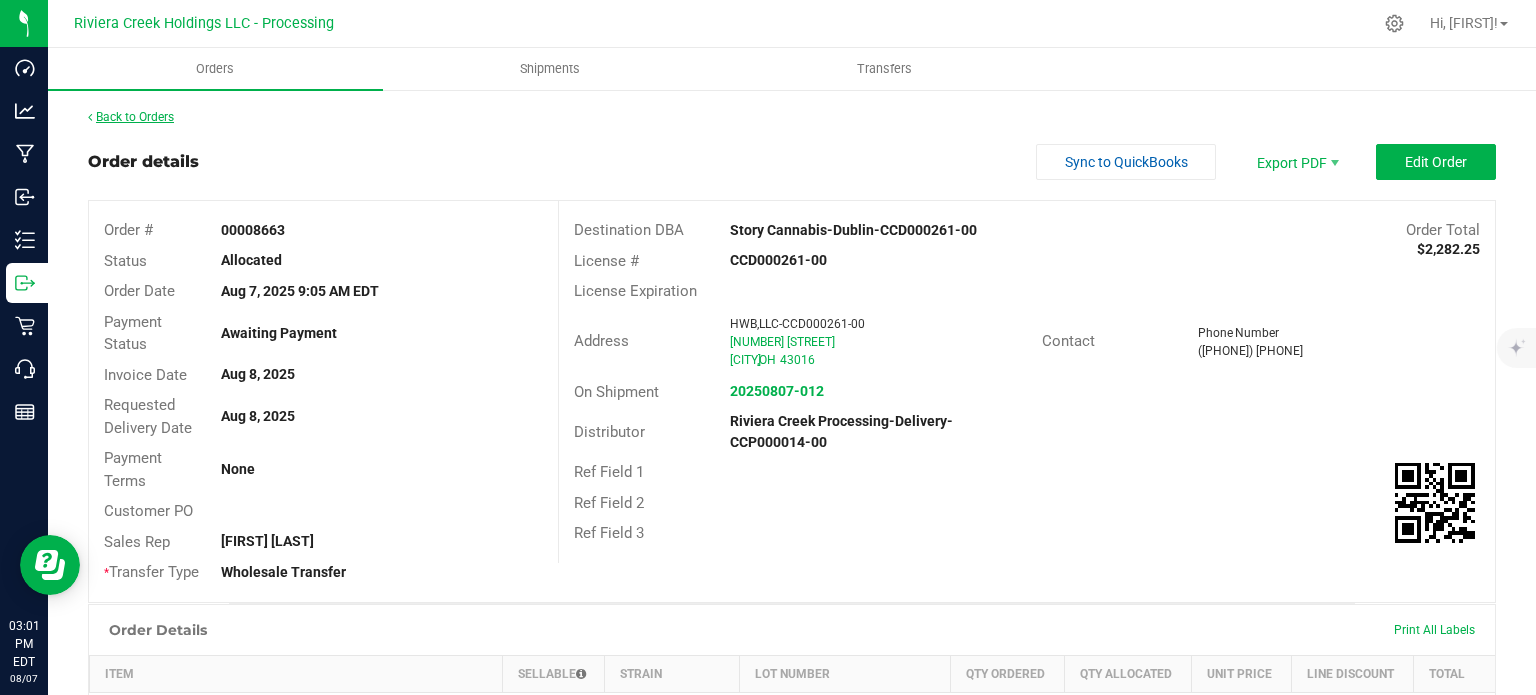 click on "Back to Orders" at bounding box center [131, 117] 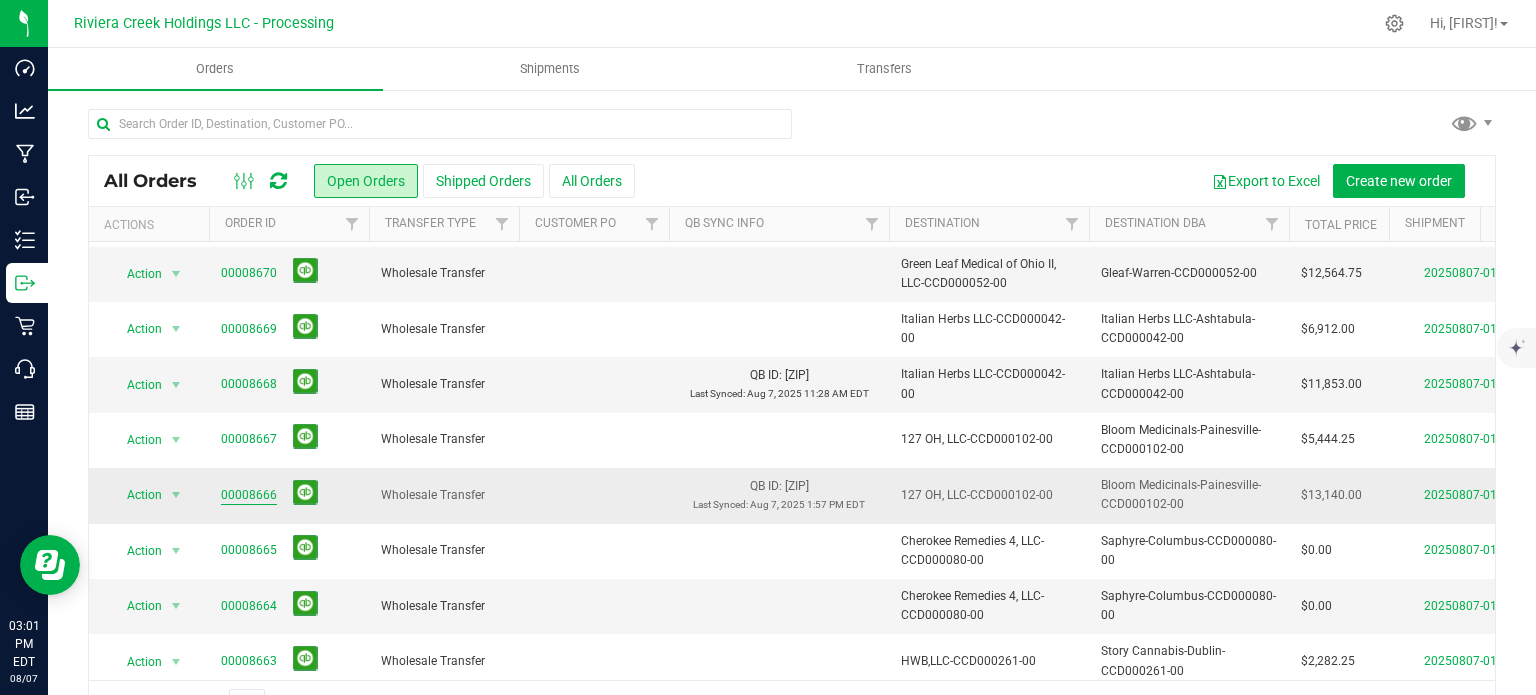 scroll, scrollTop: 300, scrollLeft: 0, axis: vertical 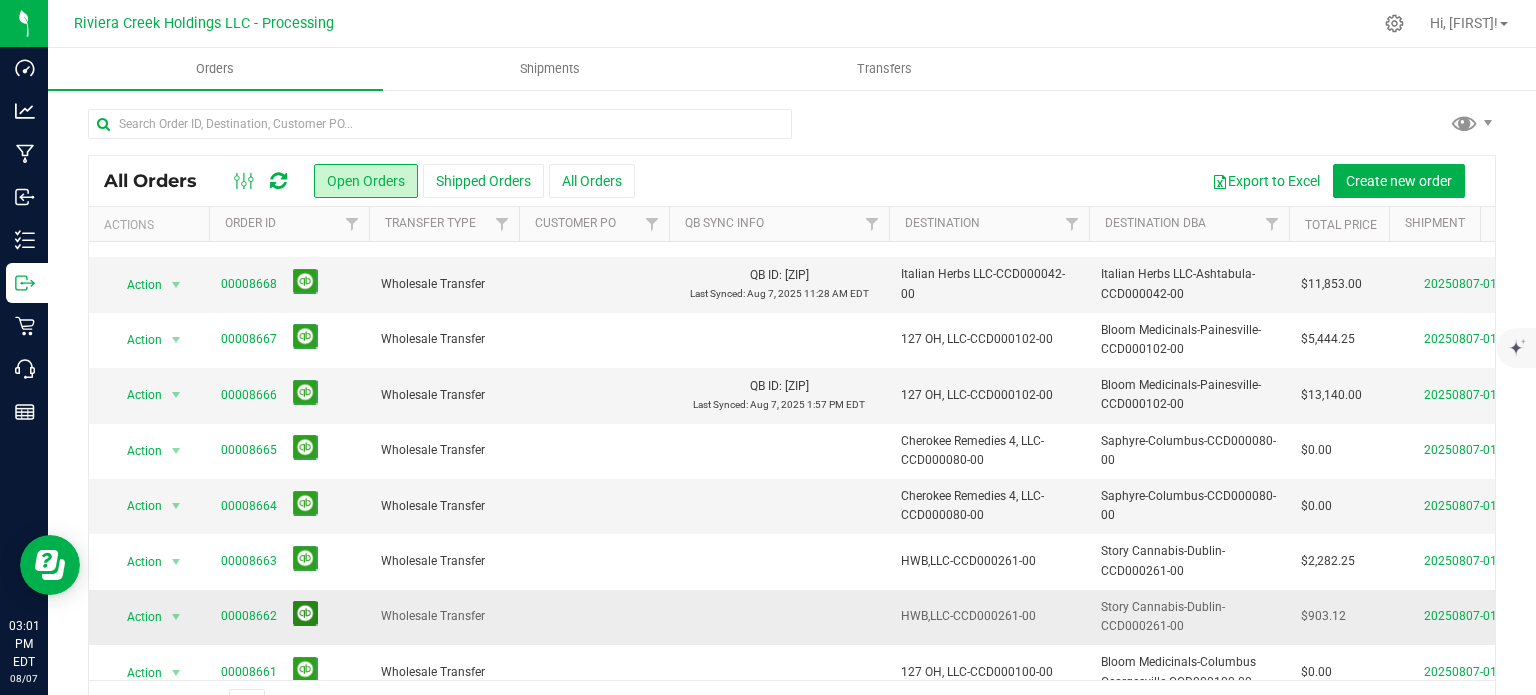 click at bounding box center [305, 613] 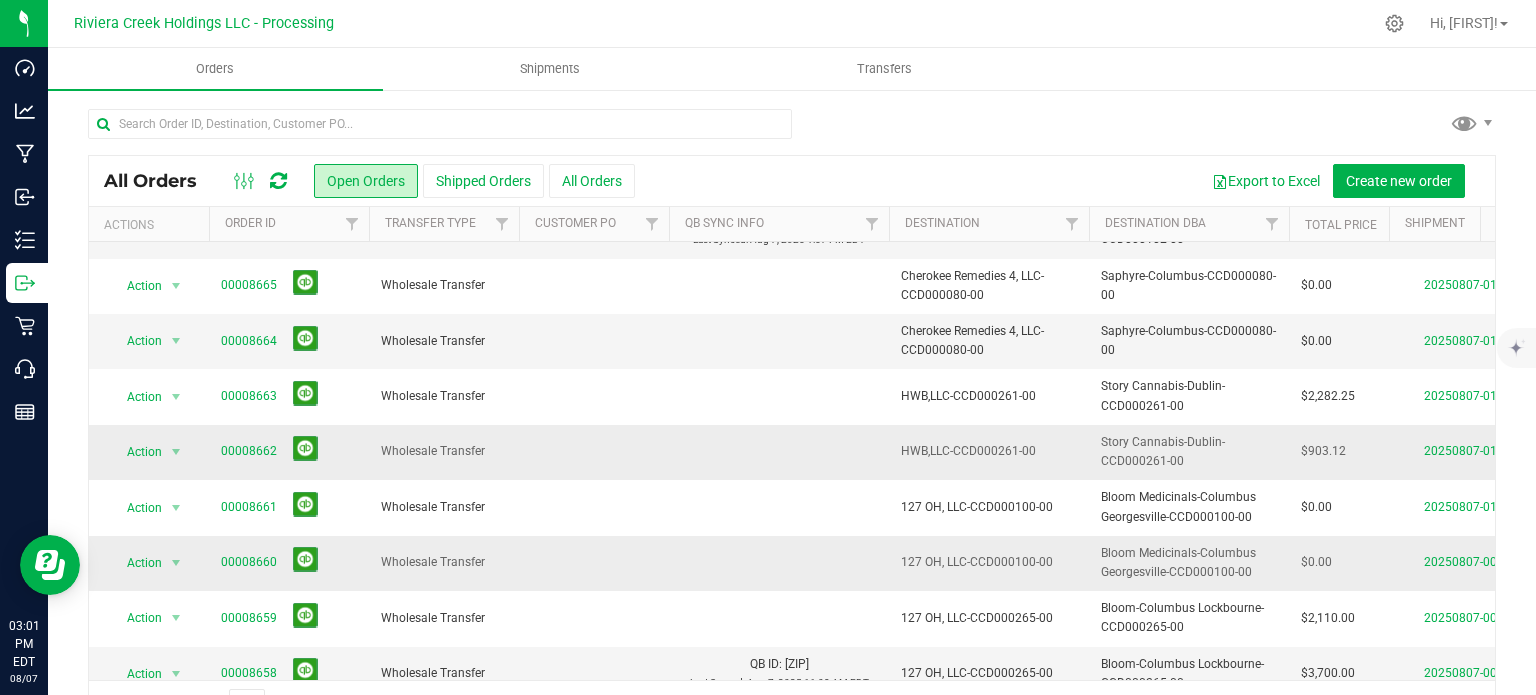 scroll, scrollTop: 500, scrollLeft: 0, axis: vertical 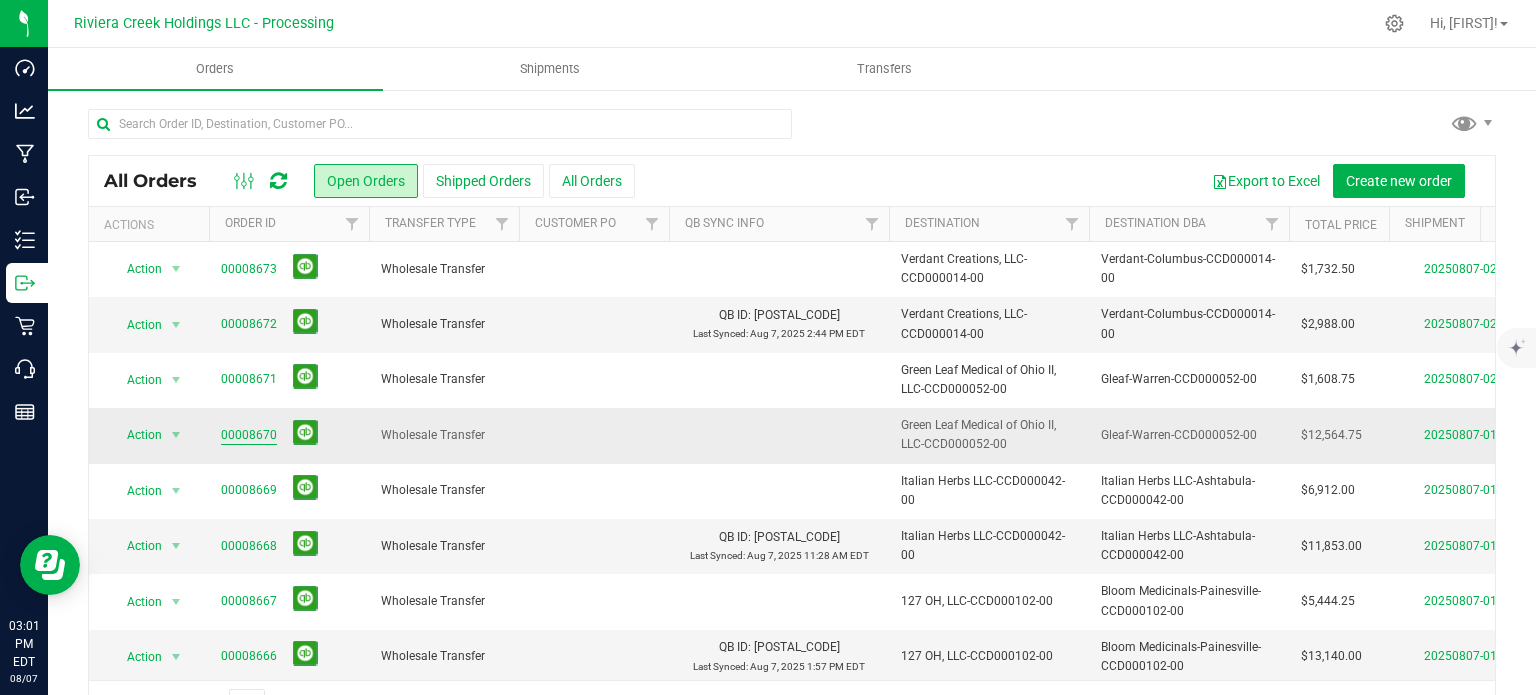 click on "00008670" at bounding box center [249, 435] 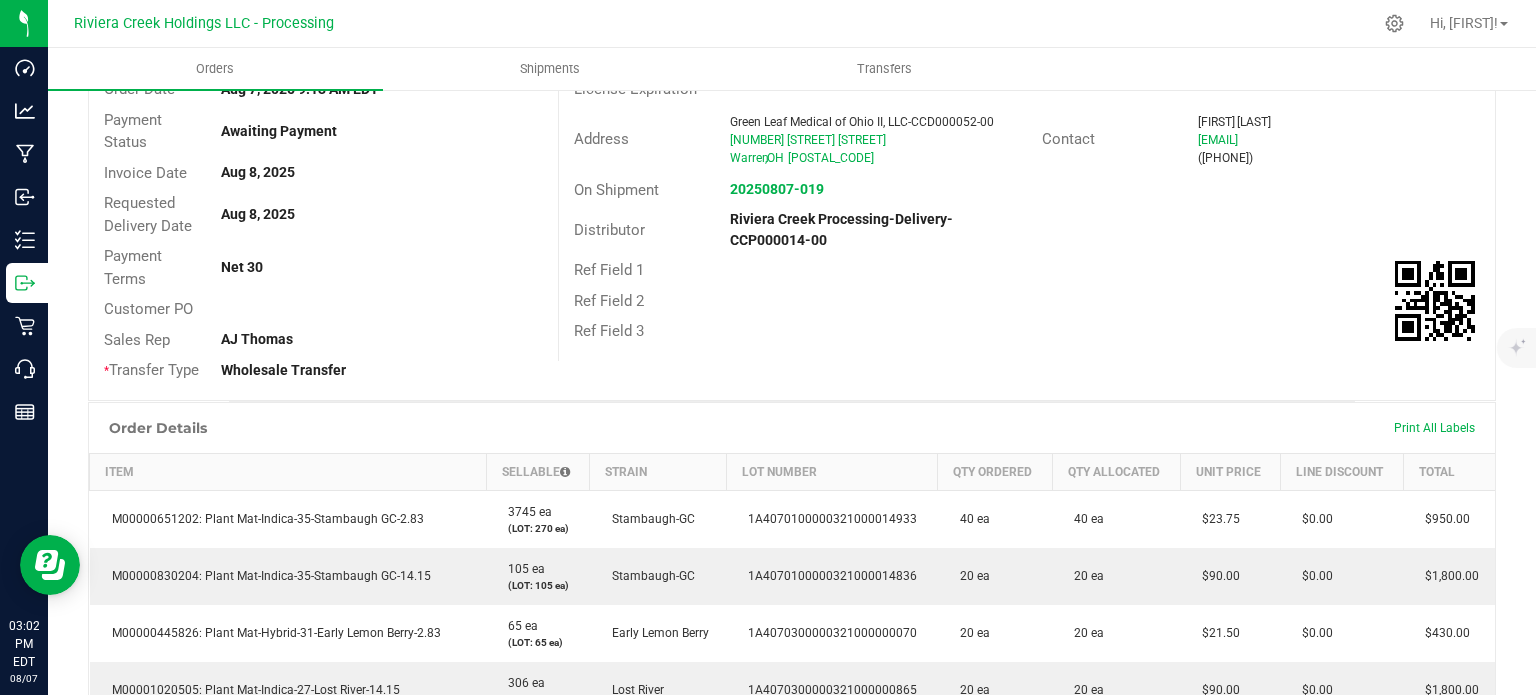 scroll, scrollTop: 400, scrollLeft: 0, axis: vertical 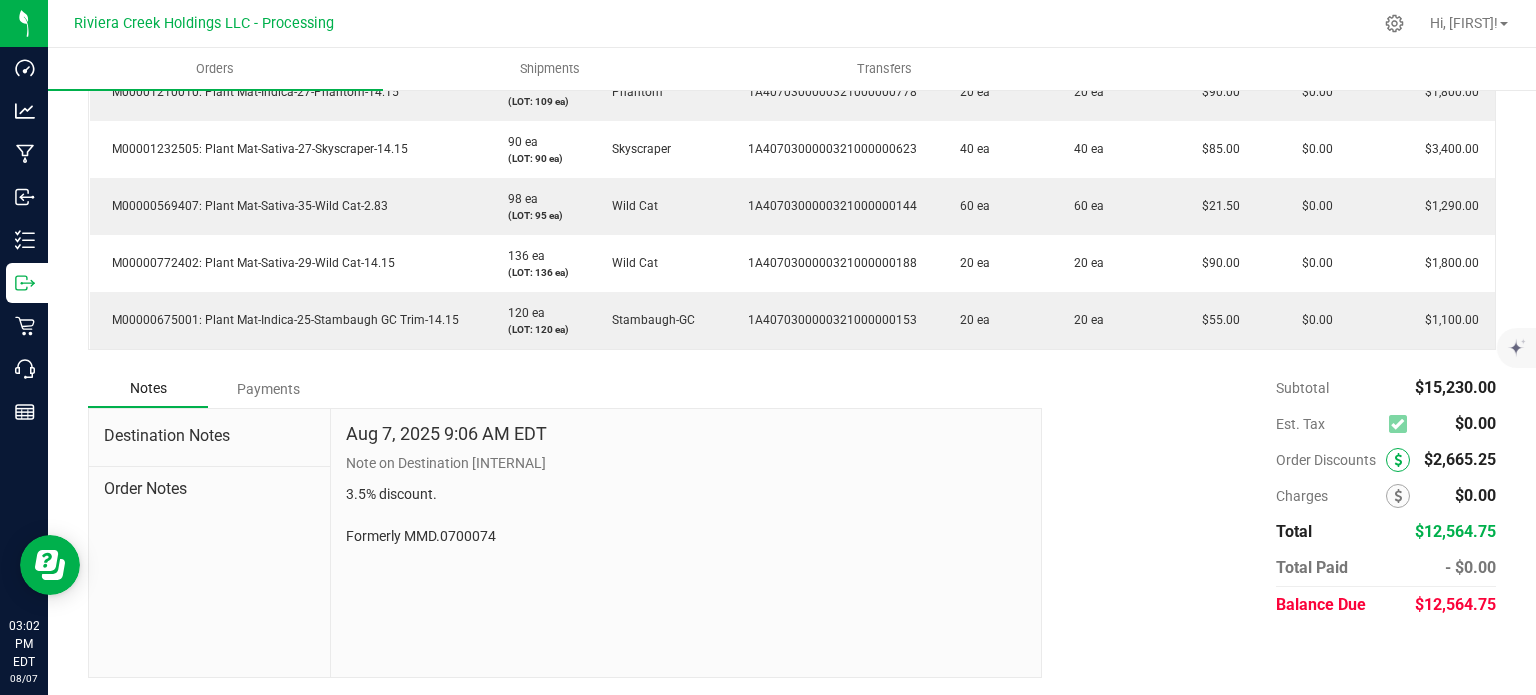 click at bounding box center [1398, 460] 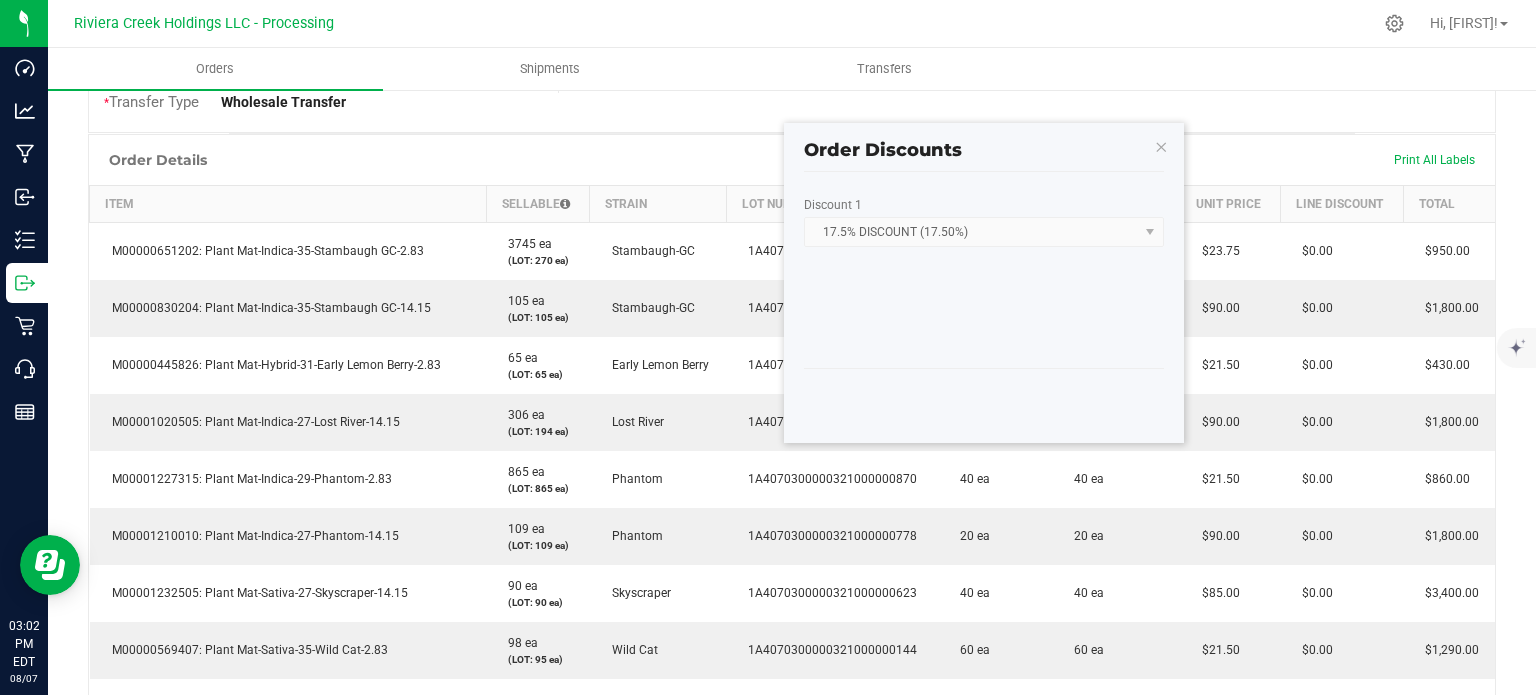 scroll, scrollTop: 414, scrollLeft: 0, axis: vertical 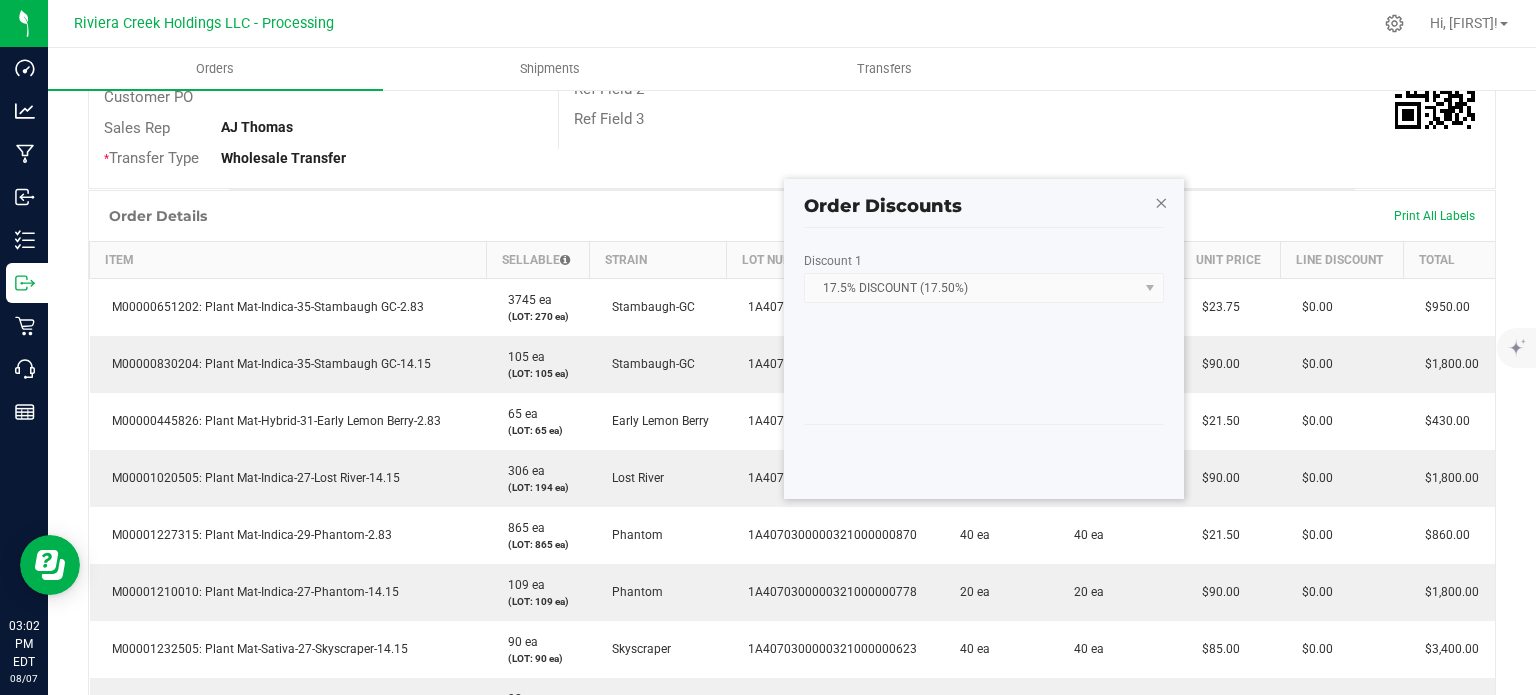 click at bounding box center (1161, 202) 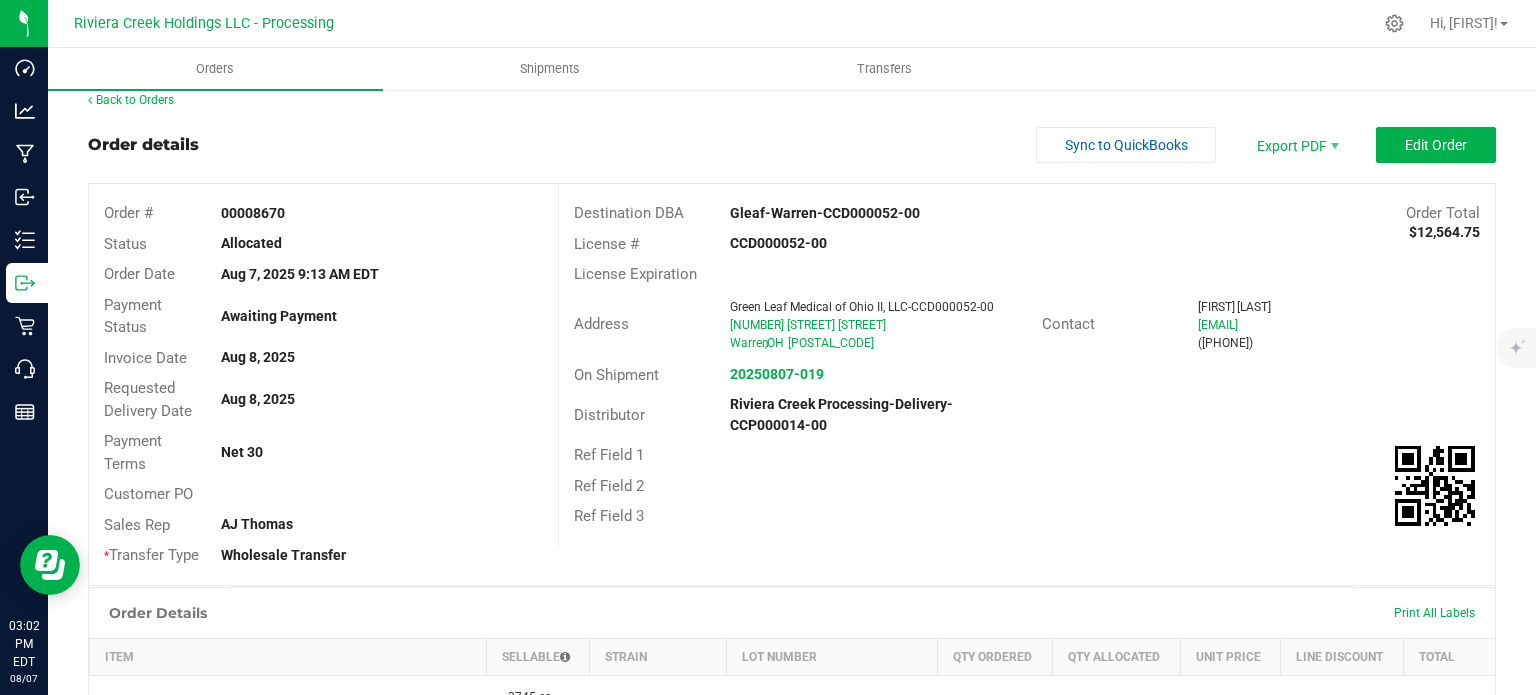 scroll, scrollTop: 14, scrollLeft: 0, axis: vertical 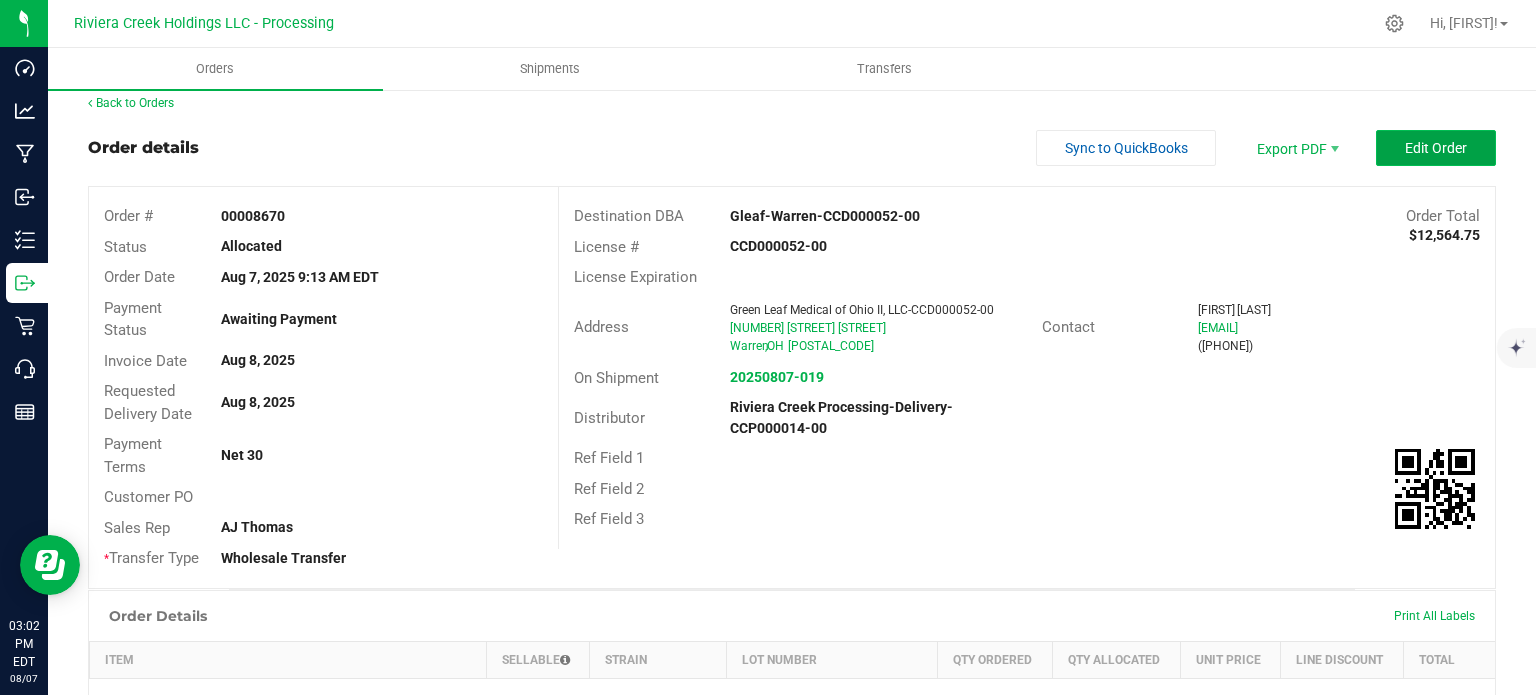 click on "Edit Order" at bounding box center [1436, 148] 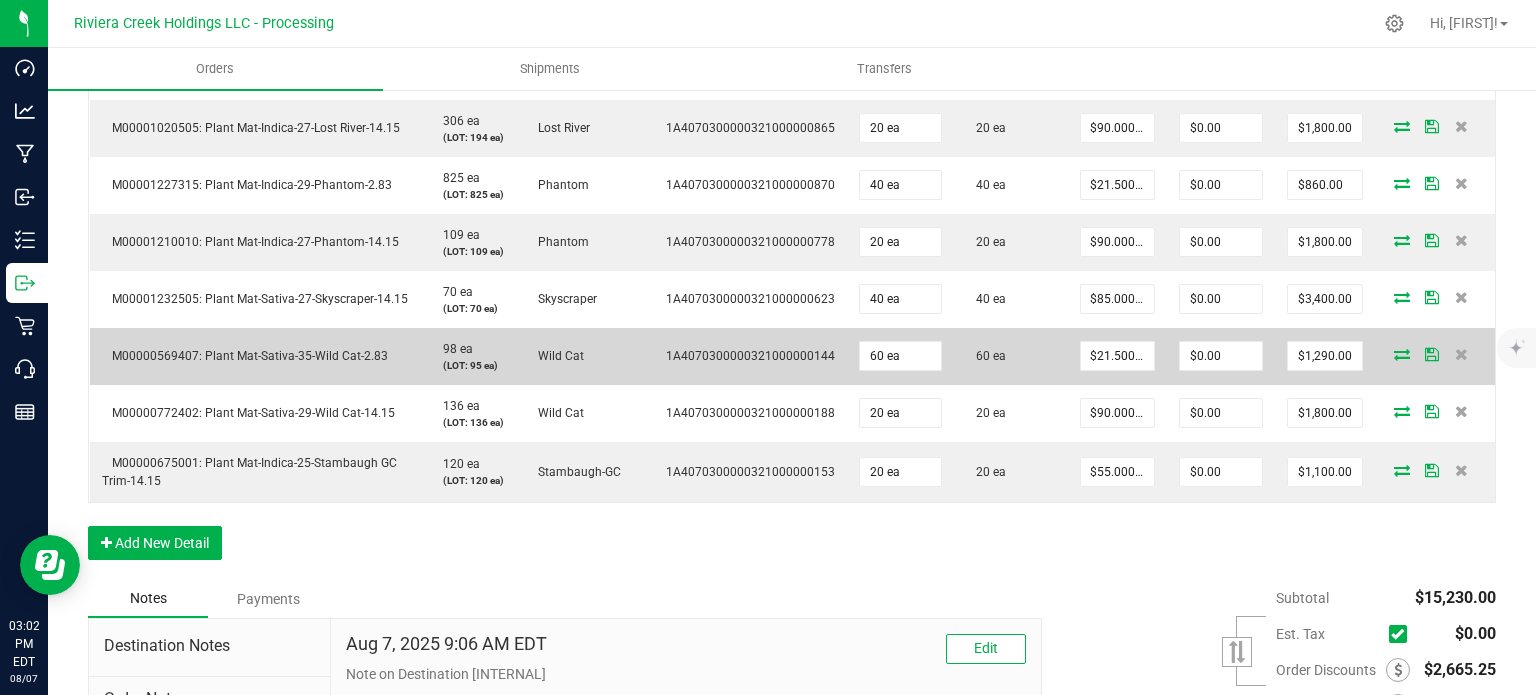 scroll, scrollTop: 714, scrollLeft: 0, axis: vertical 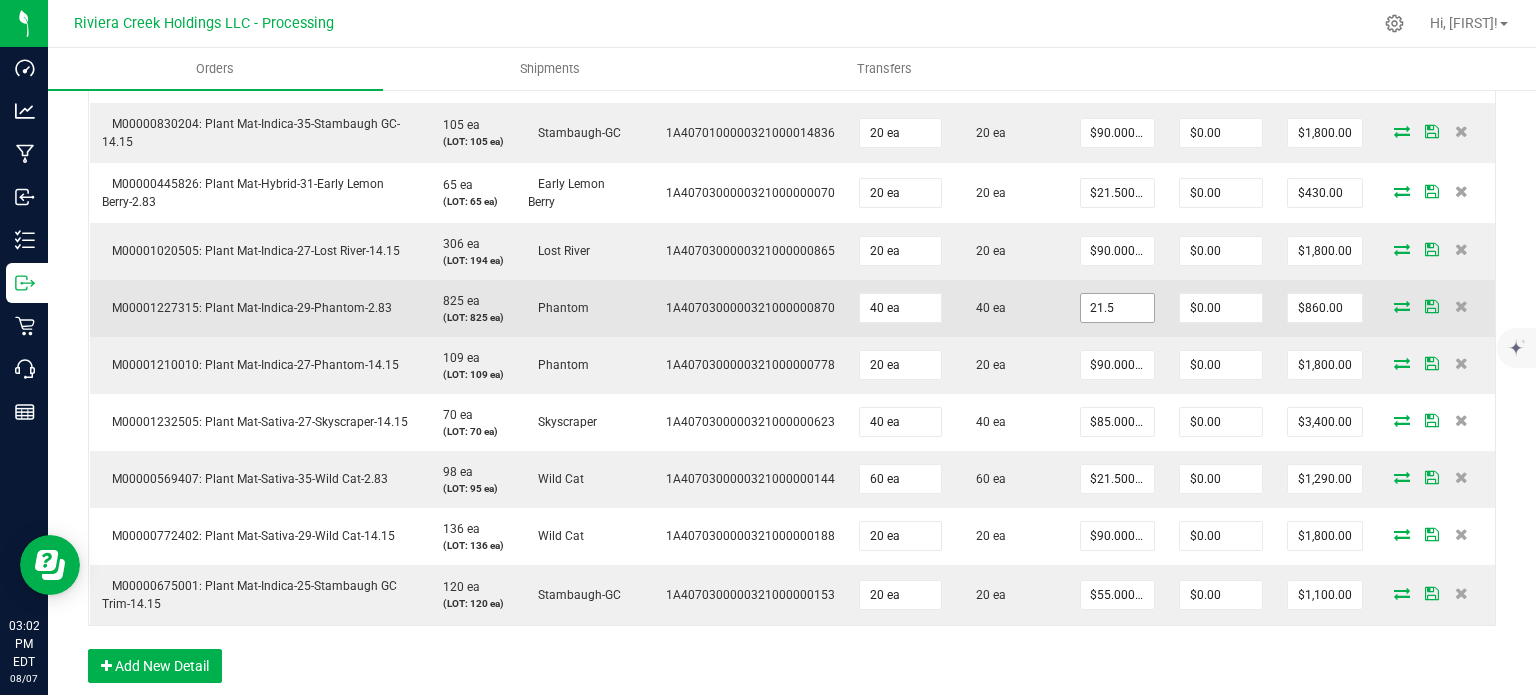 click on "21.5" at bounding box center (1117, 308) 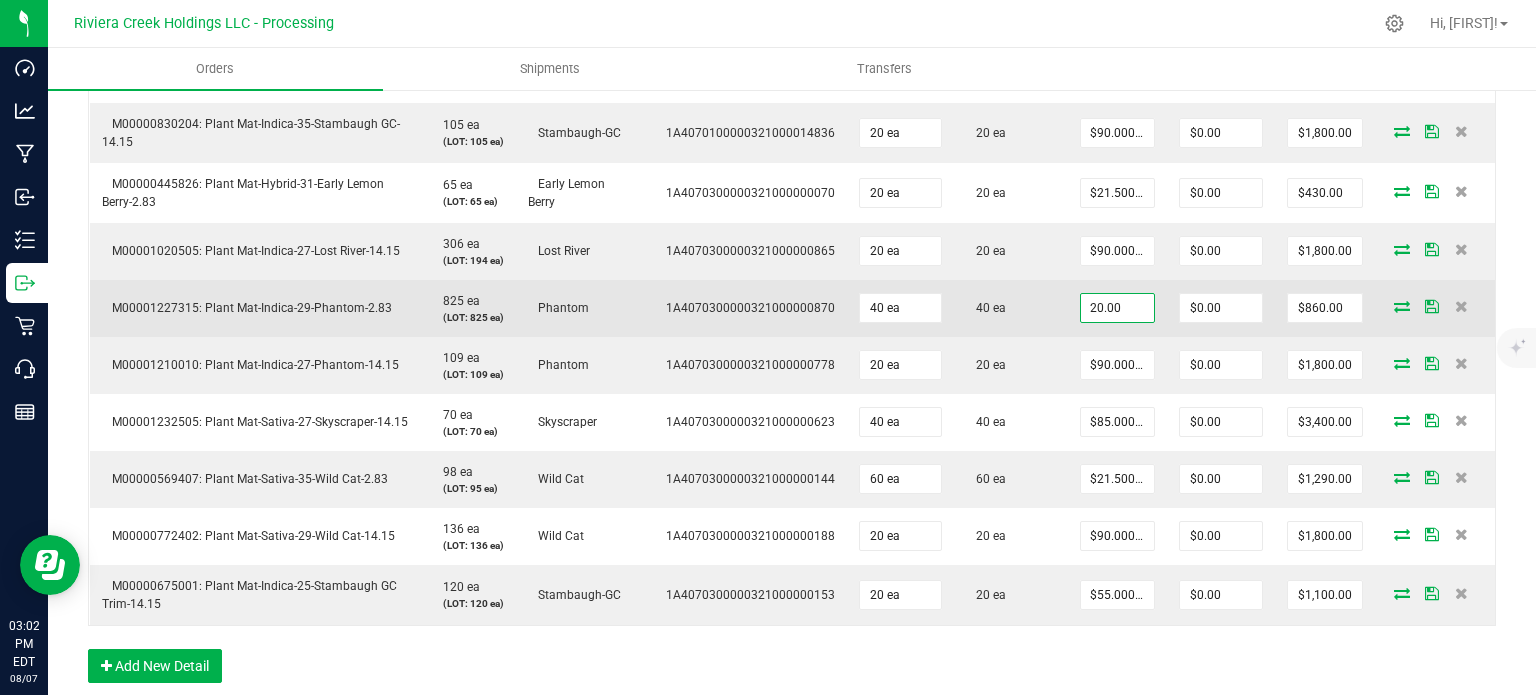 type on "$20.00000" 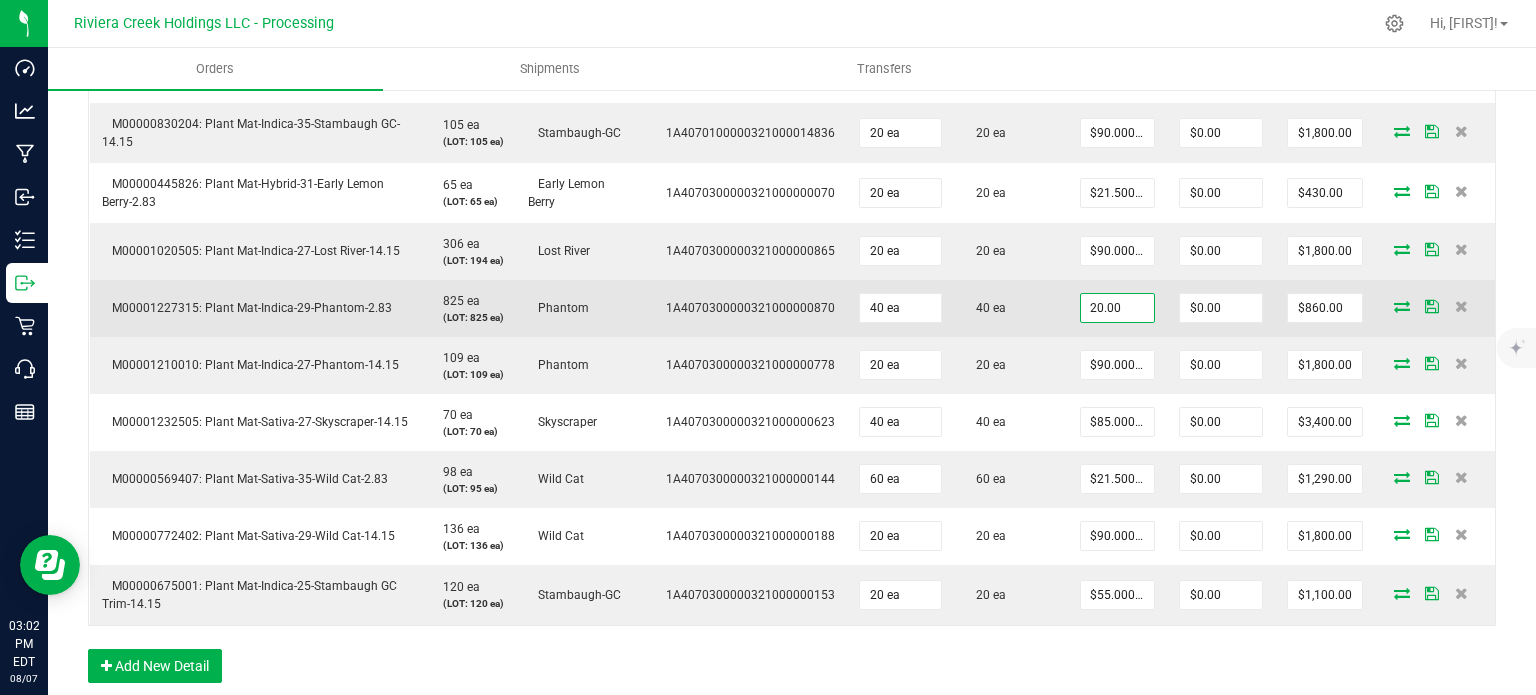 type on "0" 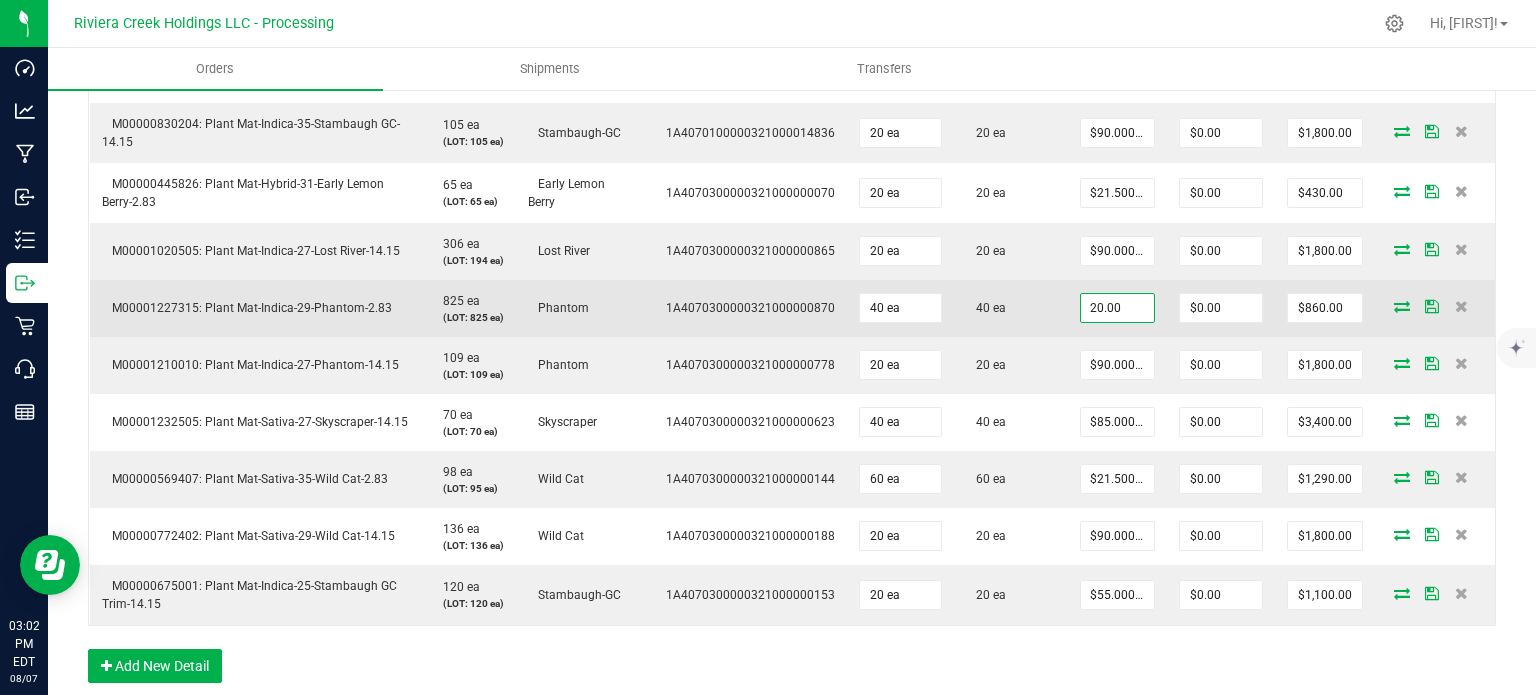 type on "$800.00" 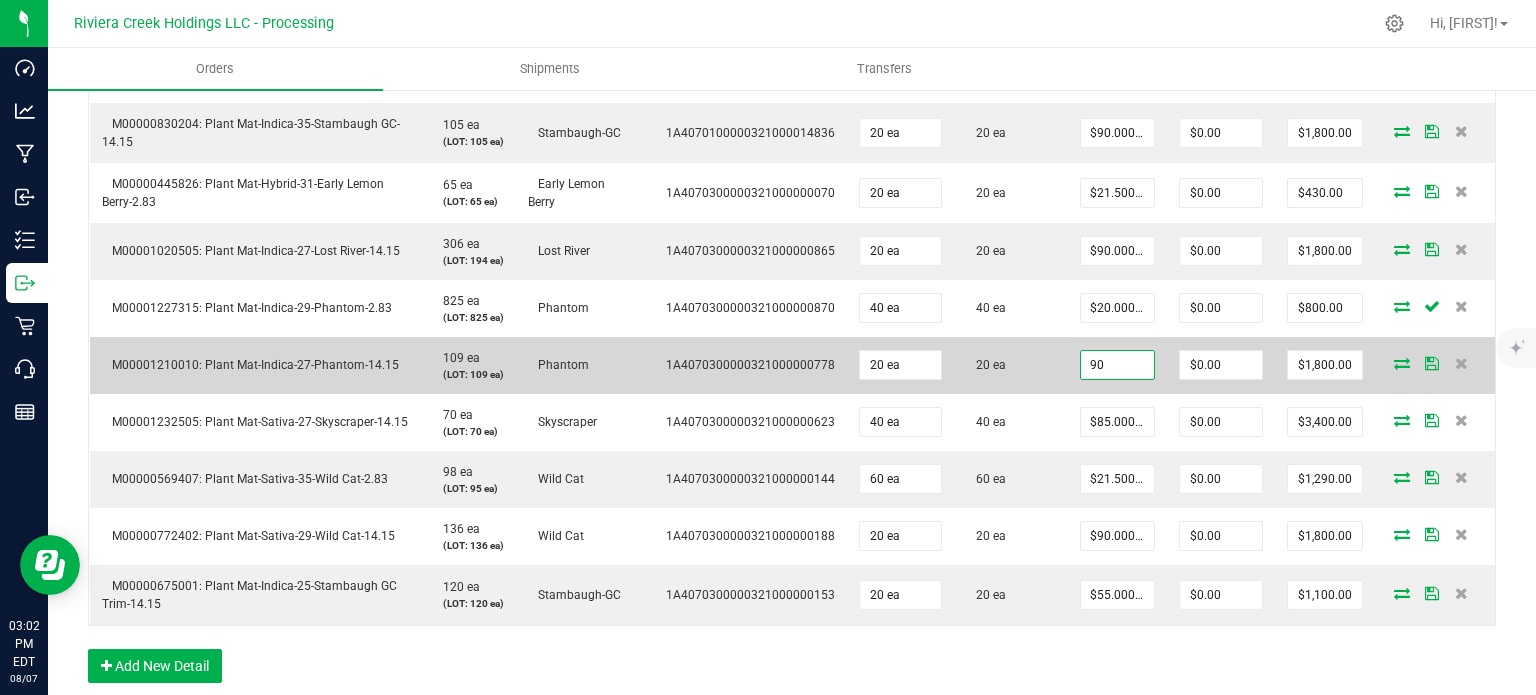 click on "90" at bounding box center (1117, 365) 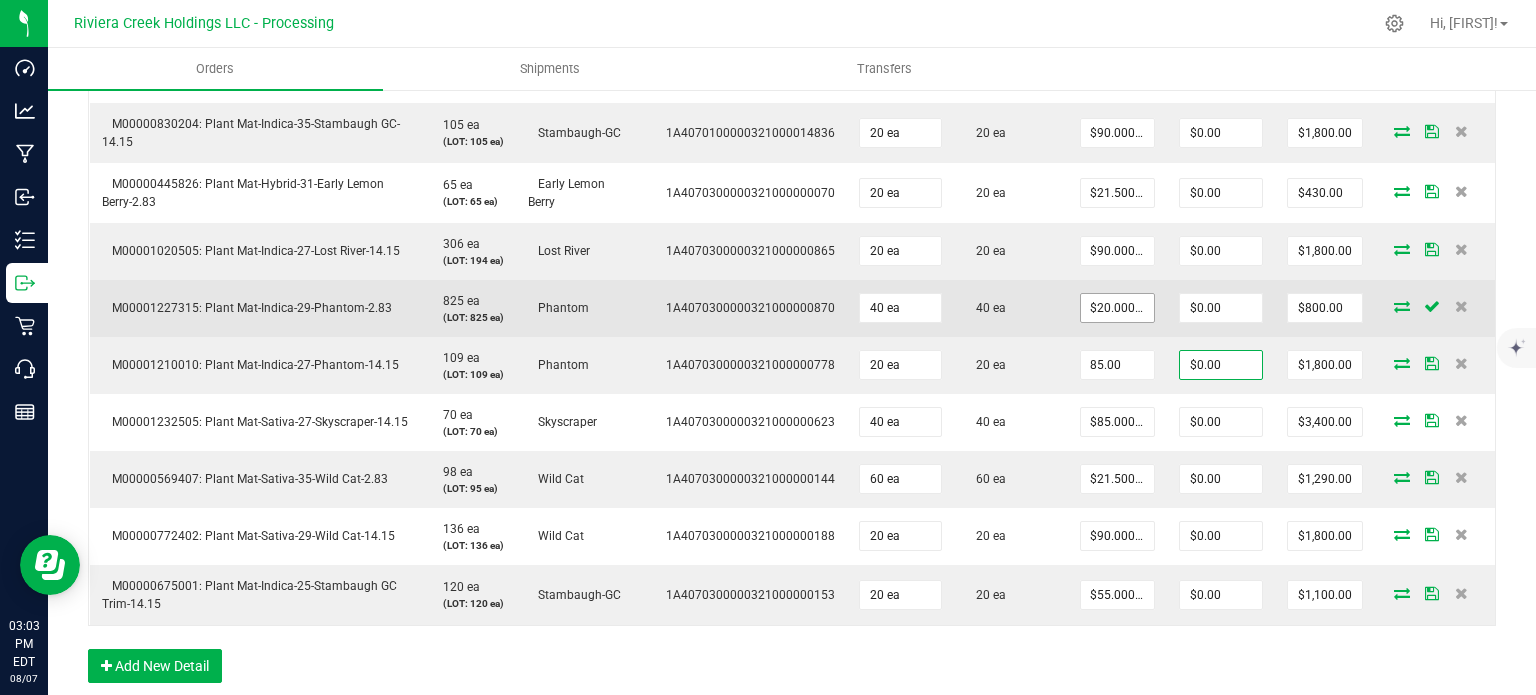 type on "$85.00000" 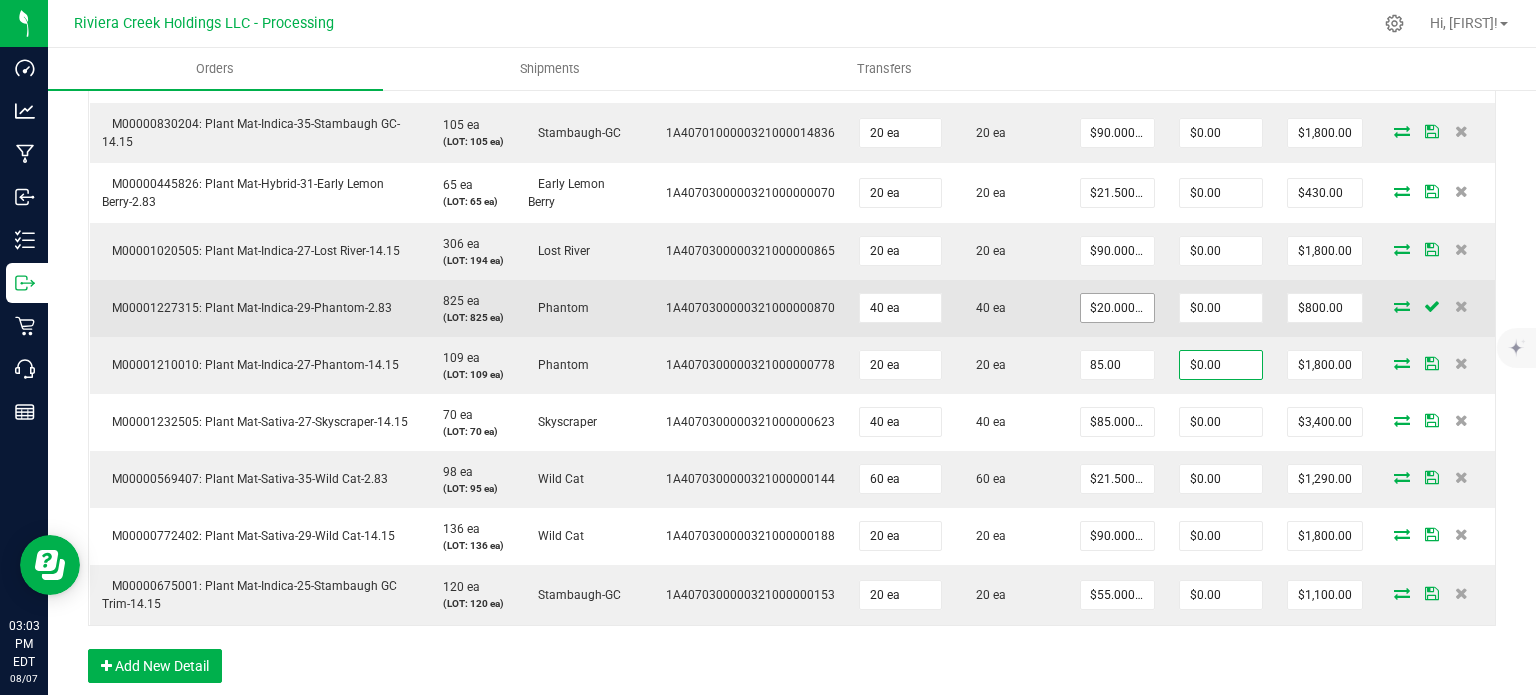 type on "0" 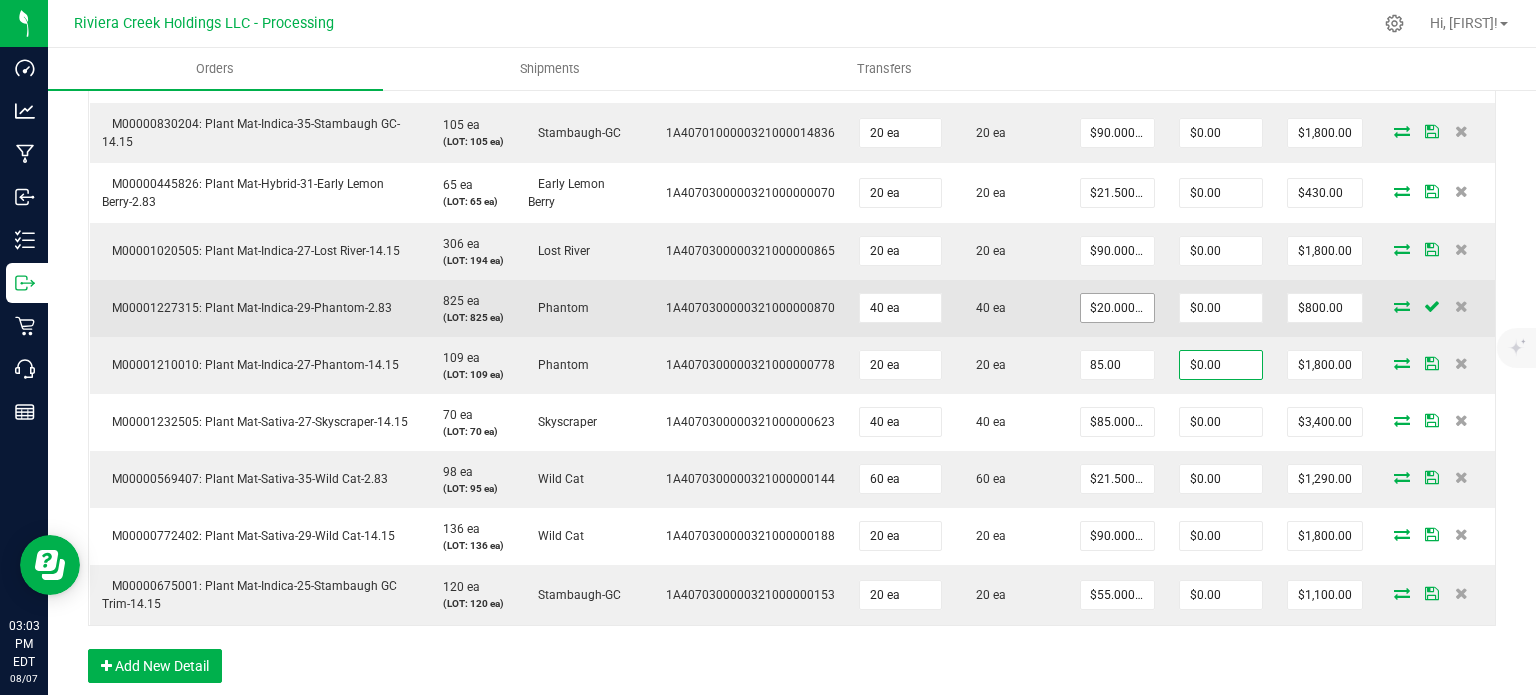 type on "$1,700.00" 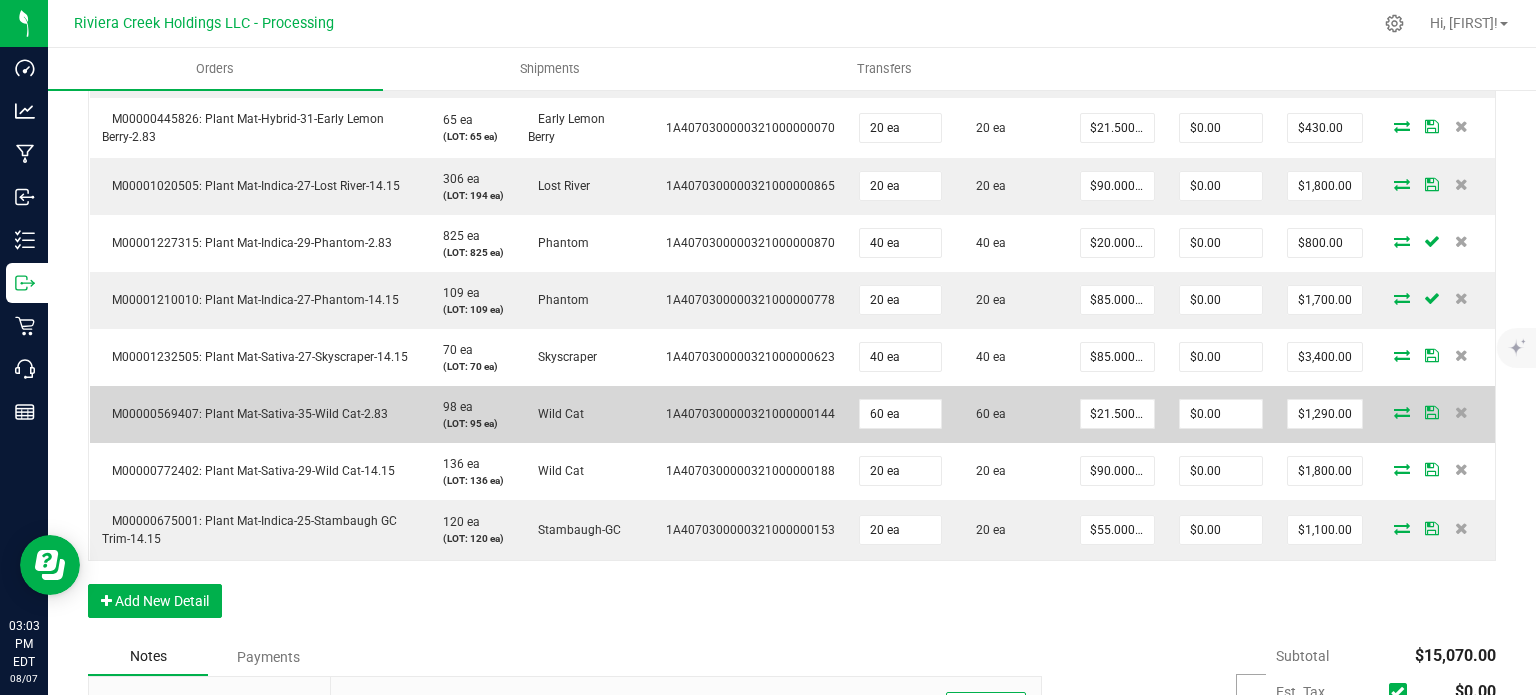 scroll, scrollTop: 814, scrollLeft: 0, axis: vertical 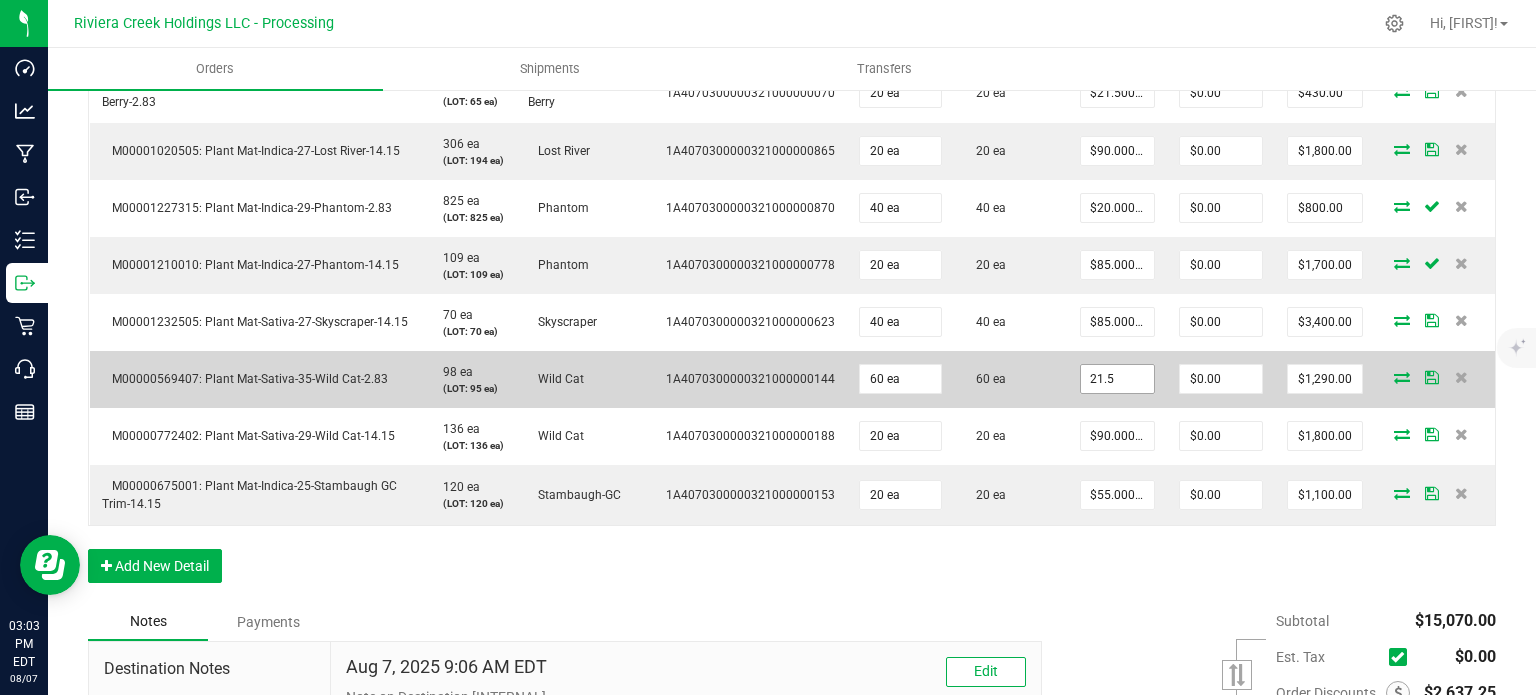 click on "21.5" at bounding box center [1117, 379] 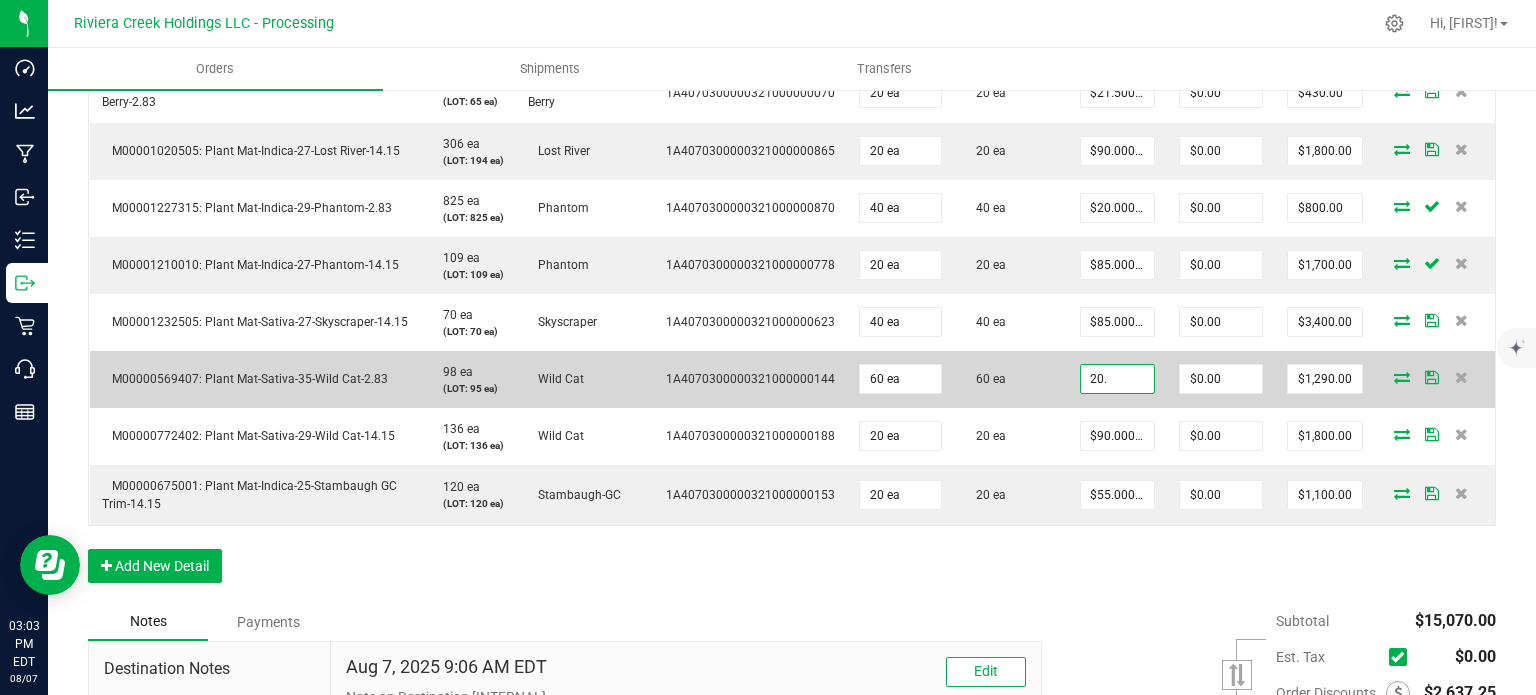 type on "$20.00000" 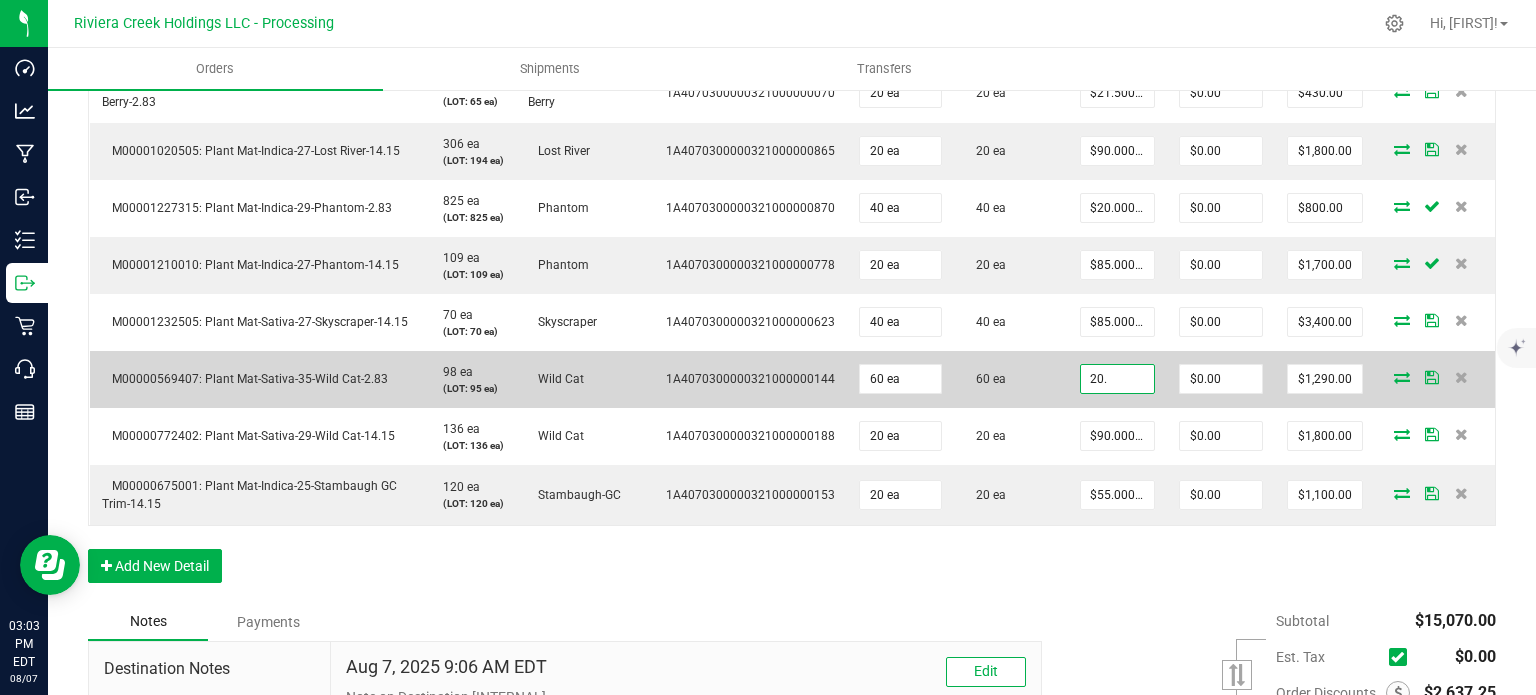 type on "0" 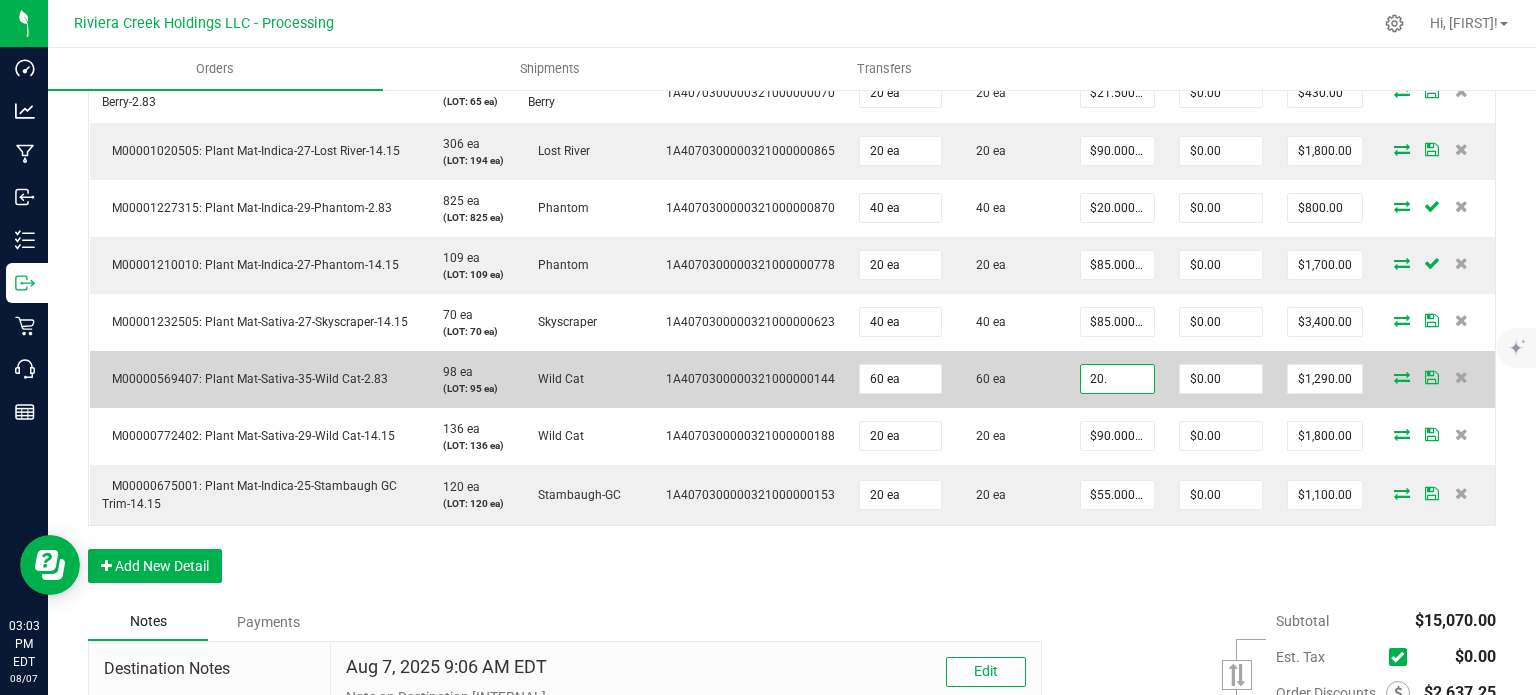 type on "$1,200.00" 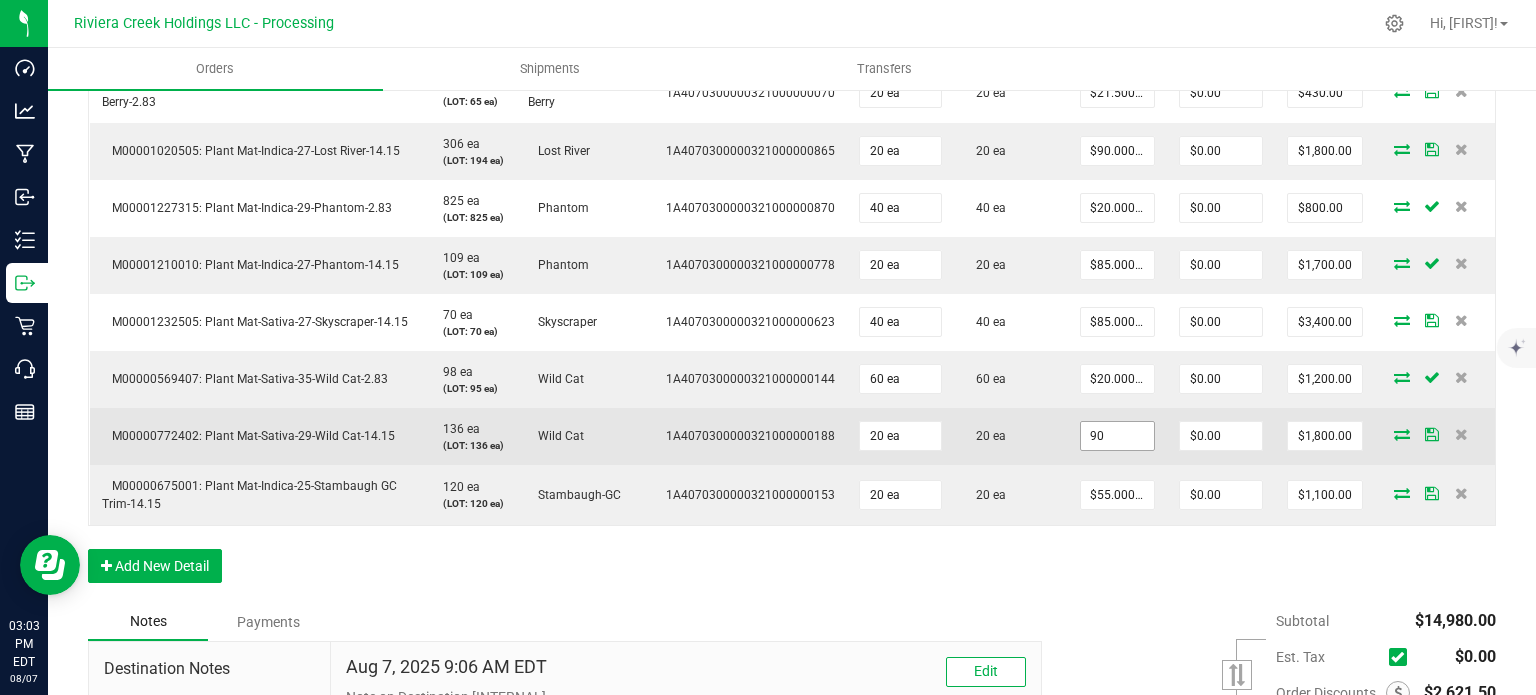 click on "90" at bounding box center [1117, 436] 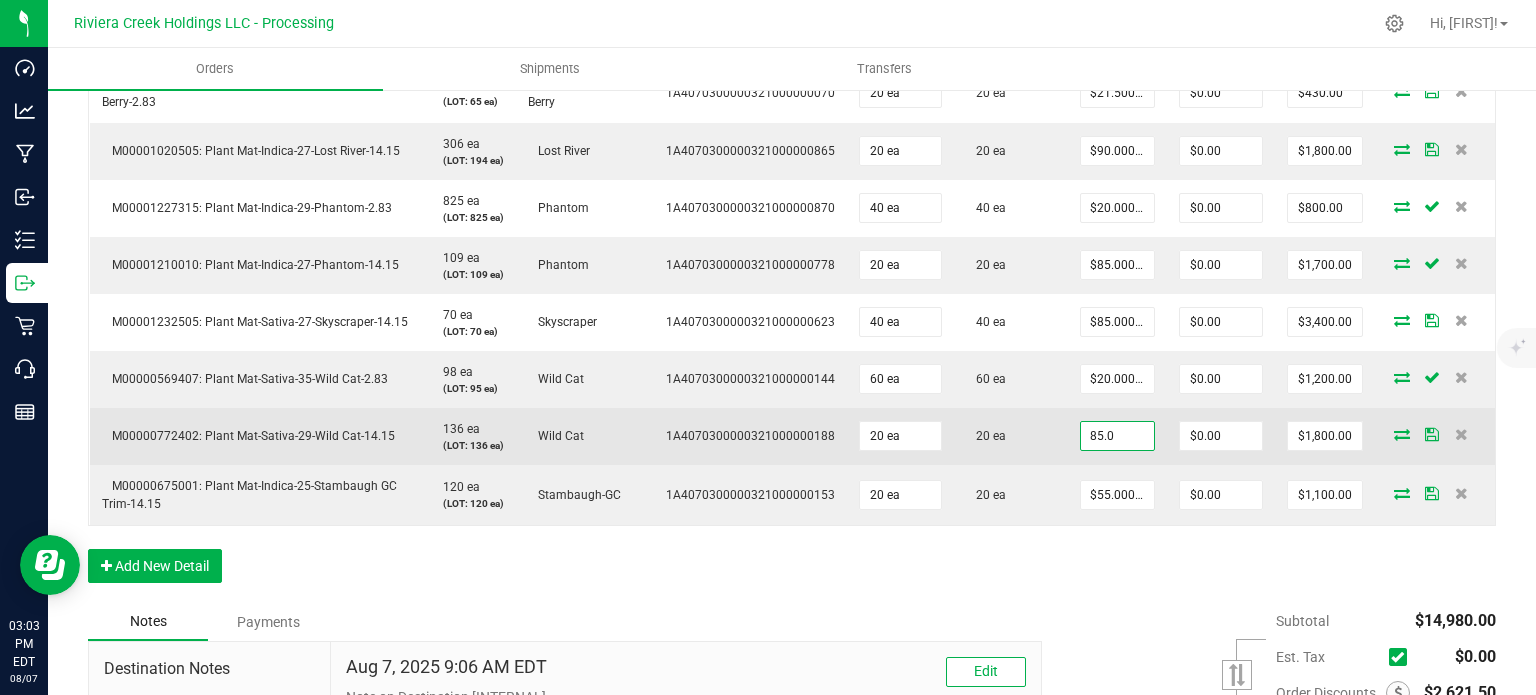 type on "$85.00000" 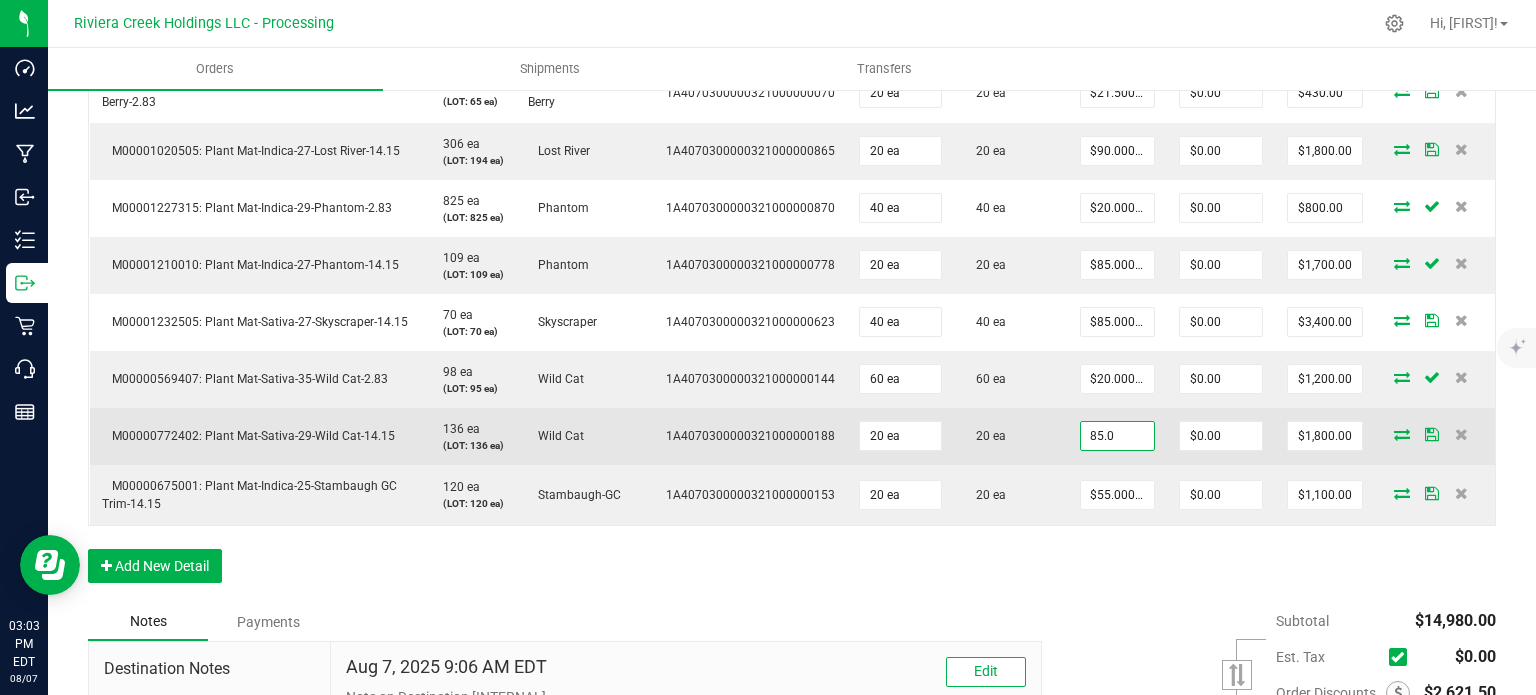 type on "0" 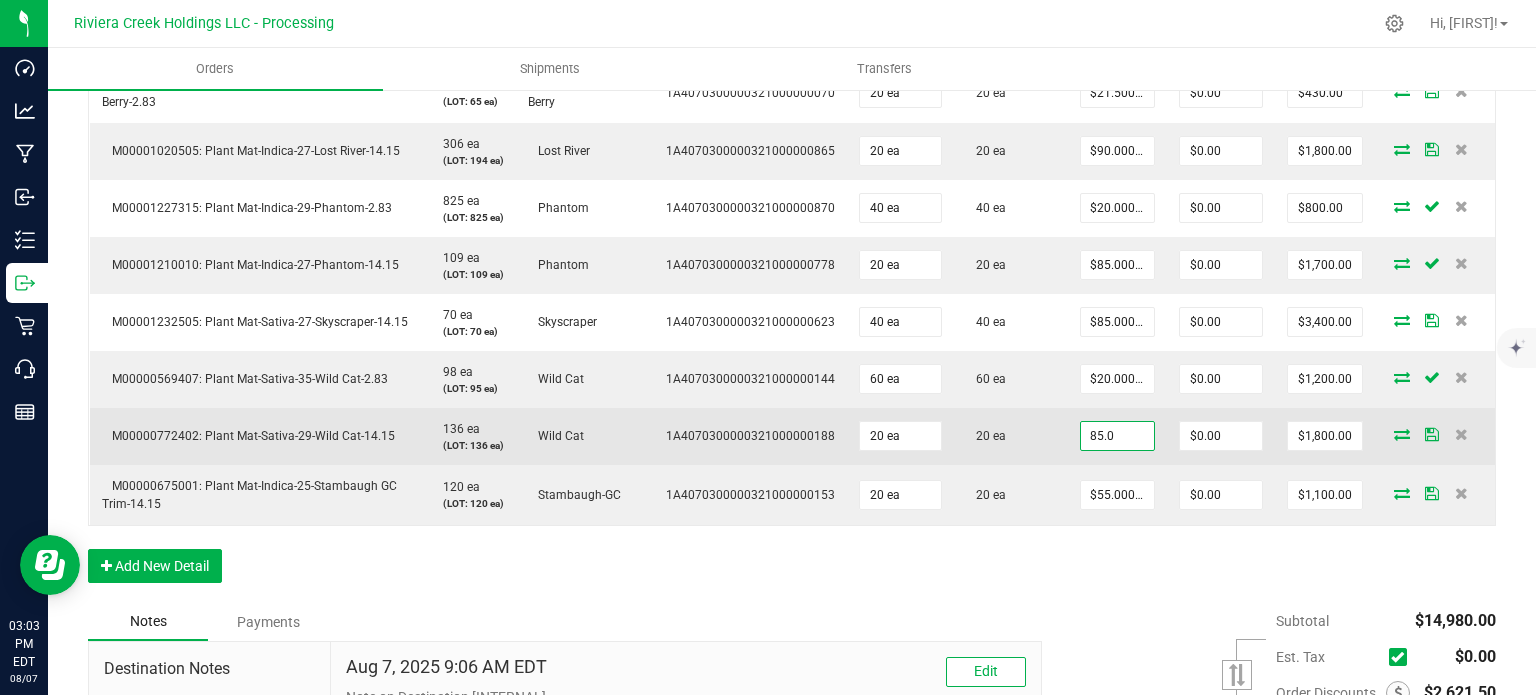 type on "$1,700.00" 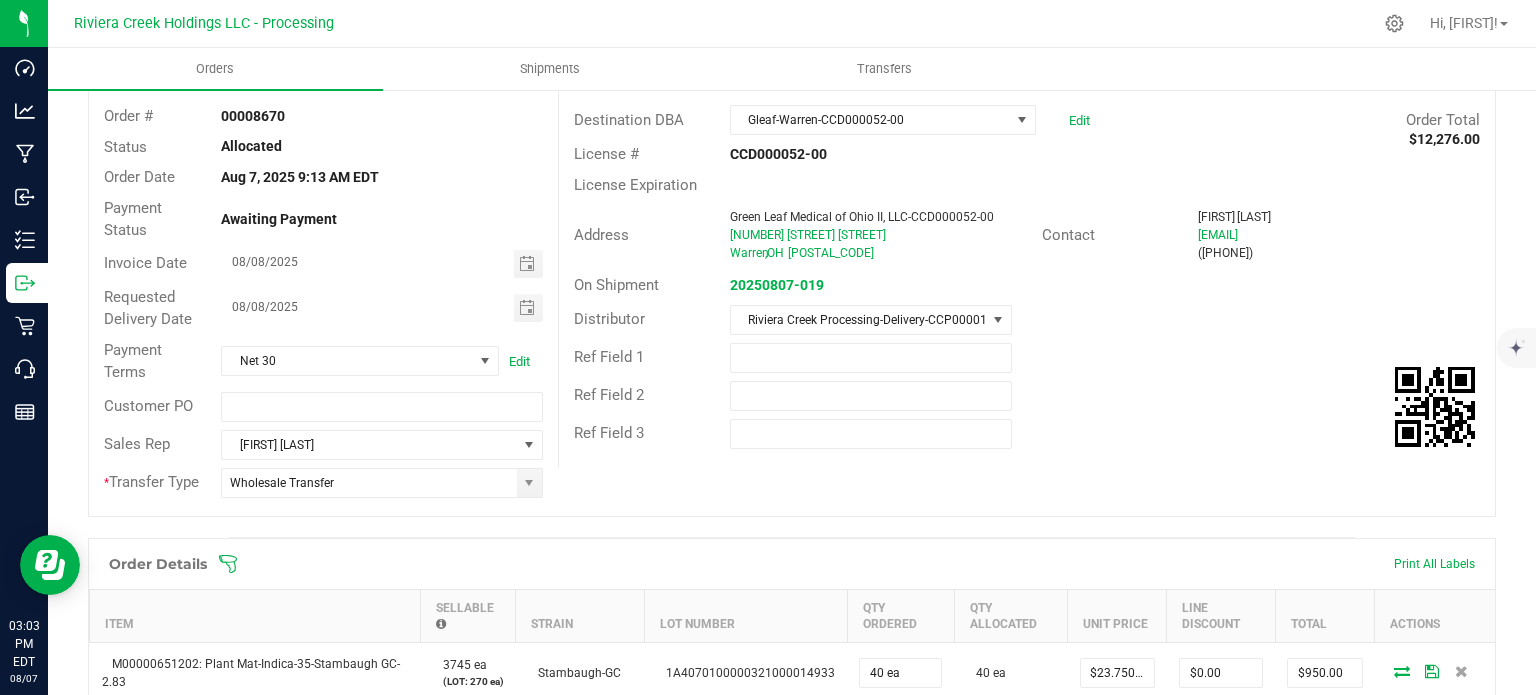 scroll, scrollTop: 0, scrollLeft: 0, axis: both 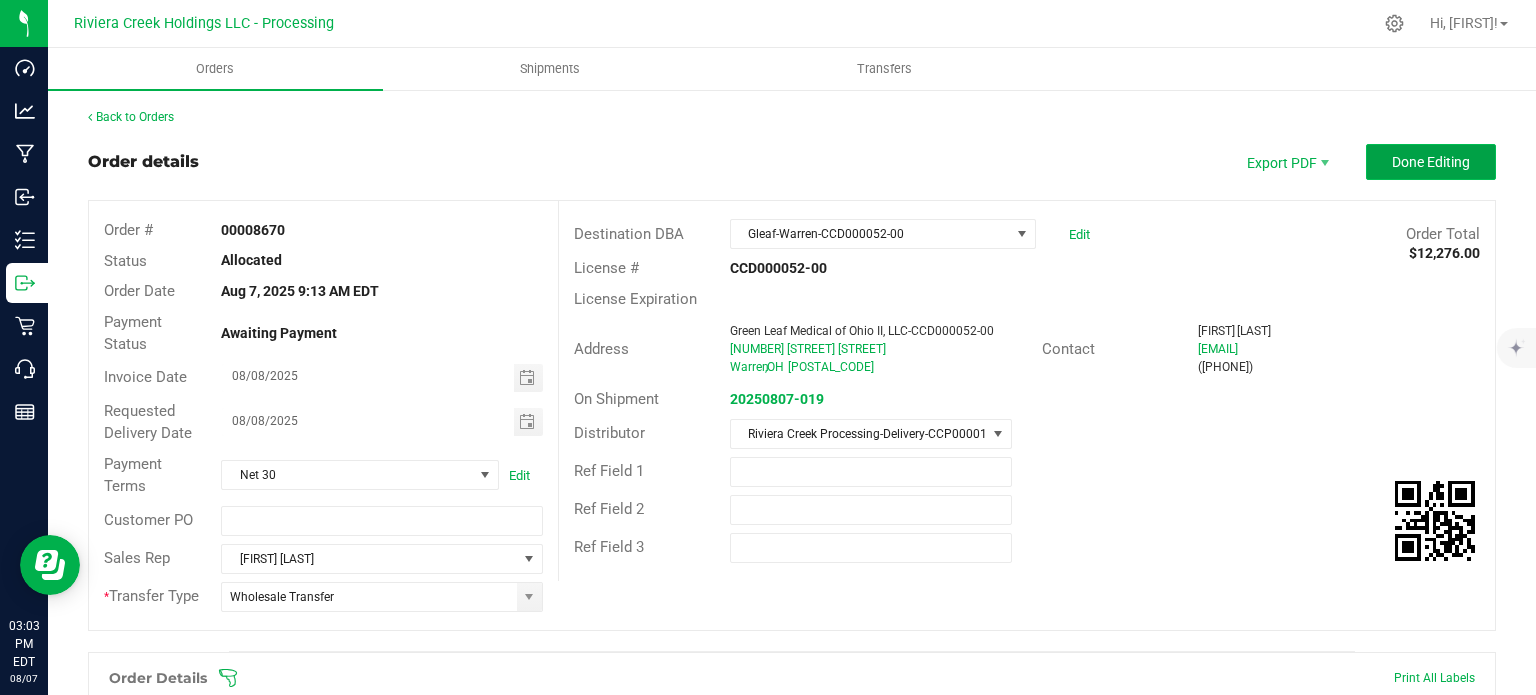click on "Done Editing" at bounding box center (1431, 162) 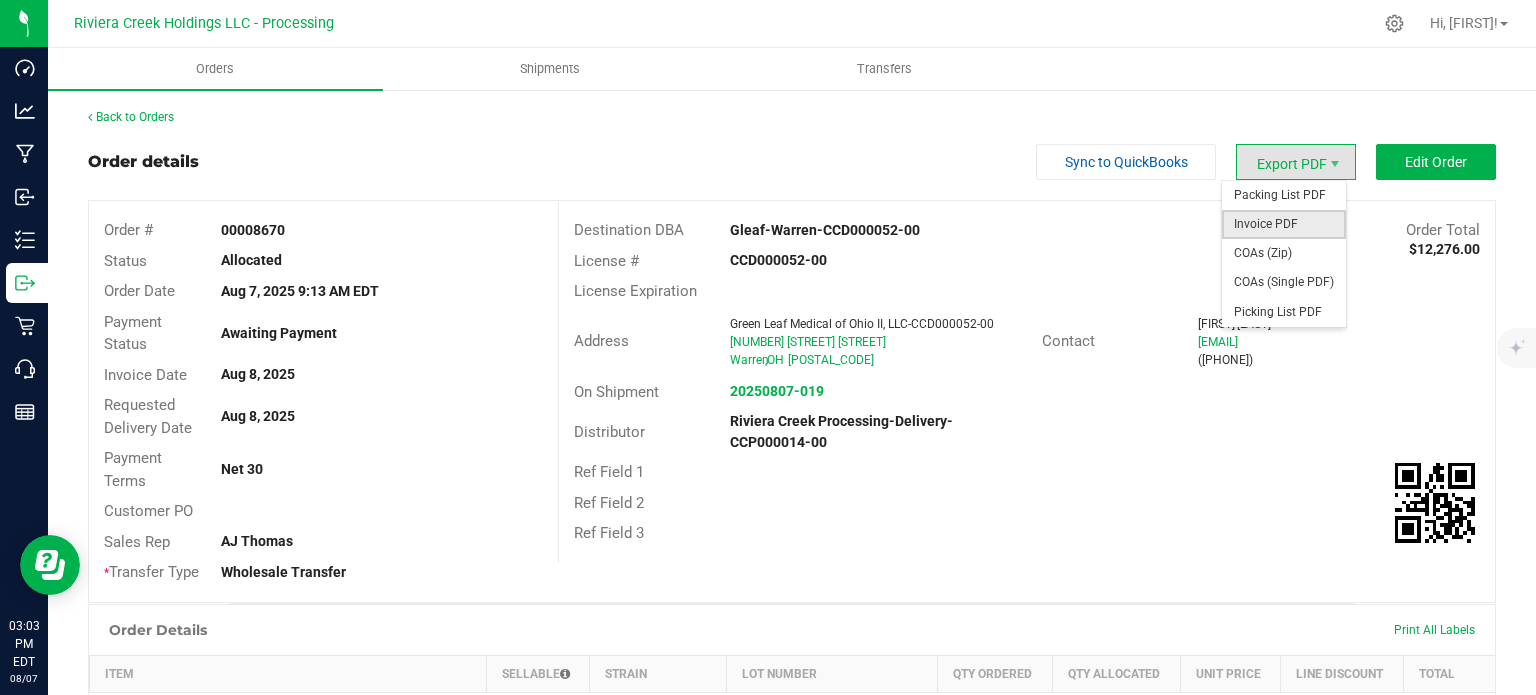 click on "Invoice PDF" at bounding box center (1284, 224) 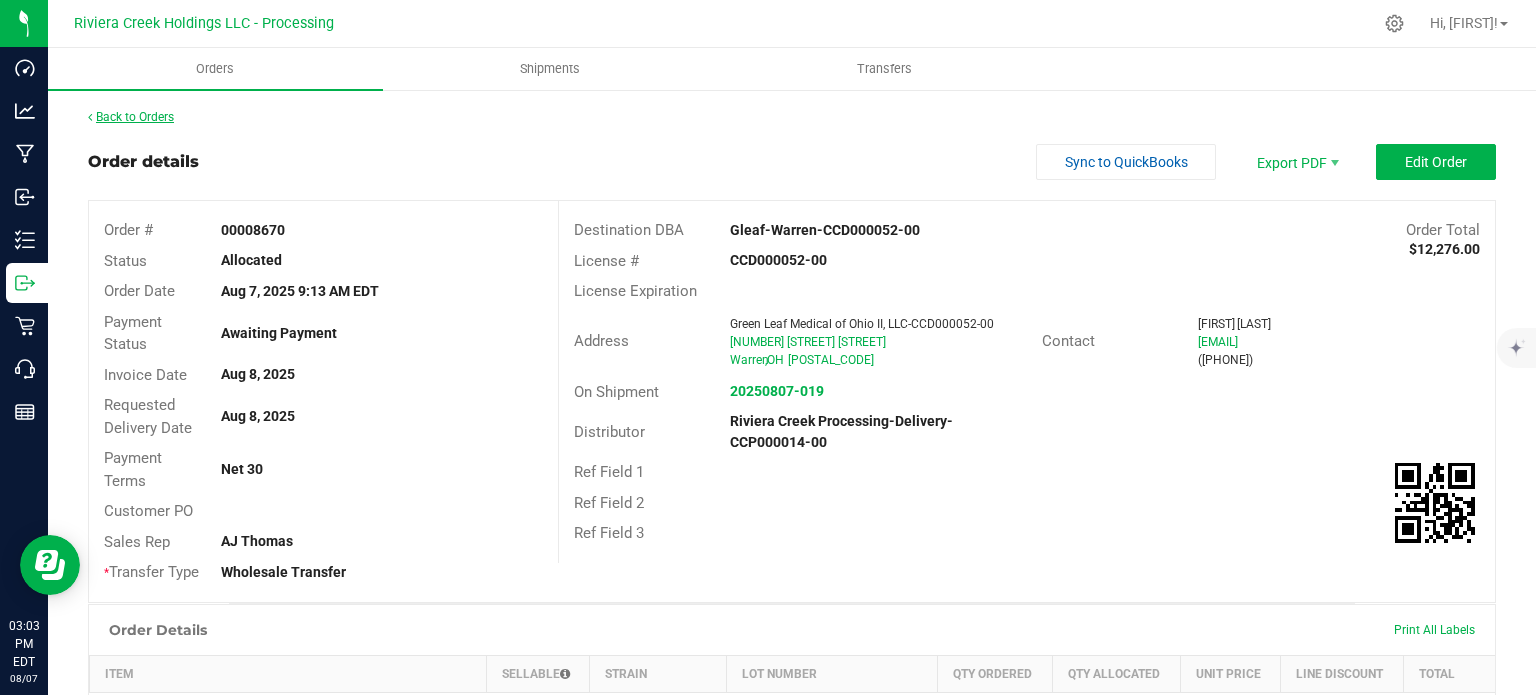 click on "Back to Orders" at bounding box center [131, 117] 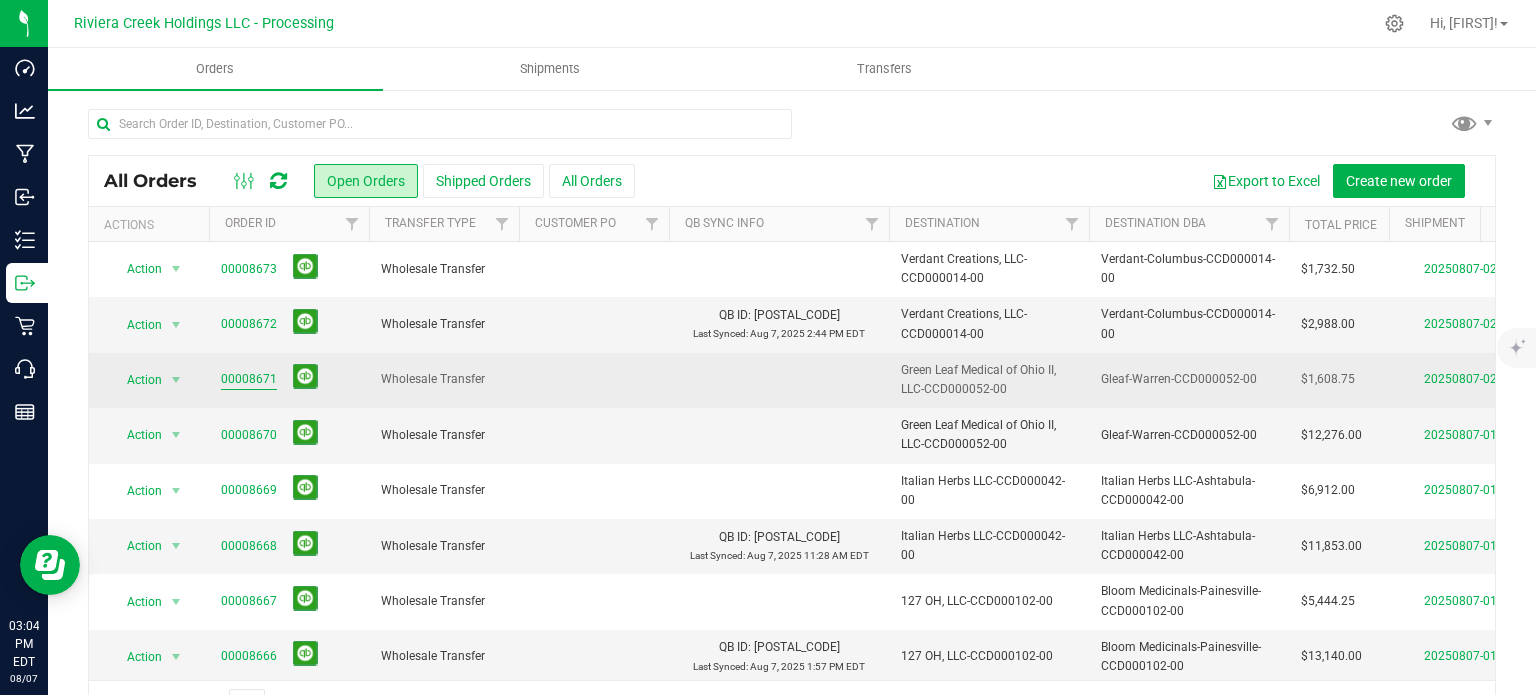 click on "00008671" at bounding box center (249, 379) 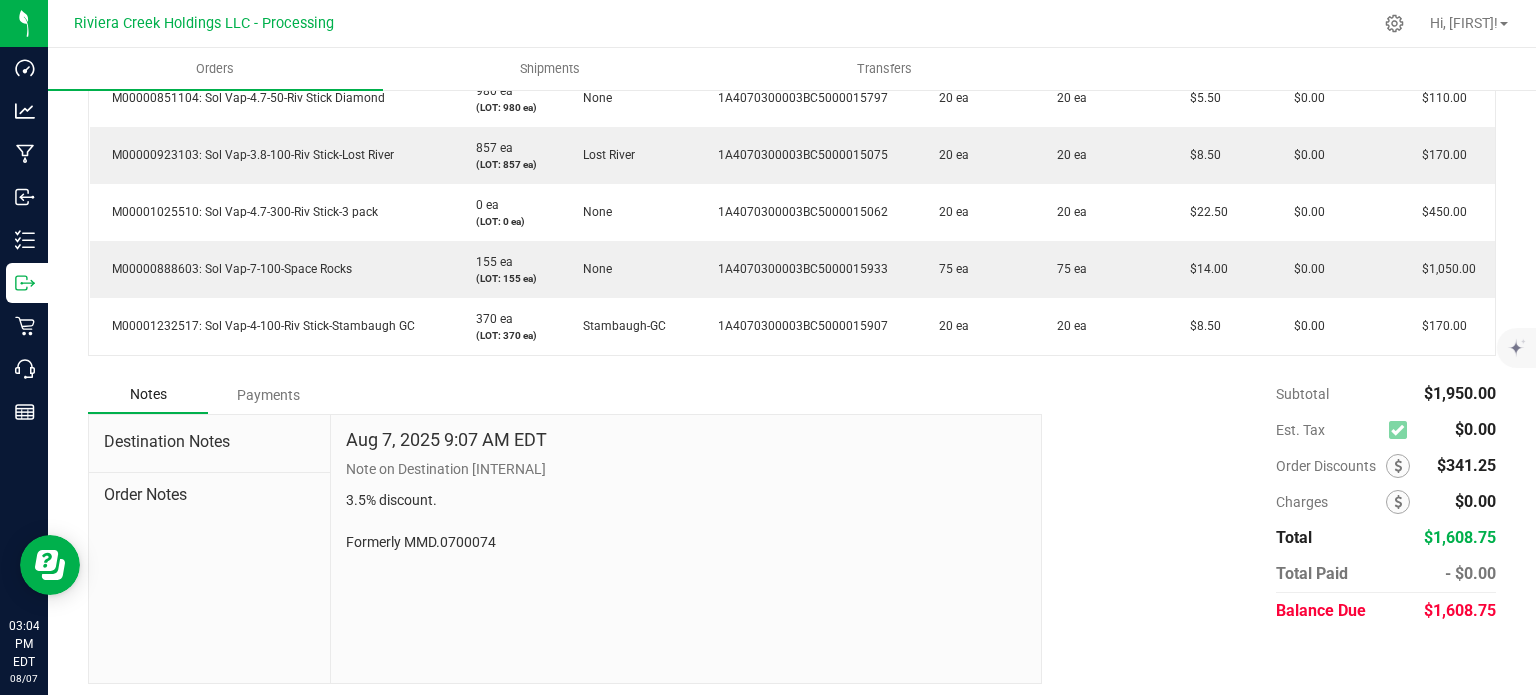 scroll, scrollTop: 629, scrollLeft: 0, axis: vertical 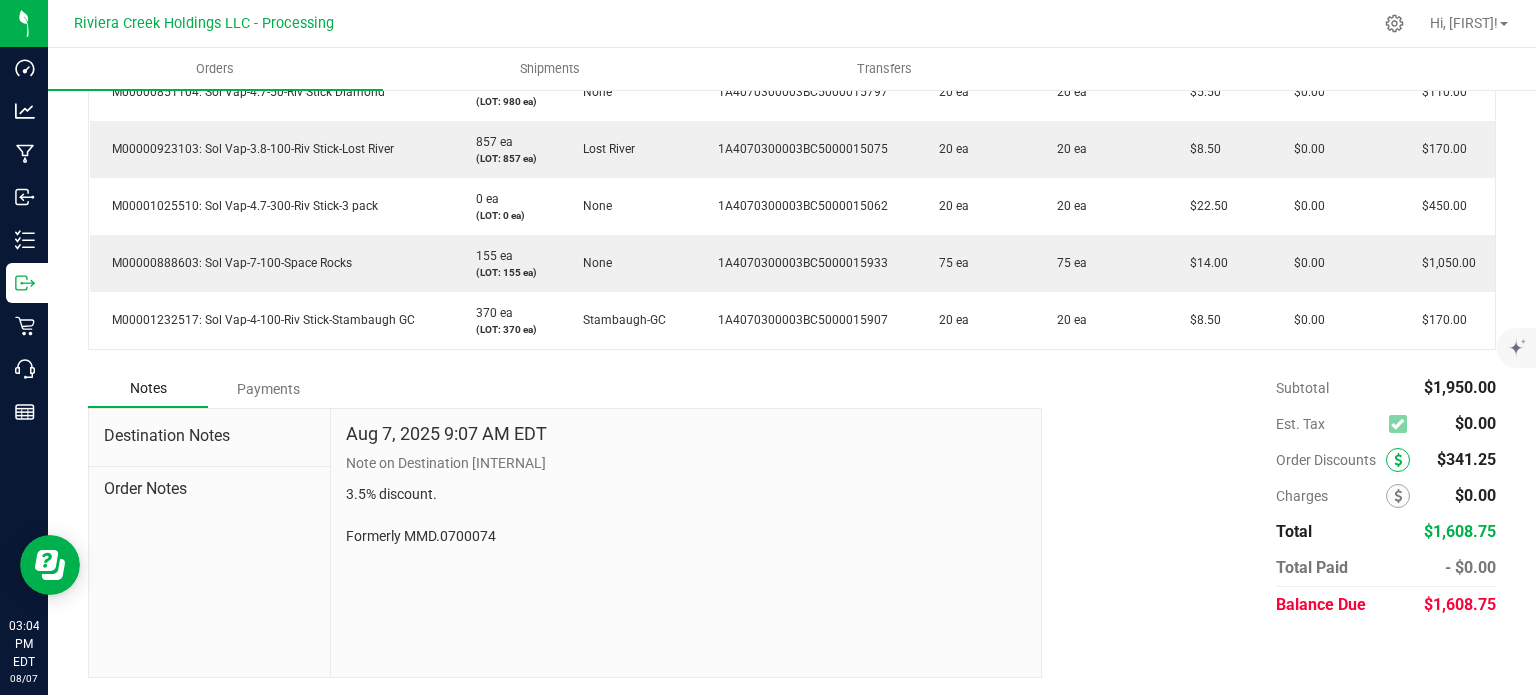 drag, startPoint x: 1388, startPoint y: 452, endPoint x: 1378, endPoint y: 455, distance: 10.440307 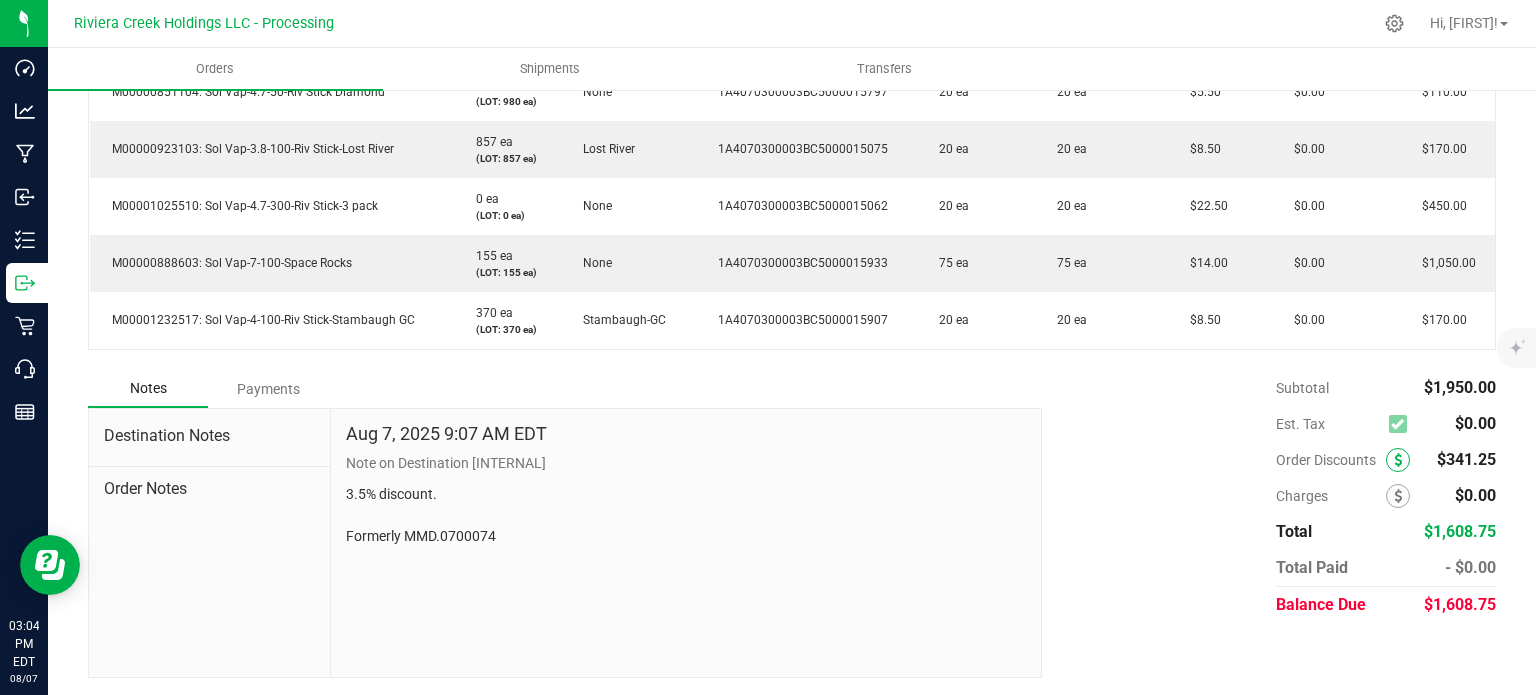 click at bounding box center (1398, 460) 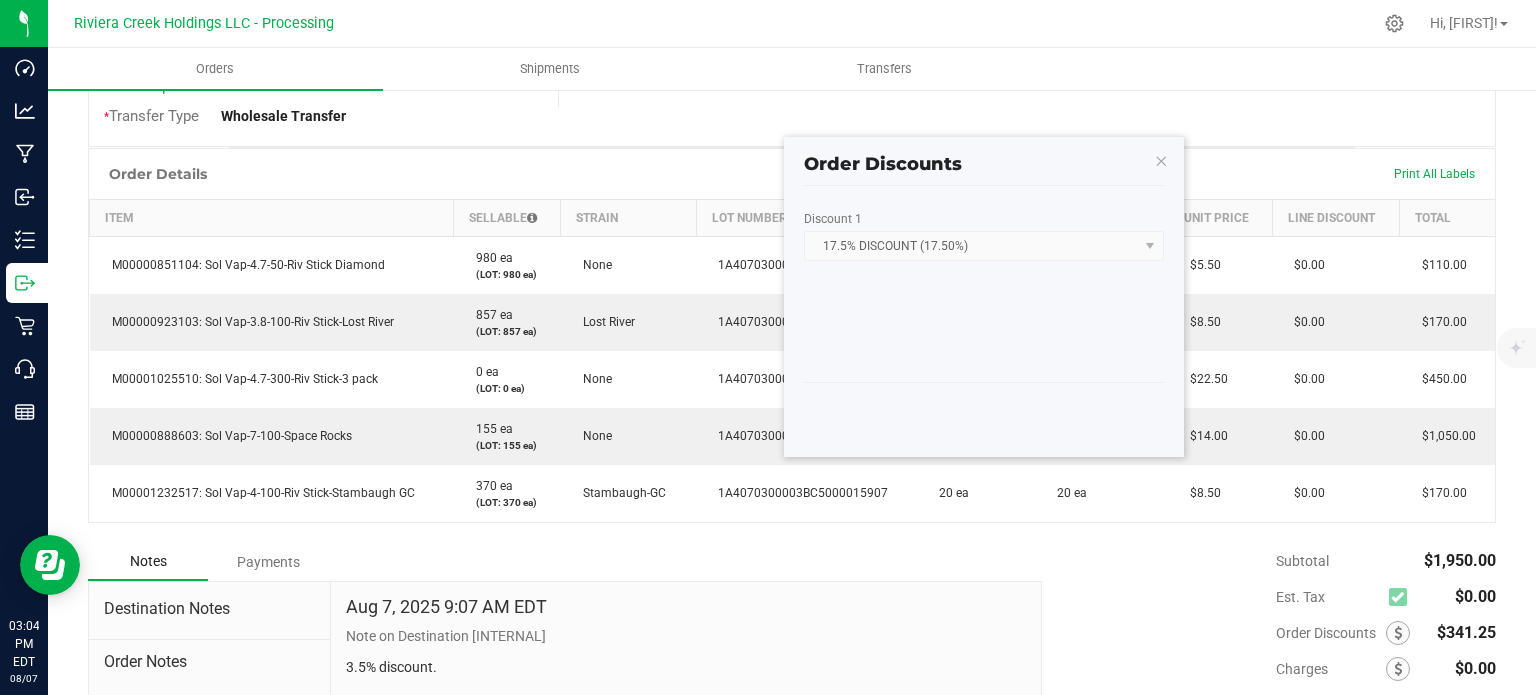 scroll, scrollTop: 429, scrollLeft: 0, axis: vertical 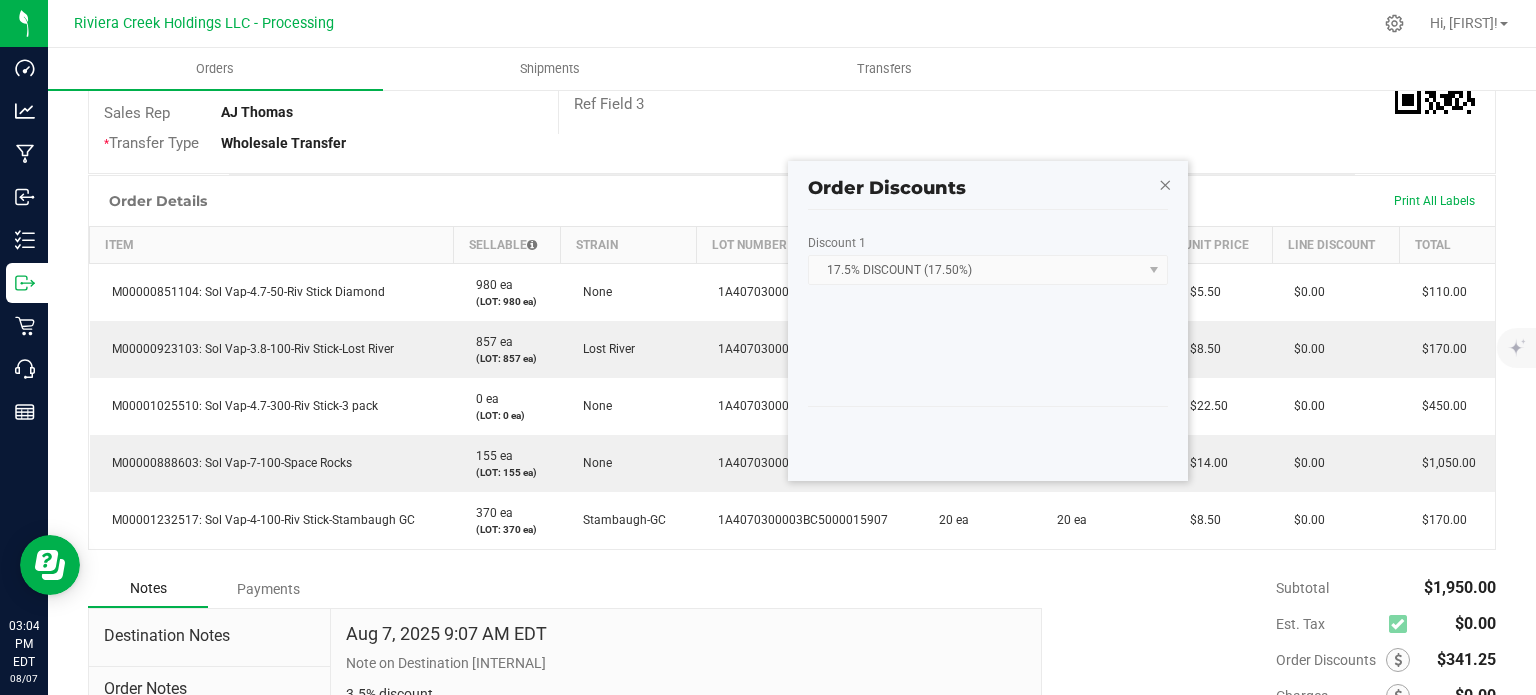 click at bounding box center [1165, 184] 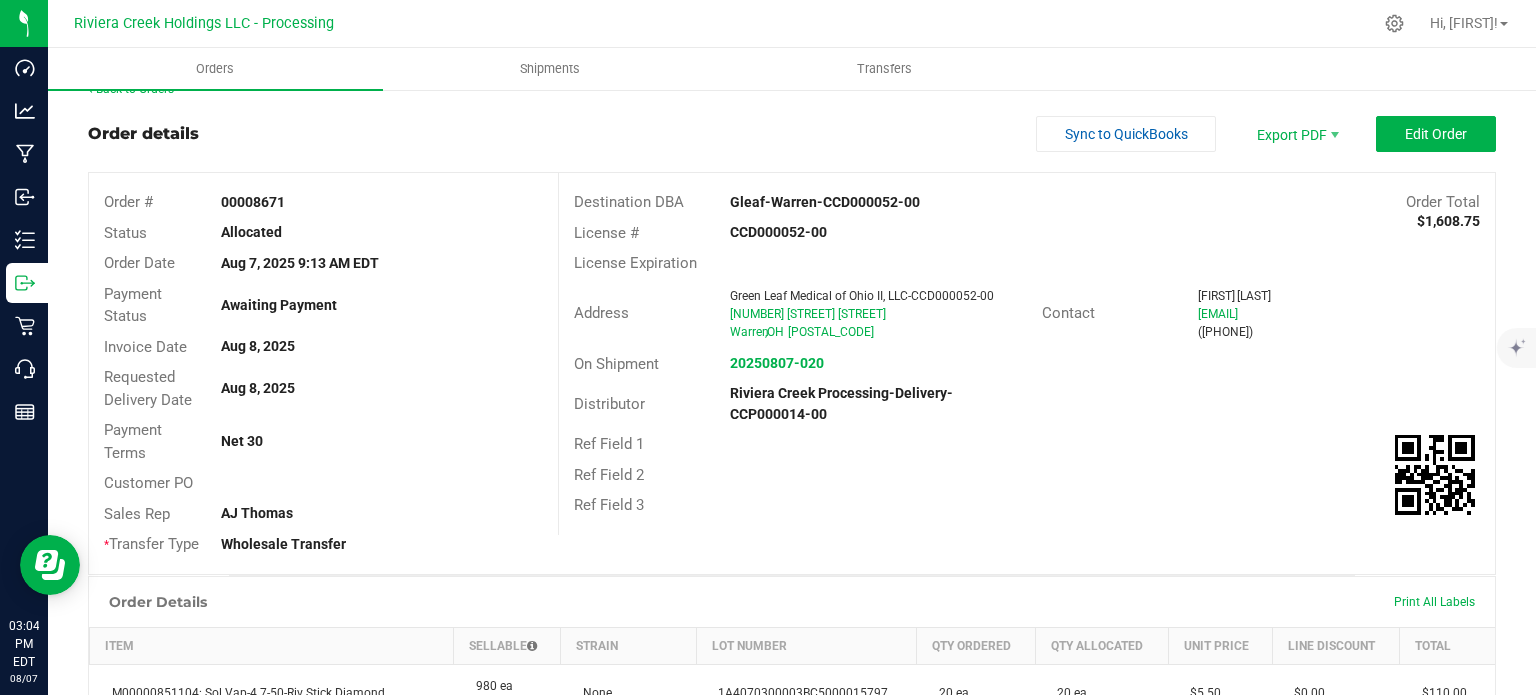 scroll, scrollTop: 0, scrollLeft: 0, axis: both 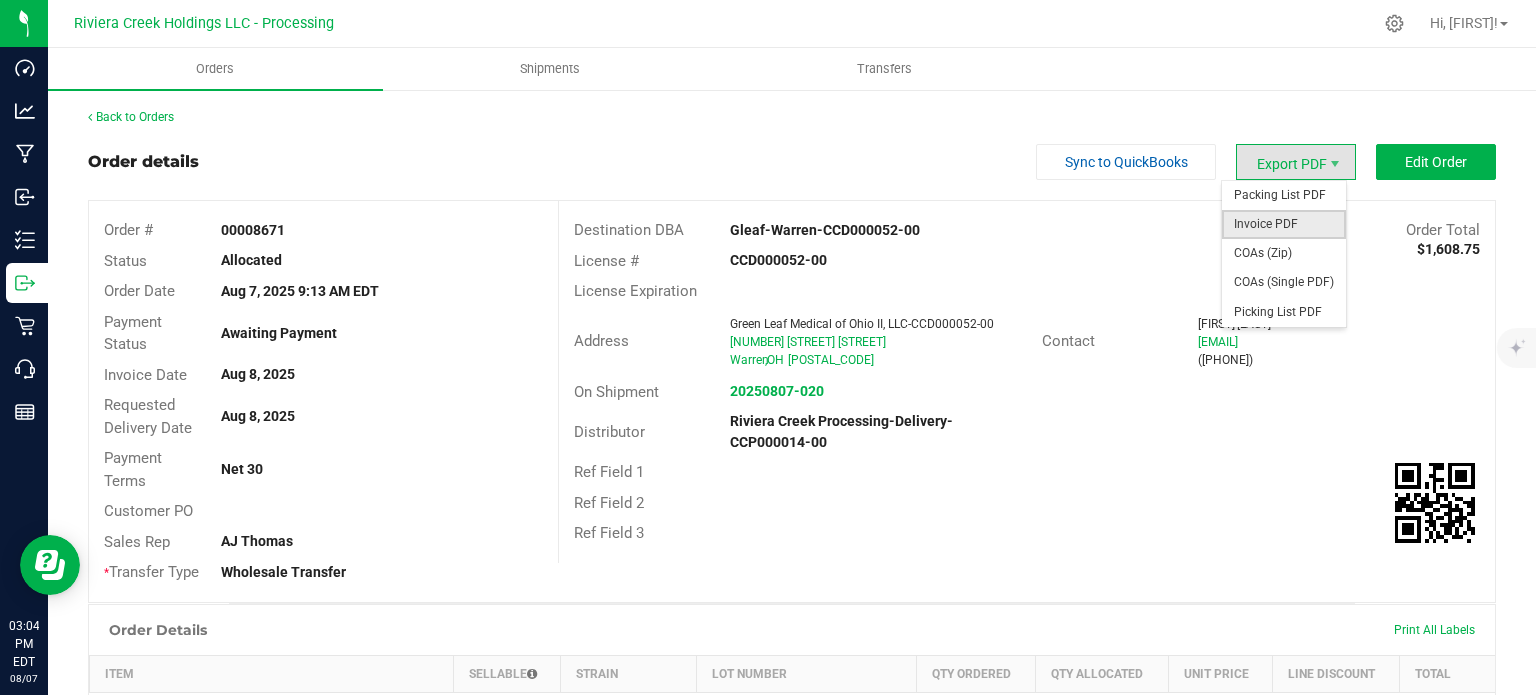 click on "Invoice PDF" at bounding box center (1284, 224) 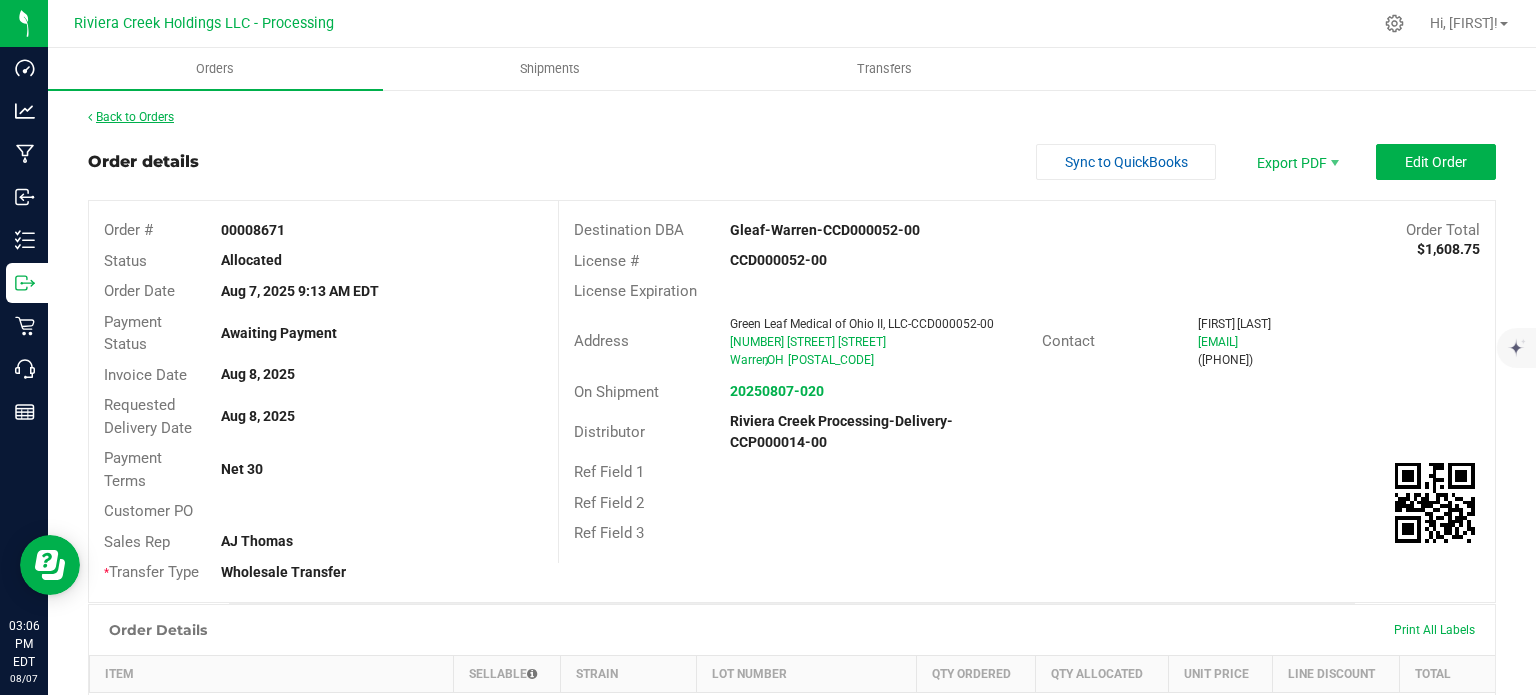 click on "Back to Orders" at bounding box center (131, 117) 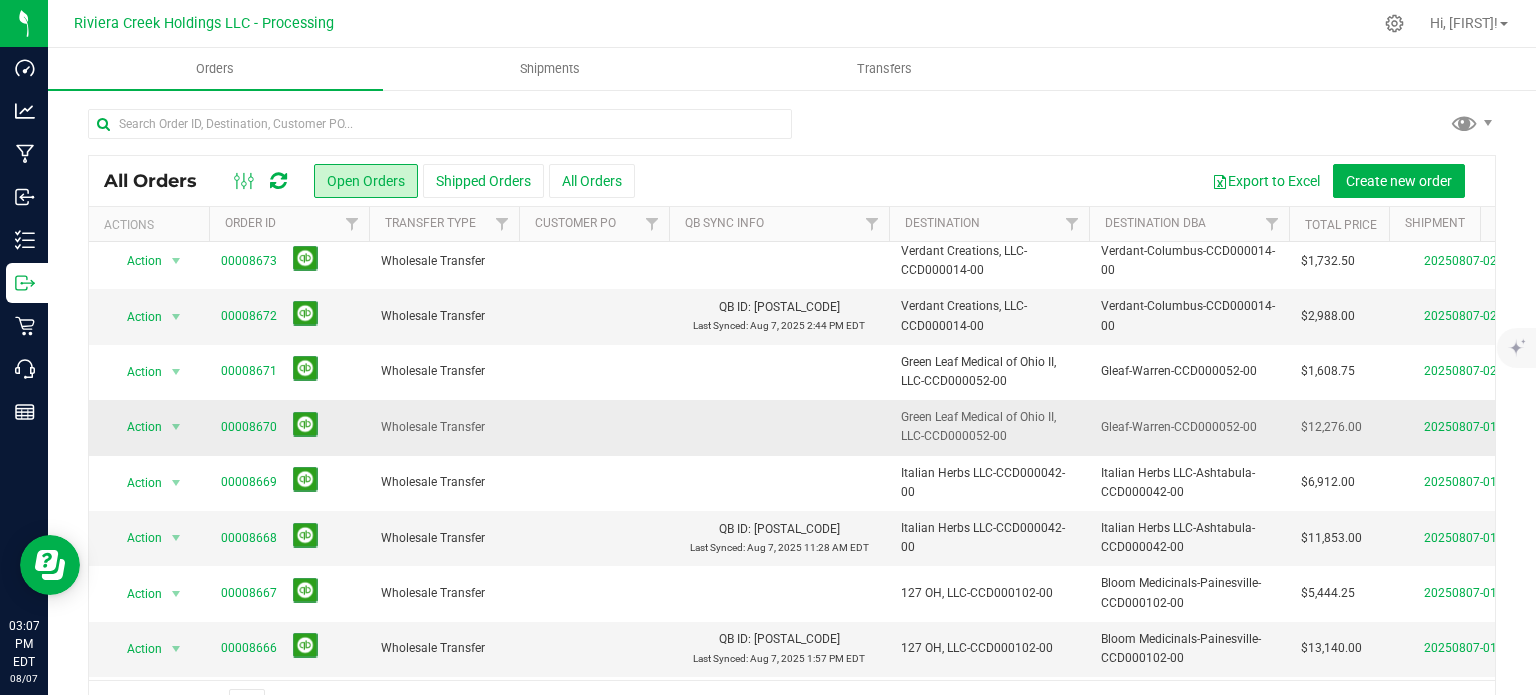 scroll, scrollTop: 0, scrollLeft: 0, axis: both 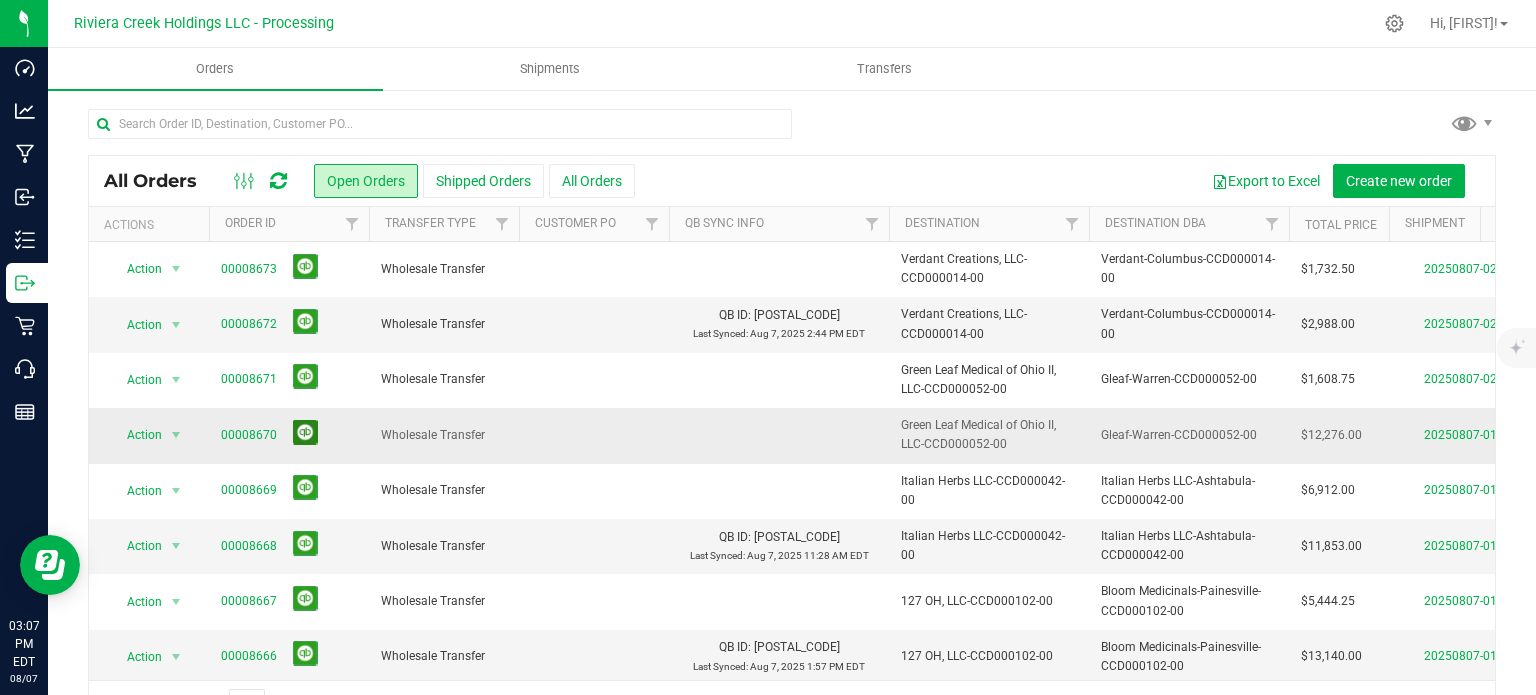 click at bounding box center [305, 432] 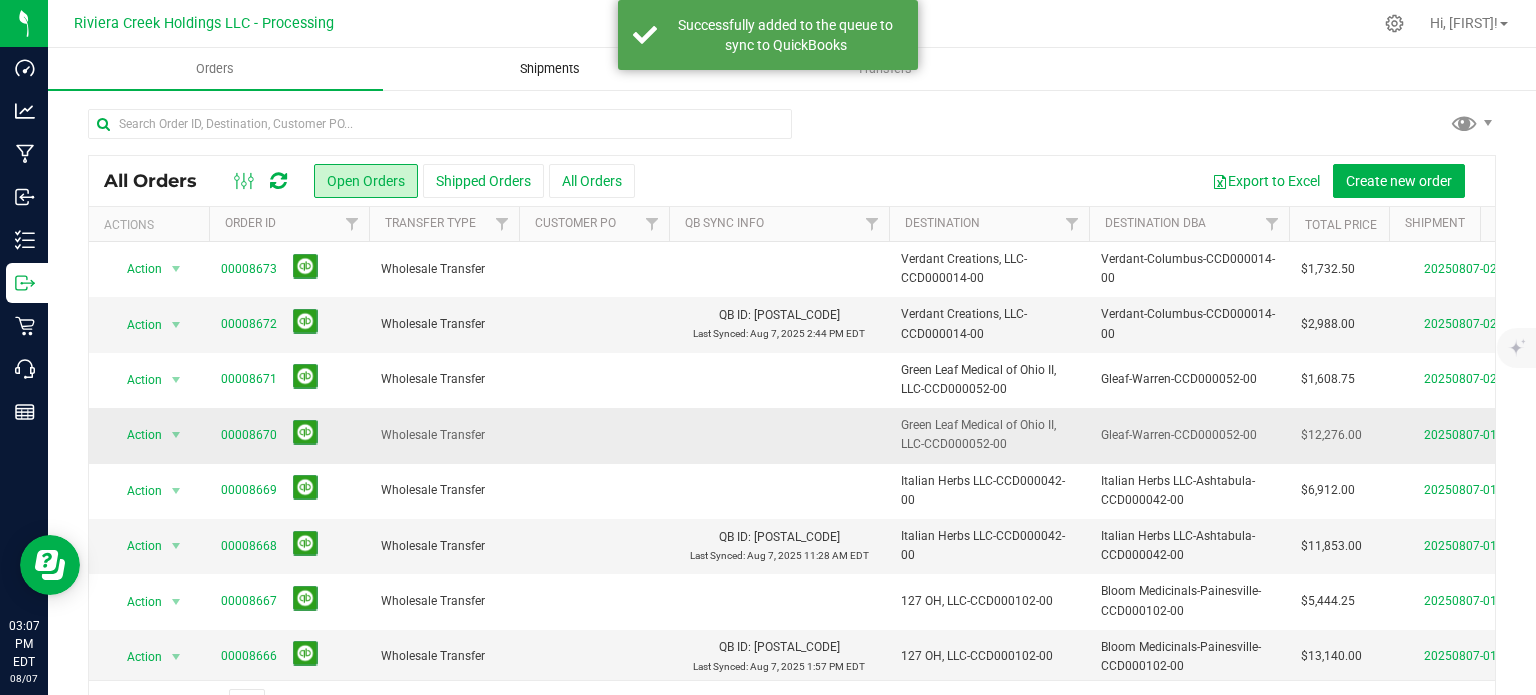 click on "Shipments" at bounding box center (550, 69) 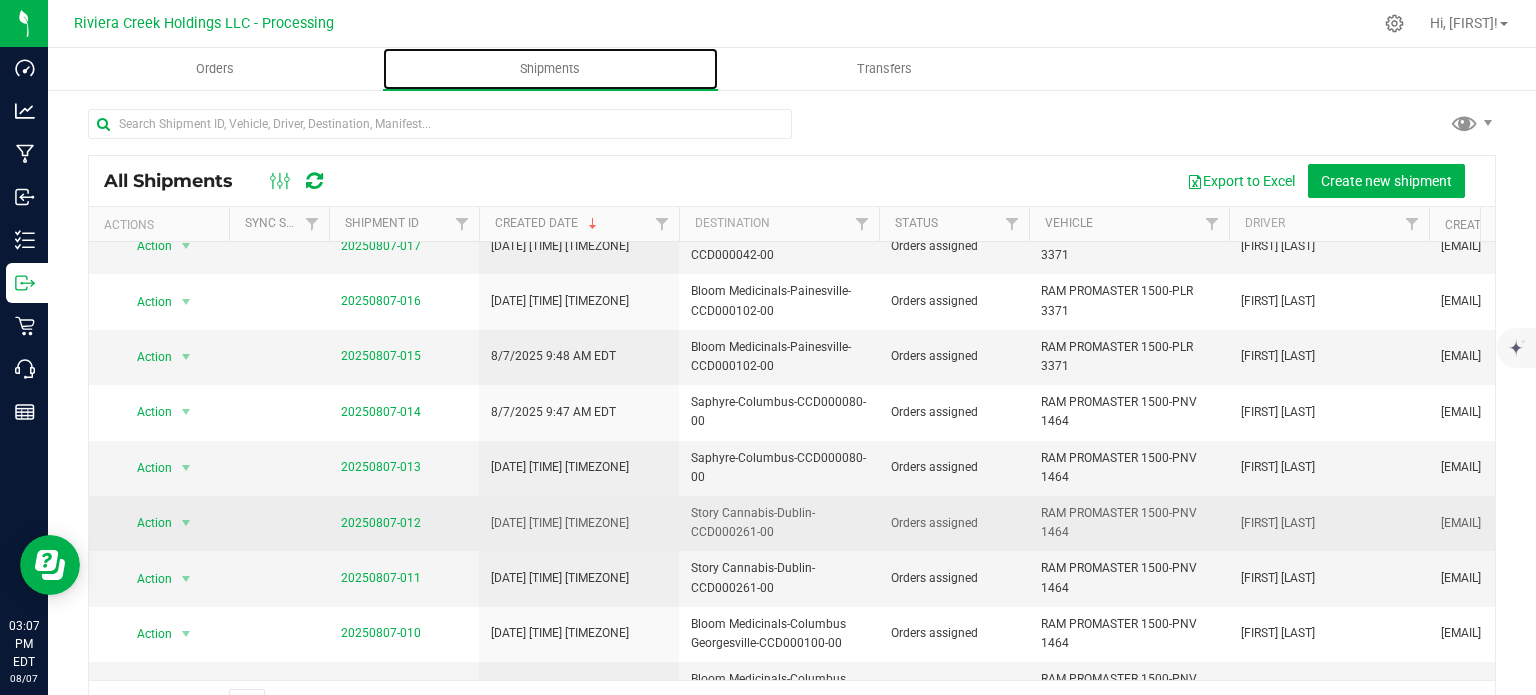 scroll, scrollTop: 200, scrollLeft: 0, axis: vertical 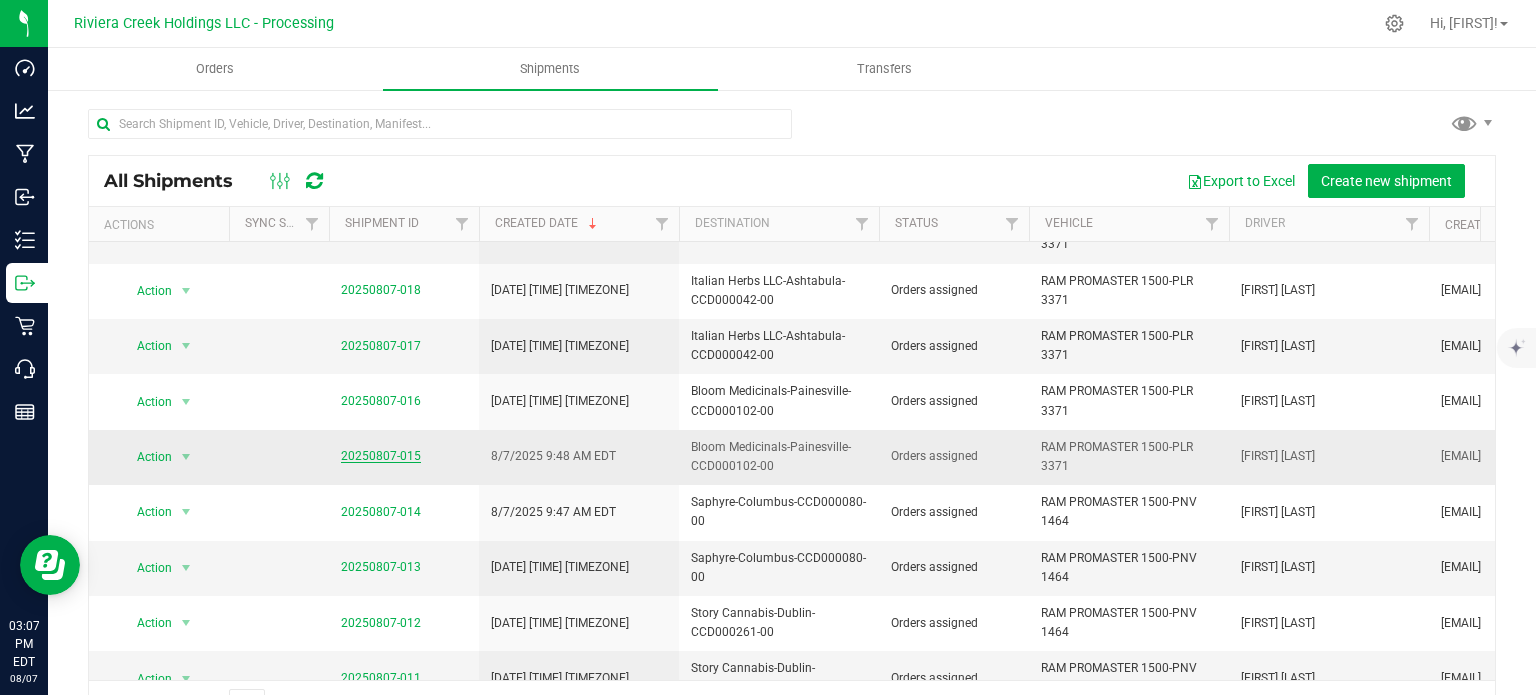 click on "20250807-015" at bounding box center (381, 456) 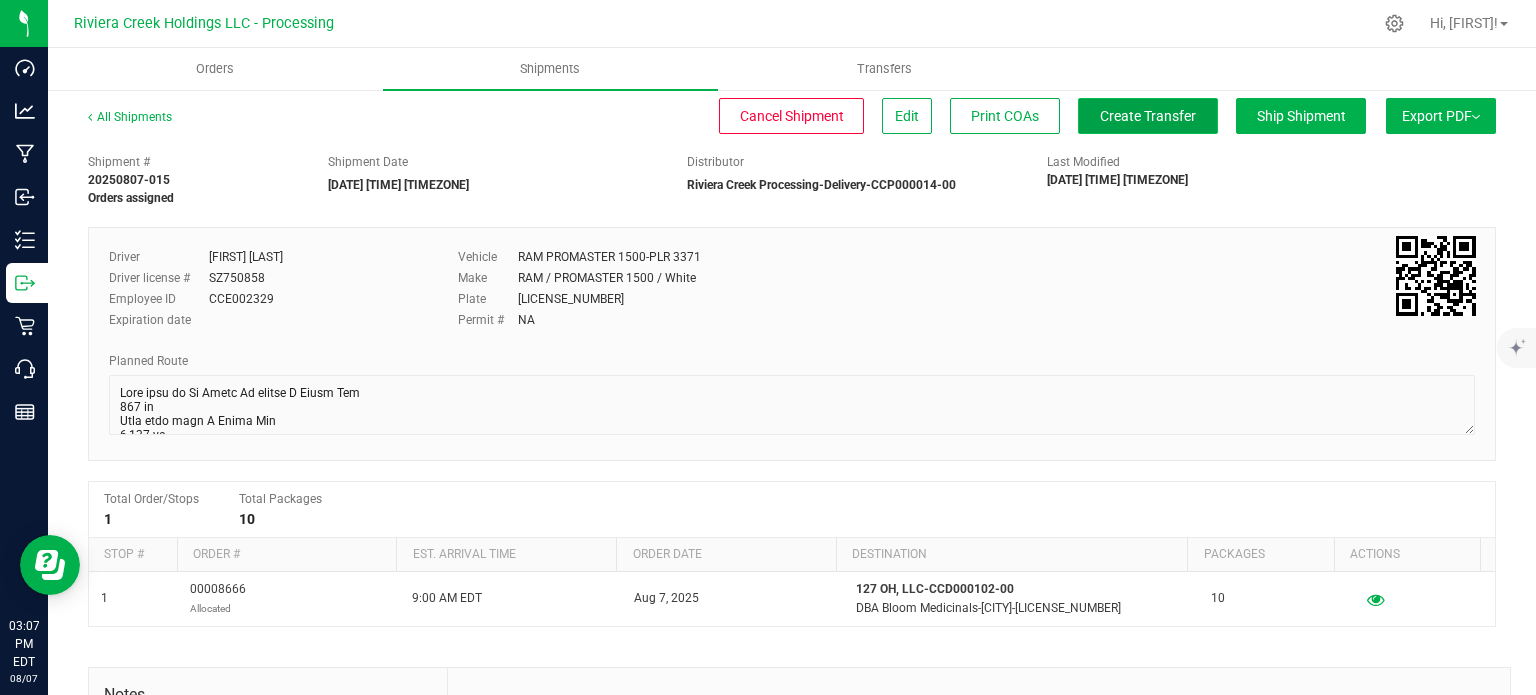 click on "Create Transfer" at bounding box center (1148, 116) 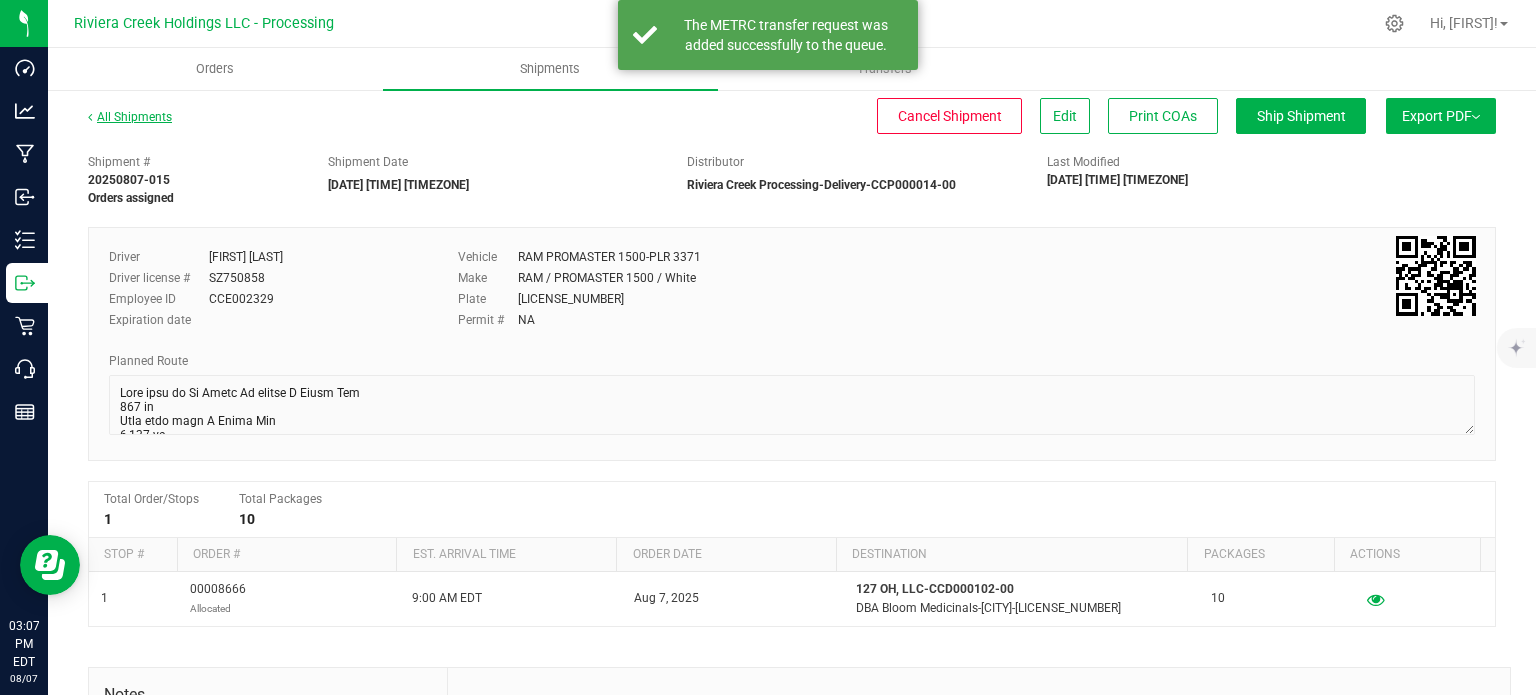 click on "All Shipments" at bounding box center (130, 117) 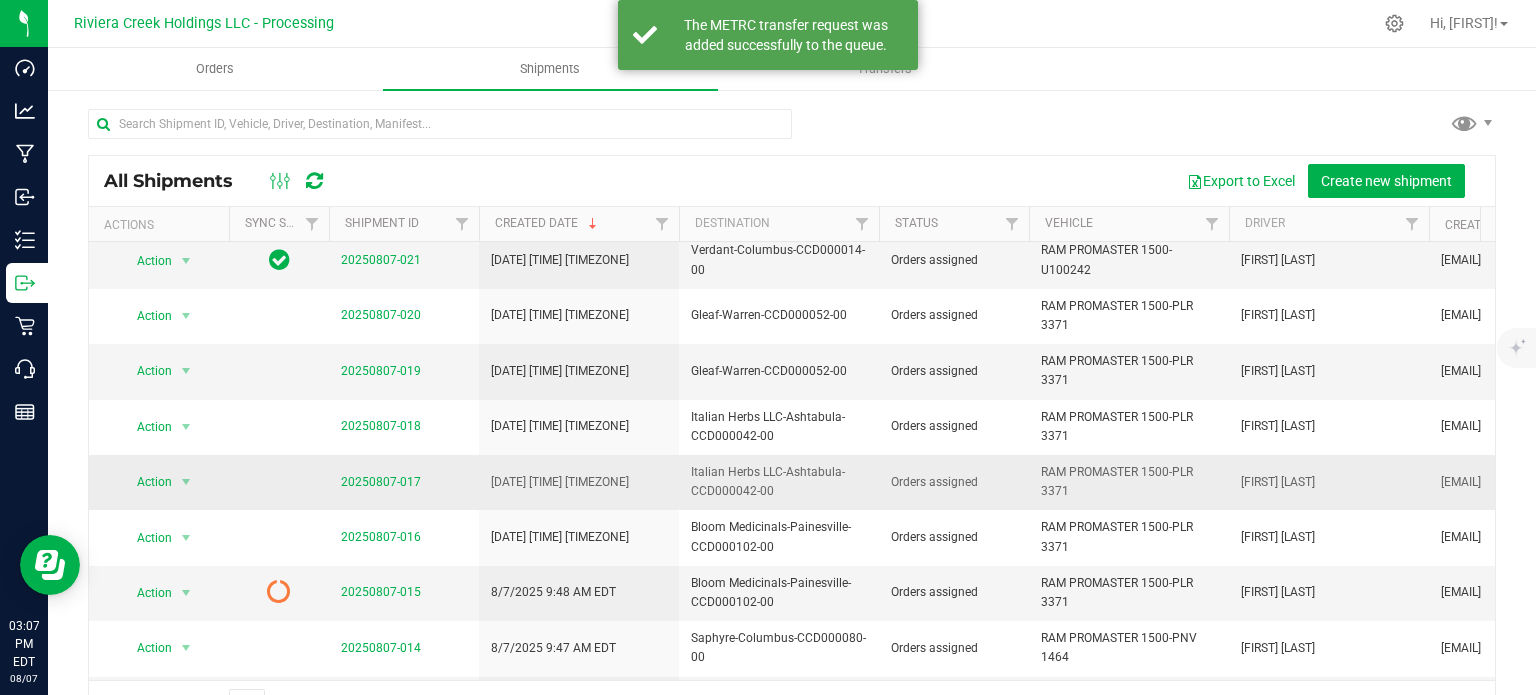 scroll, scrollTop: 100, scrollLeft: 0, axis: vertical 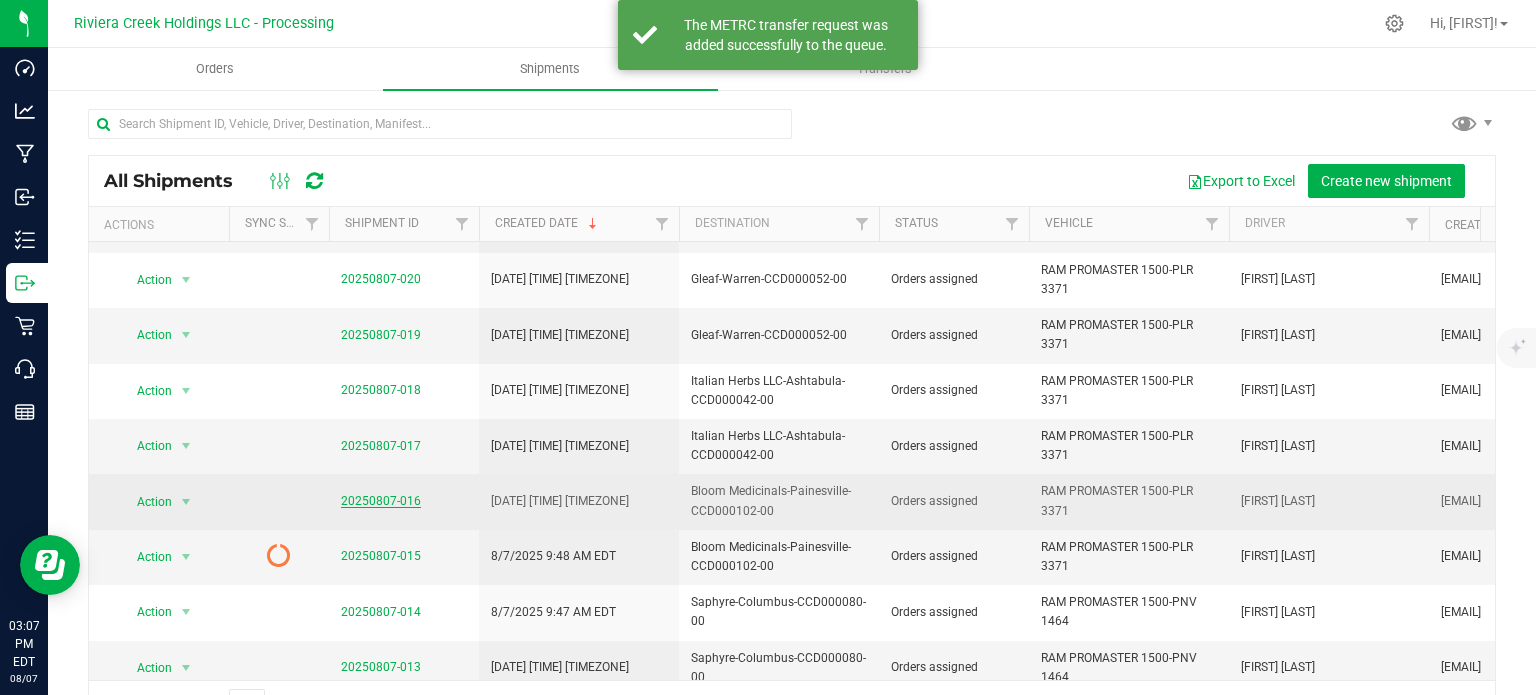 click on "20250807-016" at bounding box center (381, 501) 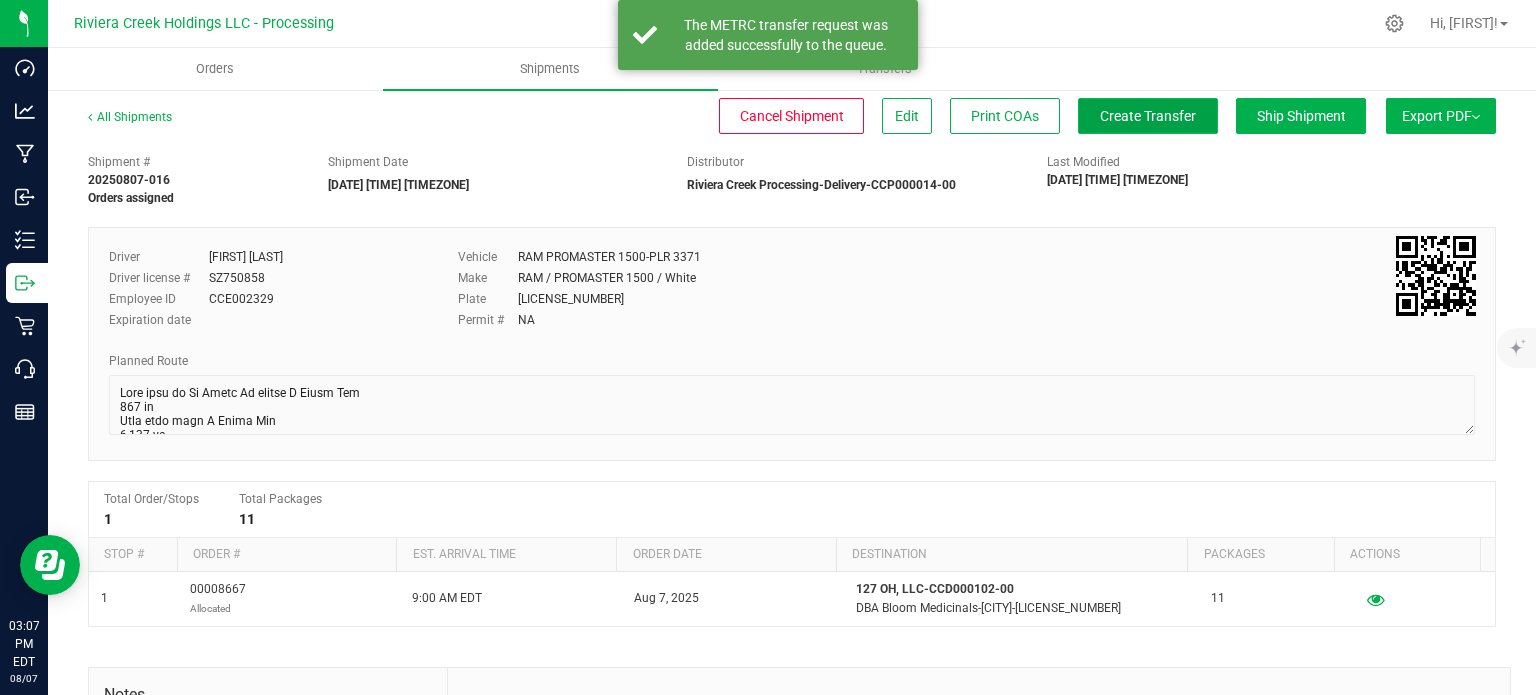 click on "Create Transfer" at bounding box center (1148, 116) 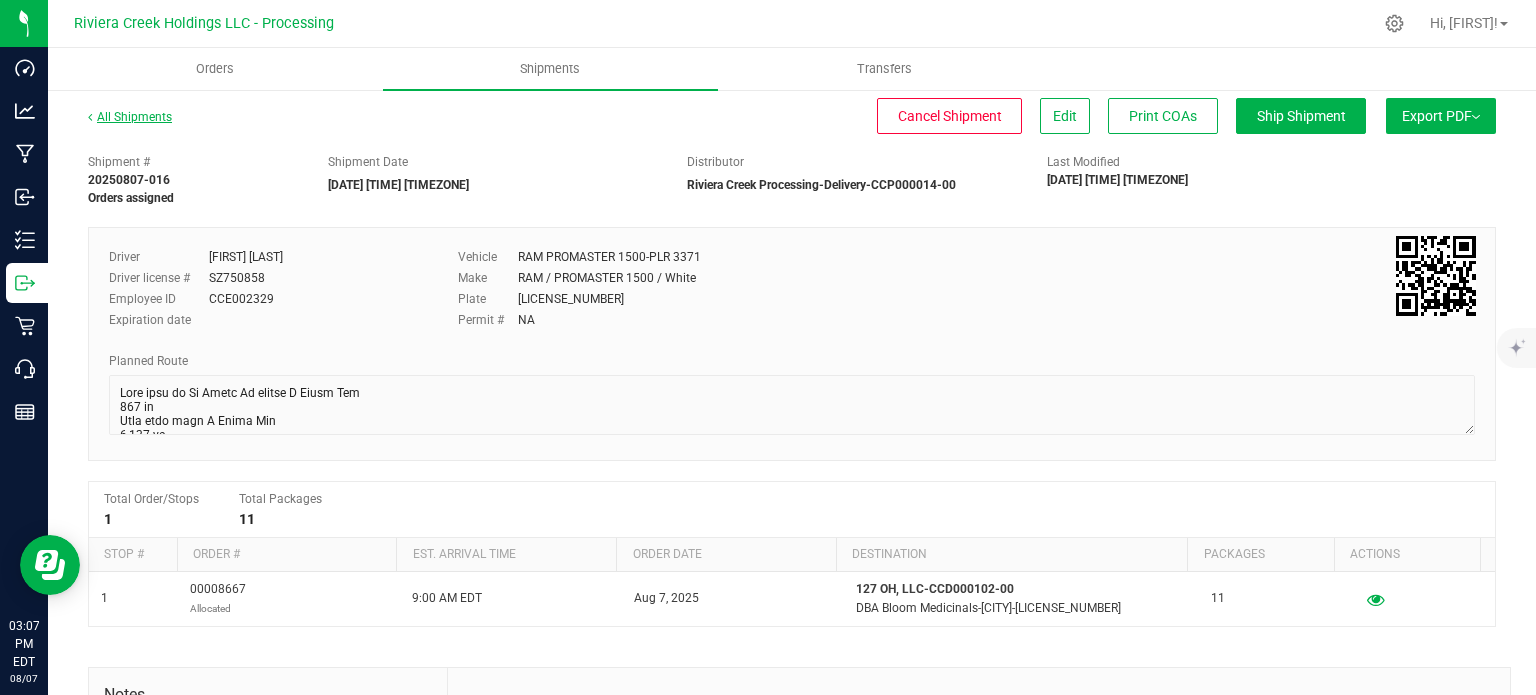 click on "All Shipments" at bounding box center [130, 117] 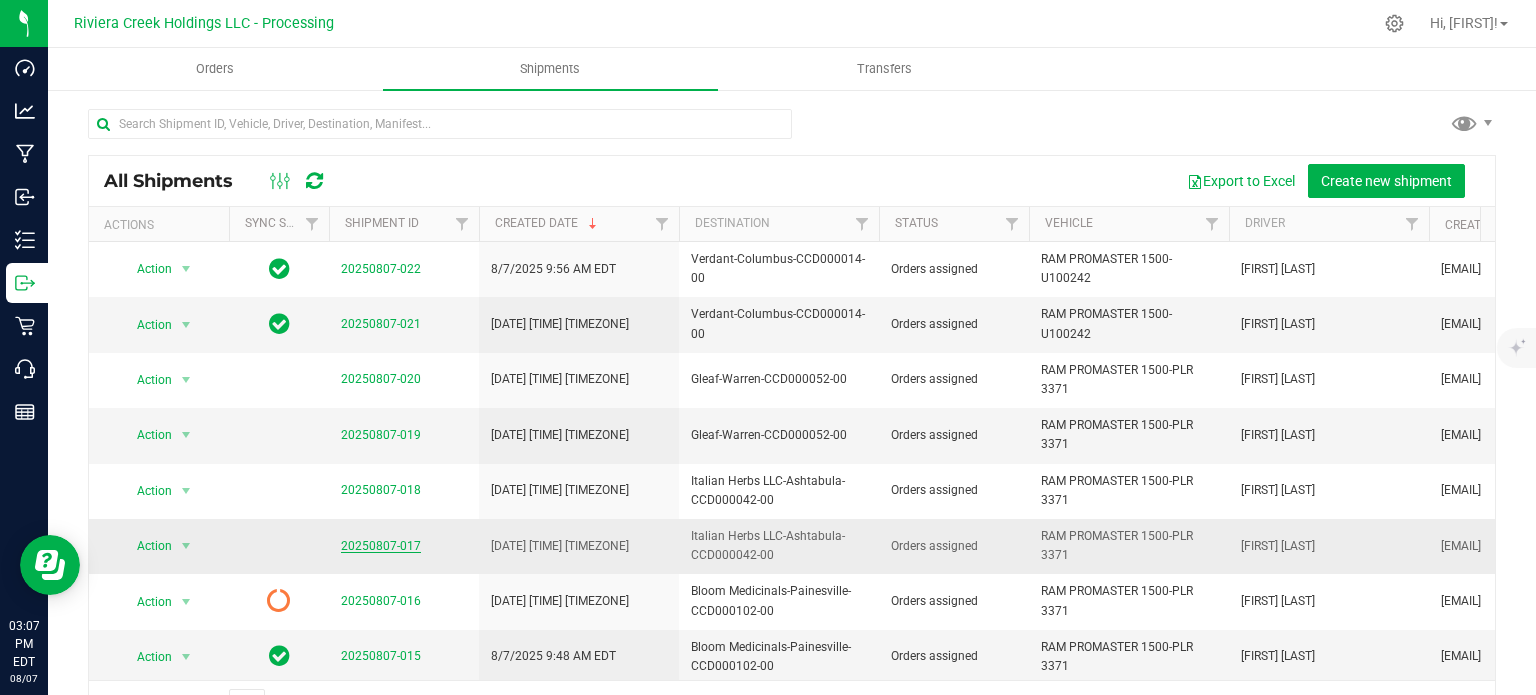 click on "20250807-017" at bounding box center (381, 546) 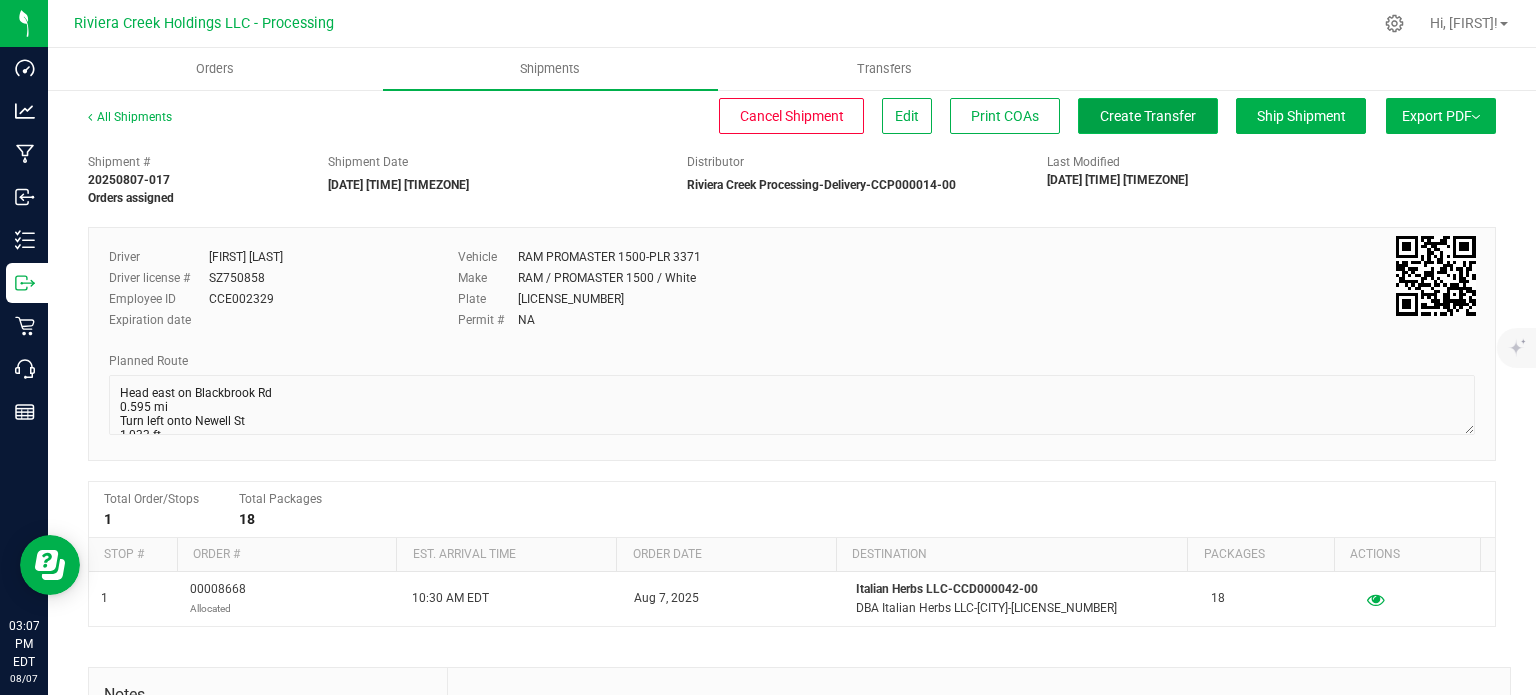 click on "Create Transfer" at bounding box center (1148, 116) 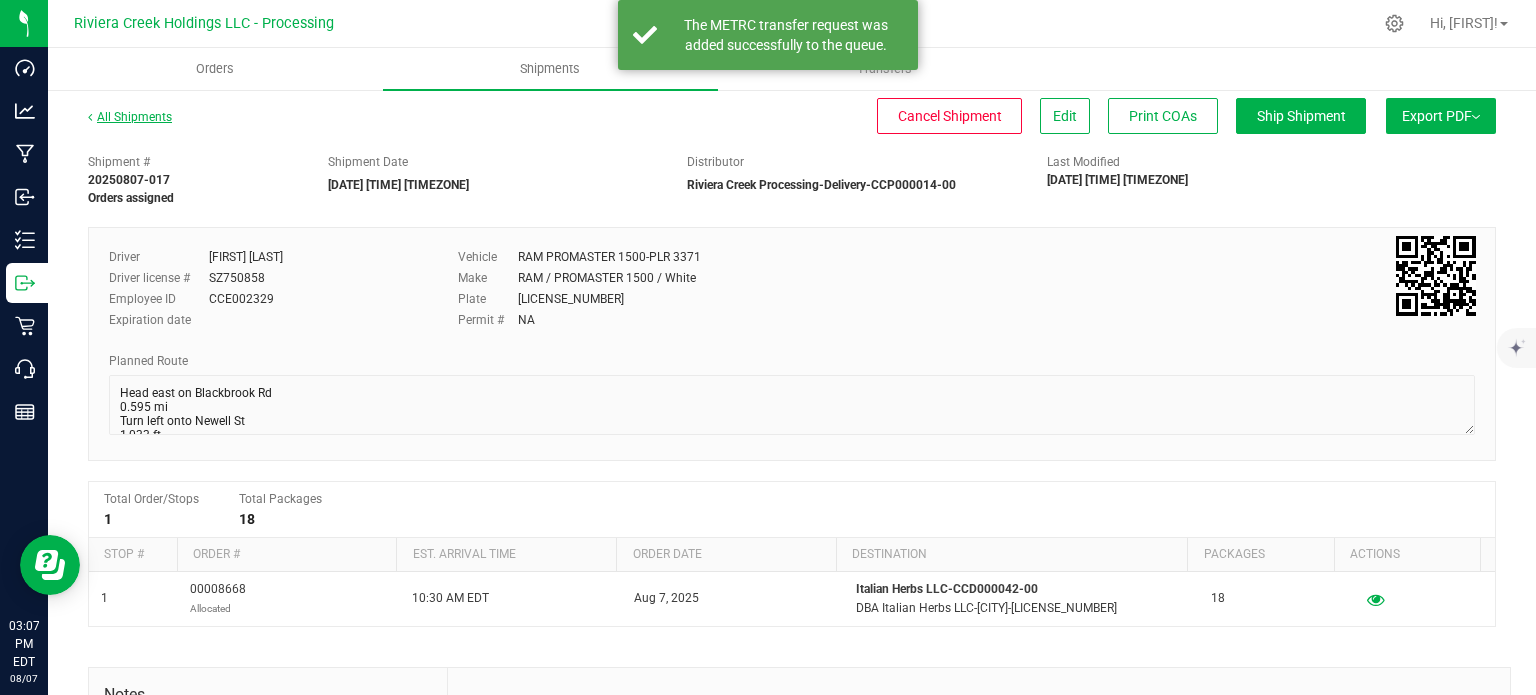 click on "All Shipments" at bounding box center [130, 117] 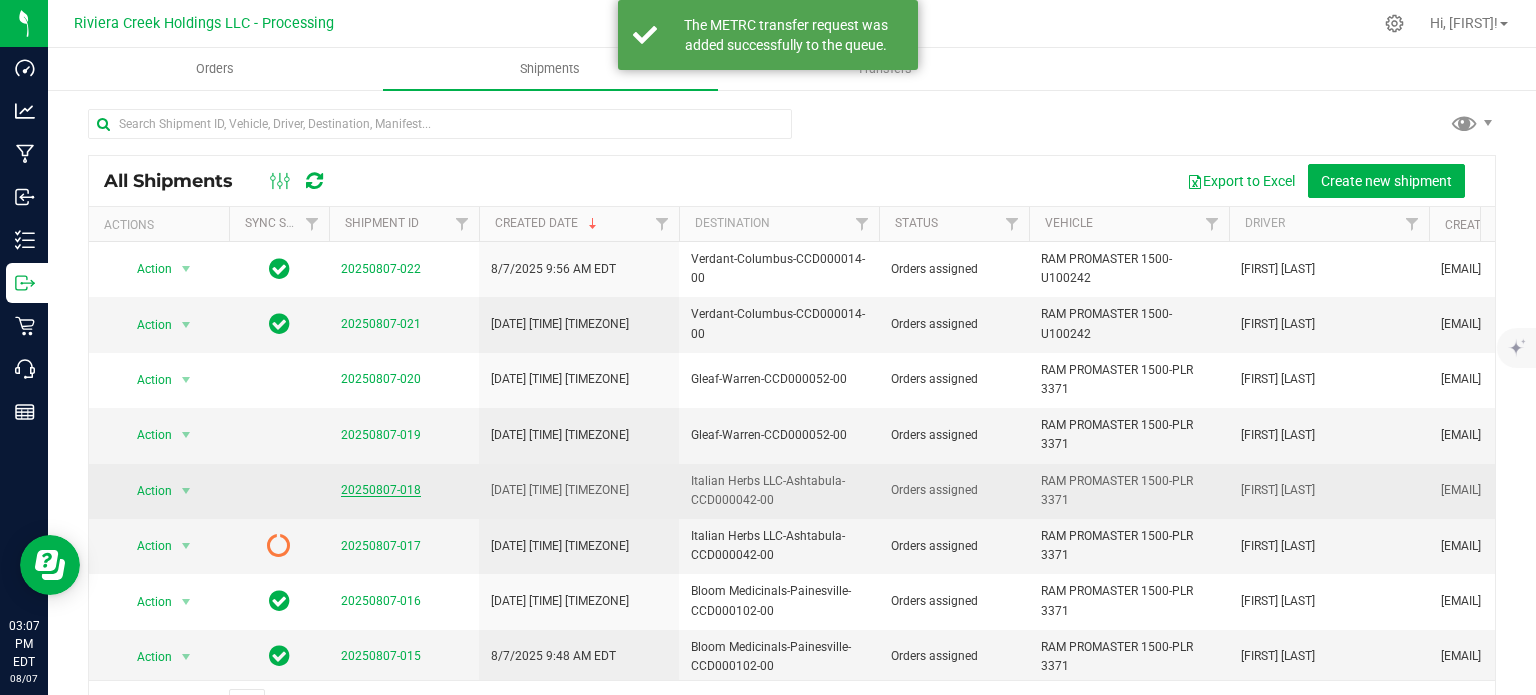 click on "20250807-018" at bounding box center (381, 490) 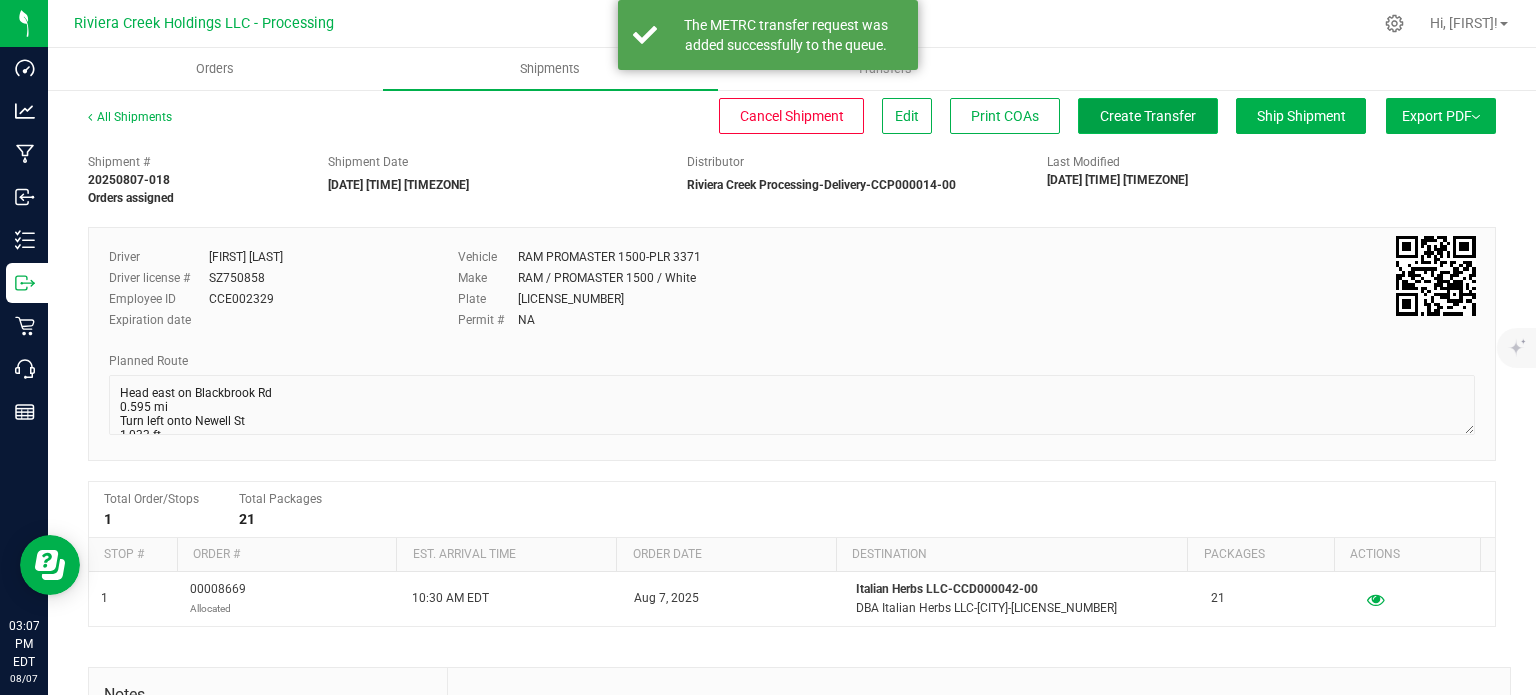 click on "Create Transfer" at bounding box center (1148, 116) 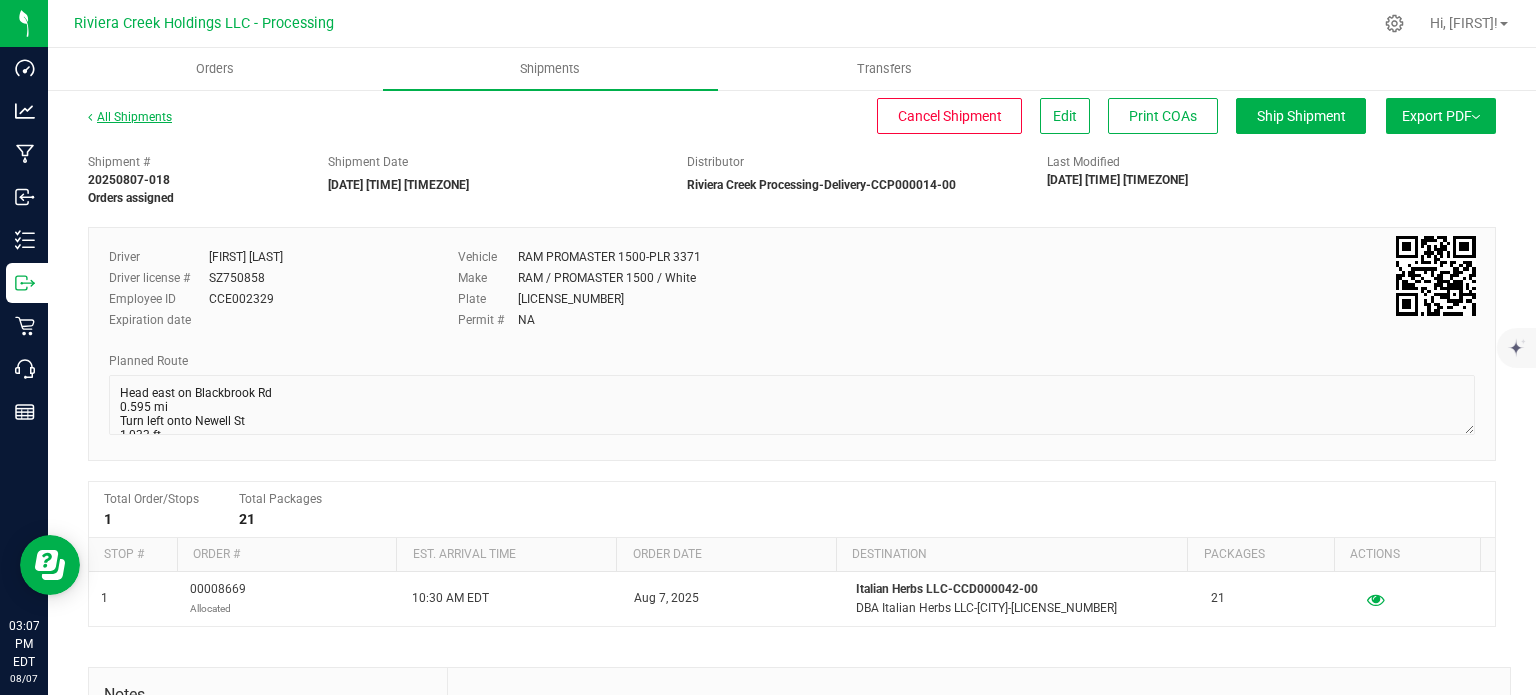 click on "All Shipments" at bounding box center (130, 117) 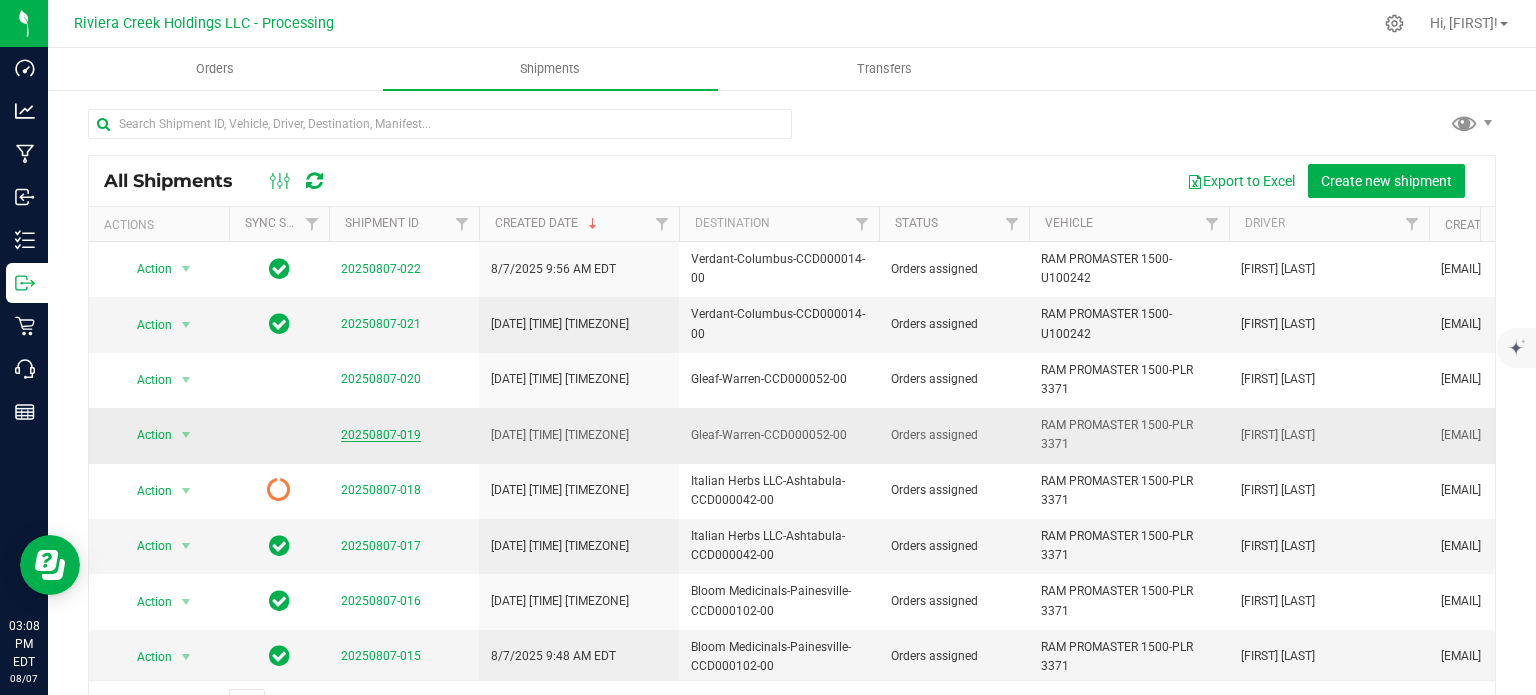 click on "20250807-019" at bounding box center [381, 435] 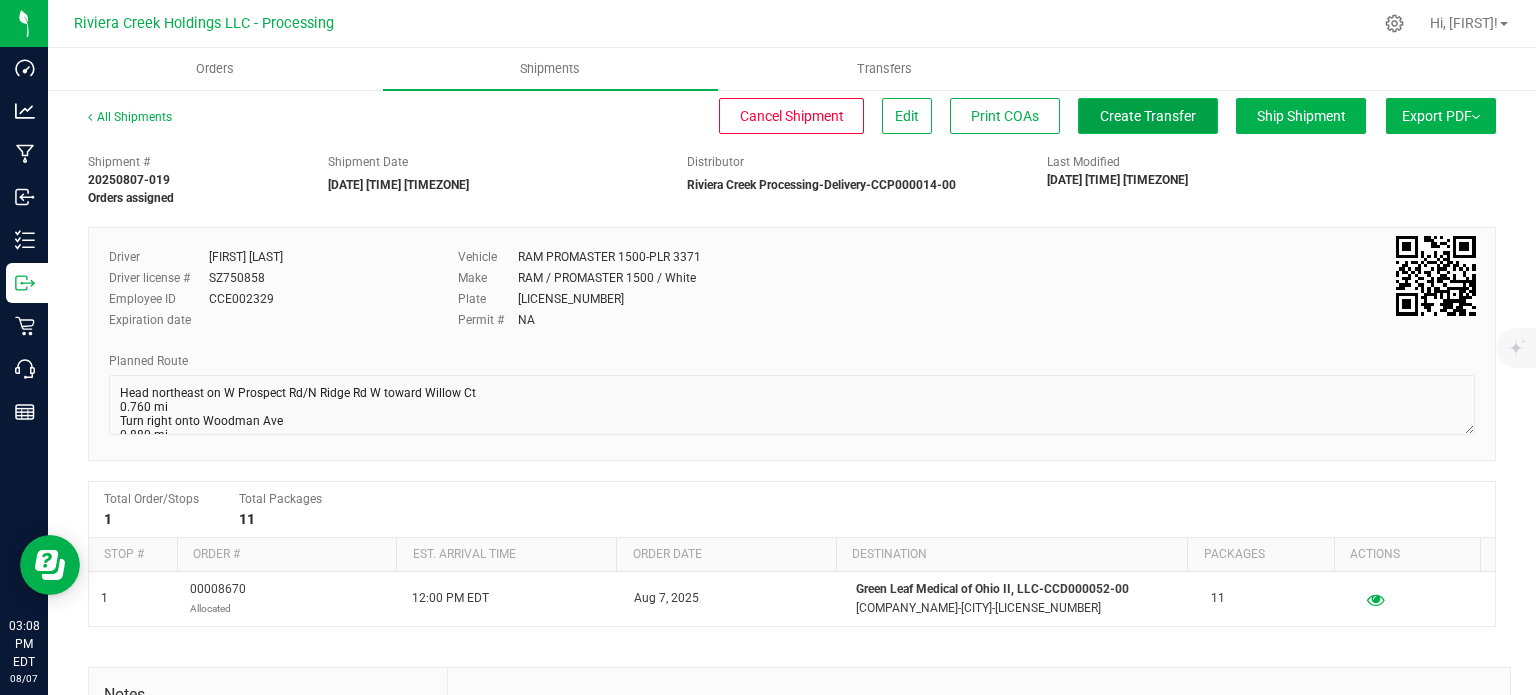 click on "Create Transfer" at bounding box center (1148, 116) 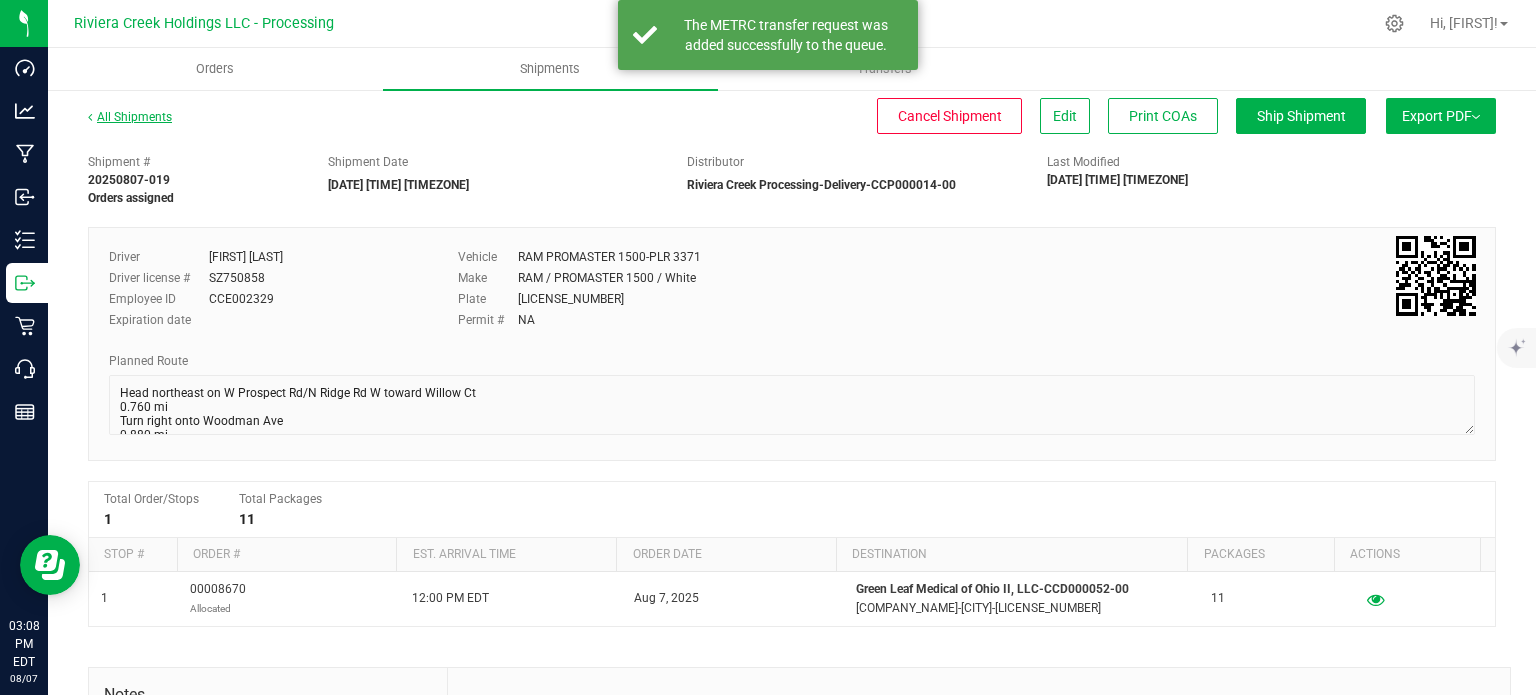 click on "All Shipments" at bounding box center (130, 117) 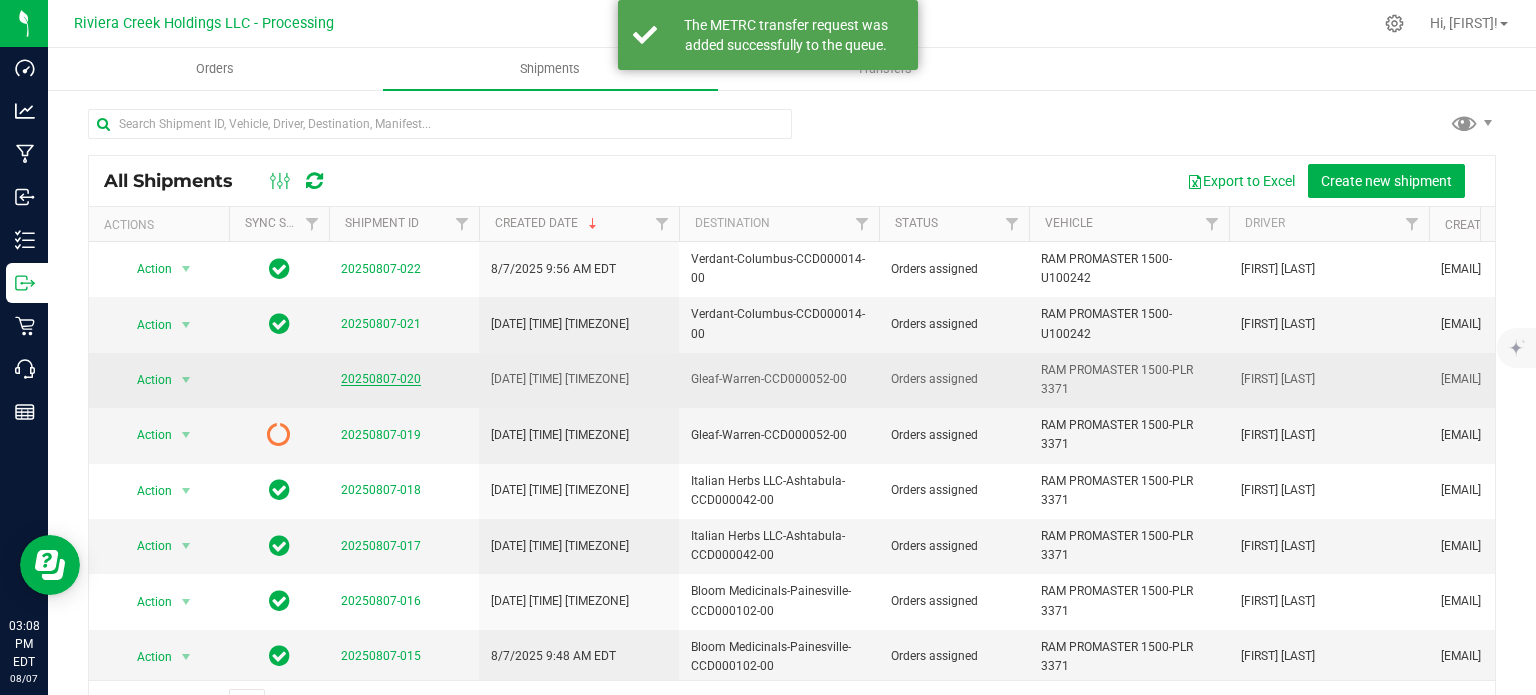 click on "20250807-020" at bounding box center (381, 379) 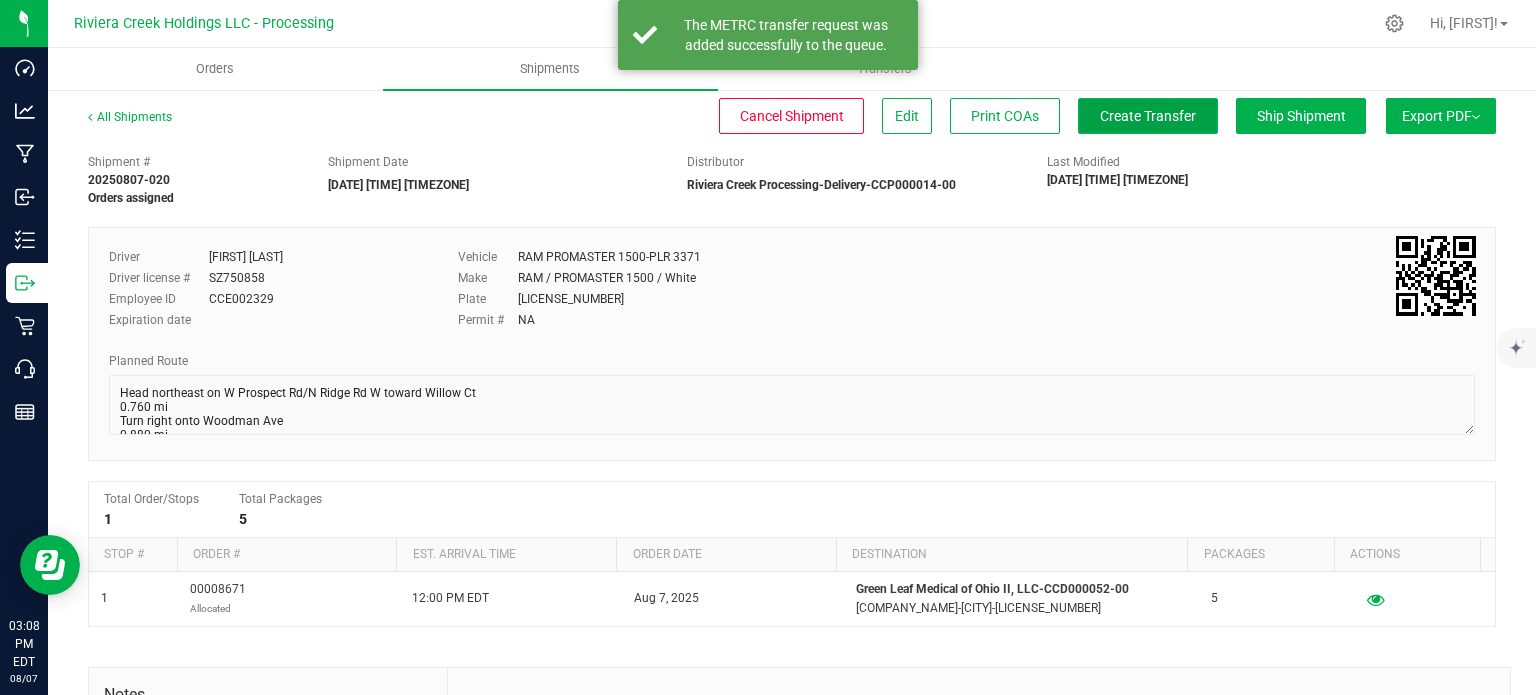 click on "Create Transfer" at bounding box center (1148, 116) 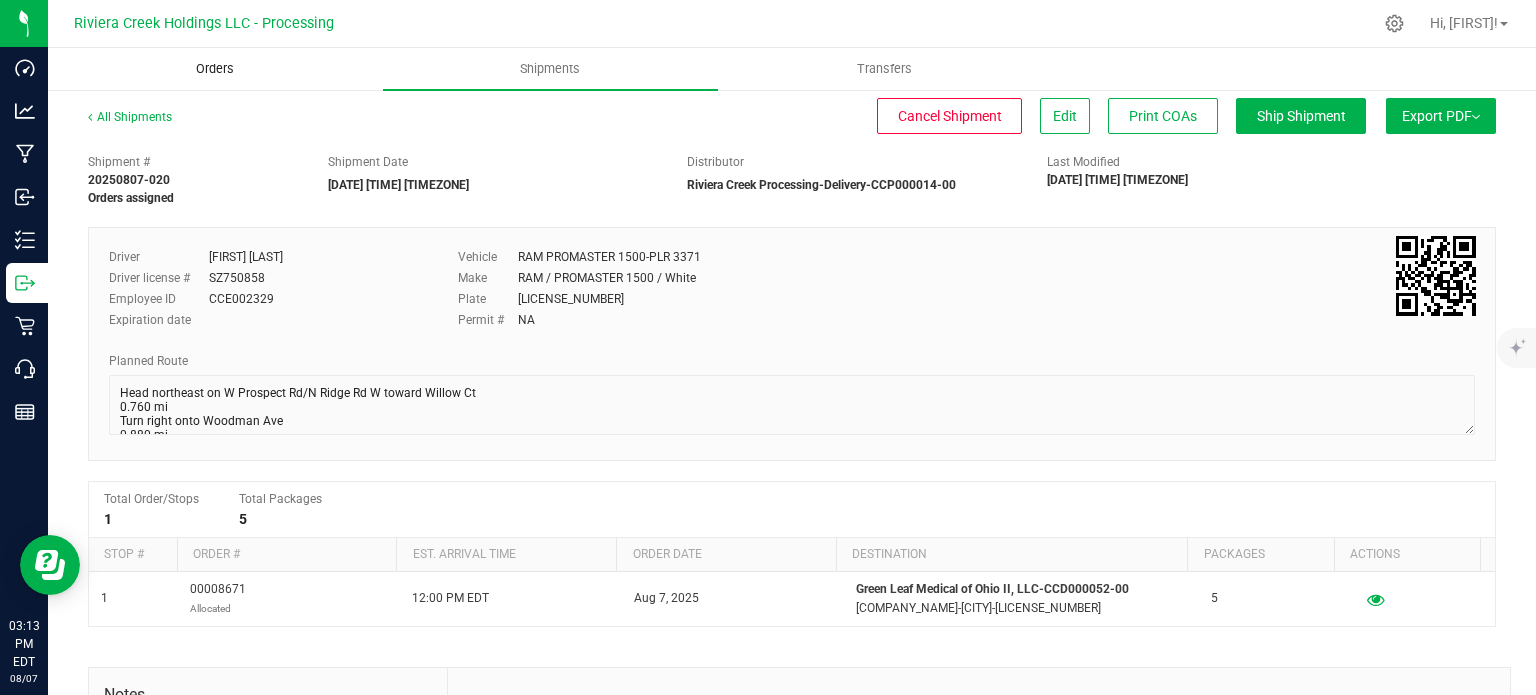 click on "Orders" at bounding box center (215, 69) 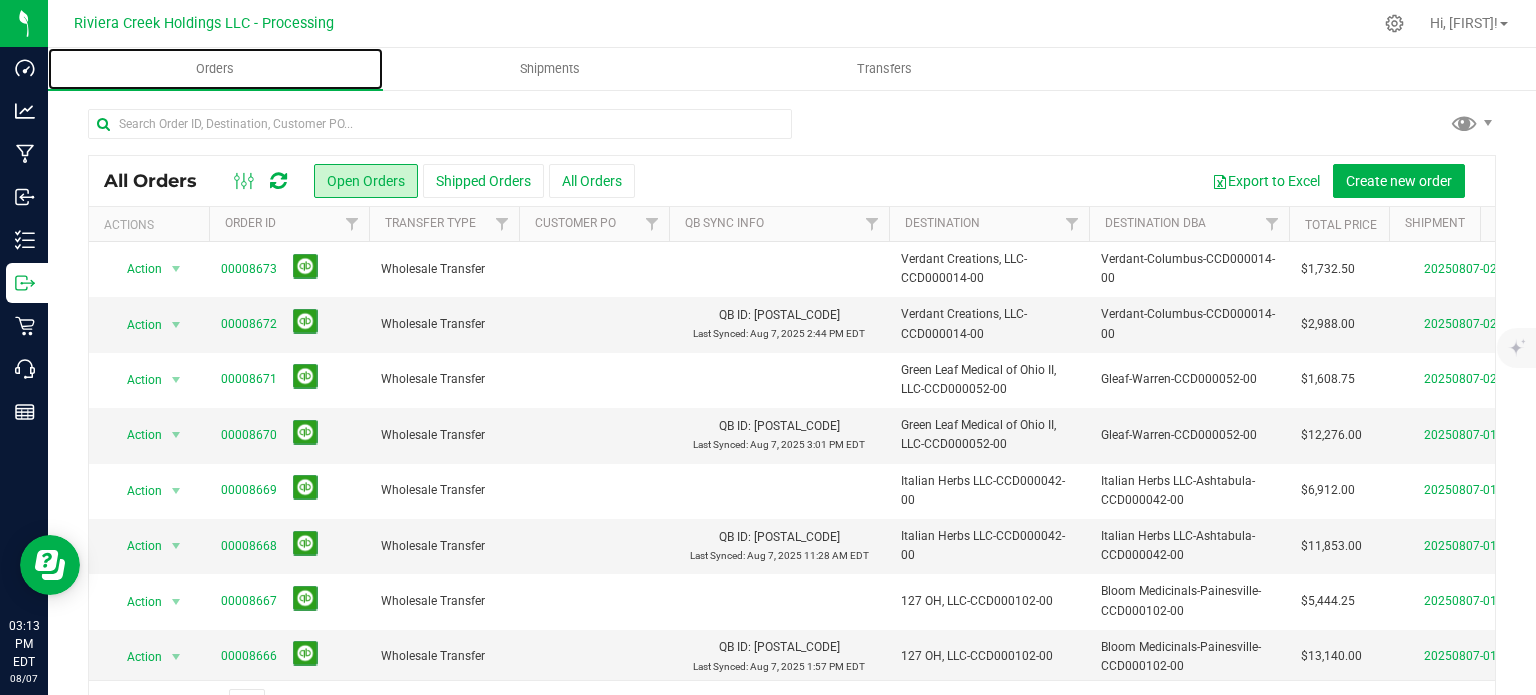 scroll, scrollTop: 52, scrollLeft: 0, axis: vertical 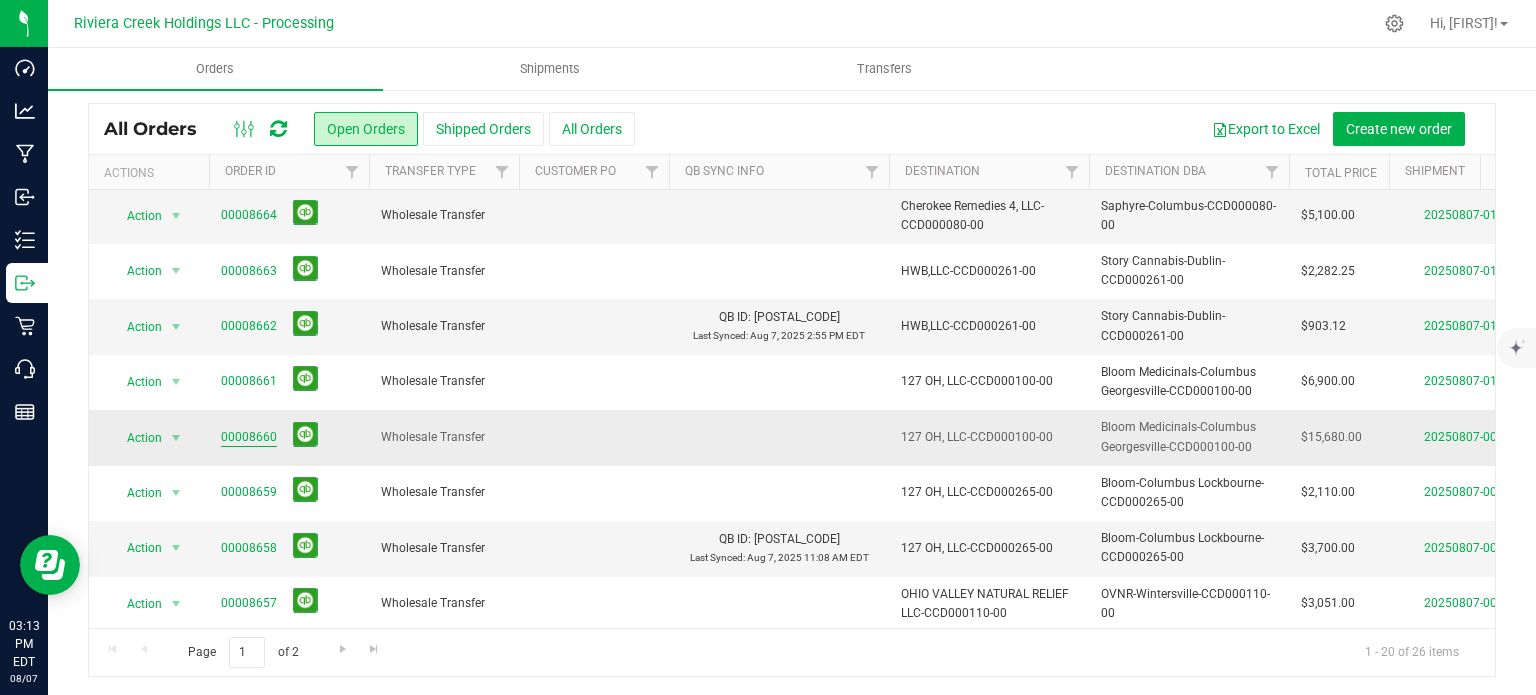 click on "00008660" at bounding box center [249, 437] 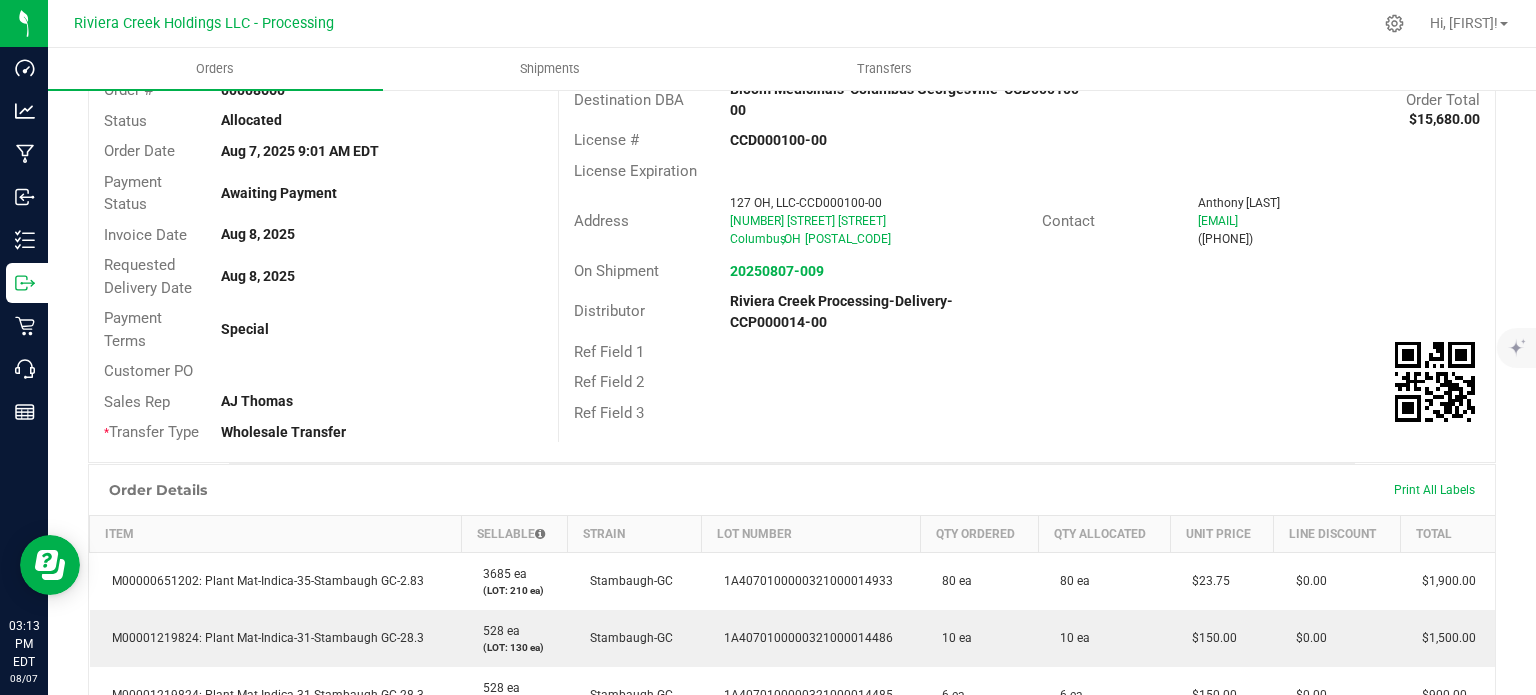 scroll, scrollTop: 0, scrollLeft: 0, axis: both 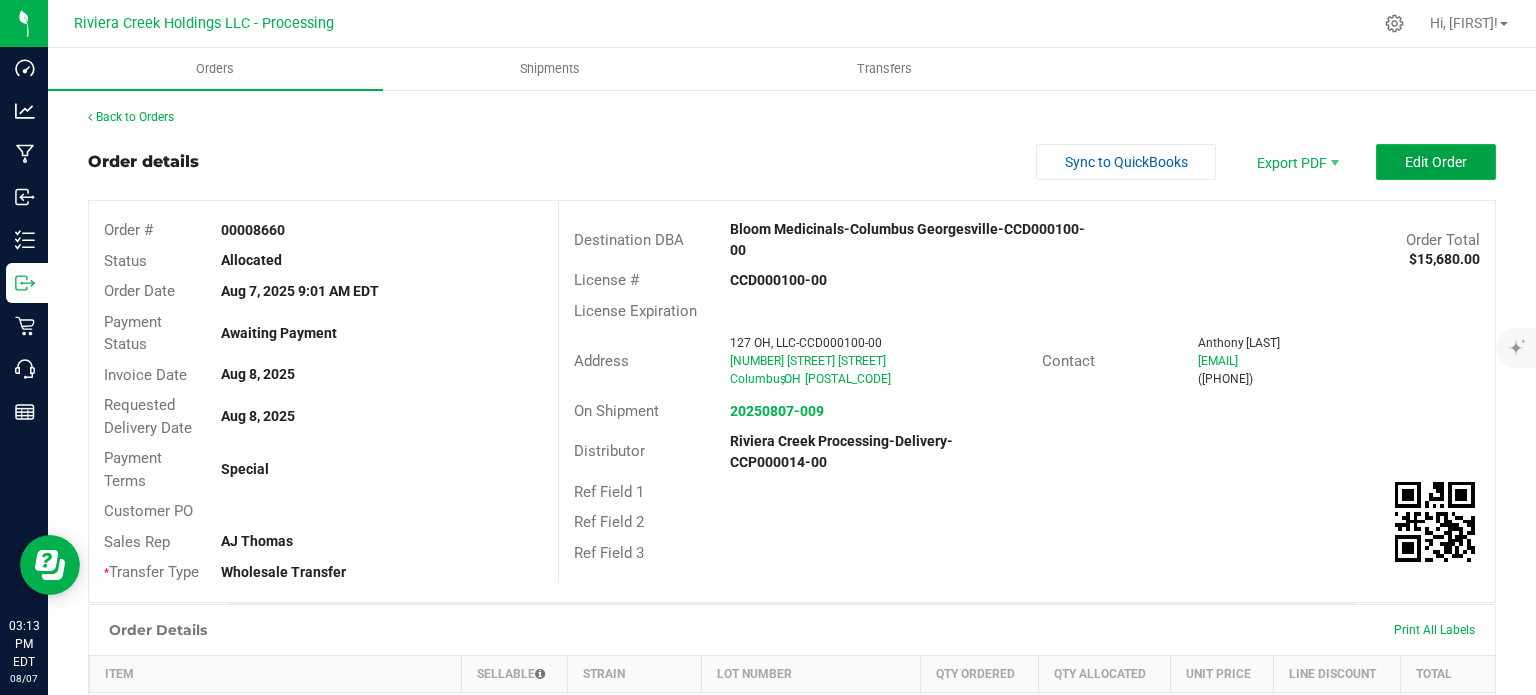 click on "Edit Order" at bounding box center [1436, 162] 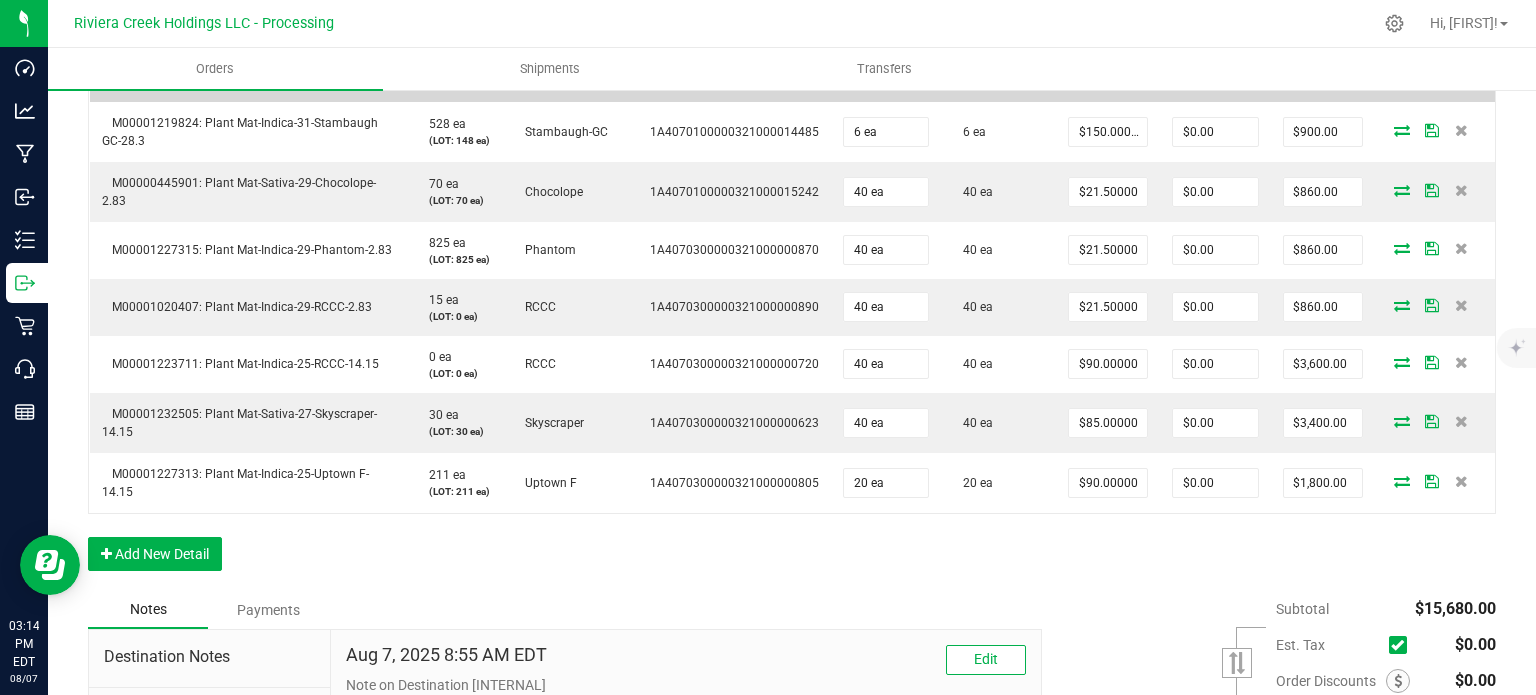 scroll, scrollTop: 800, scrollLeft: 0, axis: vertical 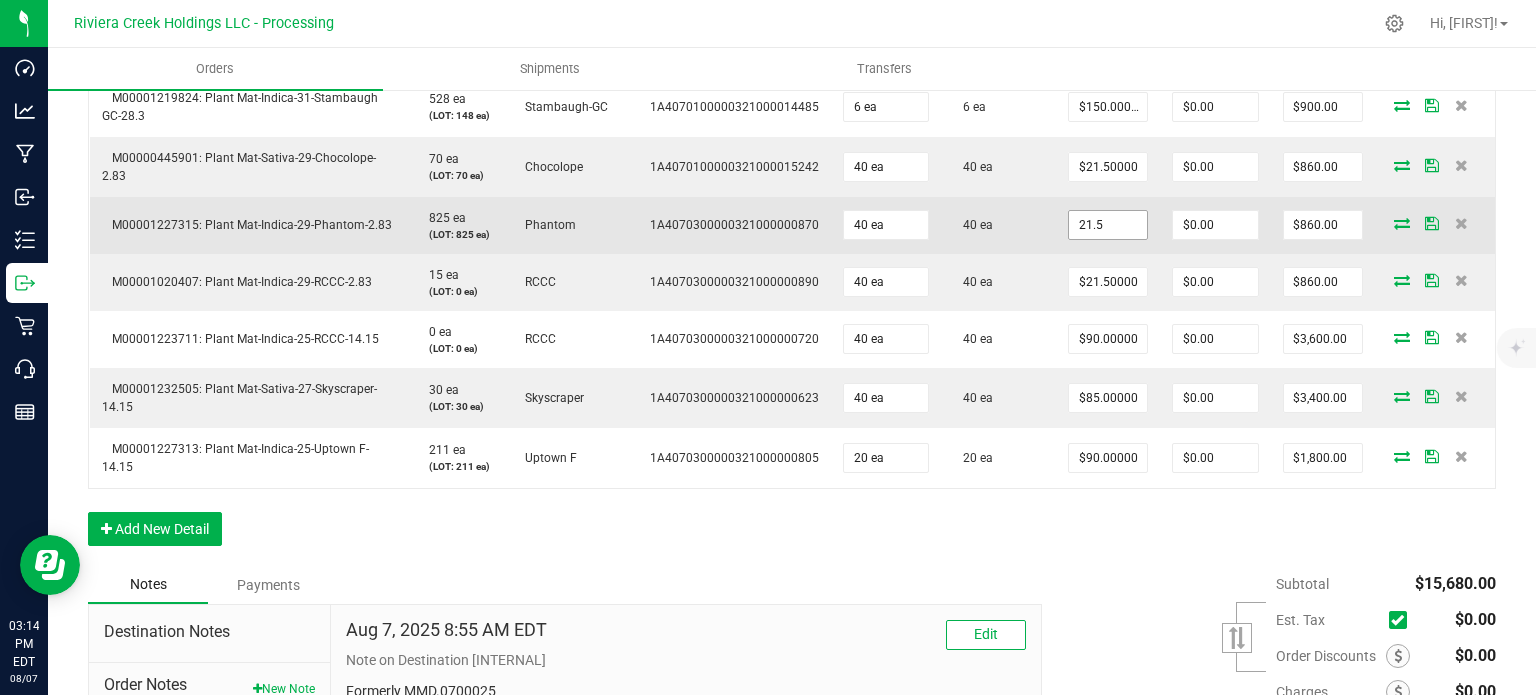 click on "21.5" at bounding box center (1108, 225) 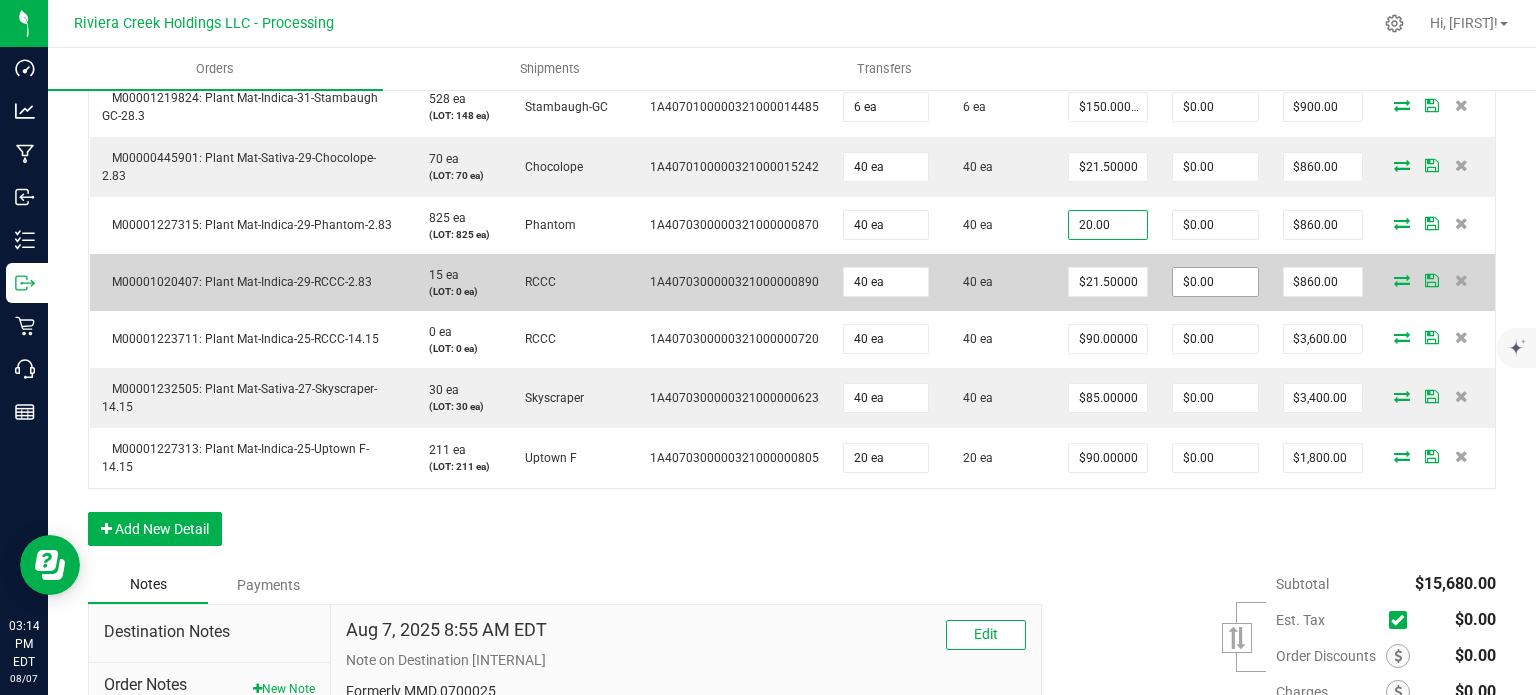 type on "$20.00000" 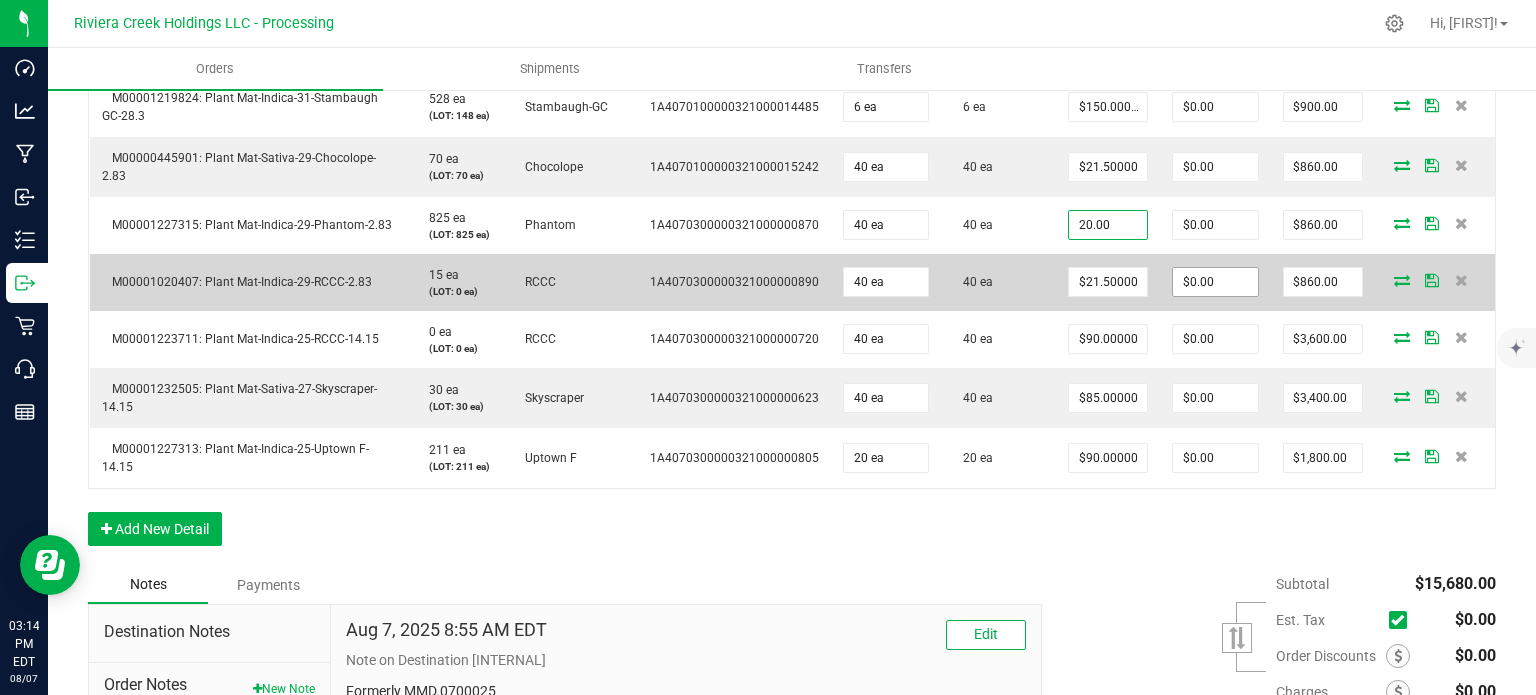 type on "0" 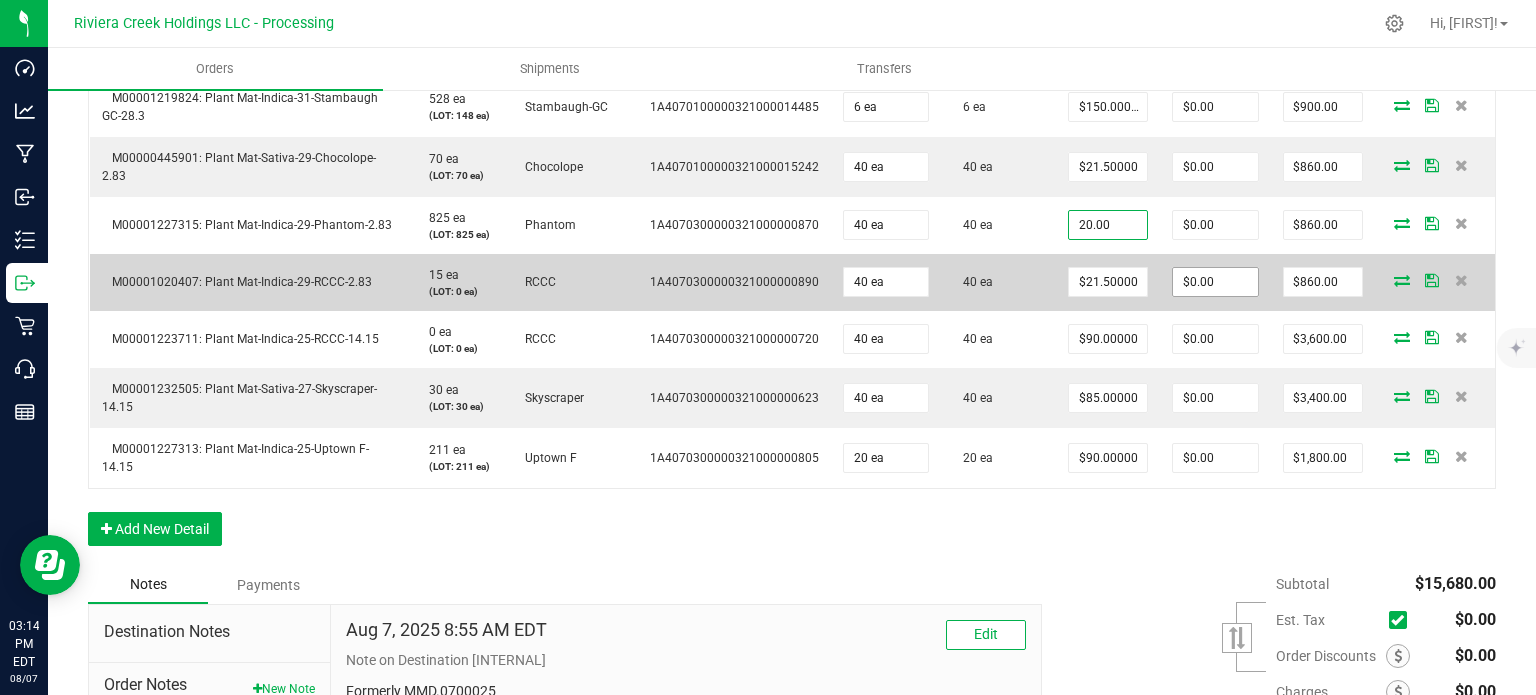 type on "$800.00" 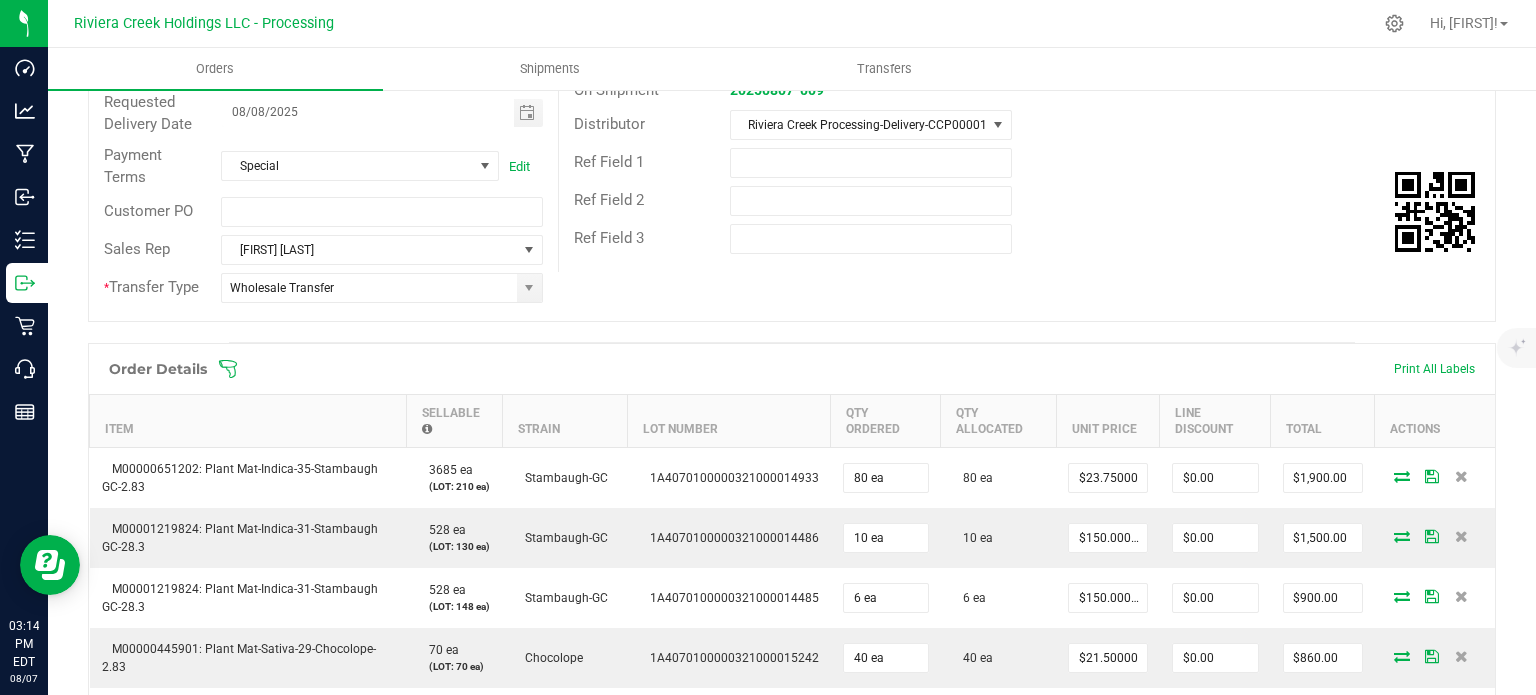 scroll, scrollTop: 0, scrollLeft: 0, axis: both 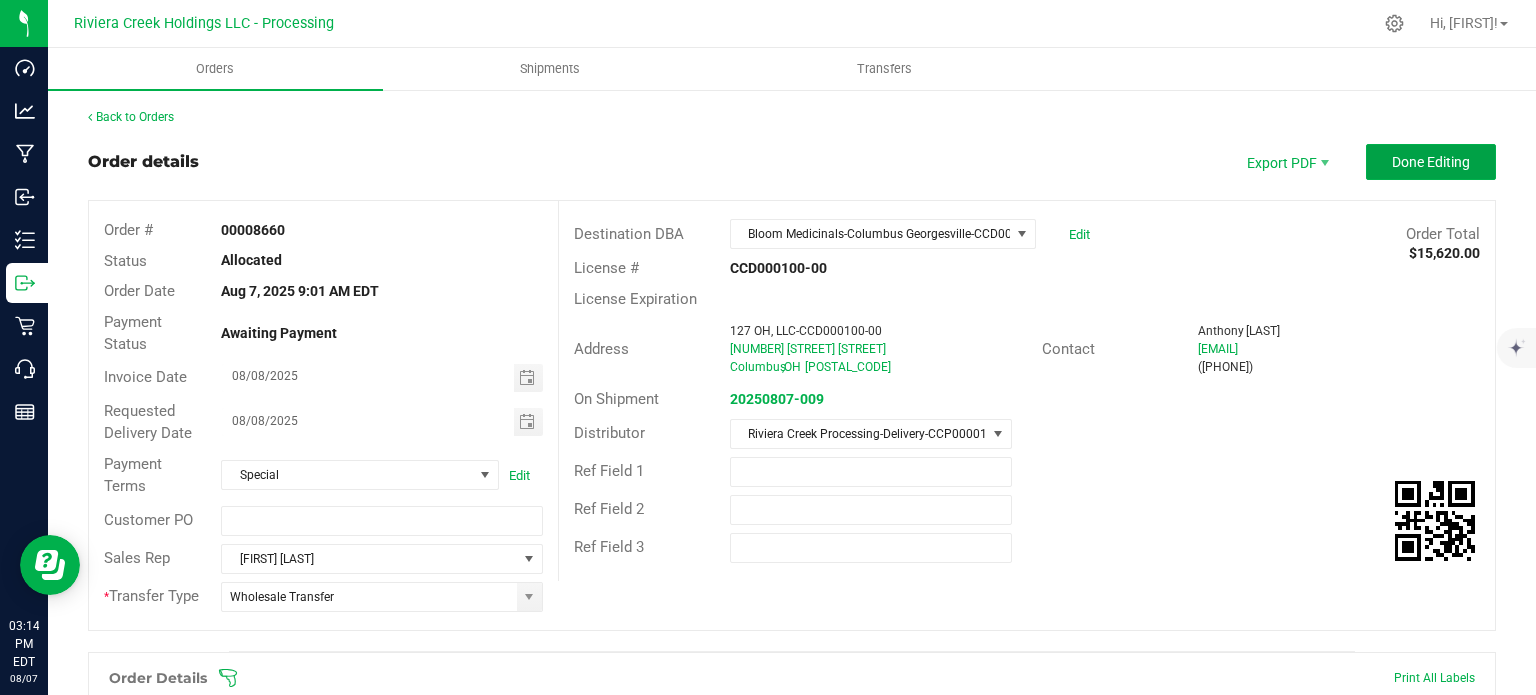 drag, startPoint x: 1402, startPoint y: 159, endPoint x: 1393, endPoint y: 186, distance: 28.460499 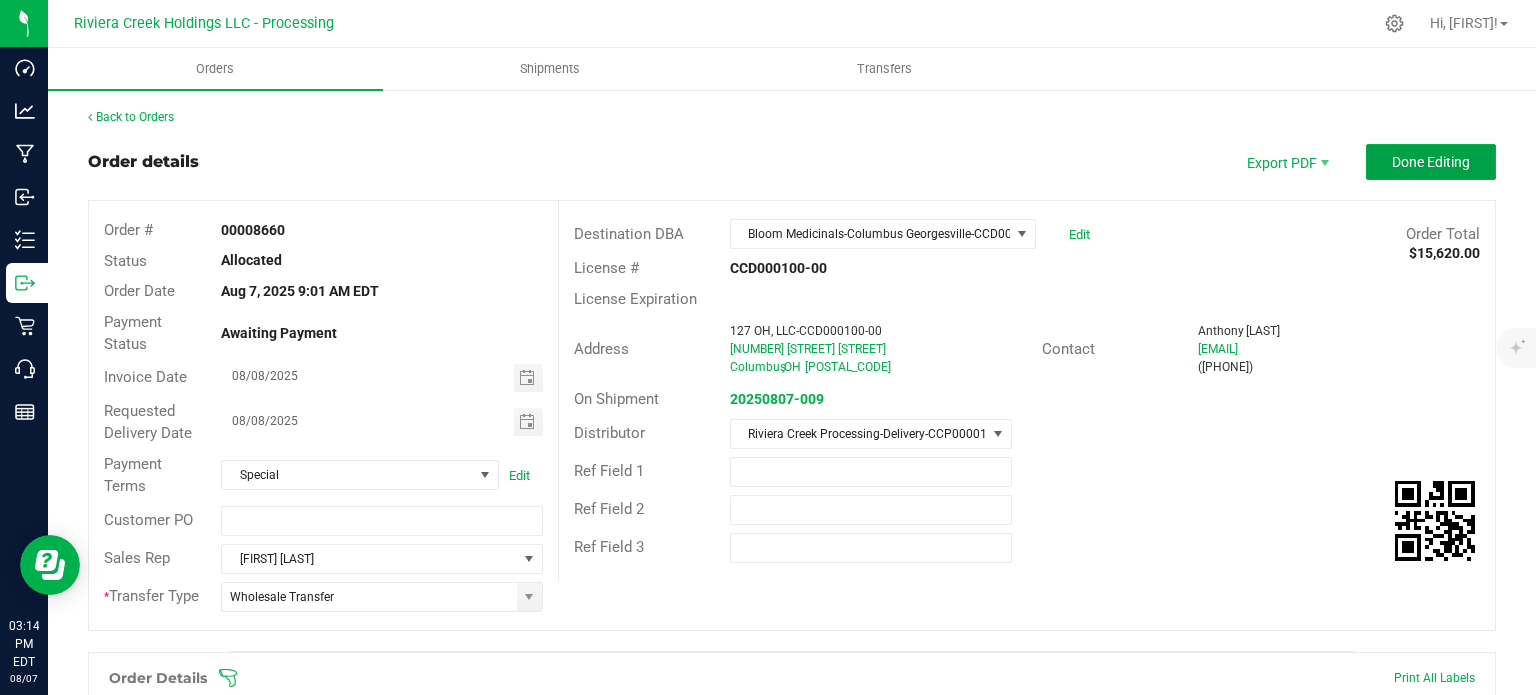 click on "Done Editing" at bounding box center [1431, 162] 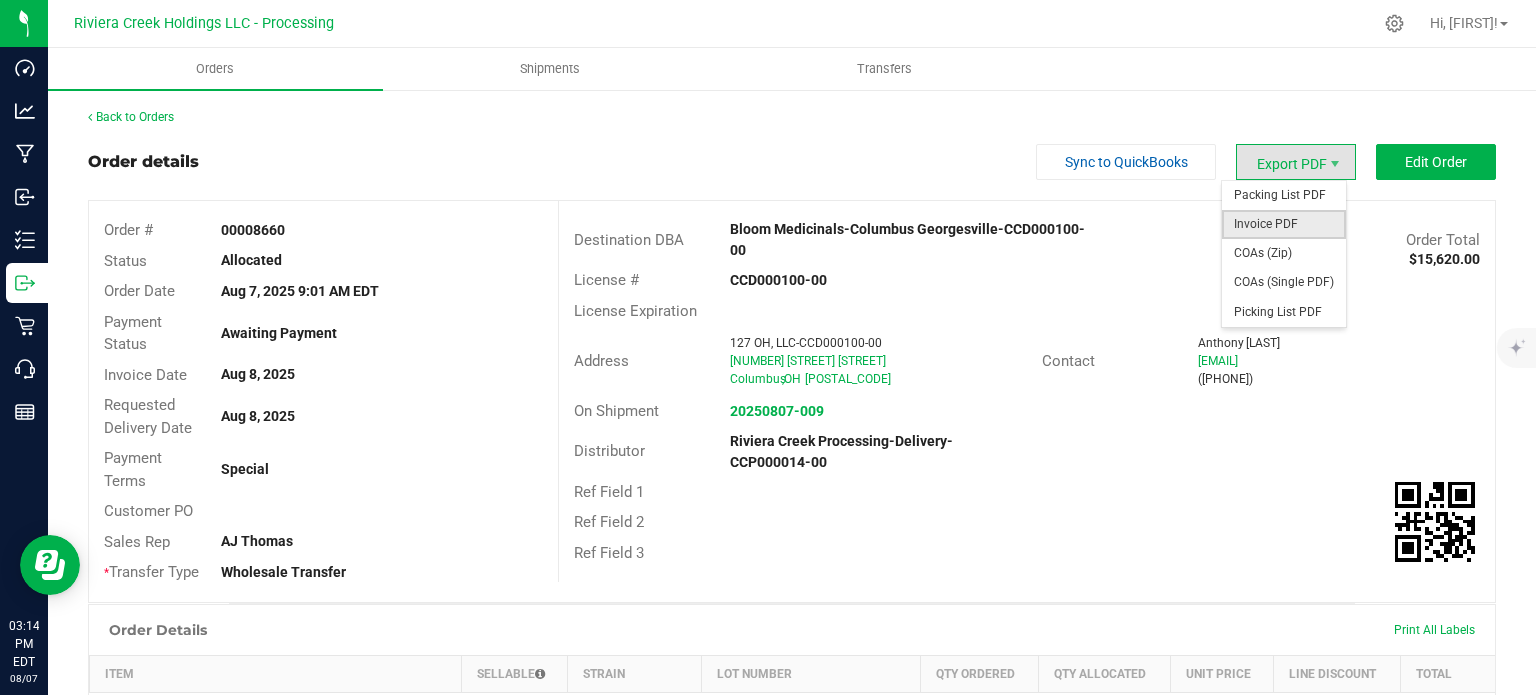 click on "Invoice PDF" at bounding box center (1284, 224) 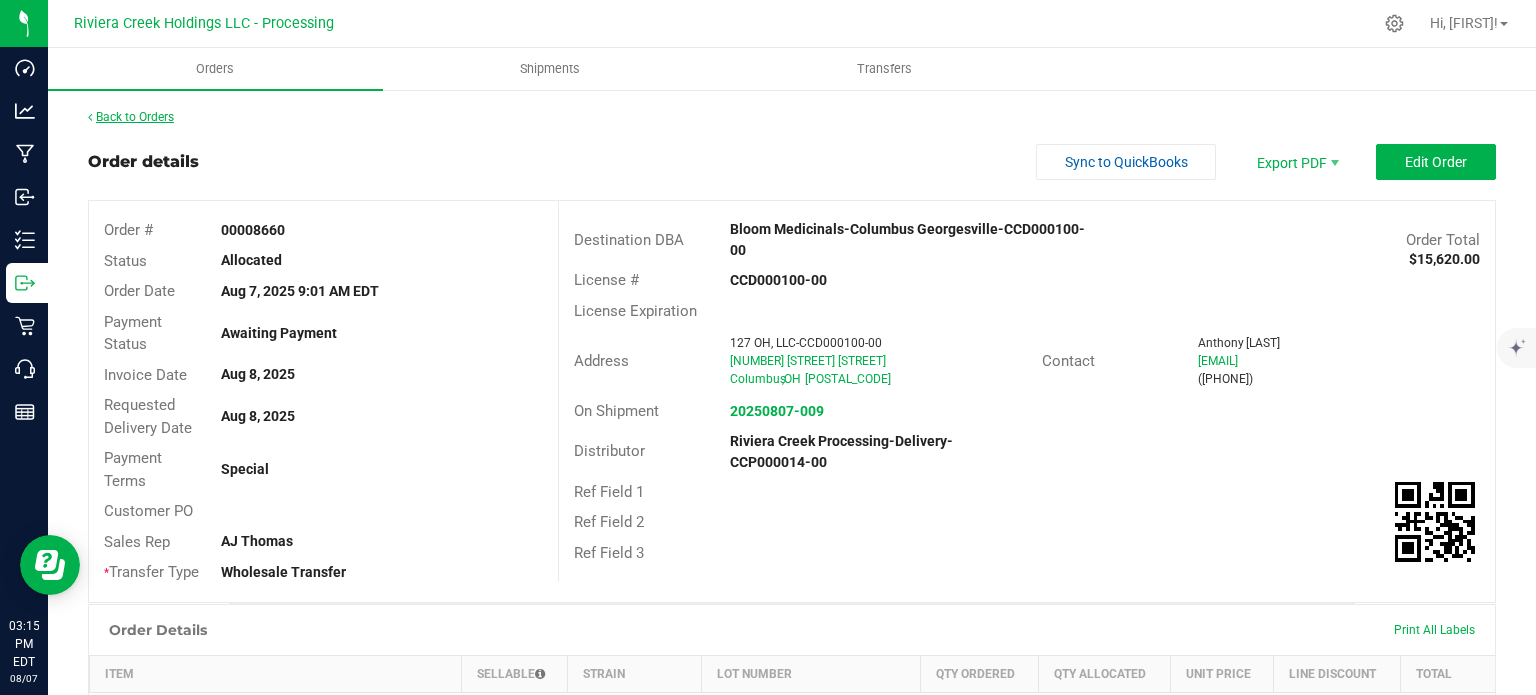 click on "Back to Orders" at bounding box center [131, 117] 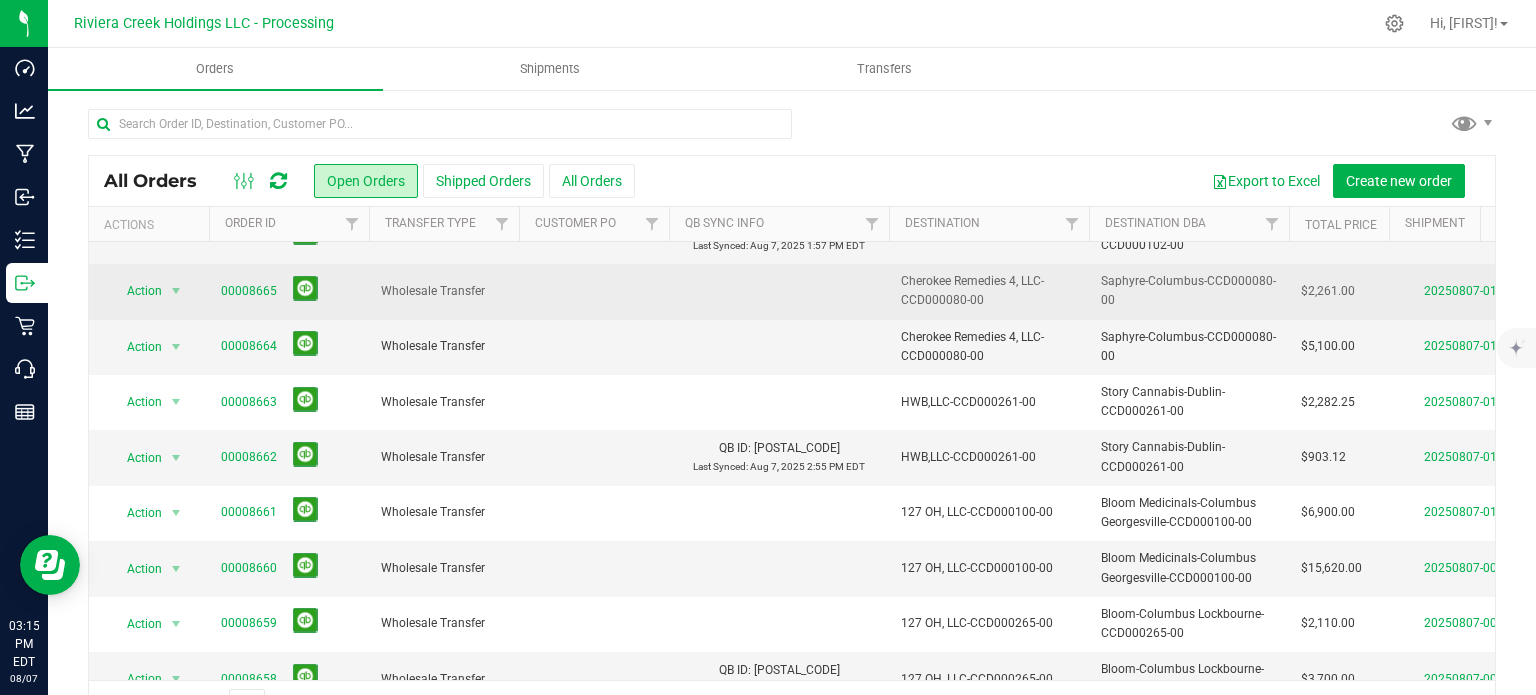 scroll, scrollTop: 500, scrollLeft: 0, axis: vertical 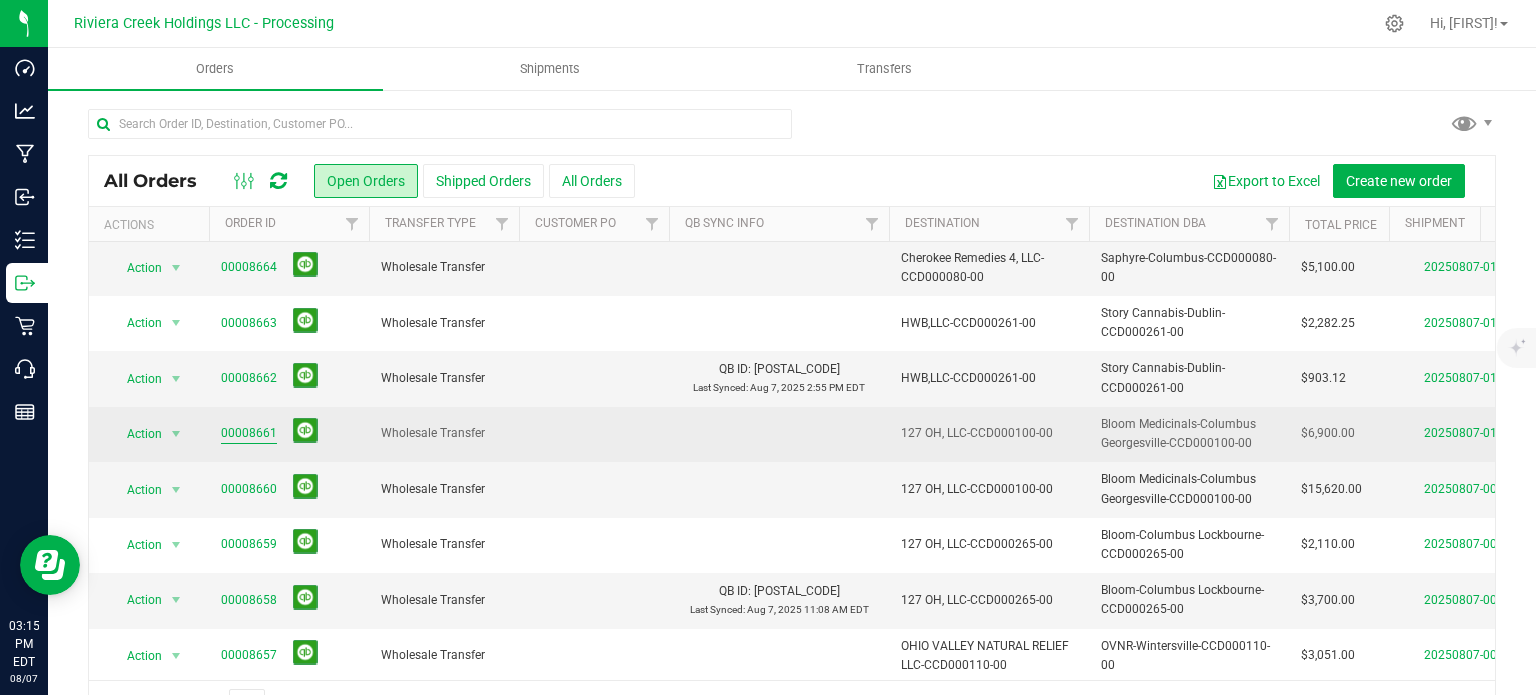 click on "00008661" at bounding box center [249, 433] 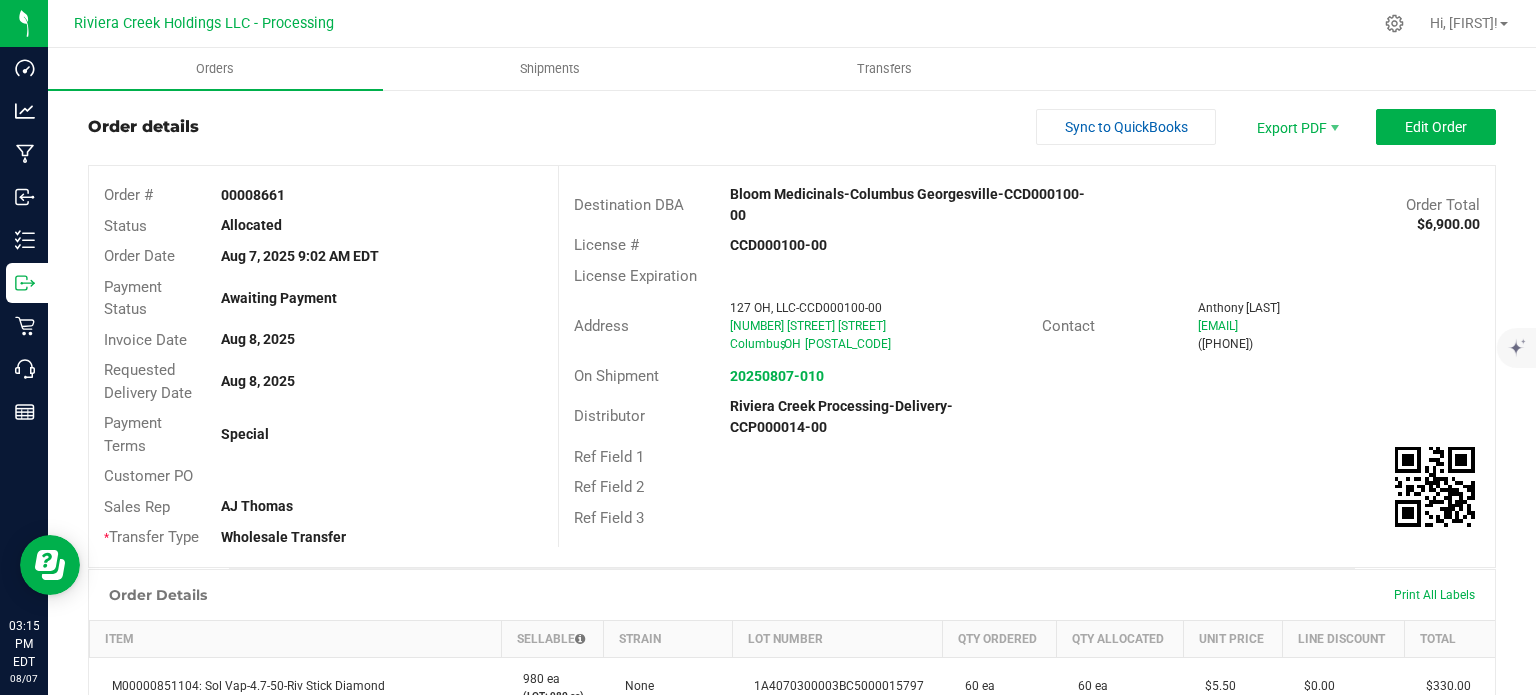 scroll, scrollTop: 0, scrollLeft: 0, axis: both 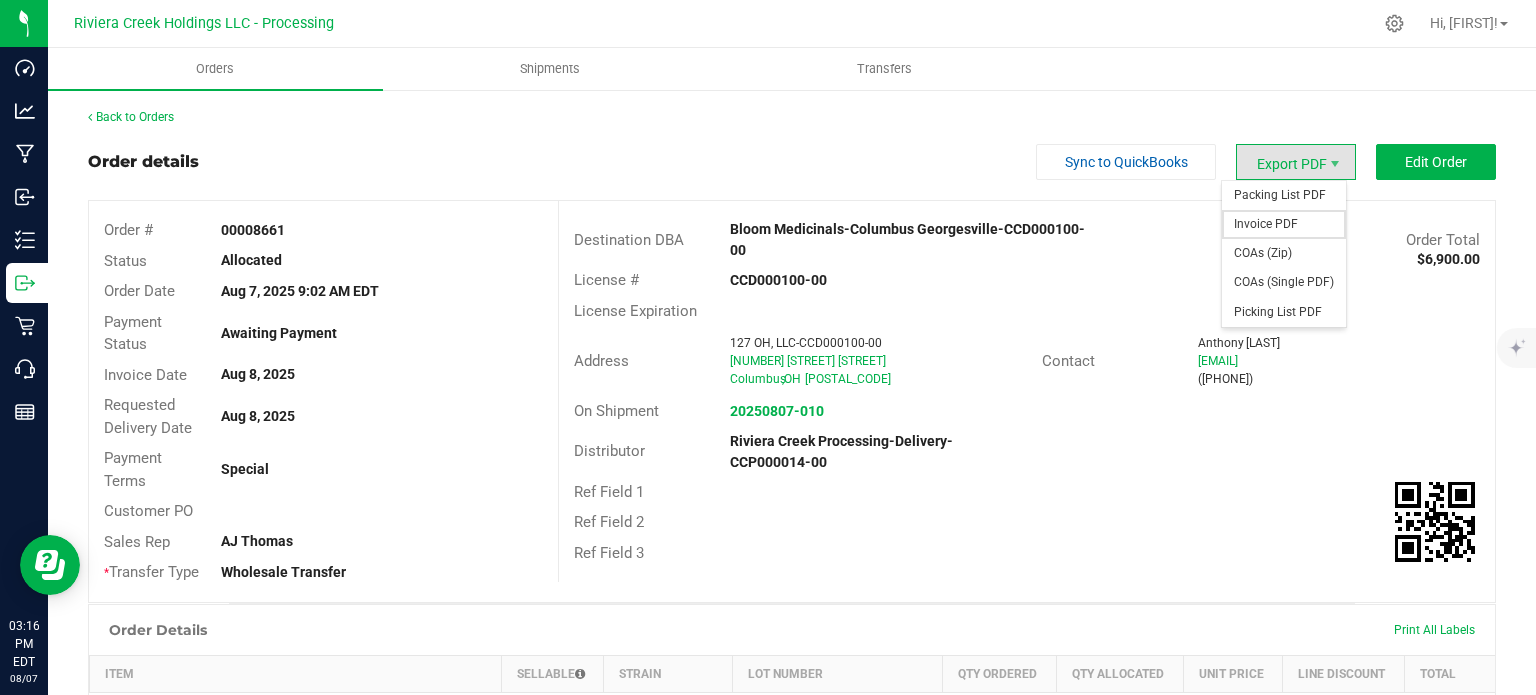 click on "Invoice PDF" at bounding box center (1284, 224) 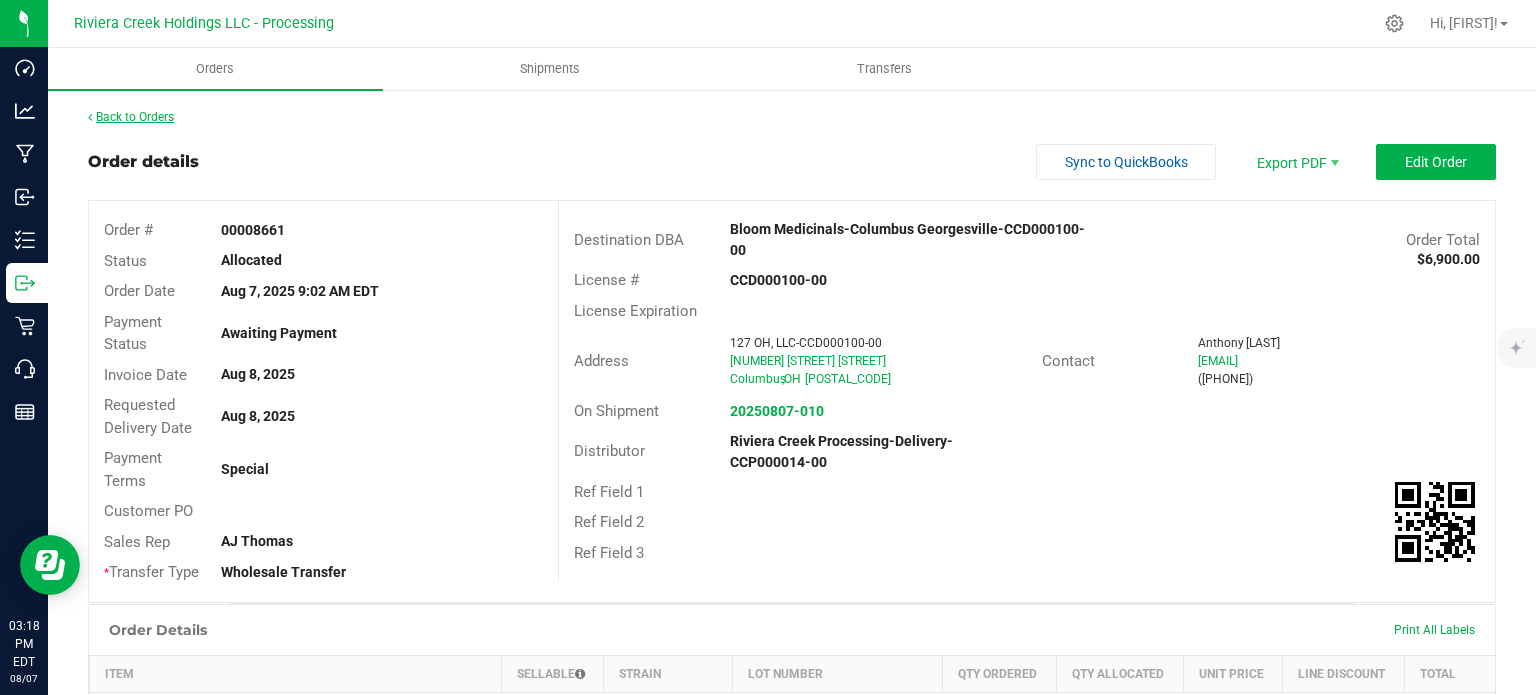 click on "Back to Orders" at bounding box center (131, 117) 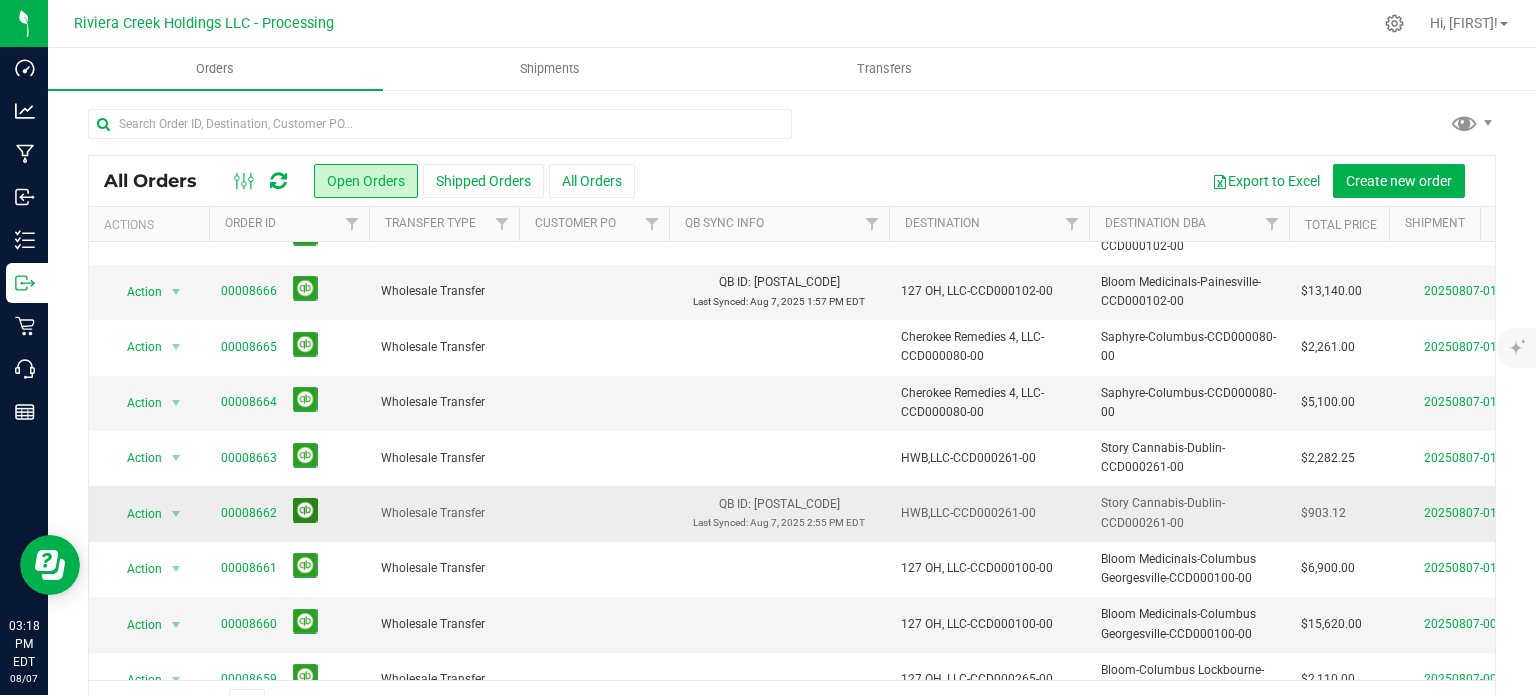 scroll, scrollTop: 400, scrollLeft: 0, axis: vertical 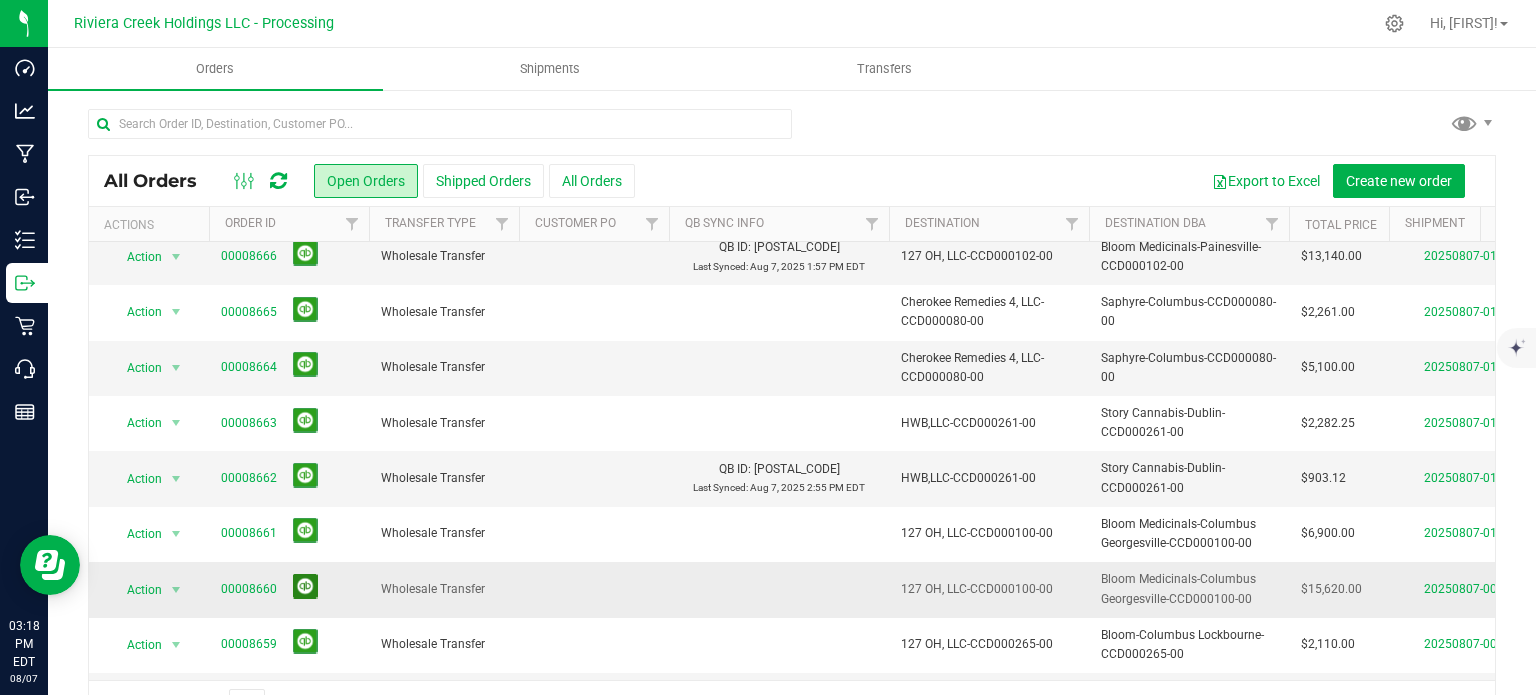 click at bounding box center [305, 586] 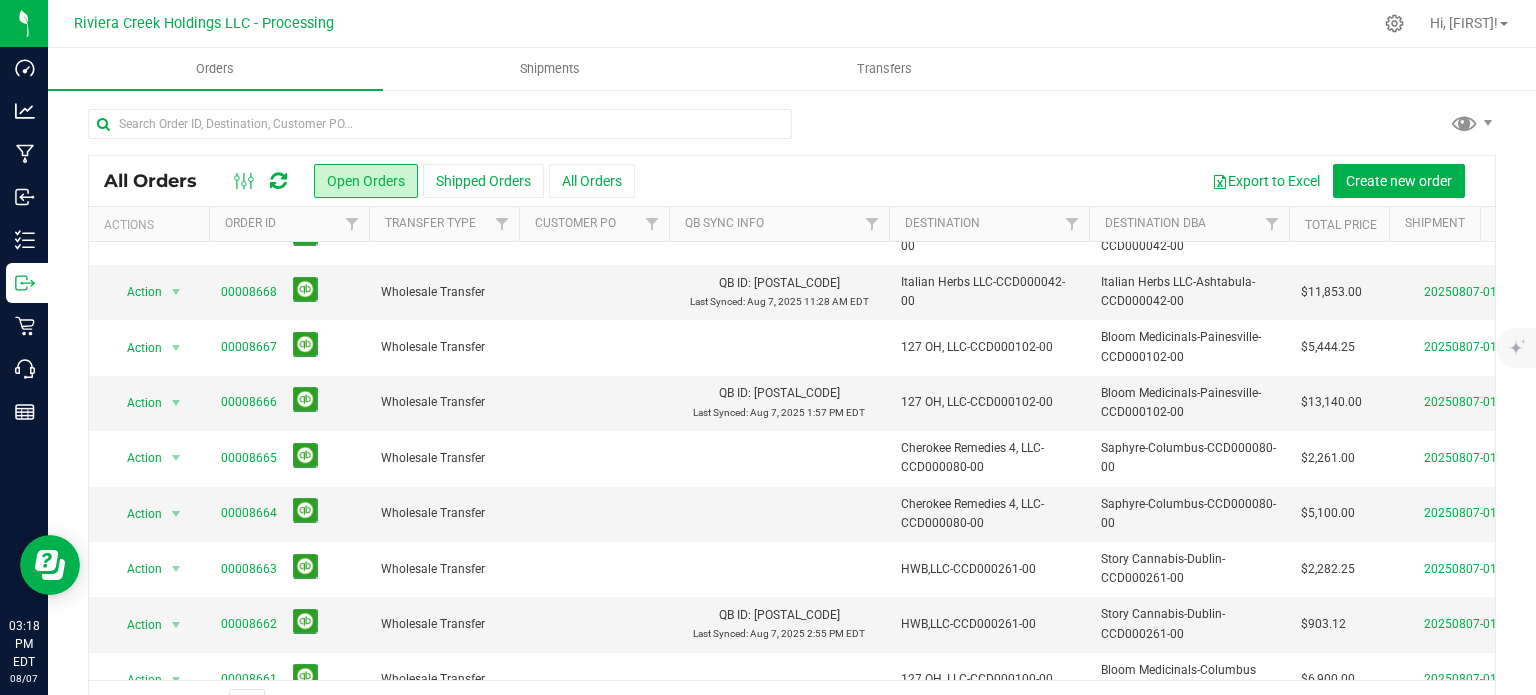 scroll, scrollTop: 300, scrollLeft: 0, axis: vertical 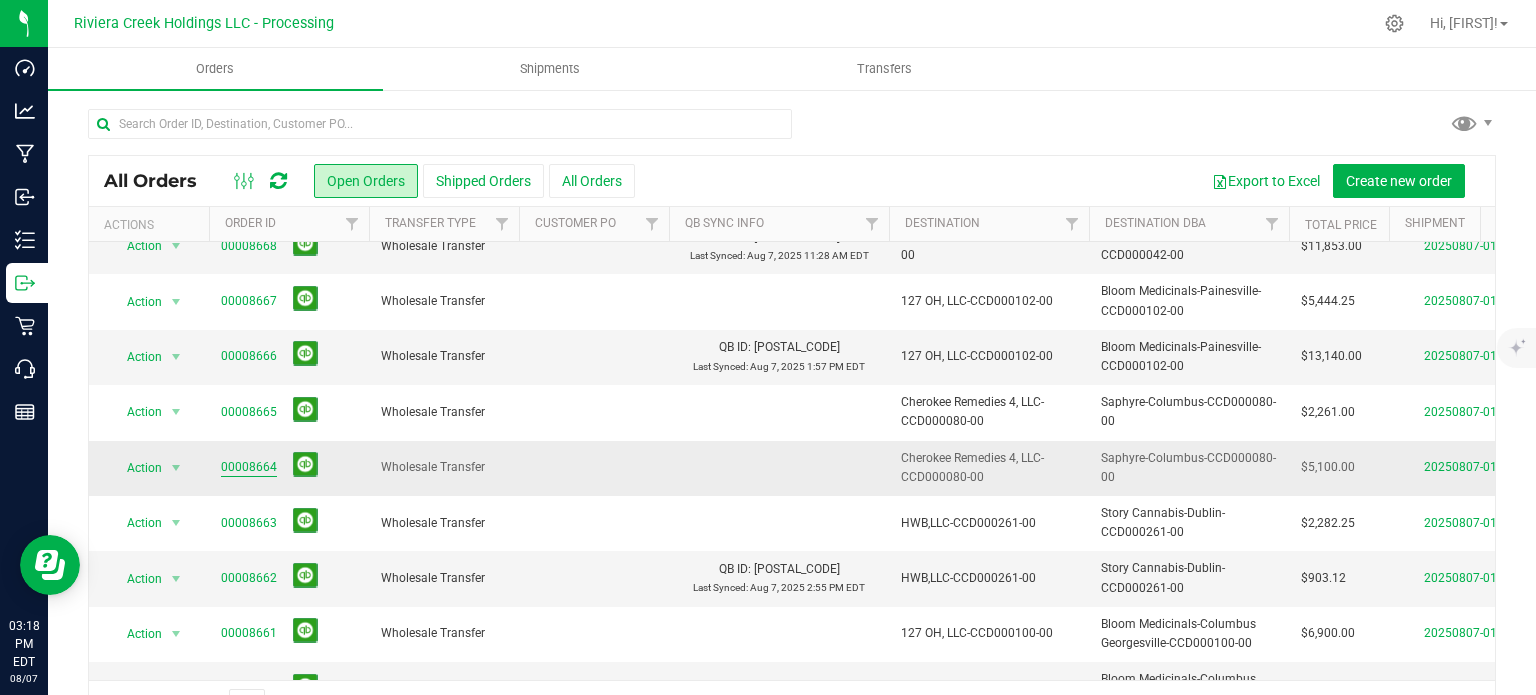 click on "00008664" at bounding box center (249, 467) 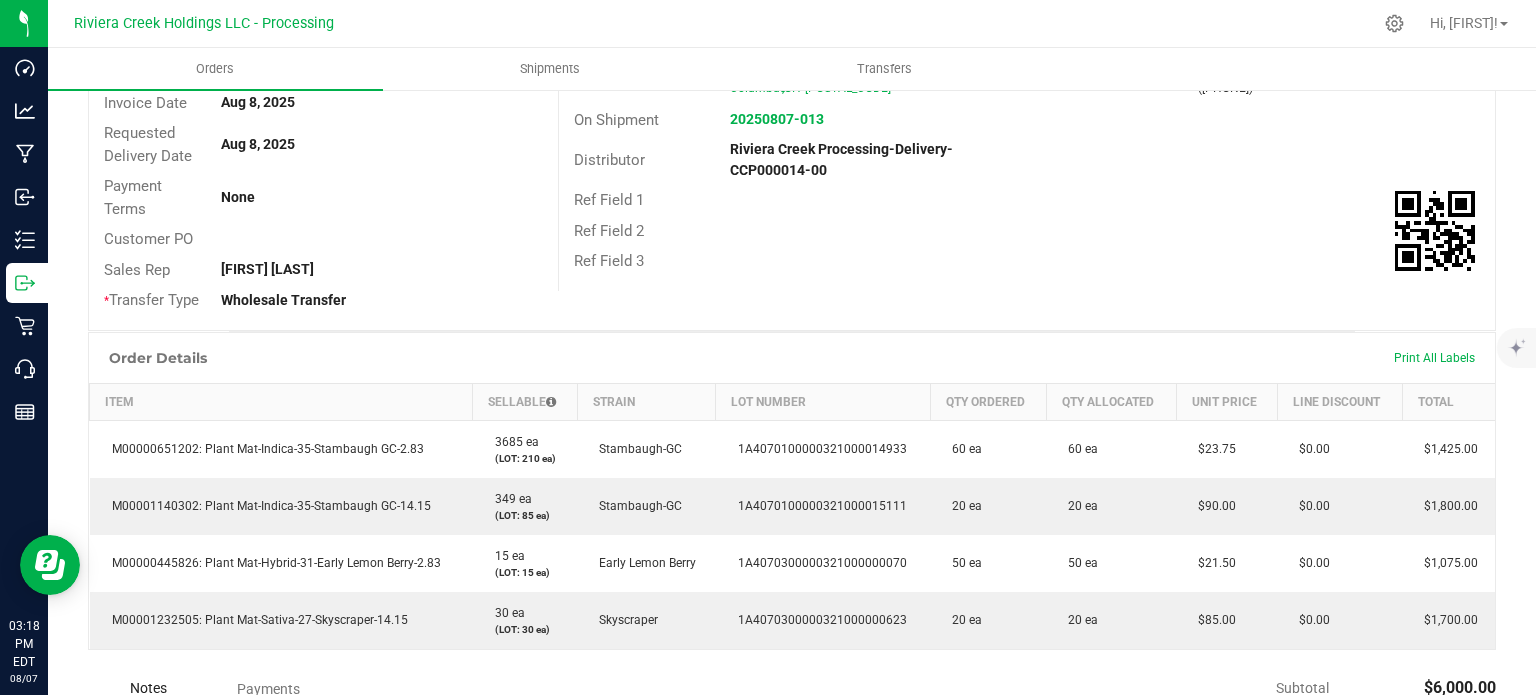 scroll, scrollTop: 0, scrollLeft: 0, axis: both 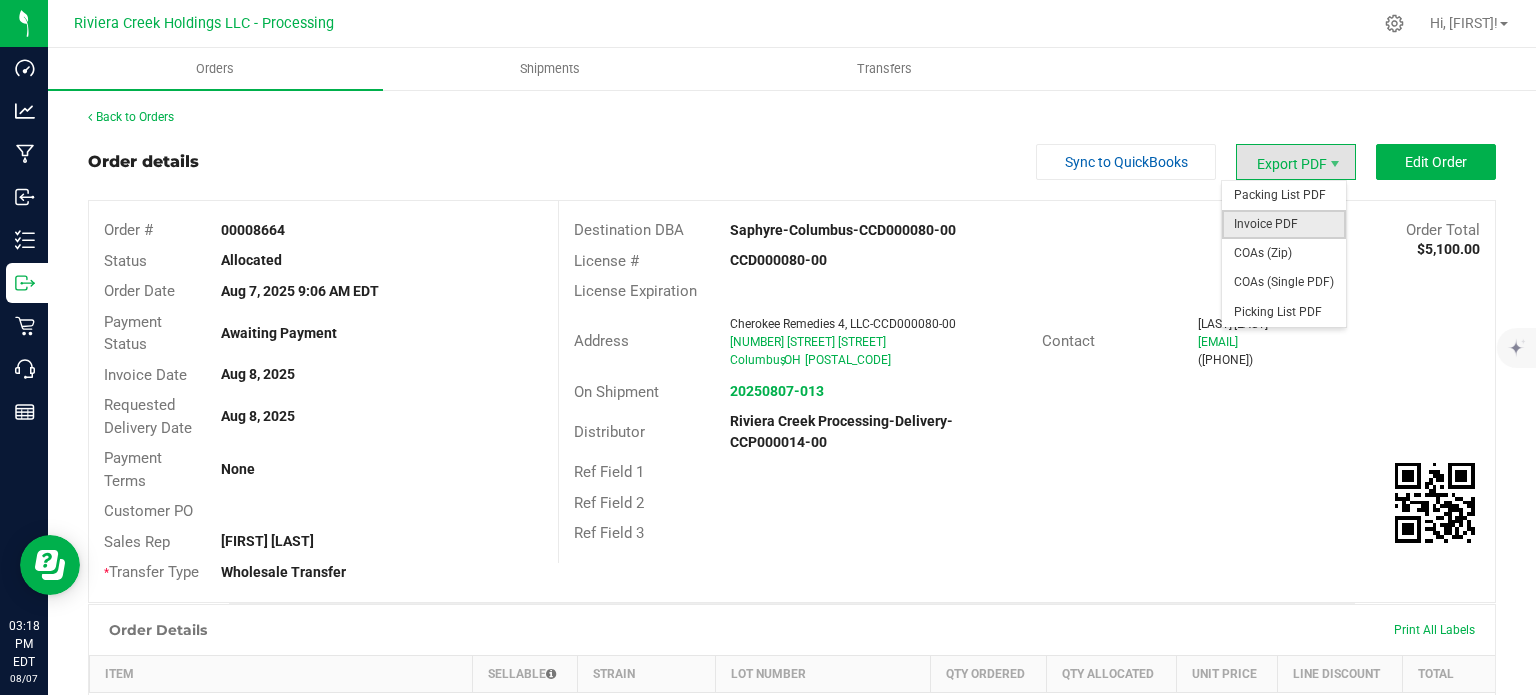 click on "Invoice PDF" at bounding box center (1284, 224) 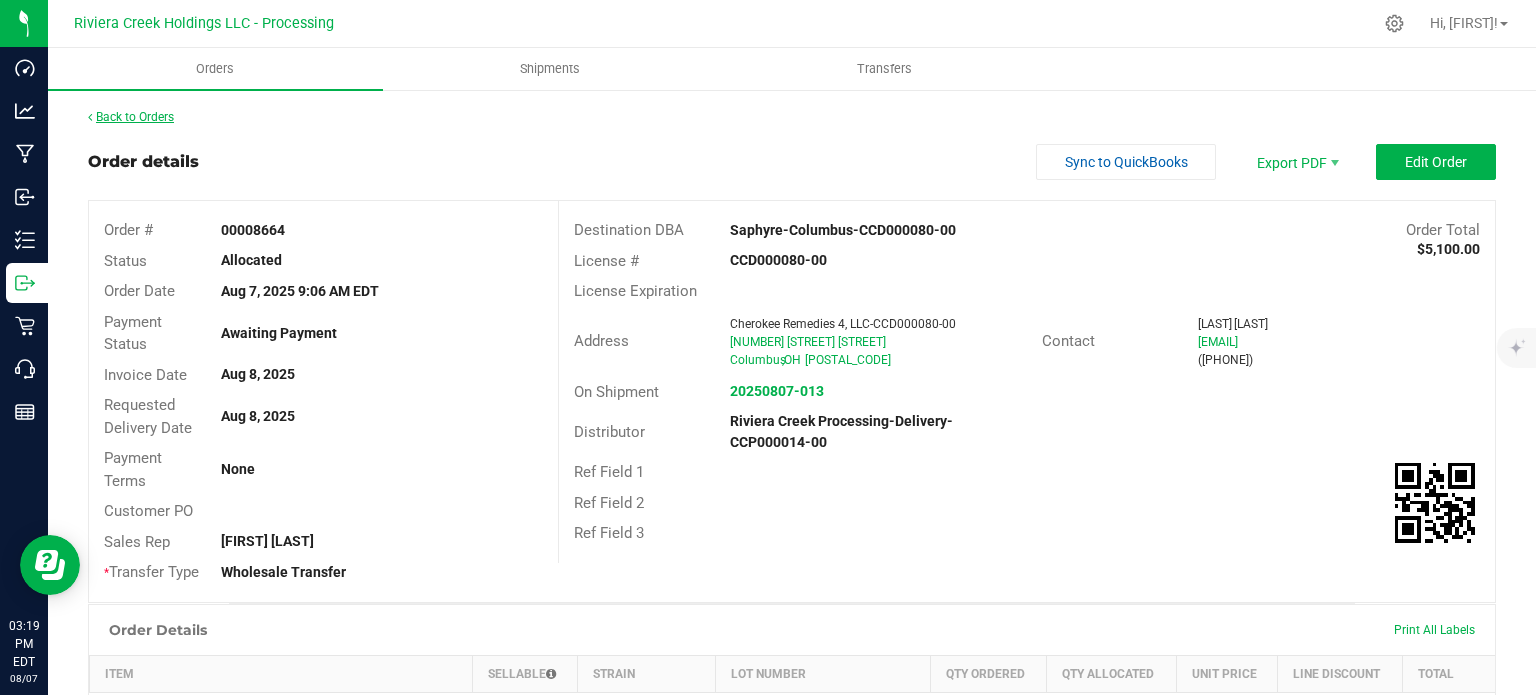 click on "Back to Orders" at bounding box center [131, 117] 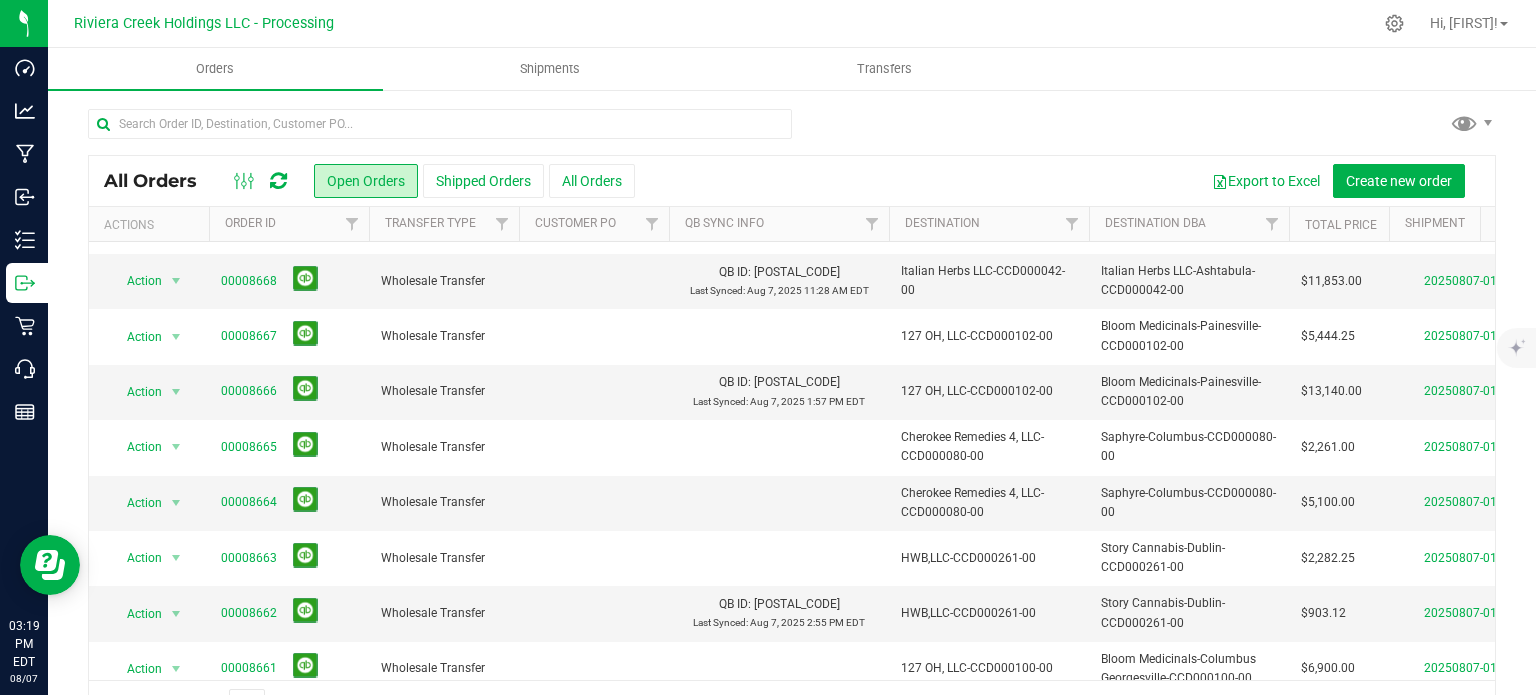 scroll, scrollTop: 300, scrollLeft: 0, axis: vertical 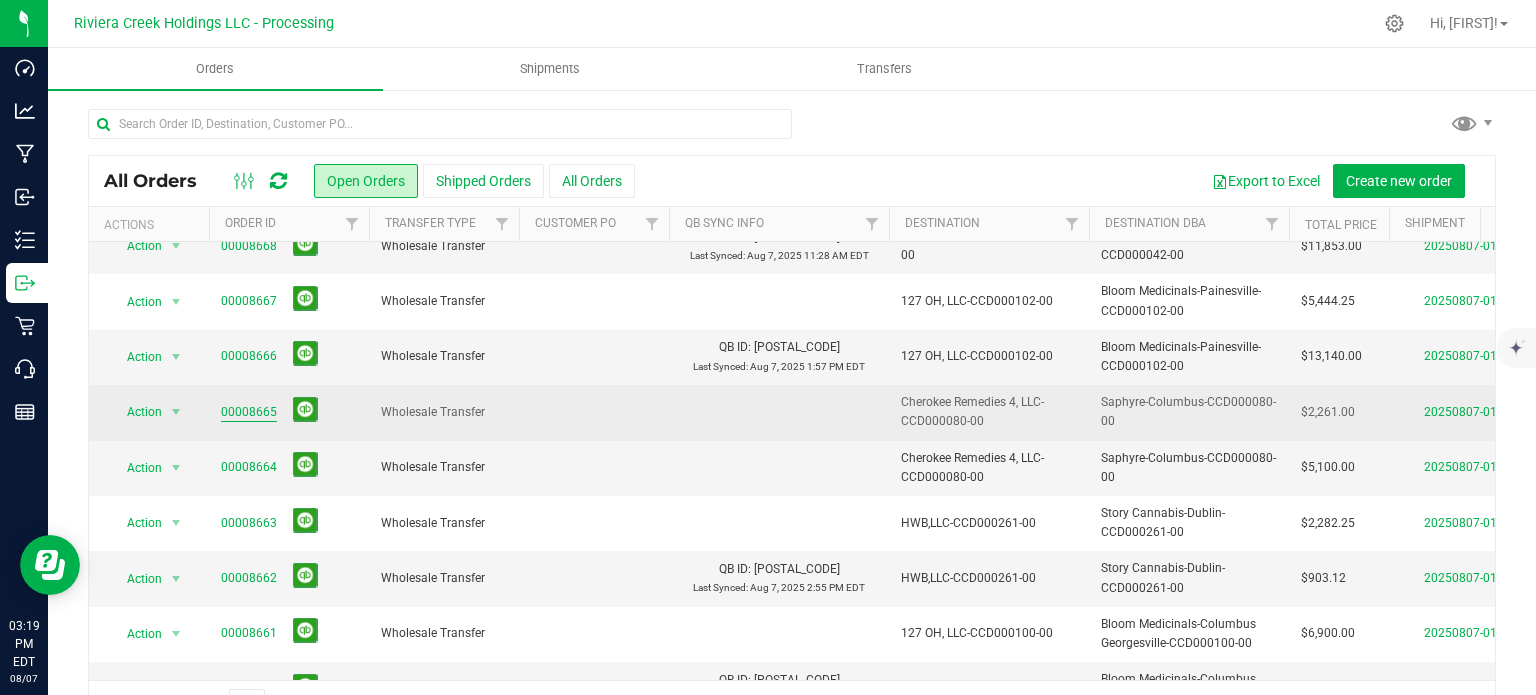 click on "00008665" at bounding box center (249, 412) 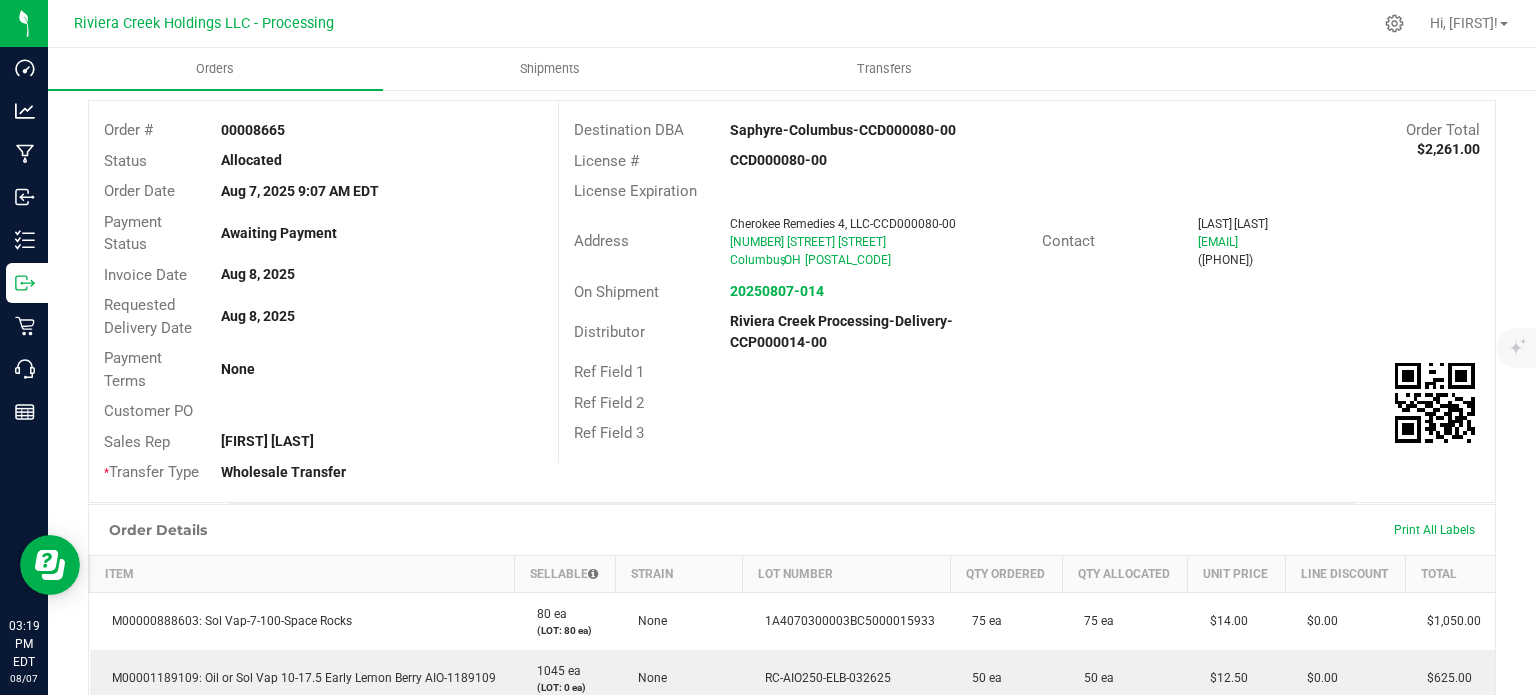 scroll, scrollTop: 0, scrollLeft: 0, axis: both 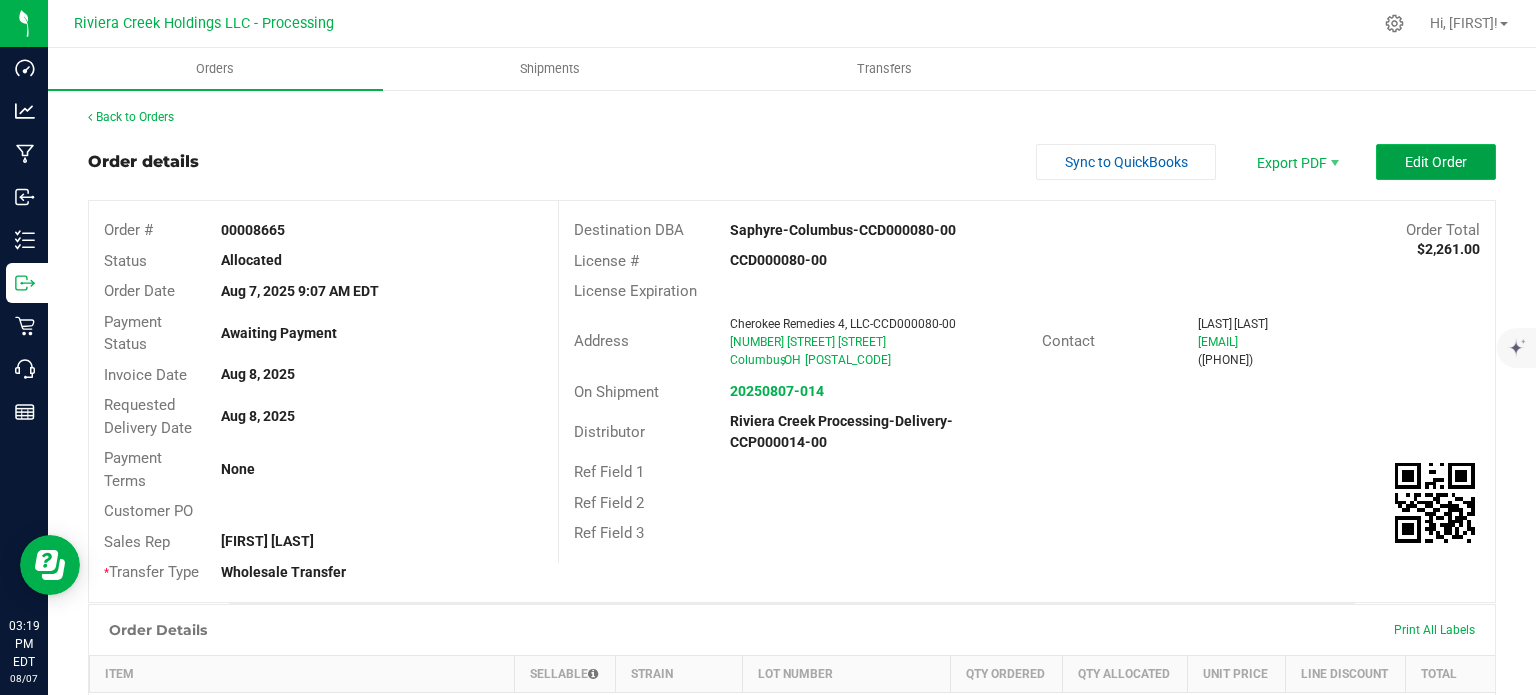 click on "Edit Order" at bounding box center [1436, 162] 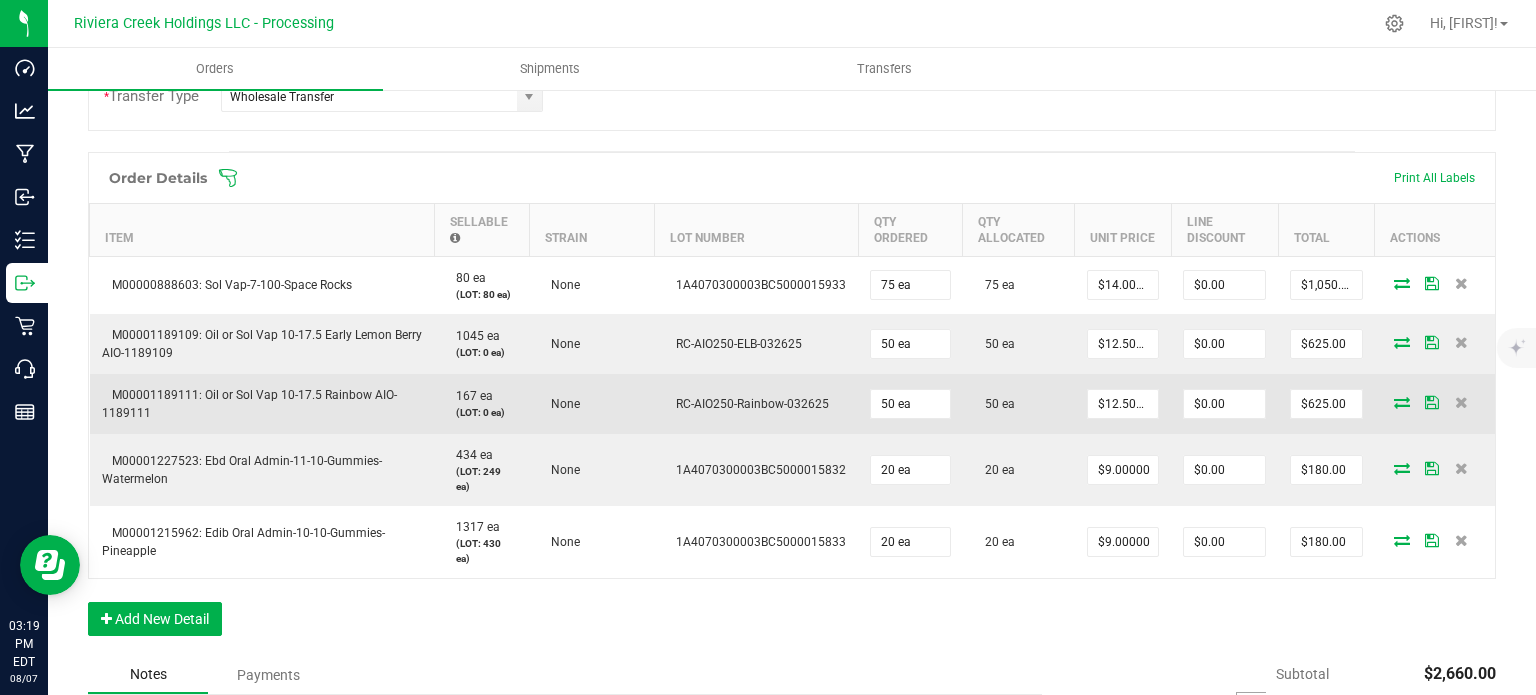 scroll, scrollTop: 600, scrollLeft: 0, axis: vertical 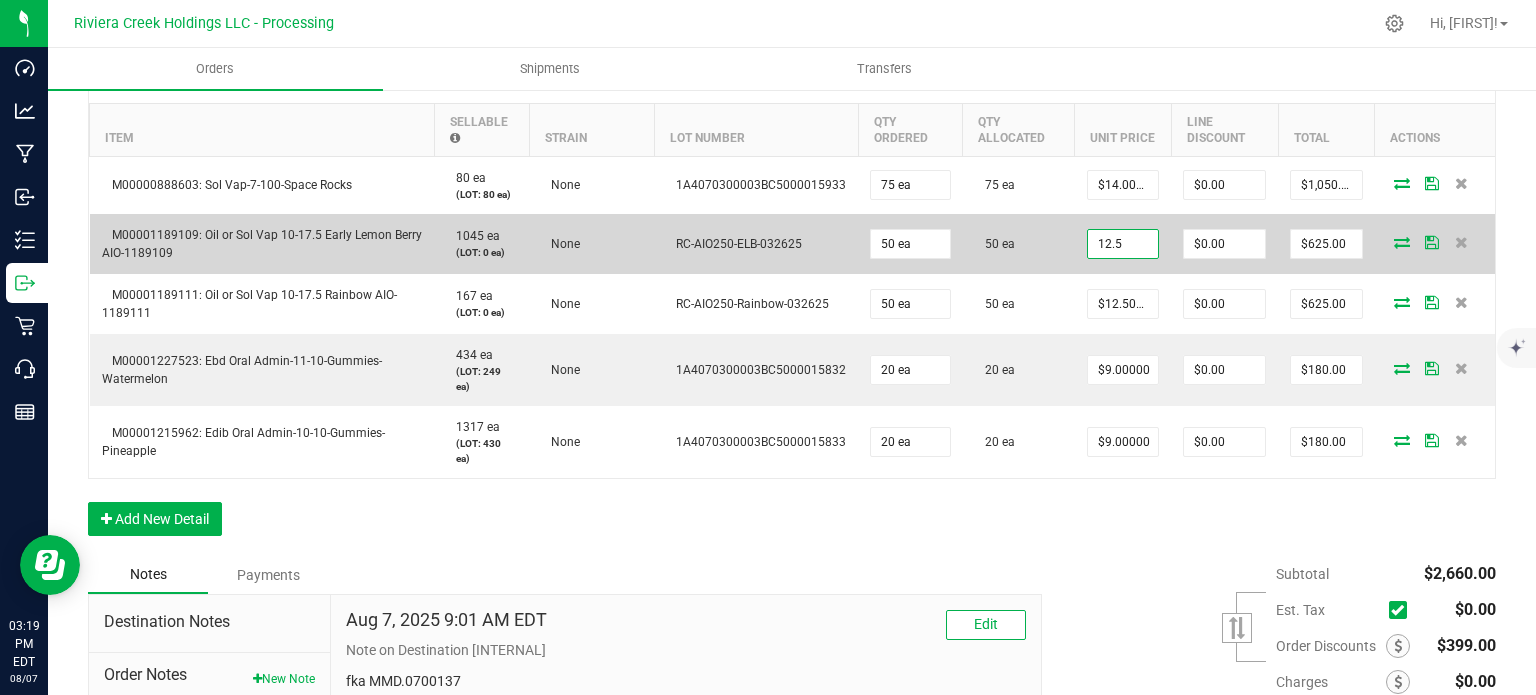click on "12.5" at bounding box center [1123, 244] 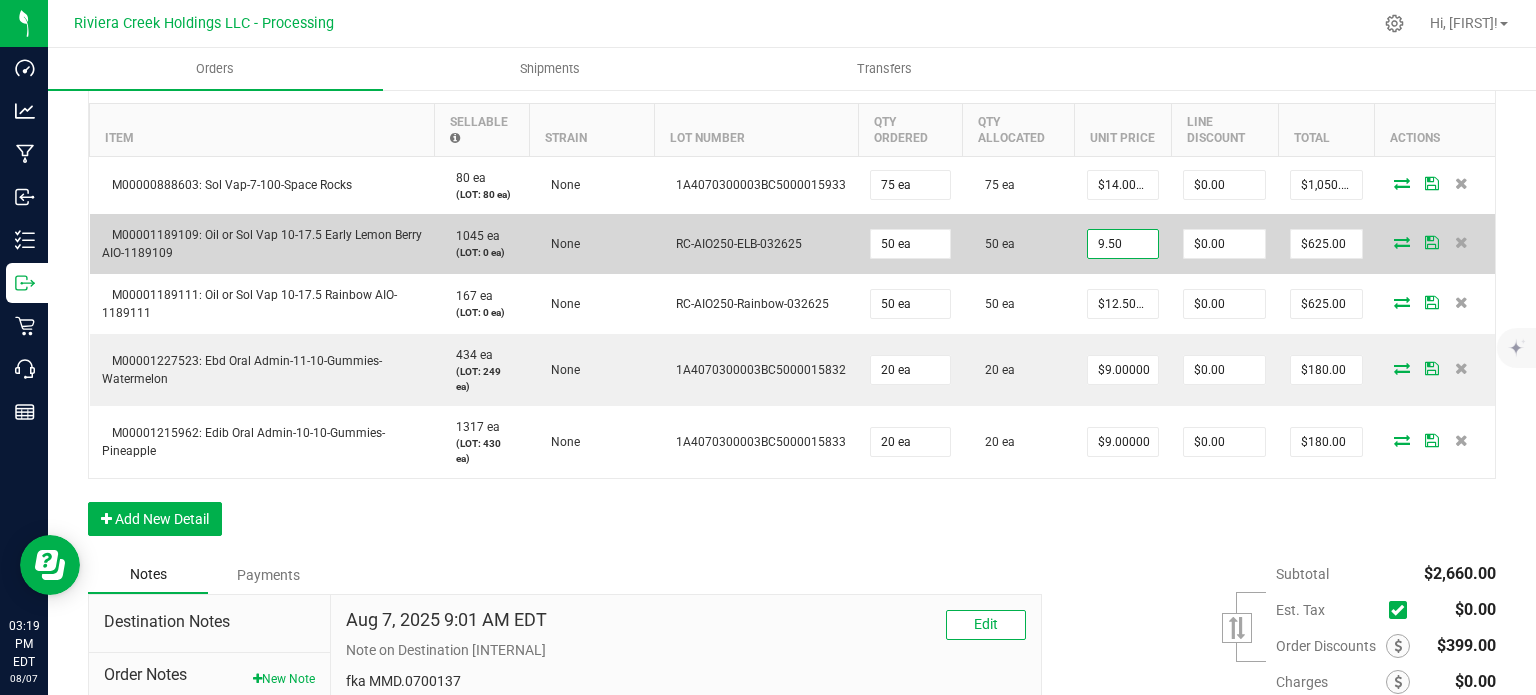 type on "$9.50000" 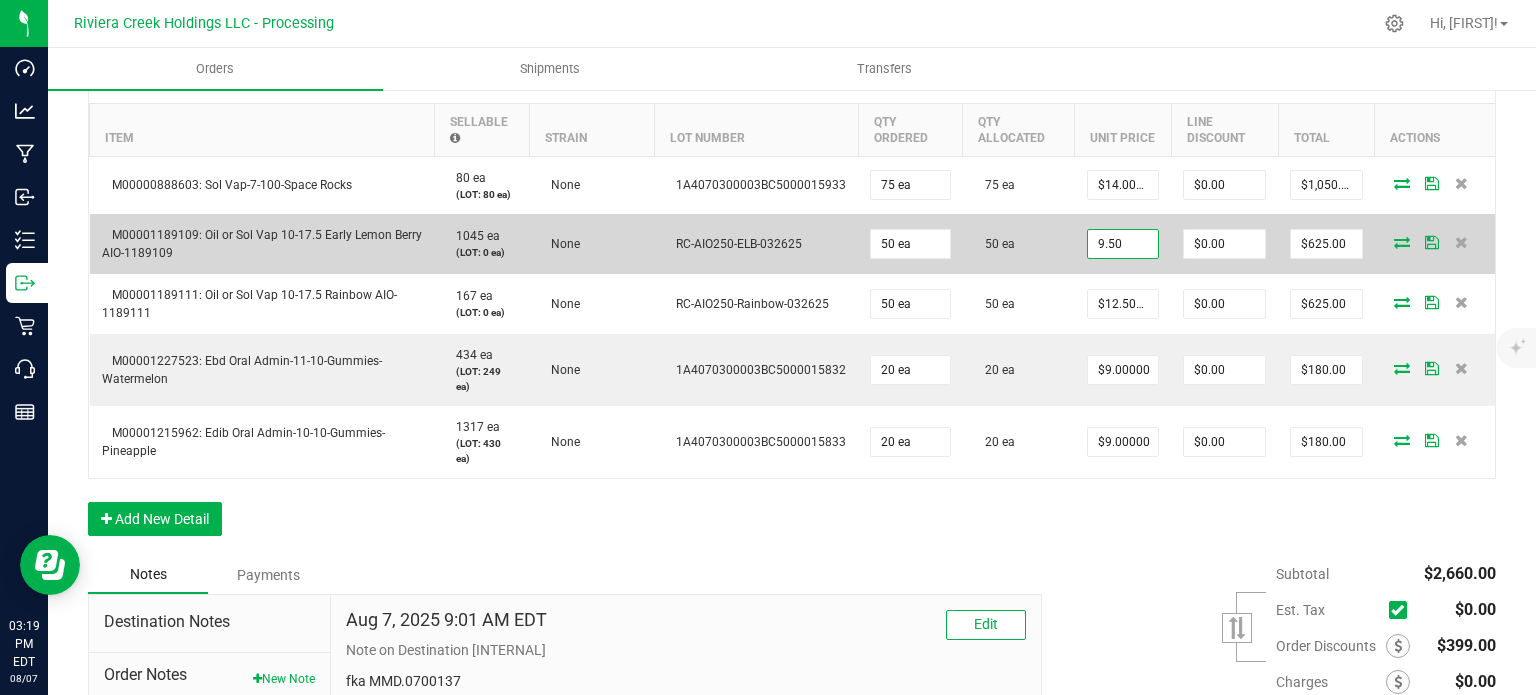 type on "0" 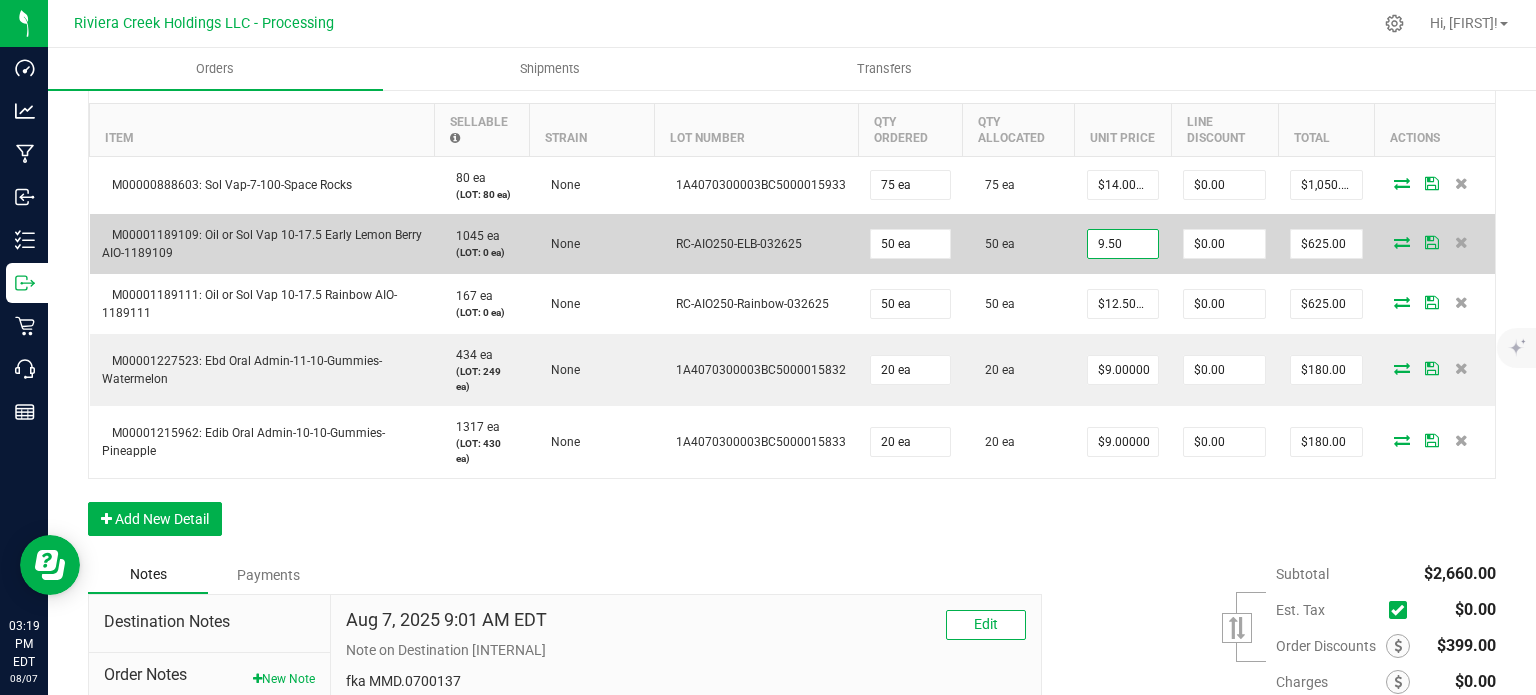 type on "$475.00" 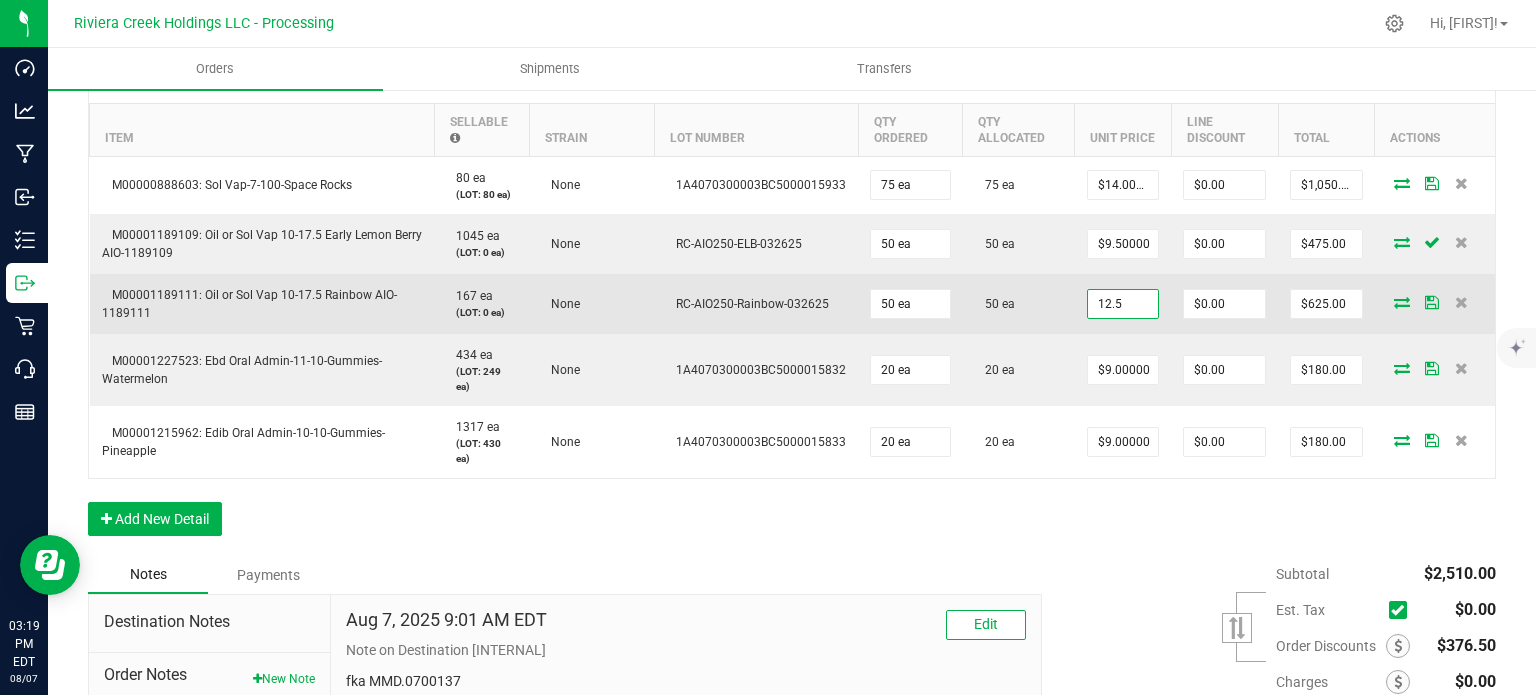 click on "12.5" at bounding box center (1123, 304) 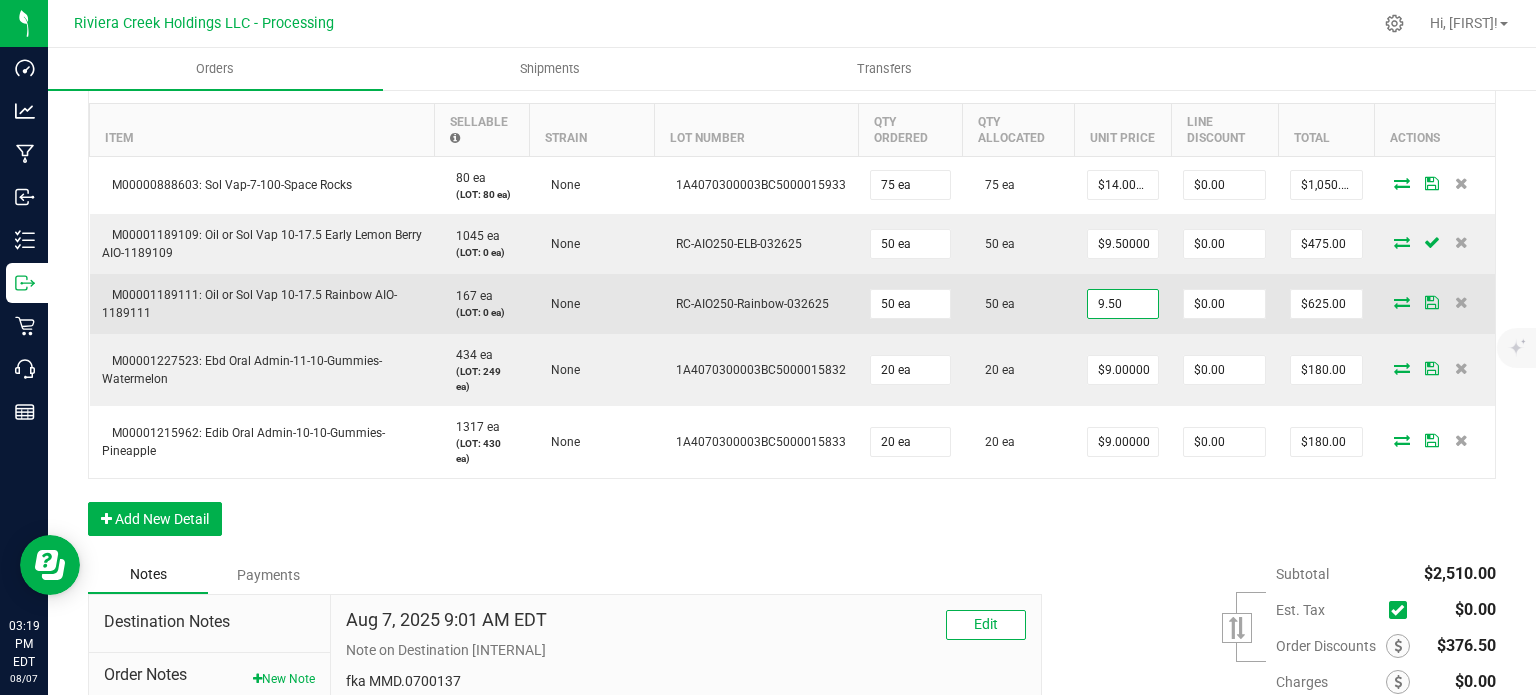 type on "$9.50000" 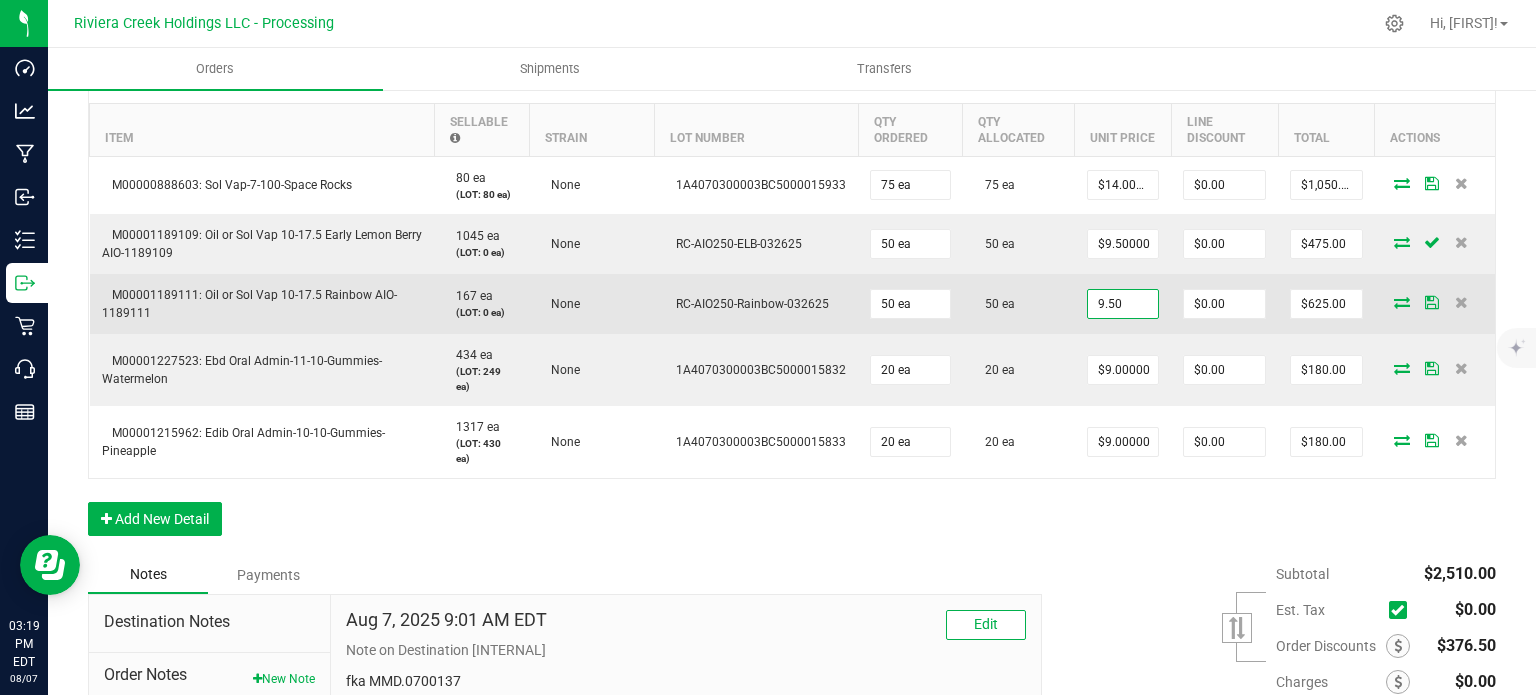 type on "0" 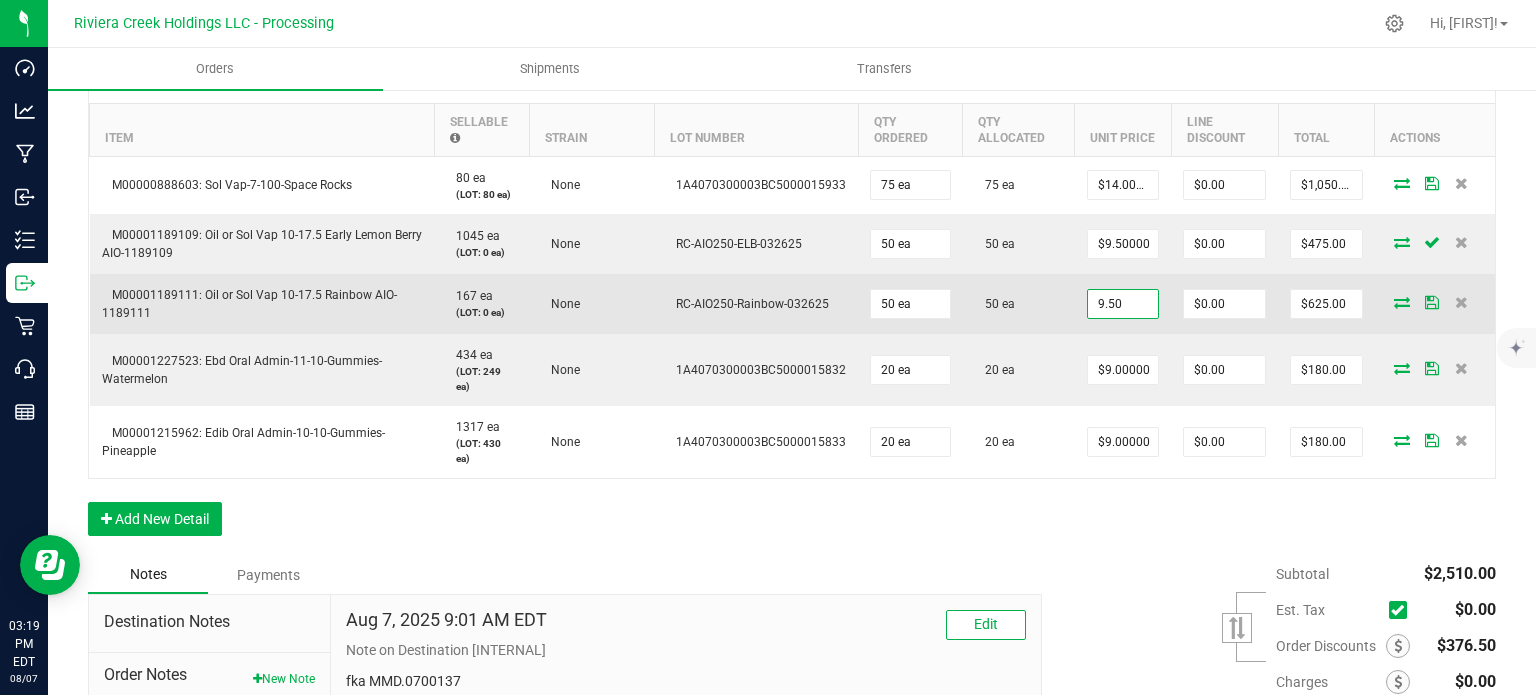 type on "$475.00" 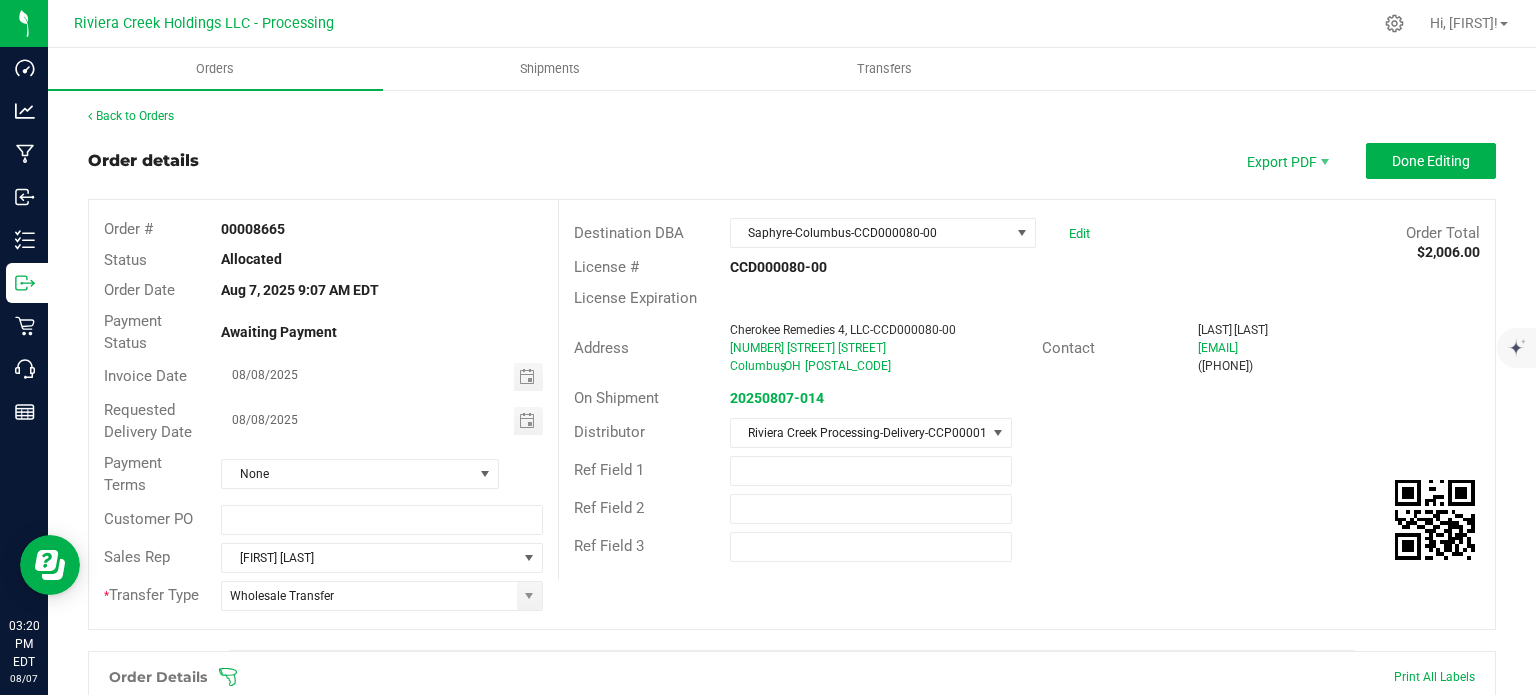 scroll, scrollTop: 0, scrollLeft: 0, axis: both 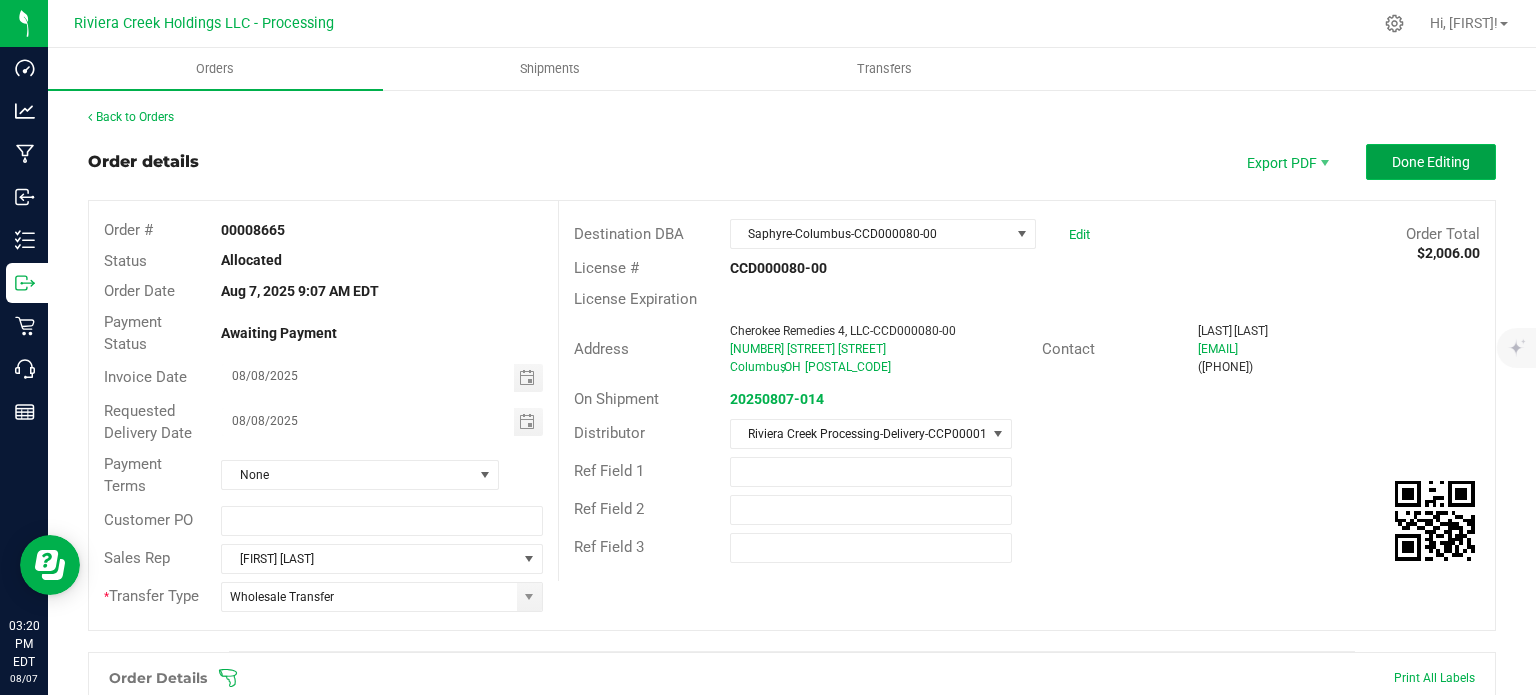 click on "Done Editing" at bounding box center (1431, 162) 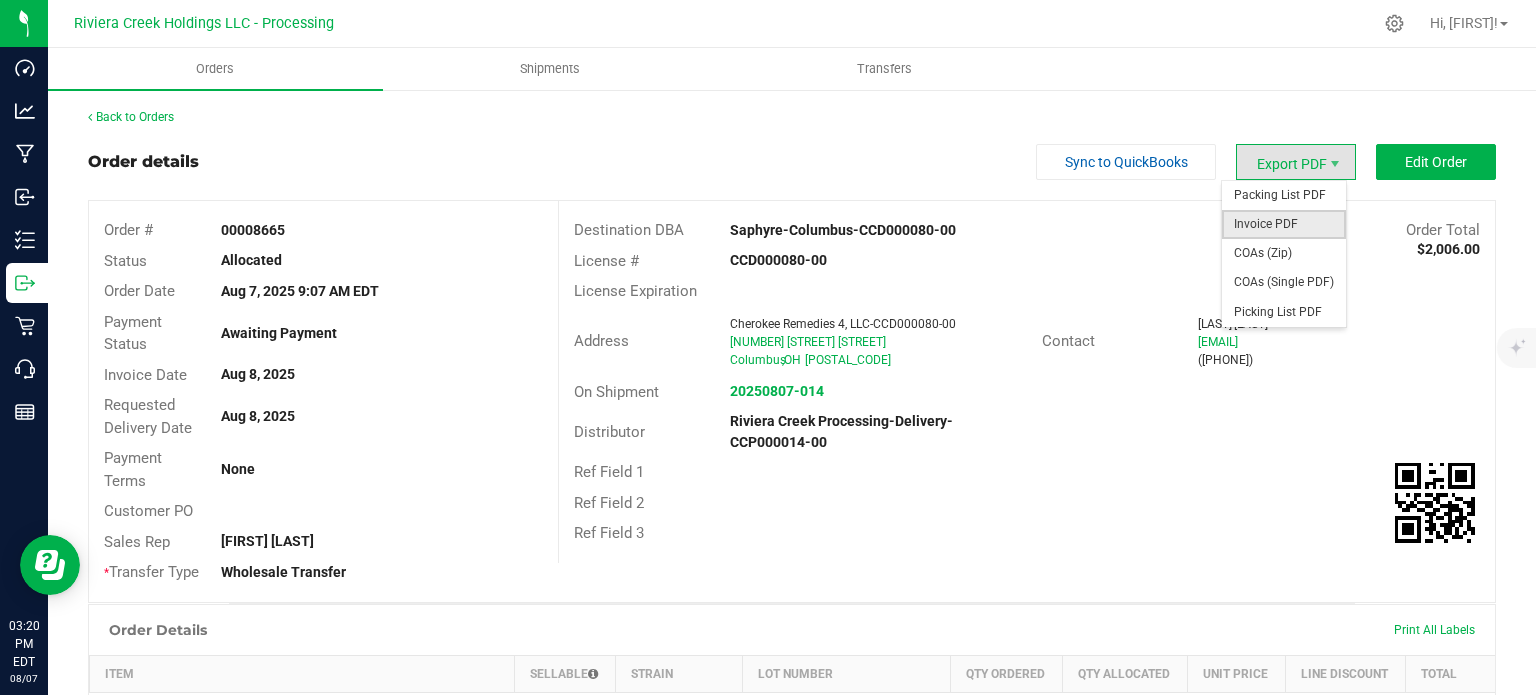 click on "Invoice PDF" at bounding box center (1284, 224) 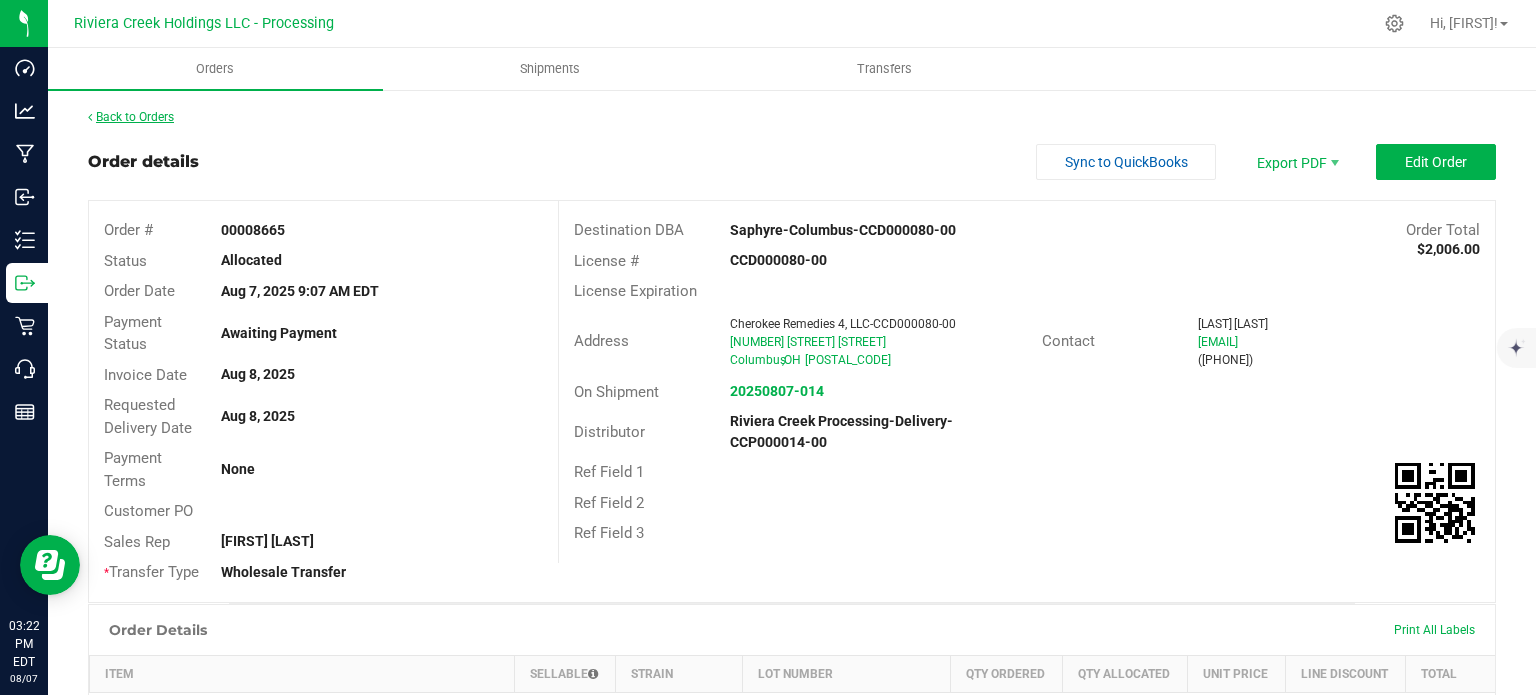 click on "Back to Orders" at bounding box center [131, 117] 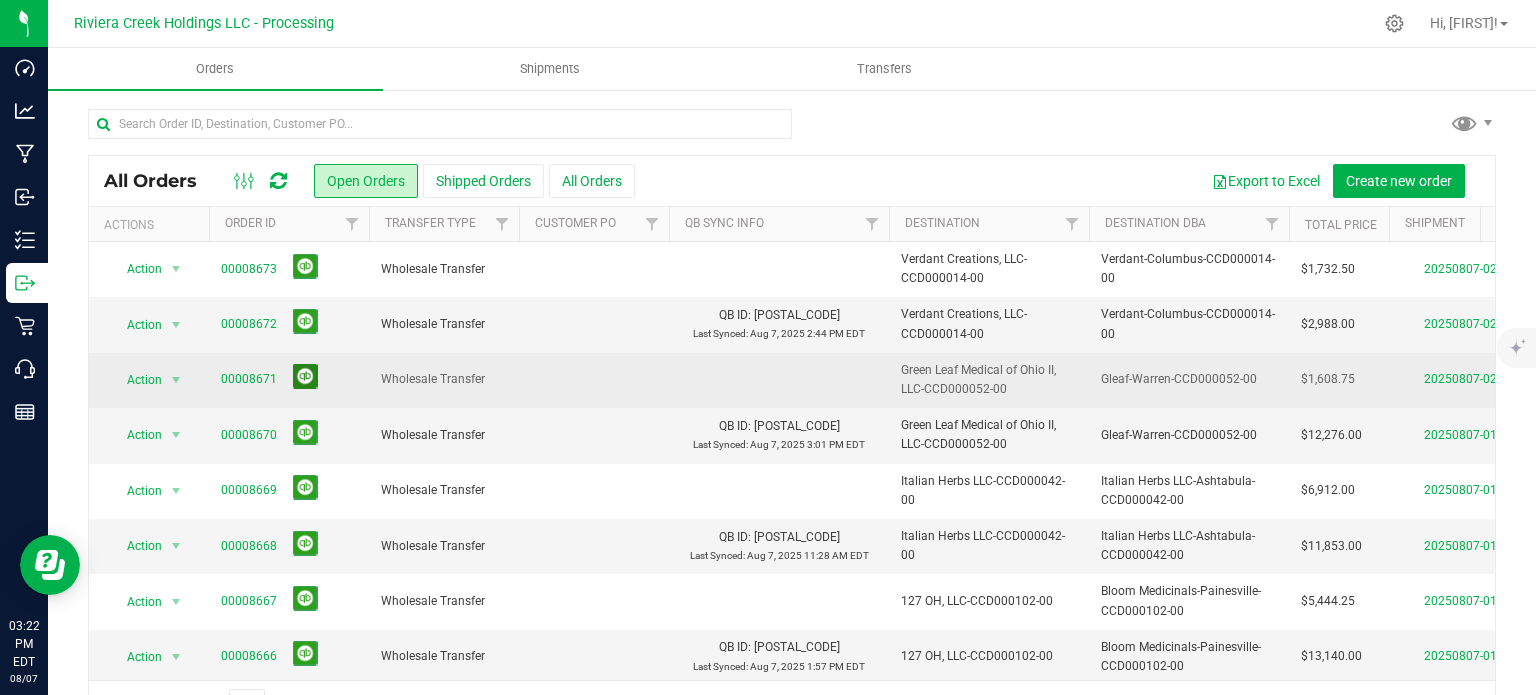 scroll, scrollTop: 52, scrollLeft: 0, axis: vertical 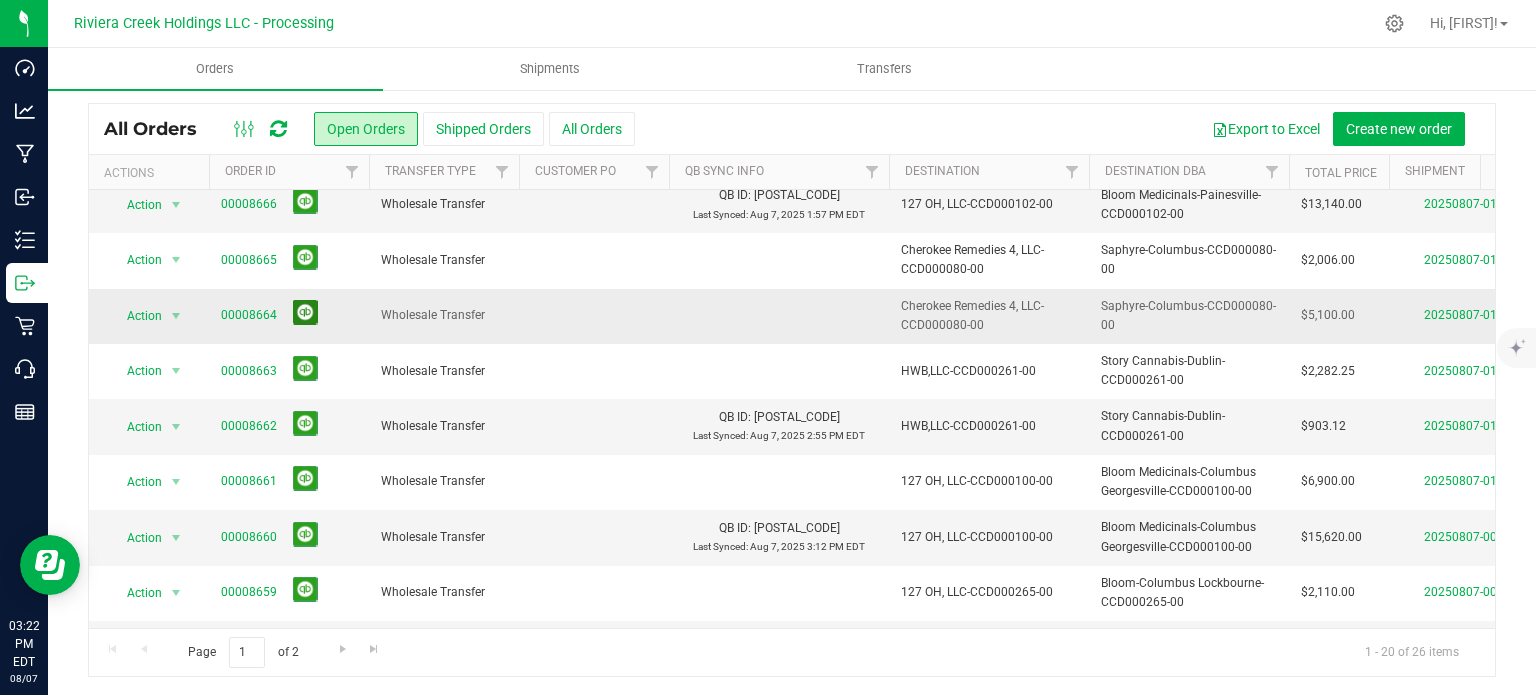 click at bounding box center [305, 312] 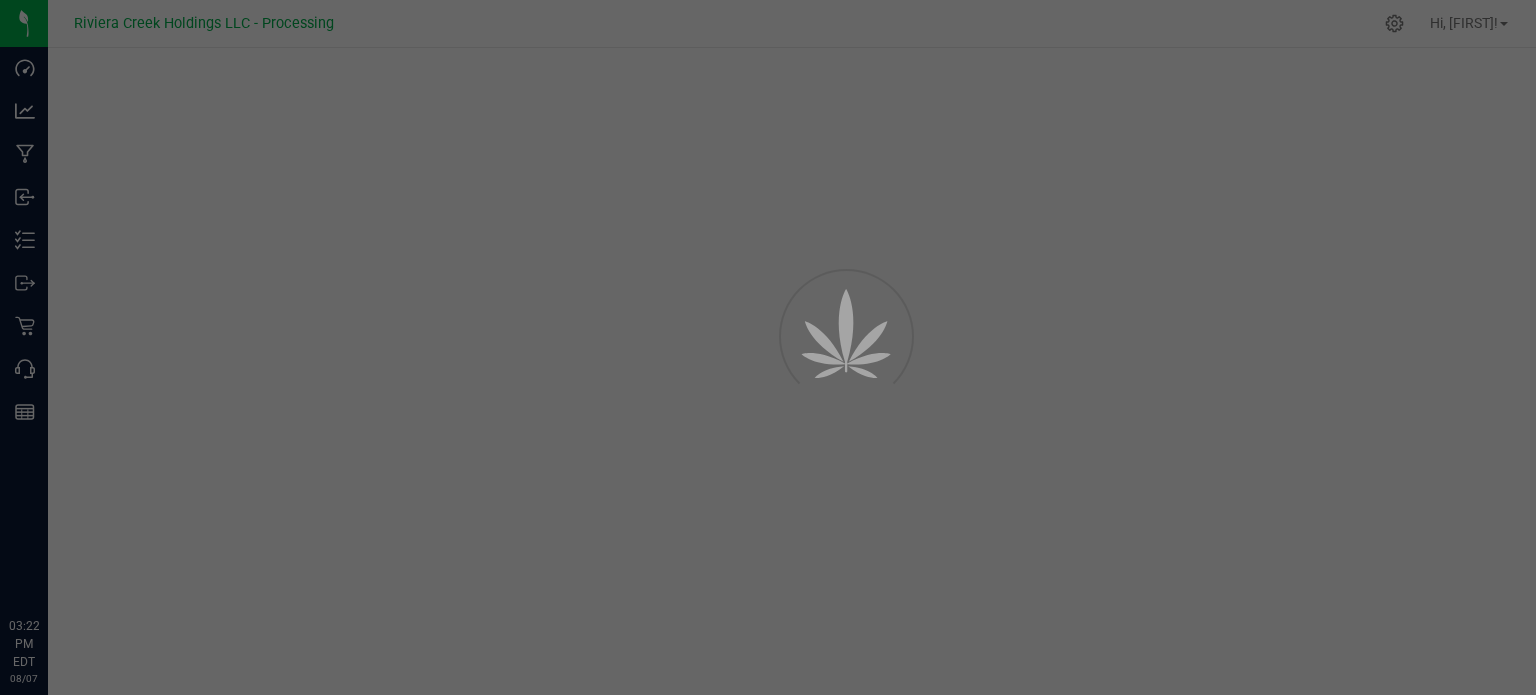scroll, scrollTop: 0, scrollLeft: 0, axis: both 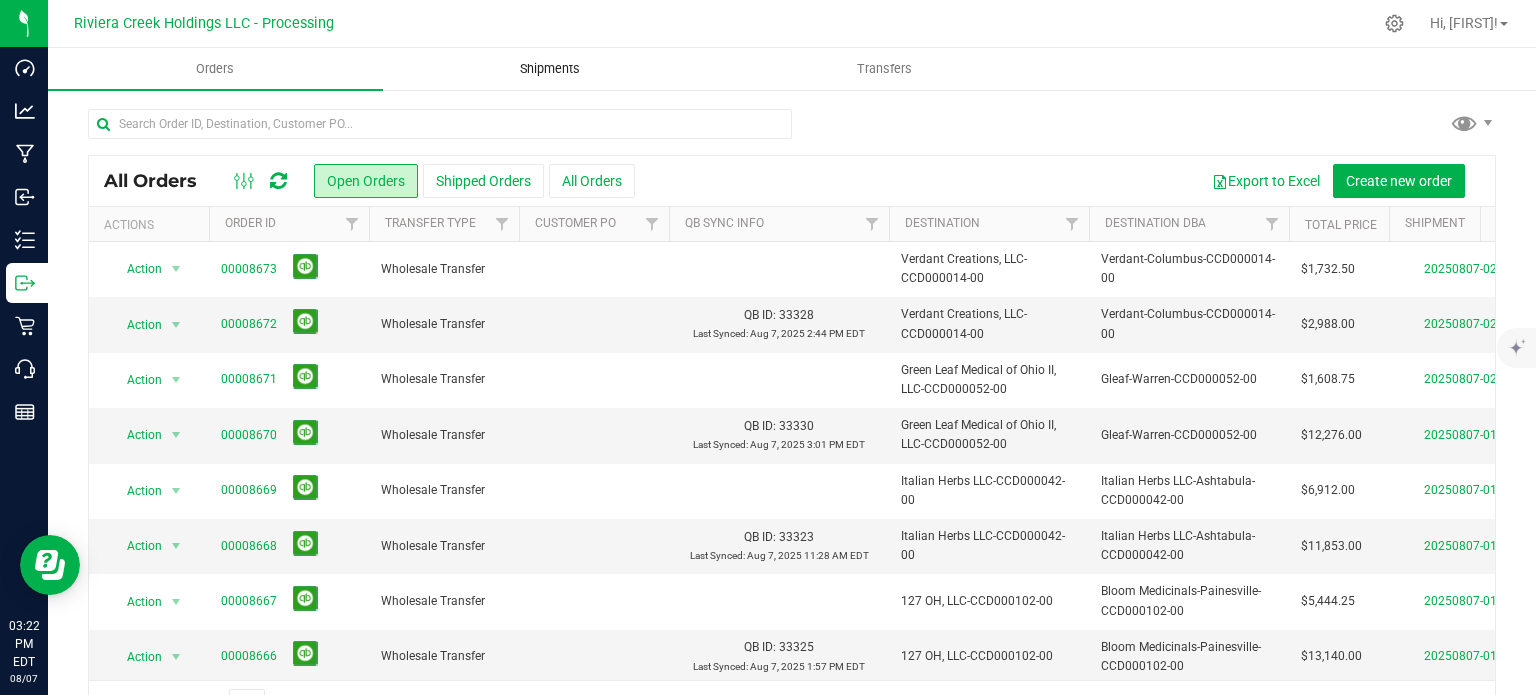 click on "Shipments" at bounding box center (550, 69) 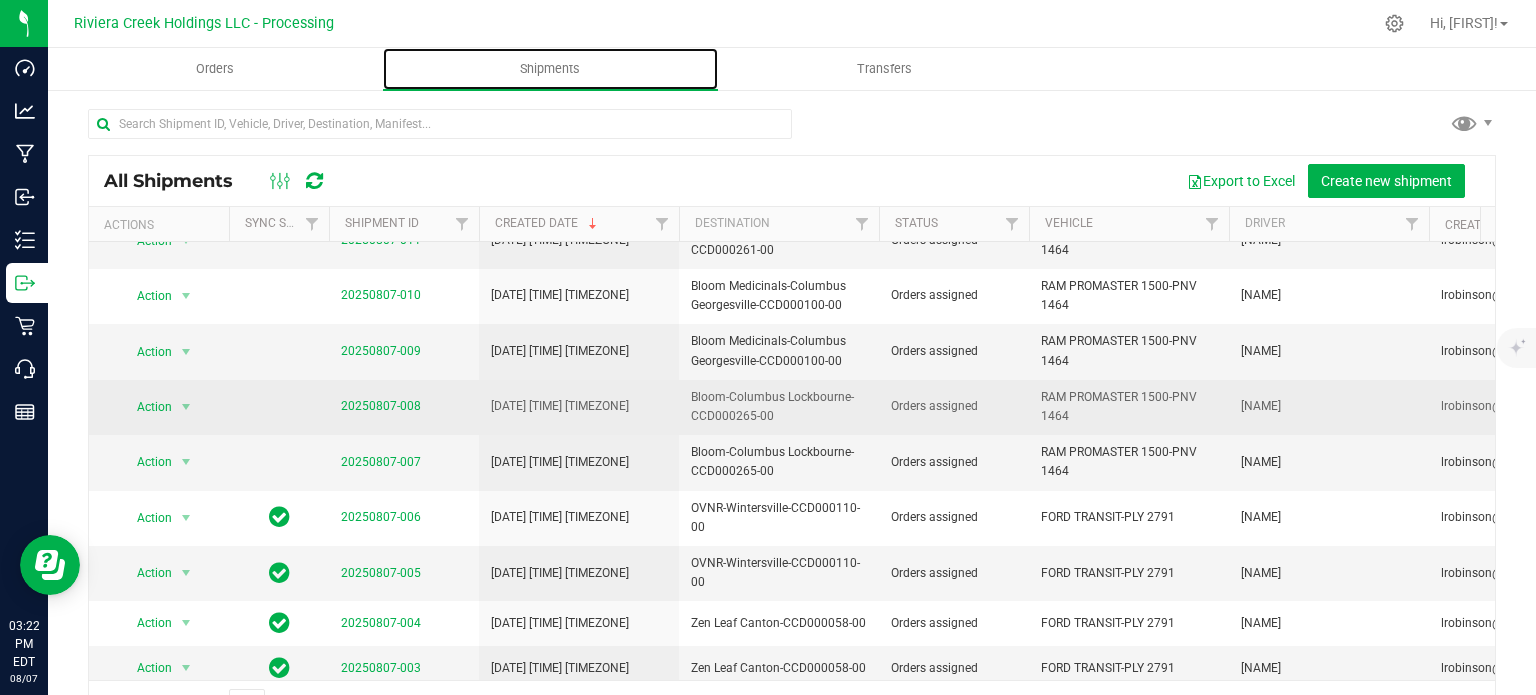 scroll, scrollTop: 660, scrollLeft: 0, axis: vertical 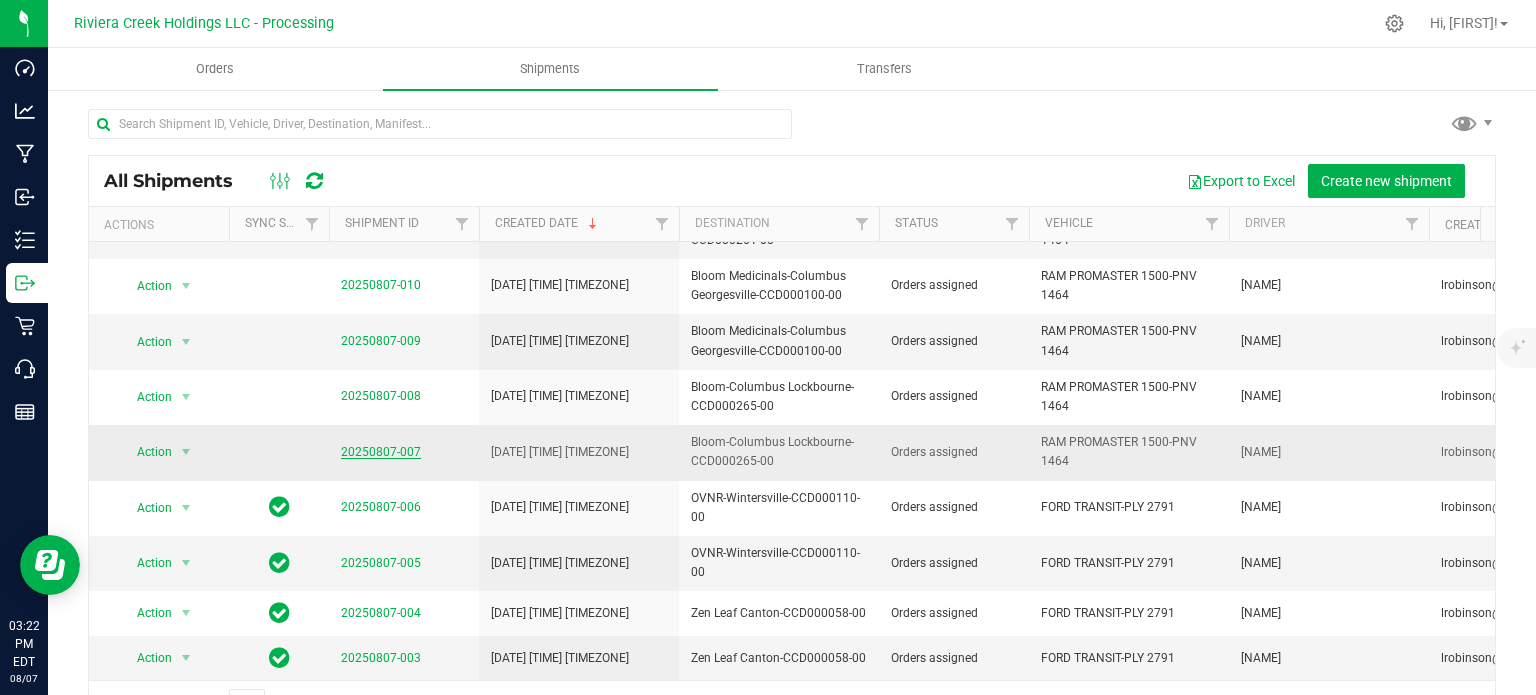 click on "20250807-007" at bounding box center [381, 452] 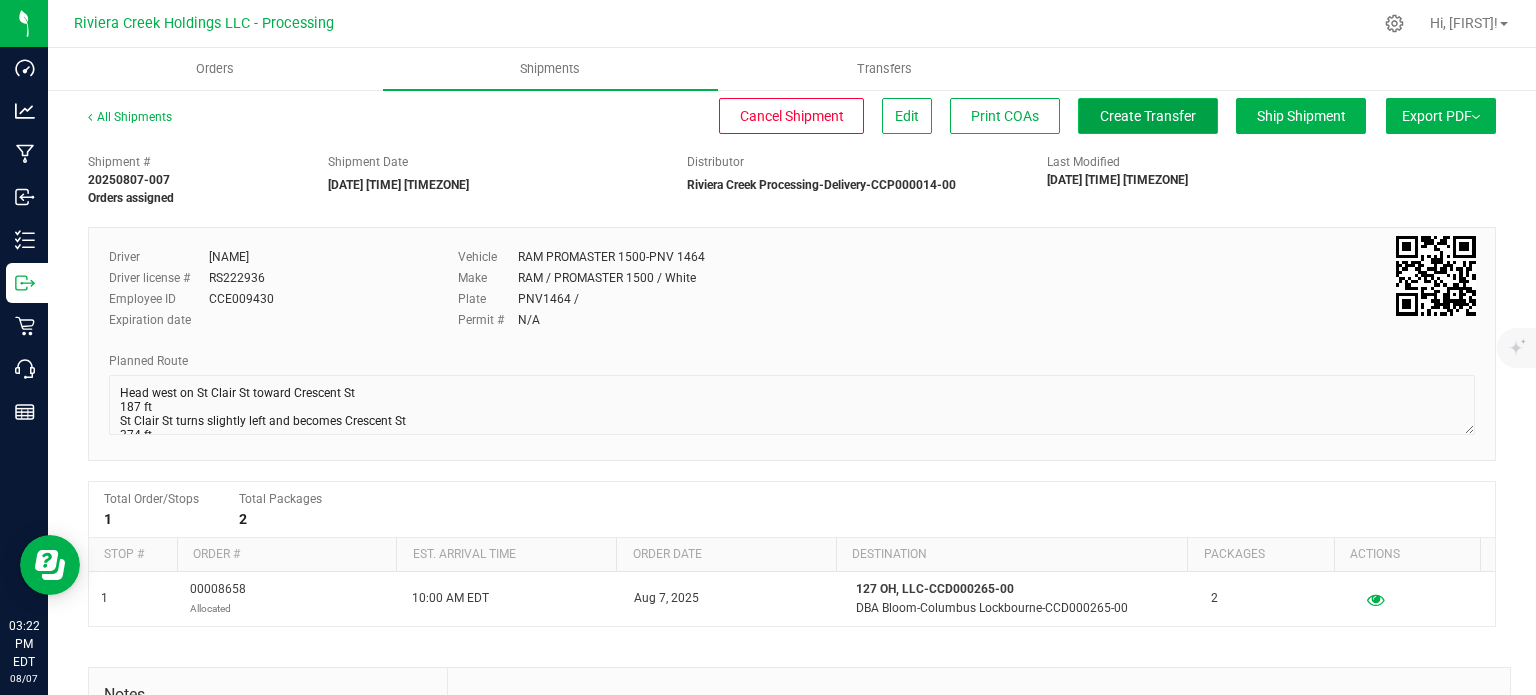 click on "Create Transfer" at bounding box center [1148, 116] 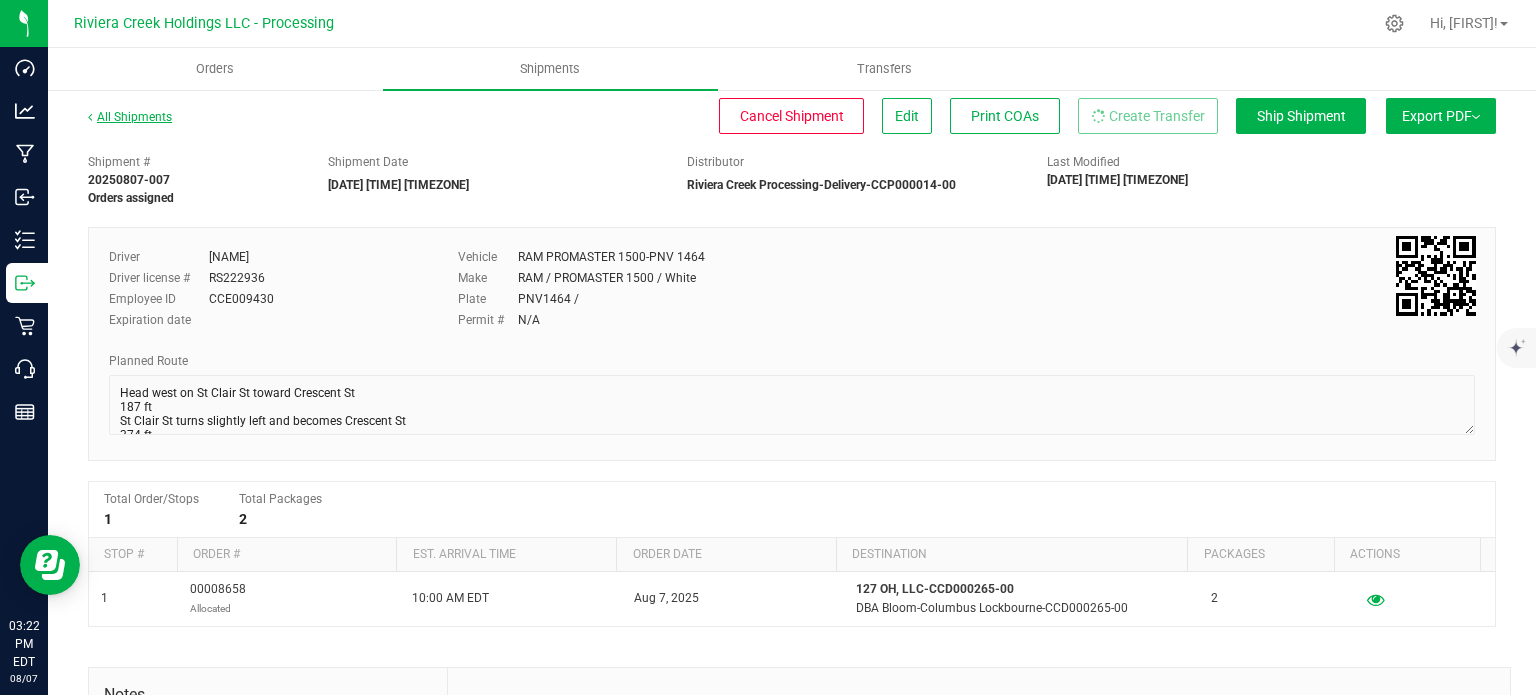 click on "All Shipments" at bounding box center [130, 117] 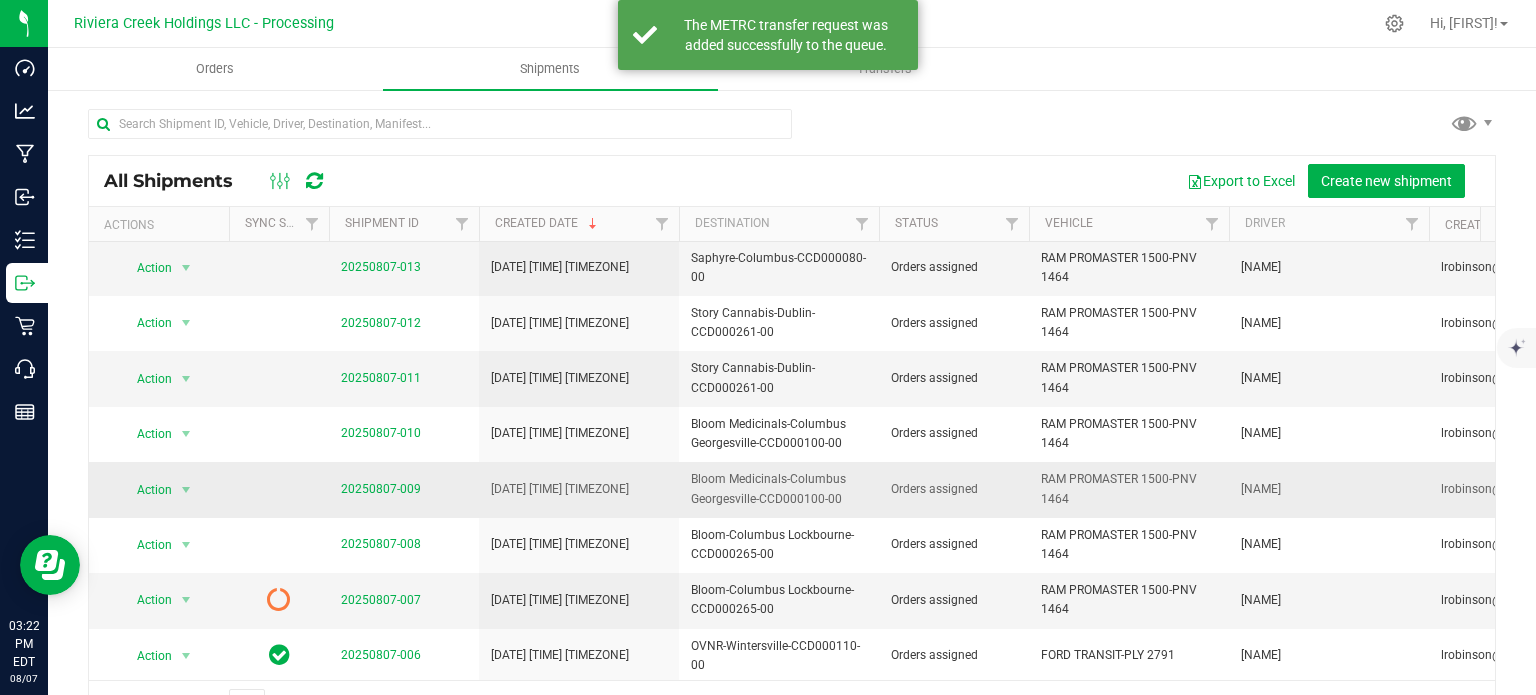 scroll, scrollTop: 600, scrollLeft: 0, axis: vertical 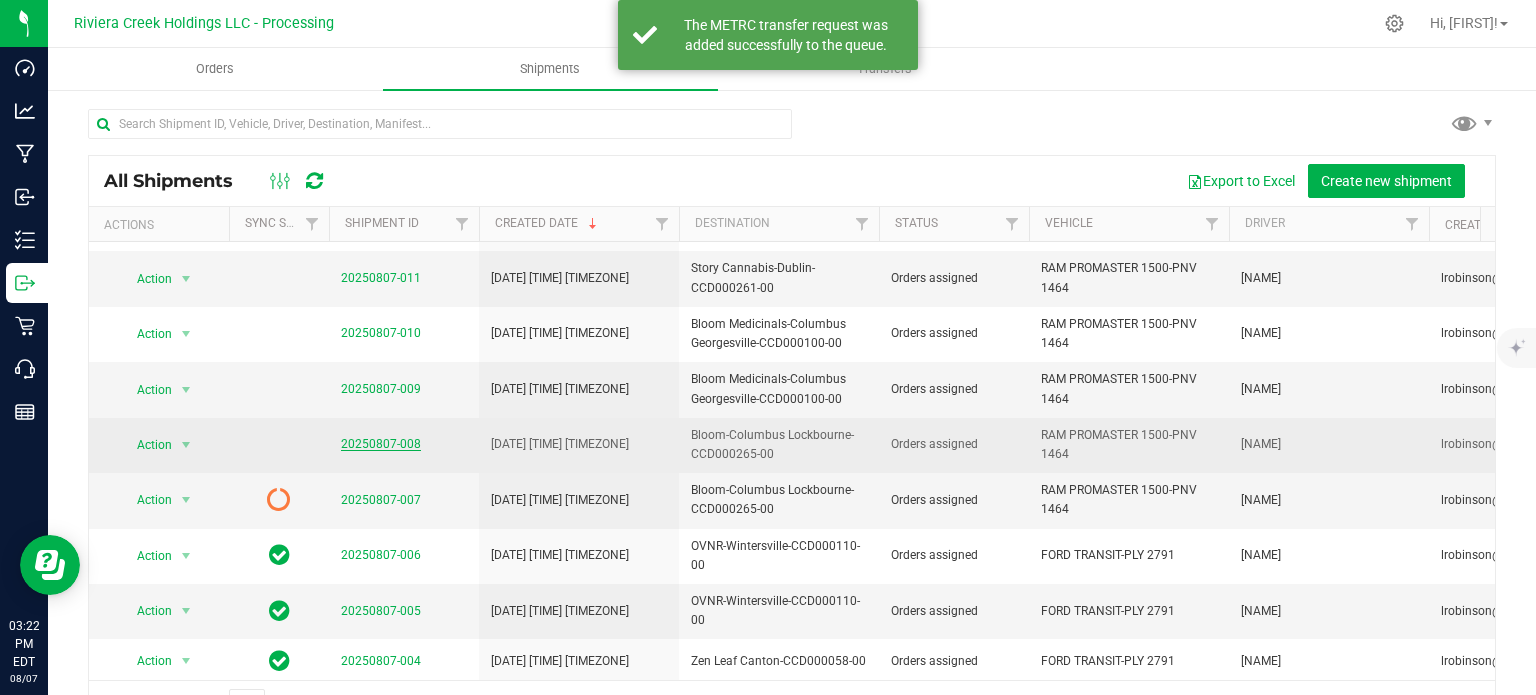 click on "20250807-008" at bounding box center [381, 444] 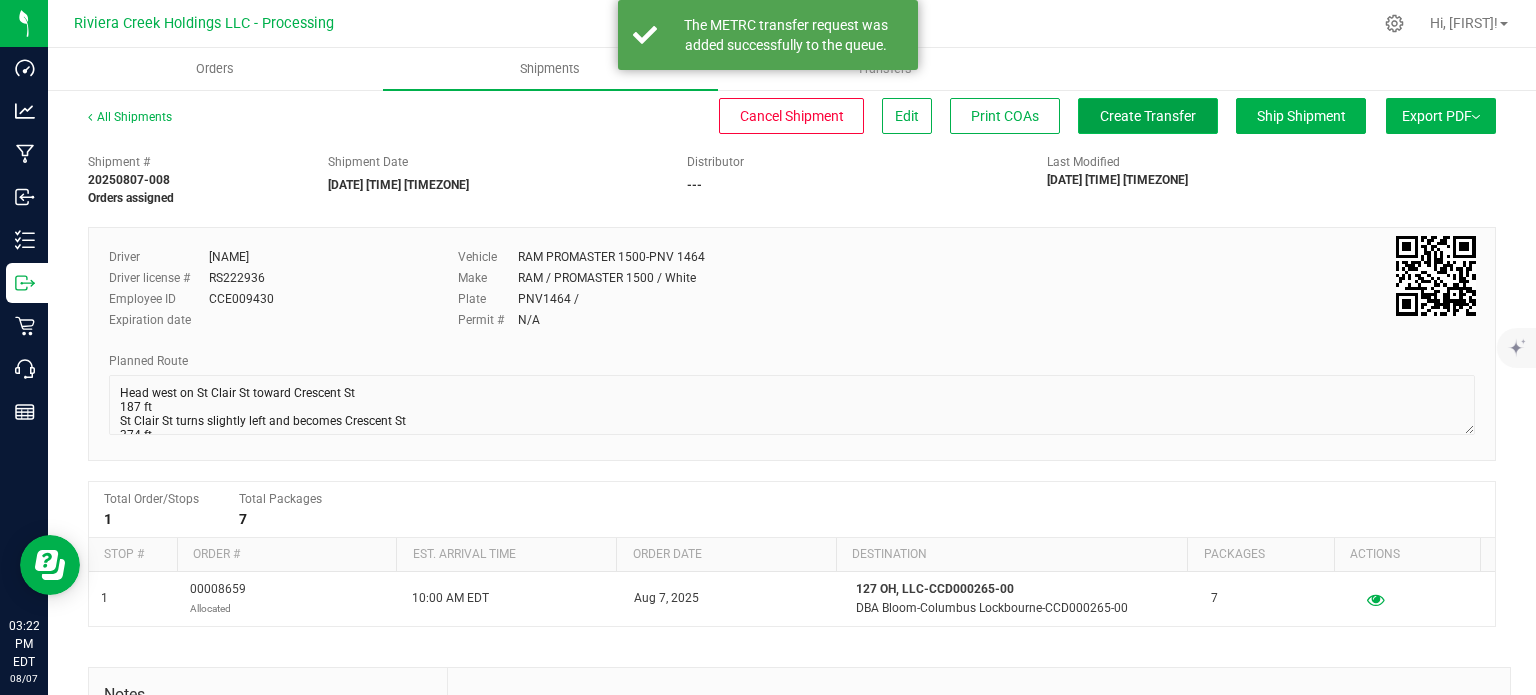 click on "Create Transfer" at bounding box center (1148, 116) 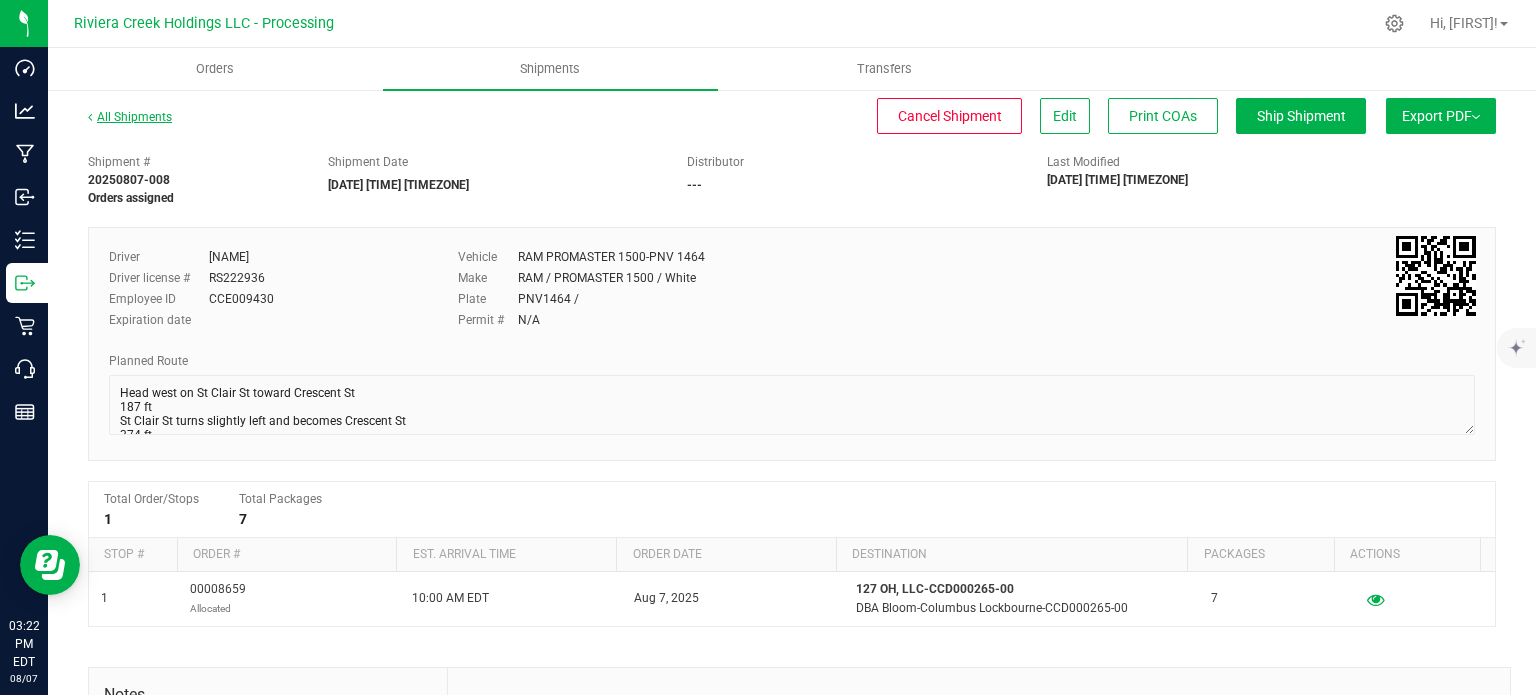 click on "All Shipments" at bounding box center (130, 117) 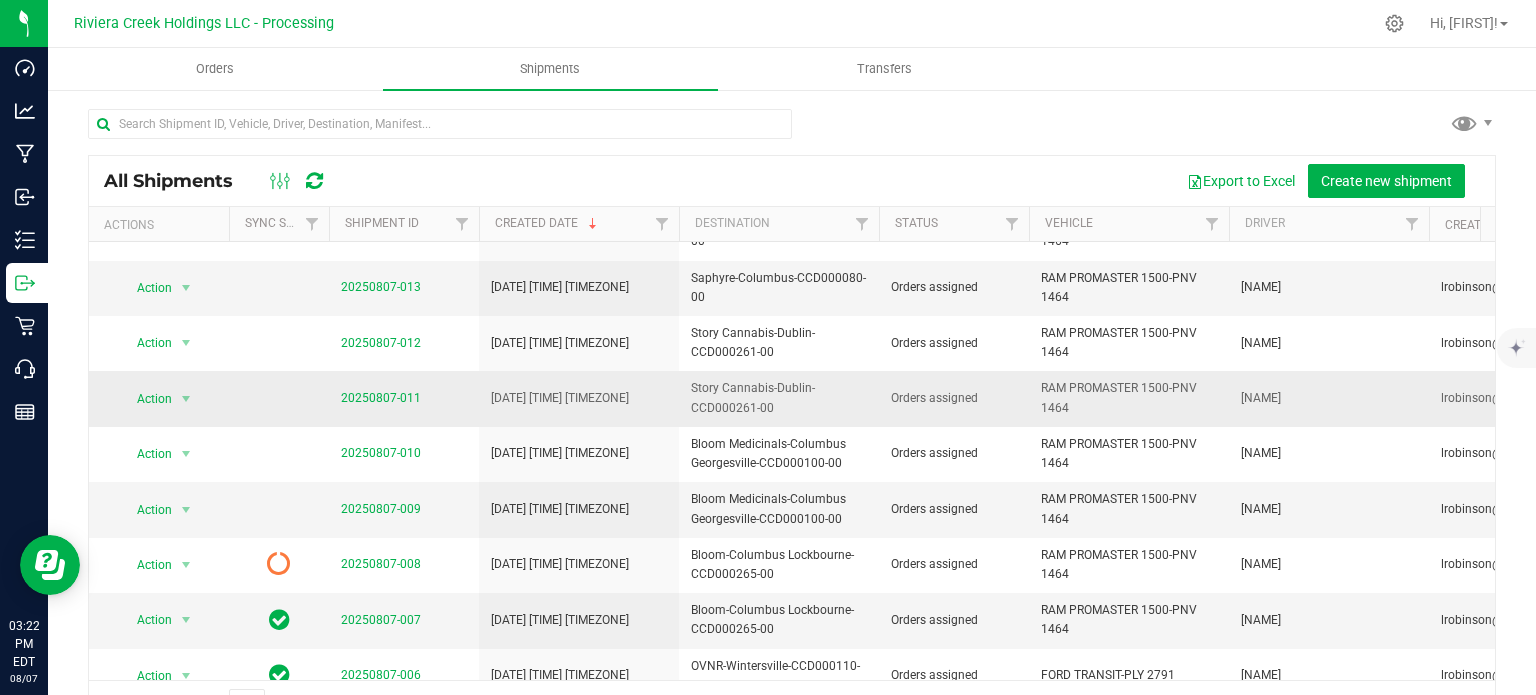scroll, scrollTop: 600, scrollLeft: 0, axis: vertical 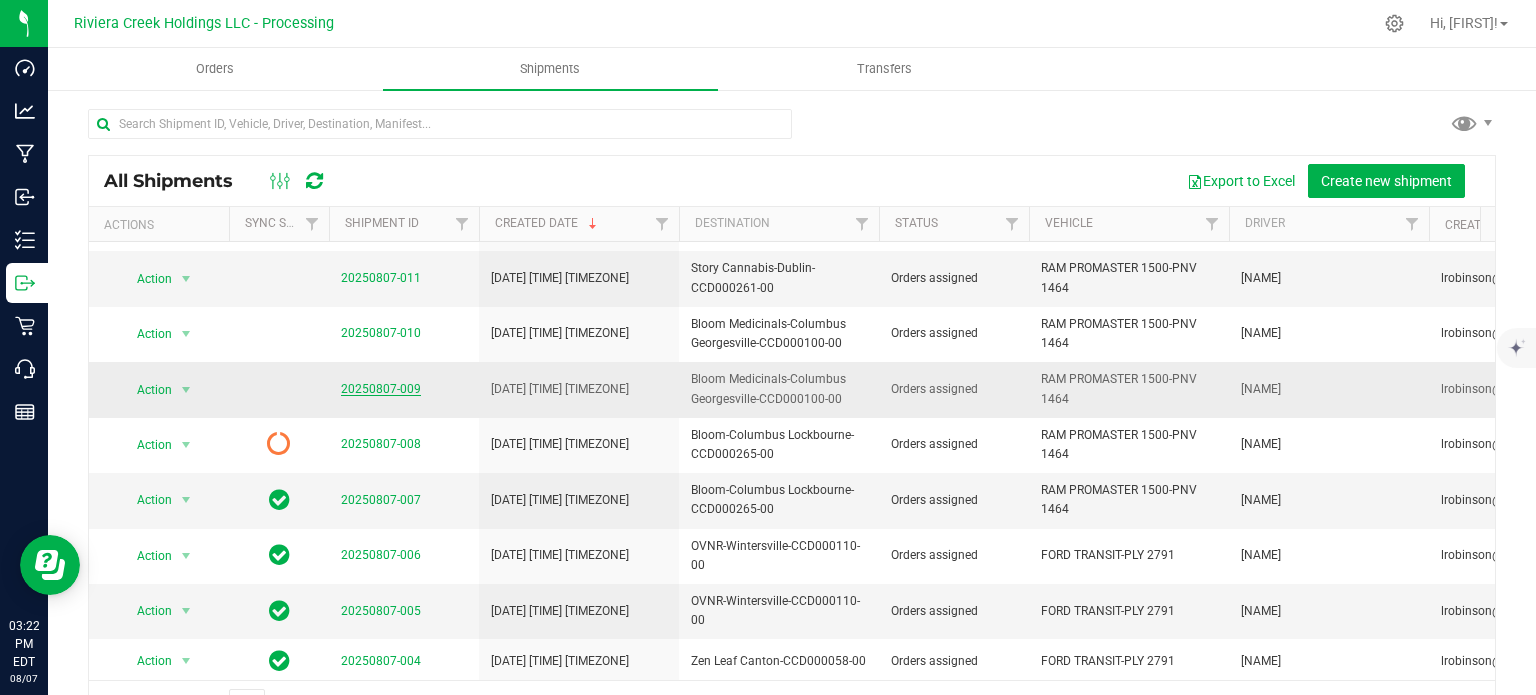 click on "20250807-009" at bounding box center (381, 389) 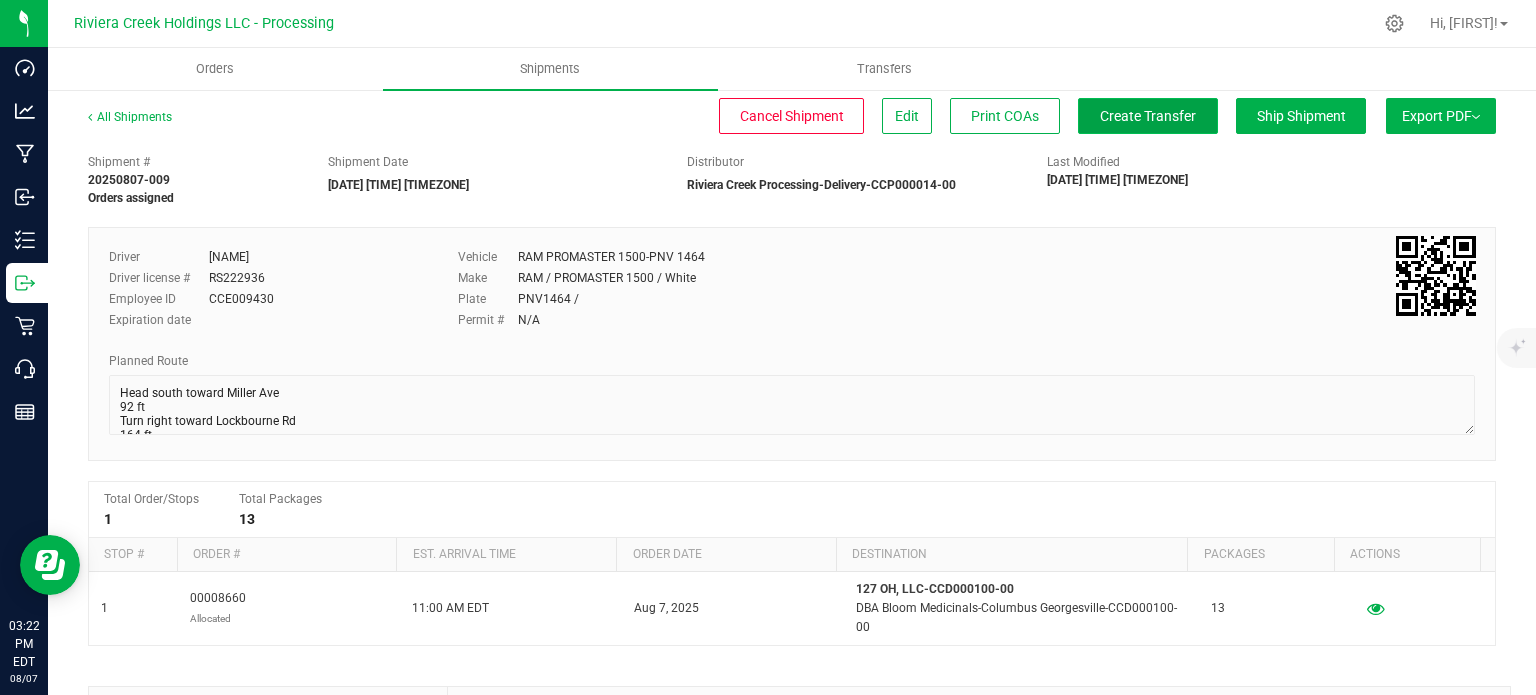 click on "Create Transfer" at bounding box center (1148, 116) 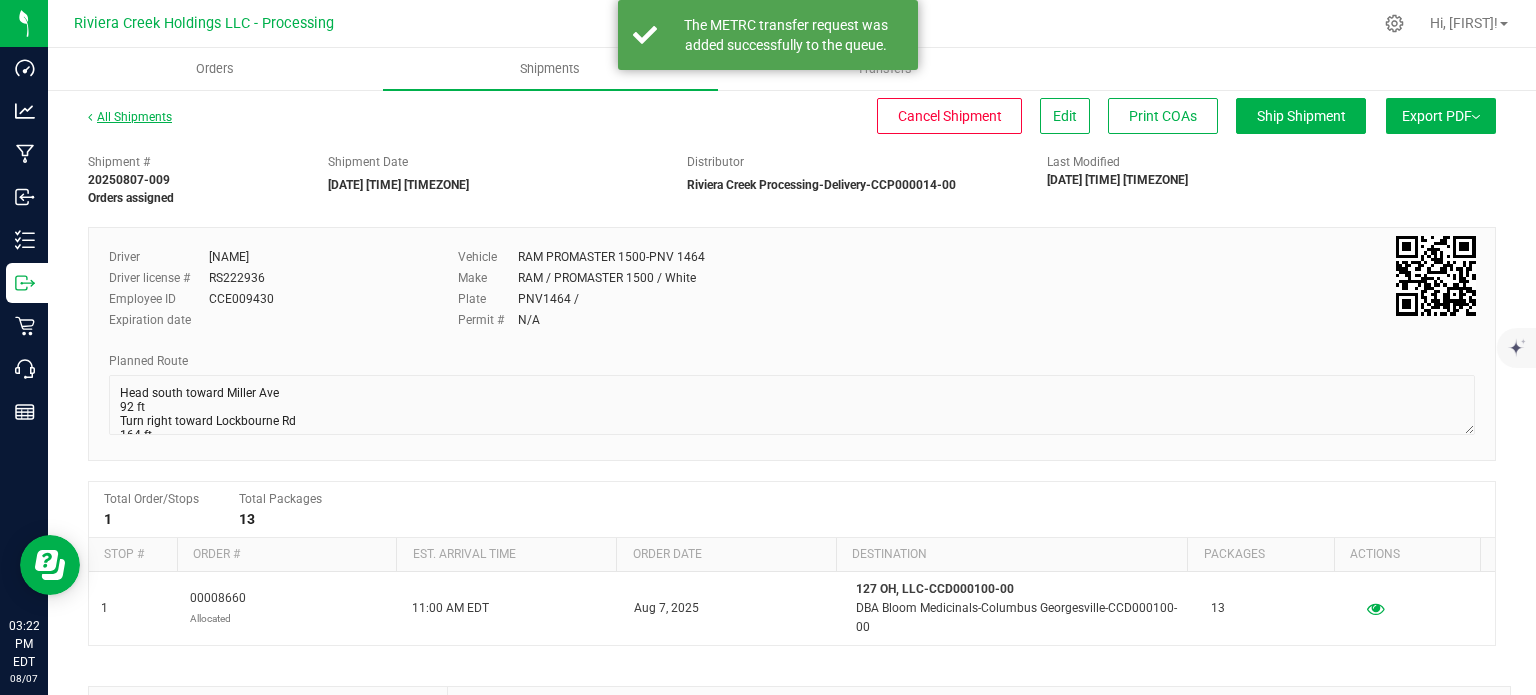 click on "All Shipments" at bounding box center (130, 117) 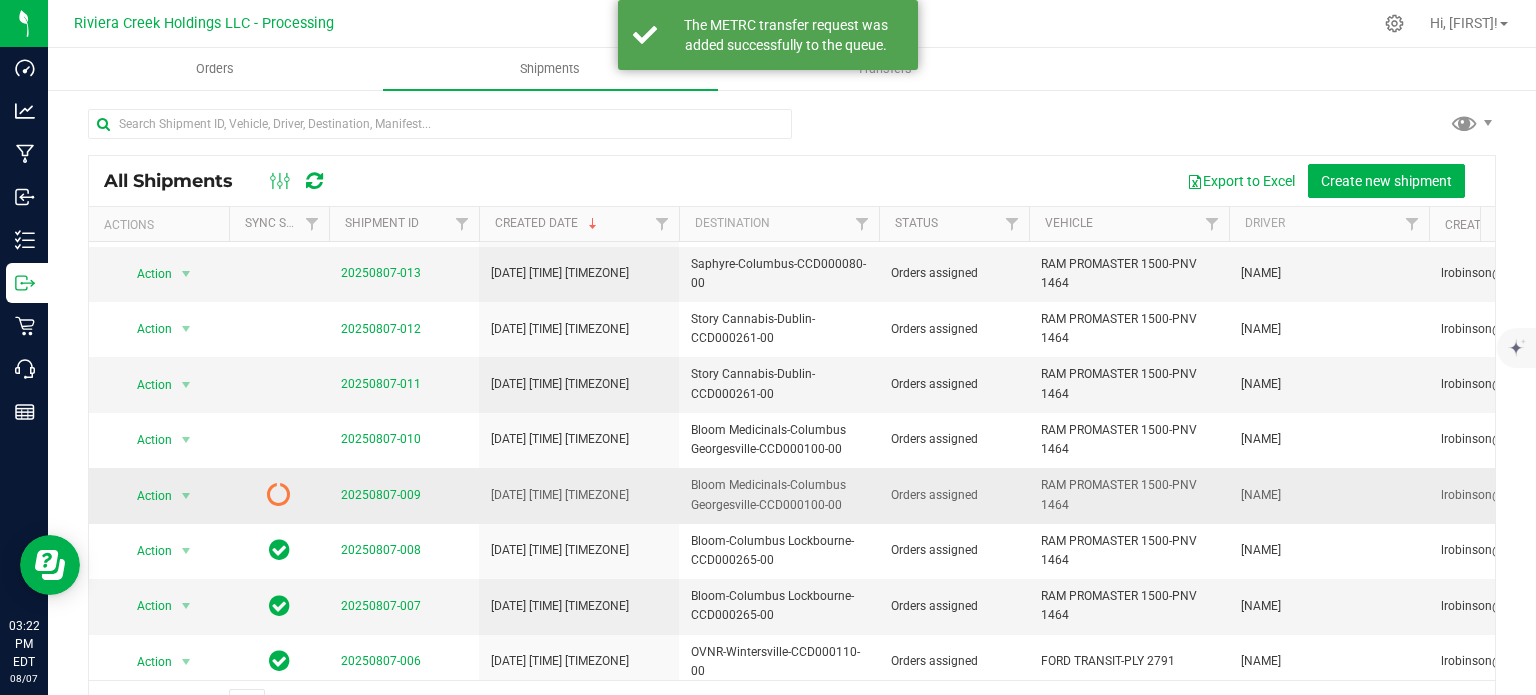 scroll, scrollTop: 500, scrollLeft: 0, axis: vertical 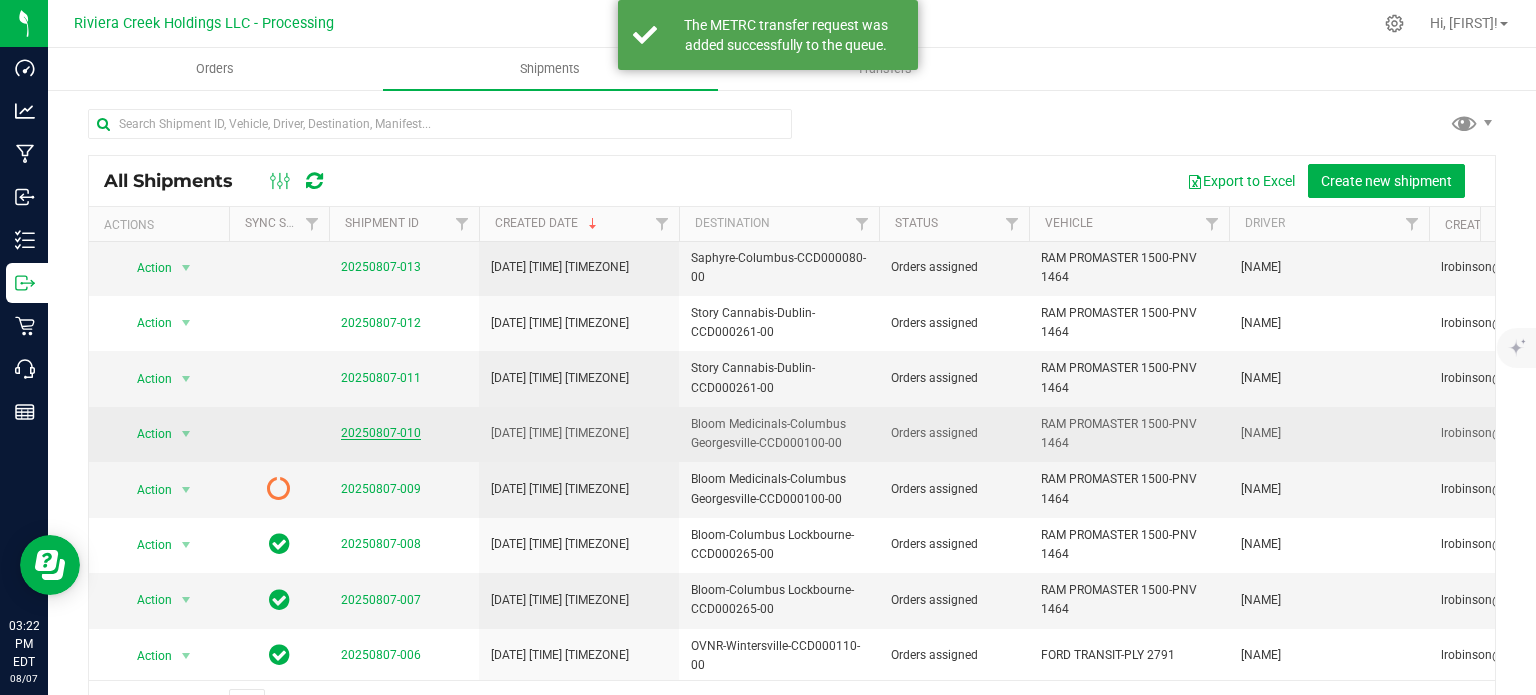 click on "20250807-010" at bounding box center (381, 433) 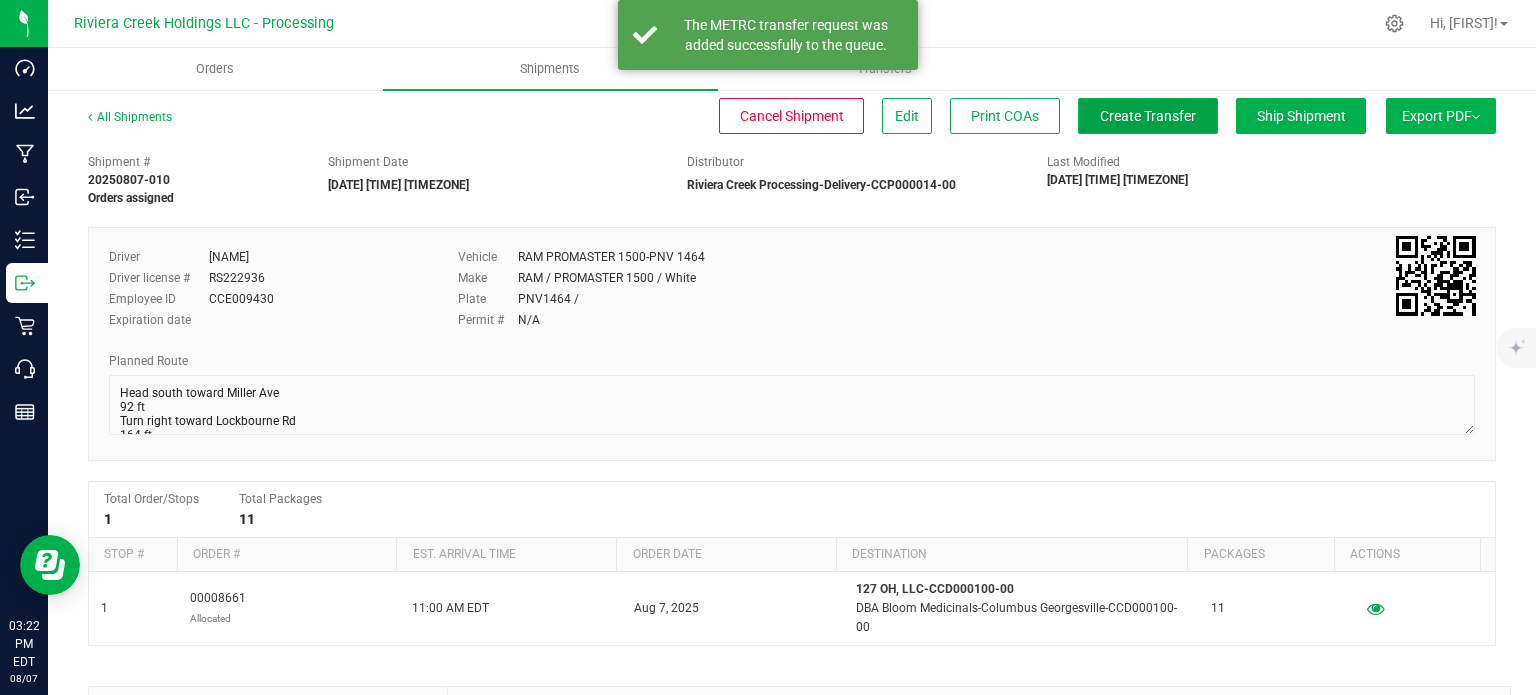 click on "Create Transfer" at bounding box center (1148, 116) 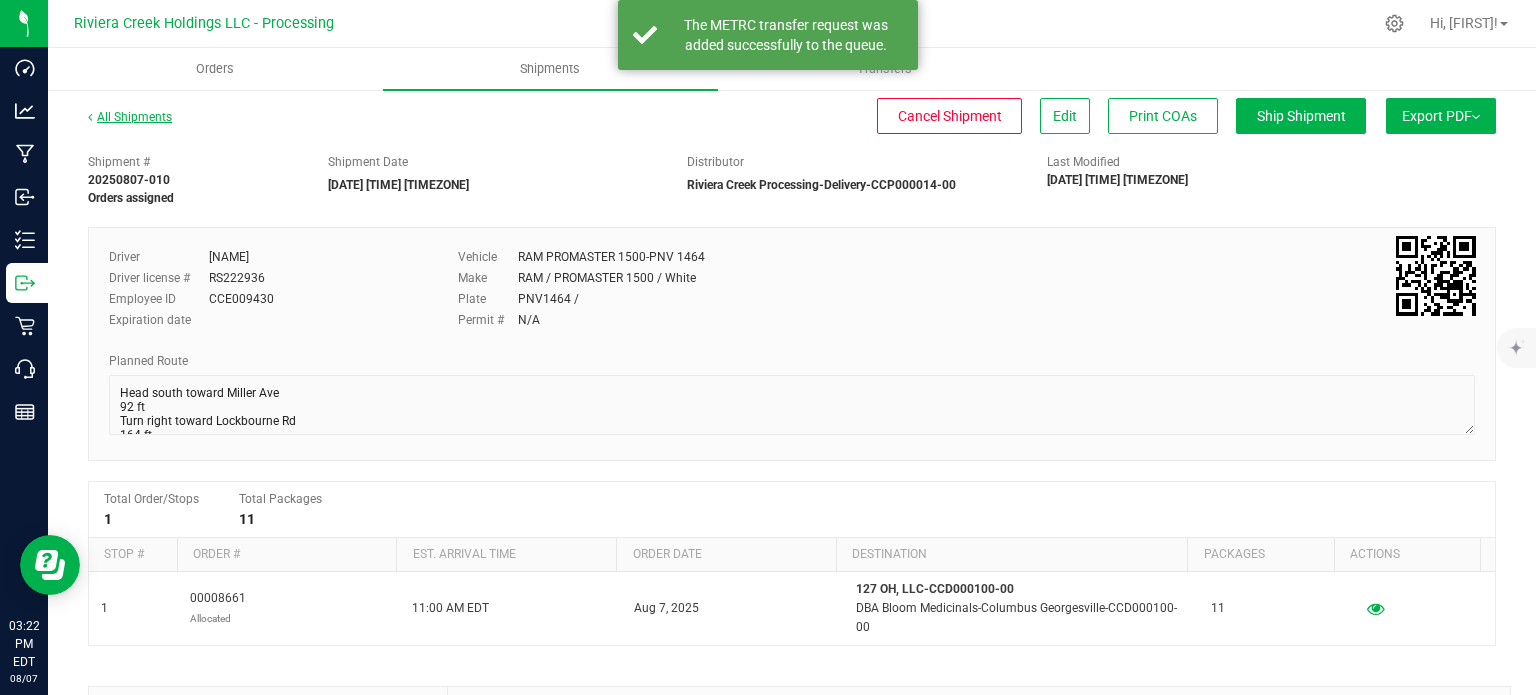 click on "All Shipments" at bounding box center (130, 117) 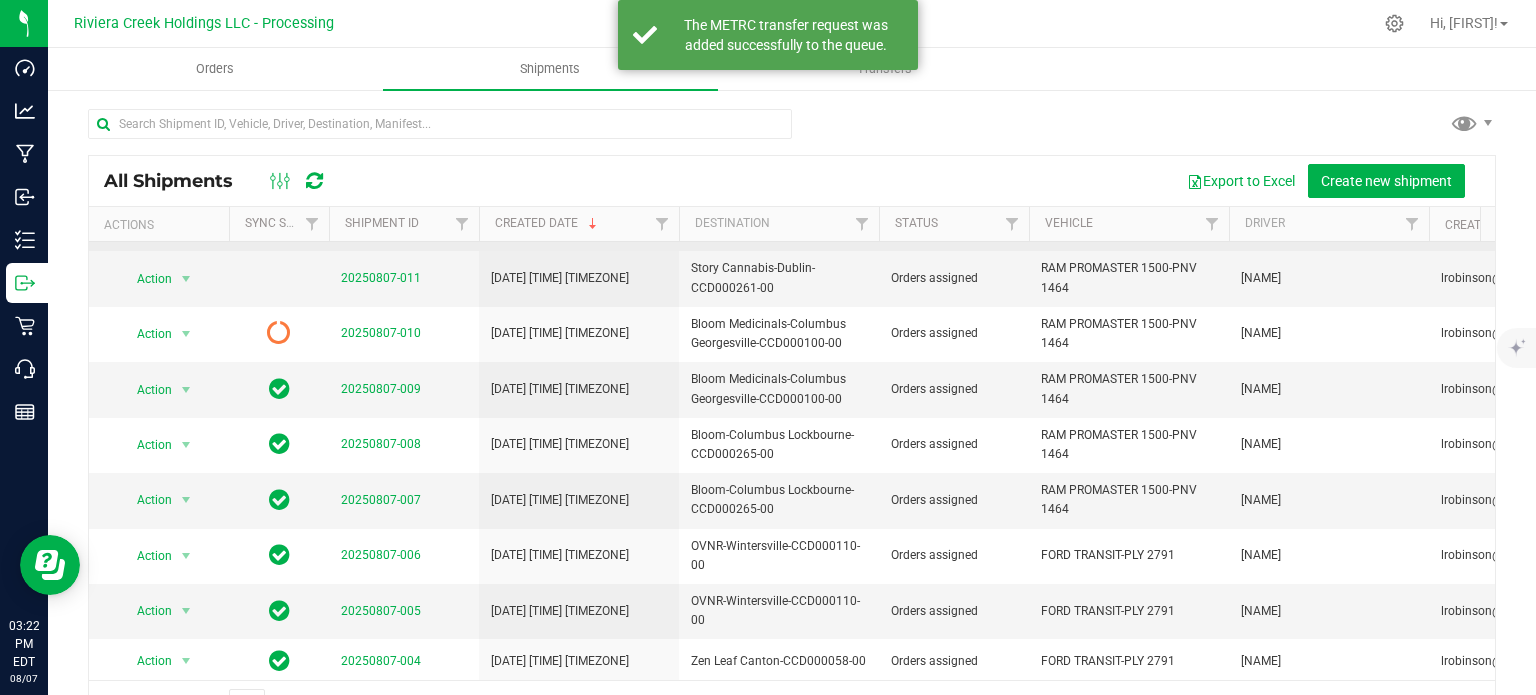 scroll, scrollTop: 500, scrollLeft: 0, axis: vertical 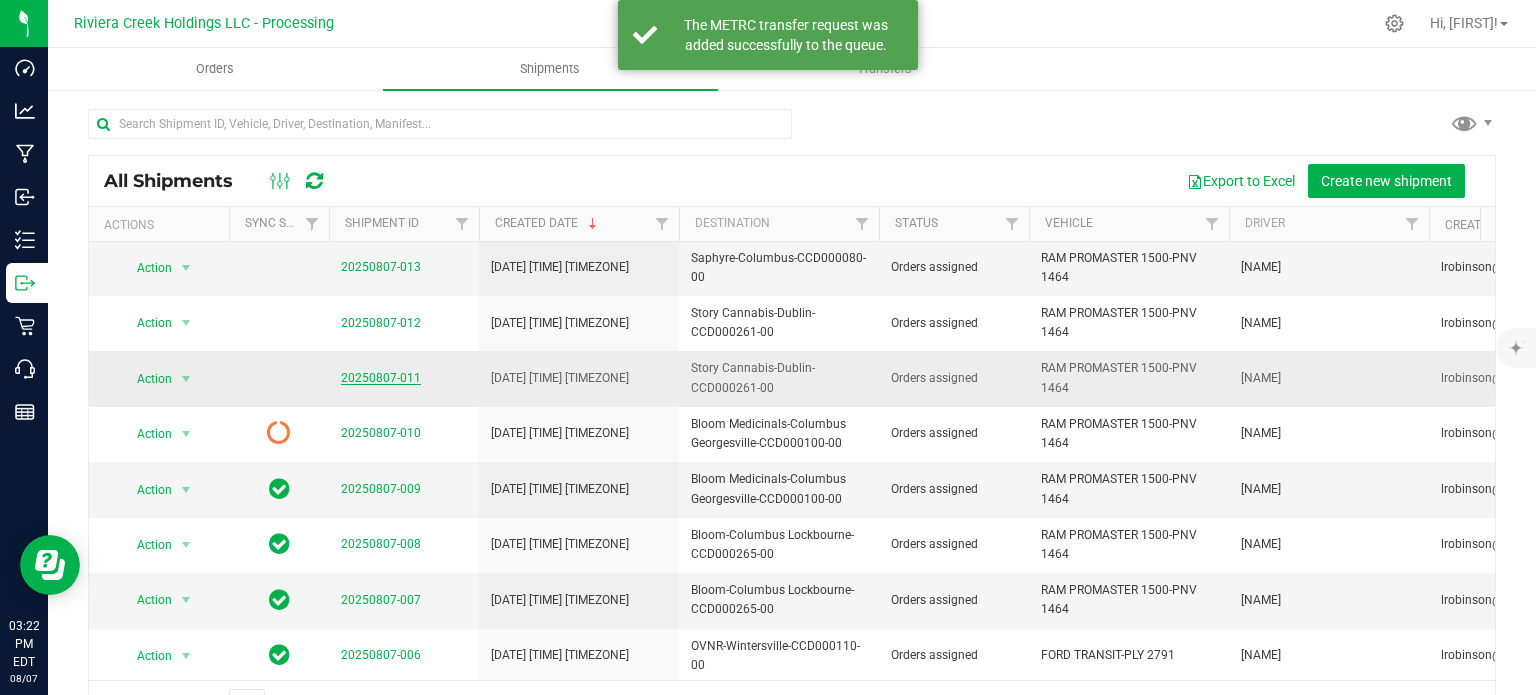 click on "20250807-011" at bounding box center [381, 378] 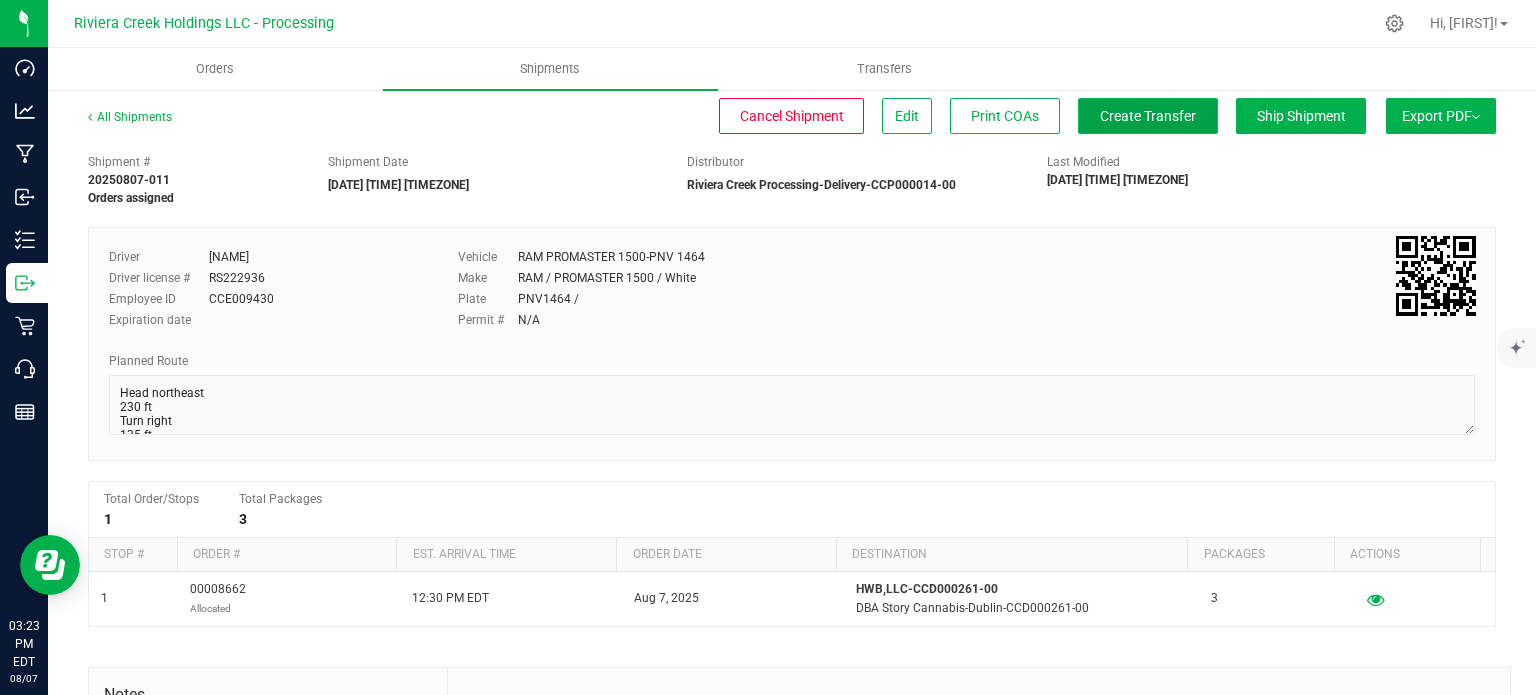 click on "Create Transfer" at bounding box center (1148, 116) 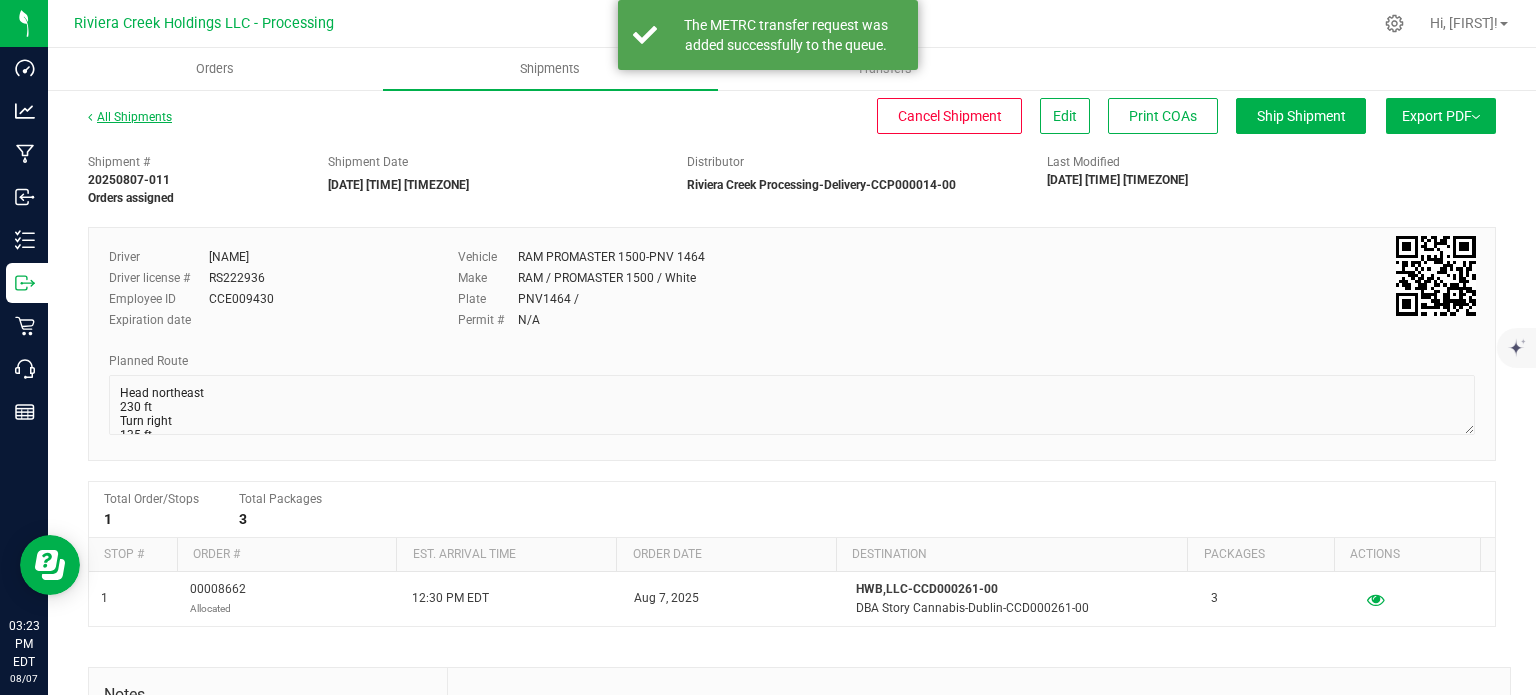 click on "All Shipments" at bounding box center [130, 117] 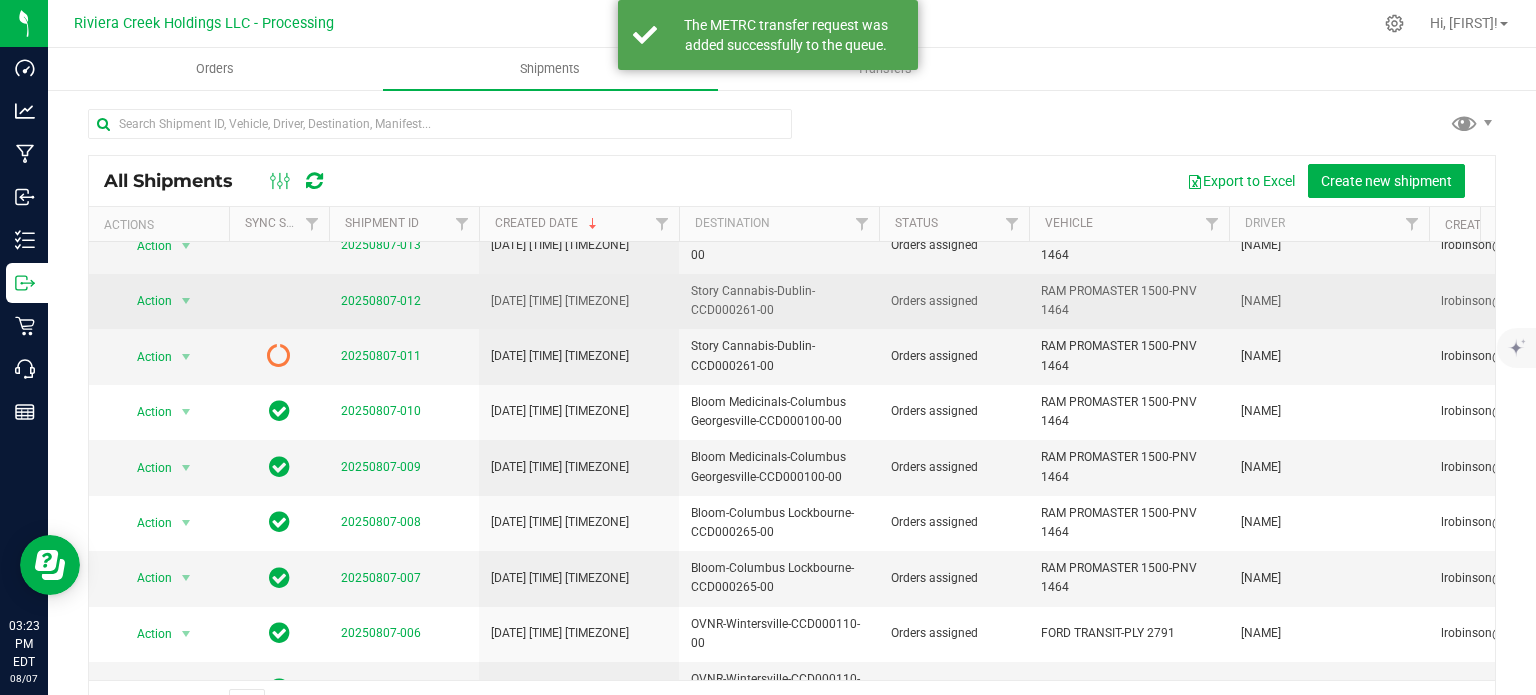 scroll, scrollTop: 400, scrollLeft: 0, axis: vertical 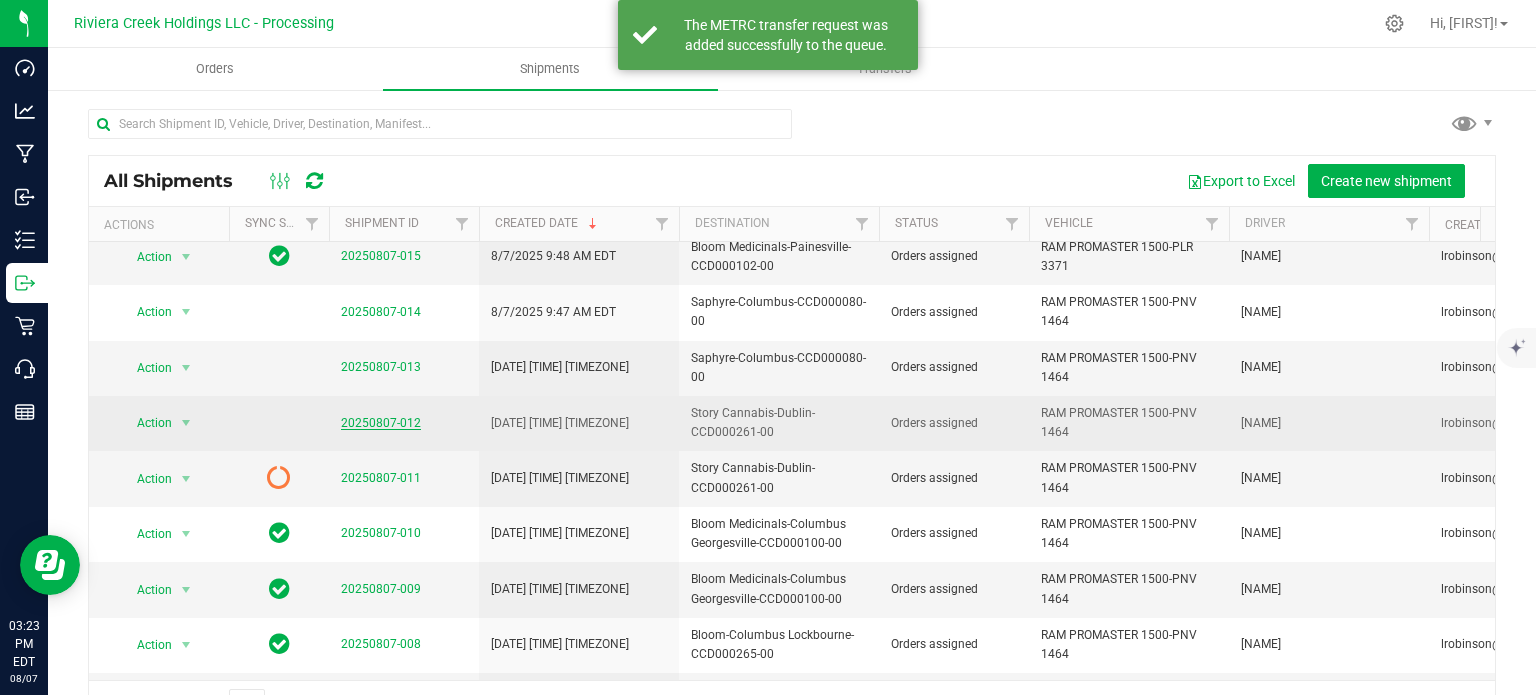 click on "20250807-012" at bounding box center (381, 423) 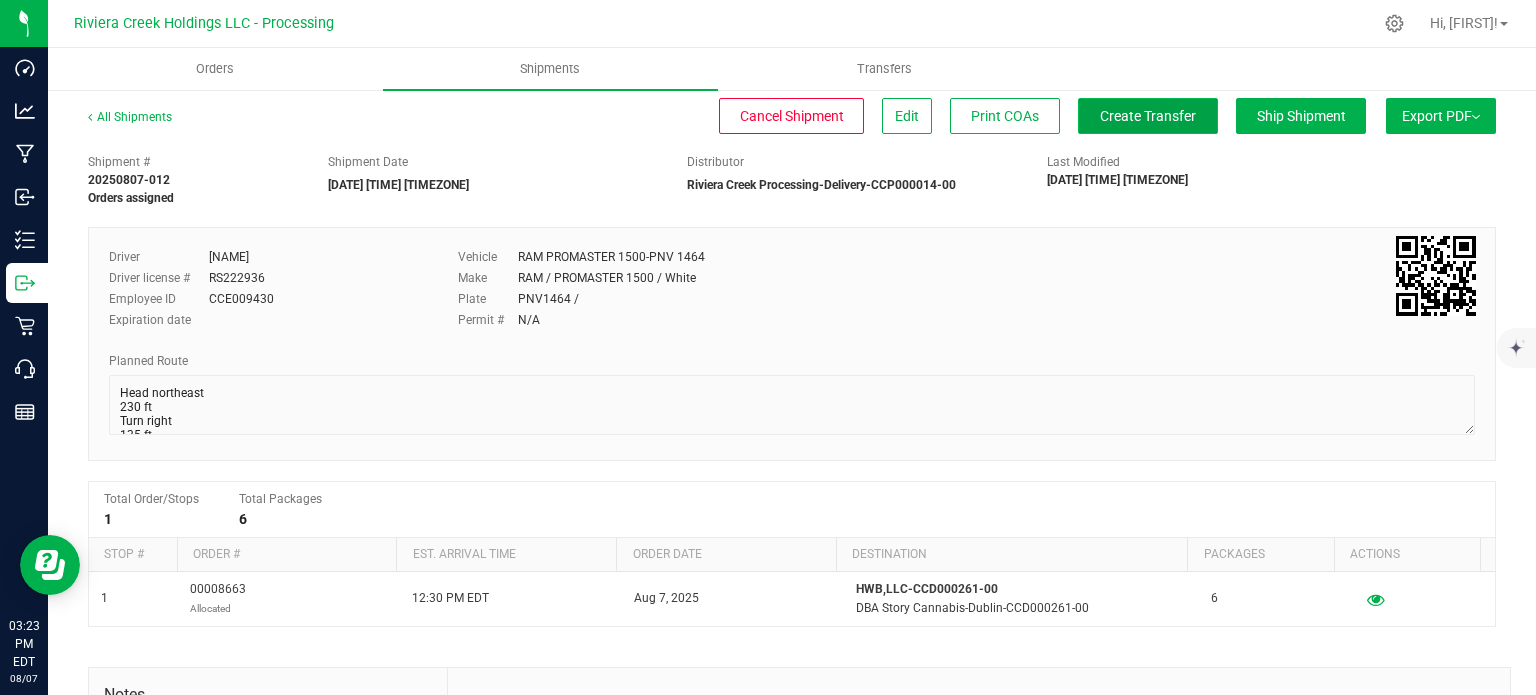 click on "Create Transfer" at bounding box center (1148, 116) 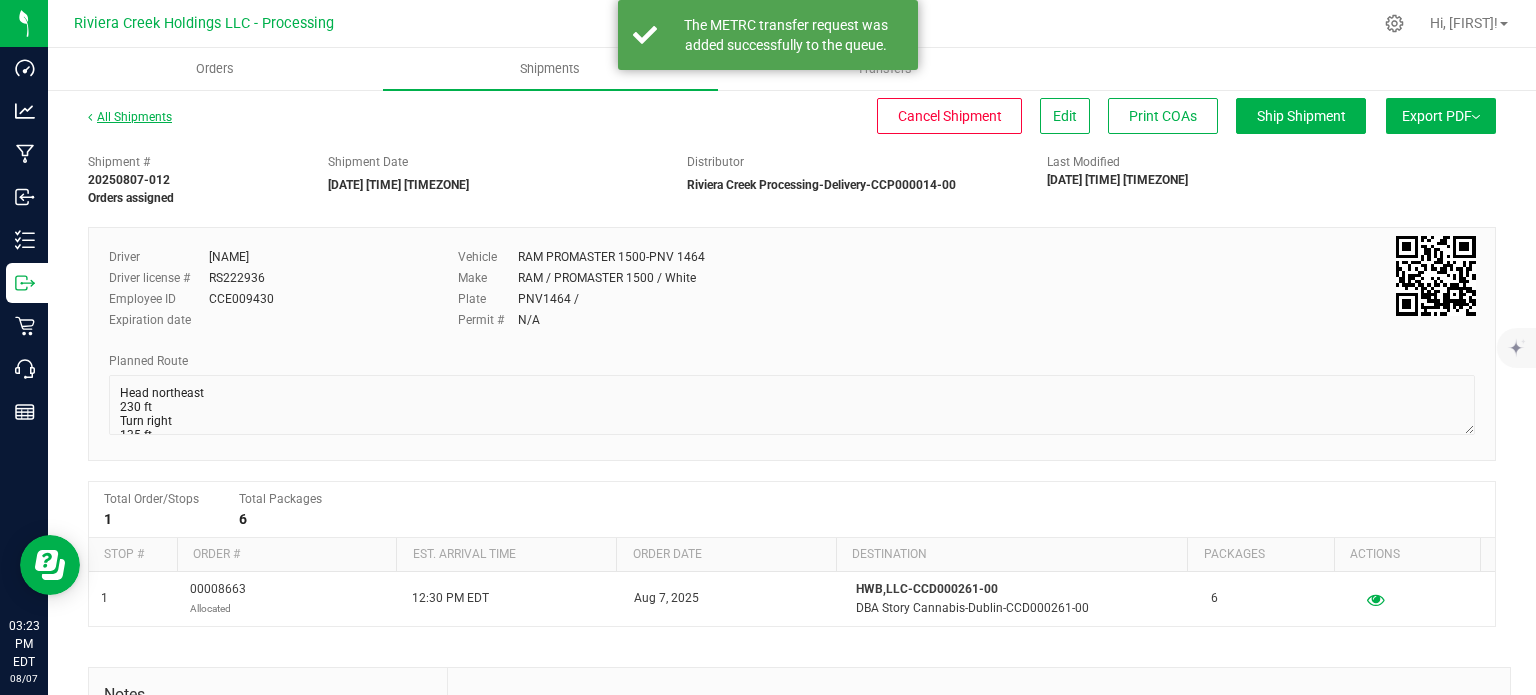 click on "All Shipments" at bounding box center (130, 117) 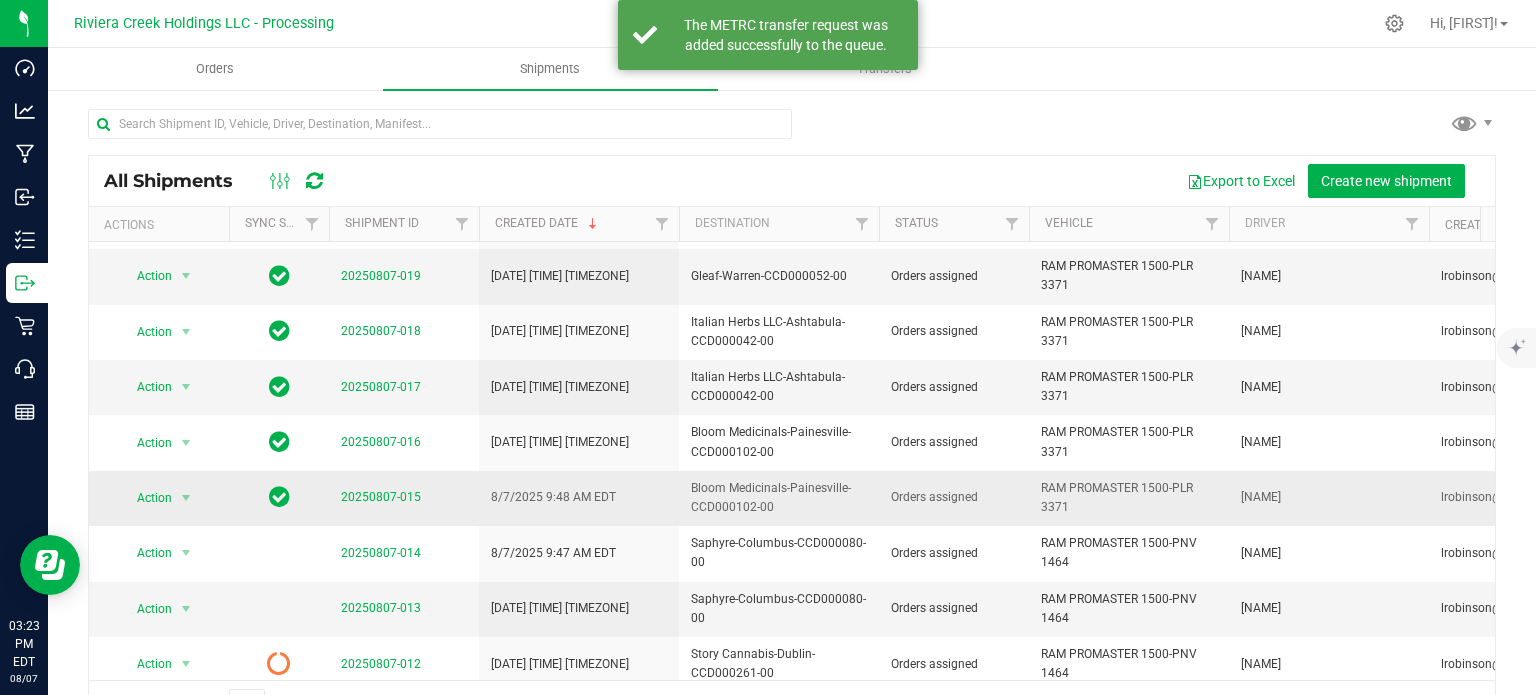 scroll, scrollTop: 300, scrollLeft: 0, axis: vertical 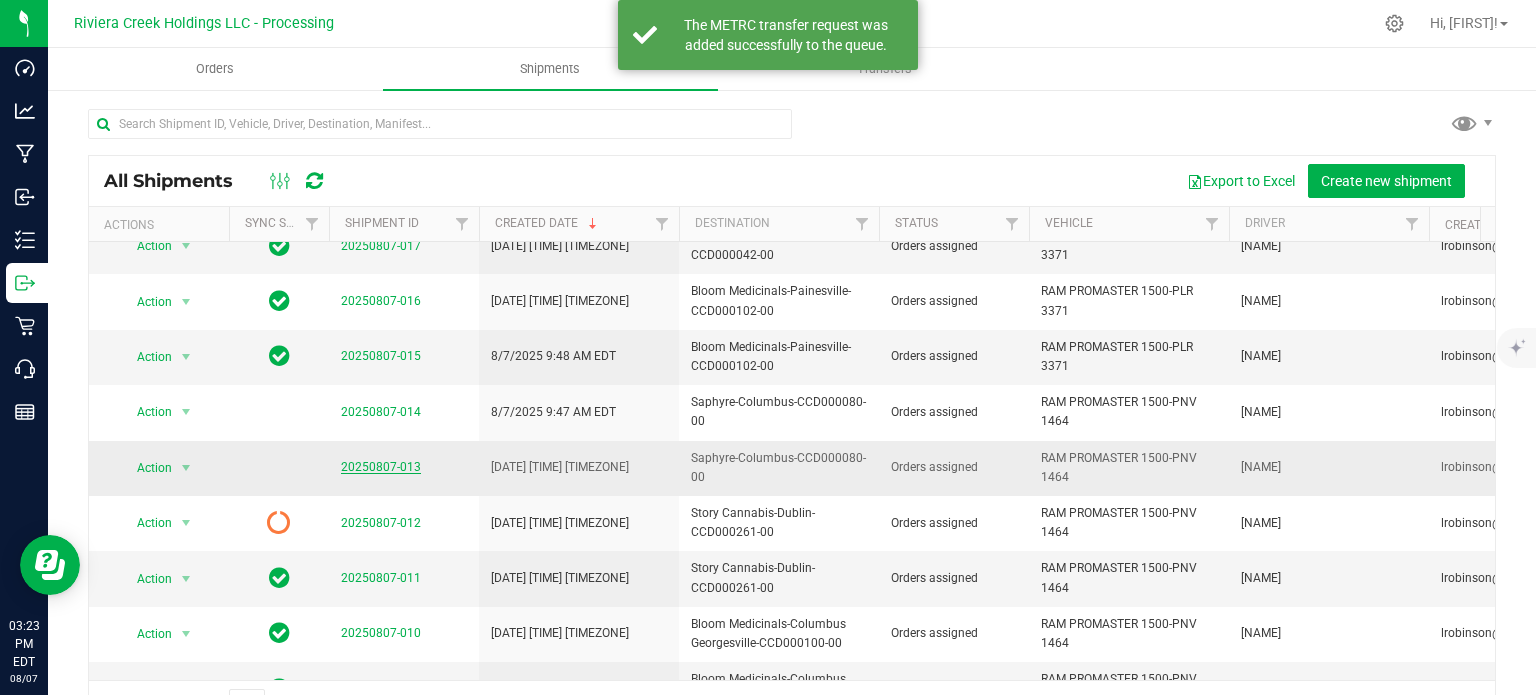 click on "20250807-013" at bounding box center (381, 467) 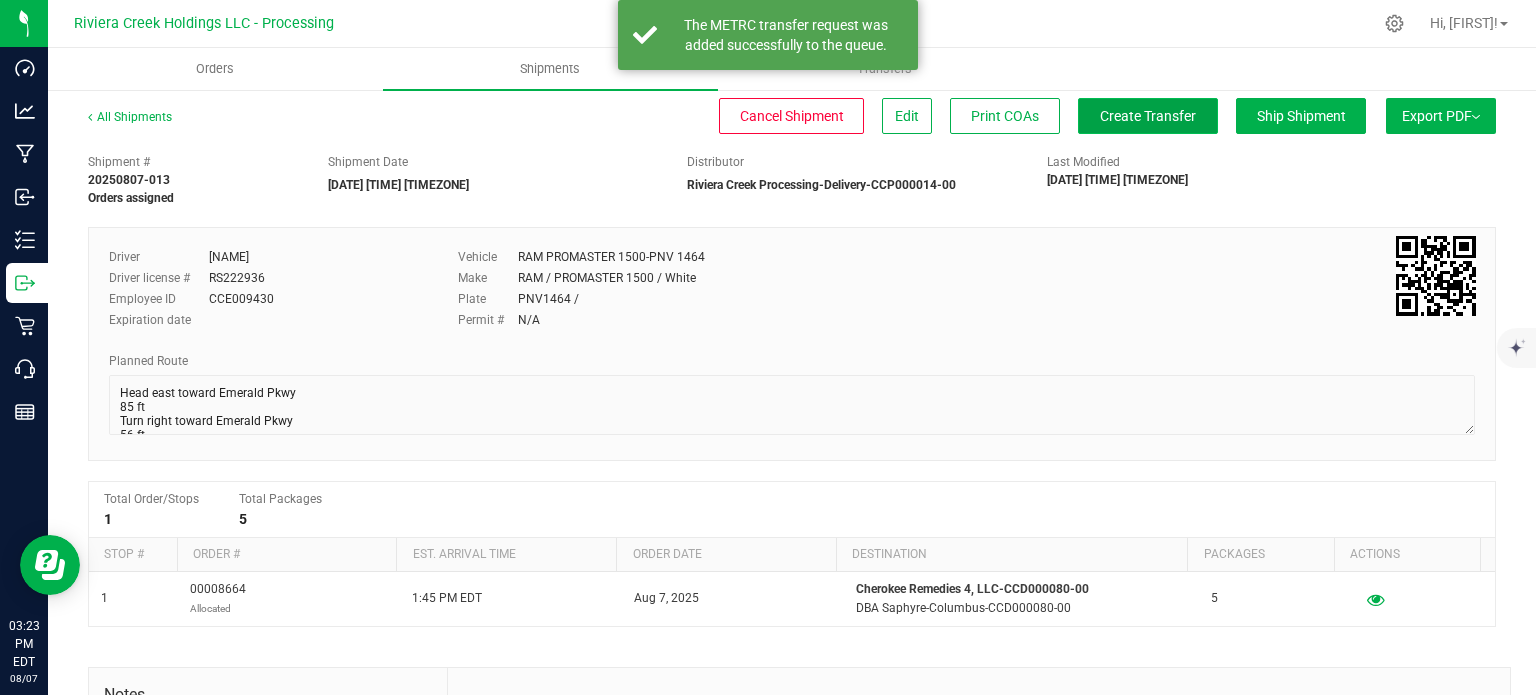 click on "Create Transfer" at bounding box center (1148, 116) 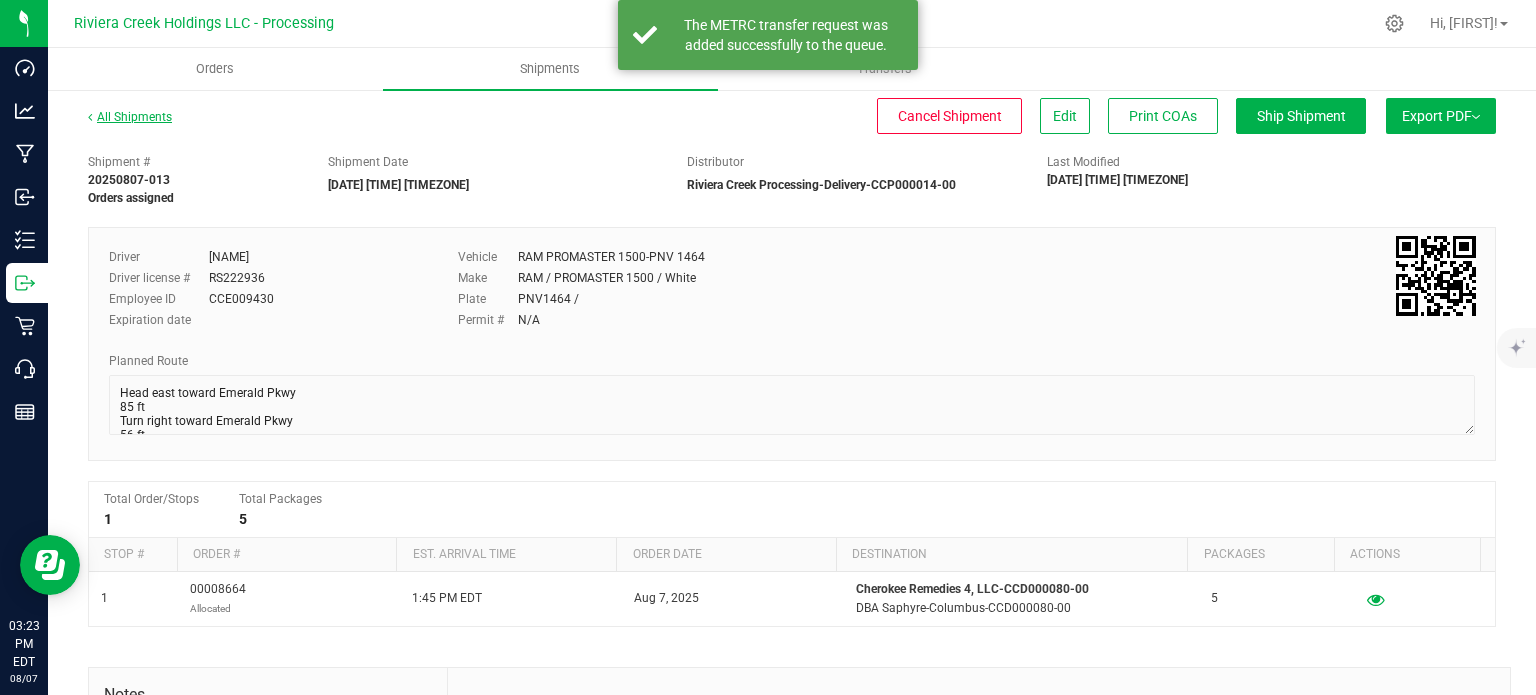 click on "All Shipments" at bounding box center [130, 117] 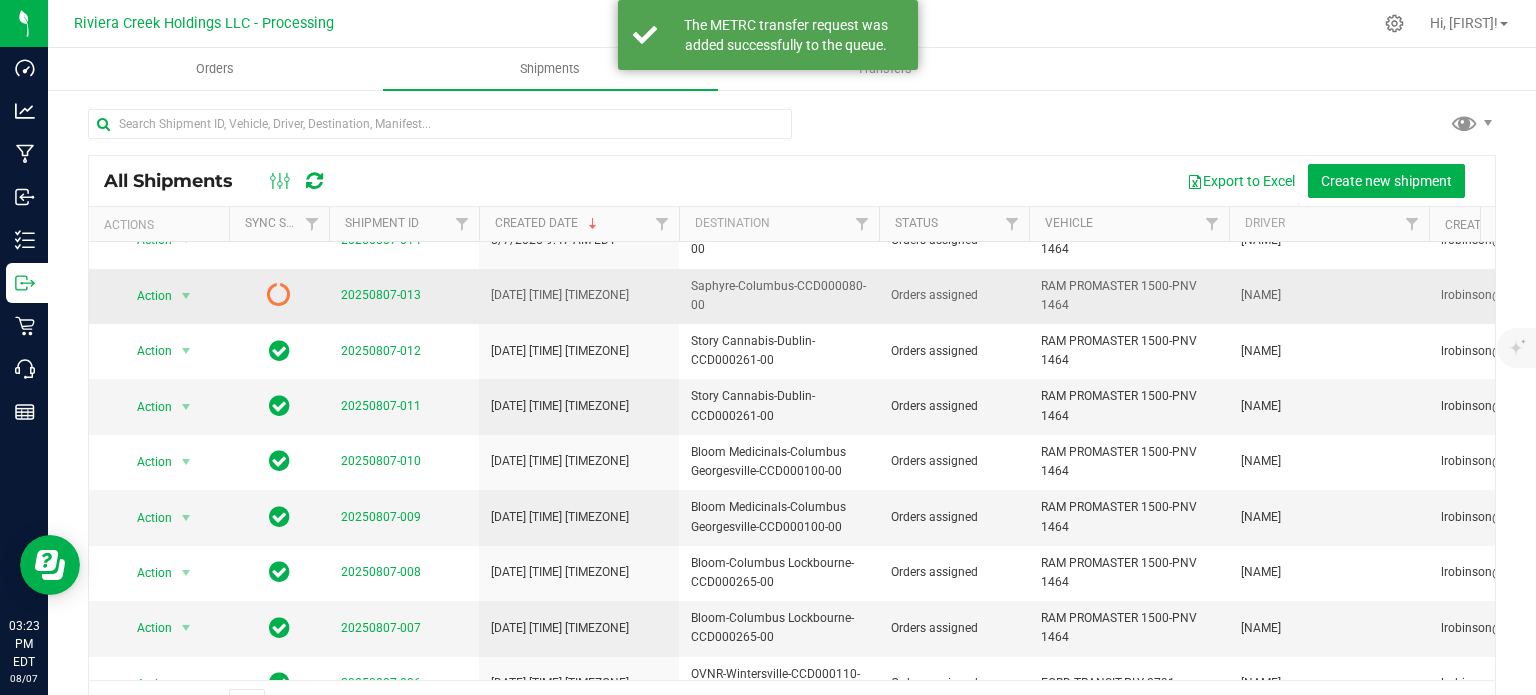scroll, scrollTop: 400, scrollLeft: 0, axis: vertical 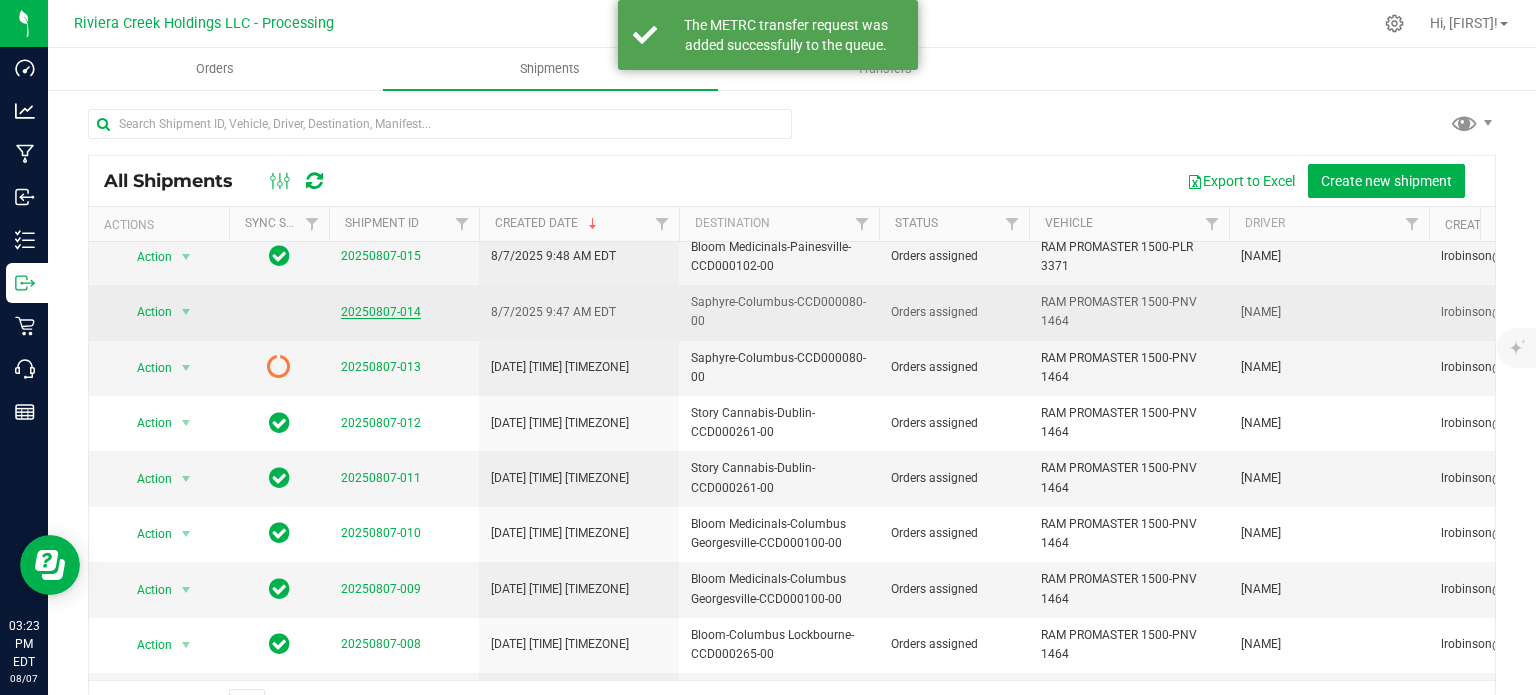 click on "20250807-014" at bounding box center (381, 312) 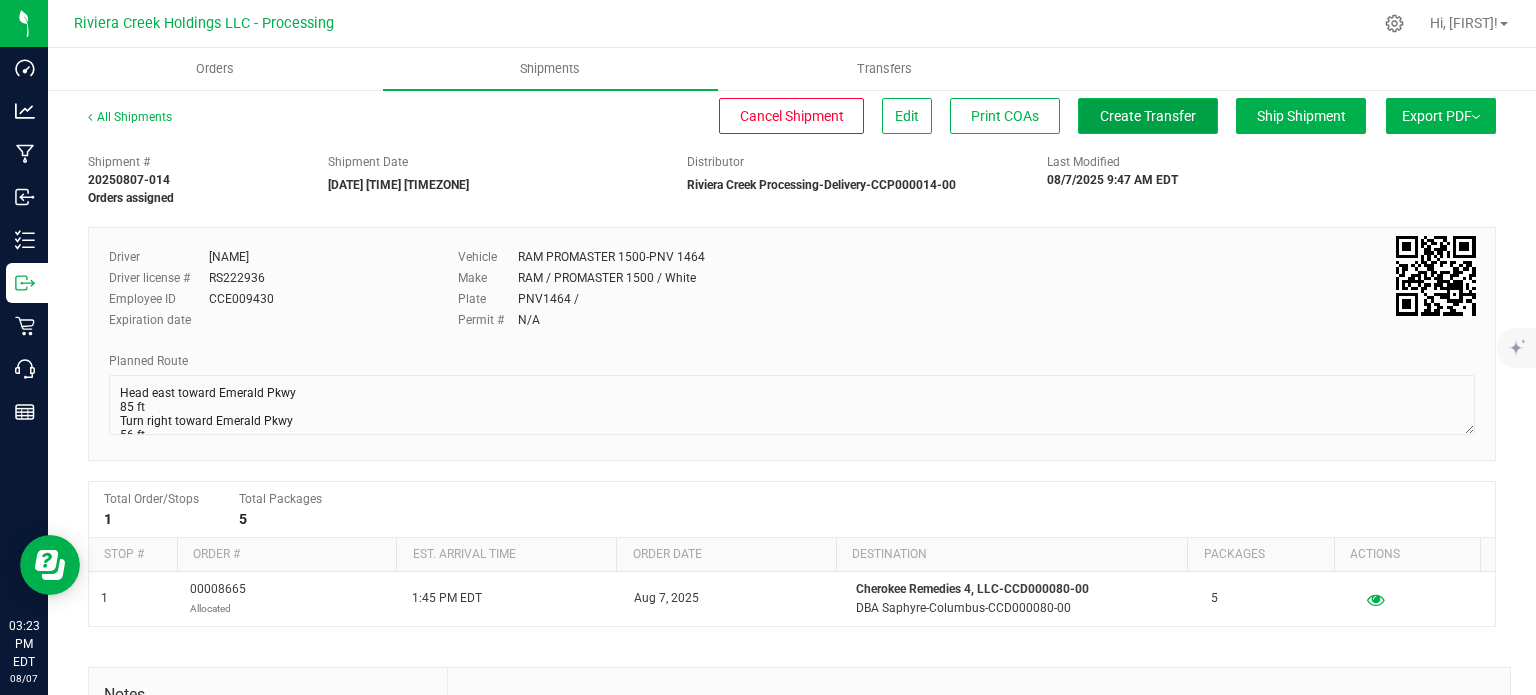 click on "Create Transfer" at bounding box center (1148, 116) 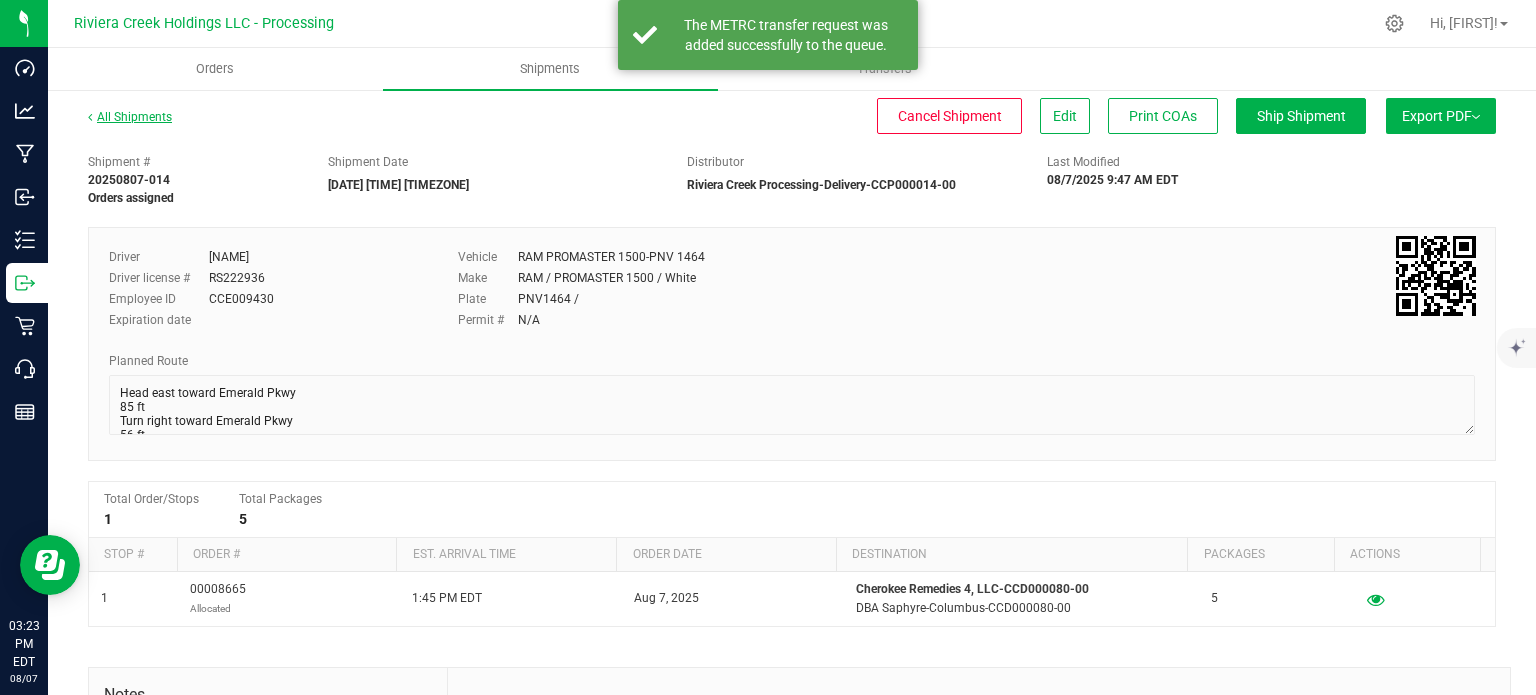 click on "All Shipments" at bounding box center (130, 117) 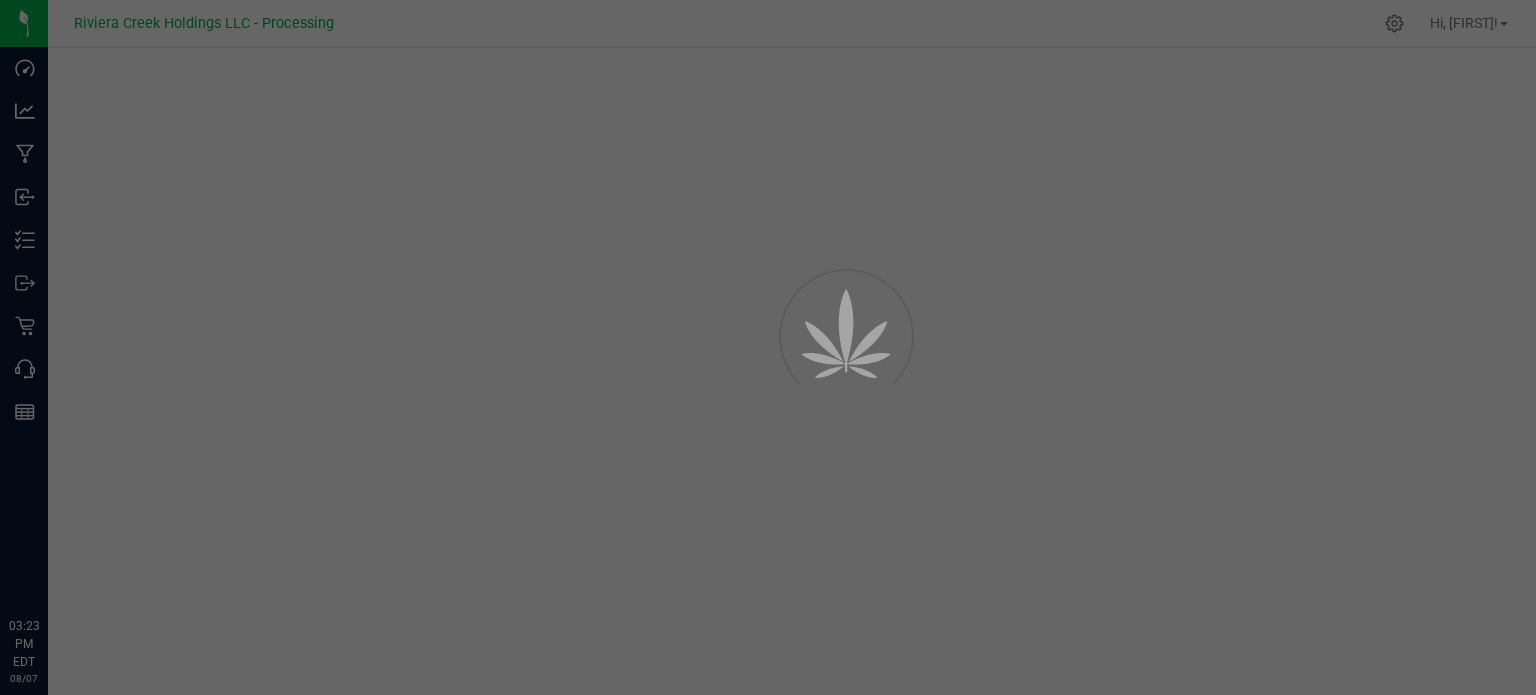 scroll, scrollTop: 0, scrollLeft: 0, axis: both 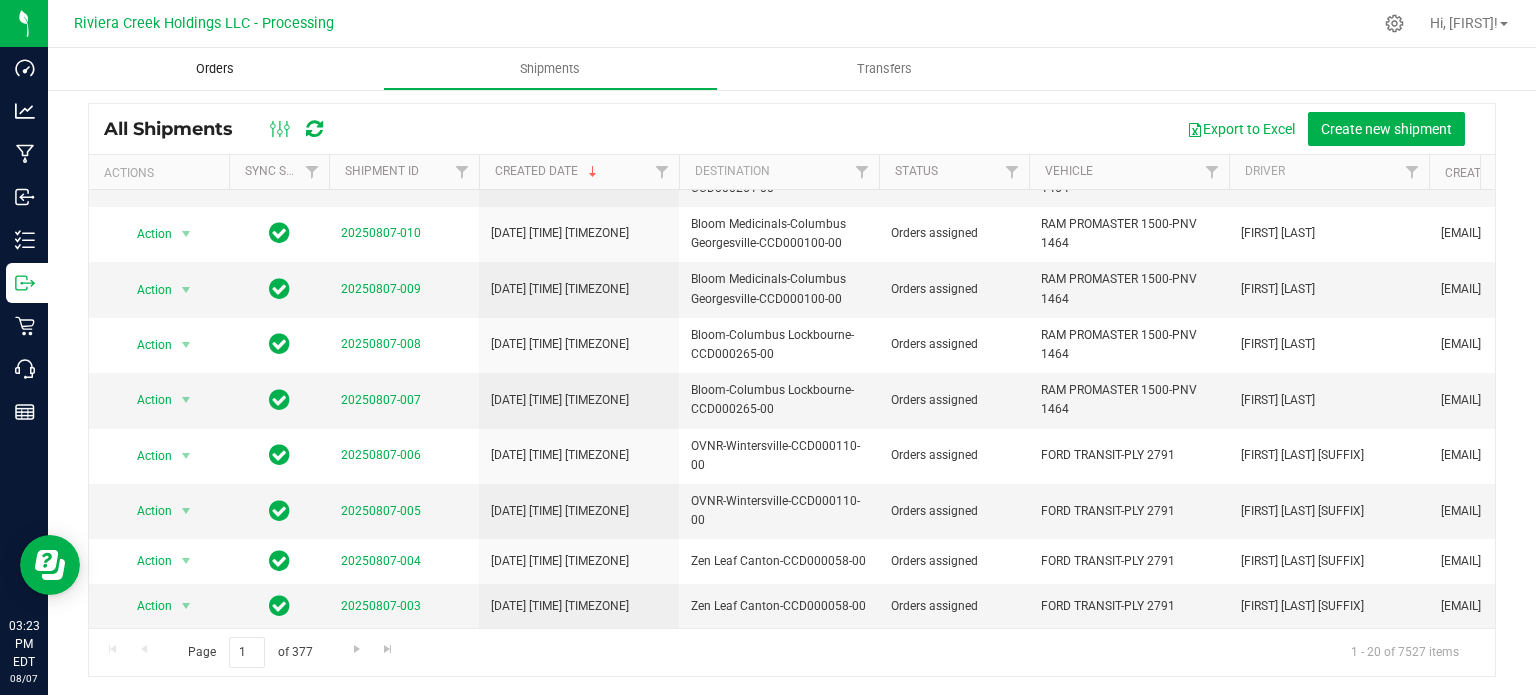 click on "Orders" at bounding box center [215, 69] 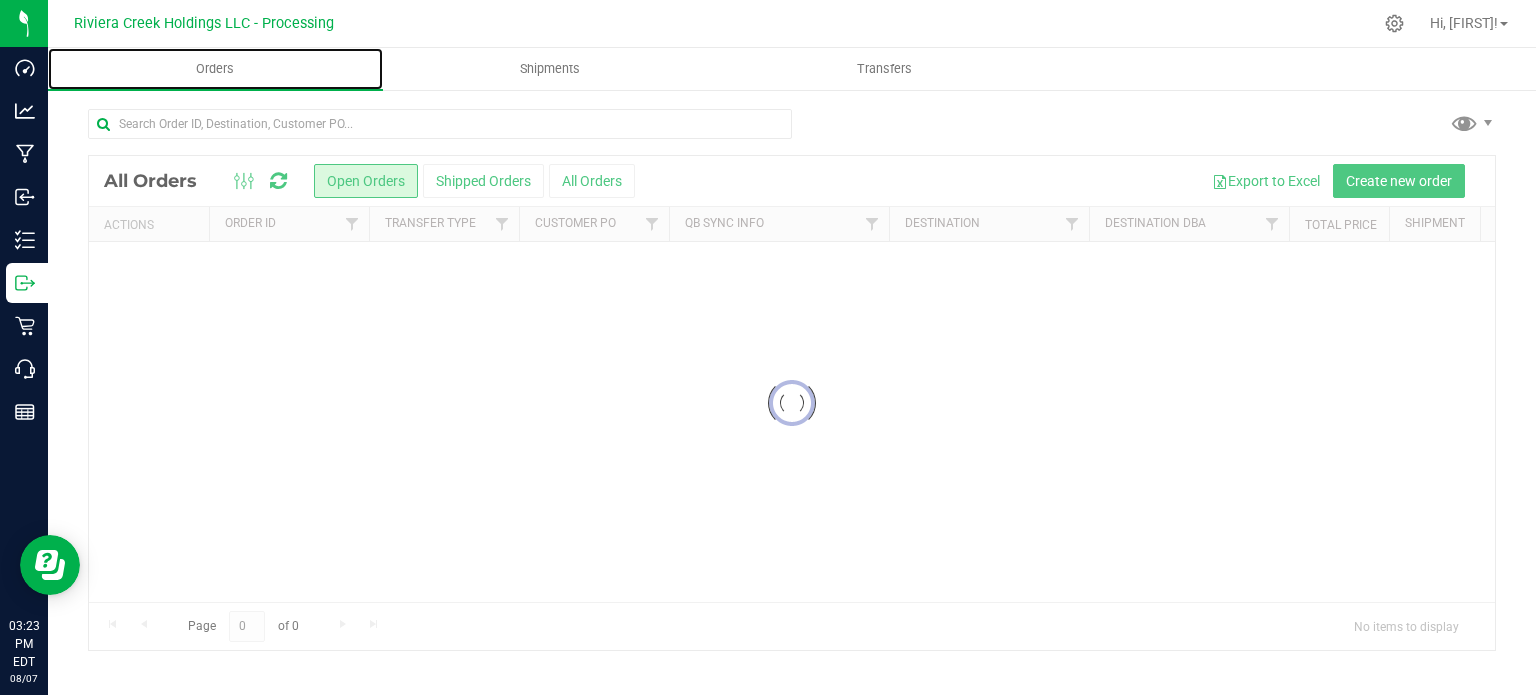 scroll, scrollTop: 0, scrollLeft: 0, axis: both 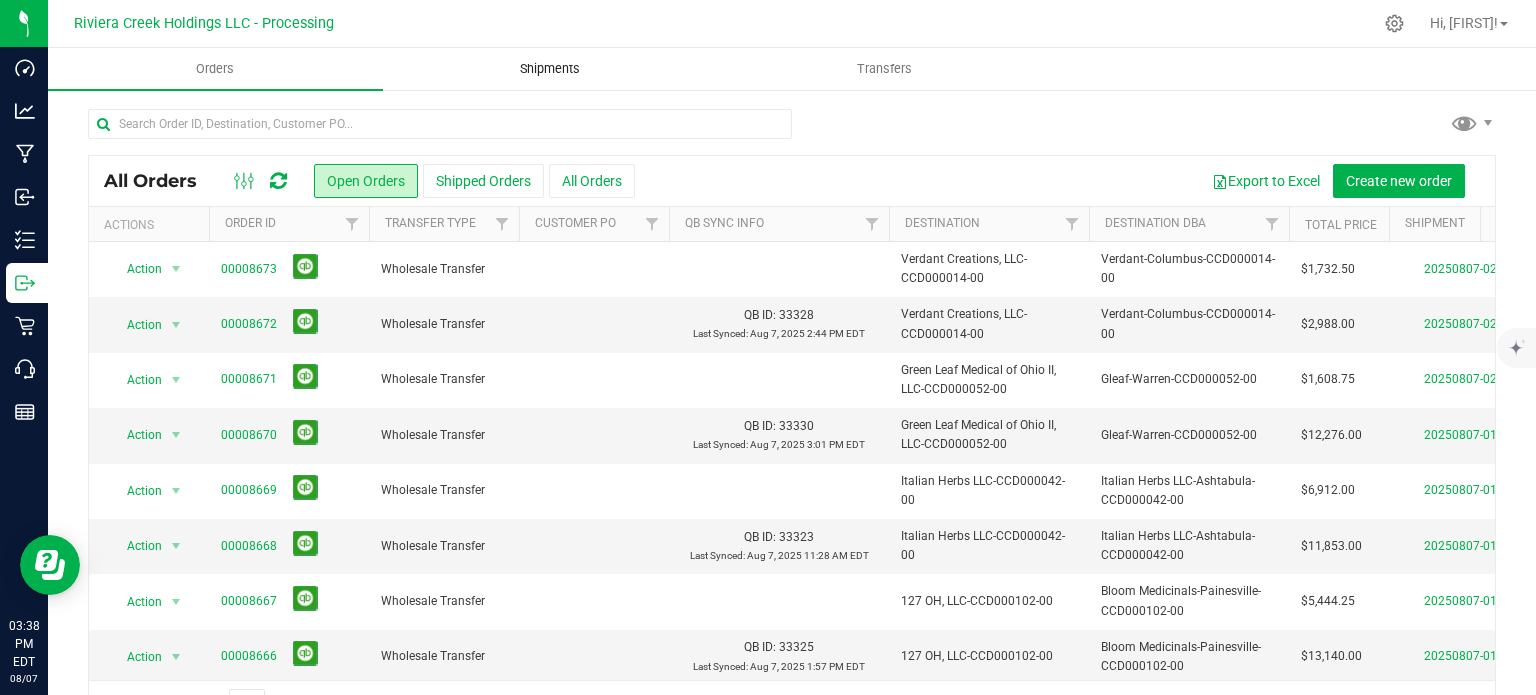 click on "Shipments" at bounding box center (550, 69) 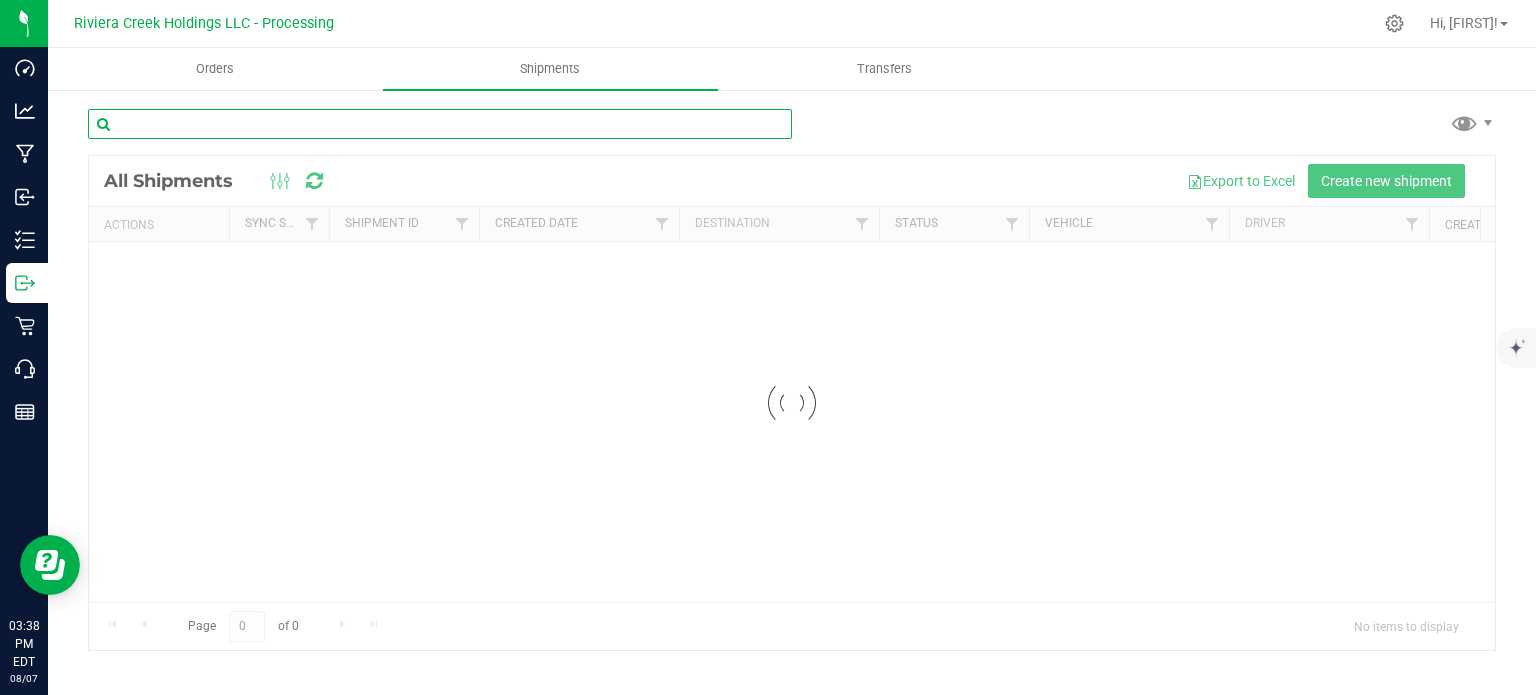 click at bounding box center (440, 124) 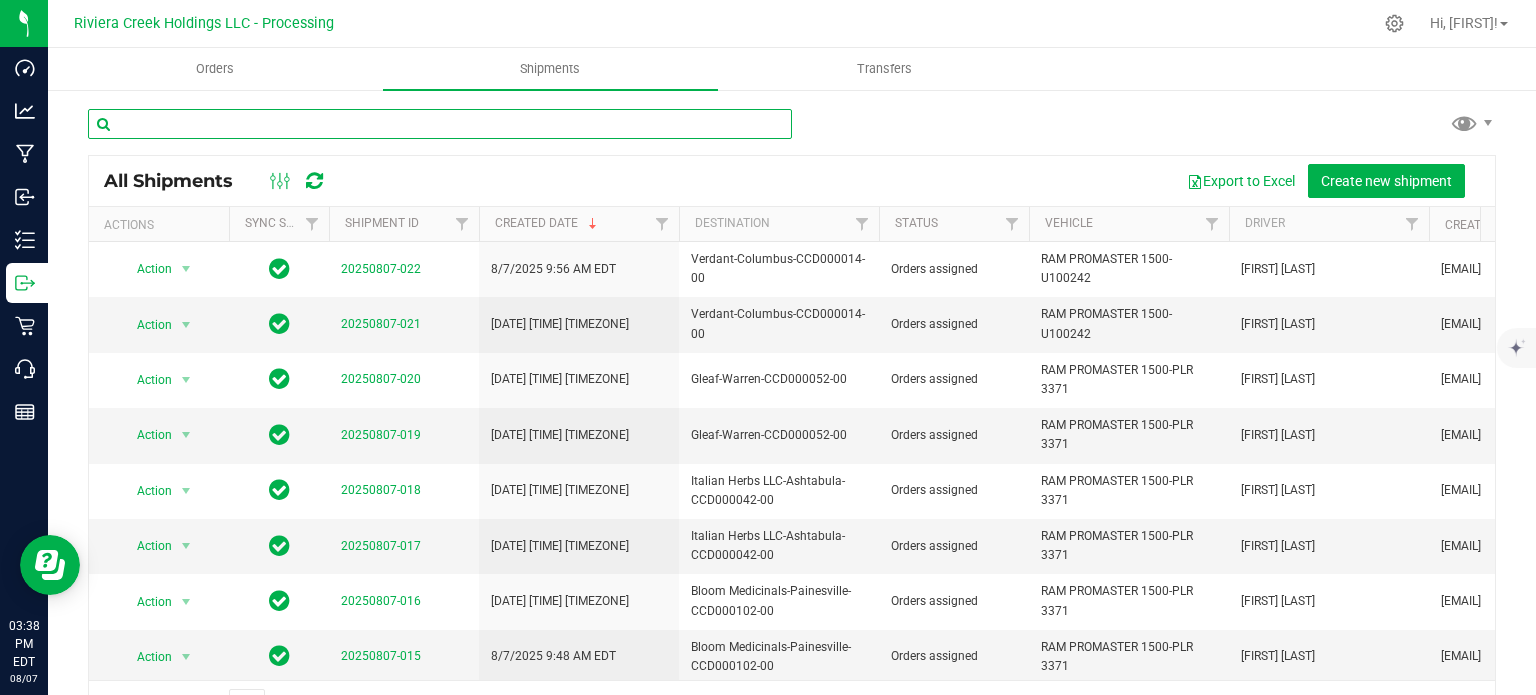 paste on "CCD000048-00" 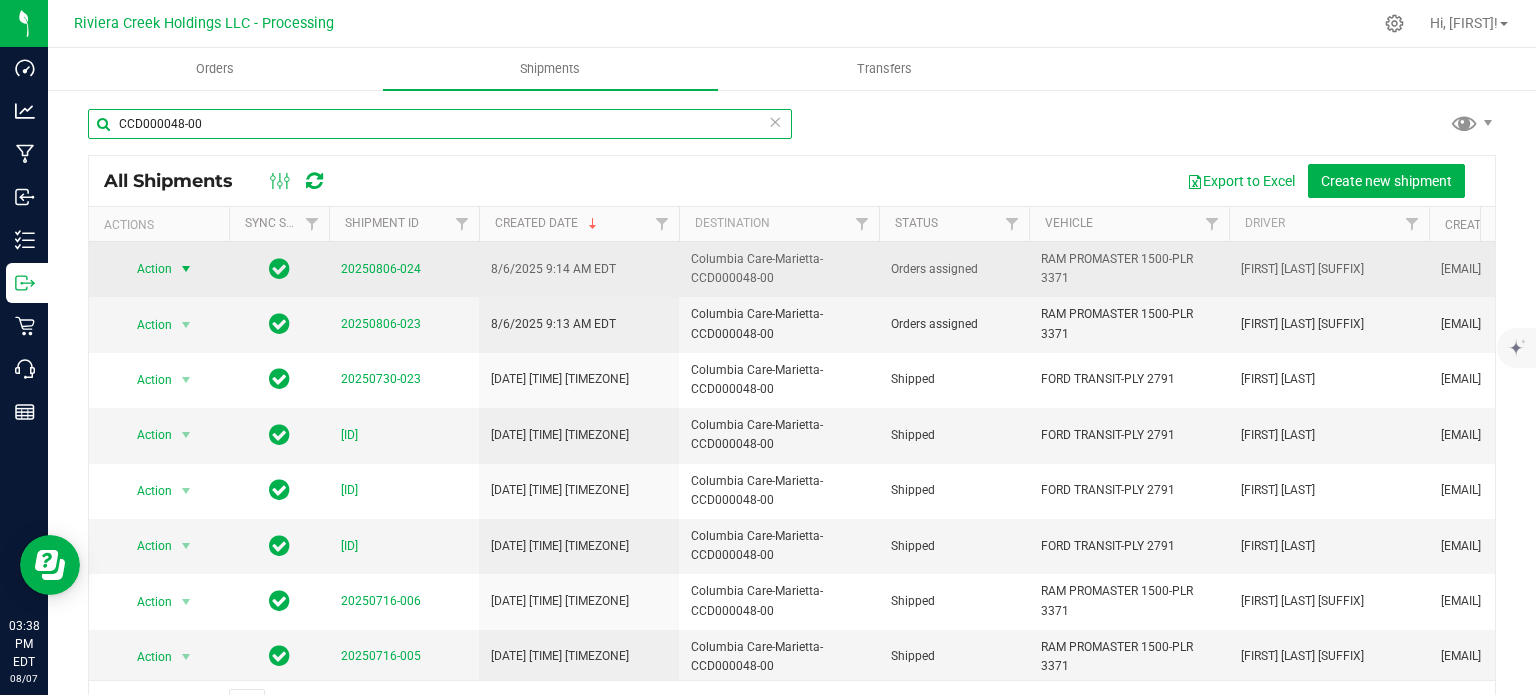 type on "CCD000048-00" 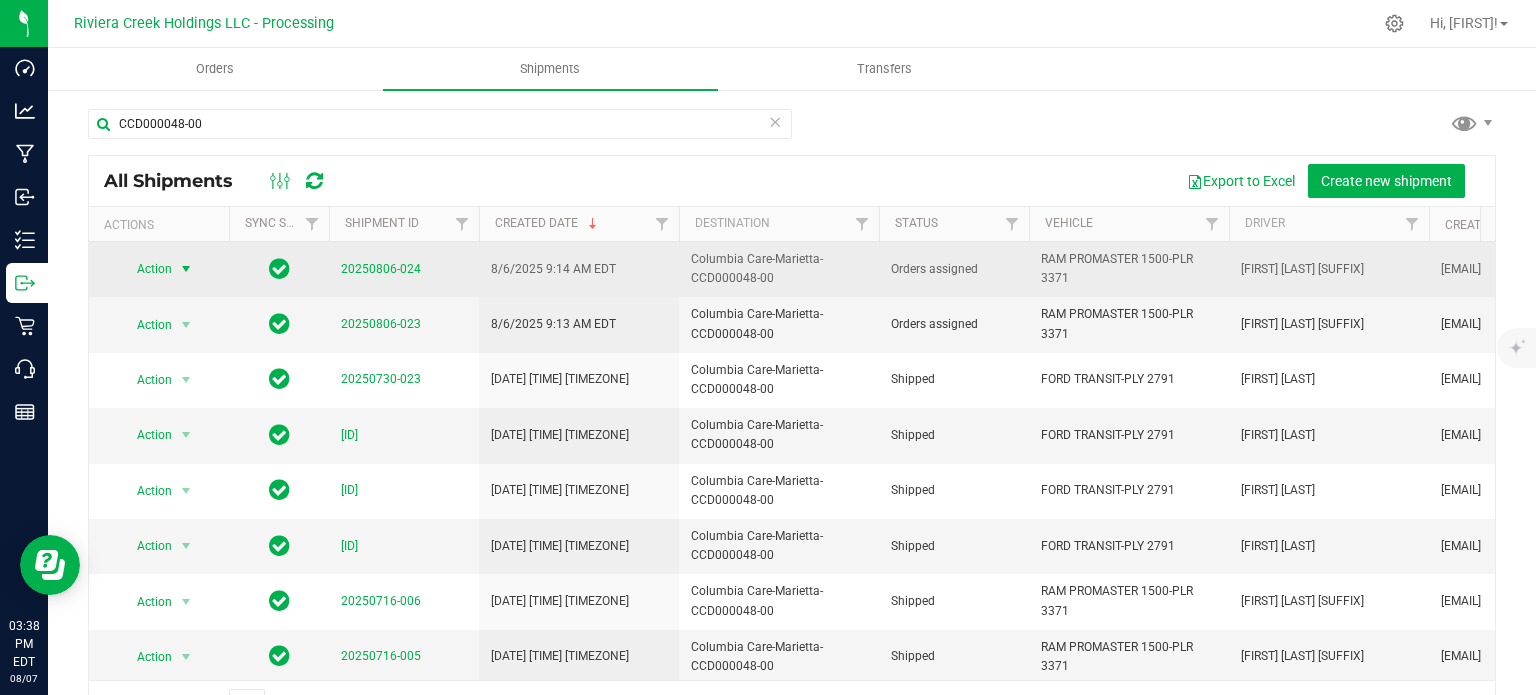 click at bounding box center (186, 269) 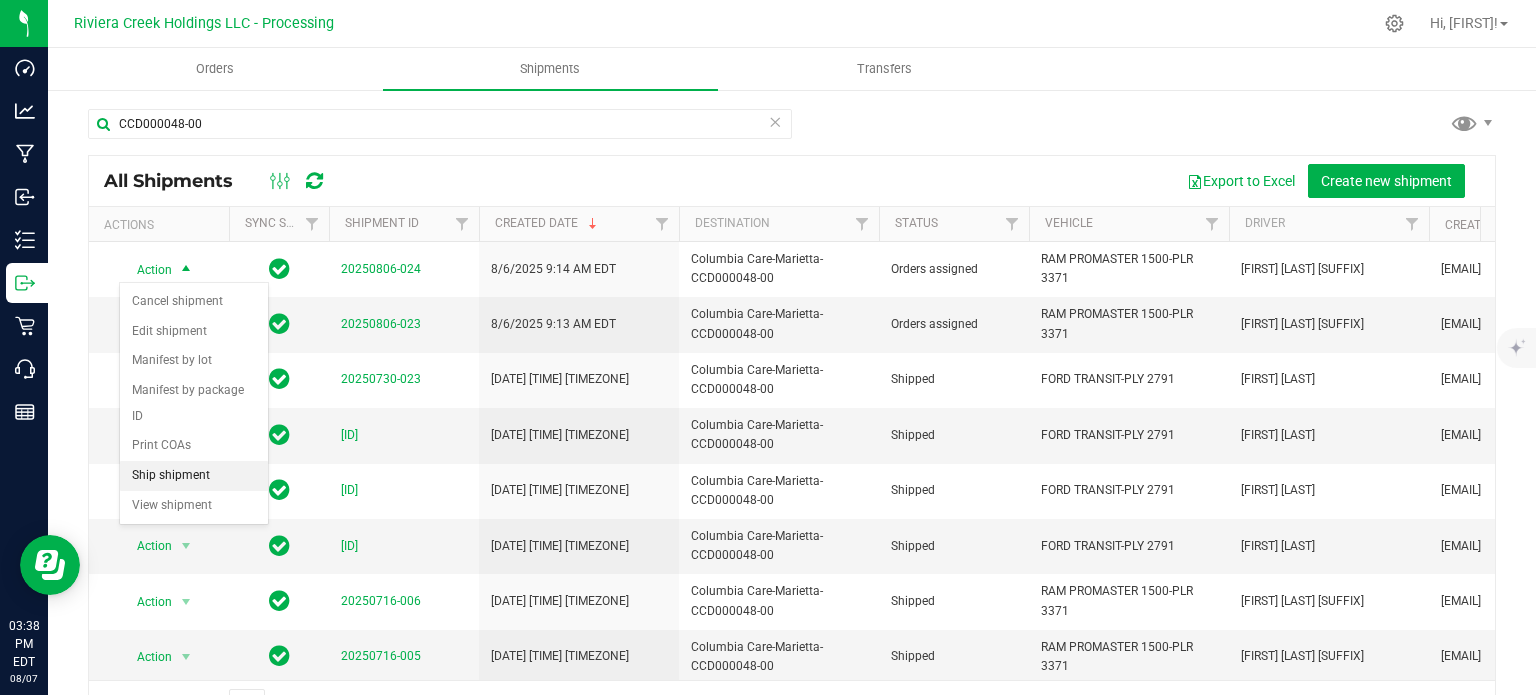 click on "Ship shipment" at bounding box center [194, 476] 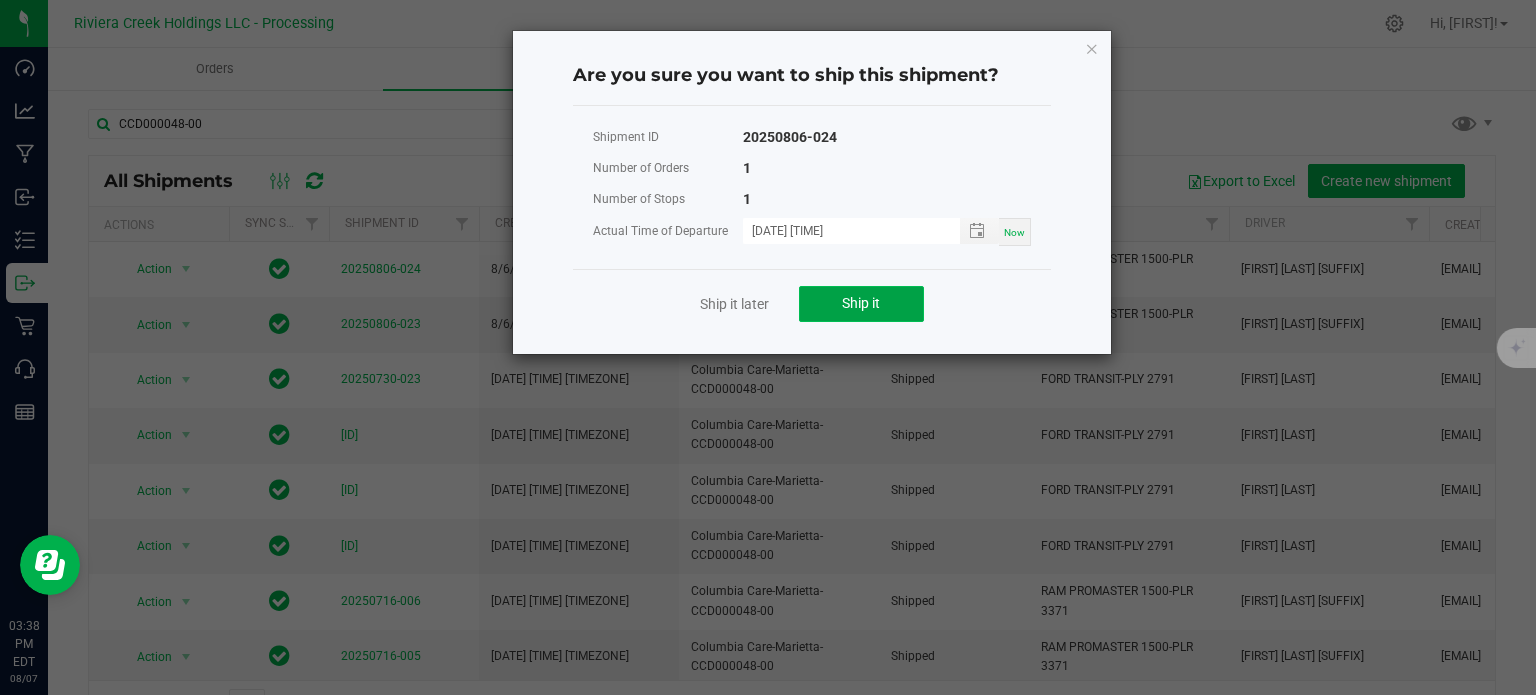 click on "Ship it" 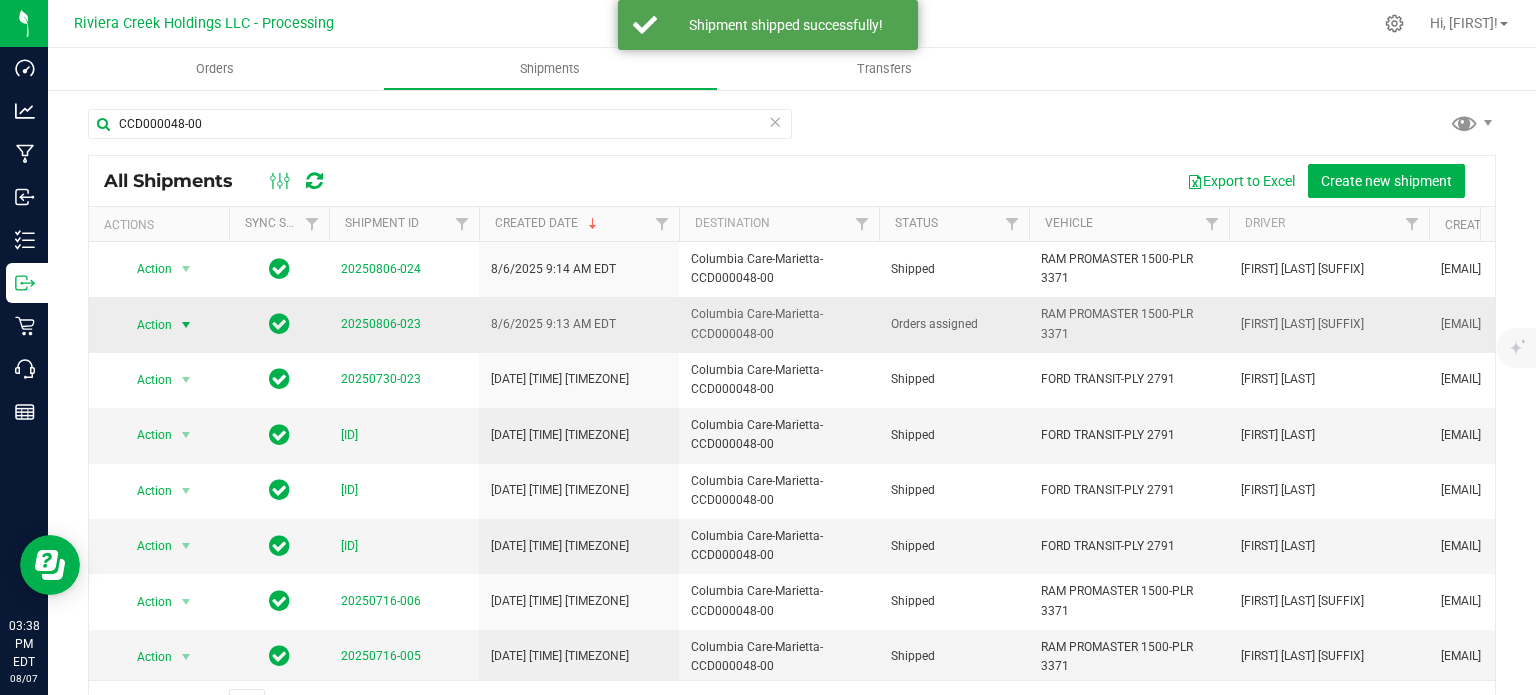 click on "Action" at bounding box center [146, 325] 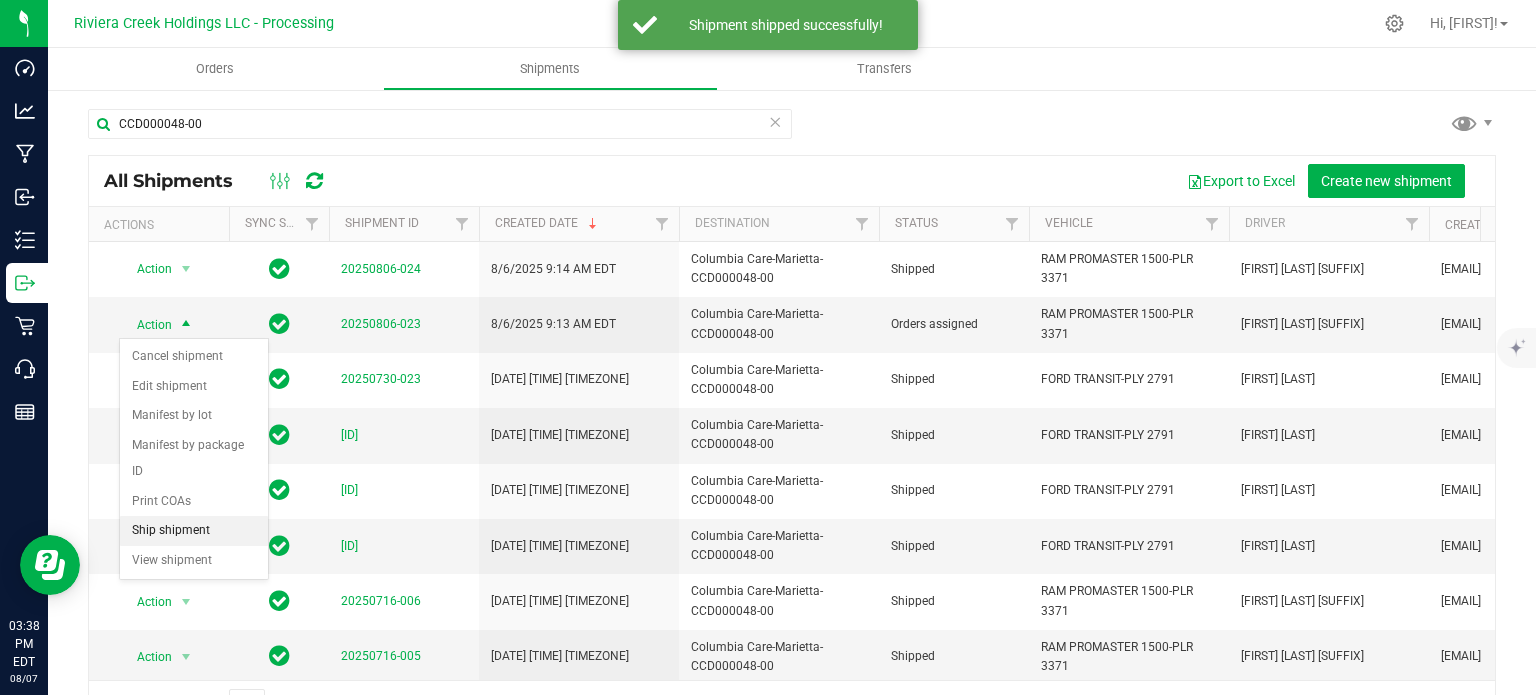 click on "Ship shipment" at bounding box center [194, 531] 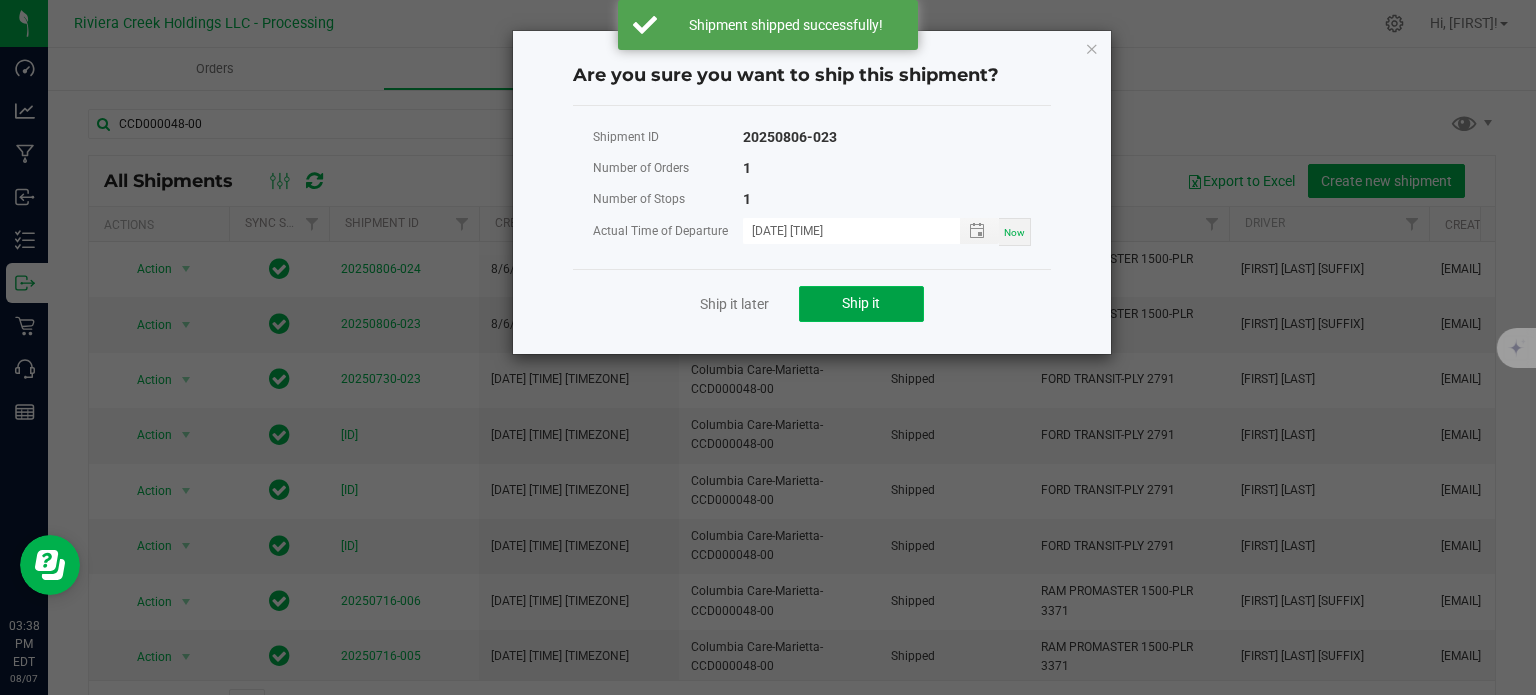 click on "Ship it" 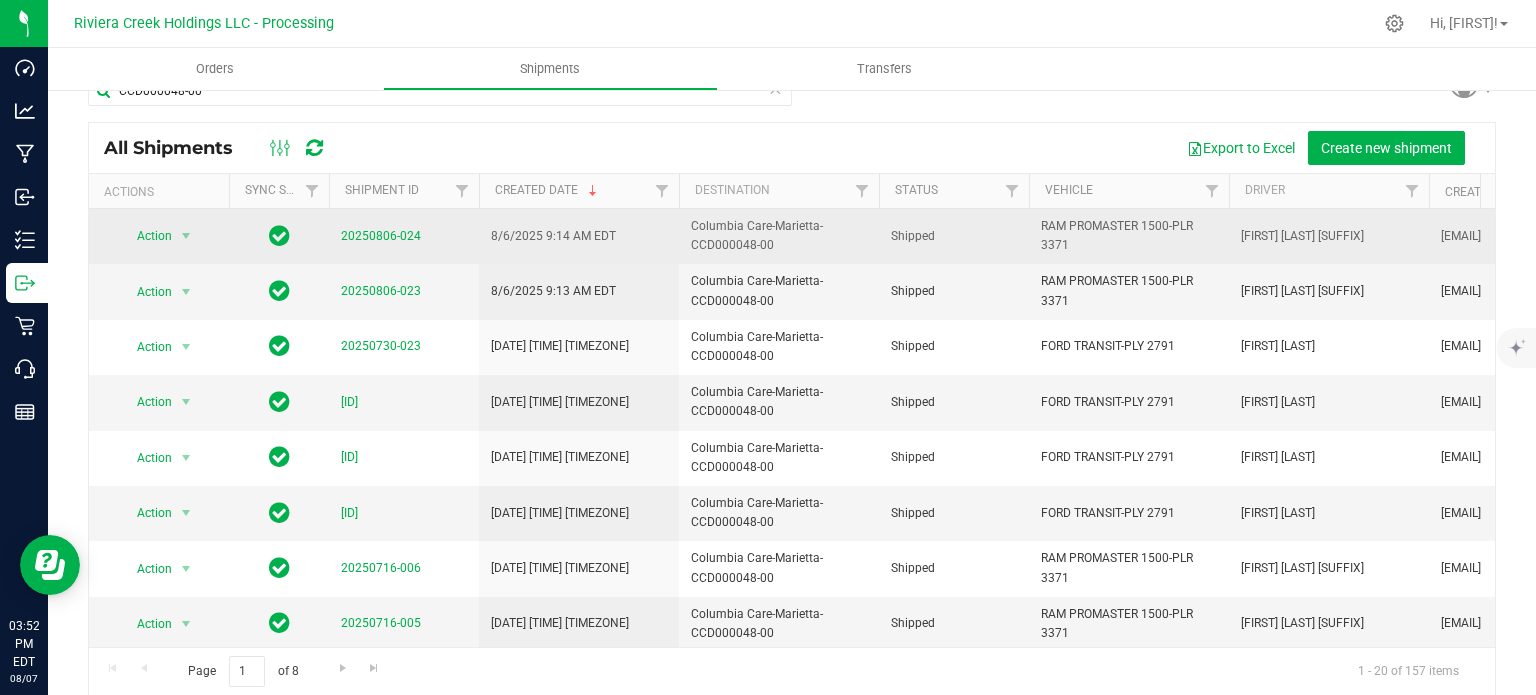 scroll, scrollTop: 52, scrollLeft: 0, axis: vertical 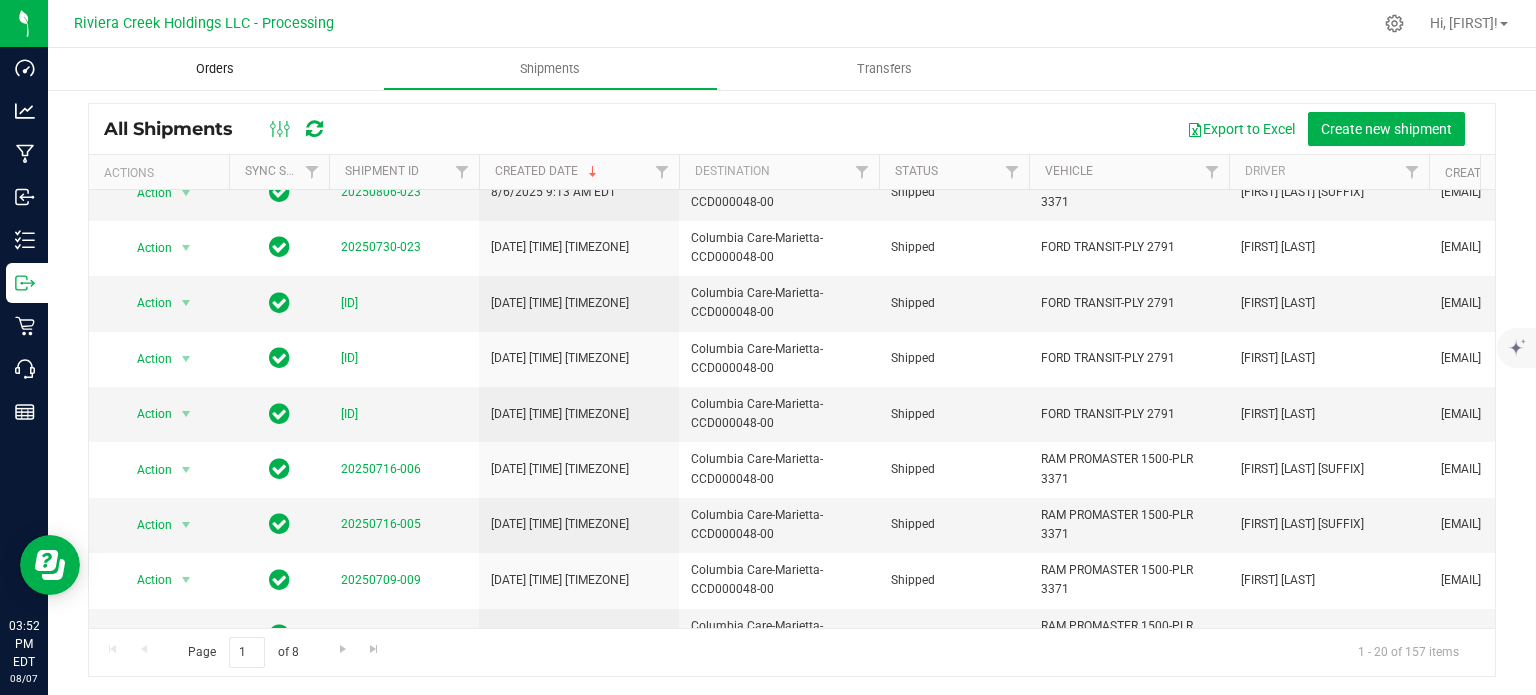 click on "Orders" at bounding box center (215, 69) 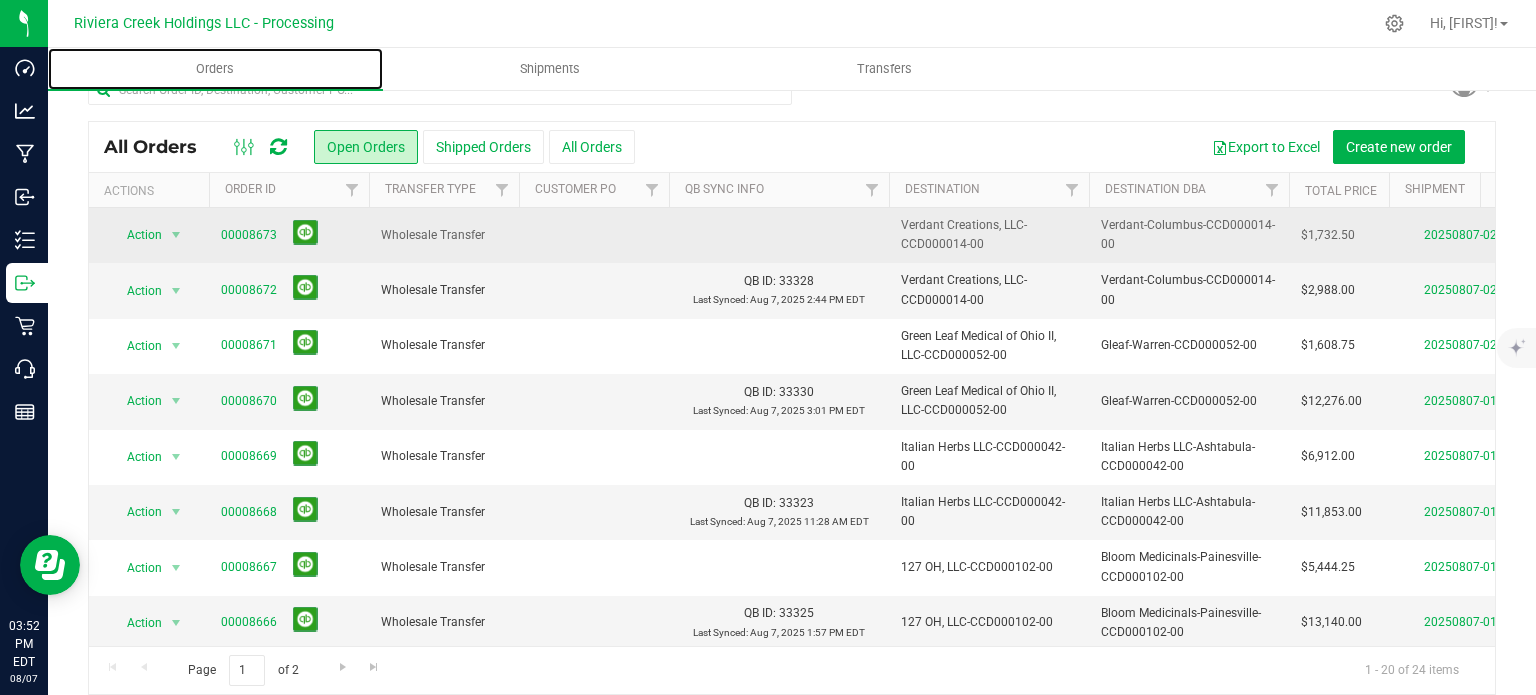 scroll, scrollTop: 52, scrollLeft: 0, axis: vertical 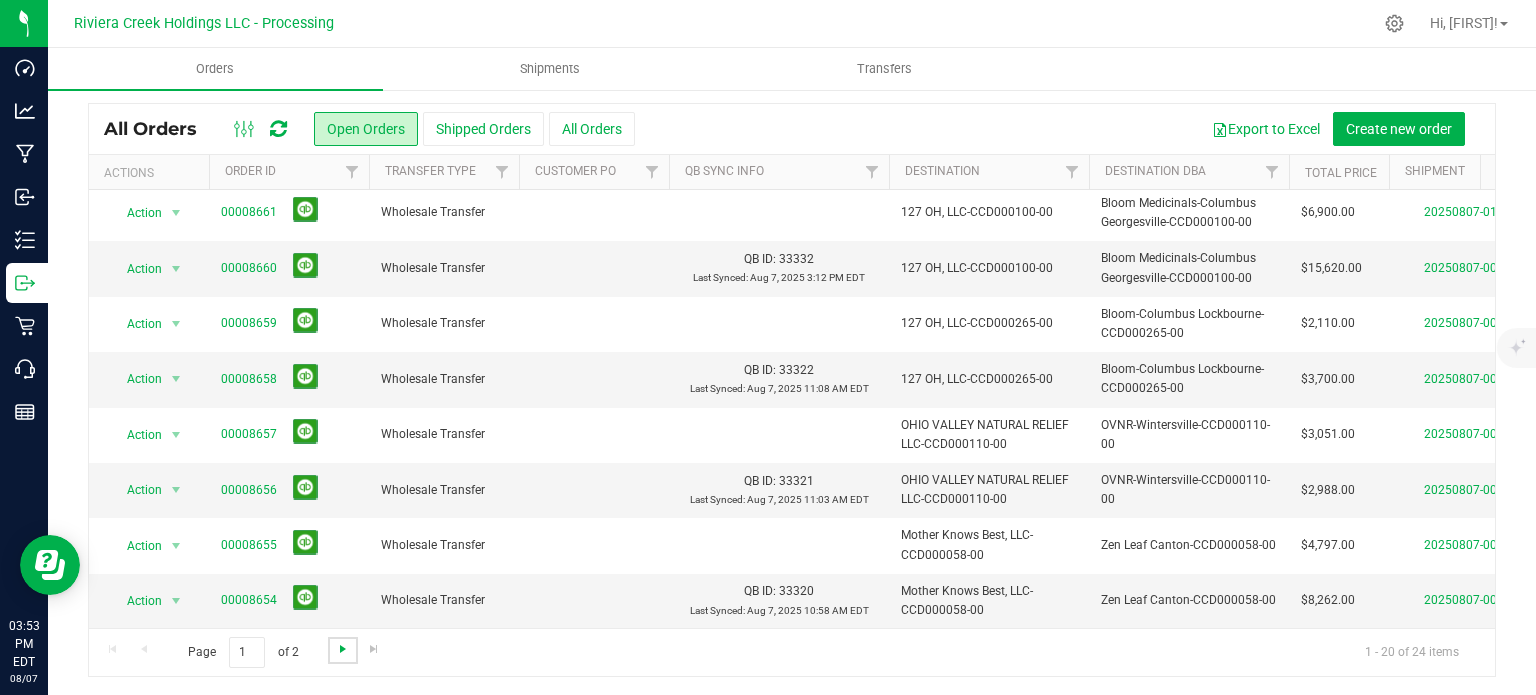 click at bounding box center [343, 649] 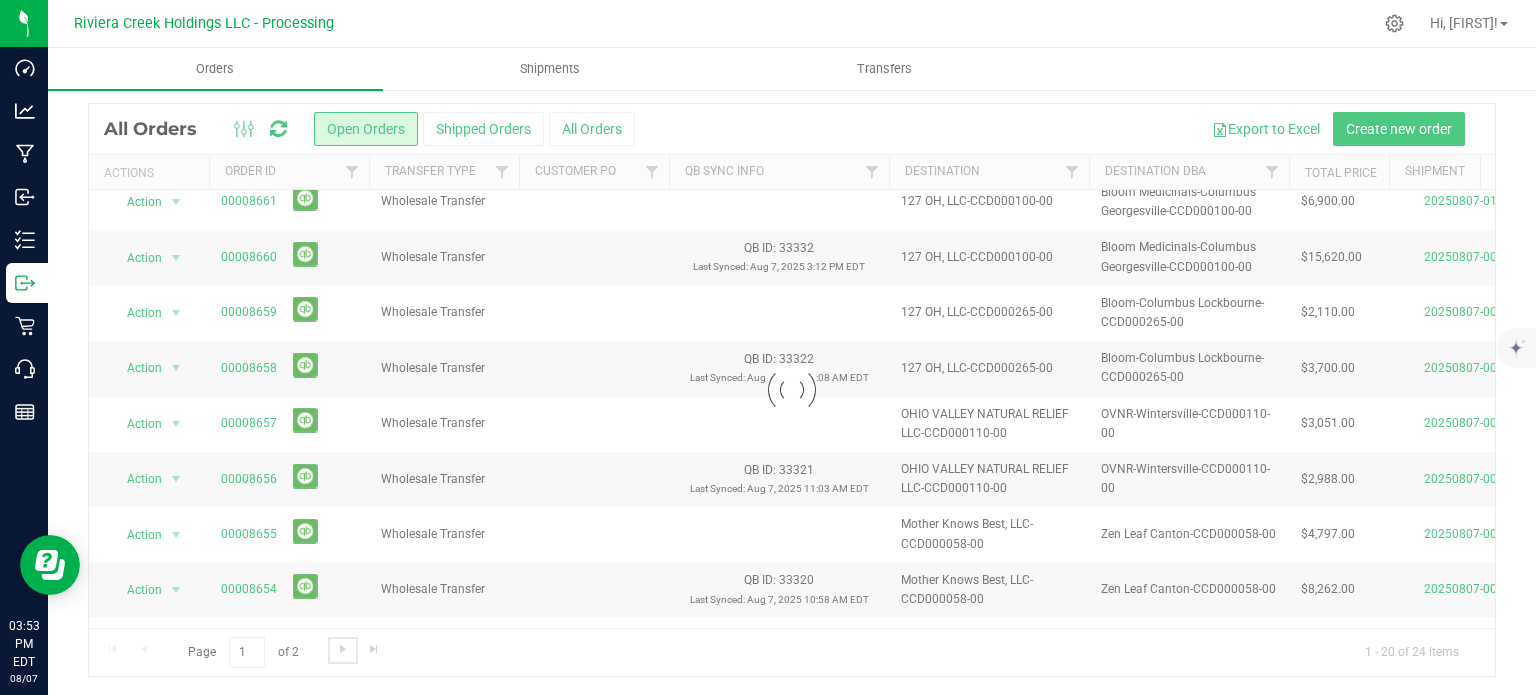 scroll, scrollTop: 0, scrollLeft: 0, axis: both 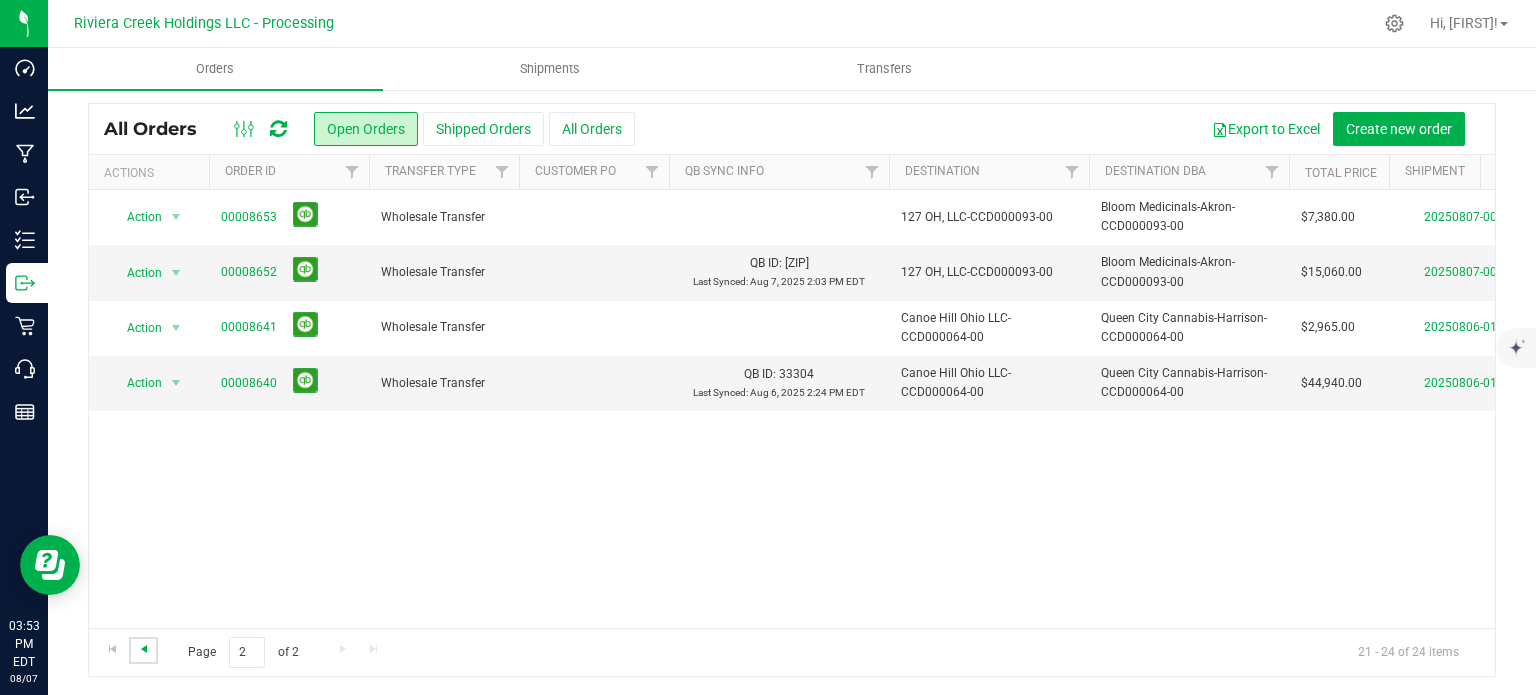 click at bounding box center (144, 649) 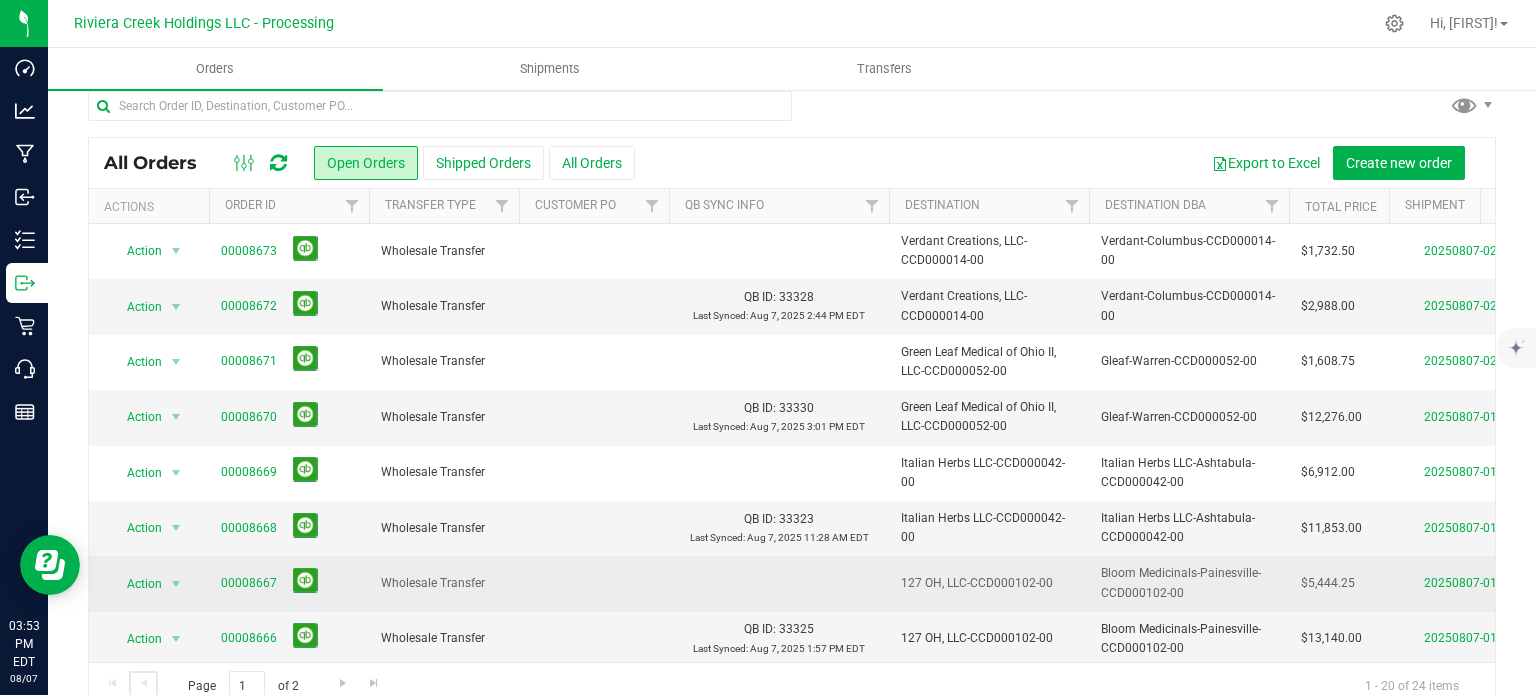 scroll, scrollTop: 0, scrollLeft: 0, axis: both 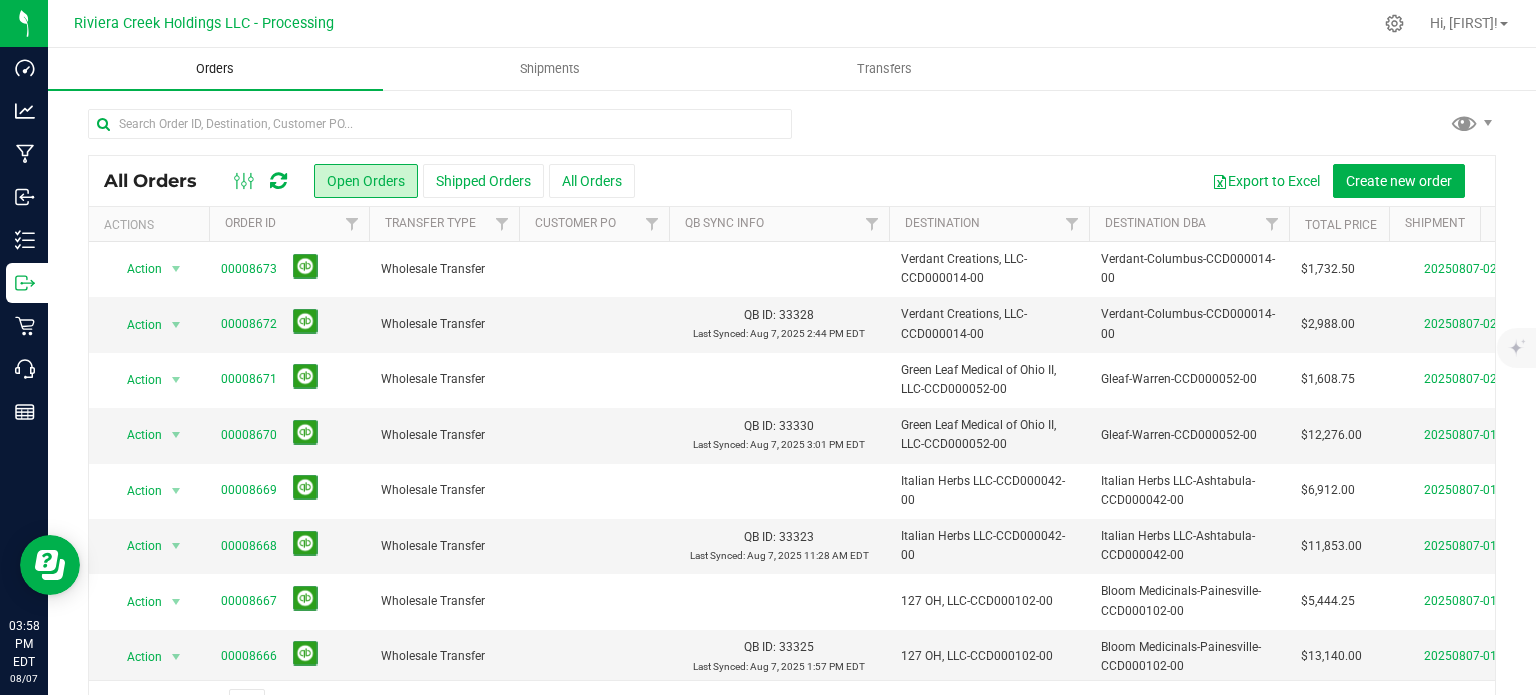 click on "Orders" at bounding box center (215, 69) 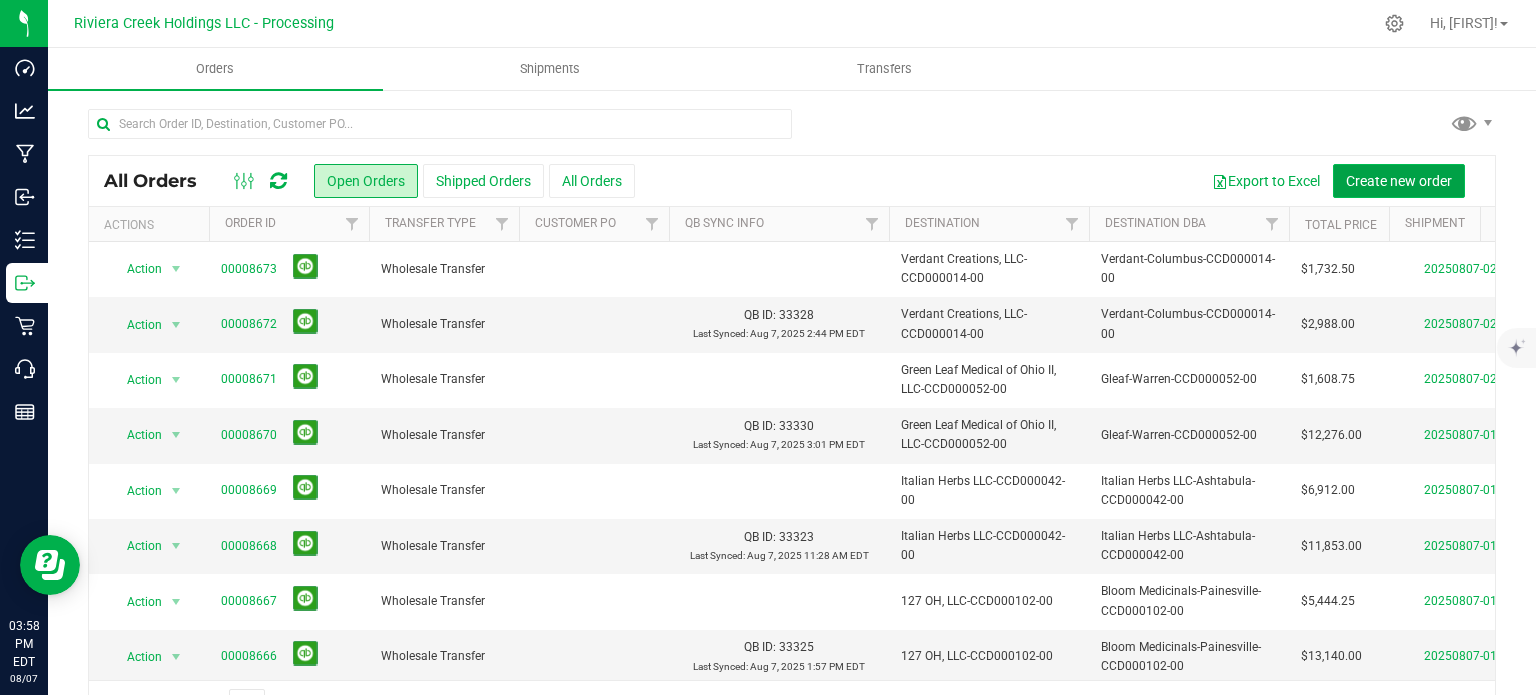 click on "Create new order" at bounding box center (1399, 181) 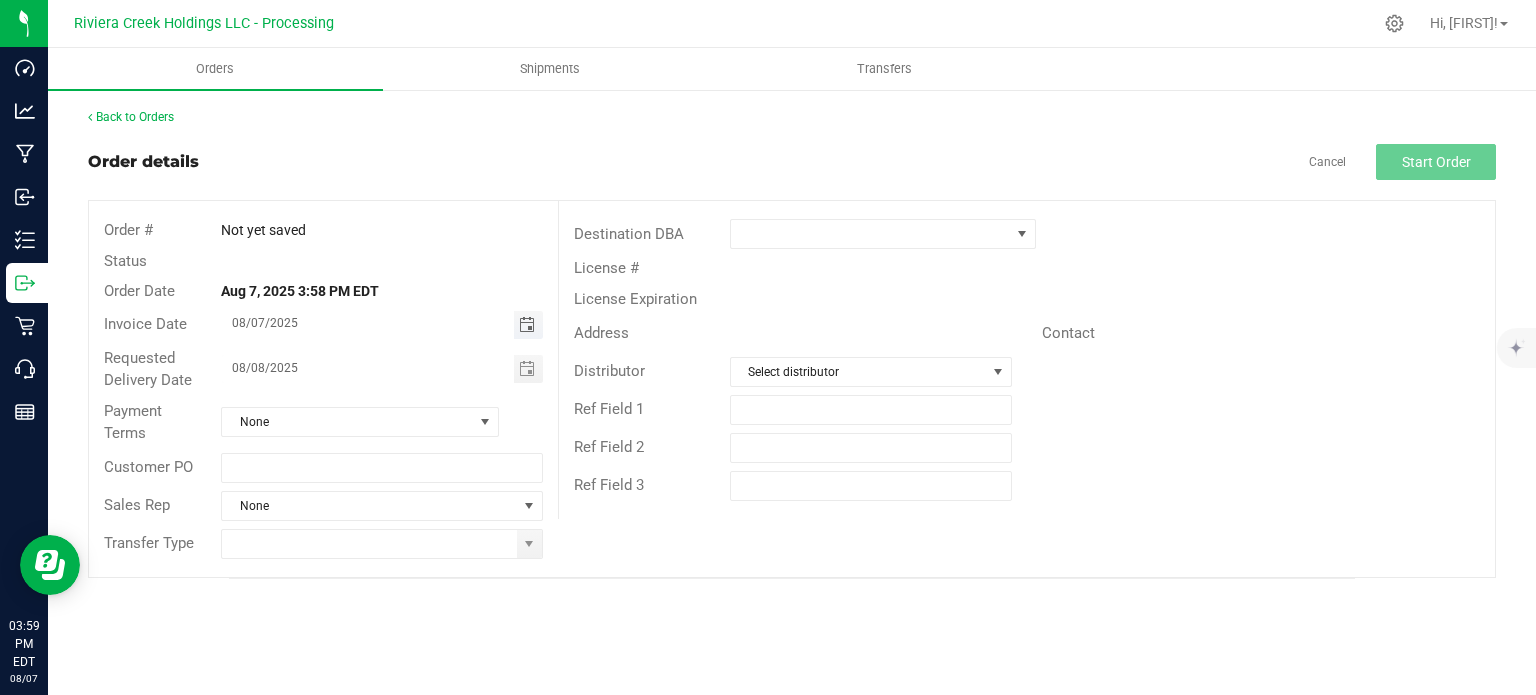 click at bounding box center [527, 325] 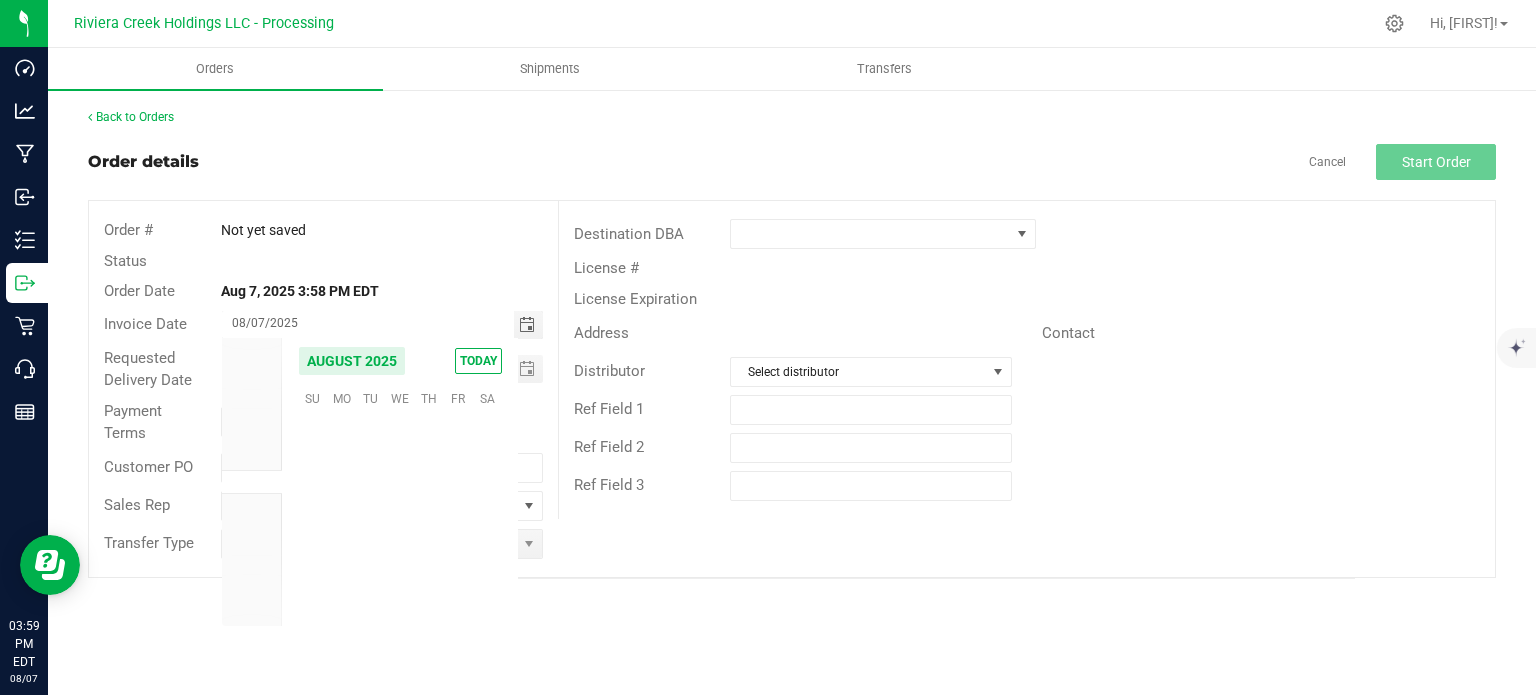 scroll, scrollTop: 36168, scrollLeft: 0, axis: vertical 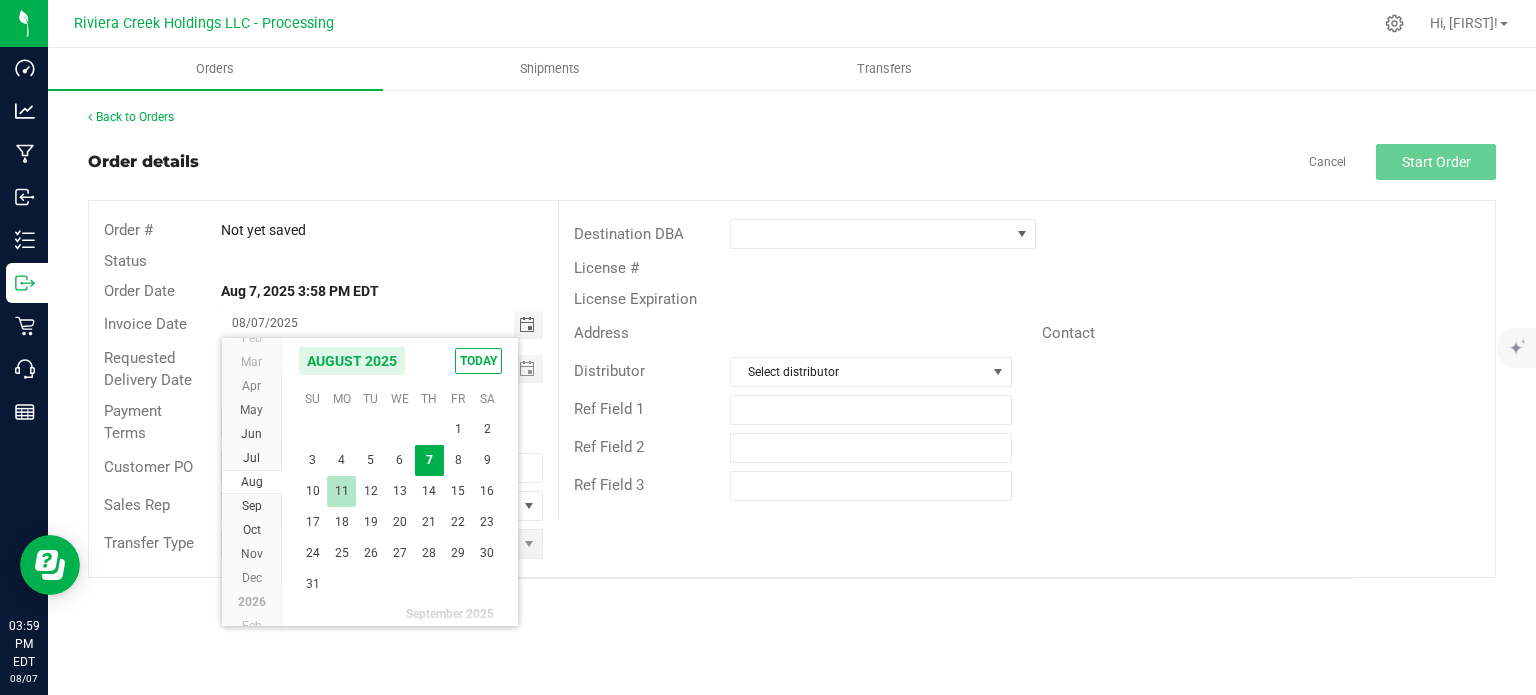 click on "11" at bounding box center (341, 491) 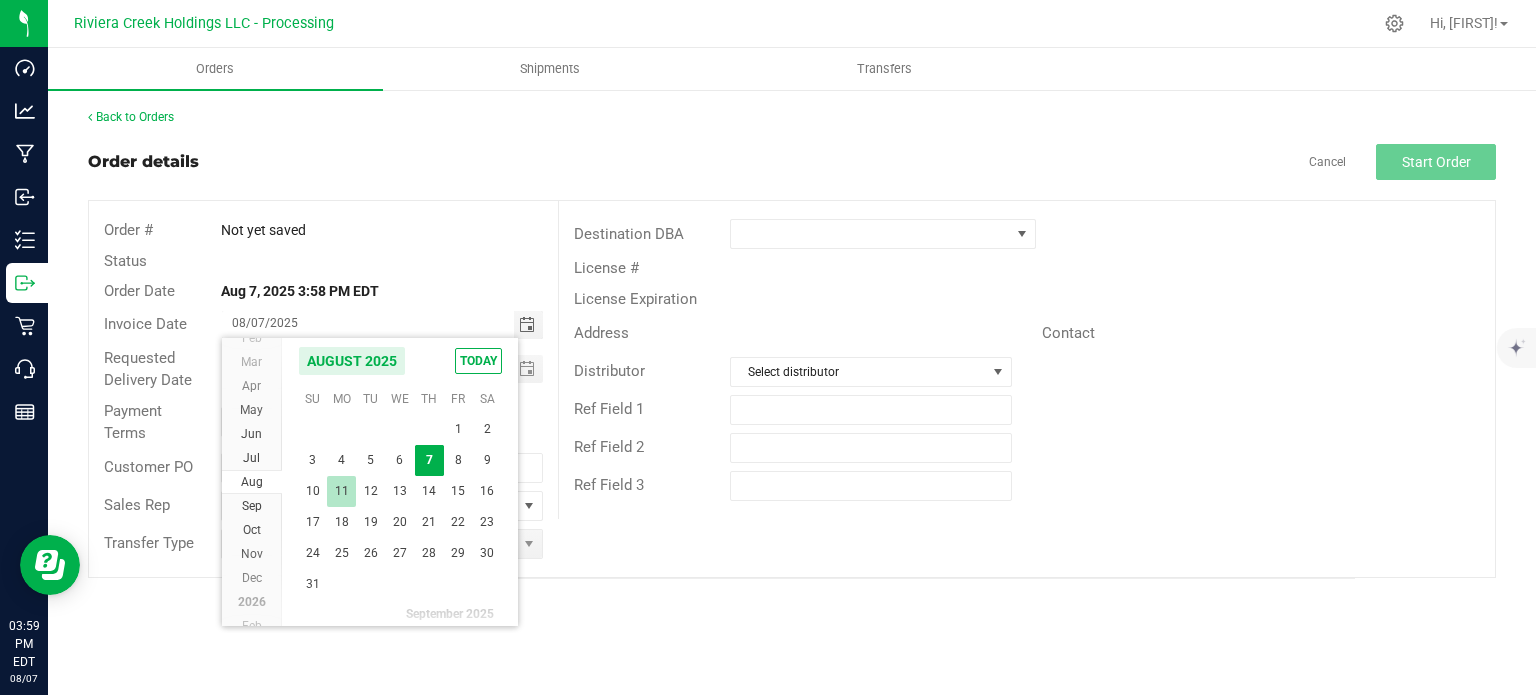 type on "08/11/2025" 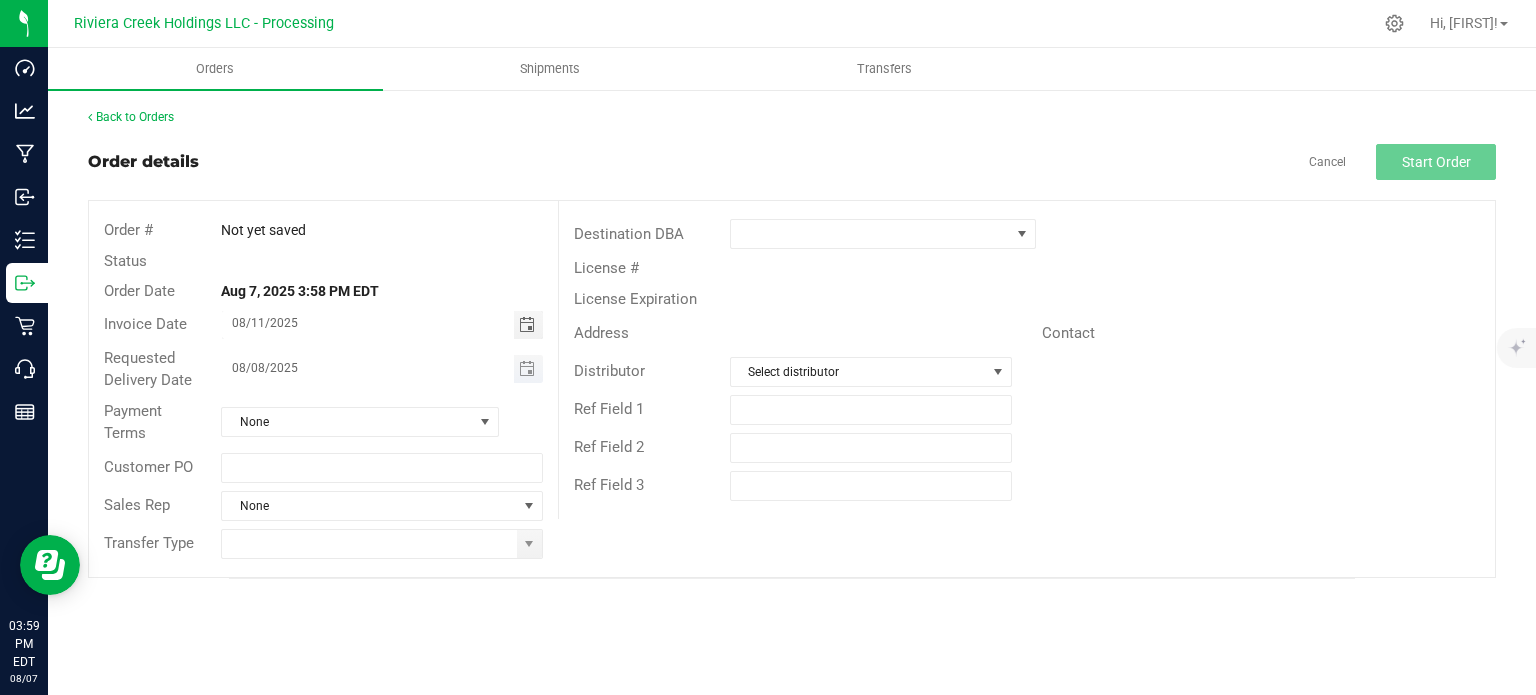 click at bounding box center (528, 369) 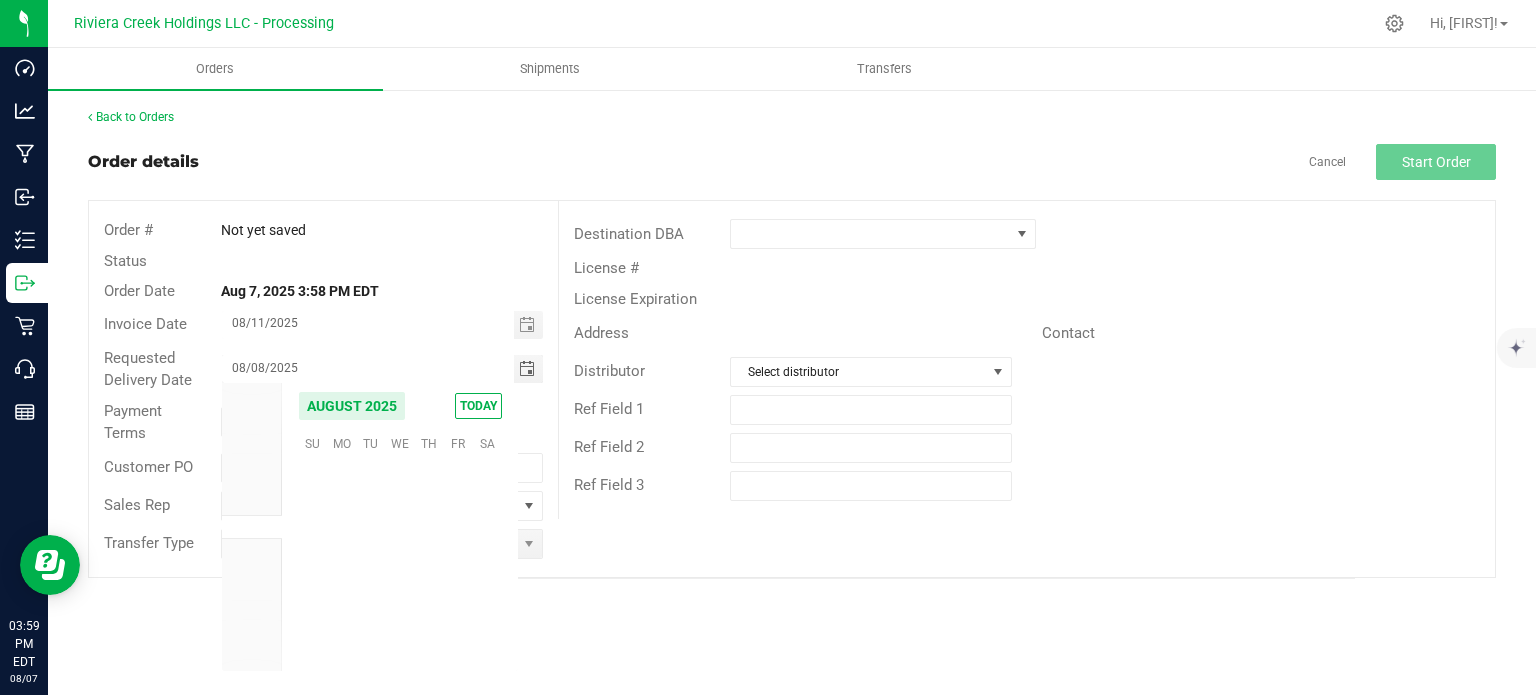 scroll, scrollTop: 36168, scrollLeft: 0, axis: vertical 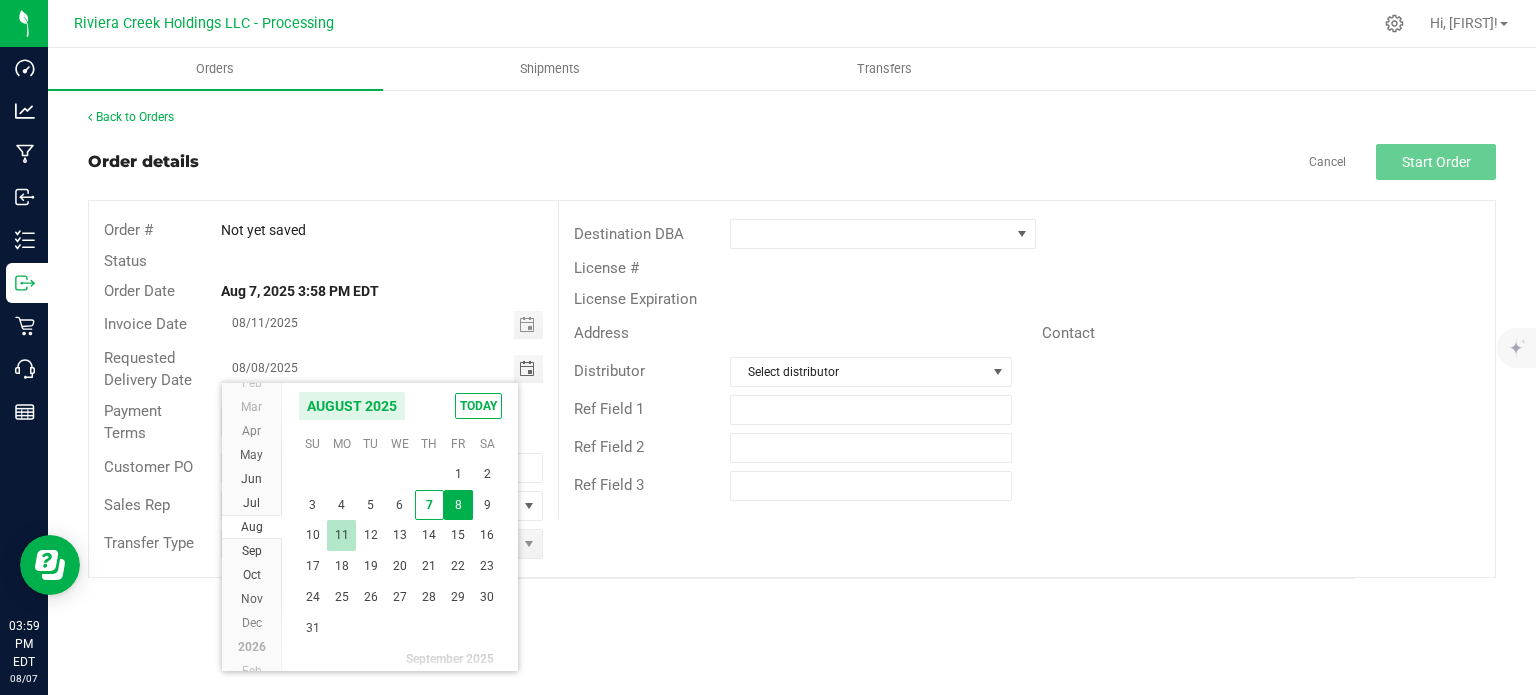 click on "11" at bounding box center (341, 535) 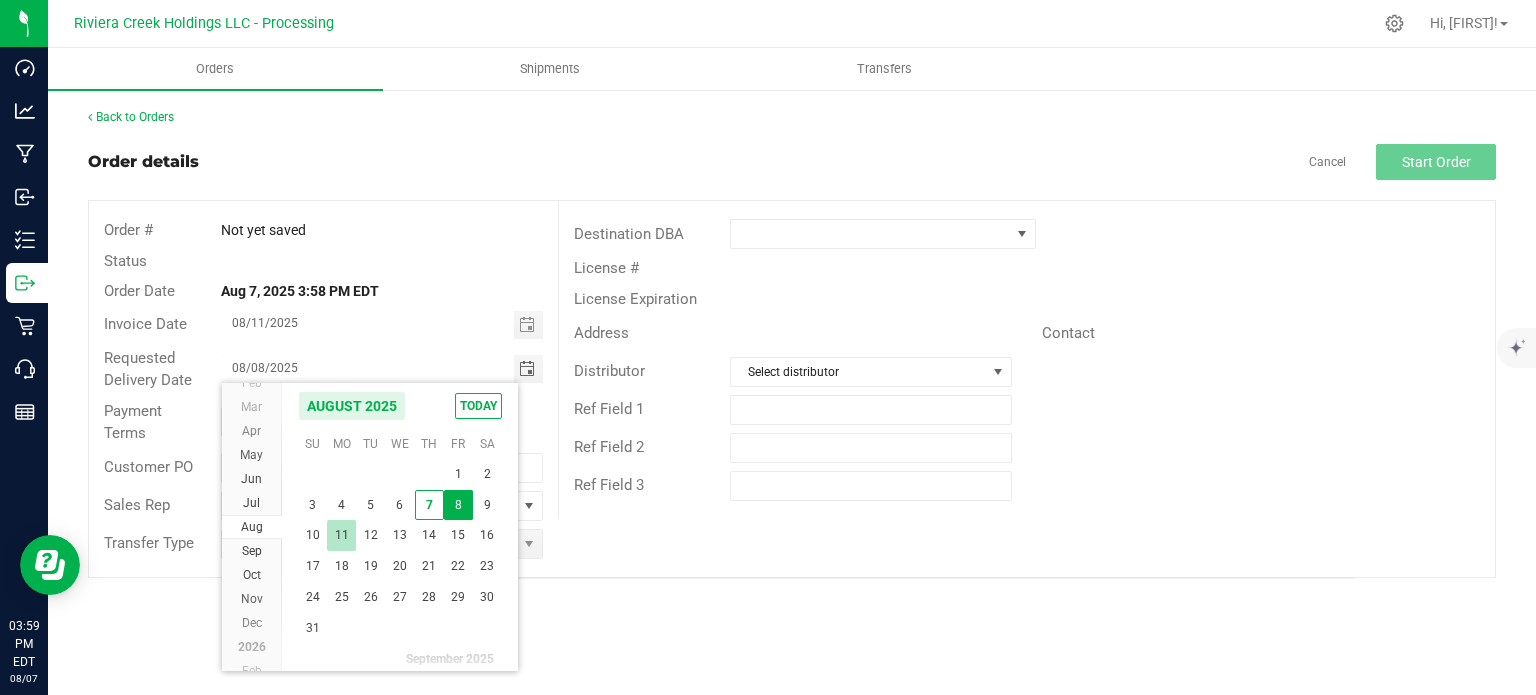type on "08/11/2025" 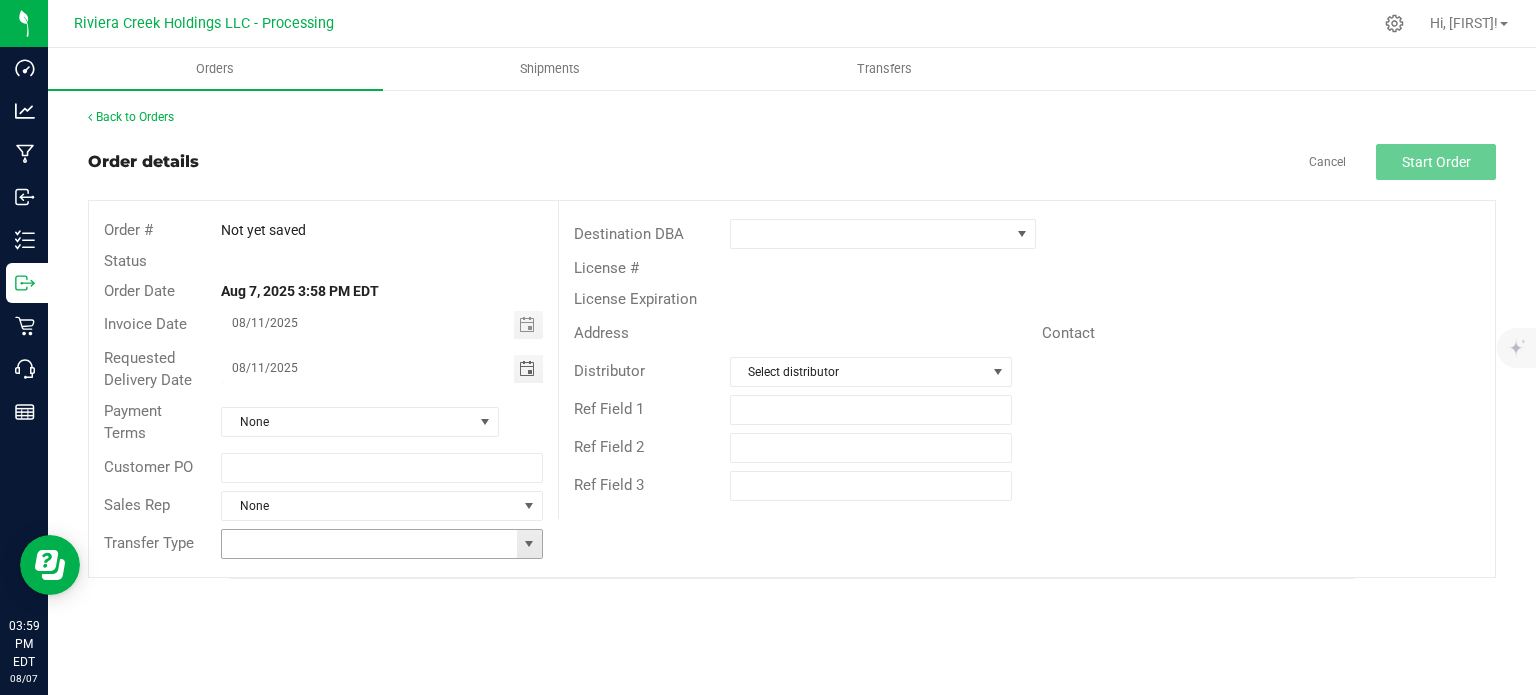 click at bounding box center [529, 544] 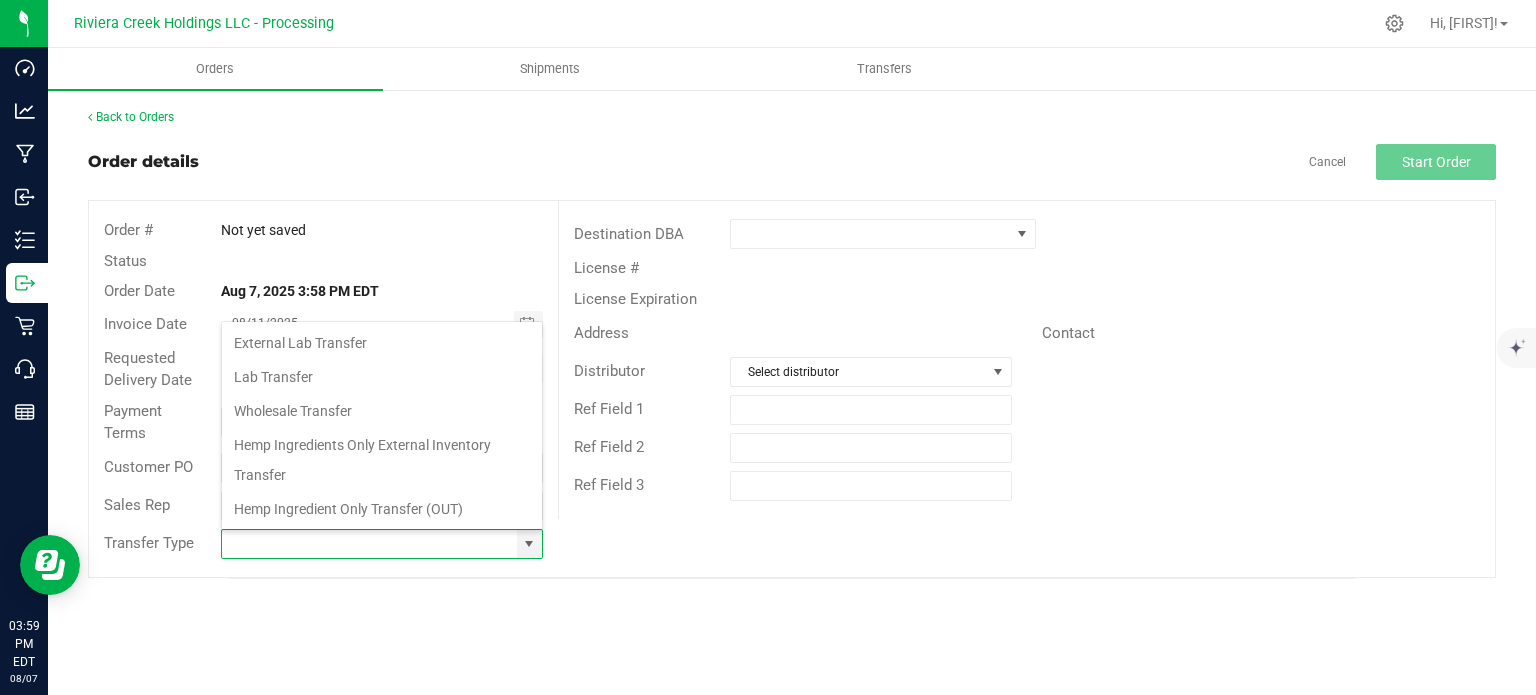 scroll, scrollTop: 99970, scrollLeft: 99678, axis: both 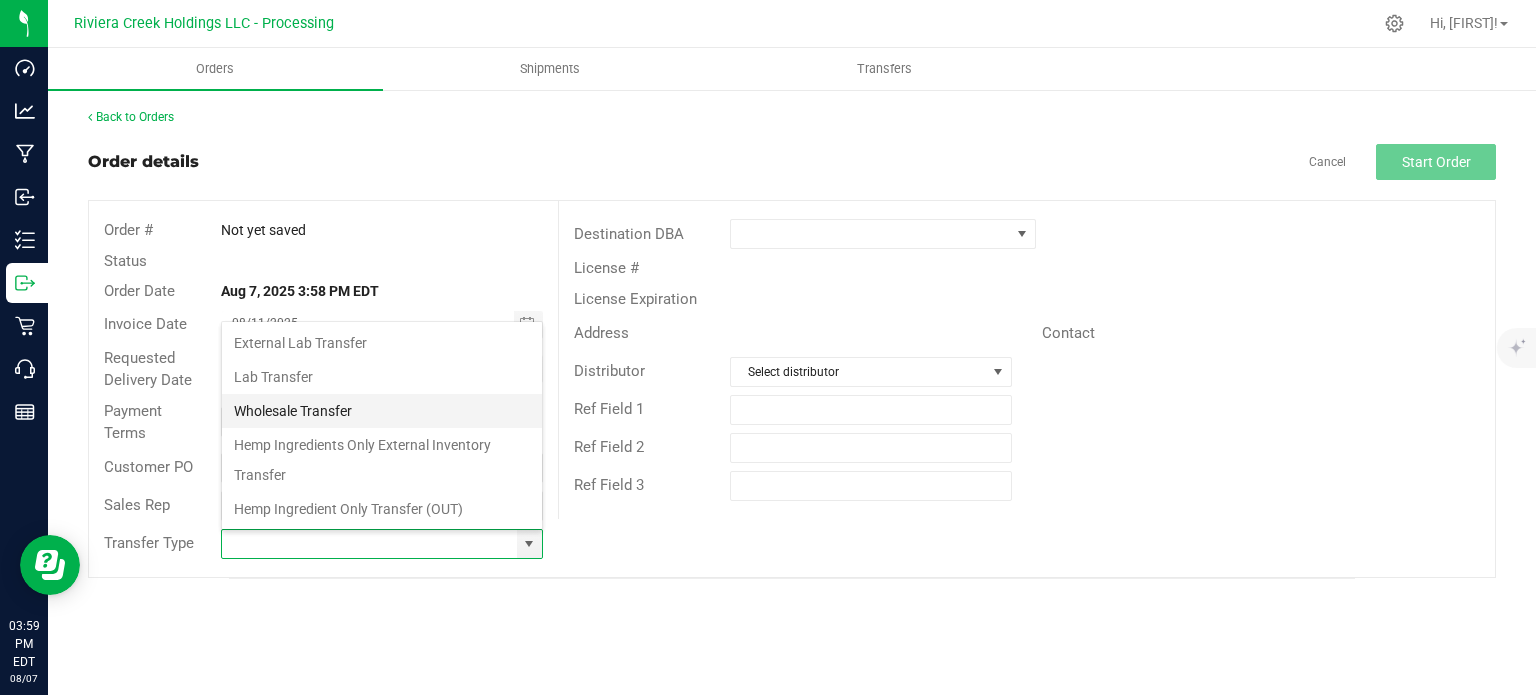 click on "Wholesale Transfer" at bounding box center (382, 411) 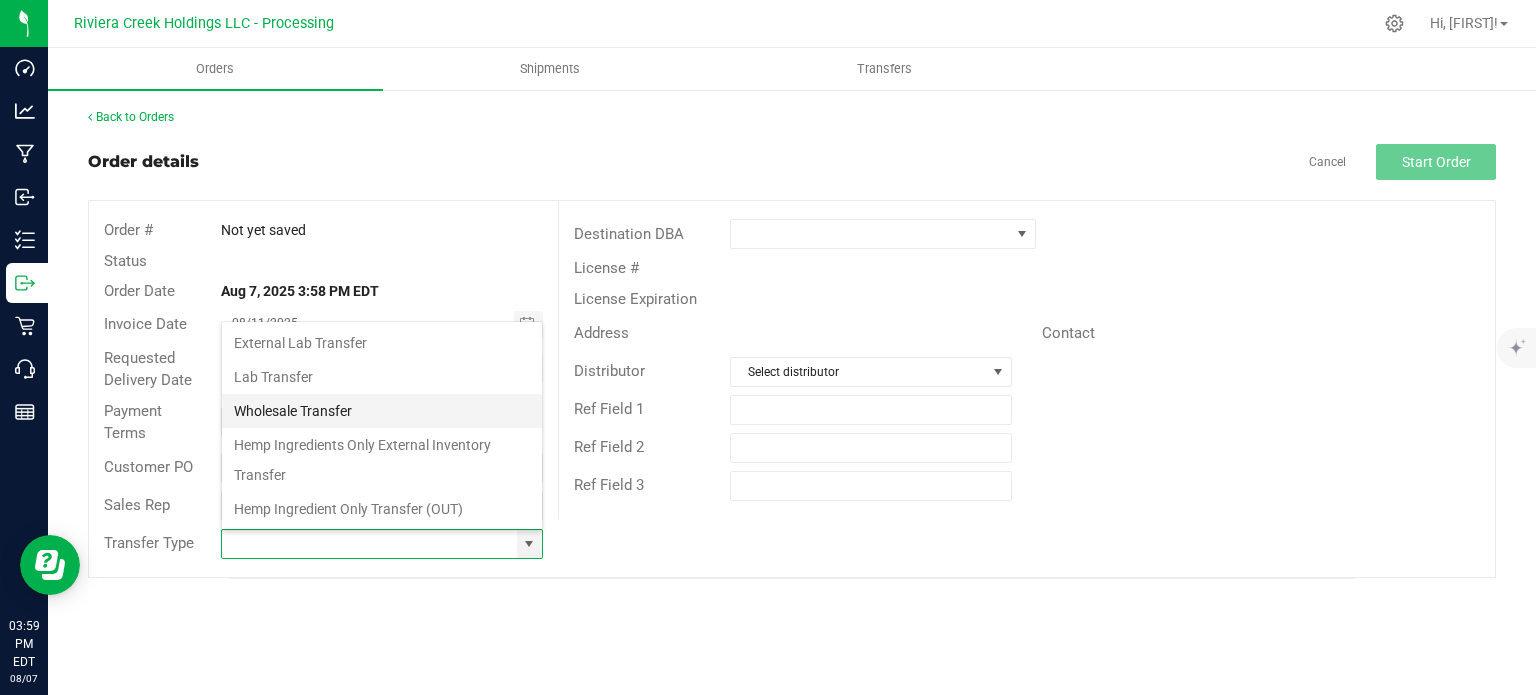 type on "Wholesale Transfer" 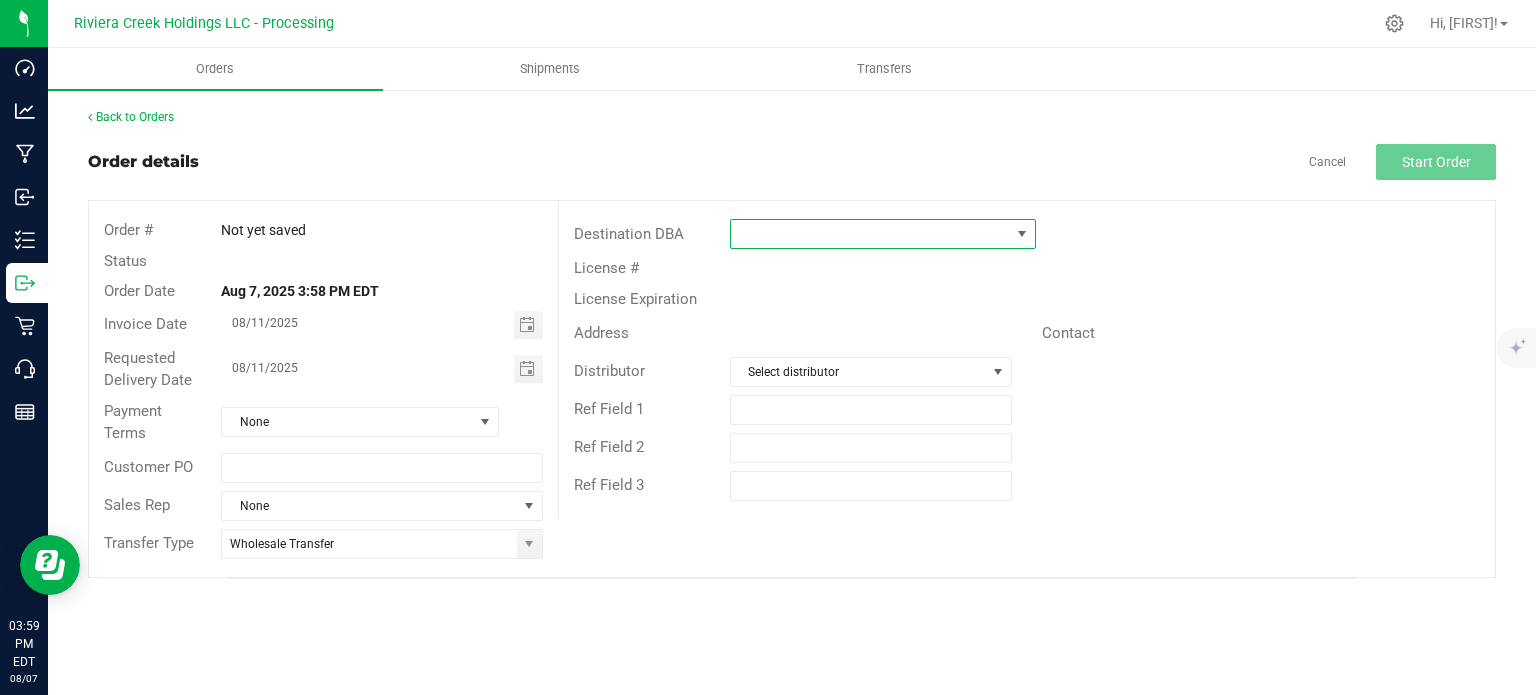 click at bounding box center (870, 234) 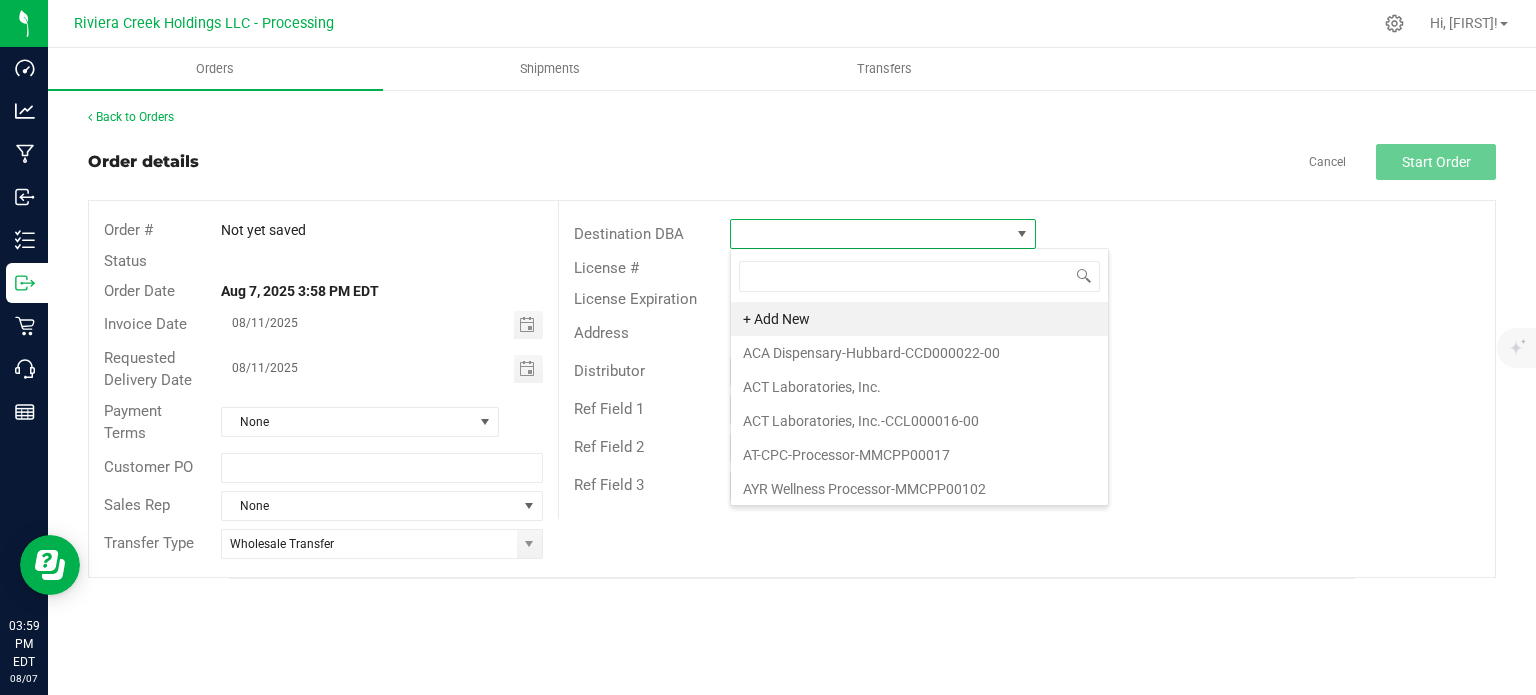 scroll, scrollTop: 99970, scrollLeft: 99693, axis: both 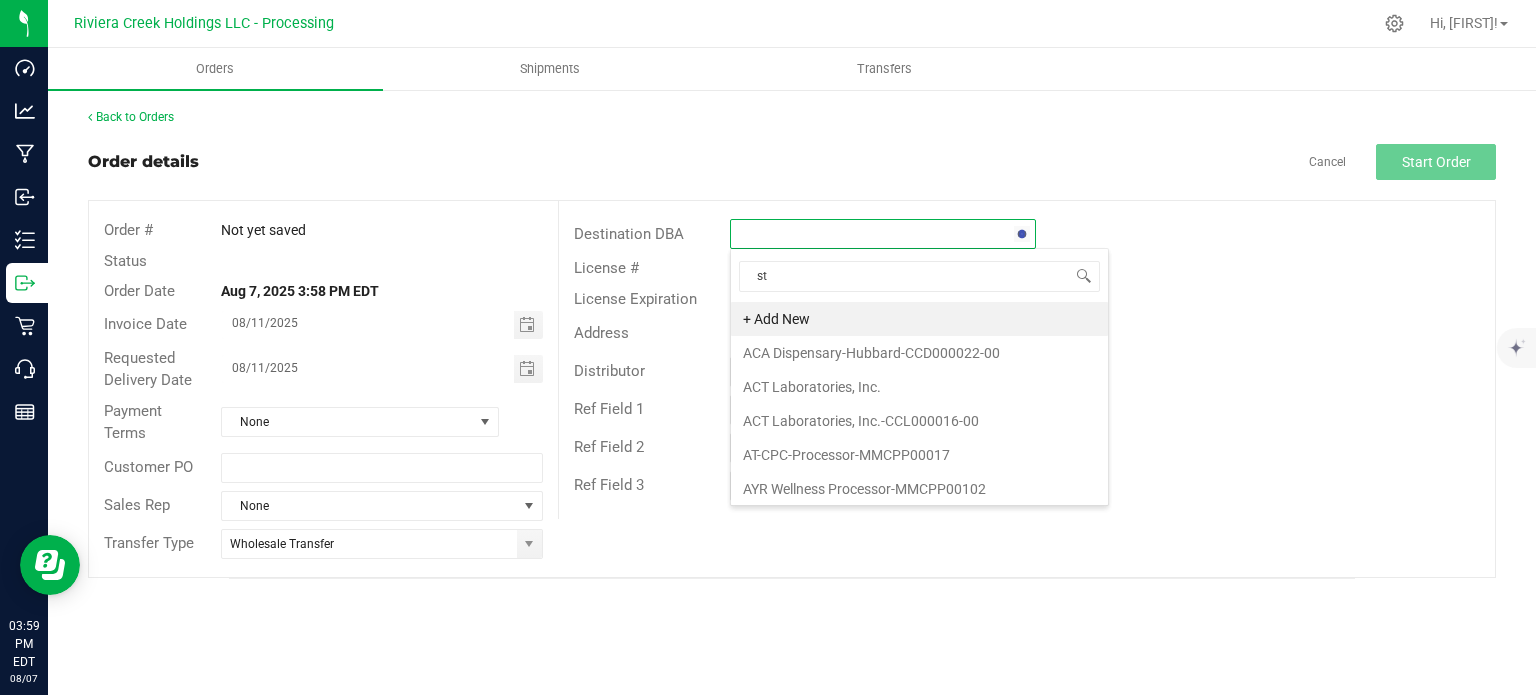 type on "sto" 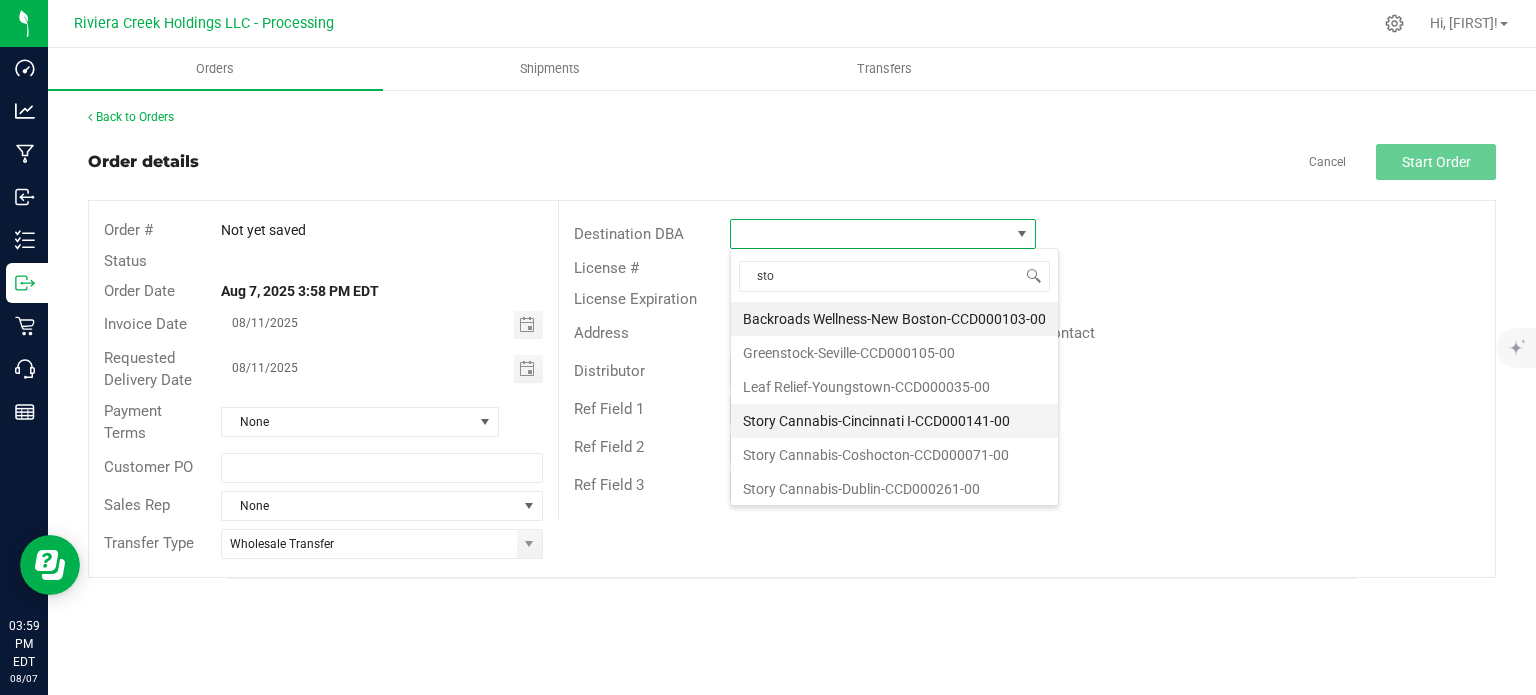 click on "Story Cannabis-Cincinnati I-CCD000141-00" at bounding box center (894, 421) 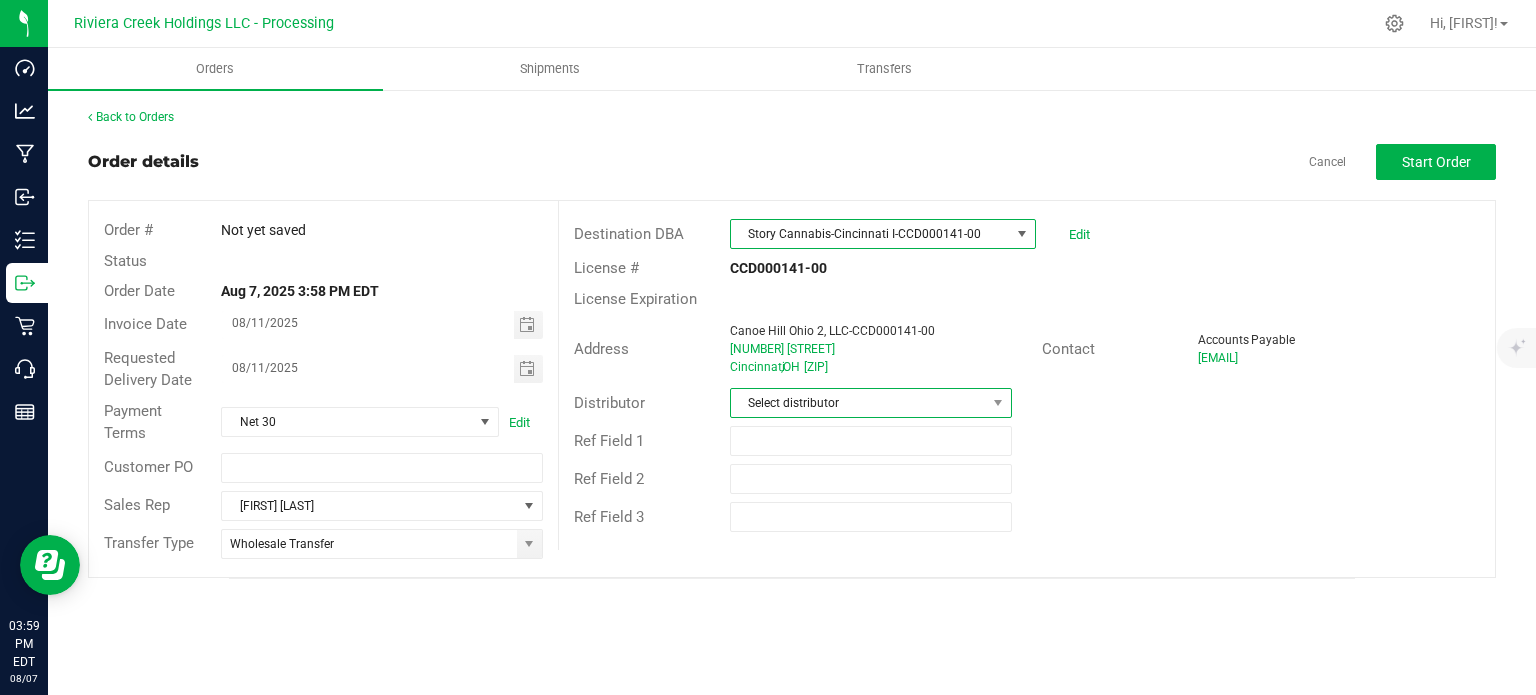 click on "Select distributor" at bounding box center (858, 403) 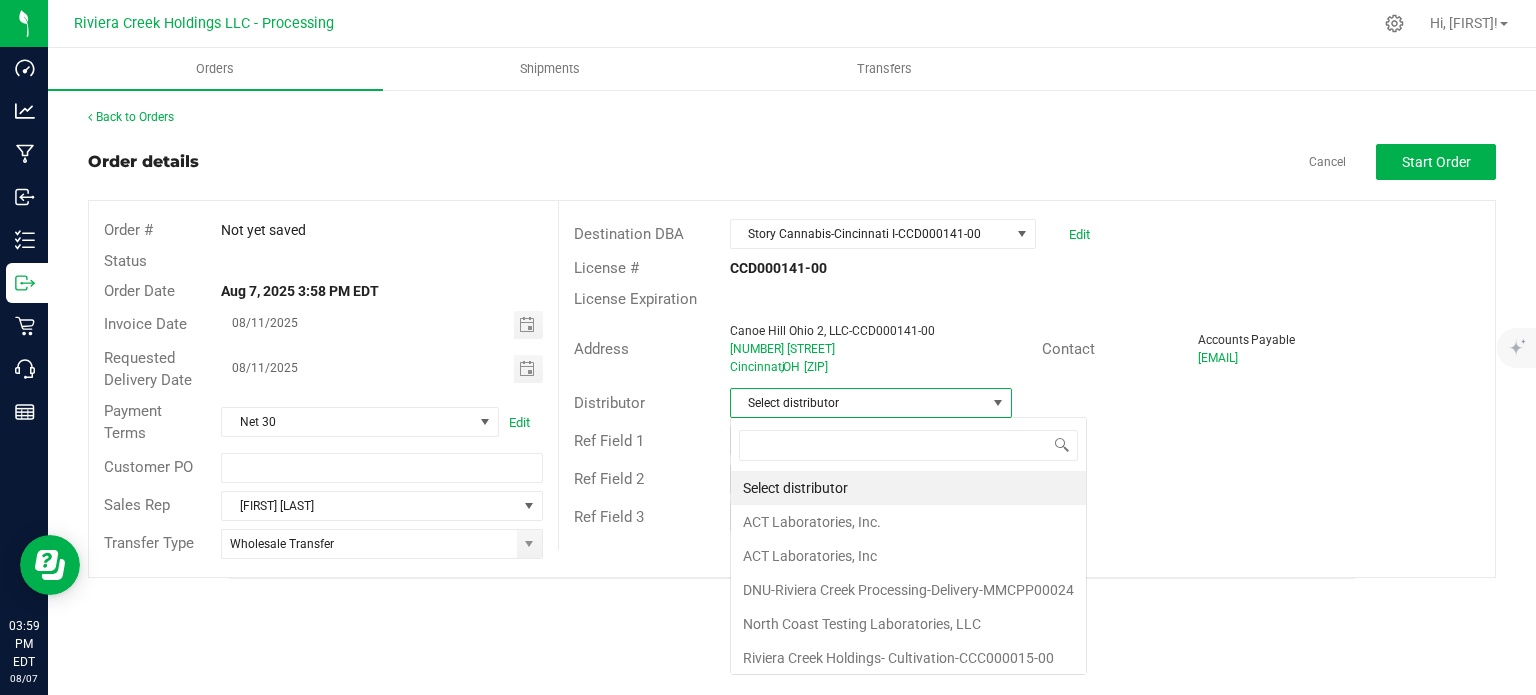 scroll, scrollTop: 99970, scrollLeft: 99717, axis: both 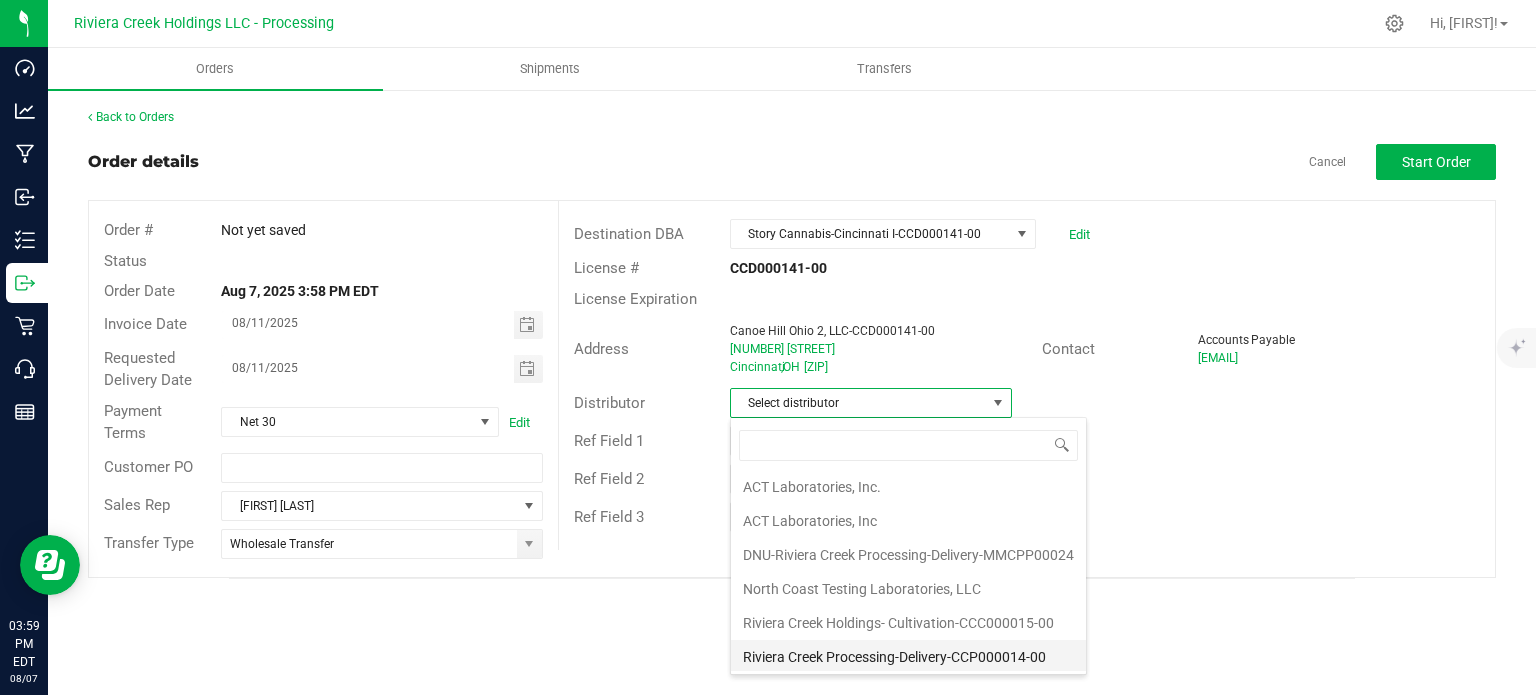 click on "Riviera Creek Processing-Delivery-CCP000014-00" at bounding box center [908, 657] 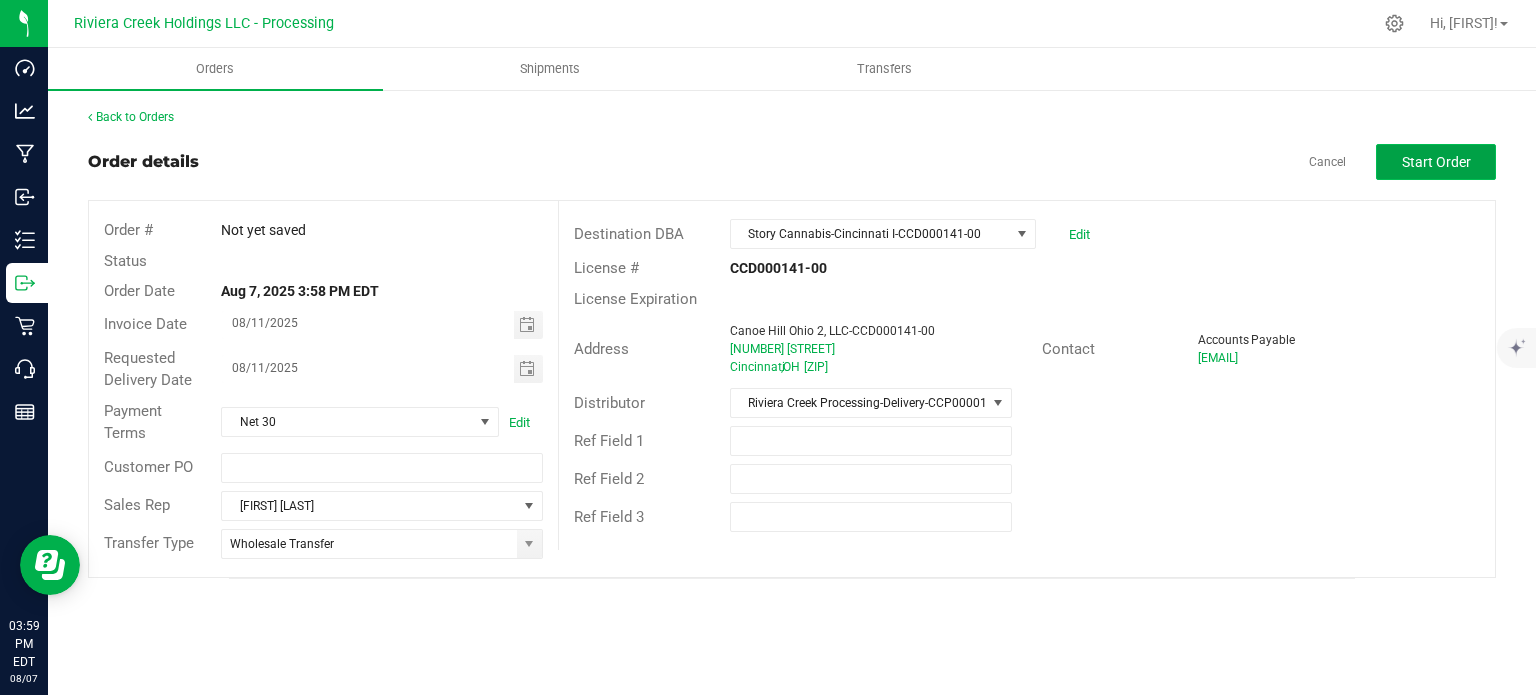 click on "Start Order" at bounding box center [1436, 162] 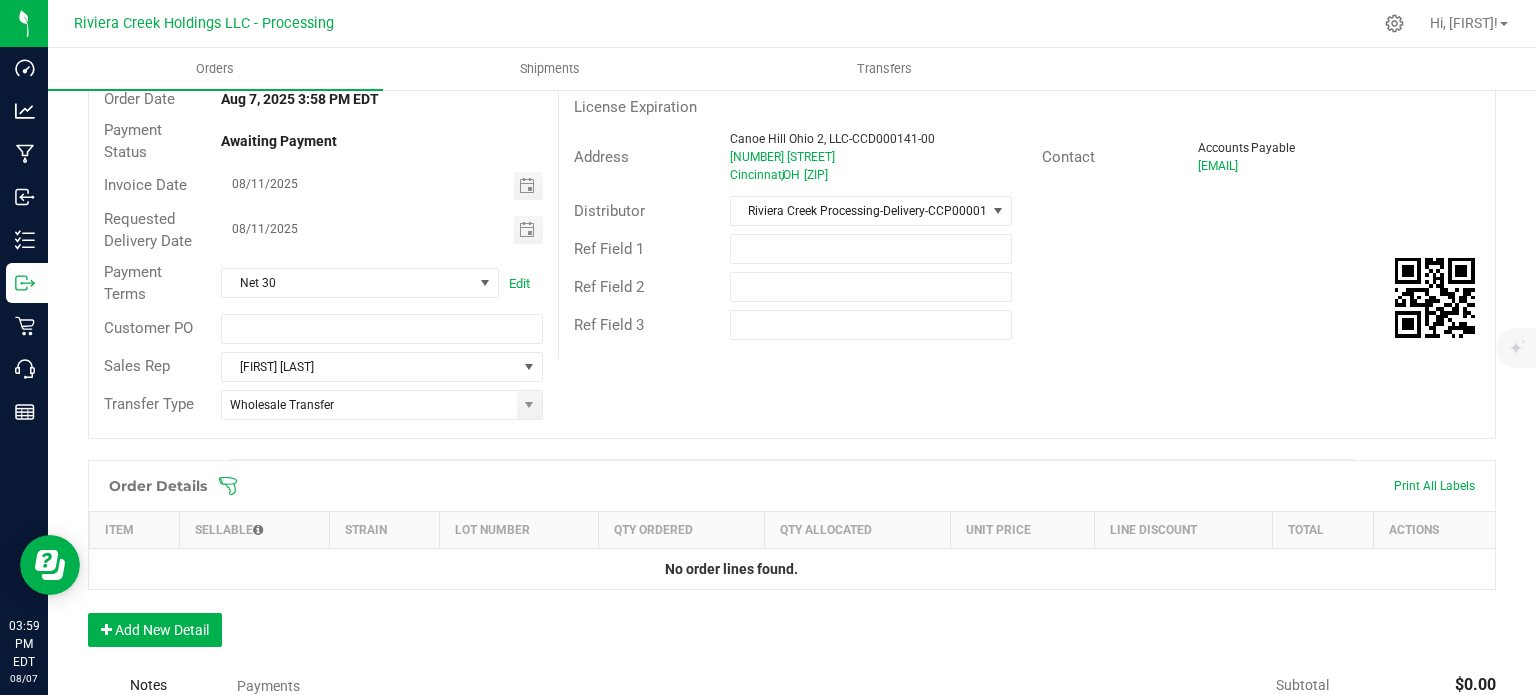 scroll, scrollTop: 520, scrollLeft: 0, axis: vertical 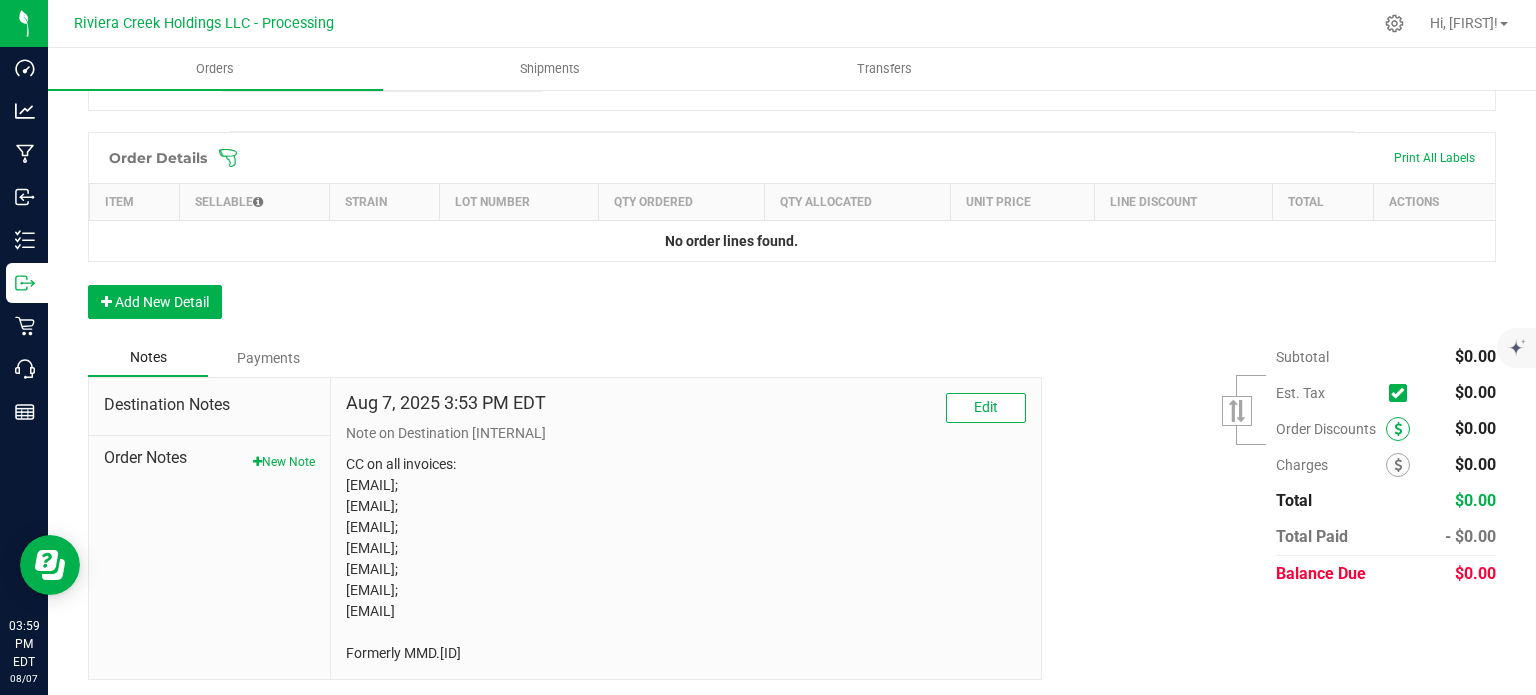 click at bounding box center [1398, 429] 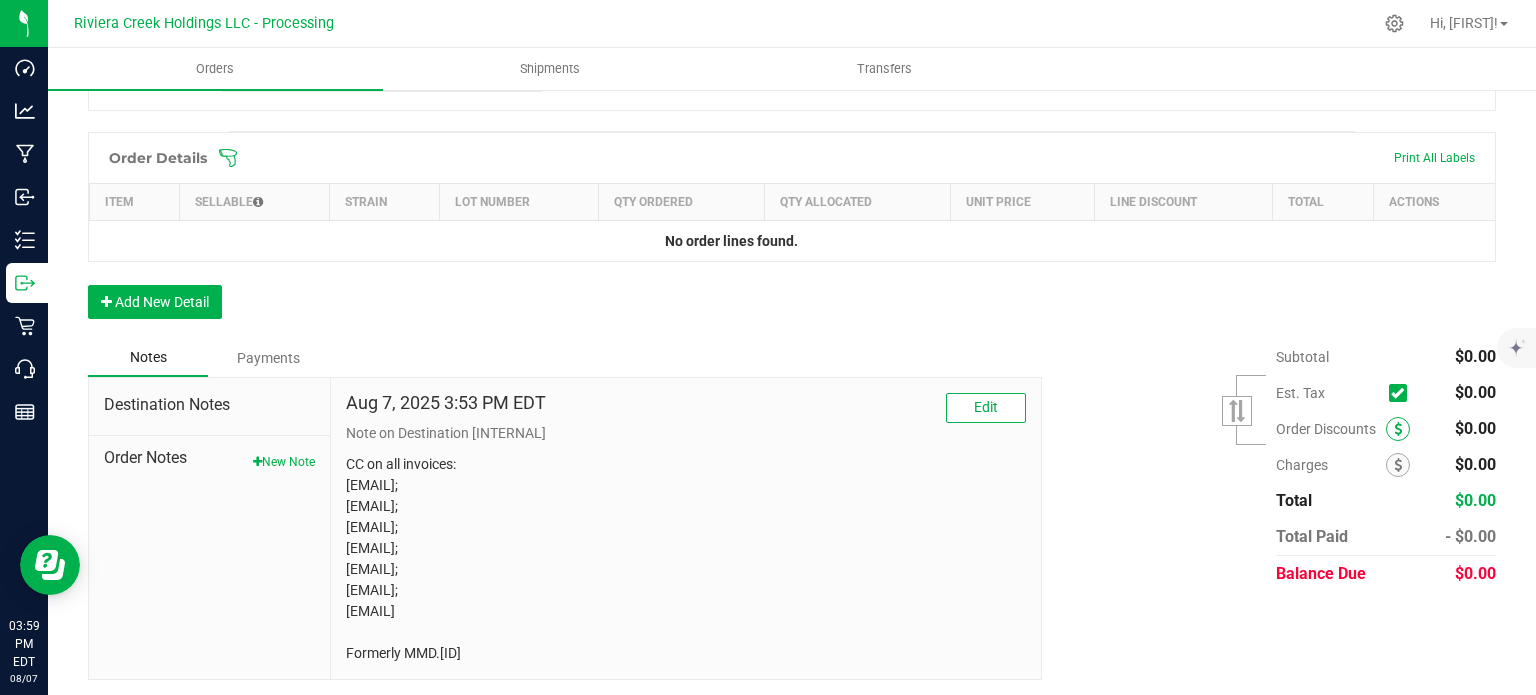 scroll, scrollTop: 520, scrollLeft: 0, axis: vertical 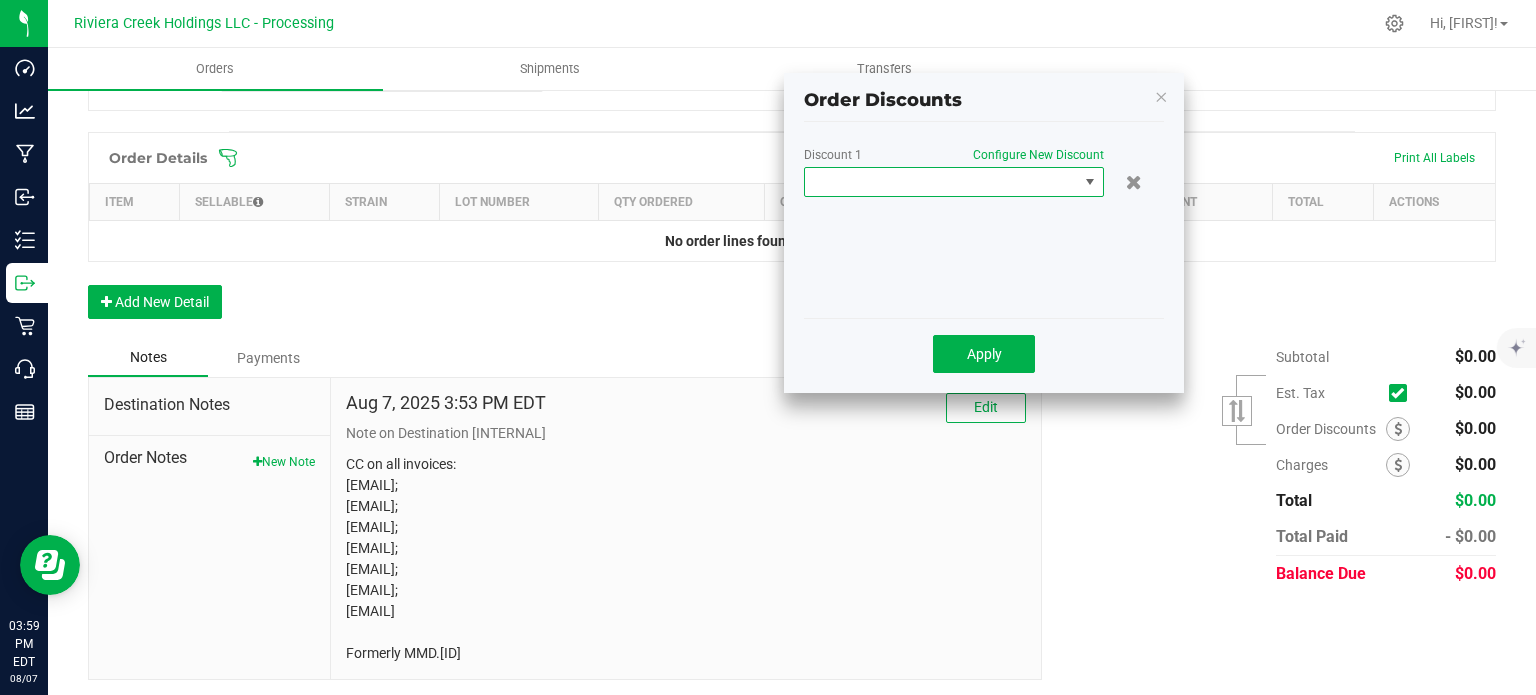 click at bounding box center (941, 182) 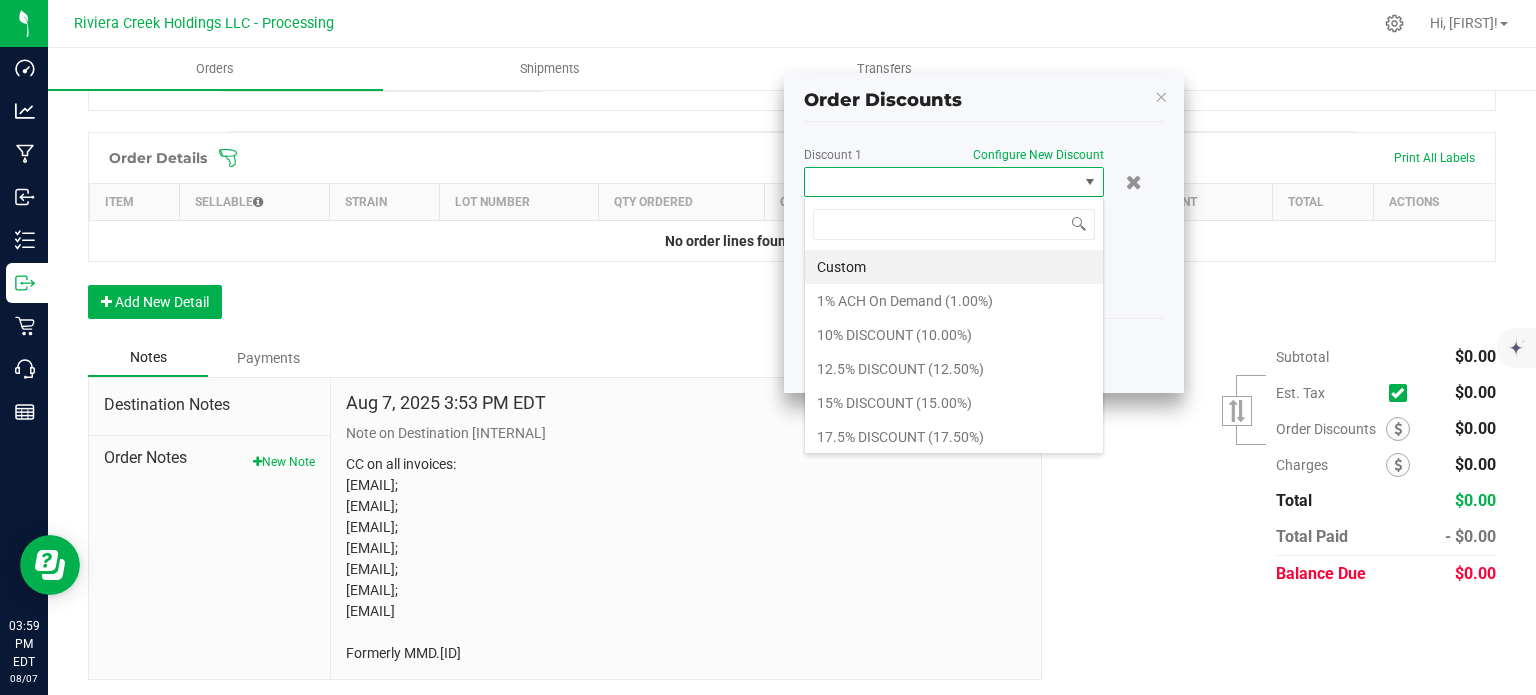 scroll, scrollTop: 99970, scrollLeft: 99700, axis: both 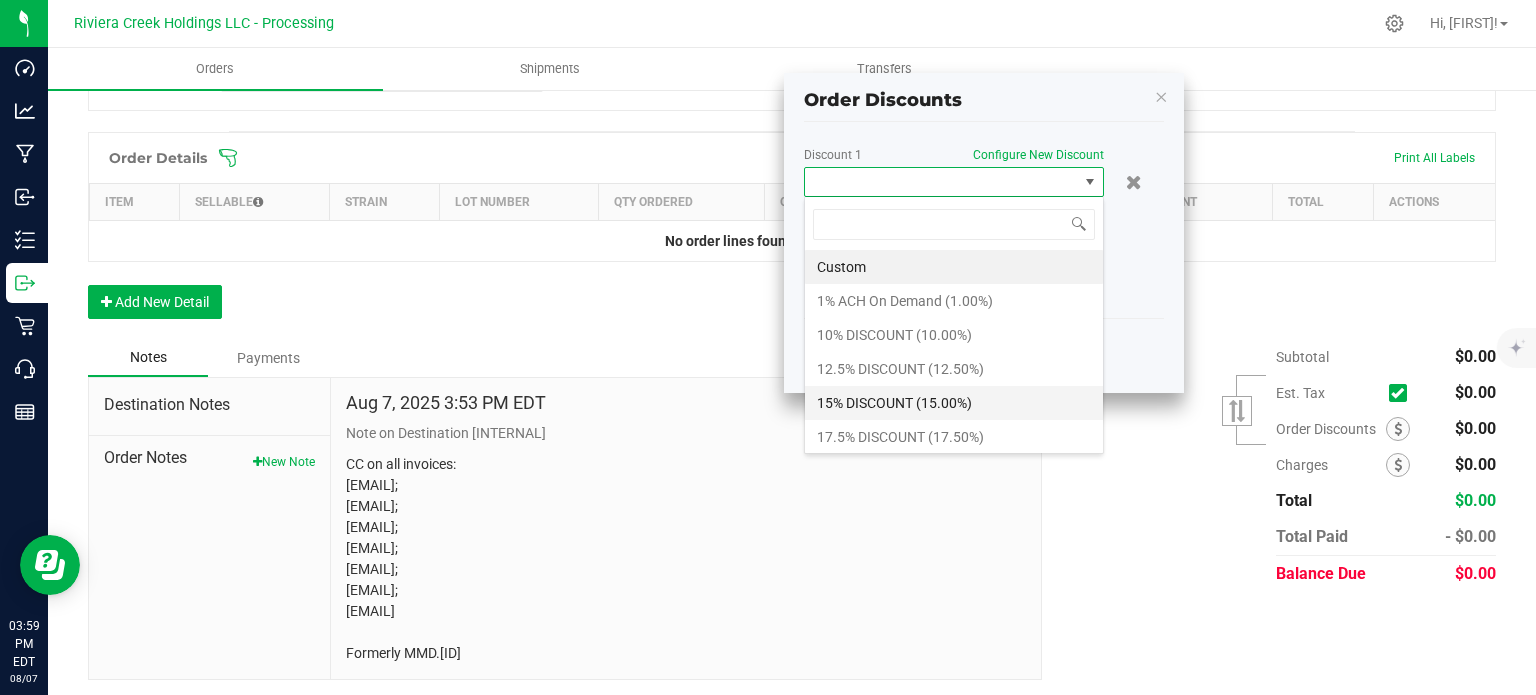 click on "15% DISCOUNT (15.00%)" at bounding box center (954, 403) 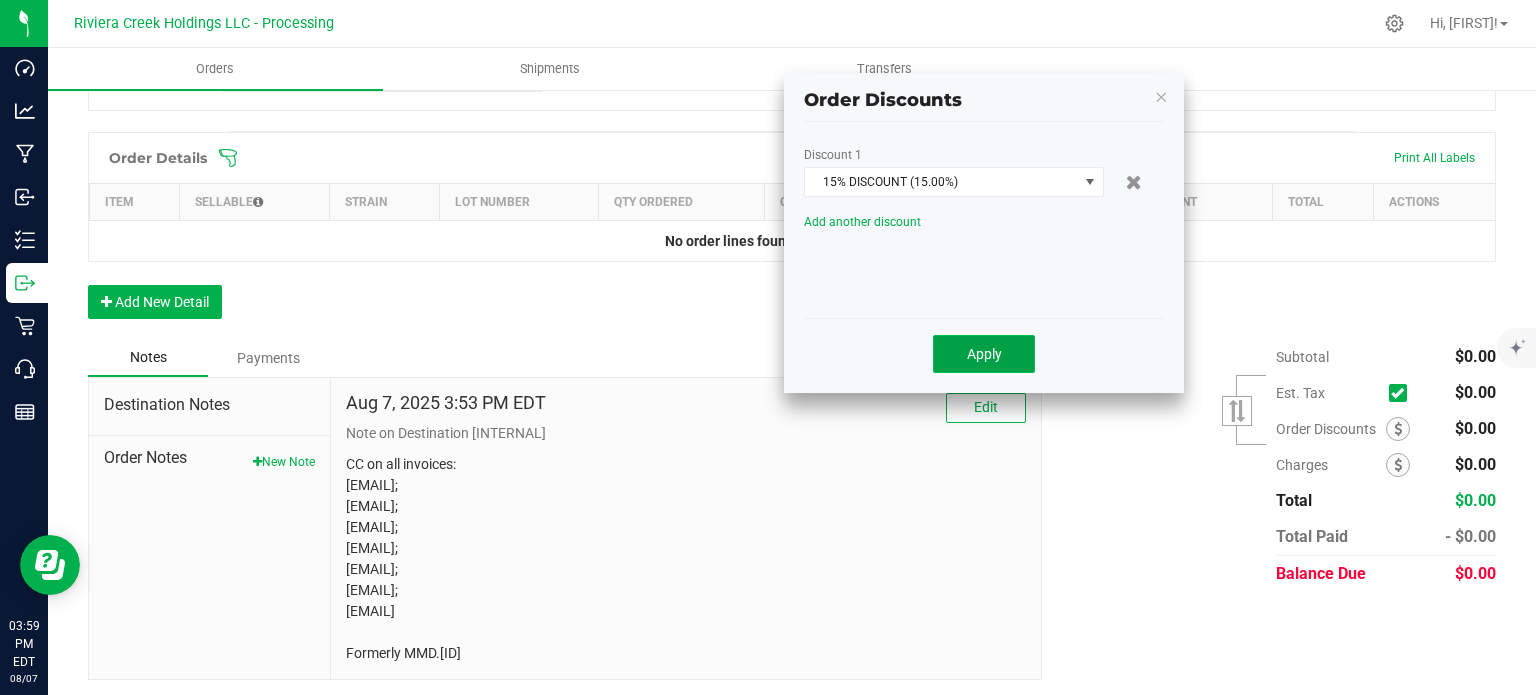 click on "Apply" at bounding box center [984, 354] 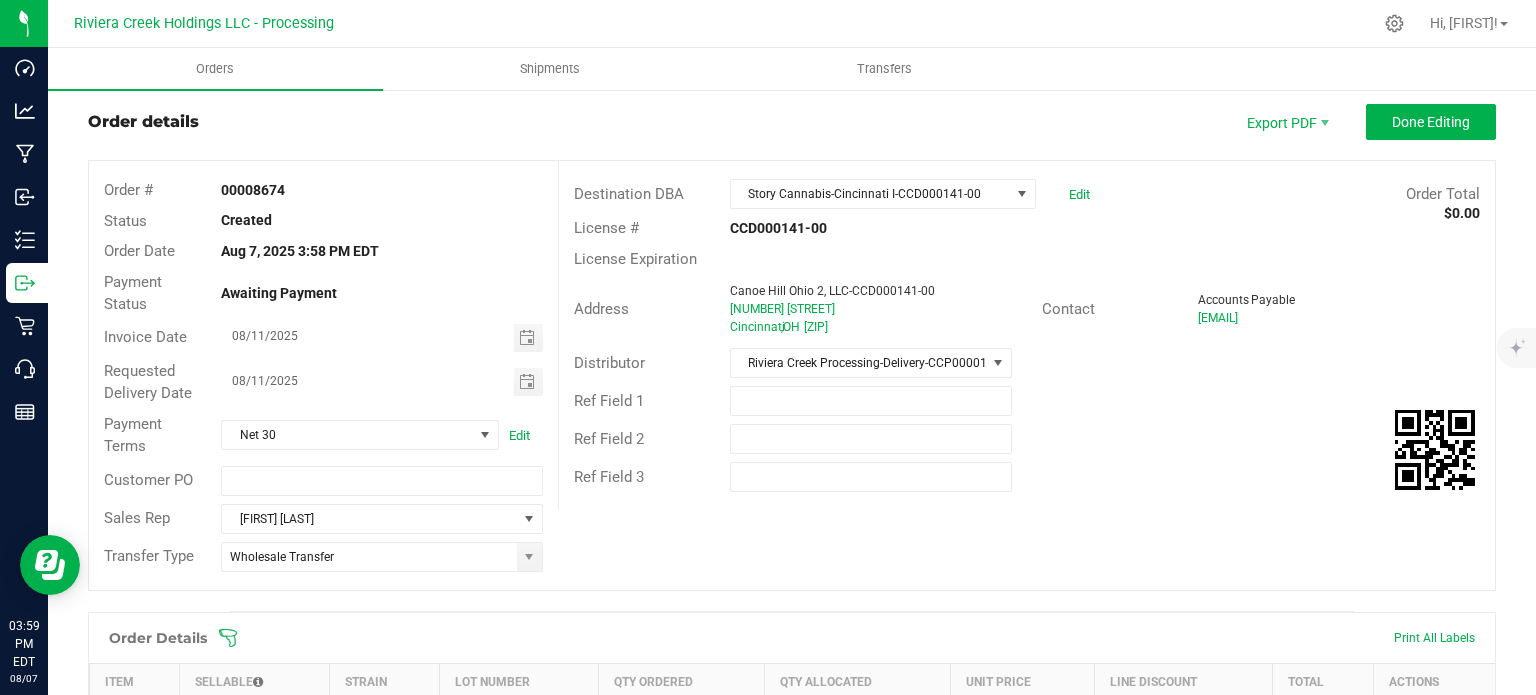 scroll, scrollTop: 20, scrollLeft: 0, axis: vertical 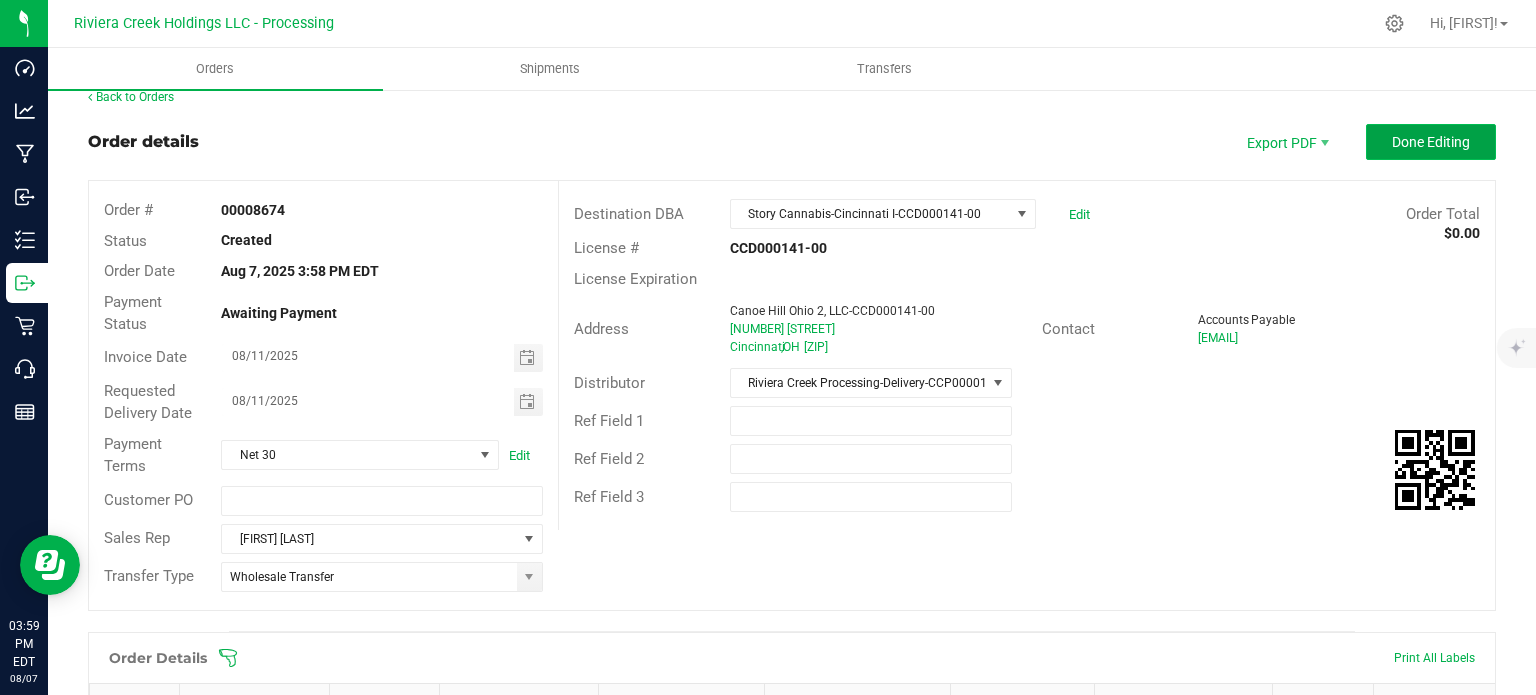 click on "Done Editing" at bounding box center [1431, 142] 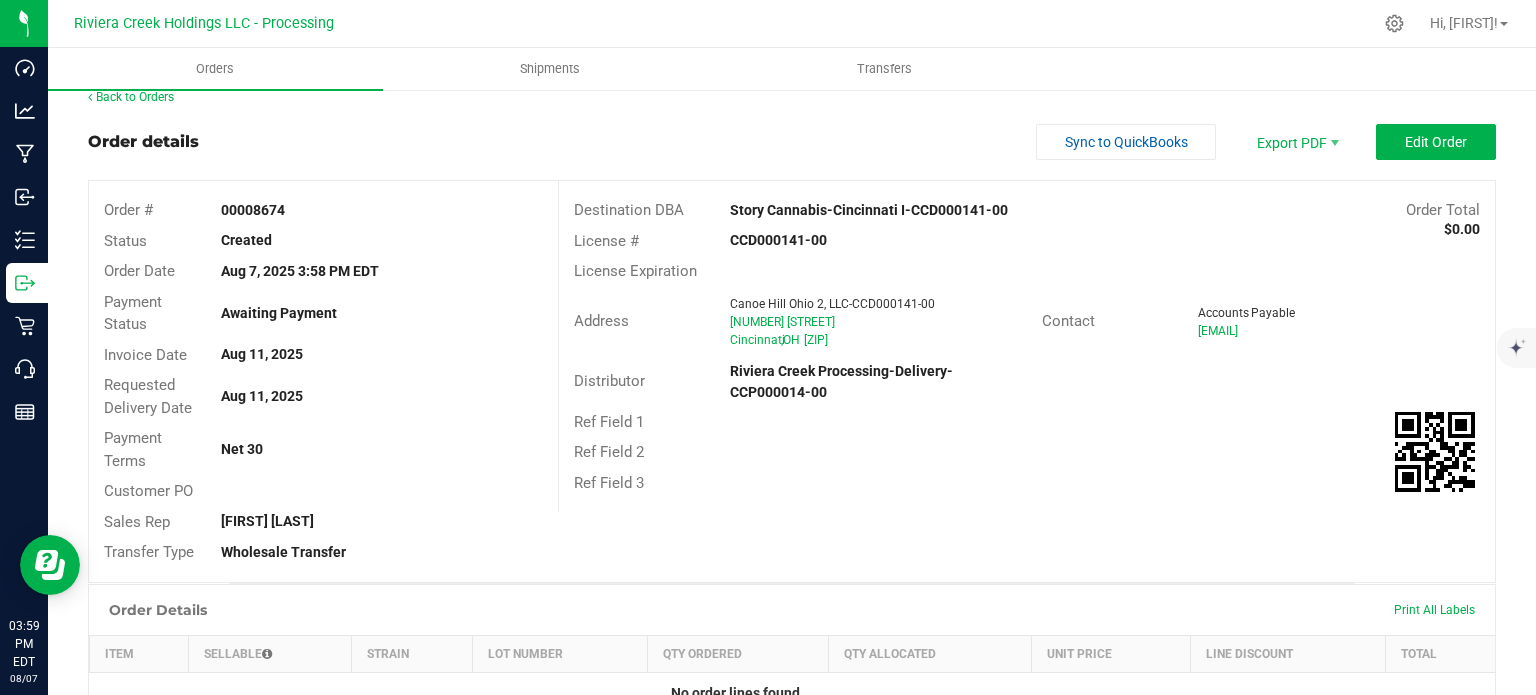 drag, startPoint x: 219, startPoint y: 205, endPoint x: 298, endPoint y: 205, distance: 79 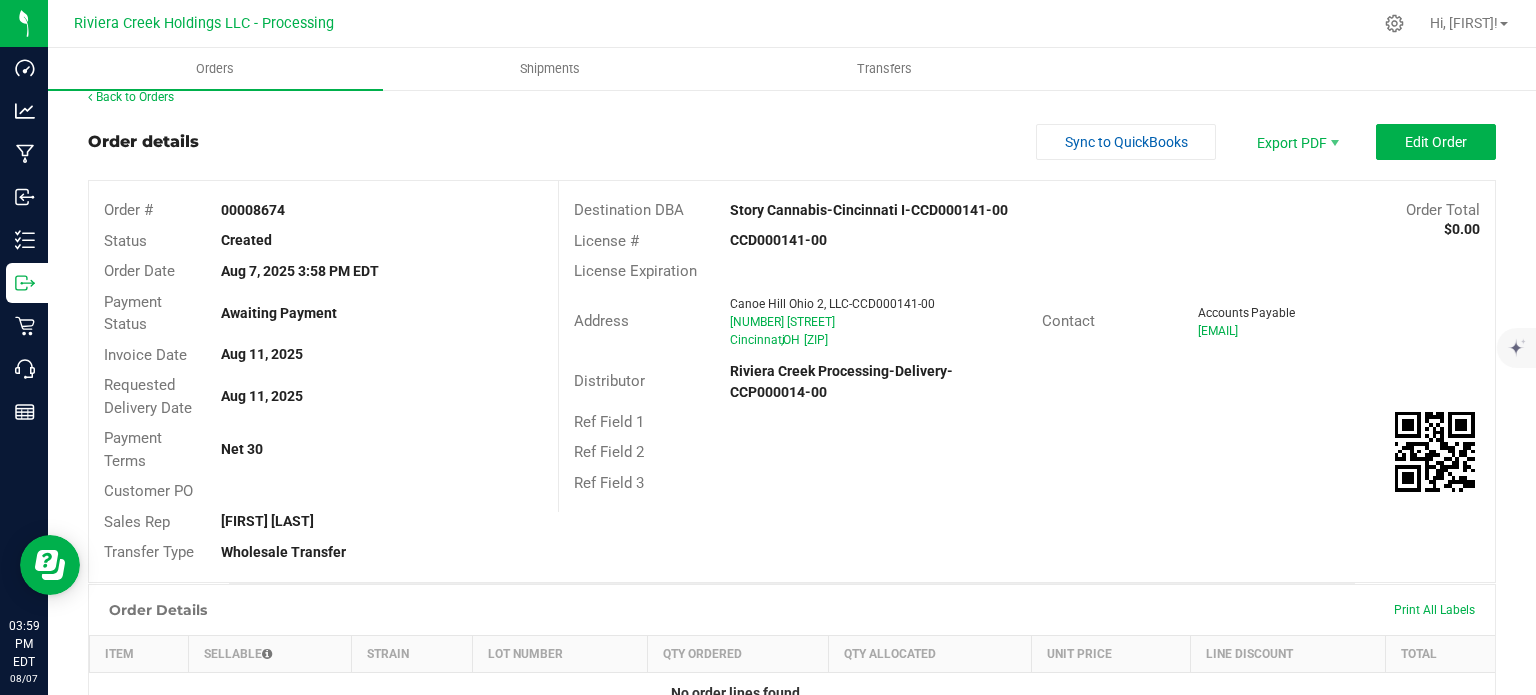 click on "00008674" at bounding box center (381, 210) 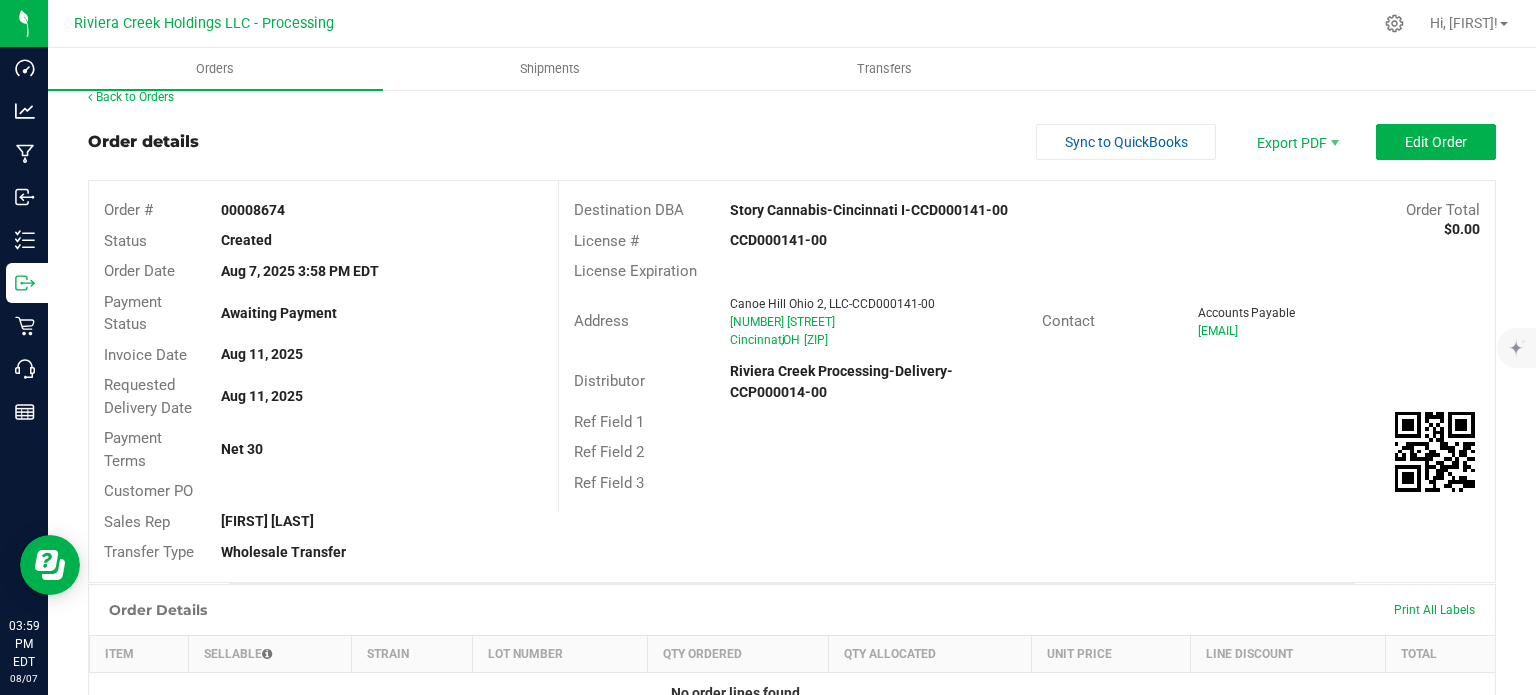 copy on "00008674" 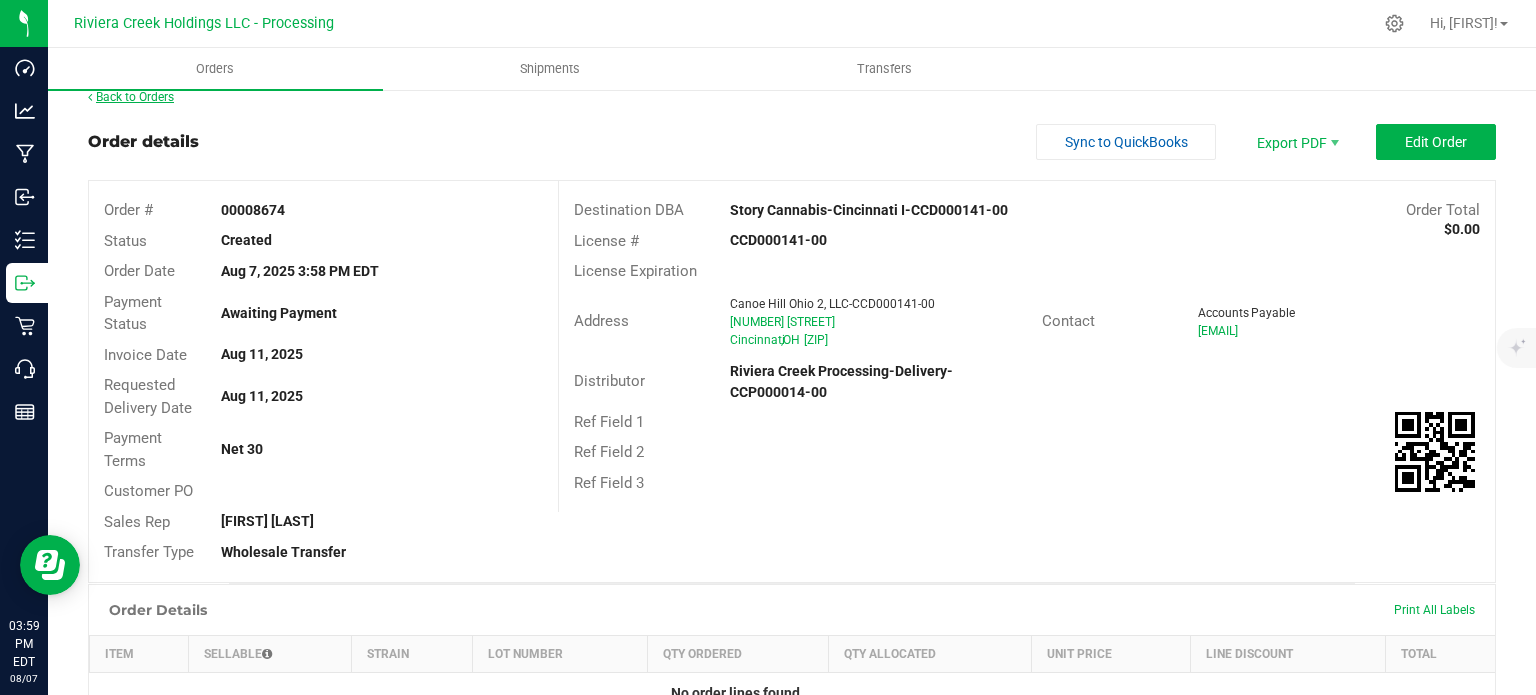 click on "Back to Orders" at bounding box center [131, 97] 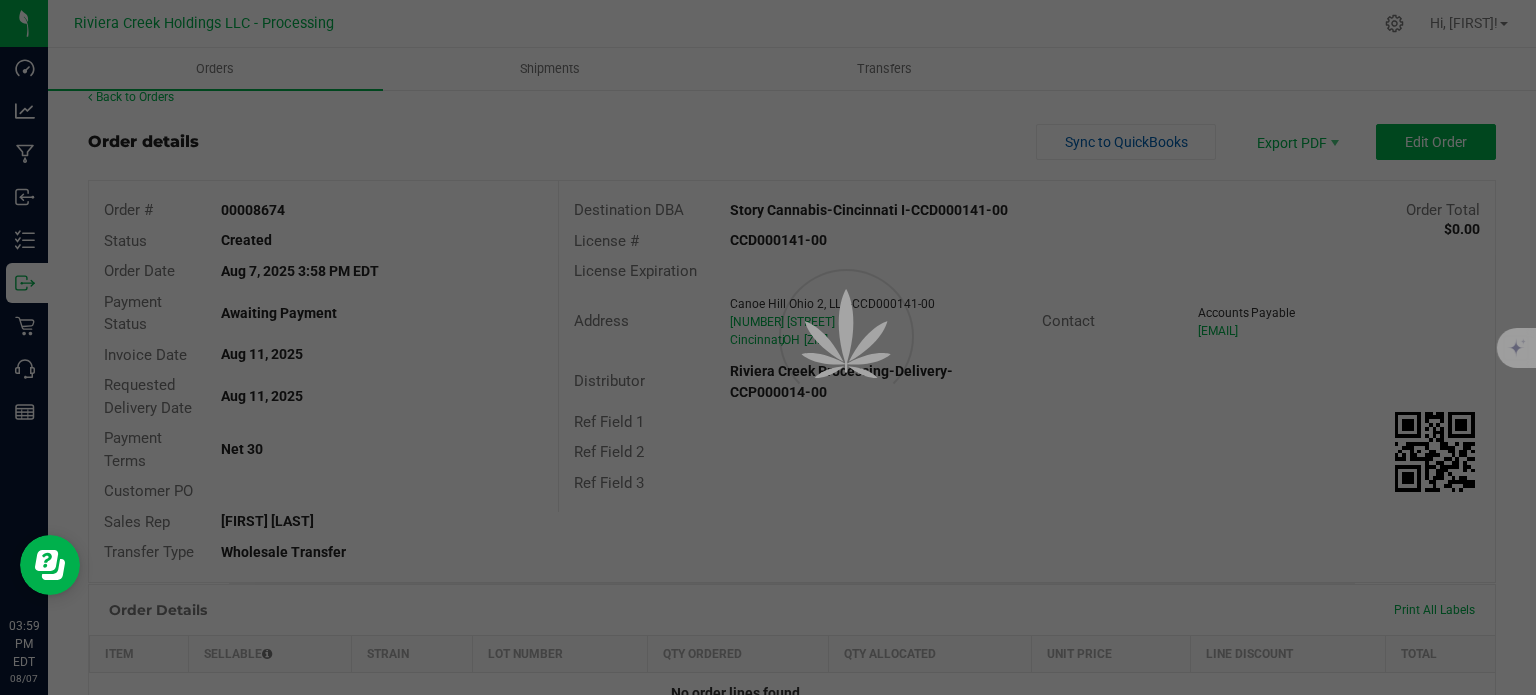 scroll, scrollTop: 0, scrollLeft: 0, axis: both 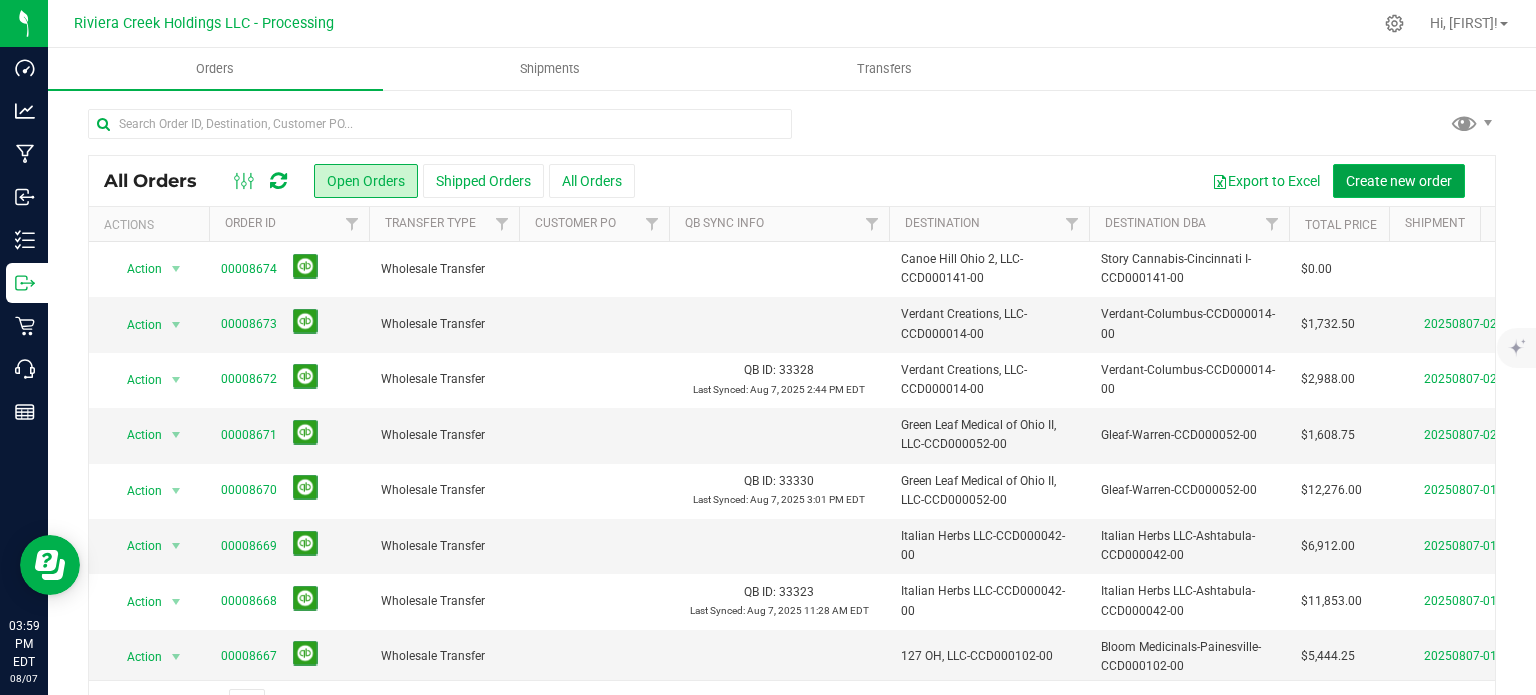 click on "Create new order" at bounding box center [1399, 181] 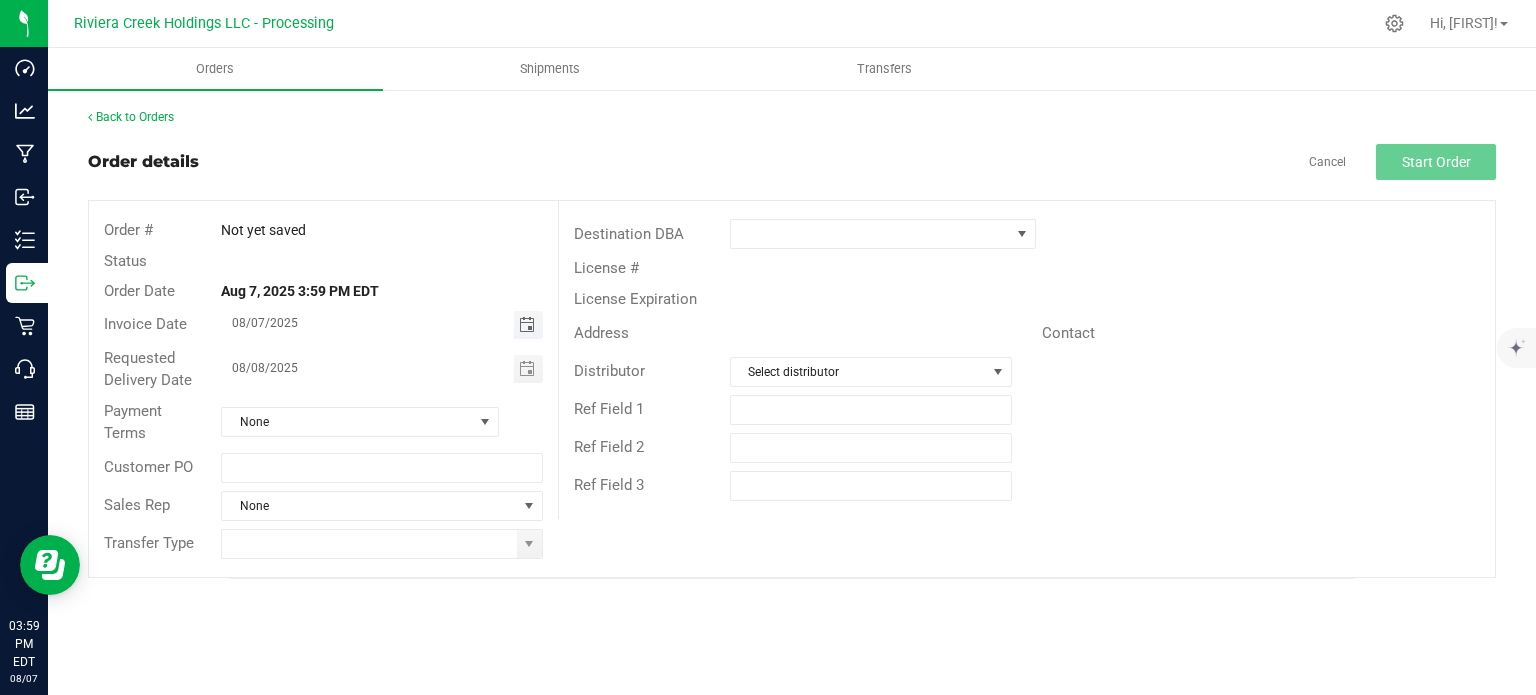 click at bounding box center (527, 325) 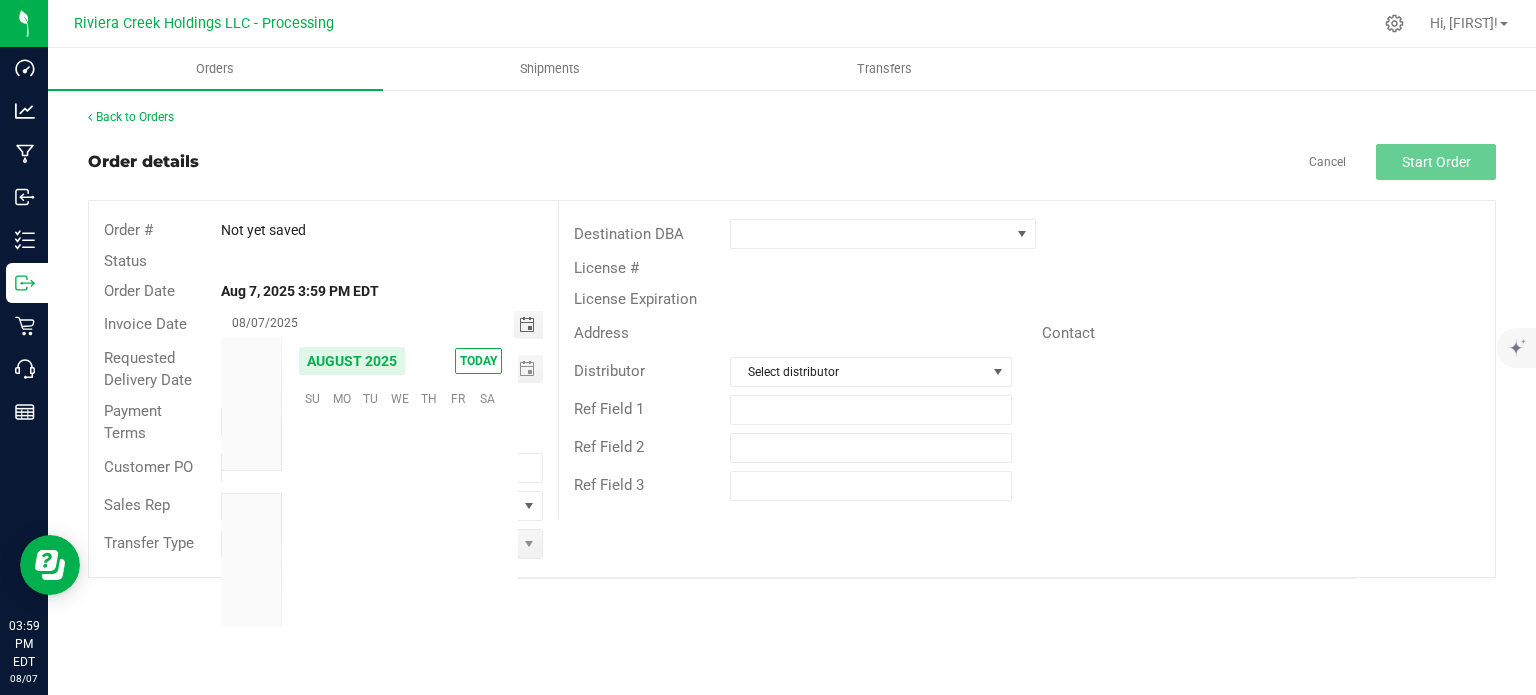 scroll, scrollTop: 36168, scrollLeft: 0, axis: vertical 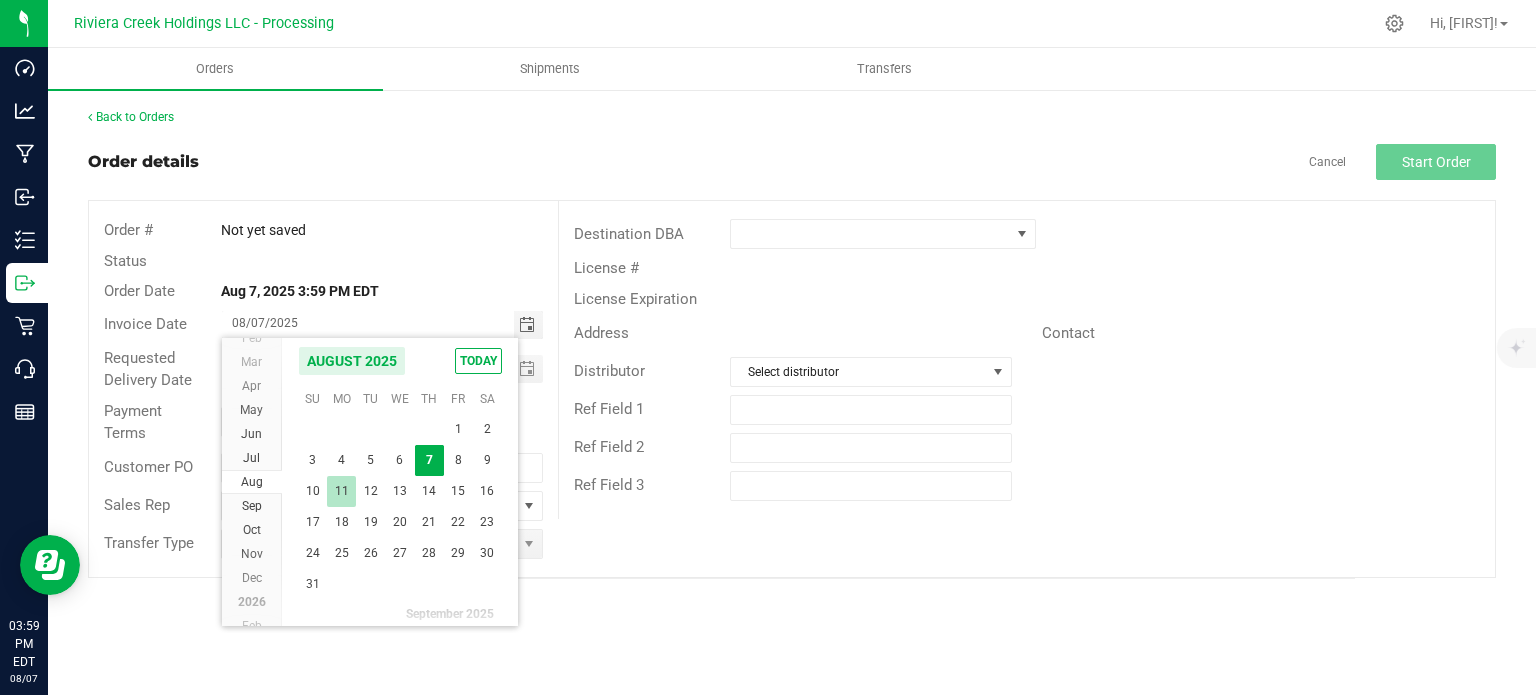 click on "11" at bounding box center (341, 491) 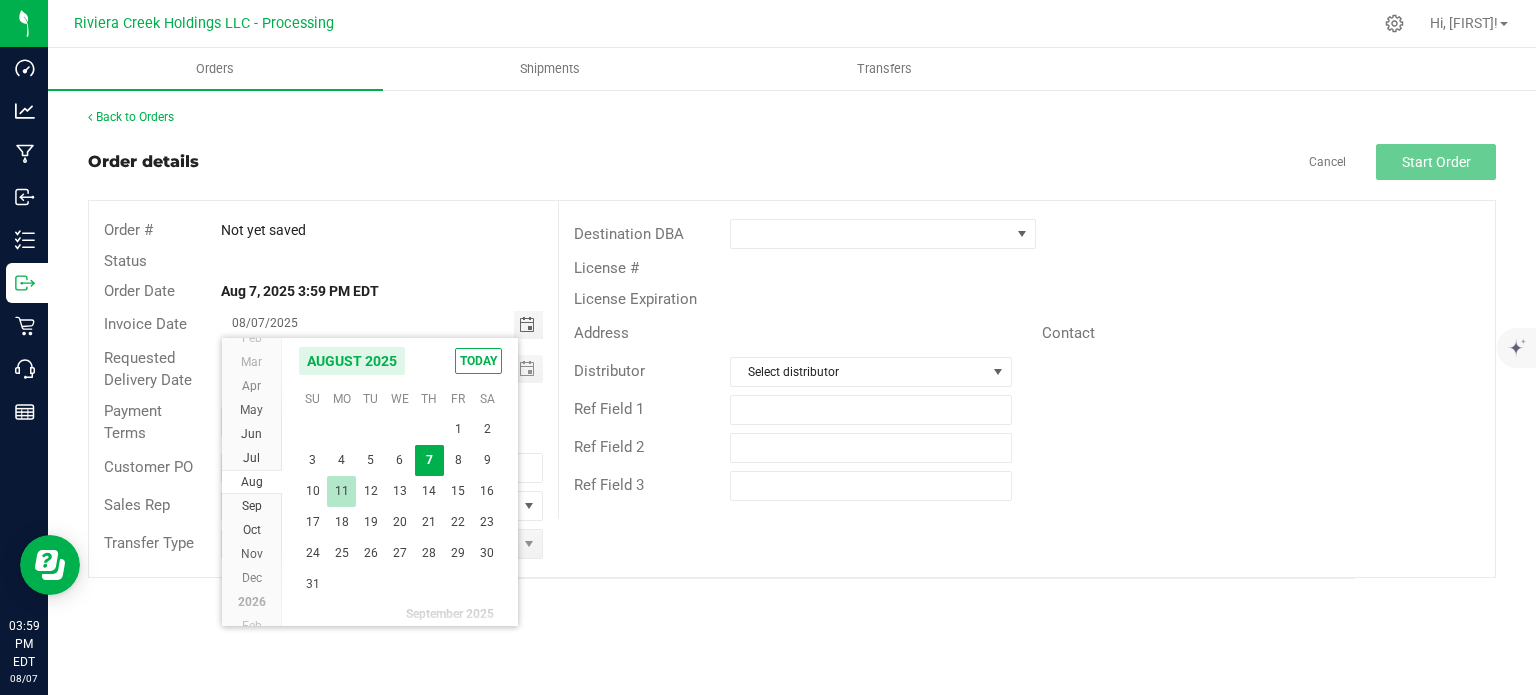 type on "08/11/2025" 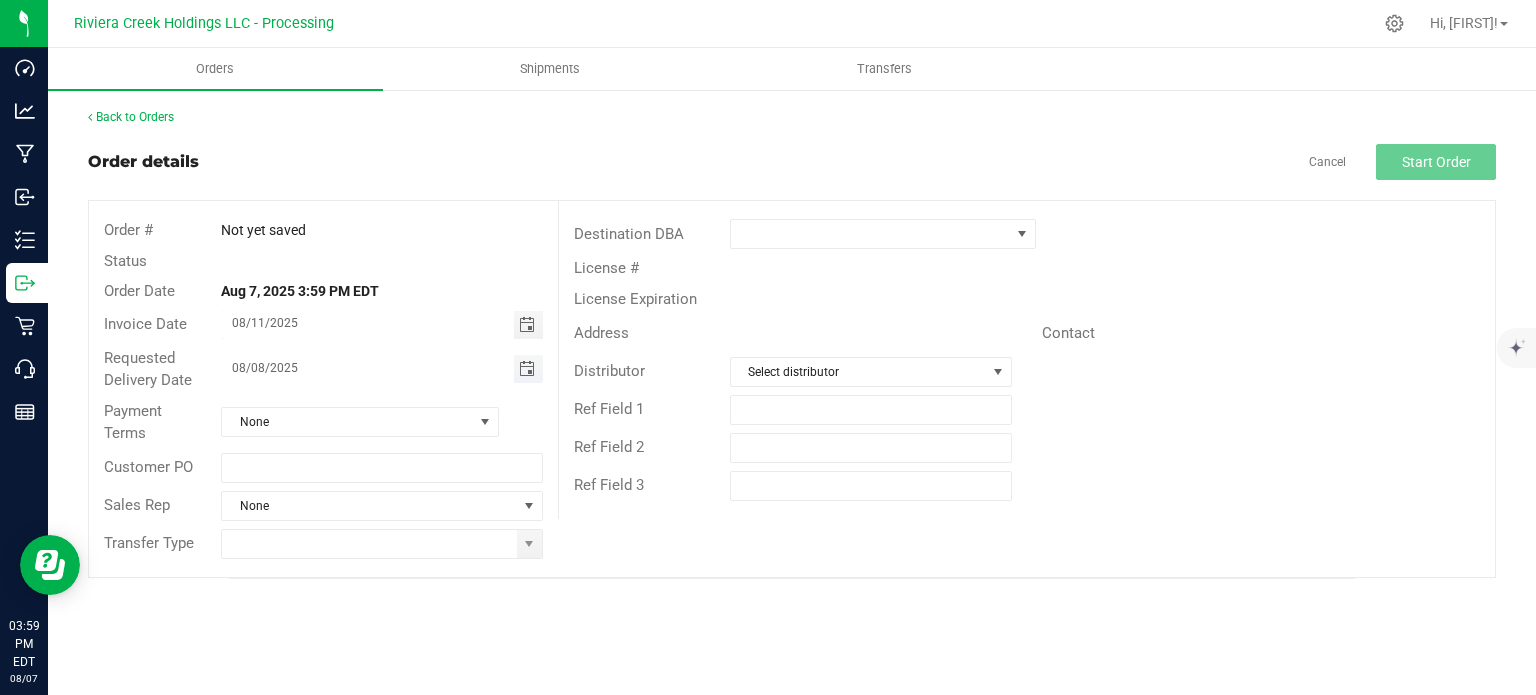 click at bounding box center (527, 369) 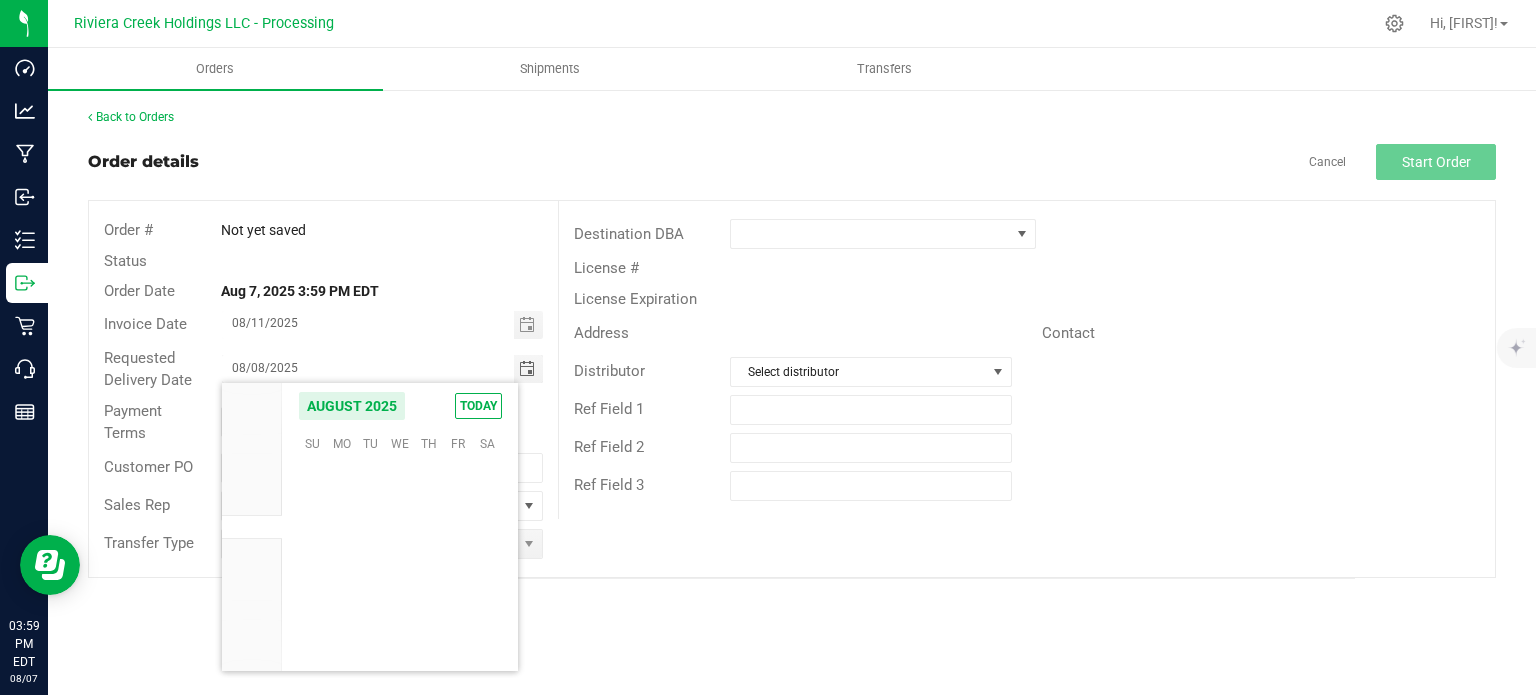scroll, scrollTop: 36168, scrollLeft: 0, axis: vertical 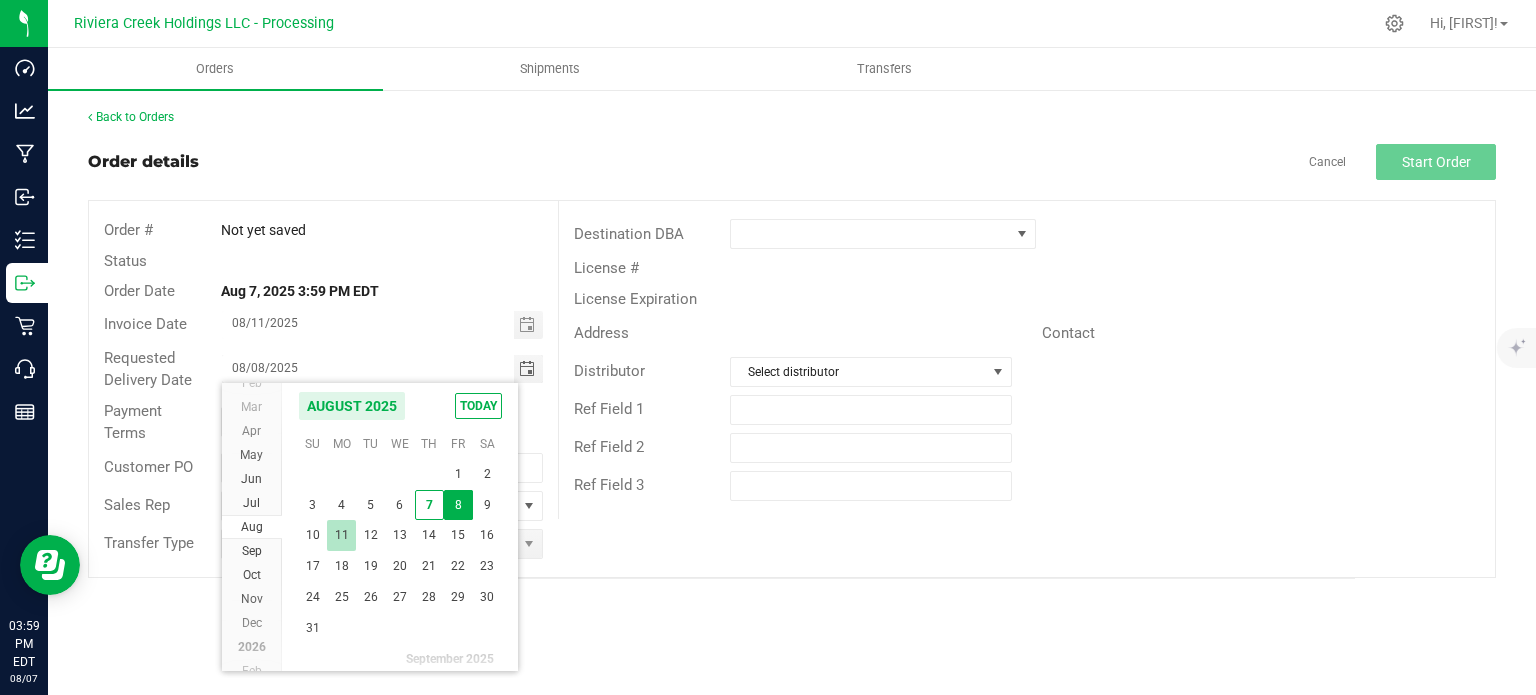 click on "11" at bounding box center [341, 535] 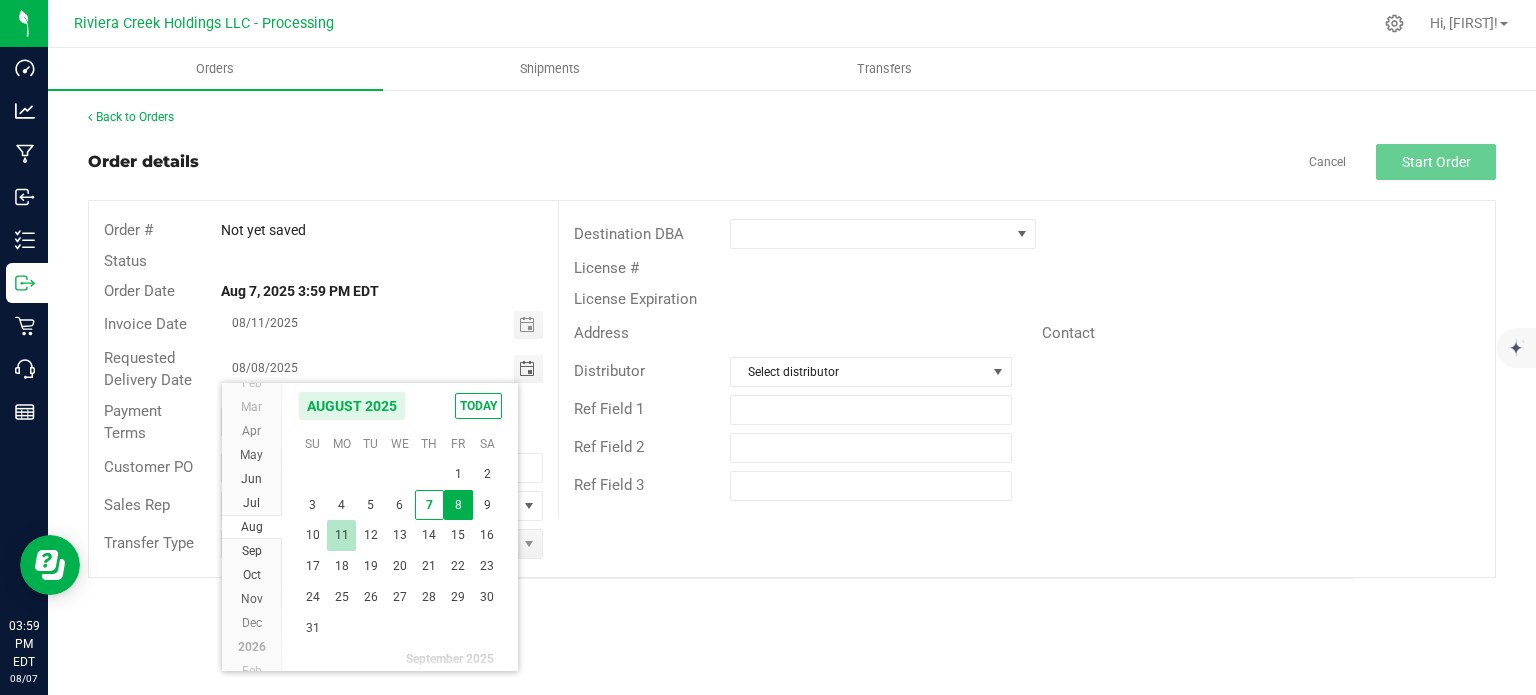 type on "08/11/2025" 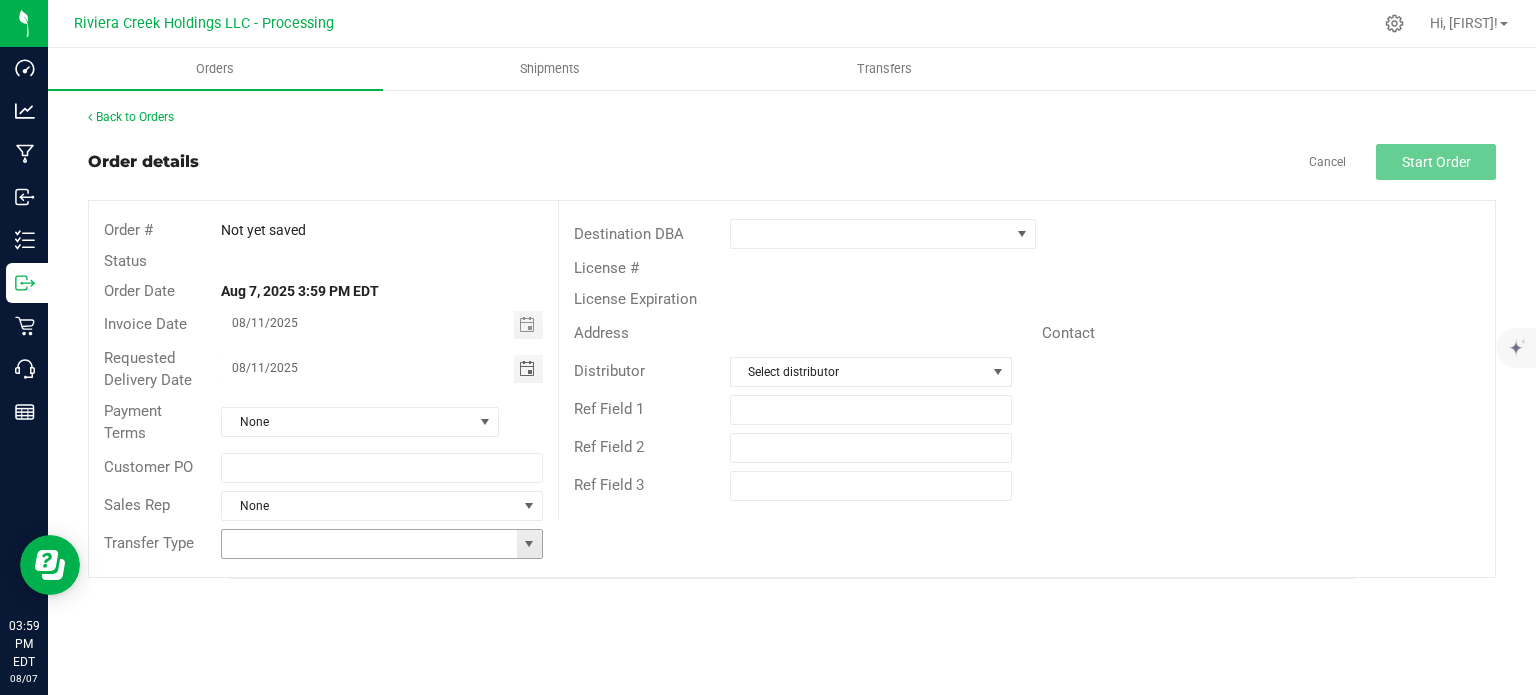 click at bounding box center [529, 544] 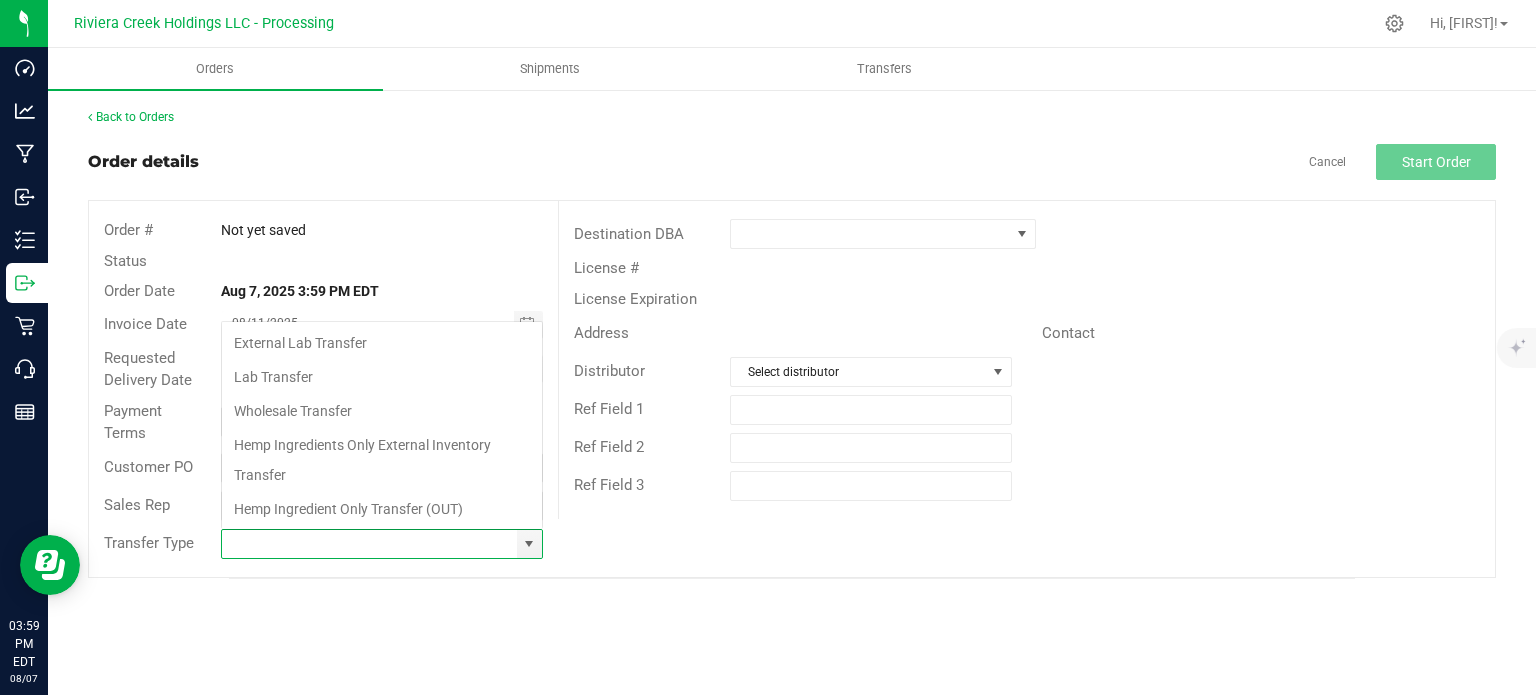 scroll, scrollTop: 99970, scrollLeft: 99678, axis: both 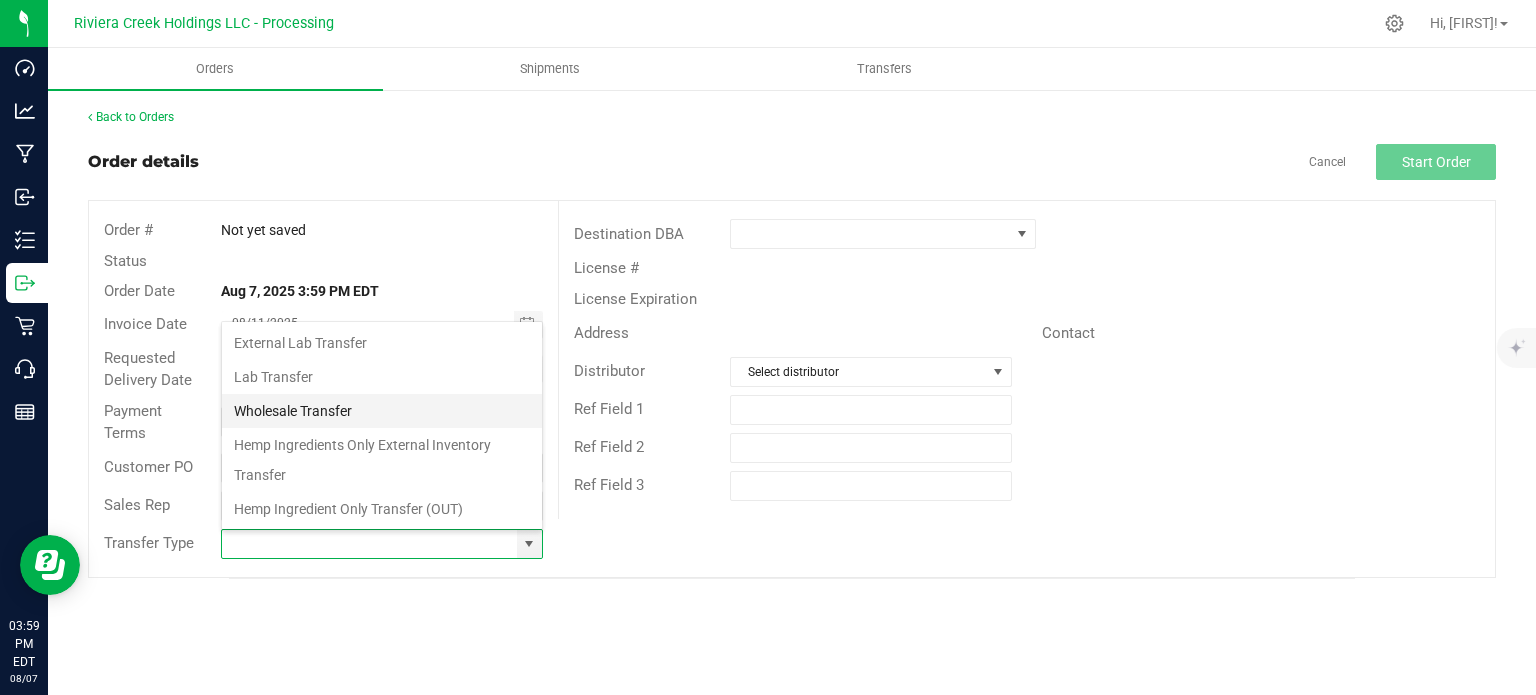 click on "Wholesale Transfer" at bounding box center [382, 411] 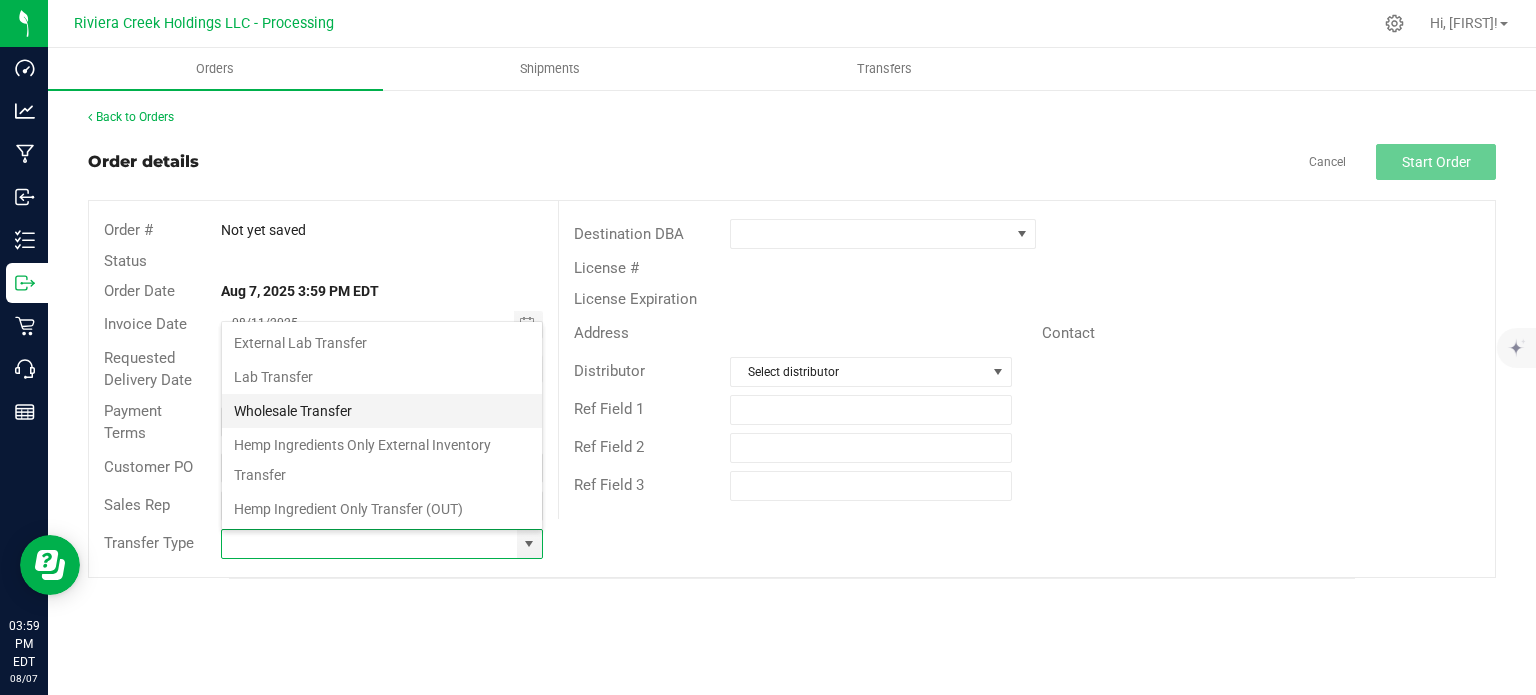 type on "Wholesale Transfer" 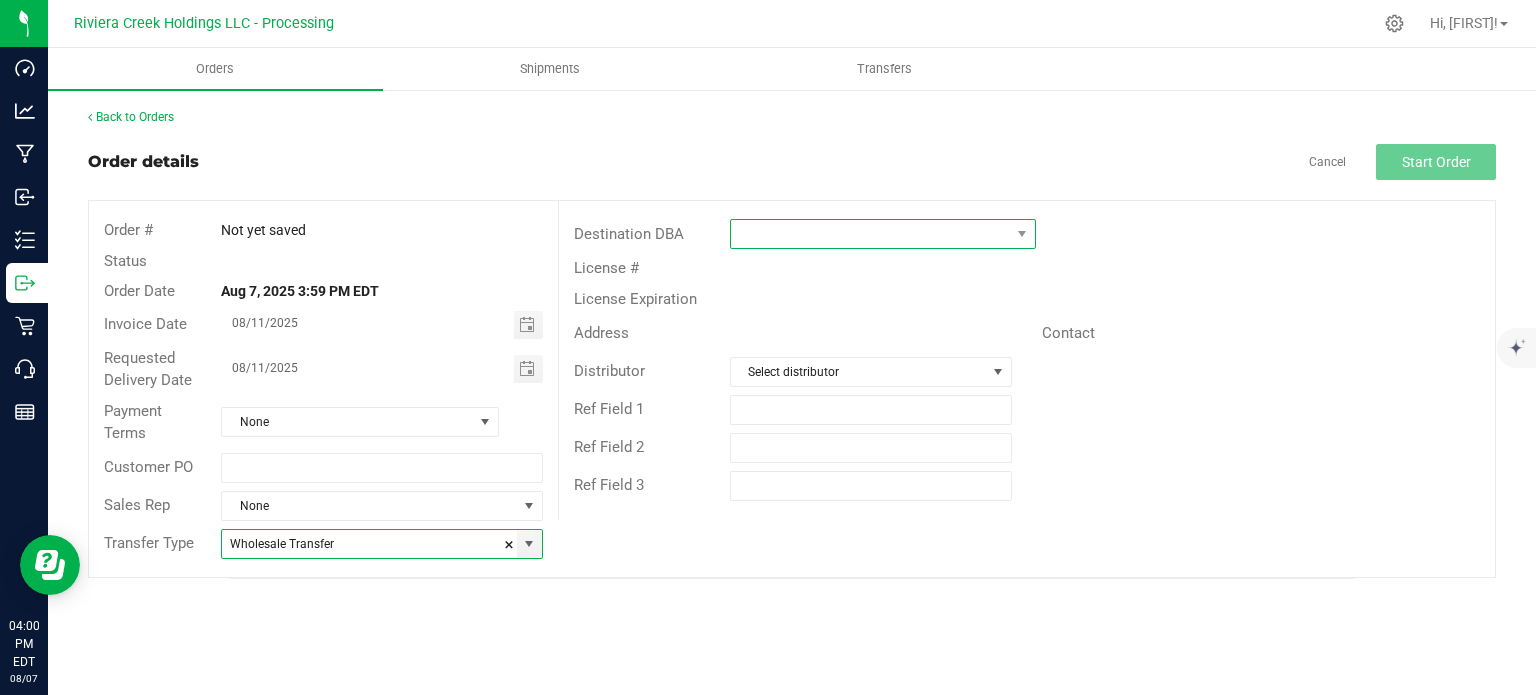 click at bounding box center (870, 234) 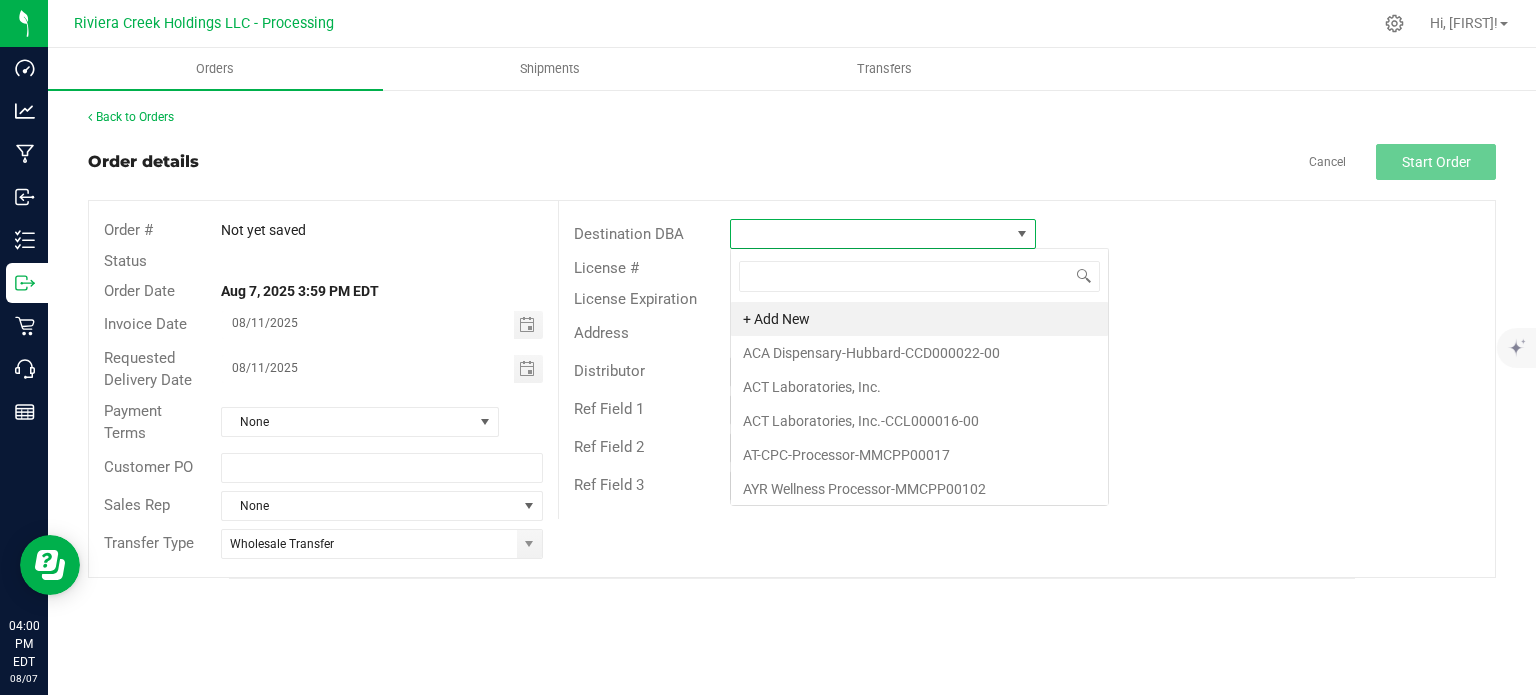 scroll, scrollTop: 99970, scrollLeft: 99693, axis: both 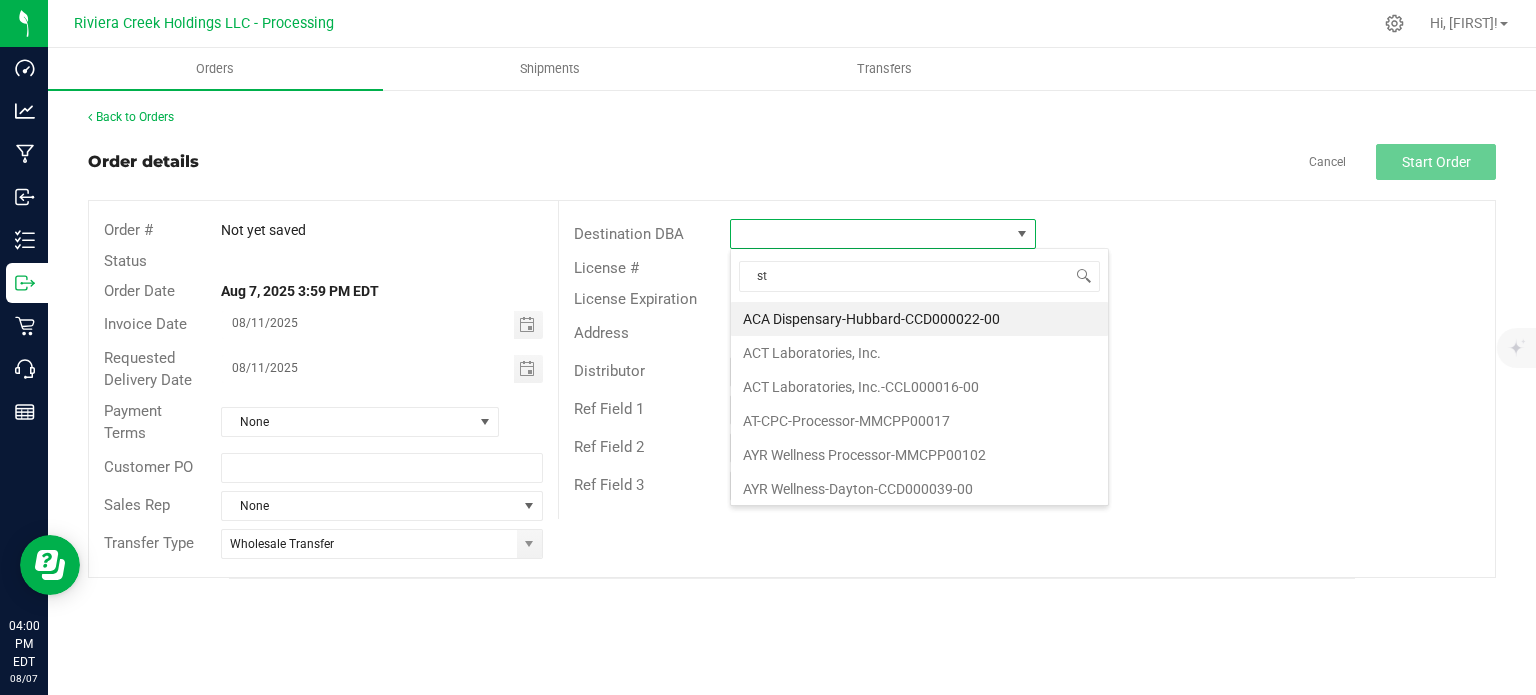 type on "sto" 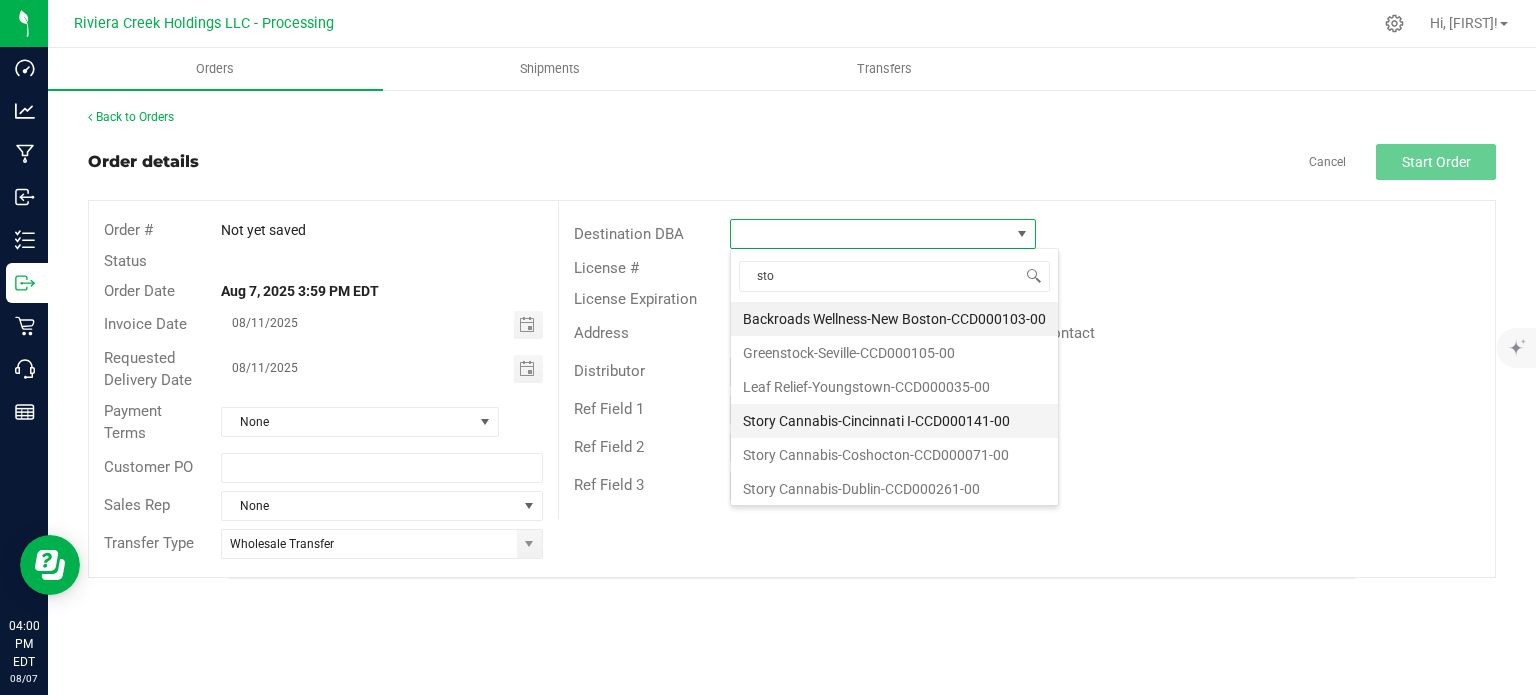 click on "Story Cannabis-Cincinnati I-CCD000141-00" at bounding box center [894, 421] 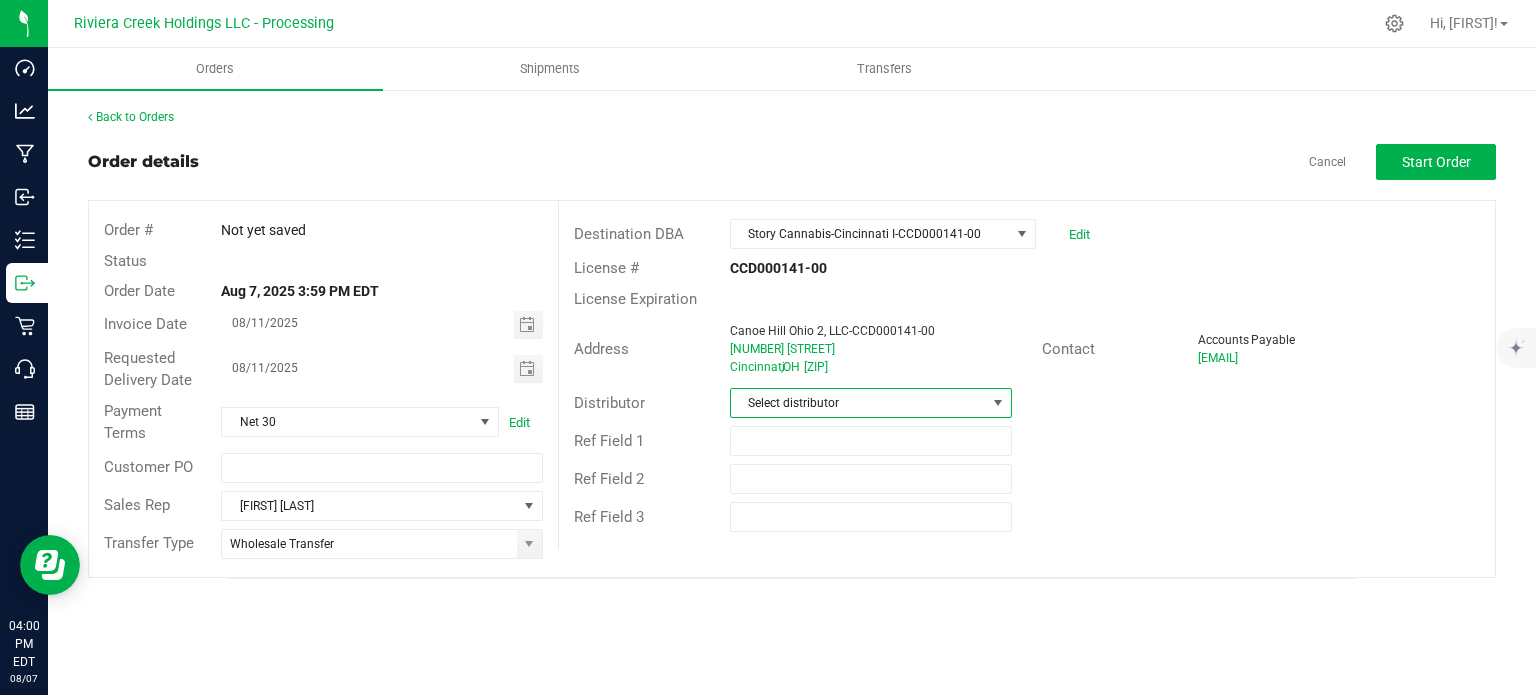 click on "Select distributor" at bounding box center [858, 403] 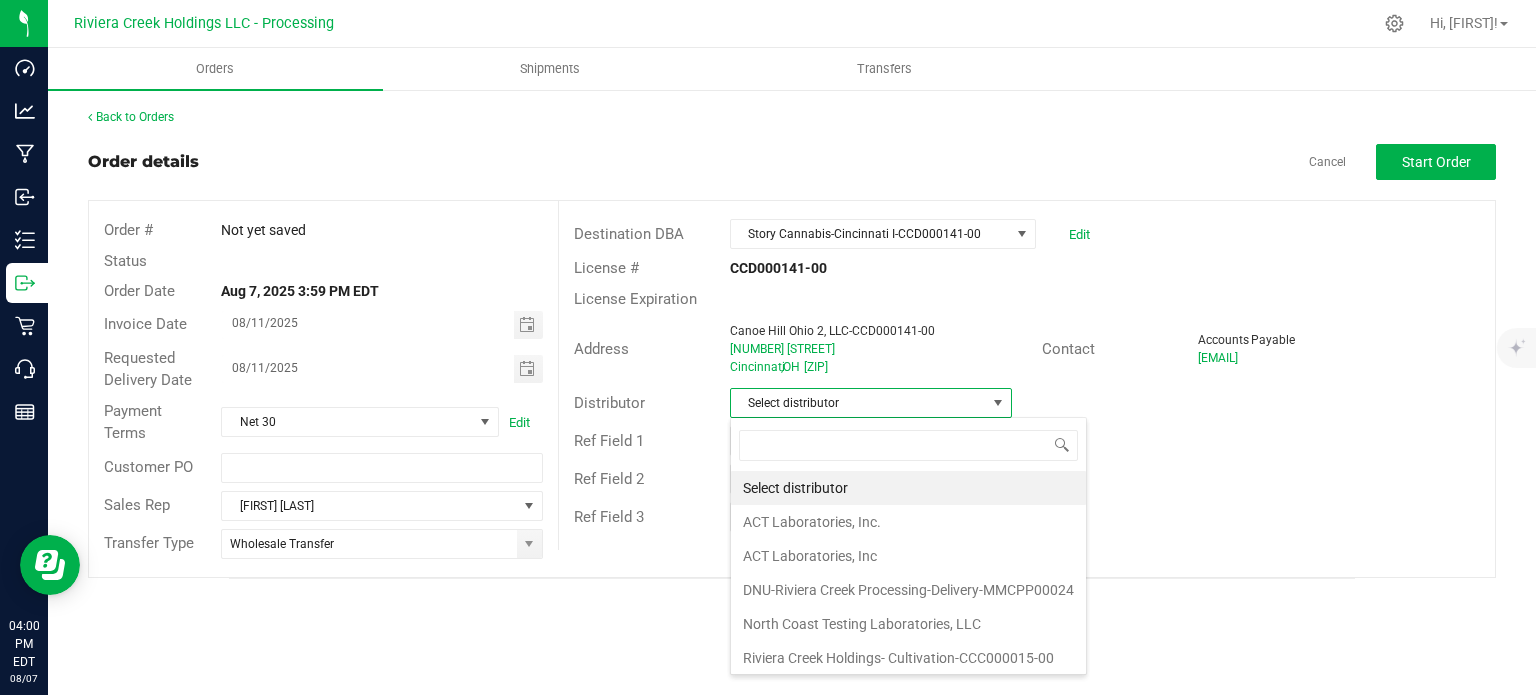 scroll, scrollTop: 99970, scrollLeft: 99717, axis: both 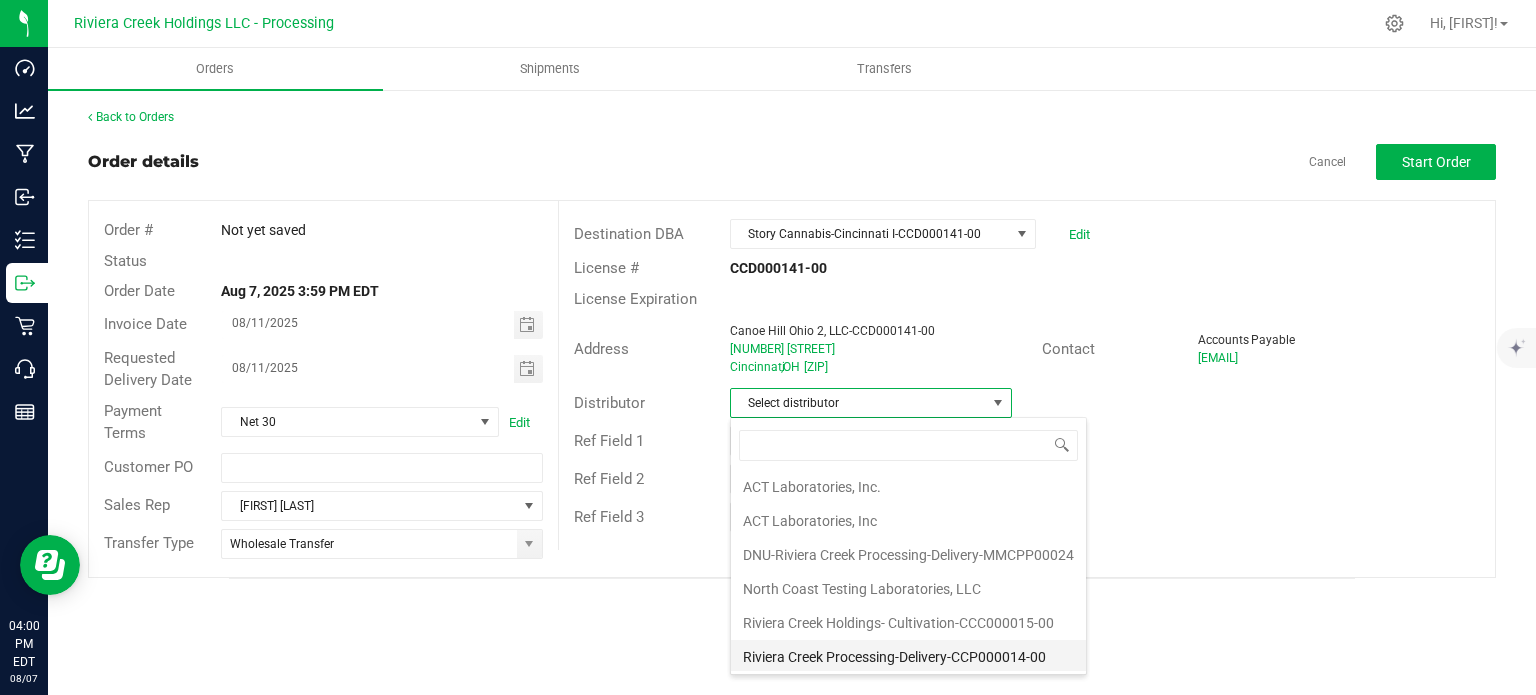 click on "Riviera Creek Processing-Delivery-CCP000014-00" at bounding box center [908, 657] 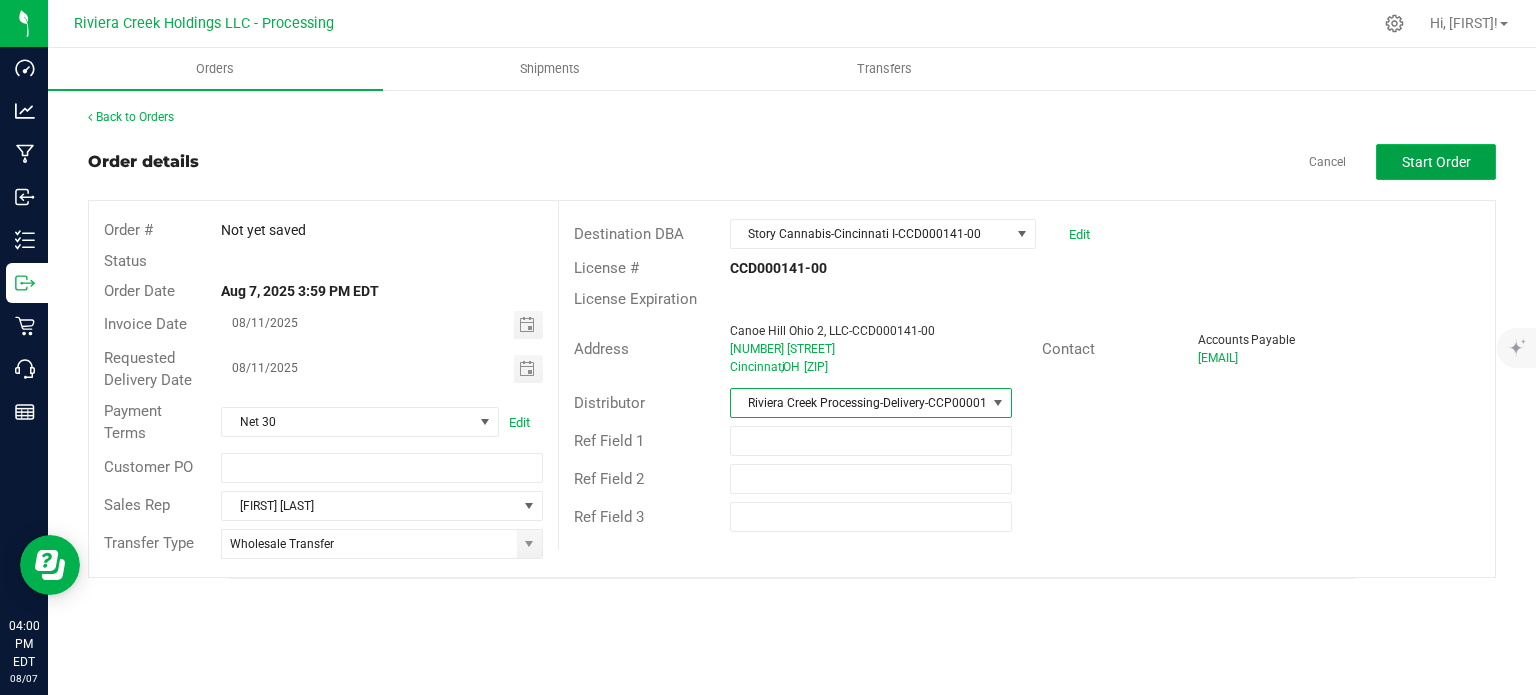 click on "Start Order" at bounding box center (1436, 162) 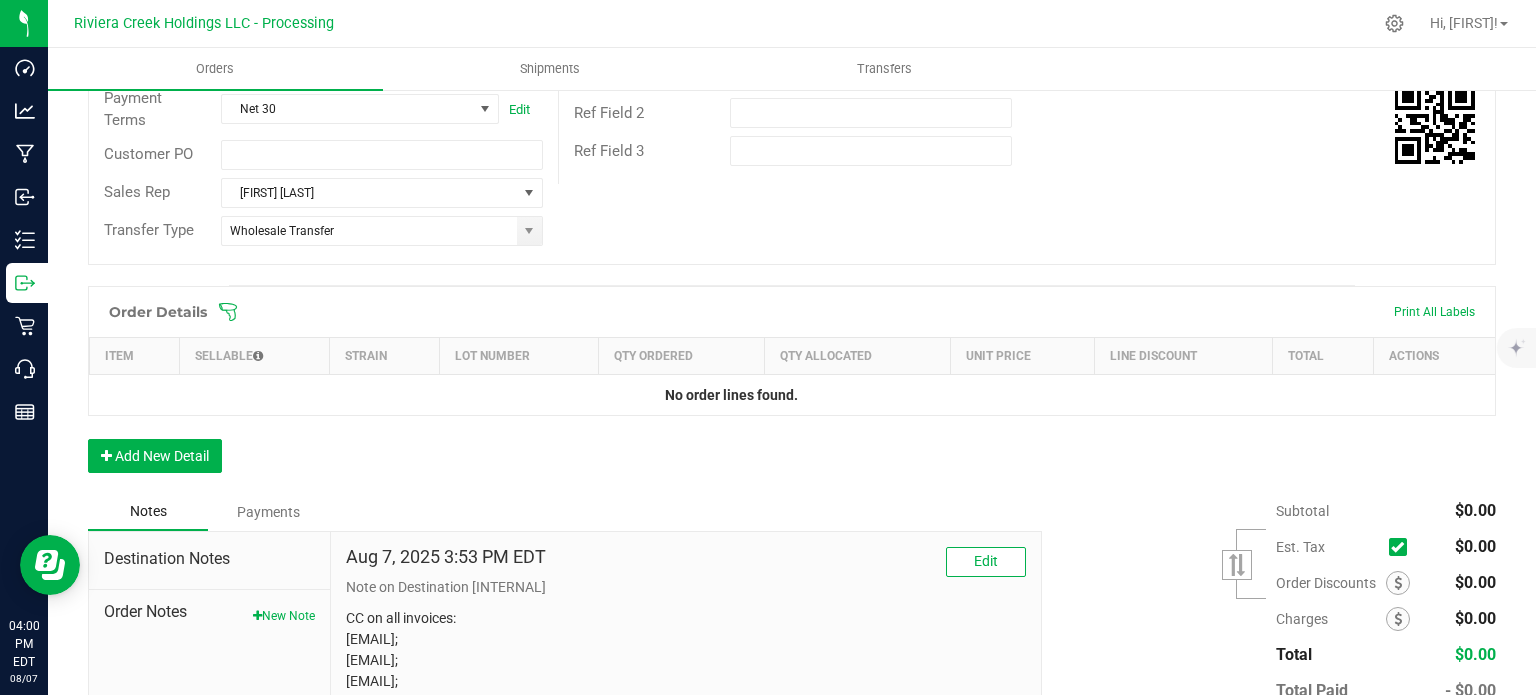 scroll, scrollTop: 400, scrollLeft: 0, axis: vertical 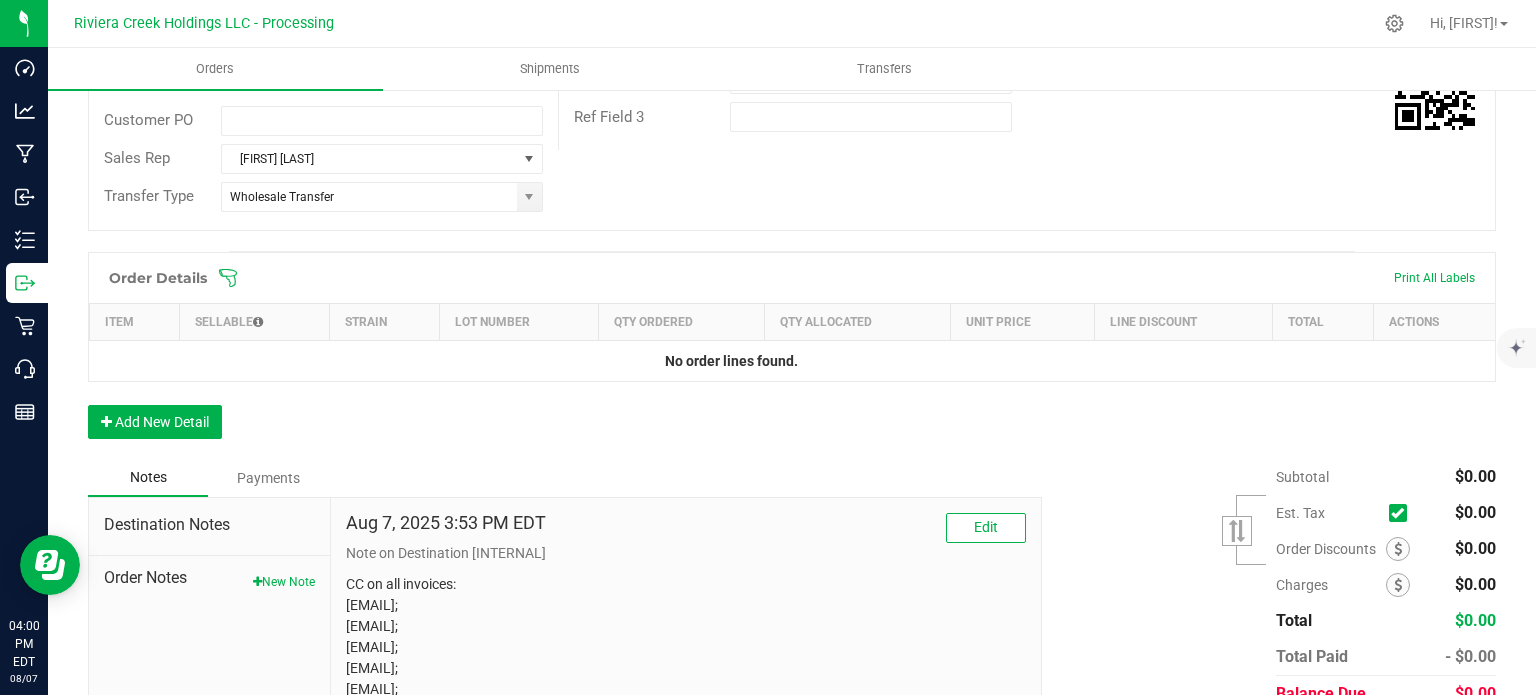 drag, startPoint x: 1376, startPoint y: 549, endPoint x: 1321, endPoint y: 544, distance: 55.226807 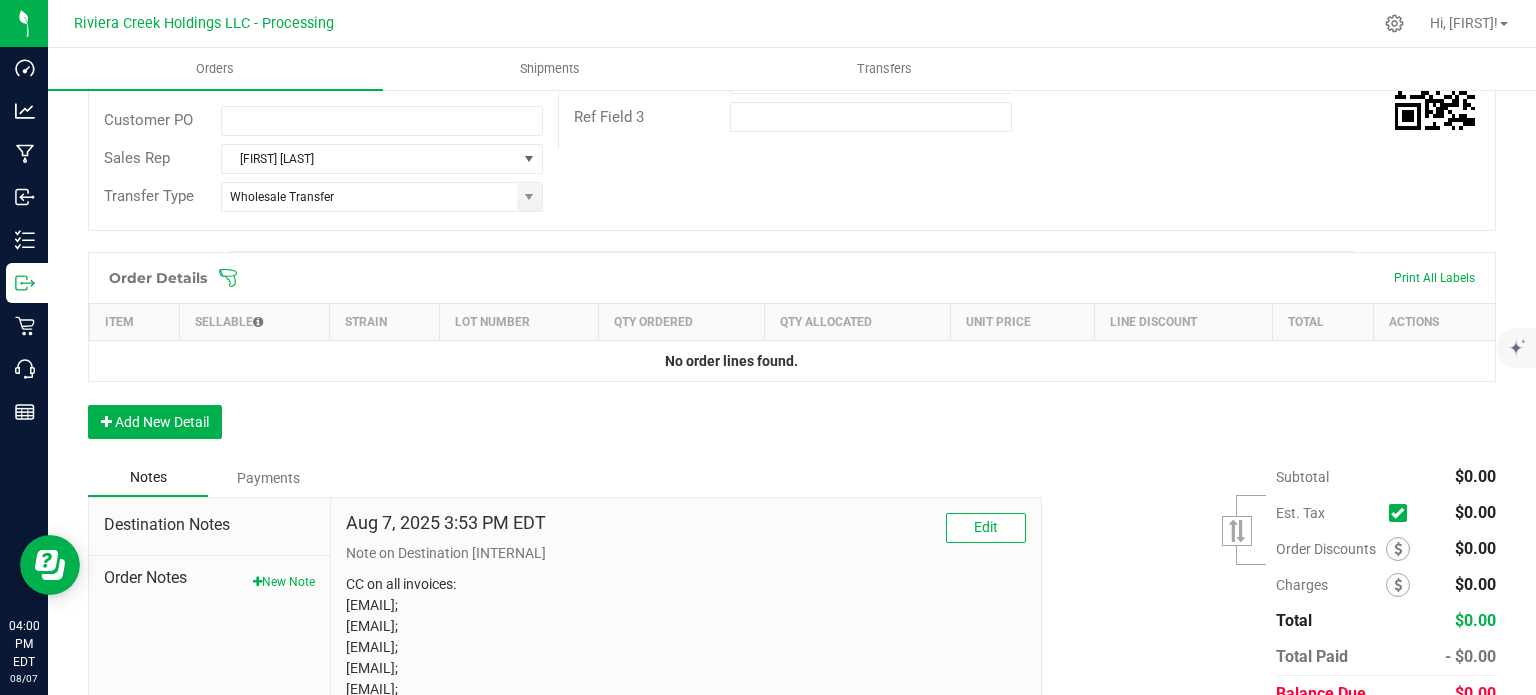 click at bounding box center (1398, 549) 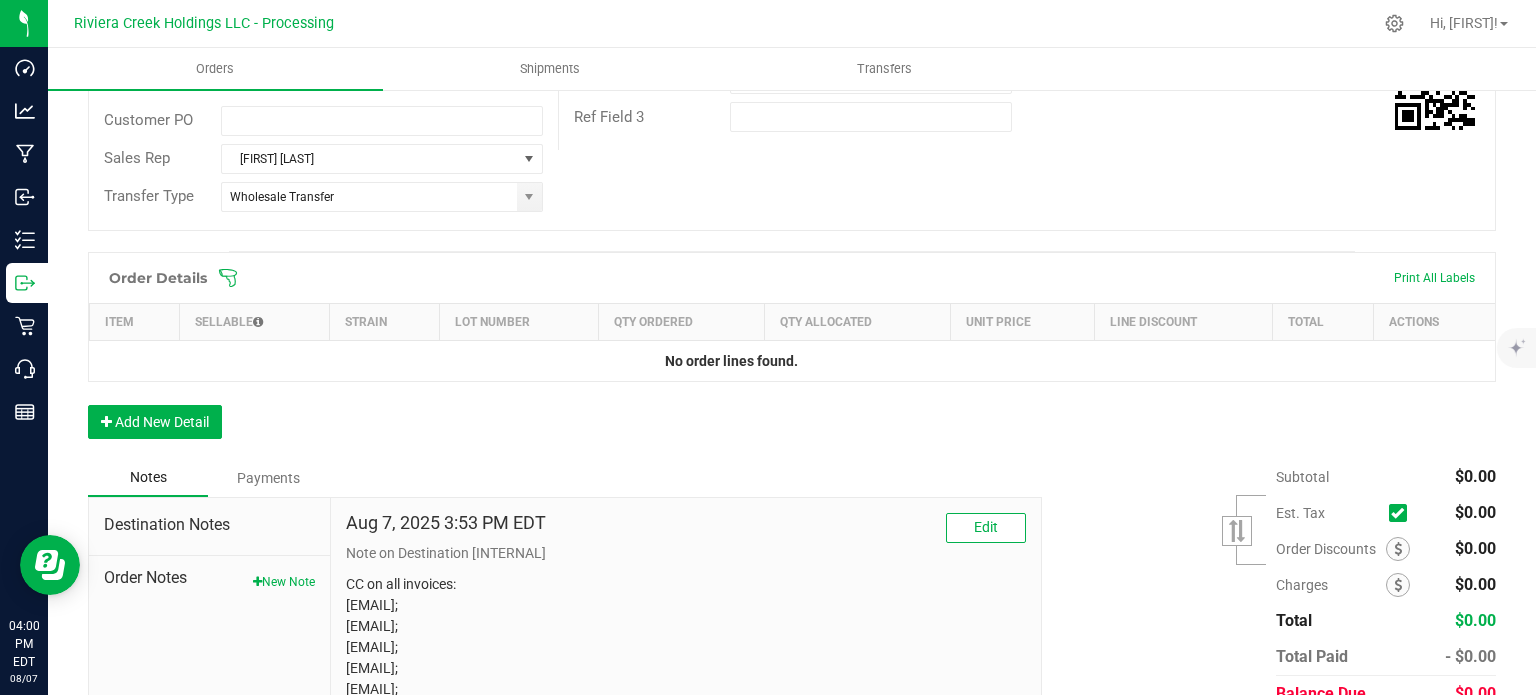 scroll, scrollTop: 520, scrollLeft: 0, axis: vertical 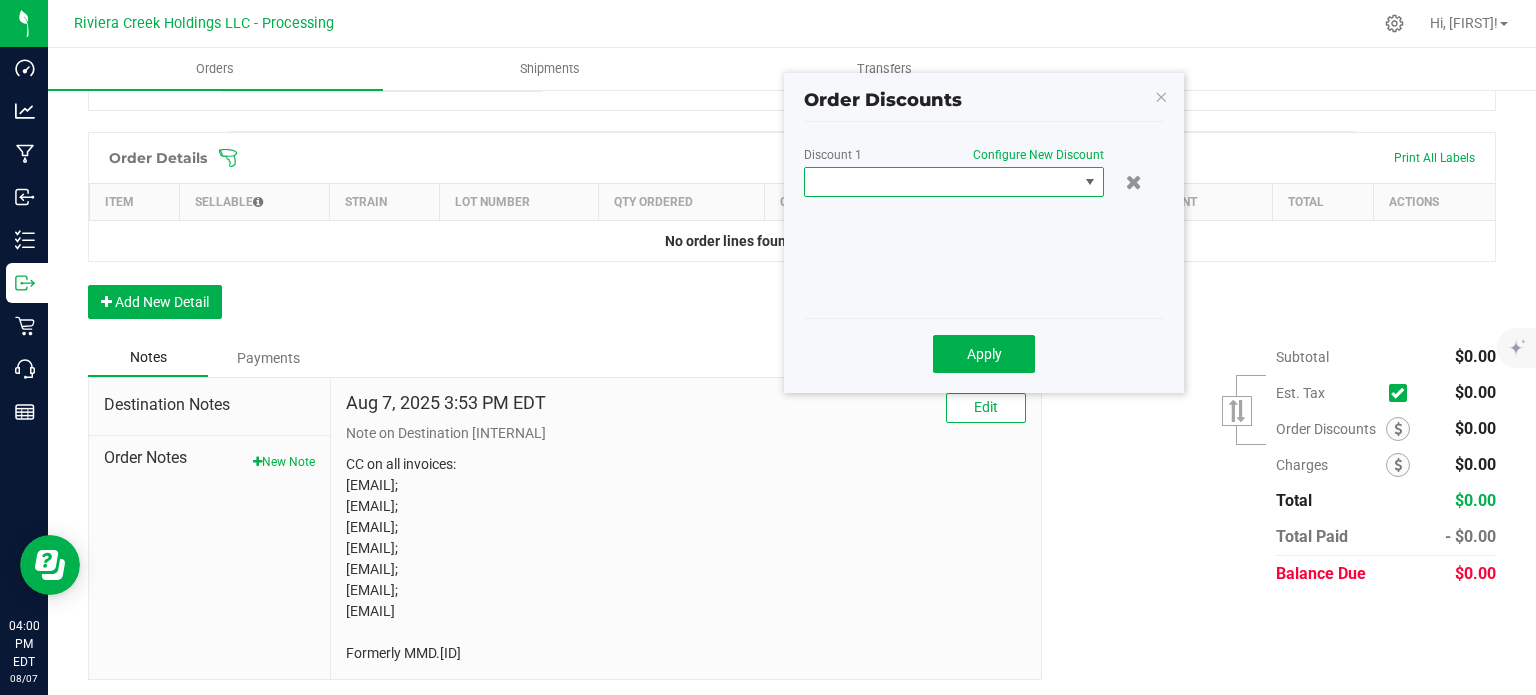 click at bounding box center [941, 182] 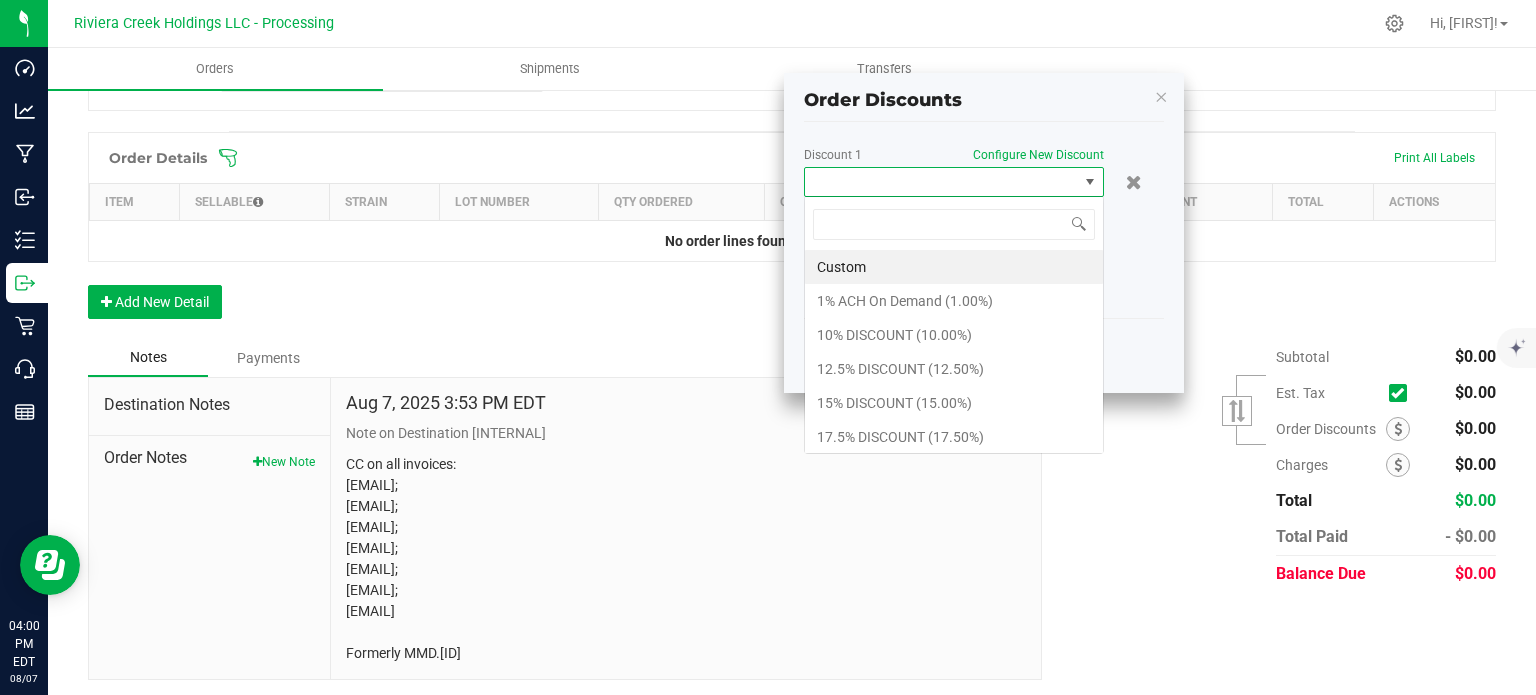 scroll, scrollTop: 99970, scrollLeft: 99700, axis: both 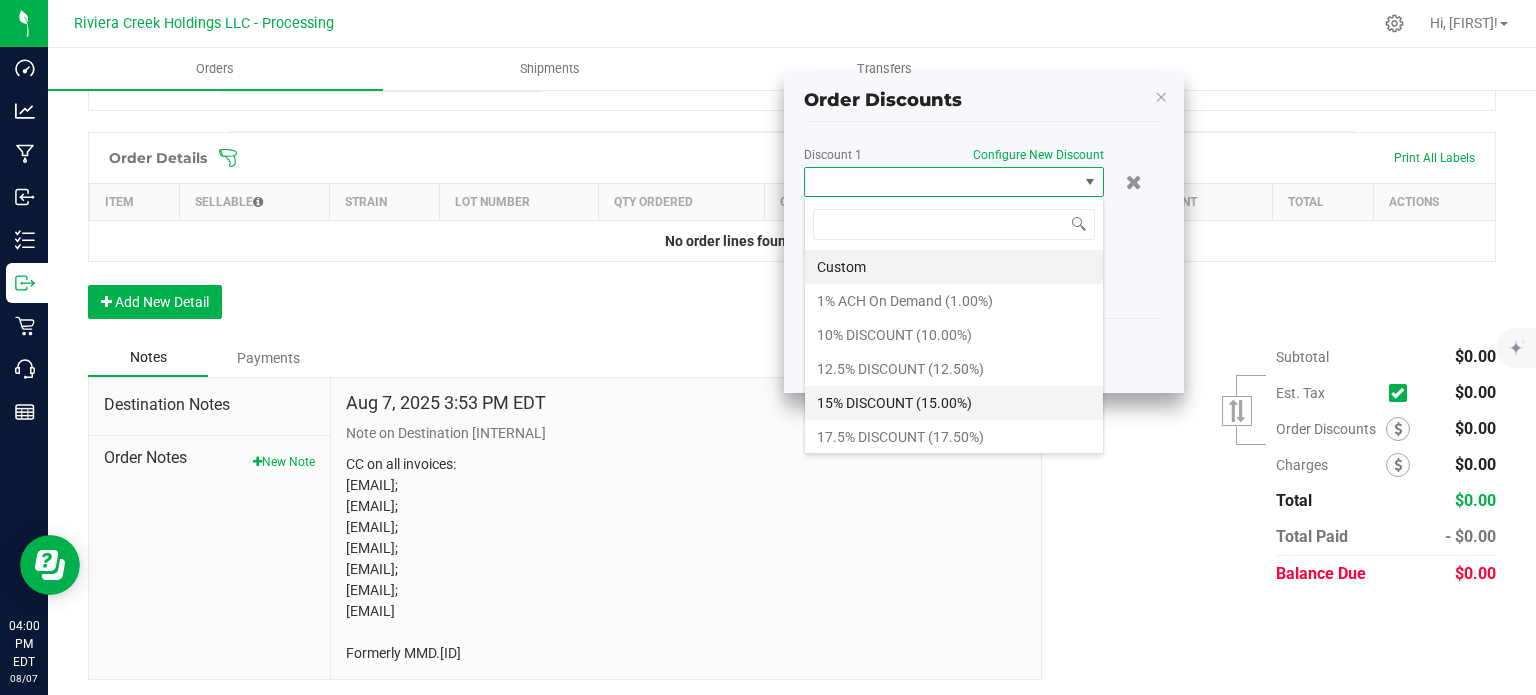 click on "15% DISCOUNT (15.00%)" at bounding box center [954, 403] 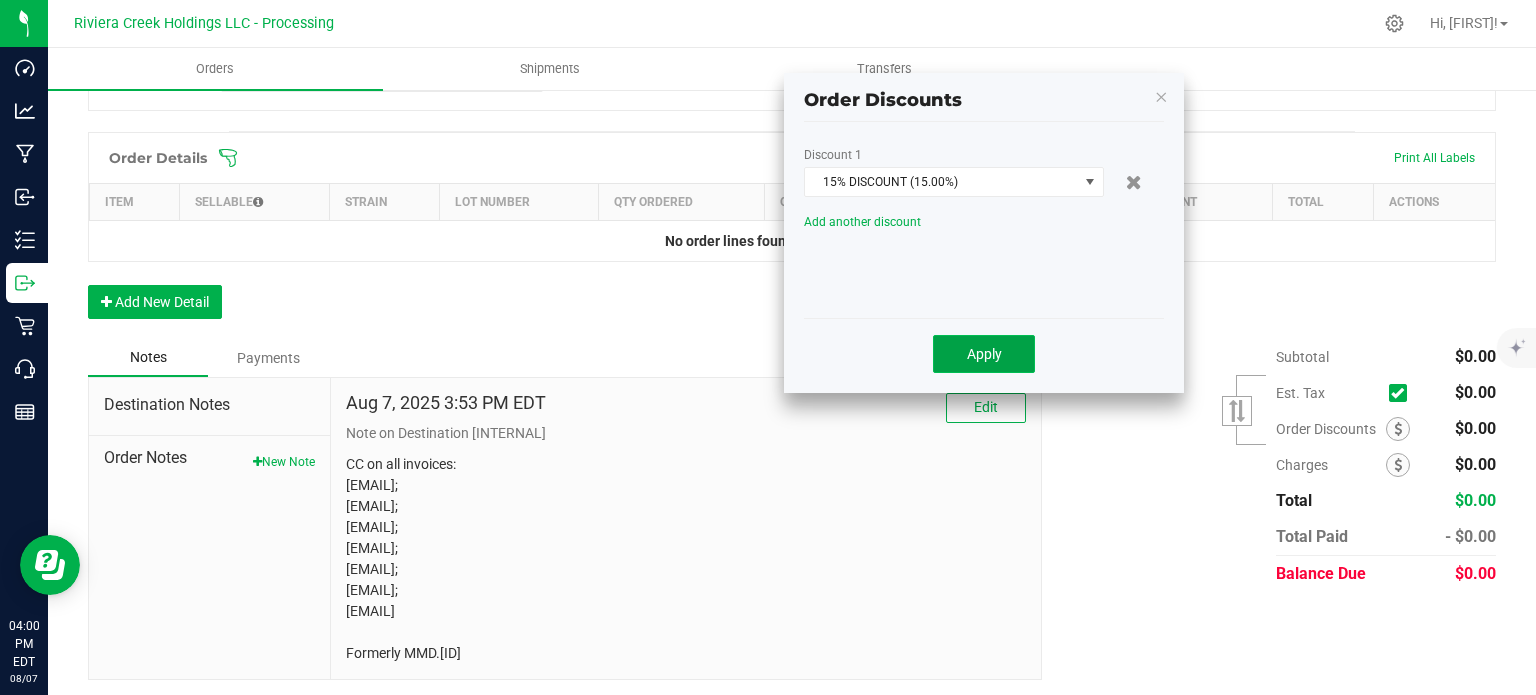 click on "Apply" at bounding box center (984, 354) 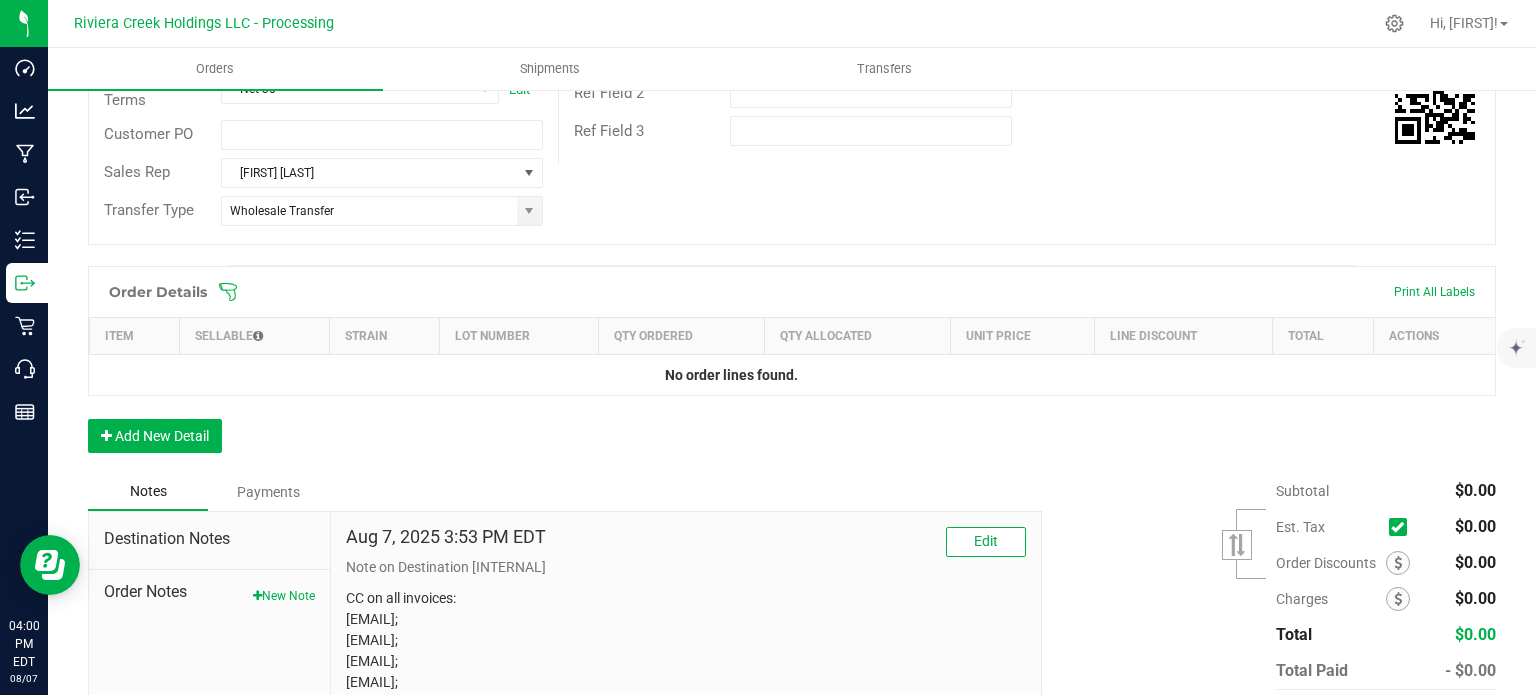 scroll, scrollTop: 0, scrollLeft: 0, axis: both 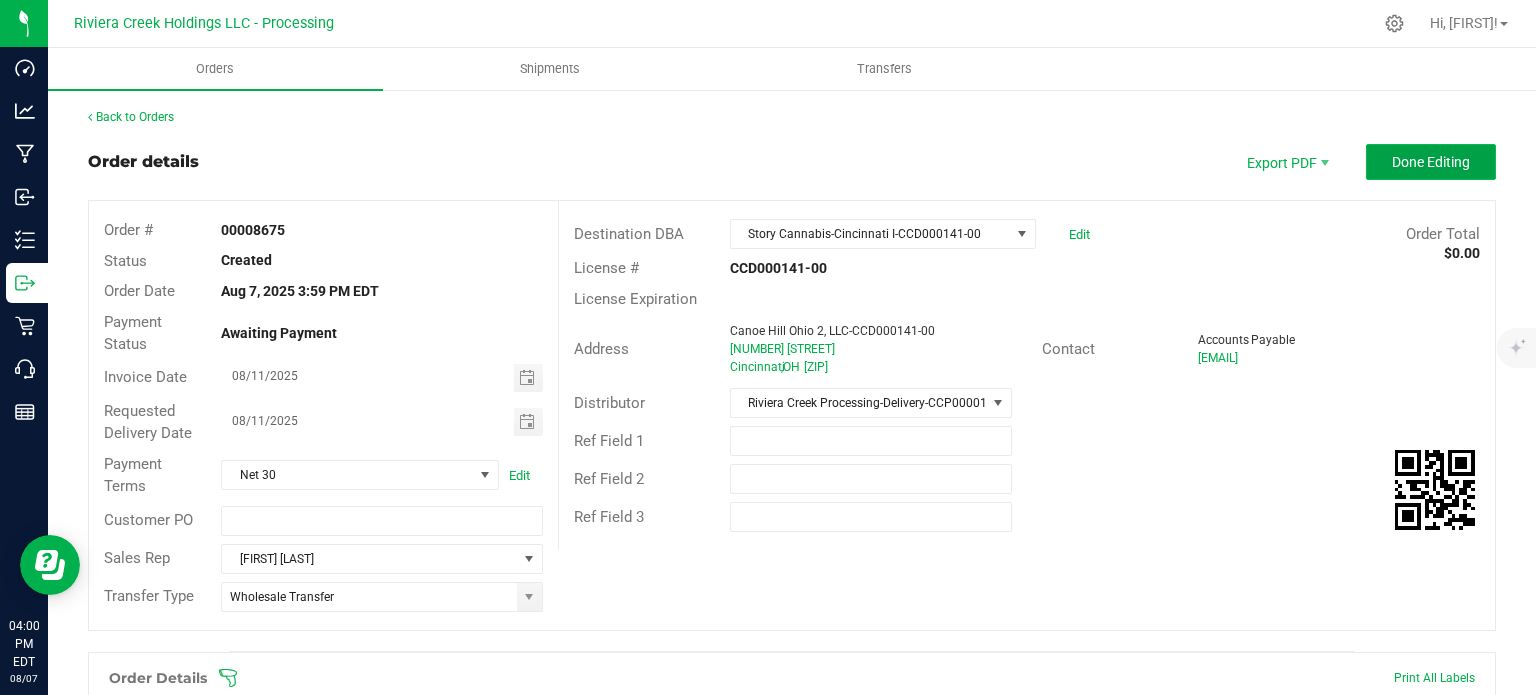 click on "Done Editing" at bounding box center [1431, 162] 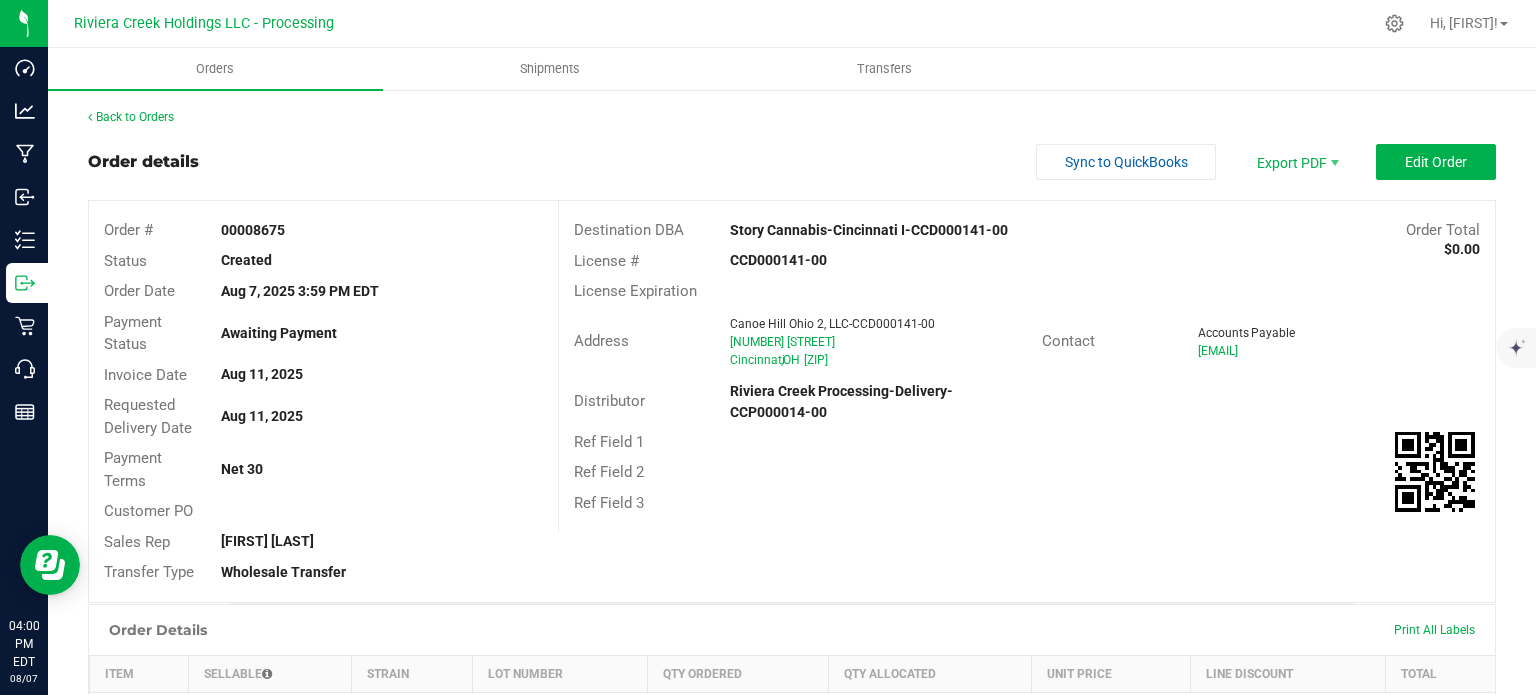 drag, startPoint x: 218, startPoint y: 226, endPoint x: 294, endPoint y: 233, distance: 76.321686 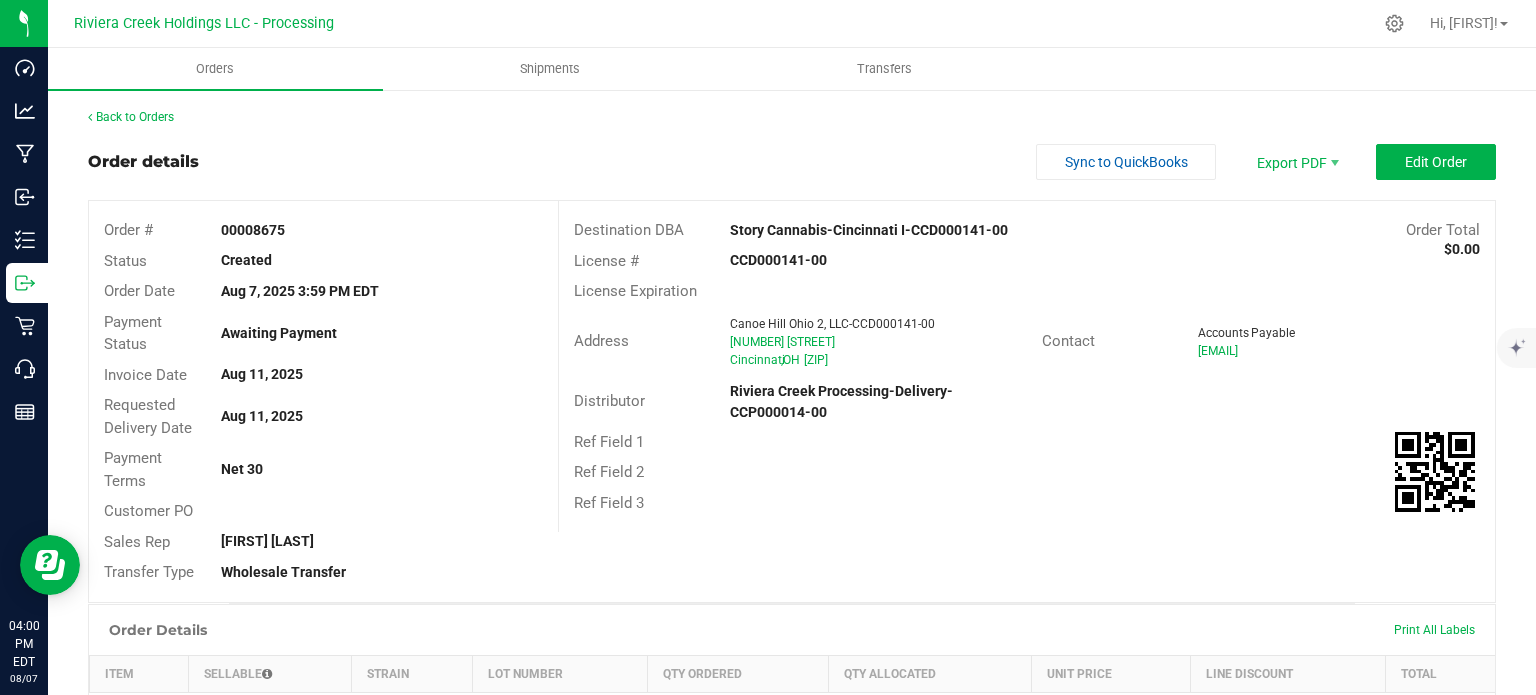 click on "00008675" at bounding box center (381, 230) 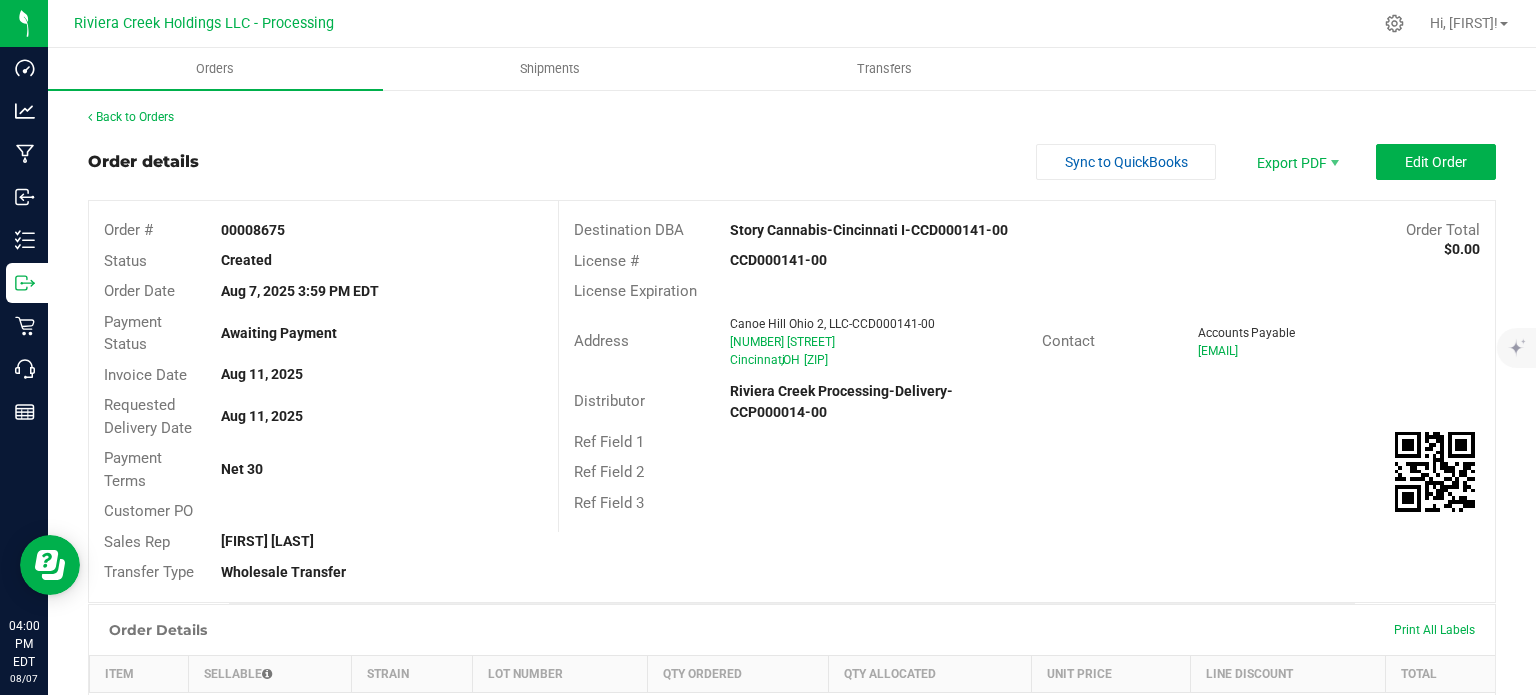 copy on "00008675" 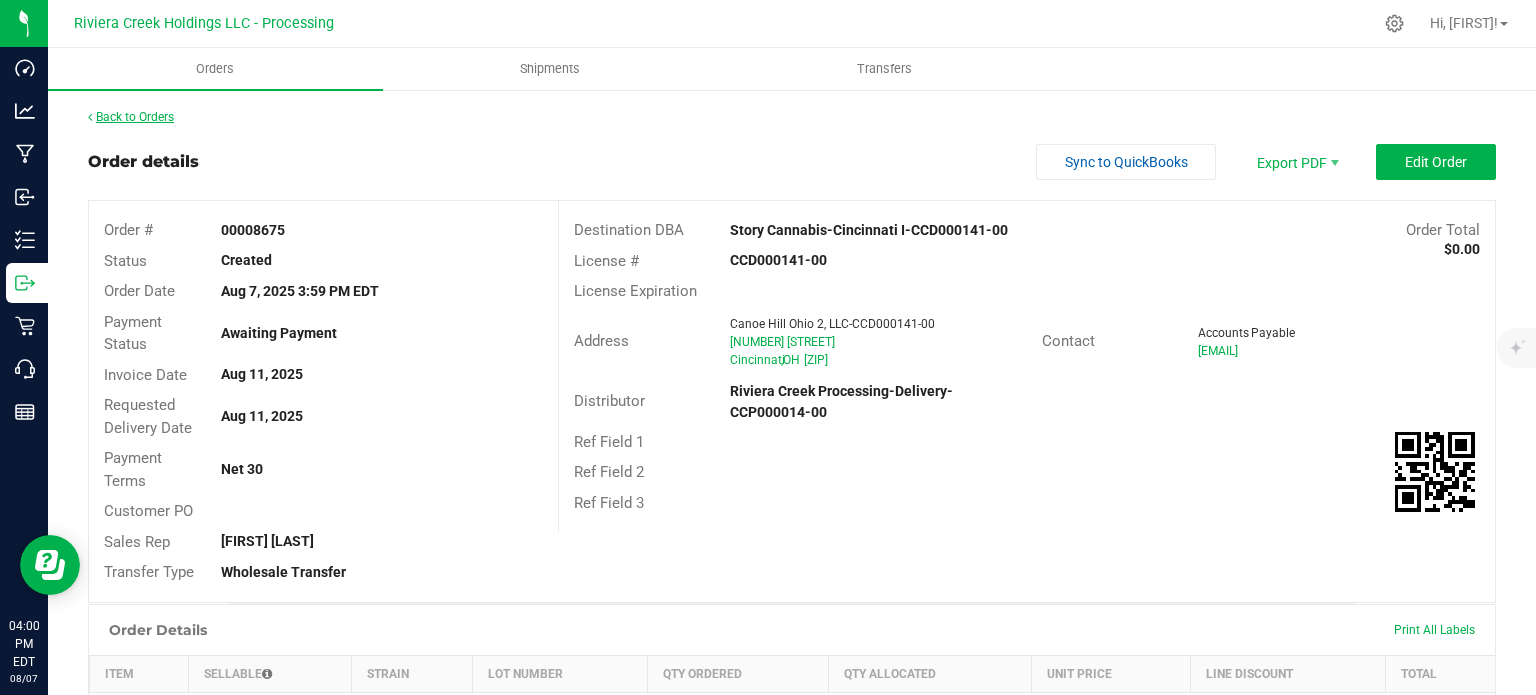 click on "Back to Orders" at bounding box center (131, 117) 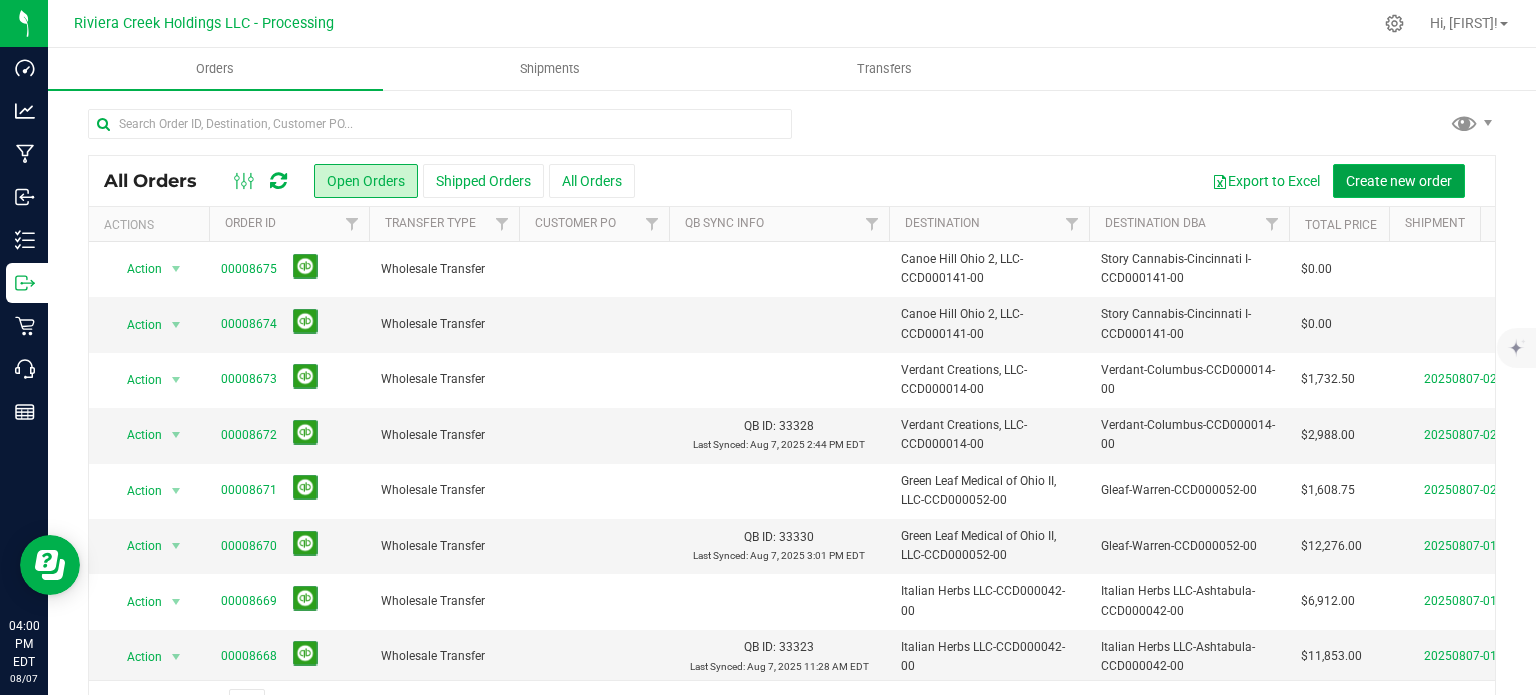 click on "Create new order" at bounding box center (1399, 181) 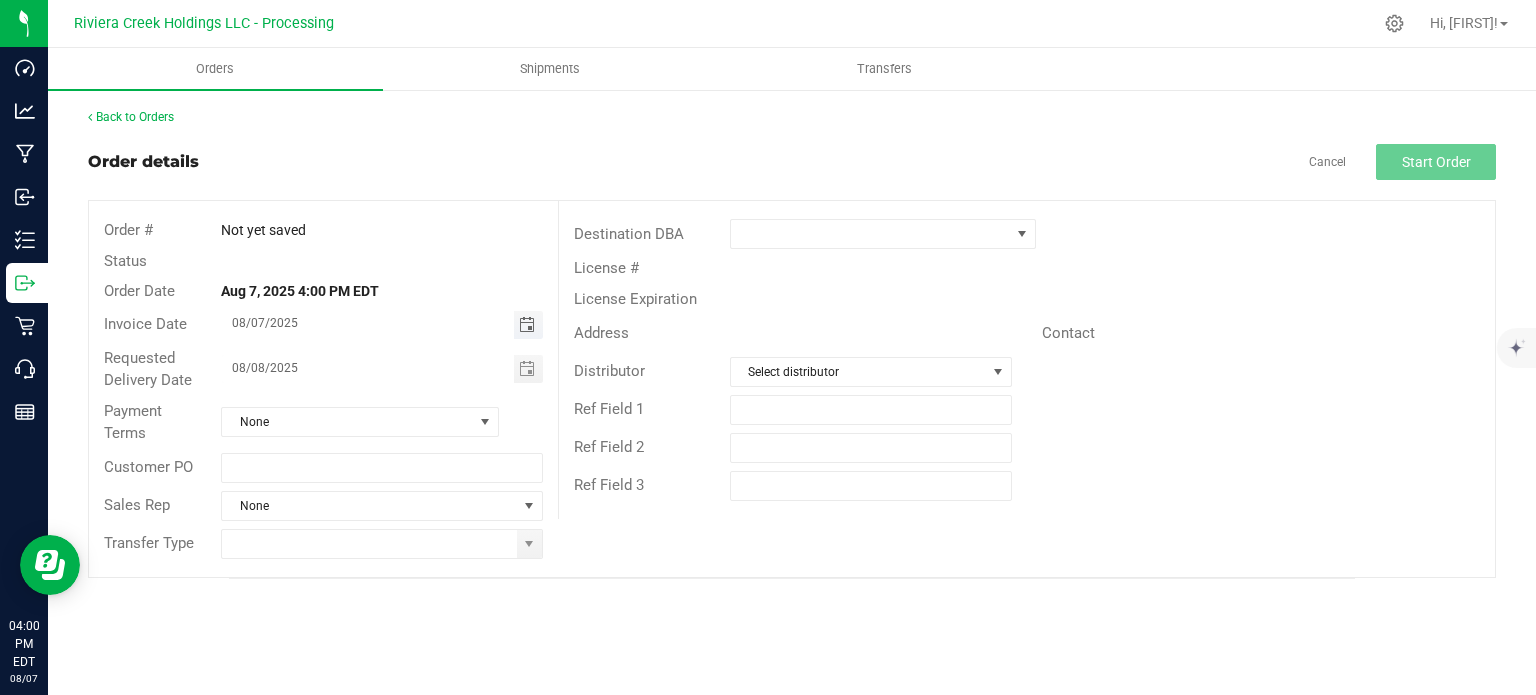 click at bounding box center [527, 325] 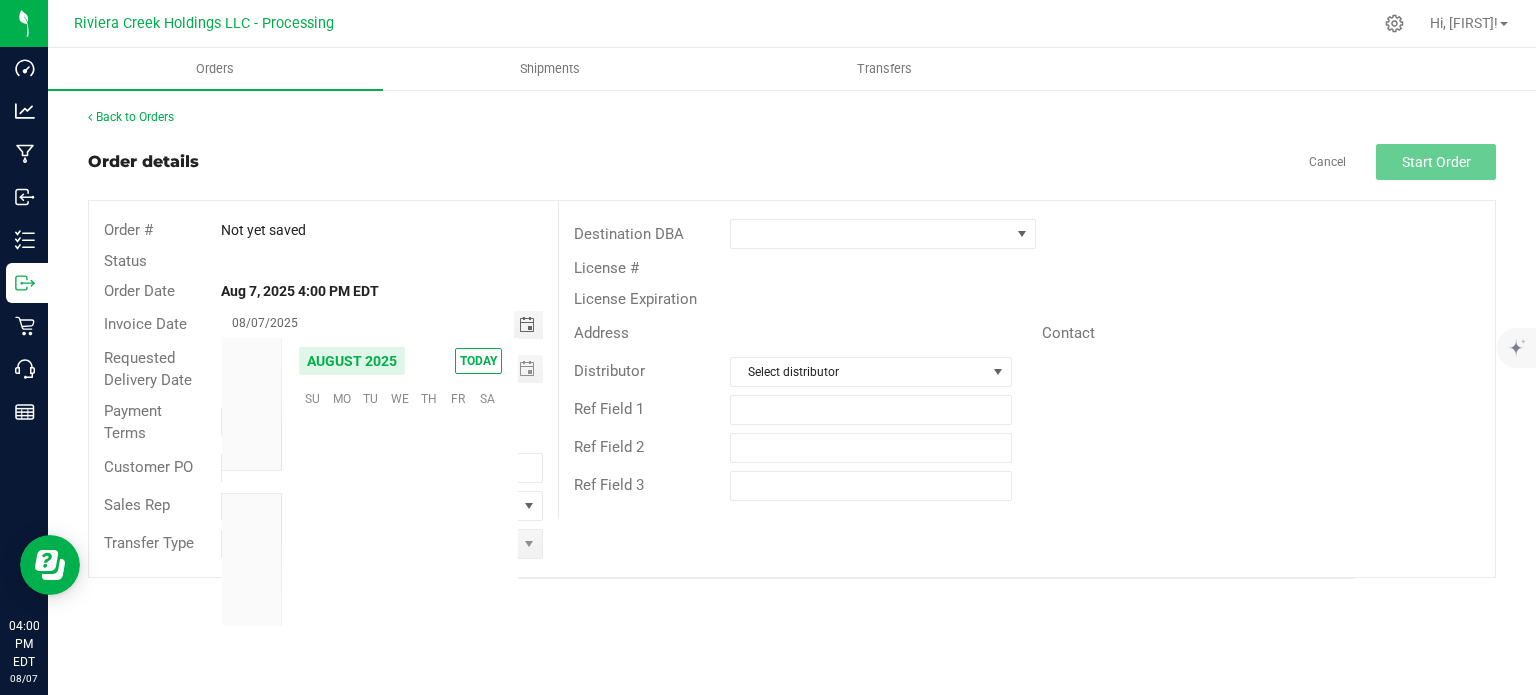 scroll, scrollTop: 36168, scrollLeft: 0, axis: vertical 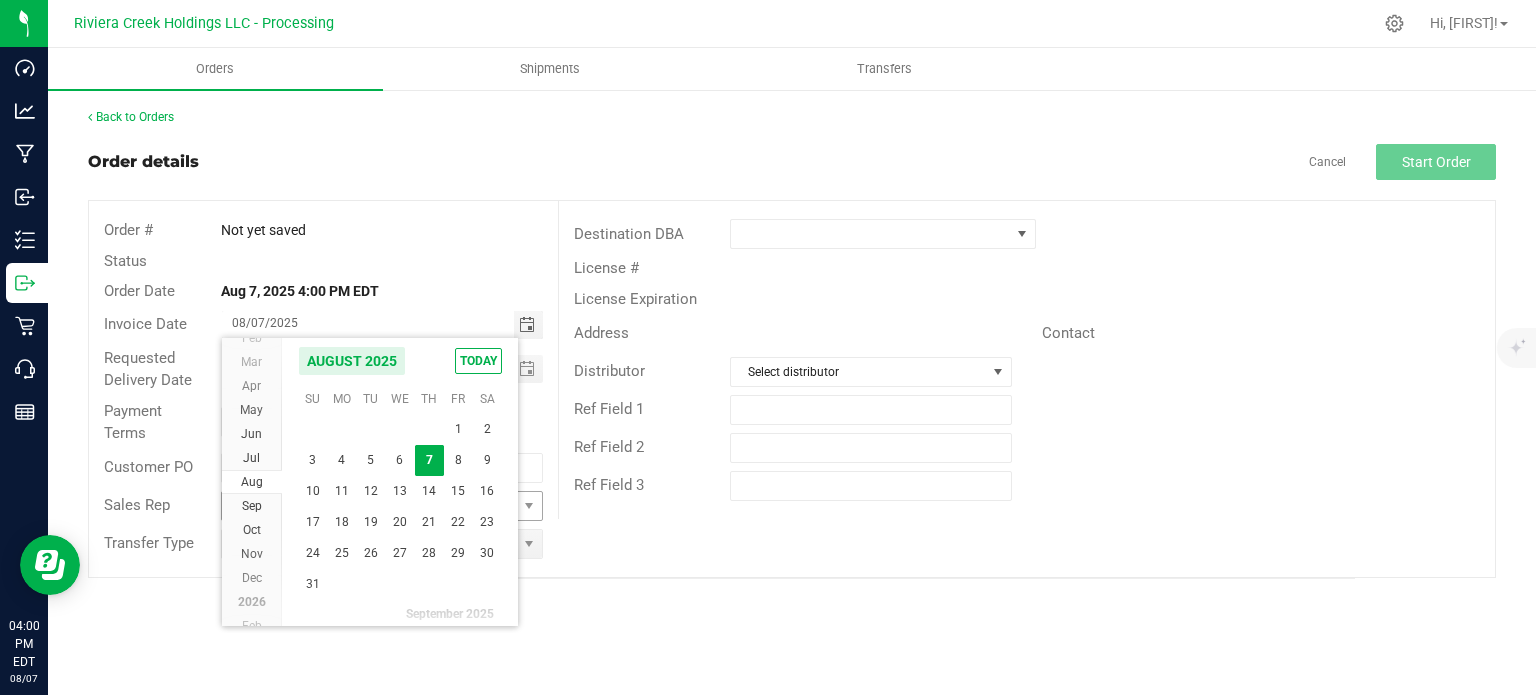 click on "11" at bounding box center [341, 491] 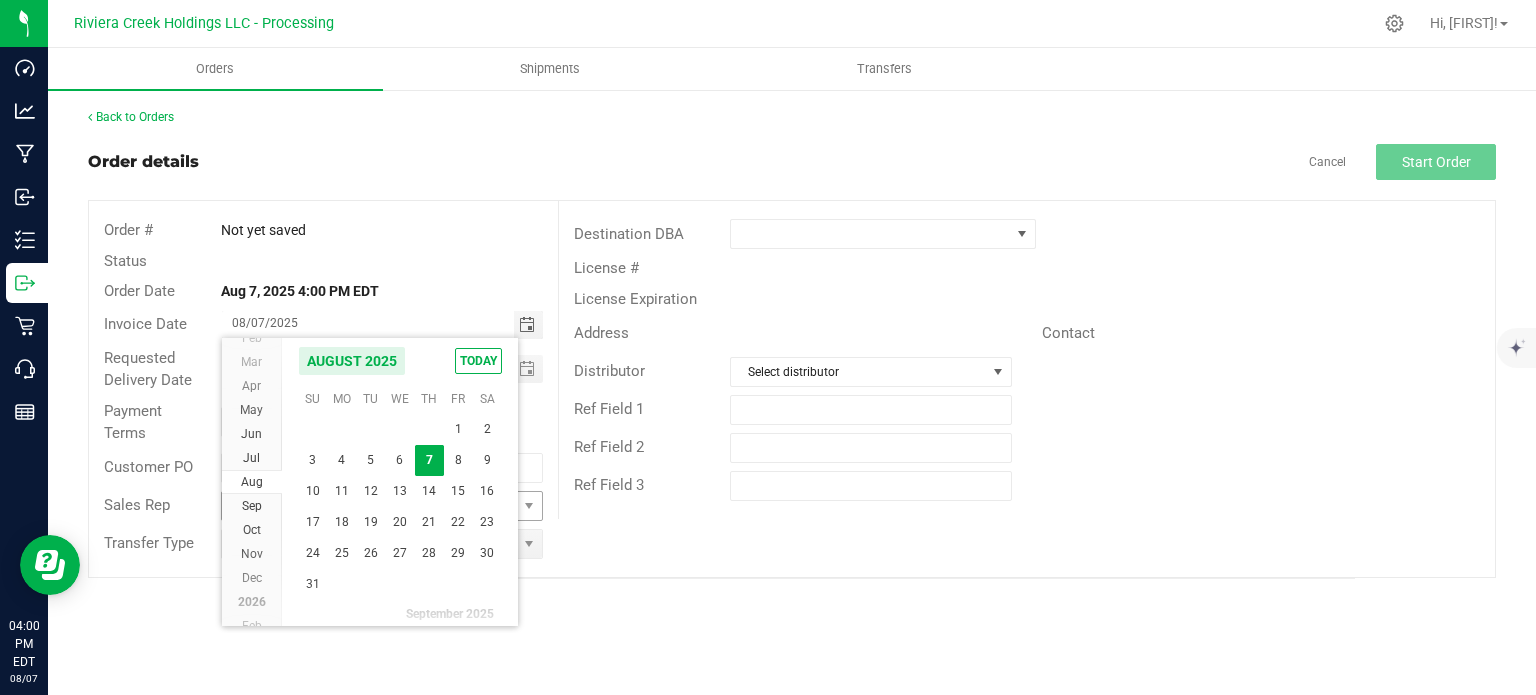 type on "08/11/2025" 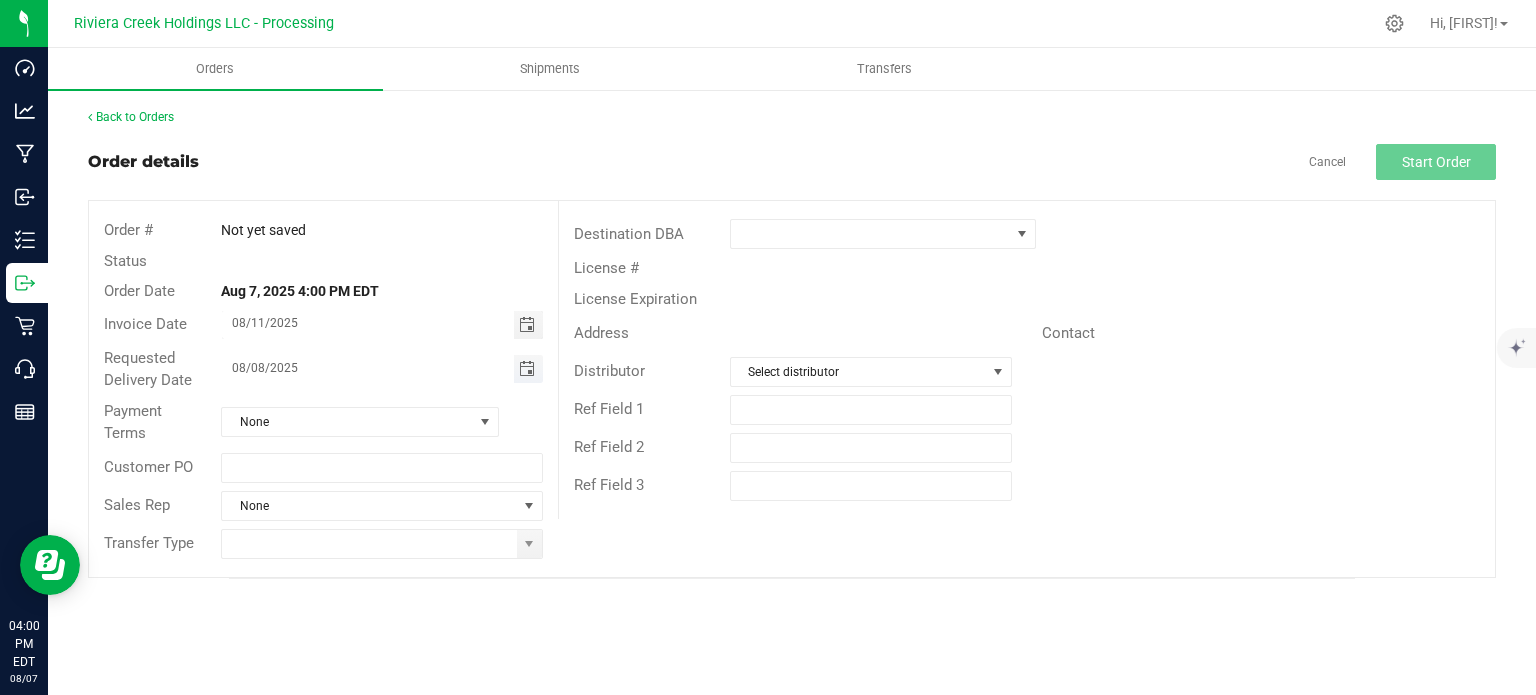 click at bounding box center [527, 369] 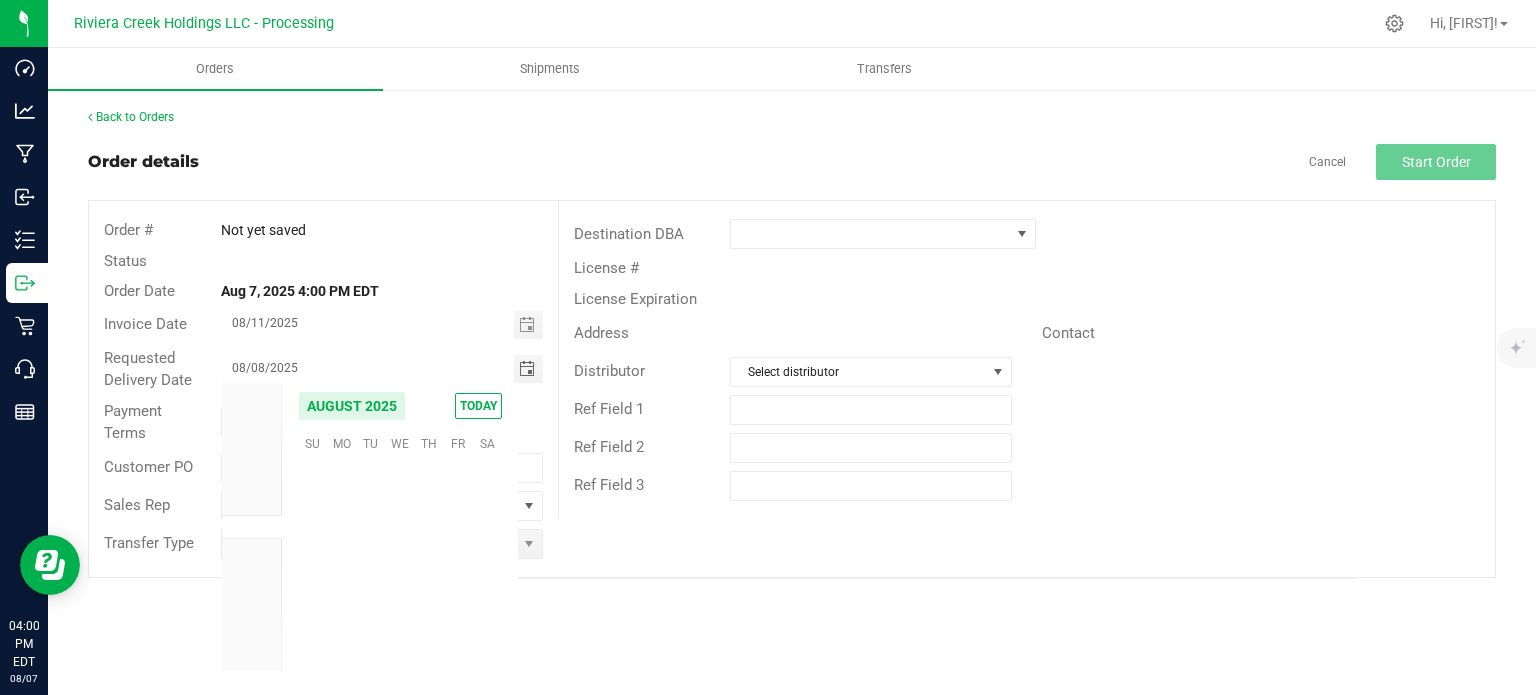 scroll, scrollTop: 36168, scrollLeft: 0, axis: vertical 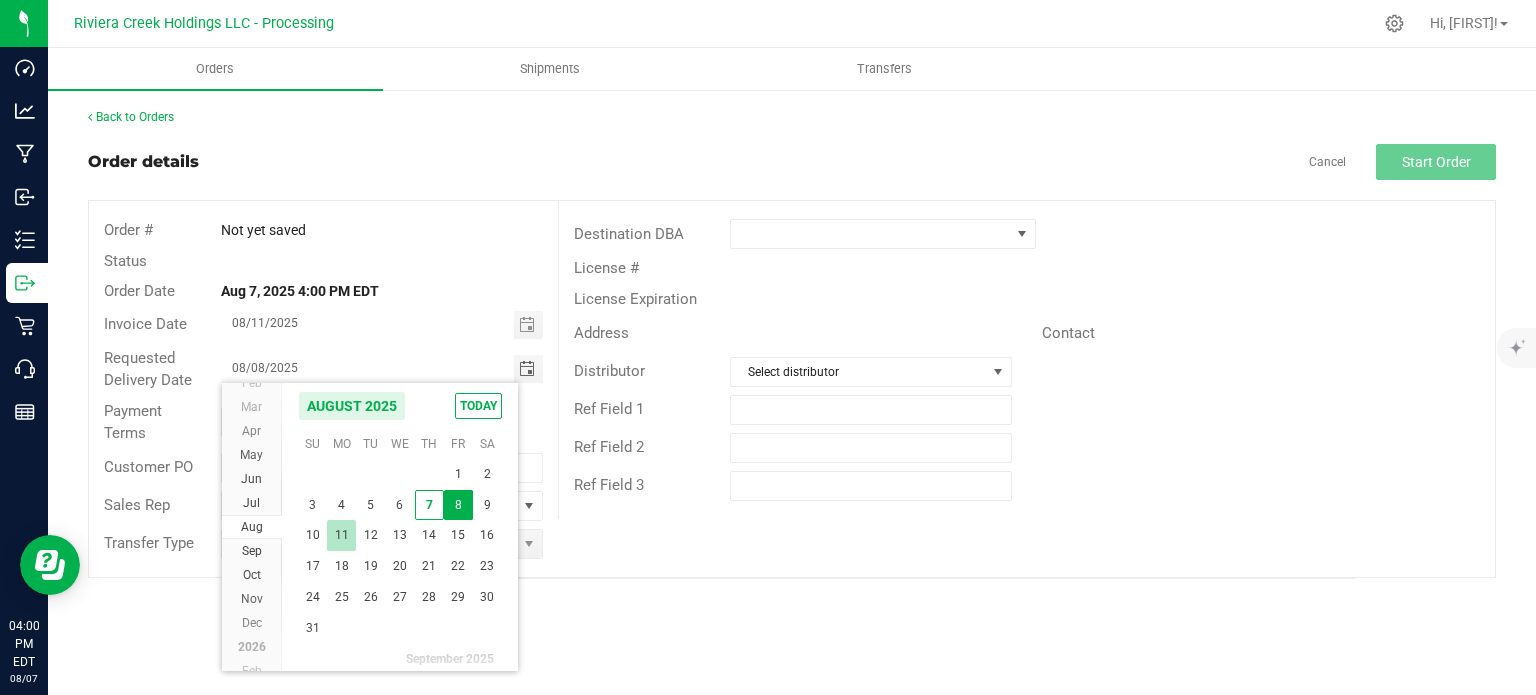 click on "11" at bounding box center [341, 535] 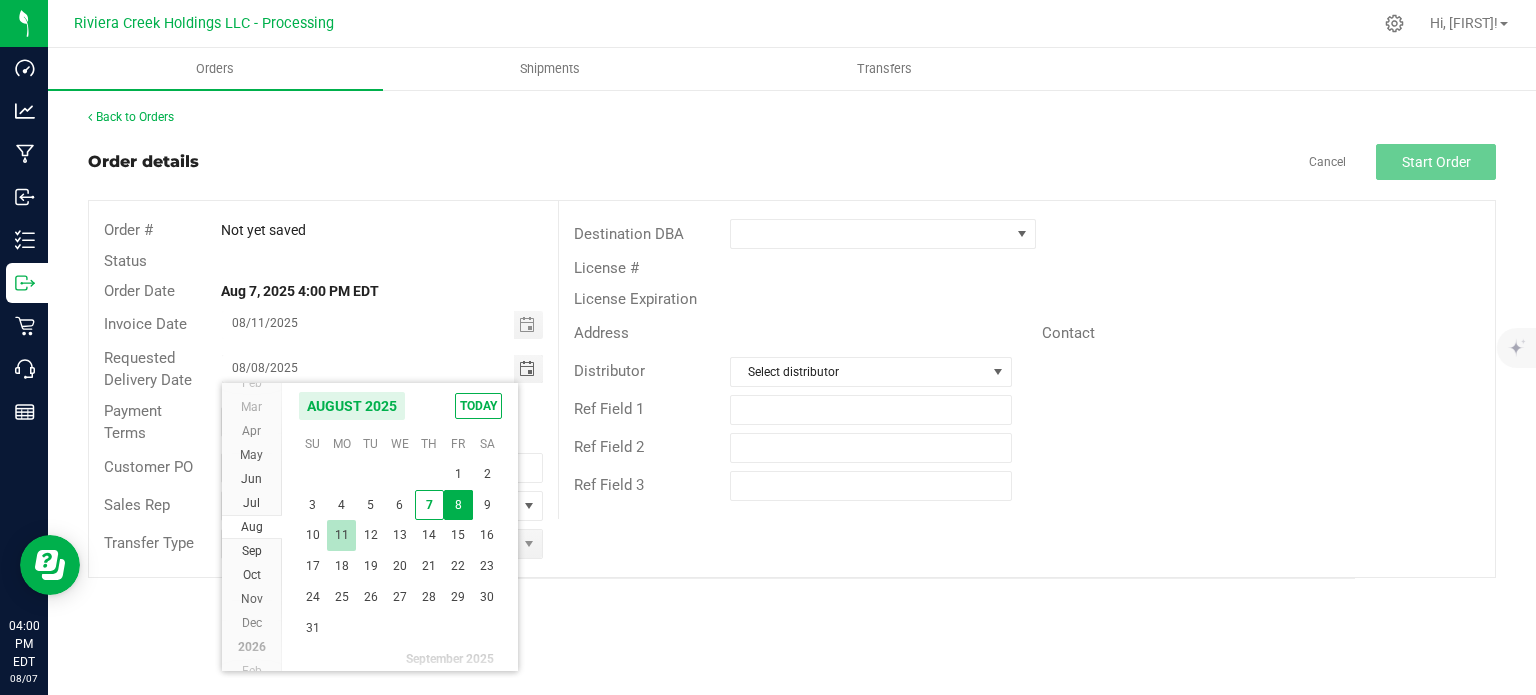type on "08/11/2025" 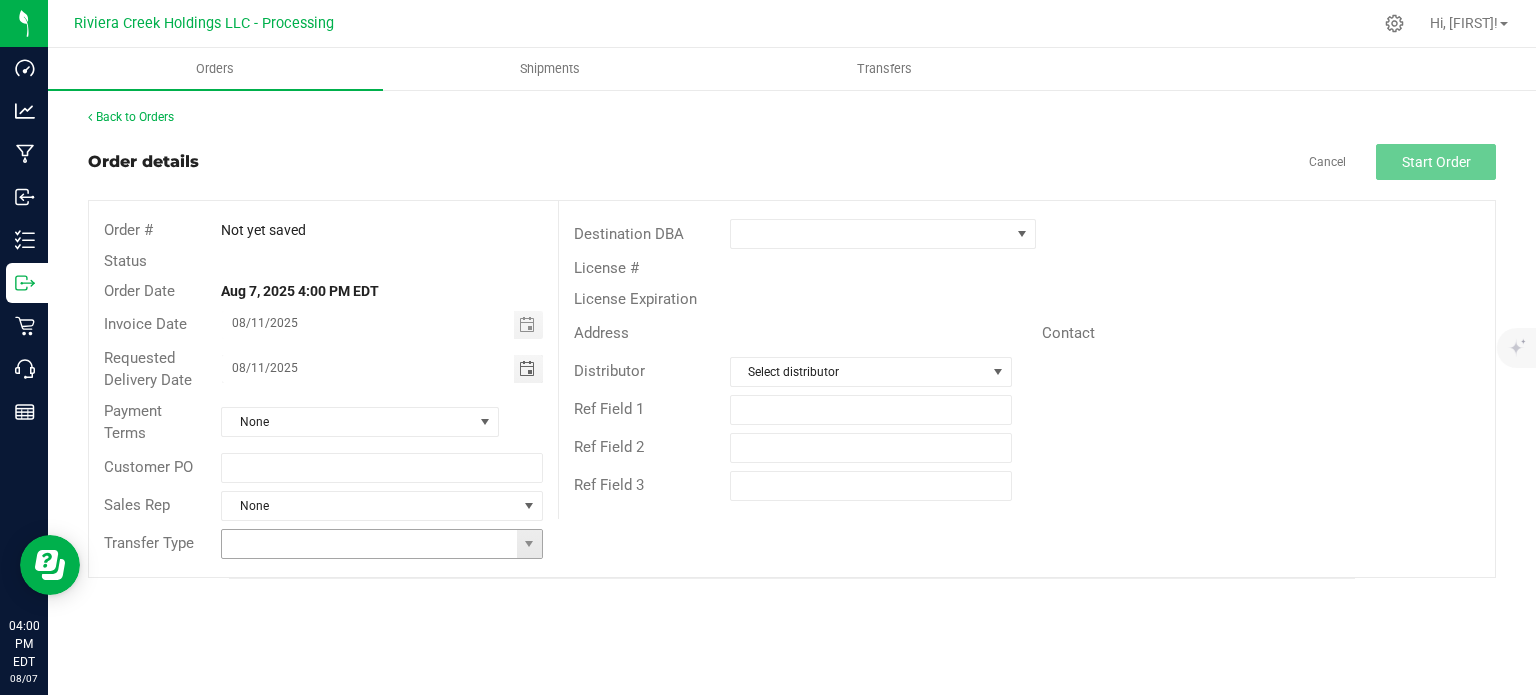 click at bounding box center (529, 544) 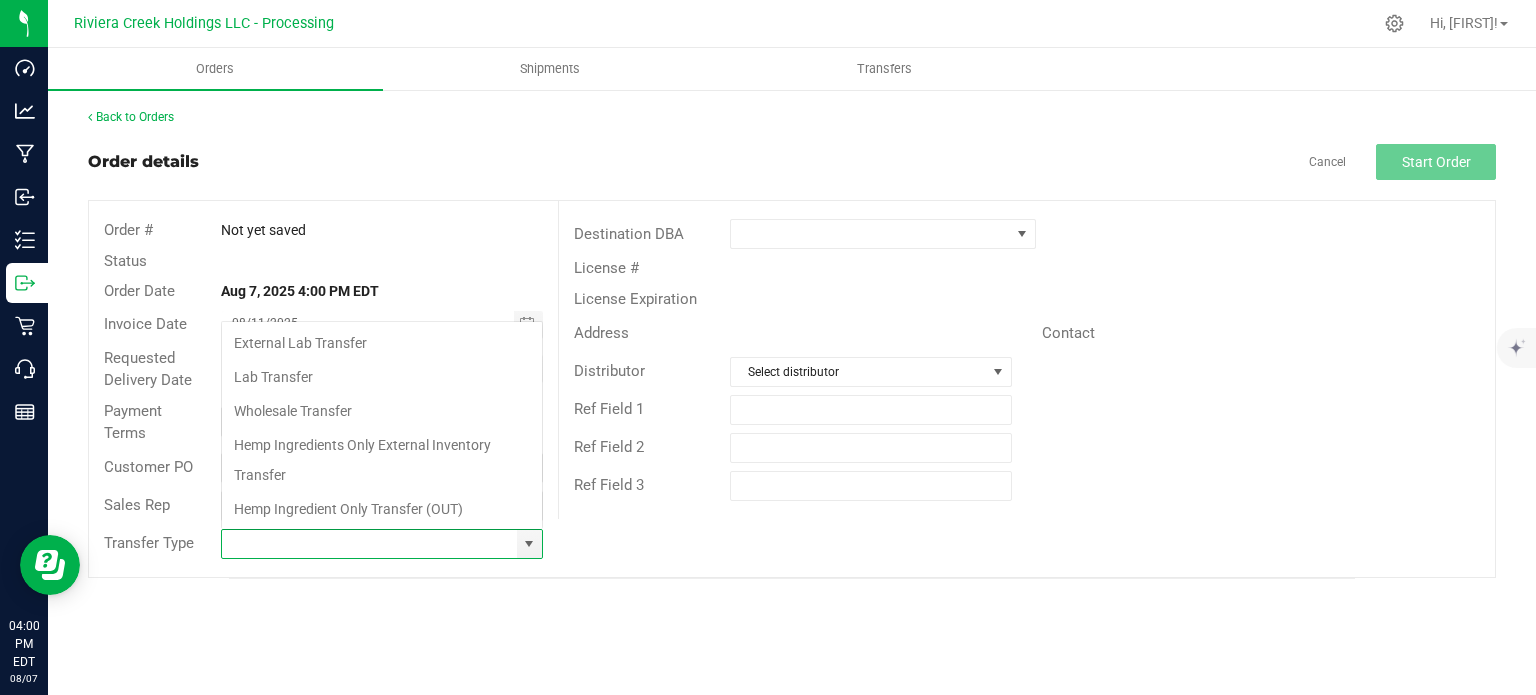 scroll, scrollTop: 99970, scrollLeft: 99678, axis: both 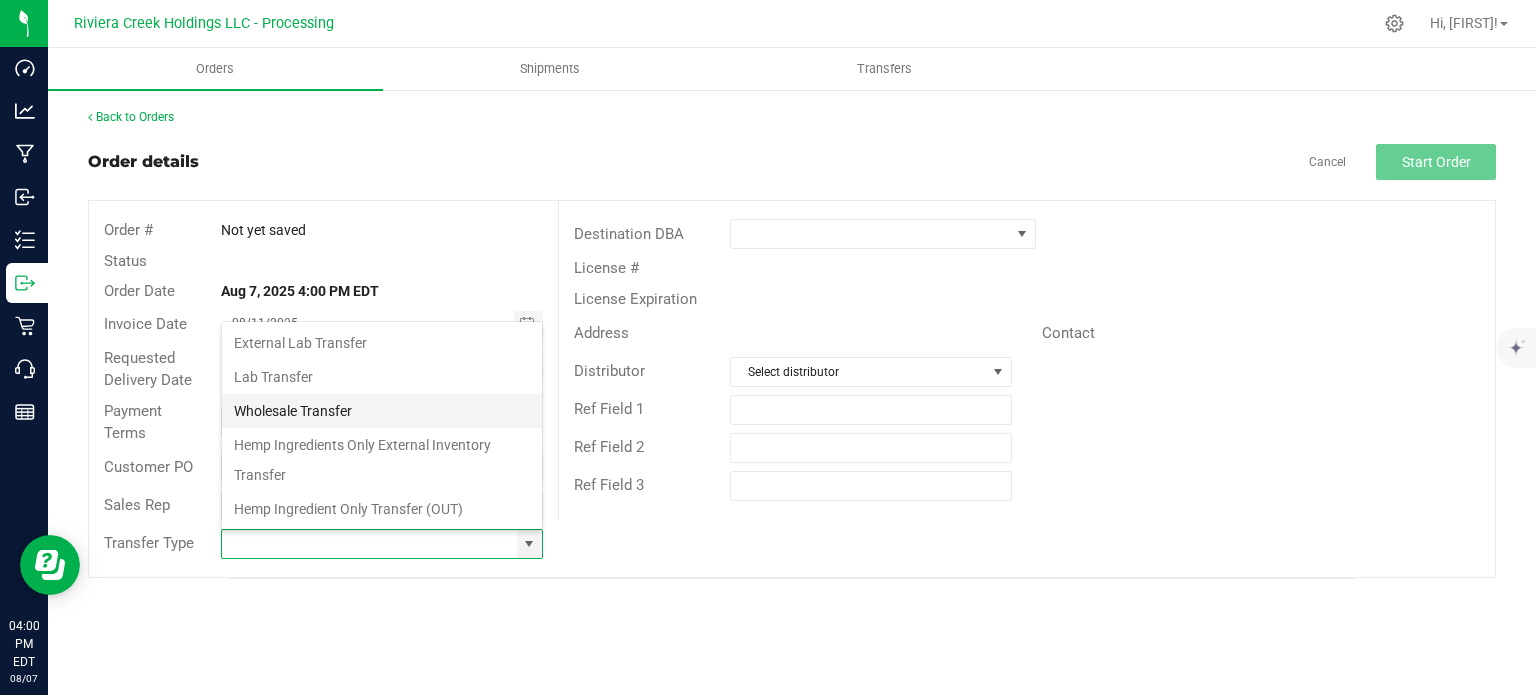 click on "Wholesale Transfer" at bounding box center (382, 411) 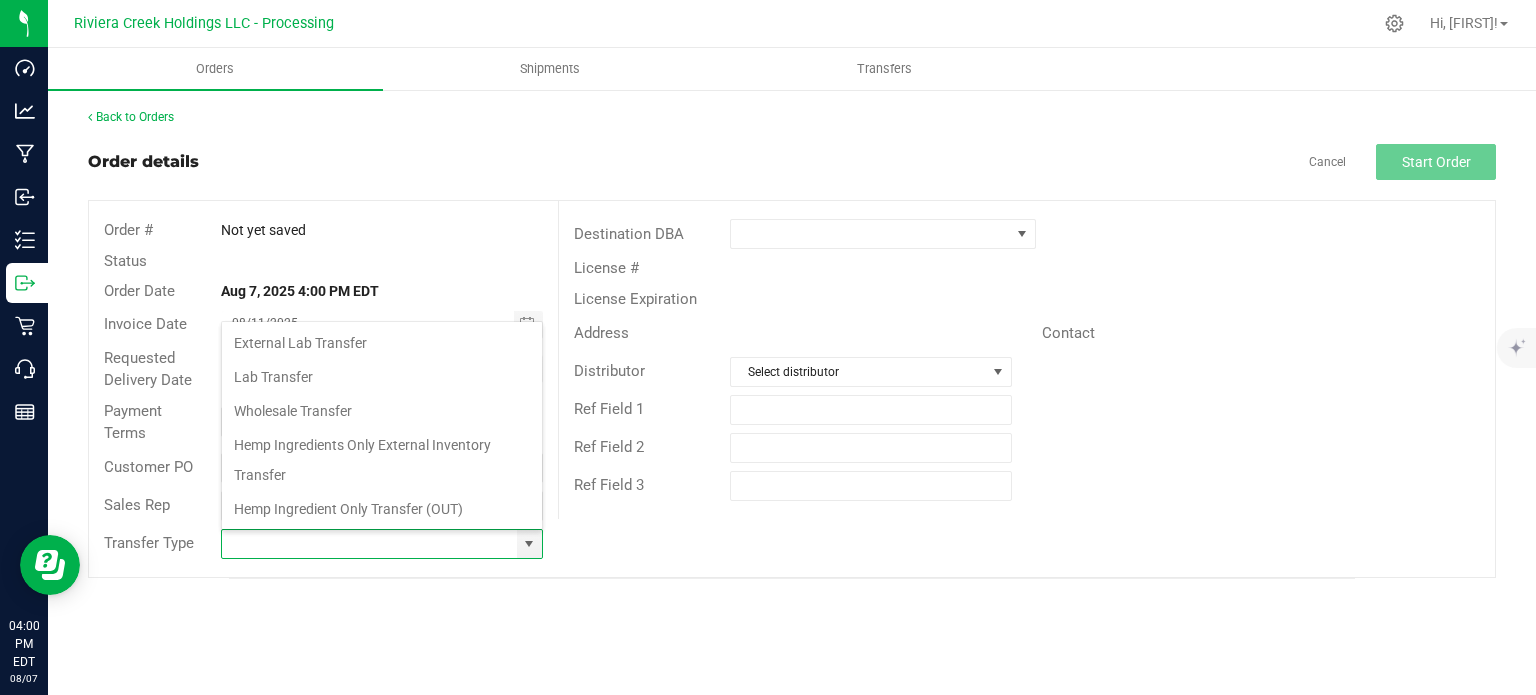 type on "Wholesale Transfer" 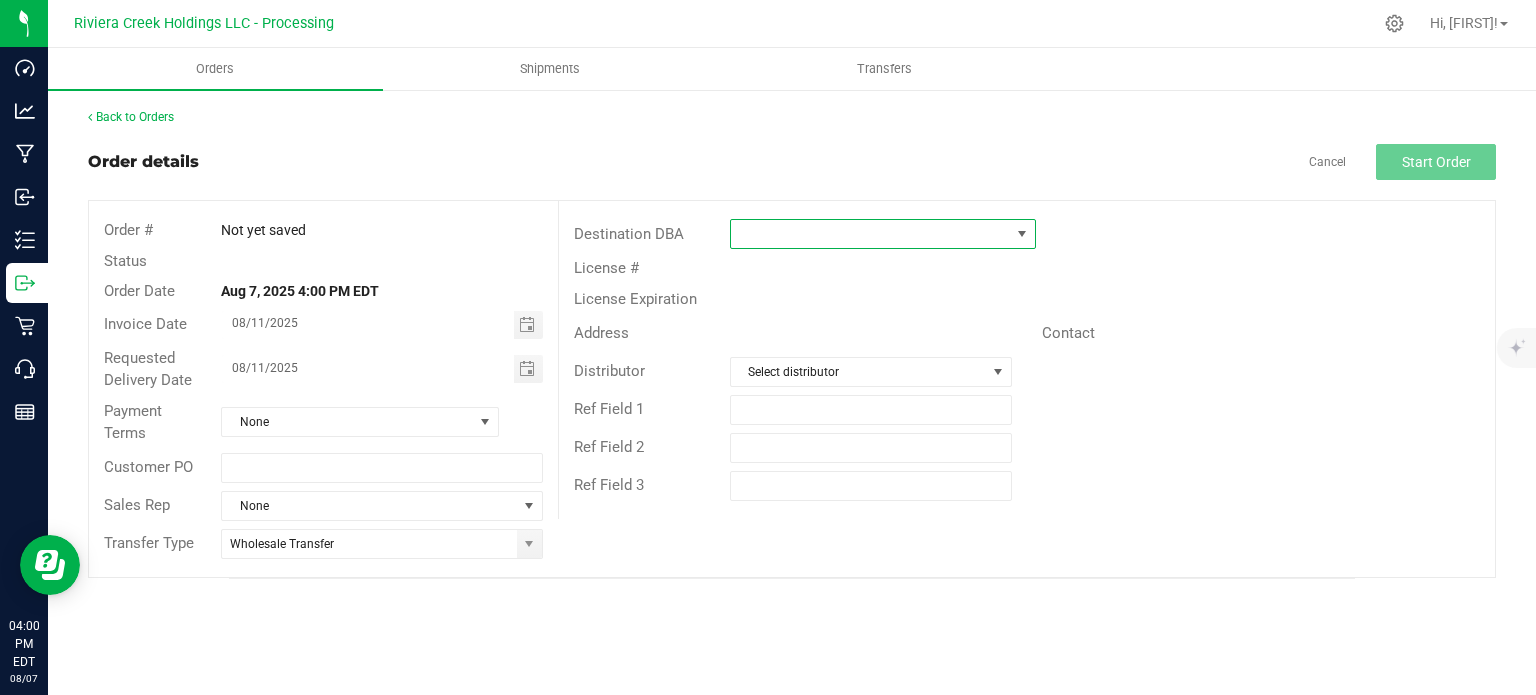 click at bounding box center [870, 234] 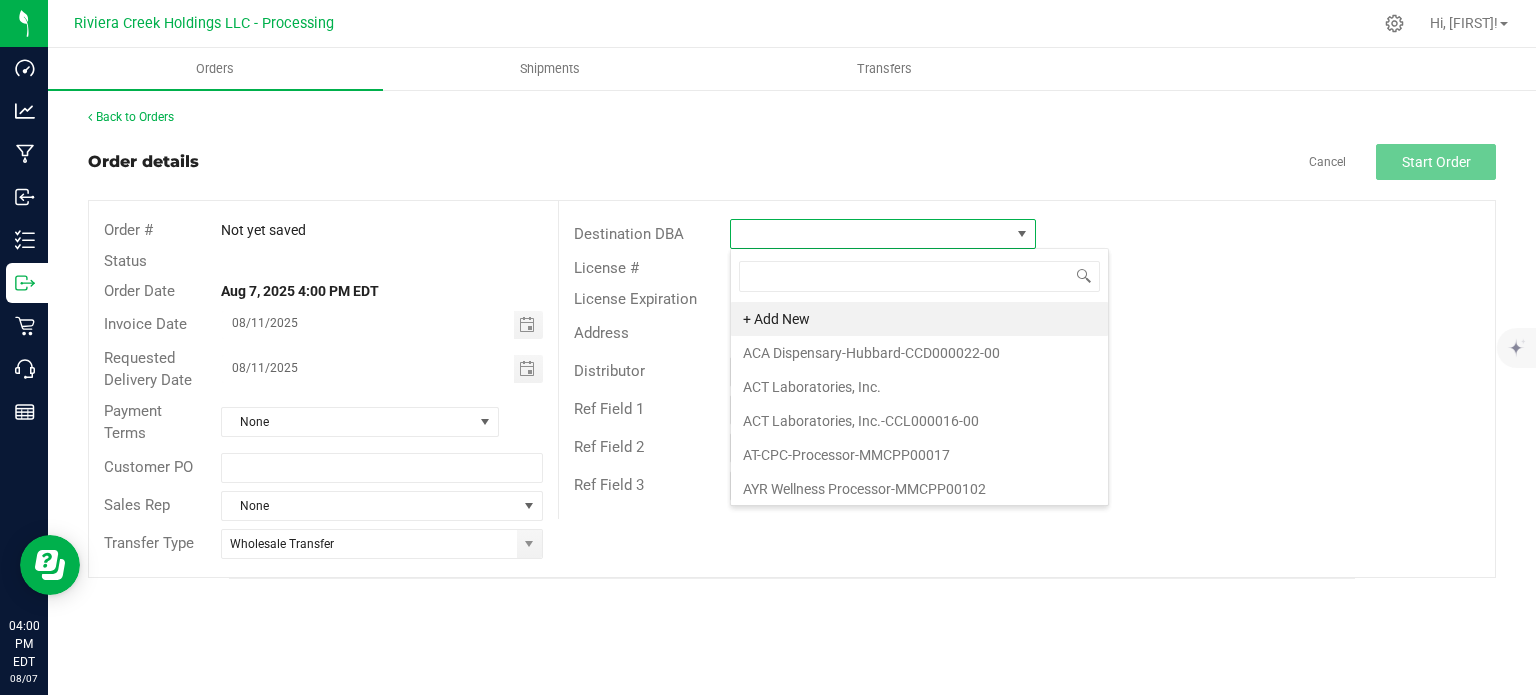 scroll, scrollTop: 99970, scrollLeft: 99693, axis: both 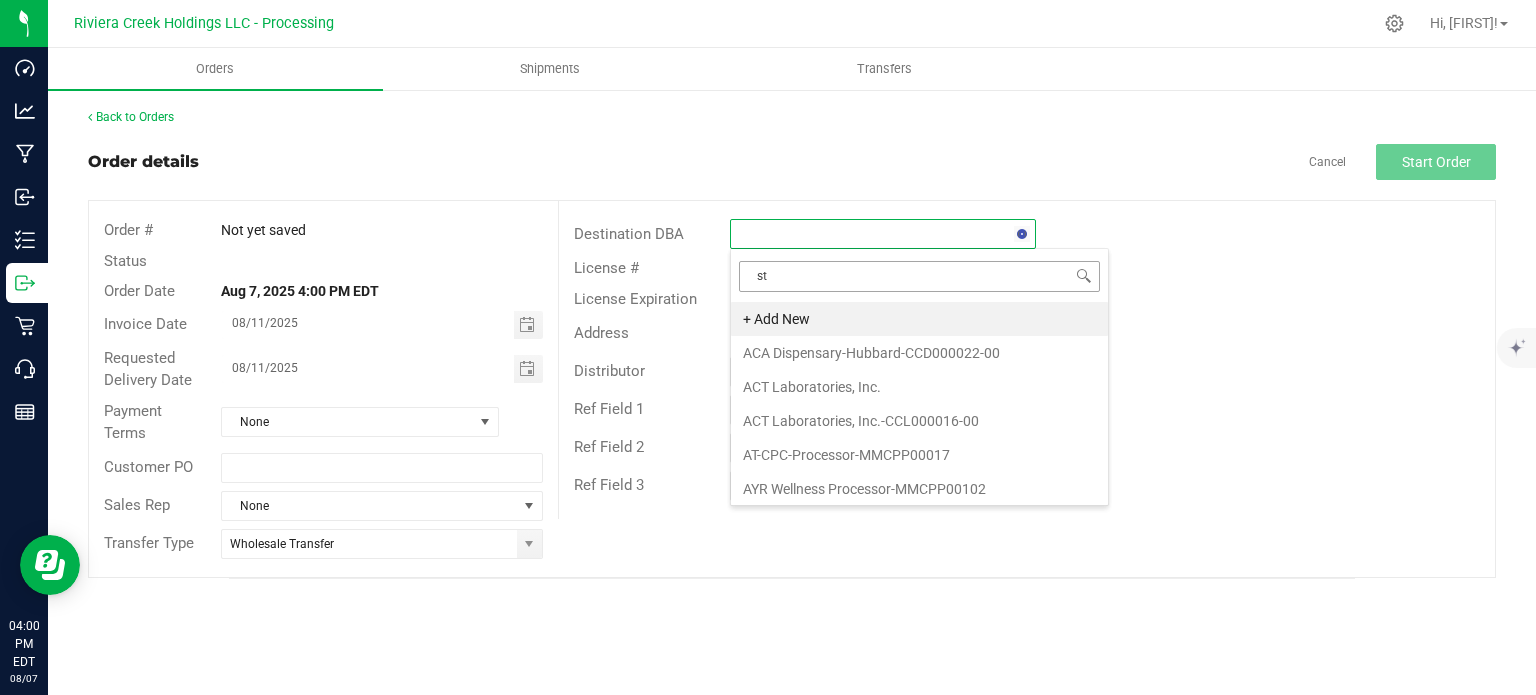 type on "sto" 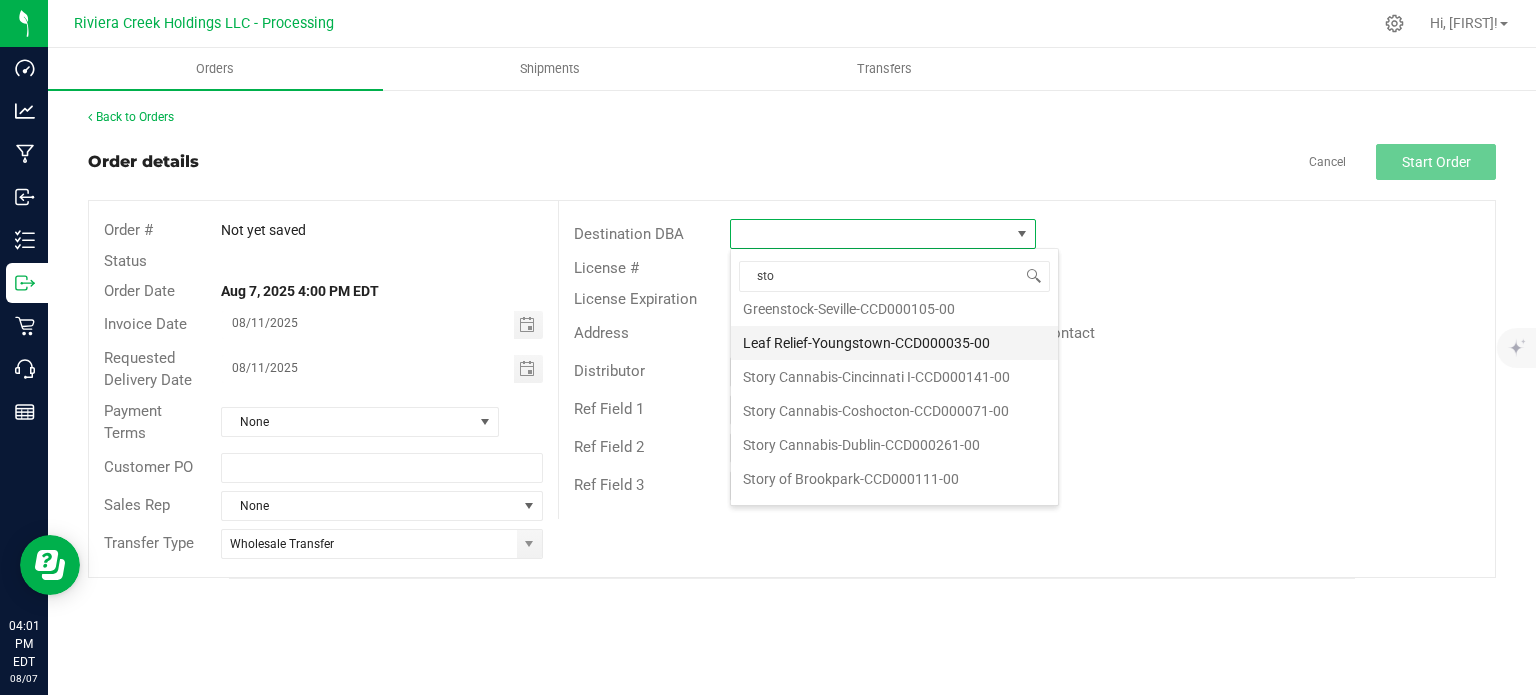 scroll, scrollTop: 68, scrollLeft: 0, axis: vertical 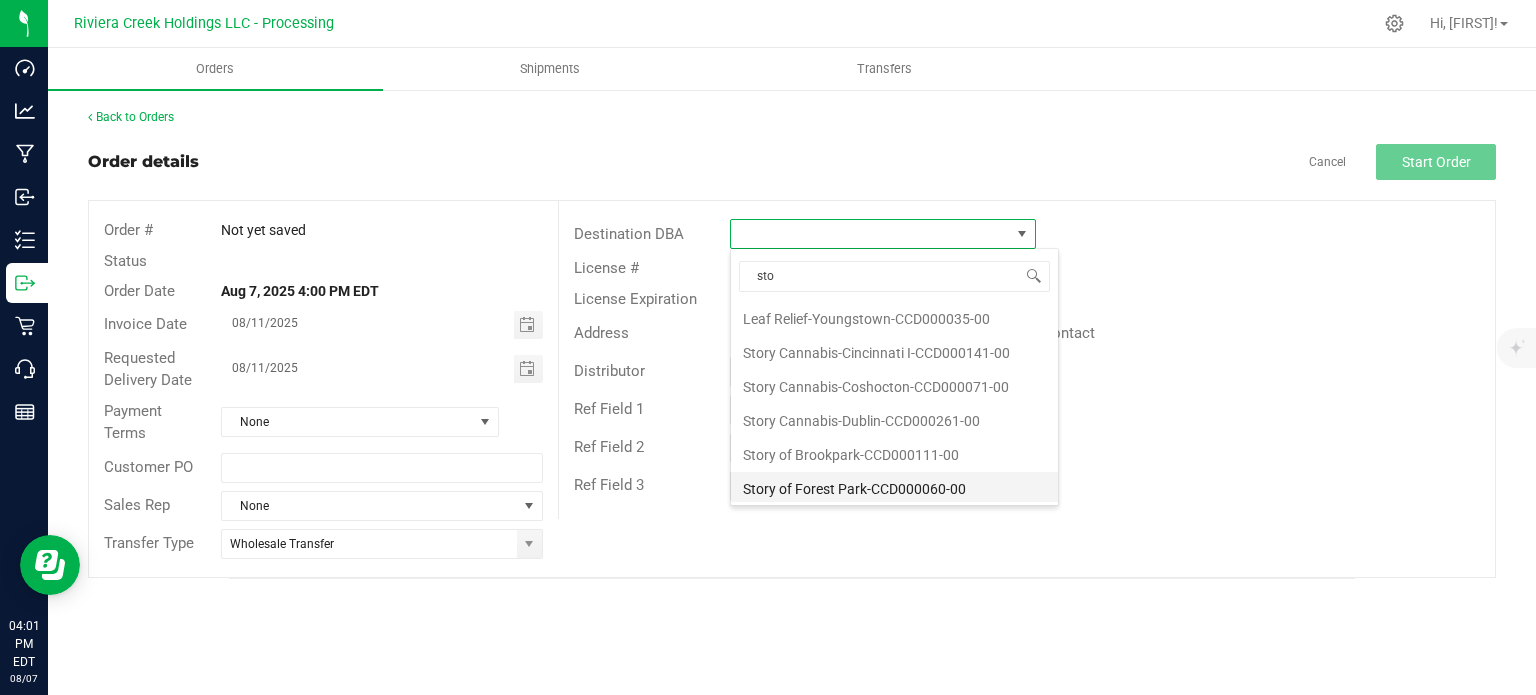 click on "Story of Forest Park-CCD000060-00" at bounding box center (894, 489) 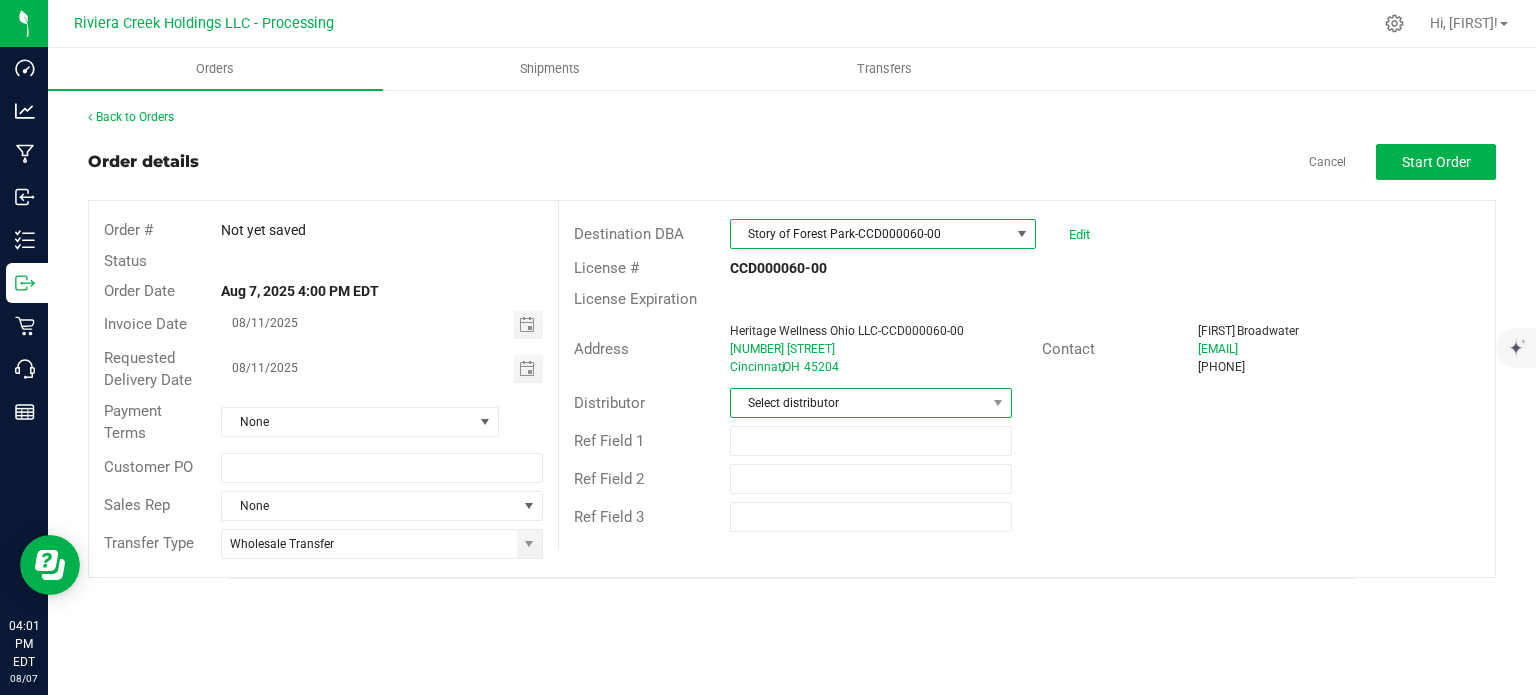 click on "Select distributor" at bounding box center (858, 403) 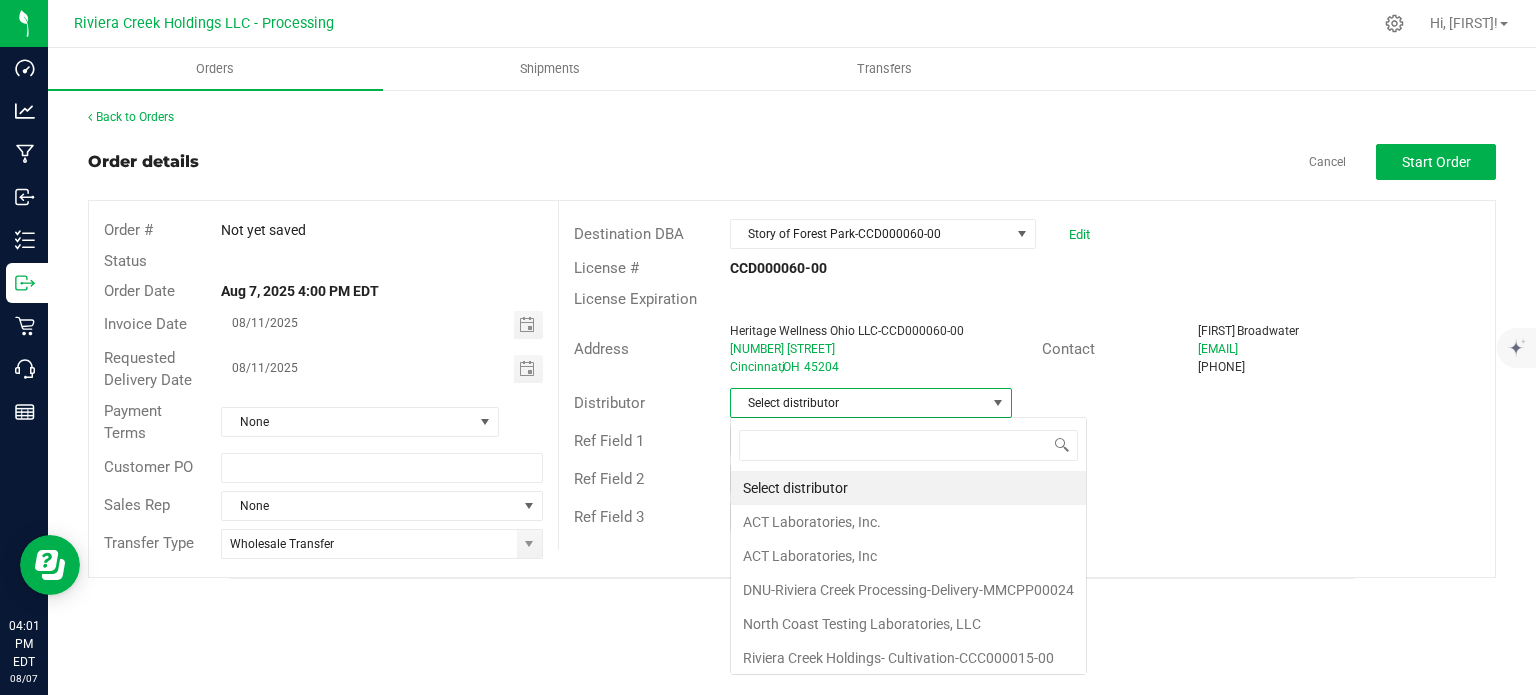 scroll, scrollTop: 99970, scrollLeft: 99717, axis: both 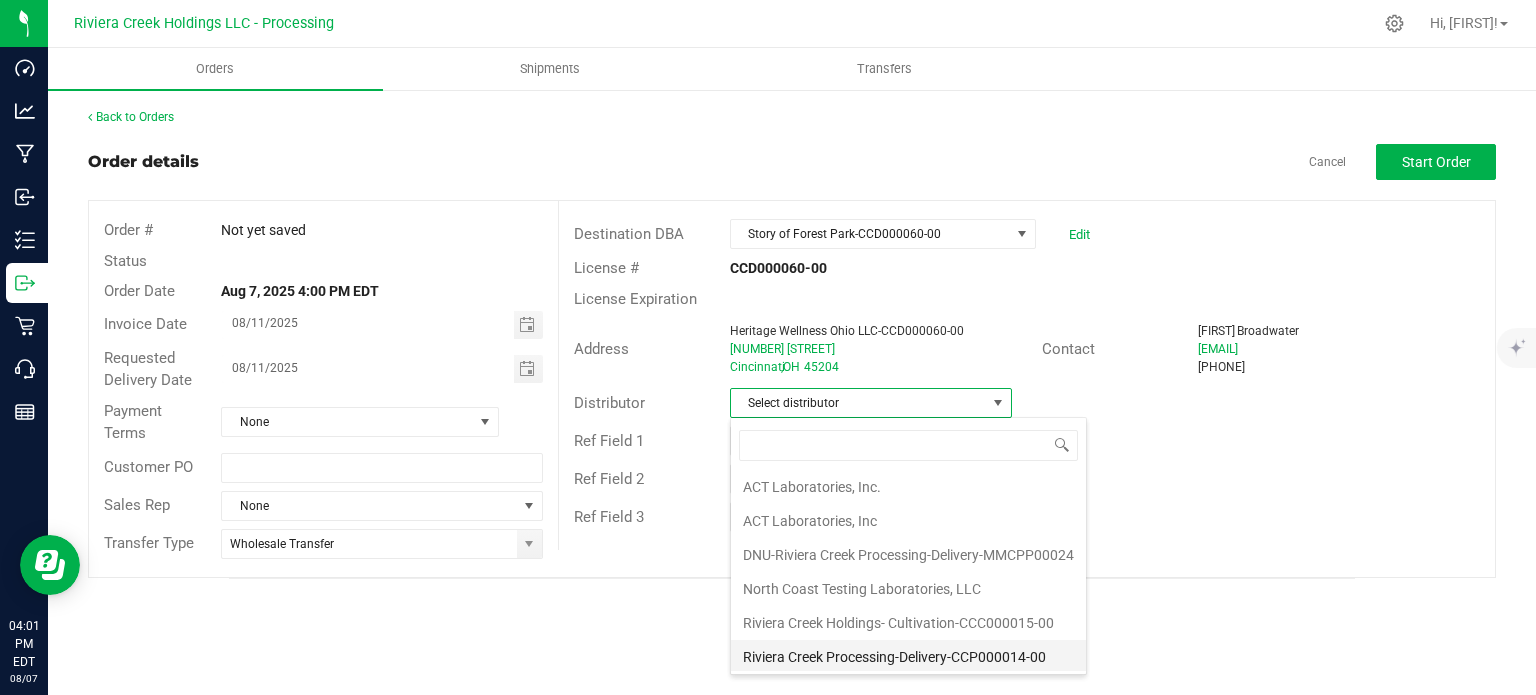 click on "Riviera Creek Processing-Delivery-CCP000014-00" at bounding box center (908, 657) 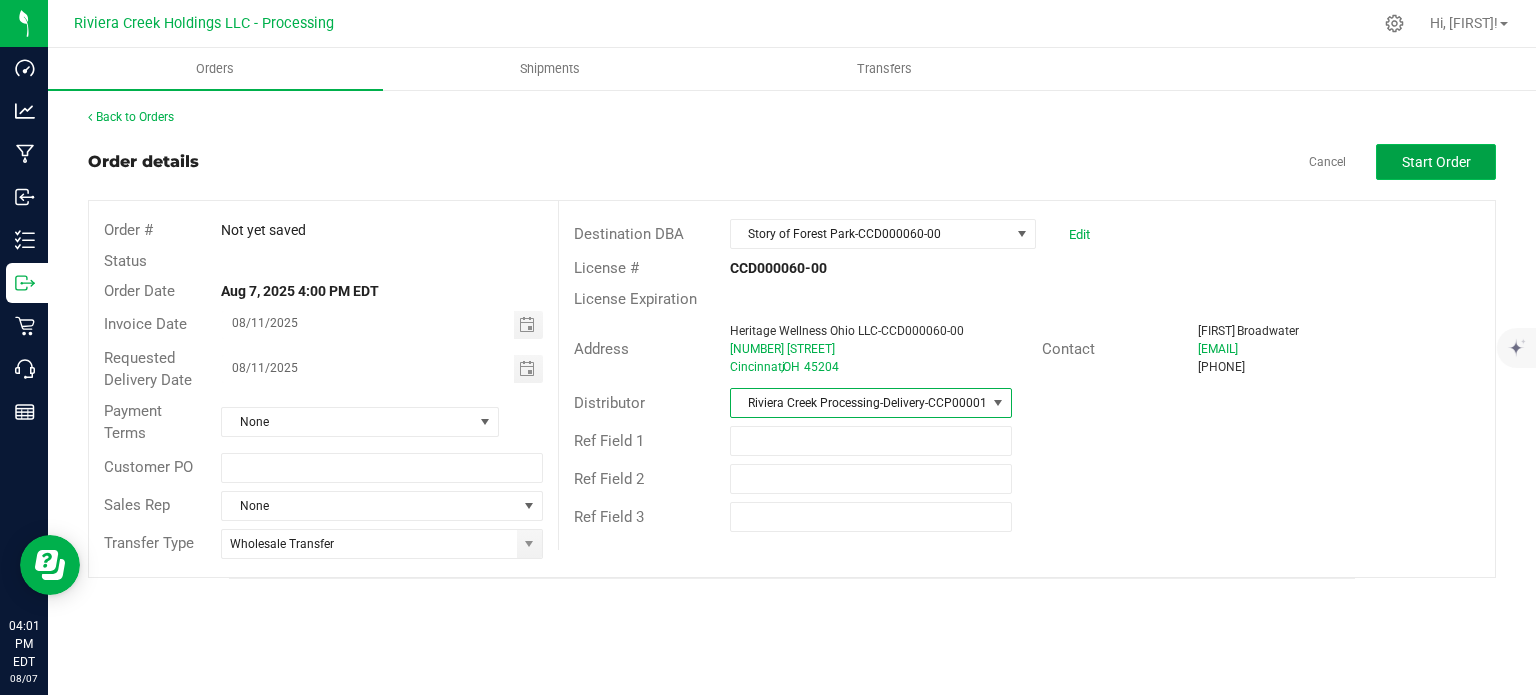 click on "Start Order" at bounding box center (1436, 162) 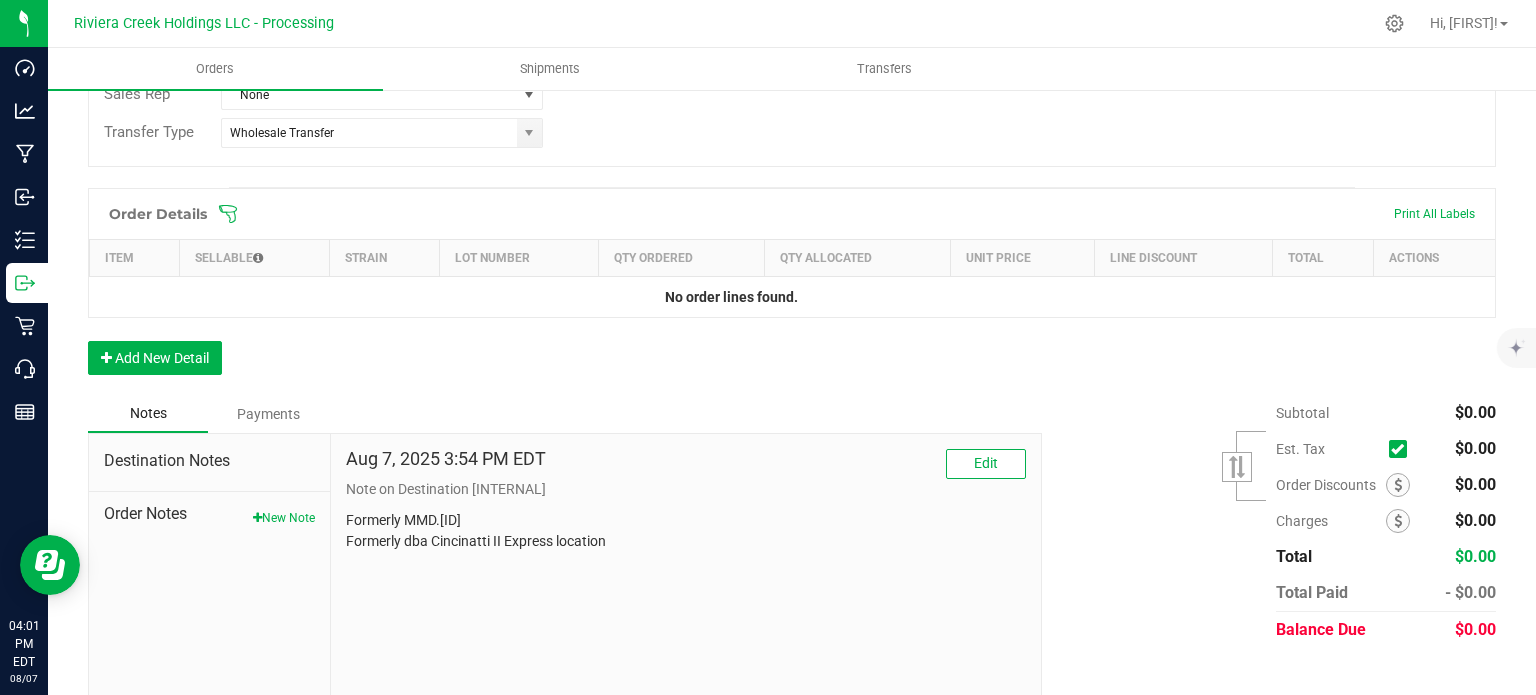 scroll, scrollTop: 488, scrollLeft: 0, axis: vertical 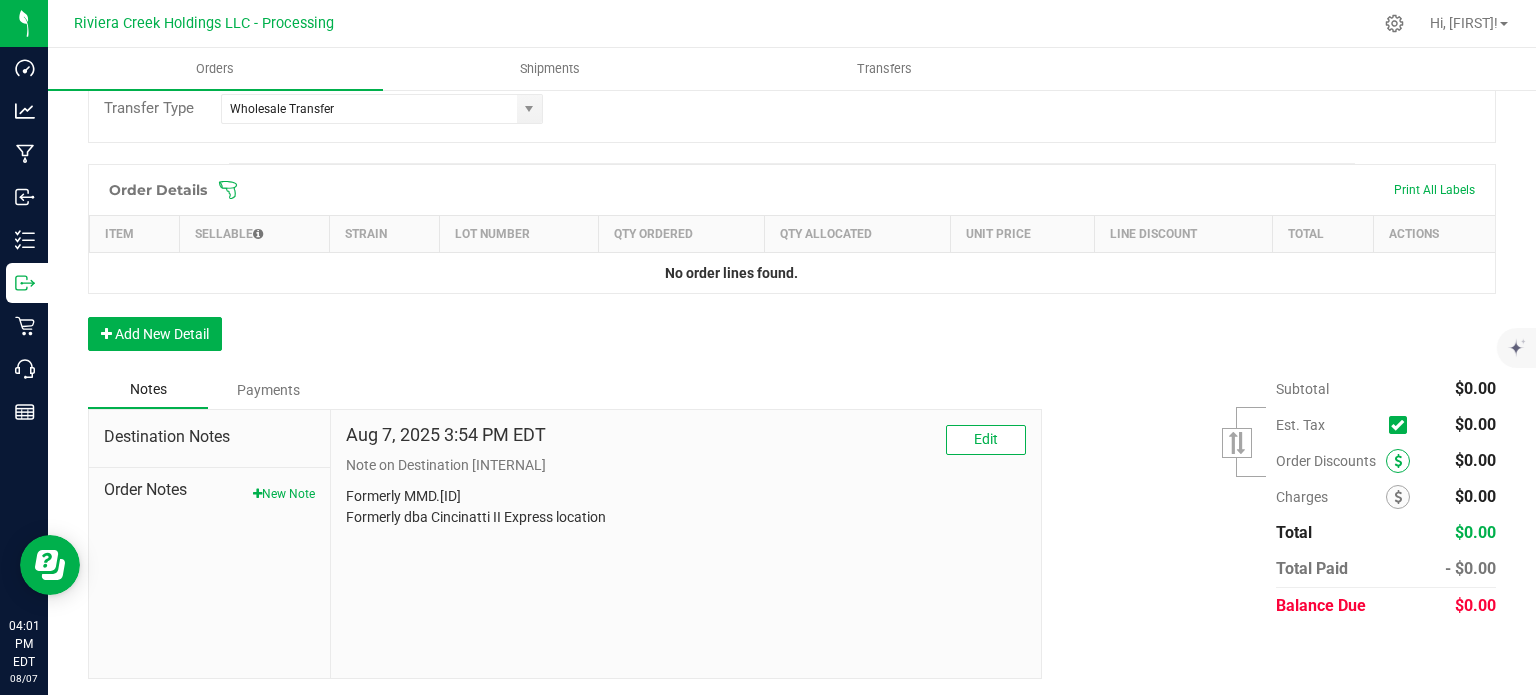click at bounding box center [1398, 461] 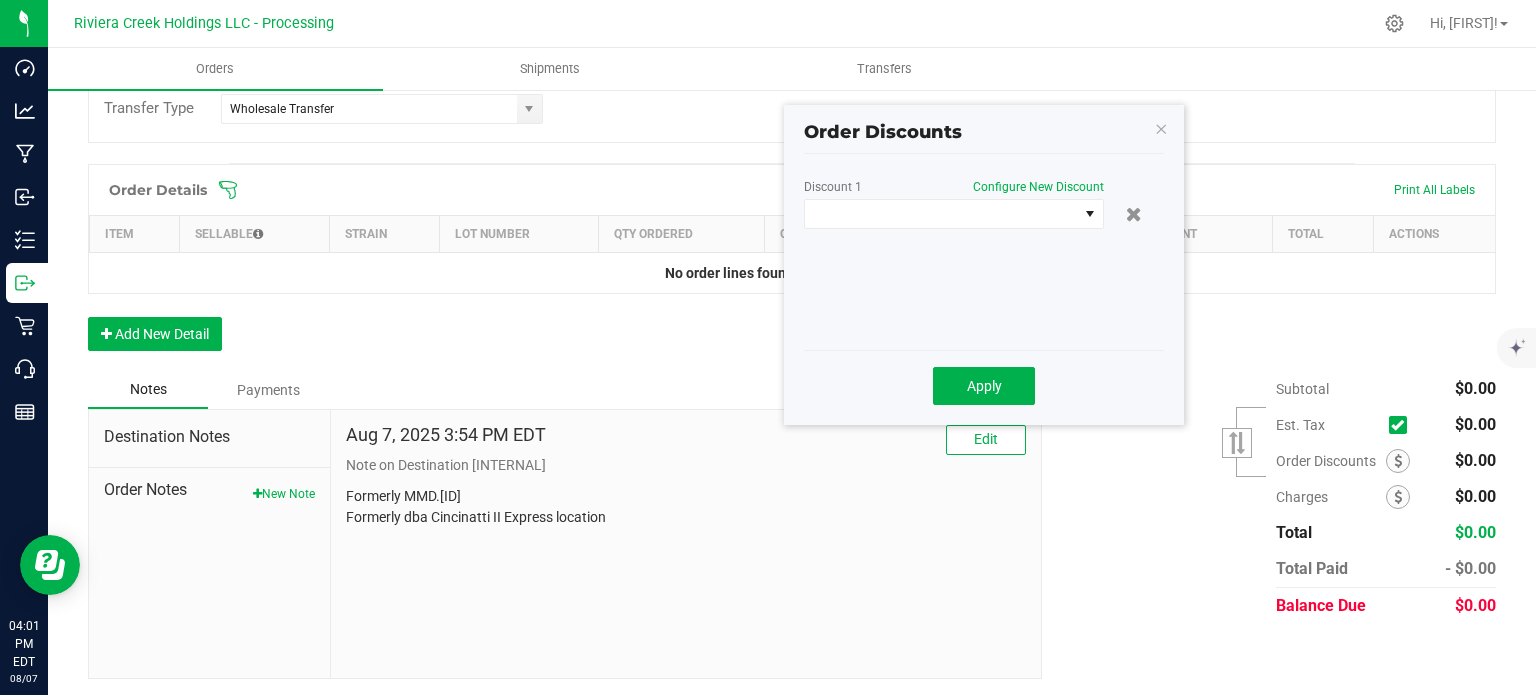 scroll, scrollTop: 488, scrollLeft: 0, axis: vertical 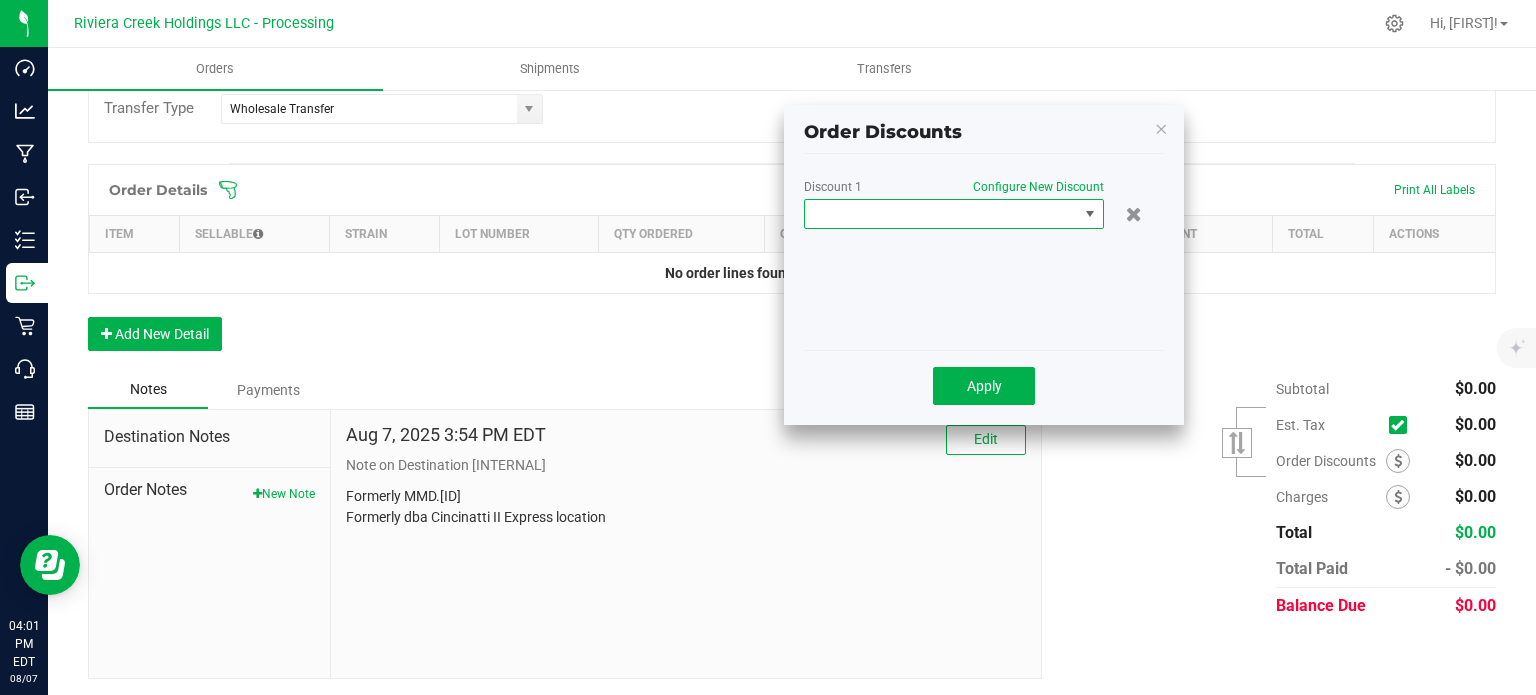 click at bounding box center (941, 214) 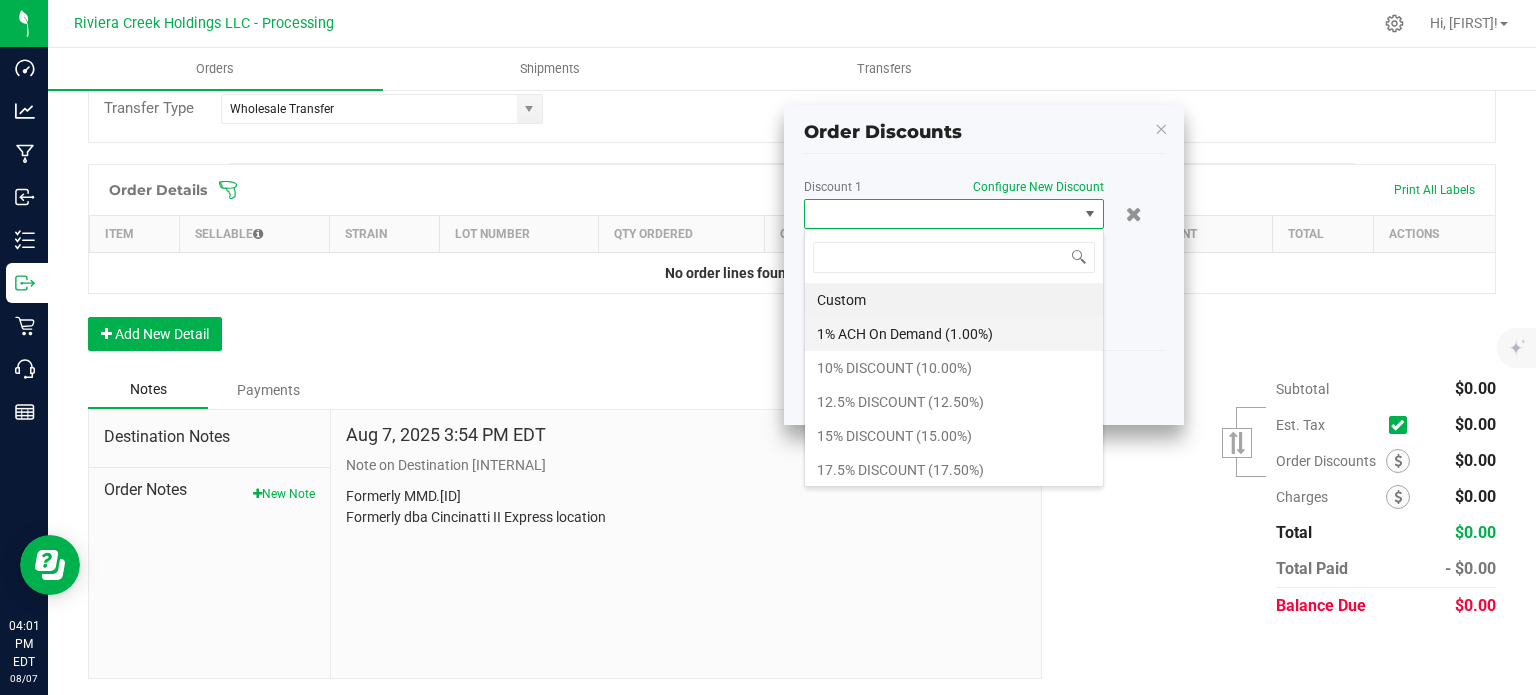scroll, scrollTop: 99970, scrollLeft: 99700, axis: both 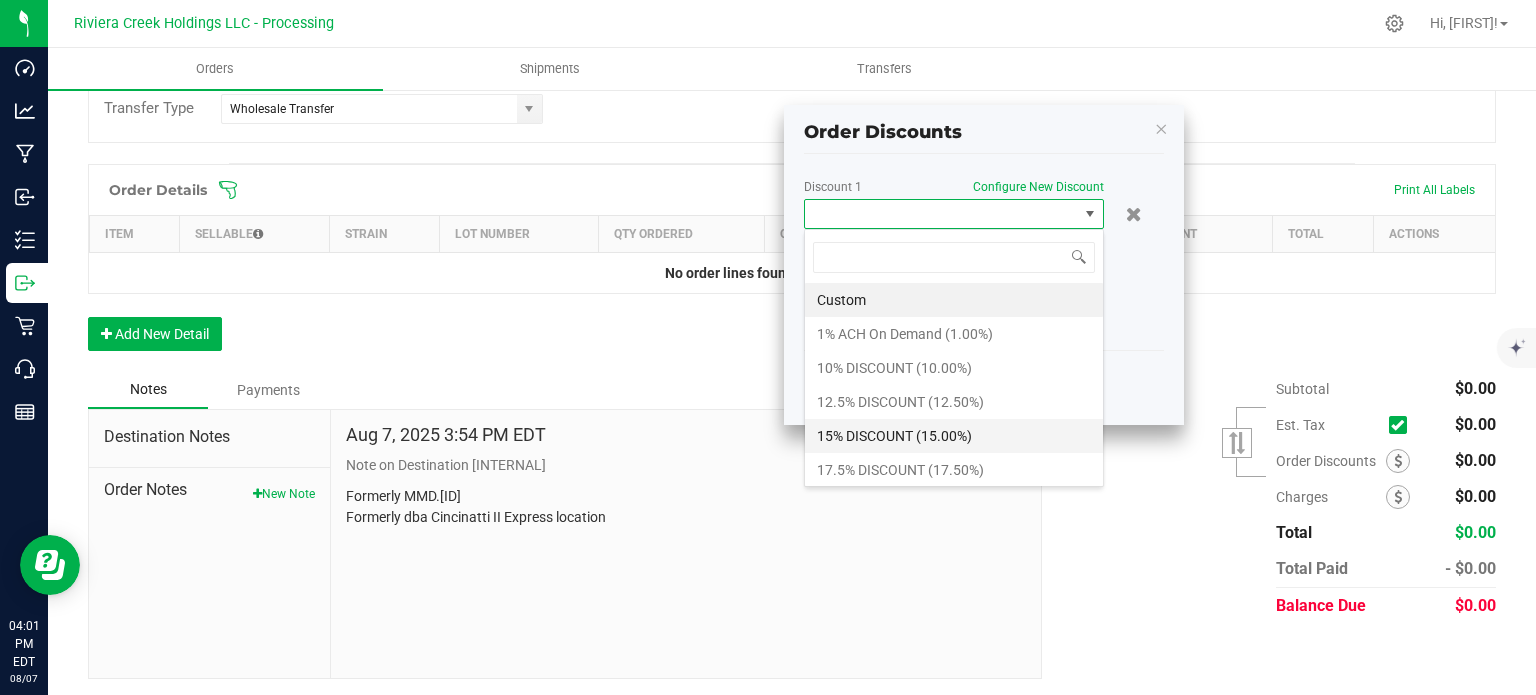 click on "15% DISCOUNT (15.00%)" at bounding box center (954, 436) 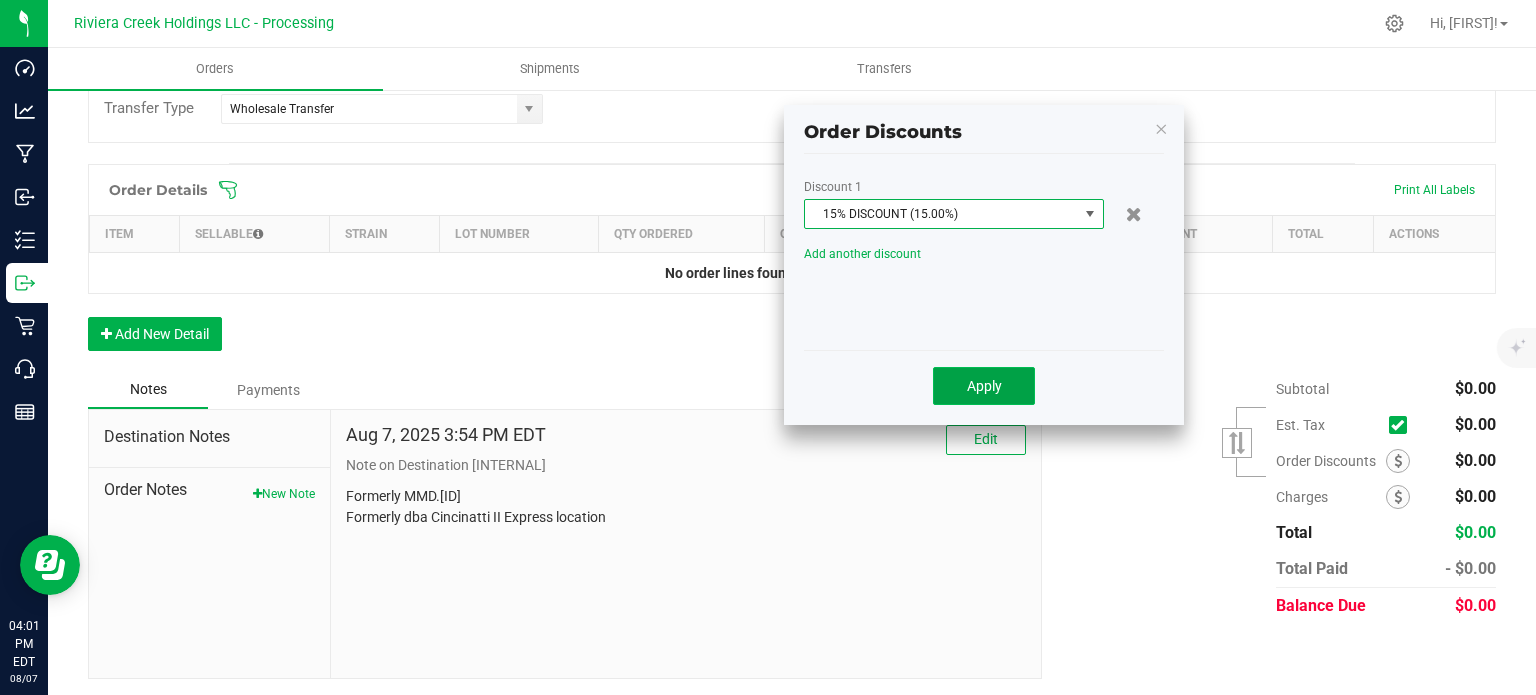 click on "Apply" at bounding box center (984, 386) 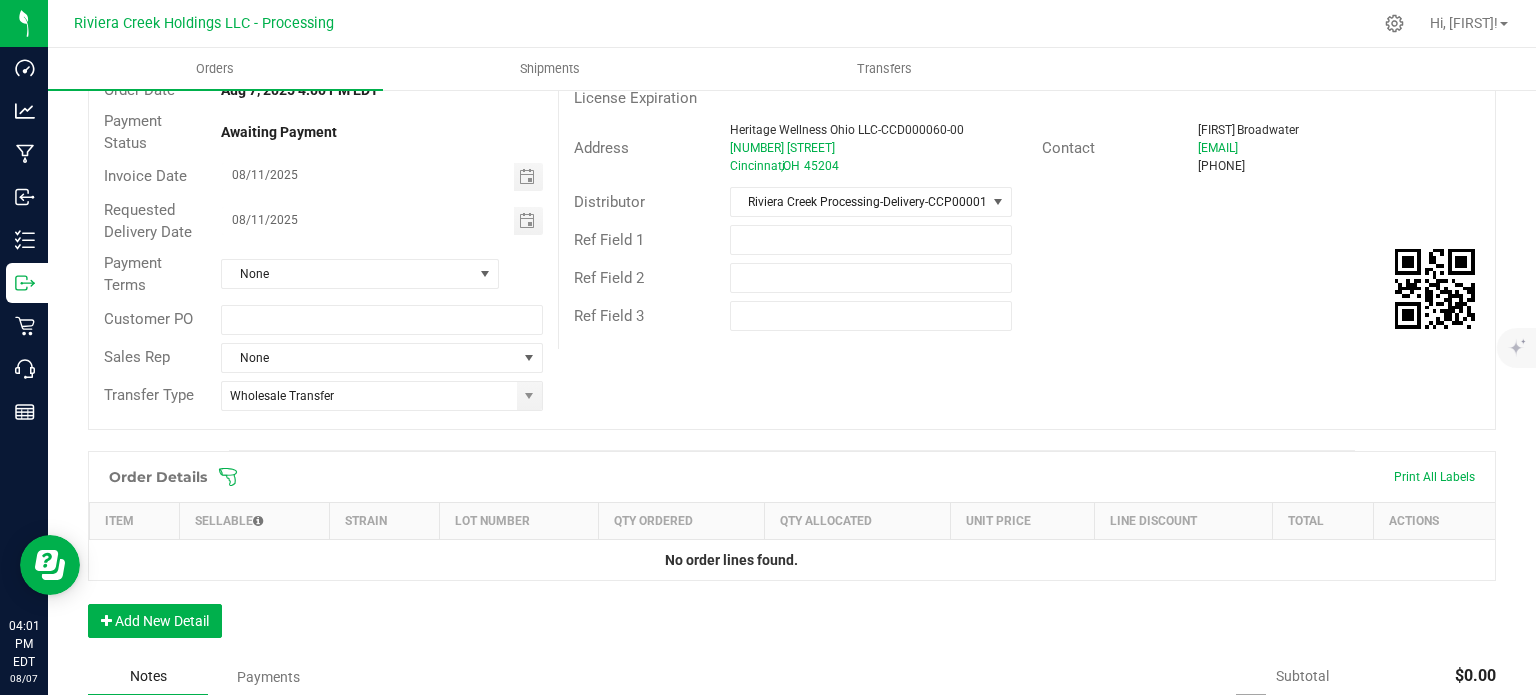scroll, scrollTop: 0, scrollLeft: 0, axis: both 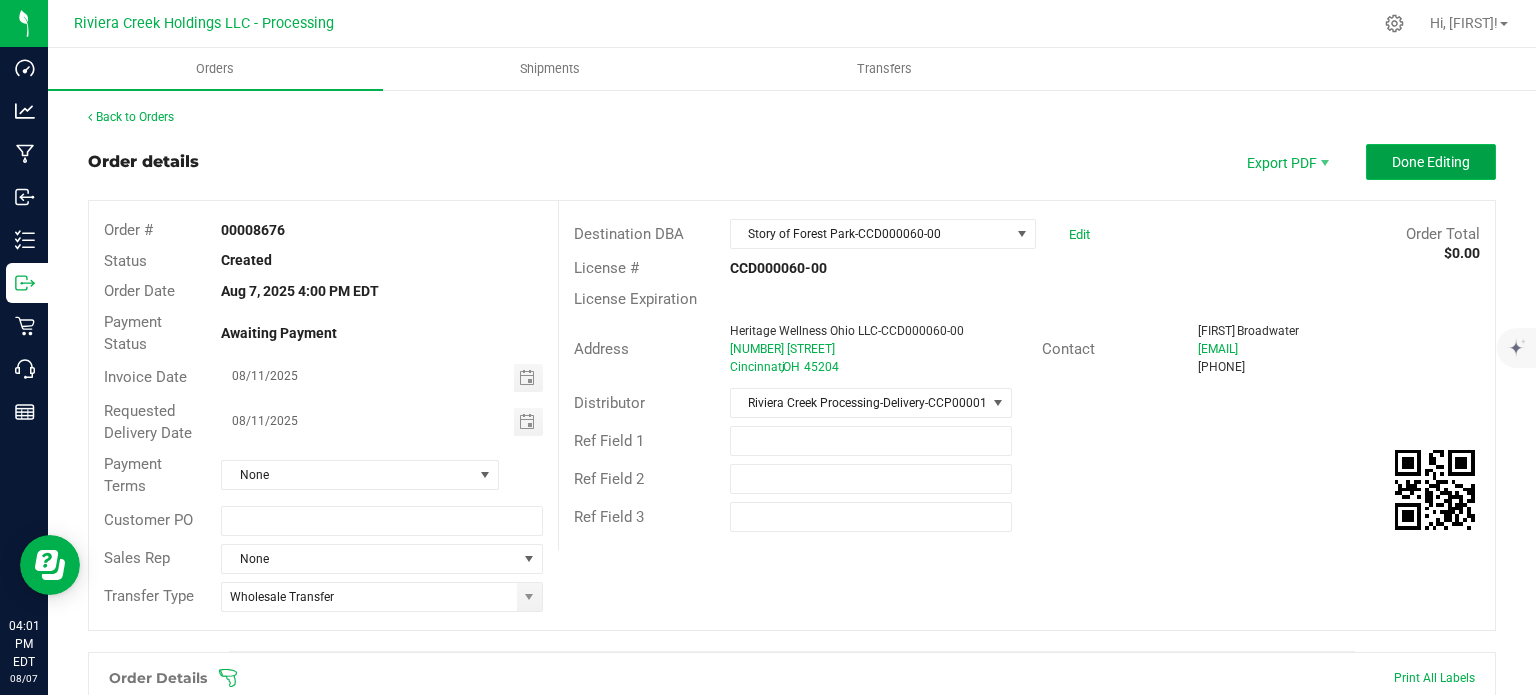 click on "Done Editing" at bounding box center (1431, 162) 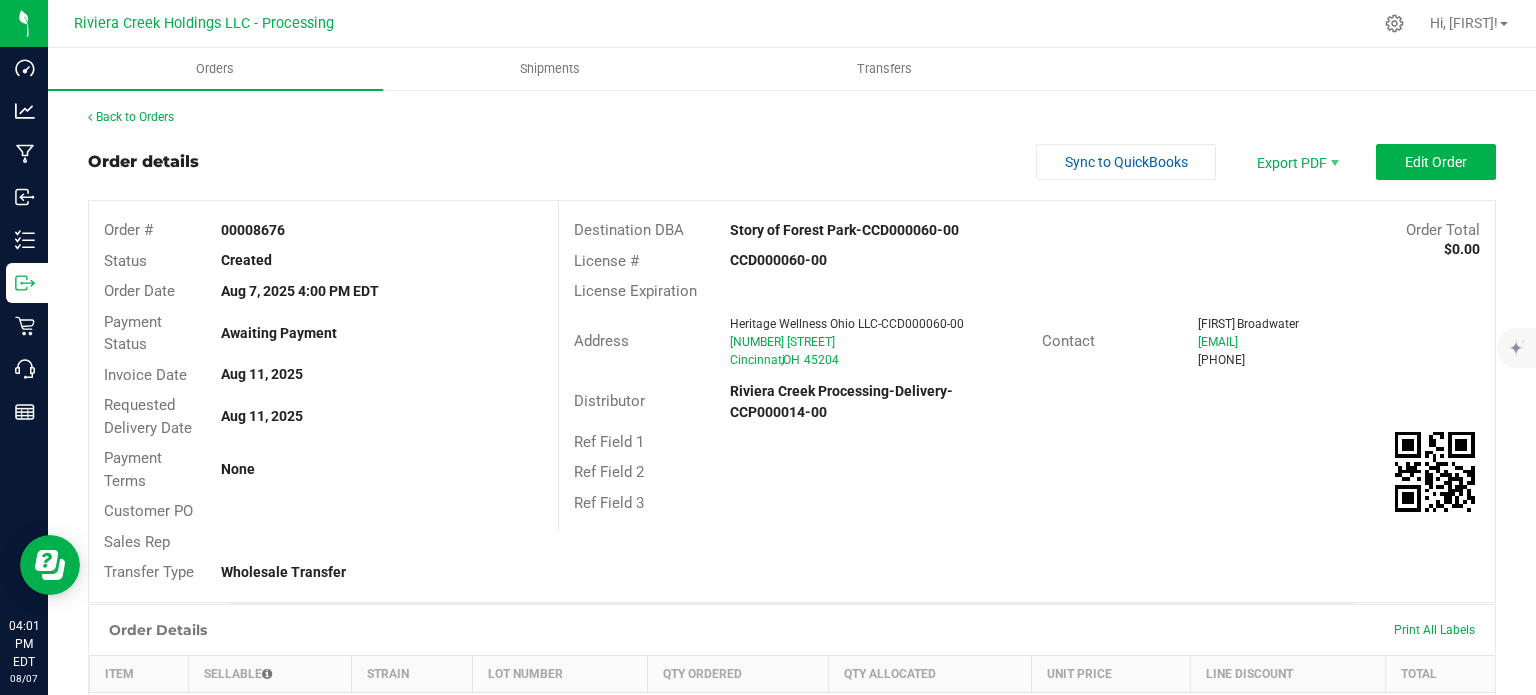 drag, startPoint x: 220, startPoint y: 225, endPoint x: 299, endPoint y: 231, distance: 79.22752 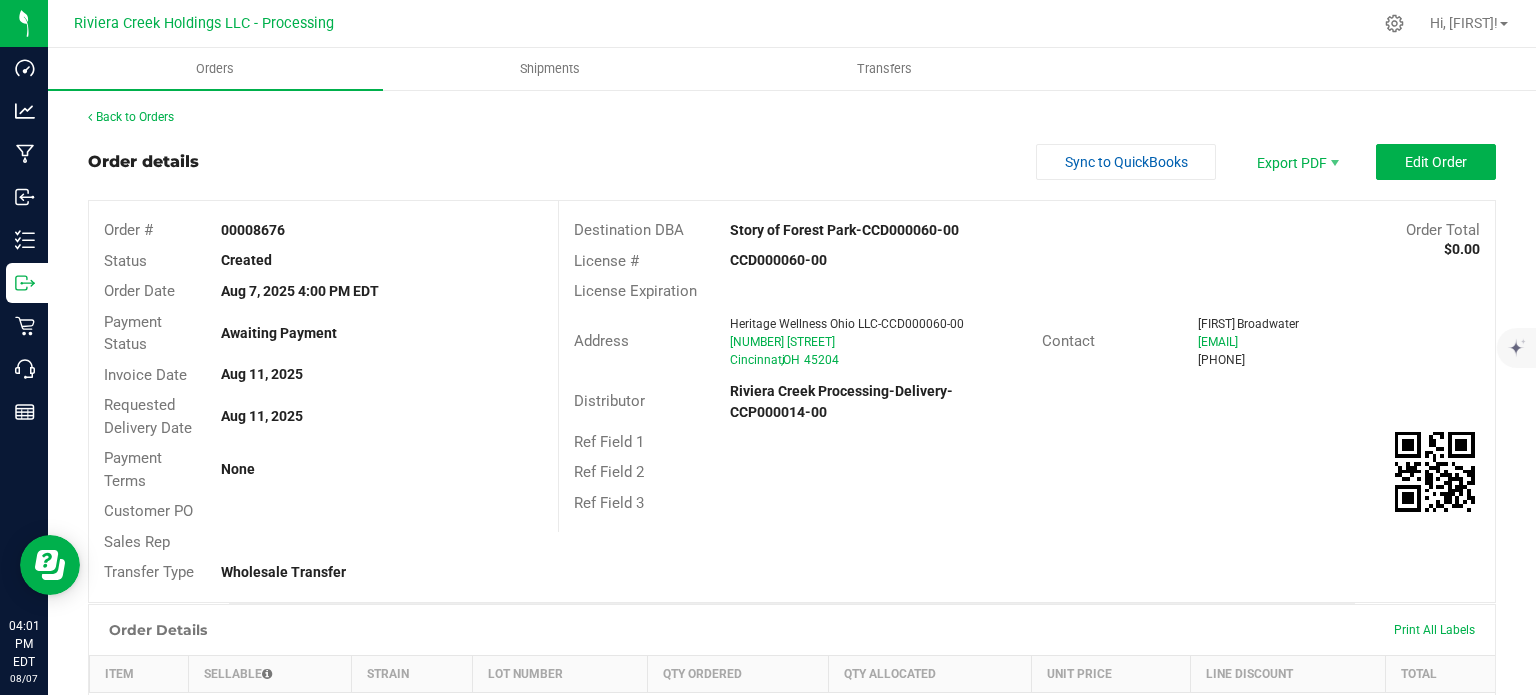 click on "00008676" at bounding box center [381, 230] 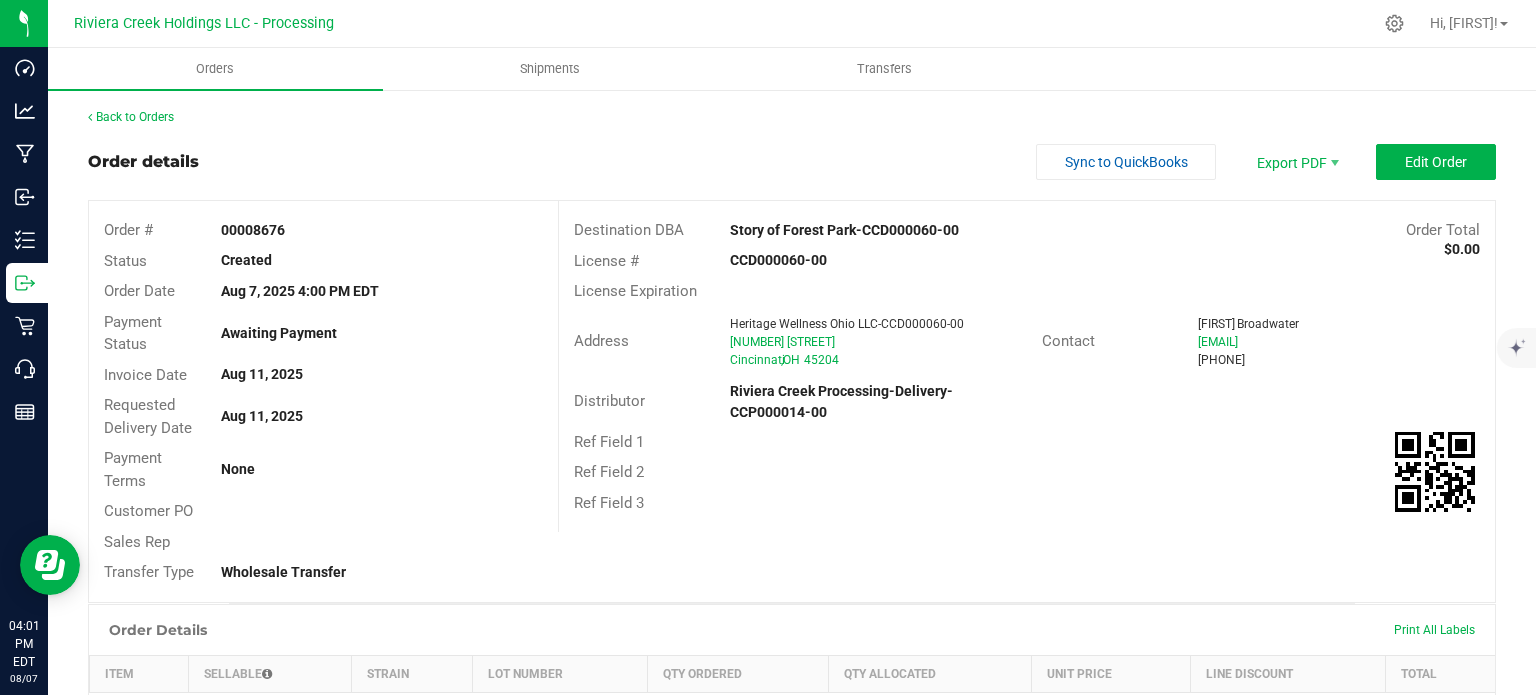 copy on "00008676" 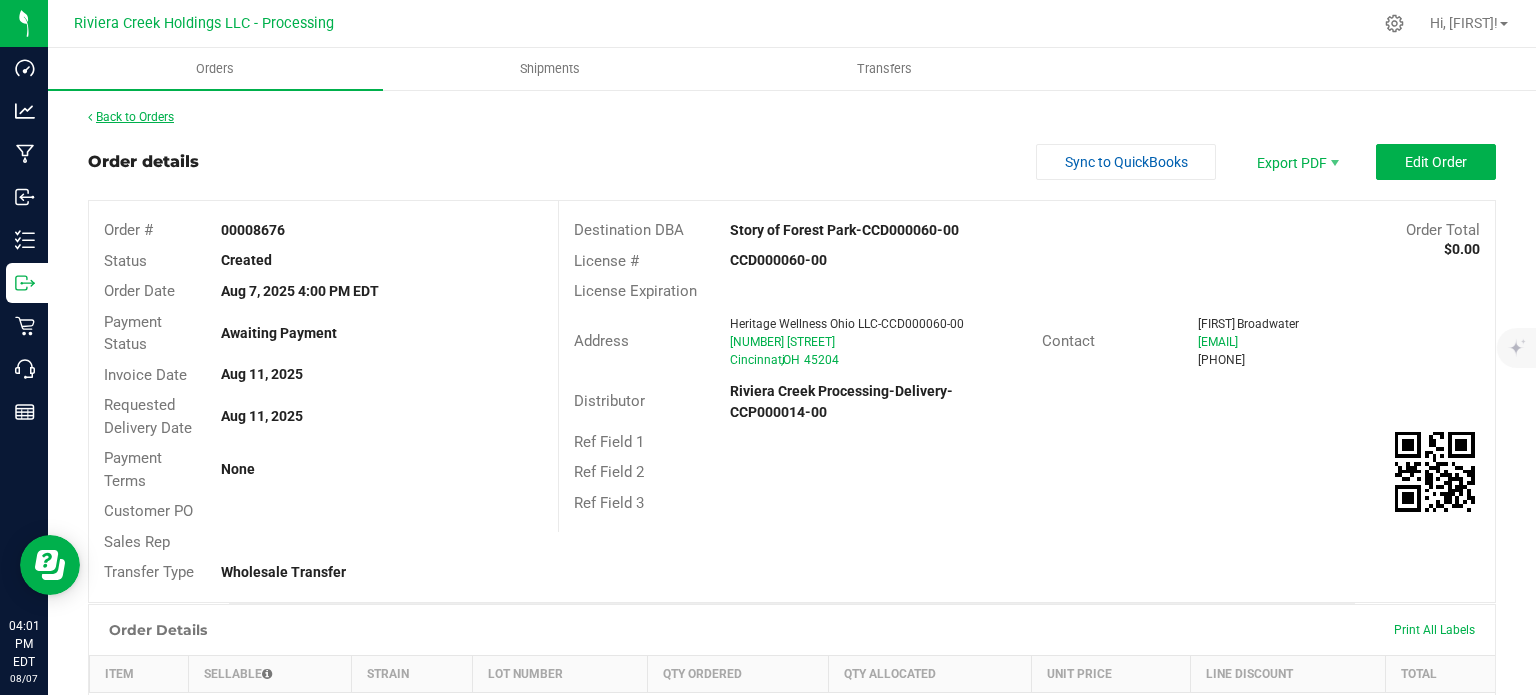 click on "Back to Orders" at bounding box center (131, 117) 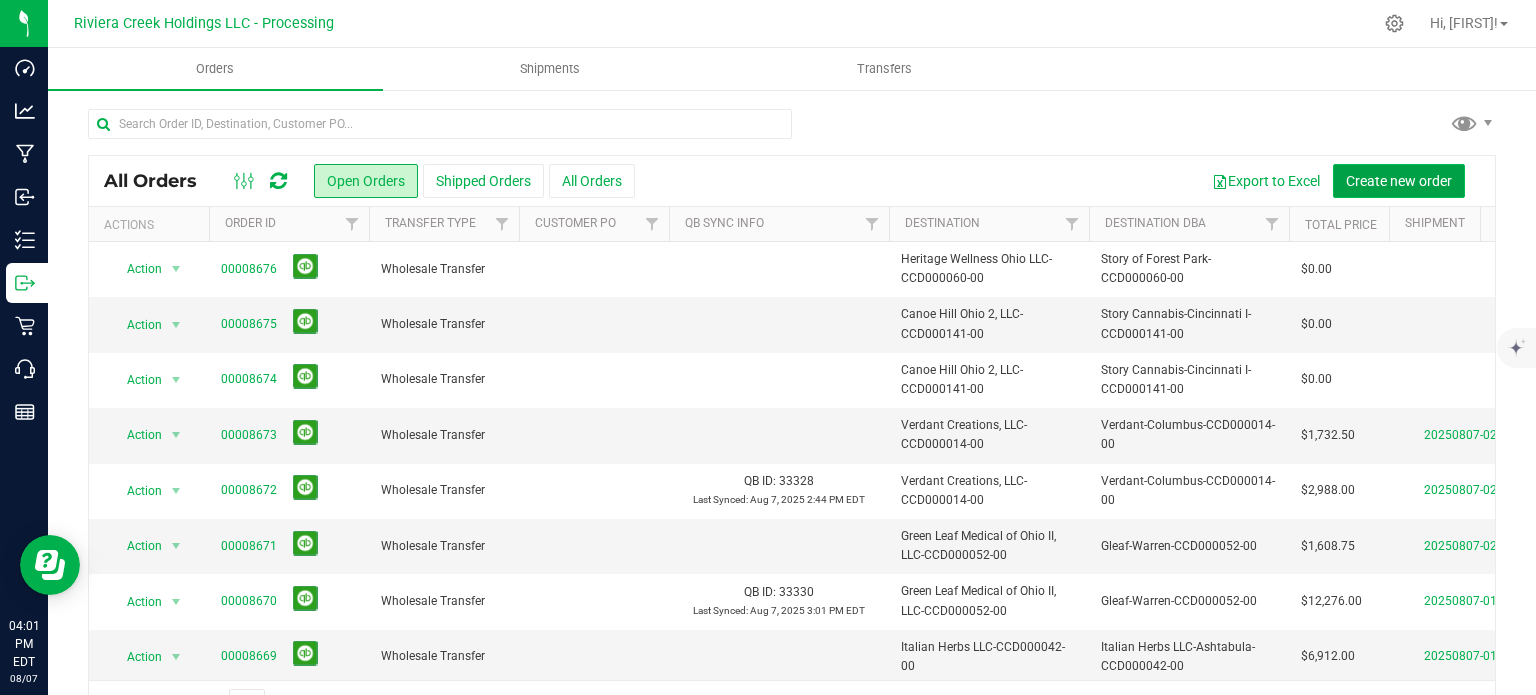 click on "Create new order" at bounding box center (1399, 181) 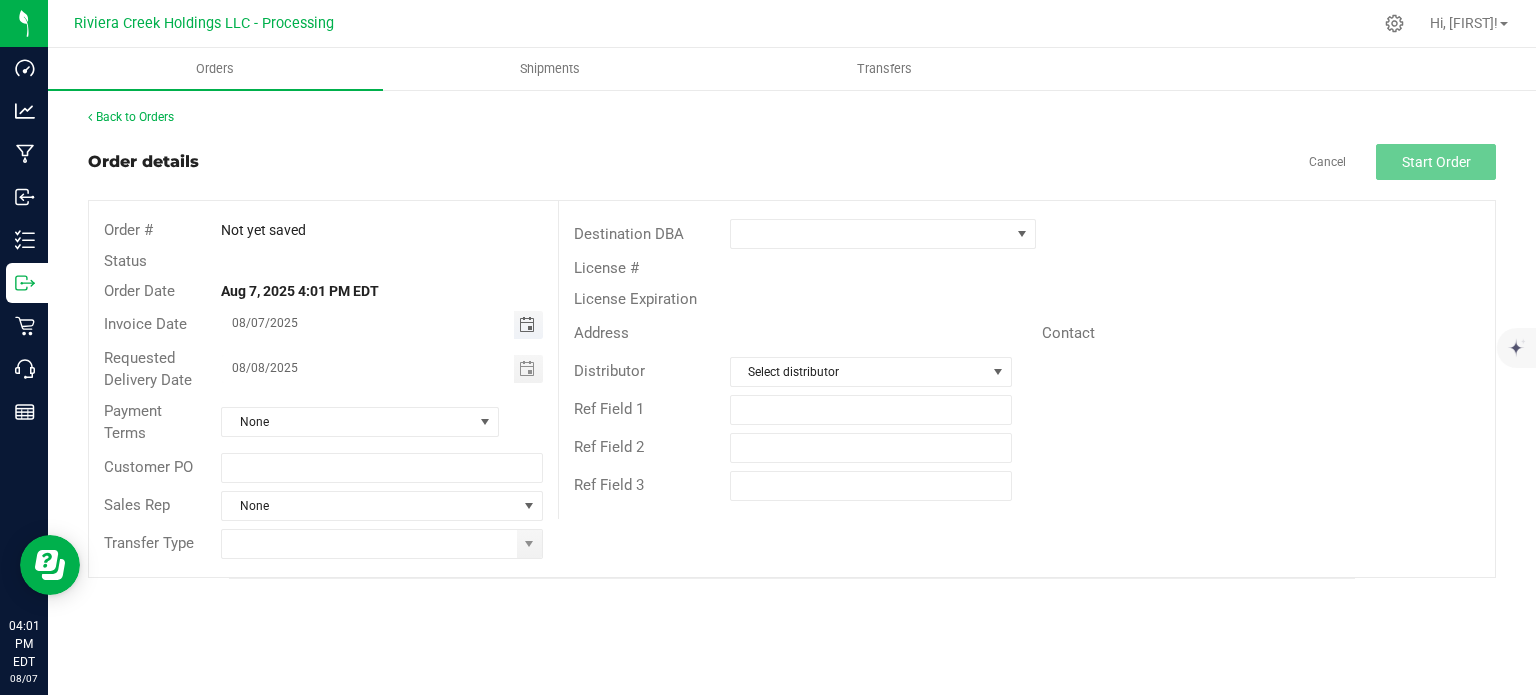 click at bounding box center [527, 325] 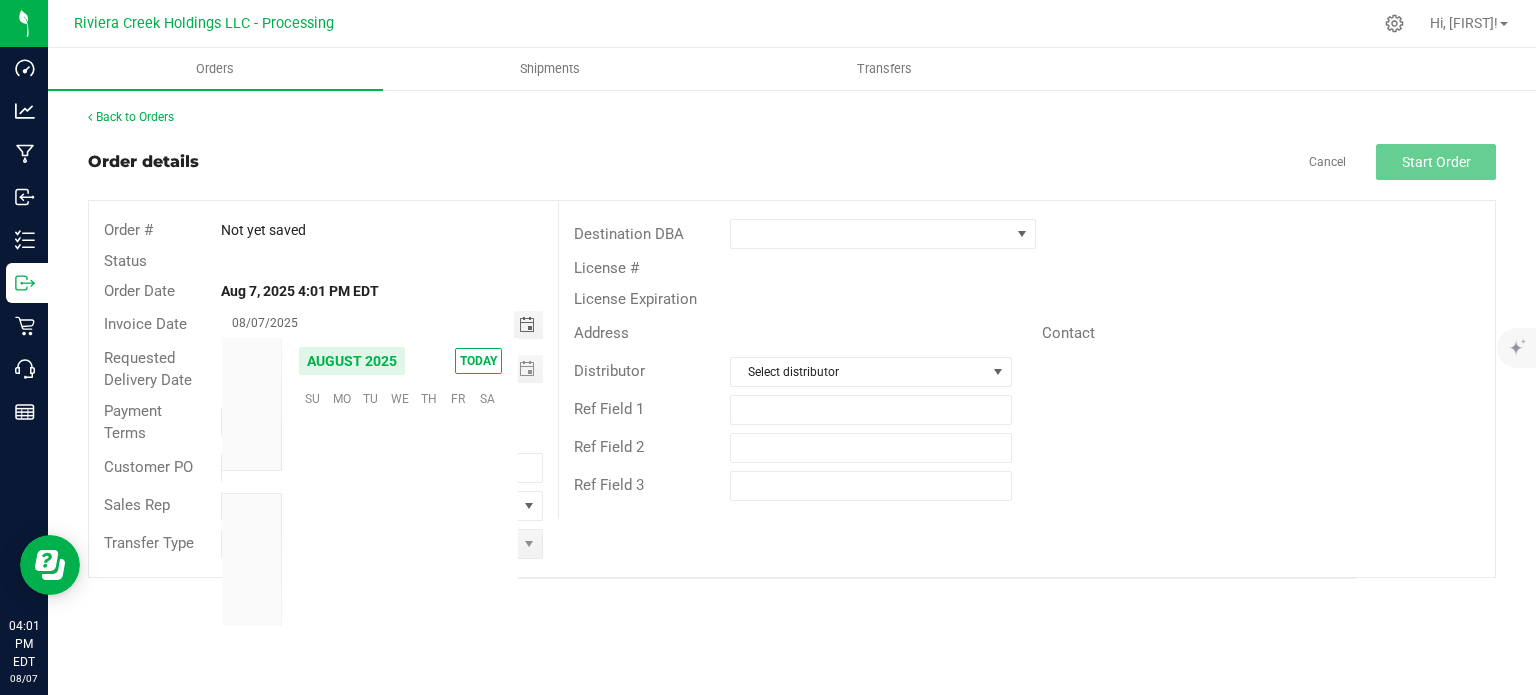 scroll, scrollTop: 36168, scrollLeft: 0, axis: vertical 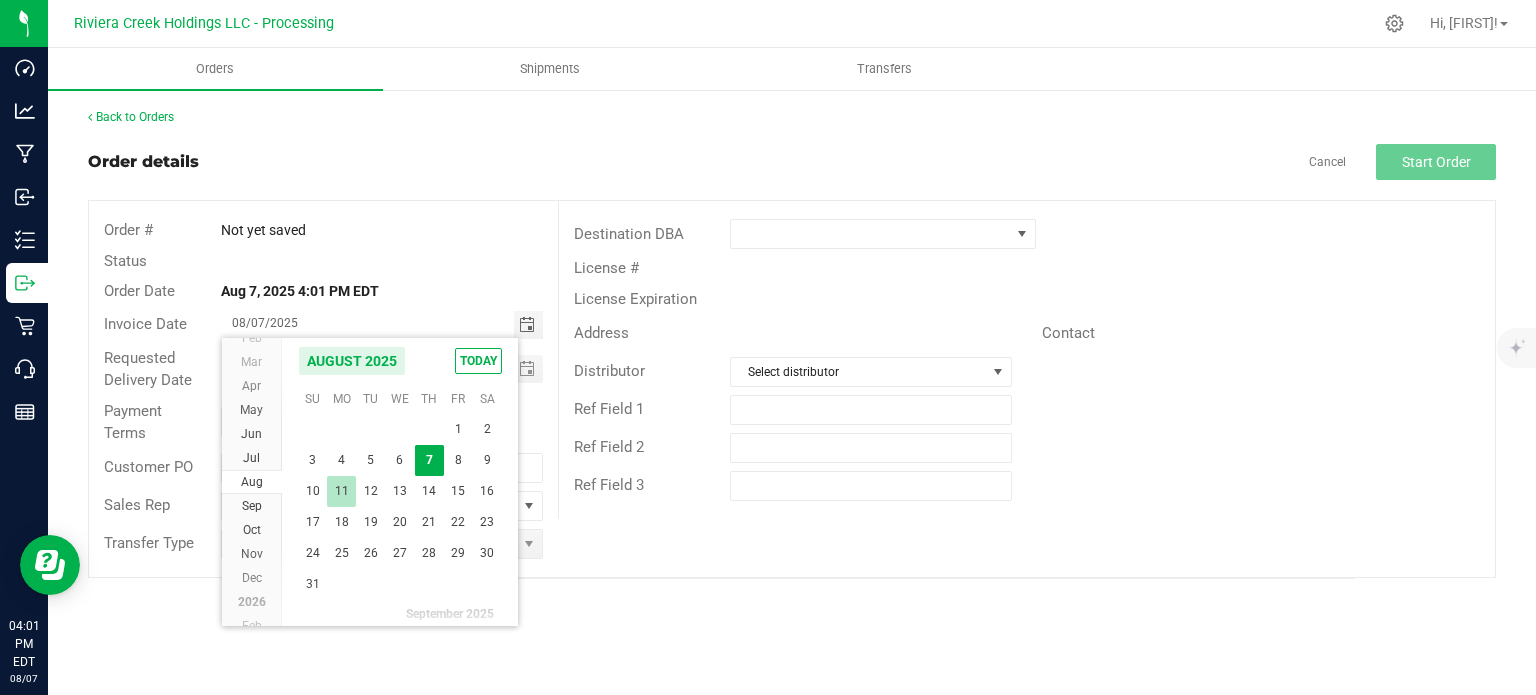 click on "11" at bounding box center (341, 491) 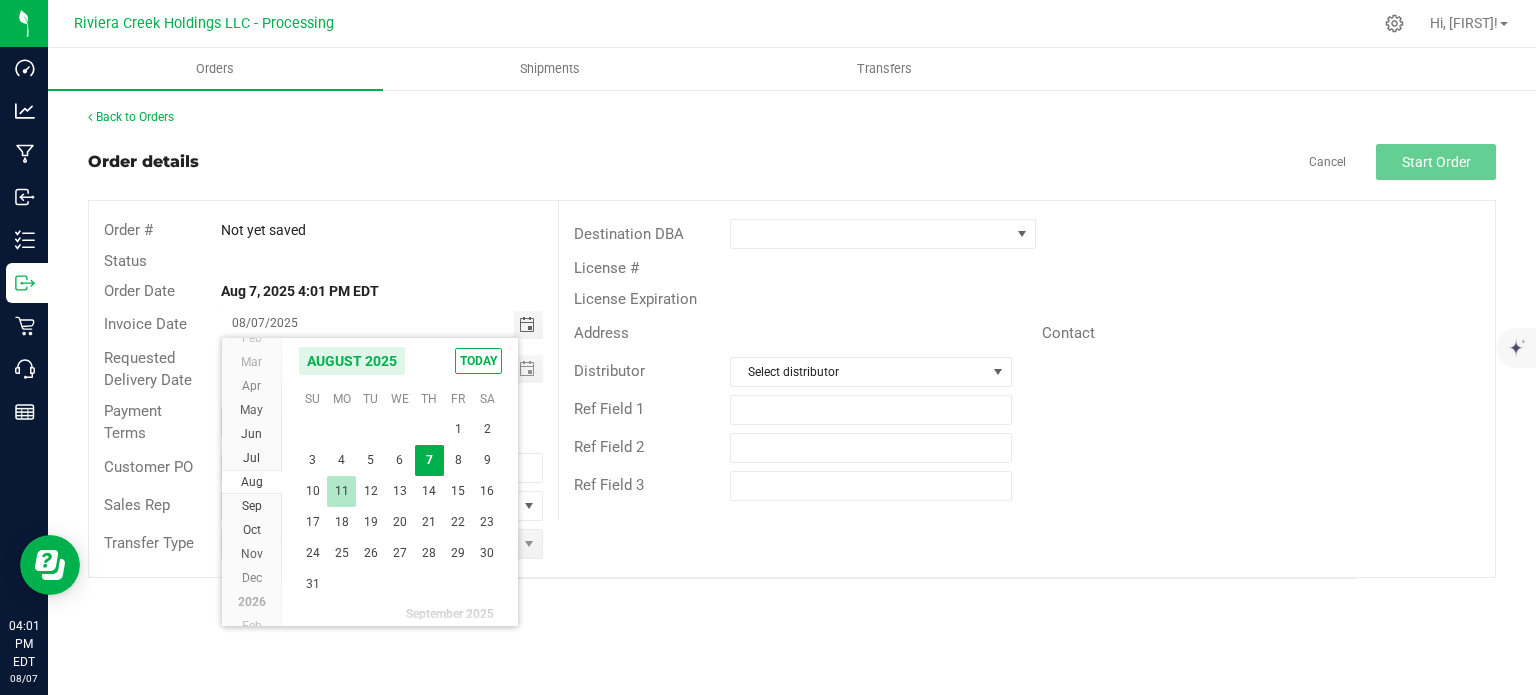 type on "08/11/2025" 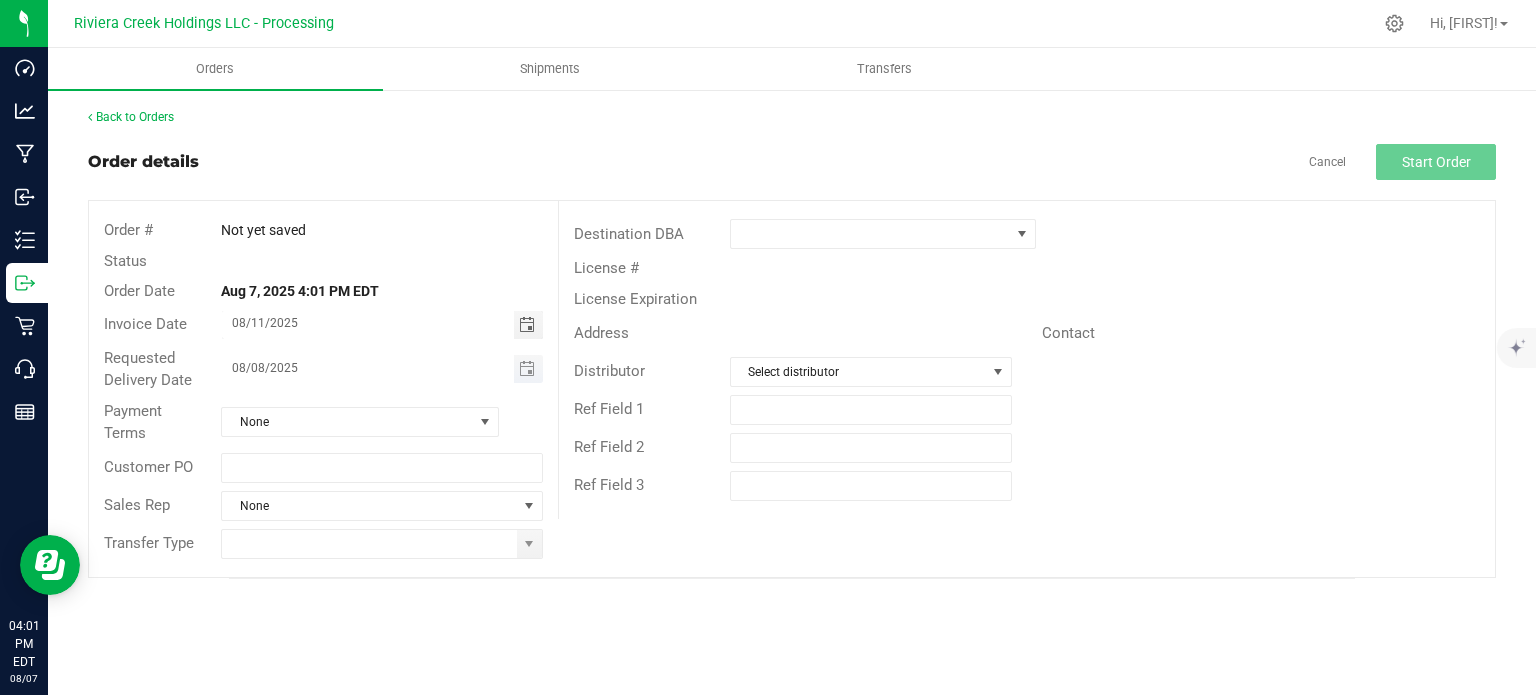 drag, startPoint x: 532, startPoint y: 368, endPoint x: 521, endPoint y: 377, distance: 14.21267 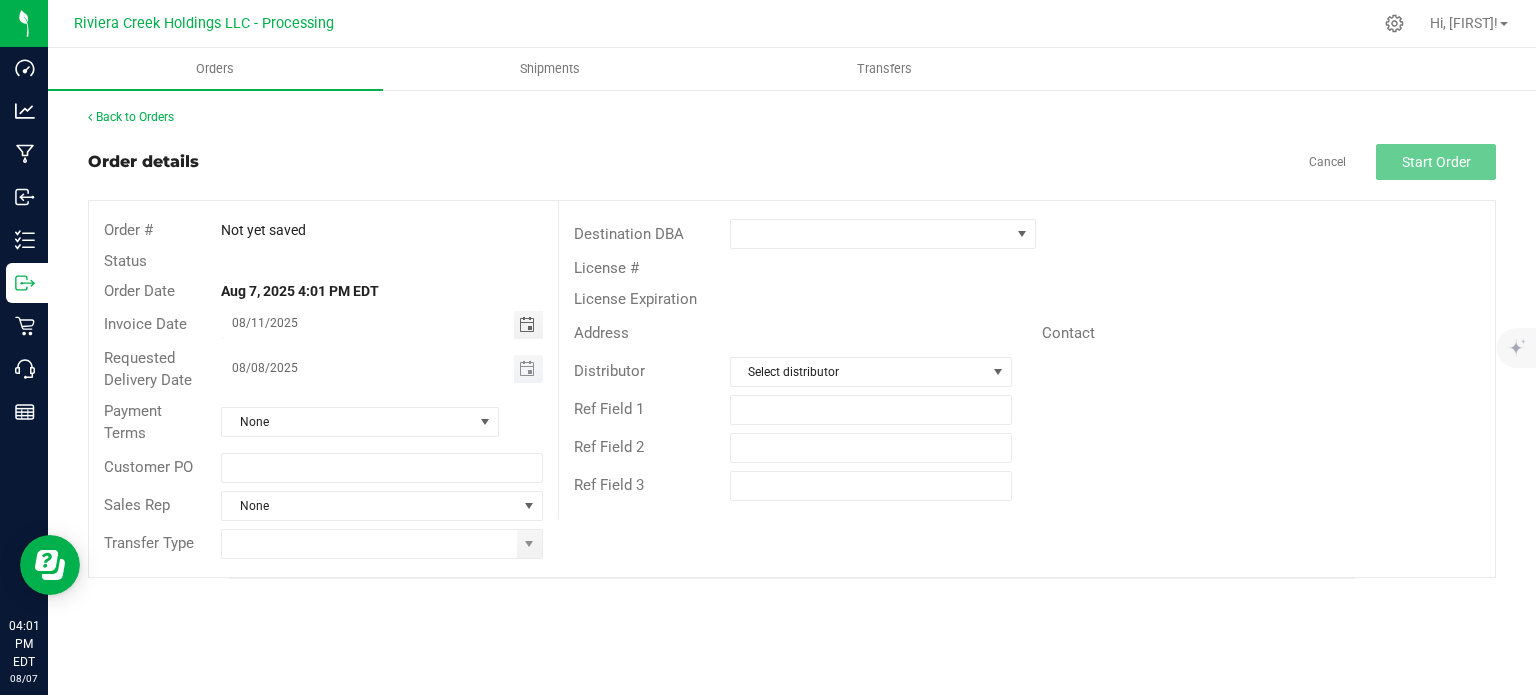 click at bounding box center (527, 369) 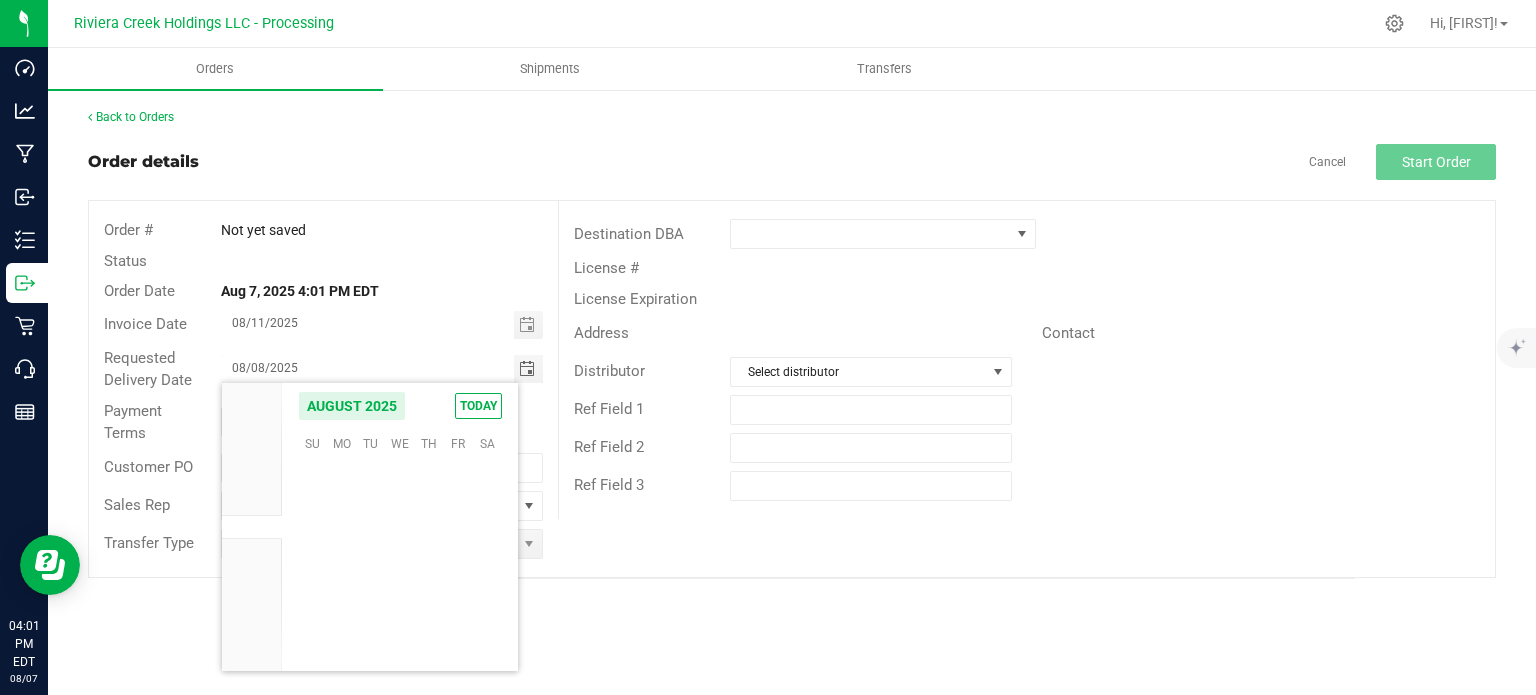 scroll, scrollTop: 36168, scrollLeft: 0, axis: vertical 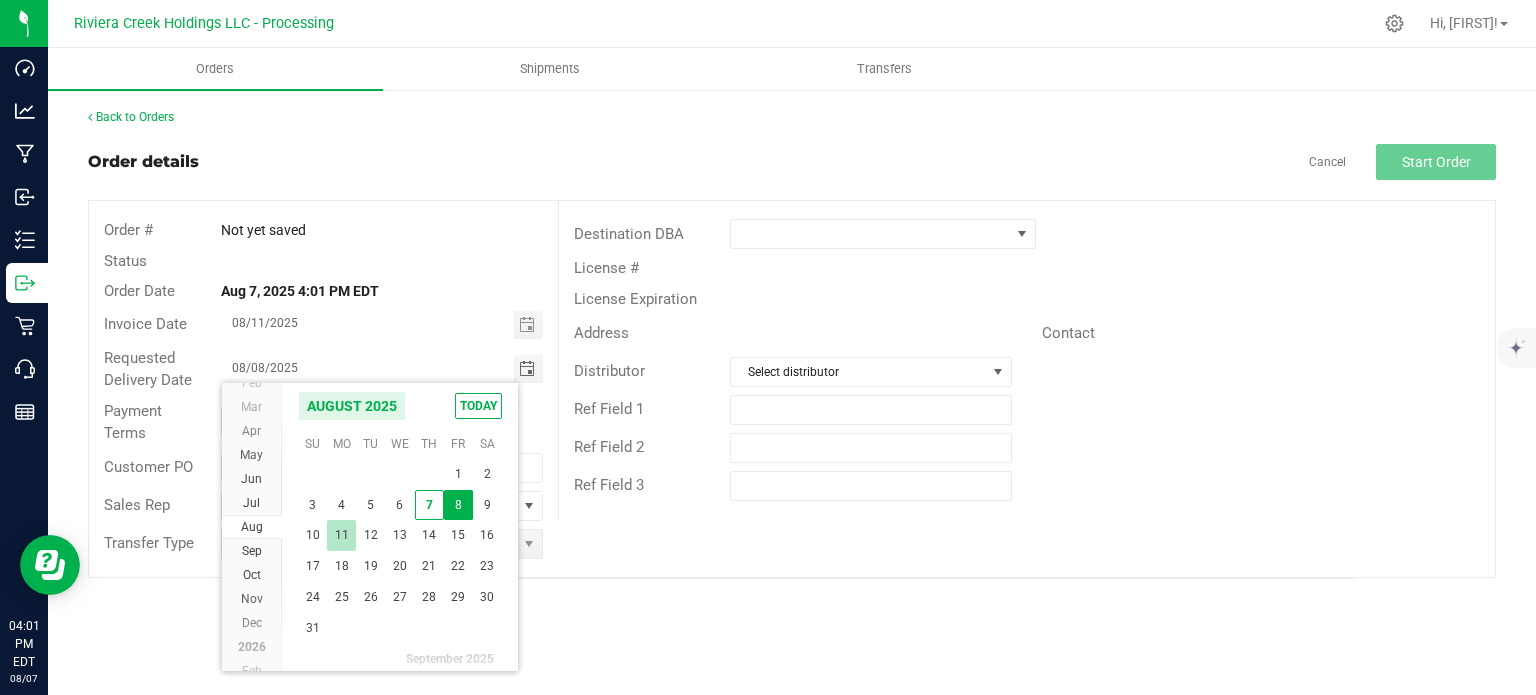 click on "11" at bounding box center (341, 535) 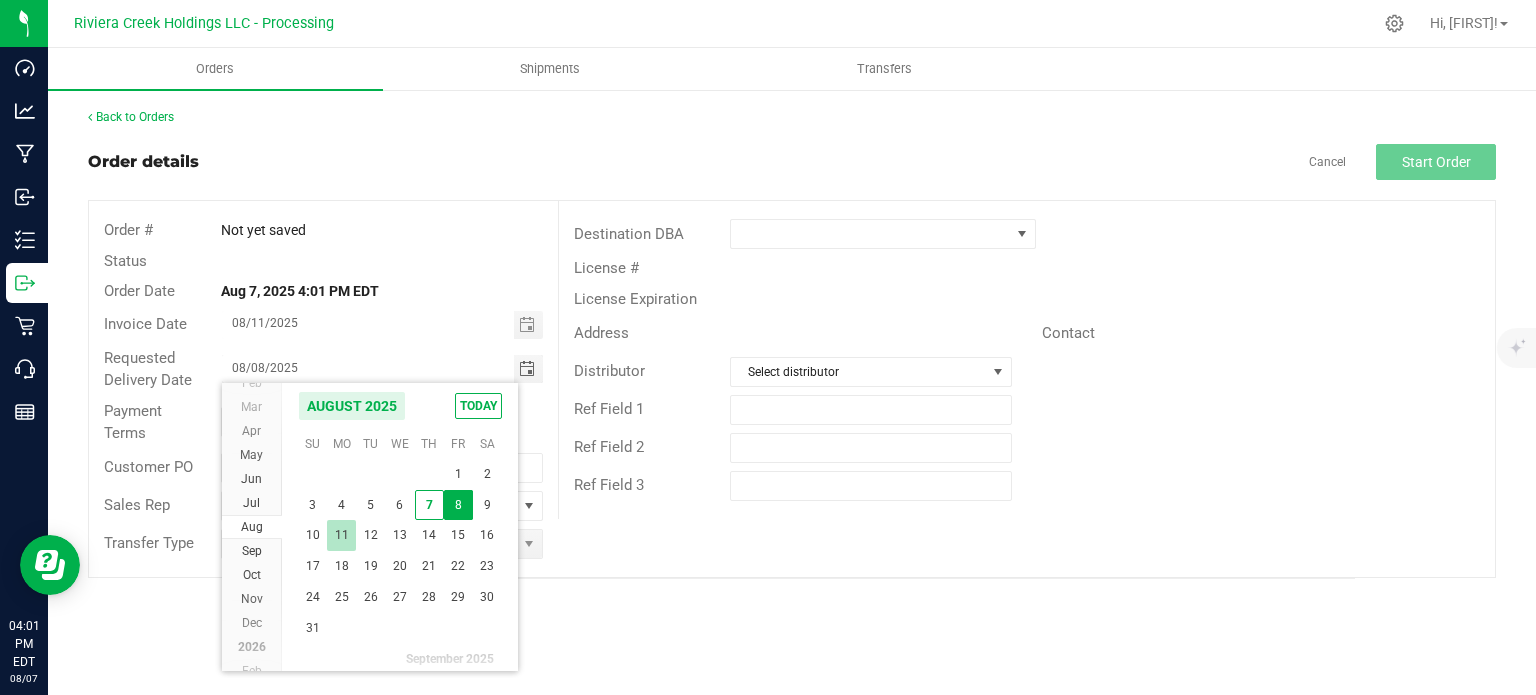 type on "08/11/2025" 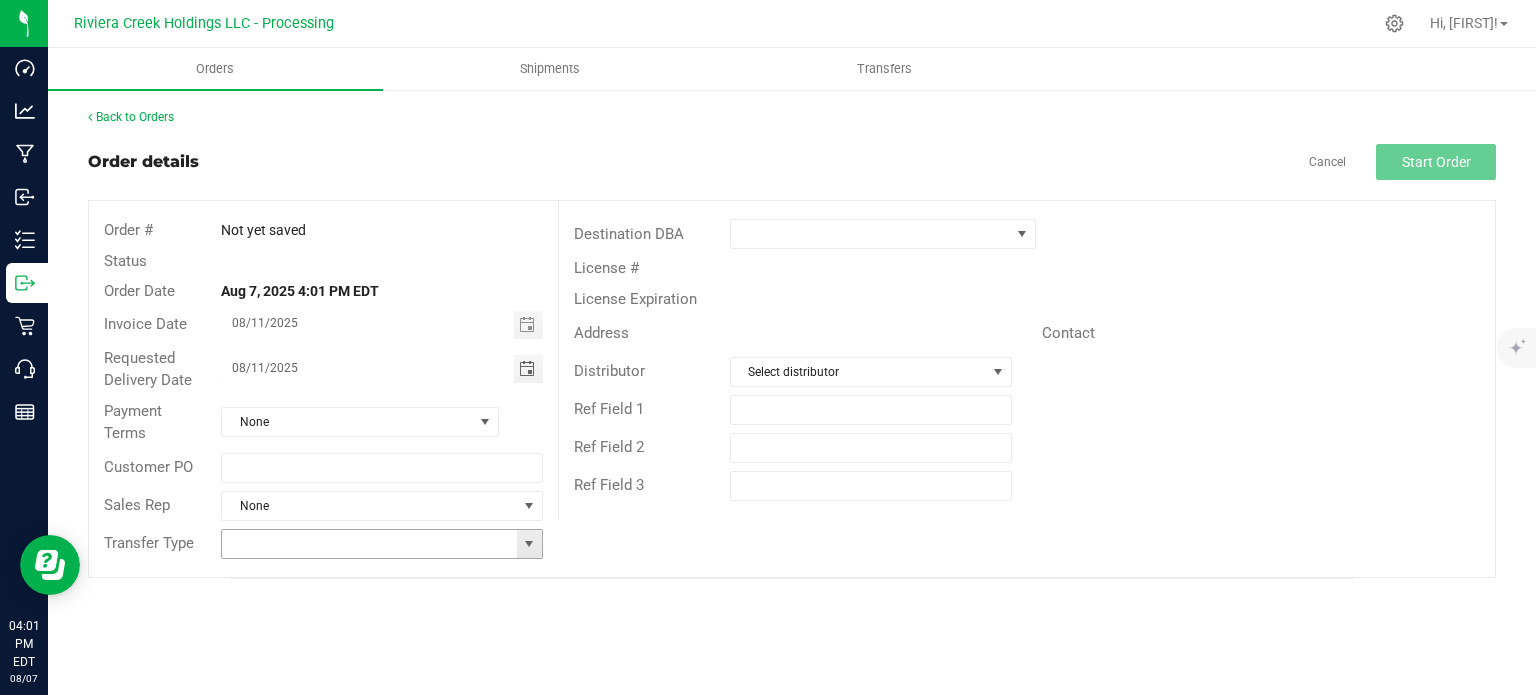 click at bounding box center [529, 544] 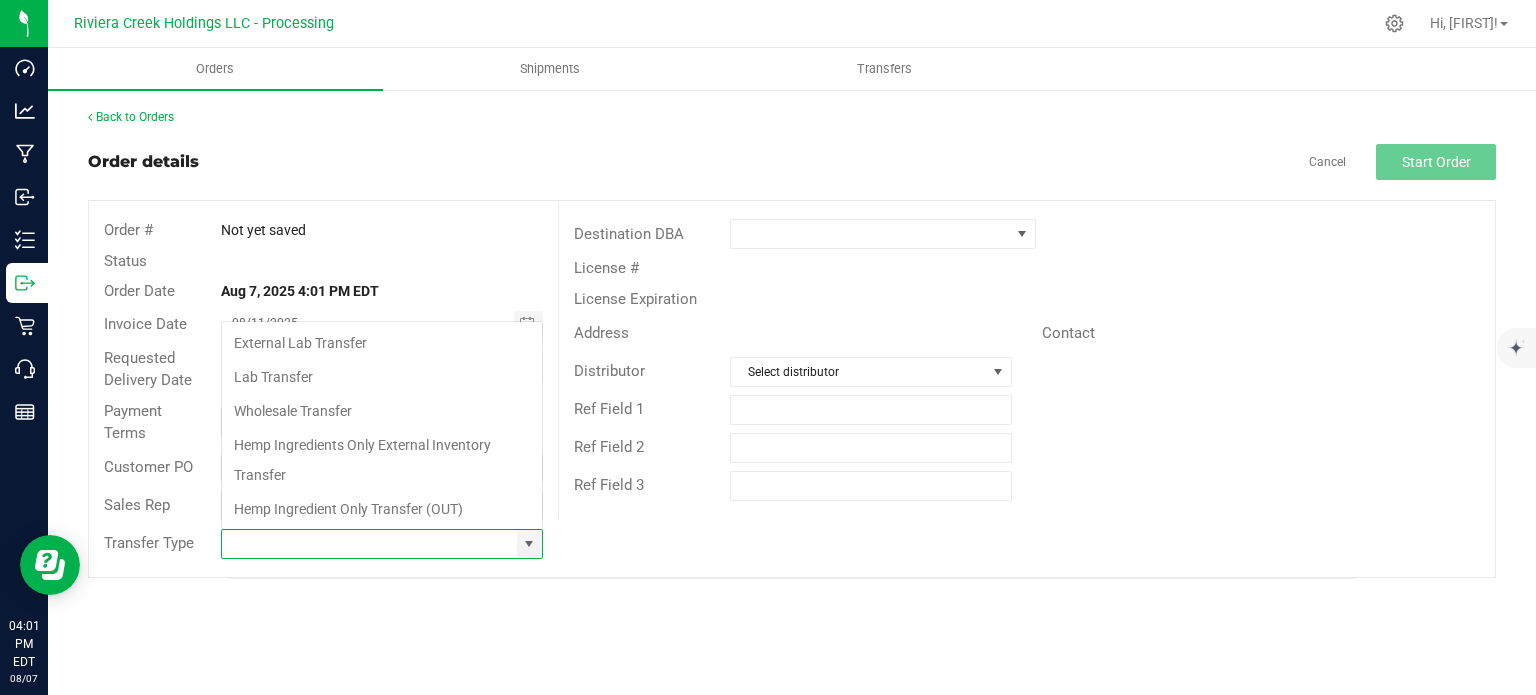 scroll, scrollTop: 99970, scrollLeft: 99678, axis: both 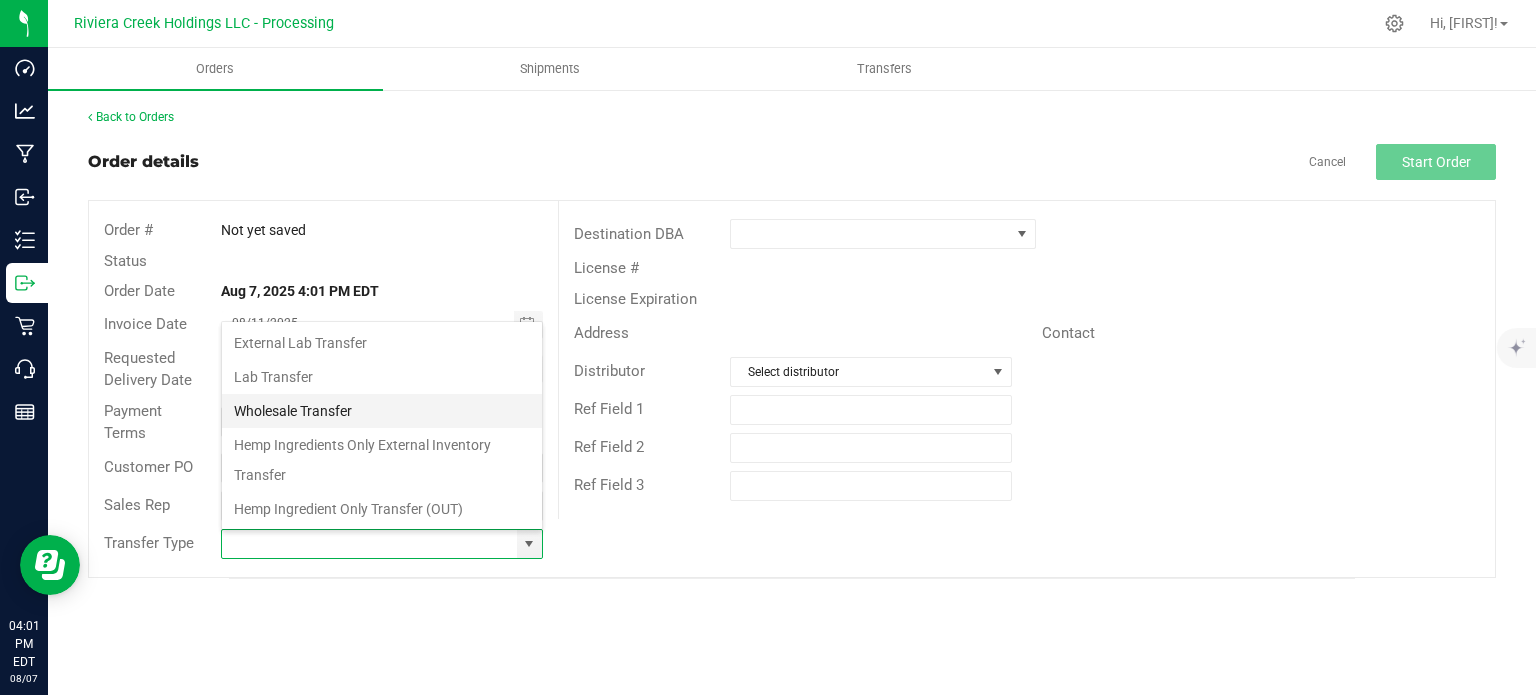 click on "Wholesale Transfer" at bounding box center (382, 411) 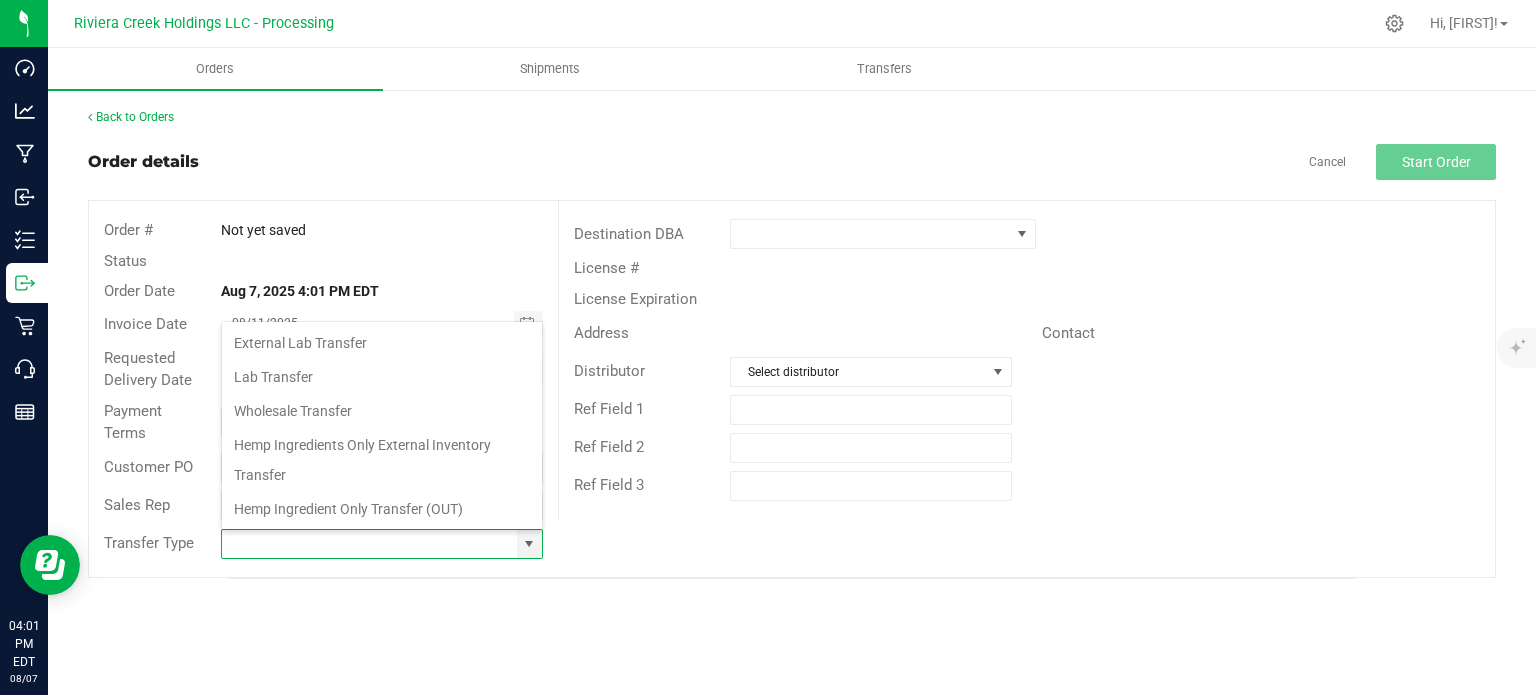 type on "Wholesale Transfer" 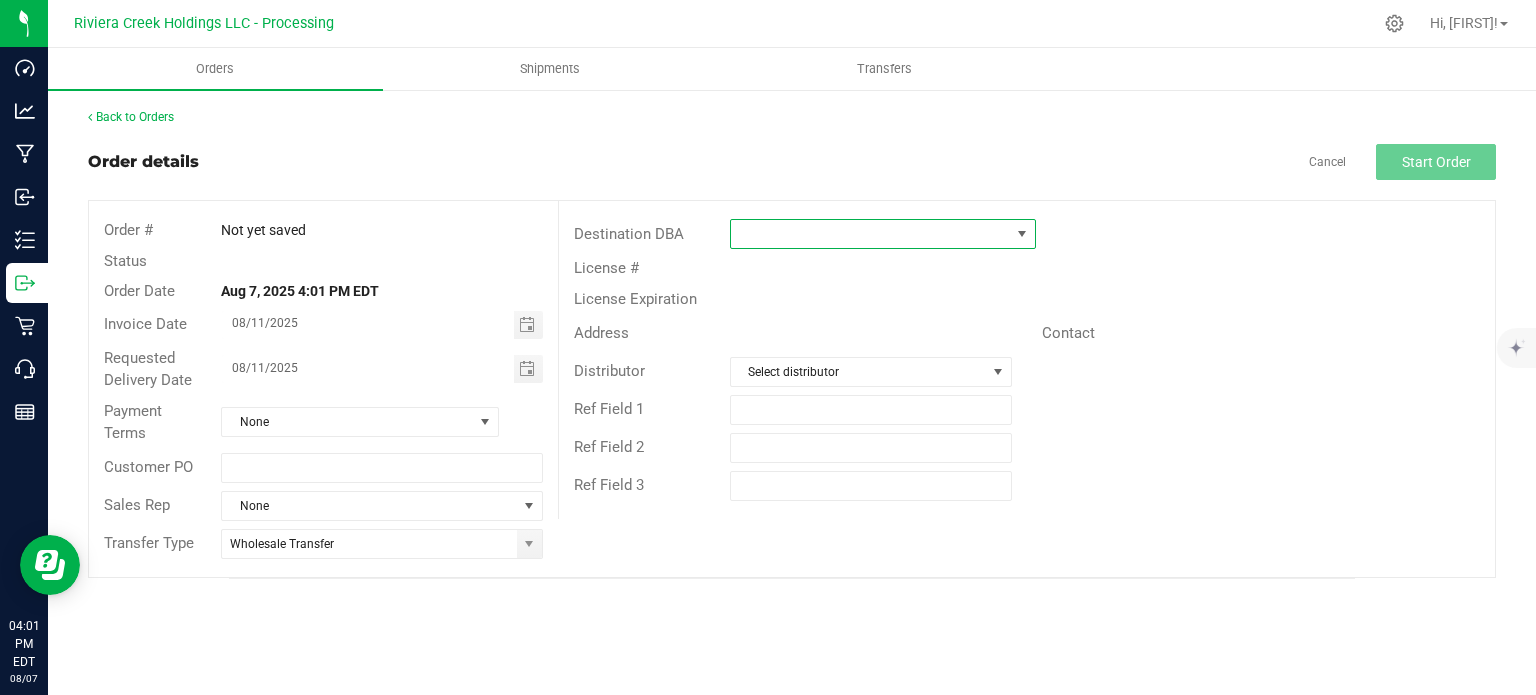 click at bounding box center (870, 234) 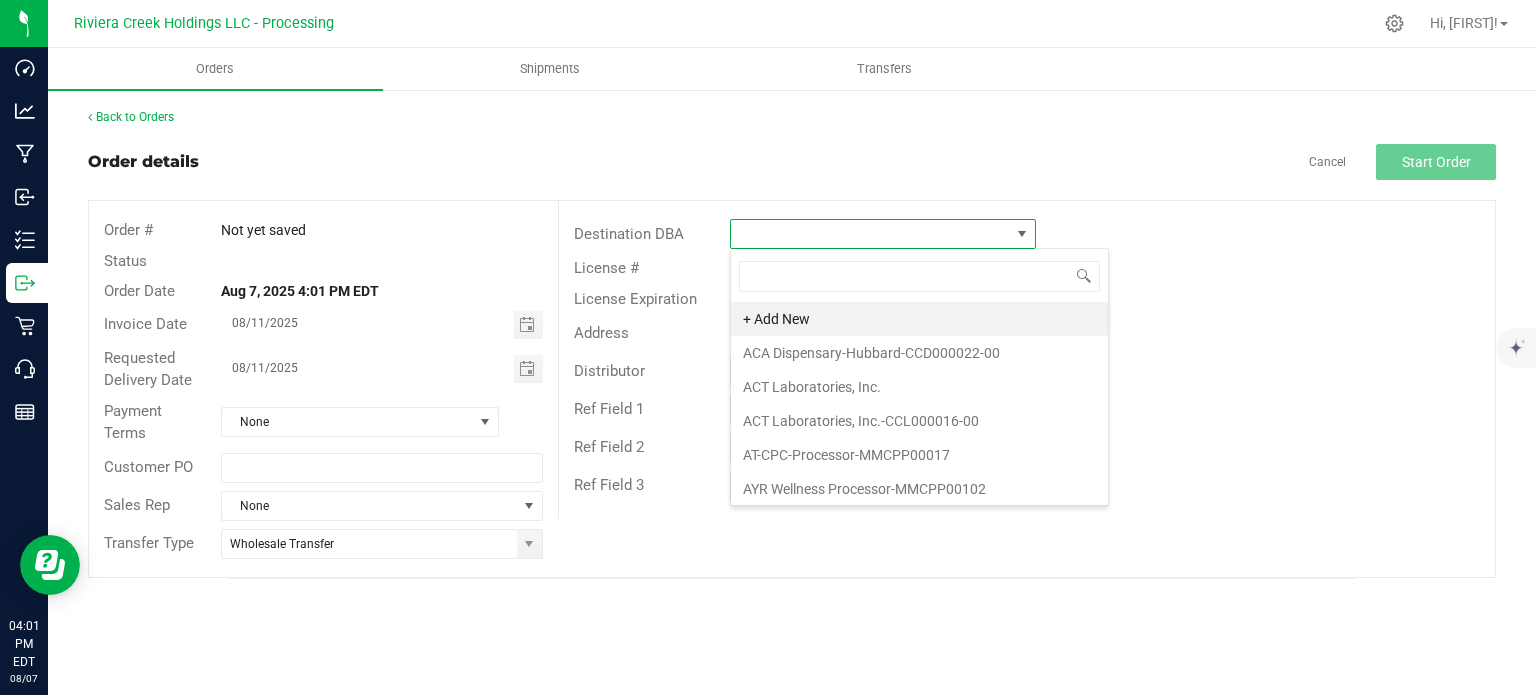 scroll, scrollTop: 99970, scrollLeft: 99693, axis: both 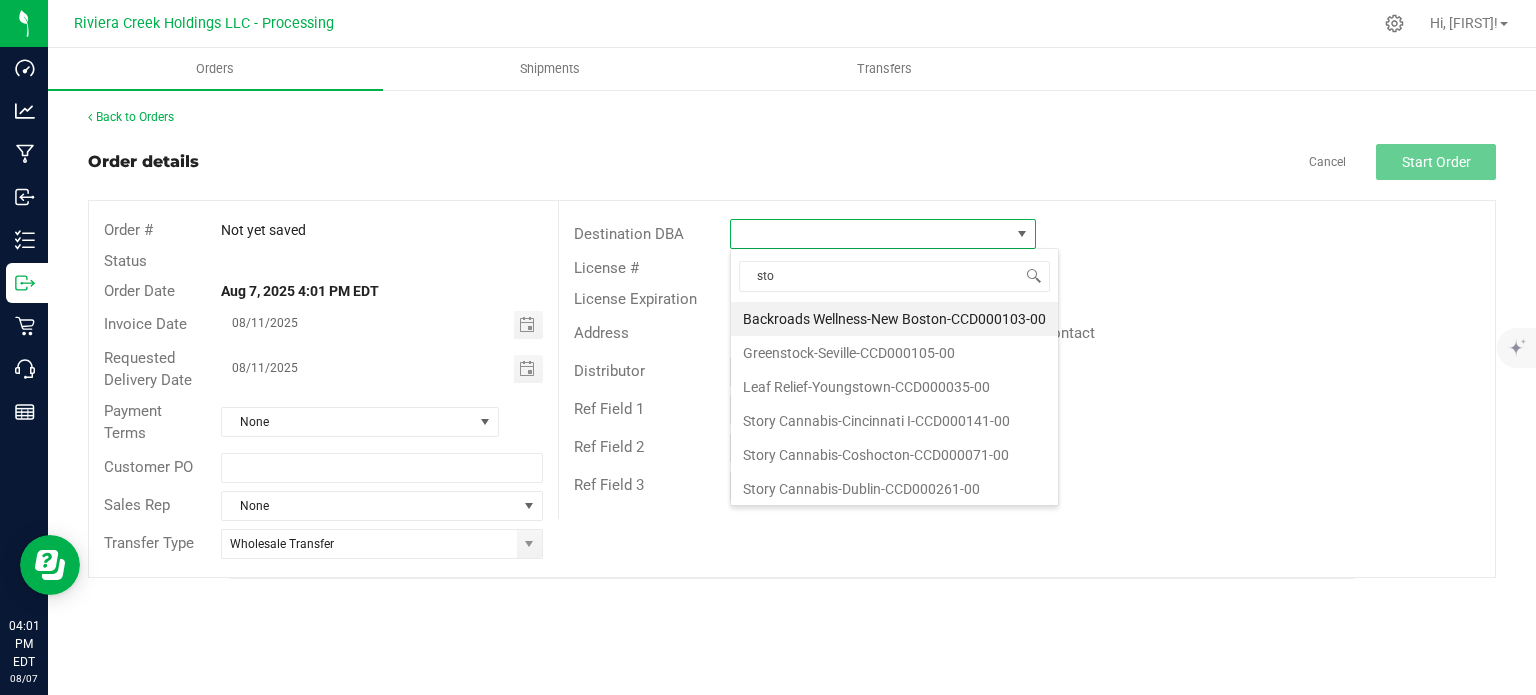 type on "stor" 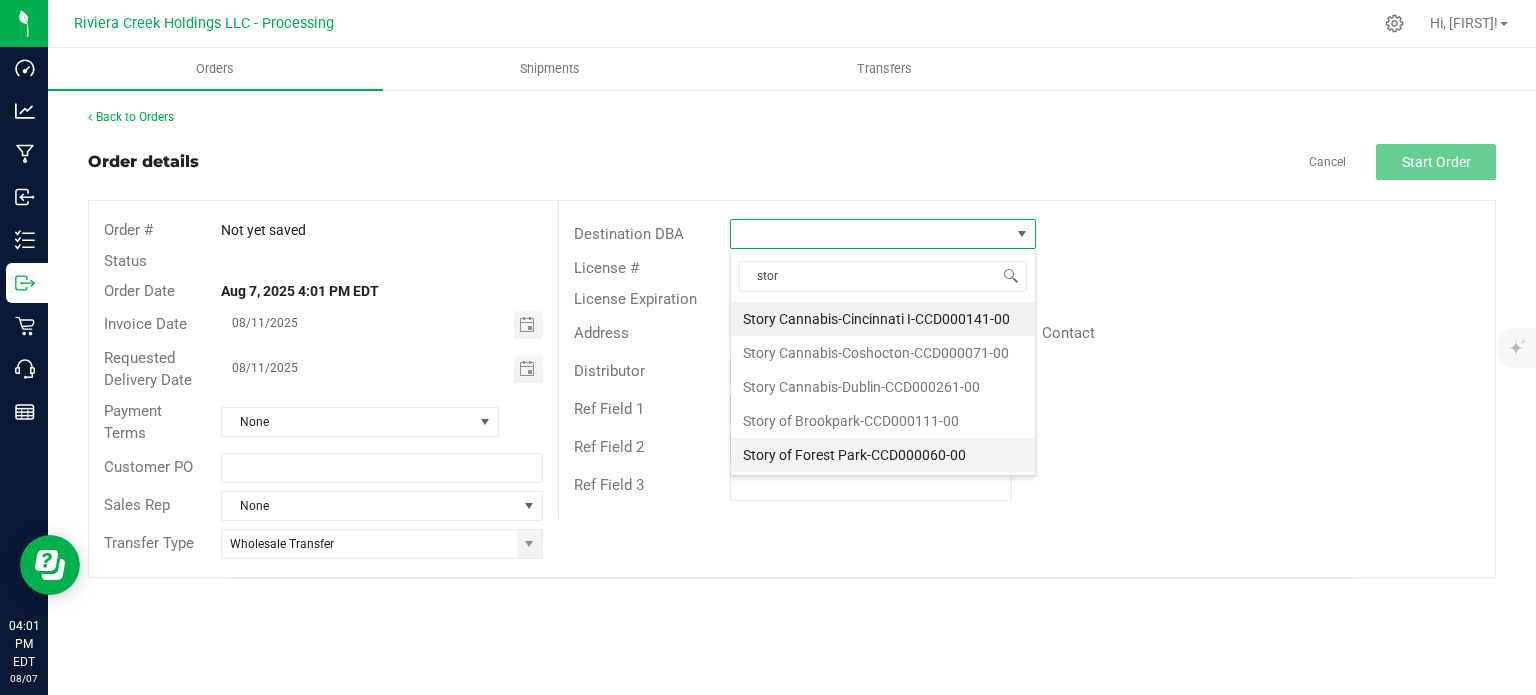 click on "Story of Forest Park-CCD000060-00" at bounding box center [883, 455] 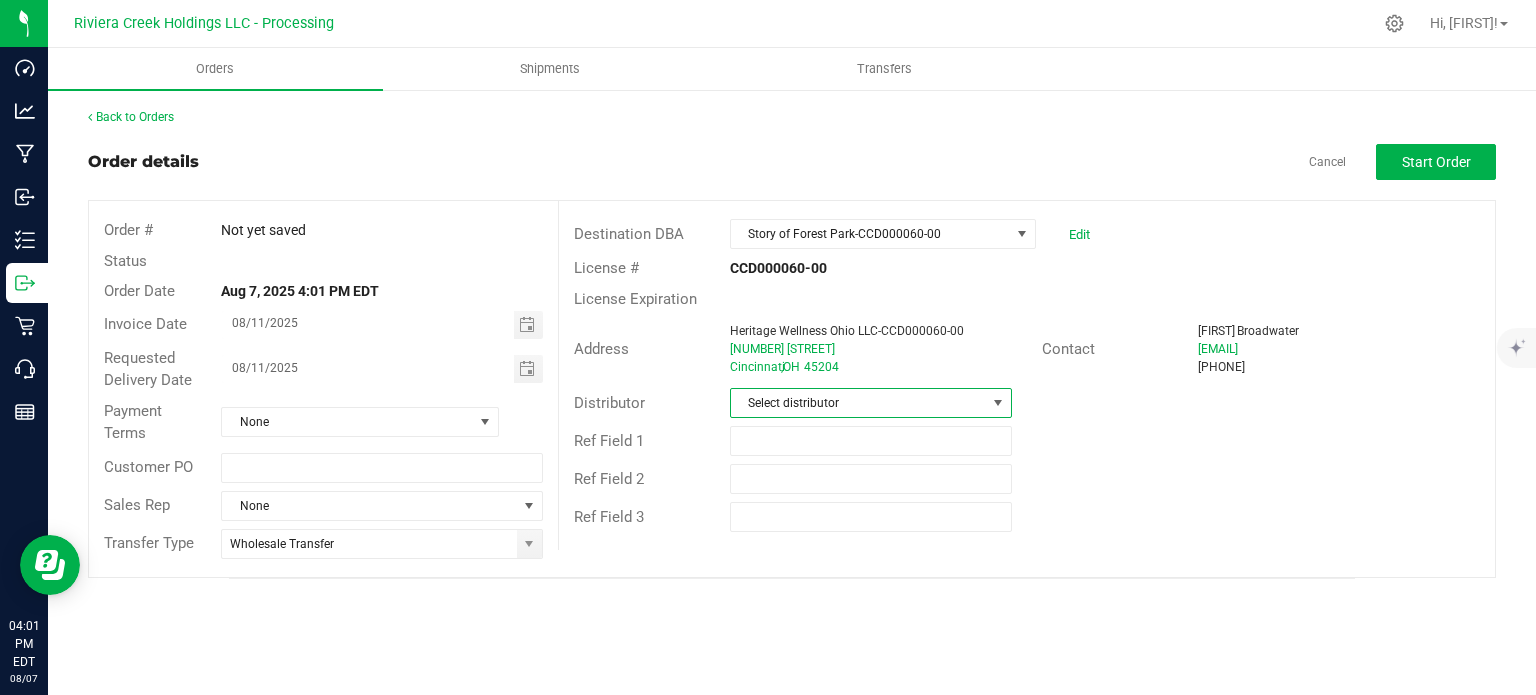 click on "Select distributor" at bounding box center (858, 403) 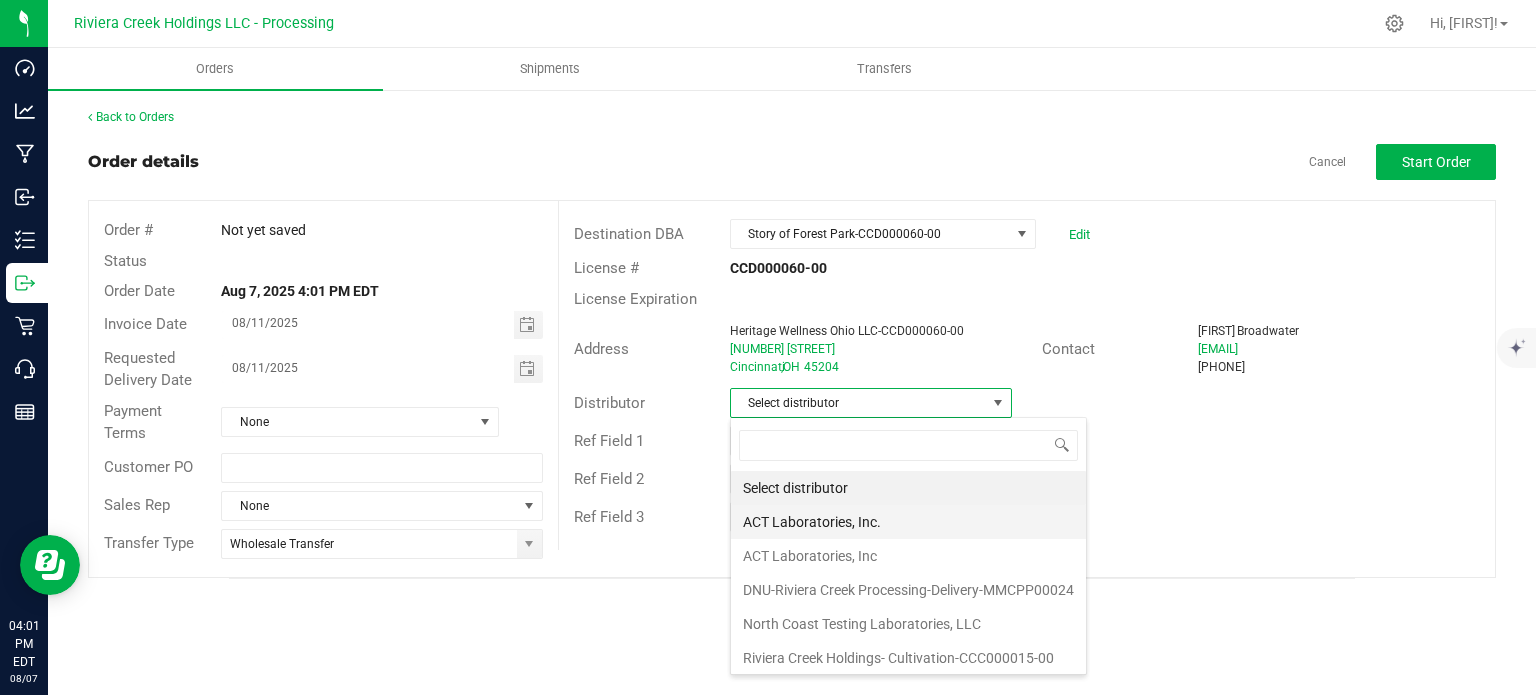 scroll, scrollTop: 99970, scrollLeft: 99717, axis: both 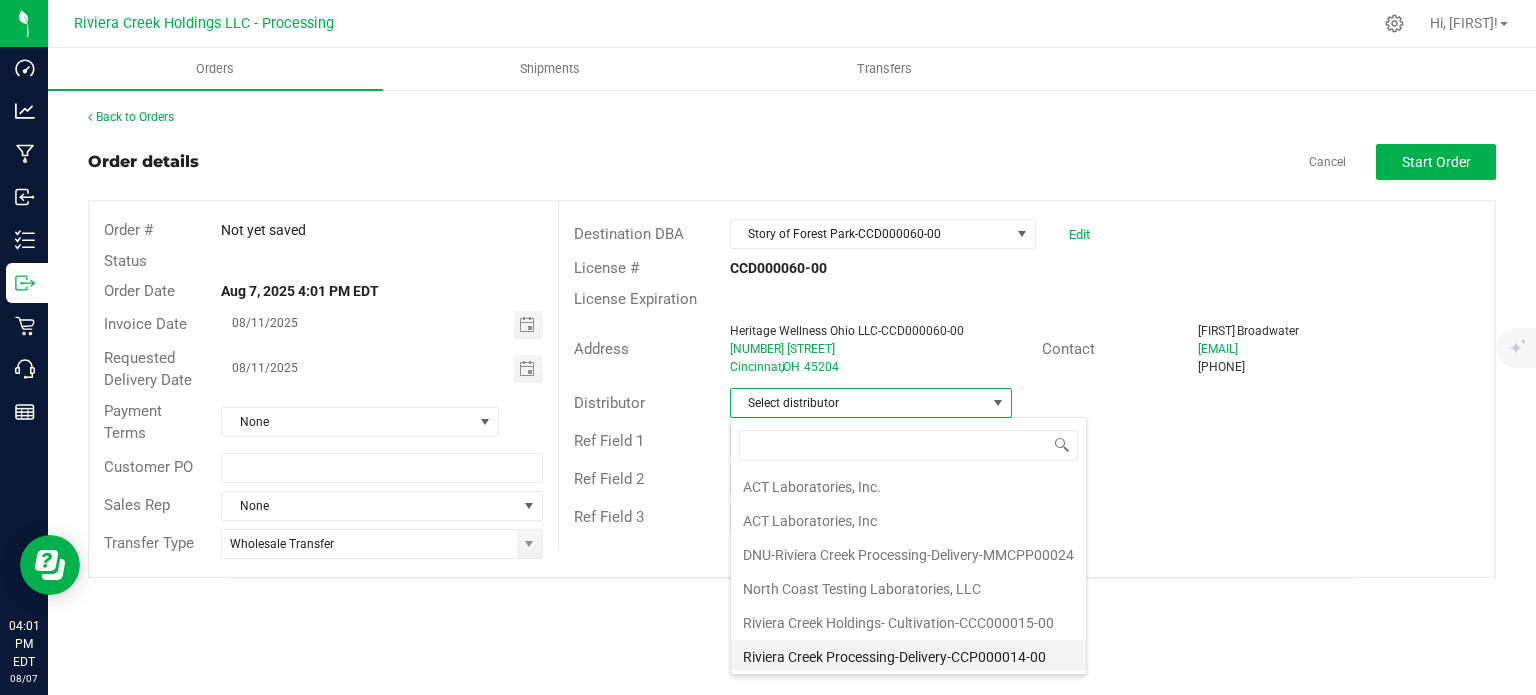click on "Riviera Creek Processing-Delivery-CCP000014-00" at bounding box center [908, 657] 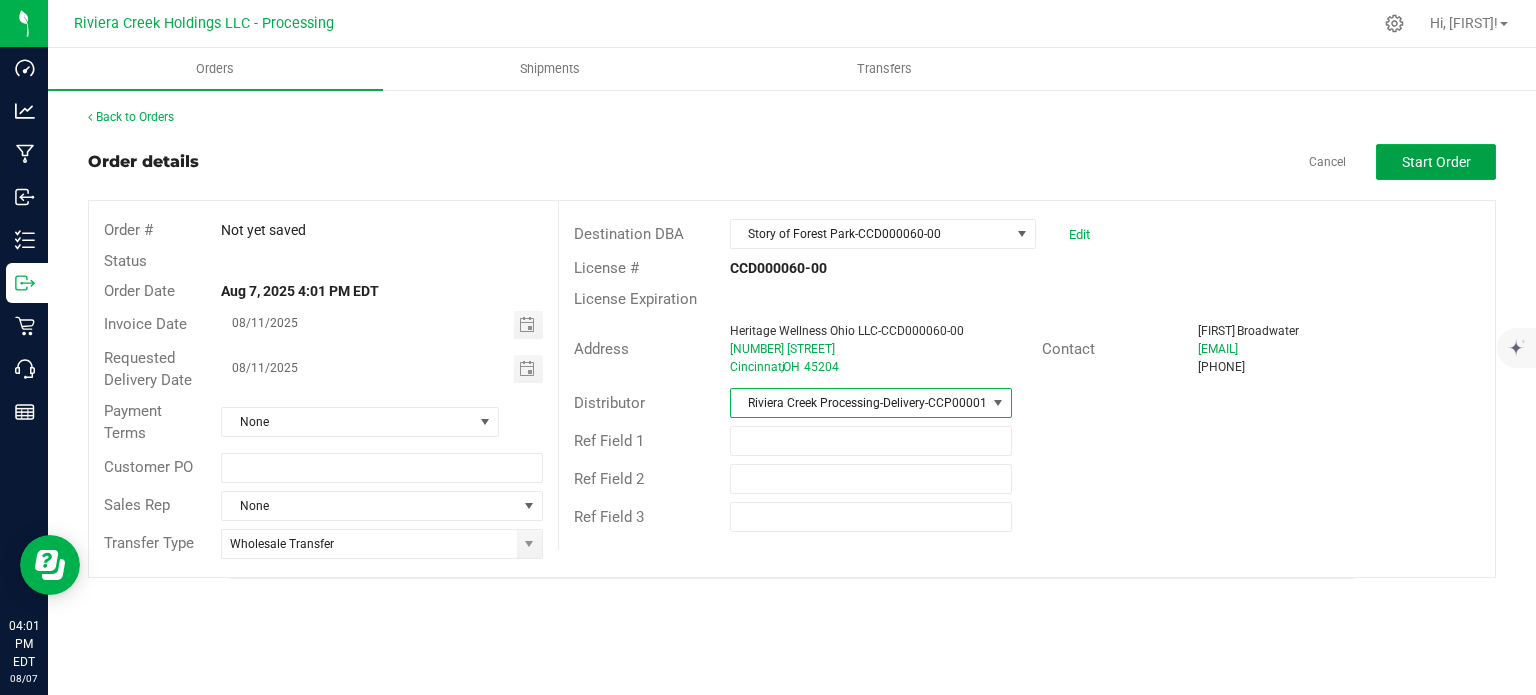 click on "Start Order" at bounding box center (1436, 162) 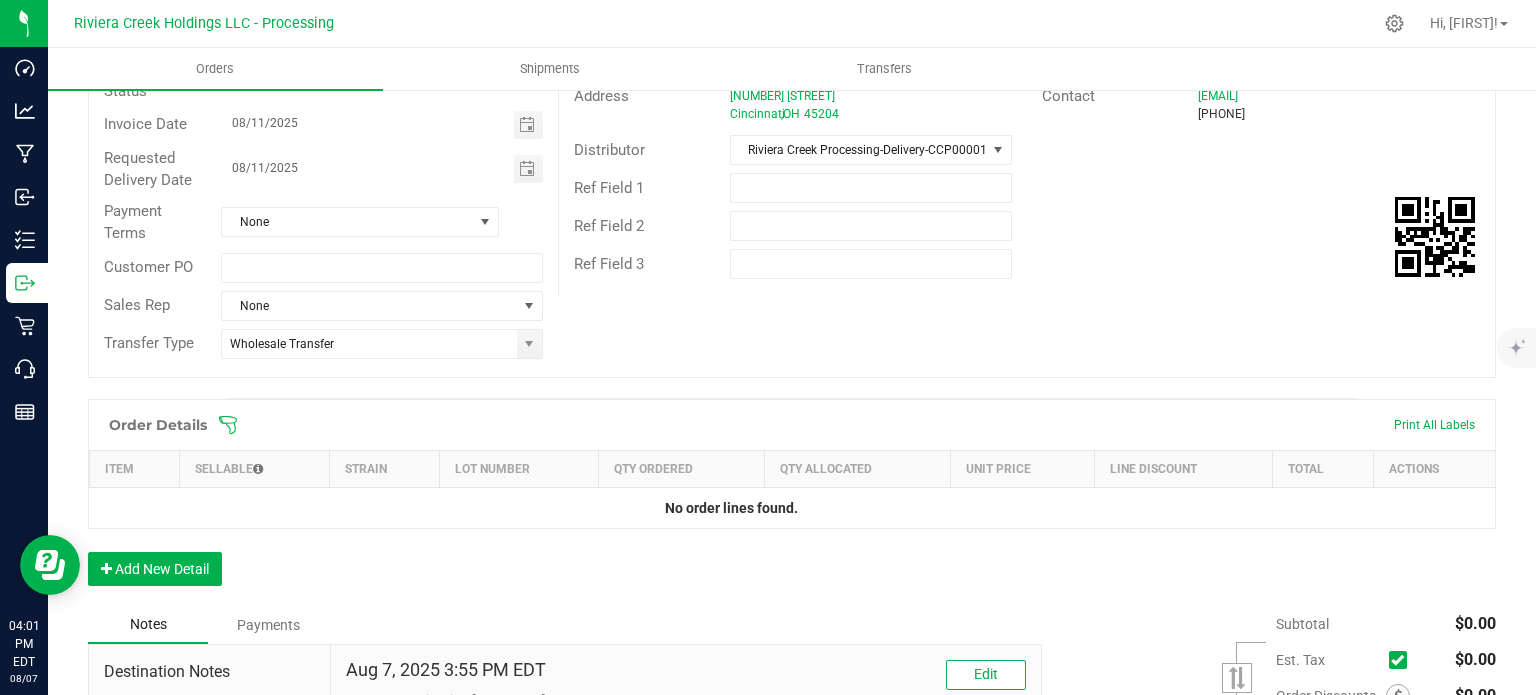 scroll, scrollTop: 488, scrollLeft: 0, axis: vertical 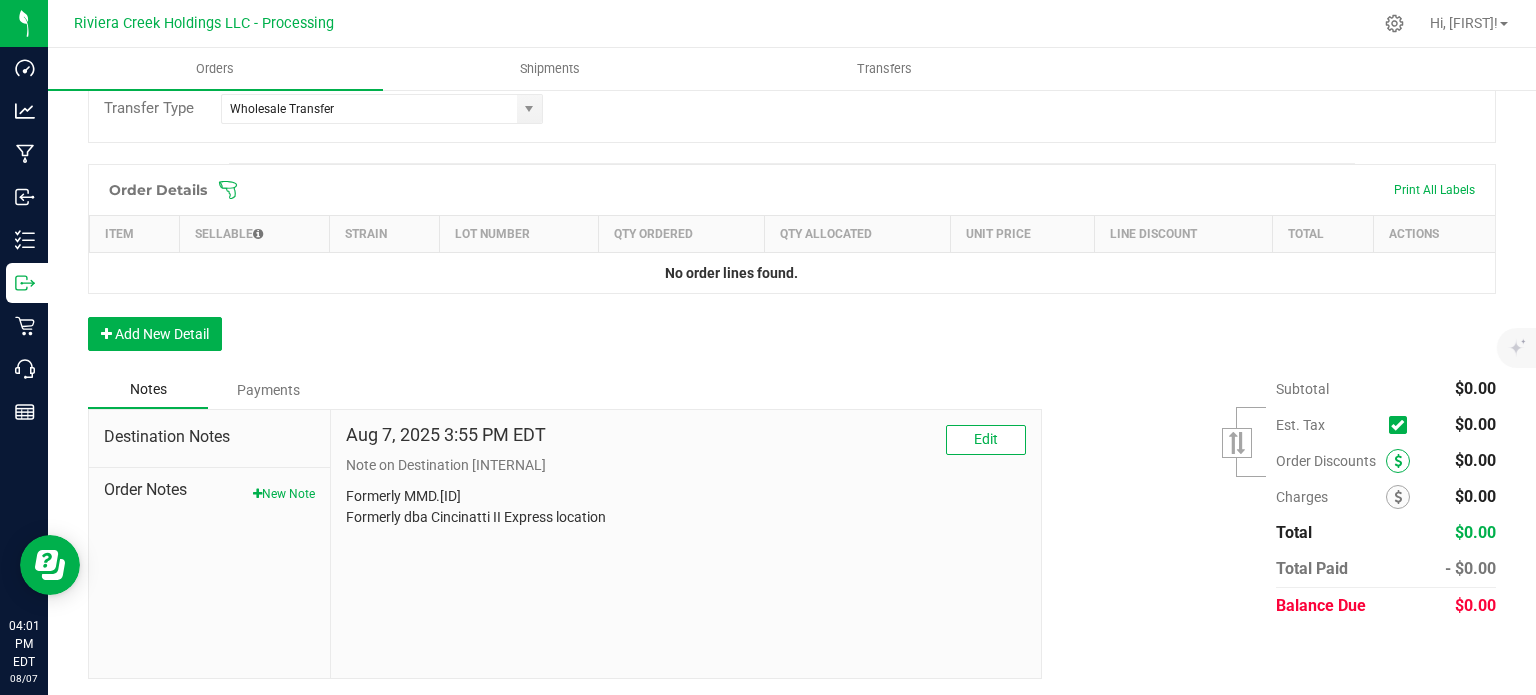 click at bounding box center (1398, 461) 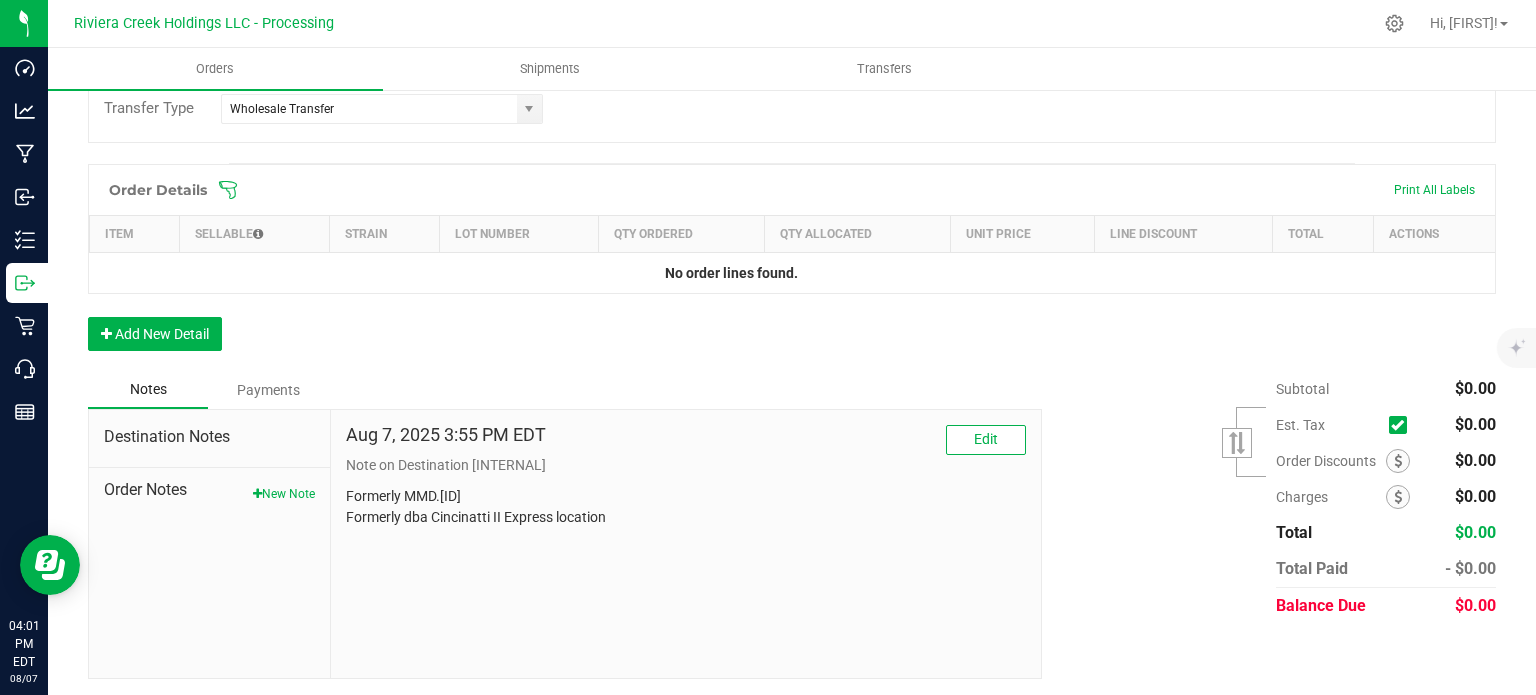 scroll, scrollTop: 488, scrollLeft: 0, axis: vertical 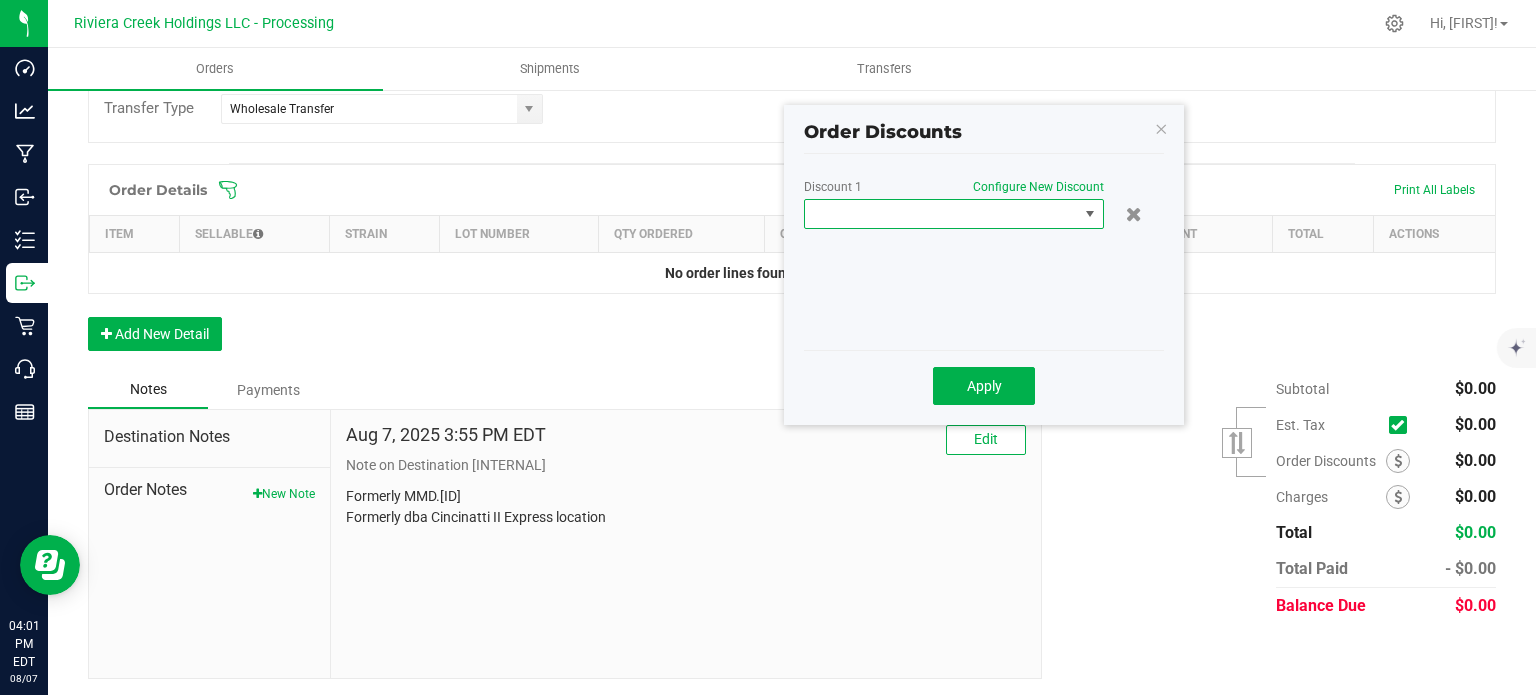 click at bounding box center [941, 214] 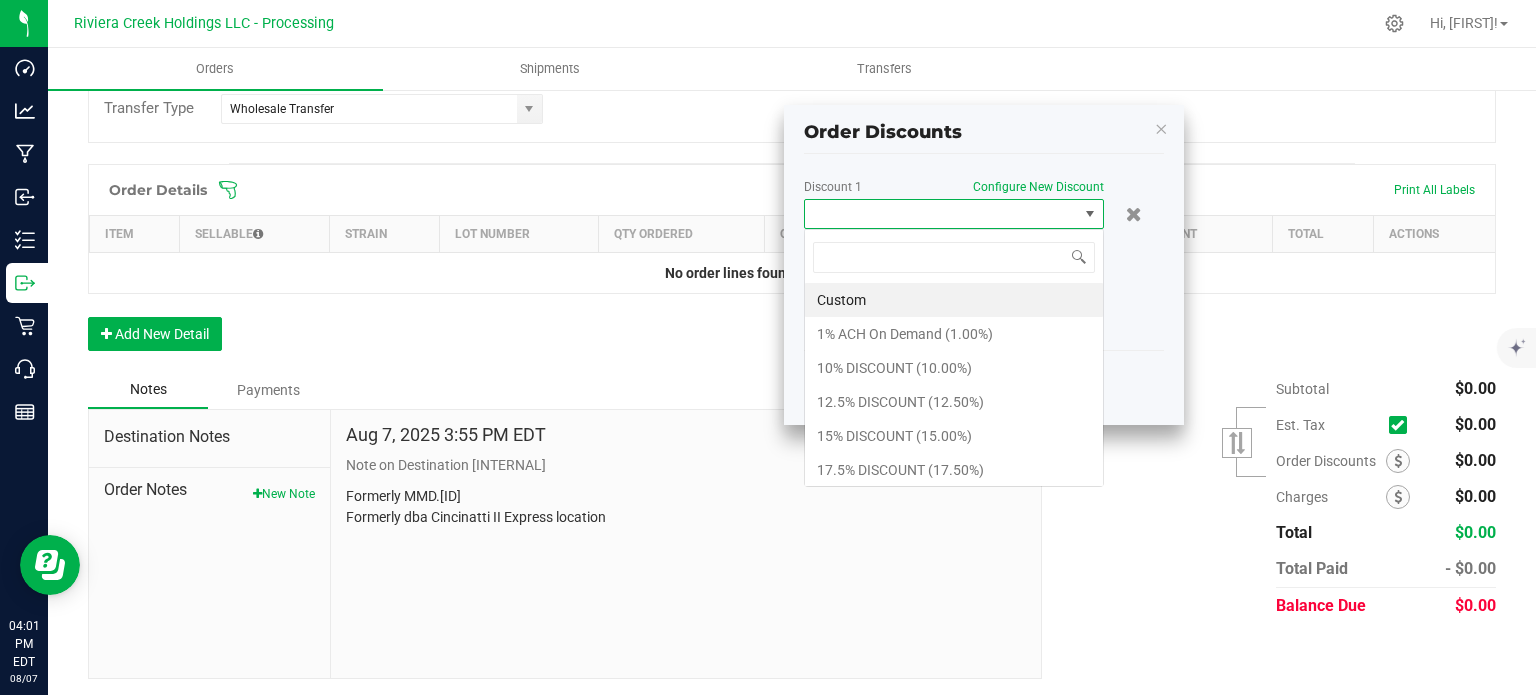 scroll, scrollTop: 99970, scrollLeft: 99700, axis: both 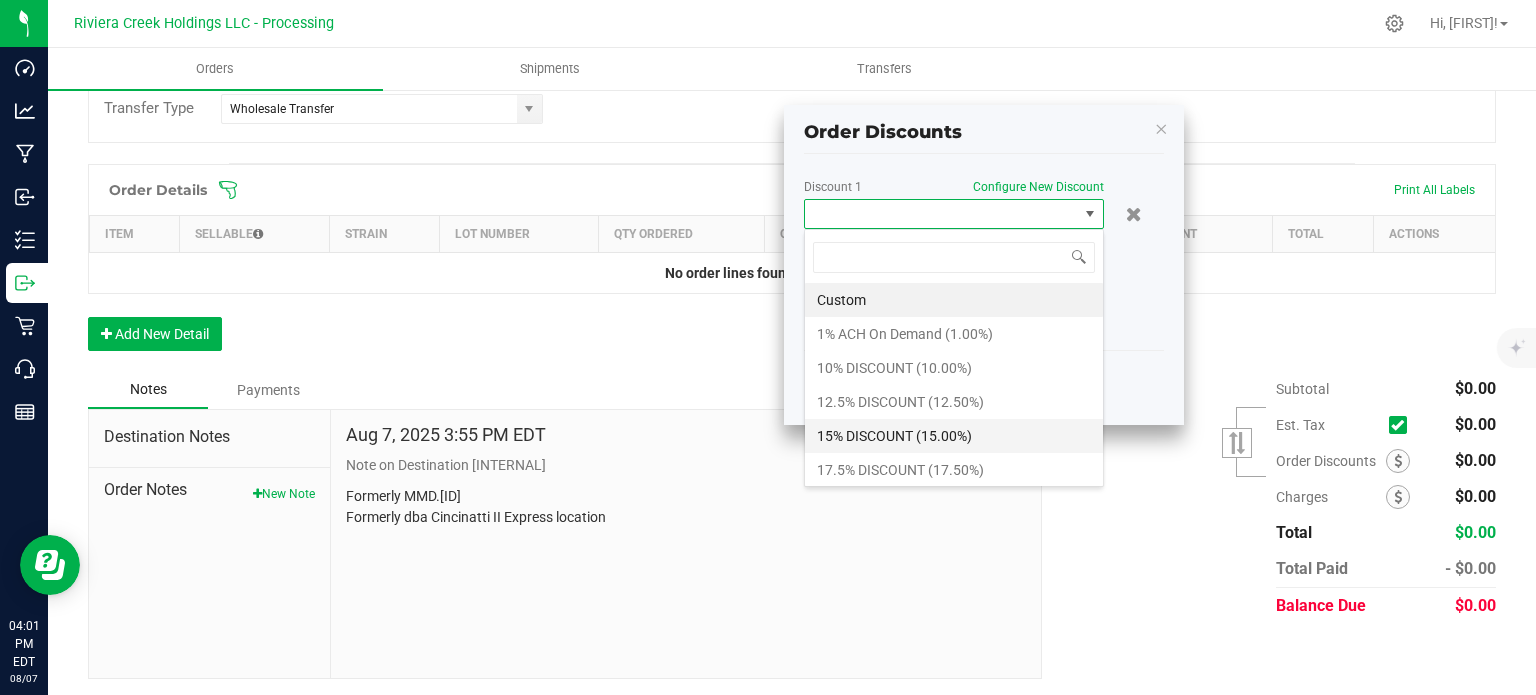 click on "15% DISCOUNT (15.00%)" at bounding box center (954, 436) 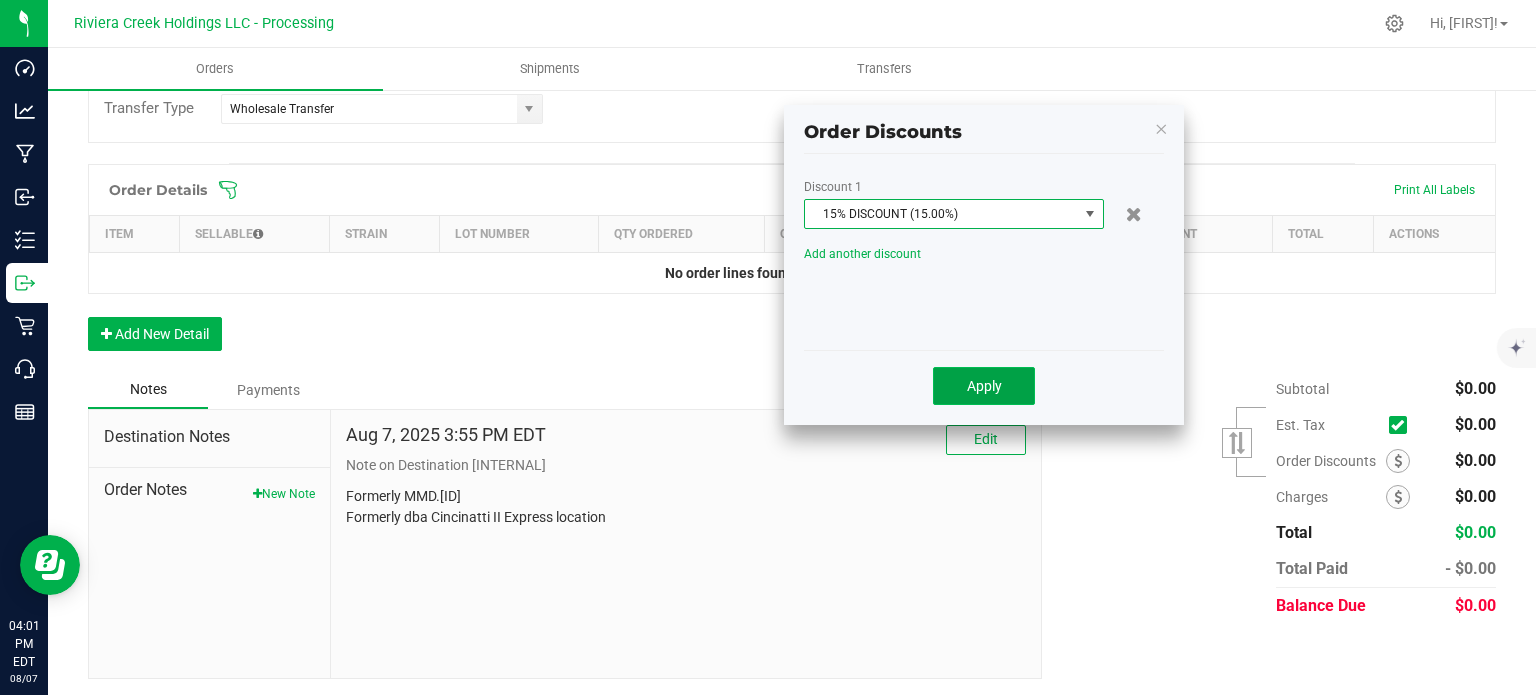 click on "Apply" at bounding box center [984, 386] 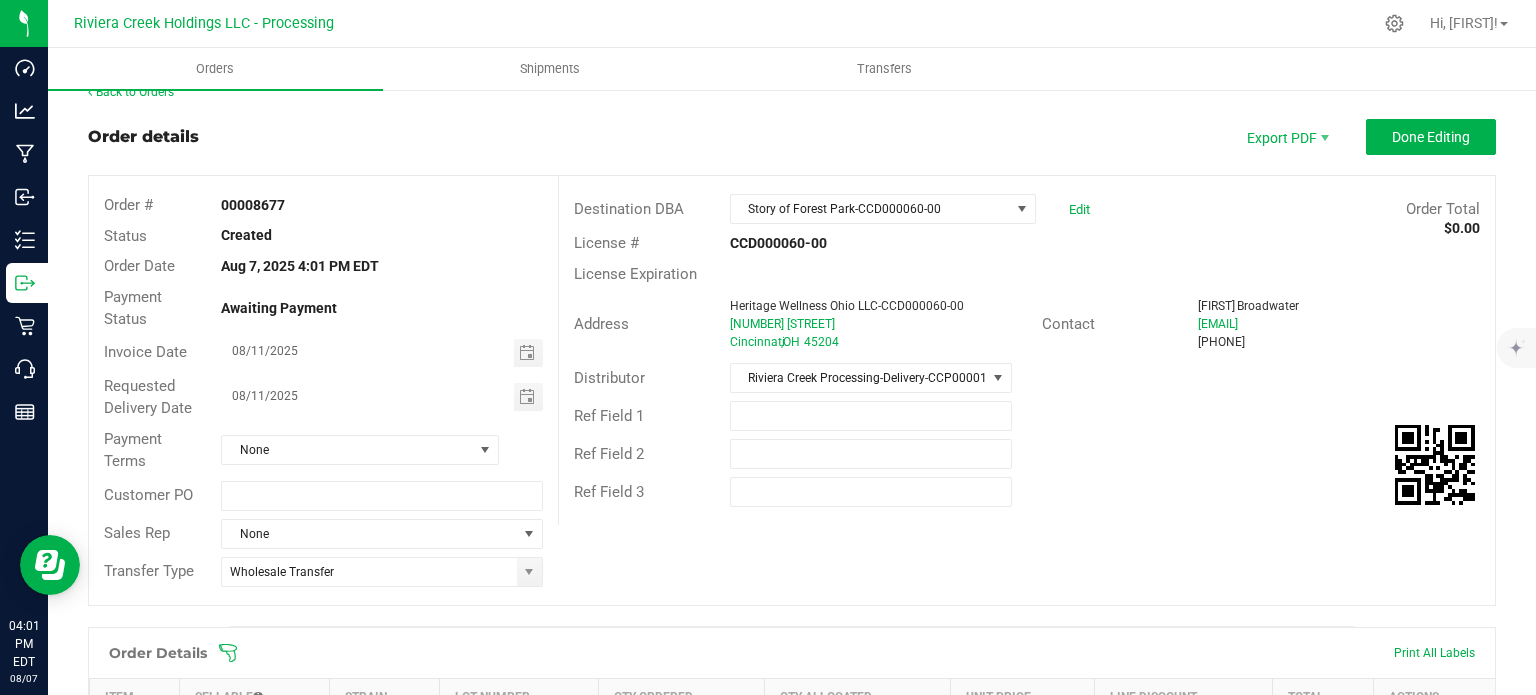 scroll, scrollTop: 0, scrollLeft: 0, axis: both 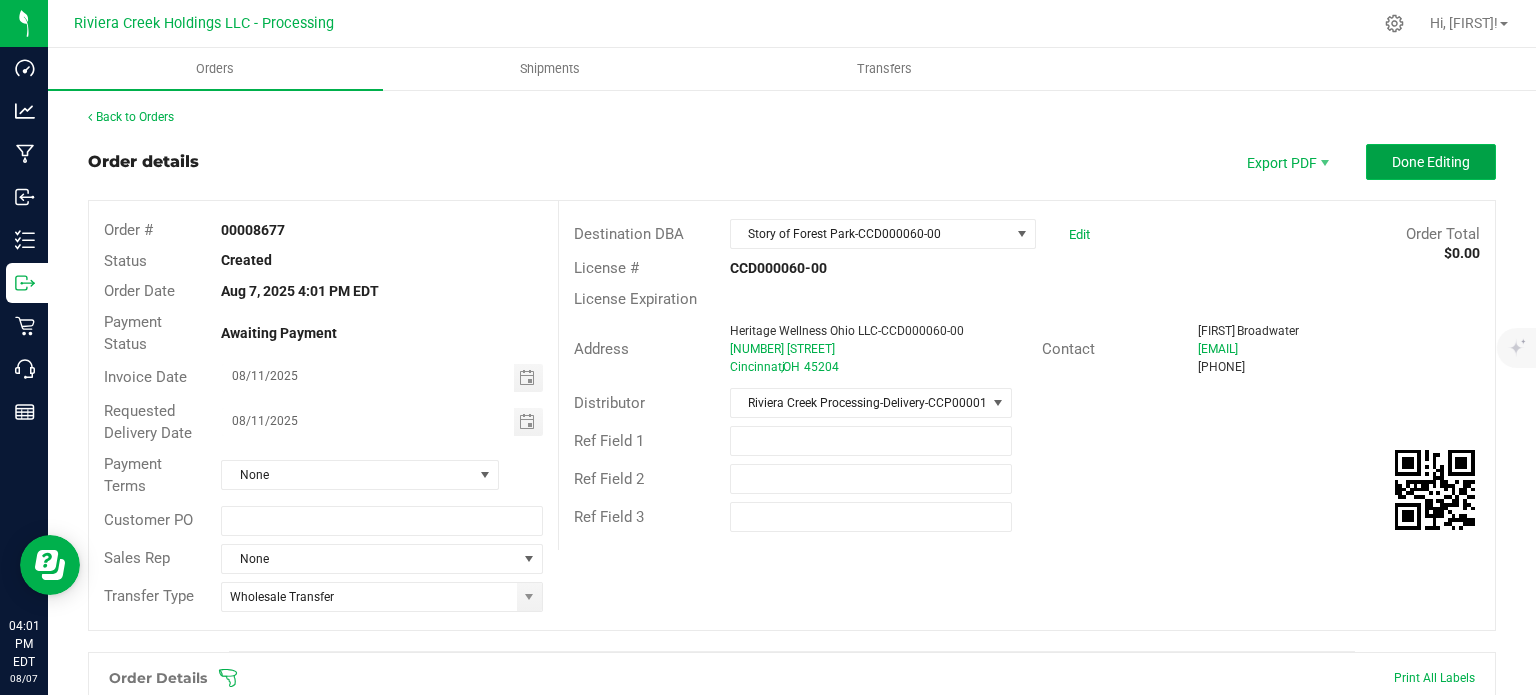 click on "Done Editing" at bounding box center (1431, 162) 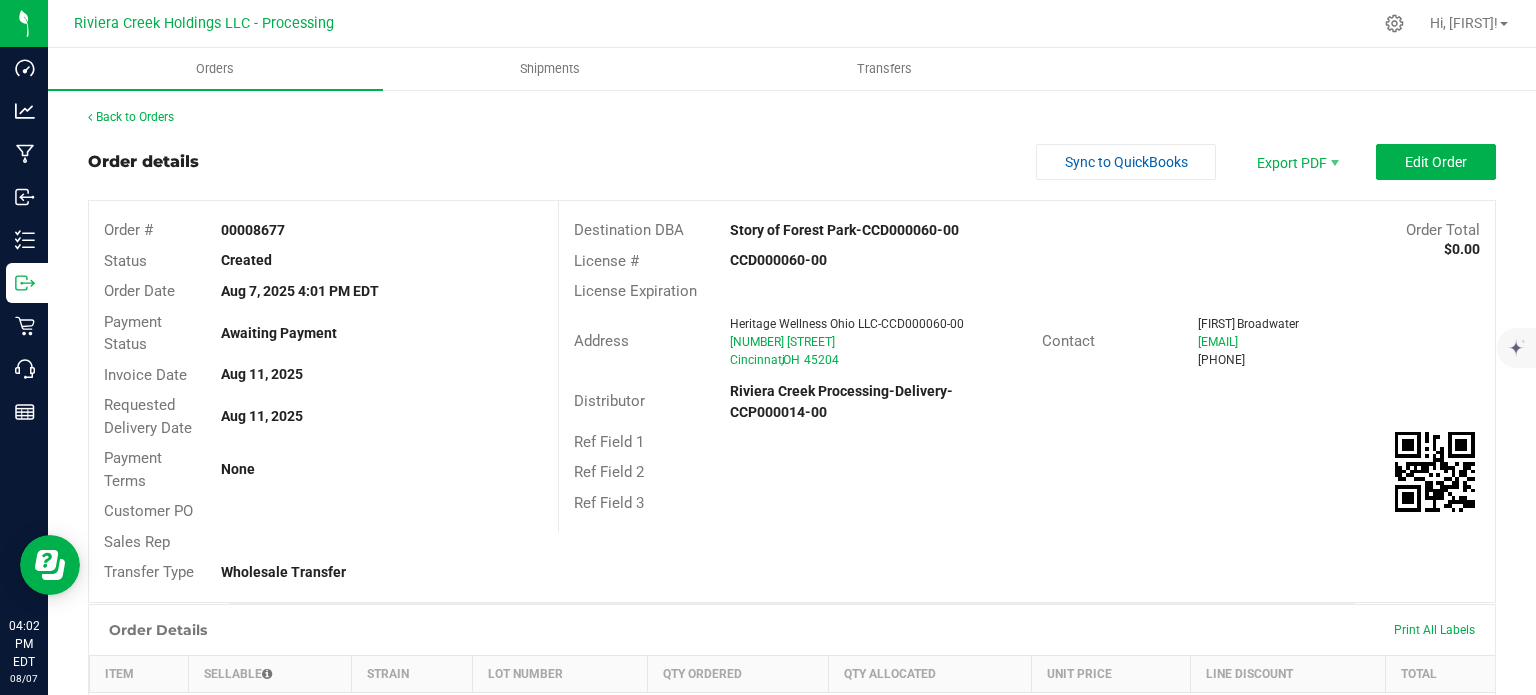 drag, startPoint x: 216, startPoint y: 227, endPoint x: 300, endPoint y: 237, distance: 84.59315 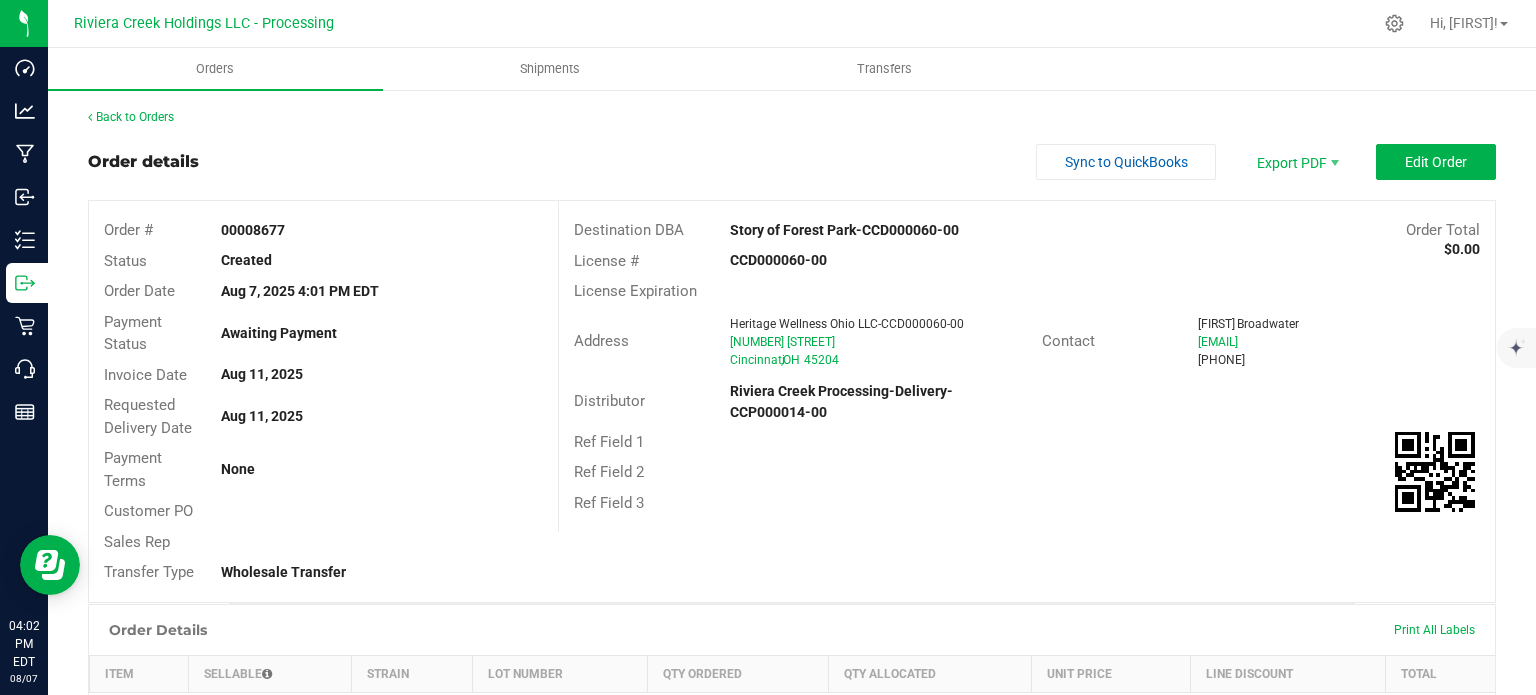 click on "00008677" at bounding box center (381, 230) 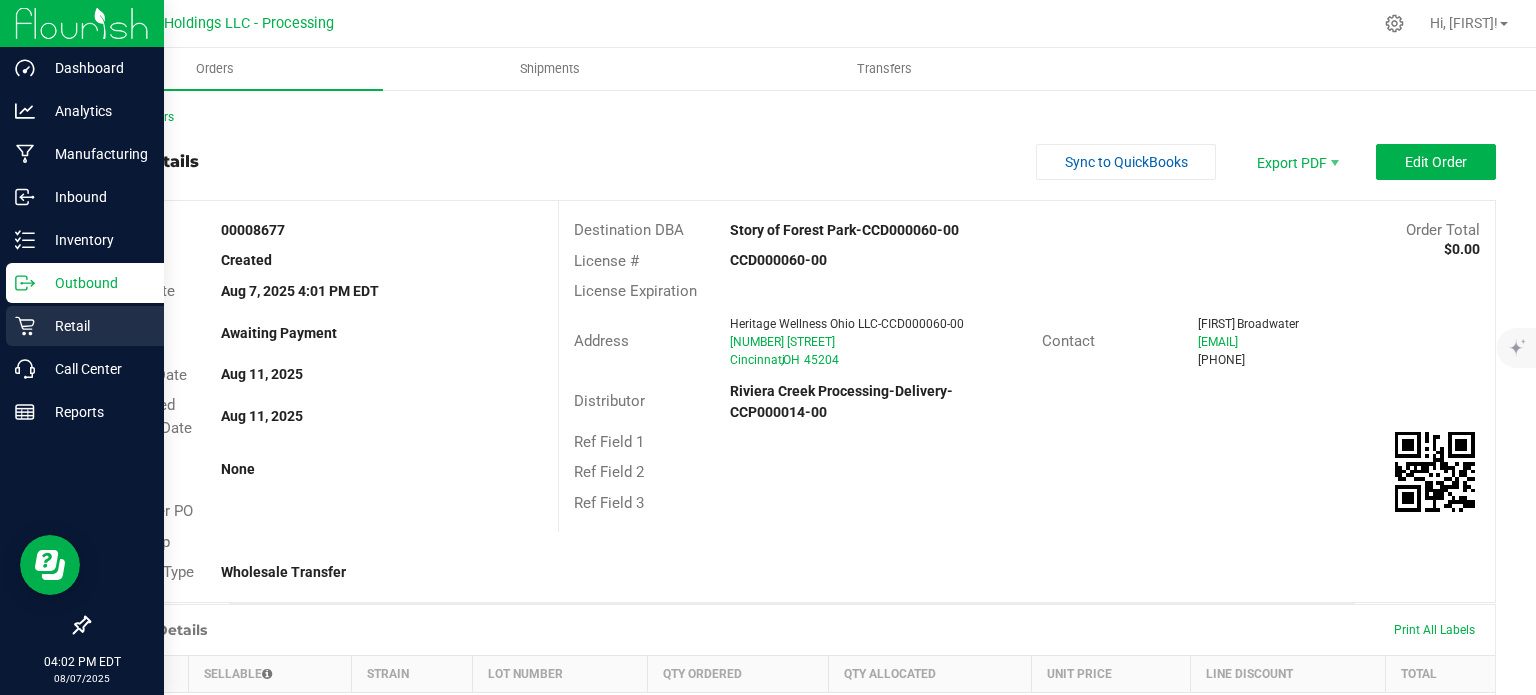 copy on "00008677" 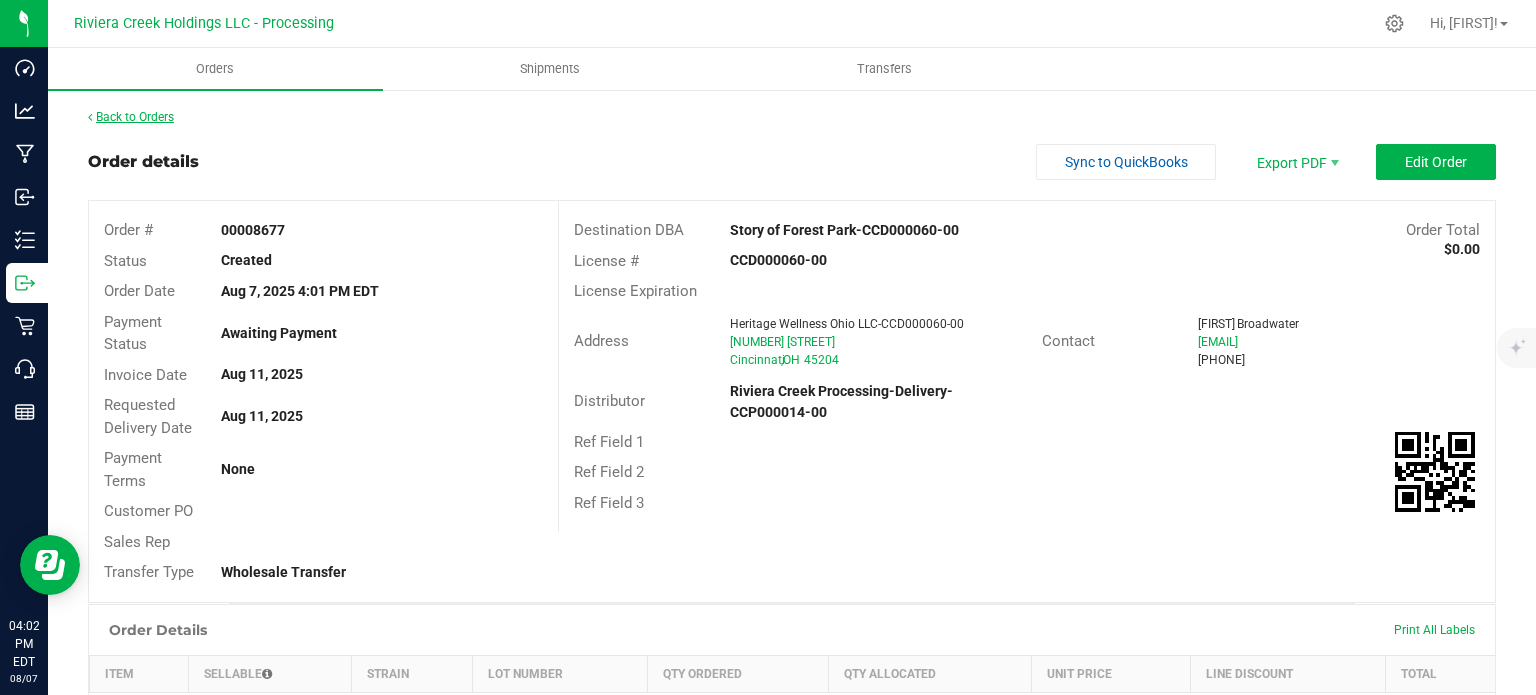 click on "Back to Orders" at bounding box center (131, 117) 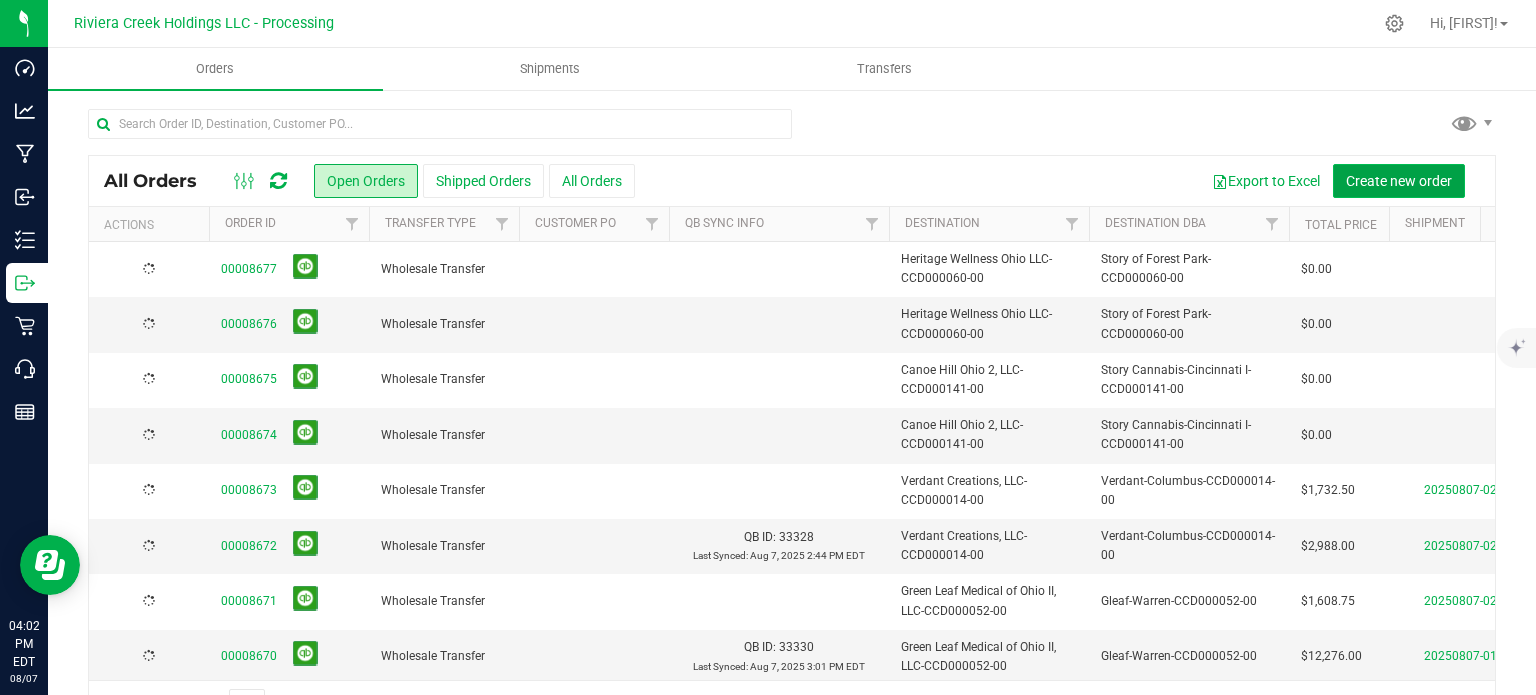 click on "Create new order" at bounding box center [1399, 181] 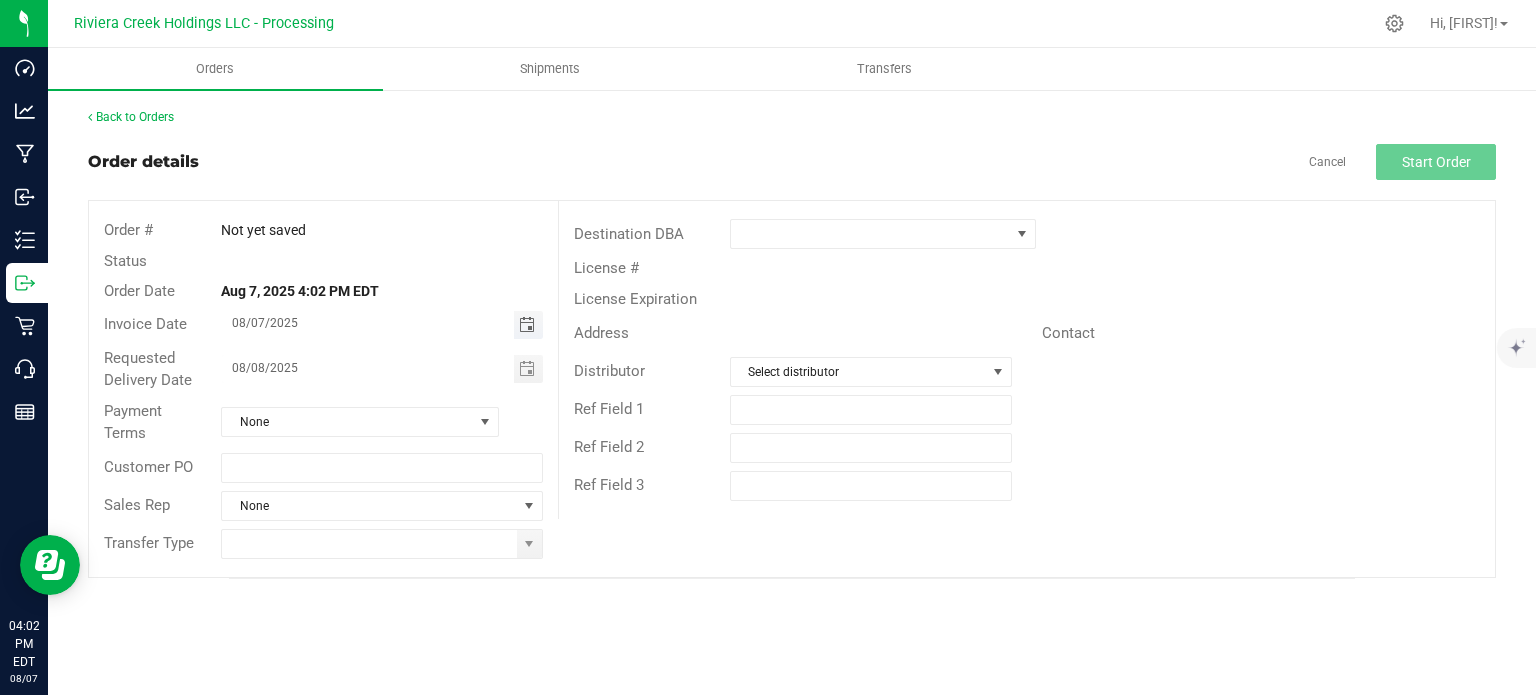 click at bounding box center (527, 325) 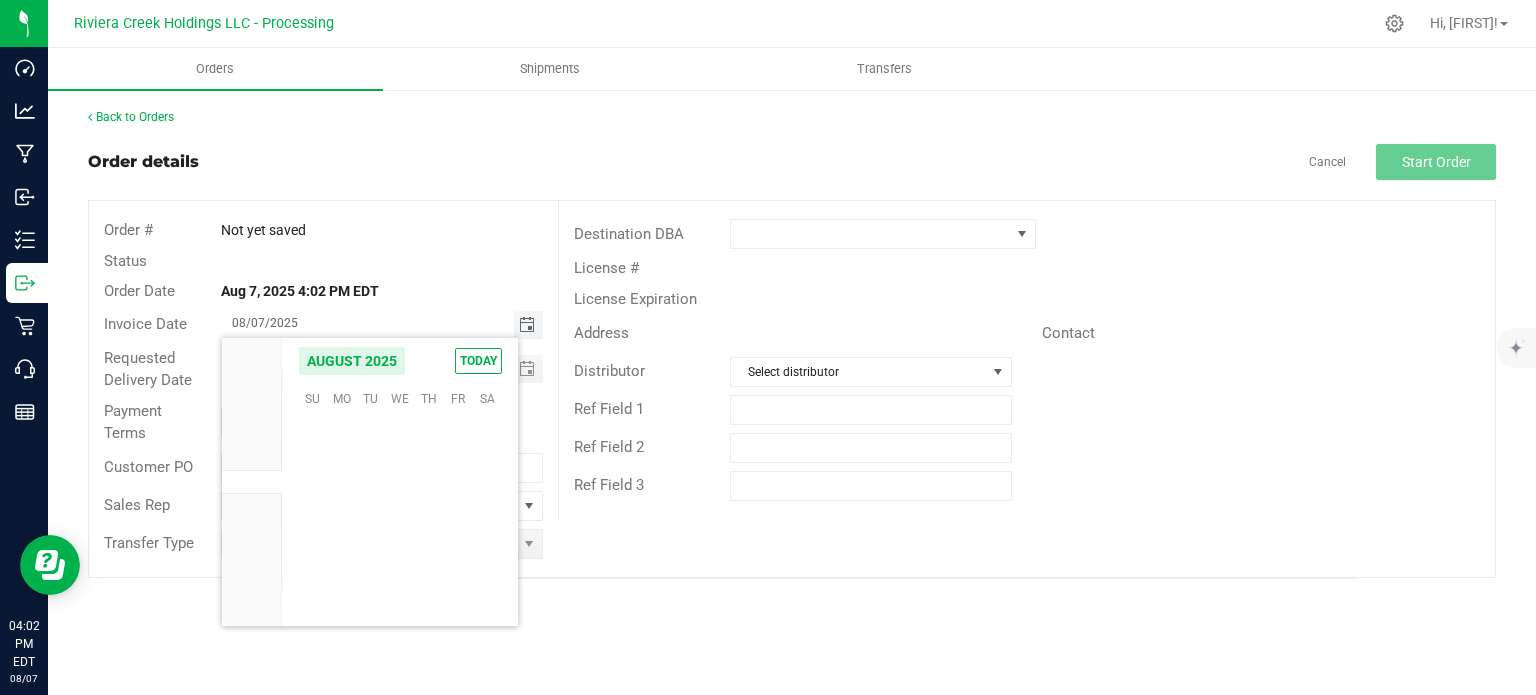 scroll, scrollTop: 36168, scrollLeft: 0, axis: vertical 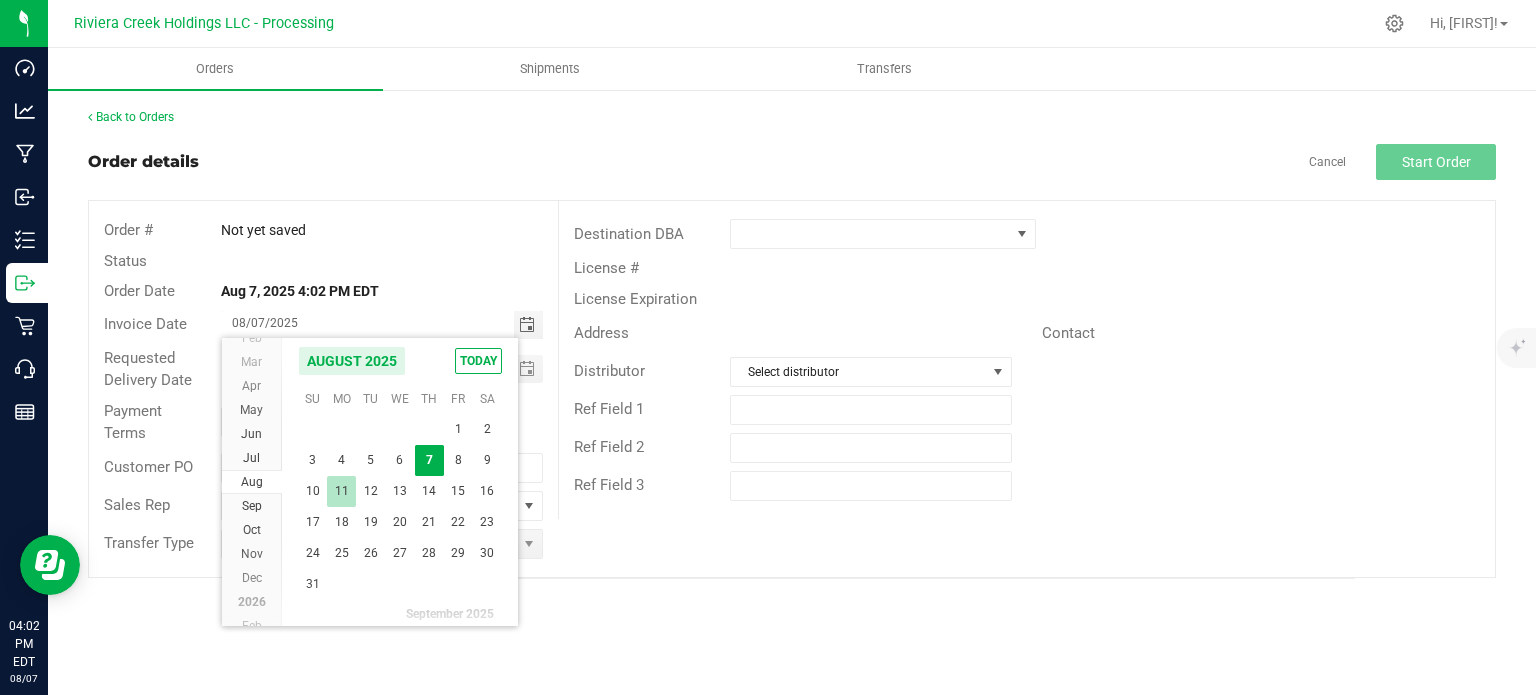 click on "11" at bounding box center (341, 491) 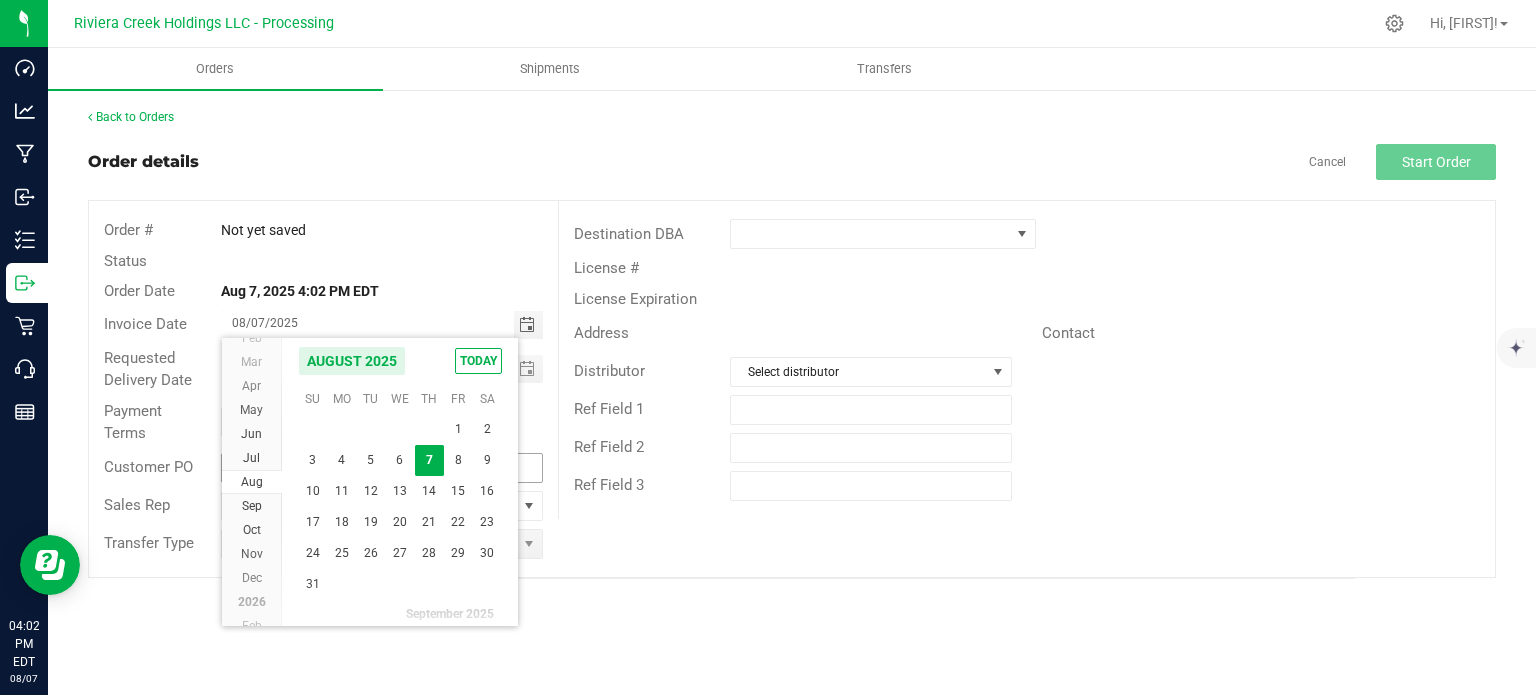 type on "08/11/2025" 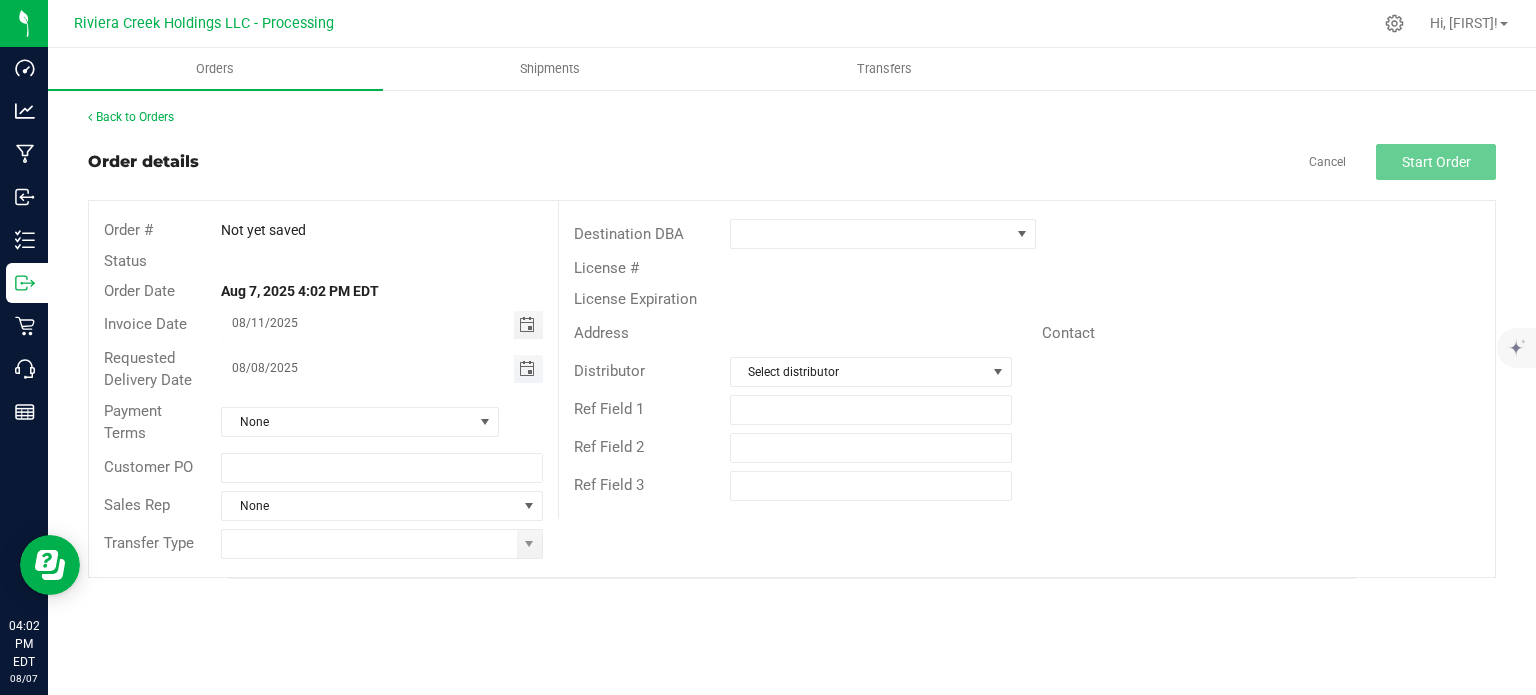 click at bounding box center [527, 369] 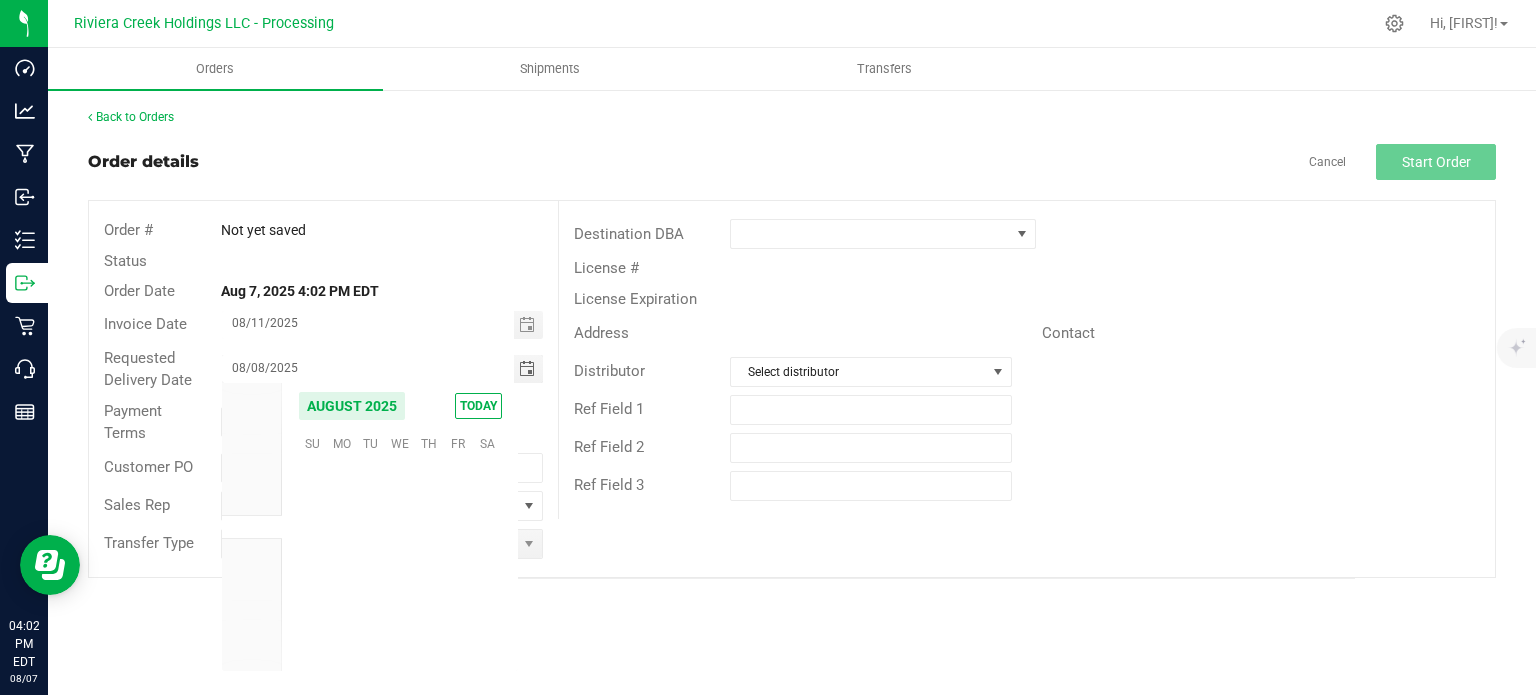 scroll, scrollTop: 36168, scrollLeft: 0, axis: vertical 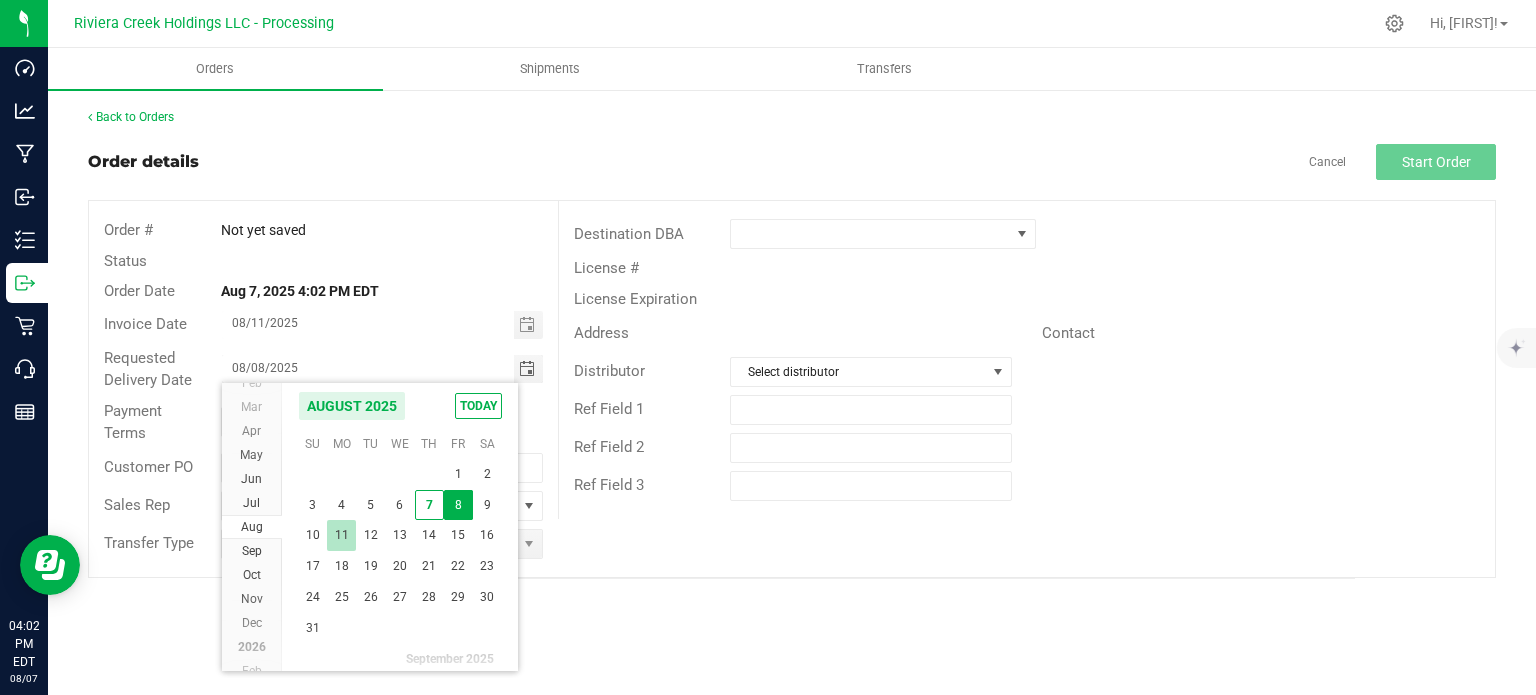 click on "11" at bounding box center [341, 535] 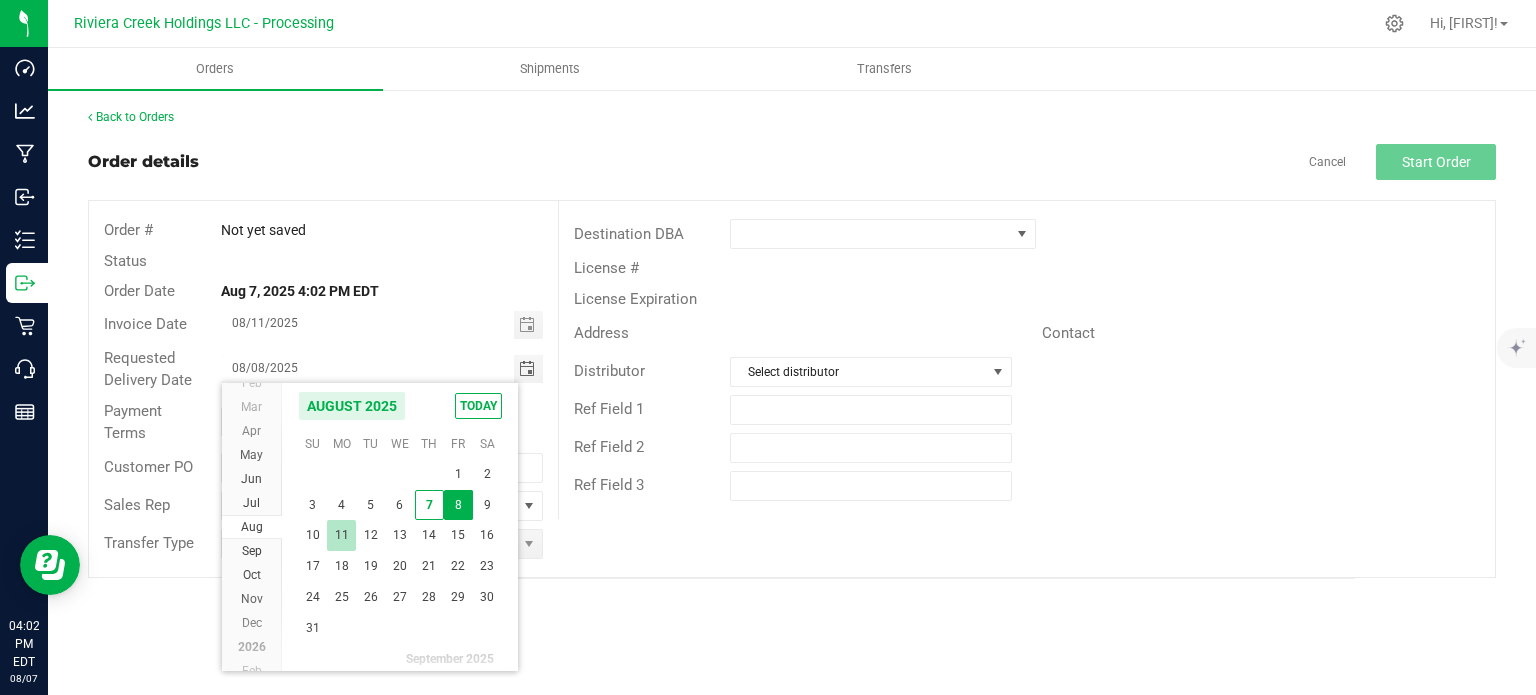 type on "08/11/2025" 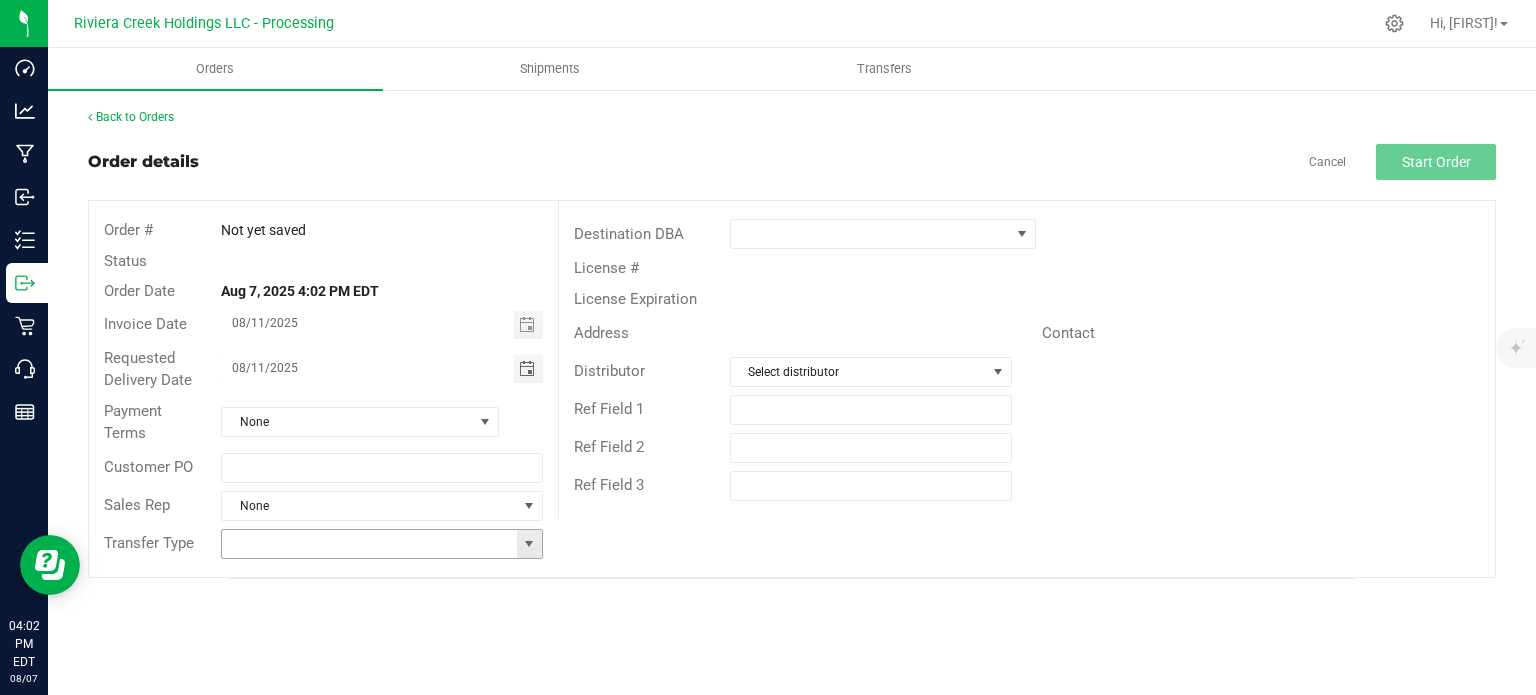click at bounding box center [529, 544] 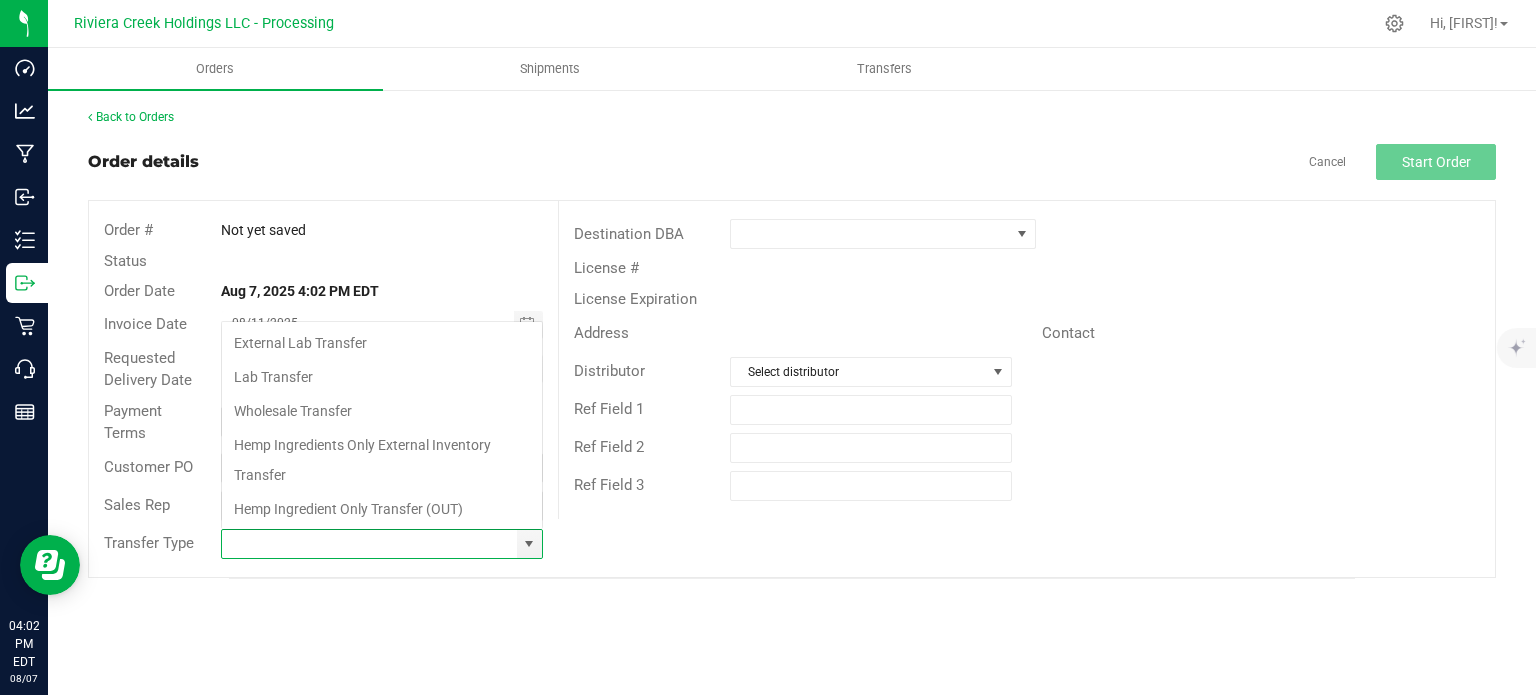 scroll, scrollTop: 99970, scrollLeft: 99678, axis: both 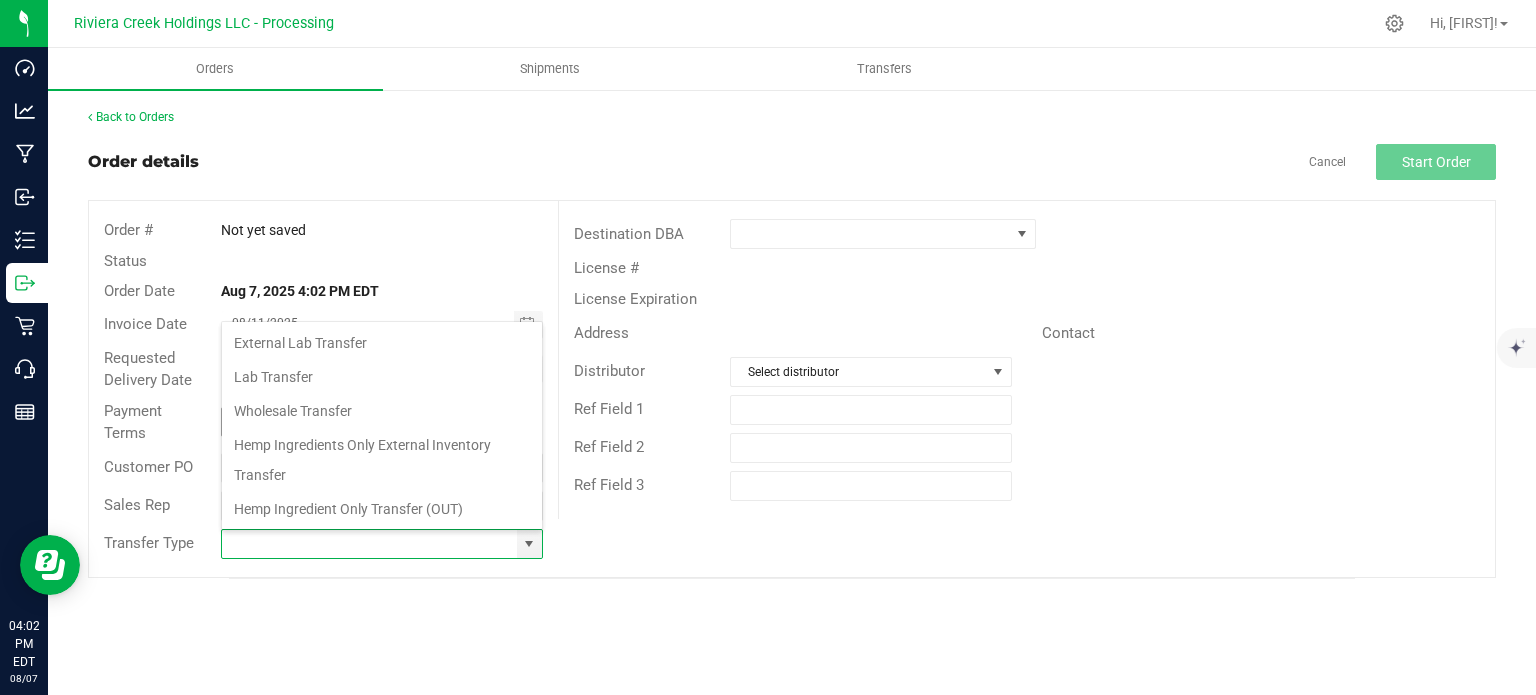 click on "Wholesale Transfer" at bounding box center (382, 411) 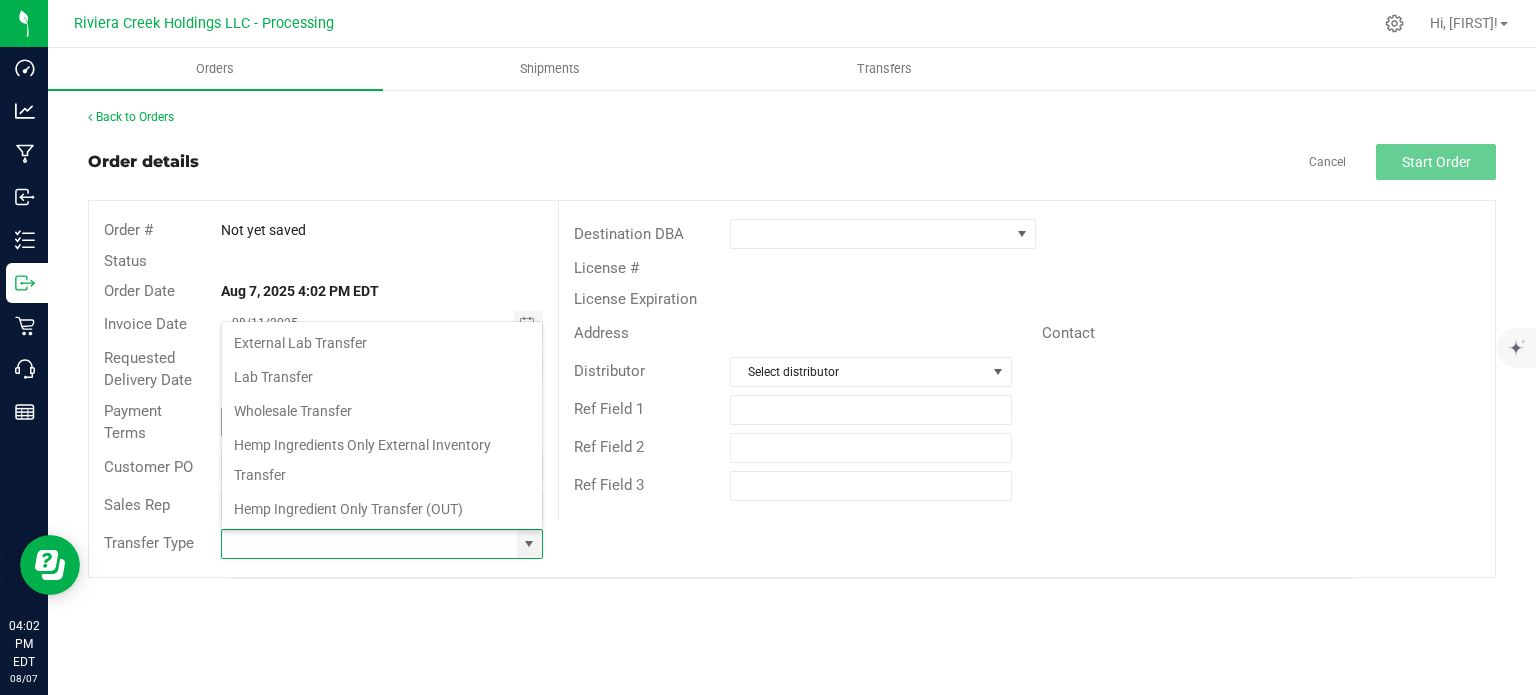 type on "Wholesale Transfer" 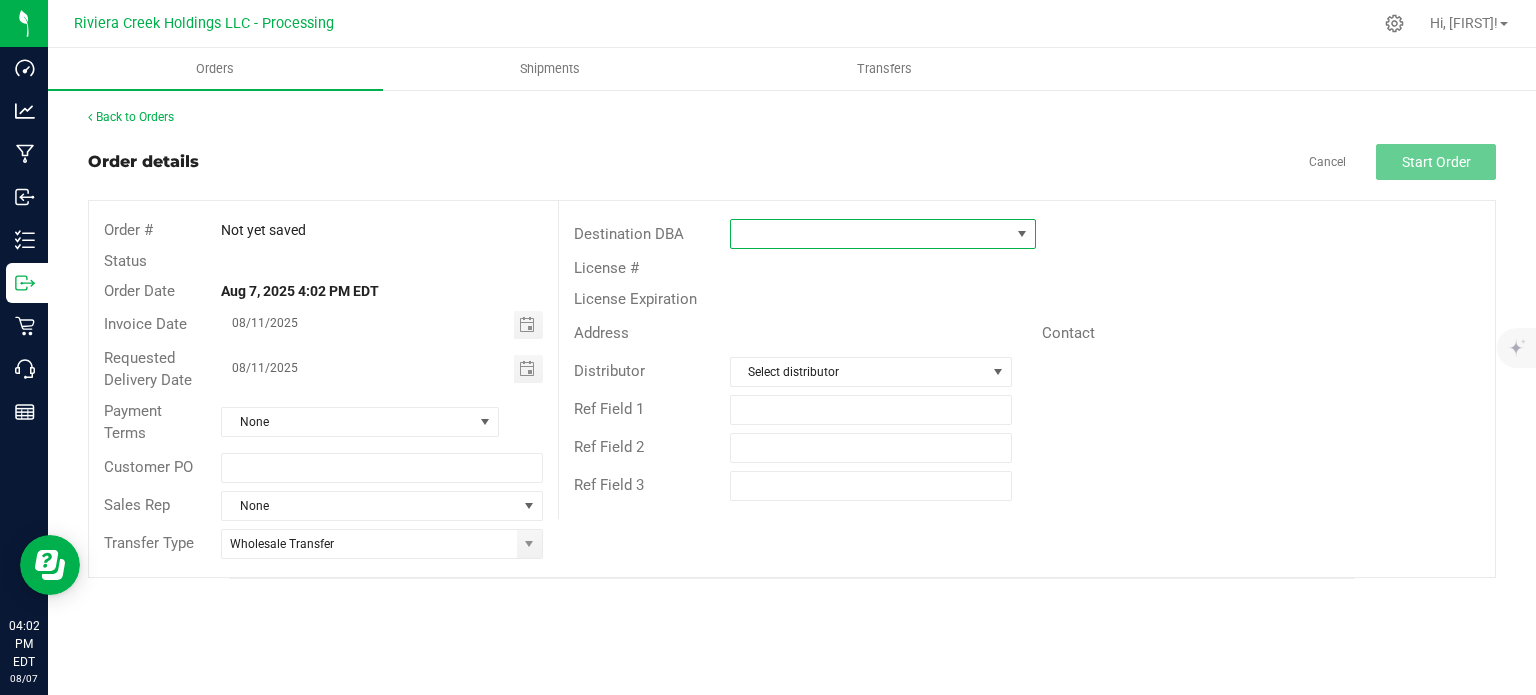 click at bounding box center (870, 234) 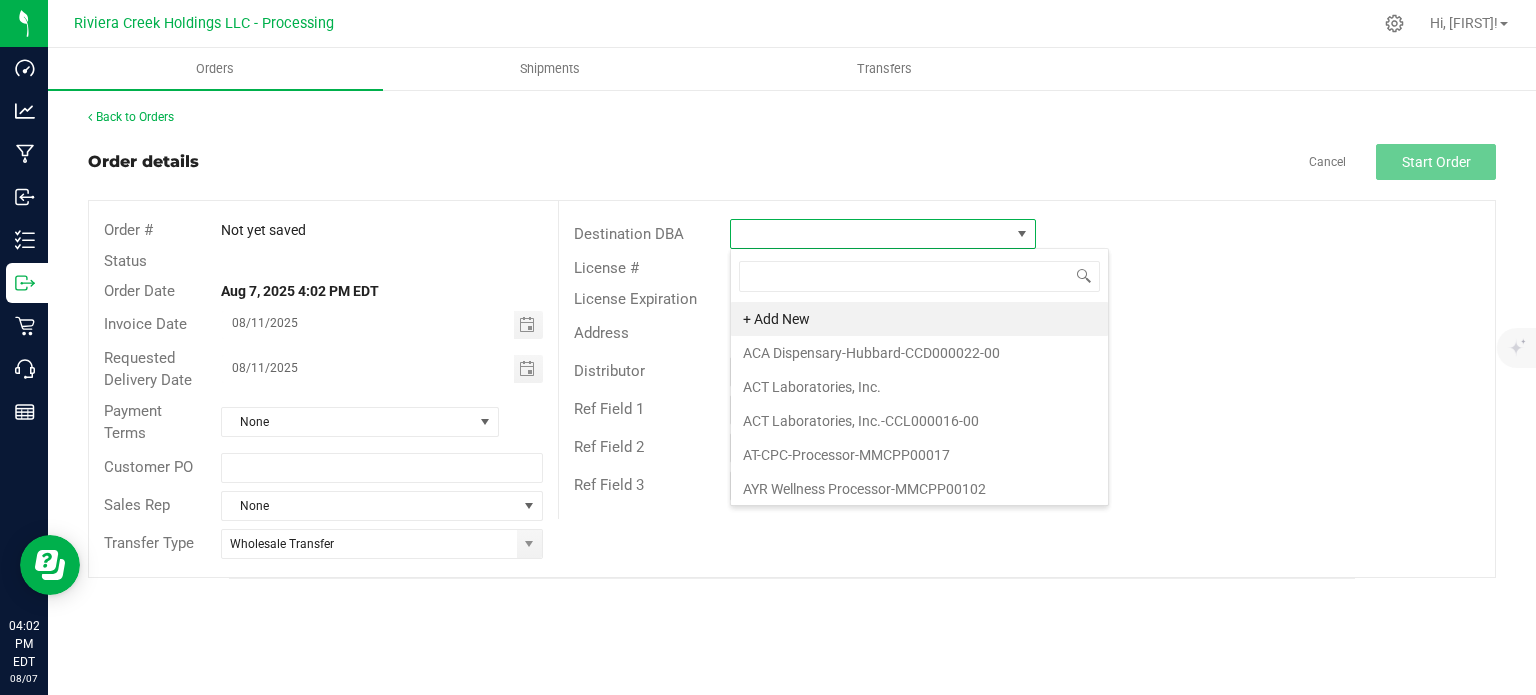 scroll, scrollTop: 99970, scrollLeft: 99693, axis: both 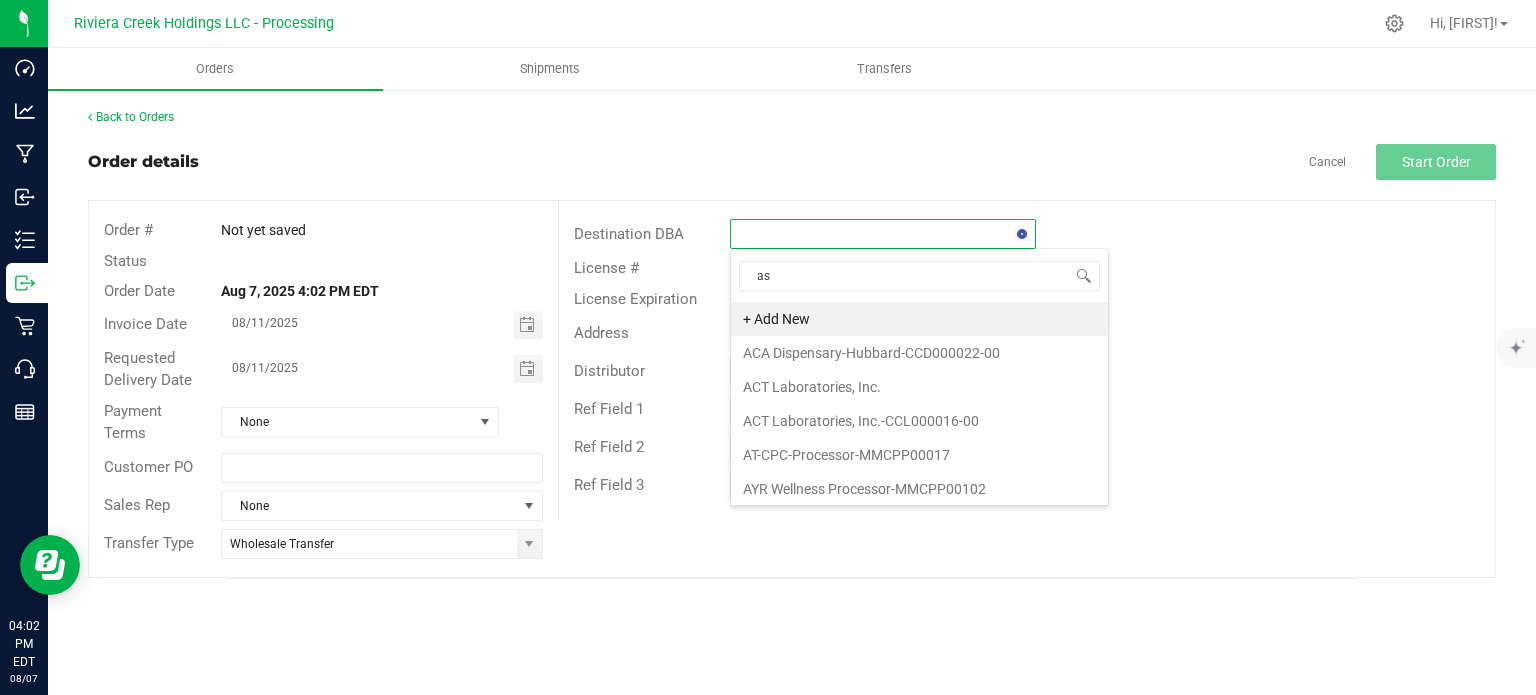 type on "asc" 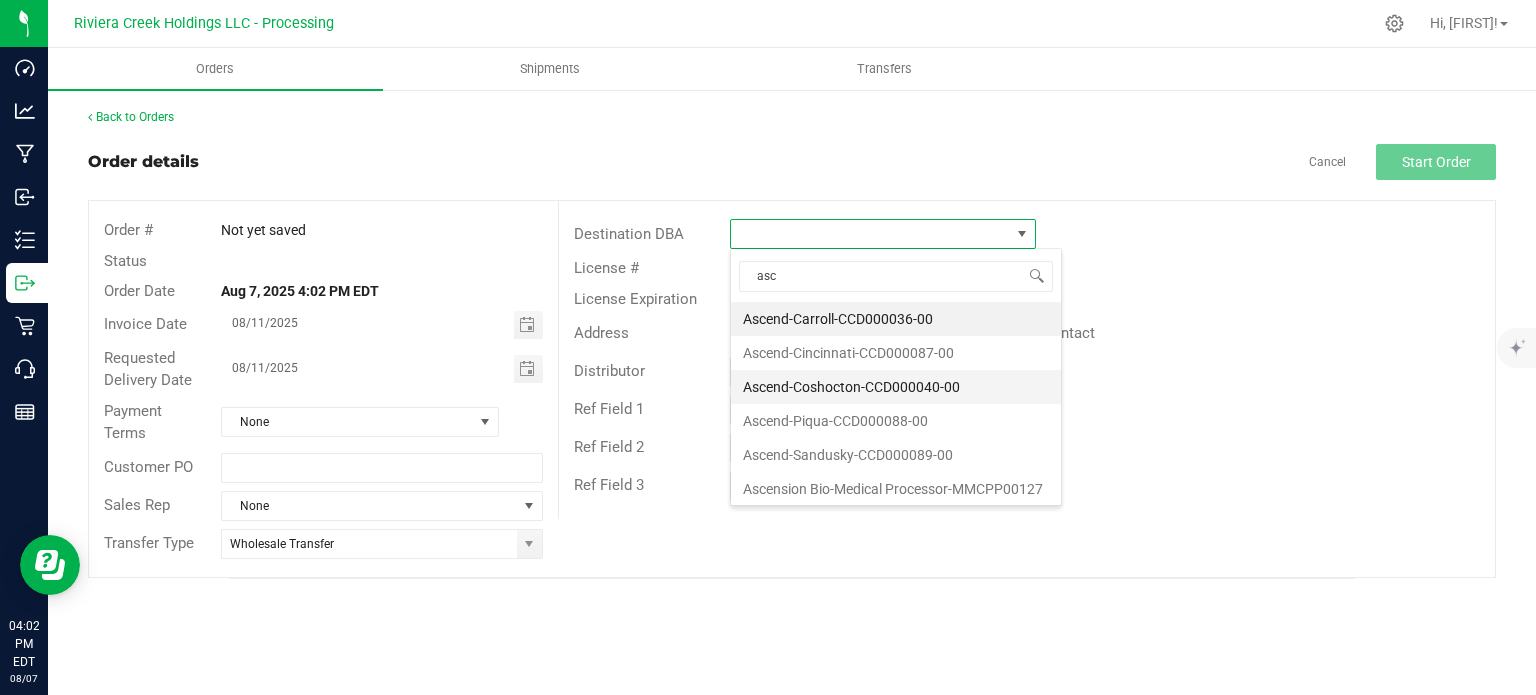 click on "Ascend-Coshocton-CCD000040-00" at bounding box center (896, 387) 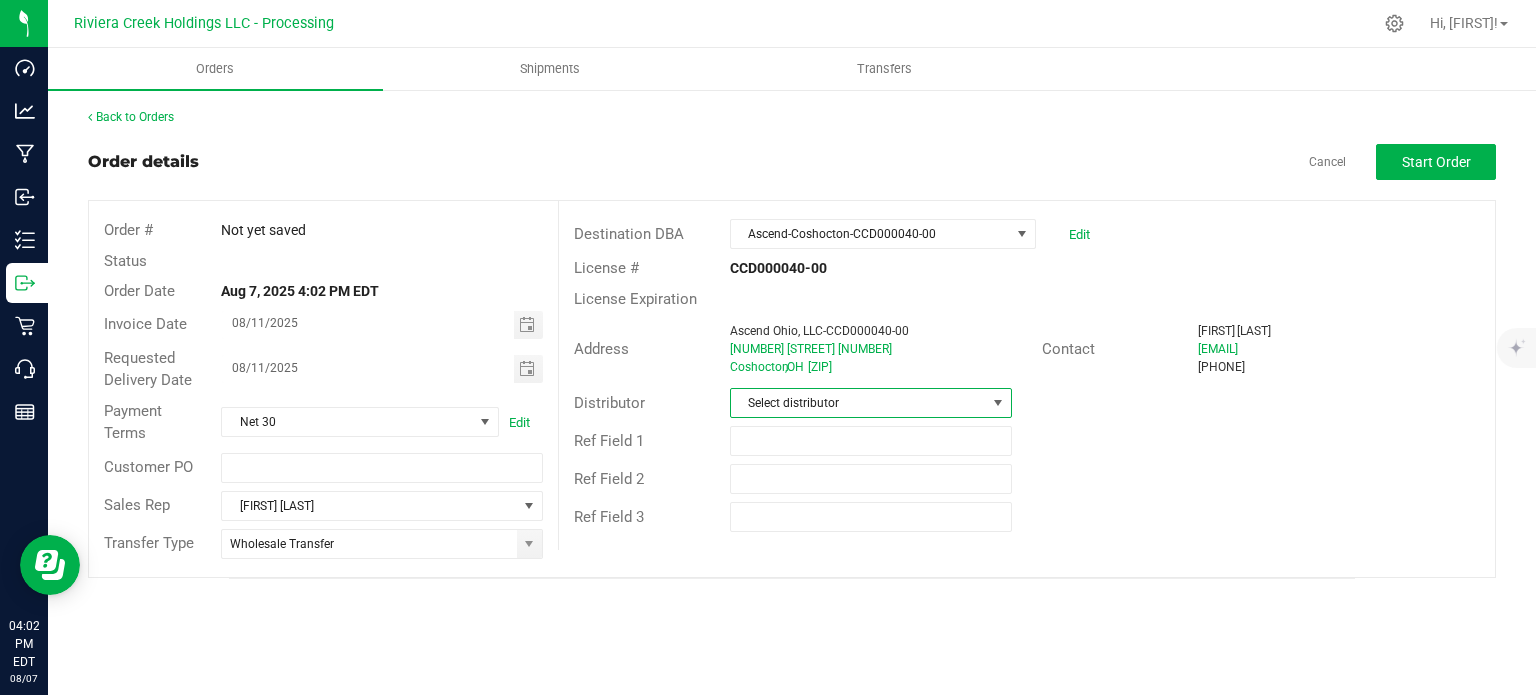 click on "Select distributor" at bounding box center [858, 403] 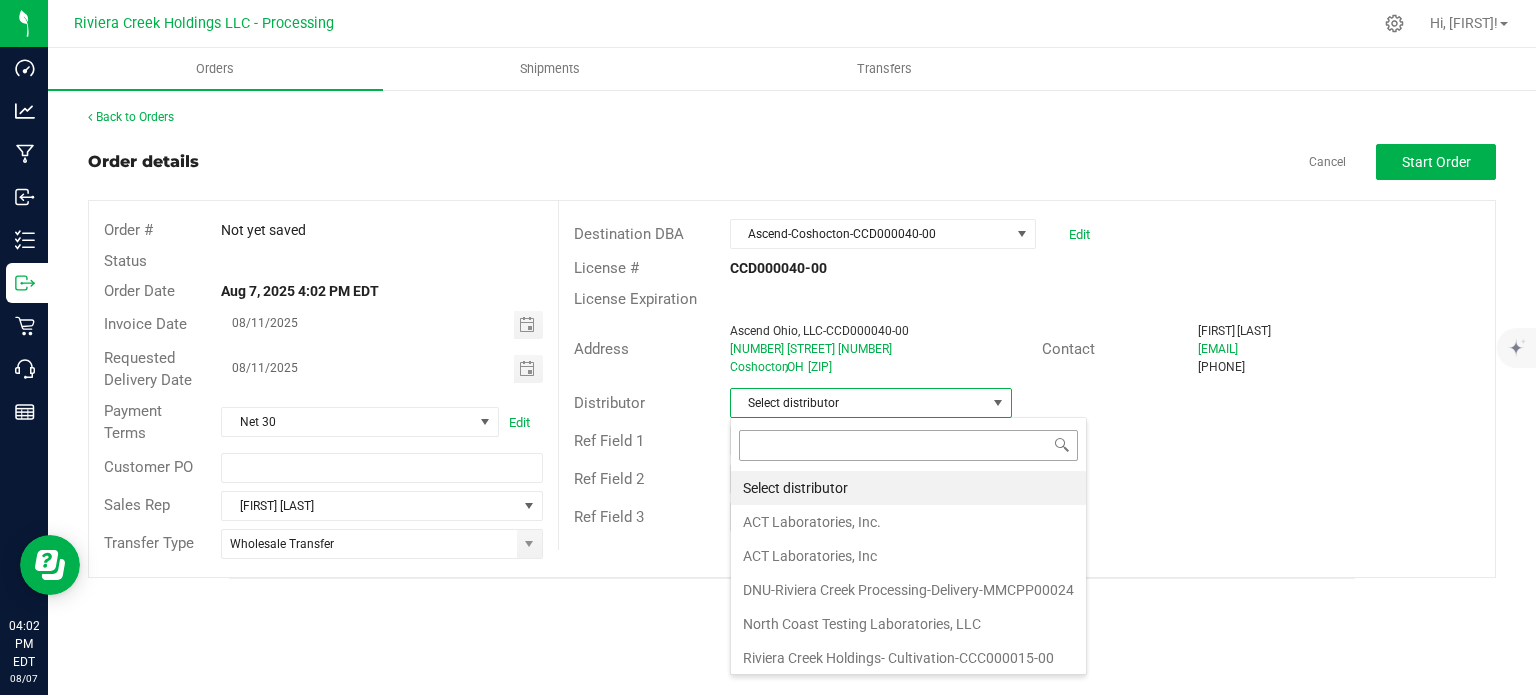 scroll, scrollTop: 99970, scrollLeft: 99717, axis: both 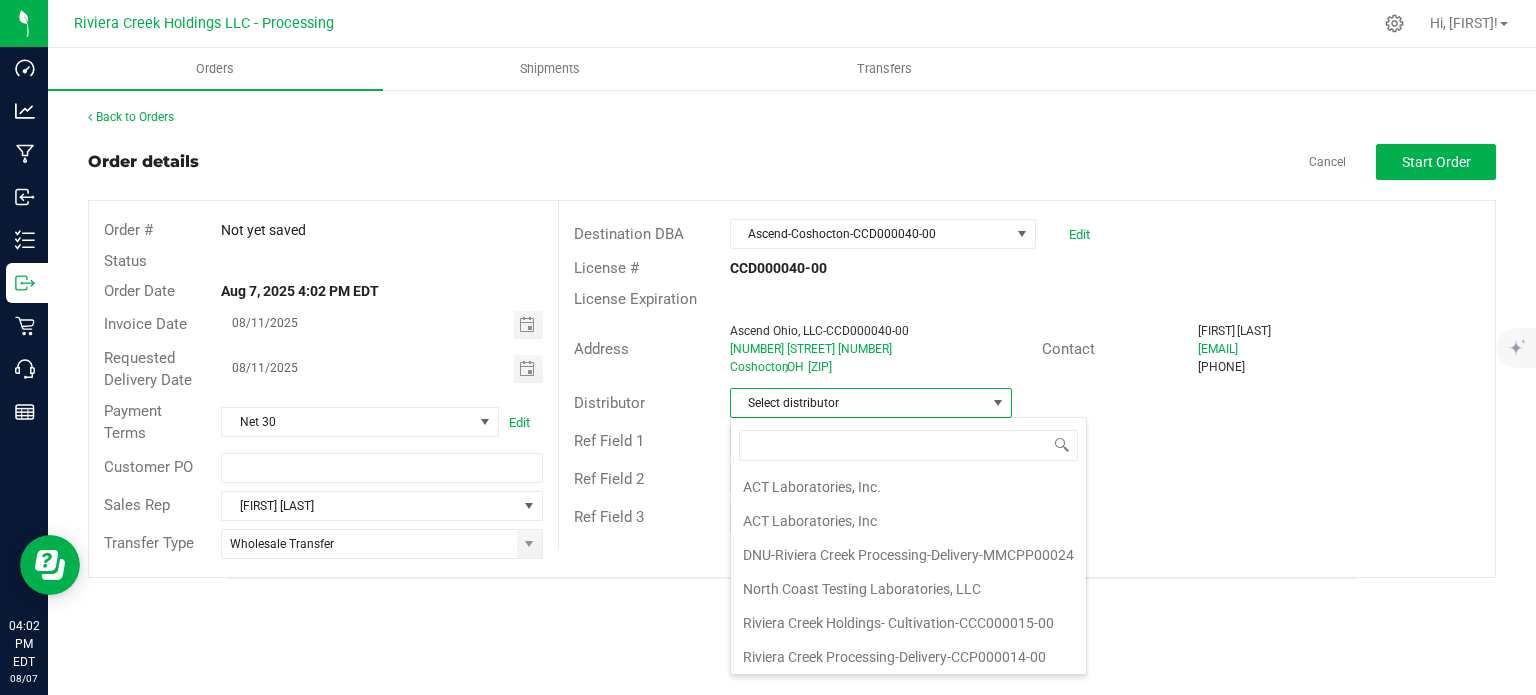 drag, startPoint x: 820, startPoint y: 653, endPoint x: 832, endPoint y: 645, distance: 14.422205 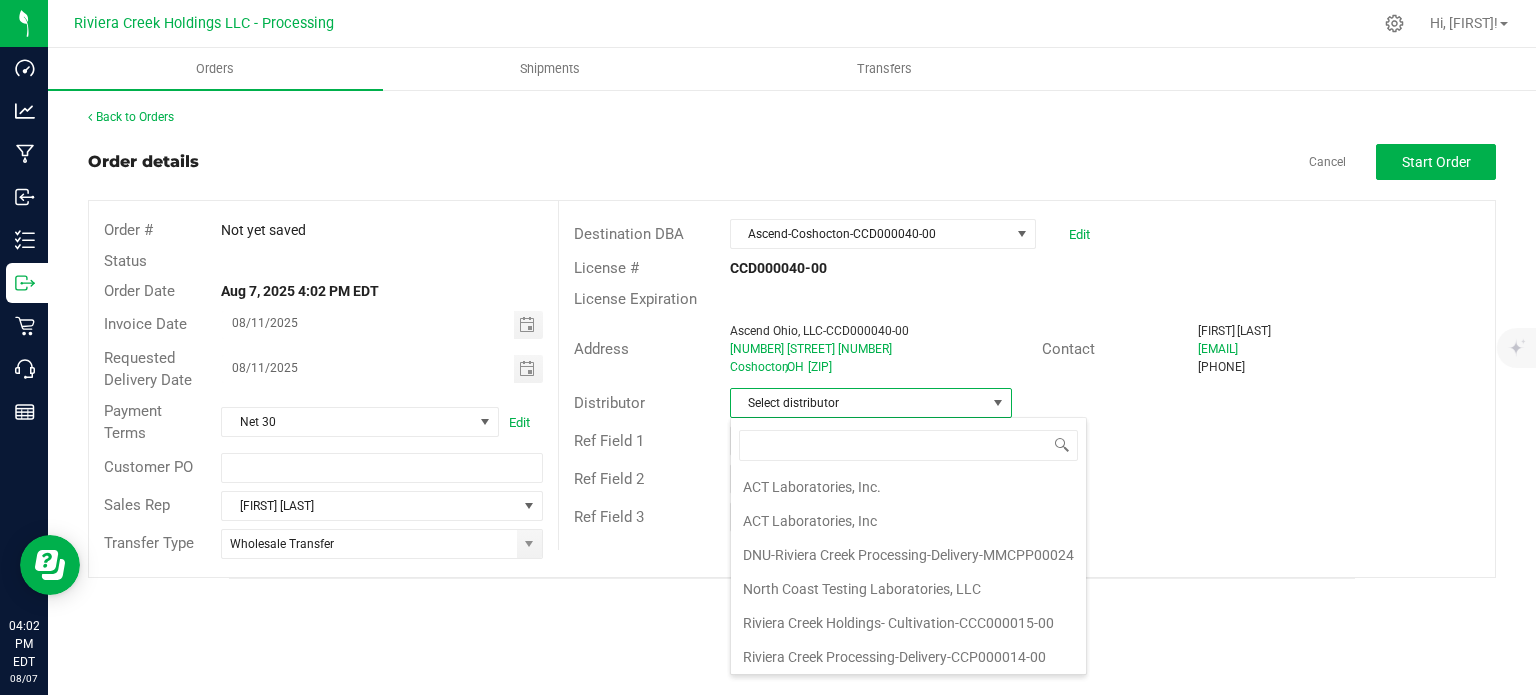 click on "Riviera Creek Processing-Delivery-CCP000014-00" at bounding box center (908, 657) 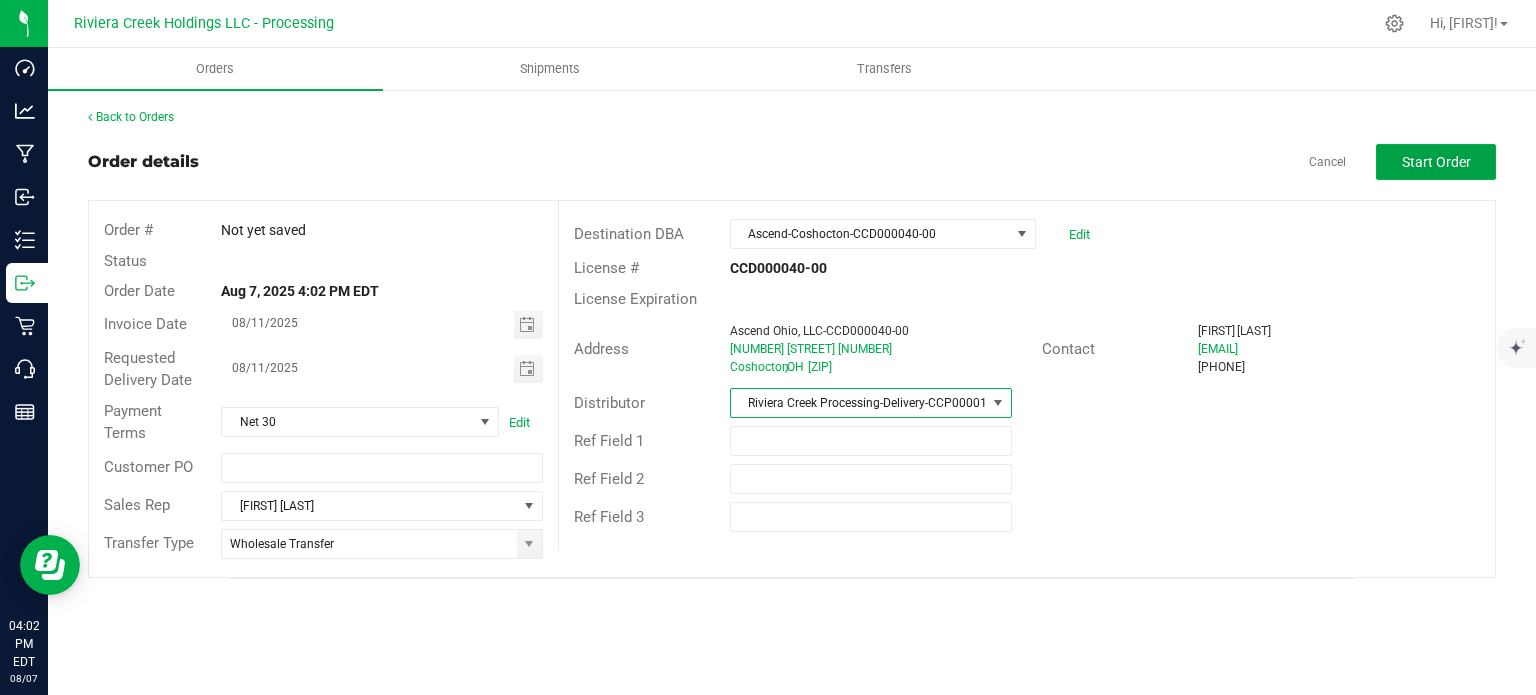 click on "Start Order" at bounding box center (1436, 162) 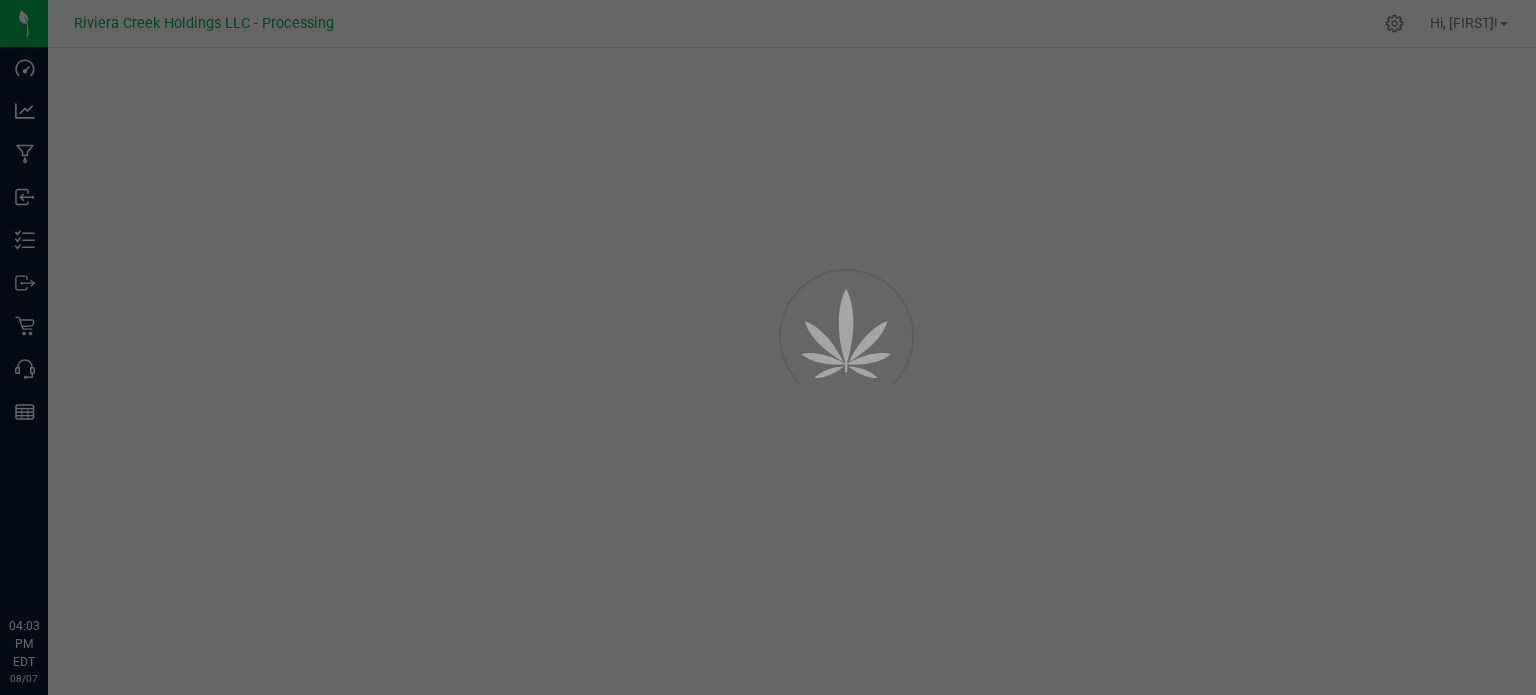 scroll, scrollTop: 0, scrollLeft: 0, axis: both 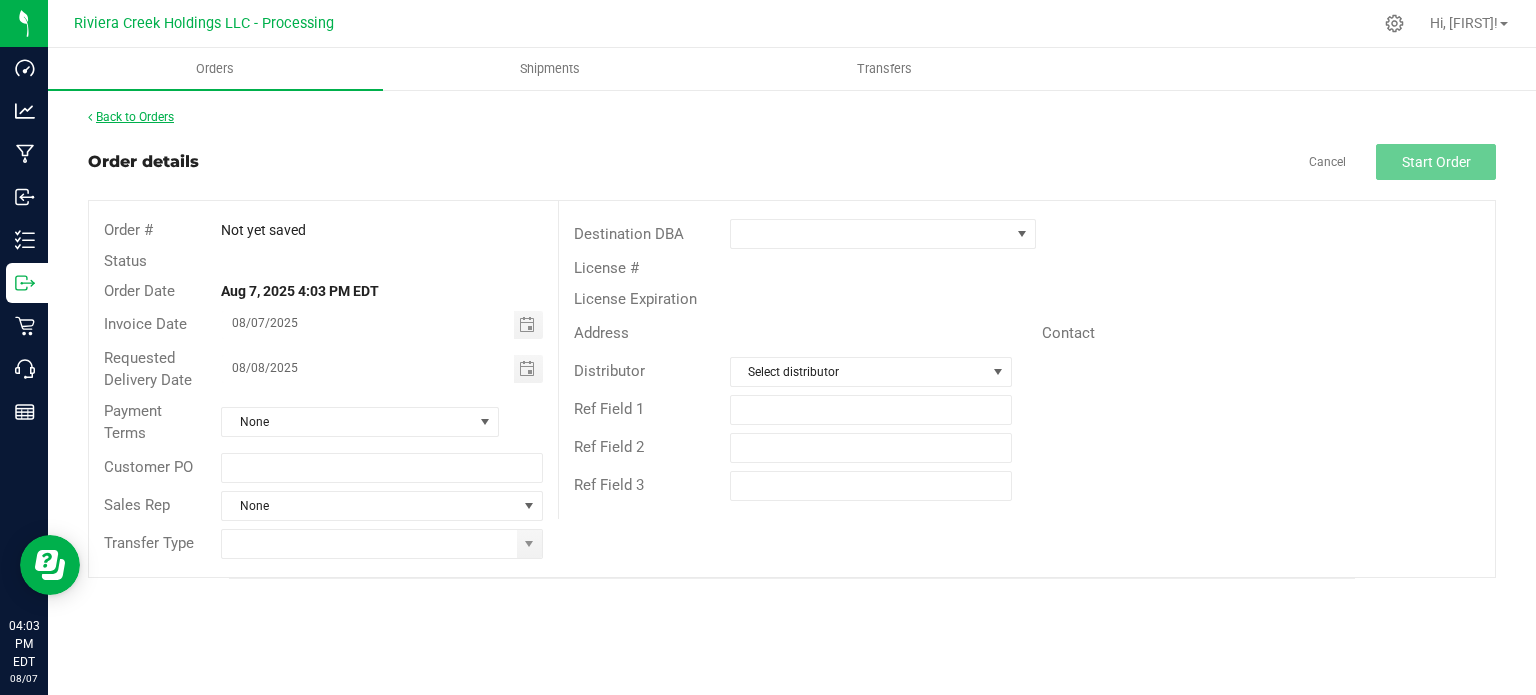 click on "Back to Orders" at bounding box center [131, 117] 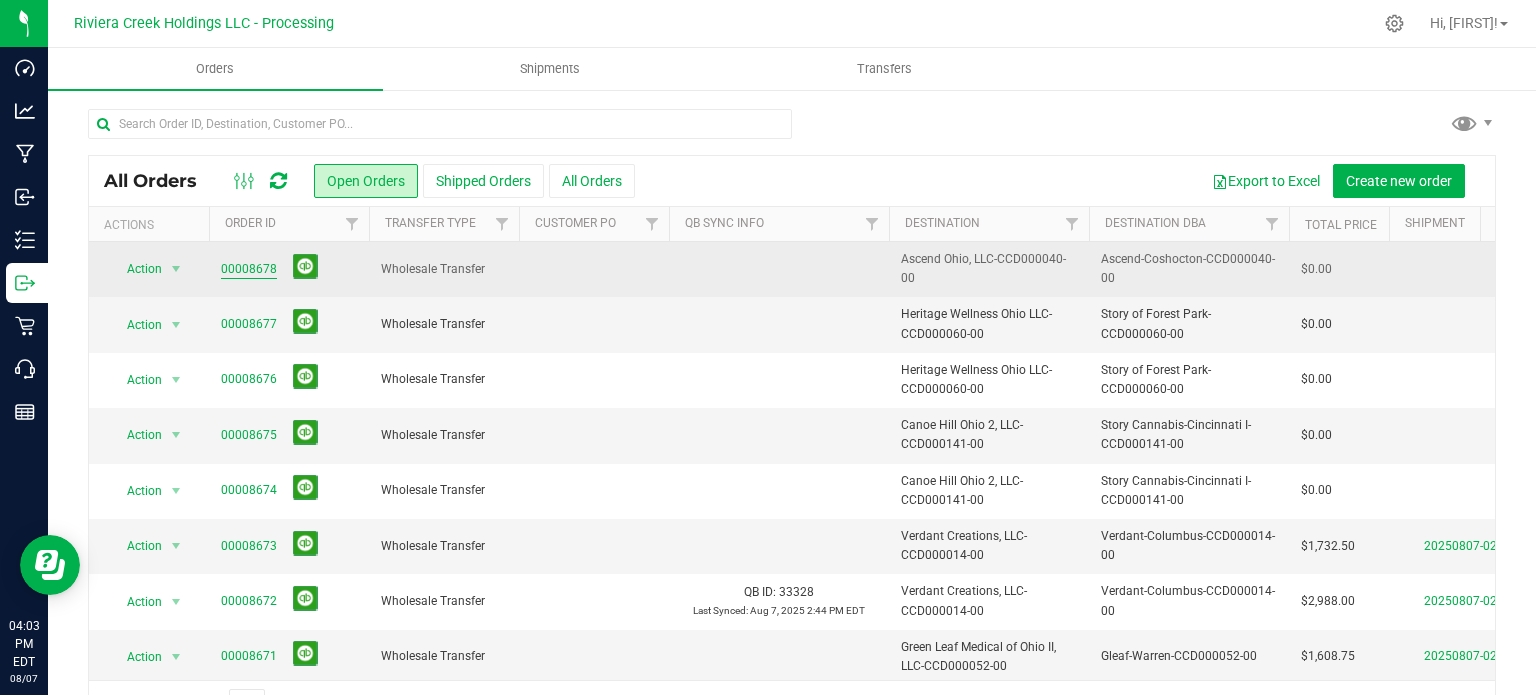 click on "00008678" at bounding box center (249, 269) 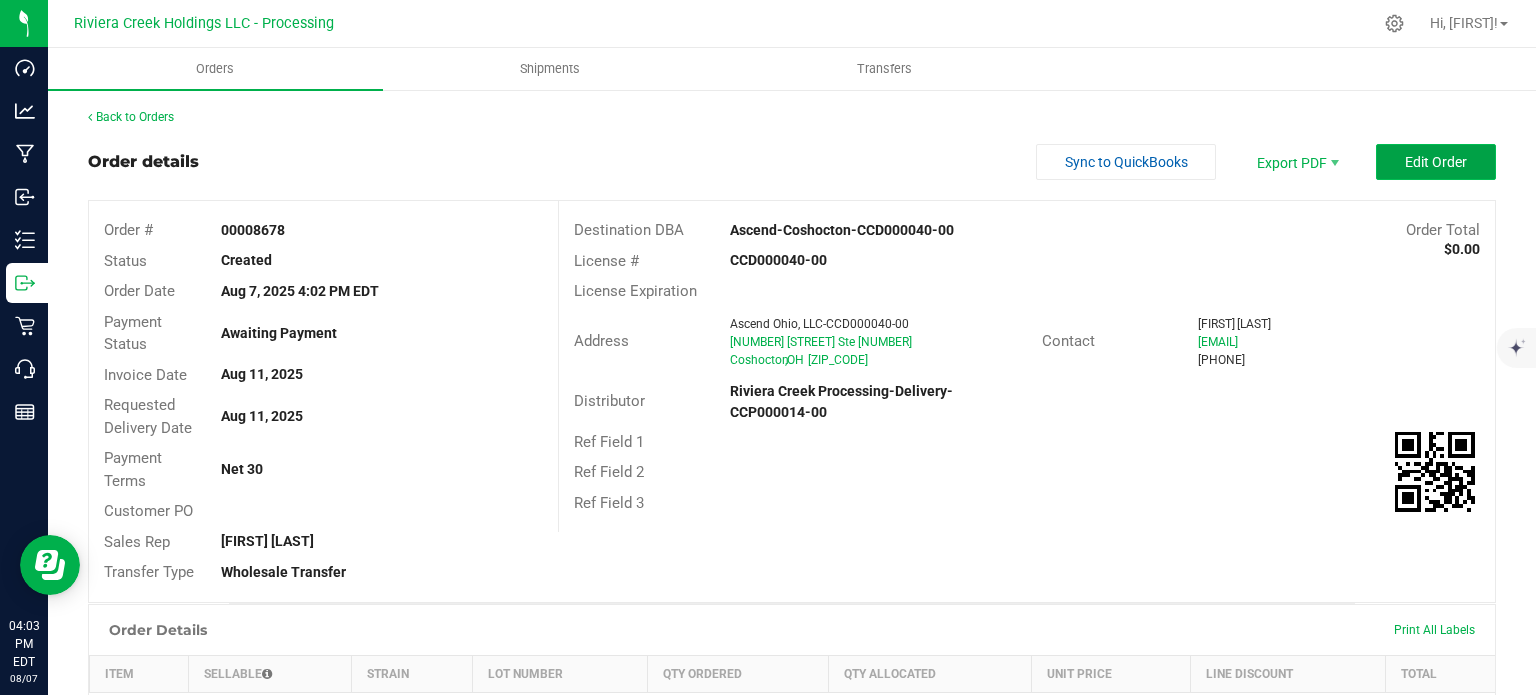click on "Edit Order" at bounding box center [1436, 162] 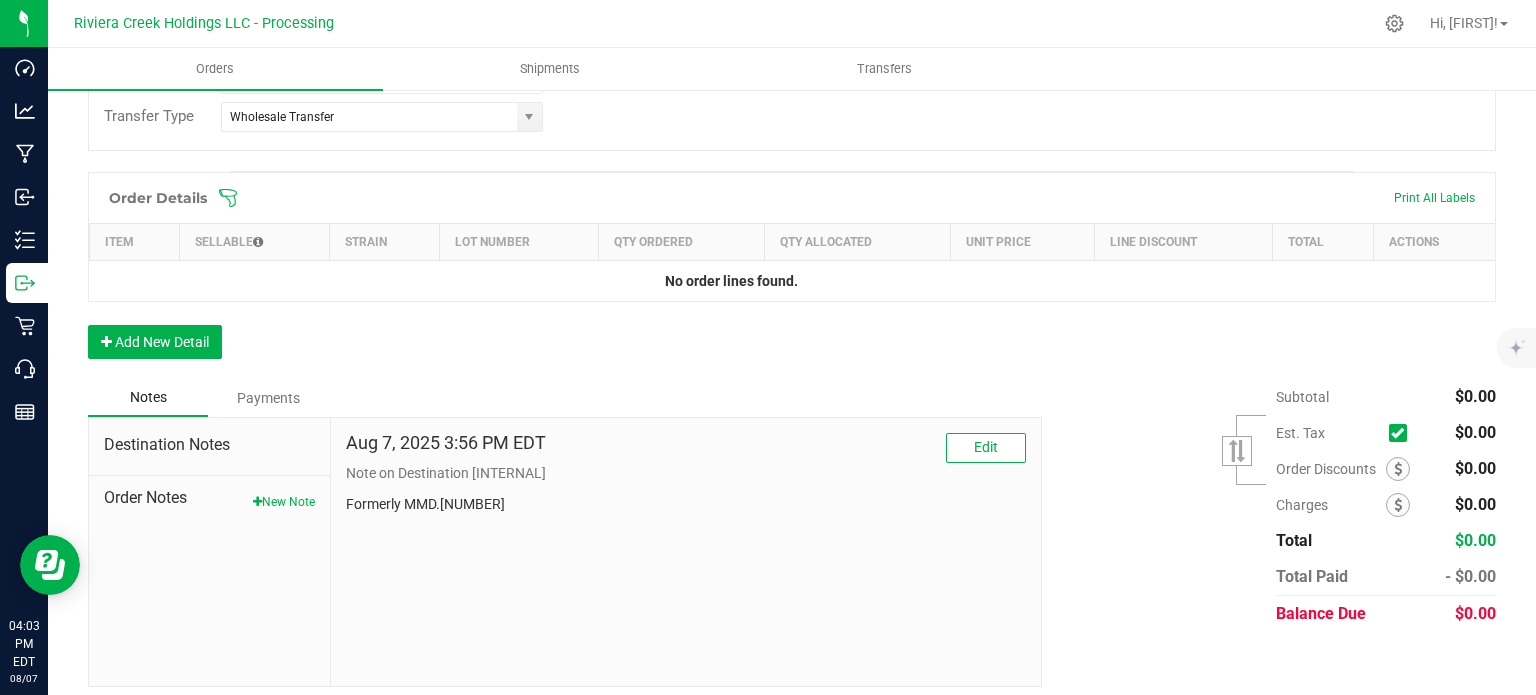 scroll, scrollTop: 488, scrollLeft: 0, axis: vertical 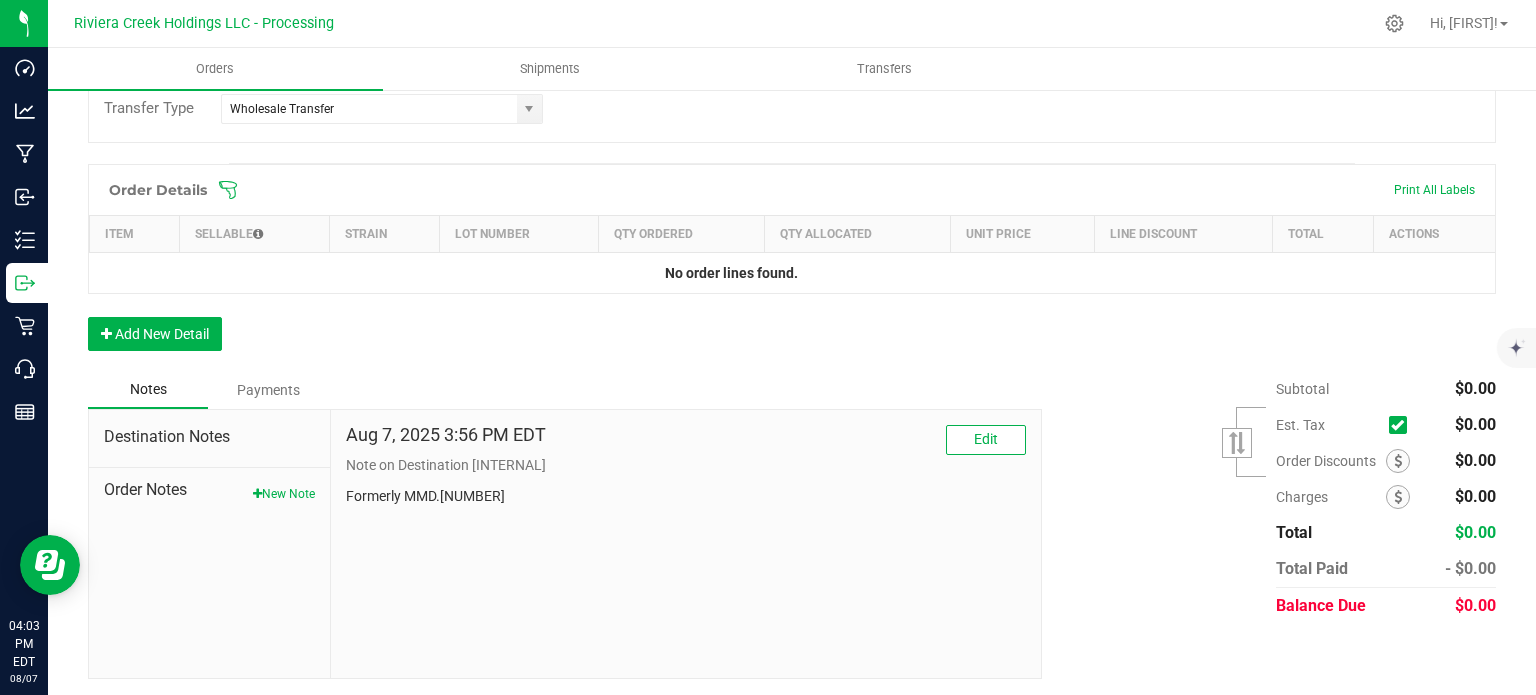 click on "New Note" at bounding box center (284, 494) 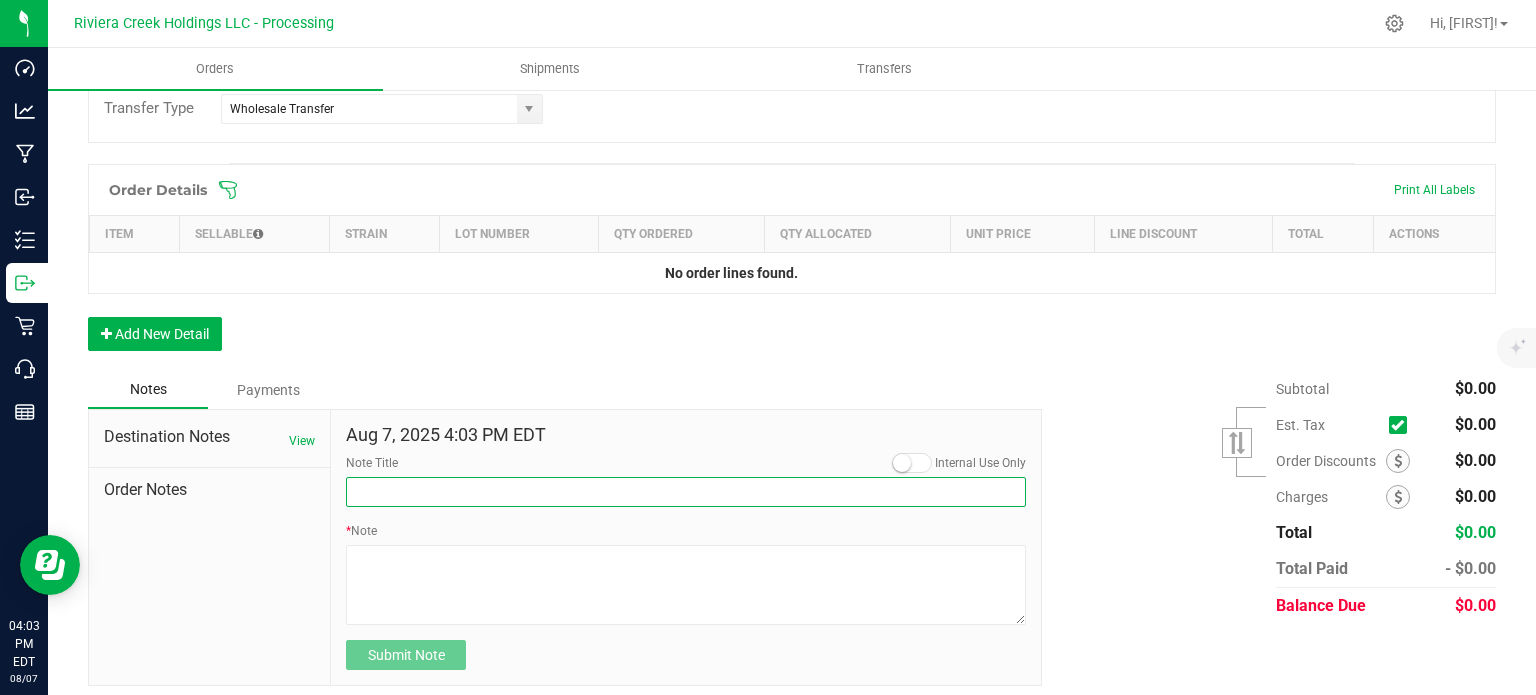 click on "Note Title" at bounding box center (686, 492) 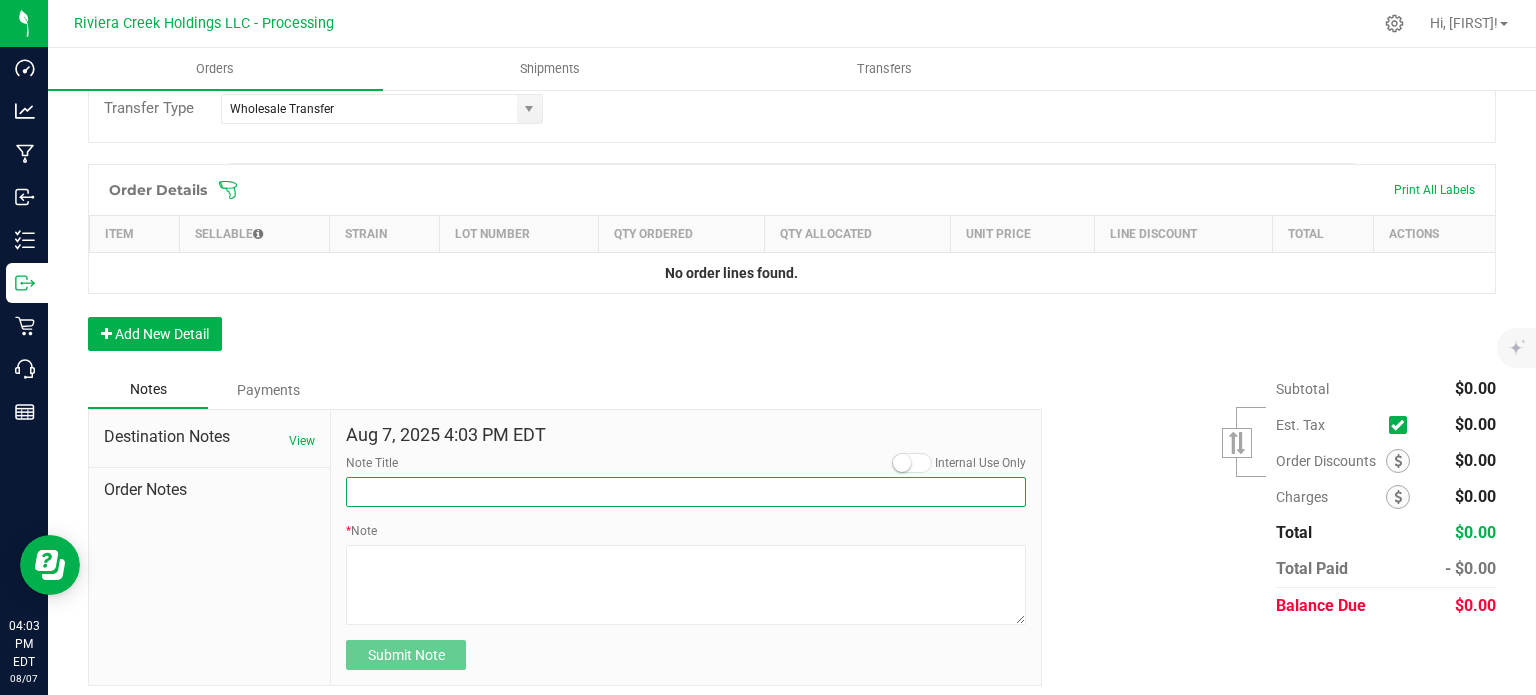type on "10% Discount" 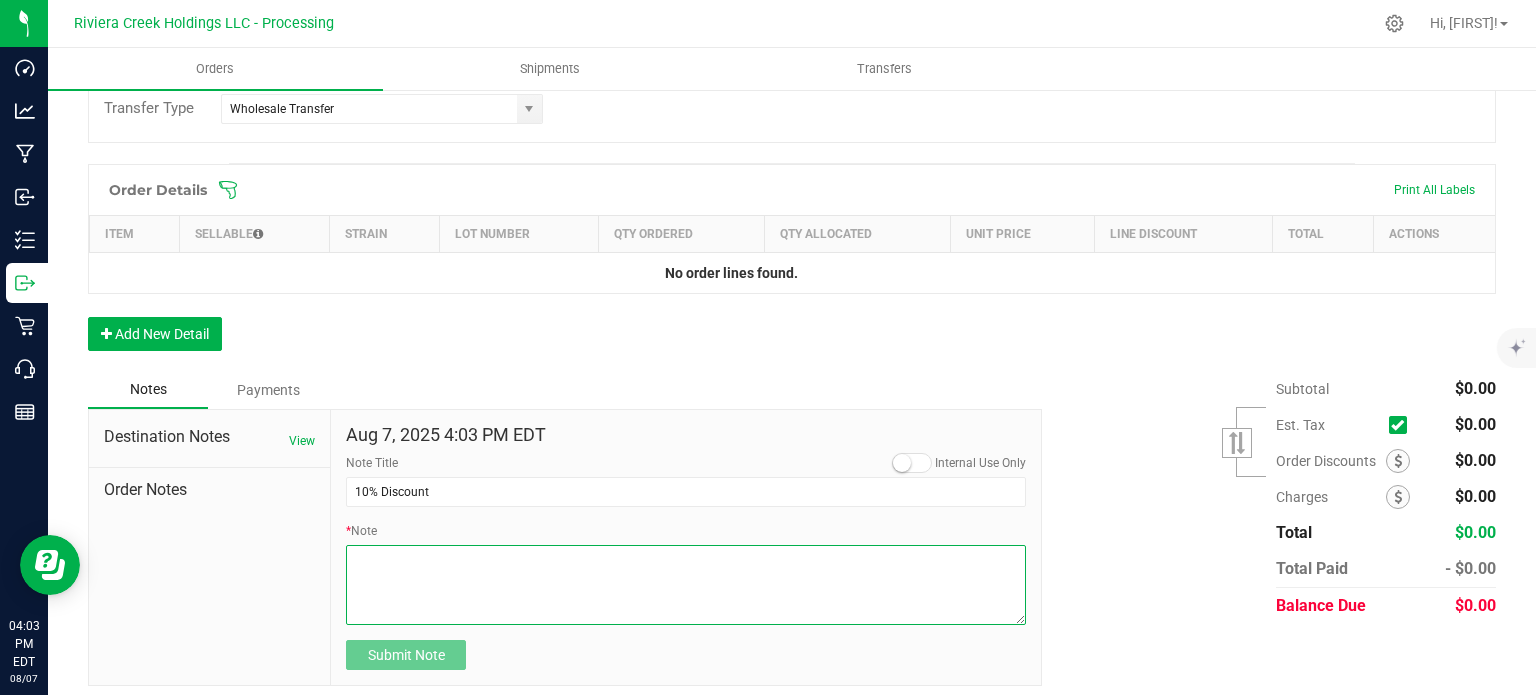 click on "*
Note" at bounding box center [686, 585] 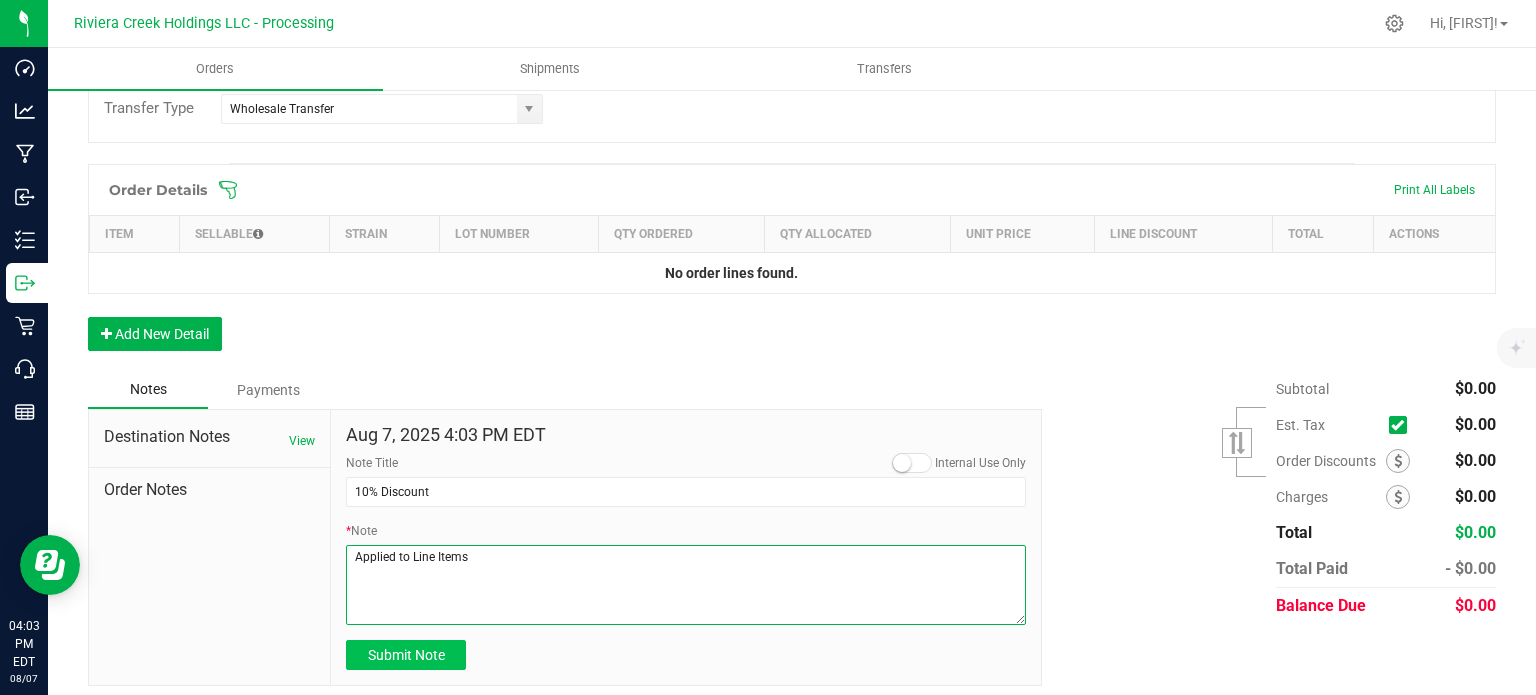 type on "Applied to Line Items" 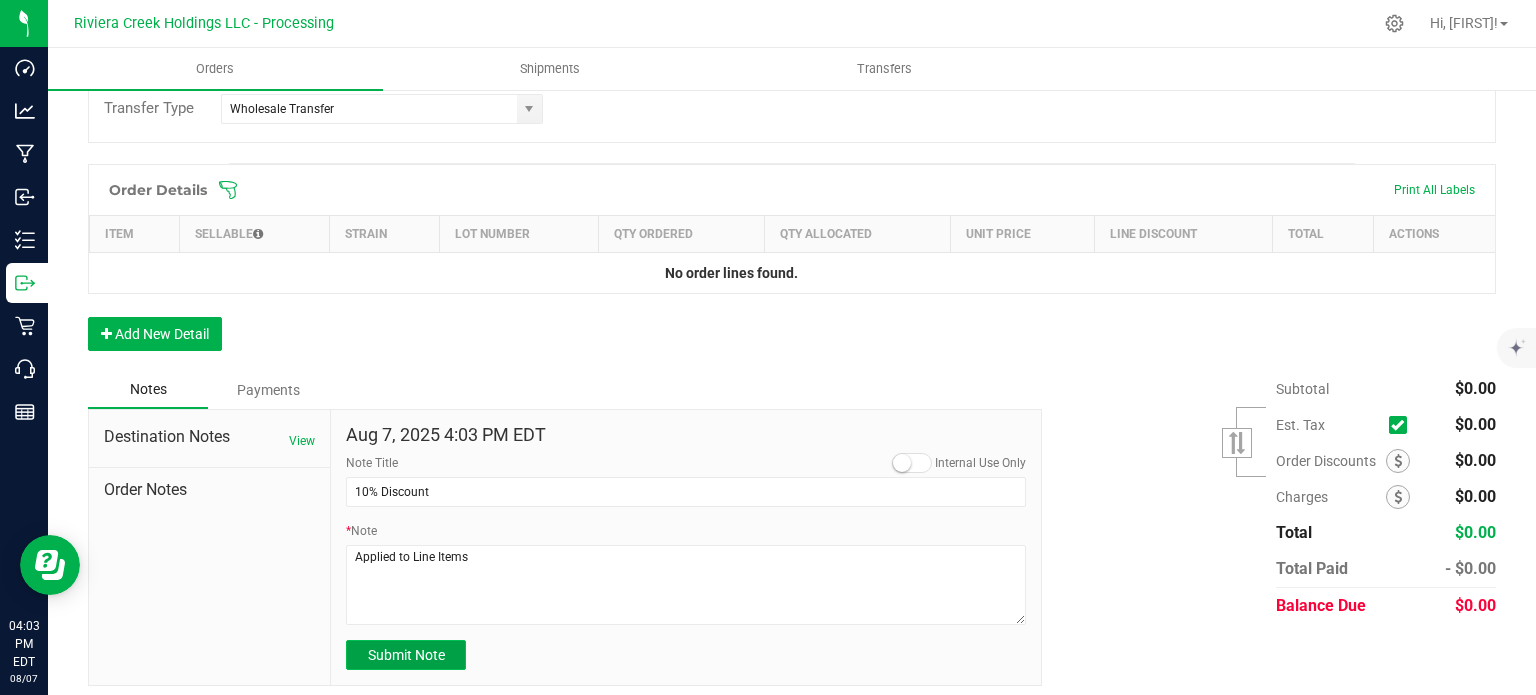 click on "Submit Note" at bounding box center [406, 655] 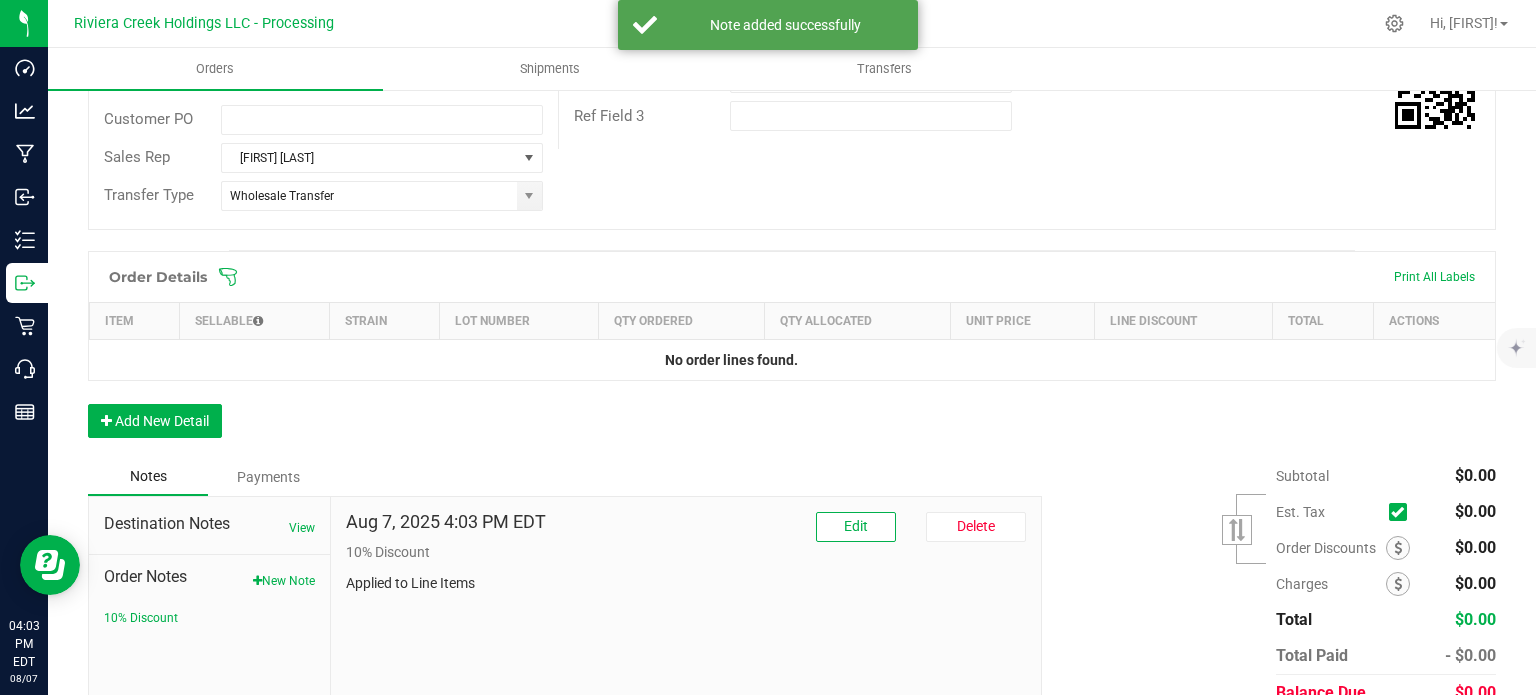 scroll, scrollTop: 0, scrollLeft: 0, axis: both 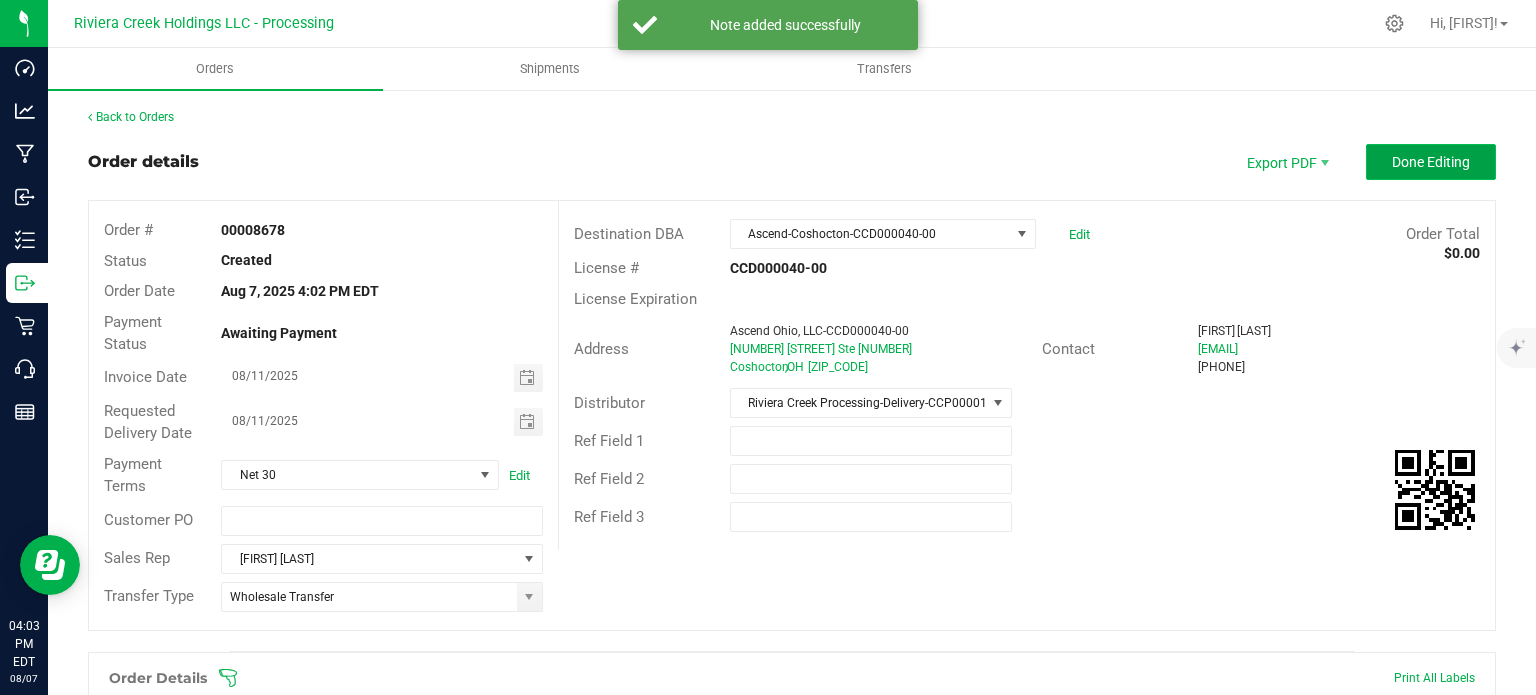 click on "Done Editing" at bounding box center [1431, 162] 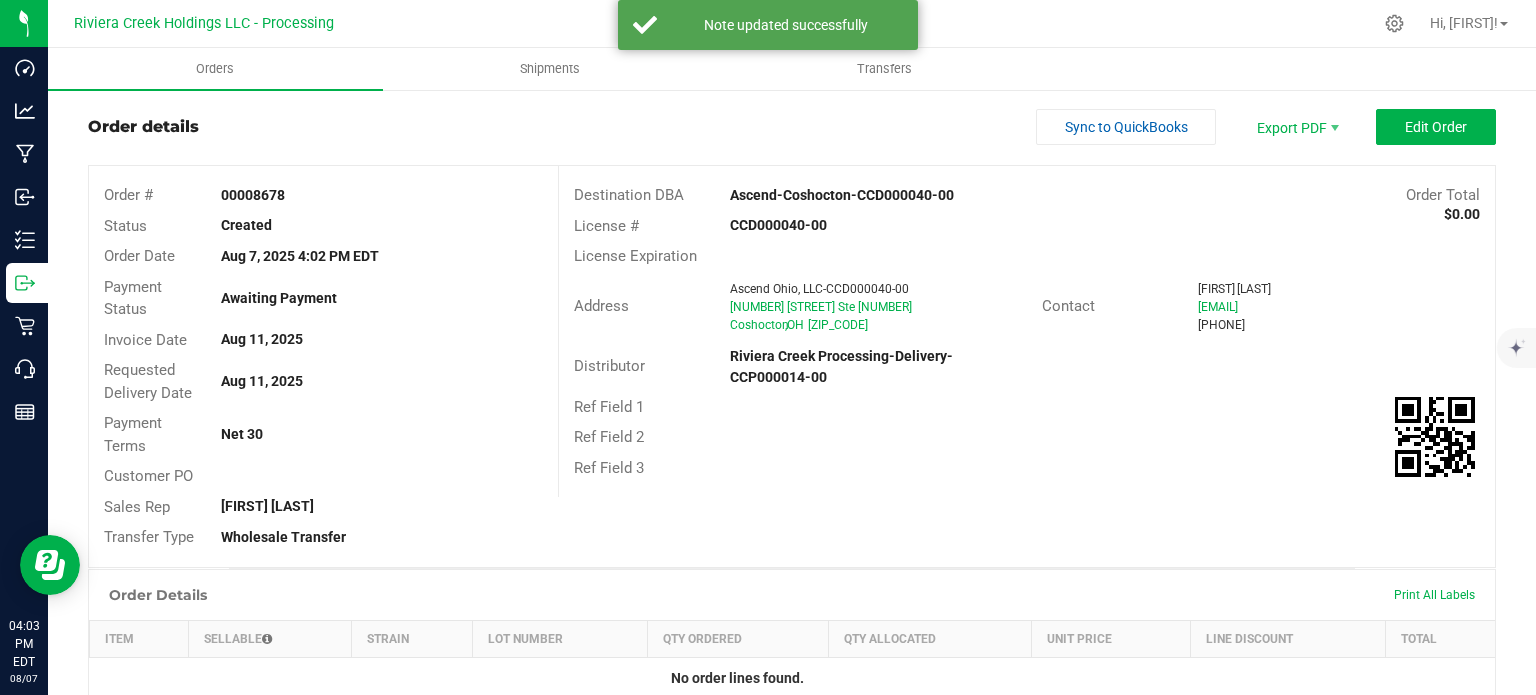 scroll, scrollTop: 0, scrollLeft: 0, axis: both 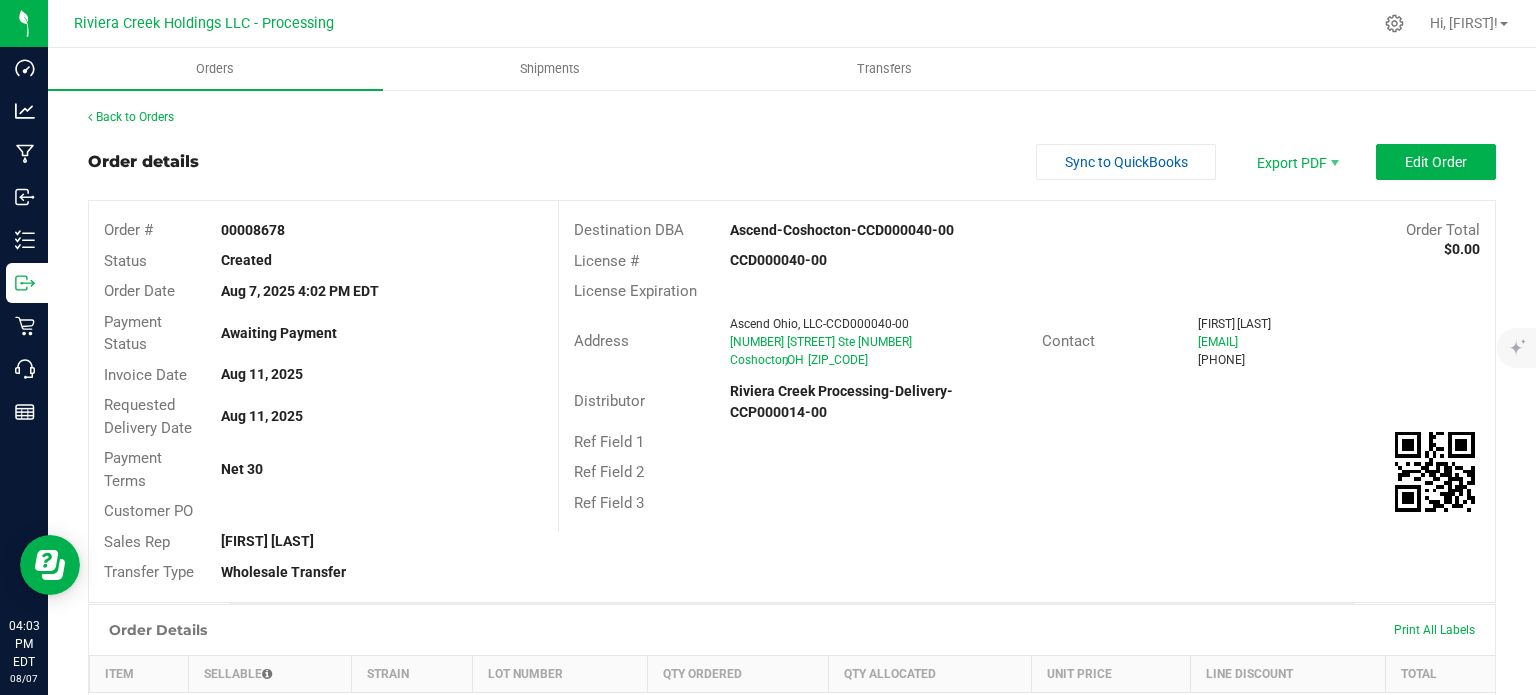 drag, startPoint x: 214, startPoint y: 225, endPoint x: 310, endPoint y: 233, distance: 96.332756 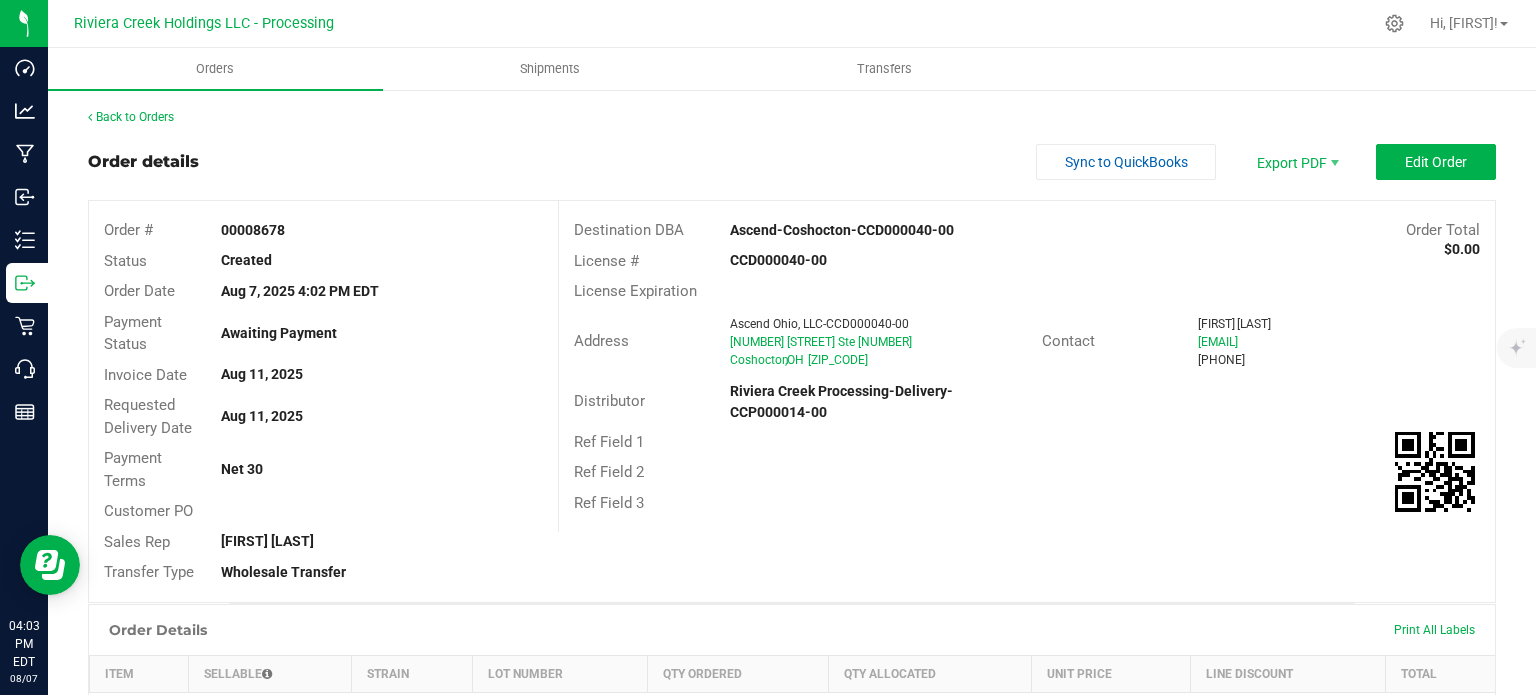 click on "00008678" at bounding box center [381, 230] 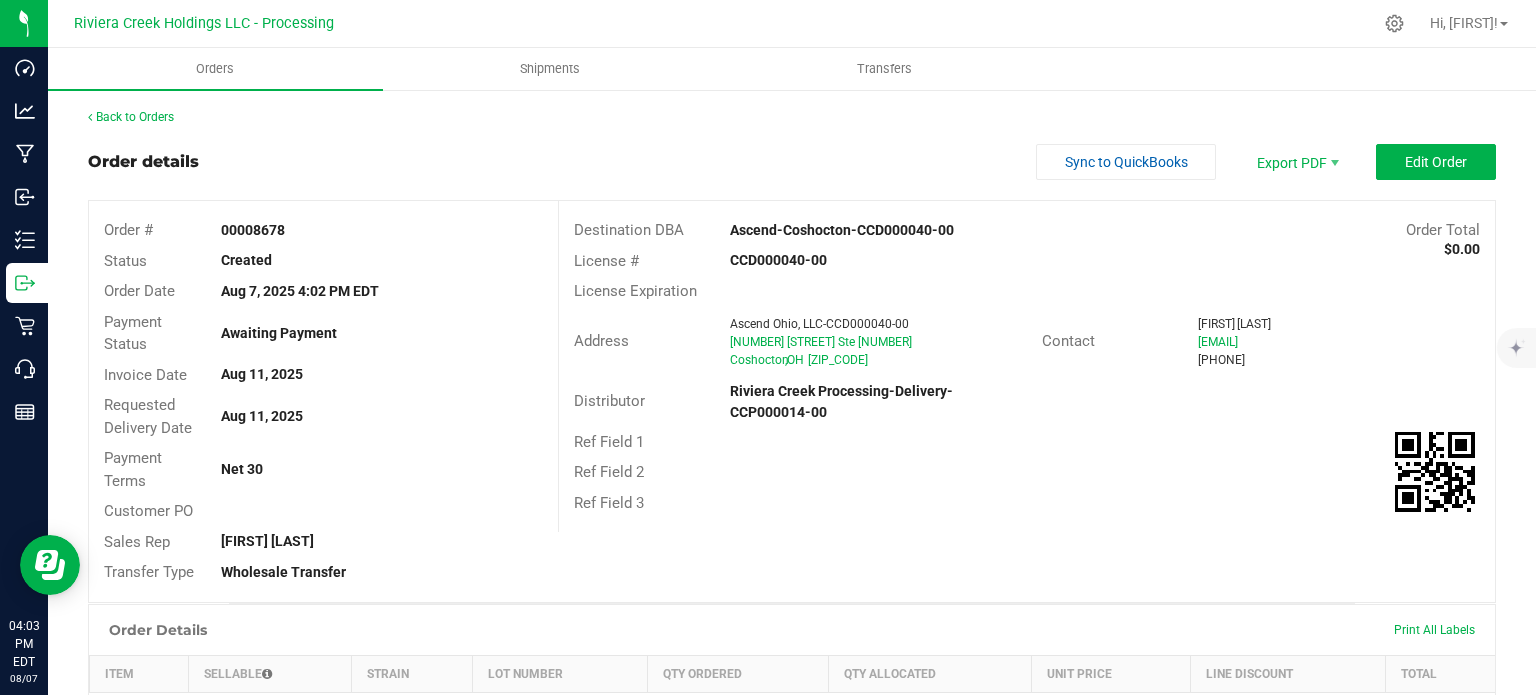 copy on "00008678" 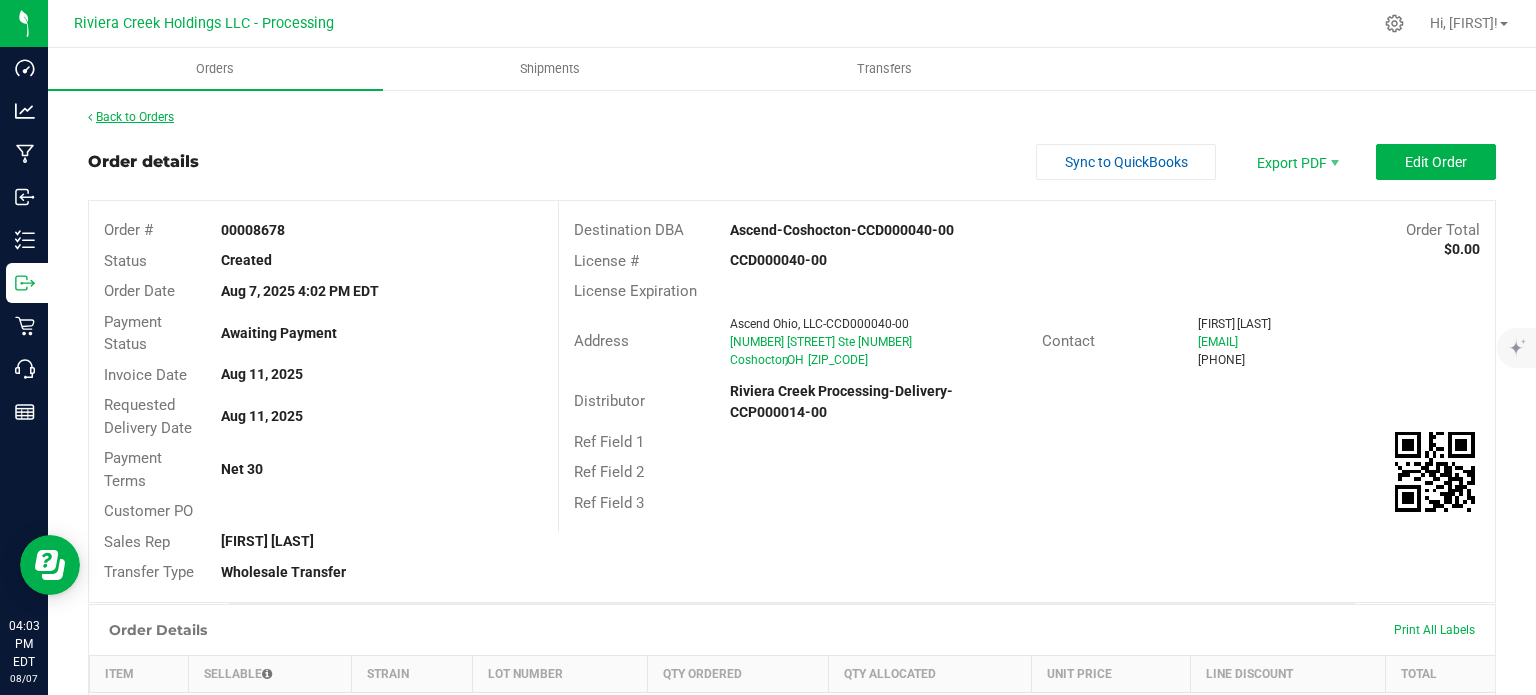 click on "Back to Orders" at bounding box center (131, 117) 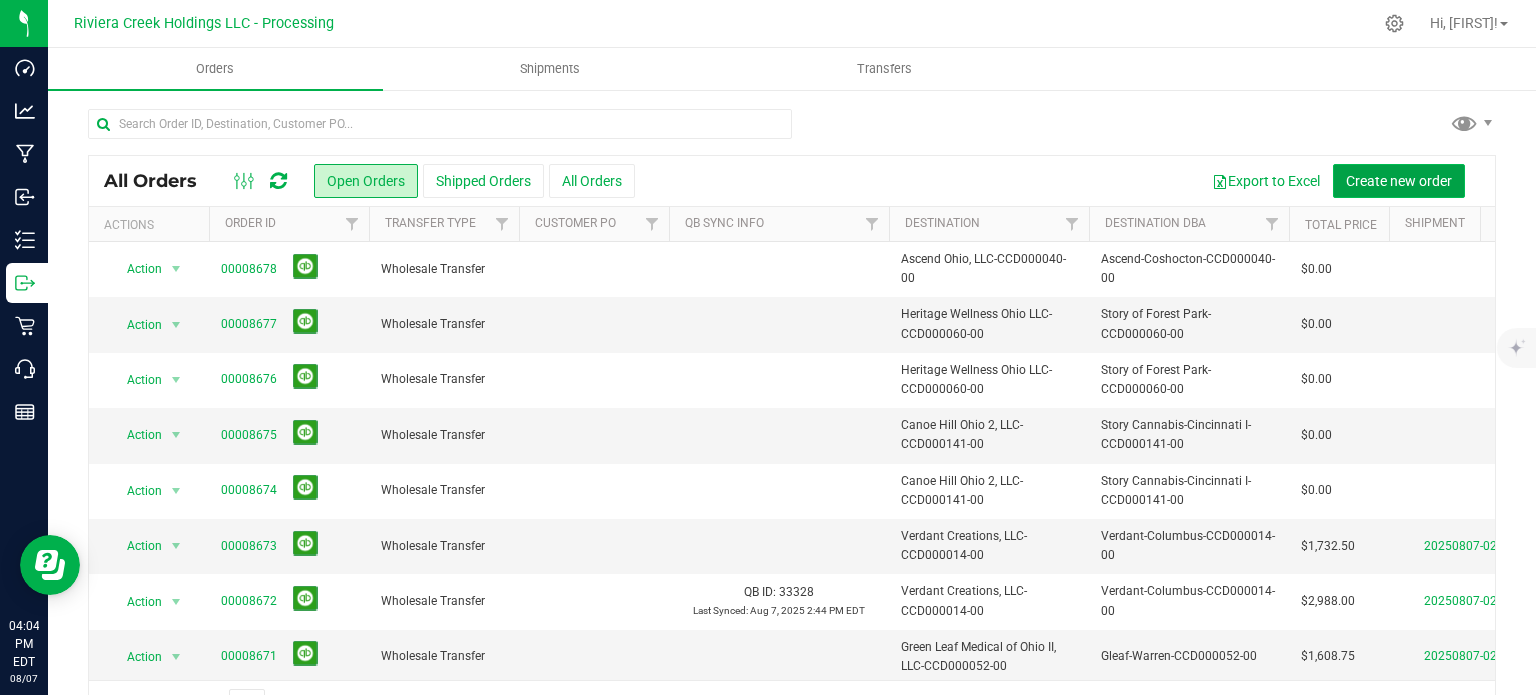 click on "Create new order" at bounding box center (1399, 181) 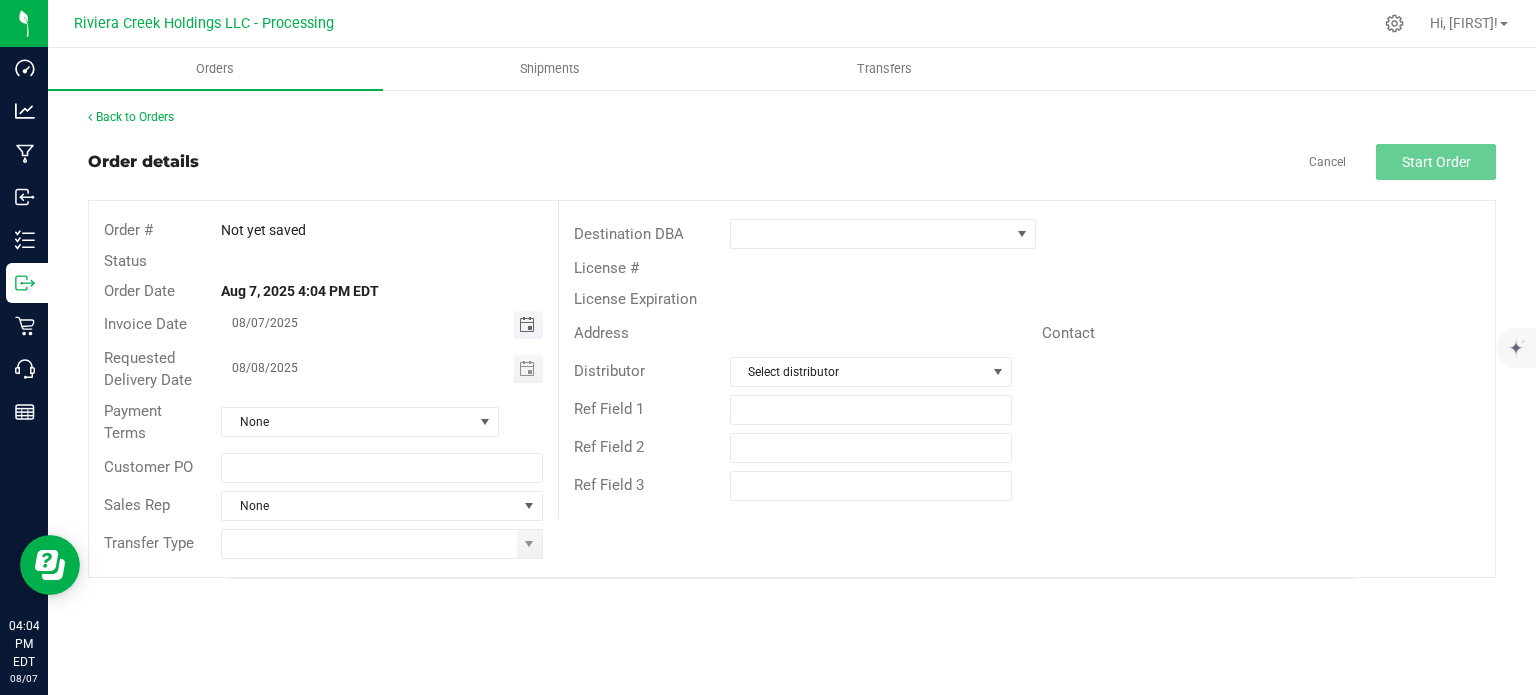 click at bounding box center (527, 325) 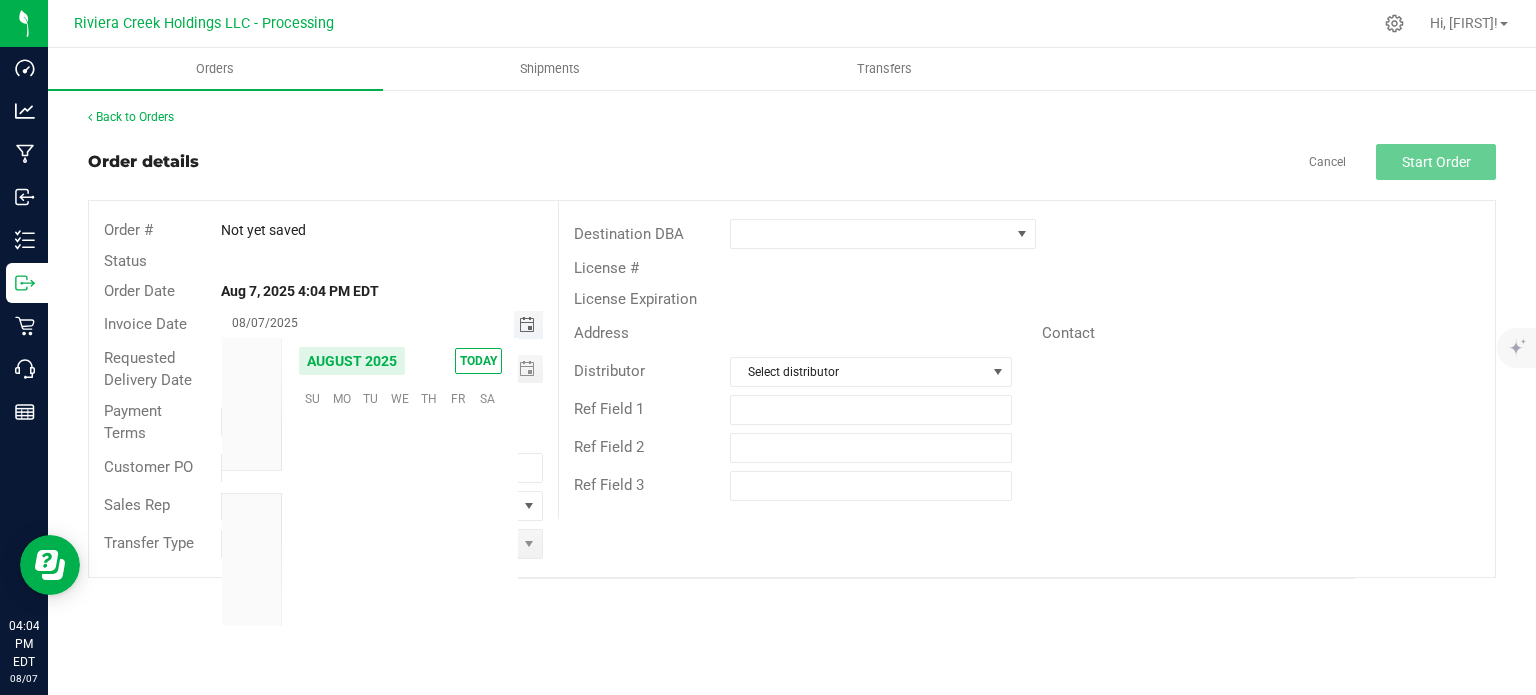scroll, scrollTop: 36168, scrollLeft: 0, axis: vertical 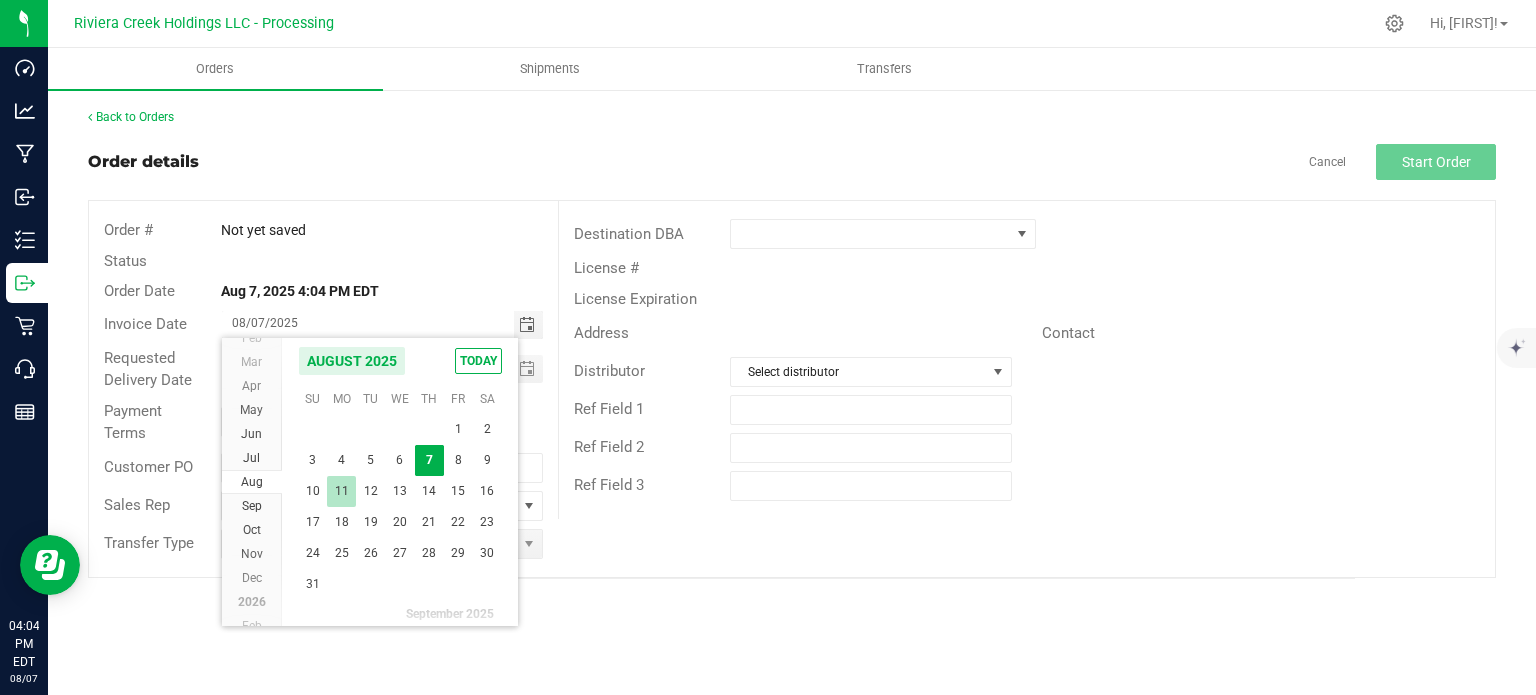 click on "11" at bounding box center (341, 491) 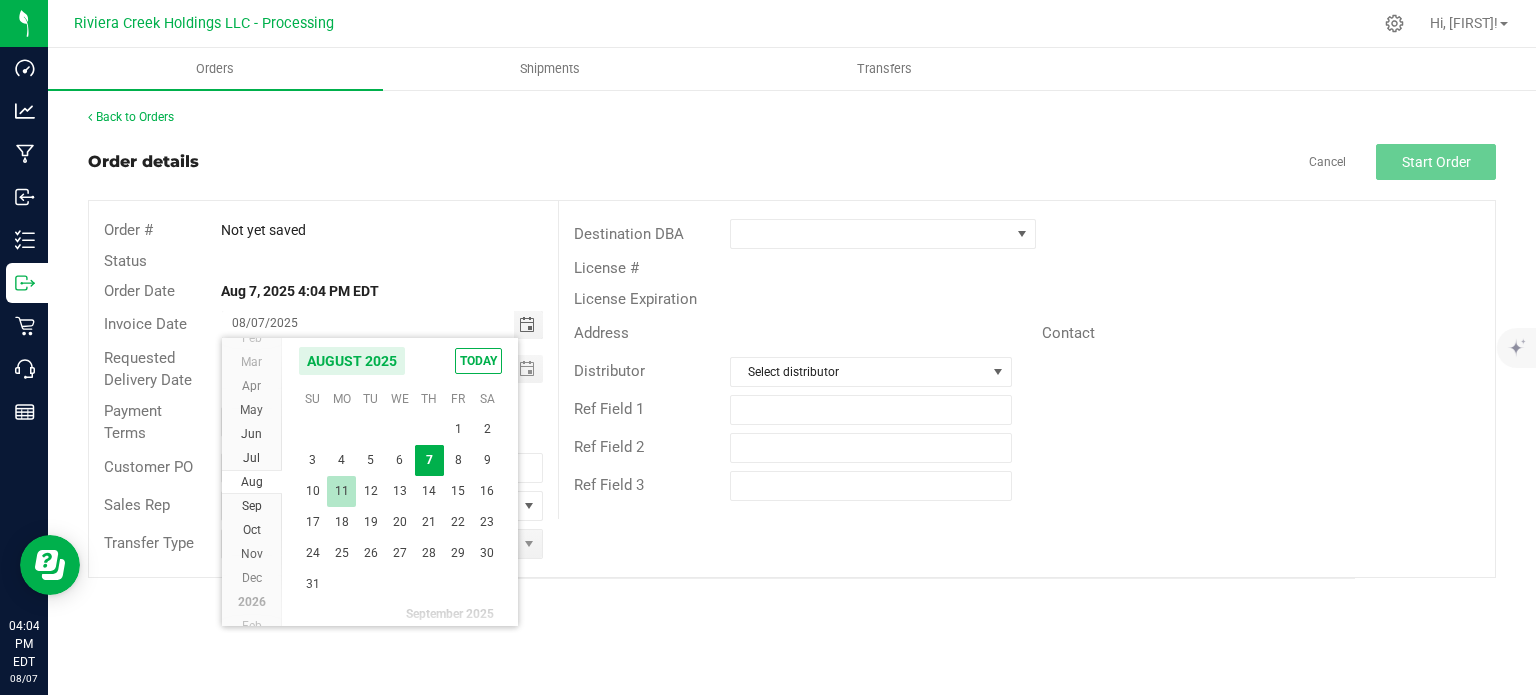 type on "08/11/2025" 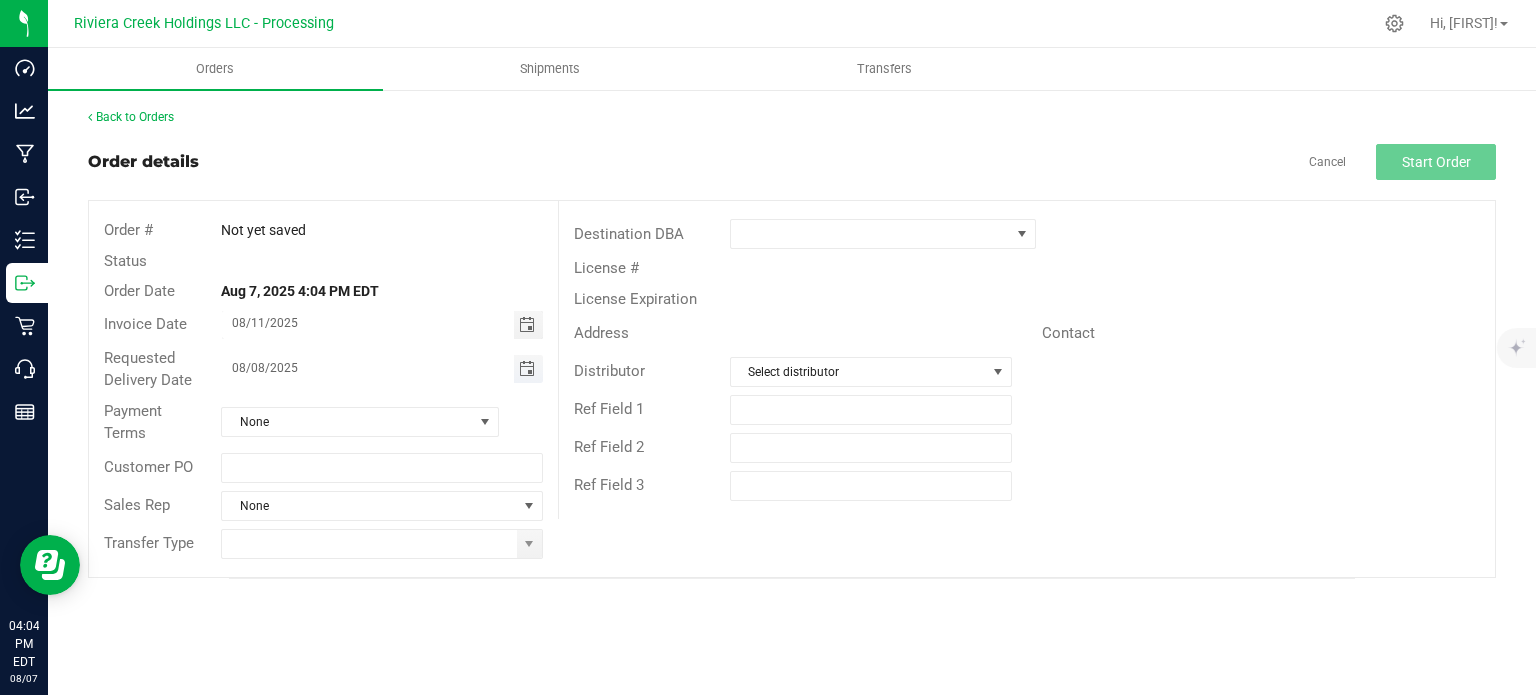 click at bounding box center [527, 369] 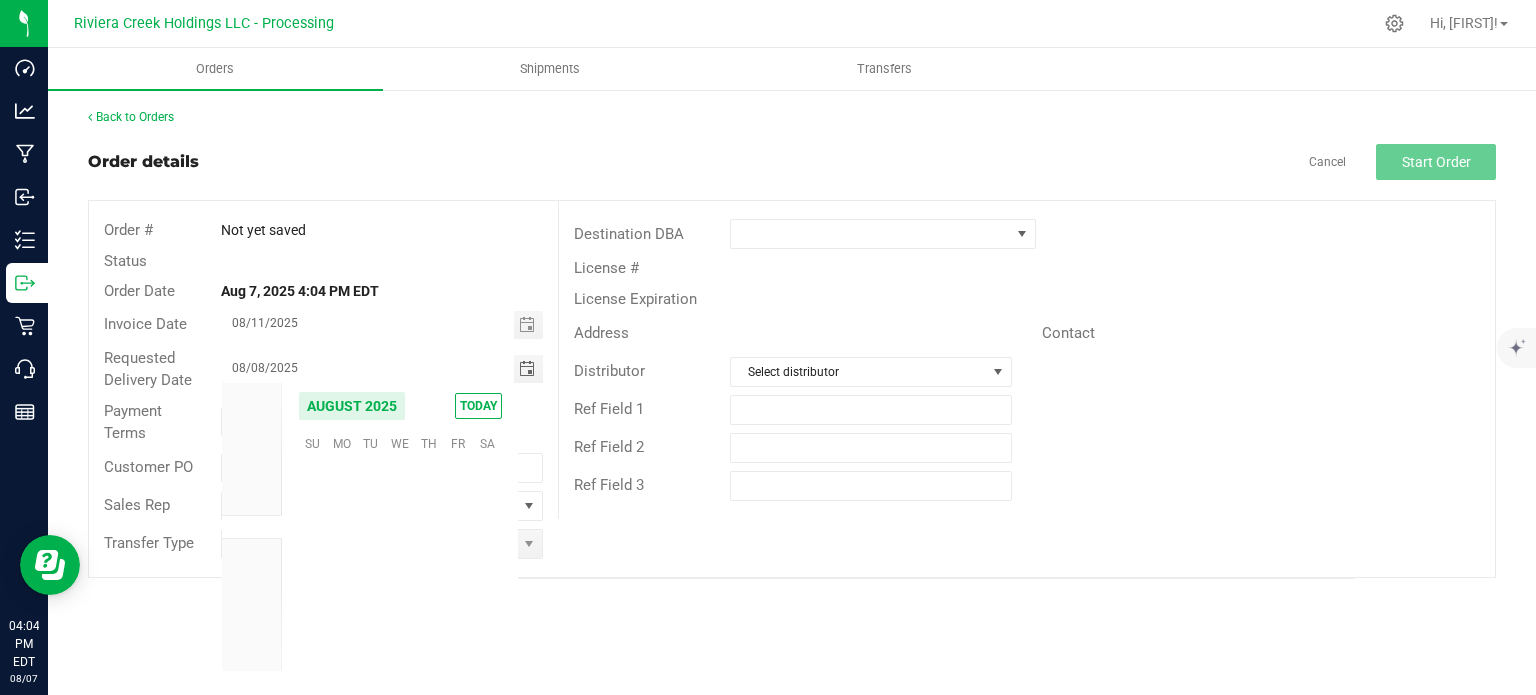 scroll, scrollTop: 36168, scrollLeft: 0, axis: vertical 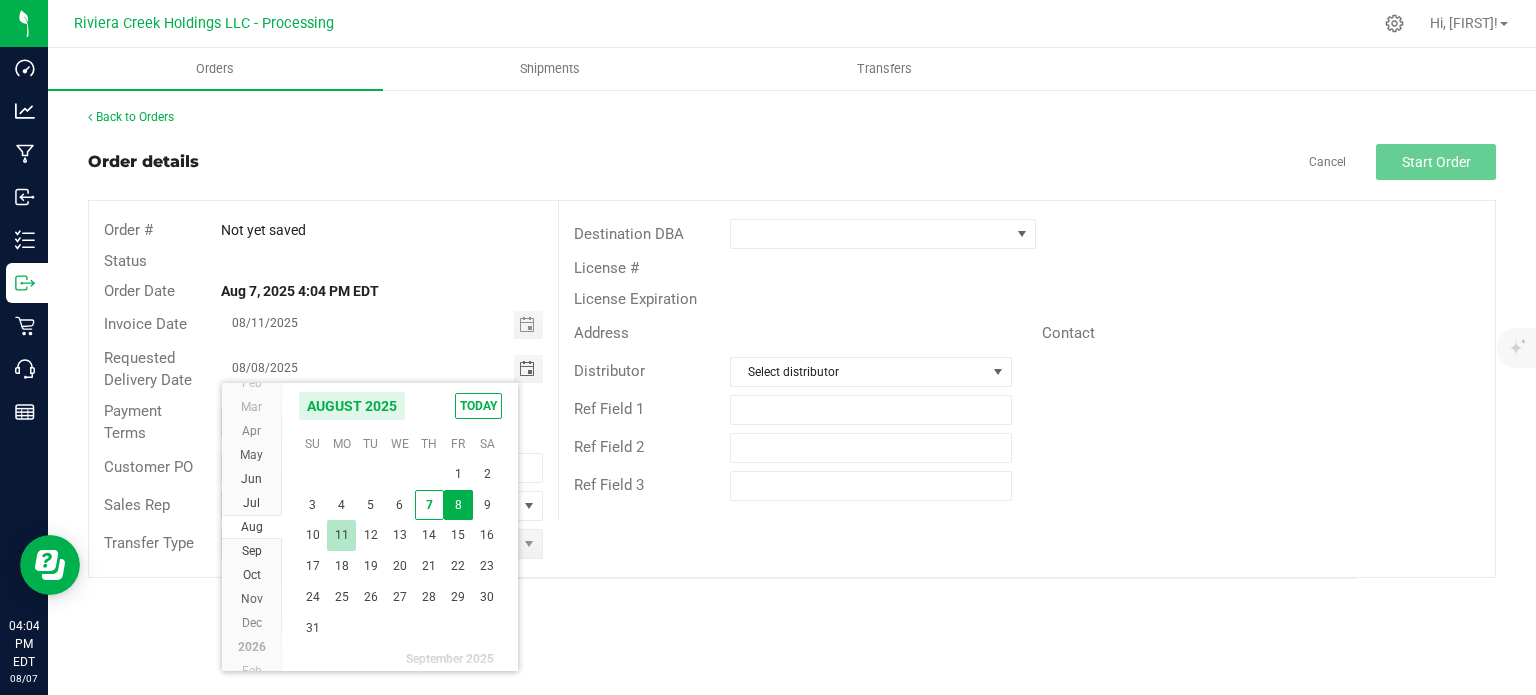click on "11" at bounding box center [341, 535] 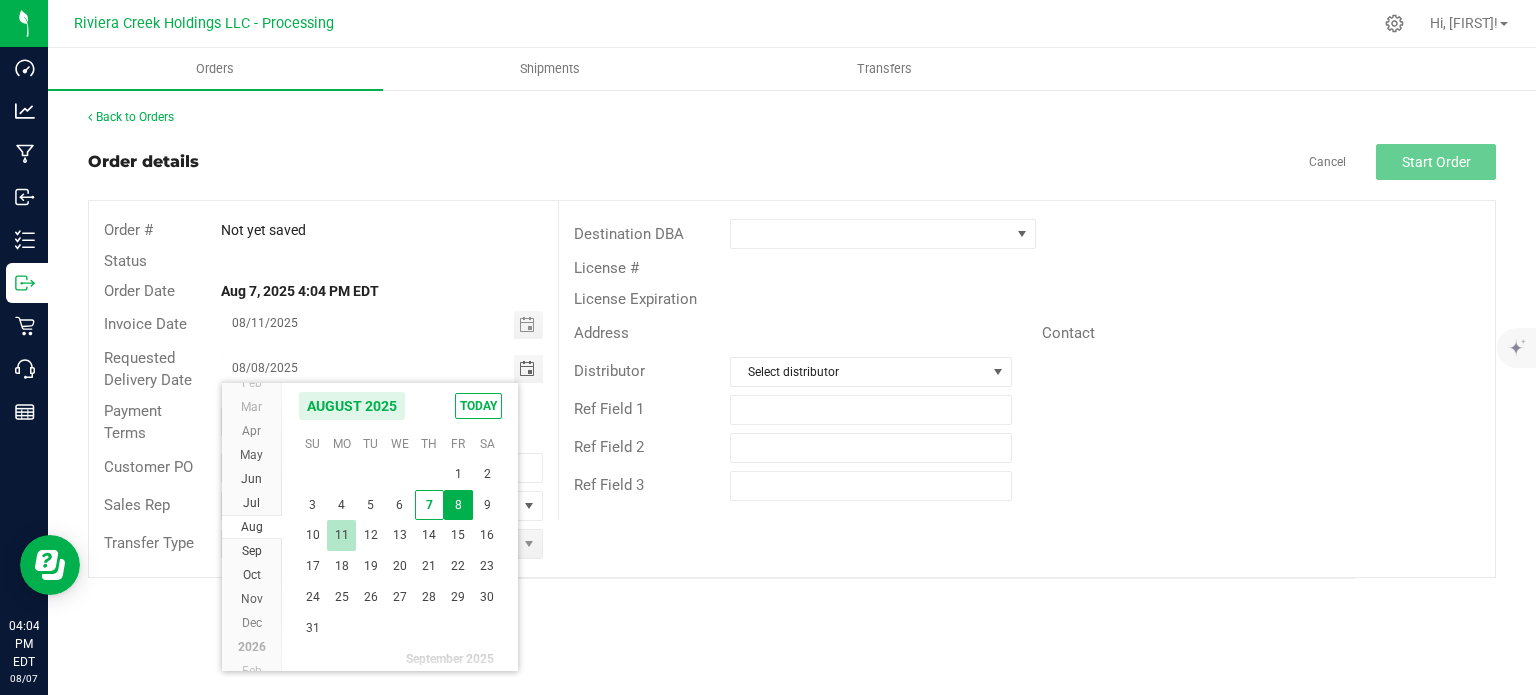 type on "08/11/2025" 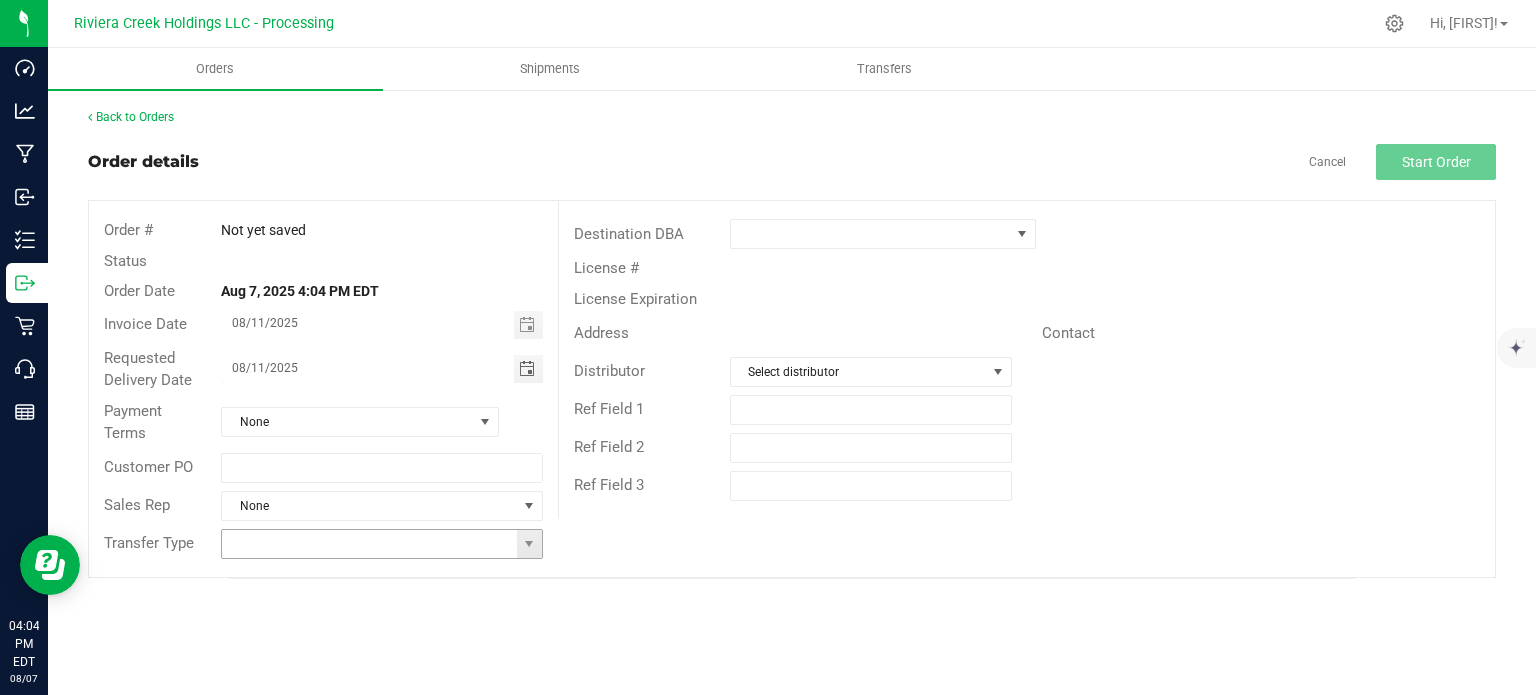click at bounding box center [529, 544] 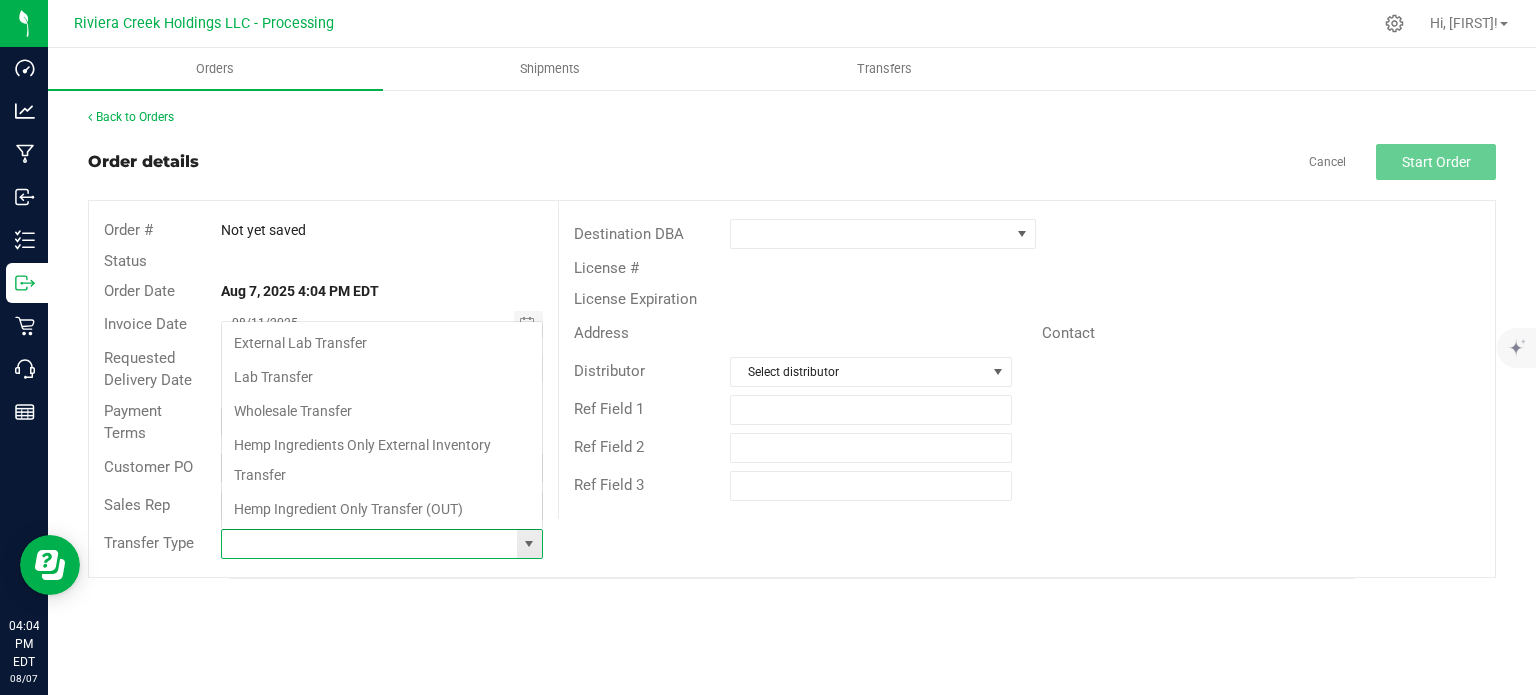 scroll, scrollTop: 99970, scrollLeft: 99678, axis: both 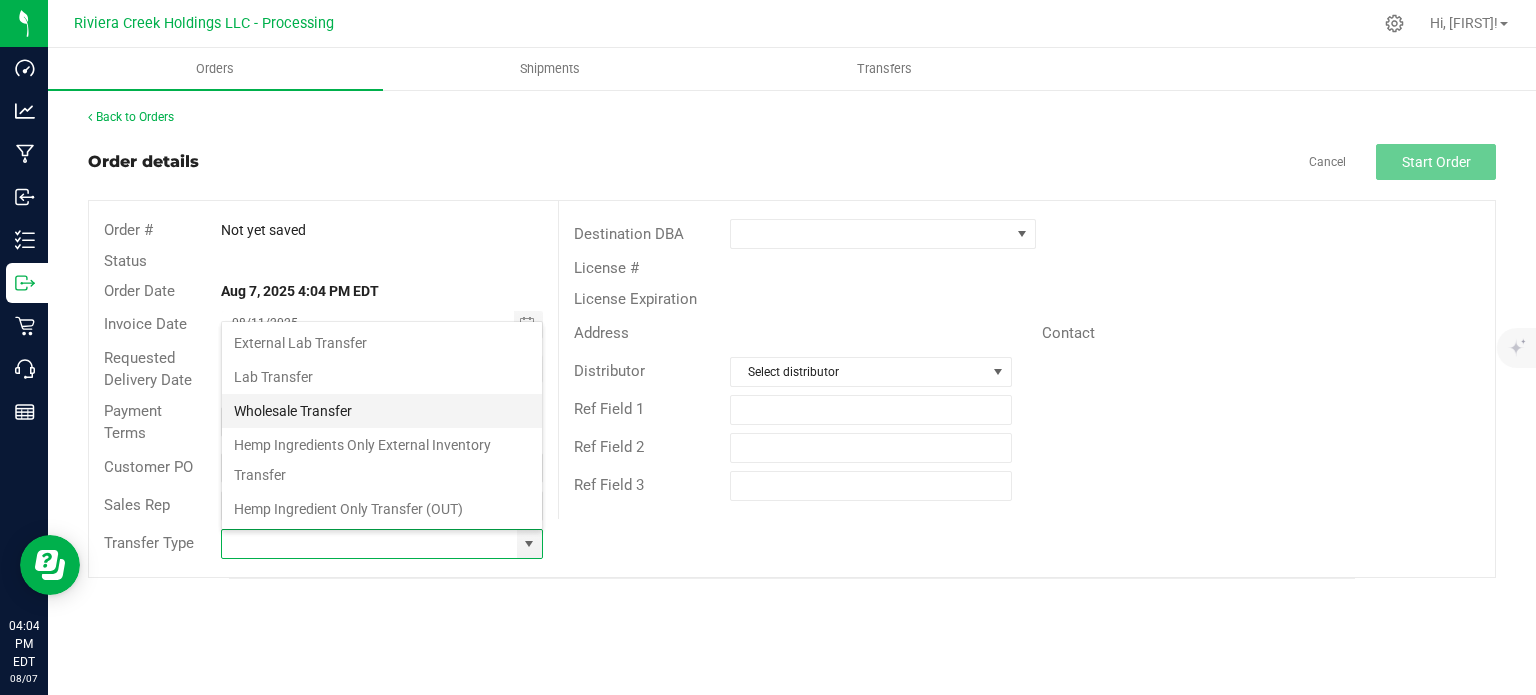 click on "Wholesale Transfer" at bounding box center (382, 411) 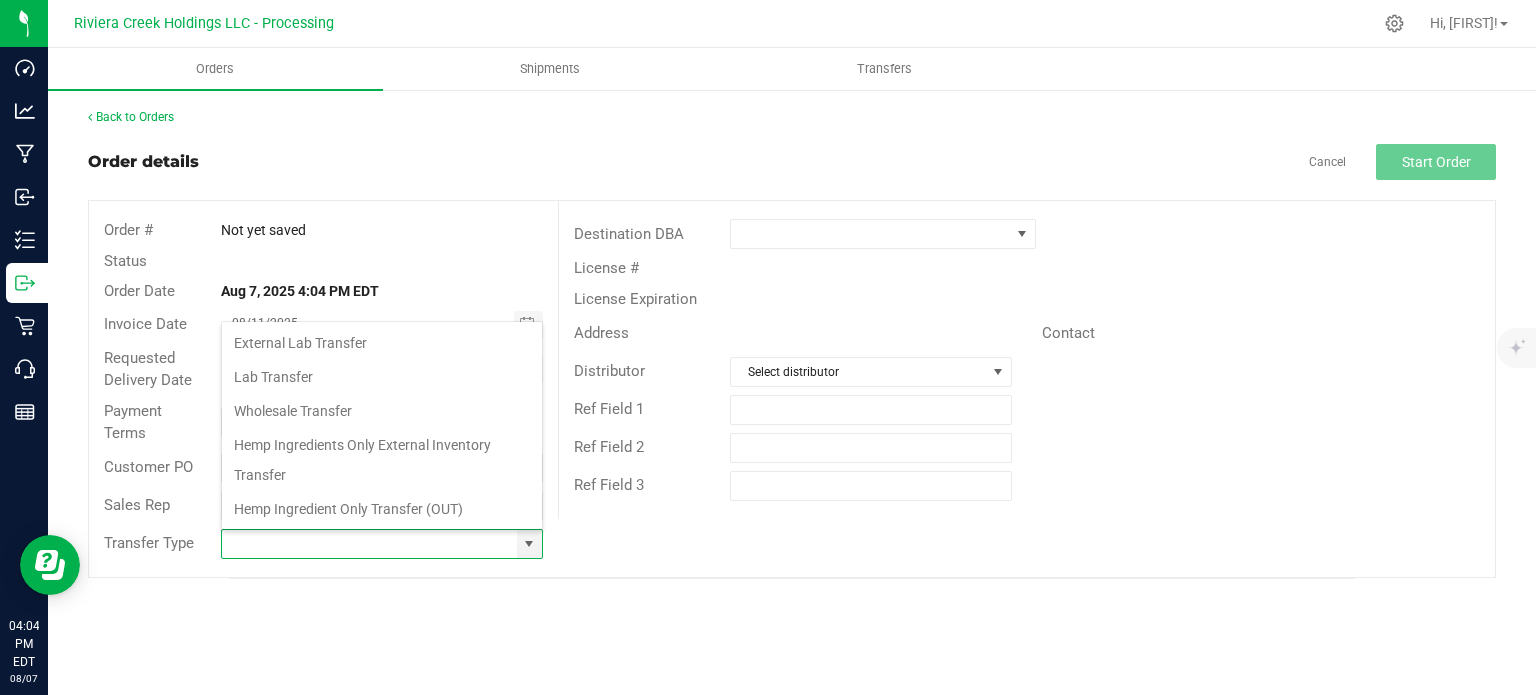 type on "Wholesale Transfer" 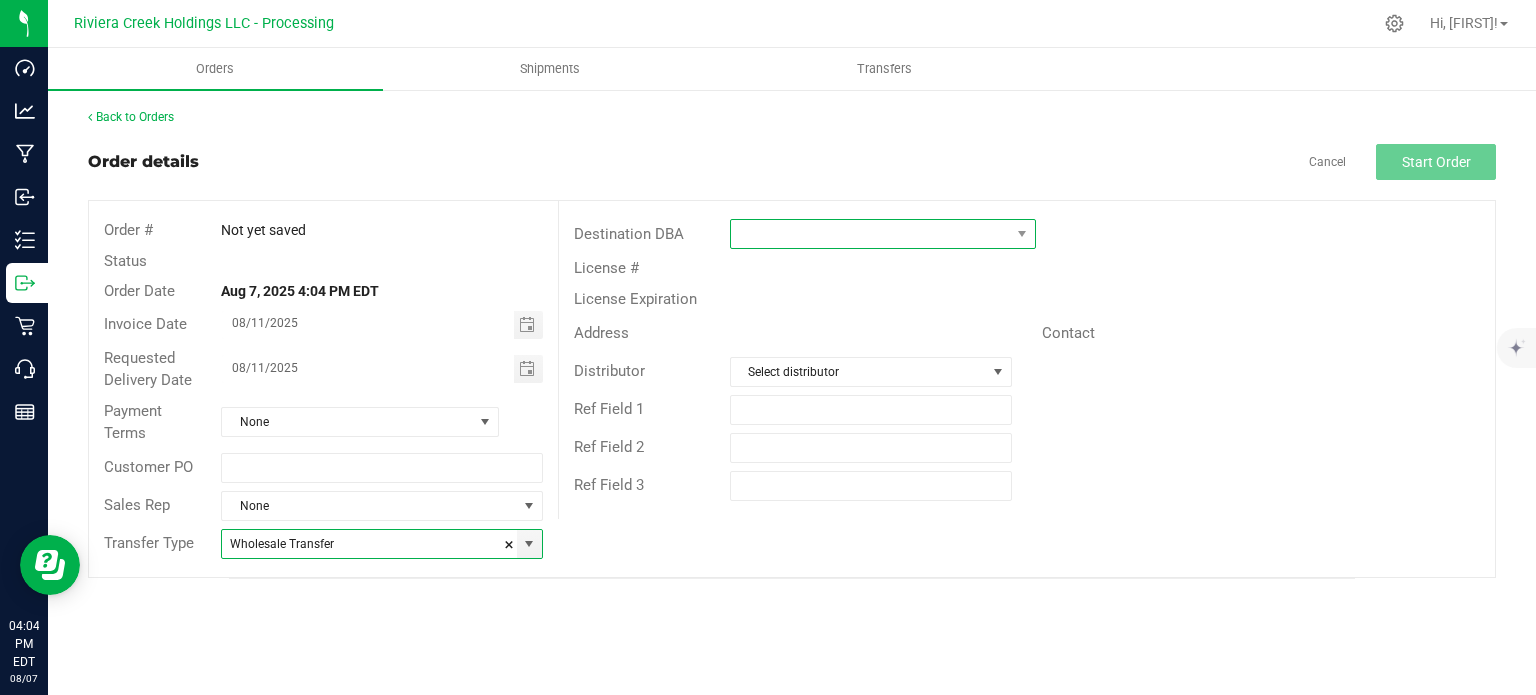 click at bounding box center [870, 234] 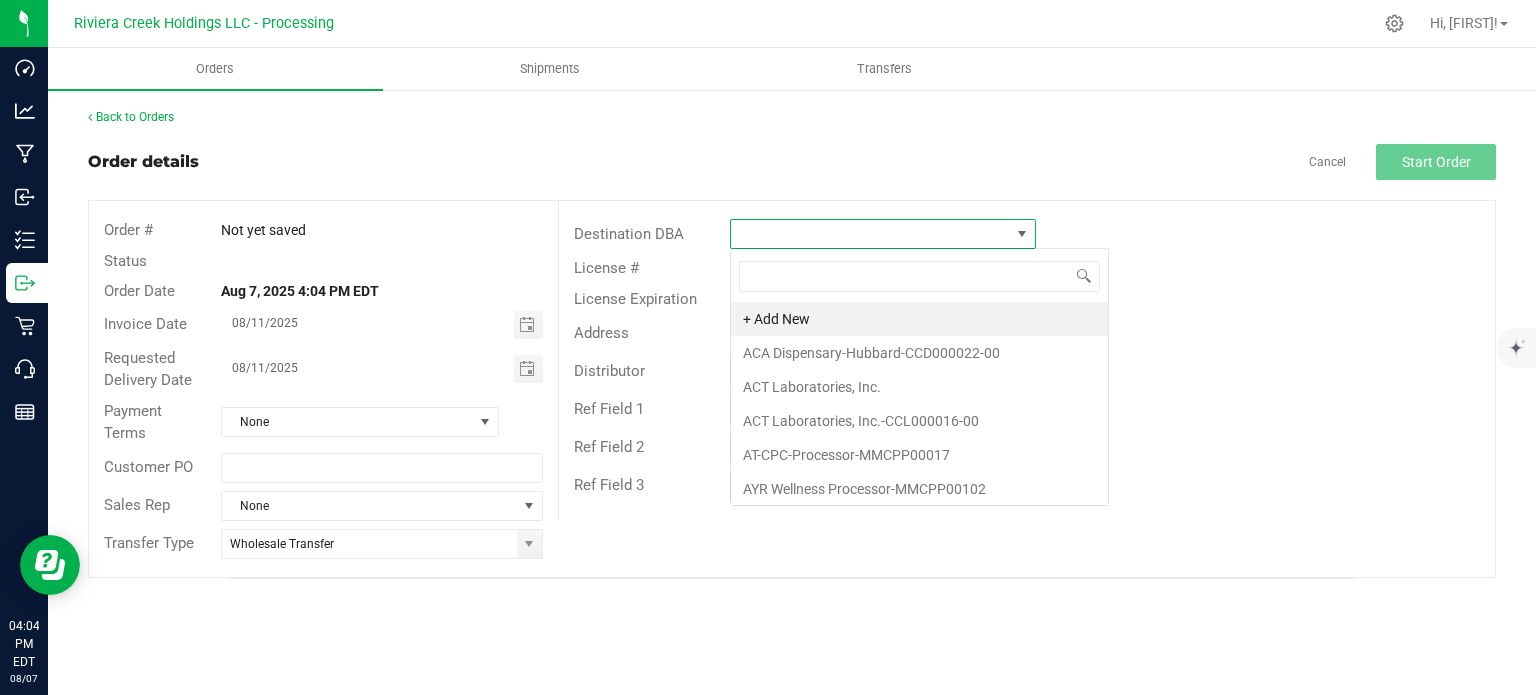 scroll, scrollTop: 99970, scrollLeft: 99693, axis: both 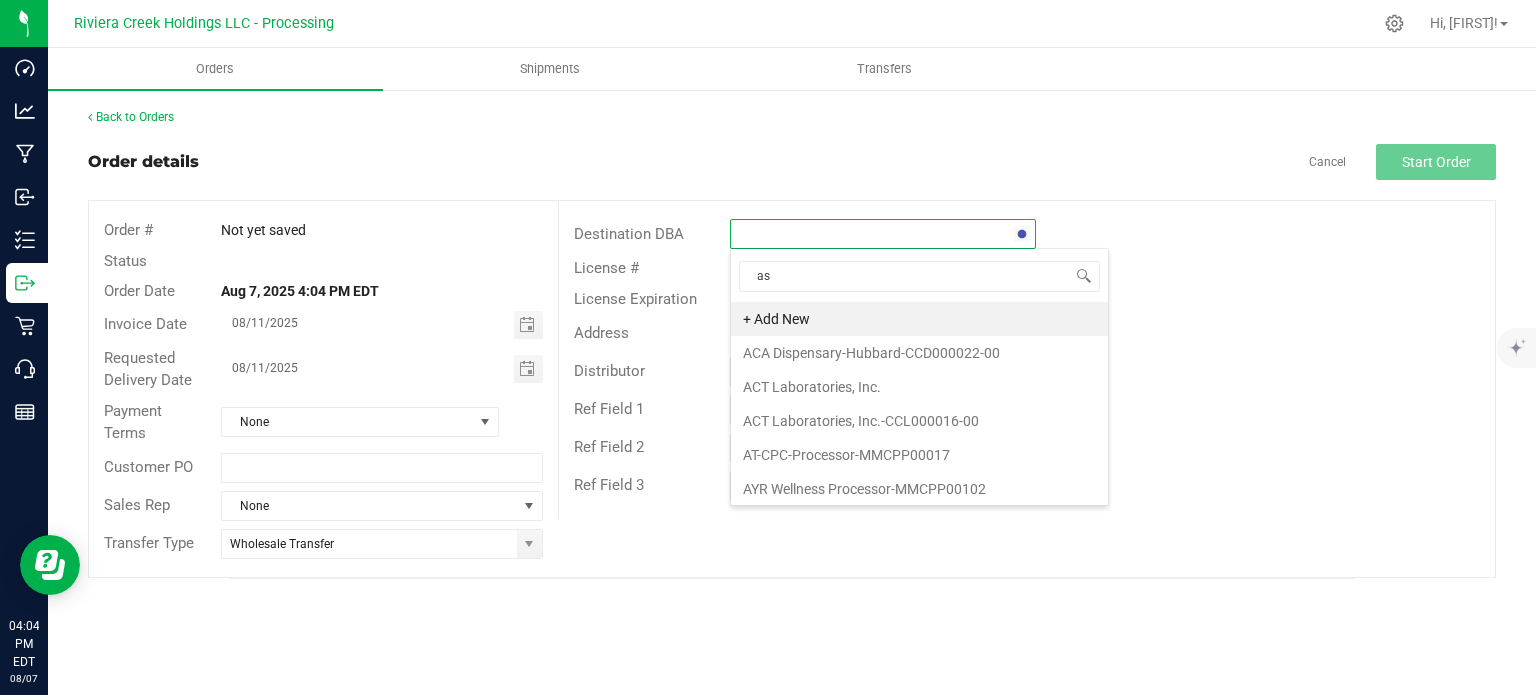 type on "asc" 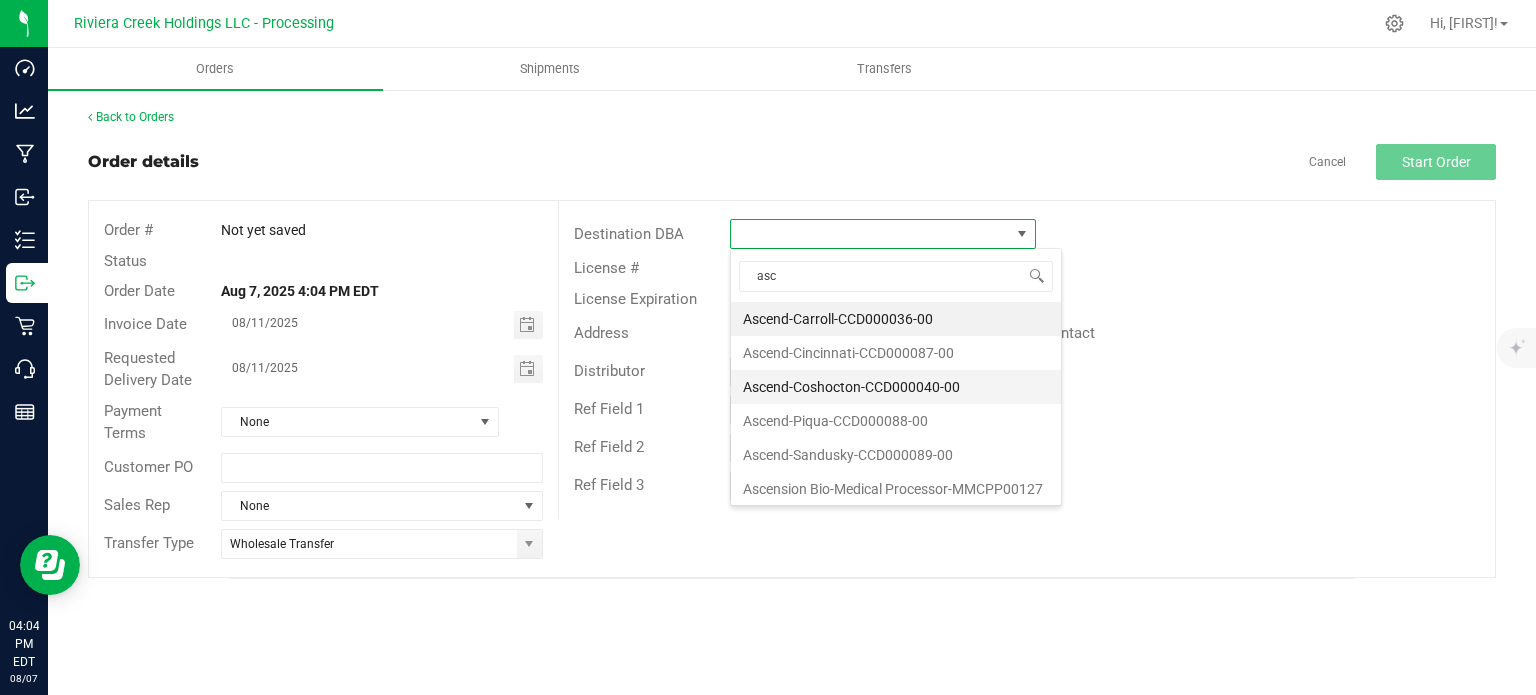 click on "Ascend-Coshocton-CCD000040-00" at bounding box center (896, 387) 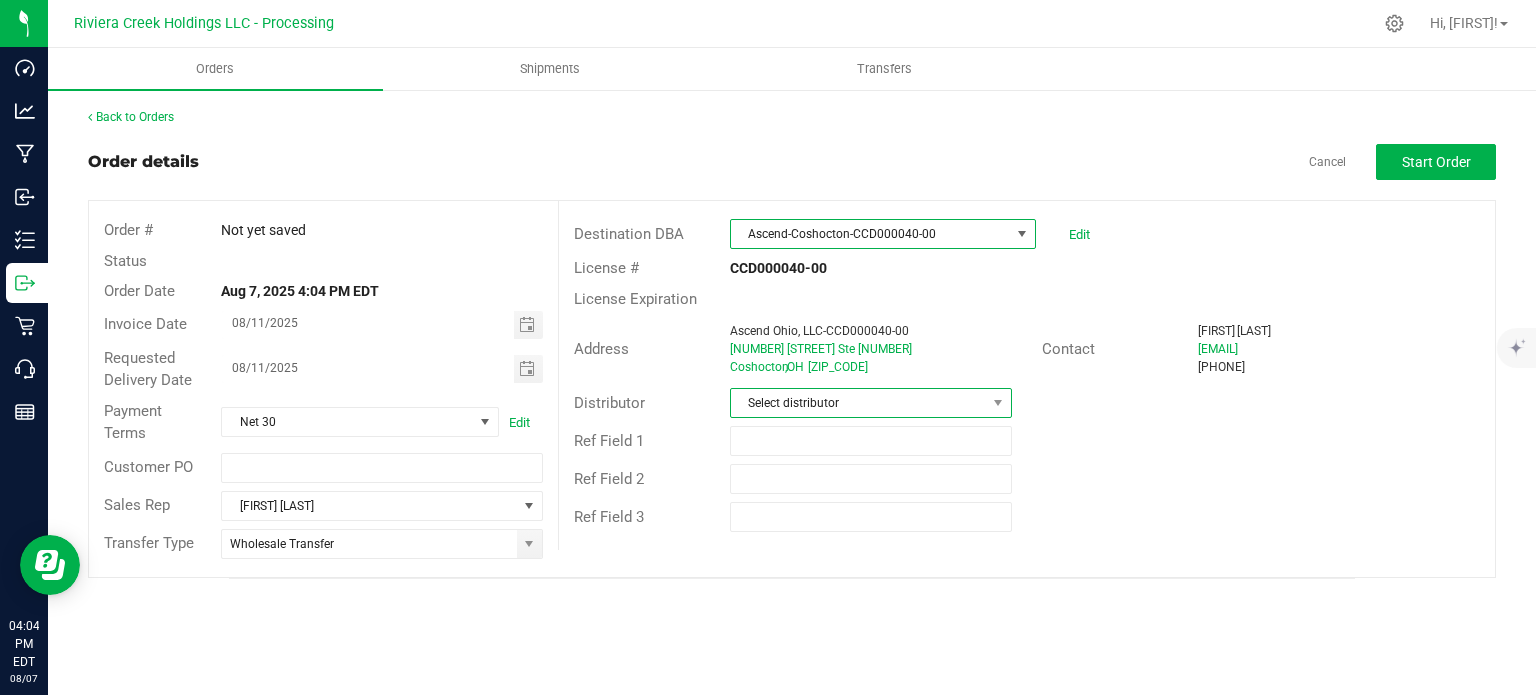 click on "Select distributor" at bounding box center [858, 403] 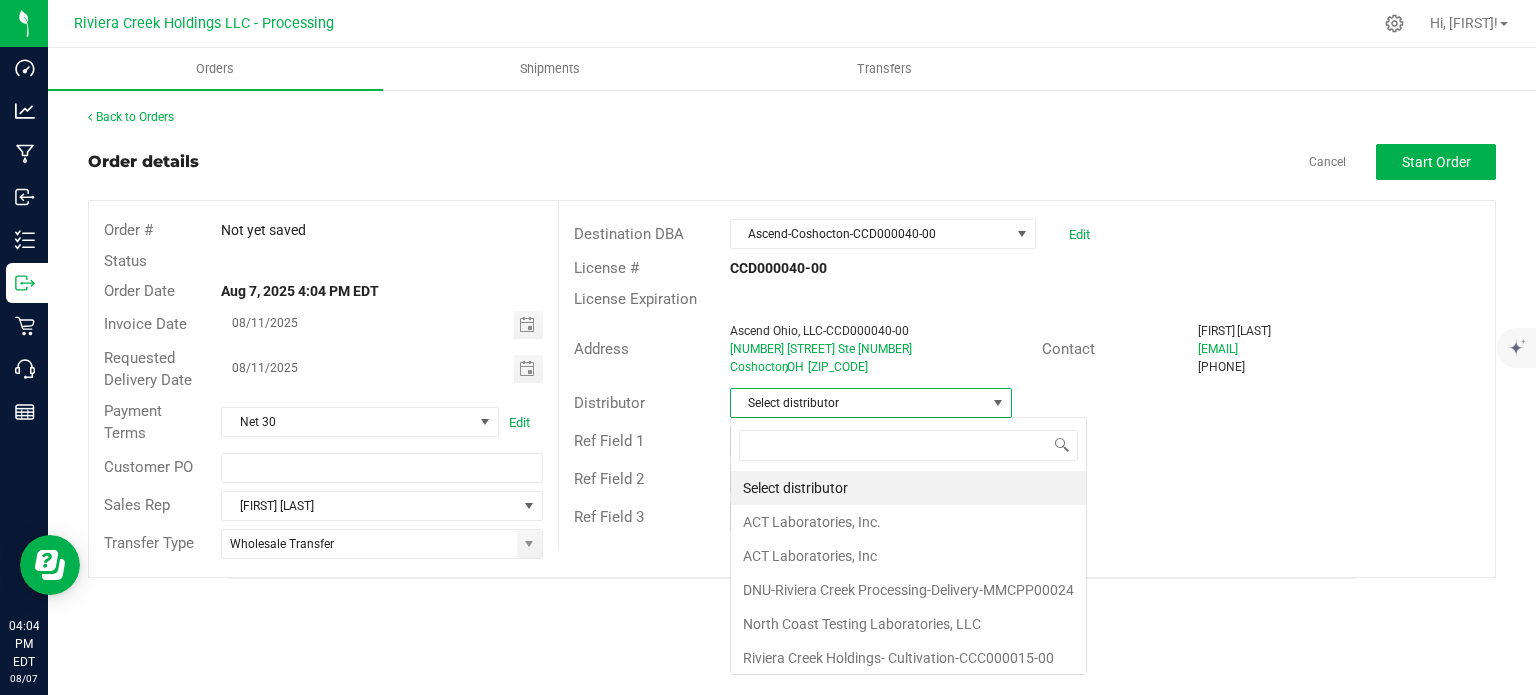 scroll, scrollTop: 99970, scrollLeft: 99717, axis: both 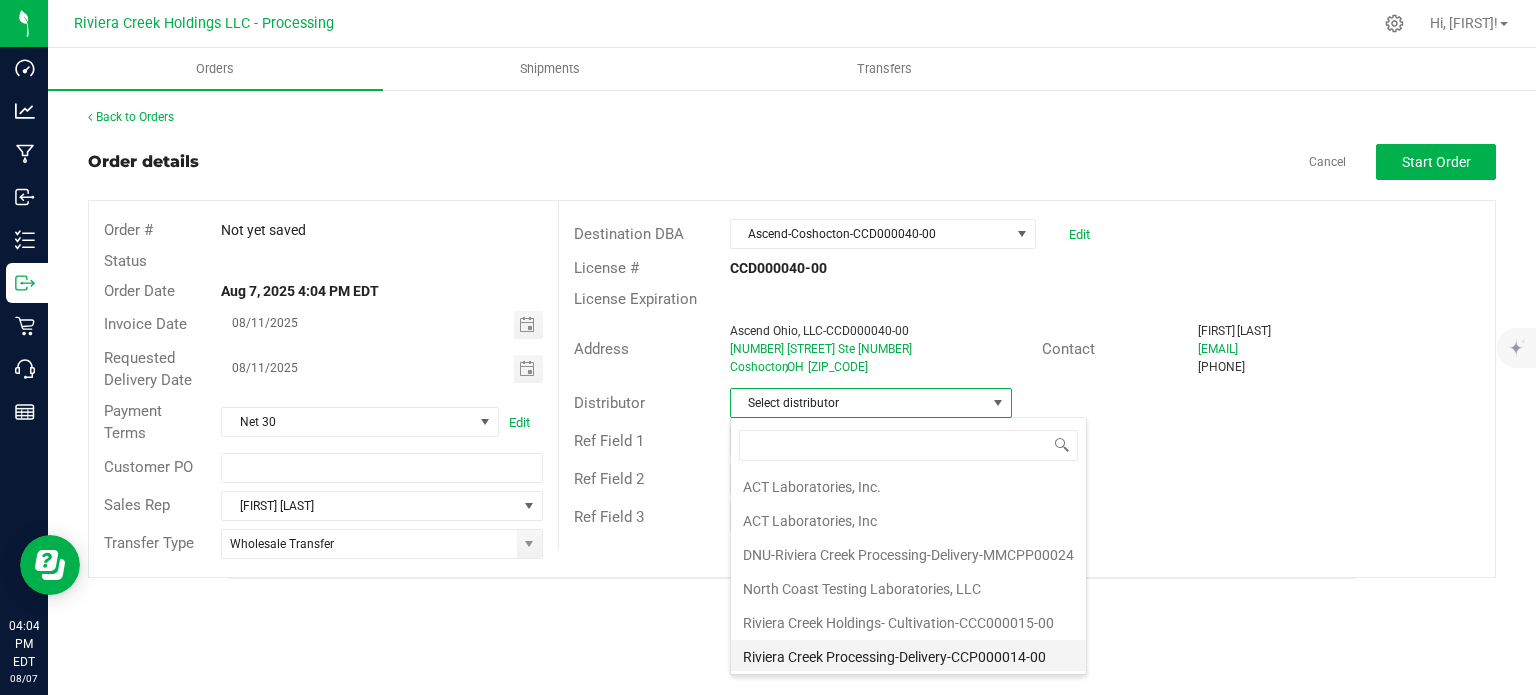 click on "Riviera Creek Processing-Delivery-CCP000014-00" at bounding box center [908, 657] 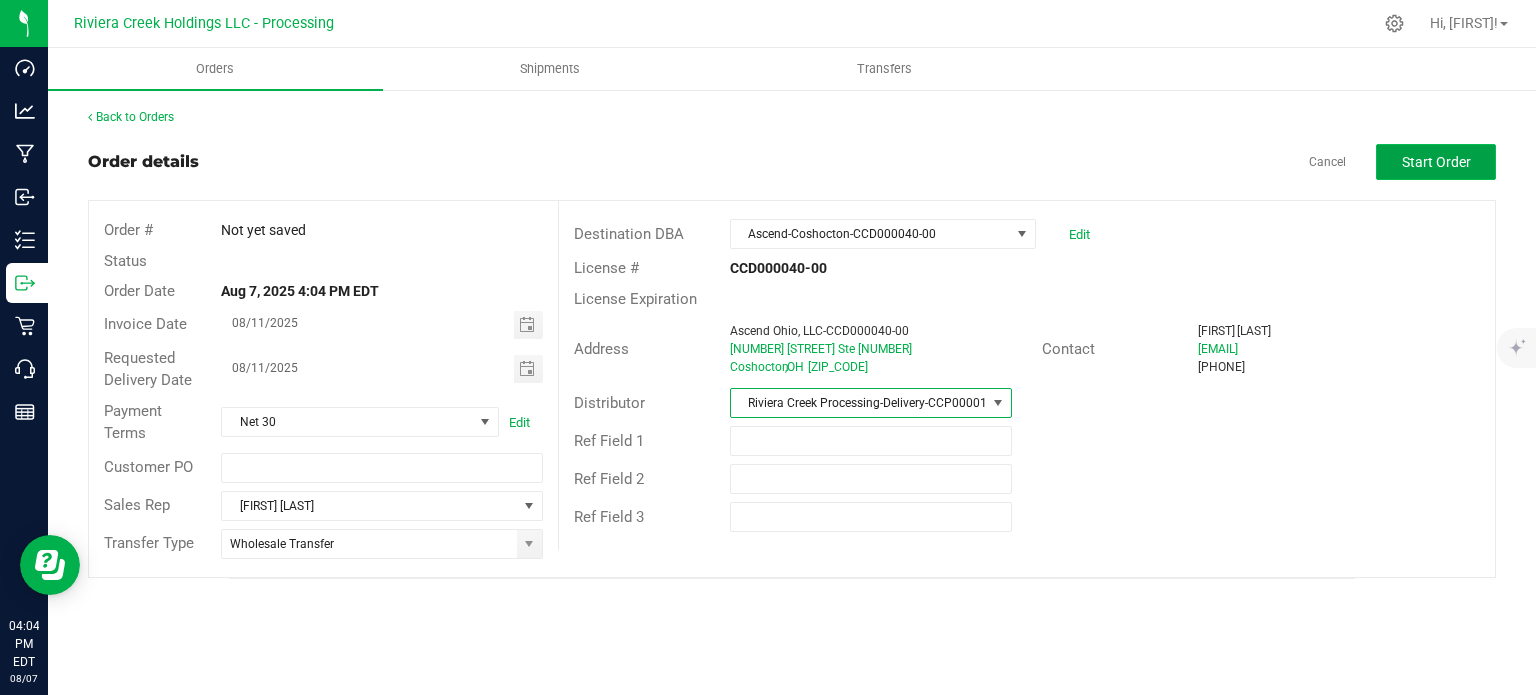click on "Start Order" at bounding box center (1436, 162) 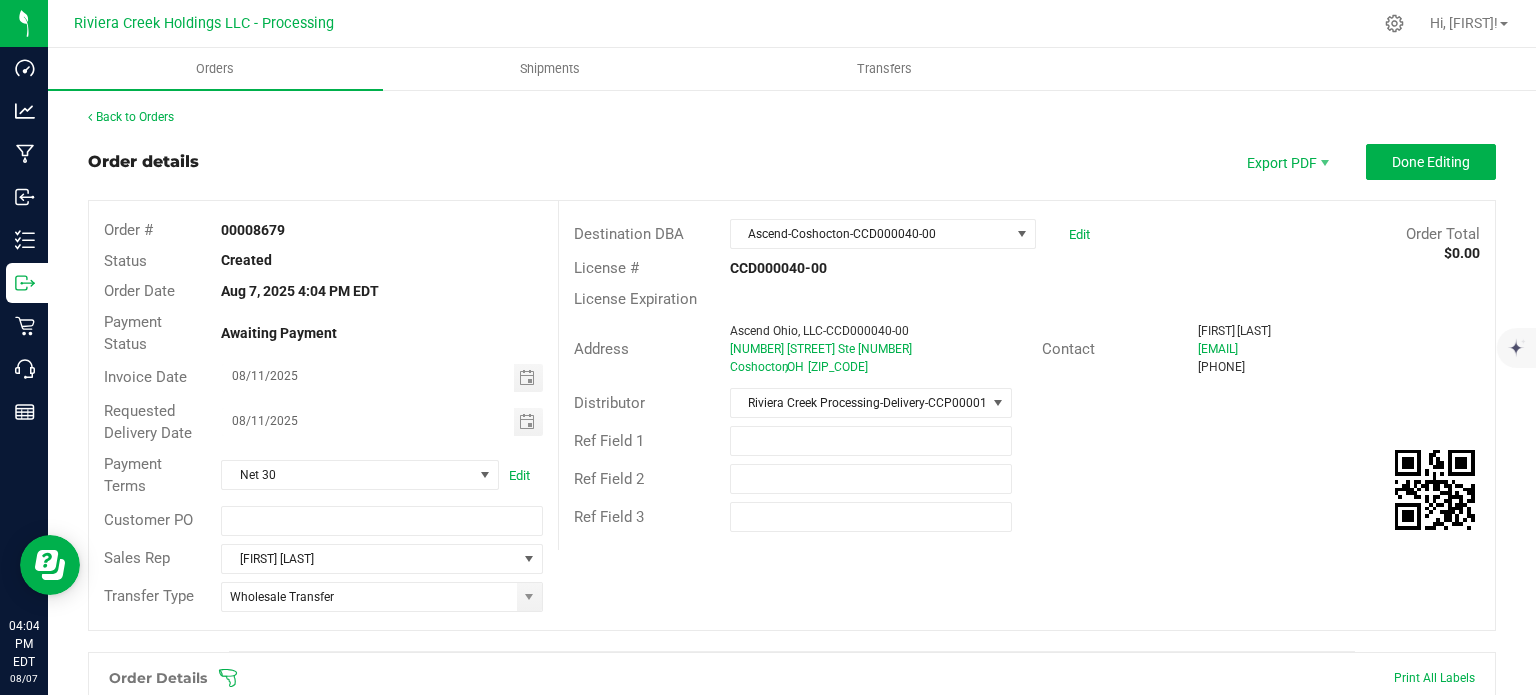 scroll, scrollTop: 488, scrollLeft: 0, axis: vertical 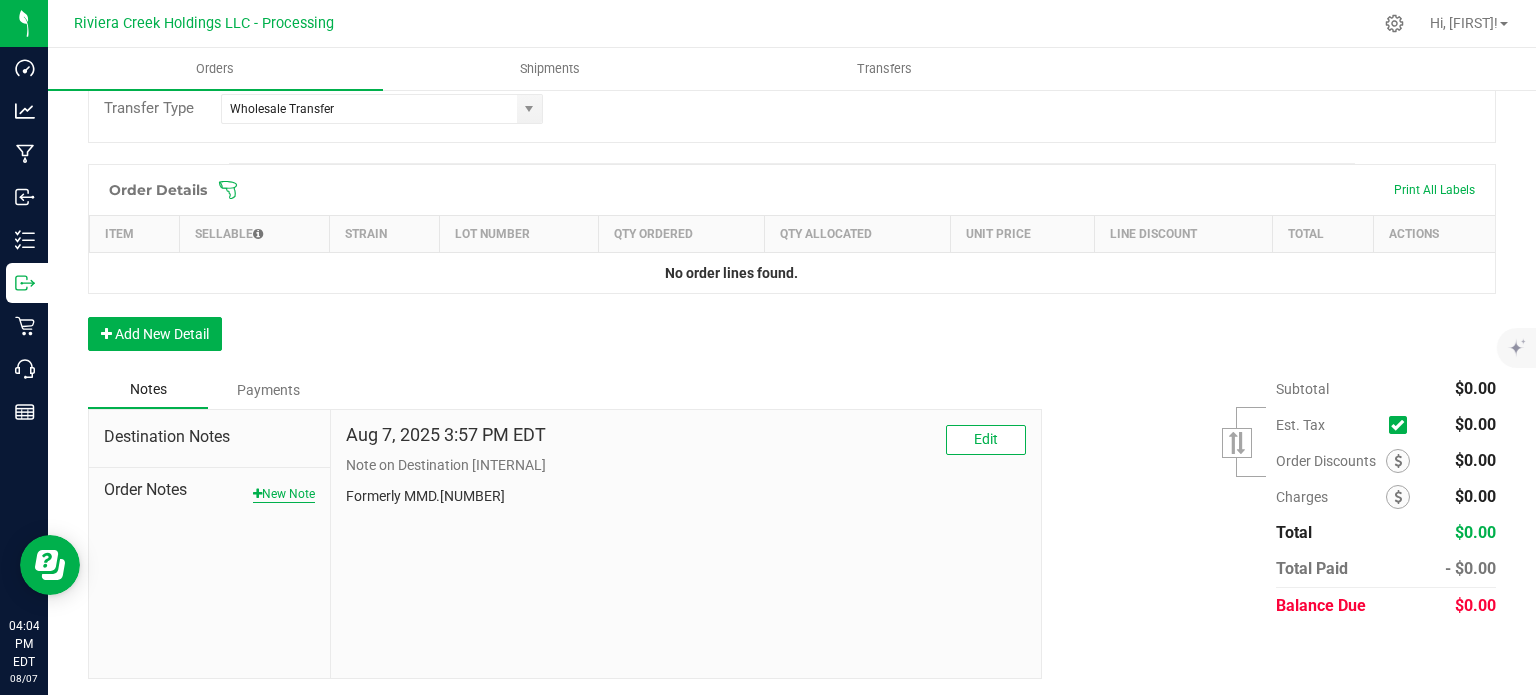 click on "New Note" at bounding box center (284, 494) 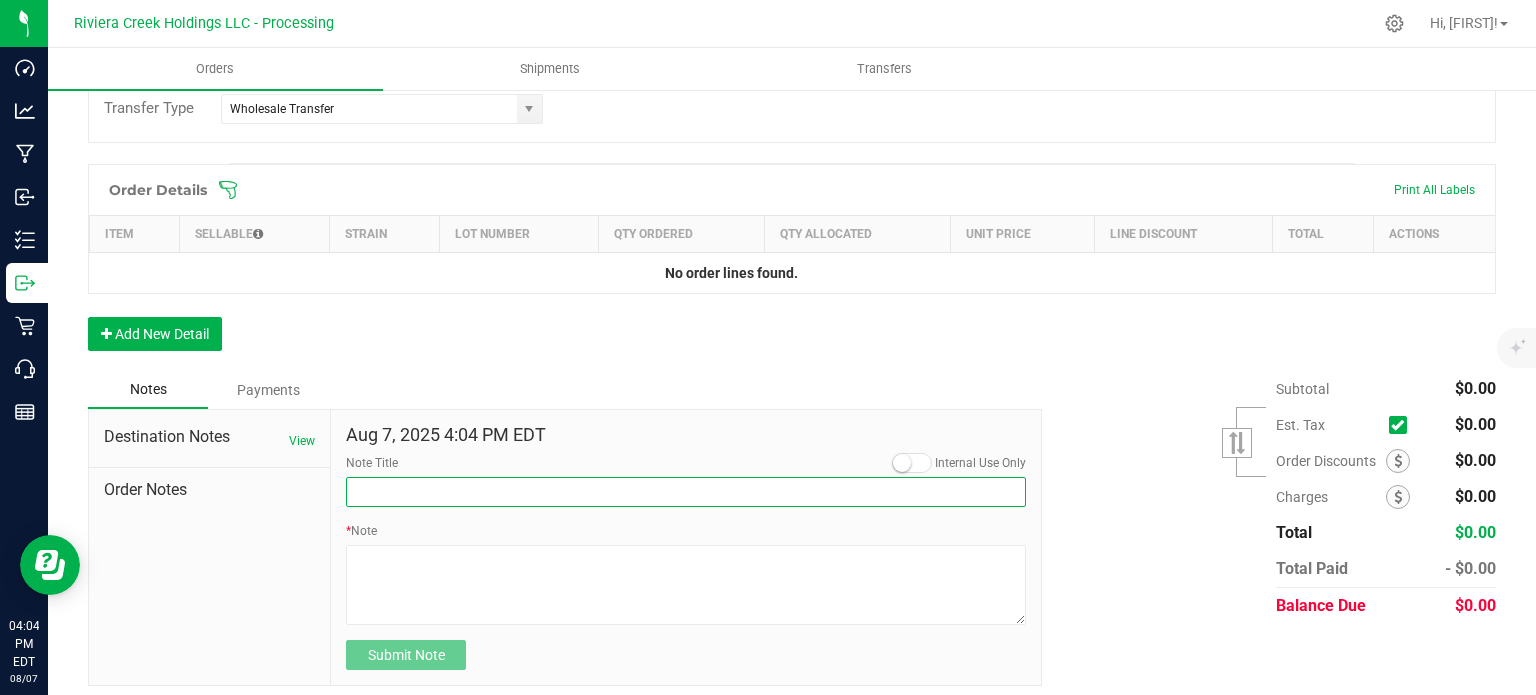 click on "Note Title" at bounding box center [686, 492] 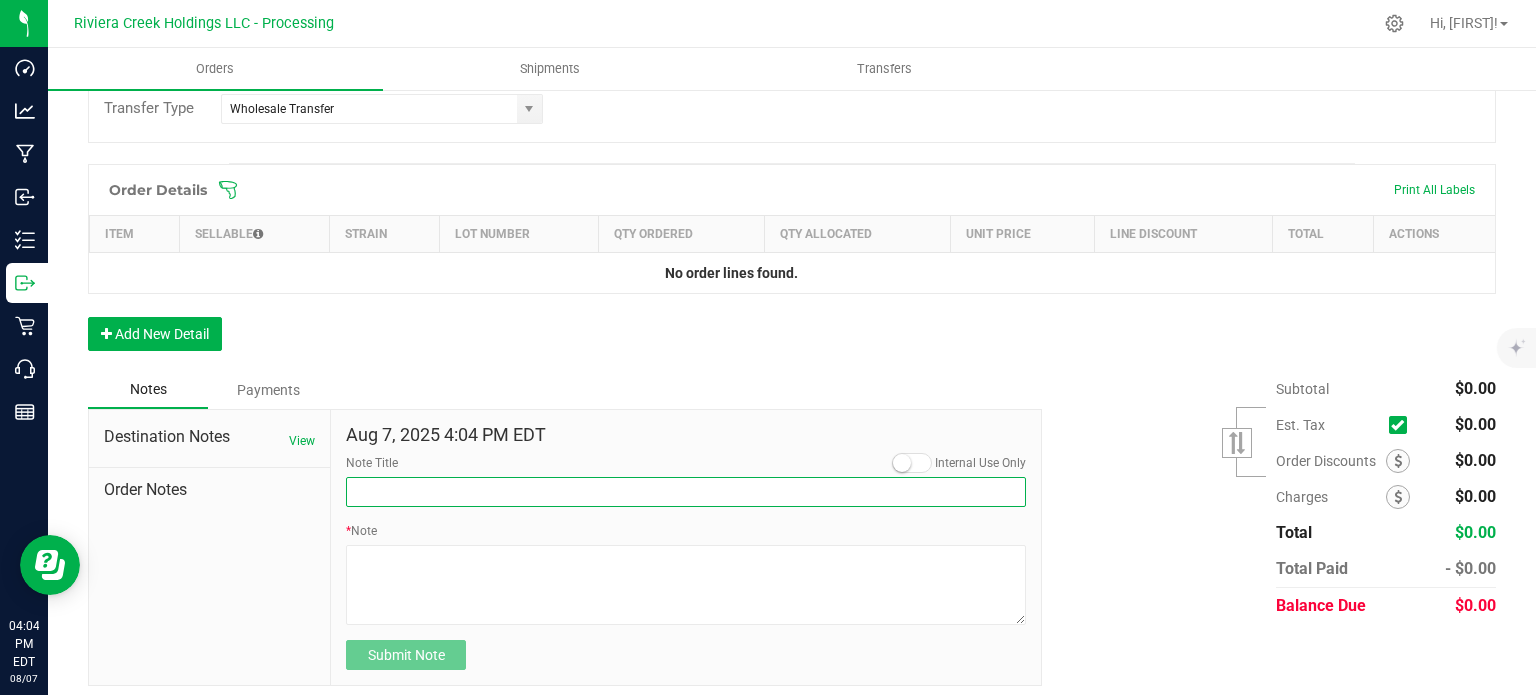 type on "10% Discount" 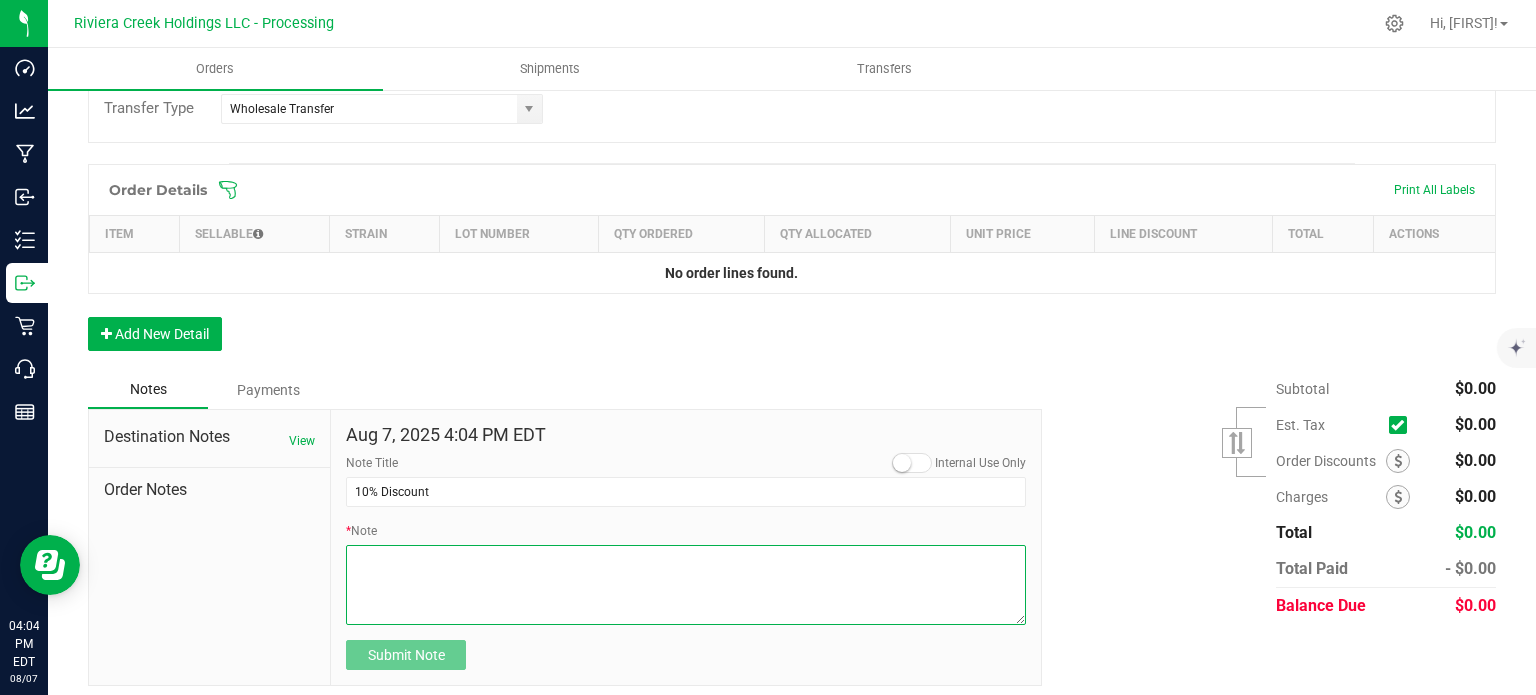 click on "*
Note" at bounding box center (686, 585) 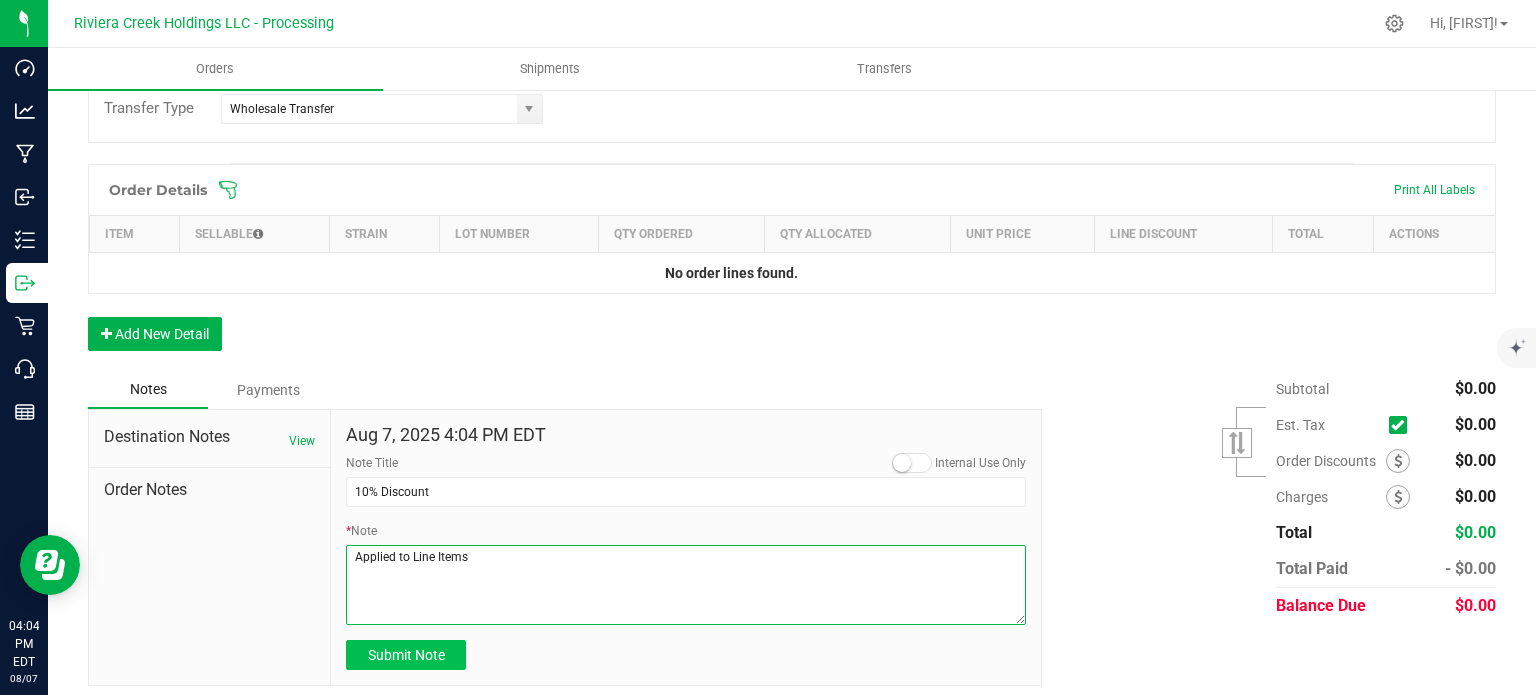 type on "Applied to Line Items" 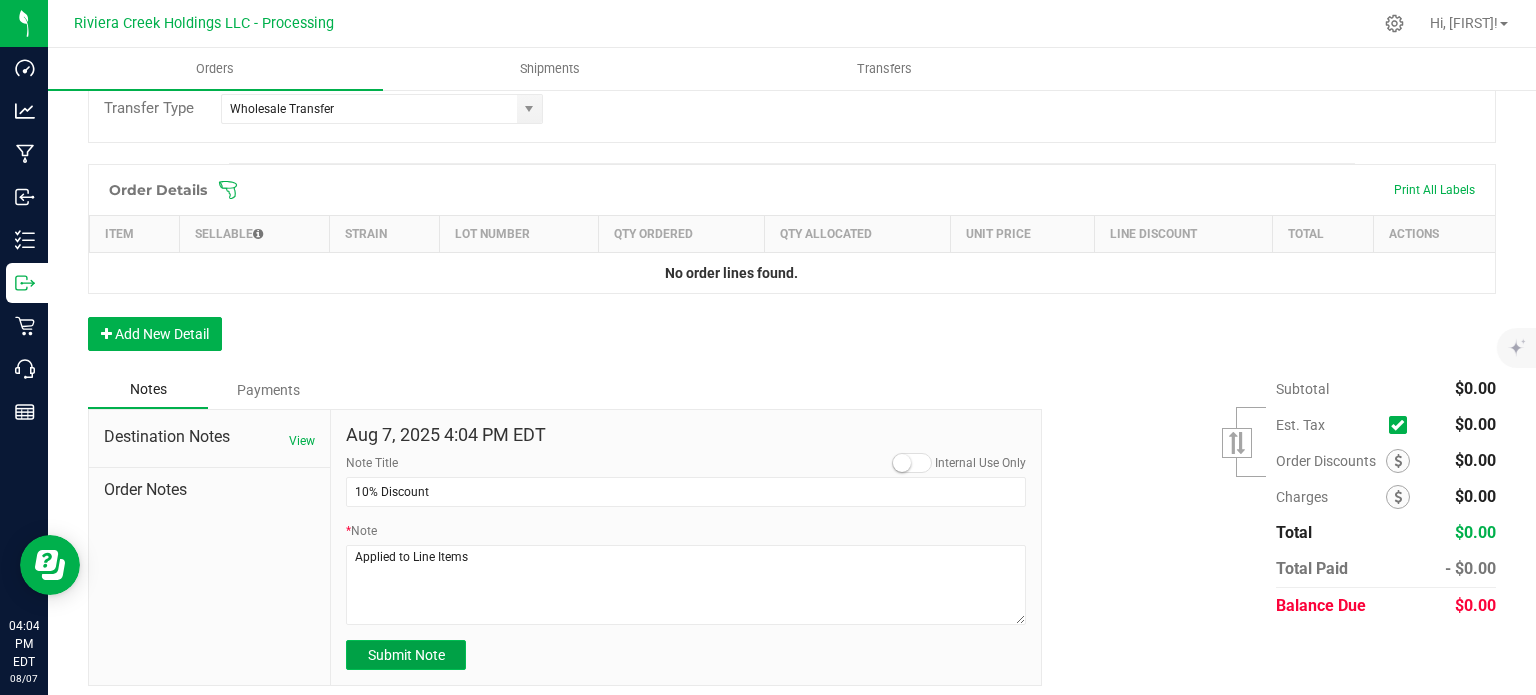 click on "Submit Note" at bounding box center (406, 655) 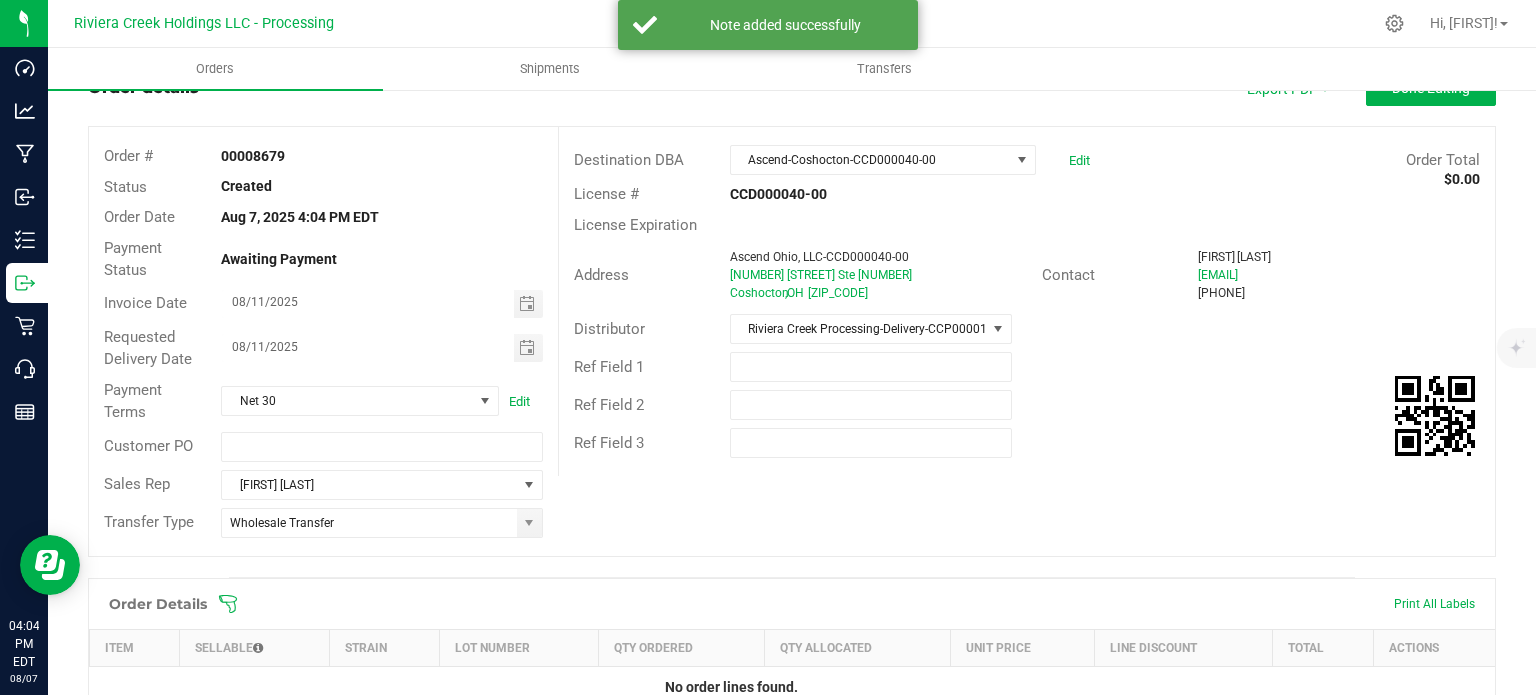 scroll, scrollTop: 0, scrollLeft: 0, axis: both 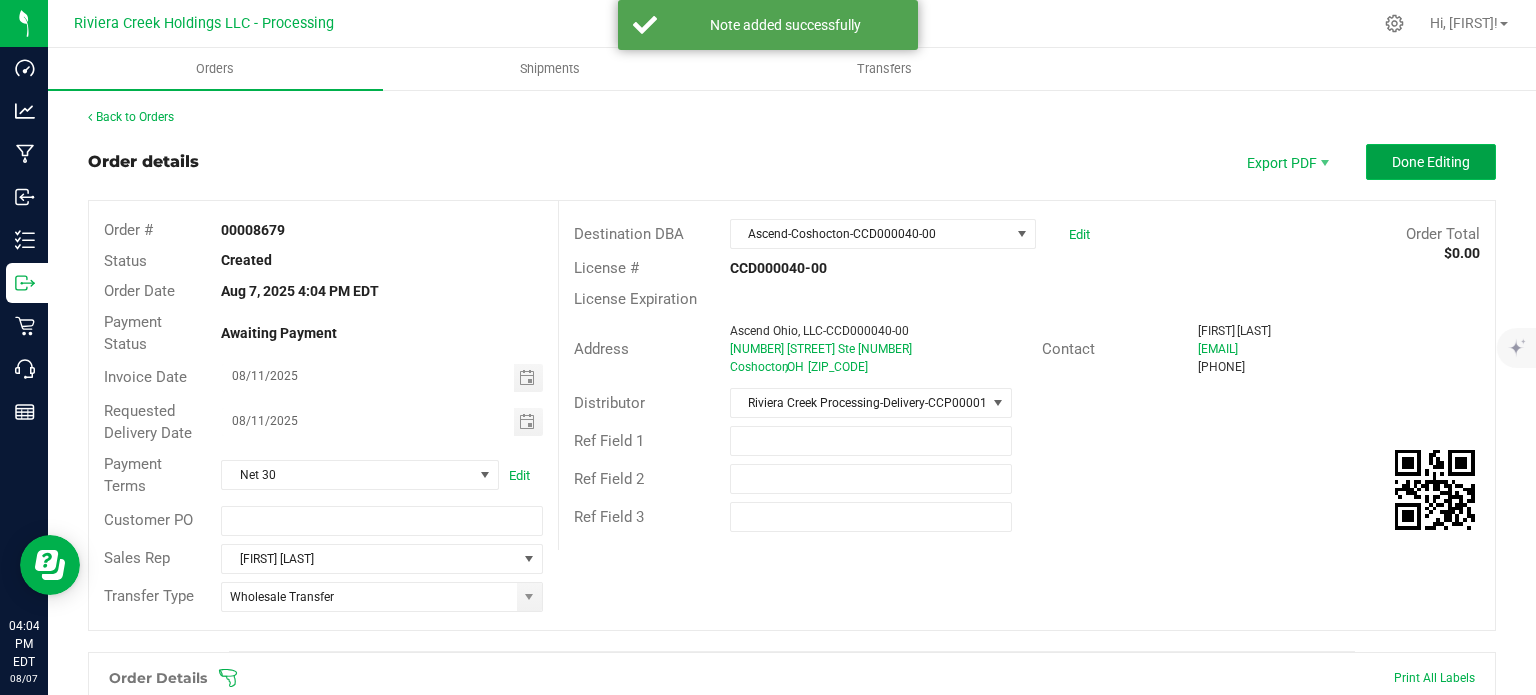 click on "Done Editing" at bounding box center (1431, 162) 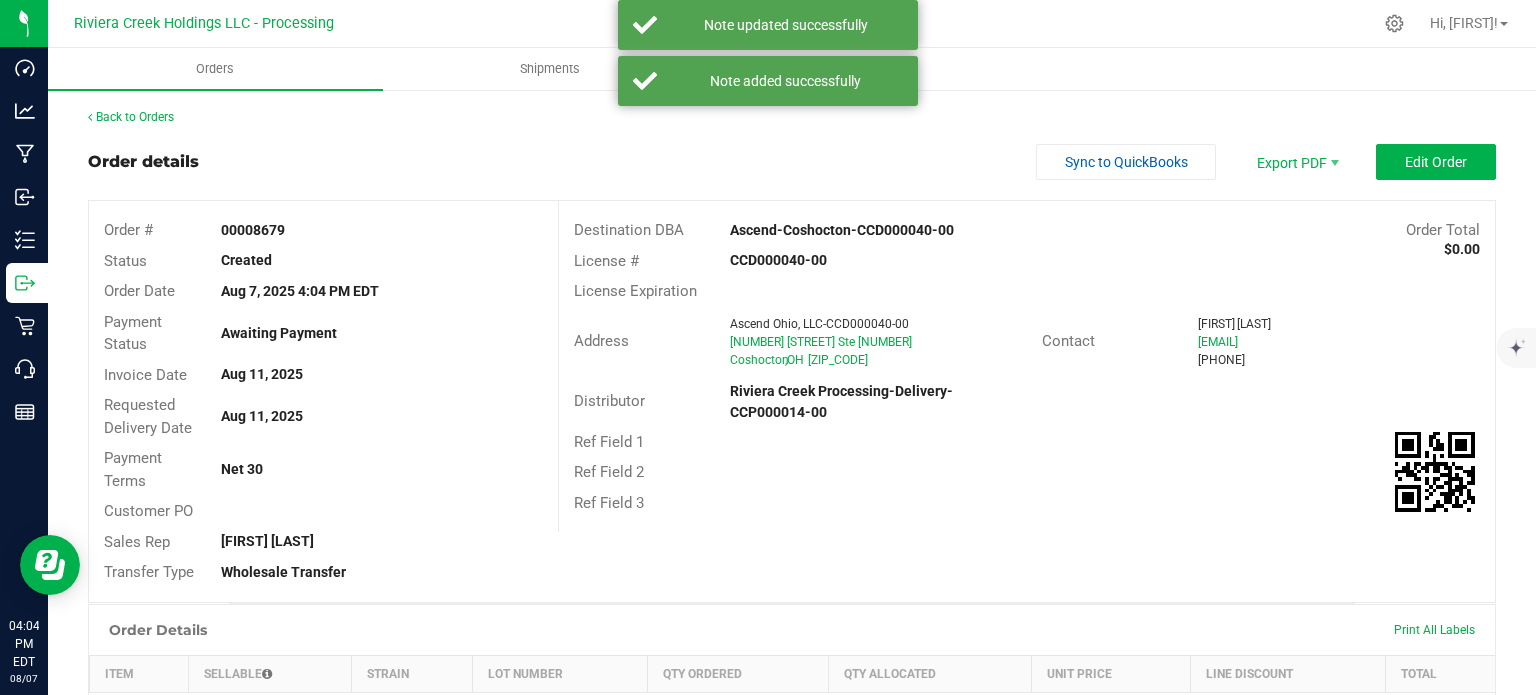 drag, startPoint x: 220, startPoint y: 227, endPoint x: 284, endPoint y: 235, distance: 64.49806 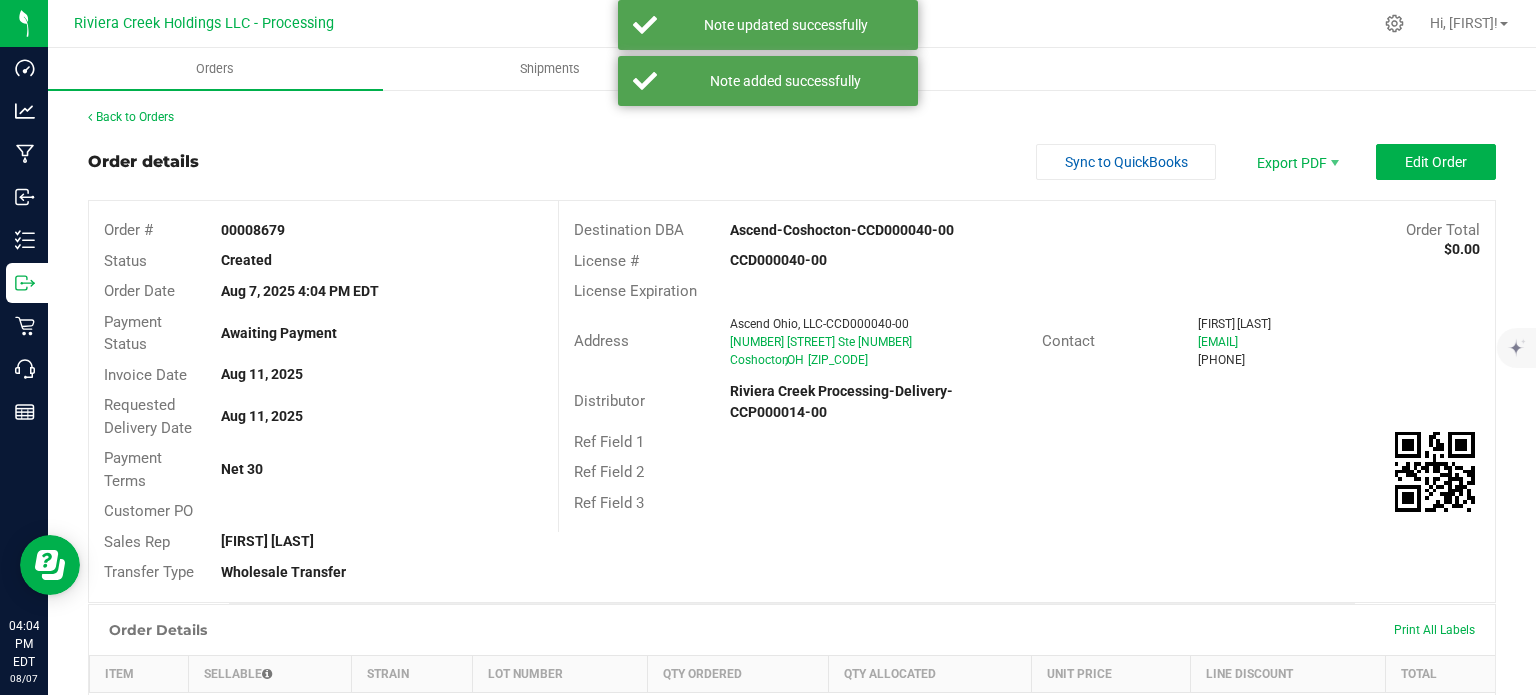 click on "00008679" at bounding box center (381, 230) 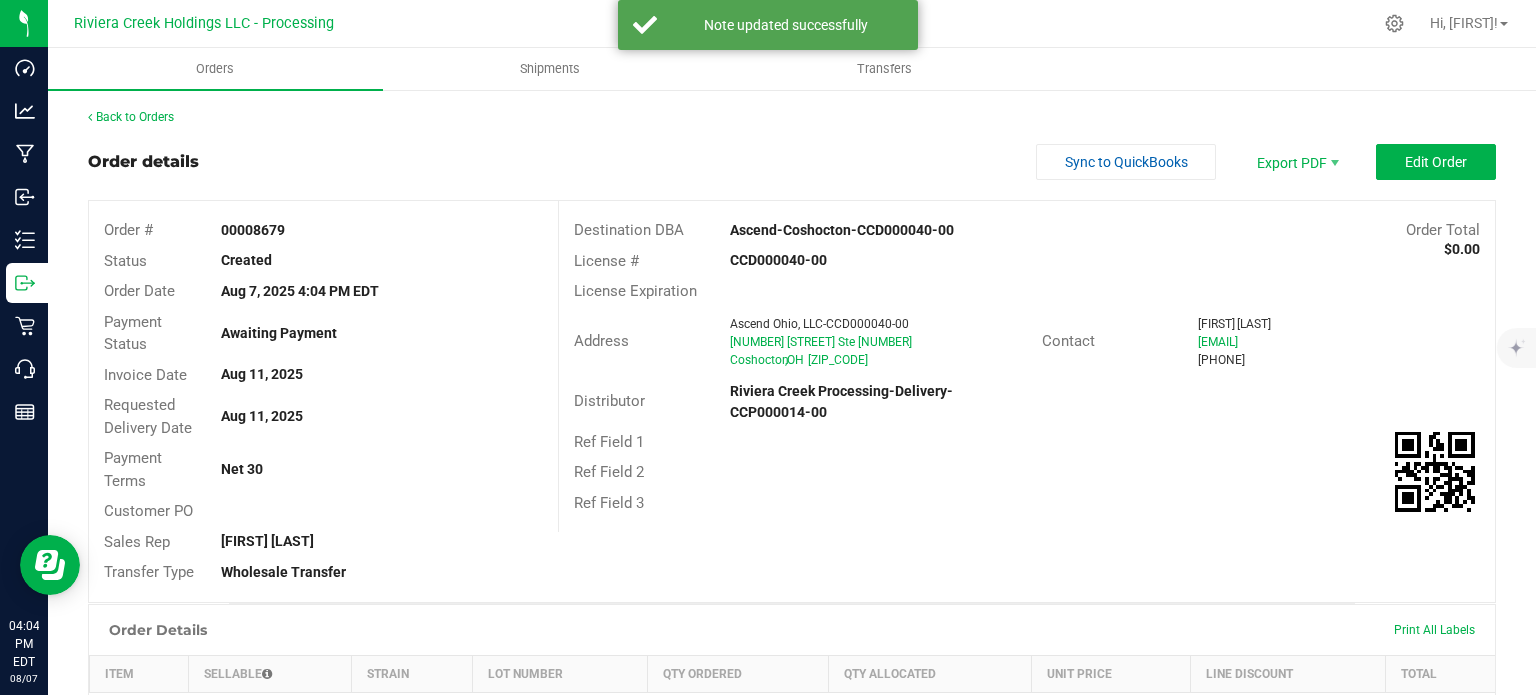 copy on "00008679" 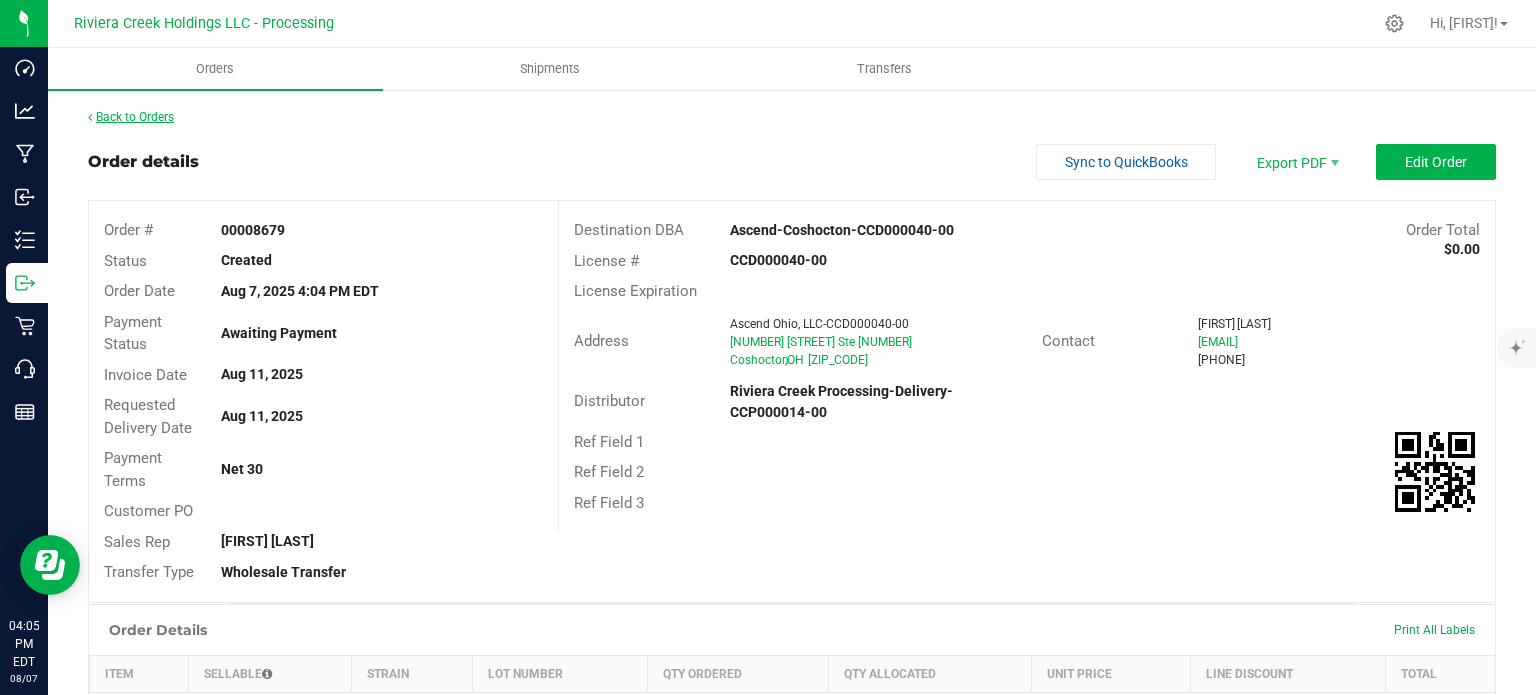 click on "Back to Orders" at bounding box center (131, 117) 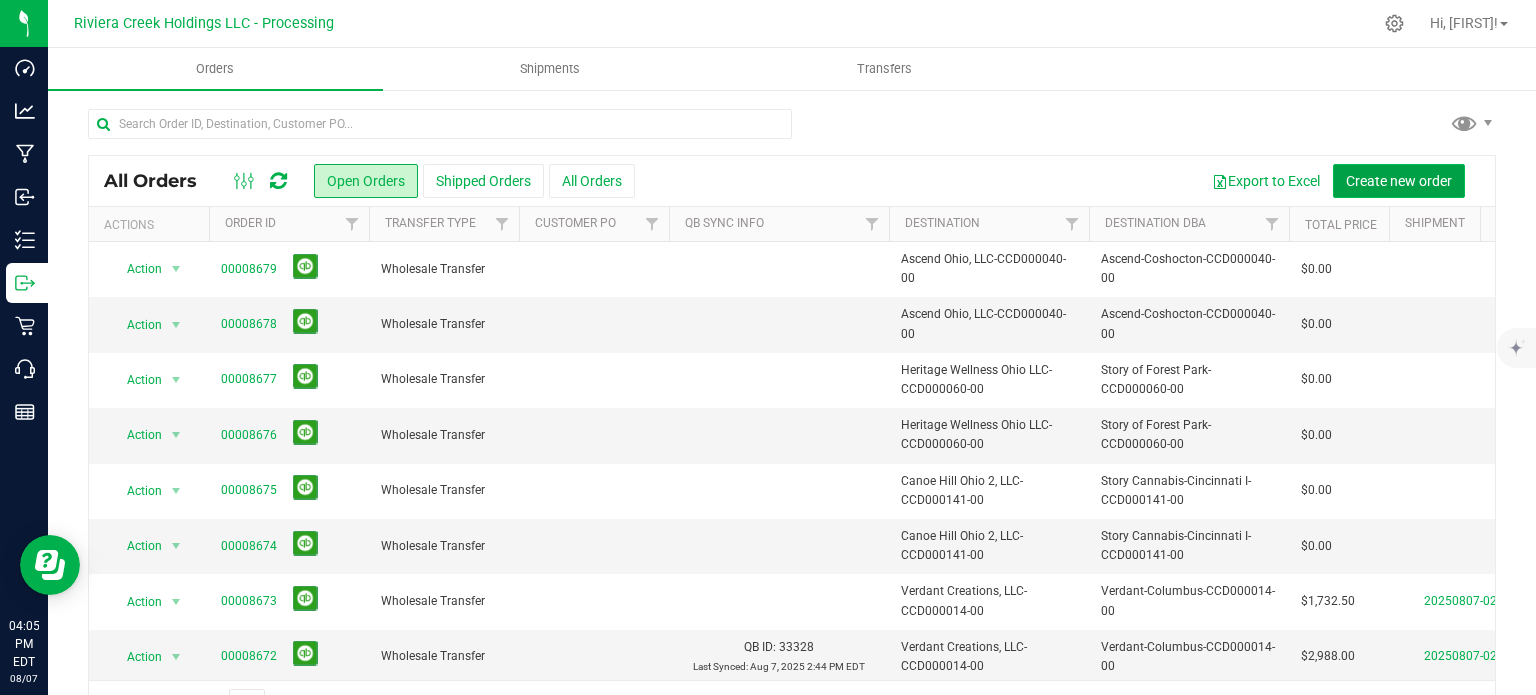 click on "Create new order" at bounding box center (1399, 181) 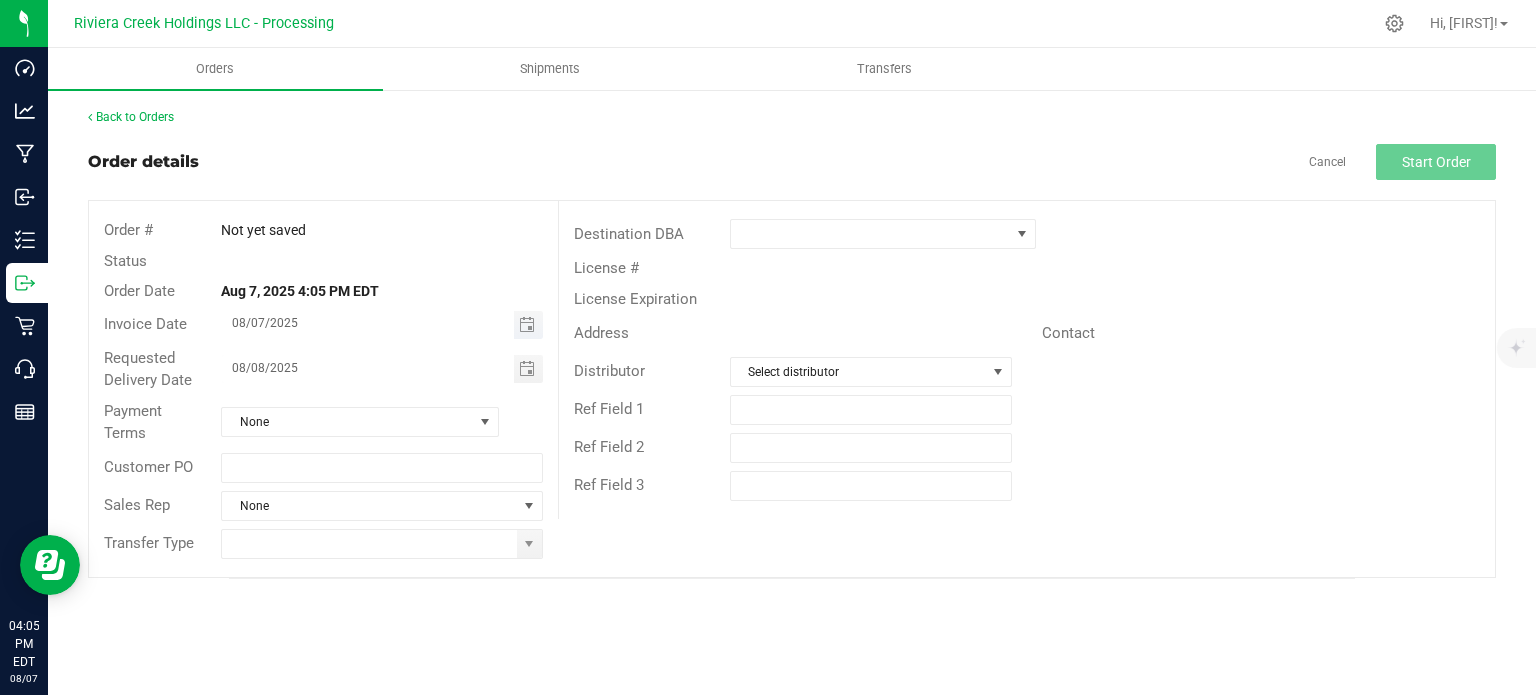 click at bounding box center [528, 325] 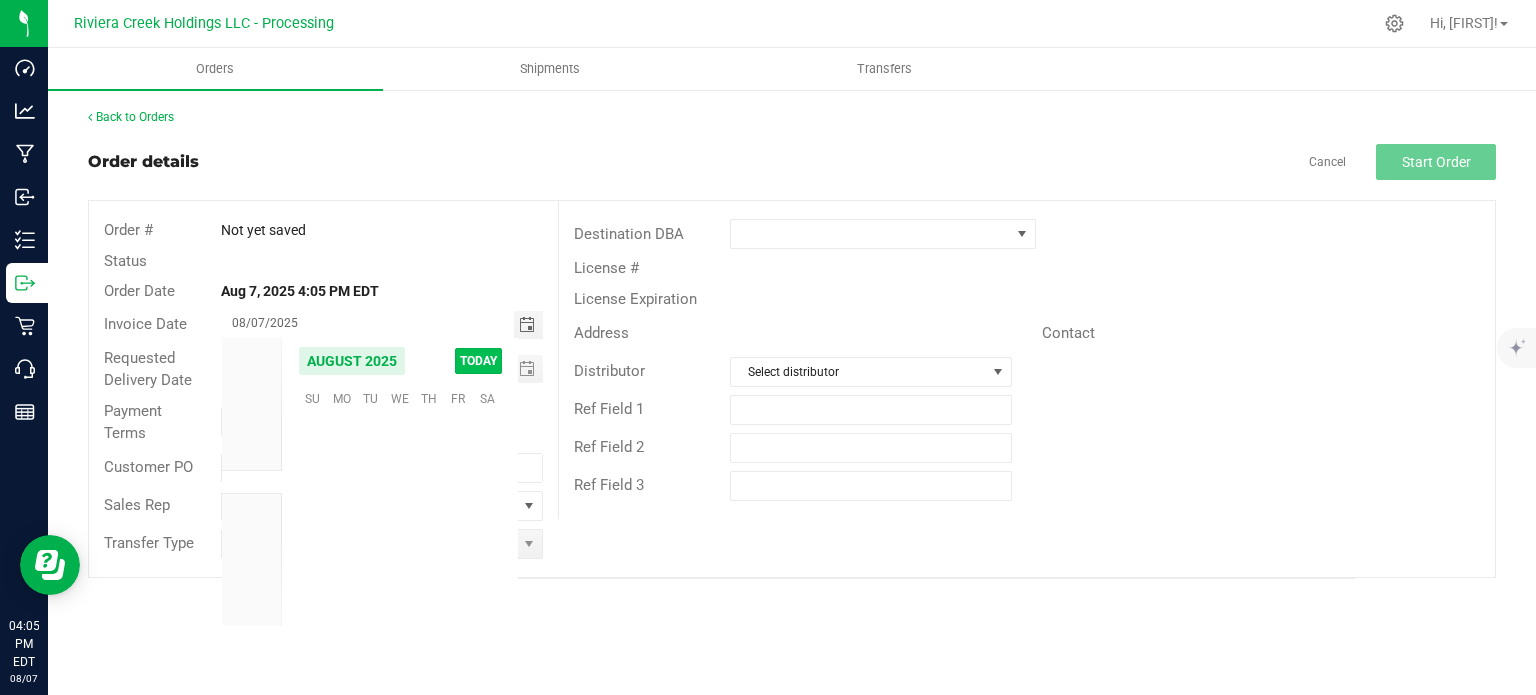 scroll, scrollTop: 36168, scrollLeft: 0, axis: vertical 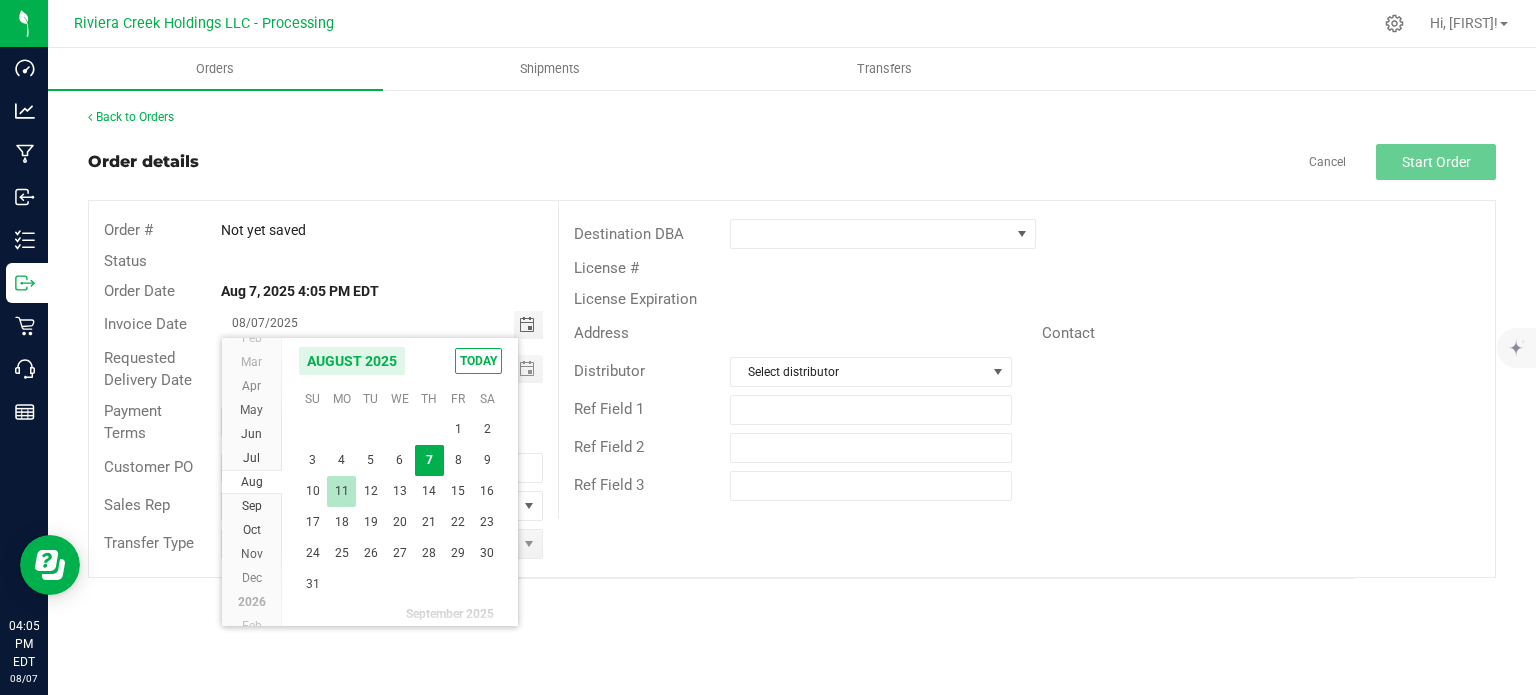 drag, startPoint x: 355, startPoint y: 491, endPoint x: 346, endPoint y: 496, distance: 10.29563 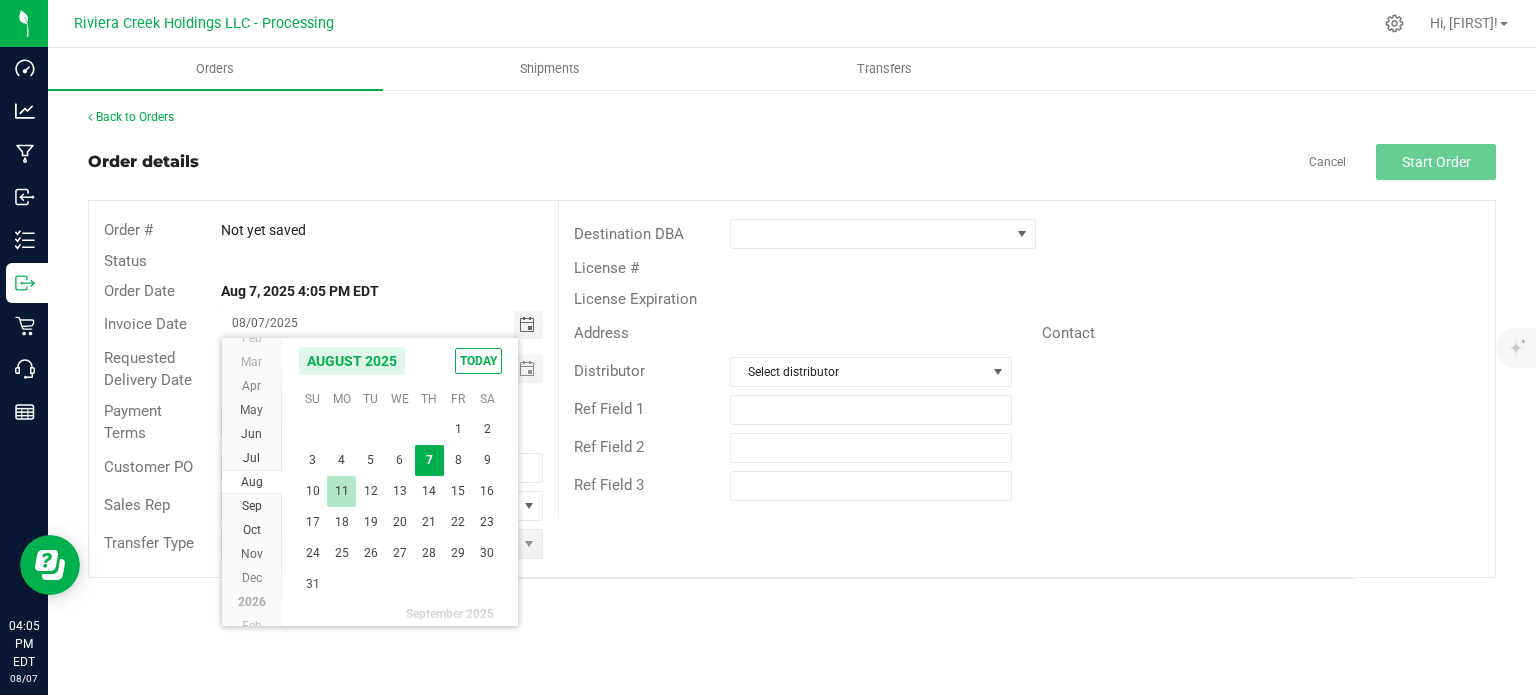 click on "11" at bounding box center [341, 491] 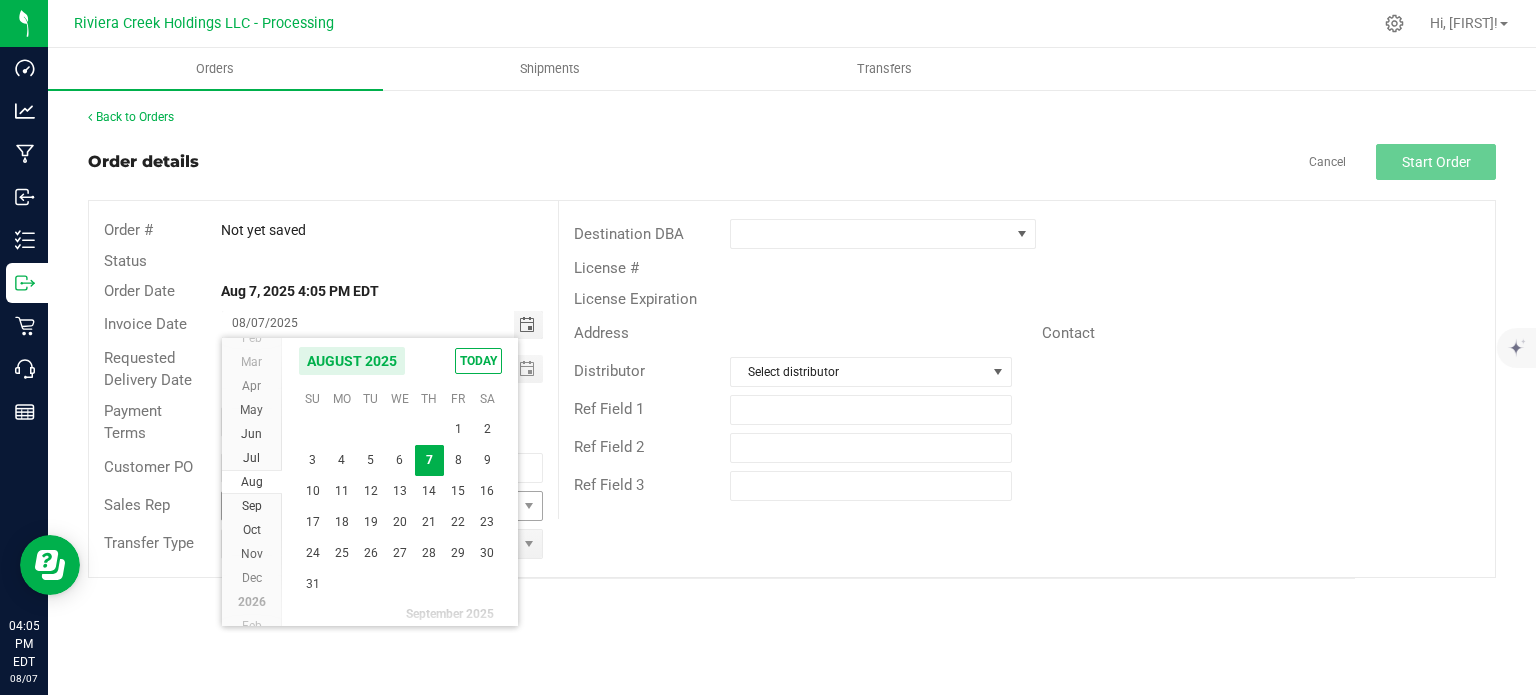 type on "08/11/2025" 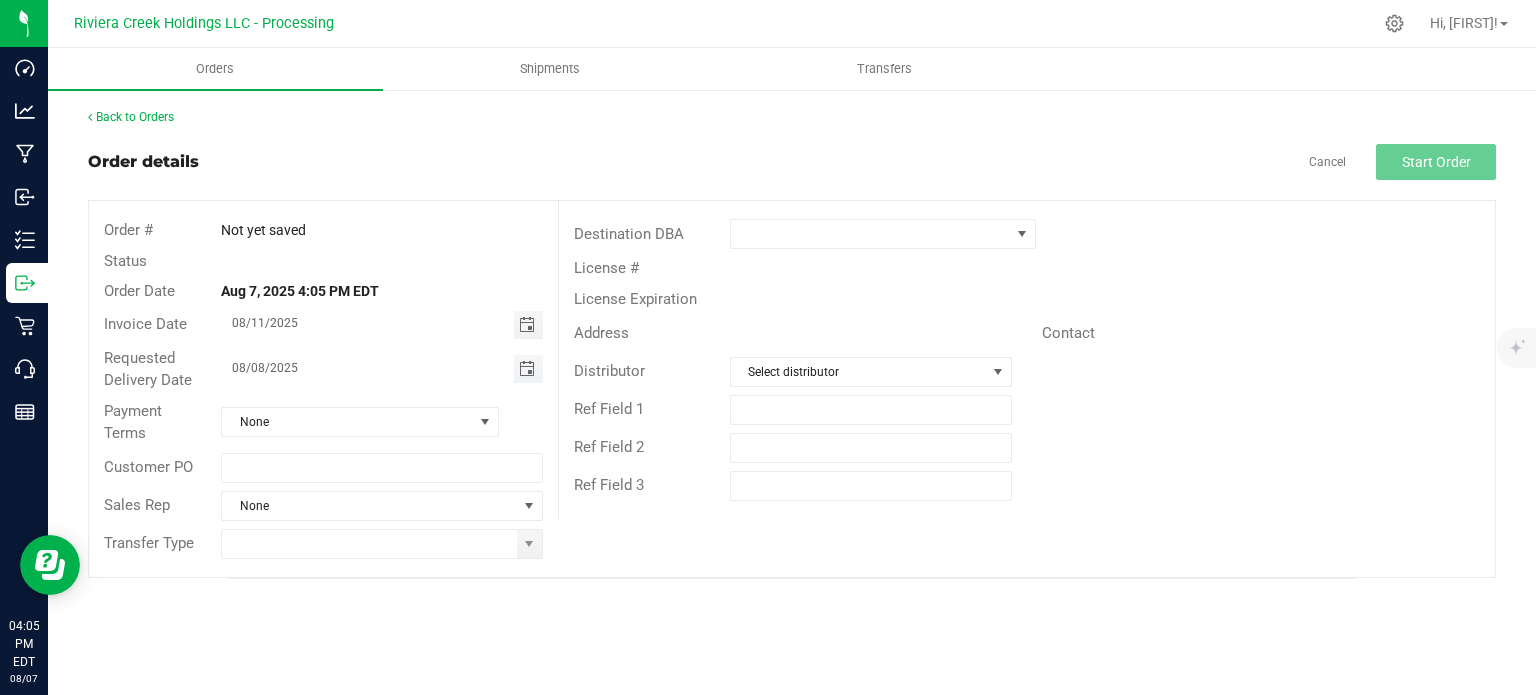 click at bounding box center (527, 369) 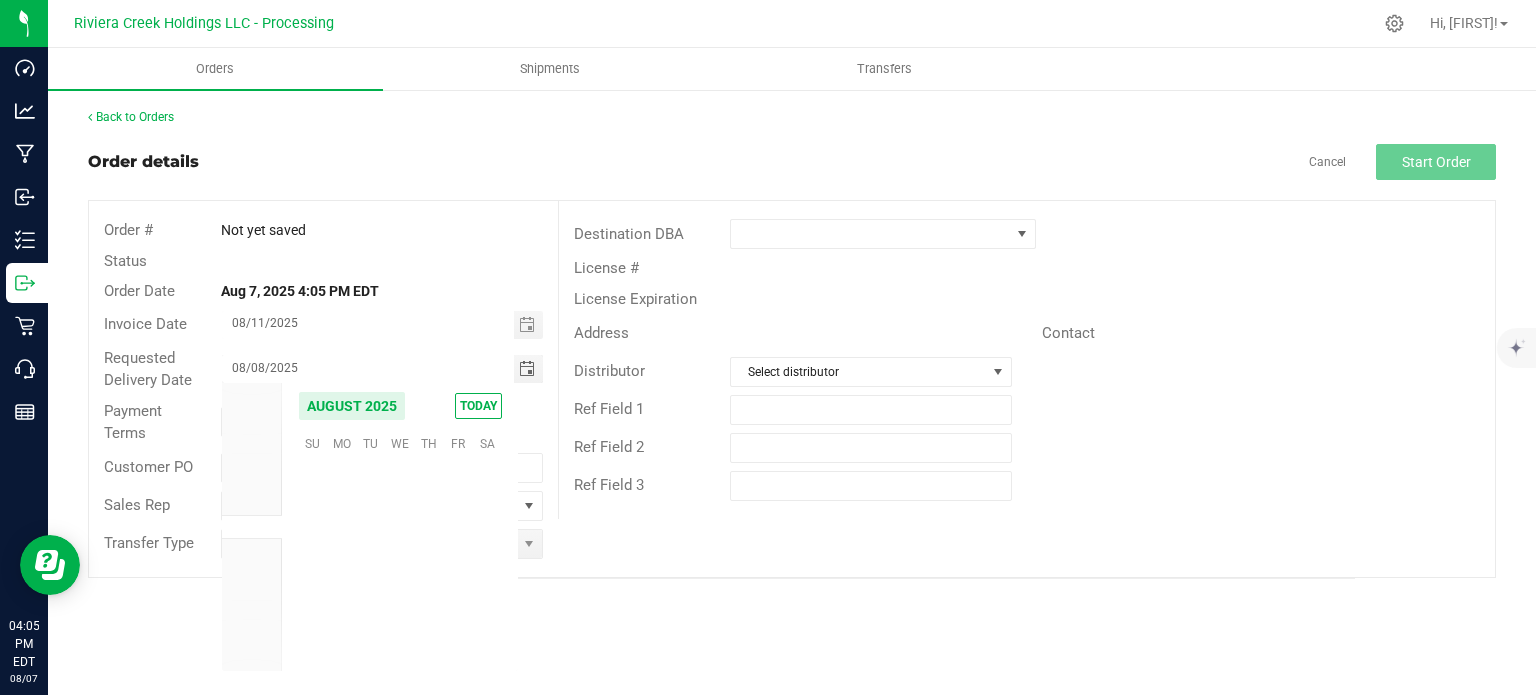scroll, scrollTop: 36168, scrollLeft: 0, axis: vertical 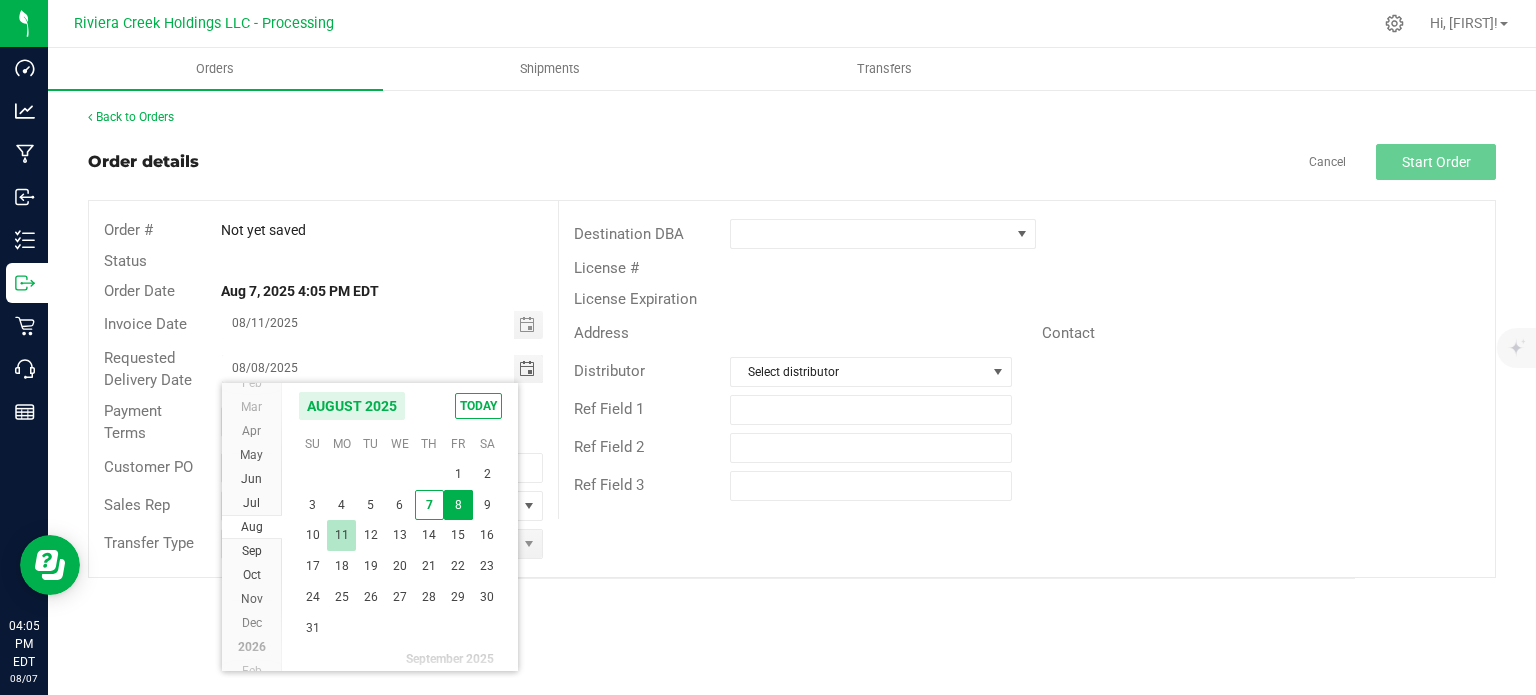 click on "11" at bounding box center (341, 535) 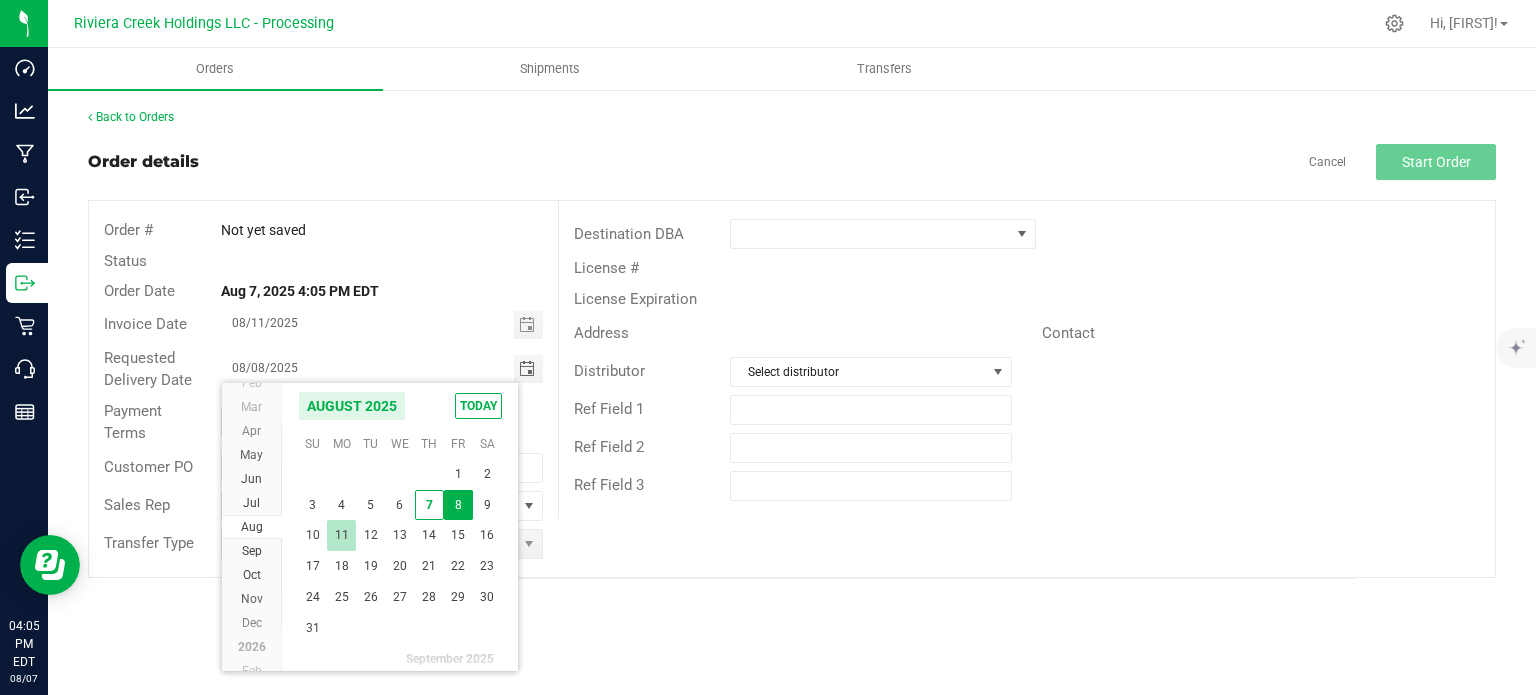 type on "08/11/2025" 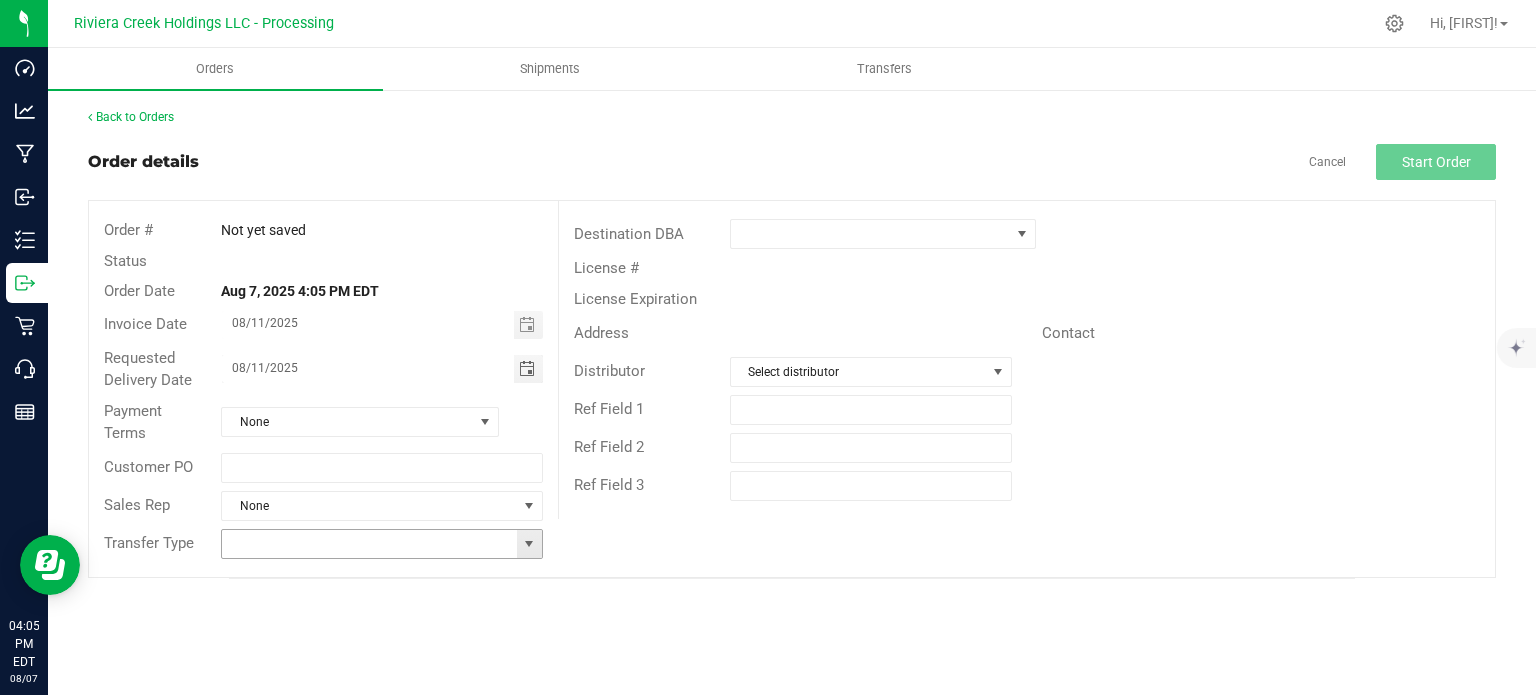 click at bounding box center [529, 544] 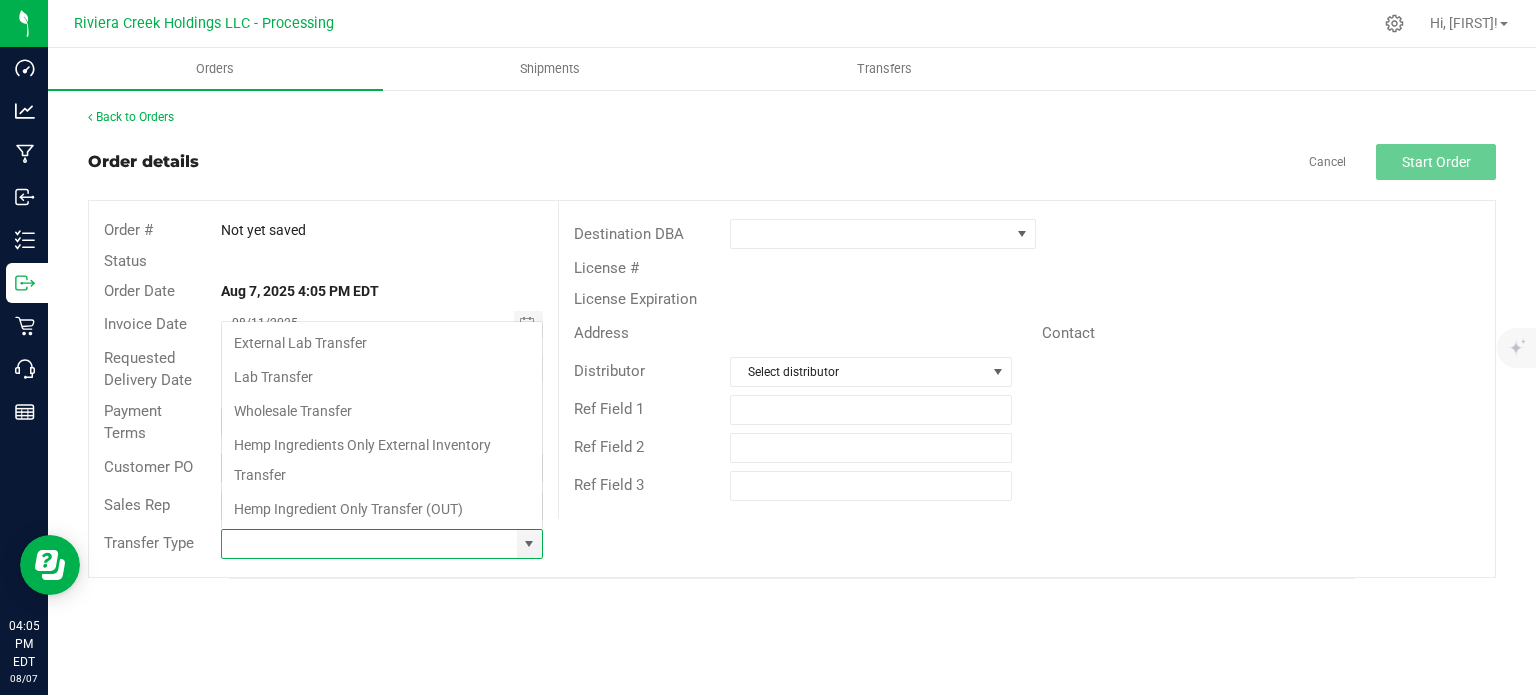 scroll, scrollTop: 99970, scrollLeft: 99678, axis: both 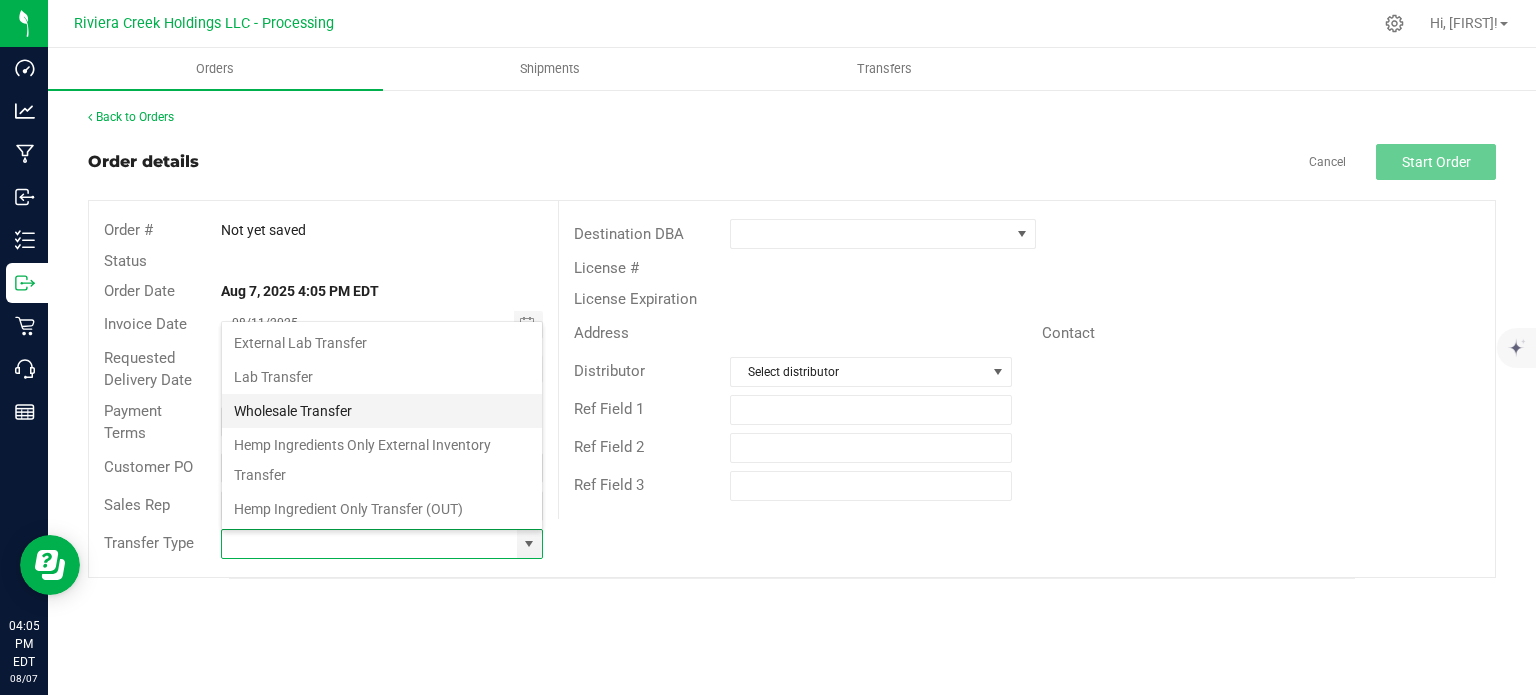 click on "Wholesale Transfer" at bounding box center [382, 411] 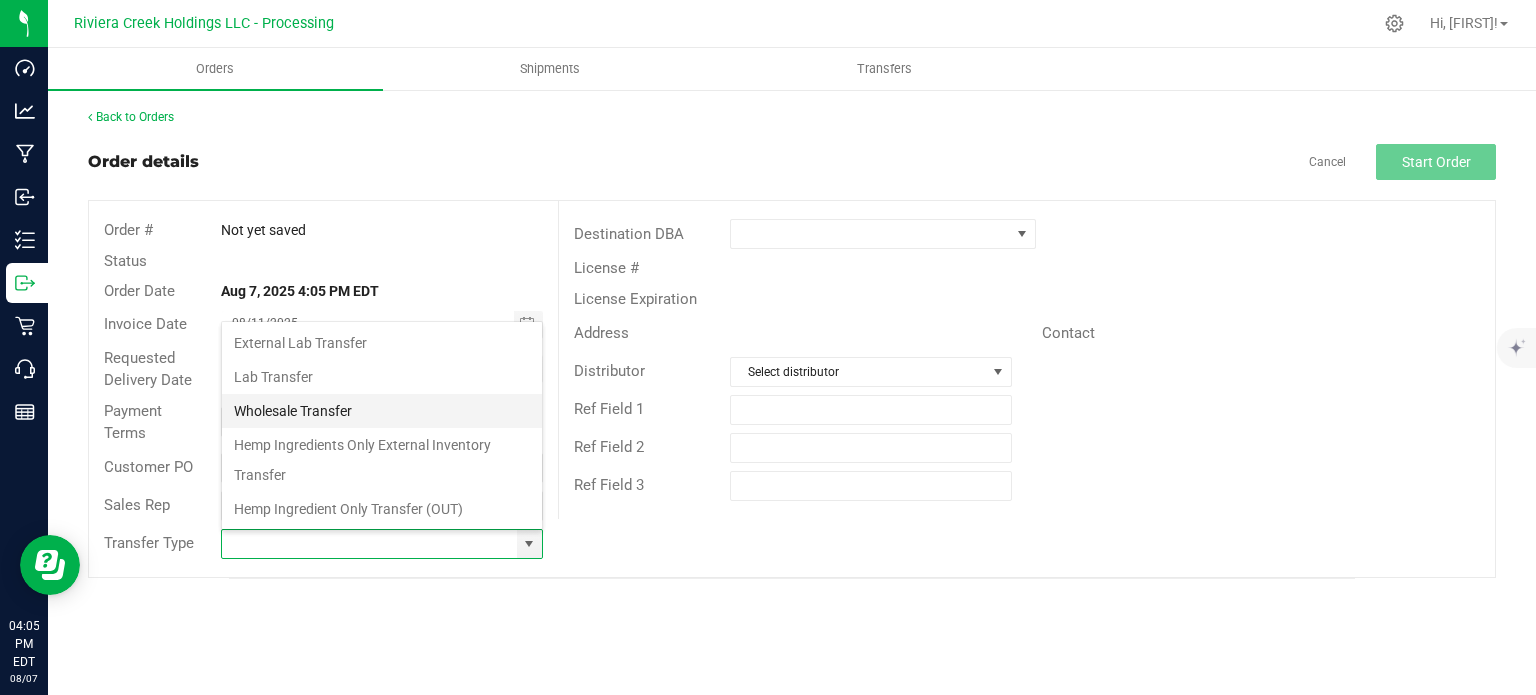 type on "Wholesale Transfer" 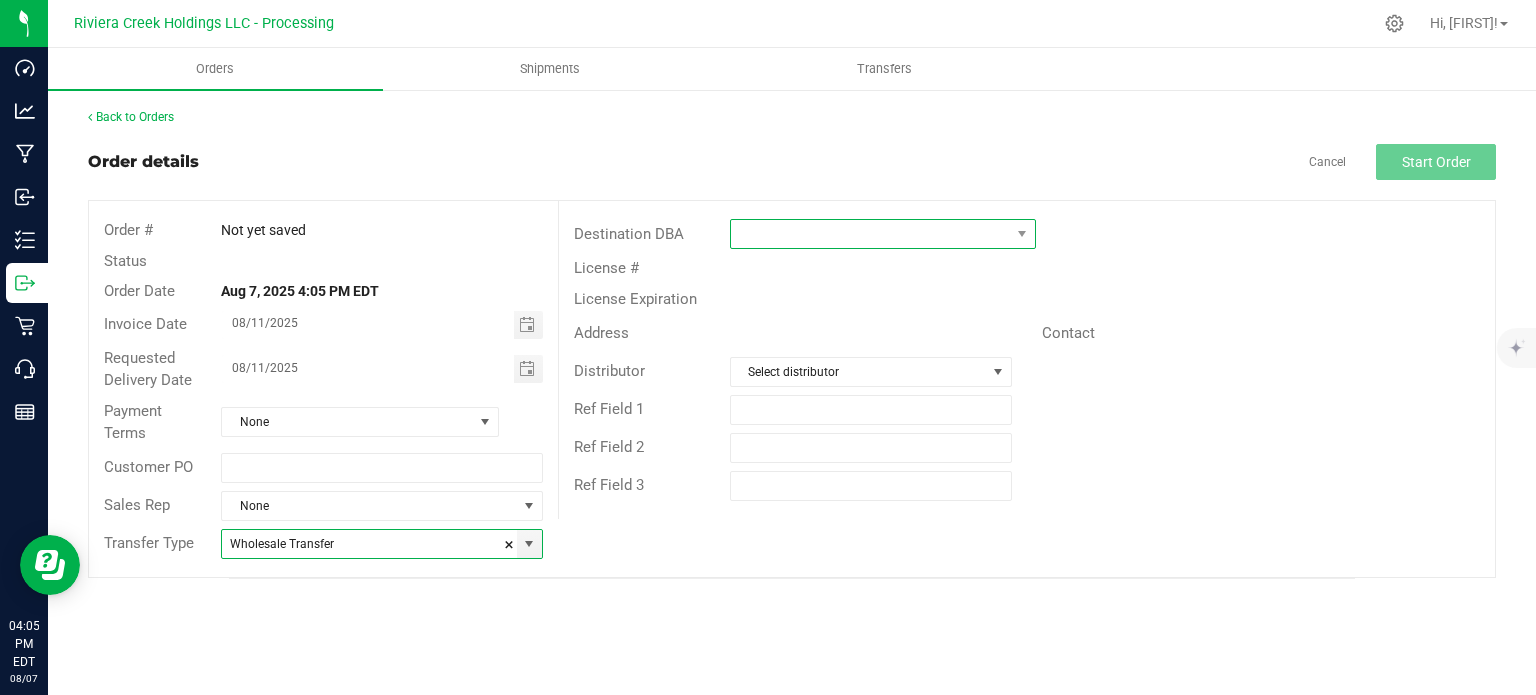 click at bounding box center (870, 234) 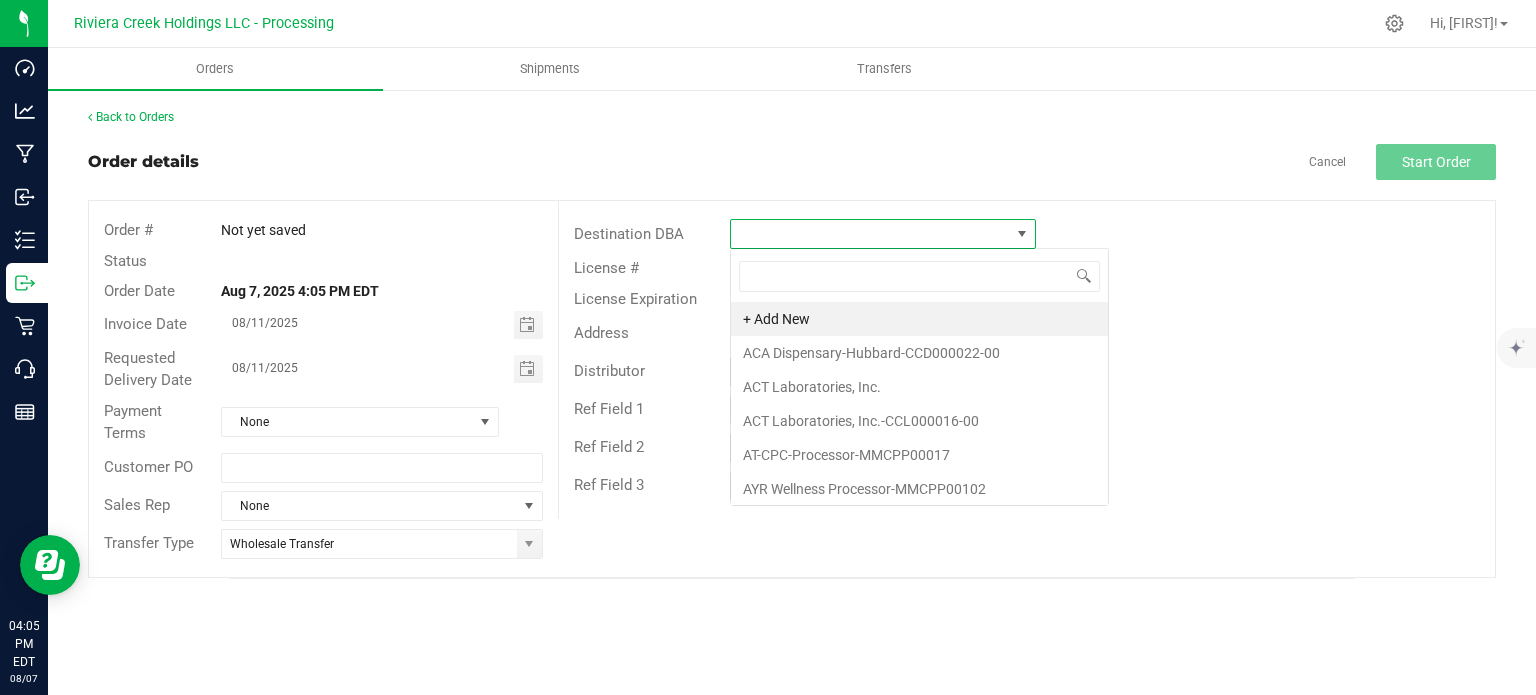 scroll, scrollTop: 99970, scrollLeft: 99693, axis: both 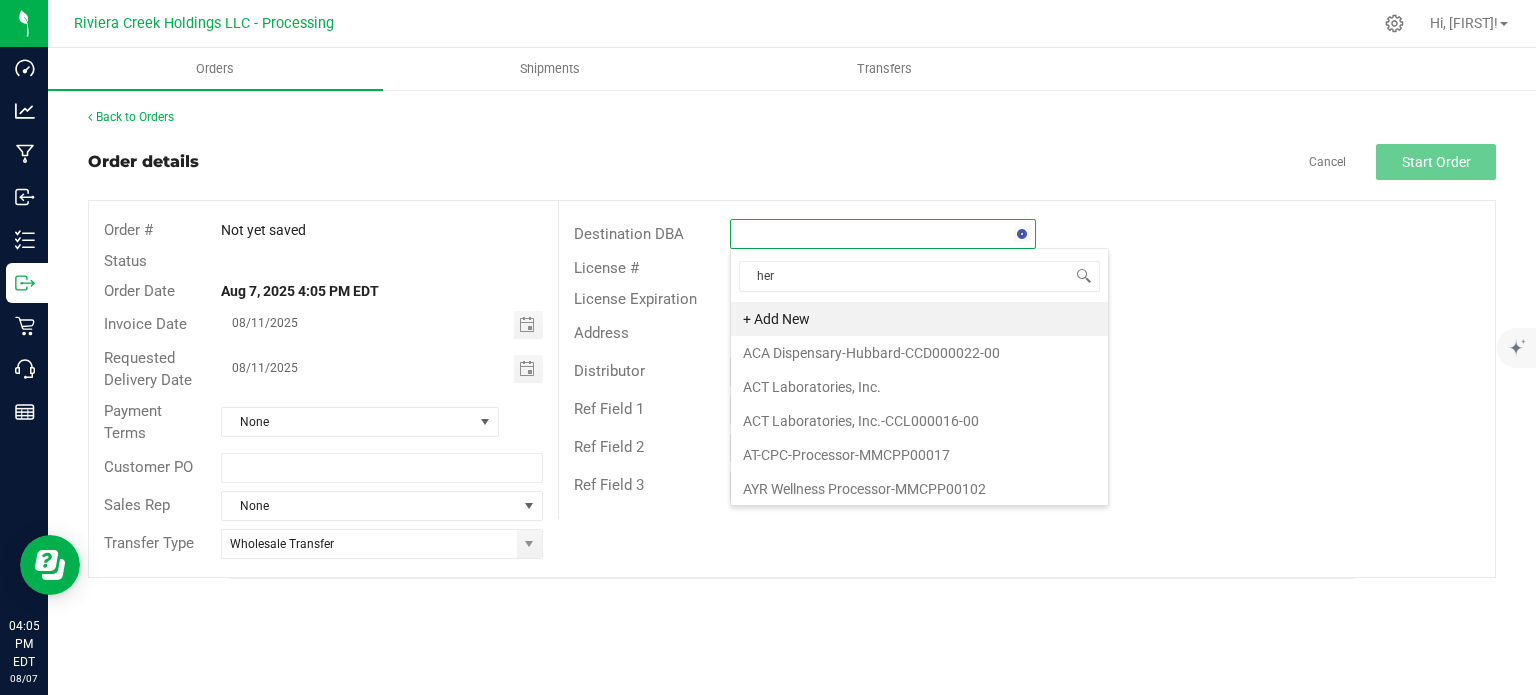 type on "herb" 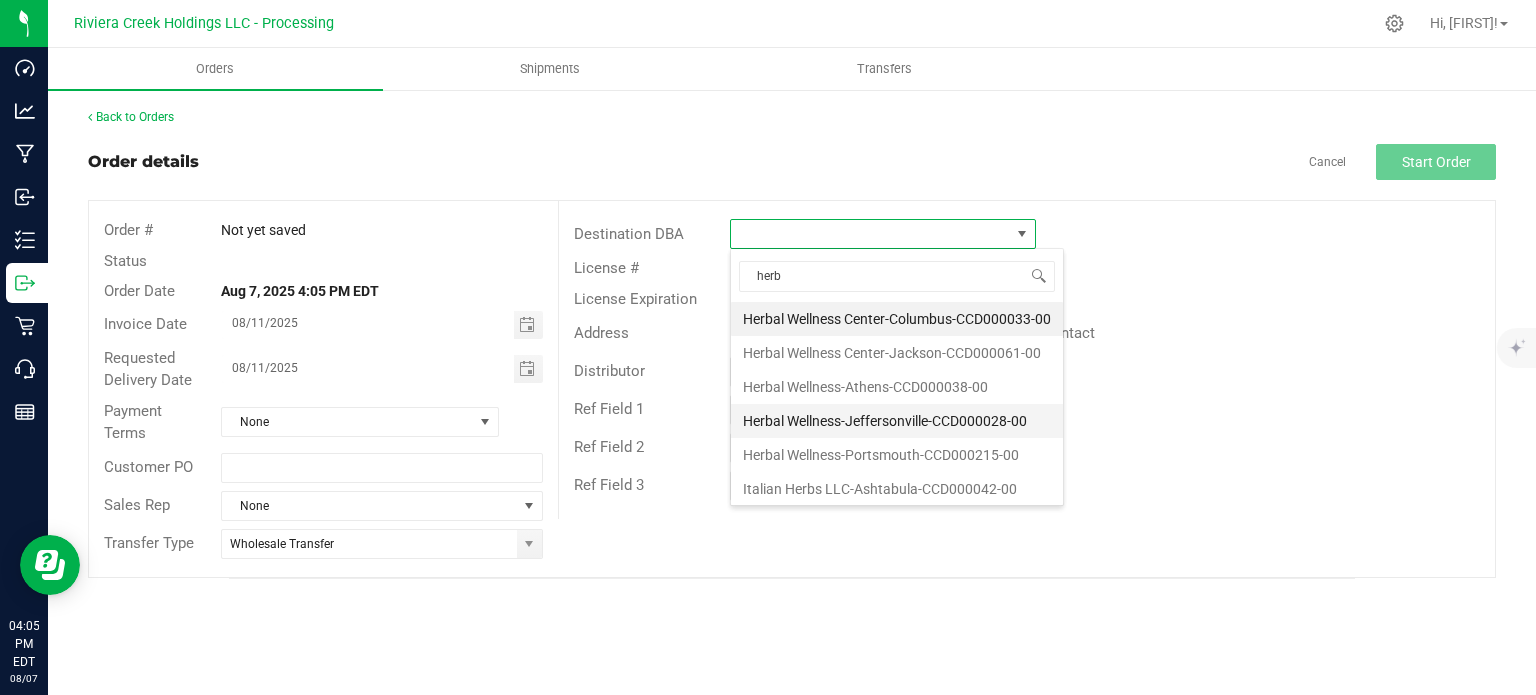 click on "Herbal Wellness-Jeffersonville-CCD000028-00" at bounding box center [897, 421] 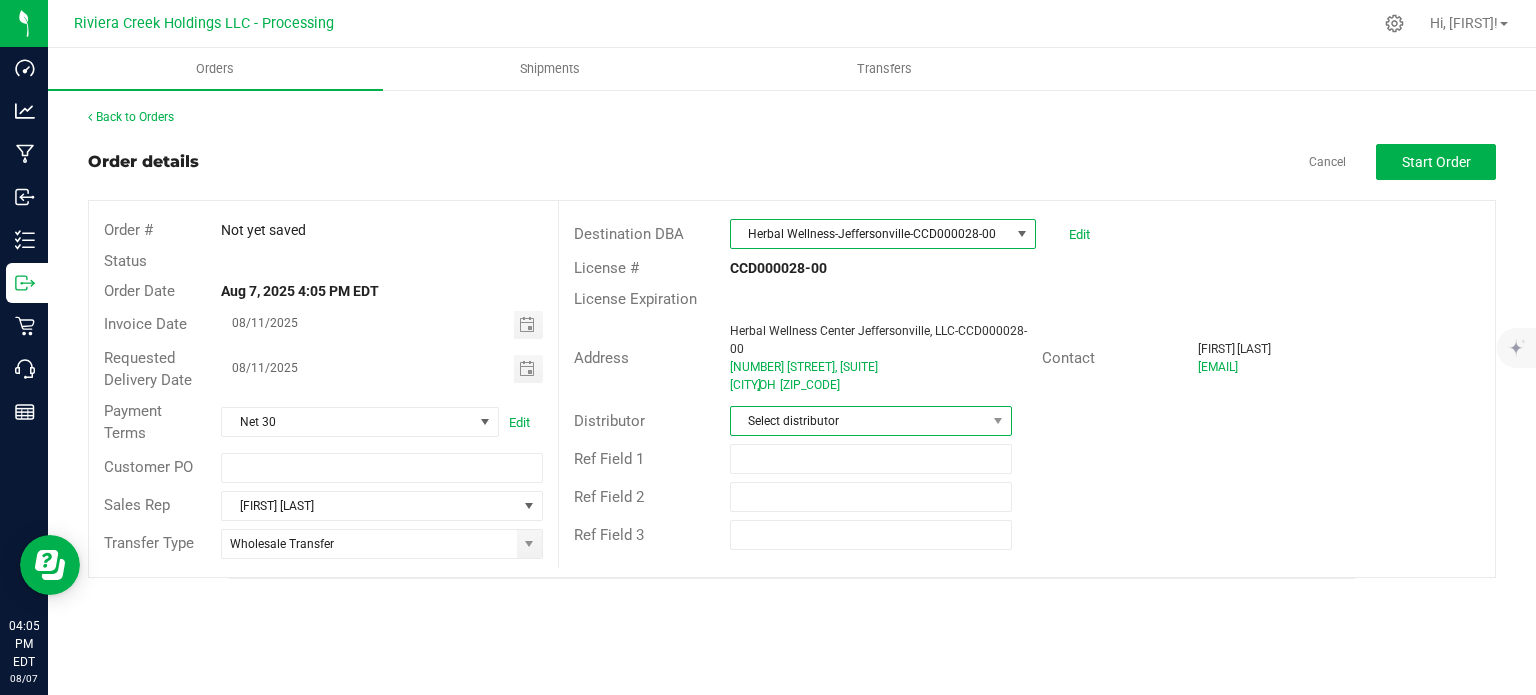 click on "Select distributor" at bounding box center [858, 421] 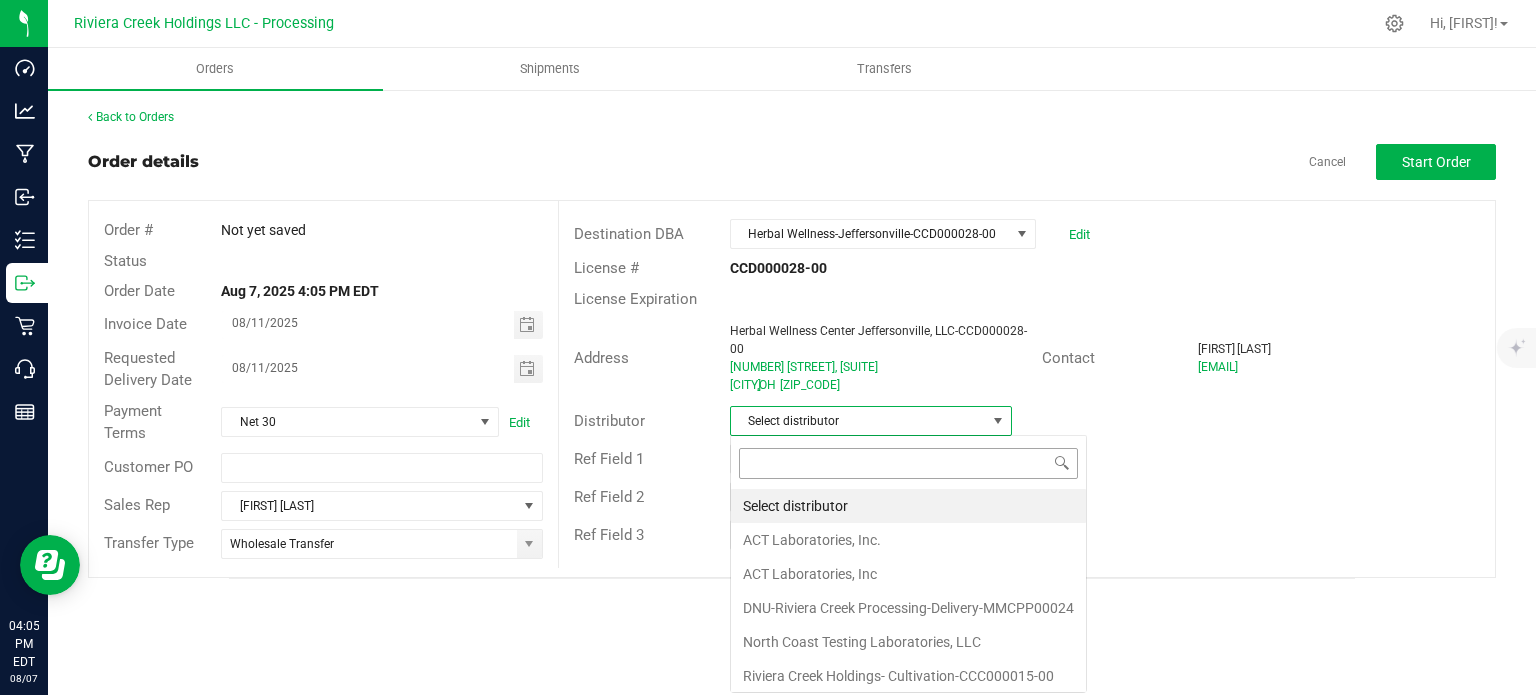 scroll, scrollTop: 99970, scrollLeft: 99717, axis: both 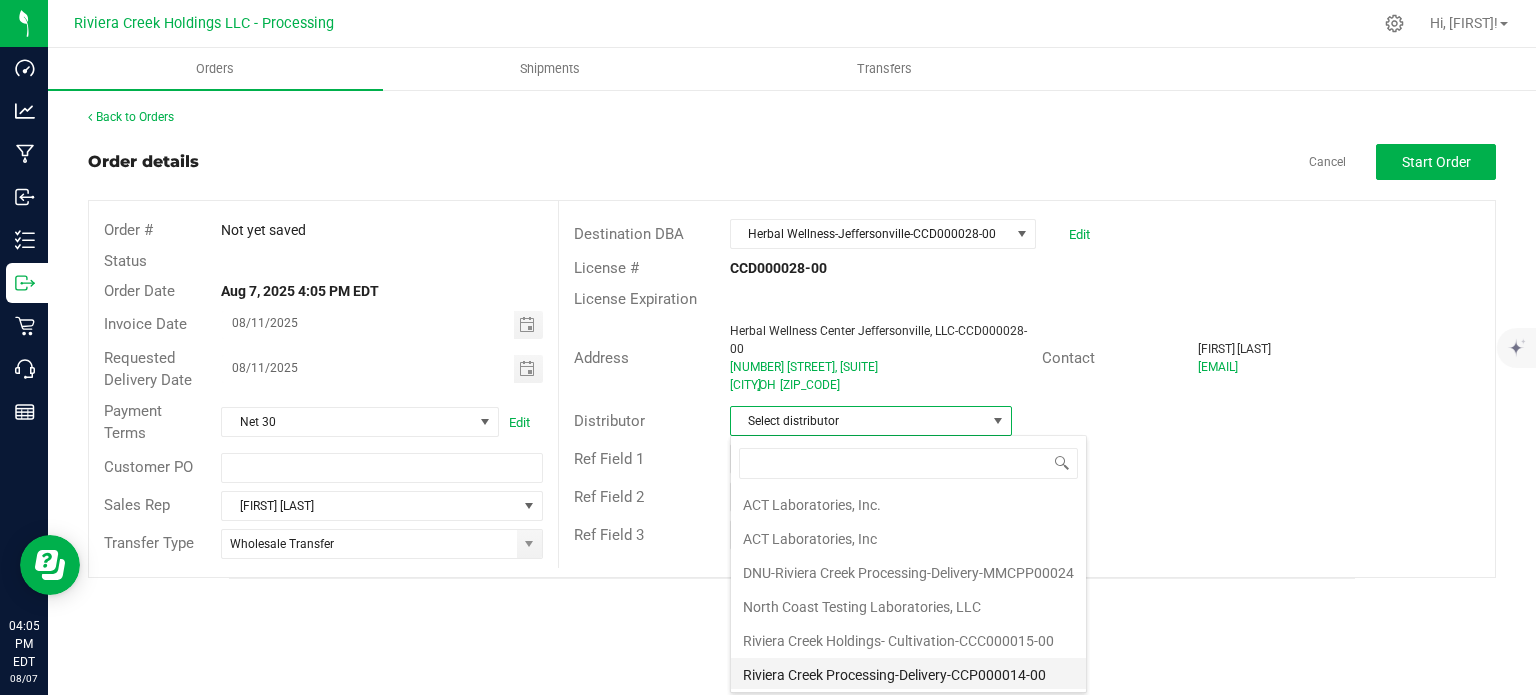 click on "Riviera Creek Processing-Delivery-CCP000014-00" at bounding box center (908, 675) 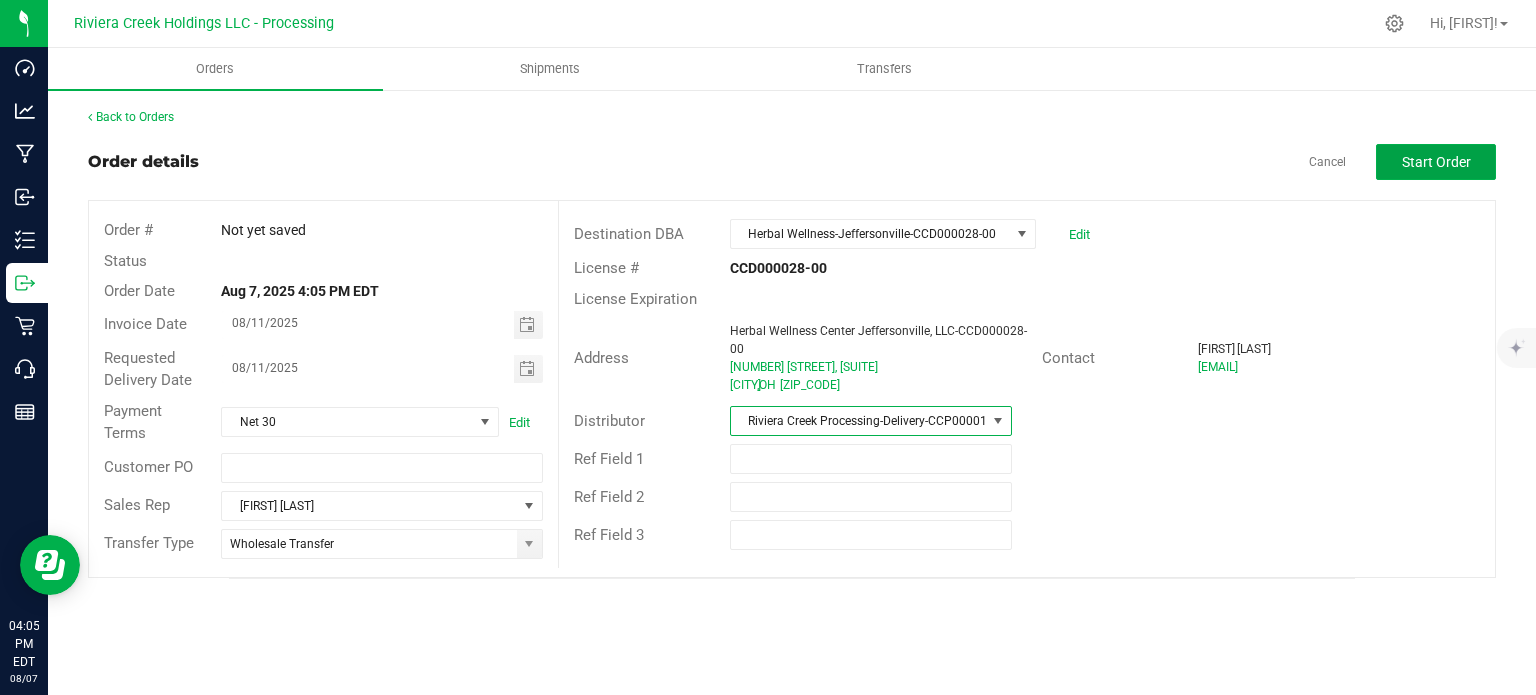 click on "Start Order" at bounding box center (1436, 162) 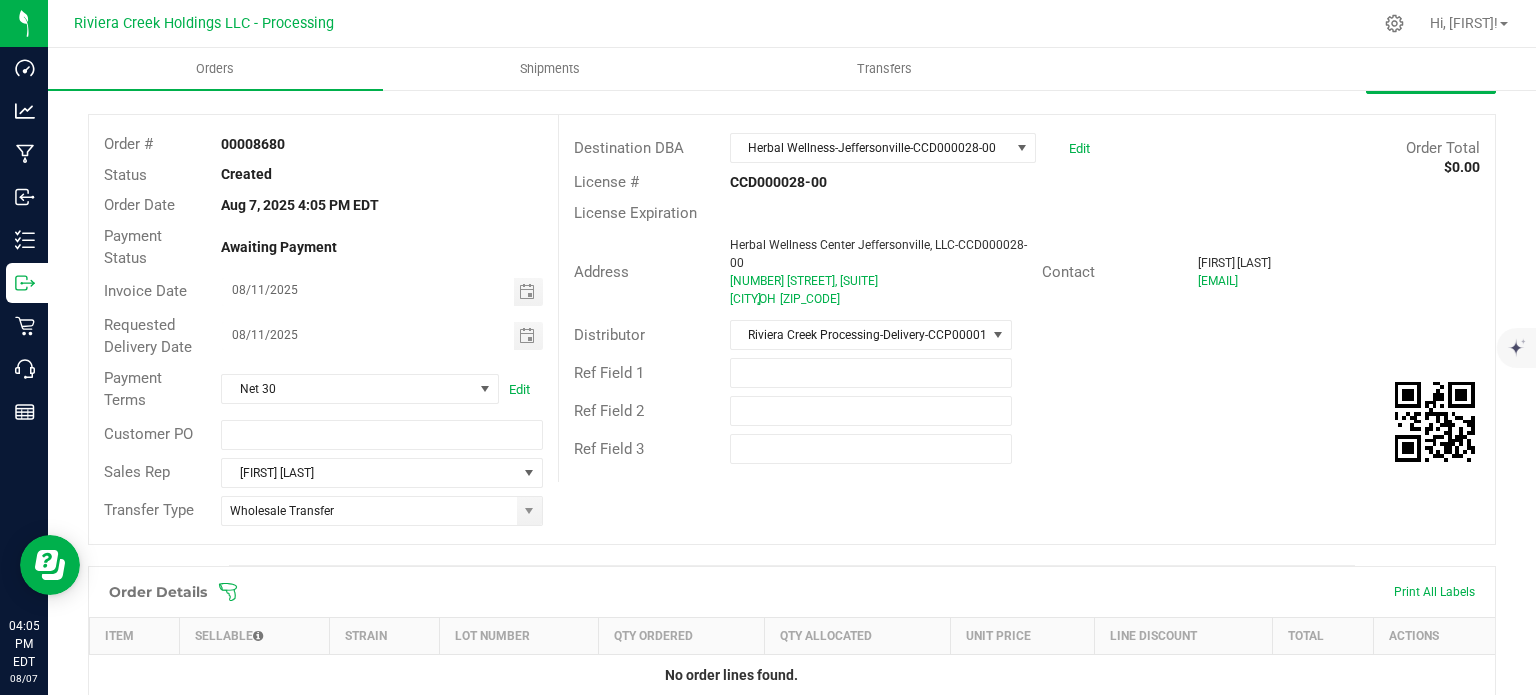 scroll, scrollTop: 488, scrollLeft: 0, axis: vertical 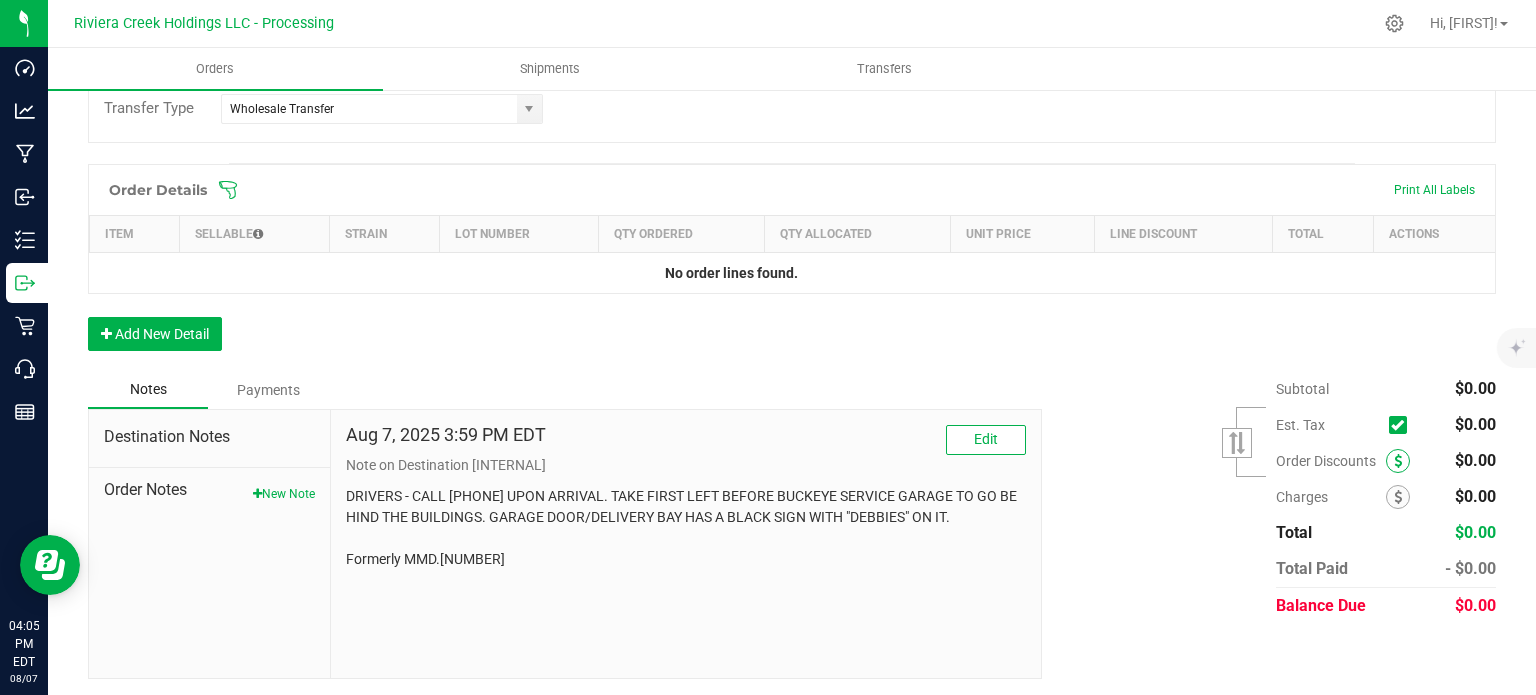 click at bounding box center (1398, 461) 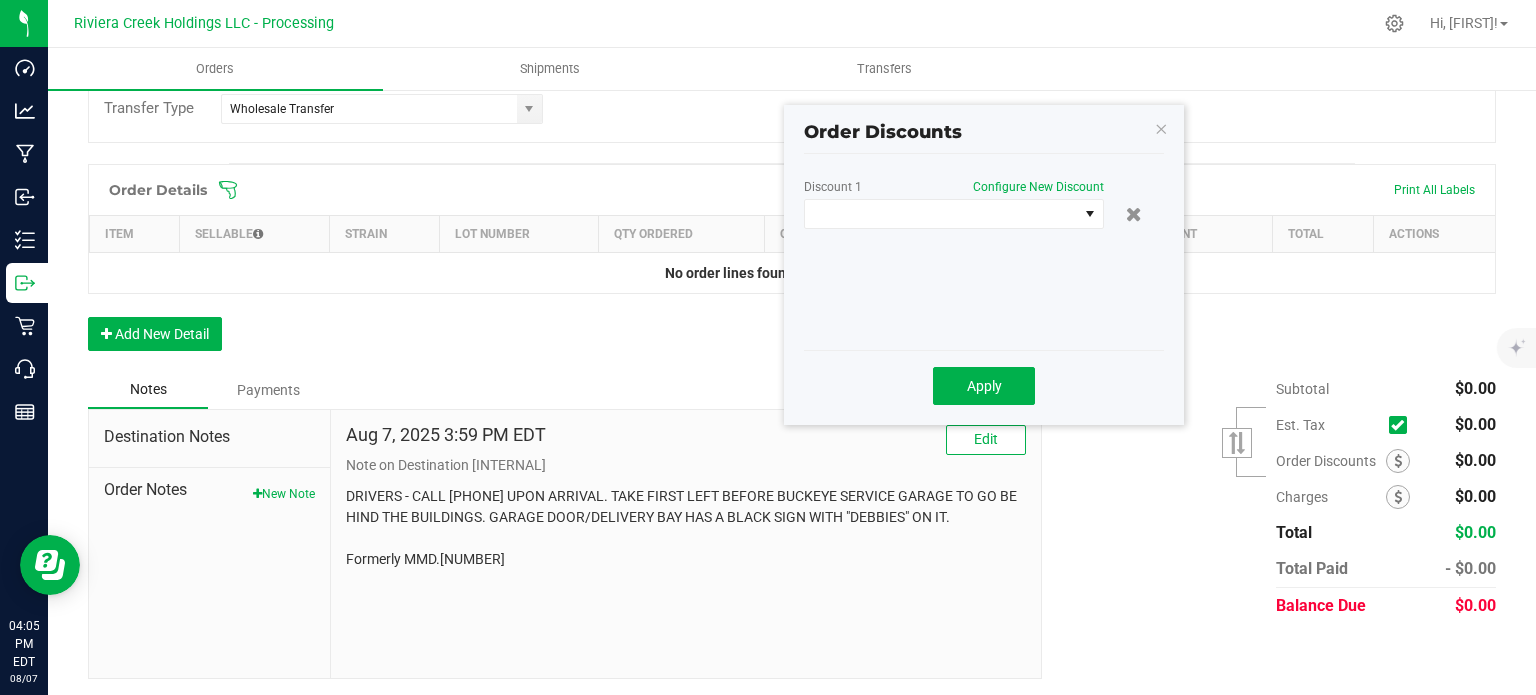 scroll, scrollTop: 488, scrollLeft: 0, axis: vertical 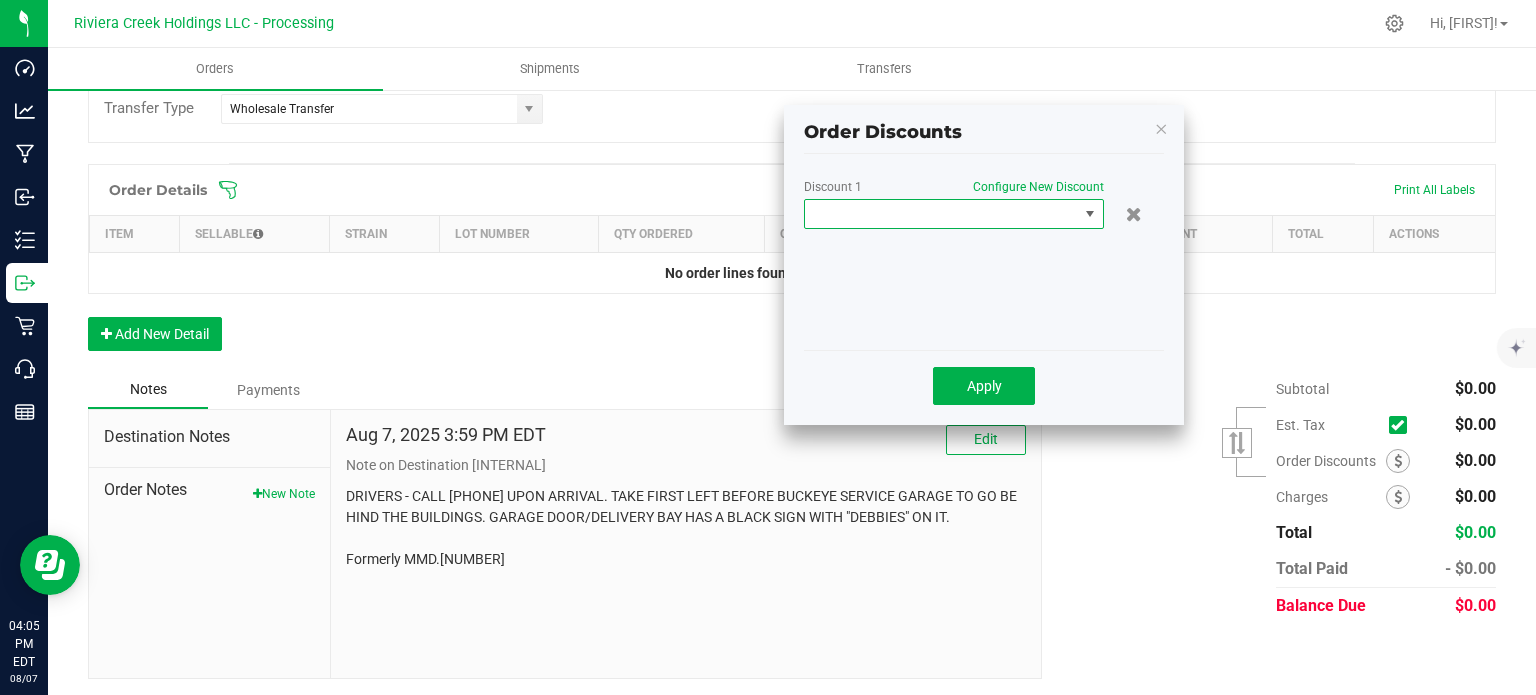 click at bounding box center (941, 214) 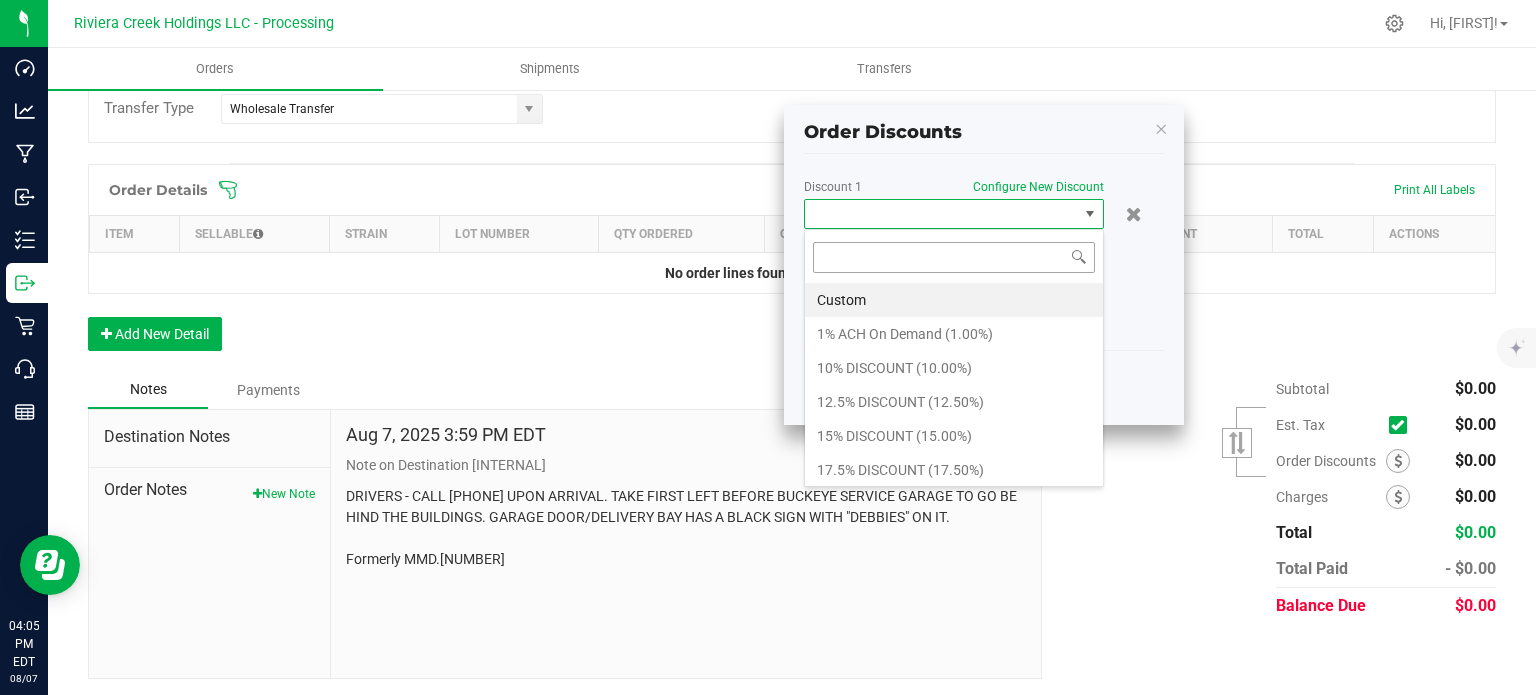 scroll, scrollTop: 99970, scrollLeft: 99700, axis: both 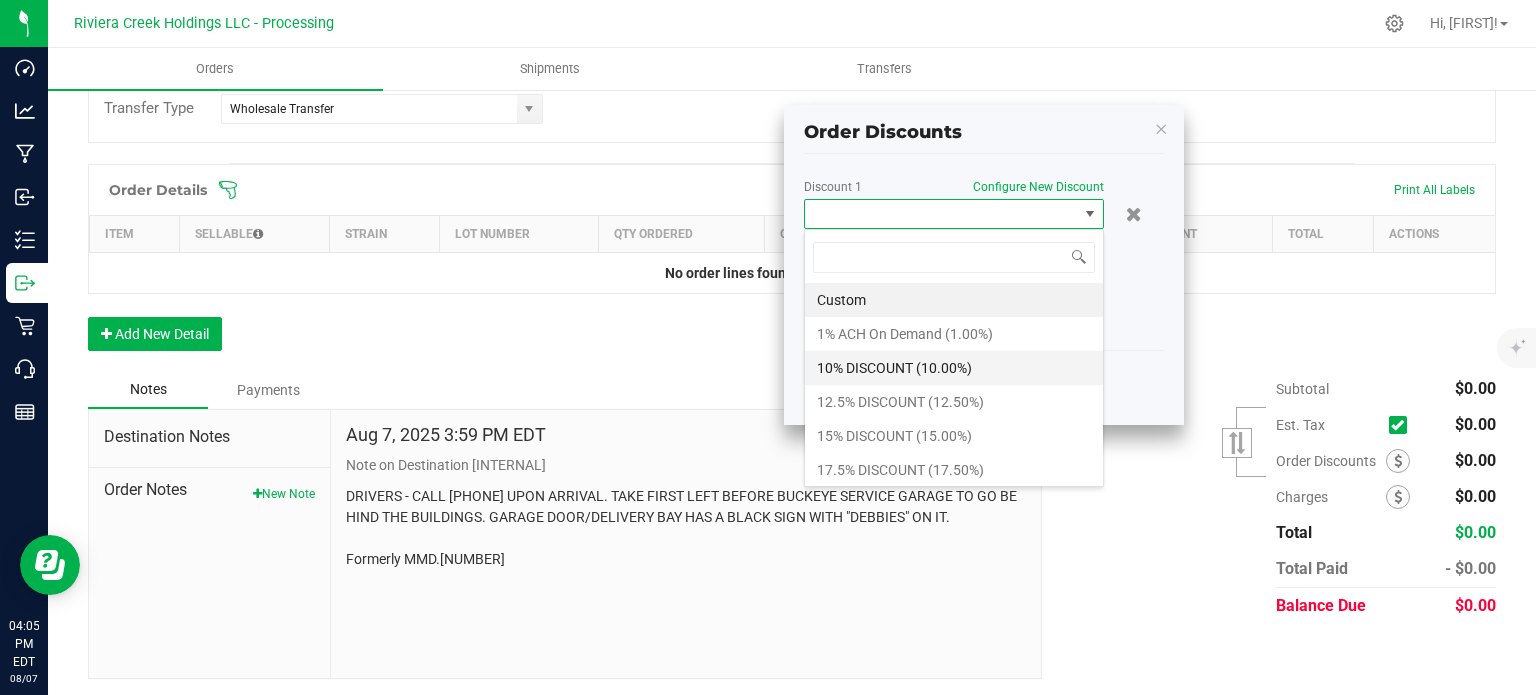 click on "10% DISCOUNT  (10.00%)" at bounding box center (954, 368) 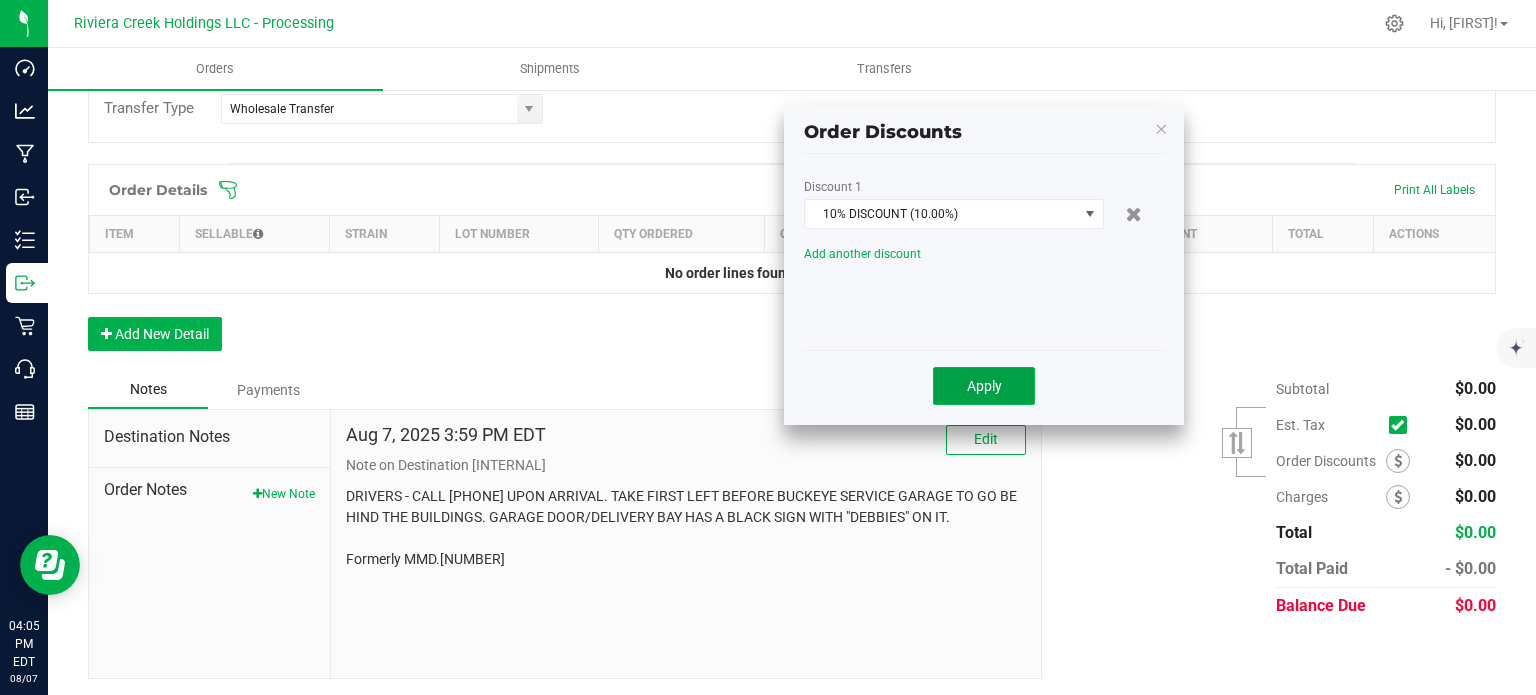 click on "Apply" at bounding box center (984, 386) 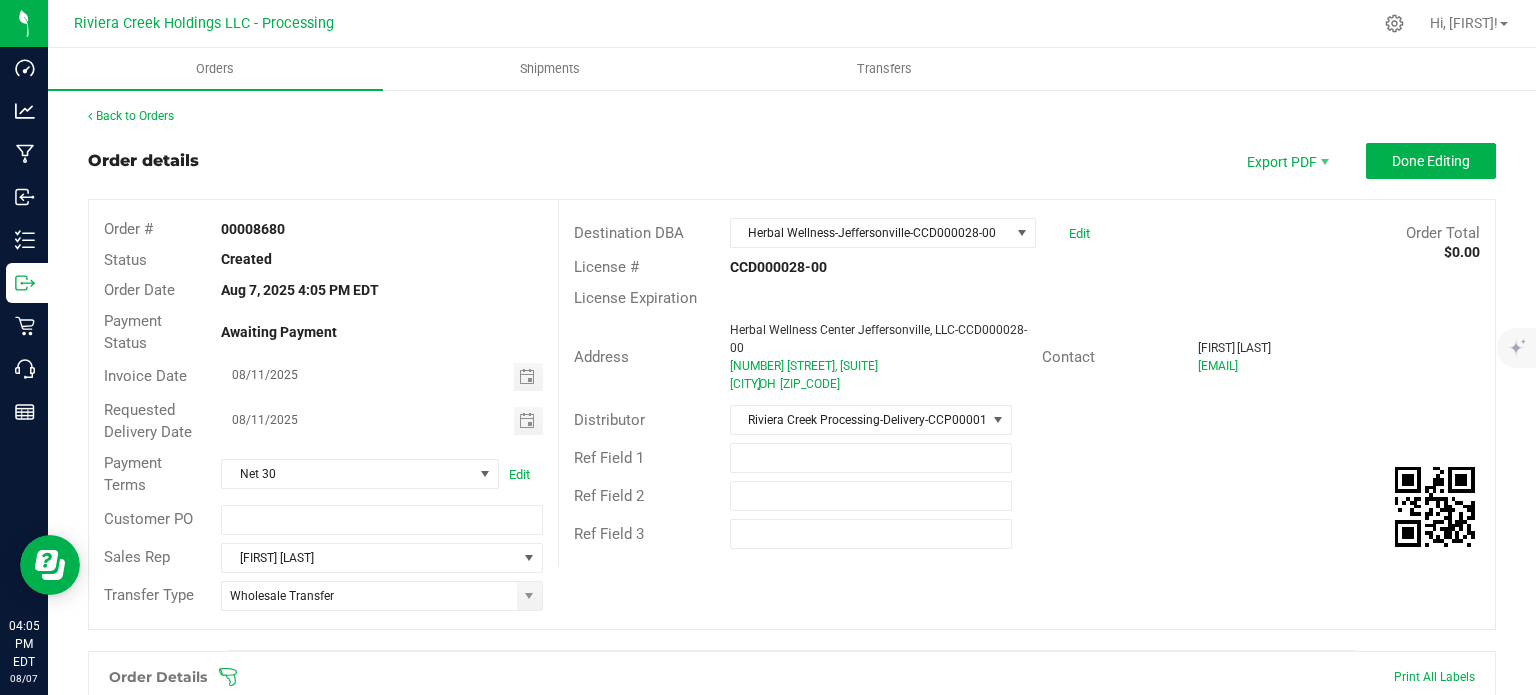 scroll, scrollTop: 0, scrollLeft: 0, axis: both 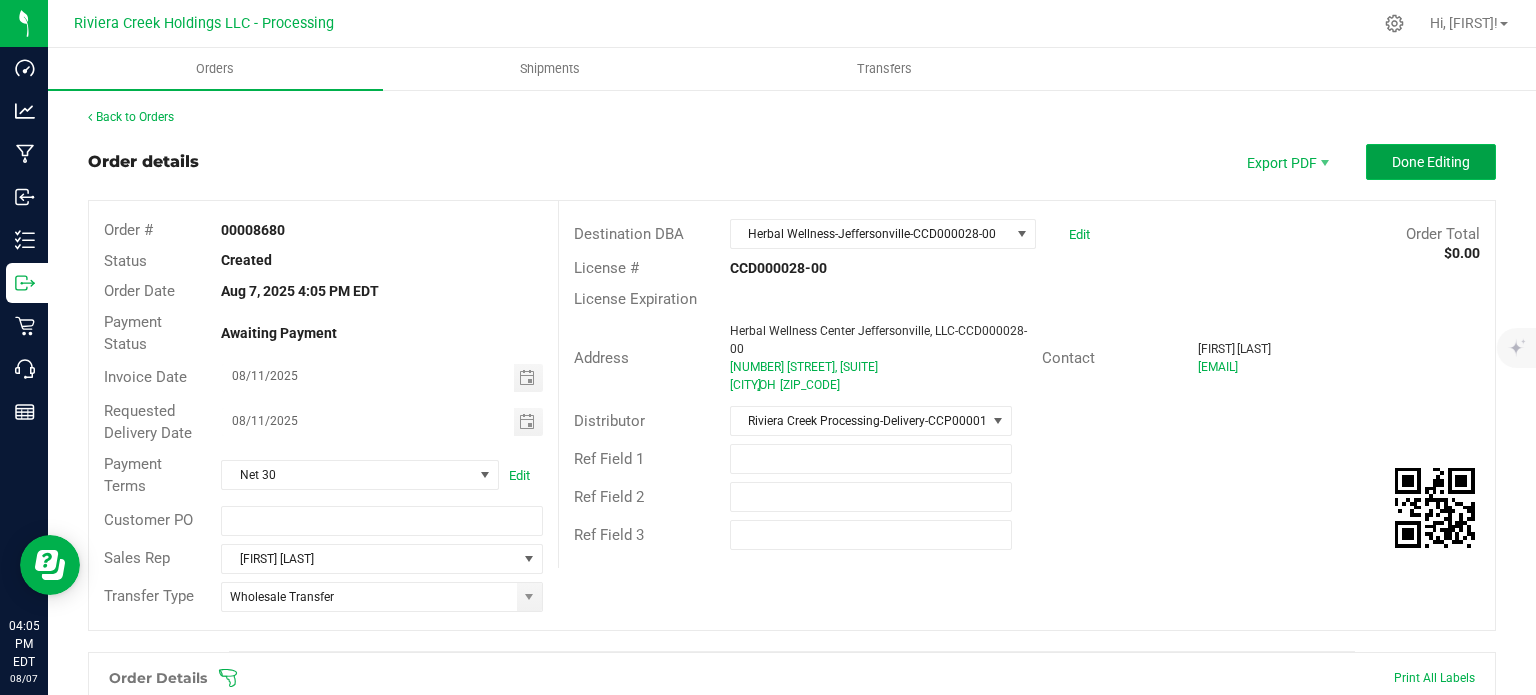 click on "Done Editing" at bounding box center (1431, 162) 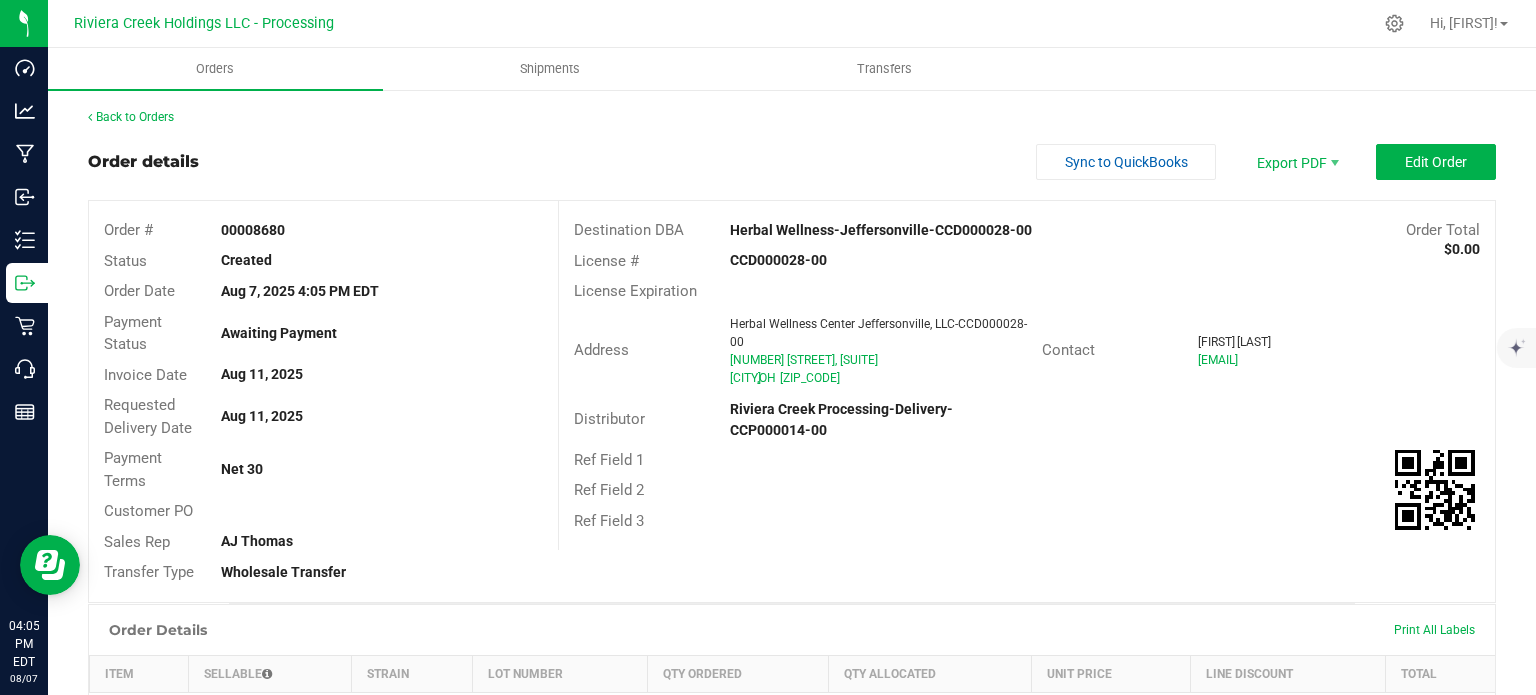 drag, startPoint x: 220, startPoint y: 225, endPoint x: 290, endPoint y: 231, distance: 70.256676 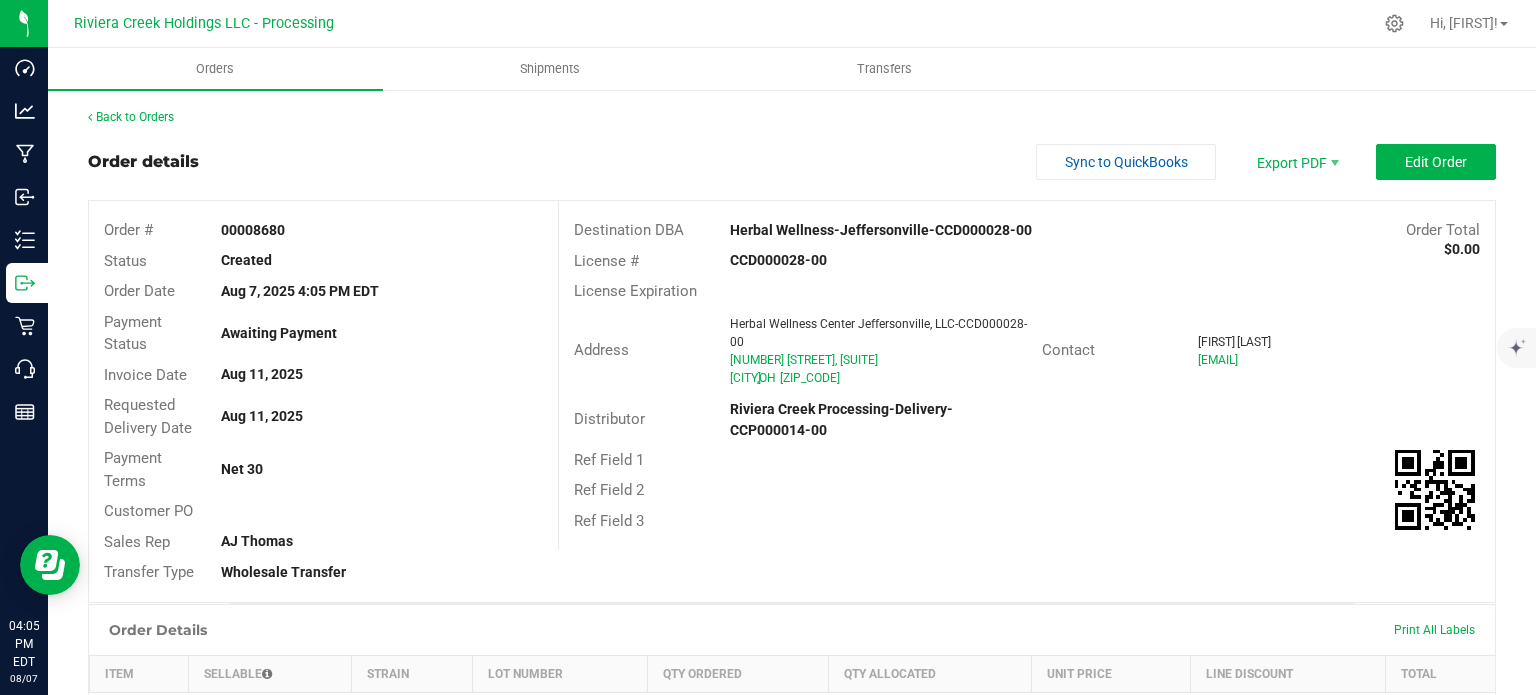 click on "00008680" at bounding box center [381, 230] 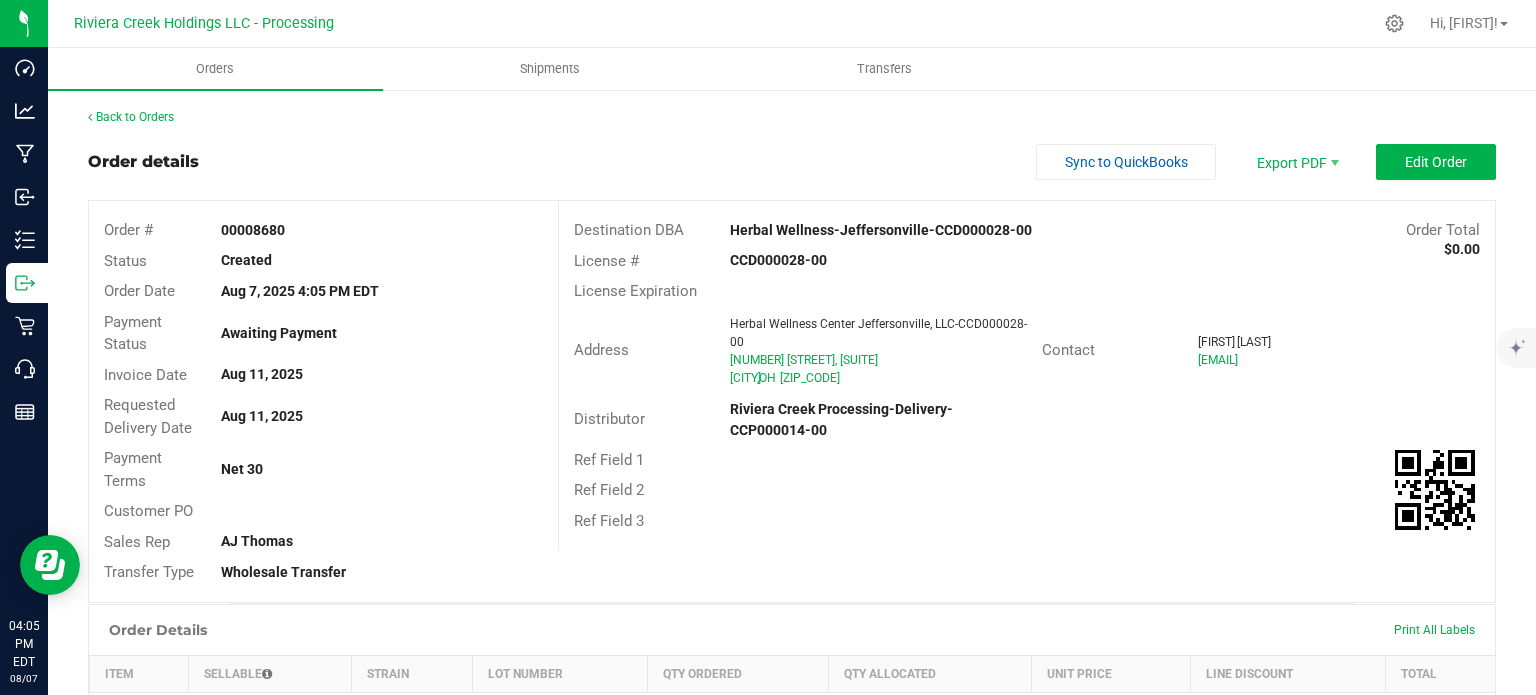copy on "00008680" 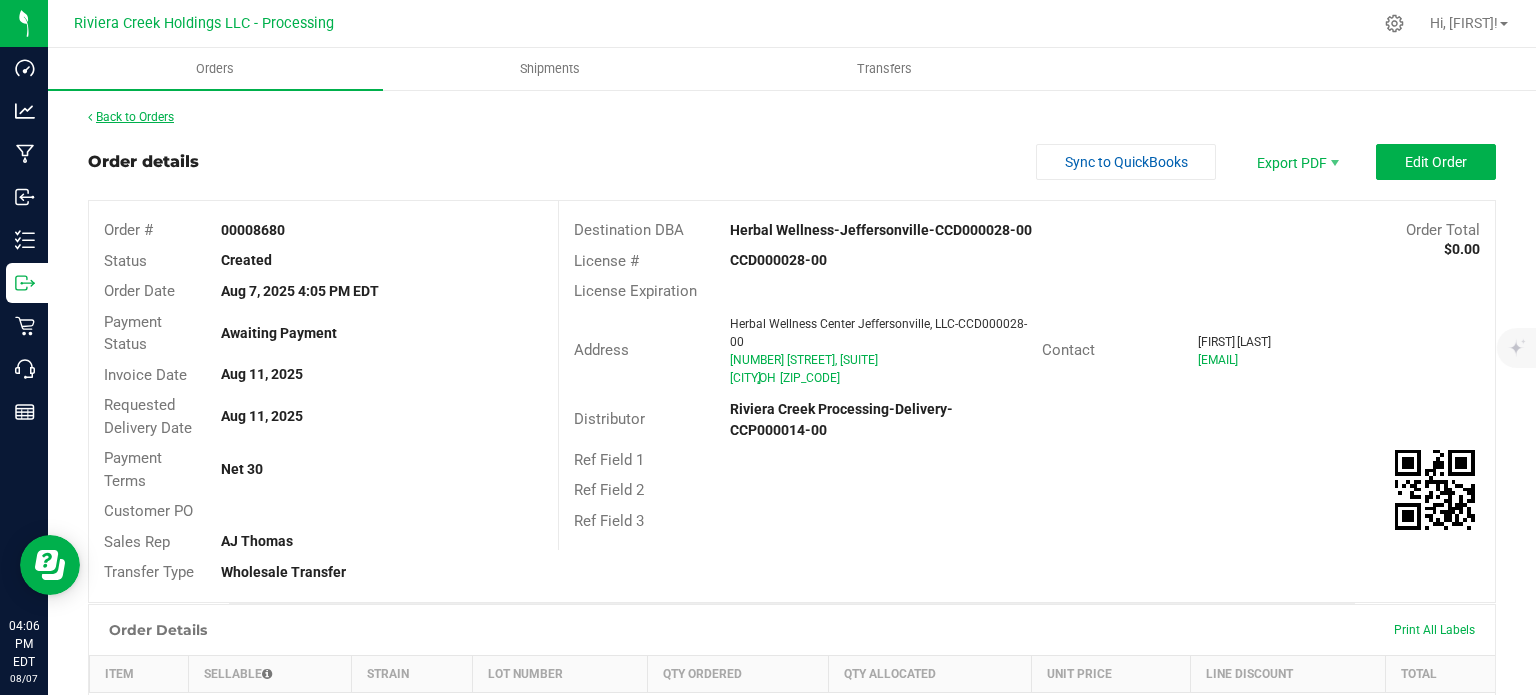click on "Back to Orders" at bounding box center (131, 117) 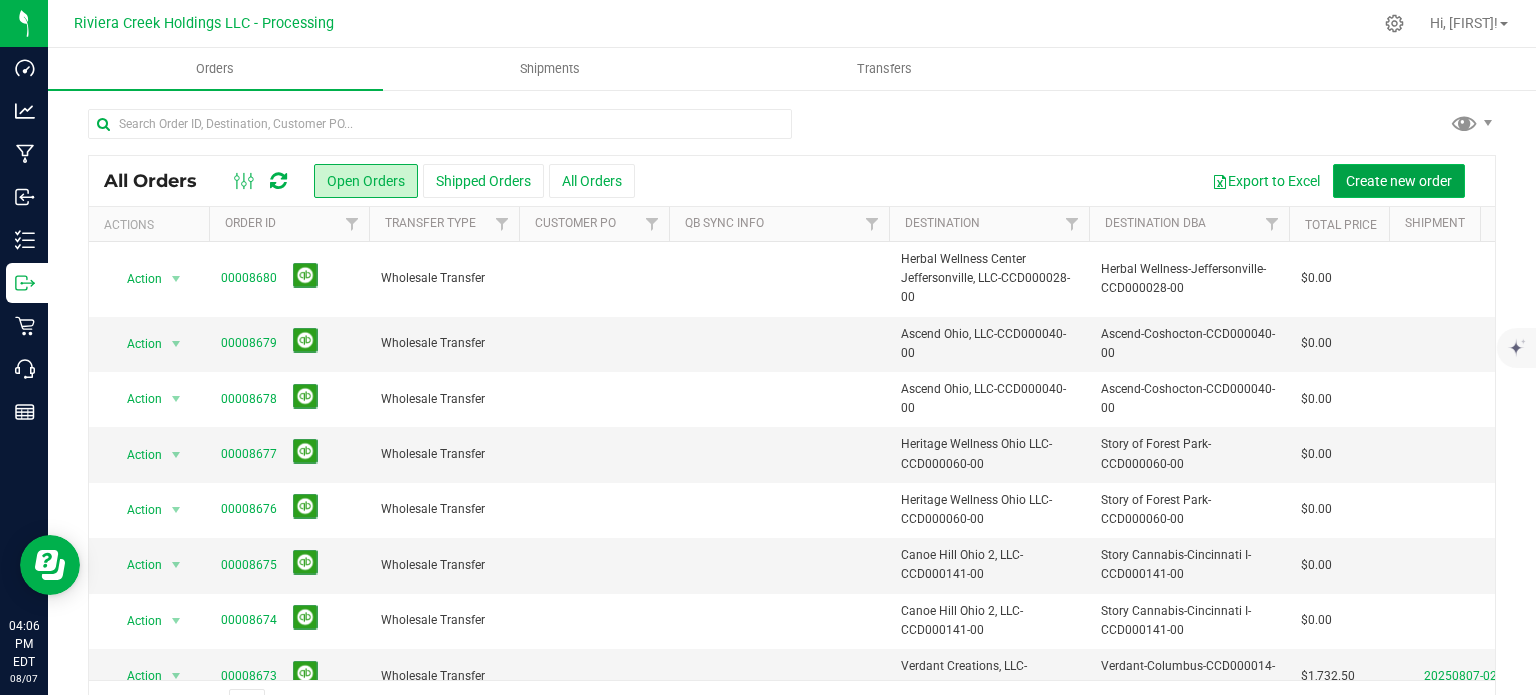 click on "Create new order" at bounding box center [1399, 181] 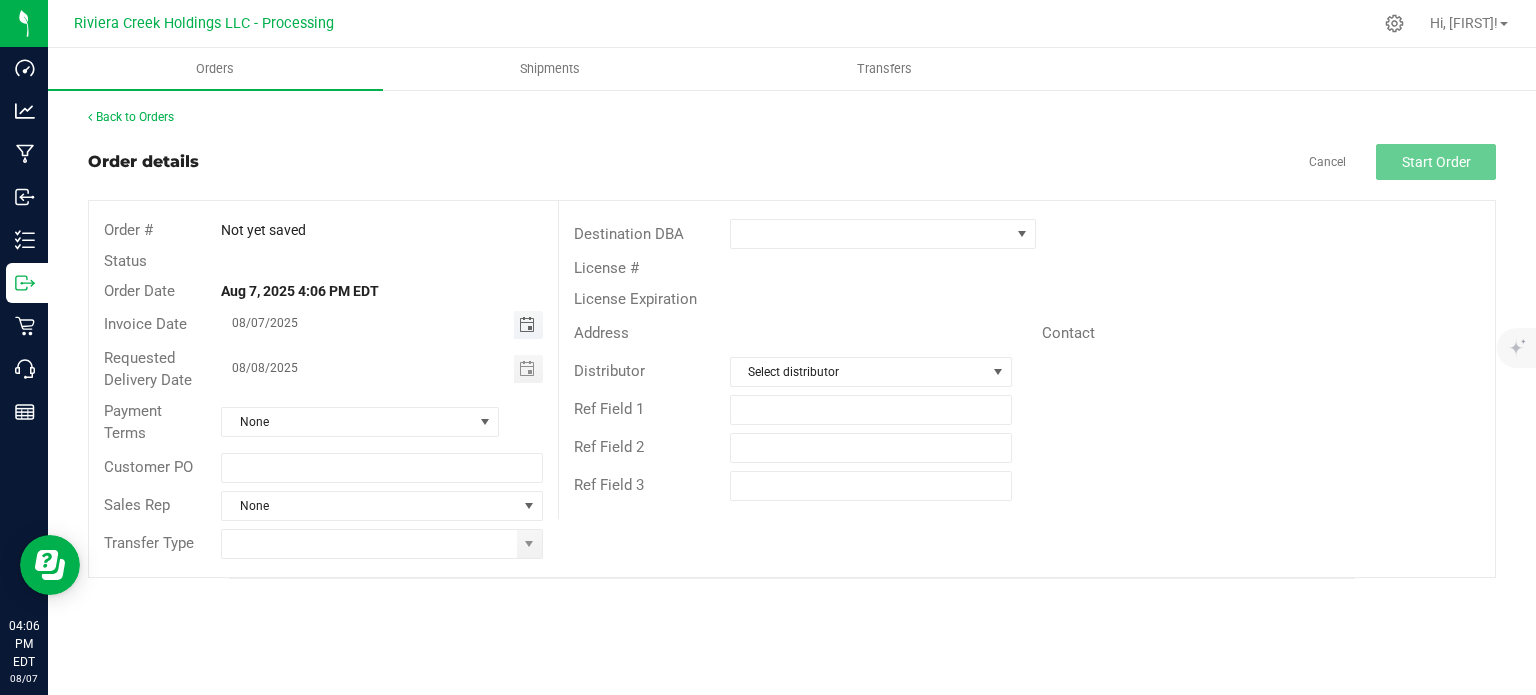 click at bounding box center (527, 325) 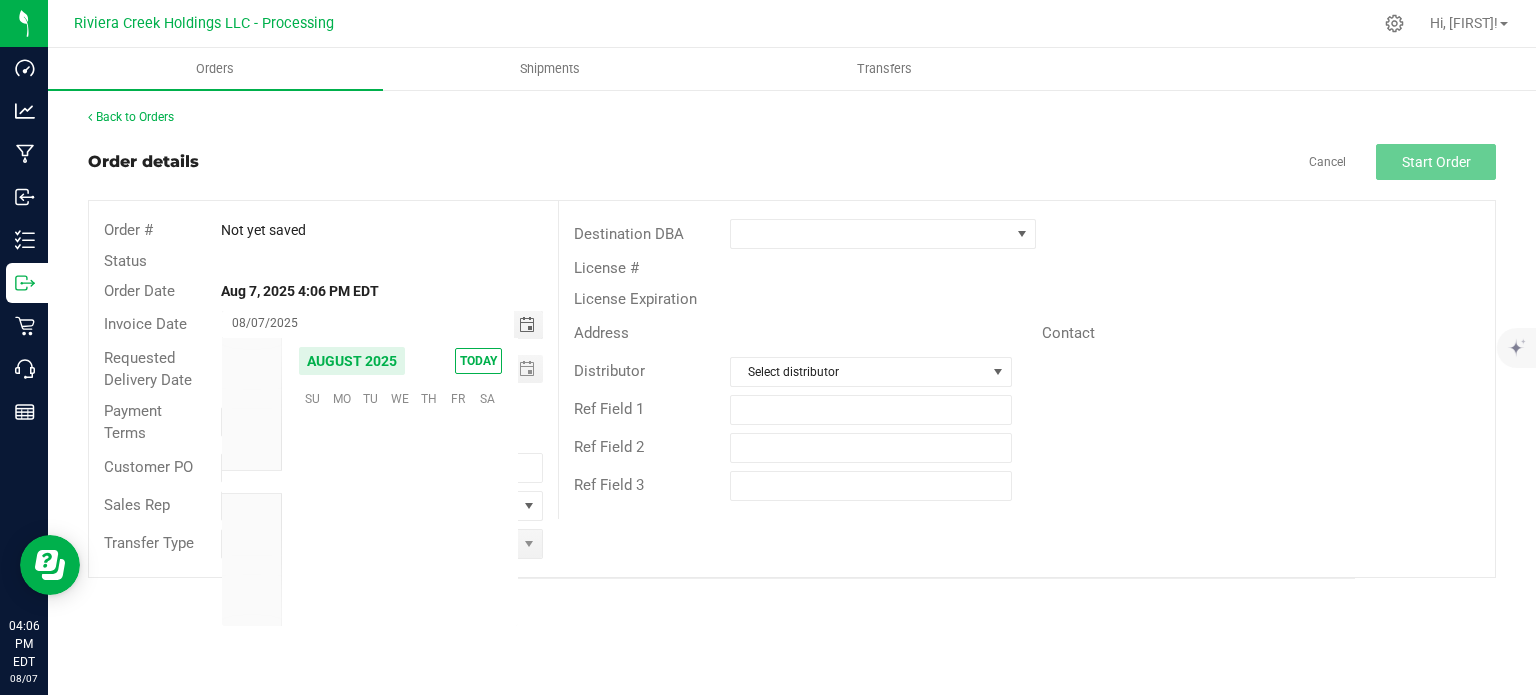 scroll, scrollTop: 36168, scrollLeft: 0, axis: vertical 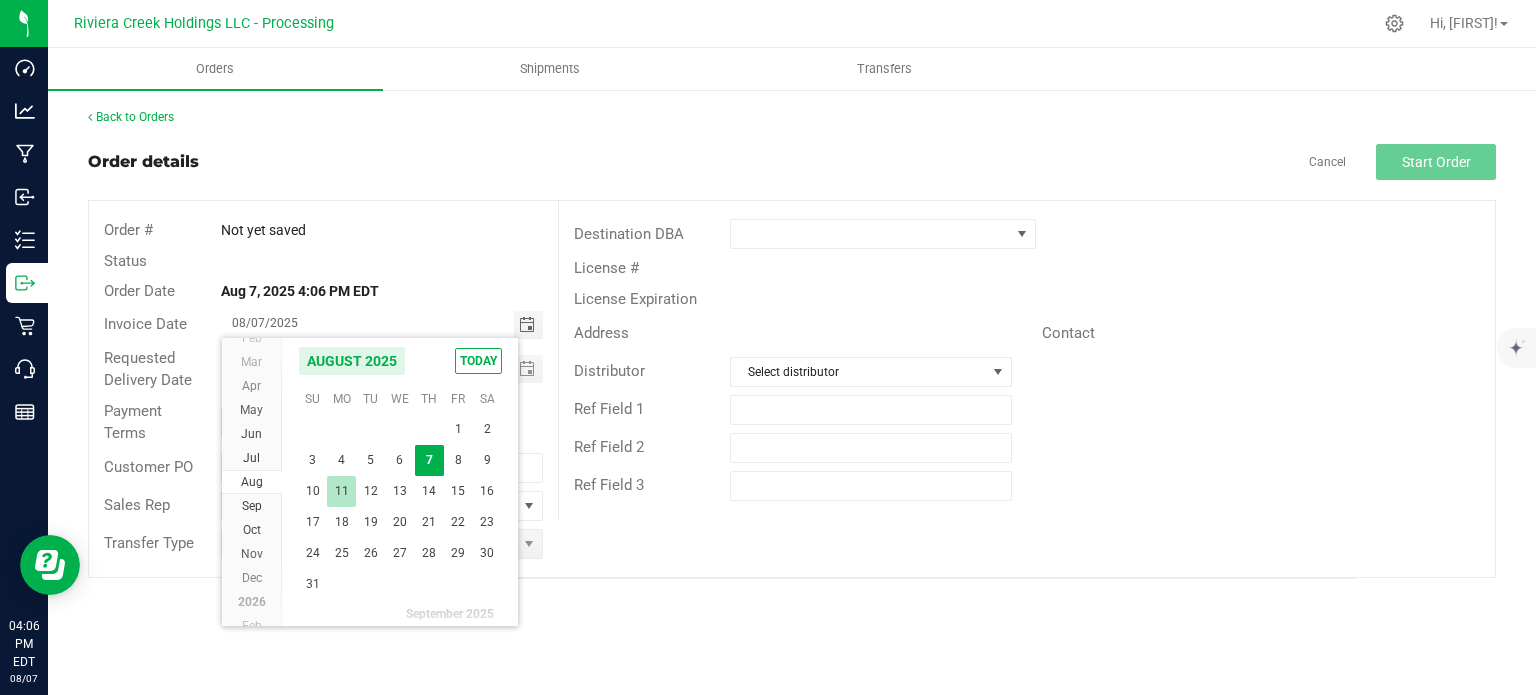 click on "11" at bounding box center [341, 491] 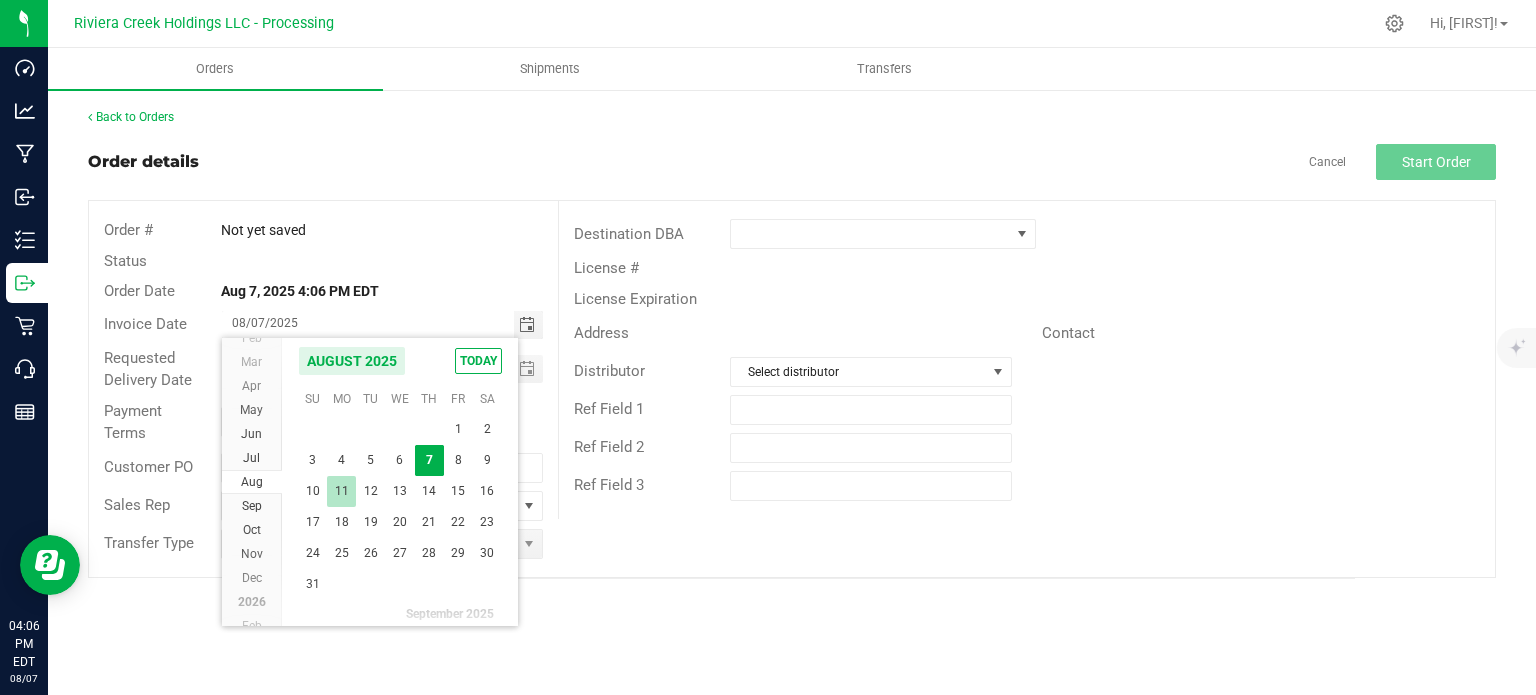 type on "08/11/2025" 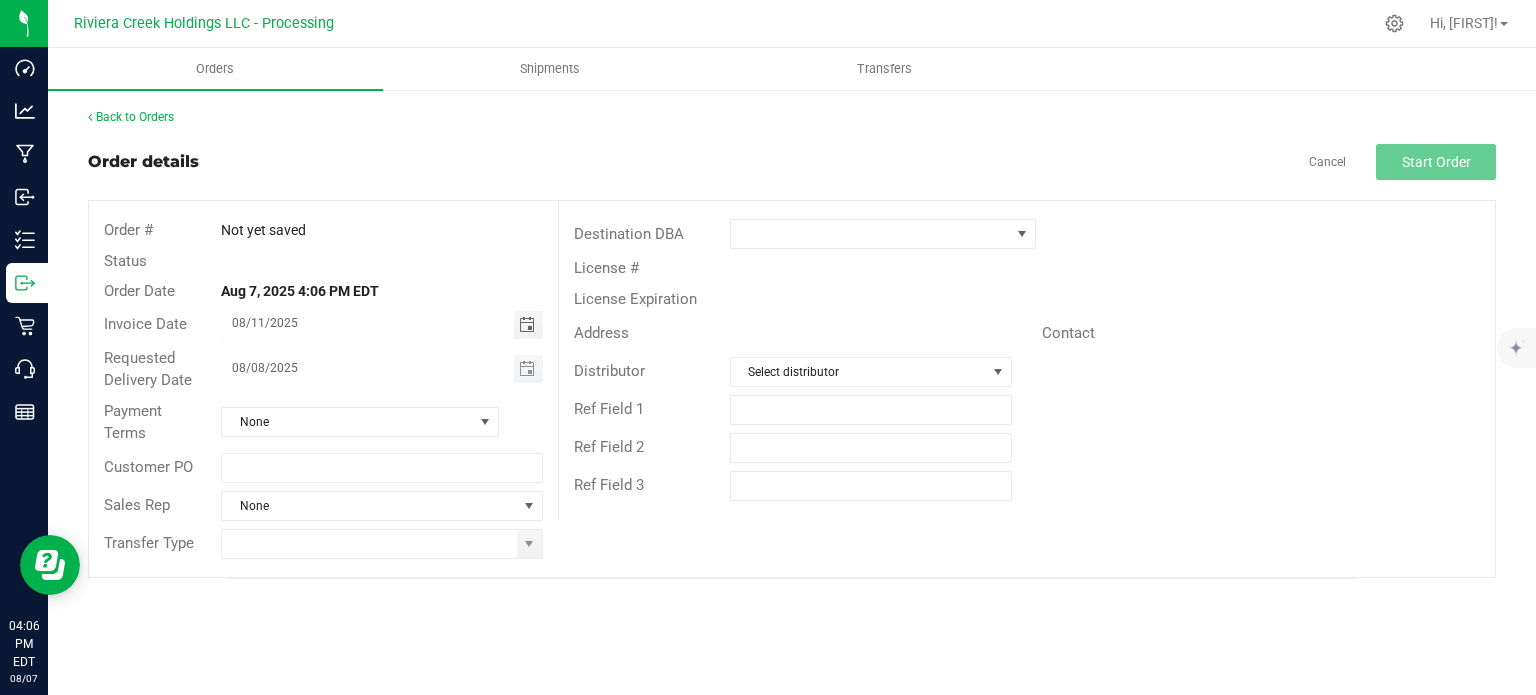 drag, startPoint x: 525, startPoint y: 372, endPoint x: 508, endPoint y: 379, distance: 18.384777 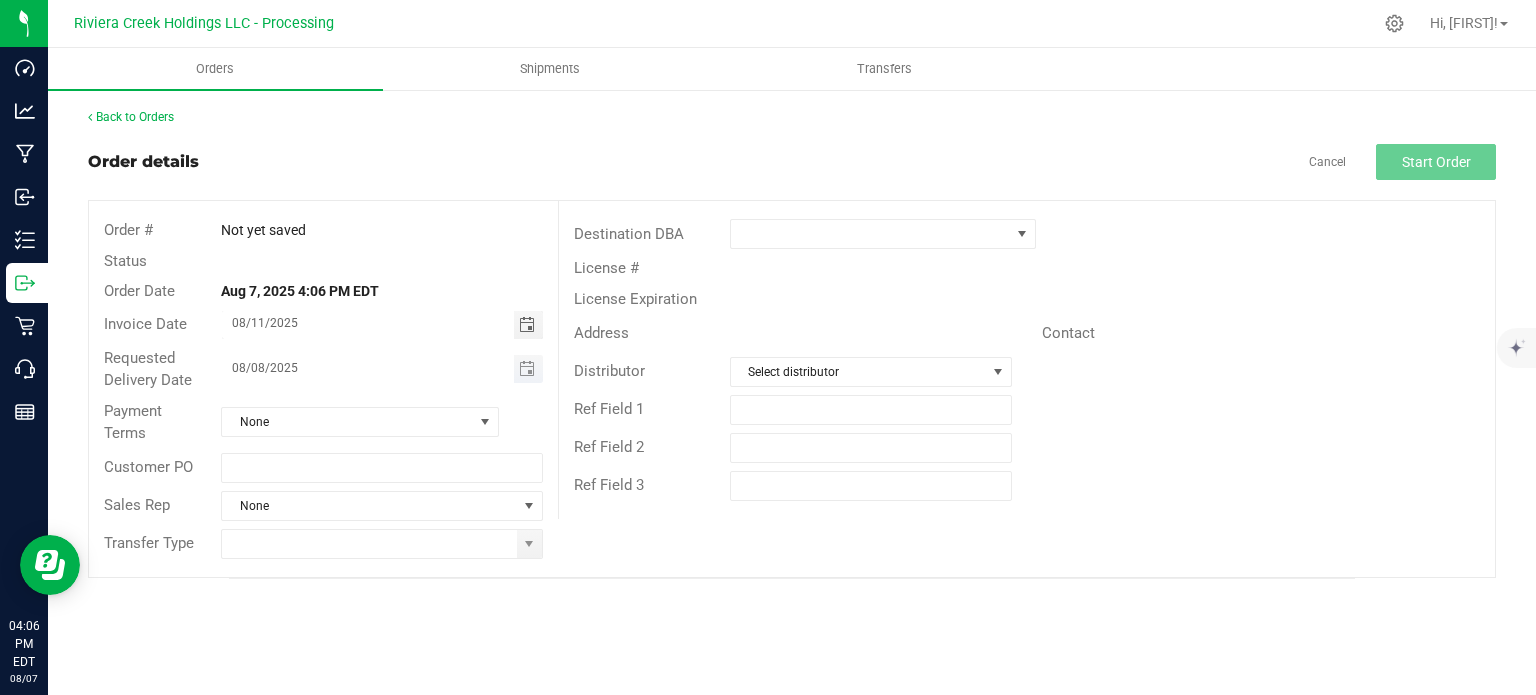 click at bounding box center [527, 369] 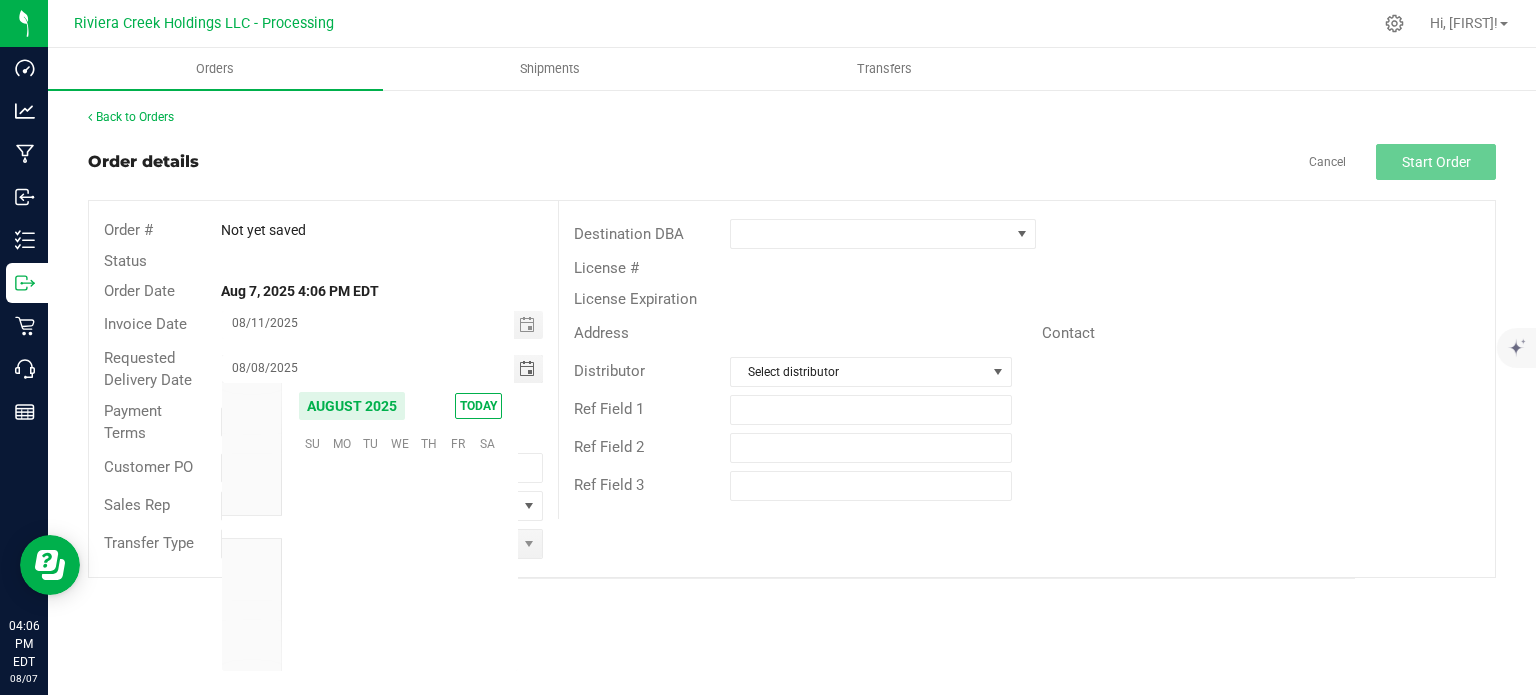 scroll, scrollTop: 36168, scrollLeft: 0, axis: vertical 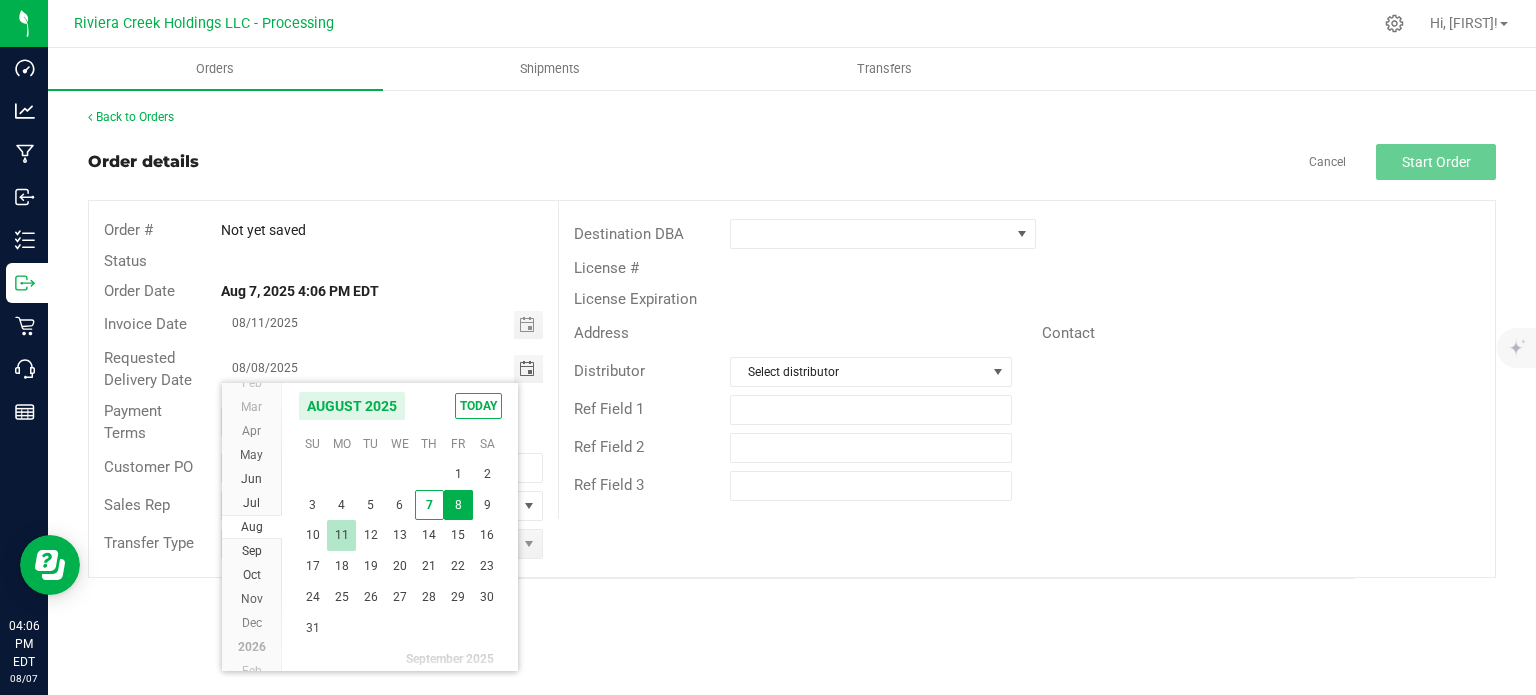 click on "11" at bounding box center [341, 535] 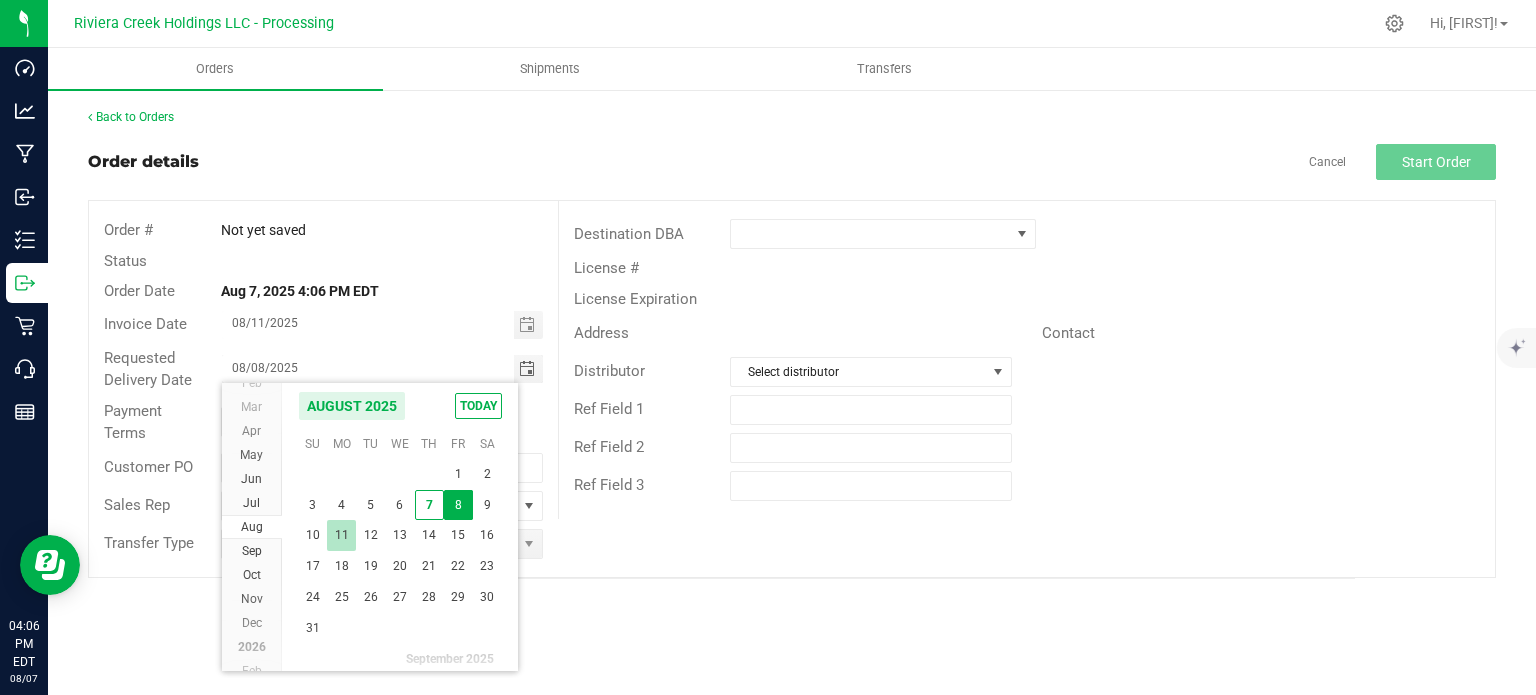 type on "08/11/2025" 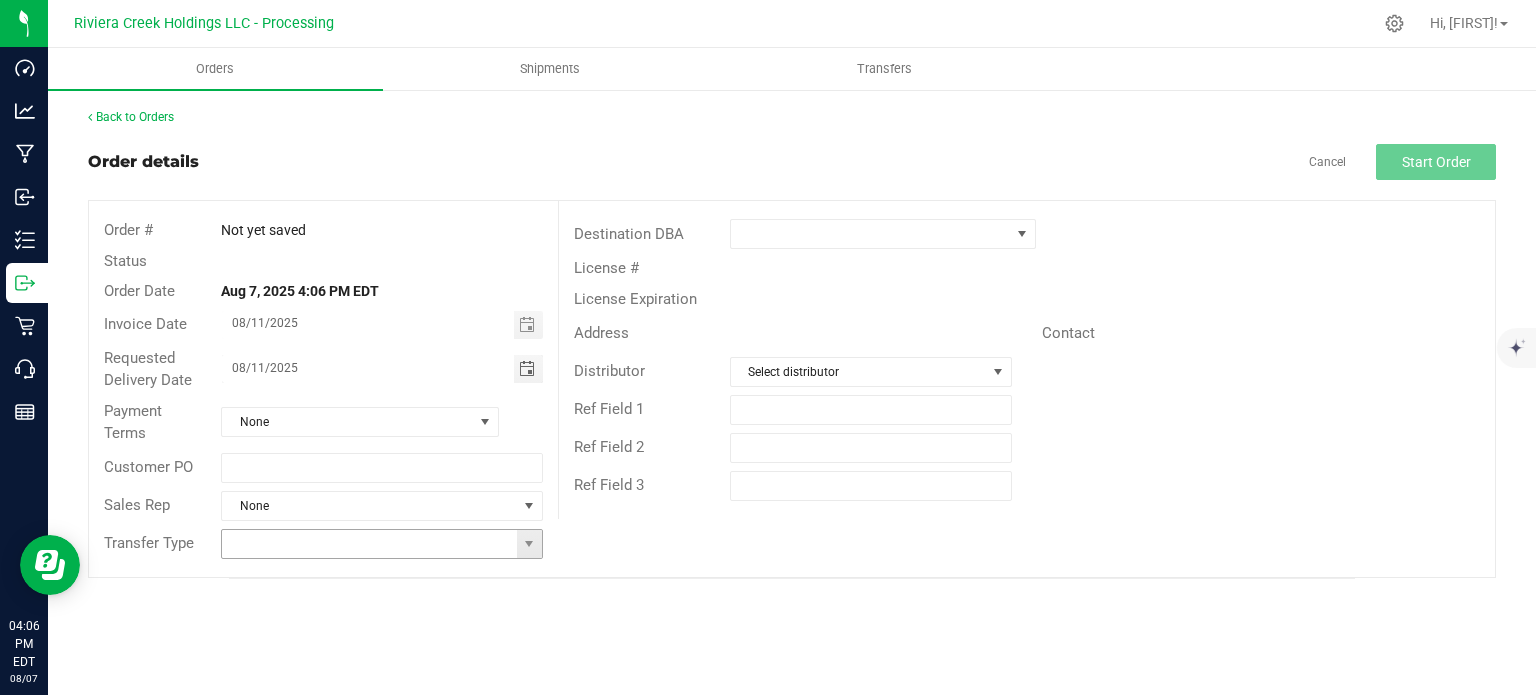 click at bounding box center (529, 544) 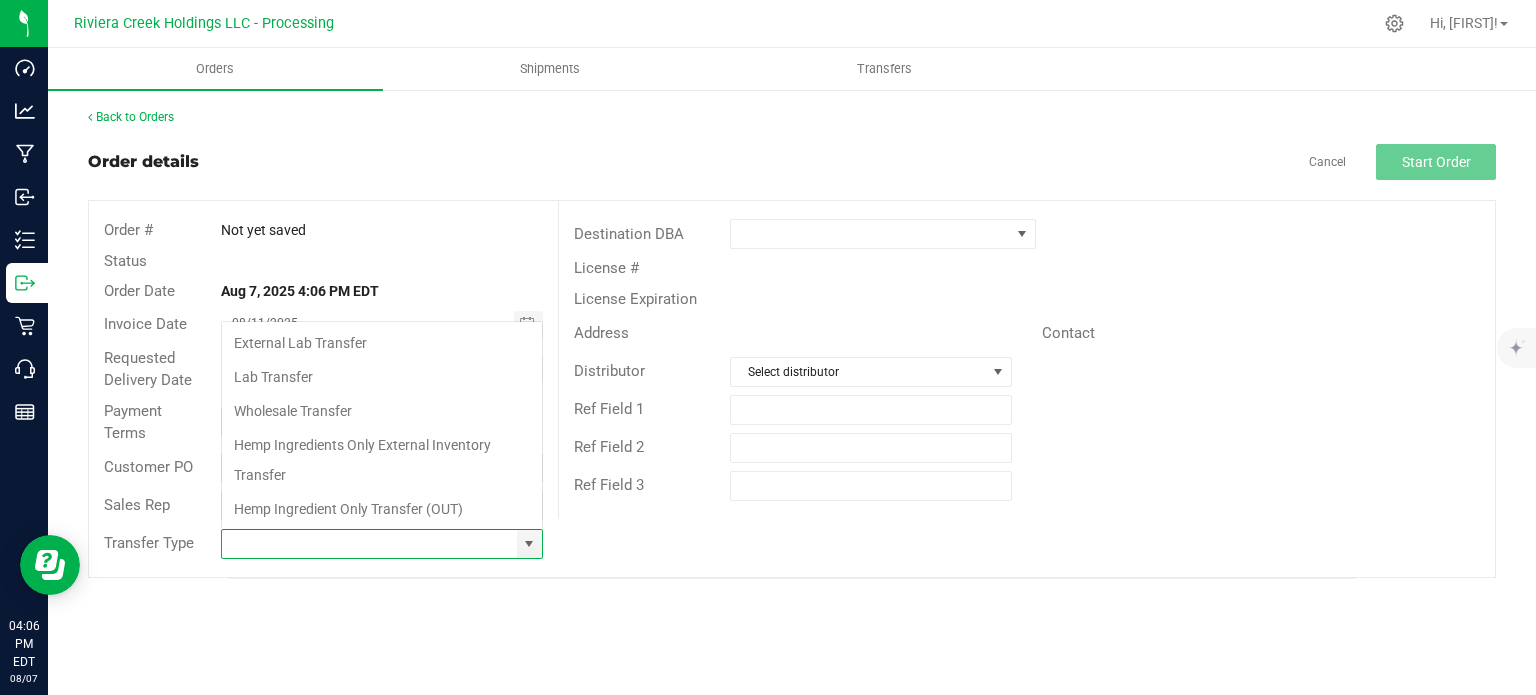 scroll, scrollTop: 99970, scrollLeft: 99678, axis: both 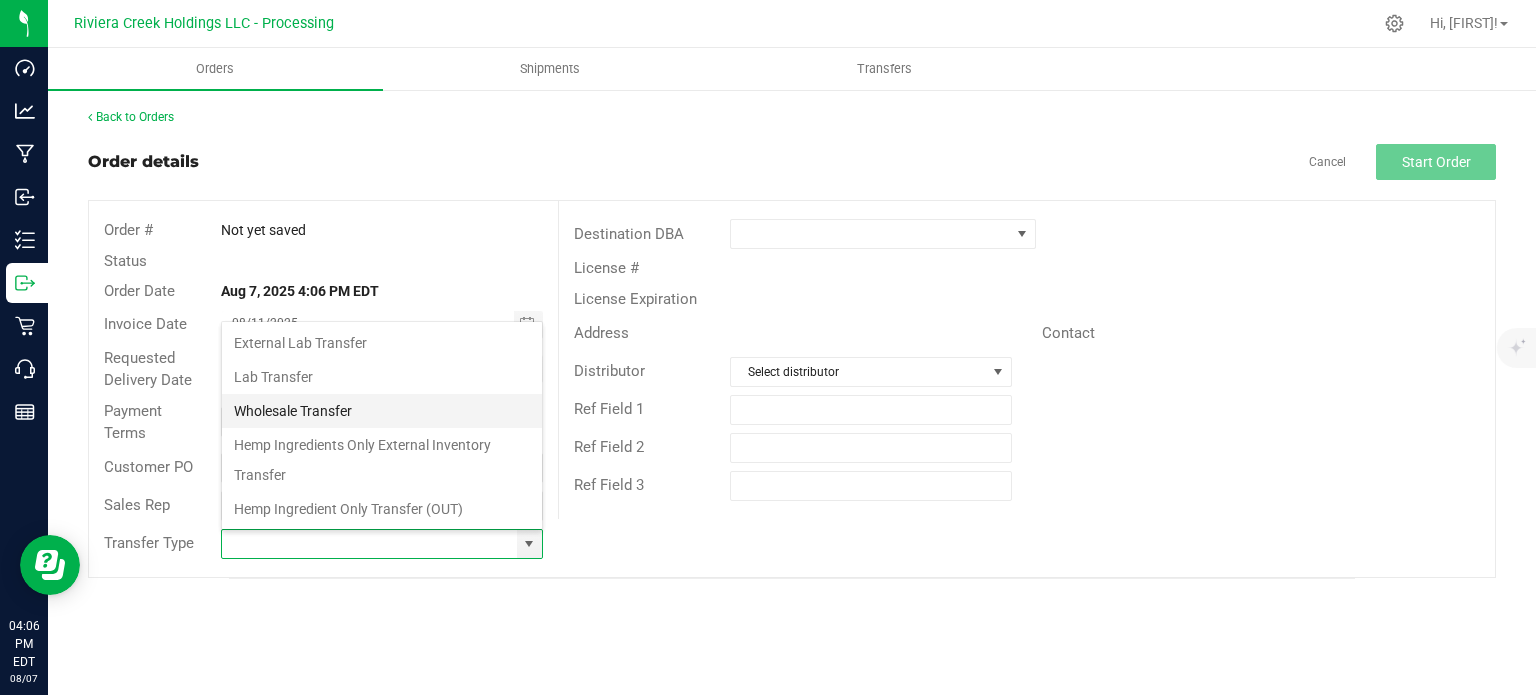 click on "Wholesale Transfer" at bounding box center [382, 411] 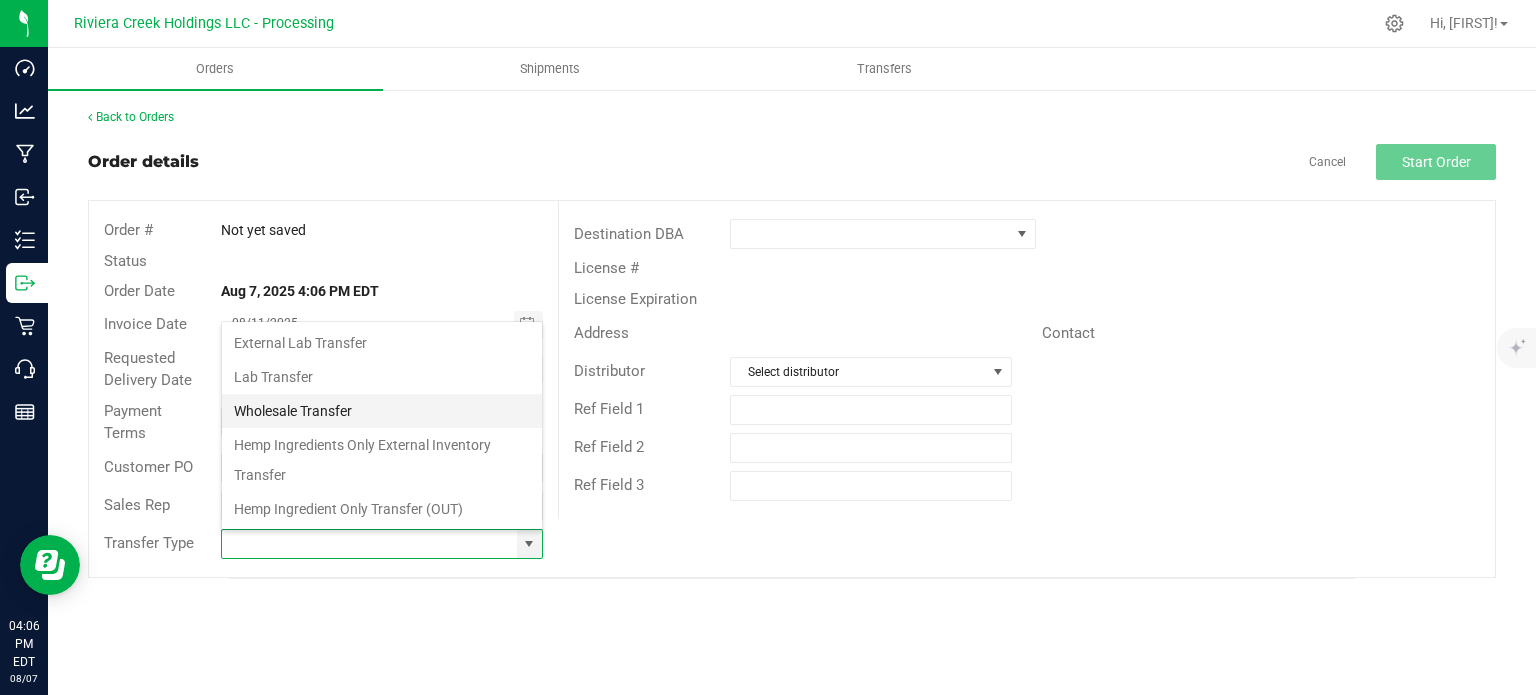 type on "Wholesale Transfer" 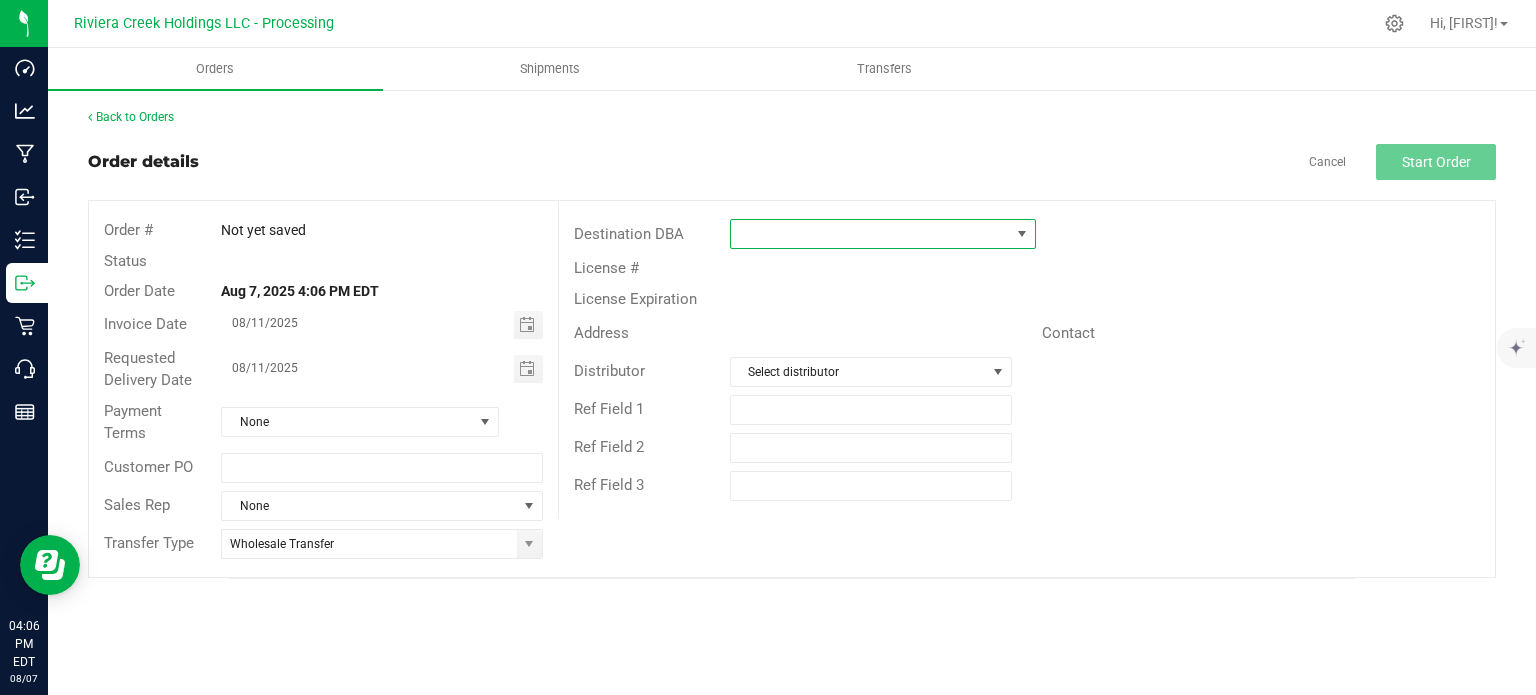 click at bounding box center [870, 234] 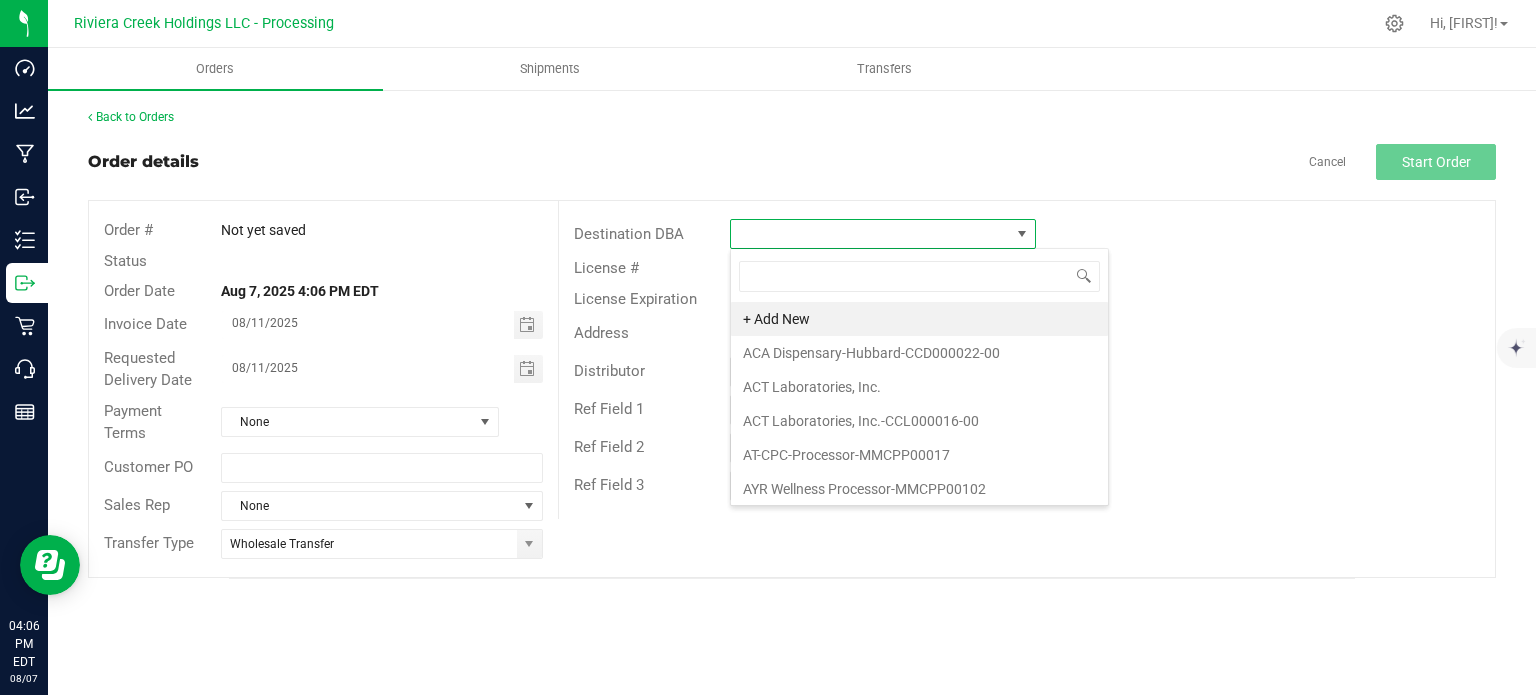 scroll, scrollTop: 99970, scrollLeft: 99693, axis: both 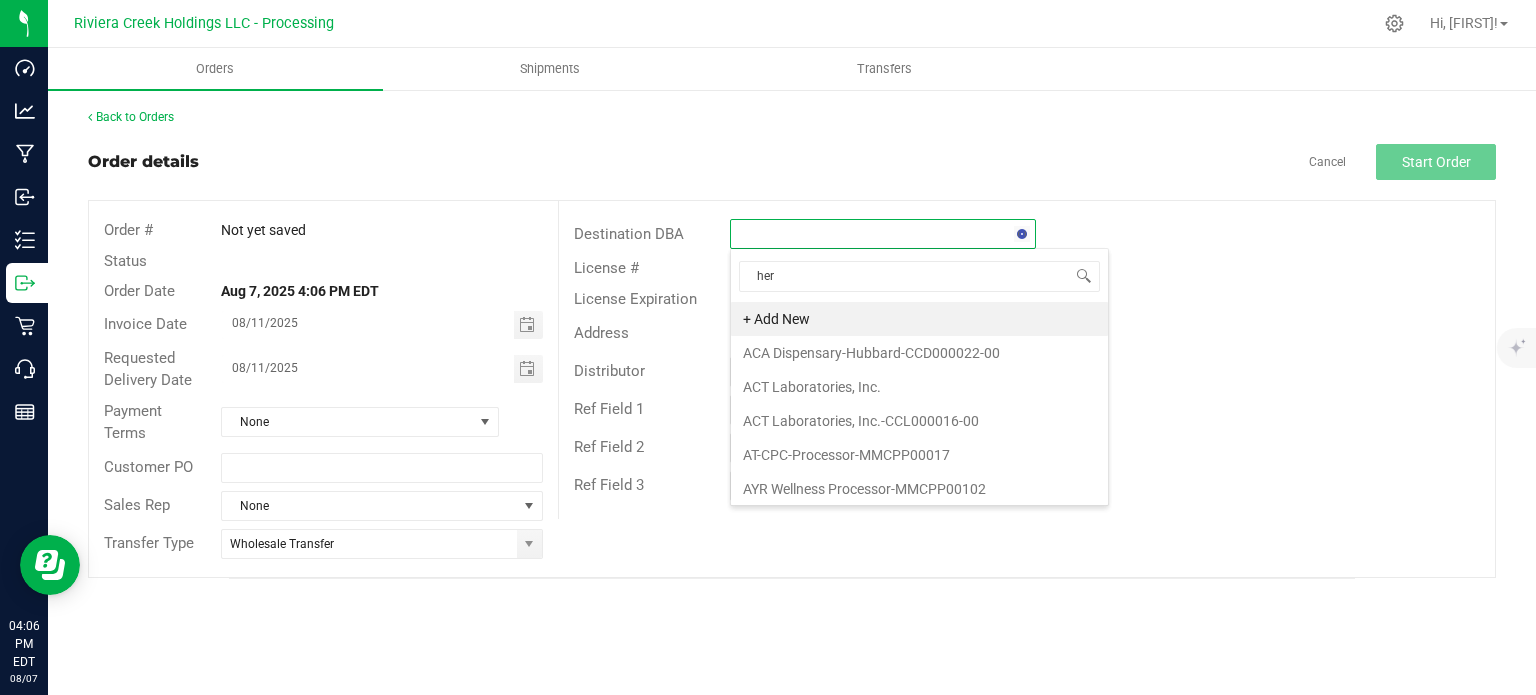 type on "herb" 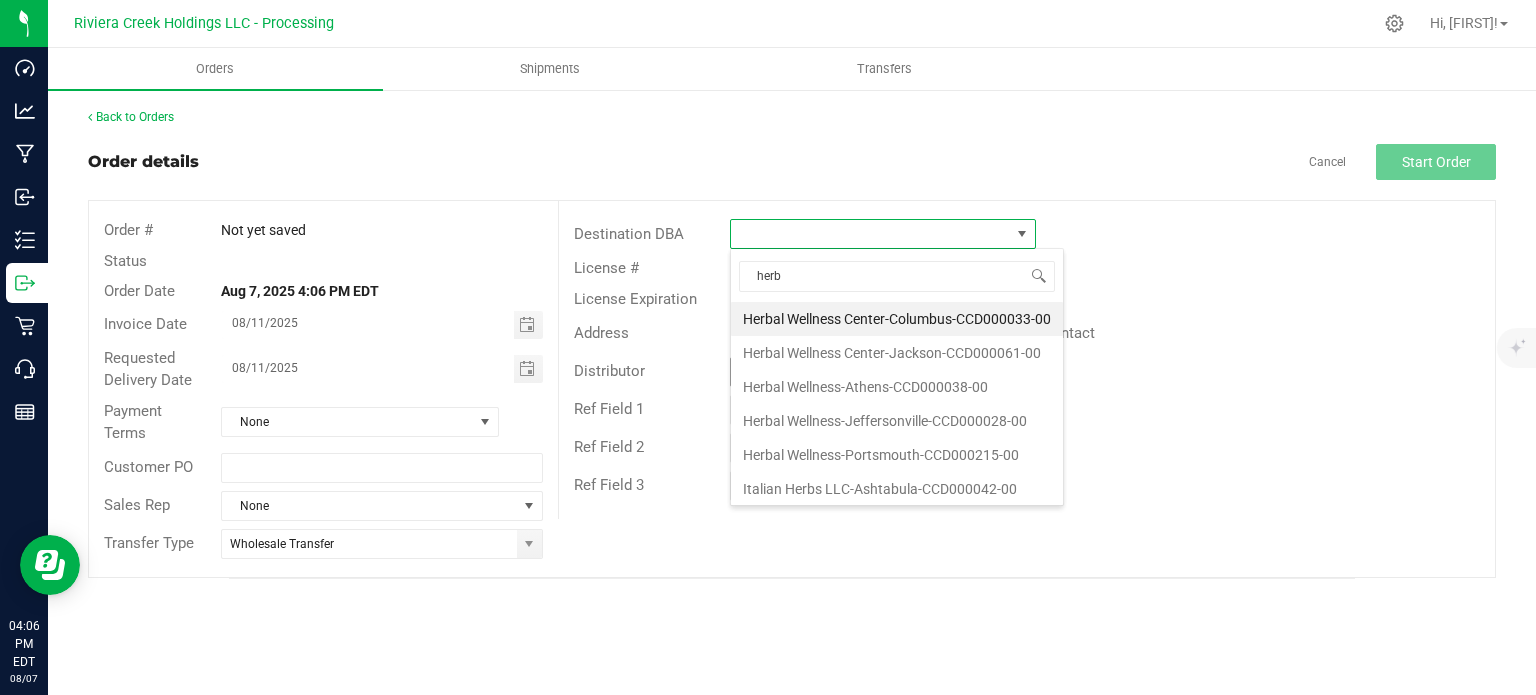 click on "Herbal Wellness-Jeffersonville-CCD000028-00" at bounding box center [897, 421] 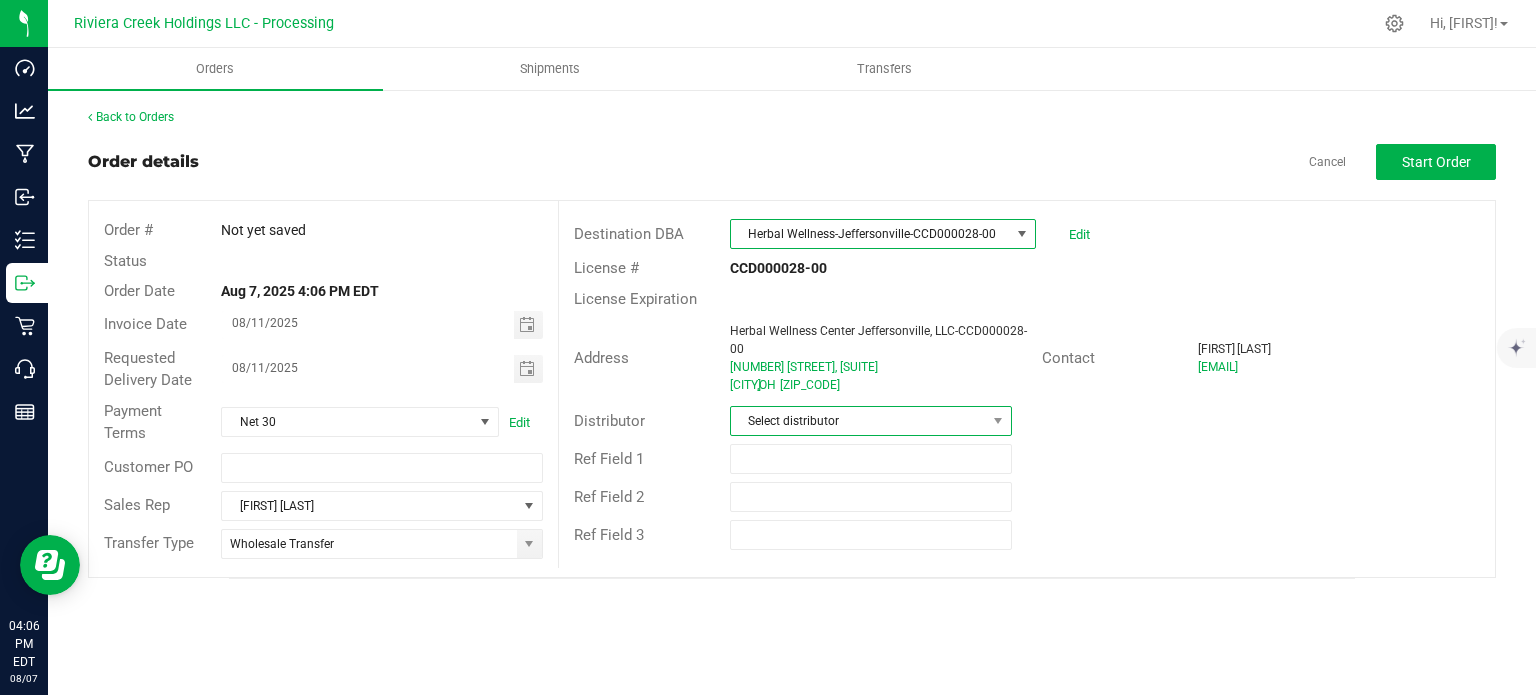 click on "Select distributor" at bounding box center (858, 421) 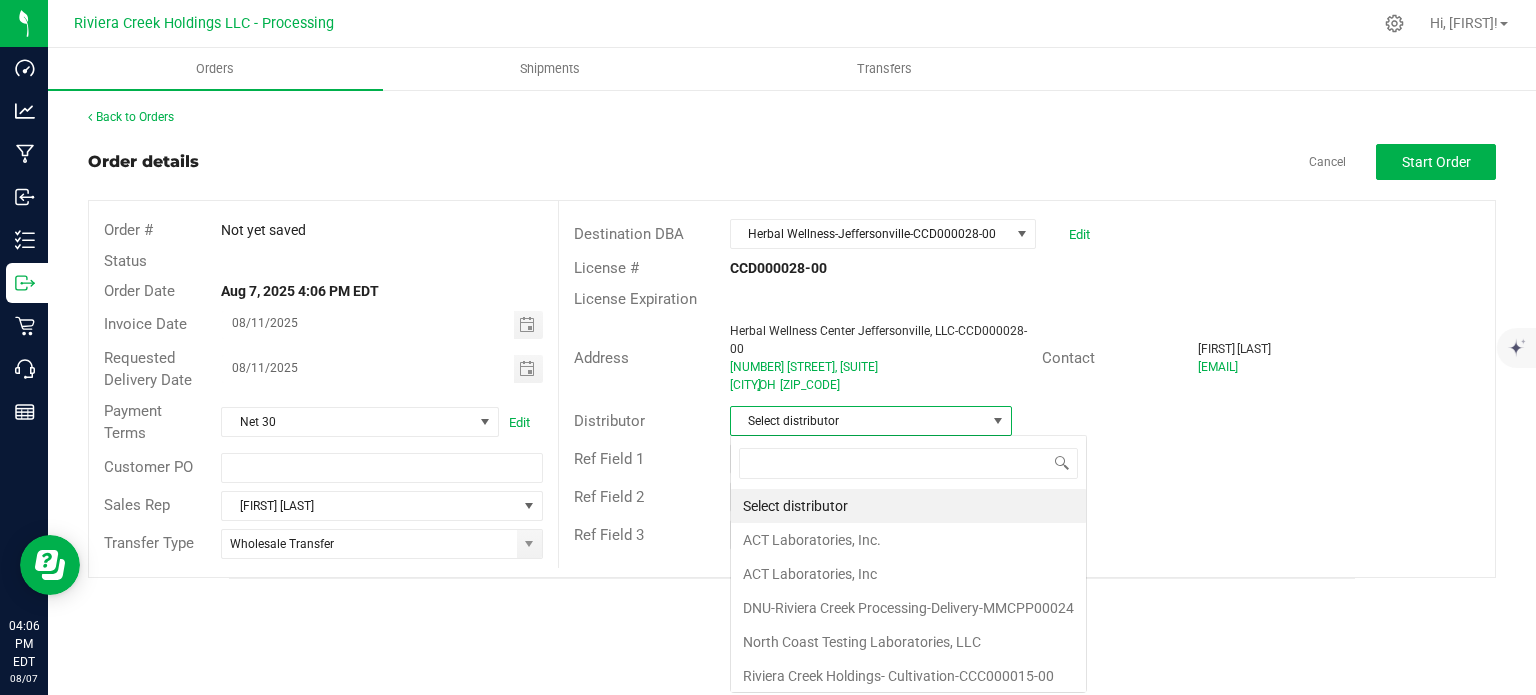scroll, scrollTop: 99970, scrollLeft: 99717, axis: both 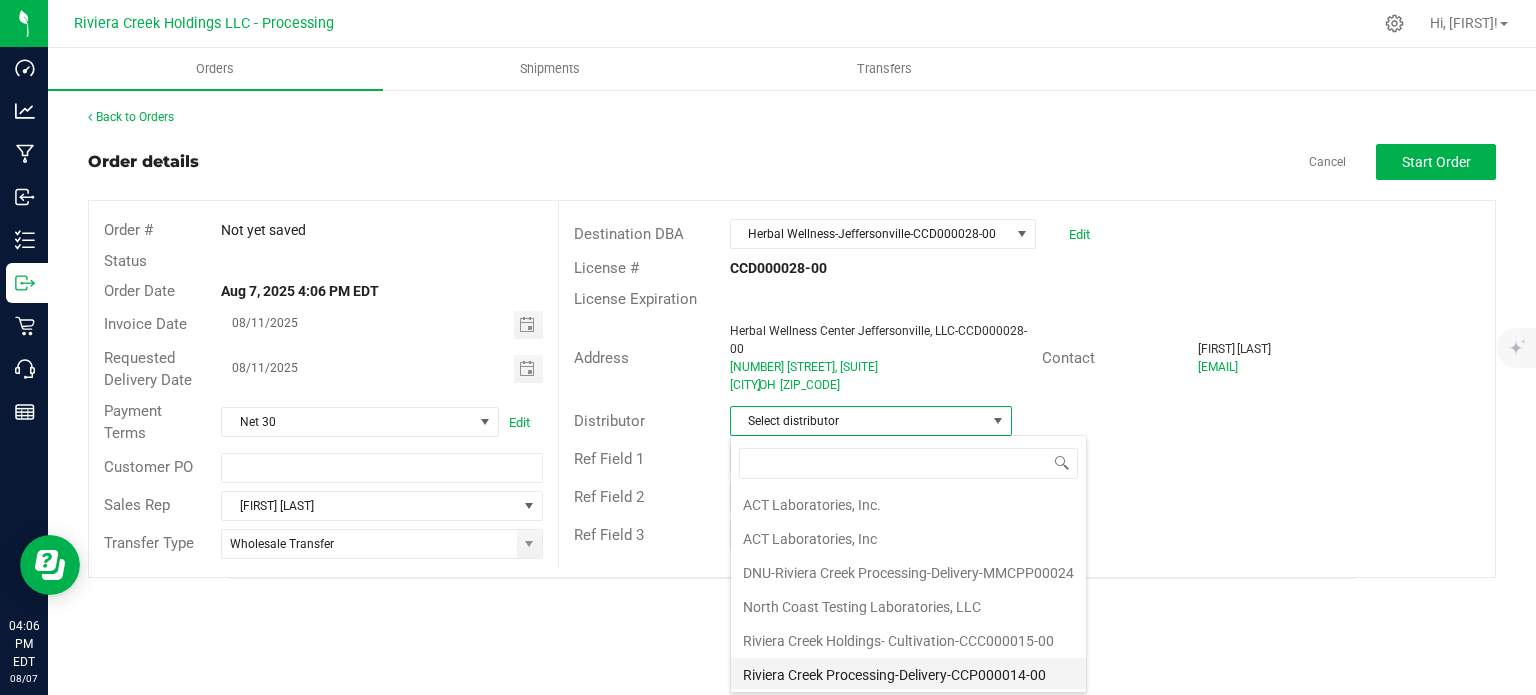 click on "Riviera Creek Processing-Delivery-CCP000014-00" at bounding box center [908, 675] 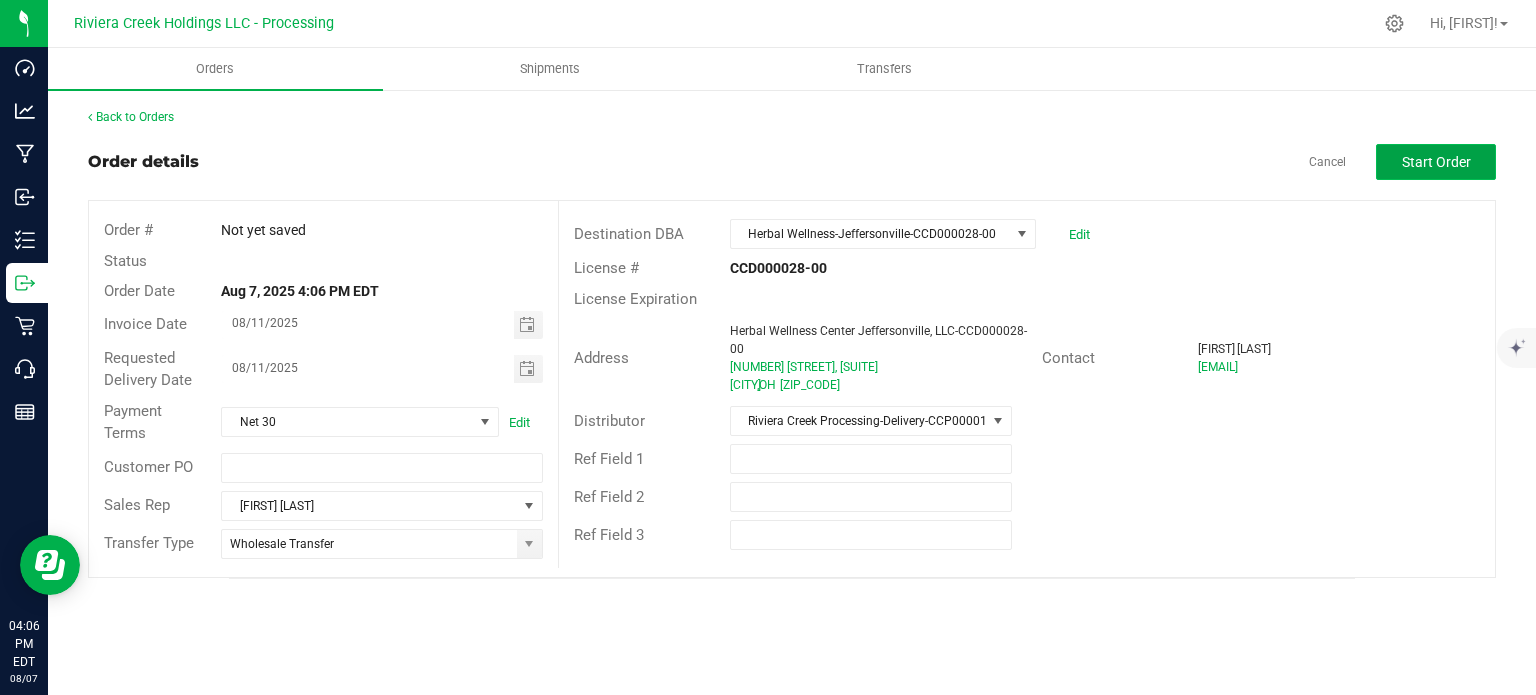 click on "Start Order" at bounding box center [1436, 162] 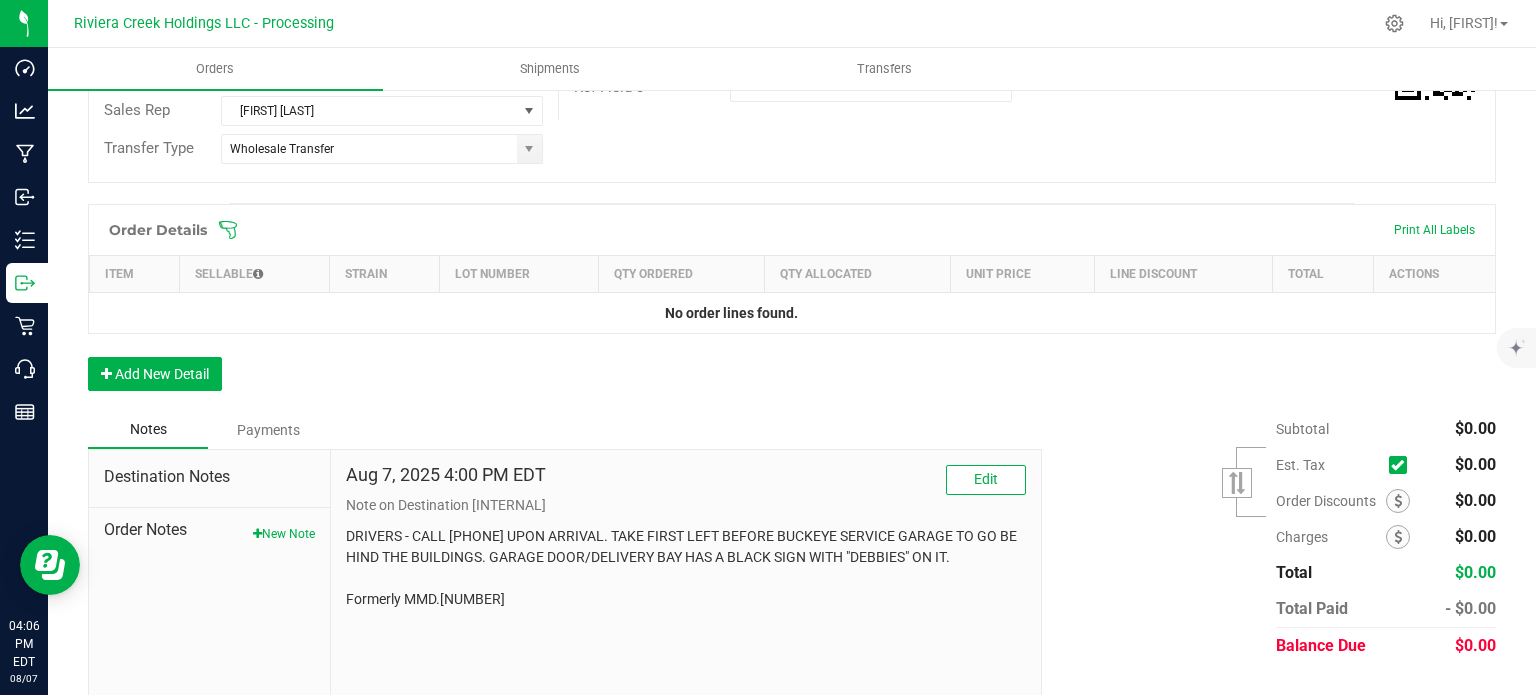 scroll, scrollTop: 488, scrollLeft: 0, axis: vertical 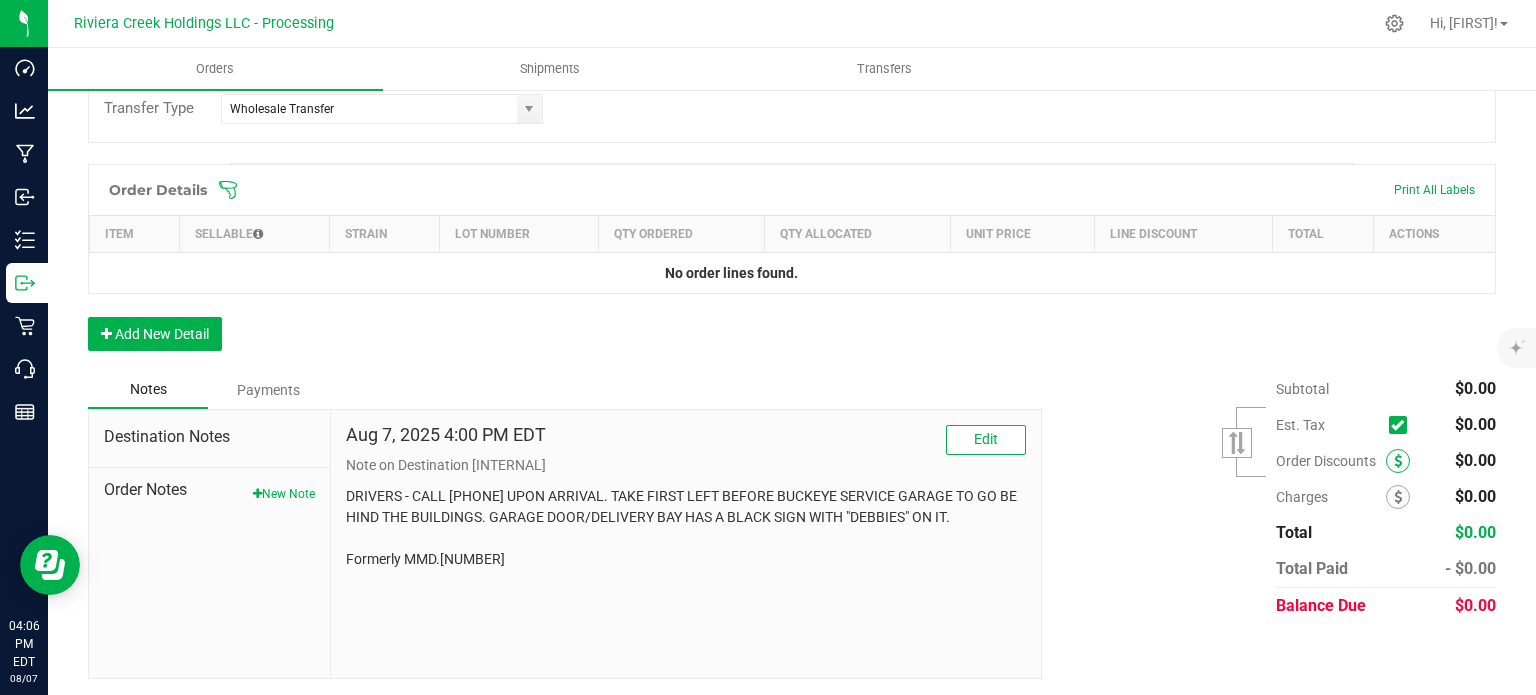 click at bounding box center (1398, 461) 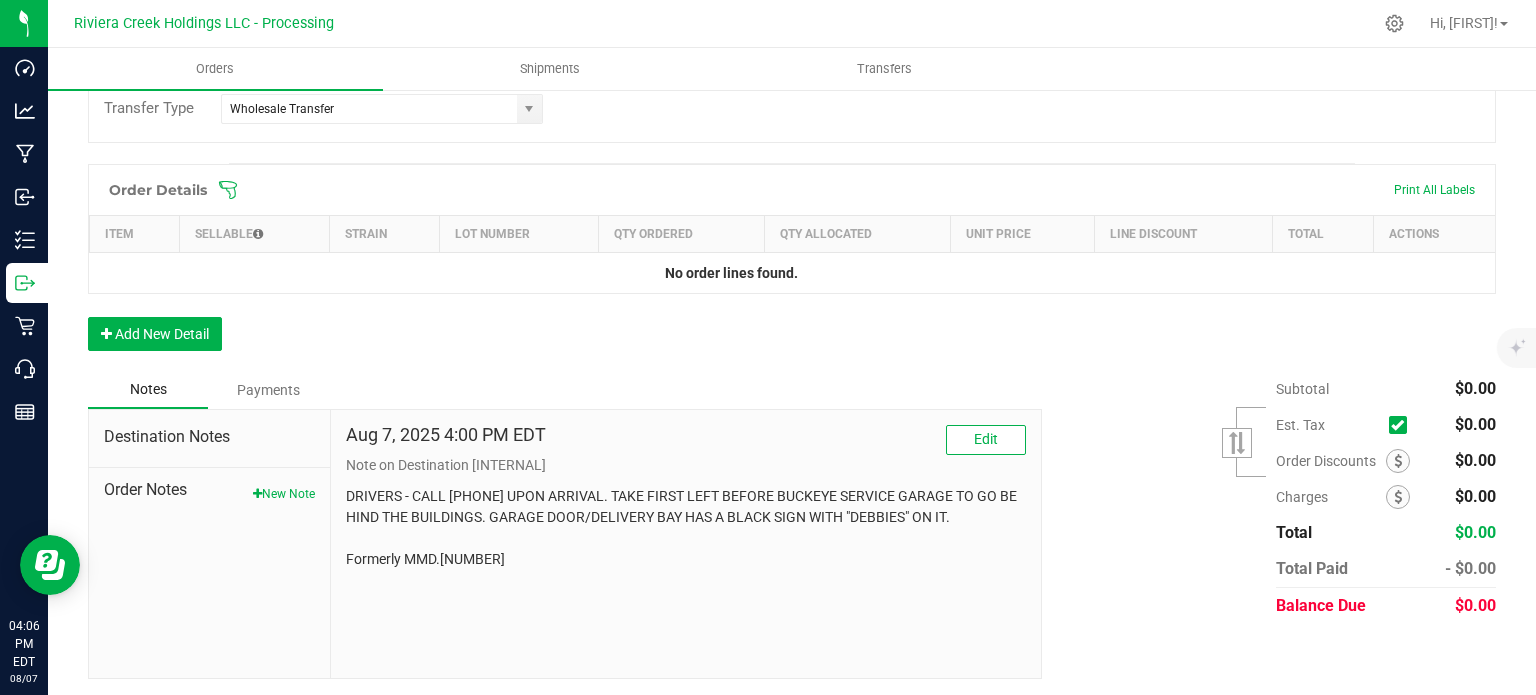 scroll, scrollTop: 488, scrollLeft: 0, axis: vertical 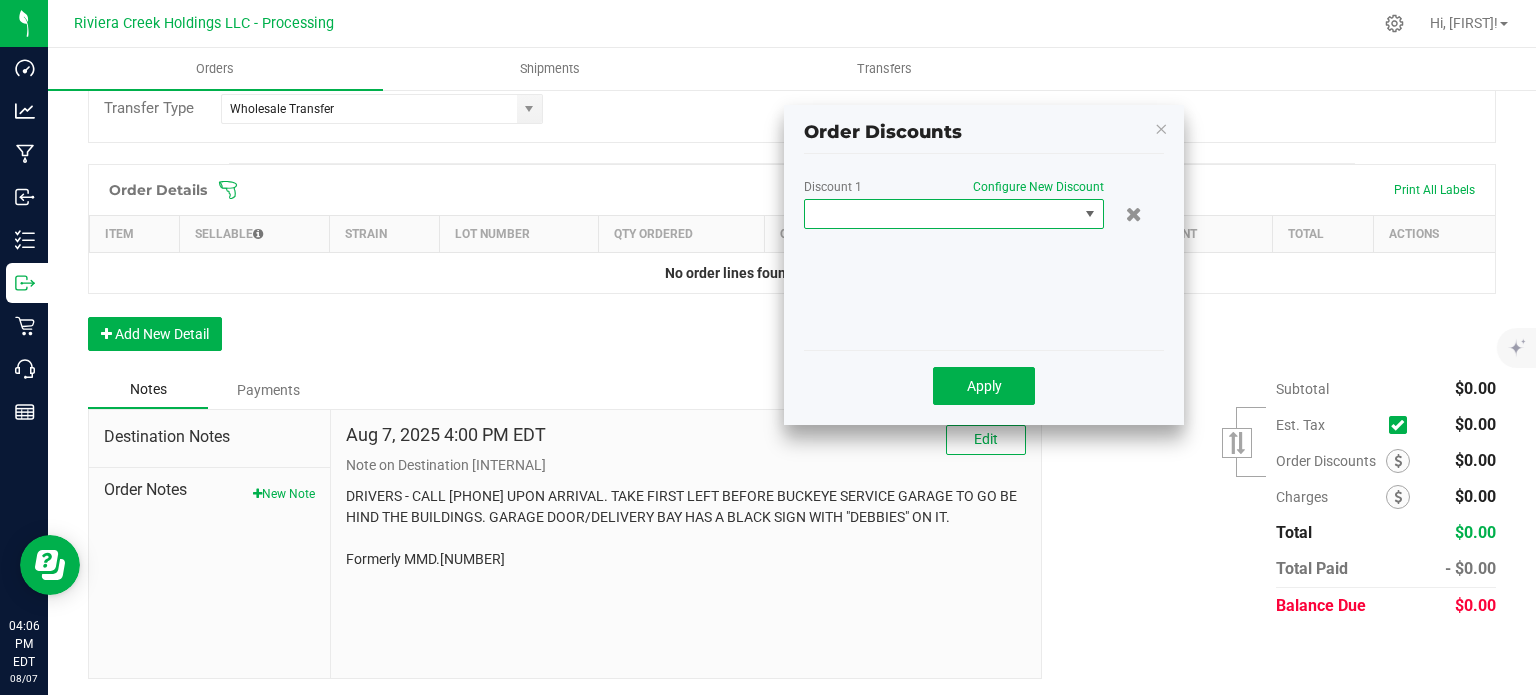click at bounding box center (941, 214) 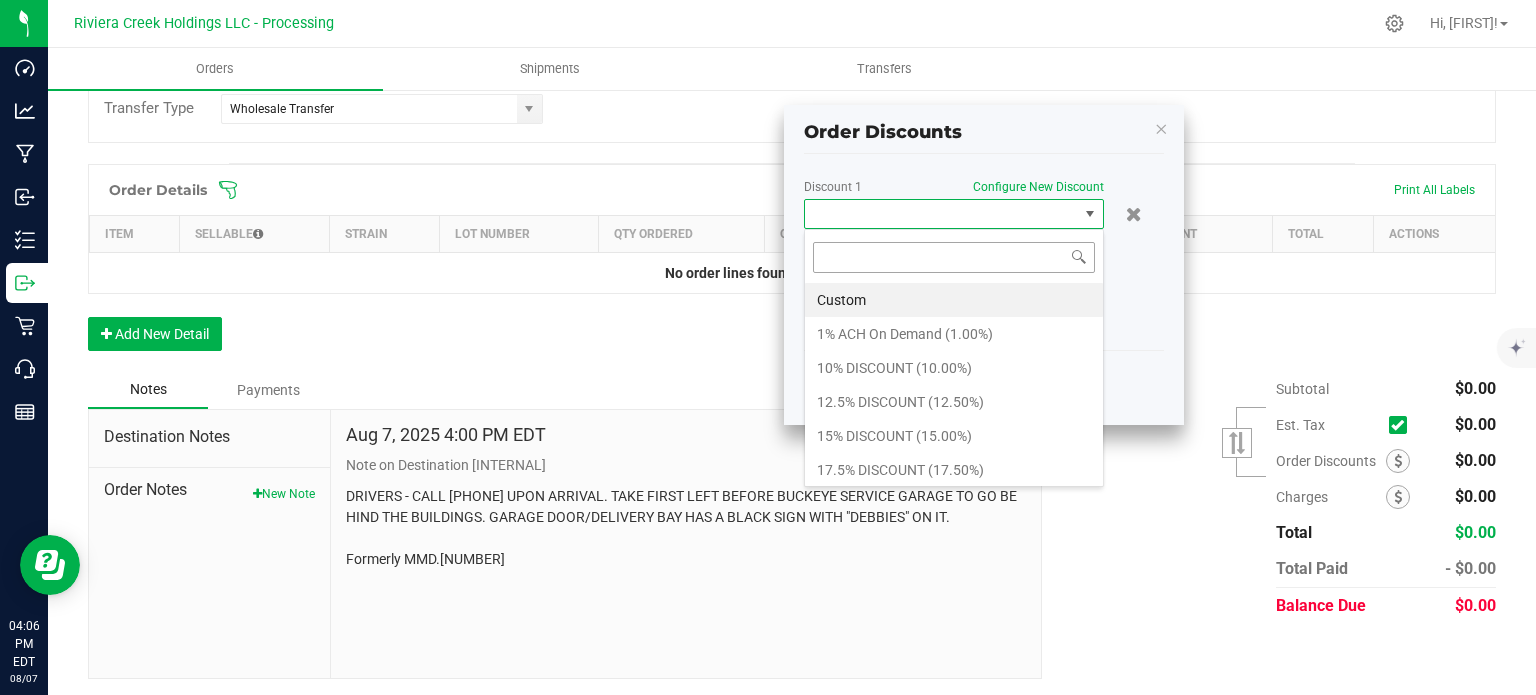 scroll, scrollTop: 99970, scrollLeft: 99700, axis: both 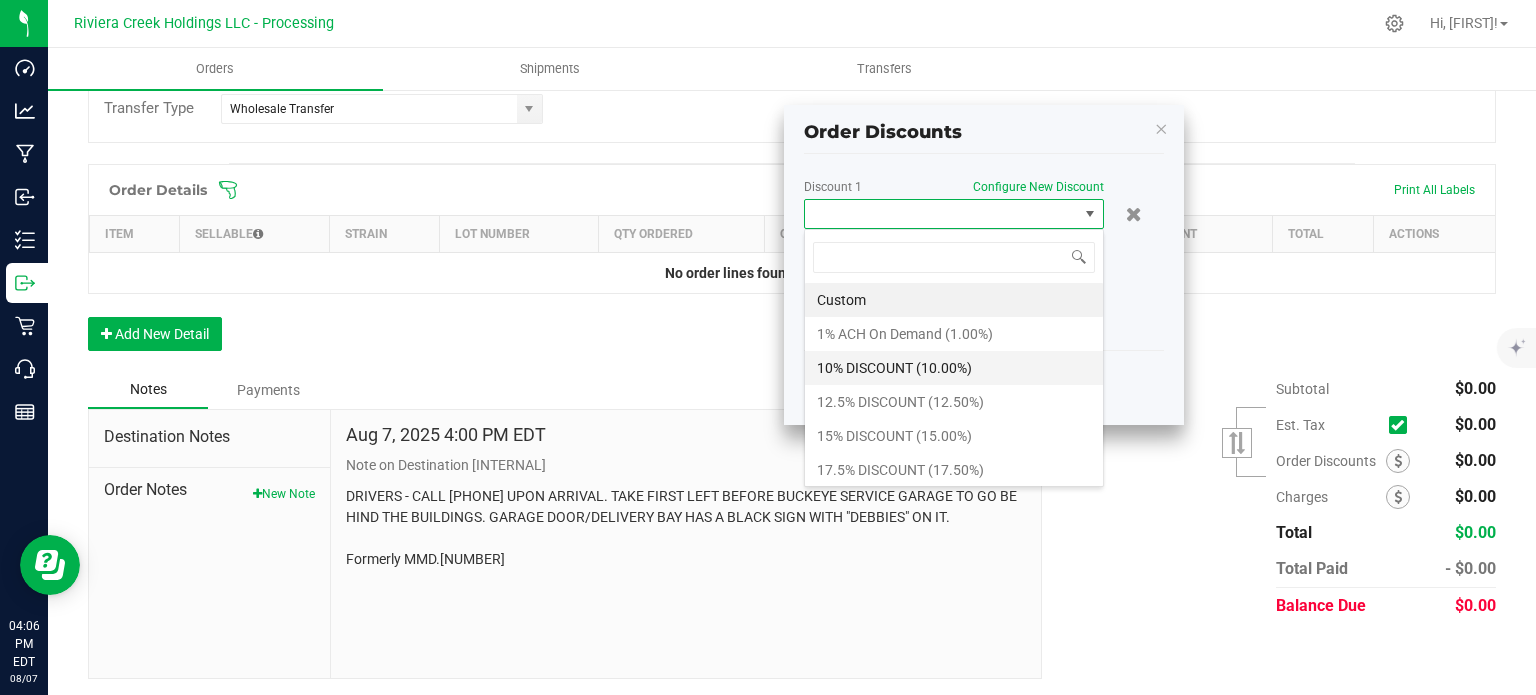 click on "10% DISCOUNT  (10.00%)" at bounding box center [954, 368] 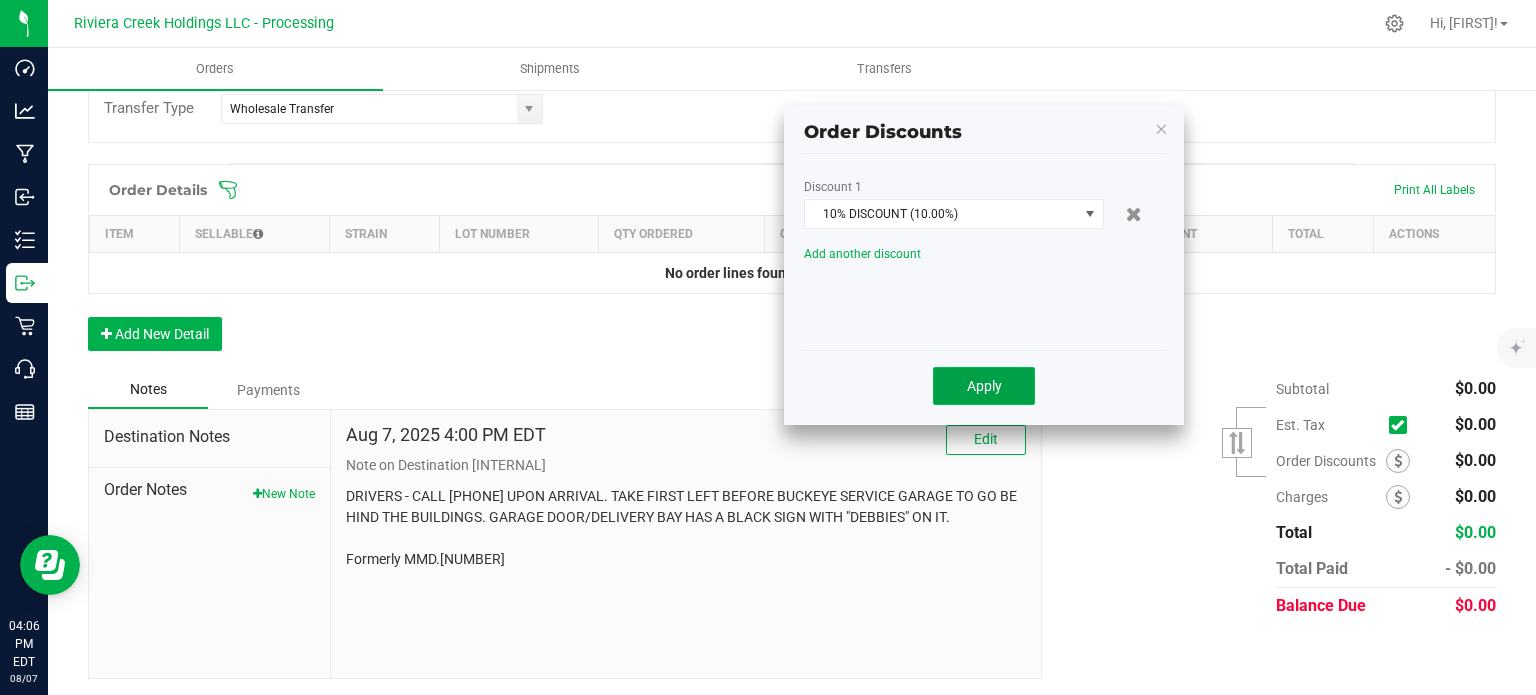 click on "Apply" at bounding box center (984, 386) 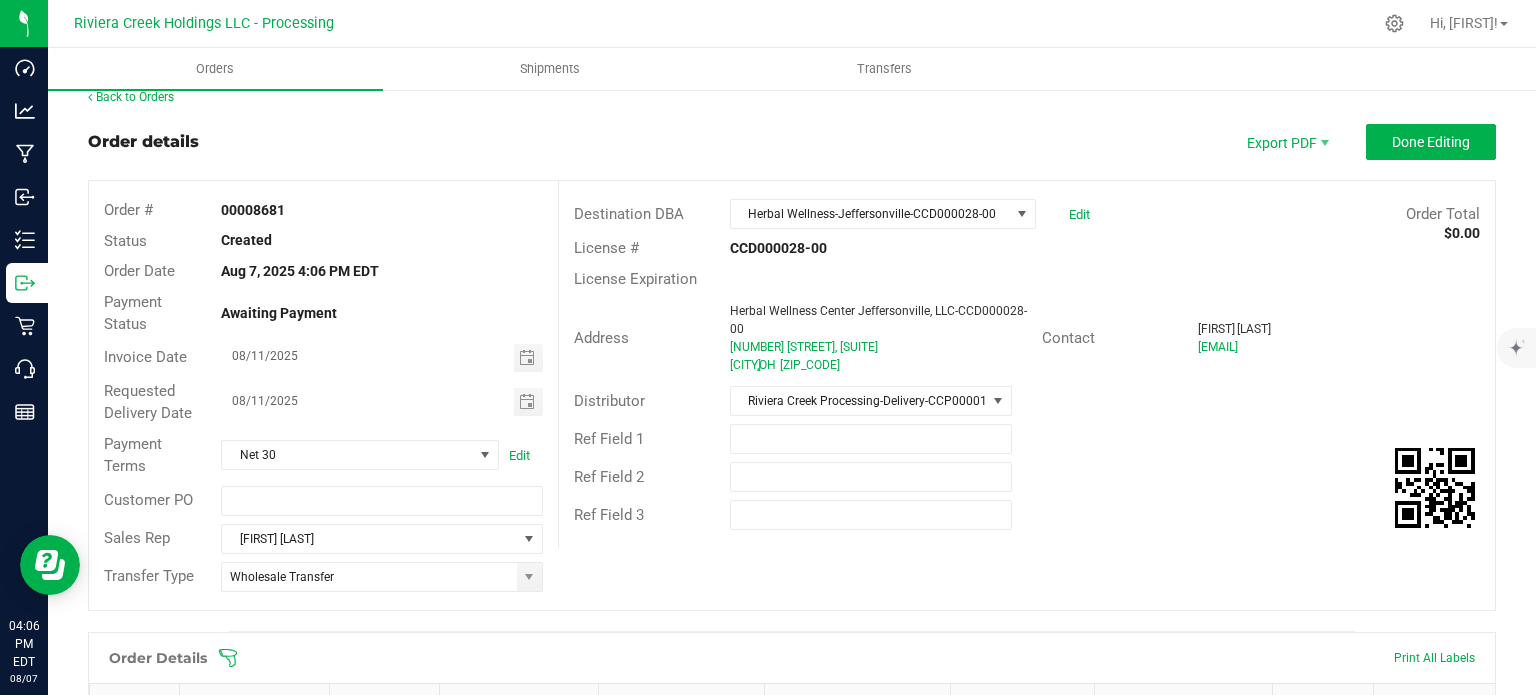 scroll, scrollTop: 0, scrollLeft: 0, axis: both 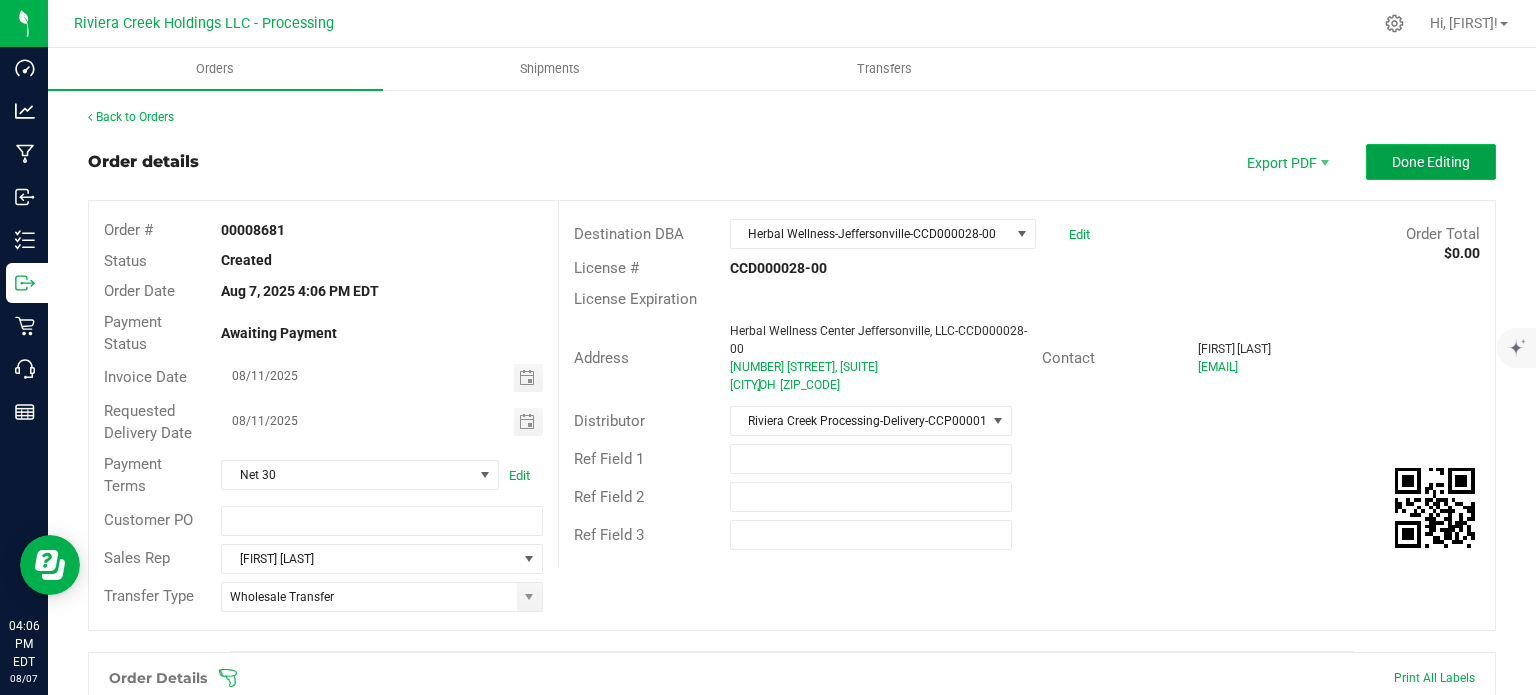 click on "Done Editing" at bounding box center [1431, 162] 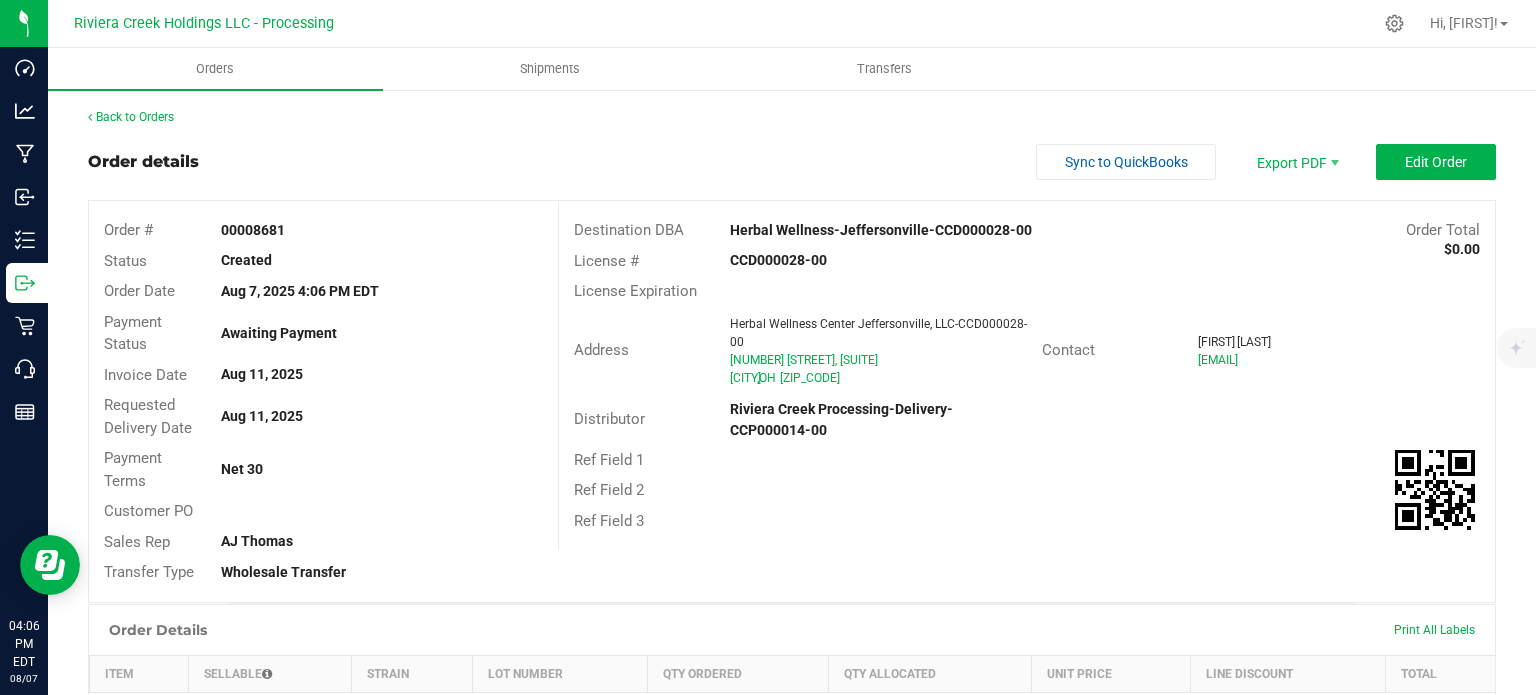drag, startPoint x: 215, startPoint y: 228, endPoint x: 284, endPoint y: 243, distance: 70.61161 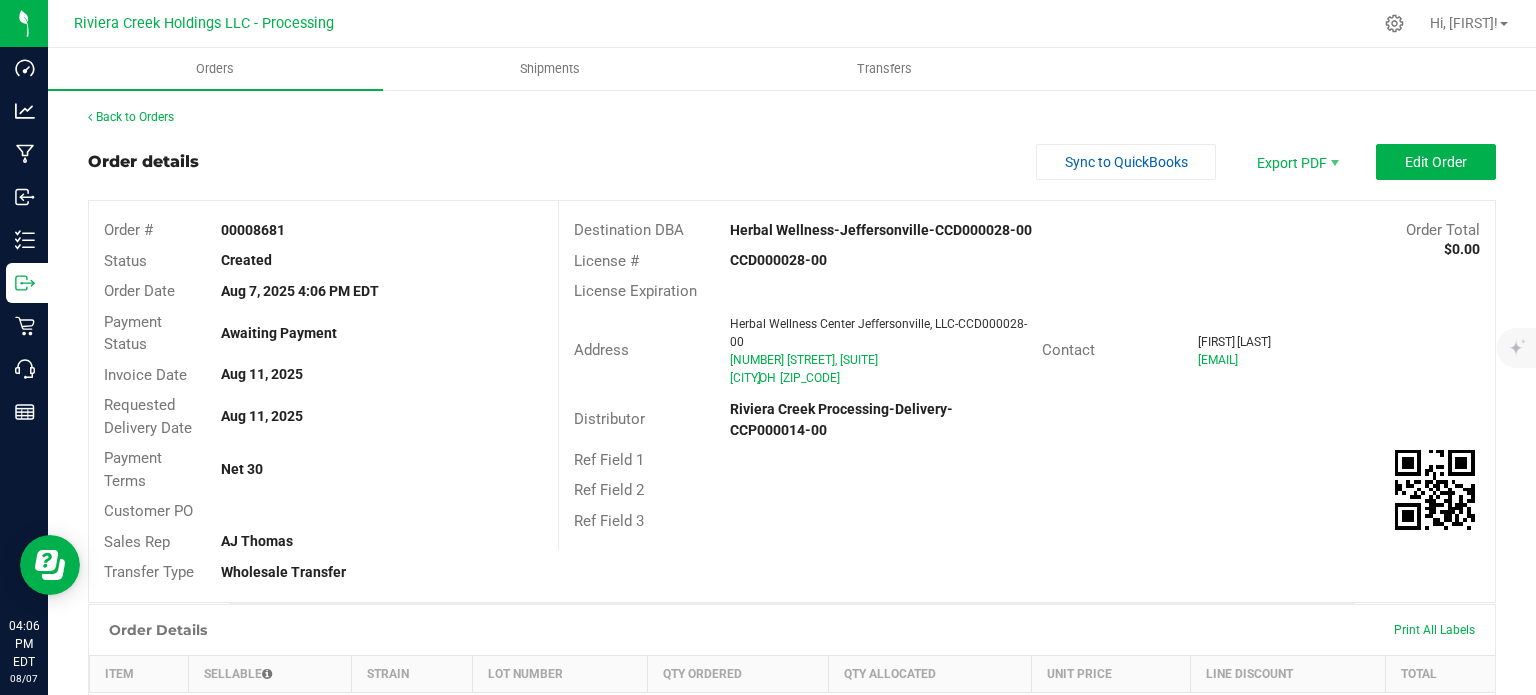 click on "Order #   [NUMBER]" at bounding box center (323, 230) 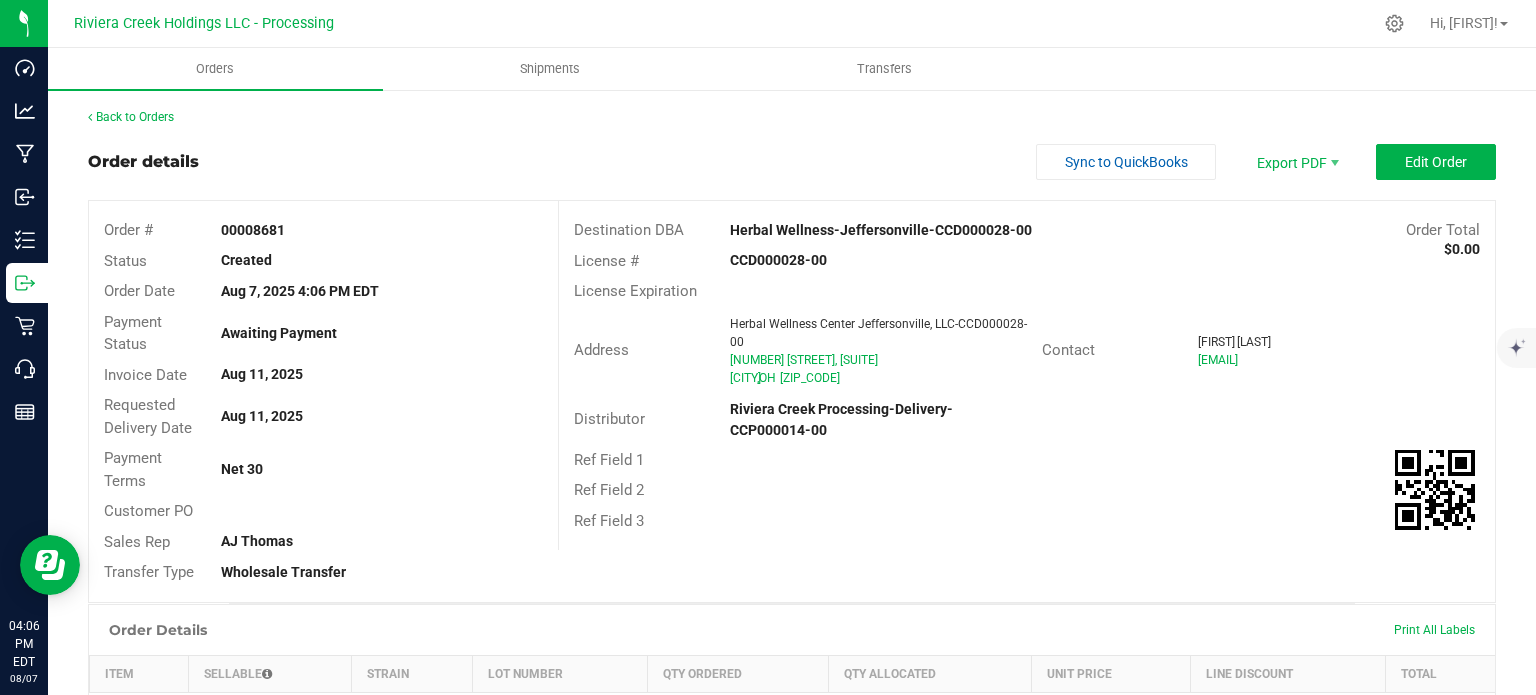 copy on "00008681" 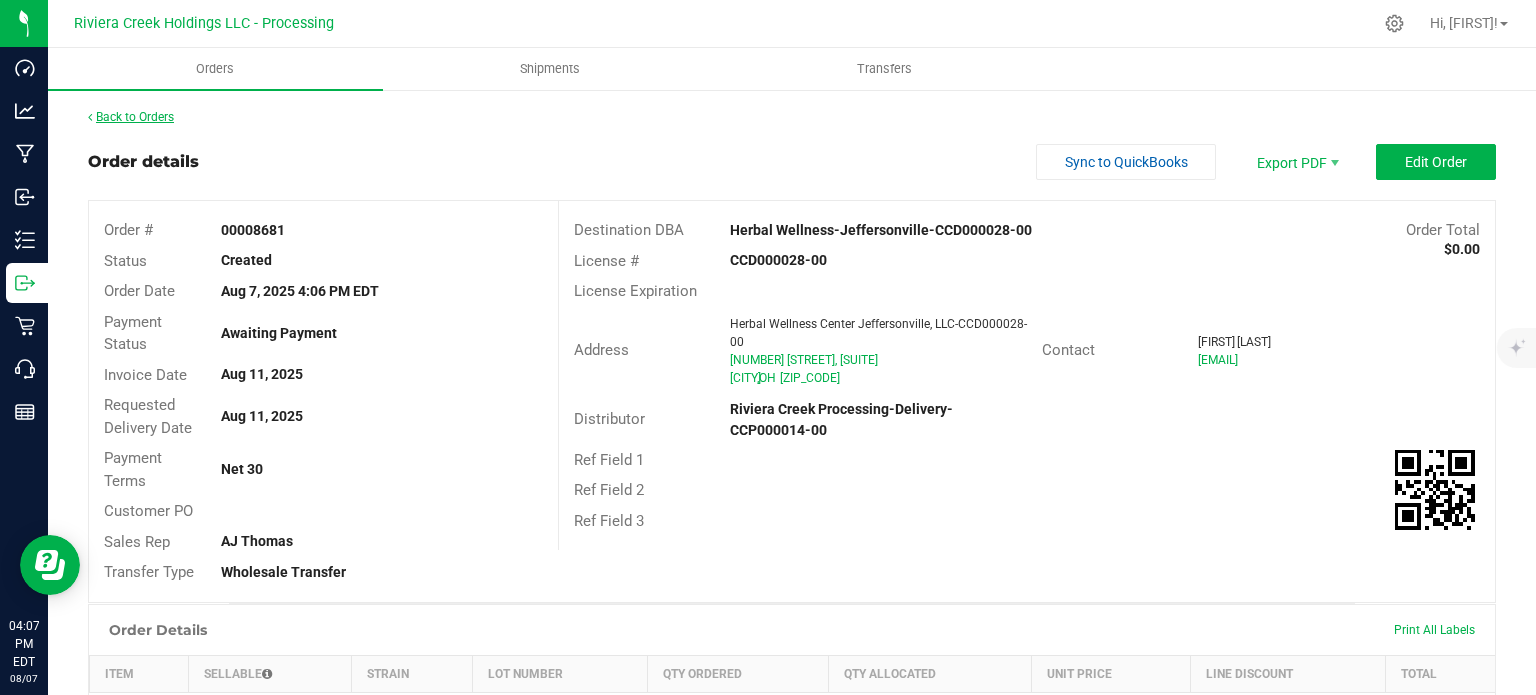 click on "Back to Orders" at bounding box center (131, 117) 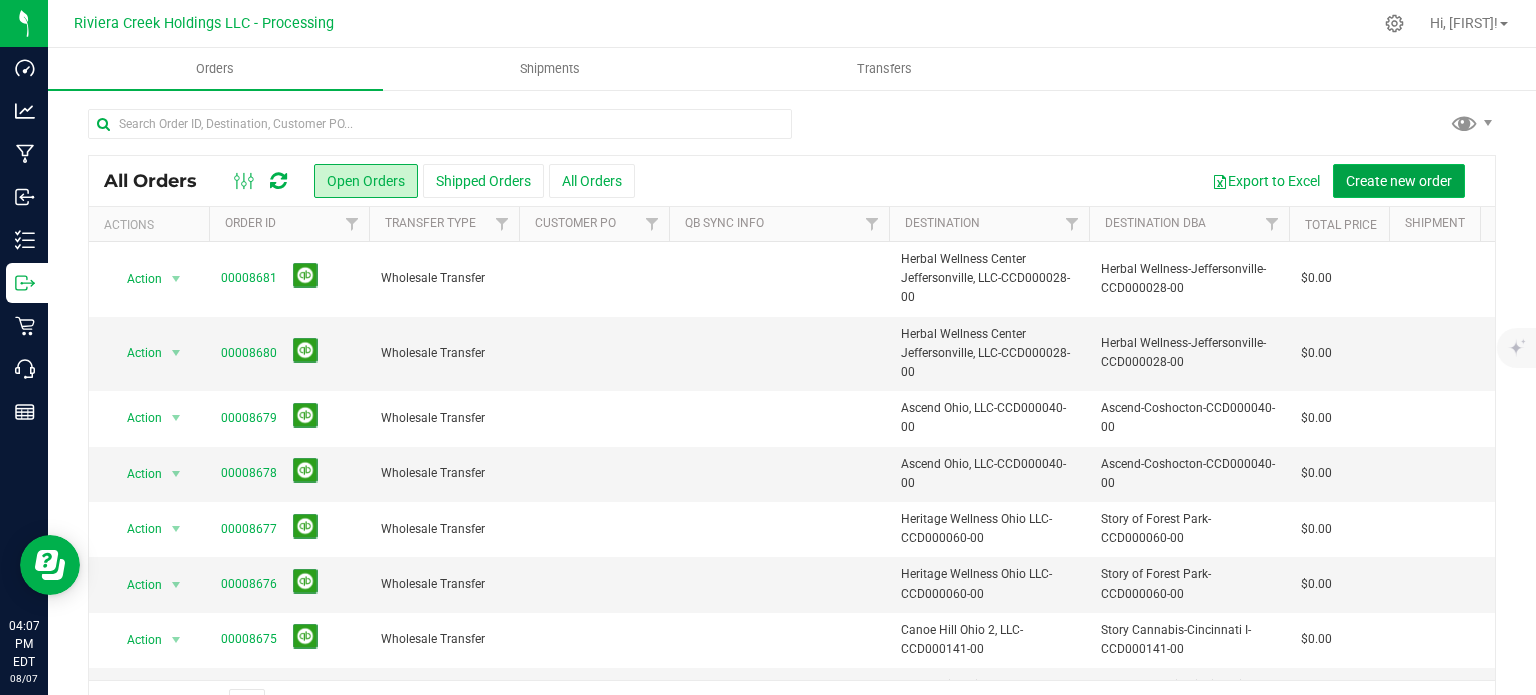 click on "Create new order" at bounding box center (1399, 181) 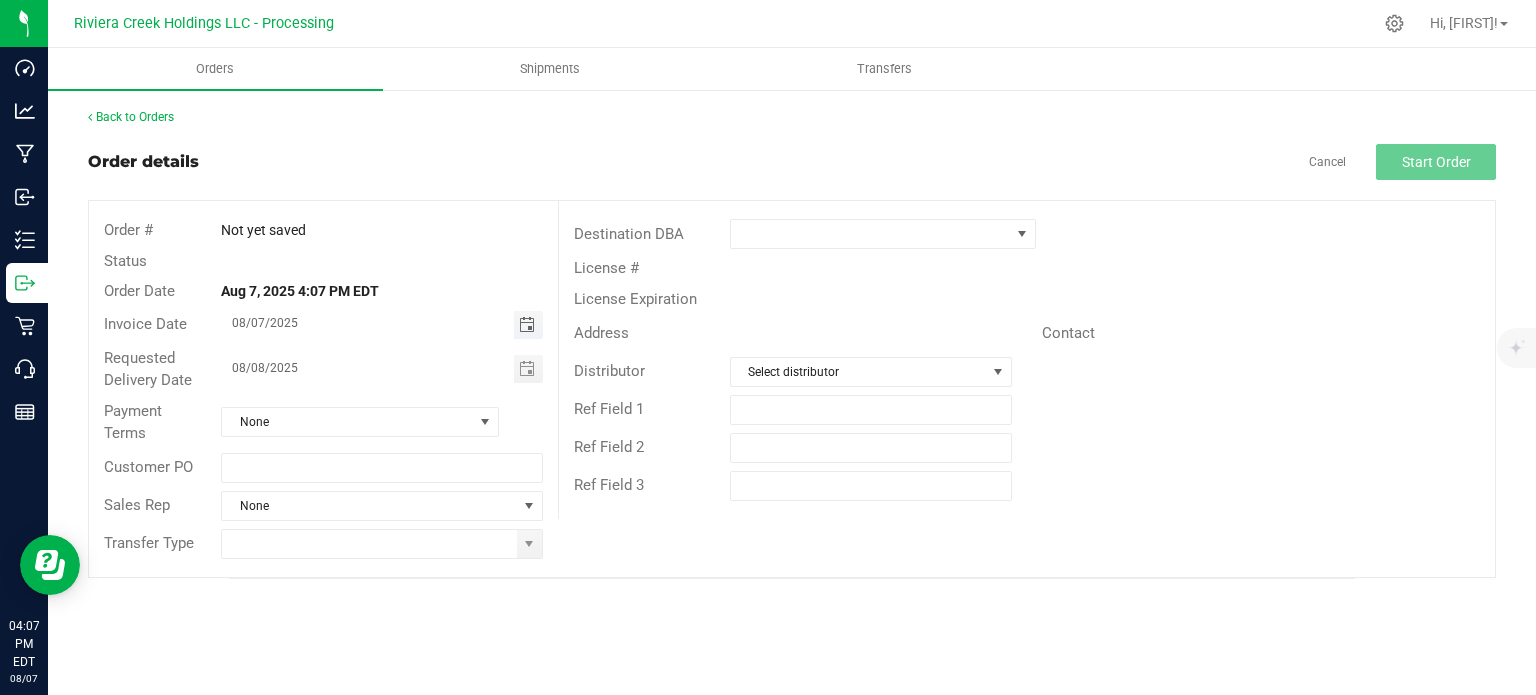 click at bounding box center (527, 325) 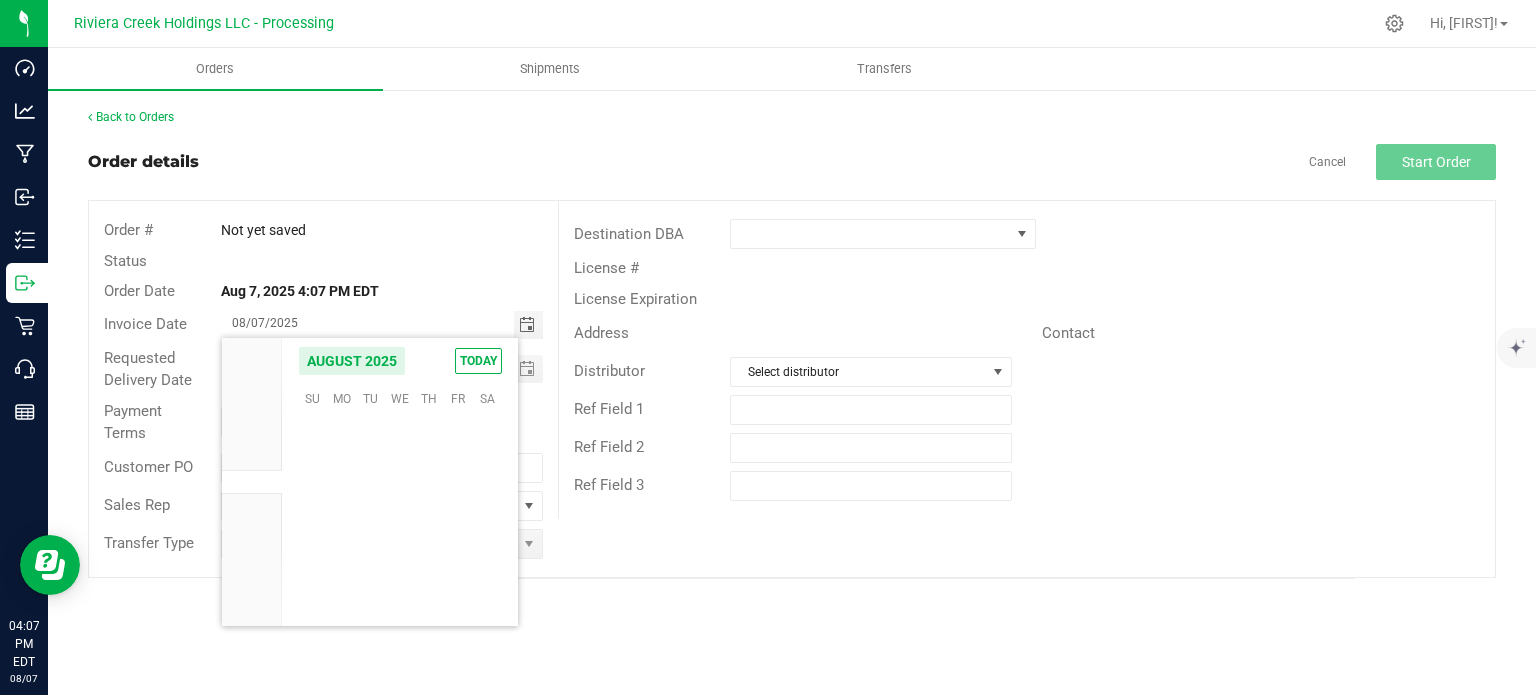 scroll, scrollTop: 36168, scrollLeft: 0, axis: vertical 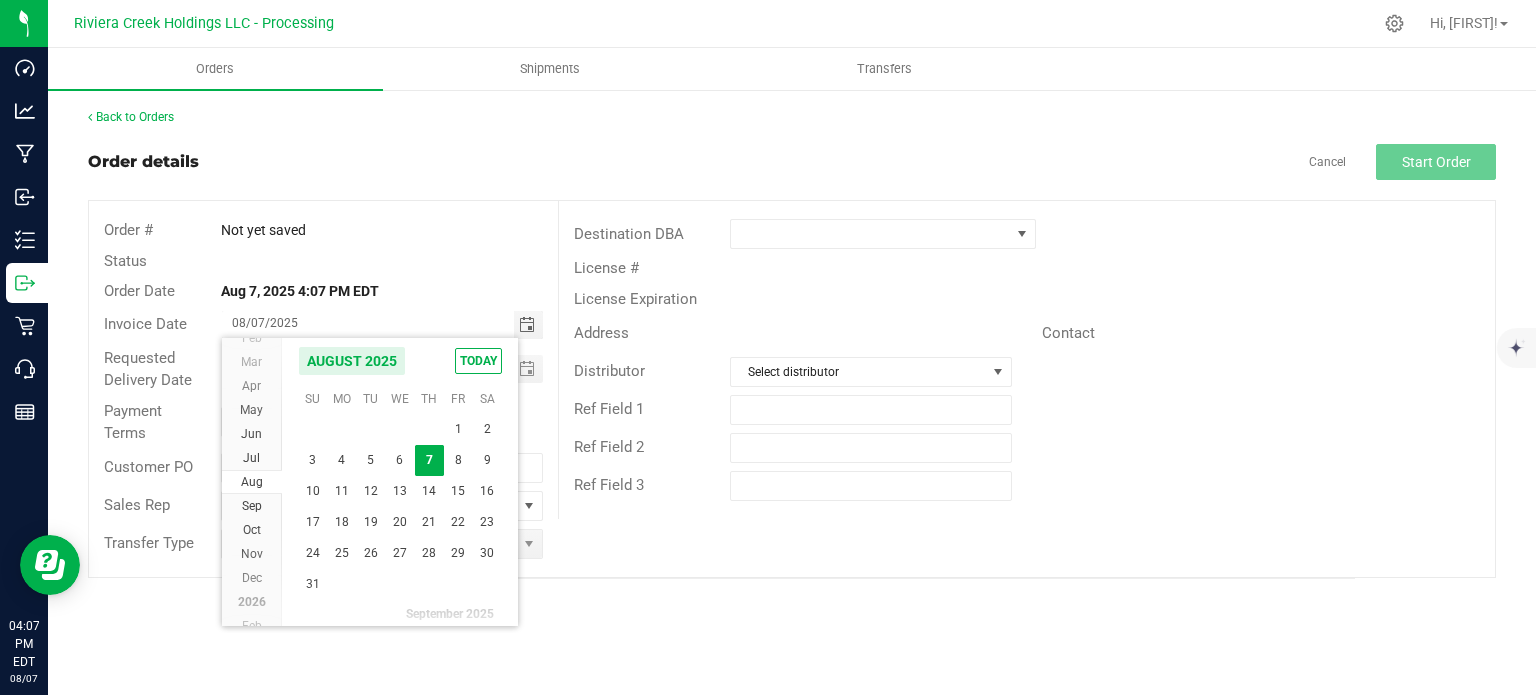 click on "11" at bounding box center (341, 491) 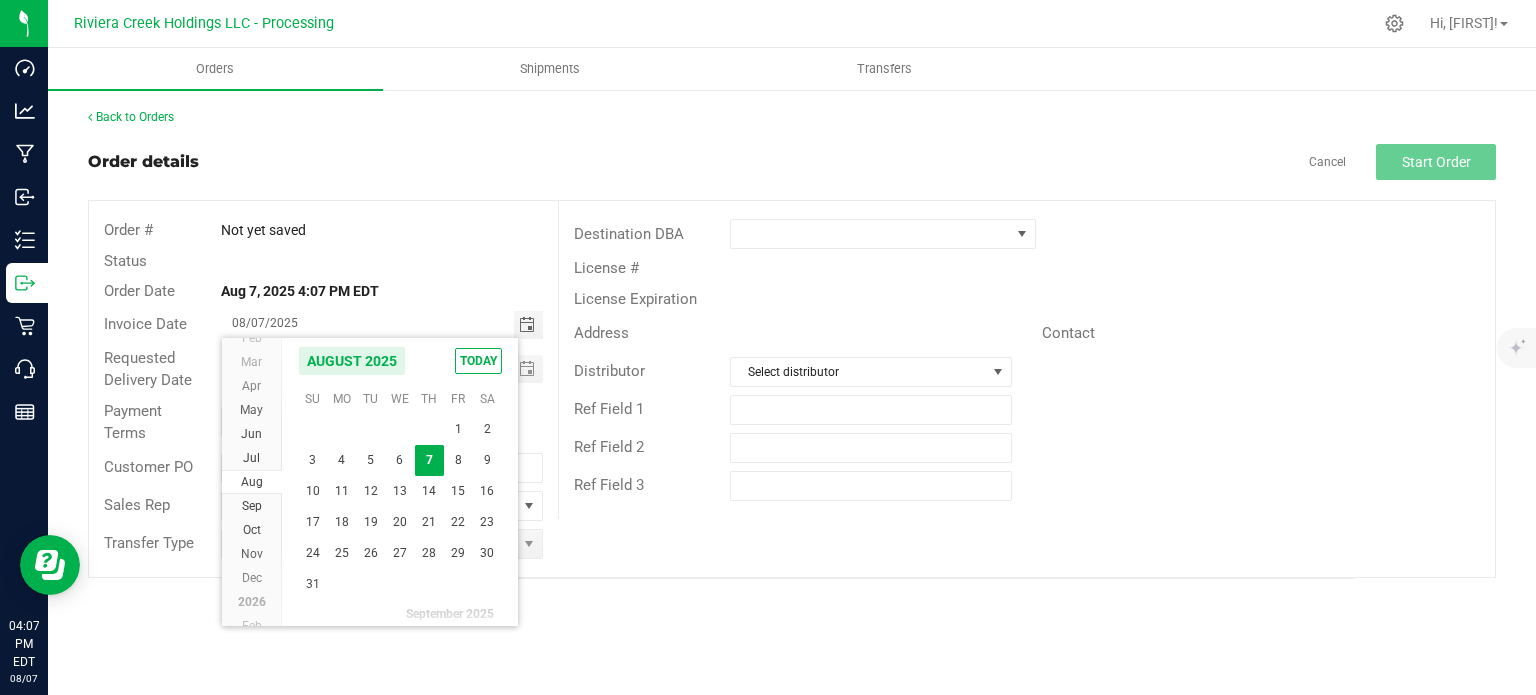 type on "08/11/2025" 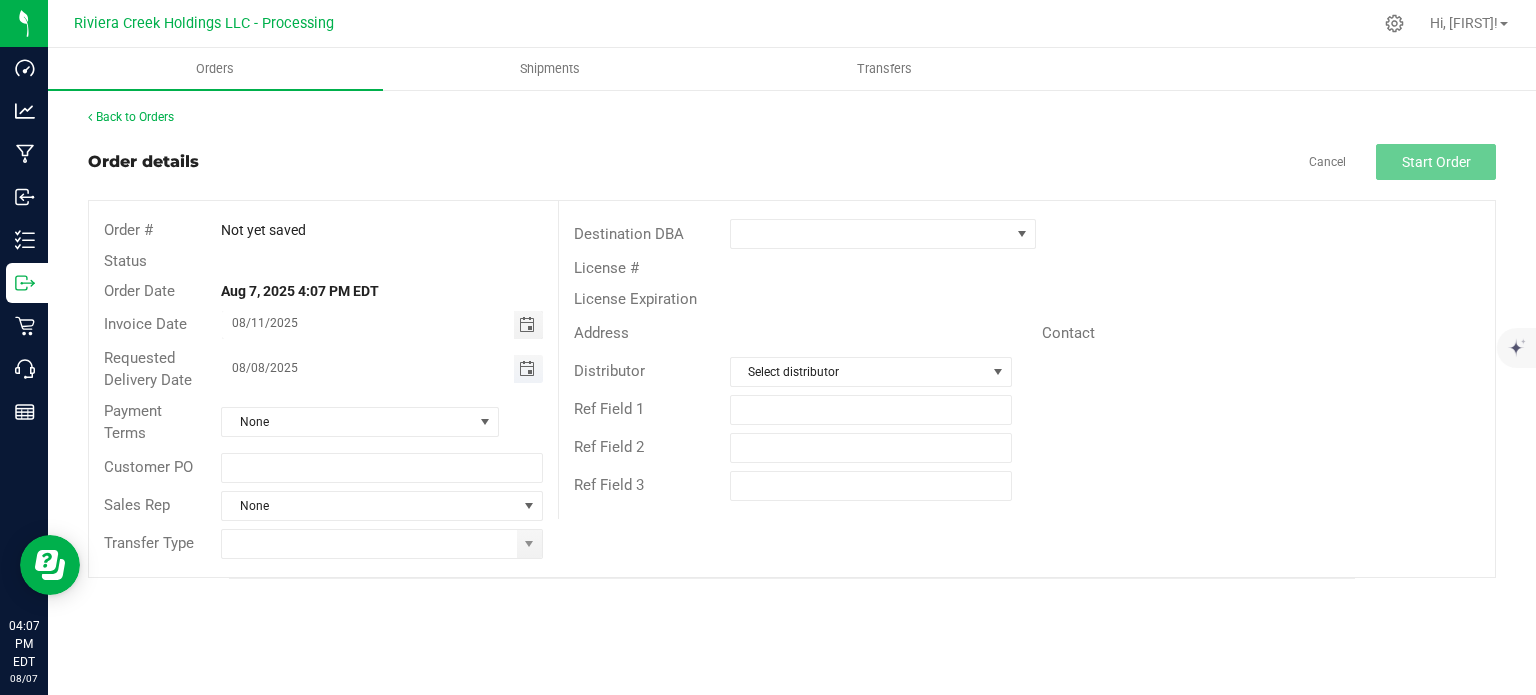 click at bounding box center (527, 369) 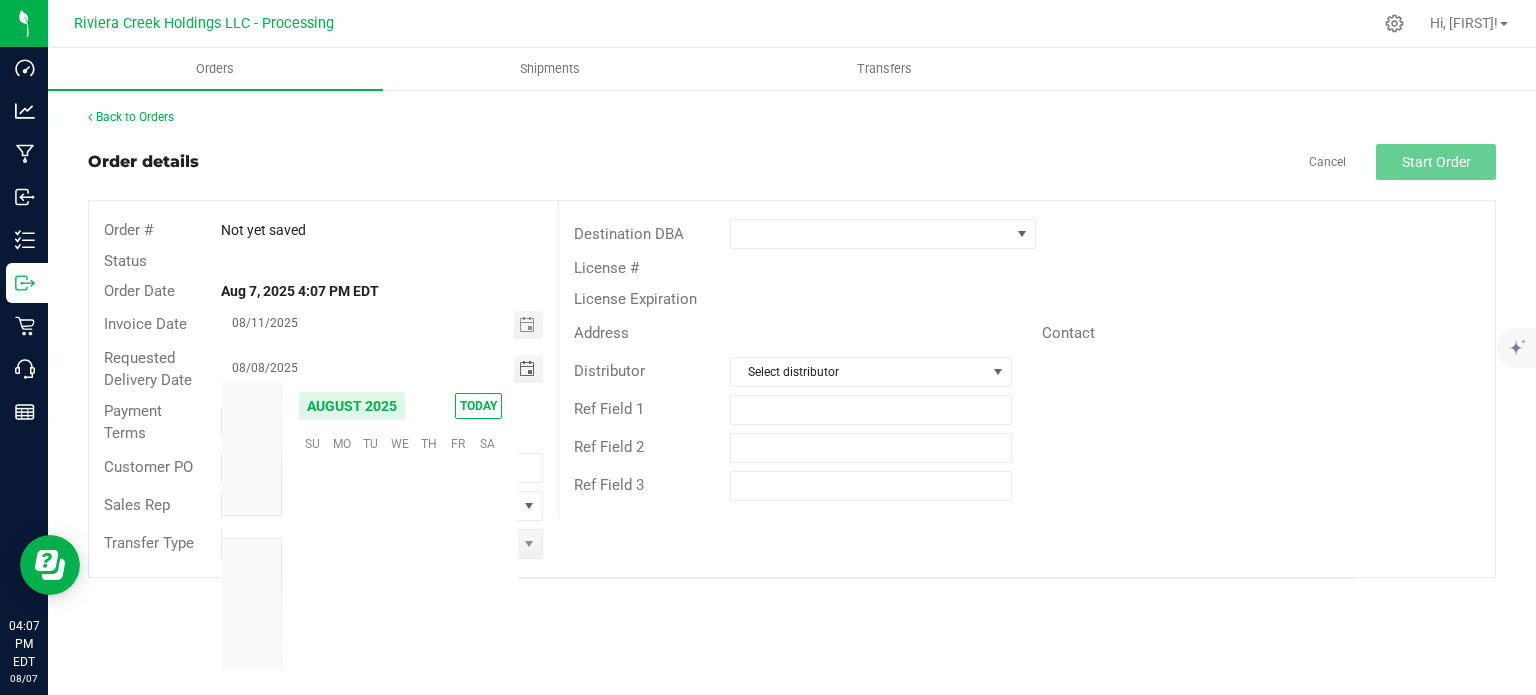 scroll, scrollTop: 36168, scrollLeft: 0, axis: vertical 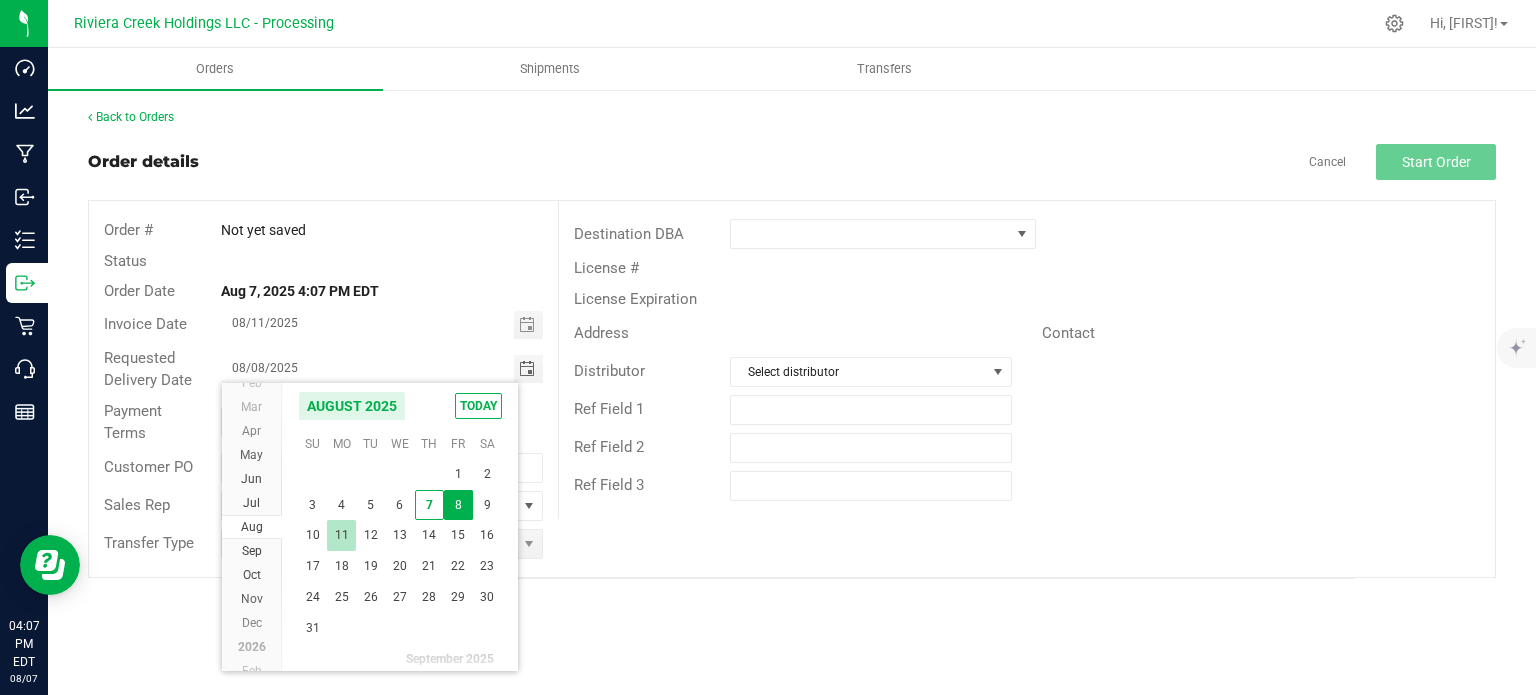 click on "11" at bounding box center [341, 535] 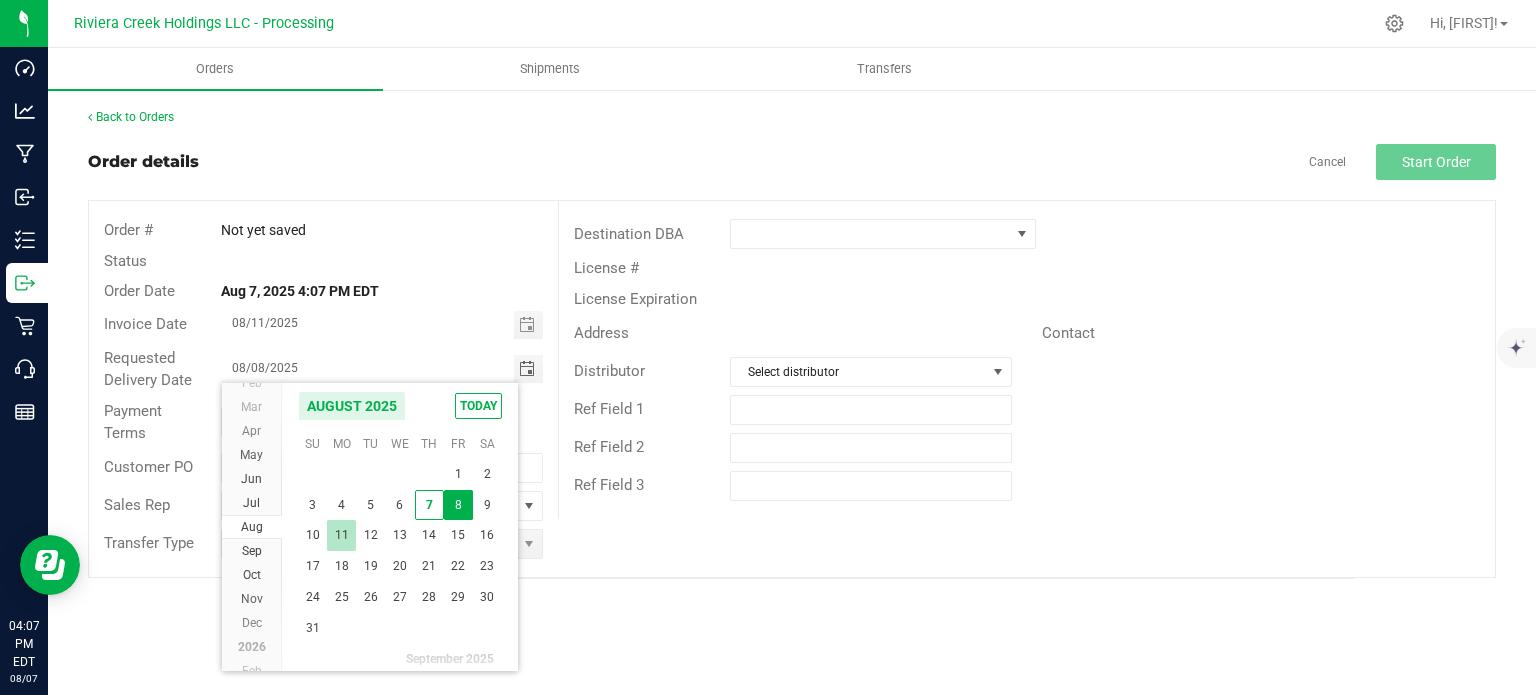 type on "08/11/2025" 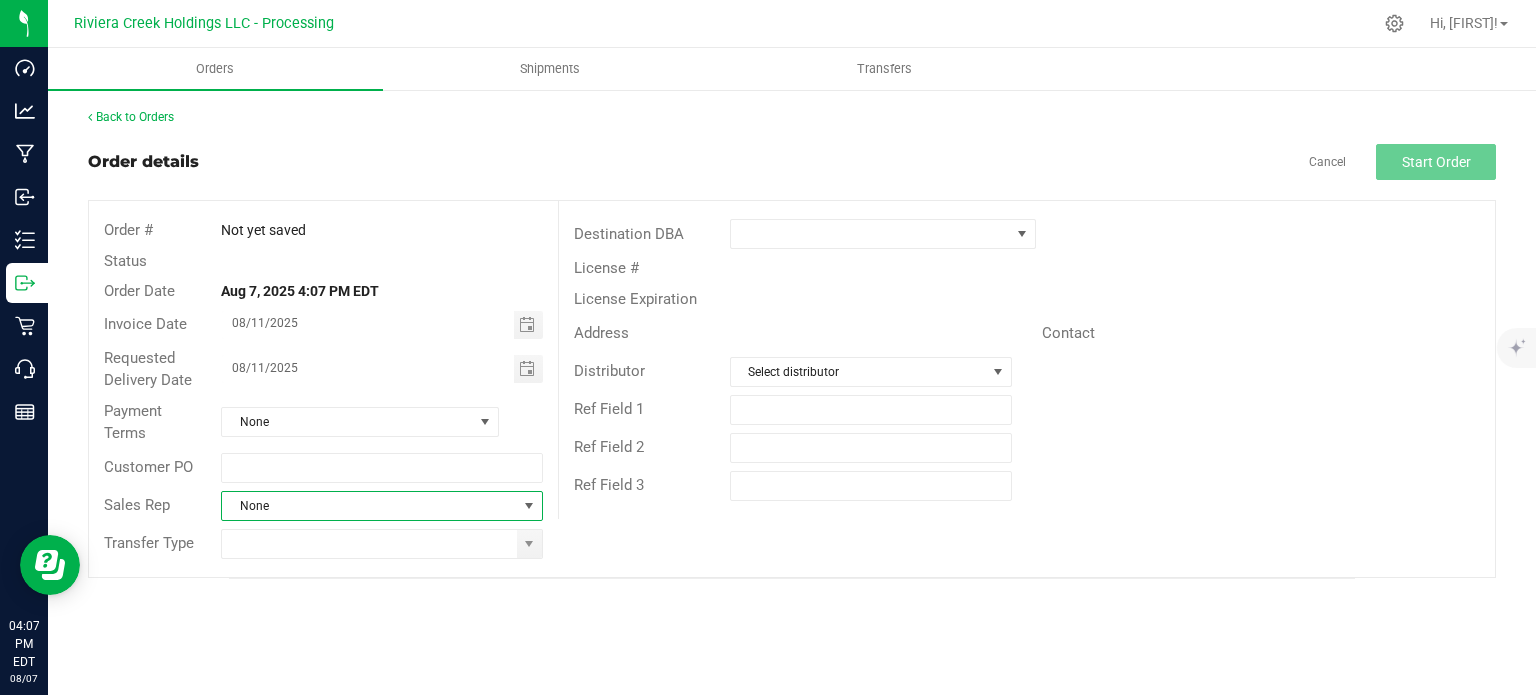 click on "None" at bounding box center [369, 506] 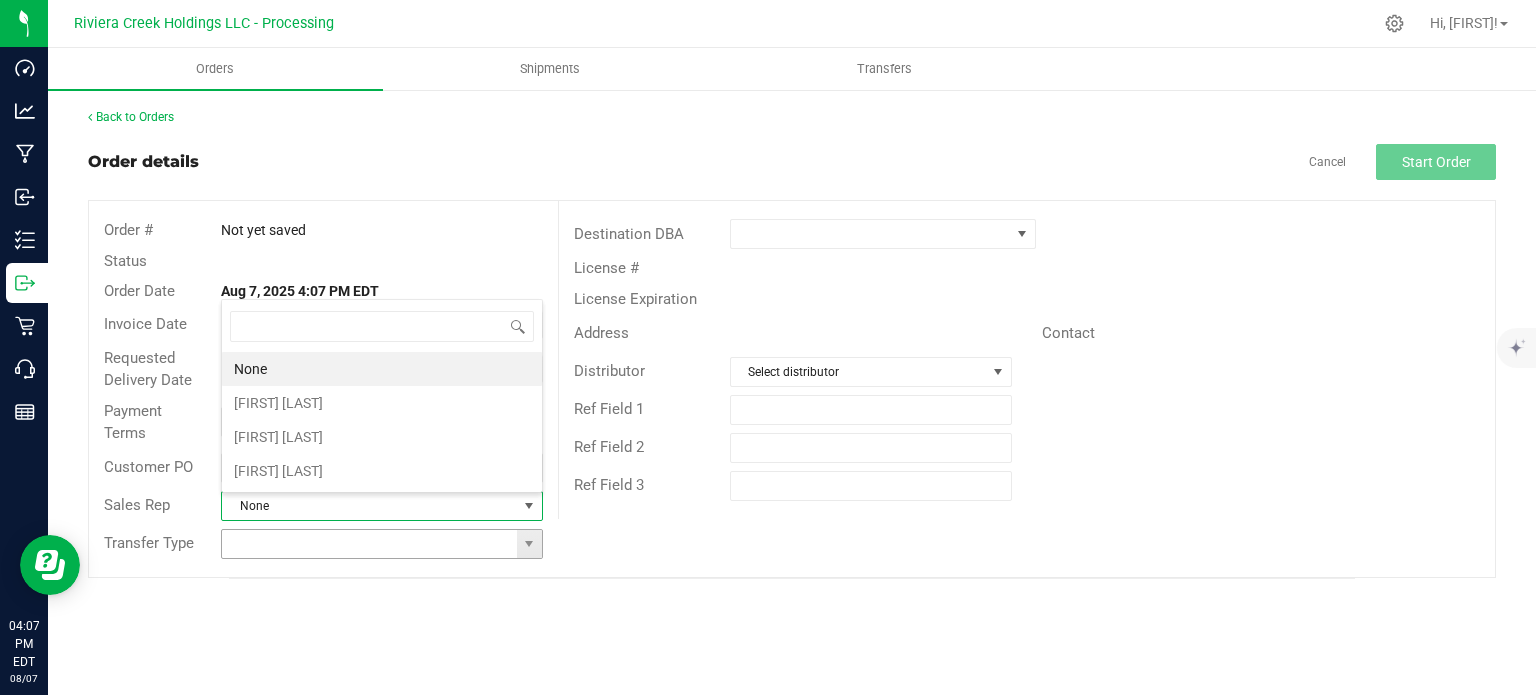 scroll, scrollTop: 99970, scrollLeft: 99678, axis: both 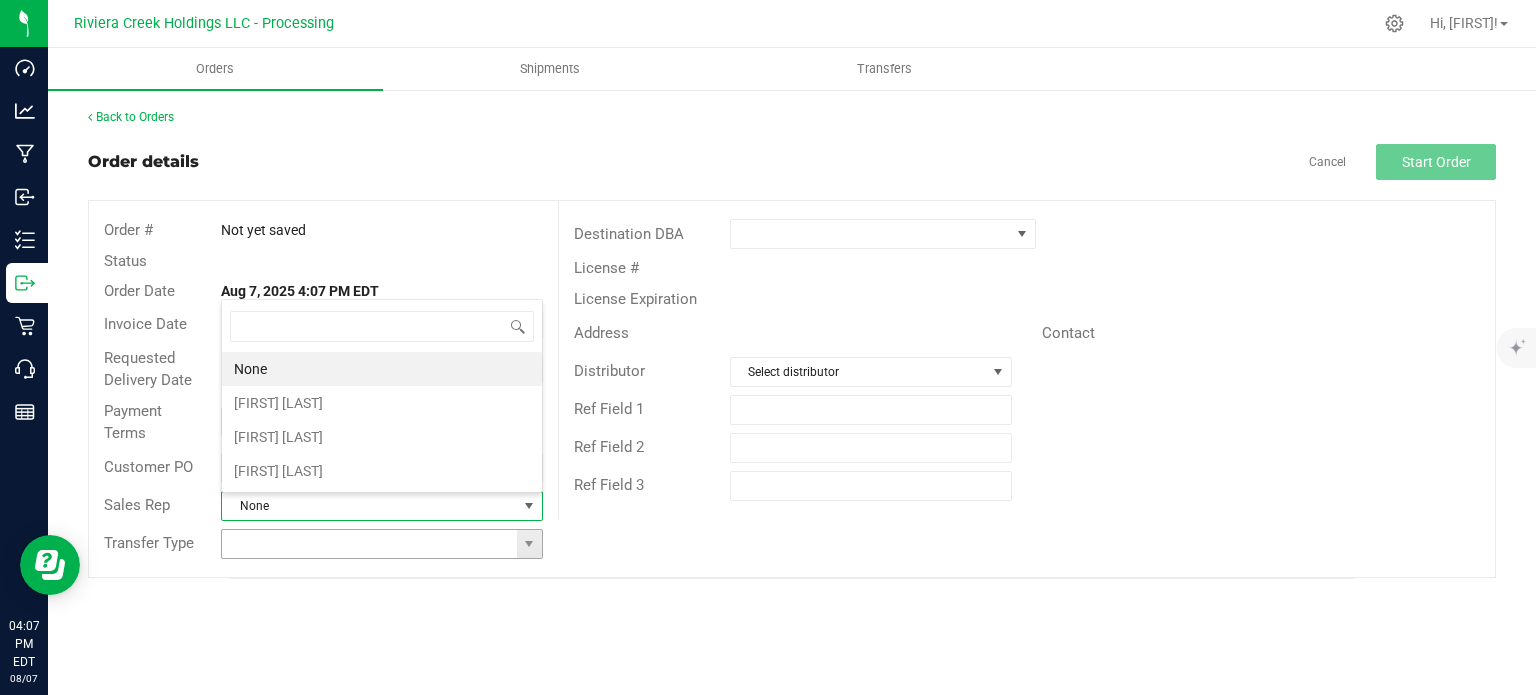 click at bounding box center (529, 544) 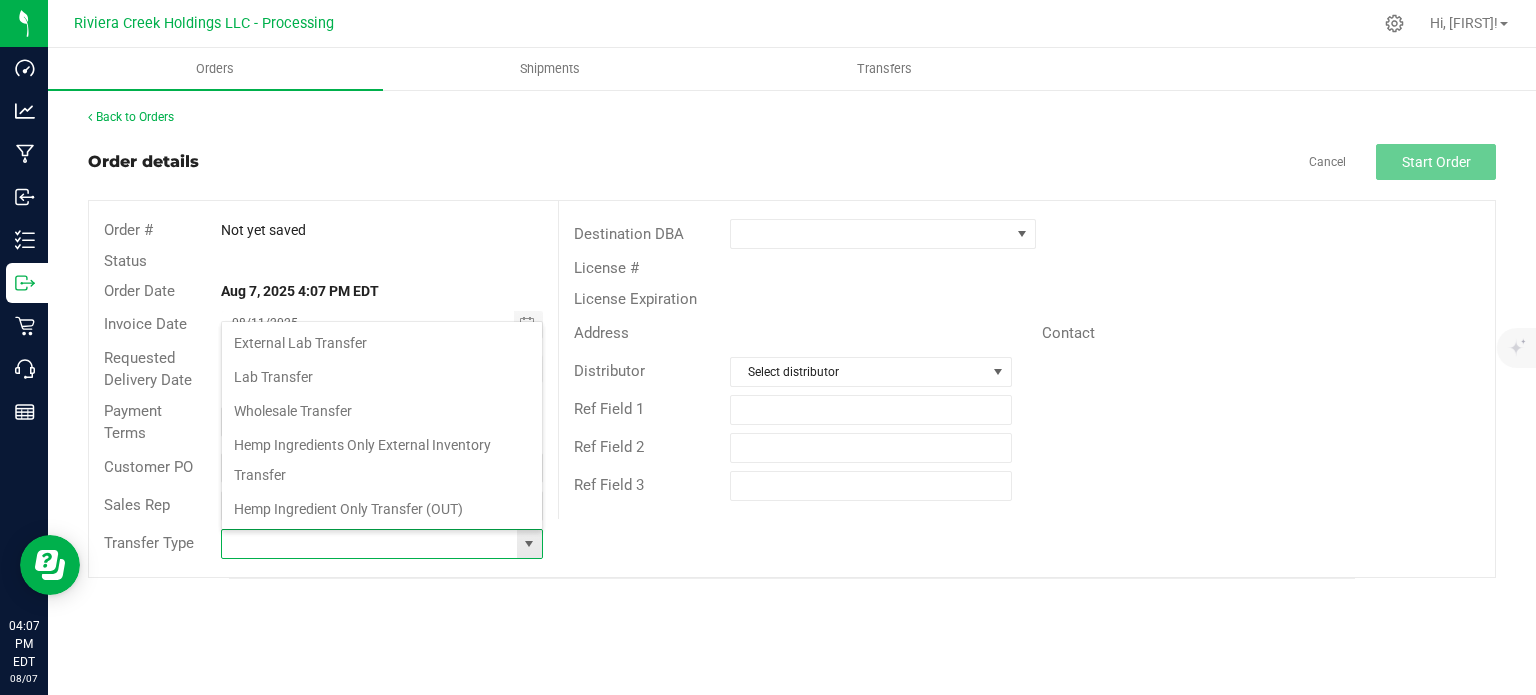 scroll, scrollTop: 99970, scrollLeft: 99678, axis: both 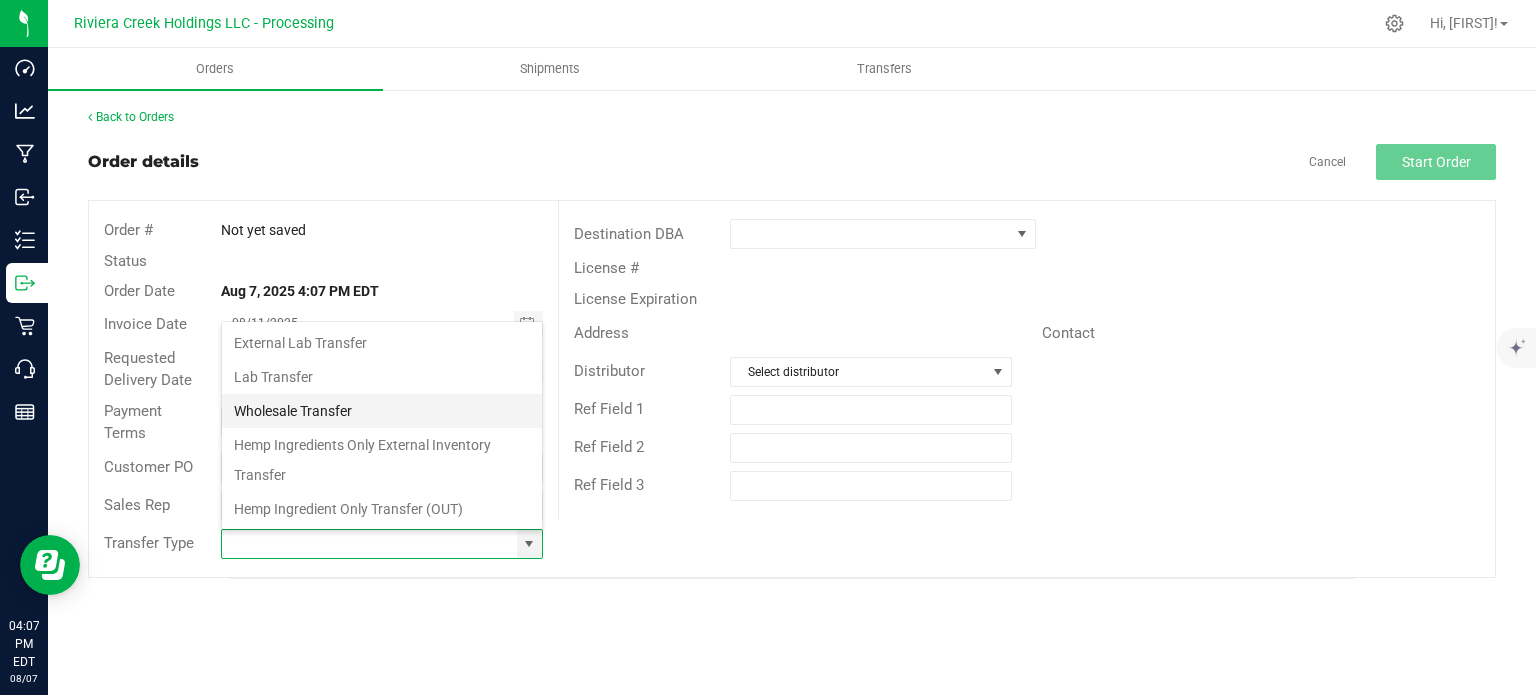 click on "Wholesale Transfer" at bounding box center (382, 411) 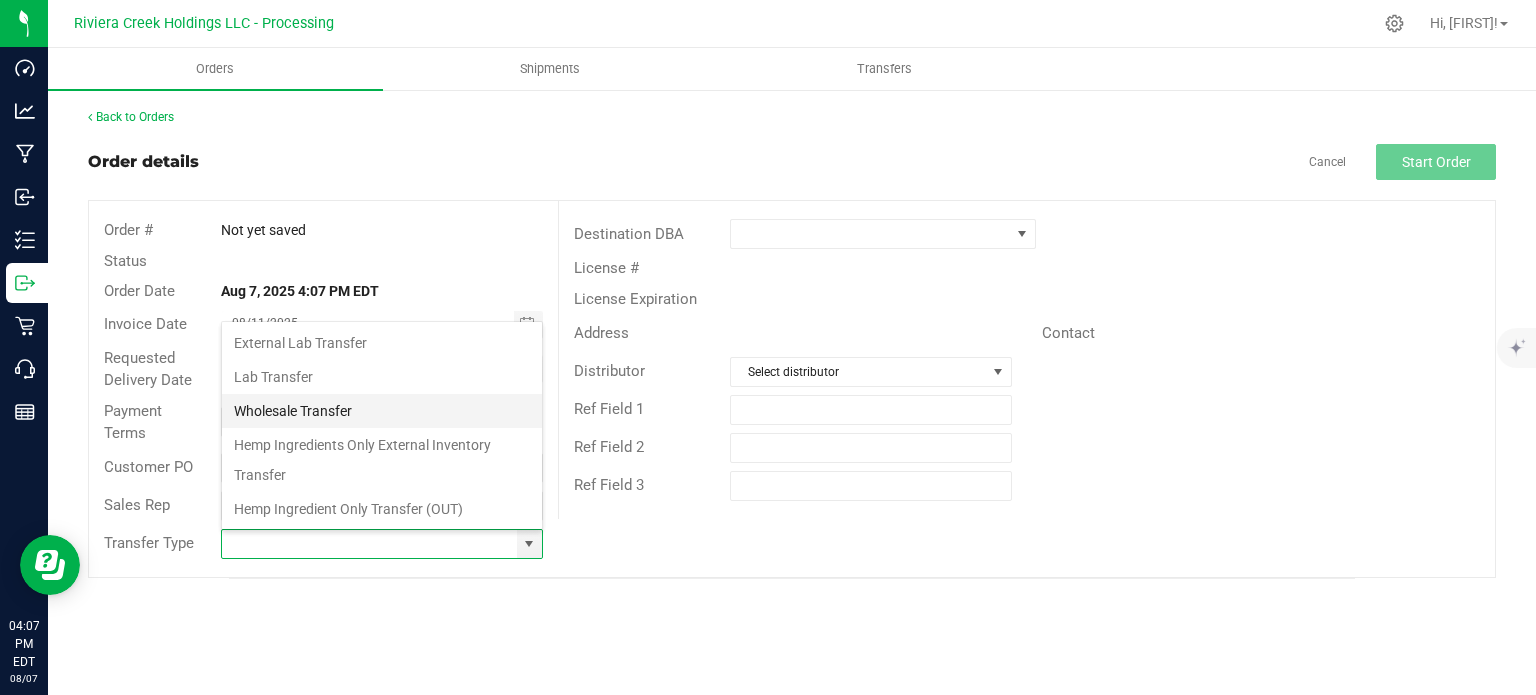 type on "Wholesale Transfer" 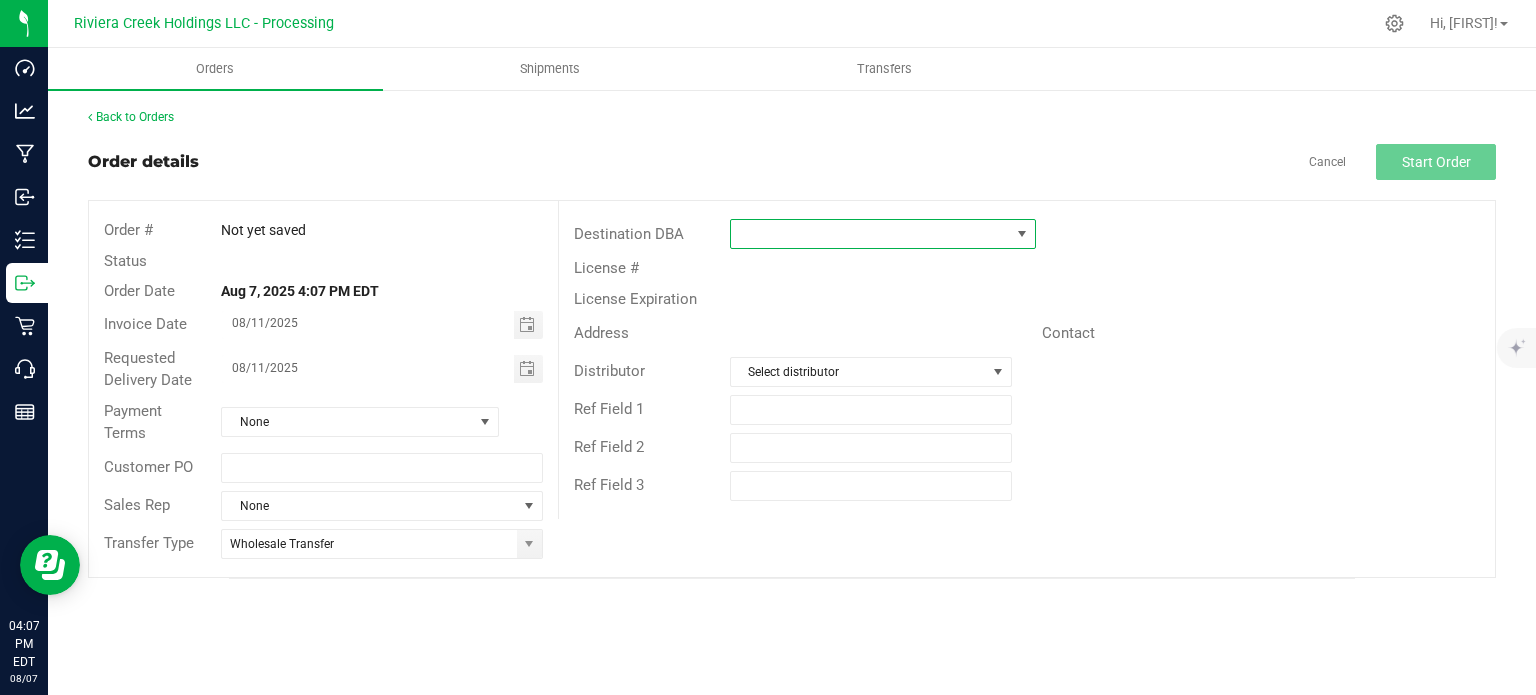 click at bounding box center (870, 234) 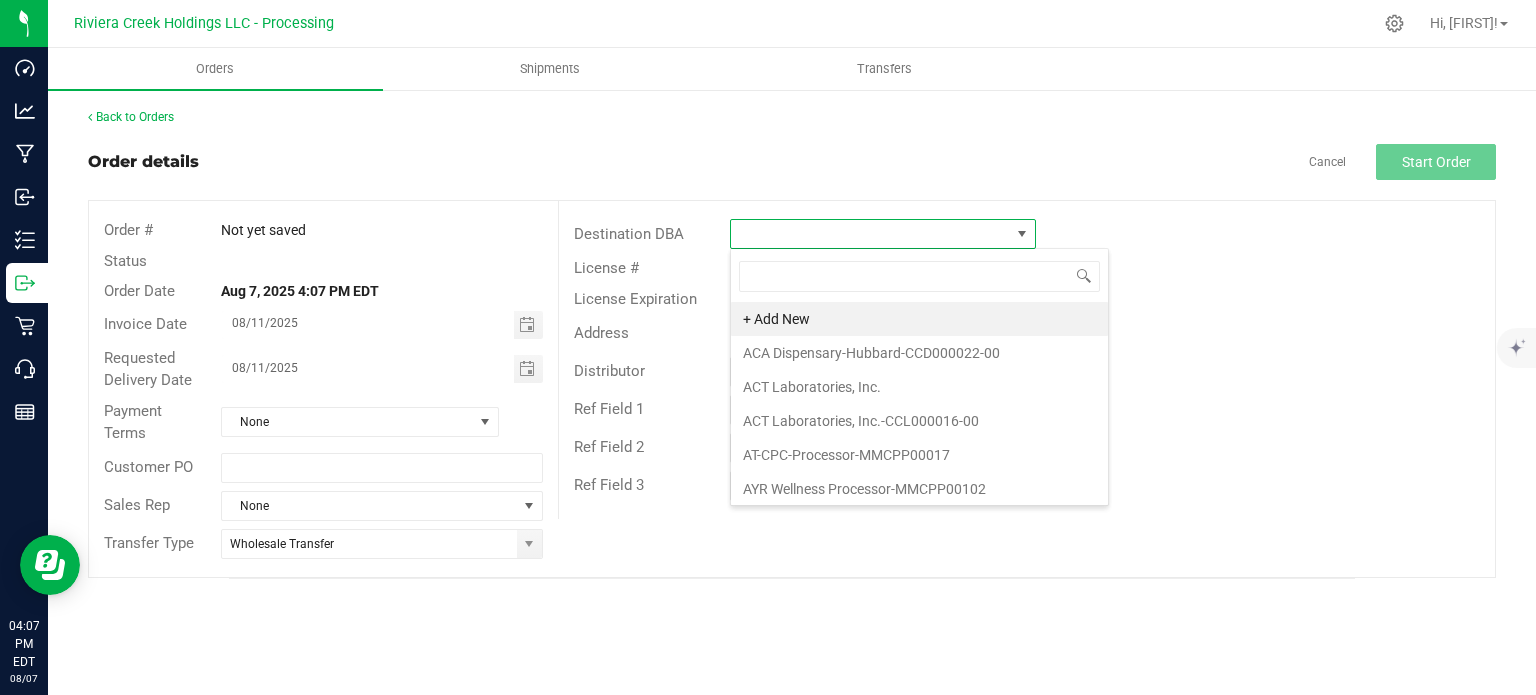 scroll, scrollTop: 99970, scrollLeft: 99693, axis: both 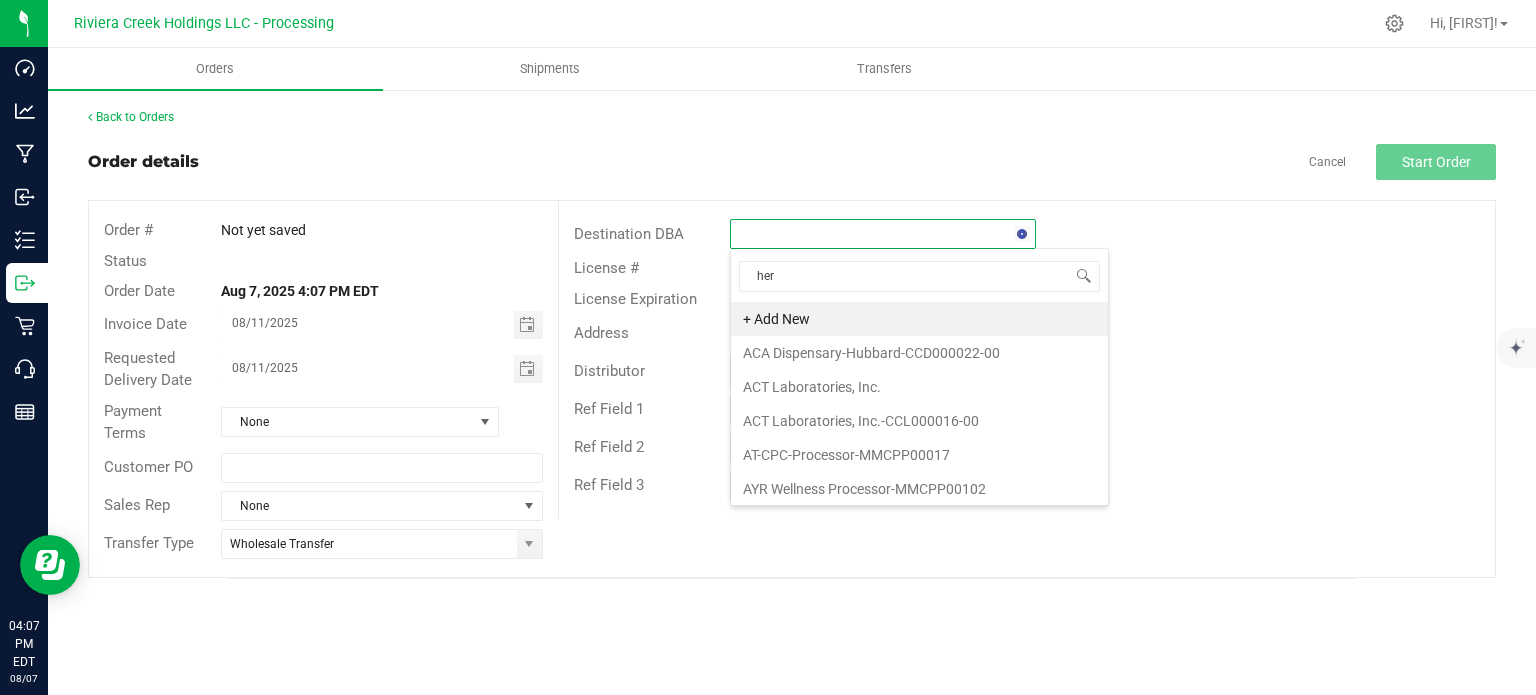 type on "herb" 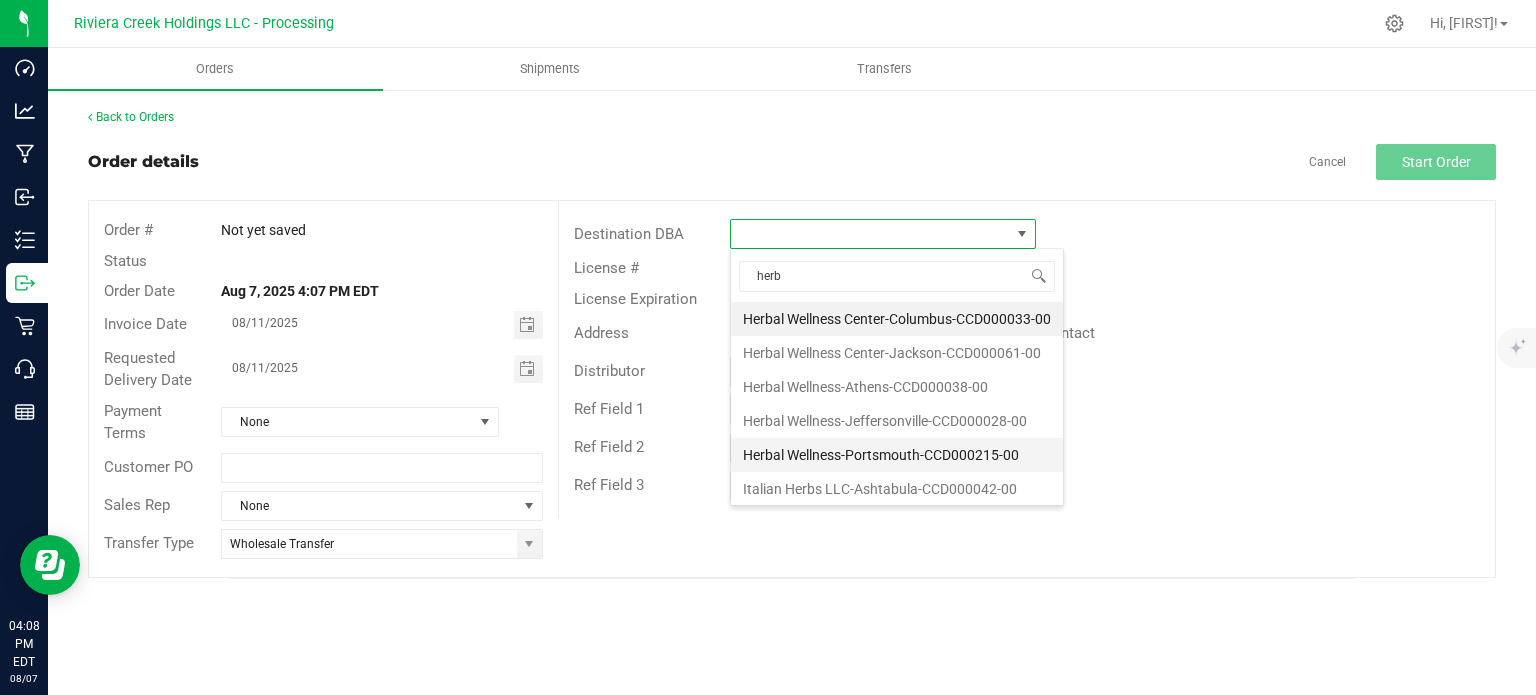click on "Herbal Wellness-Portsmouth-CCD000215-00" at bounding box center [897, 455] 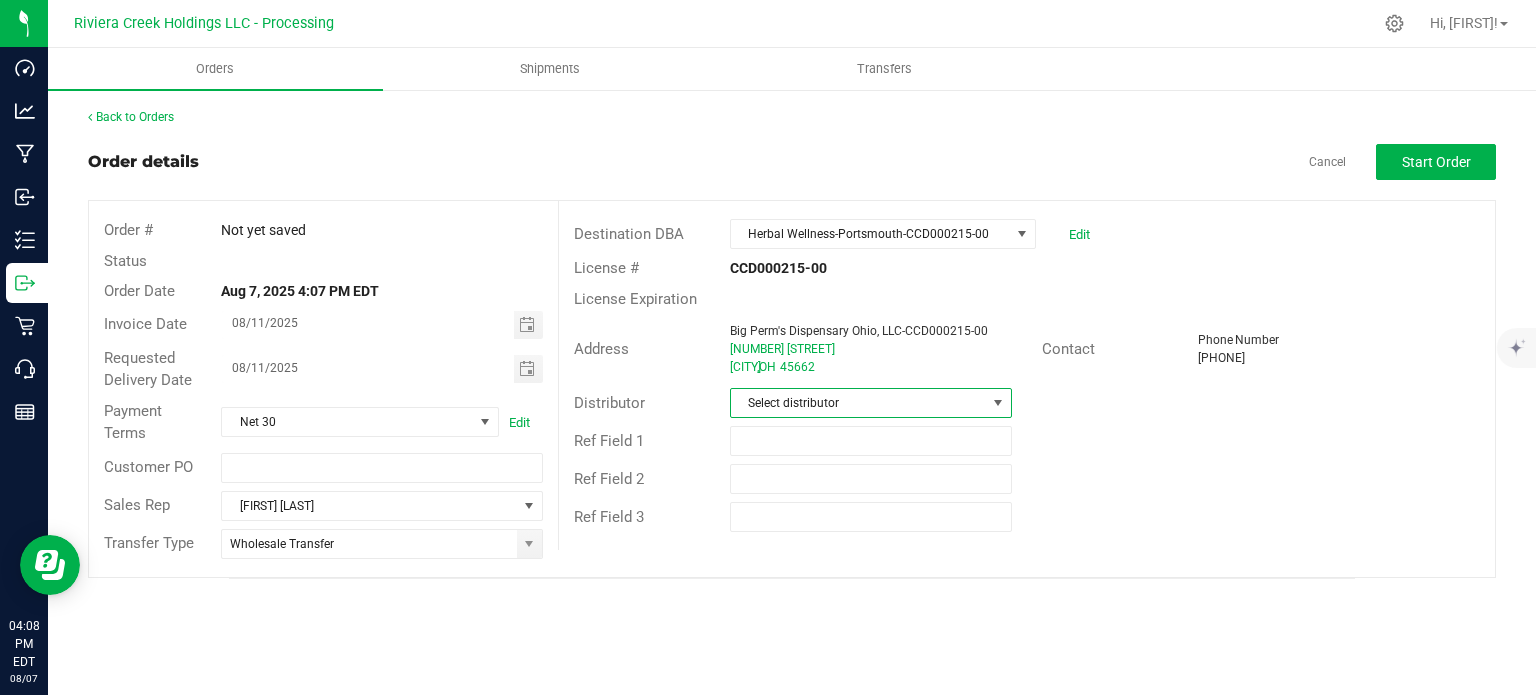click on "Select distributor" at bounding box center [858, 403] 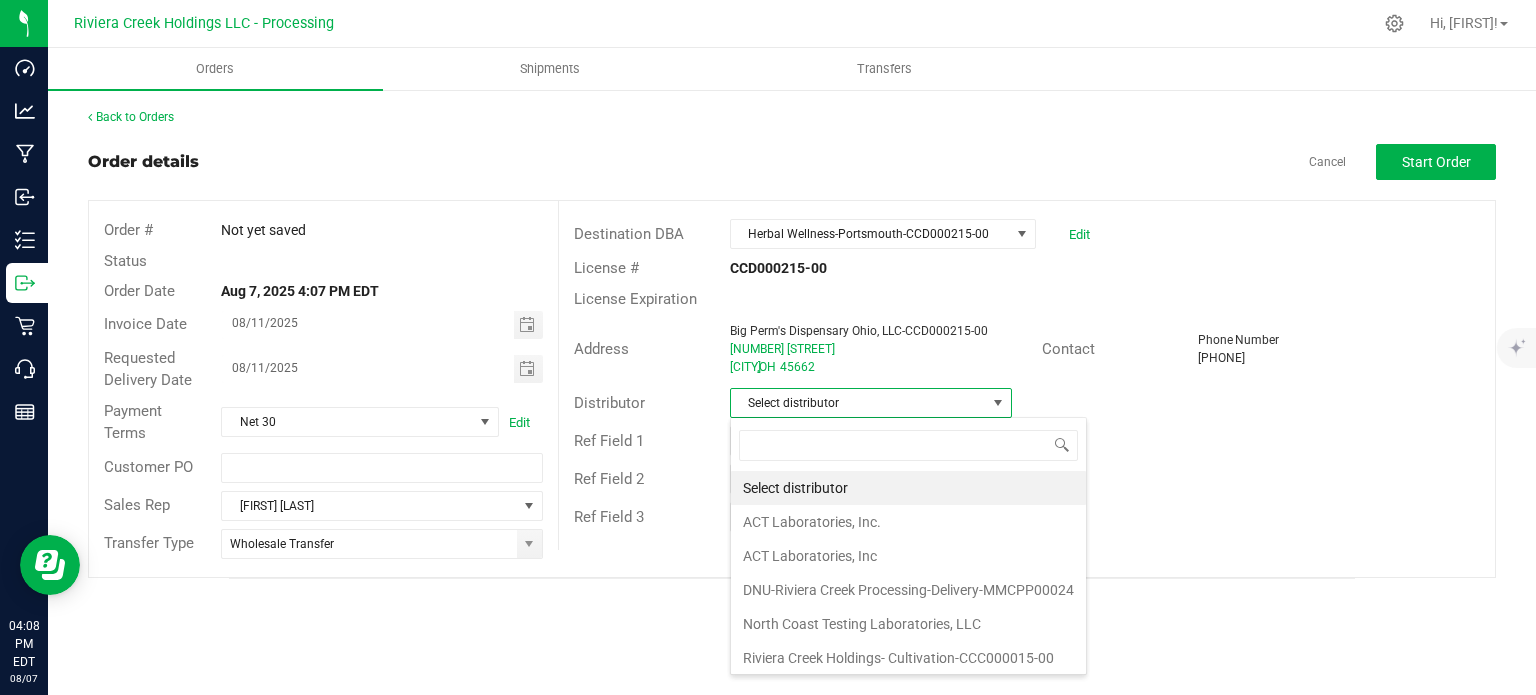 scroll, scrollTop: 99970, scrollLeft: 99717, axis: both 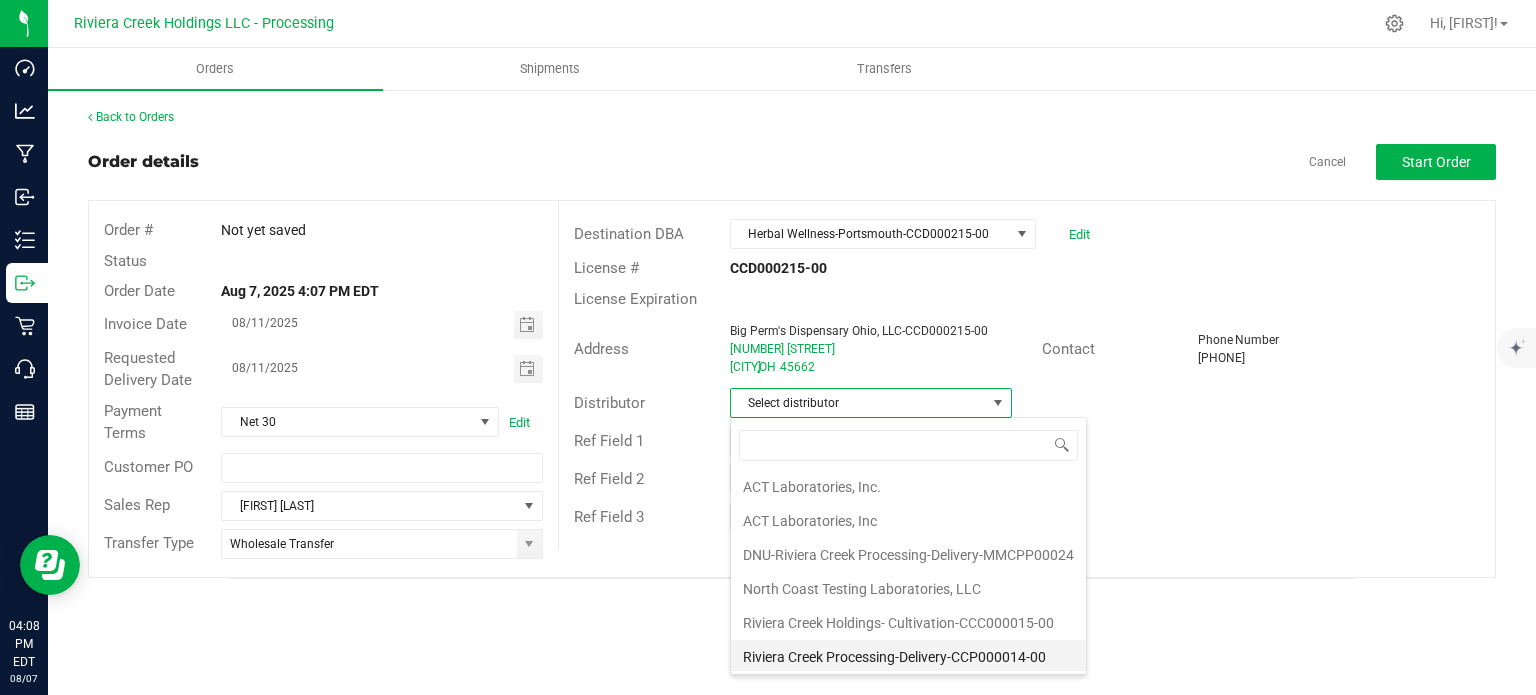 click on "Riviera Creek Processing-Delivery-CCP000014-00" at bounding box center [908, 657] 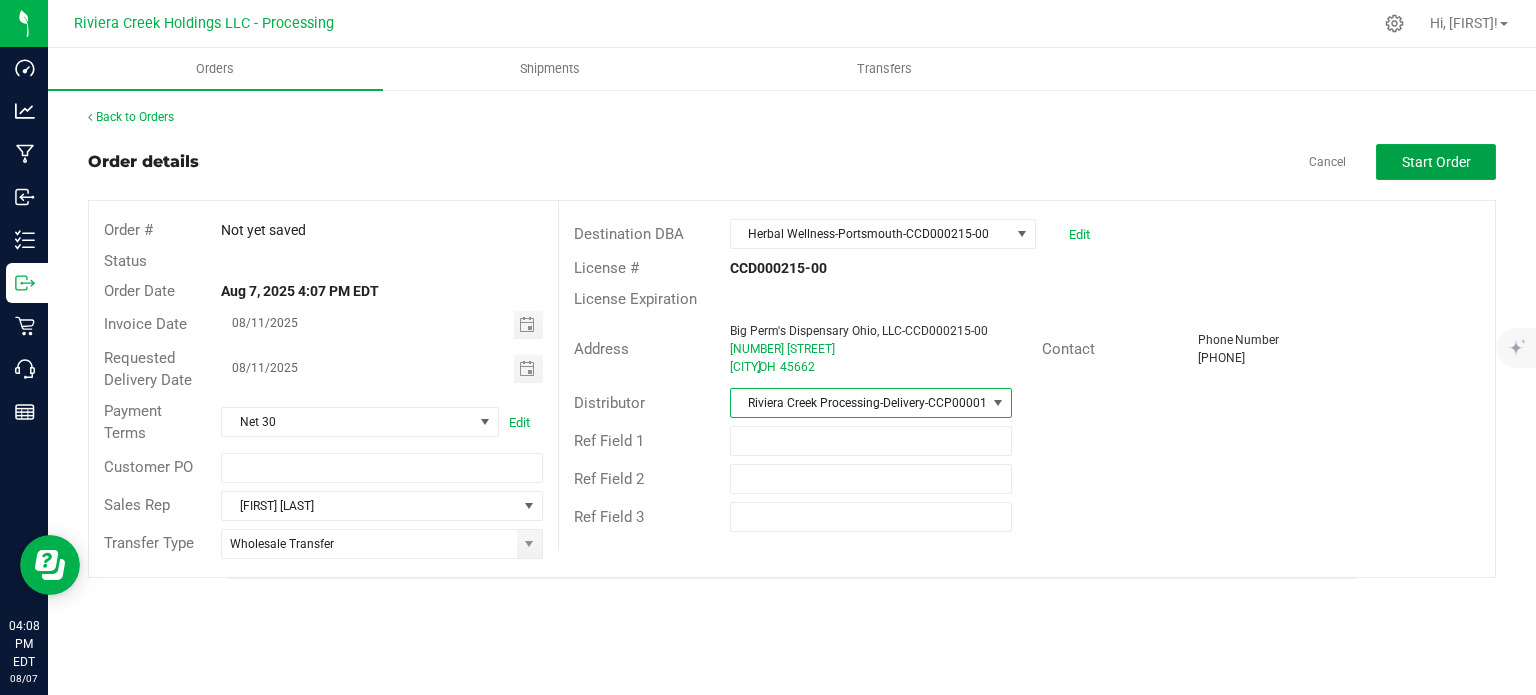 click on "Start Order" at bounding box center [1436, 162] 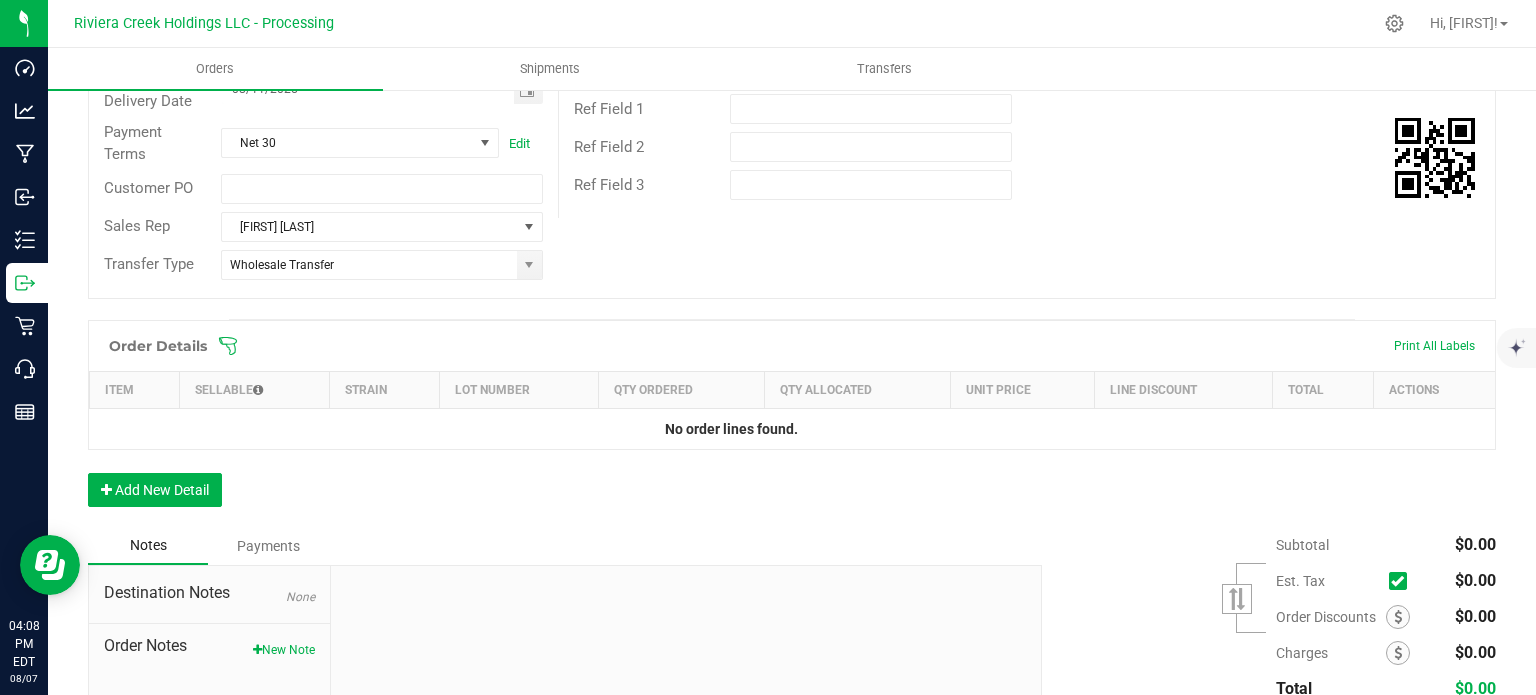 scroll, scrollTop: 488, scrollLeft: 0, axis: vertical 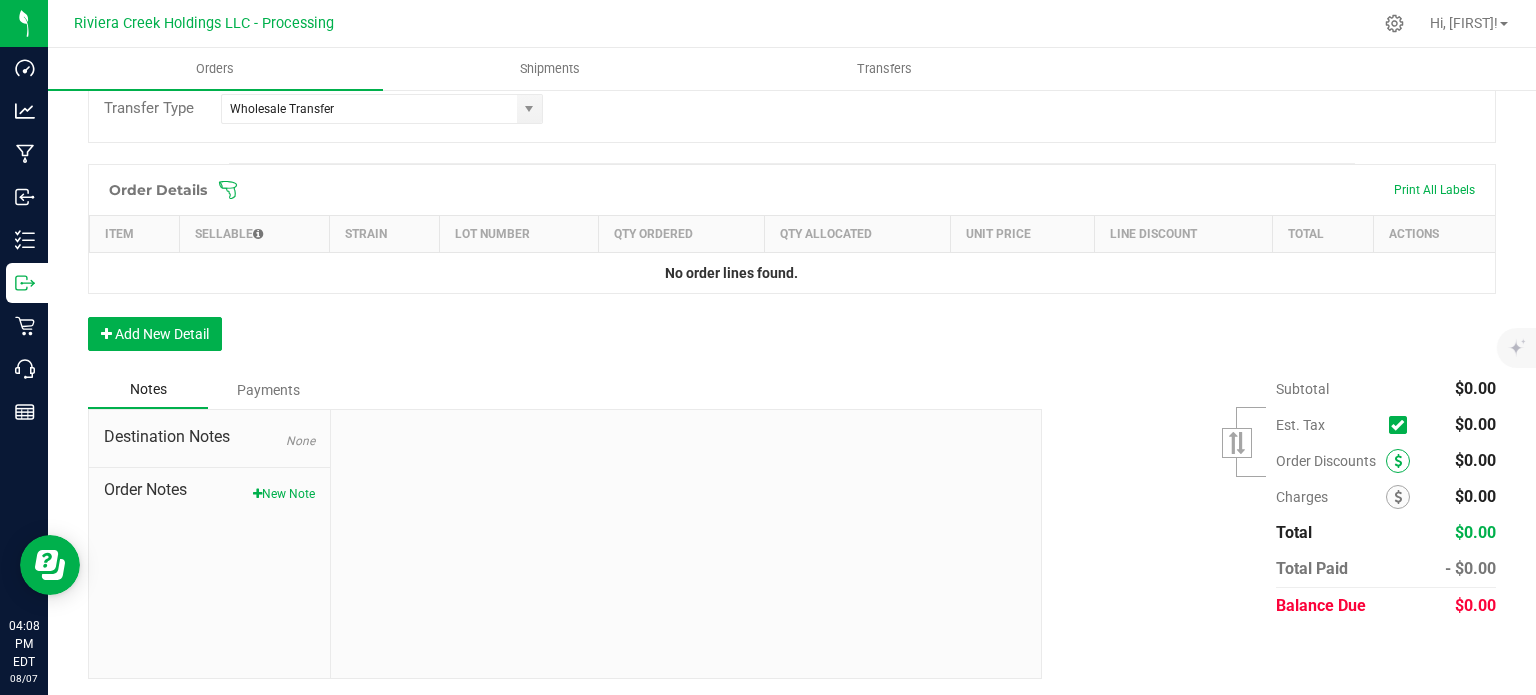 click at bounding box center (1398, 461) 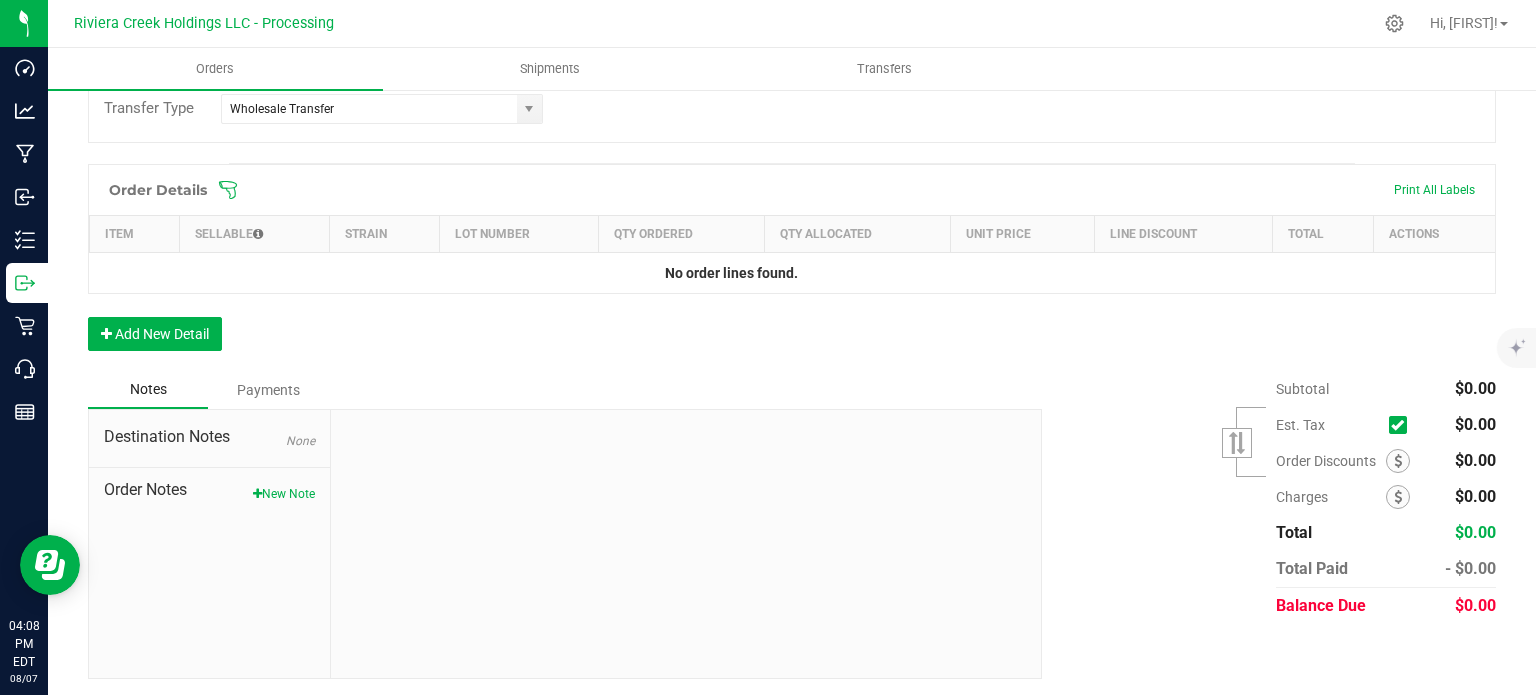 scroll, scrollTop: 488, scrollLeft: 0, axis: vertical 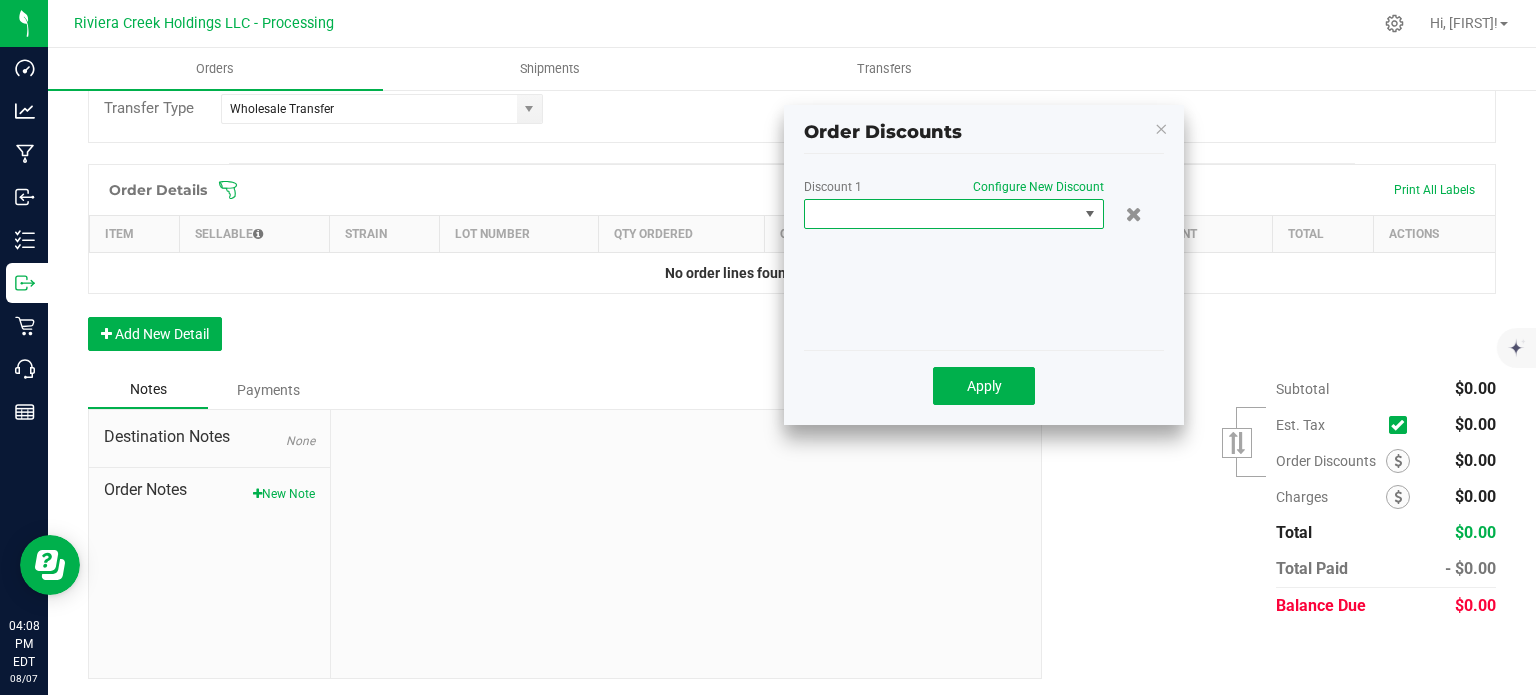click at bounding box center (941, 214) 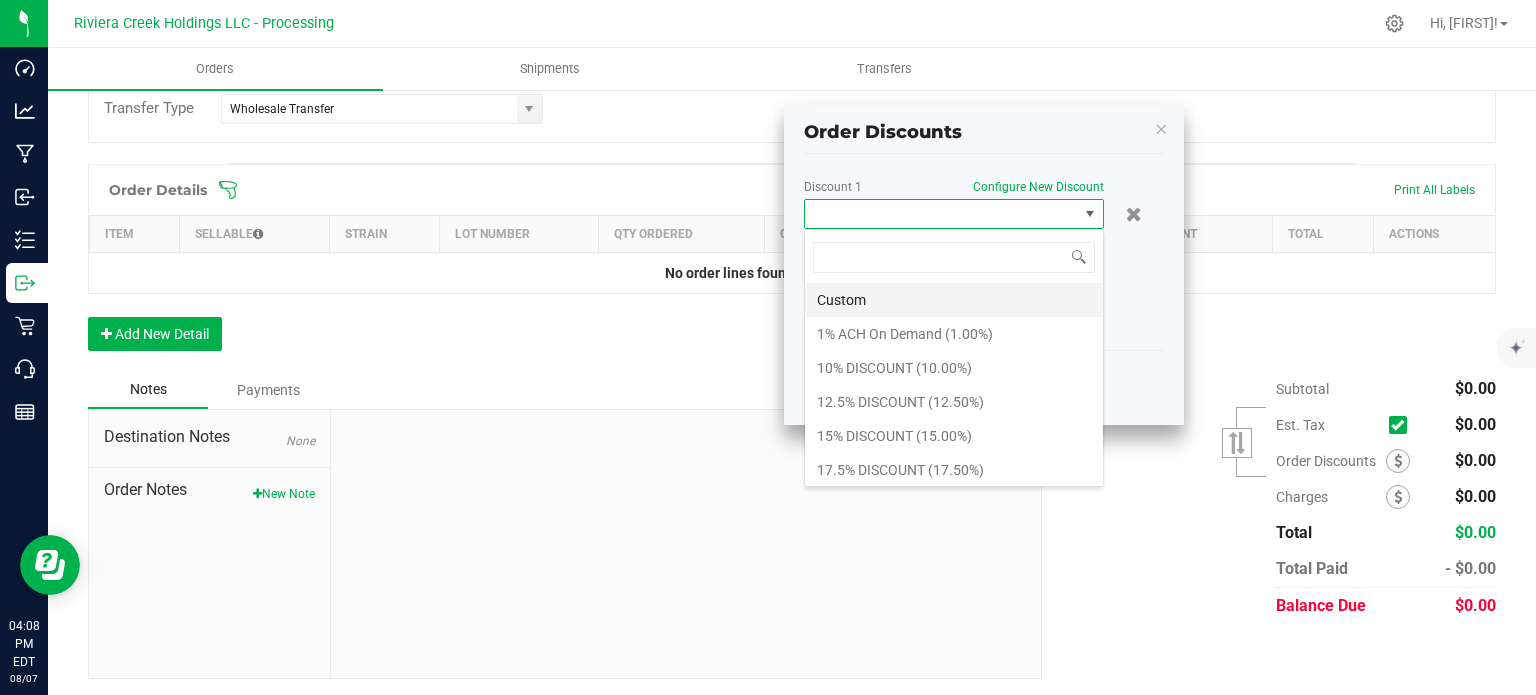 scroll, scrollTop: 99970, scrollLeft: 99700, axis: both 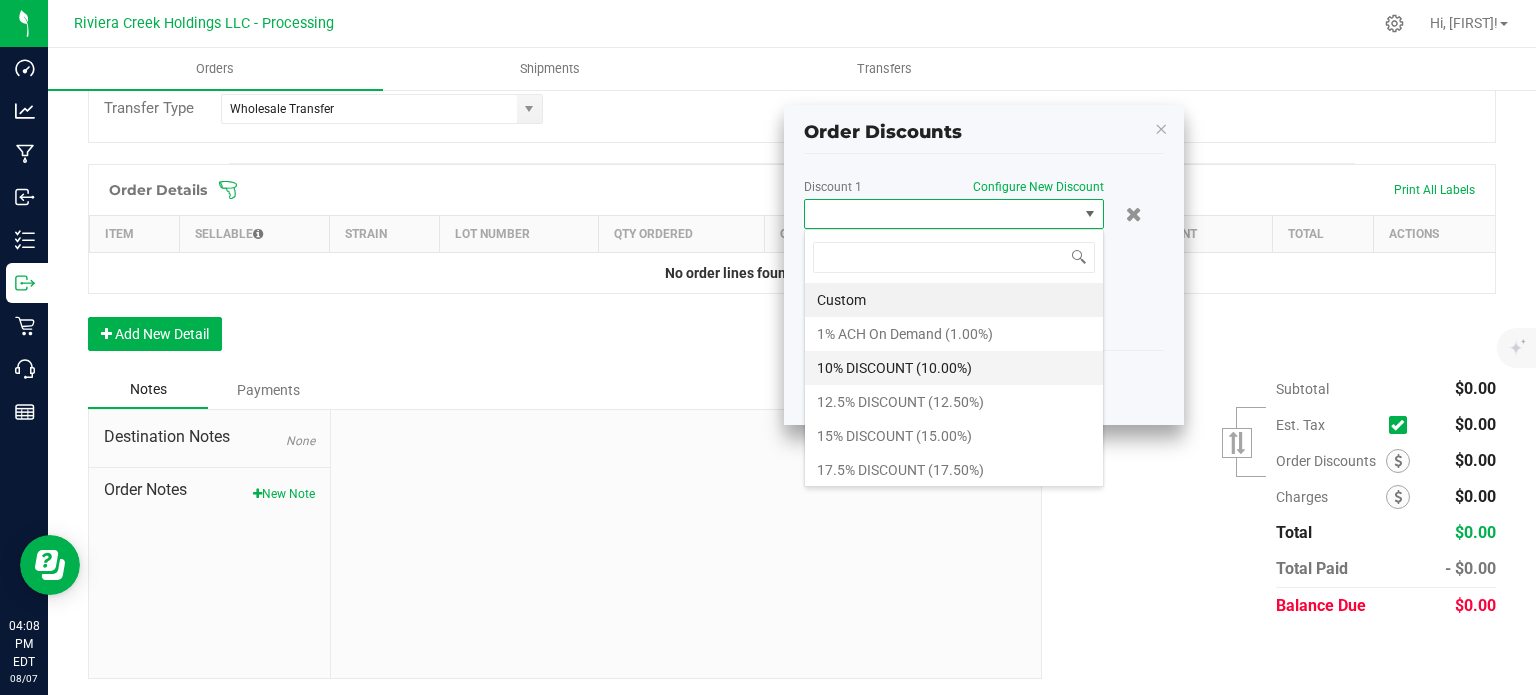 click on "10% DISCOUNT  (10.00%)" at bounding box center (954, 368) 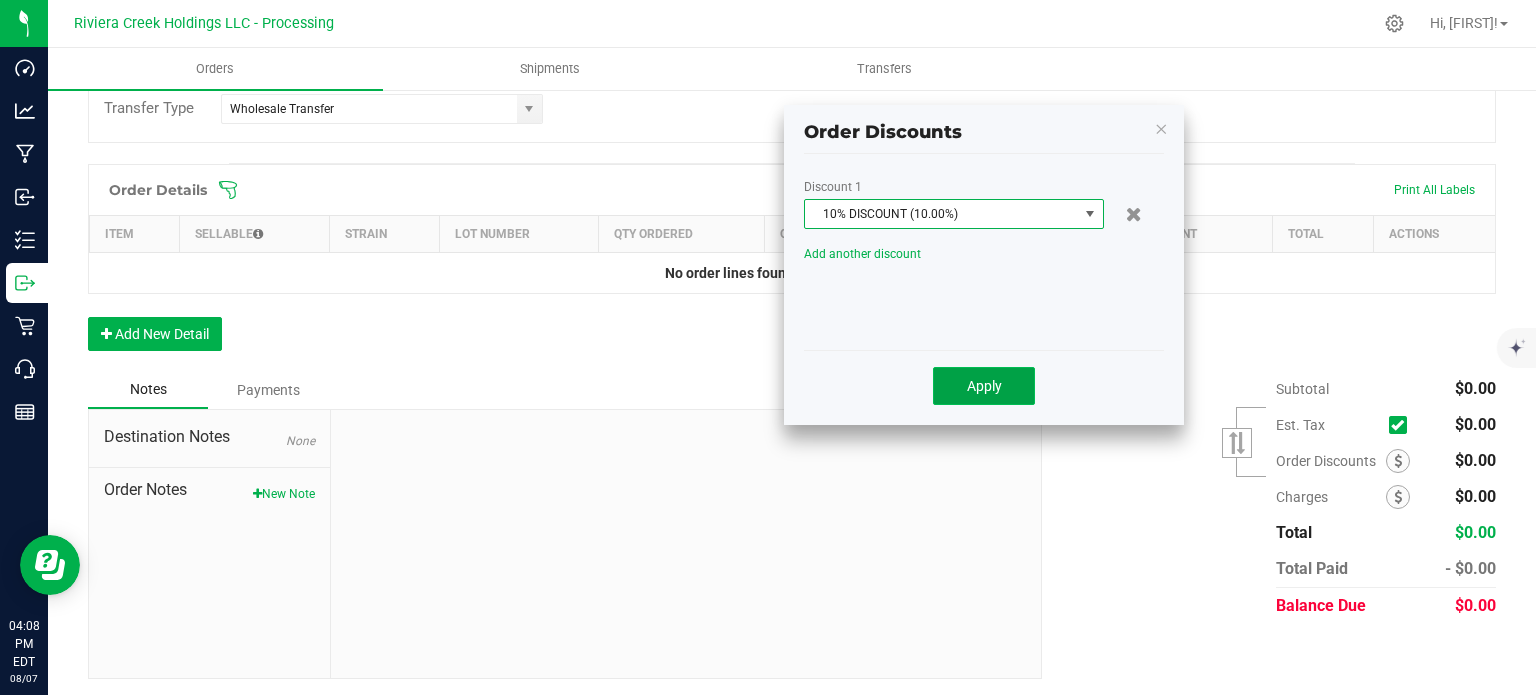 click on "Apply" at bounding box center (984, 386) 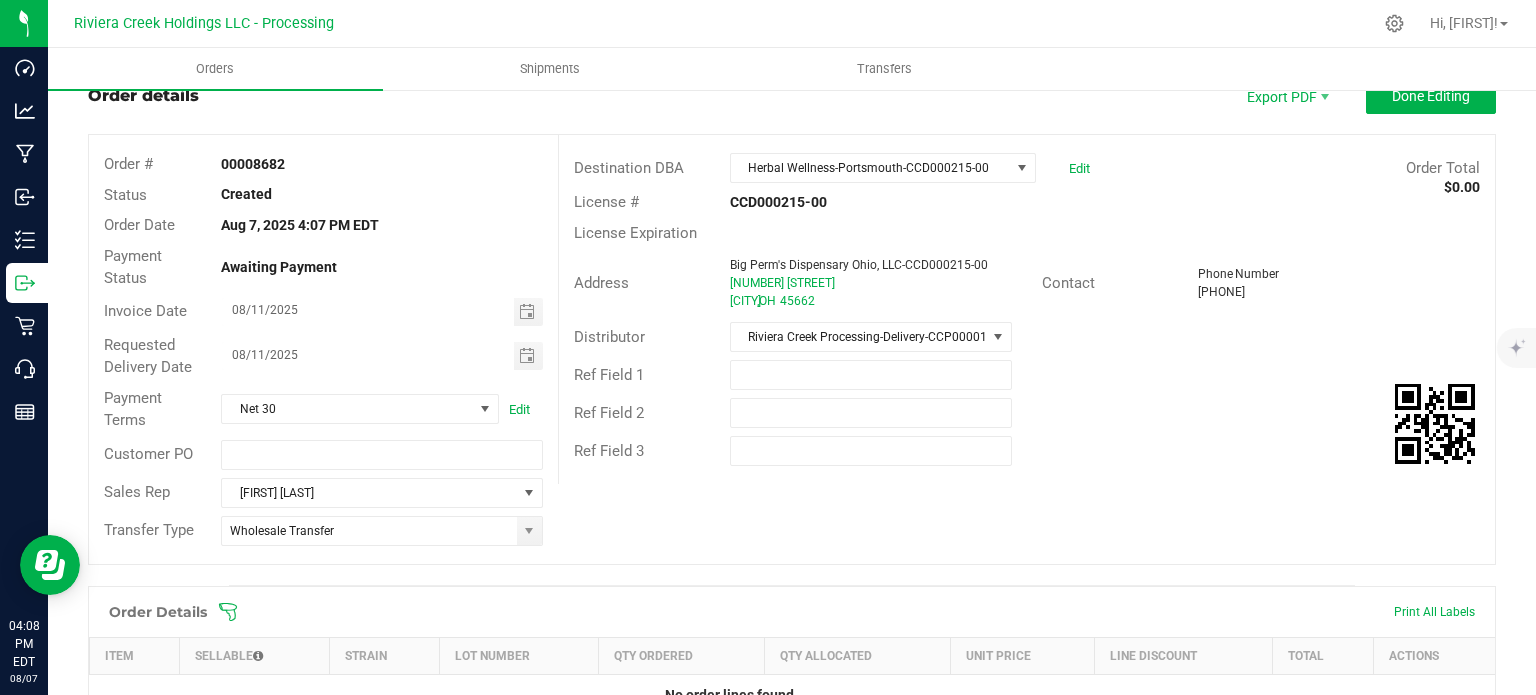 scroll, scrollTop: 0, scrollLeft: 0, axis: both 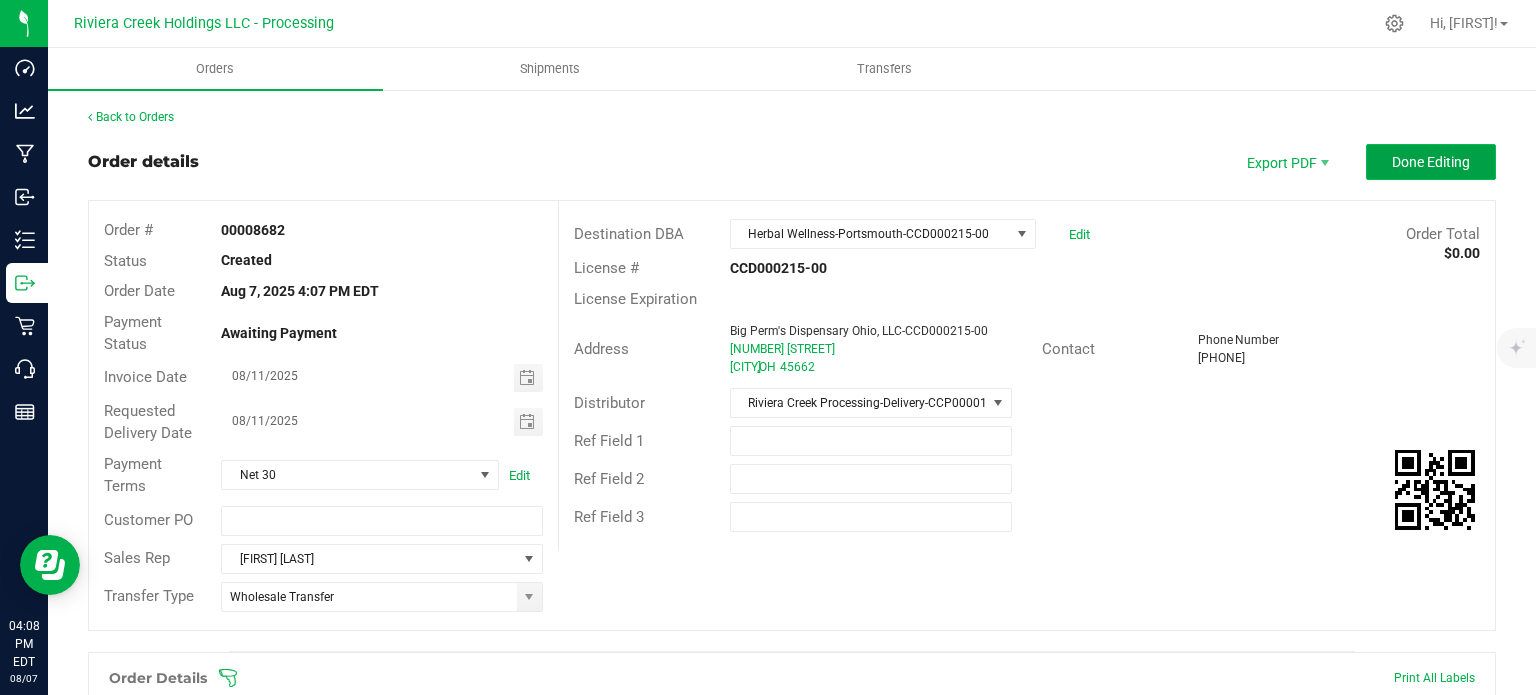 click on "Done Editing" at bounding box center [1431, 162] 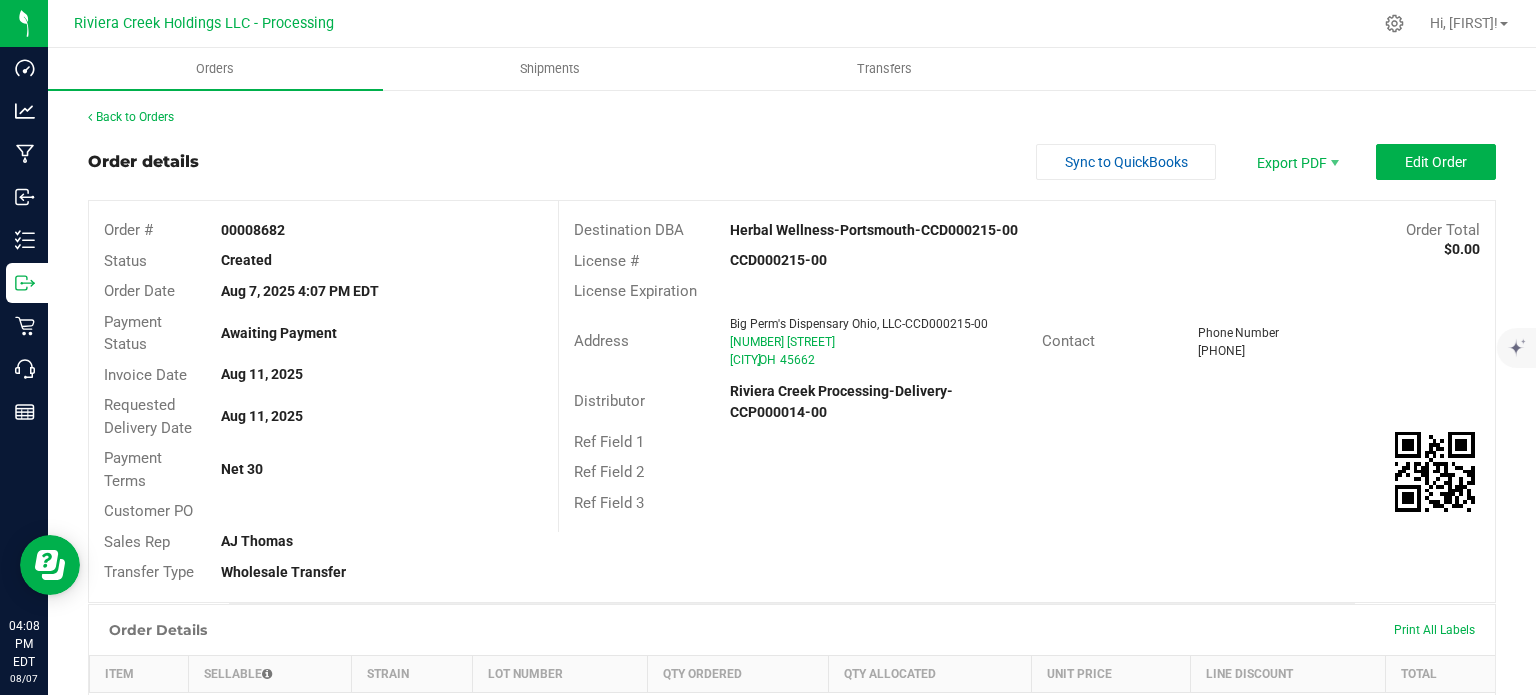 drag, startPoint x: 221, startPoint y: 231, endPoint x: 286, endPoint y: 233, distance: 65.03076 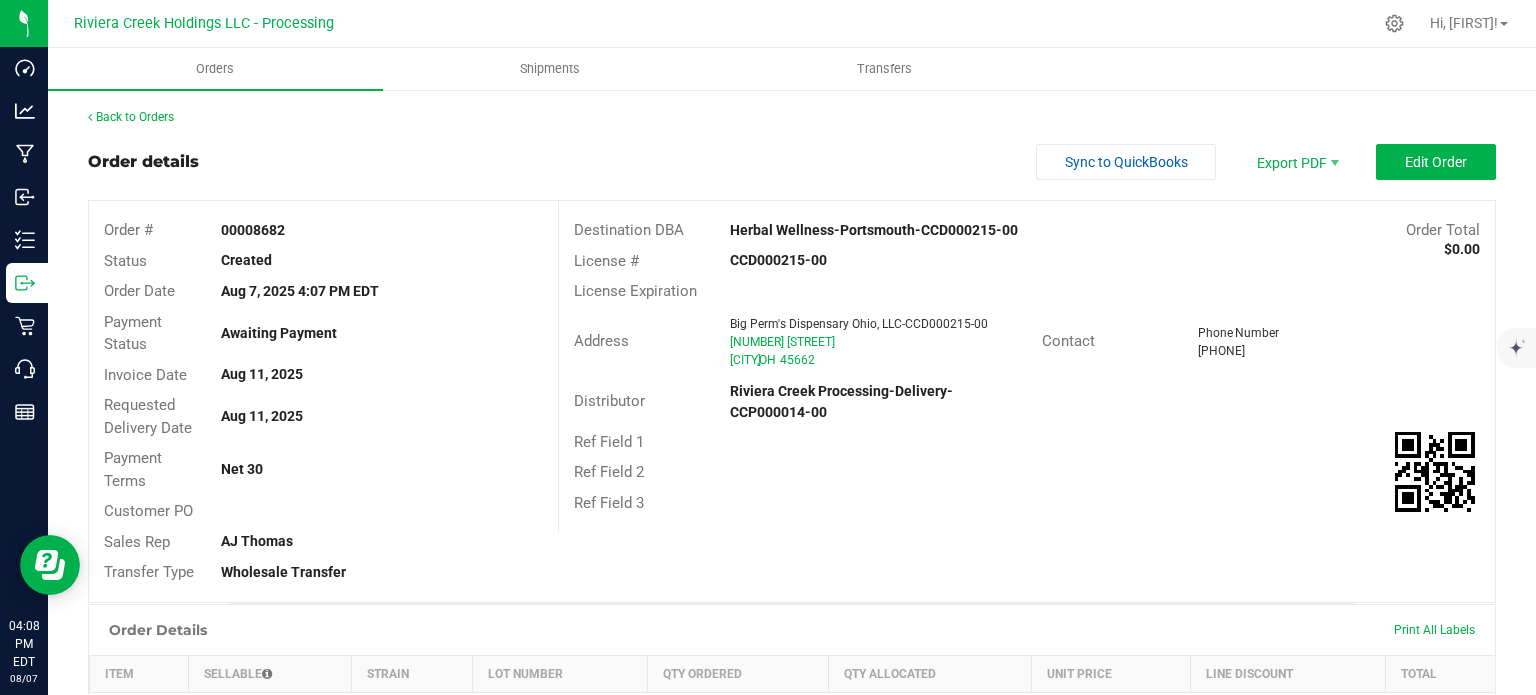 click on "00008682" at bounding box center [381, 230] 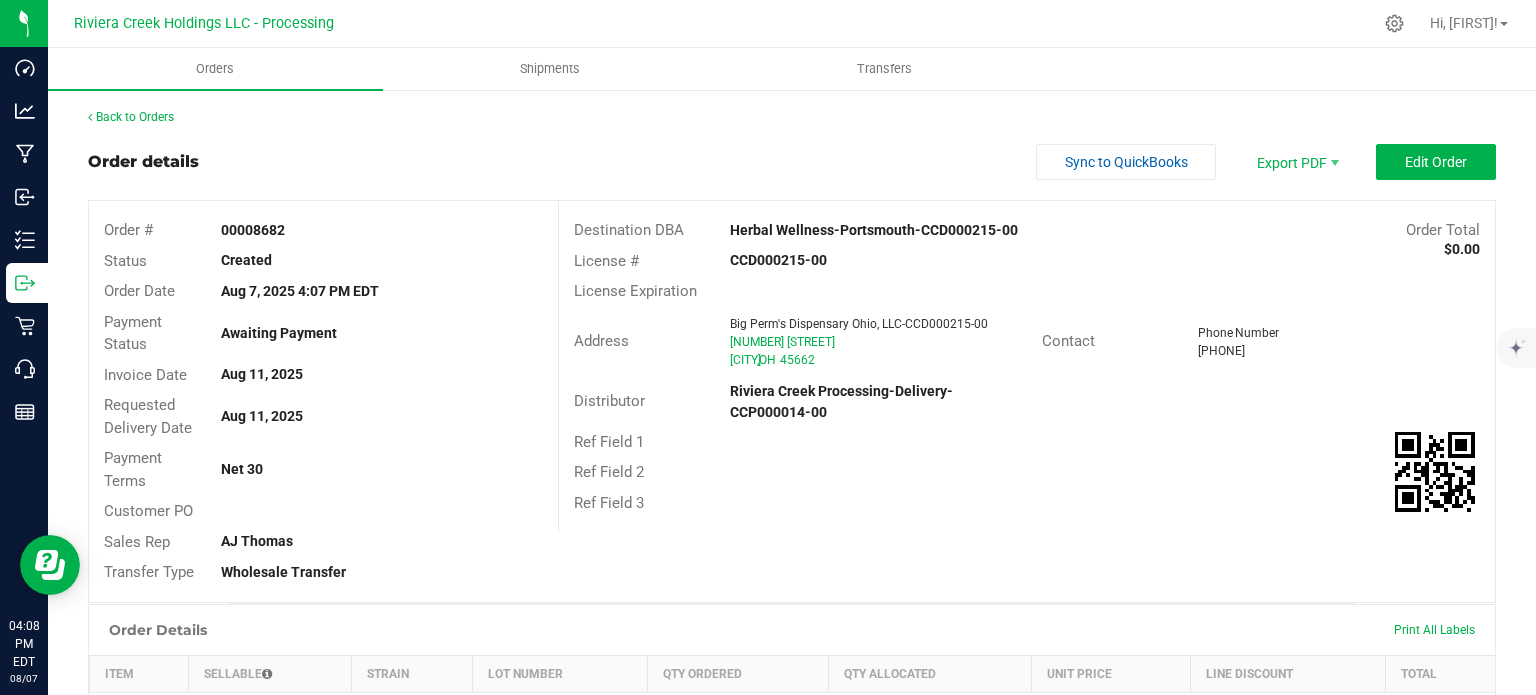 copy on "00008682" 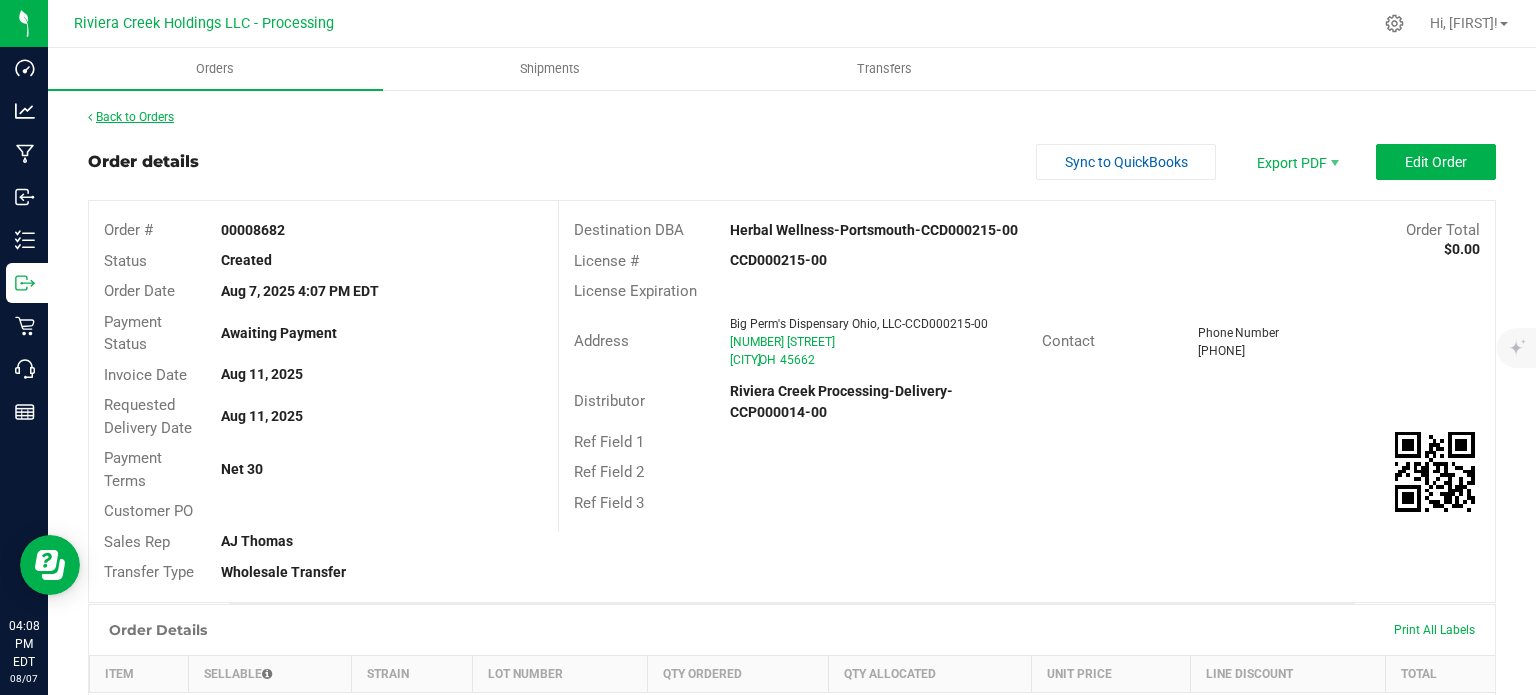 click on "Back to Orders" at bounding box center (131, 117) 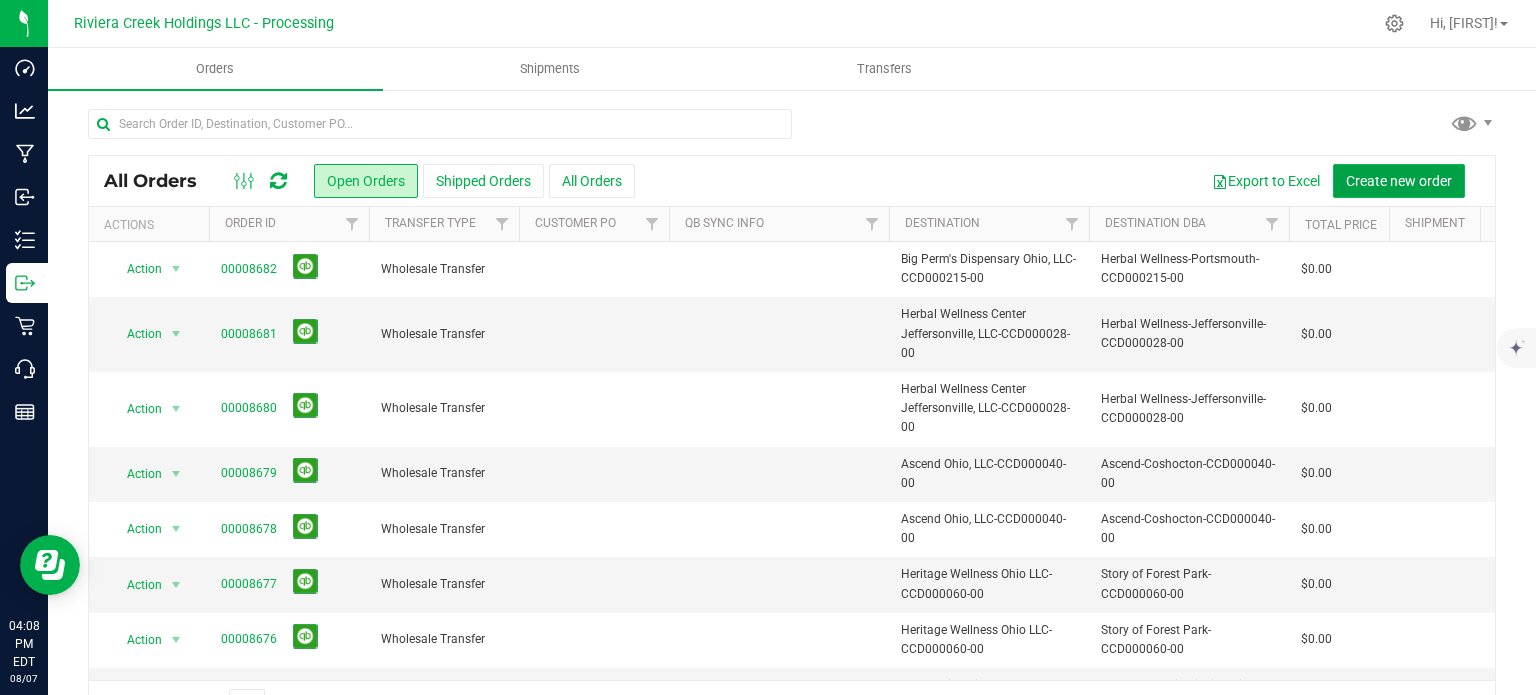click on "Create new order" at bounding box center [1399, 181] 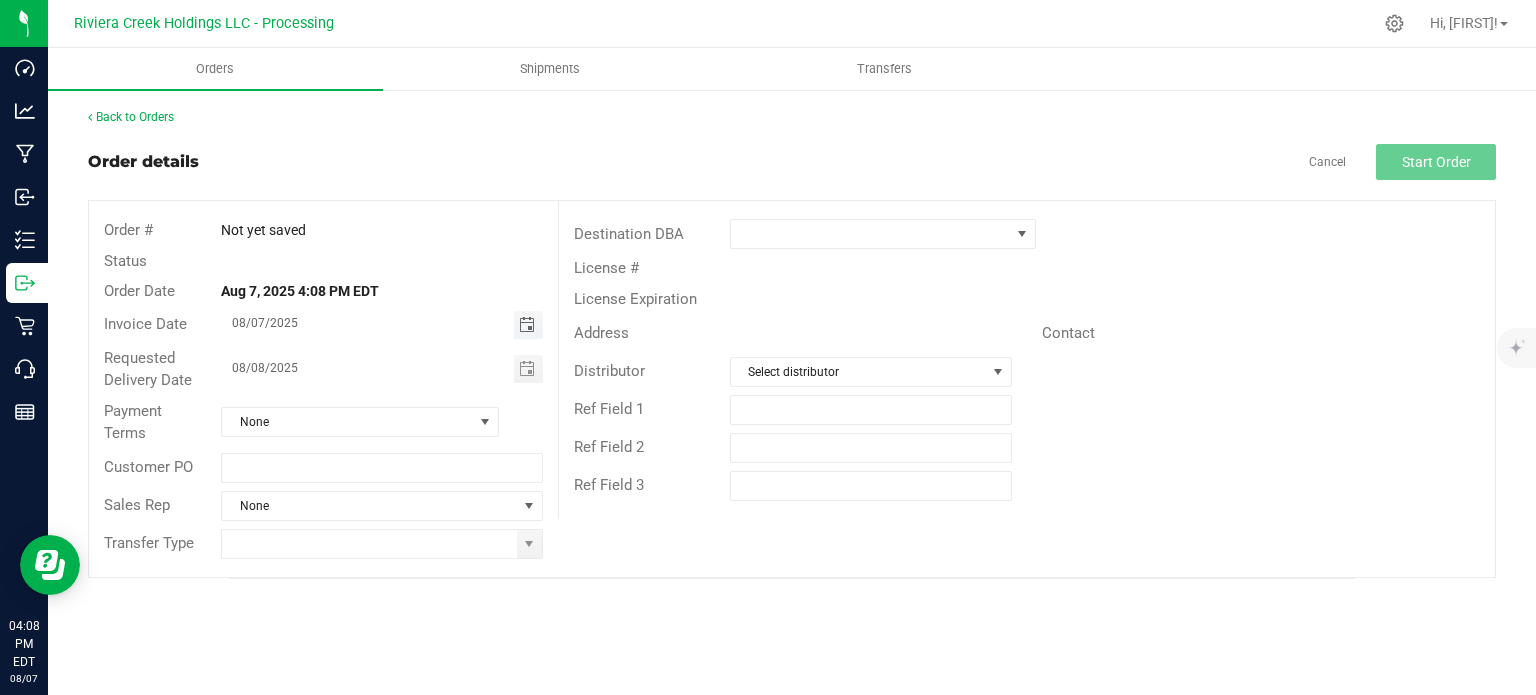 click at bounding box center [527, 325] 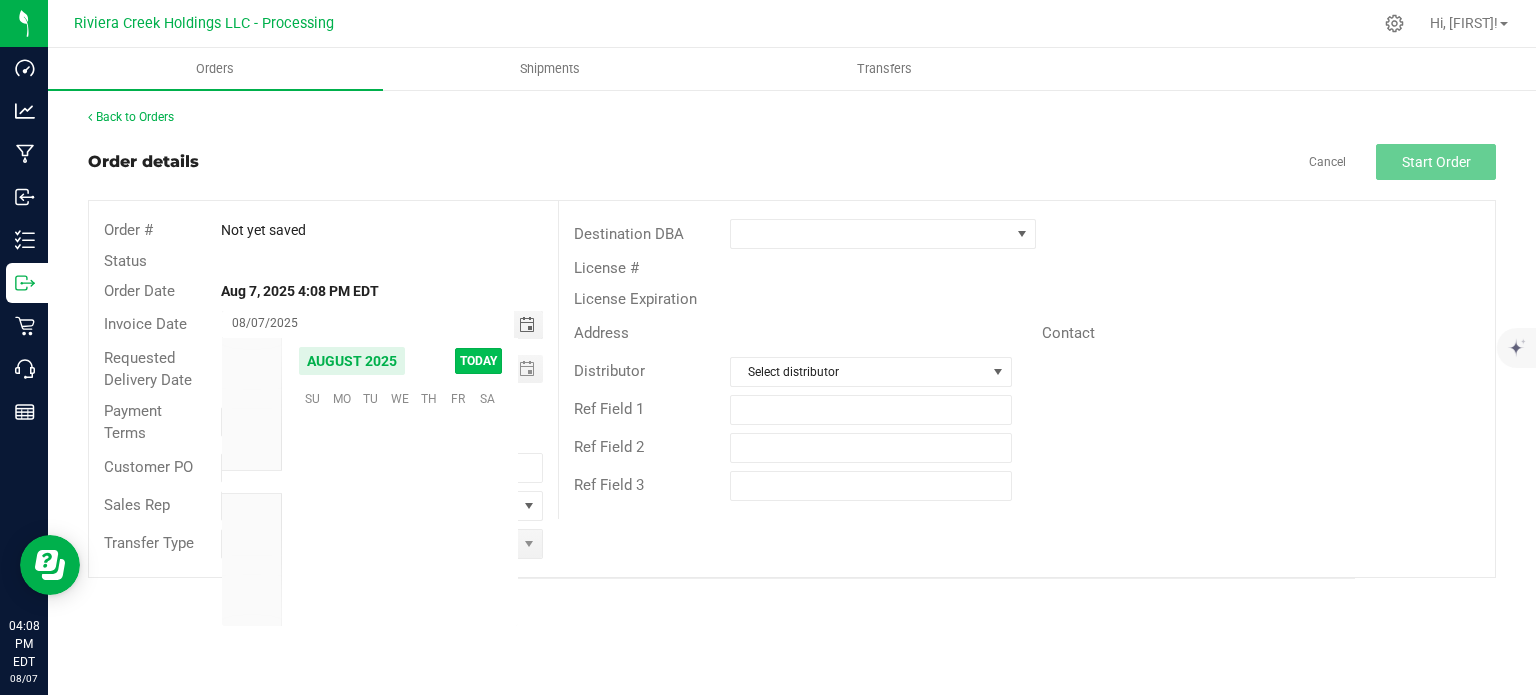 scroll, scrollTop: 36168, scrollLeft: 0, axis: vertical 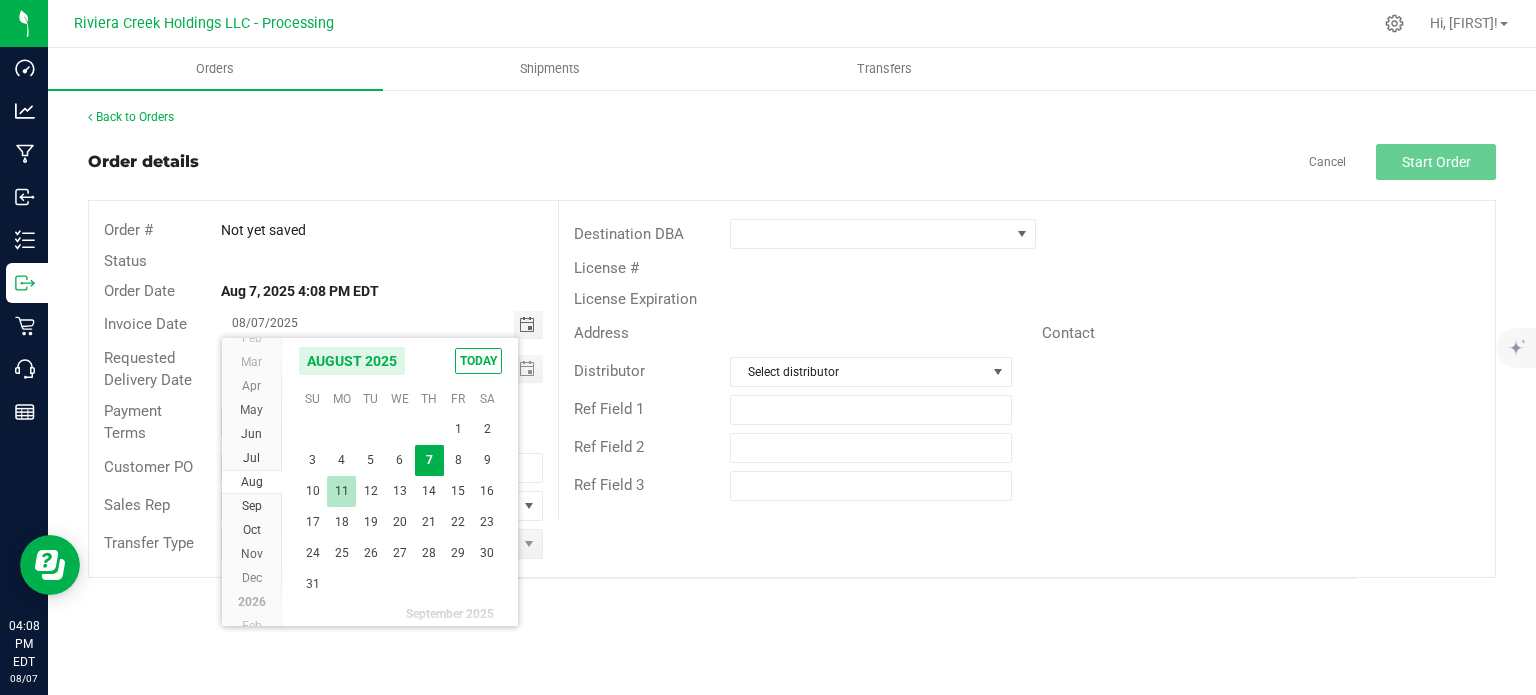 click on "11" at bounding box center [341, 491] 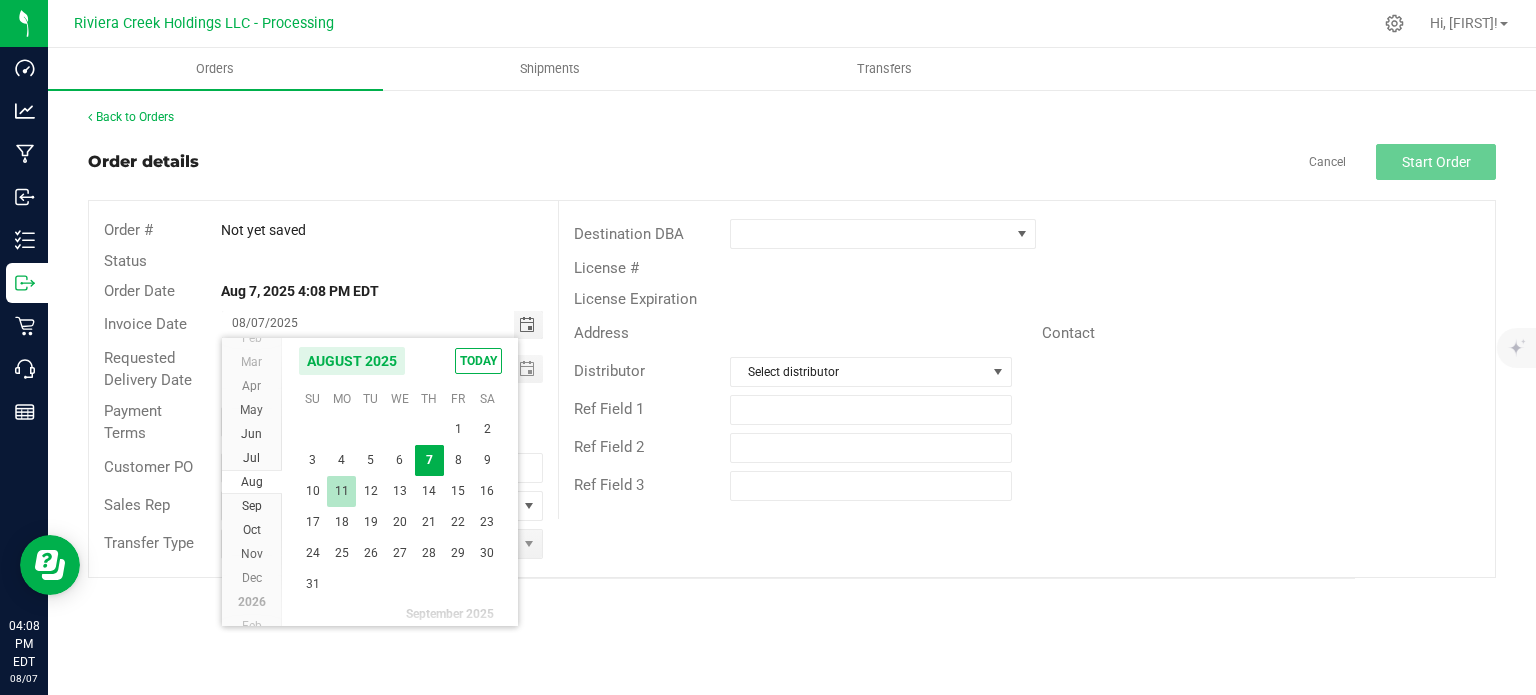 type on "08/11/2025" 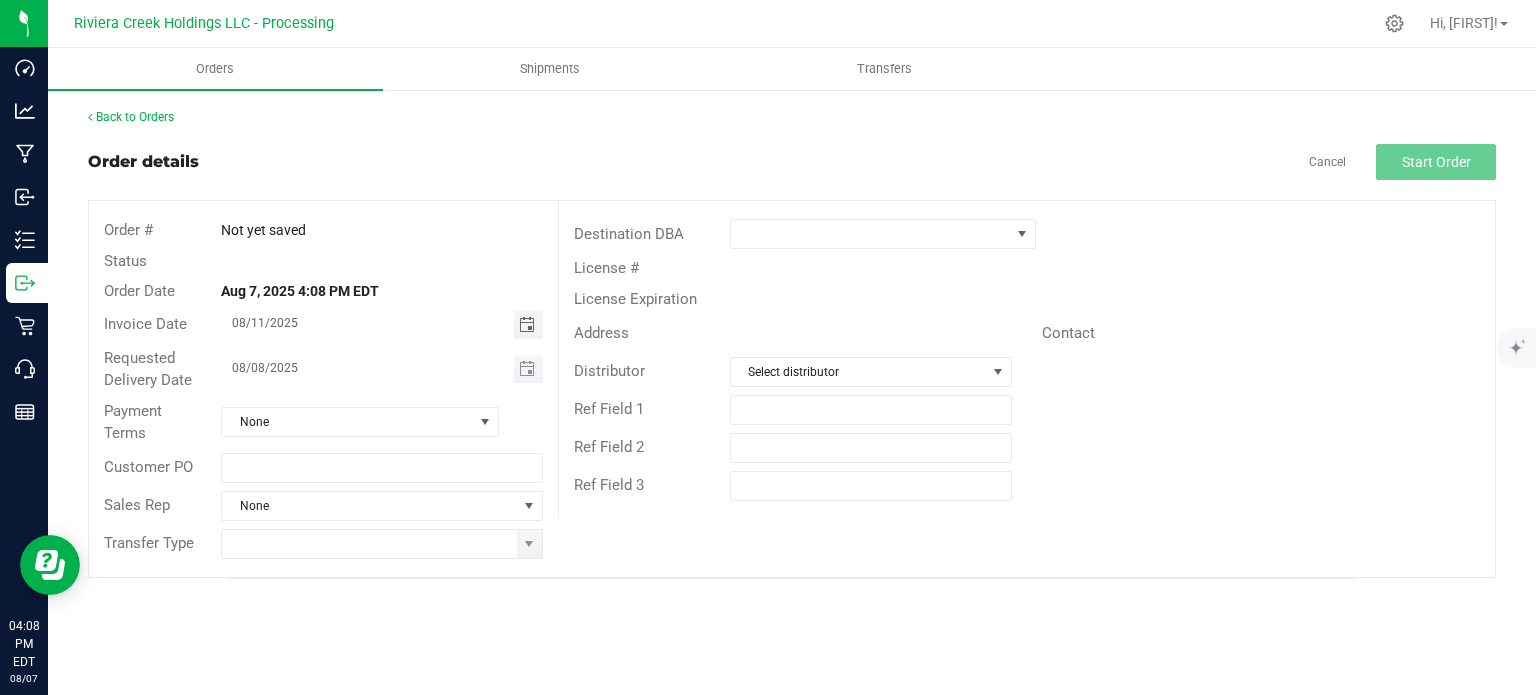 click at bounding box center (527, 369) 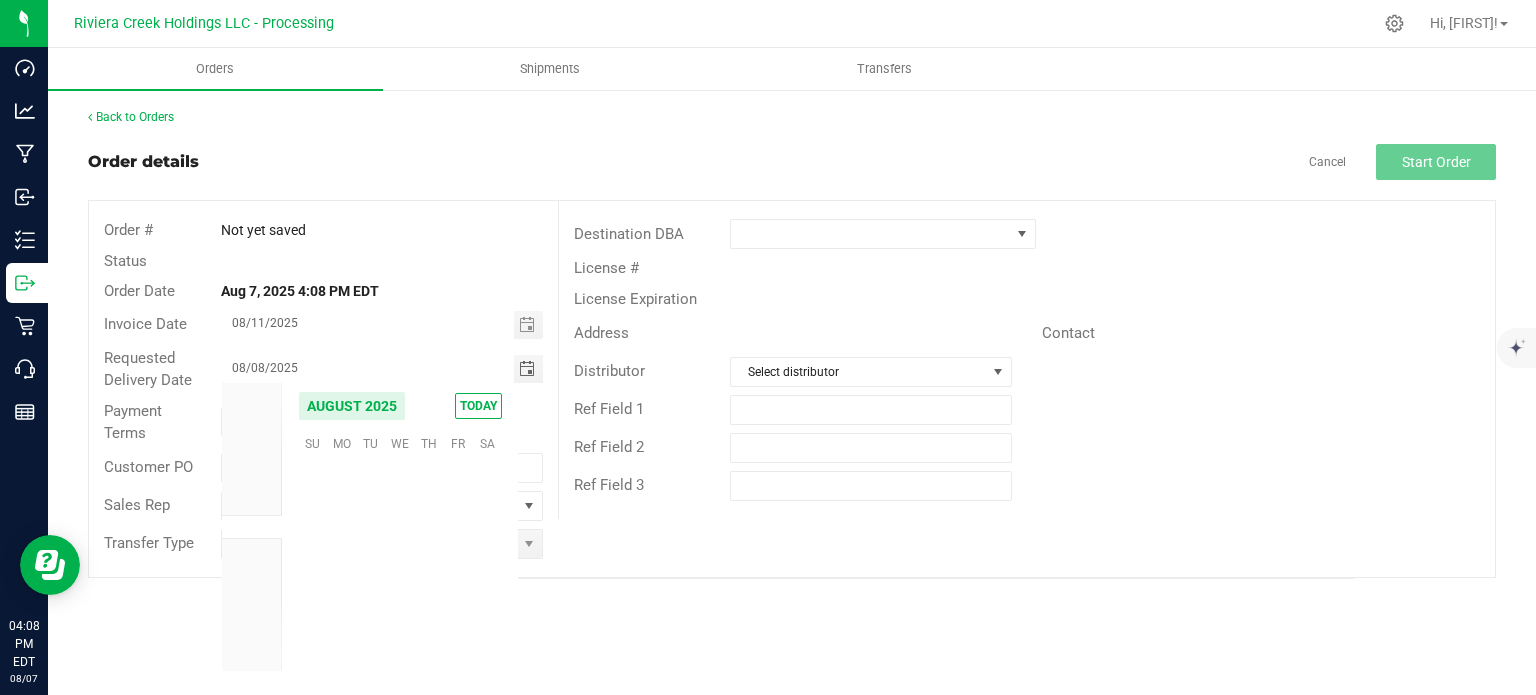 scroll, scrollTop: 36168, scrollLeft: 0, axis: vertical 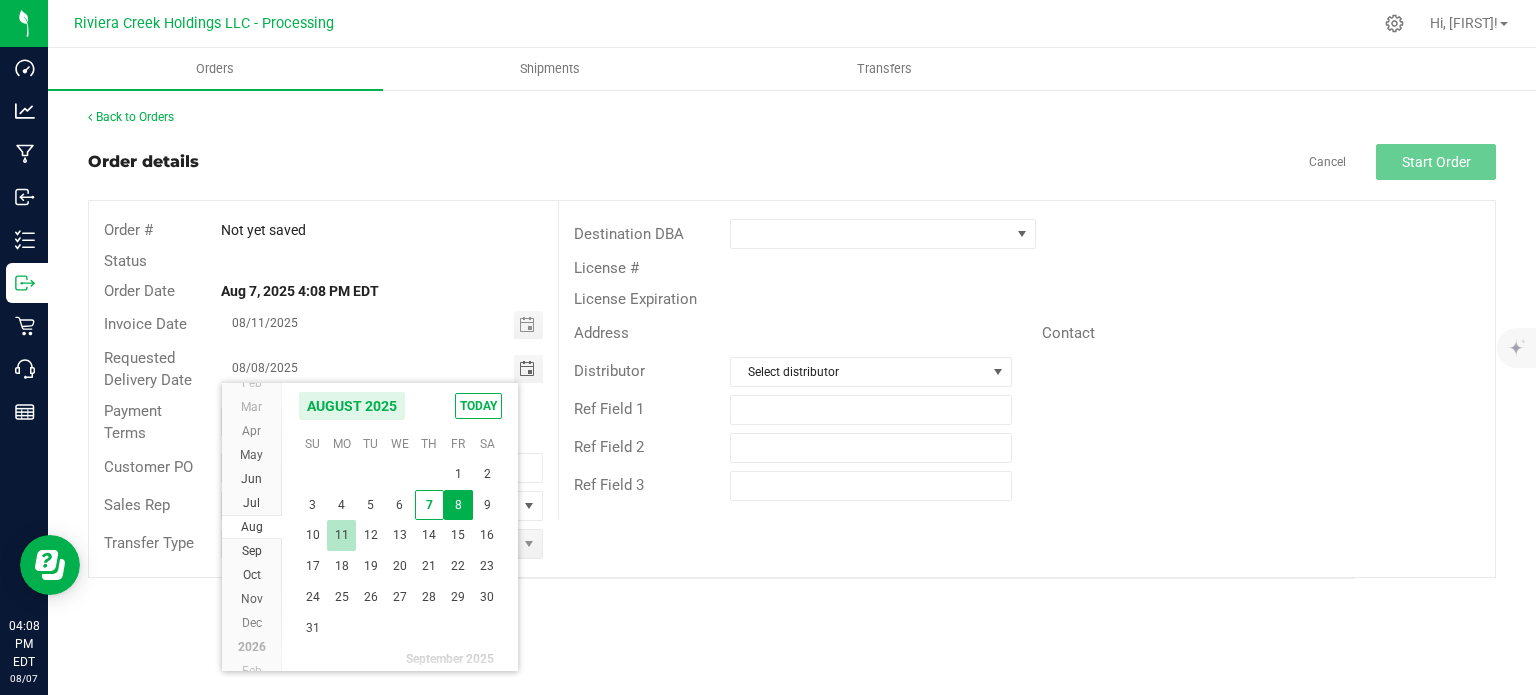 click on "11" at bounding box center [341, 535] 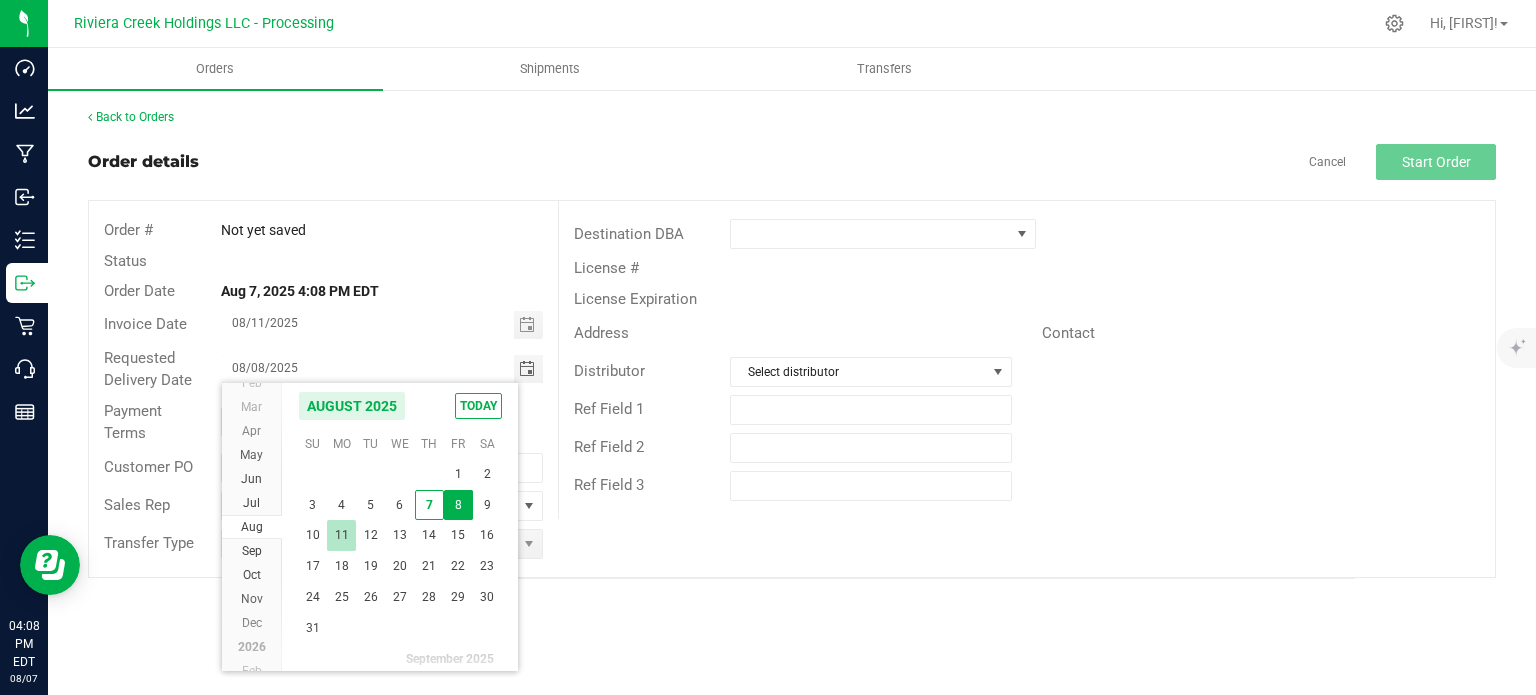 type on "08/11/2025" 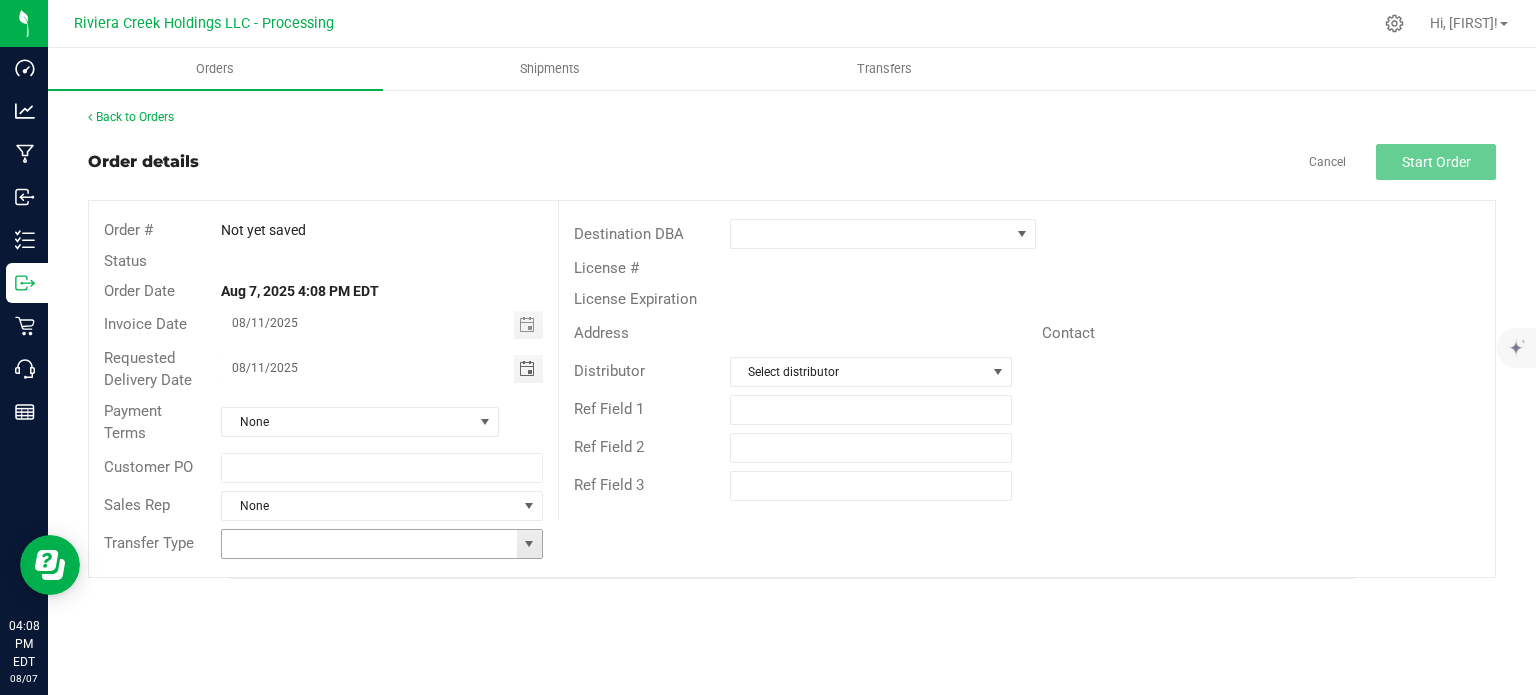 click at bounding box center [529, 544] 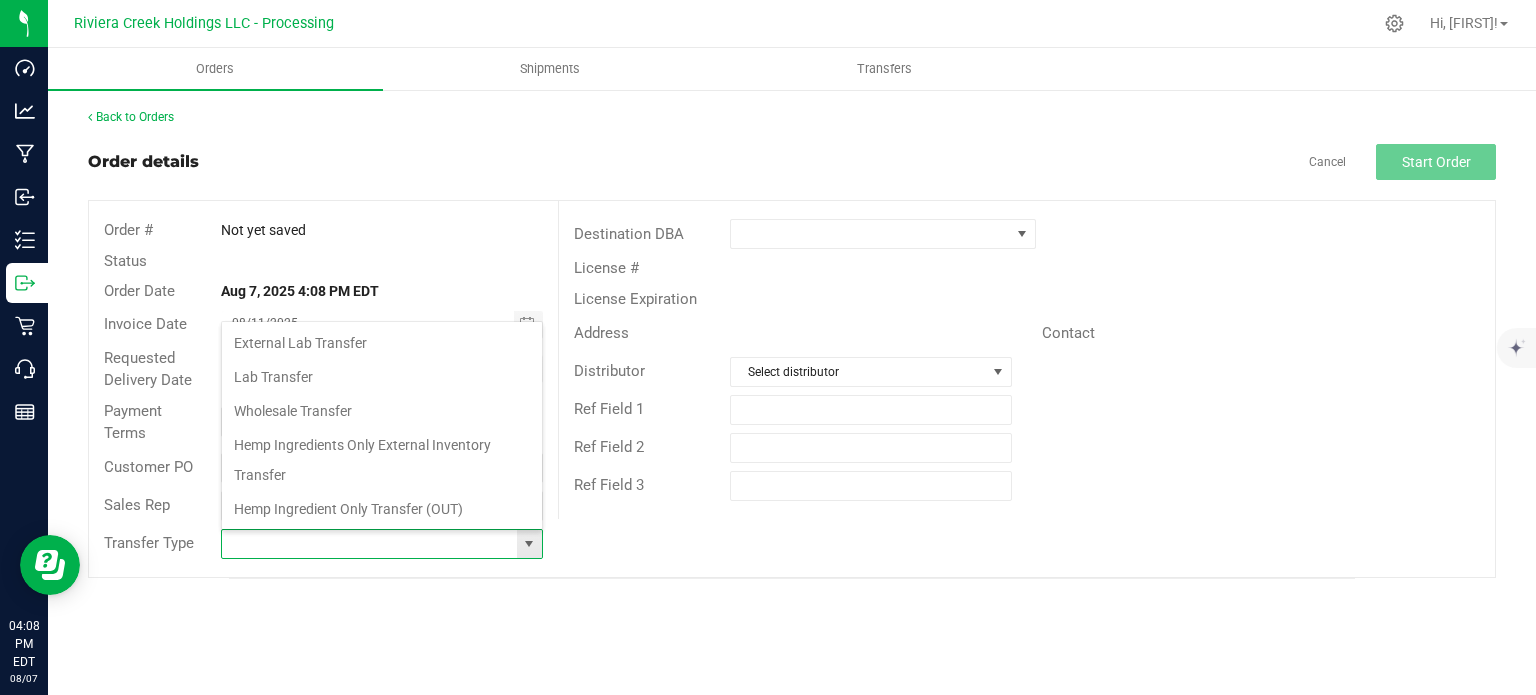 scroll, scrollTop: 99970, scrollLeft: 99678, axis: both 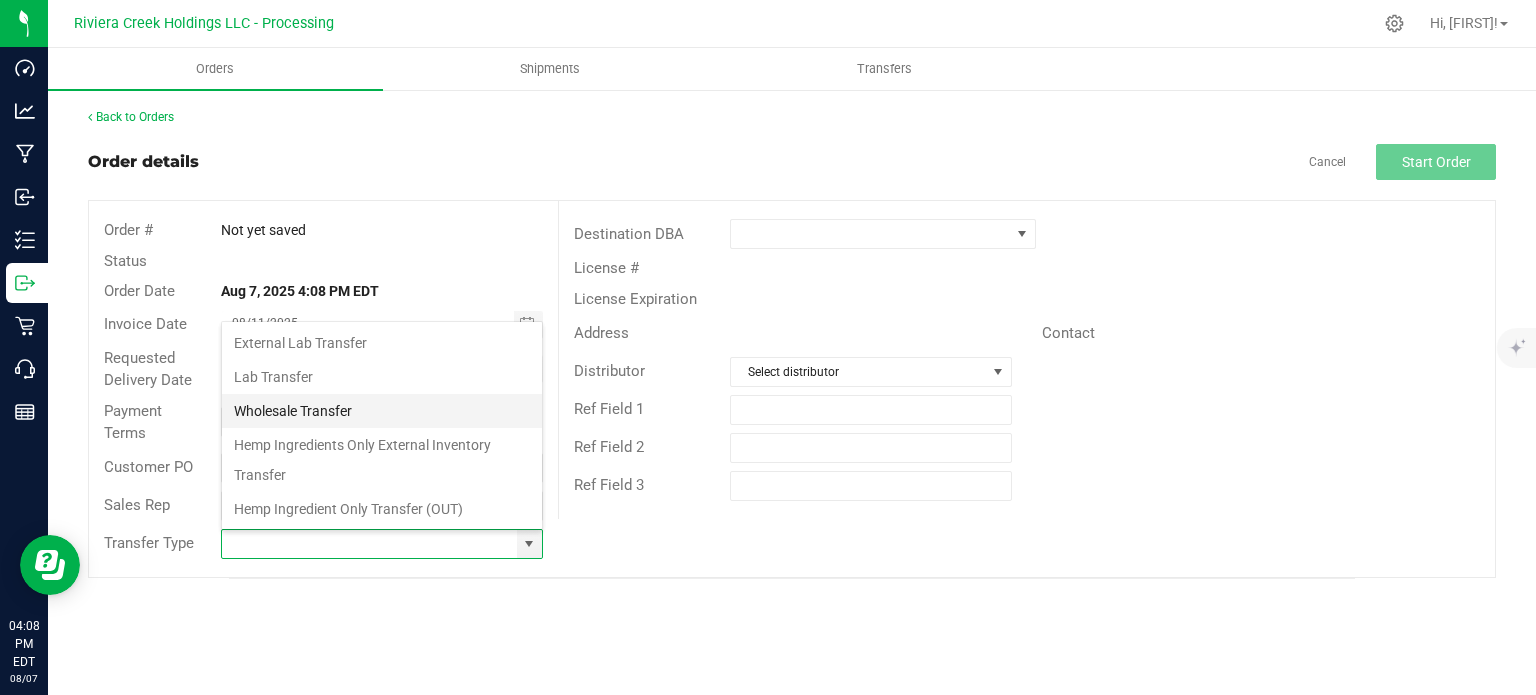 click on "Wholesale Transfer" at bounding box center [382, 411] 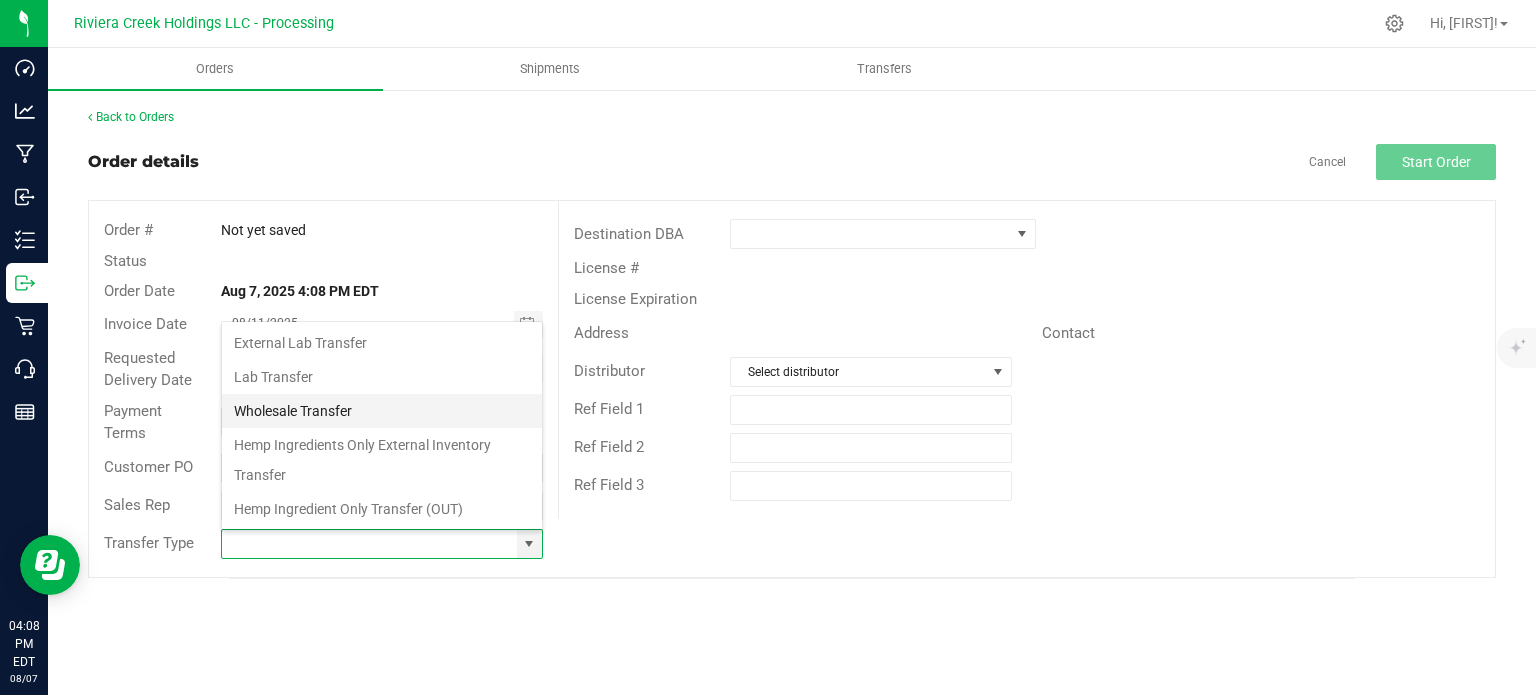 type on "Wholesale Transfer" 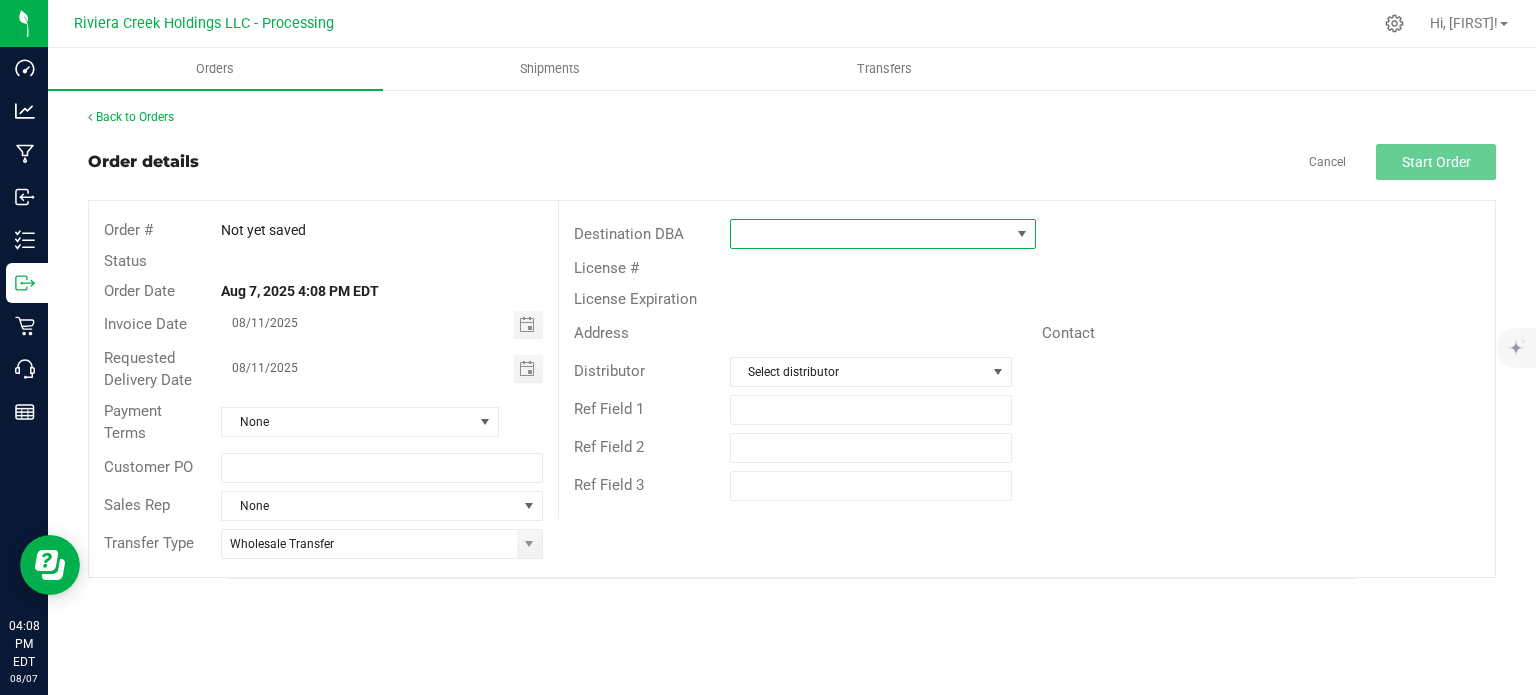 click at bounding box center (870, 234) 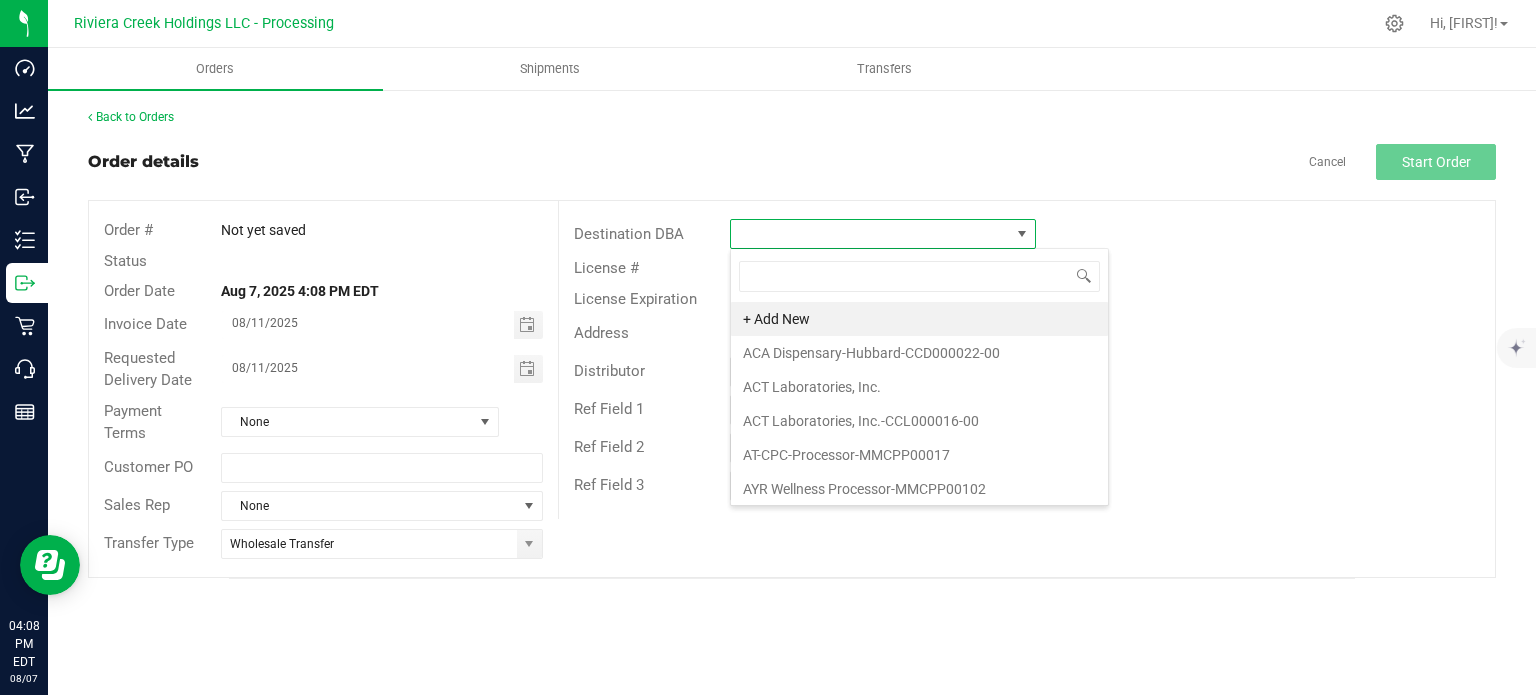 scroll, scrollTop: 99970, scrollLeft: 99693, axis: both 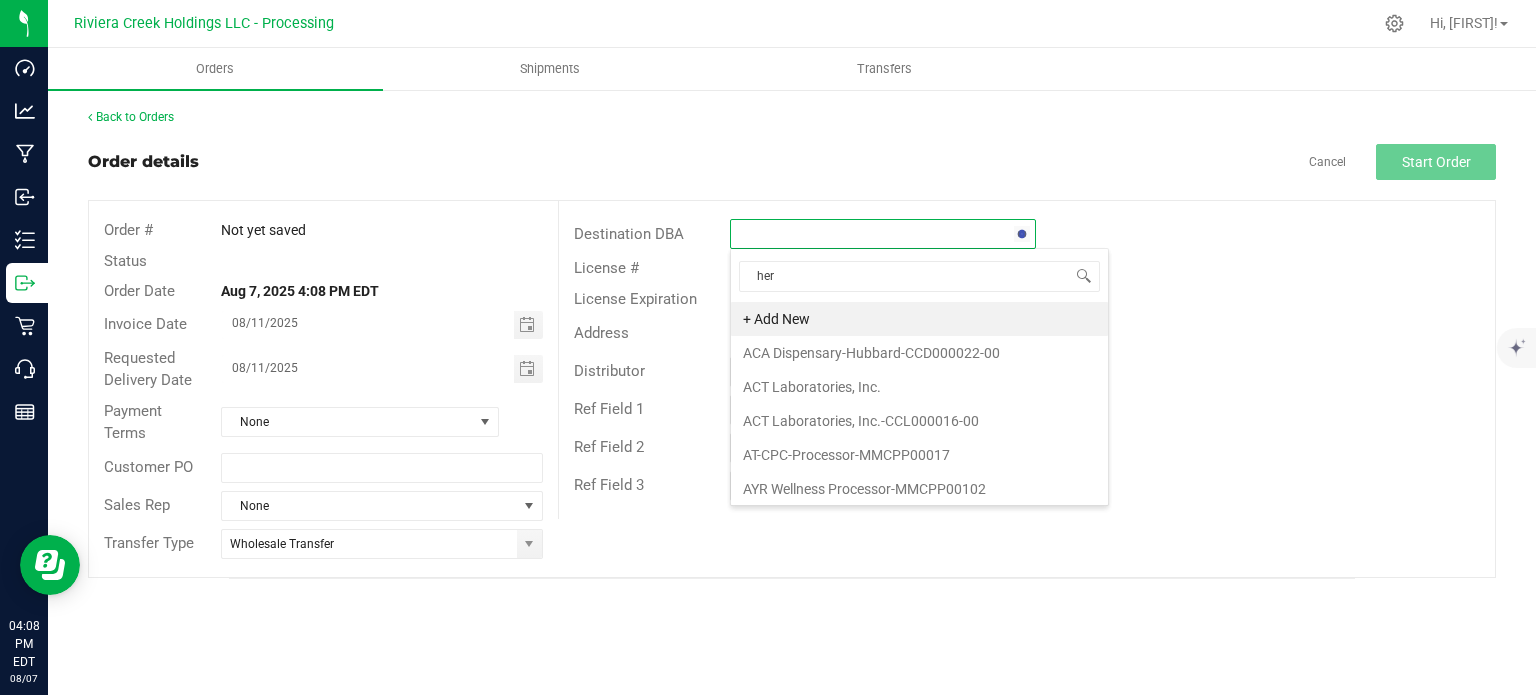 type on "herb" 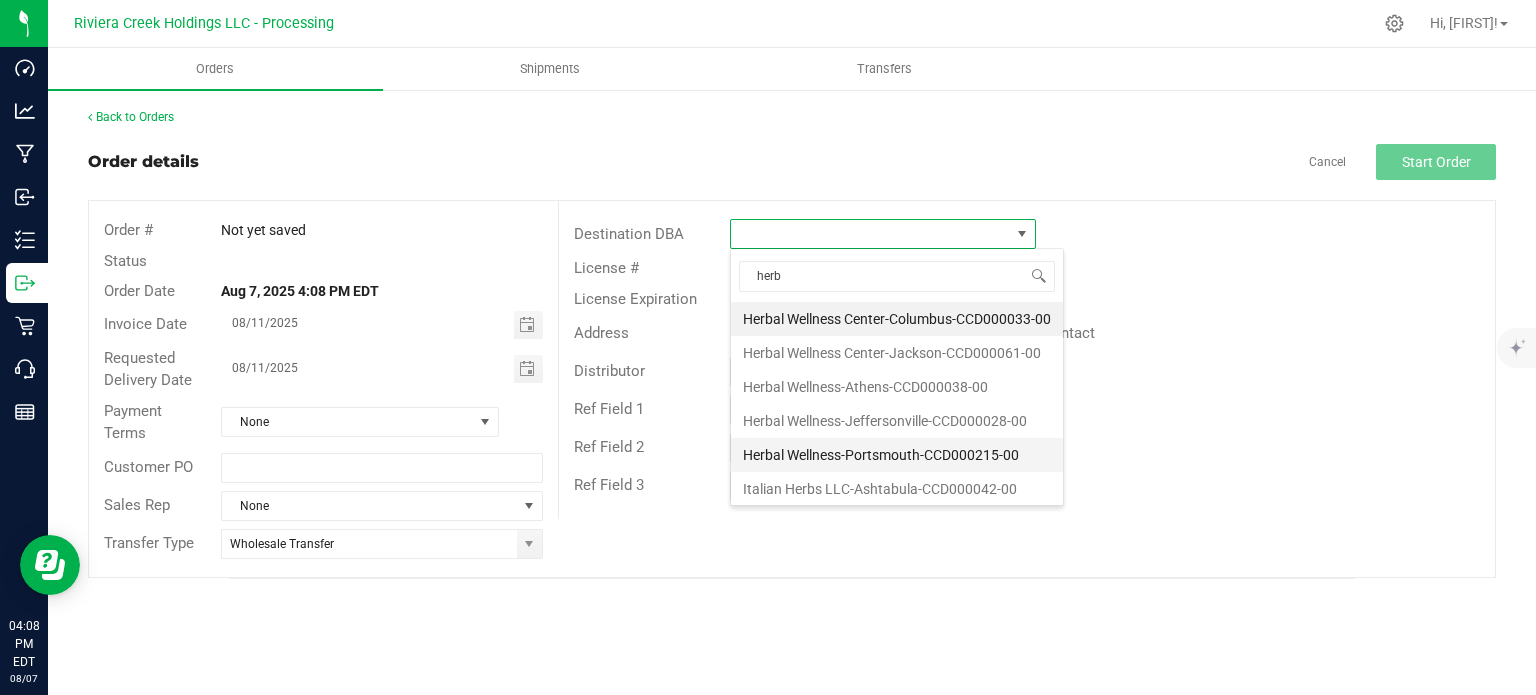 click on "Herbal Wellness-Portsmouth-CCD000215-00" at bounding box center [897, 455] 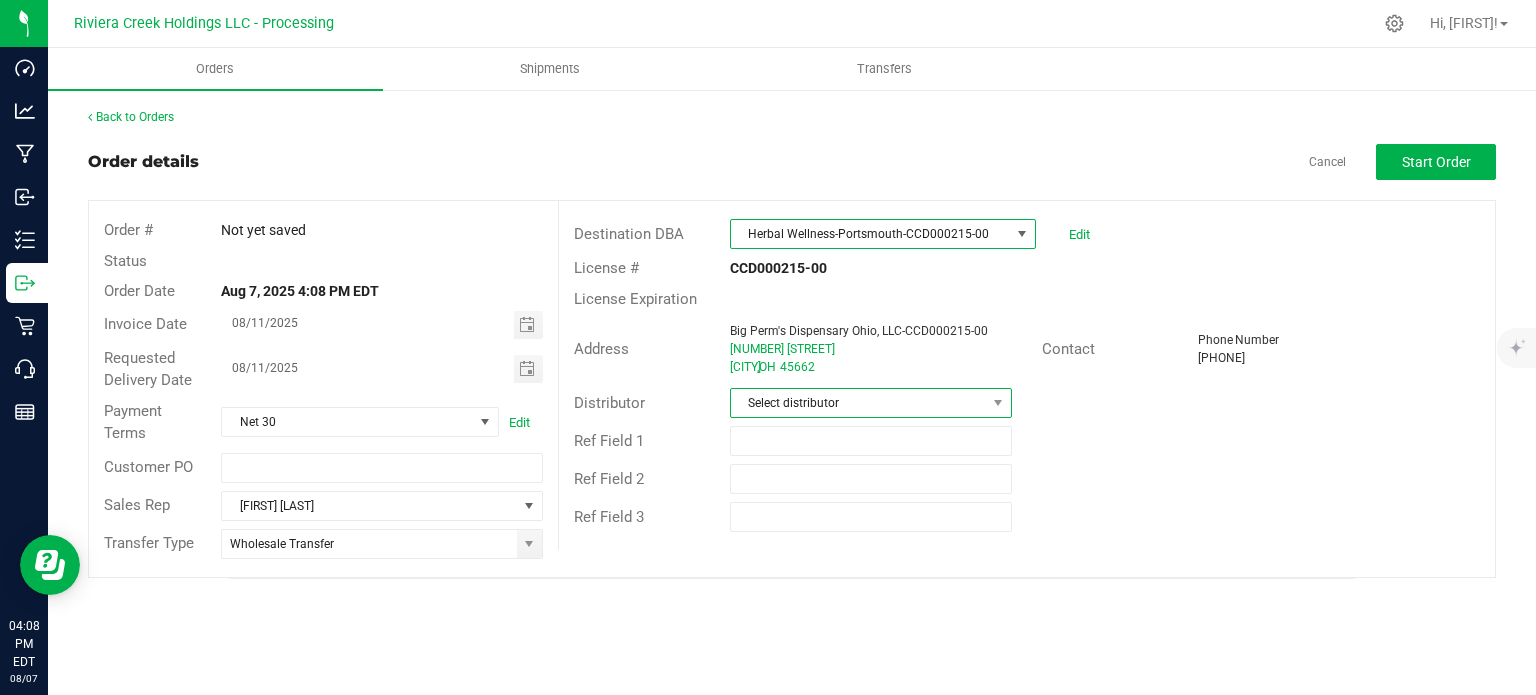 click on "Select distributor" at bounding box center [858, 403] 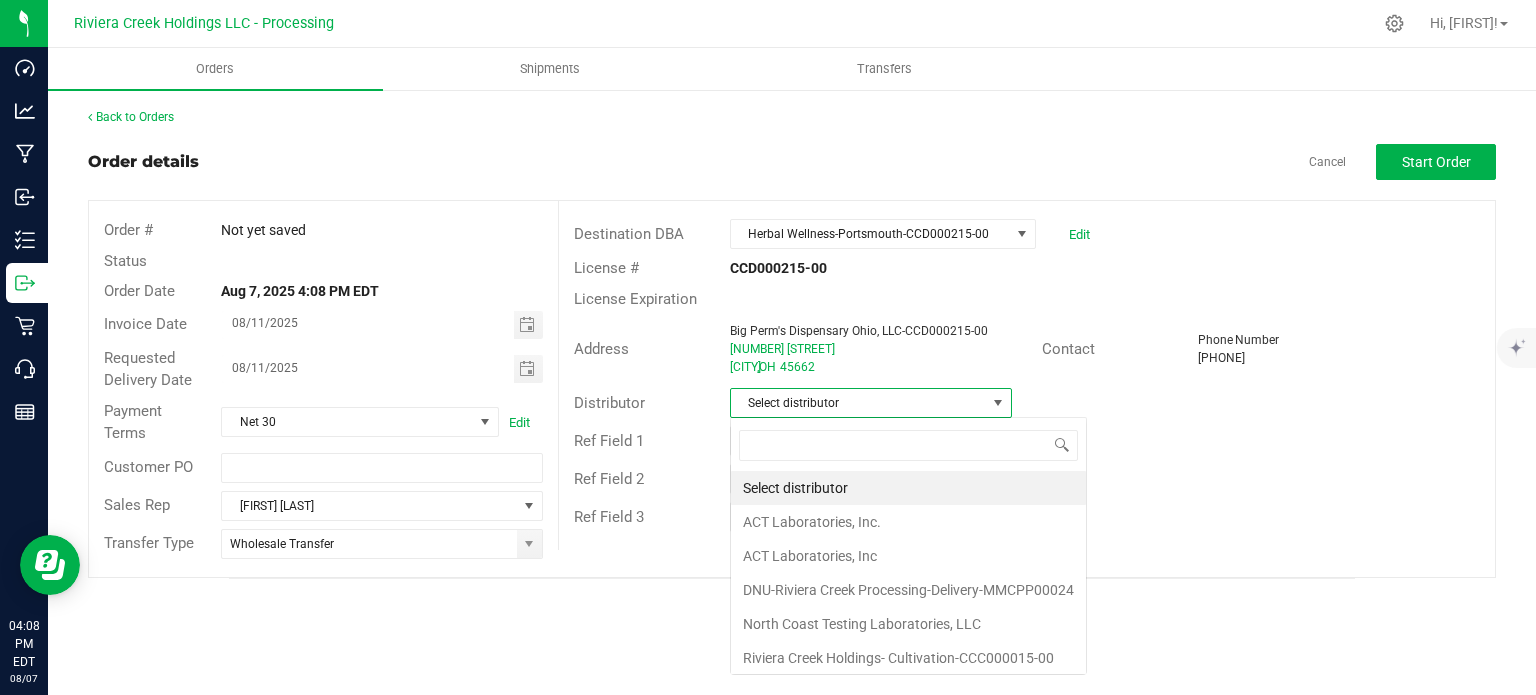 scroll, scrollTop: 99970, scrollLeft: 99717, axis: both 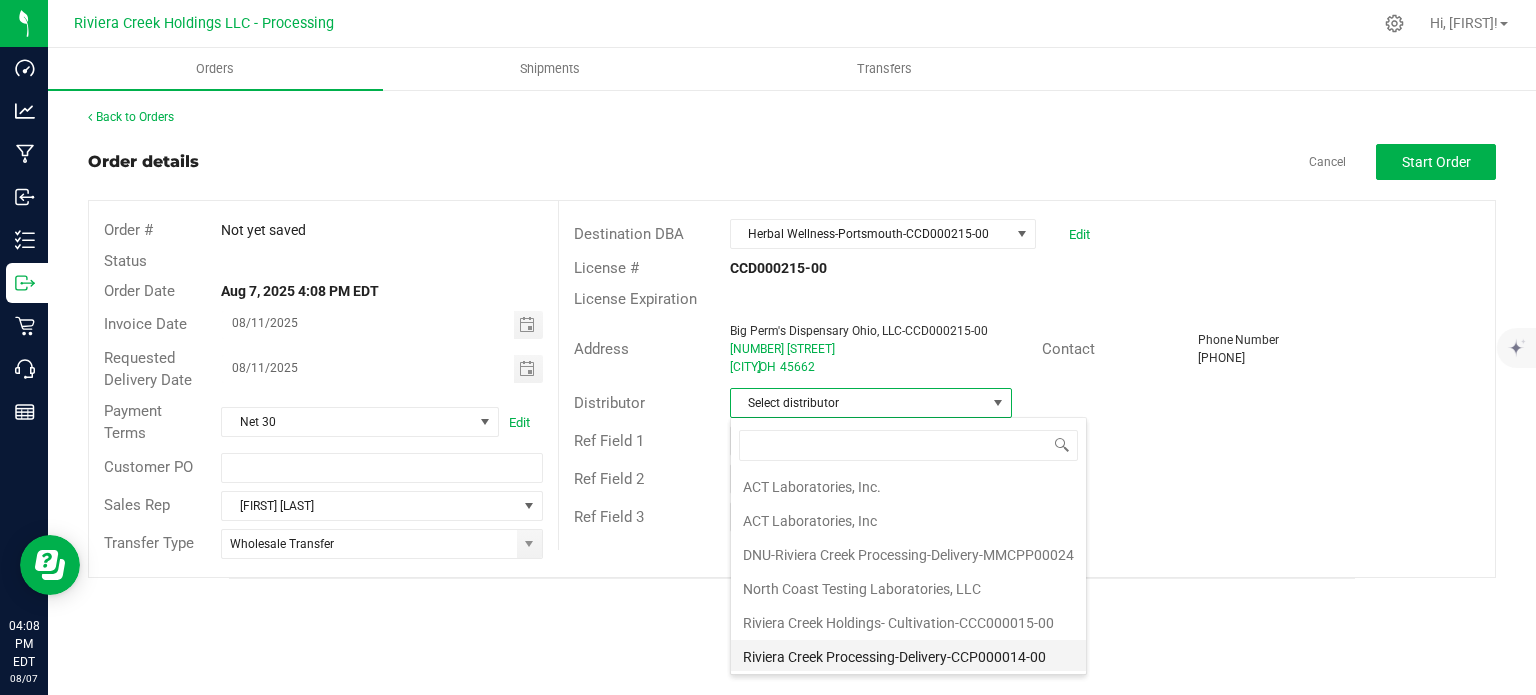 click on "Riviera Creek Processing-Delivery-CCP000014-00" at bounding box center [908, 657] 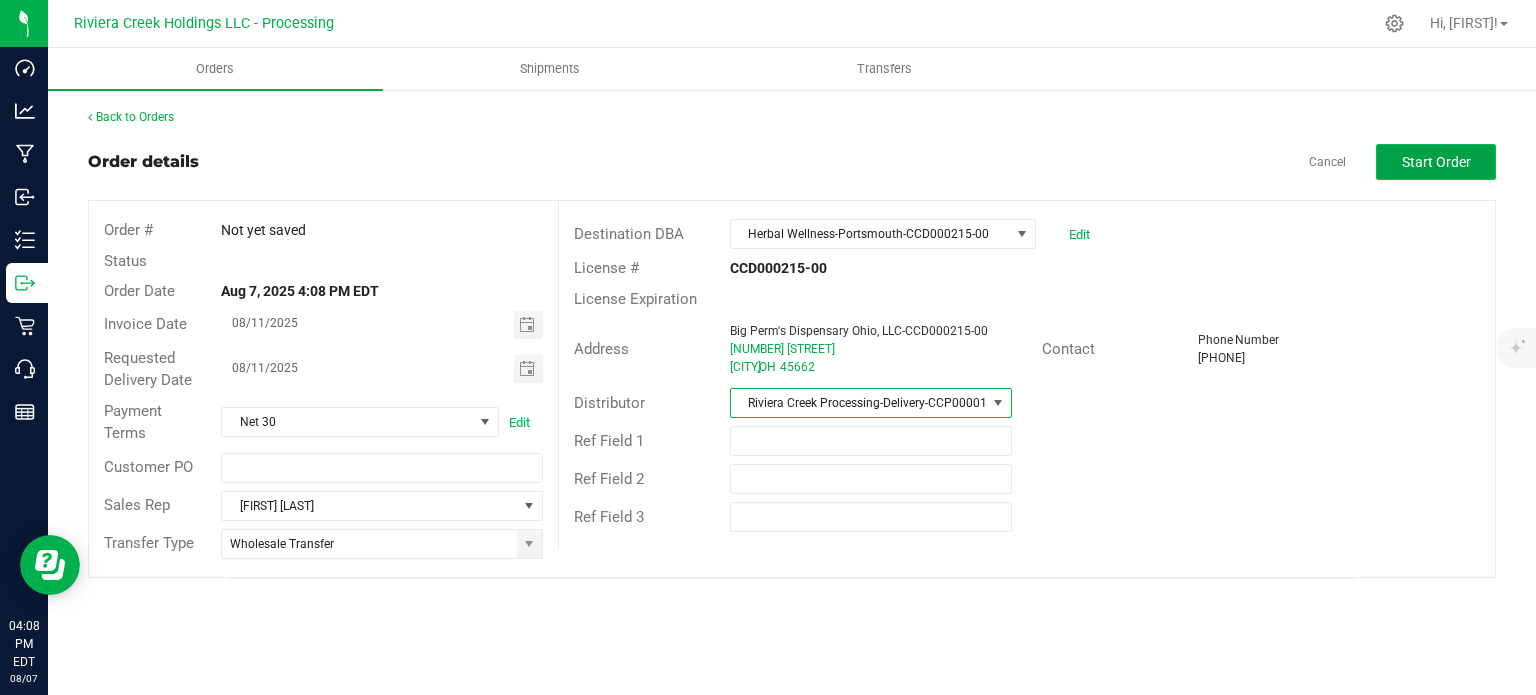 click on "Start Order" at bounding box center (1436, 162) 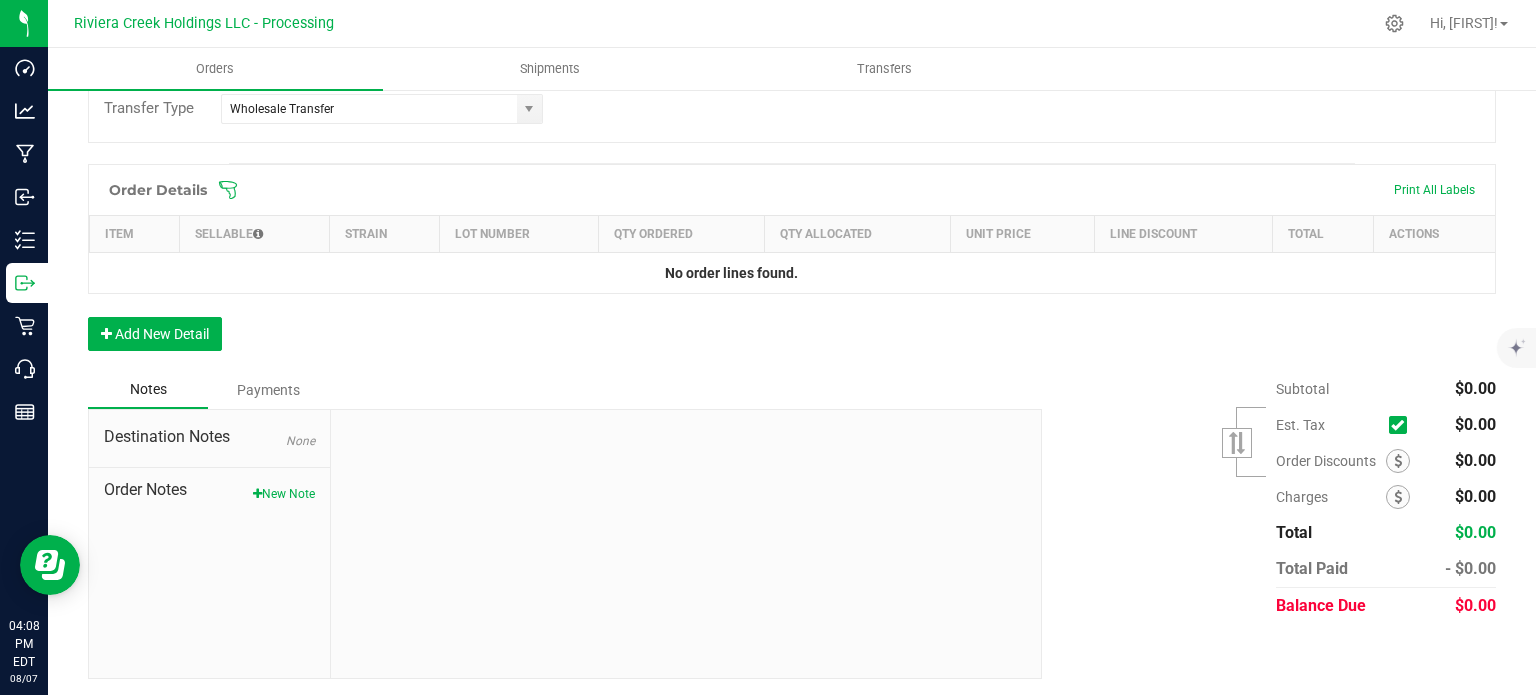 drag, startPoint x: 1386, startPoint y: 457, endPoint x: 1368, endPoint y: 463, distance: 18.973665 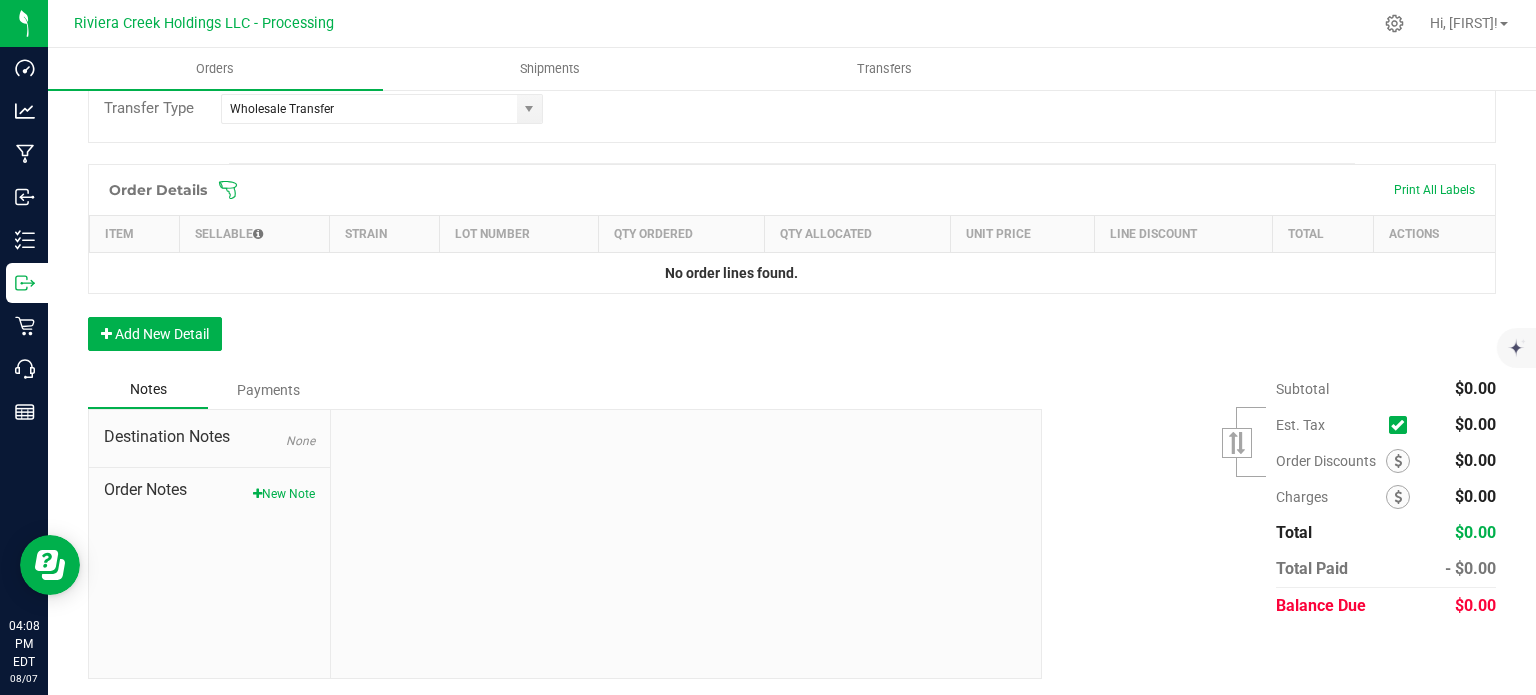 click at bounding box center (1398, 461) 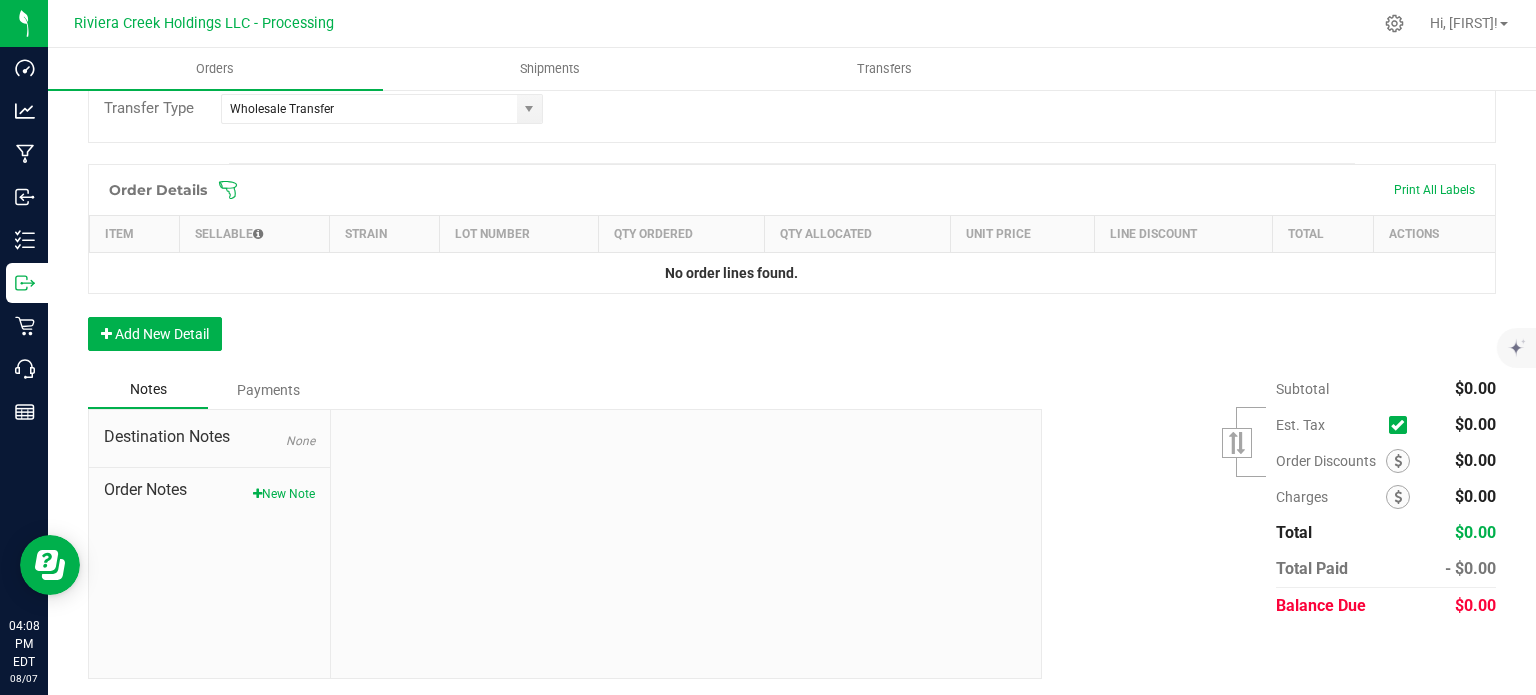 scroll, scrollTop: 488, scrollLeft: 0, axis: vertical 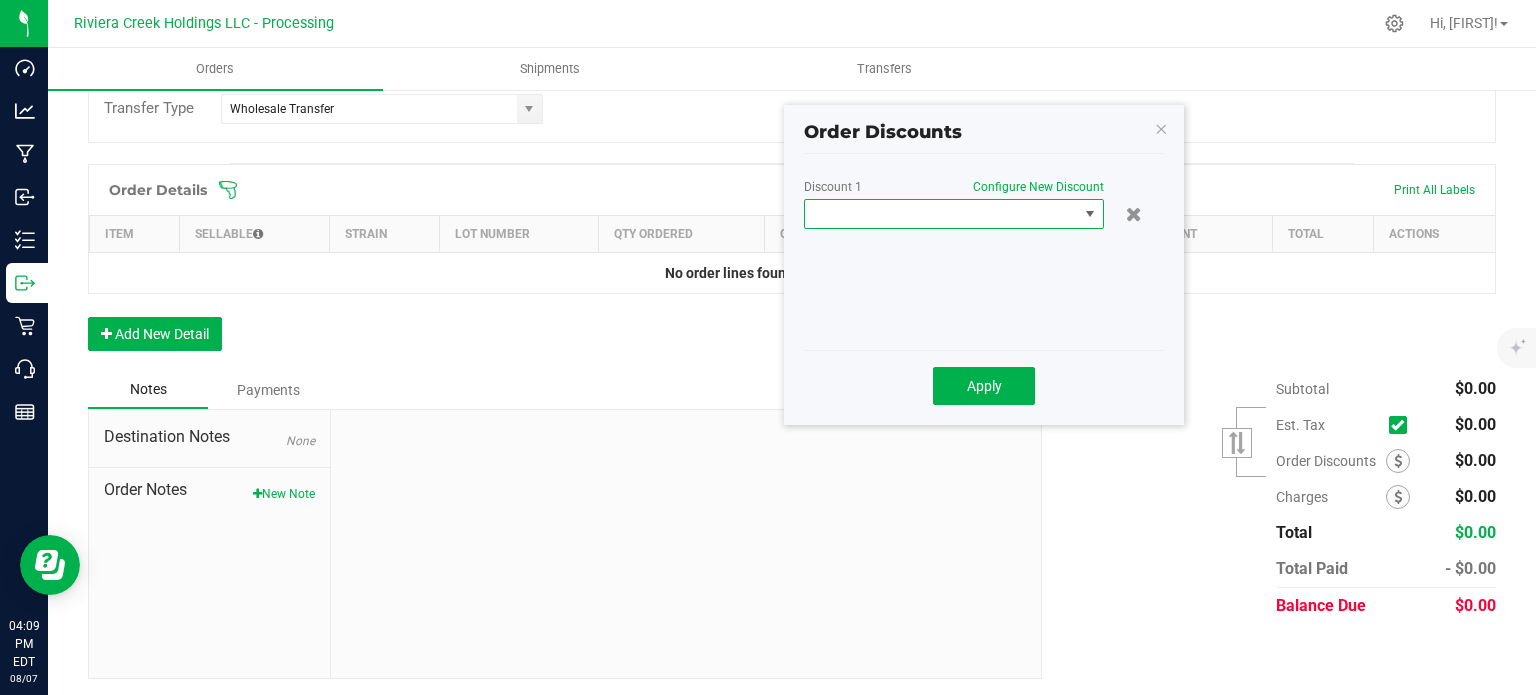 click at bounding box center (941, 214) 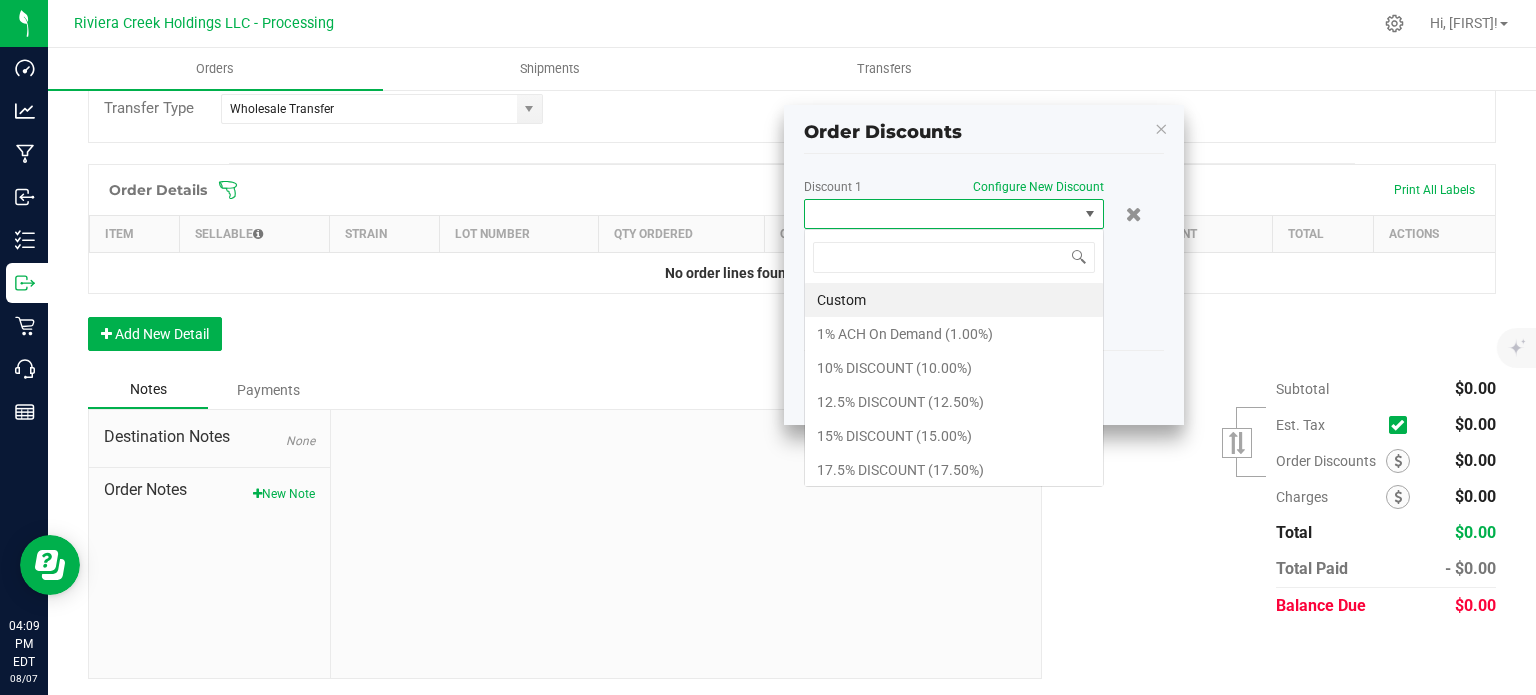 scroll, scrollTop: 99970, scrollLeft: 99700, axis: both 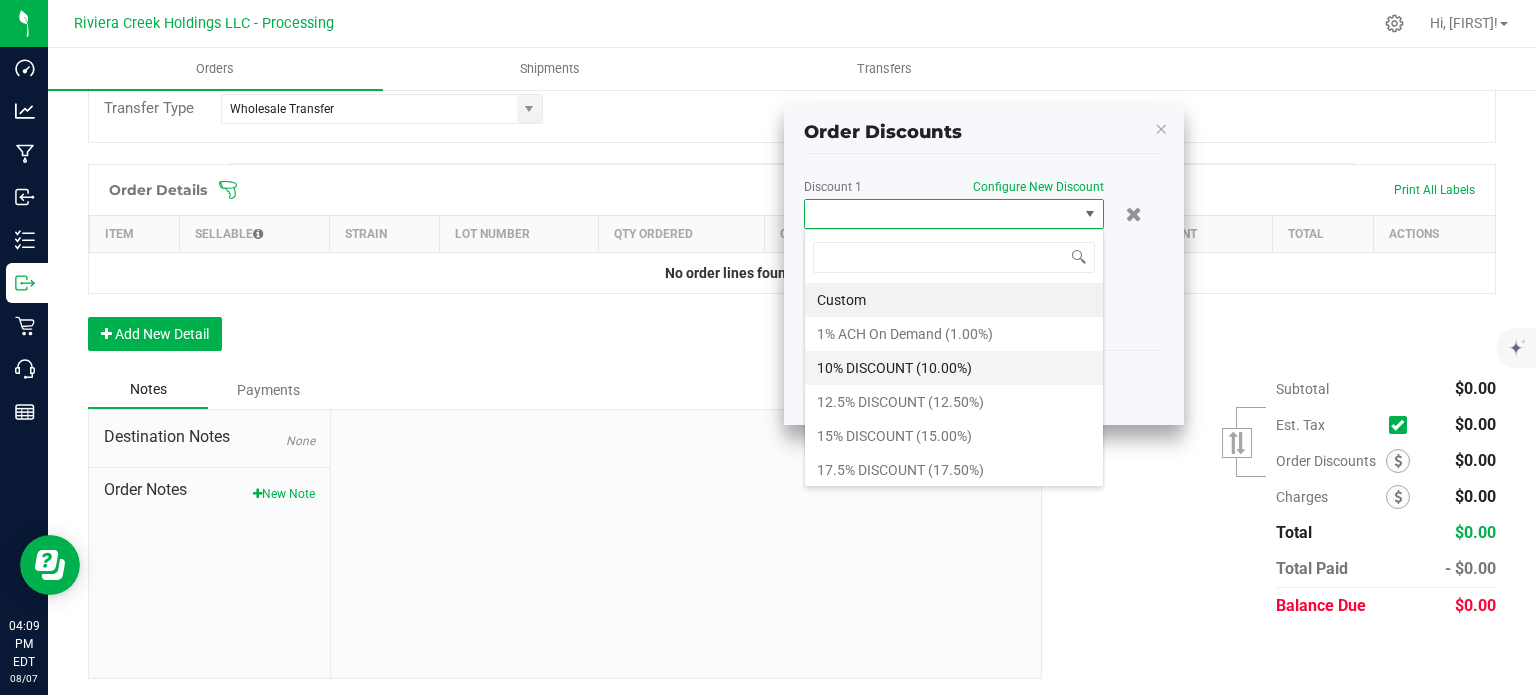 click on "10% DISCOUNT  (10.00%)" at bounding box center (954, 368) 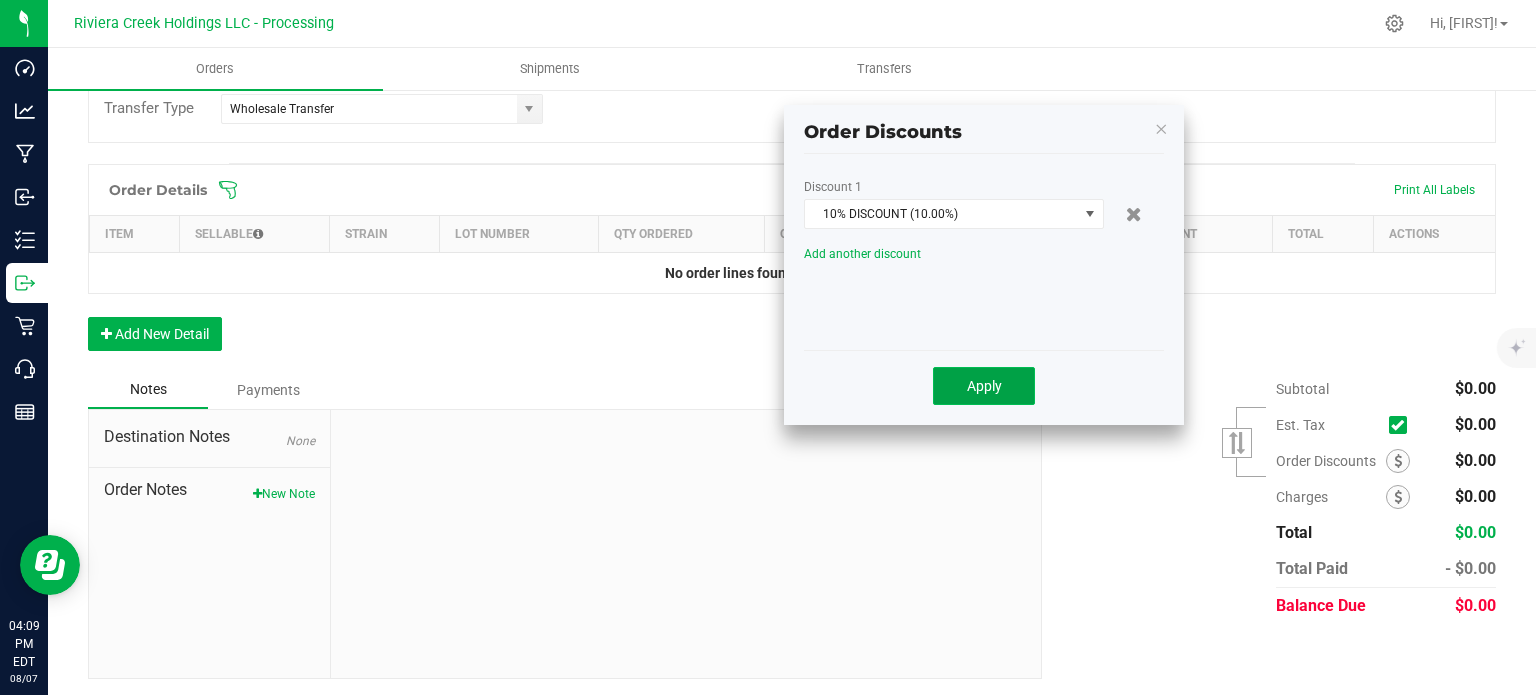 click on "Apply" at bounding box center (984, 386) 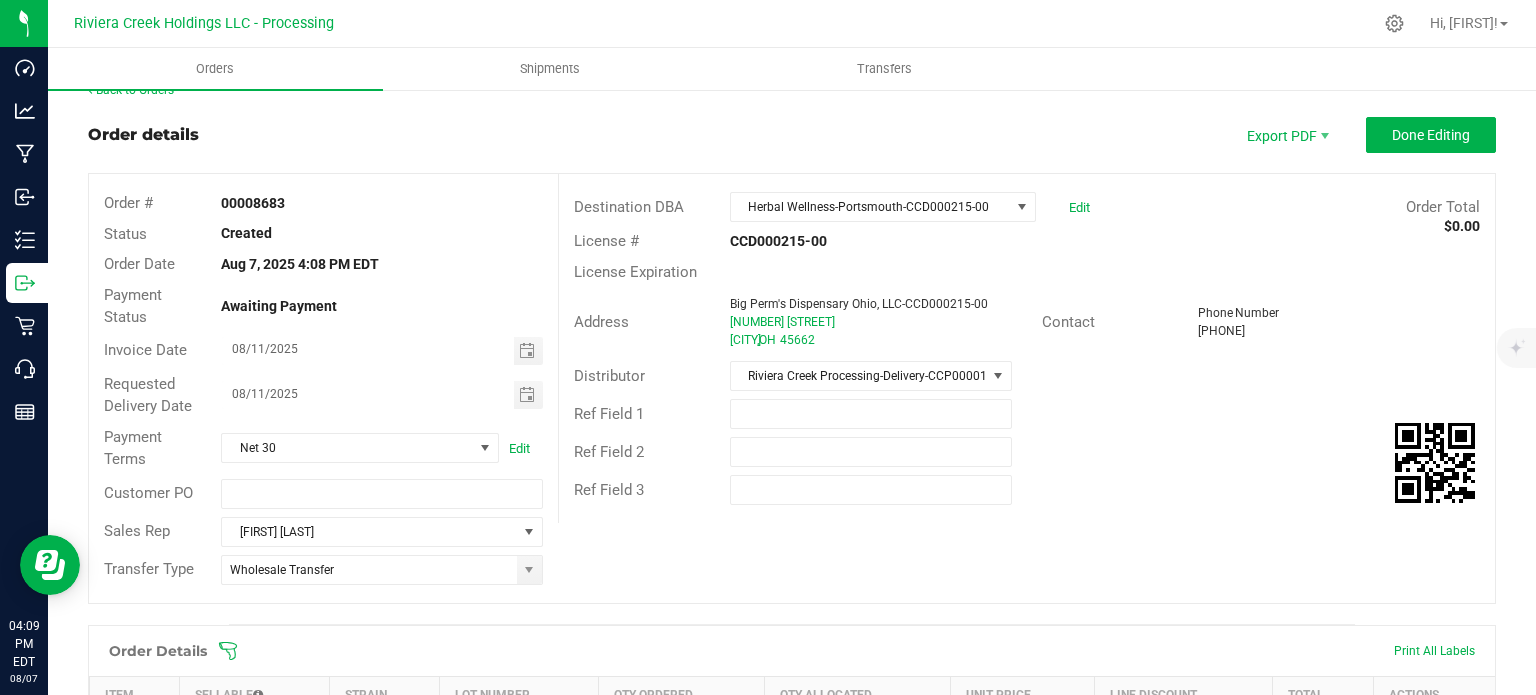 scroll, scrollTop: 0, scrollLeft: 0, axis: both 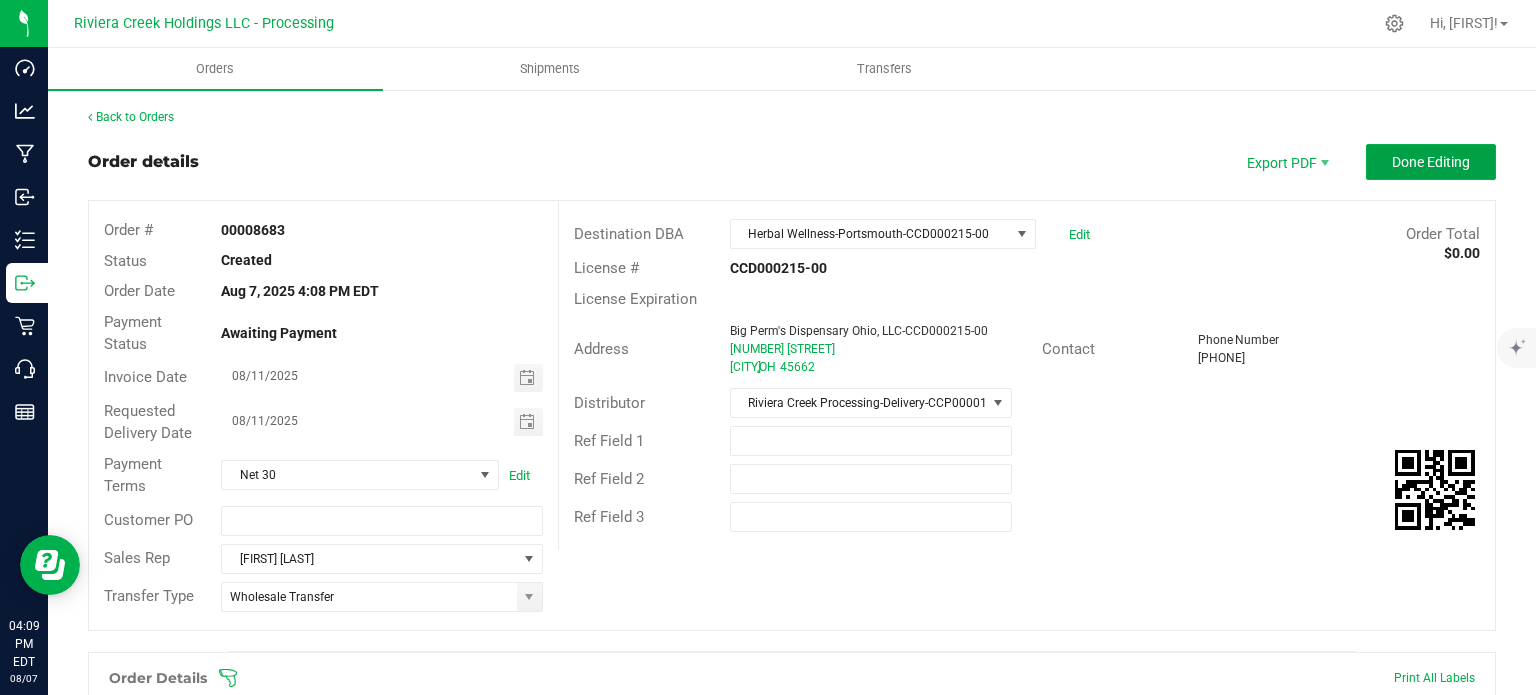 drag, startPoint x: 1401, startPoint y: 170, endPoint x: 1325, endPoint y: 171, distance: 76.00658 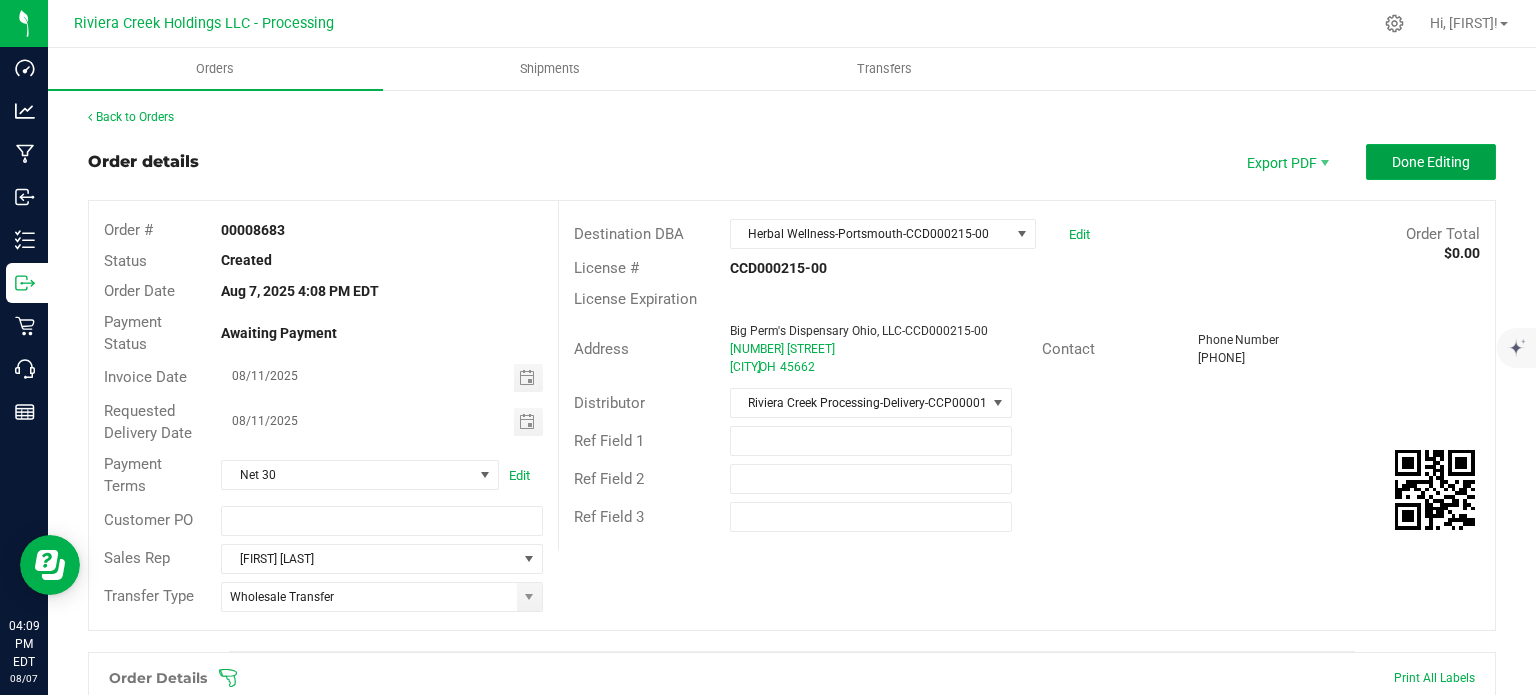 click on "Done Editing" at bounding box center [1431, 162] 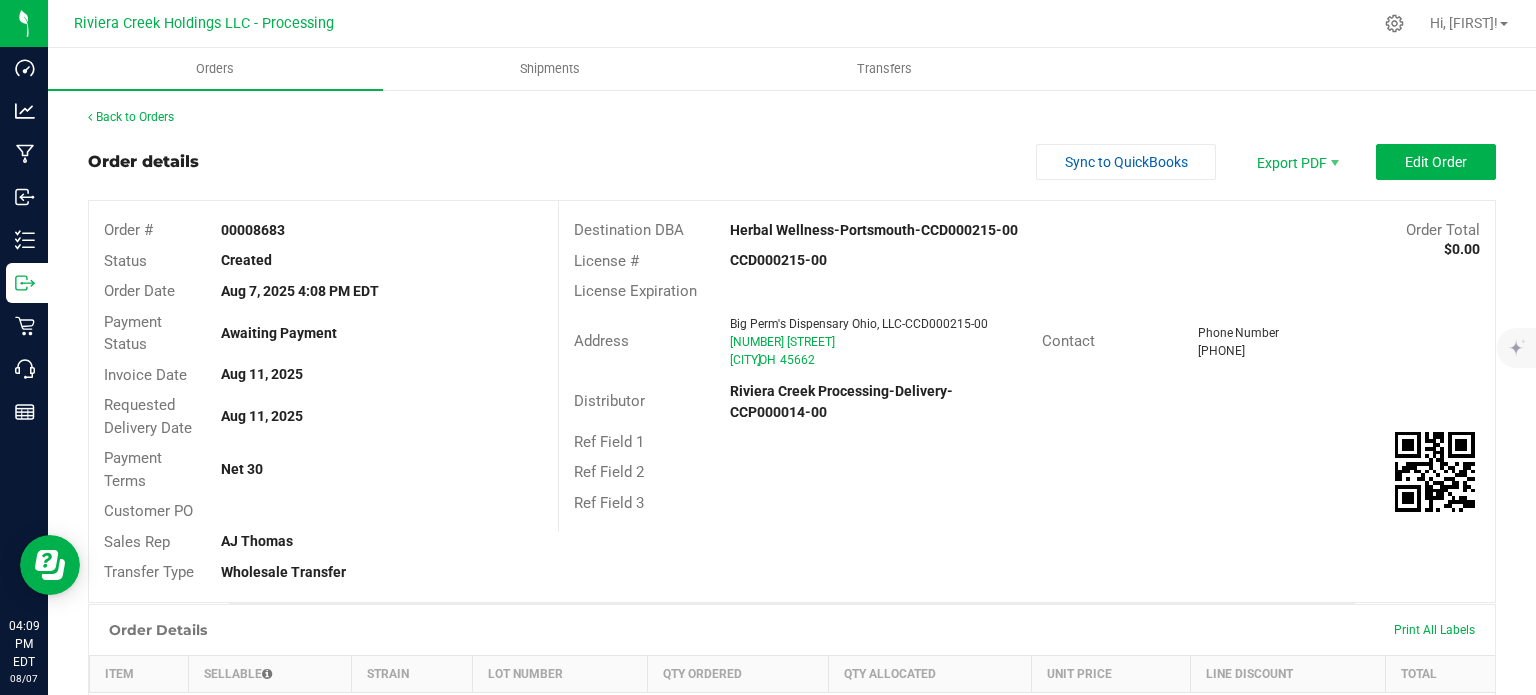 drag, startPoint x: 225, startPoint y: 229, endPoint x: 308, endPoint y: 235, distance: 83.21658 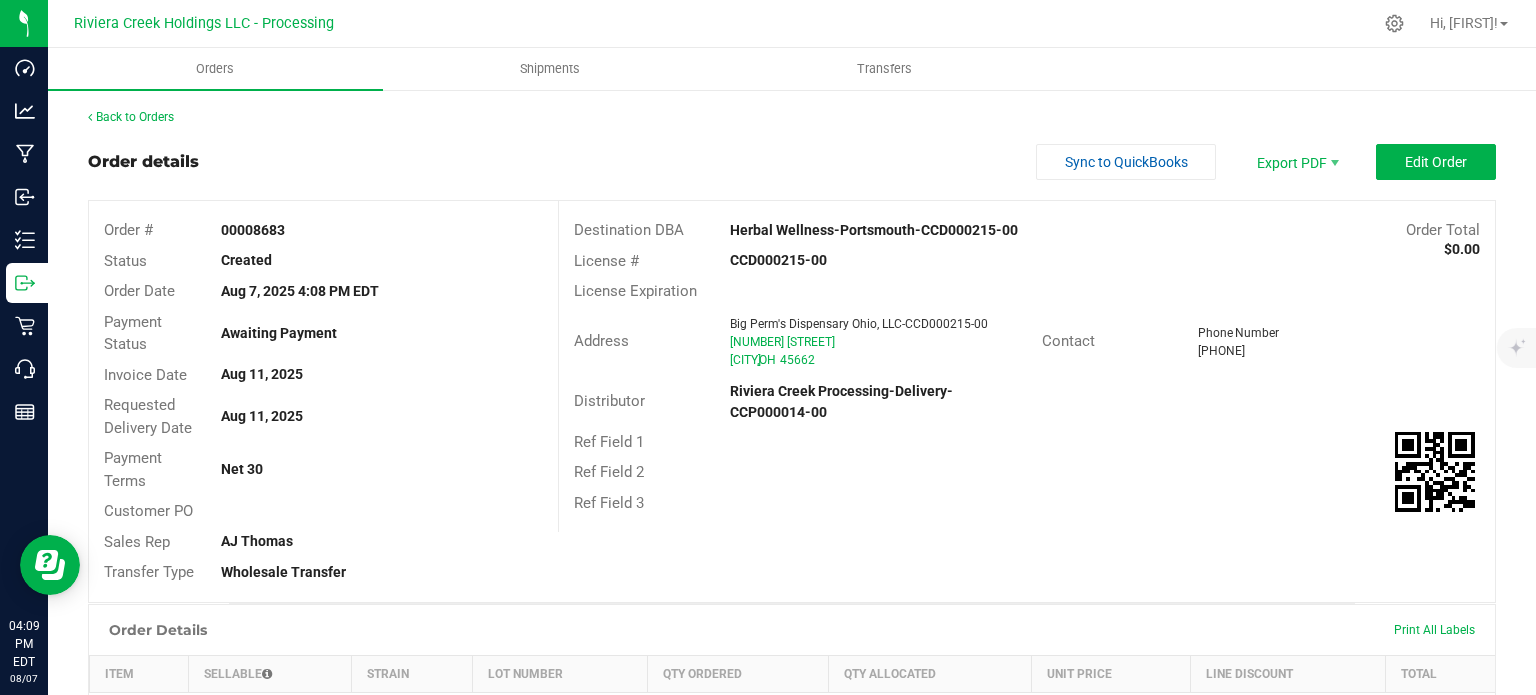 click on "00008683" at bounding box center [381, 230] 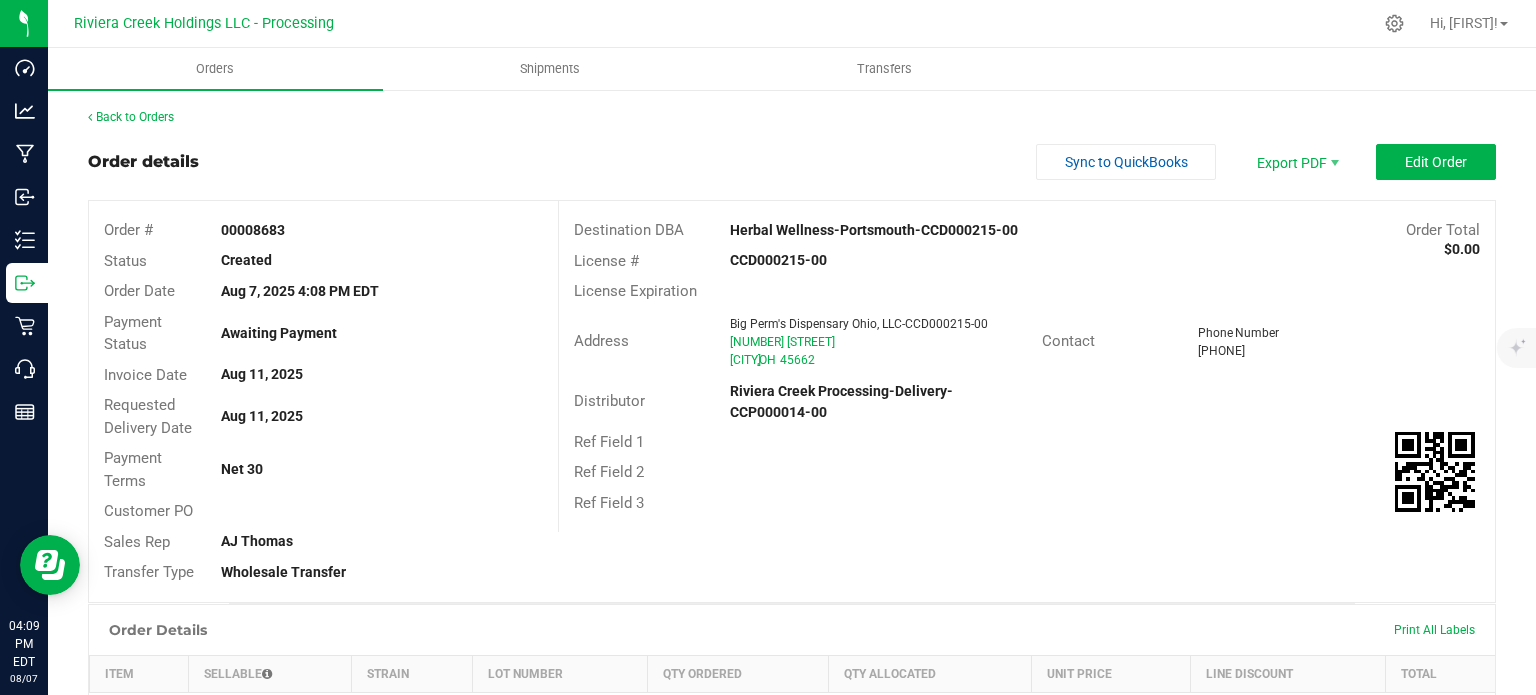 copy on "00008683" 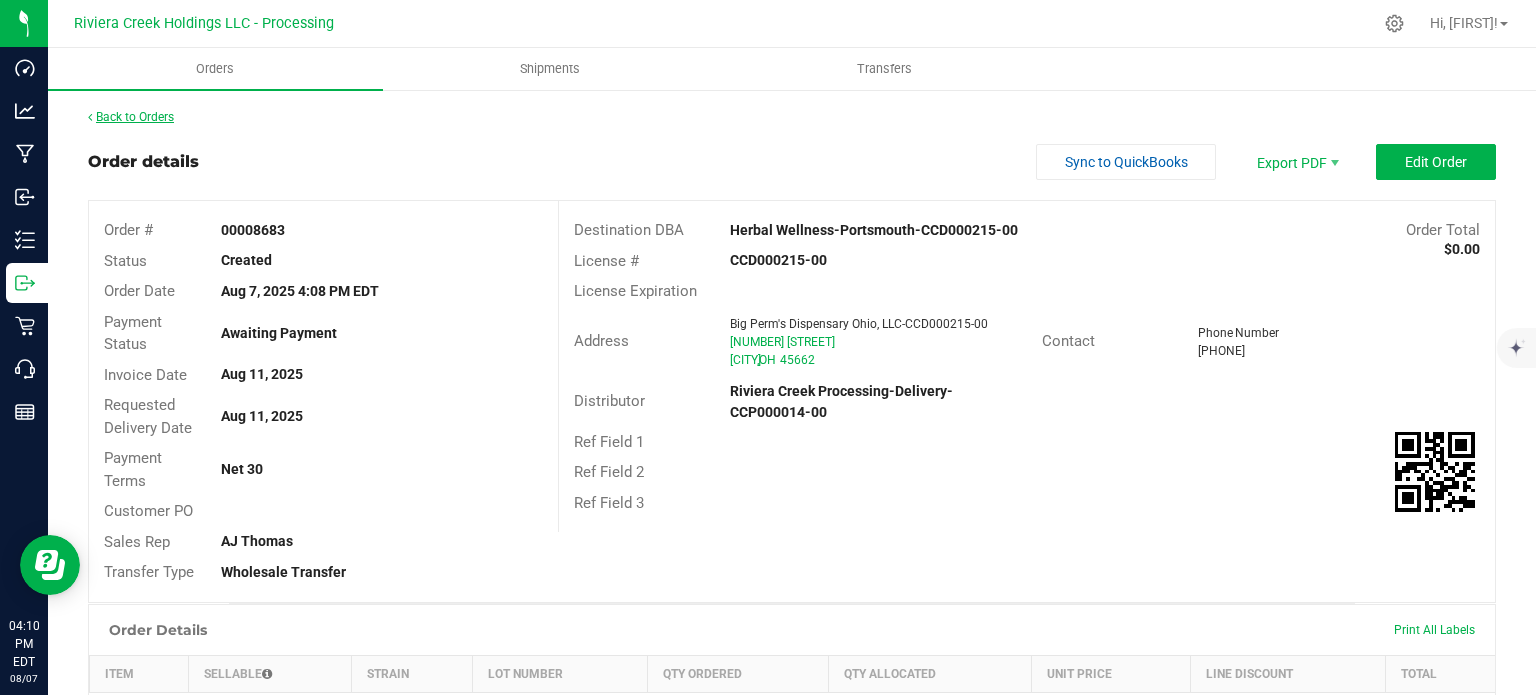 click on "Back to Orders" at bounding box center [131, 117] 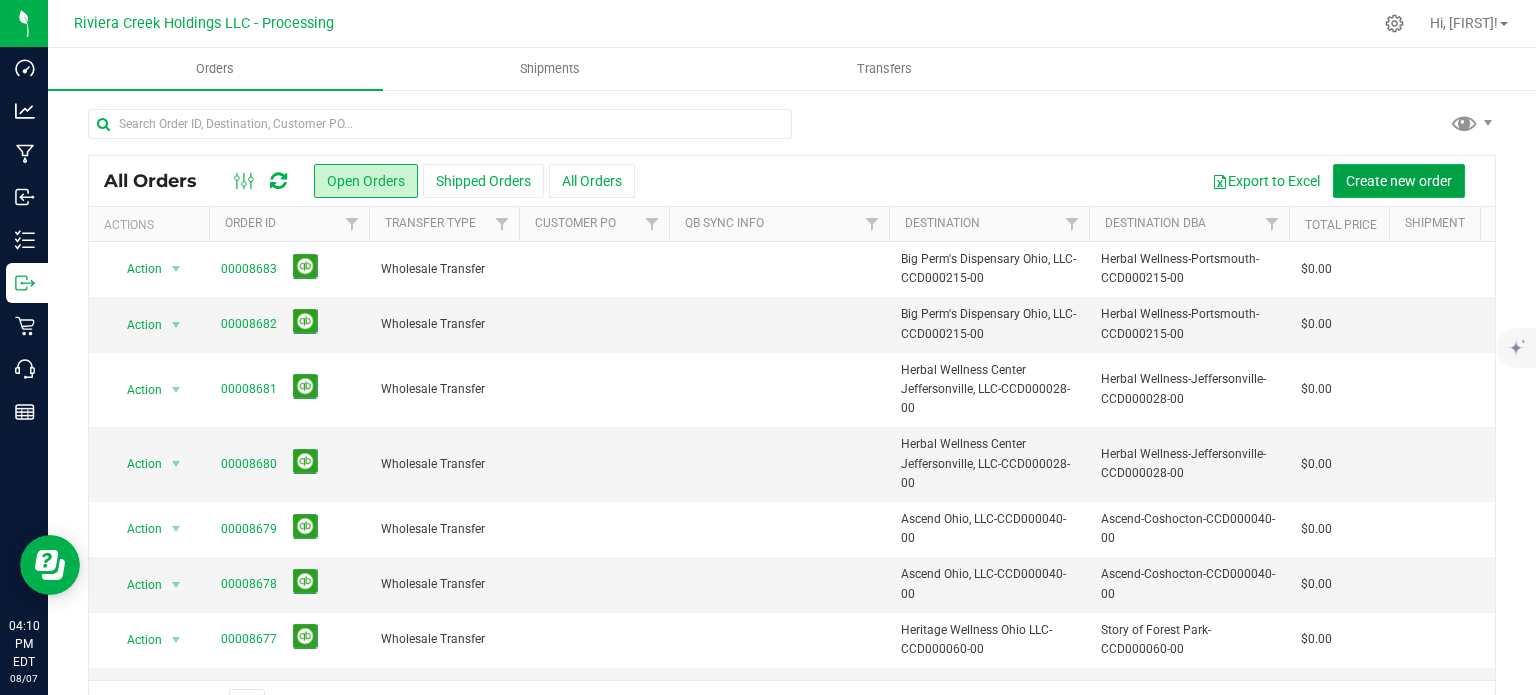 click on "Create new order" at bounding box center (1399, 181) 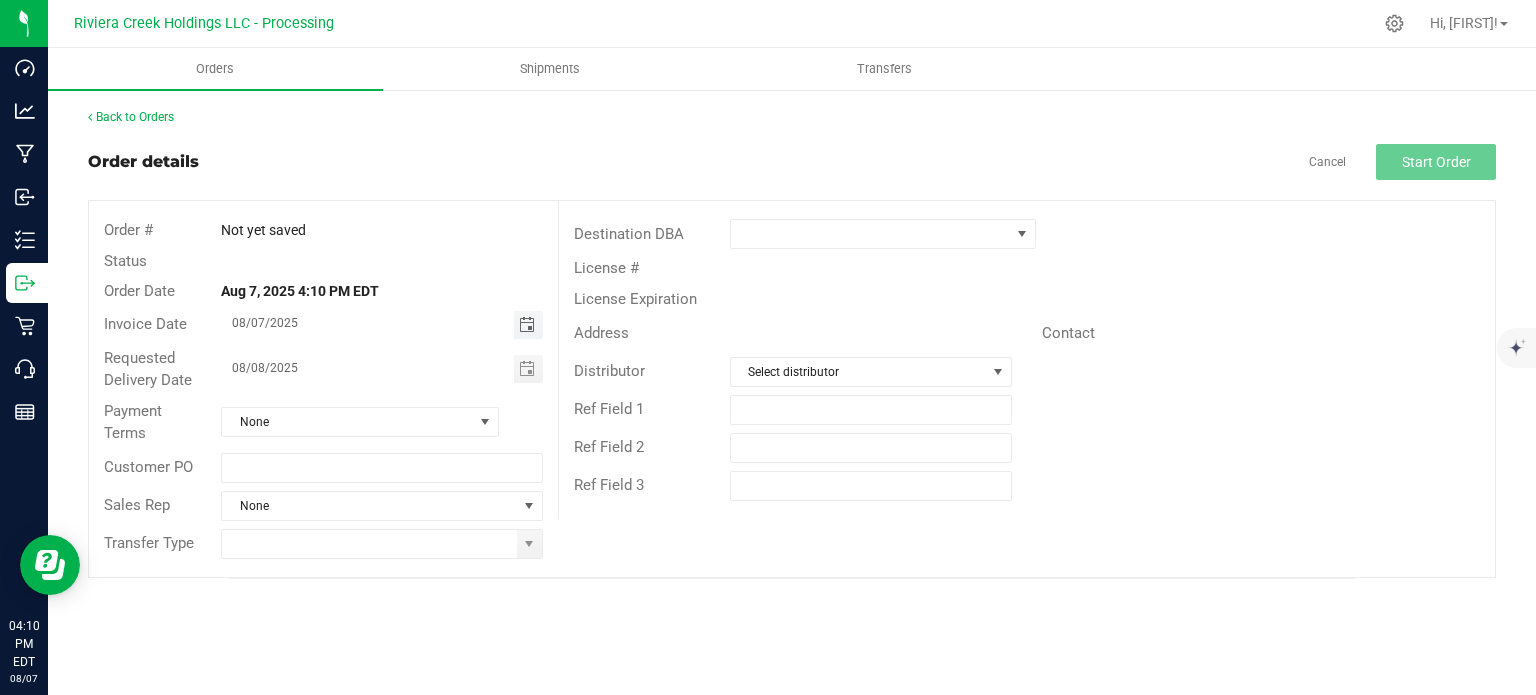 click at bounding box center [527, 325] 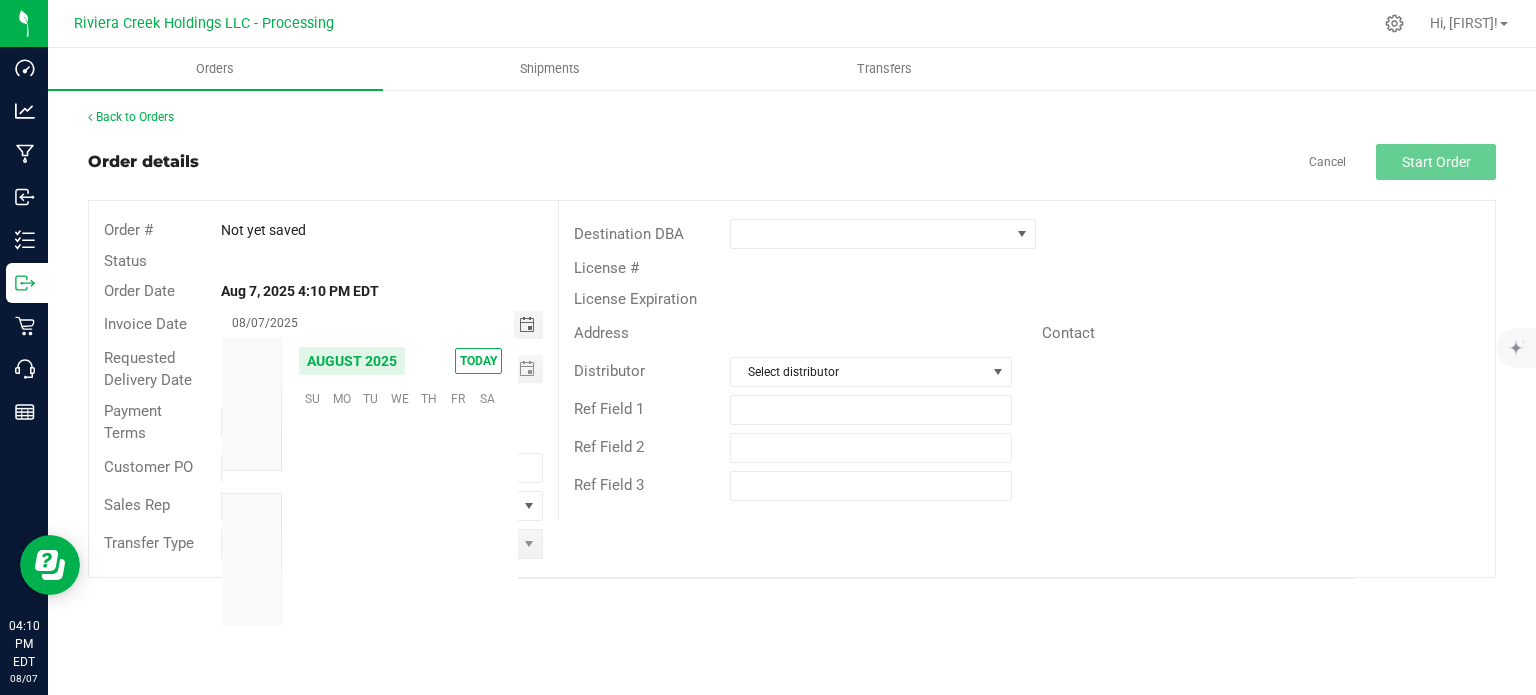 scroll, scrollTop: 36168, scrollLeft: 0, axis: vertical 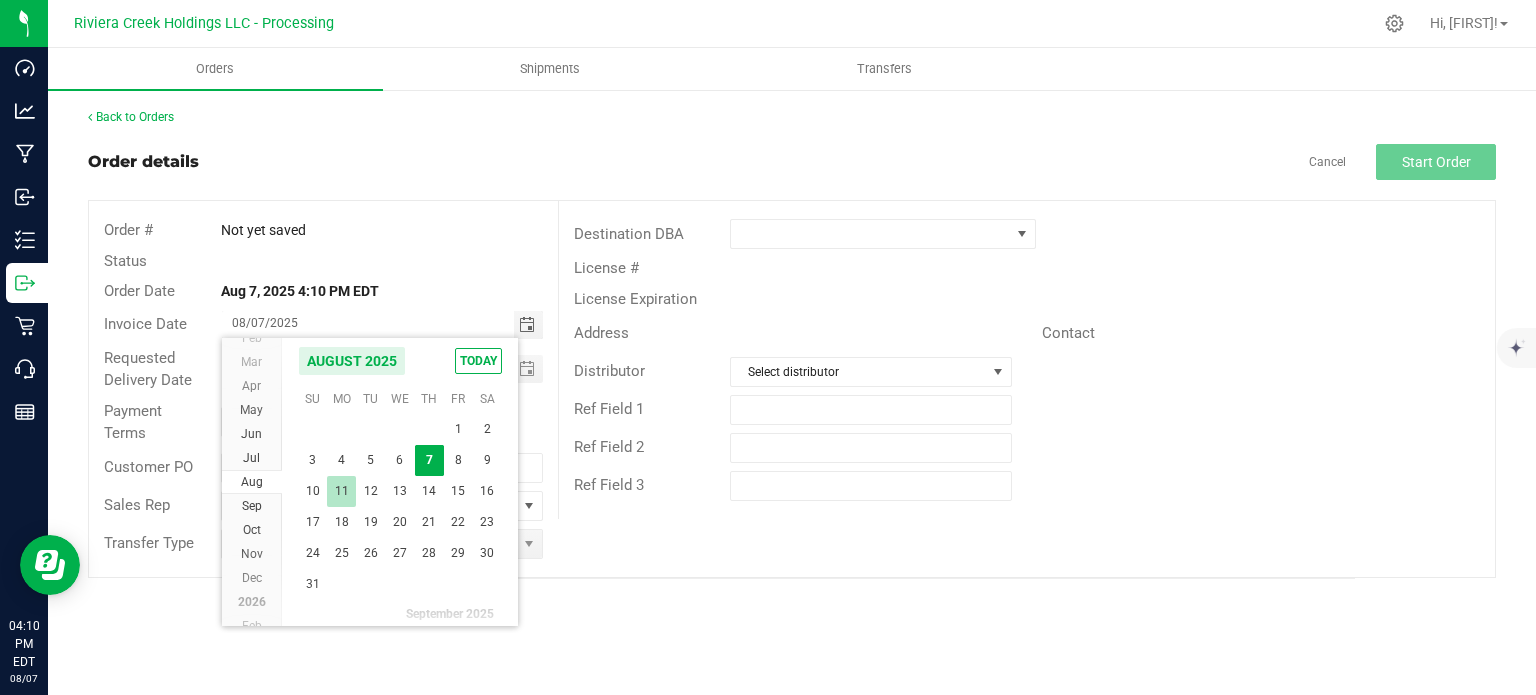 click on "11" at bounding box center [341, 491] 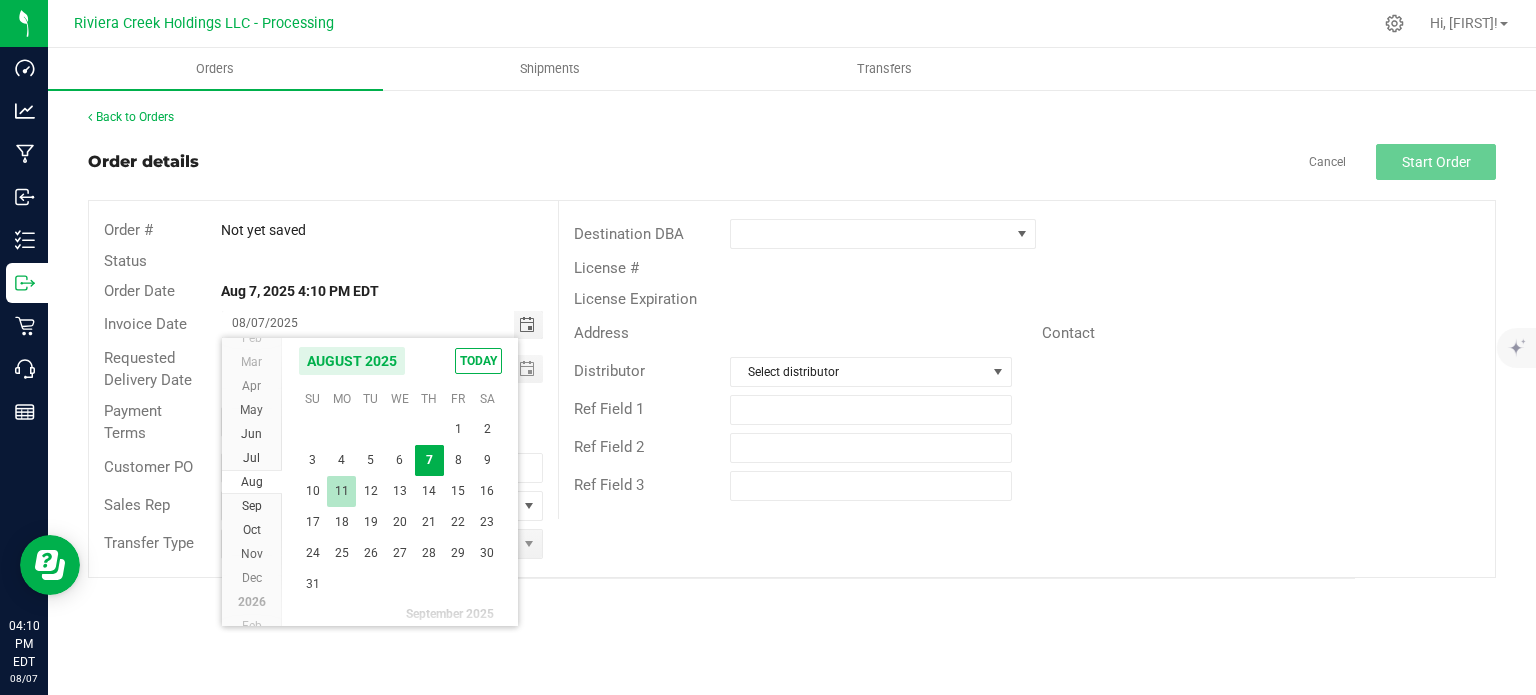type on "08/11/2025" 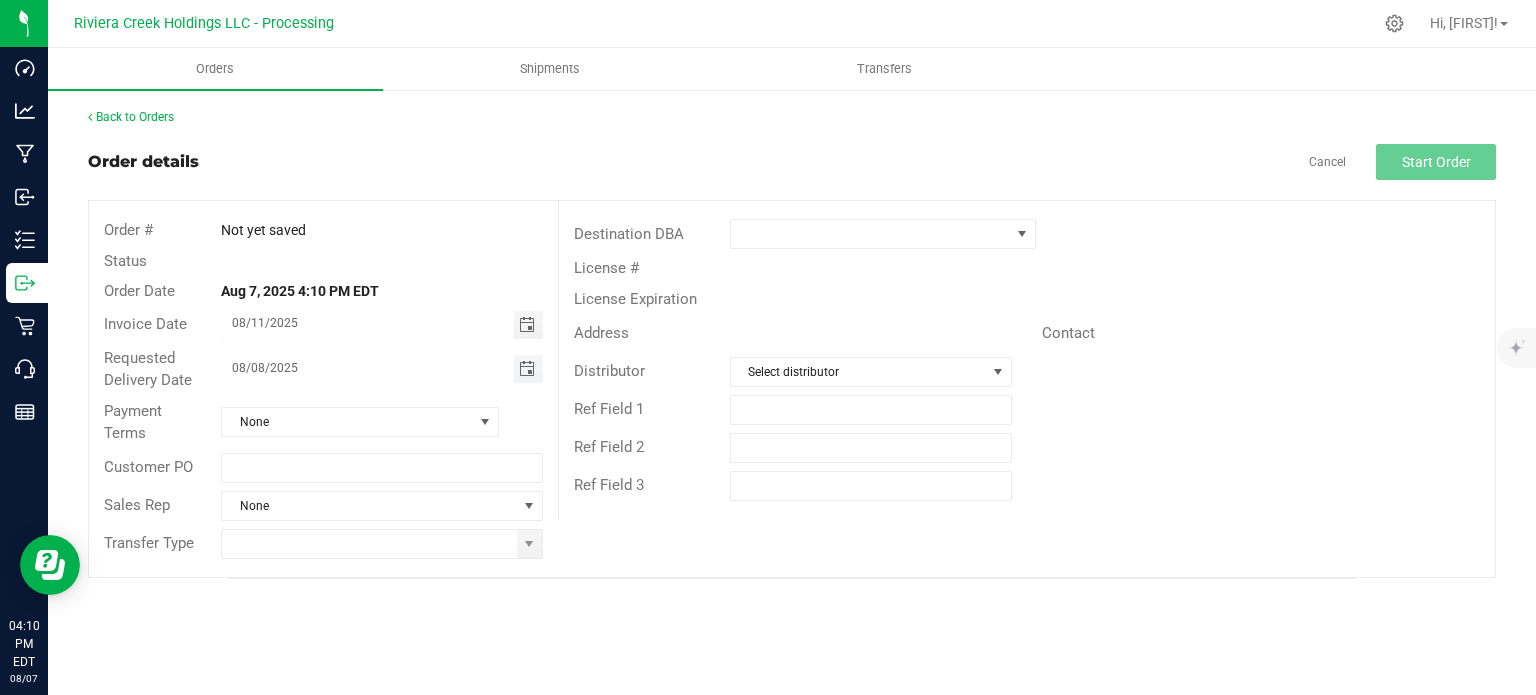 click at bounding box center [527, 369] 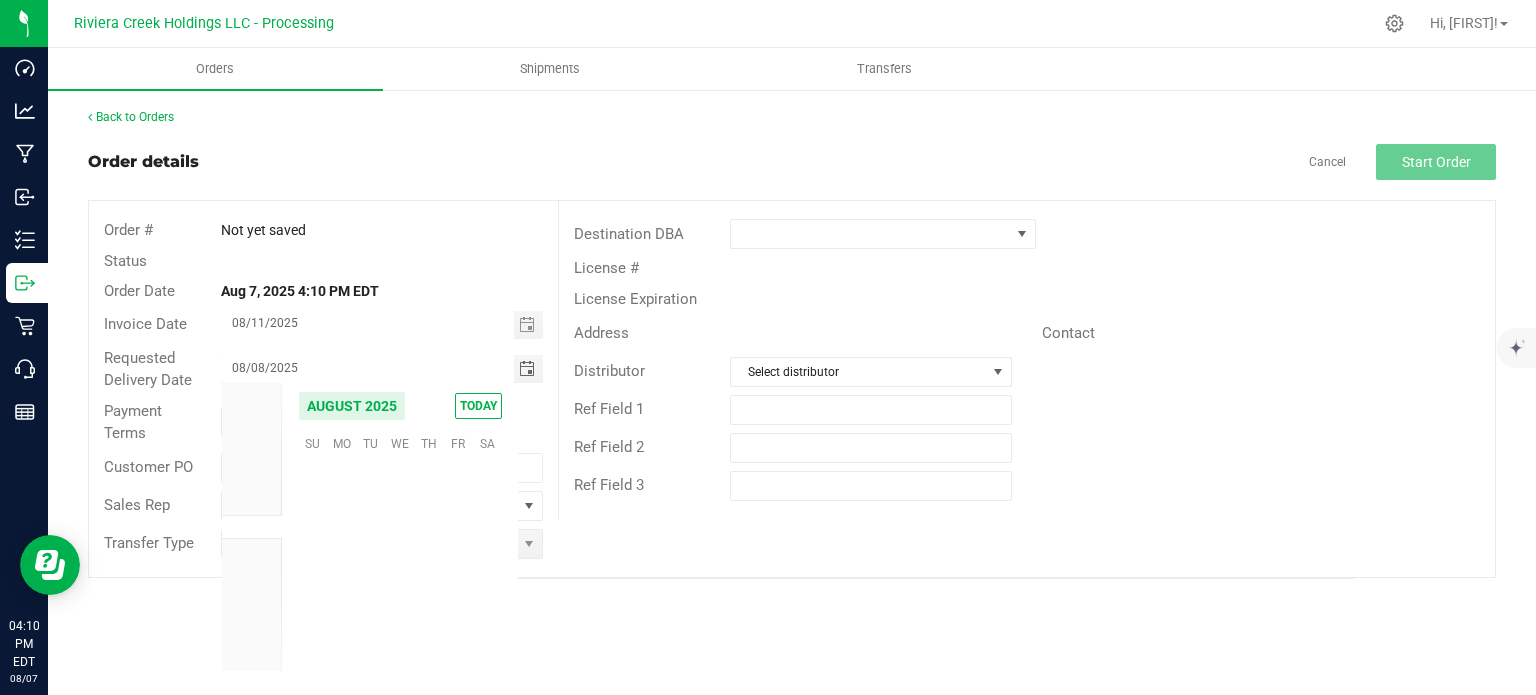 scroll, scrollTop: 36168, scrollLeft: 0, axis: vertical 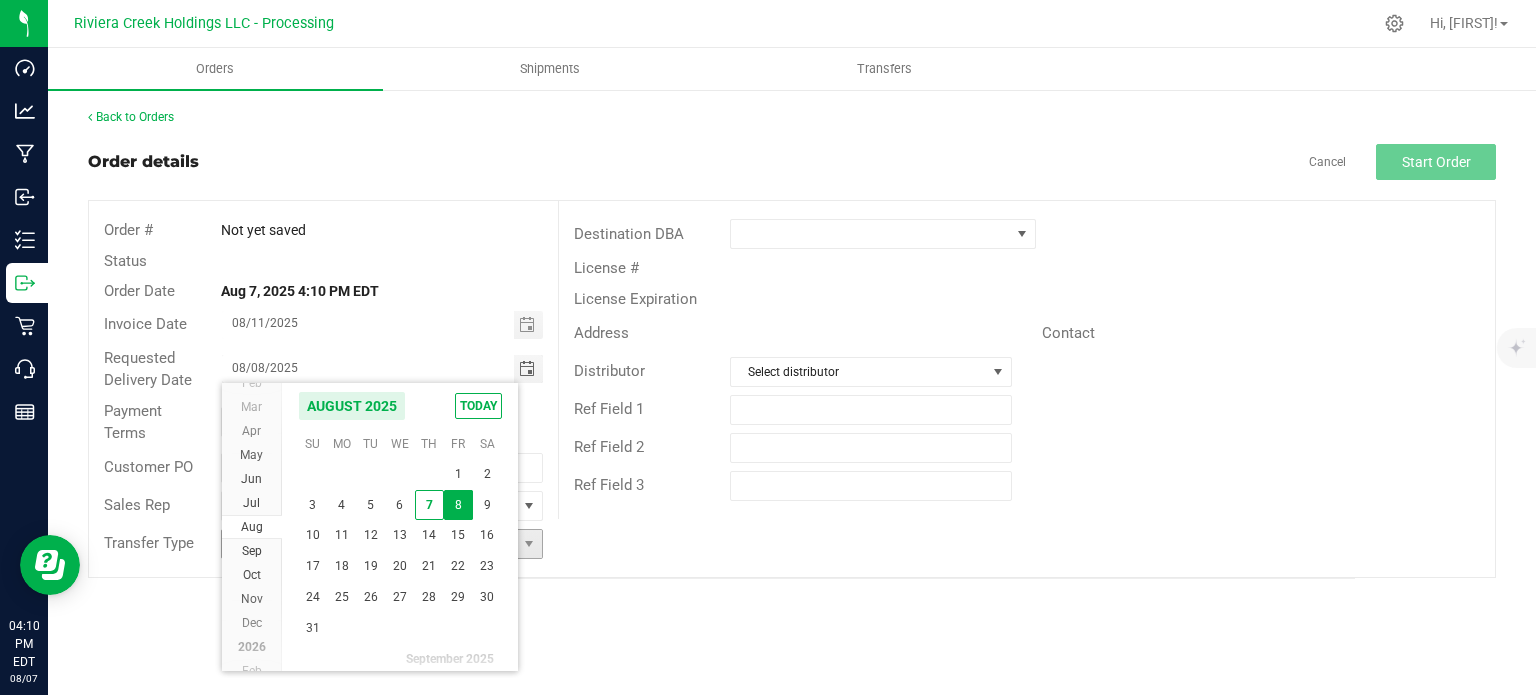 click on "11" at bounding box center [341, 535] 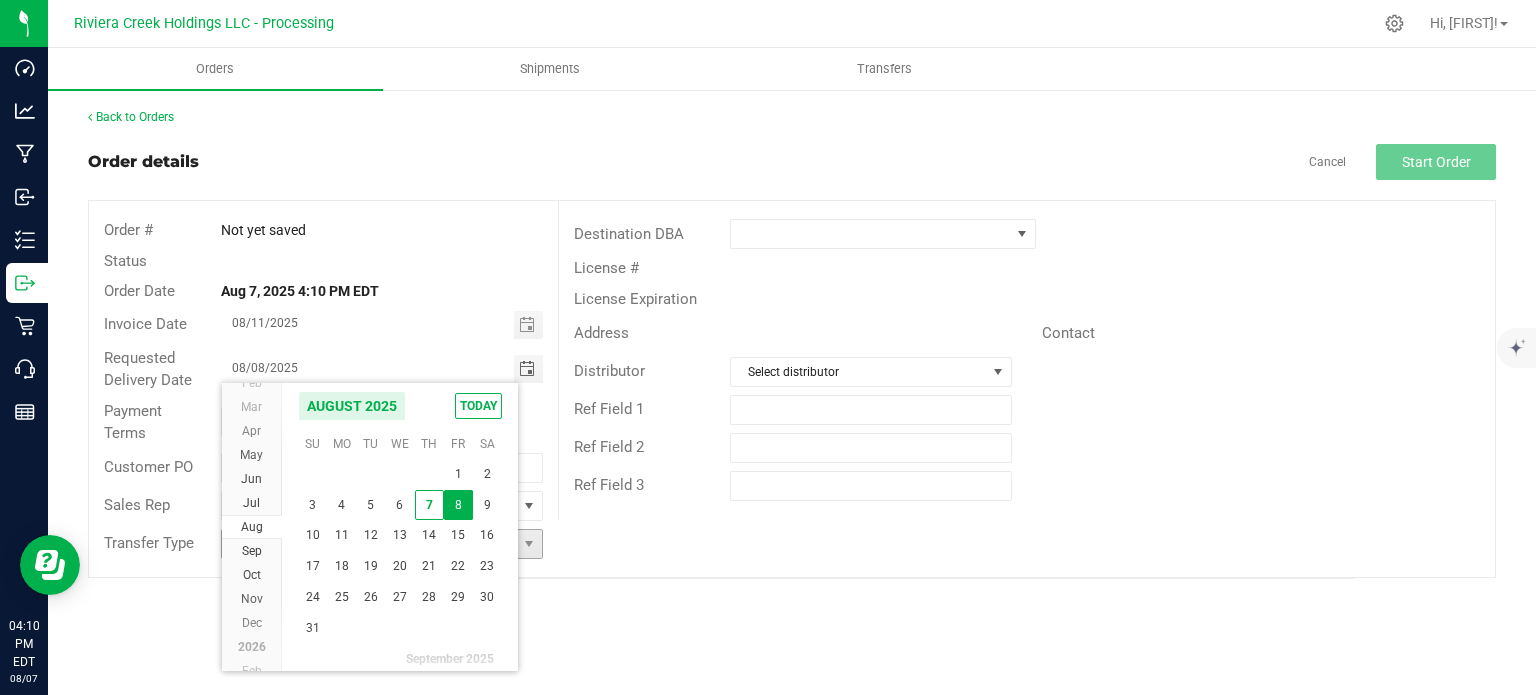 type on "08/11/2025" 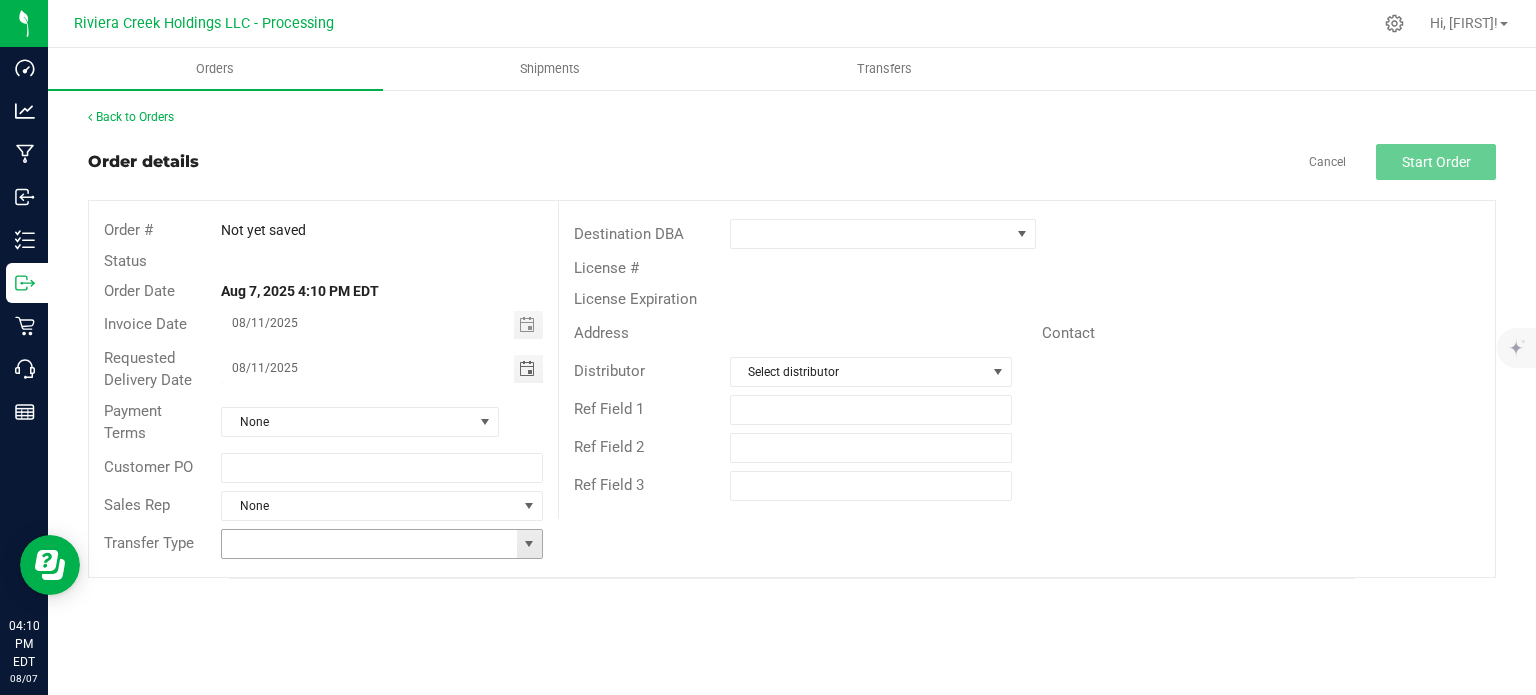 click at bounding box center (529, 544) 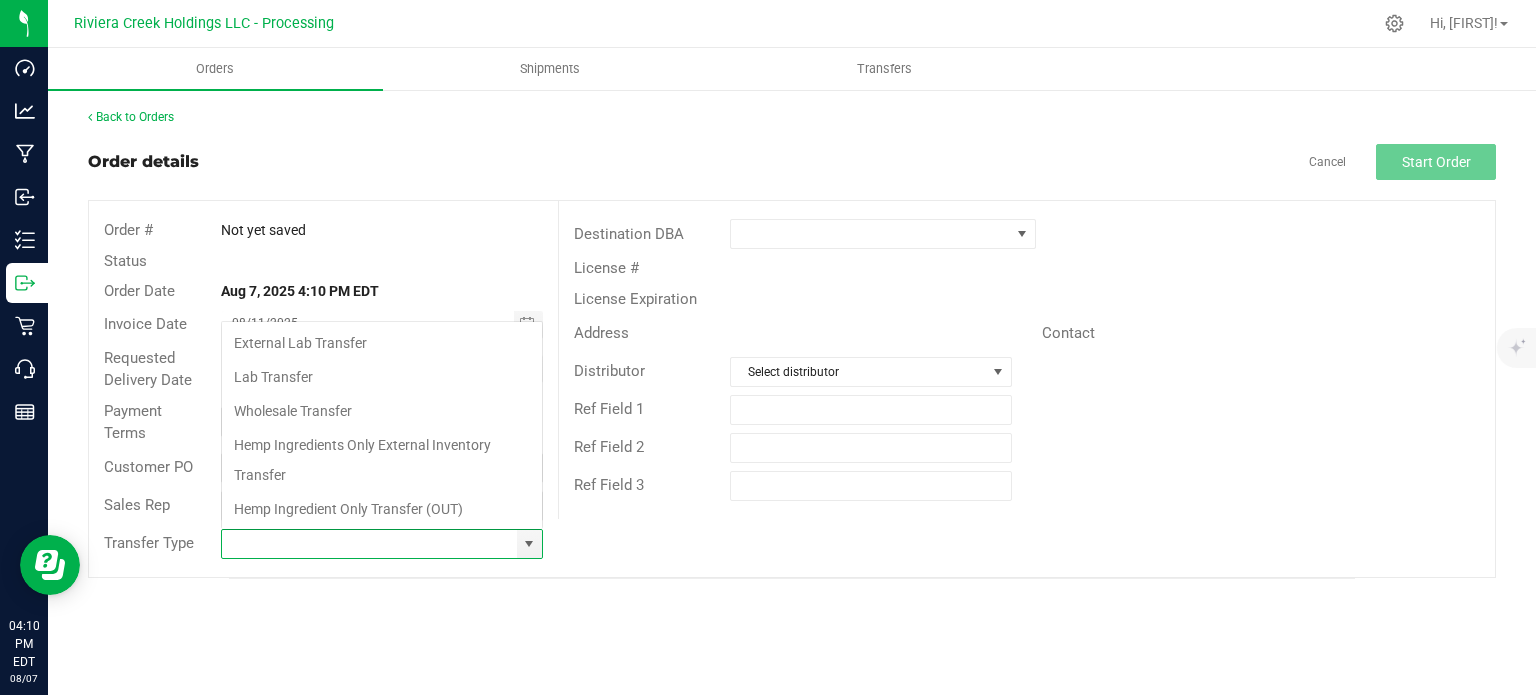 scroll, scrollTop: 99970, scrollLeft: 99678, axis: both 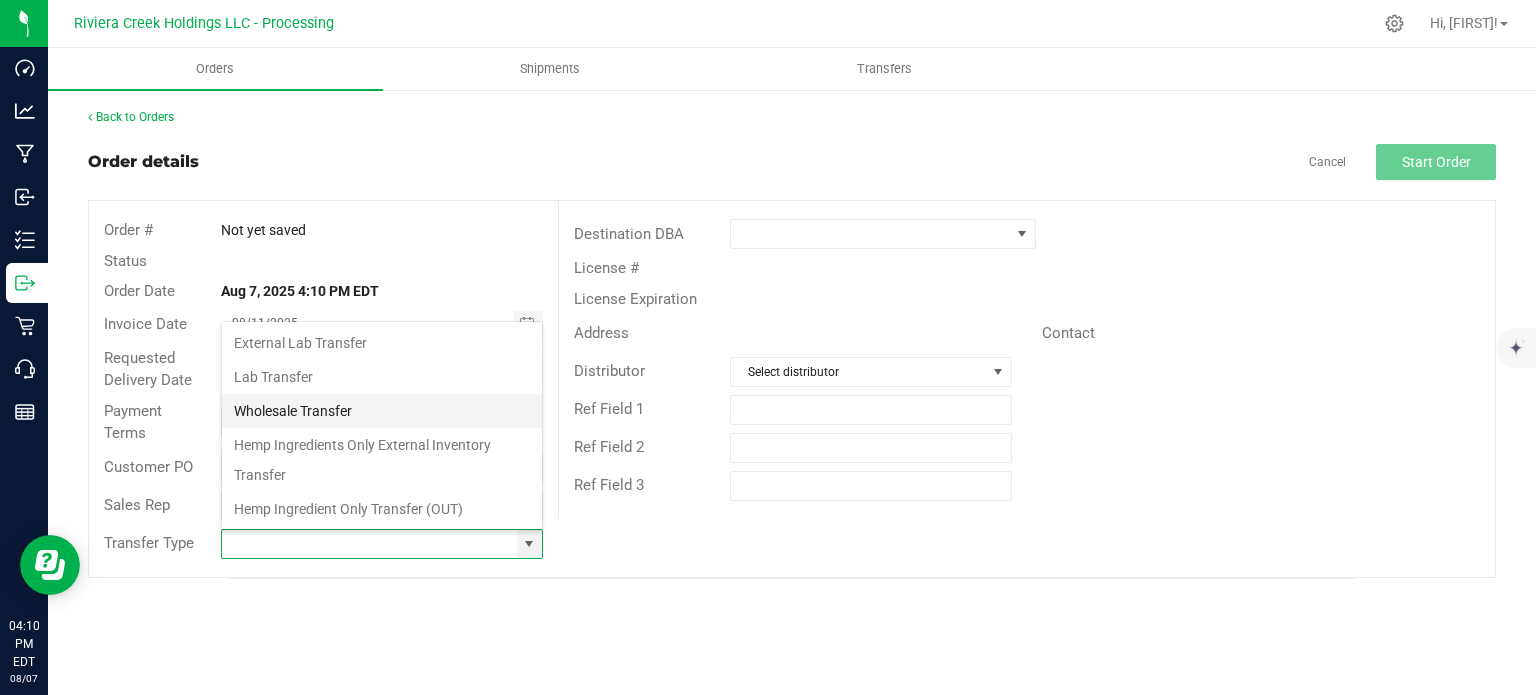 click on "Wholesale Transfer" at bounding box center [382, 411] 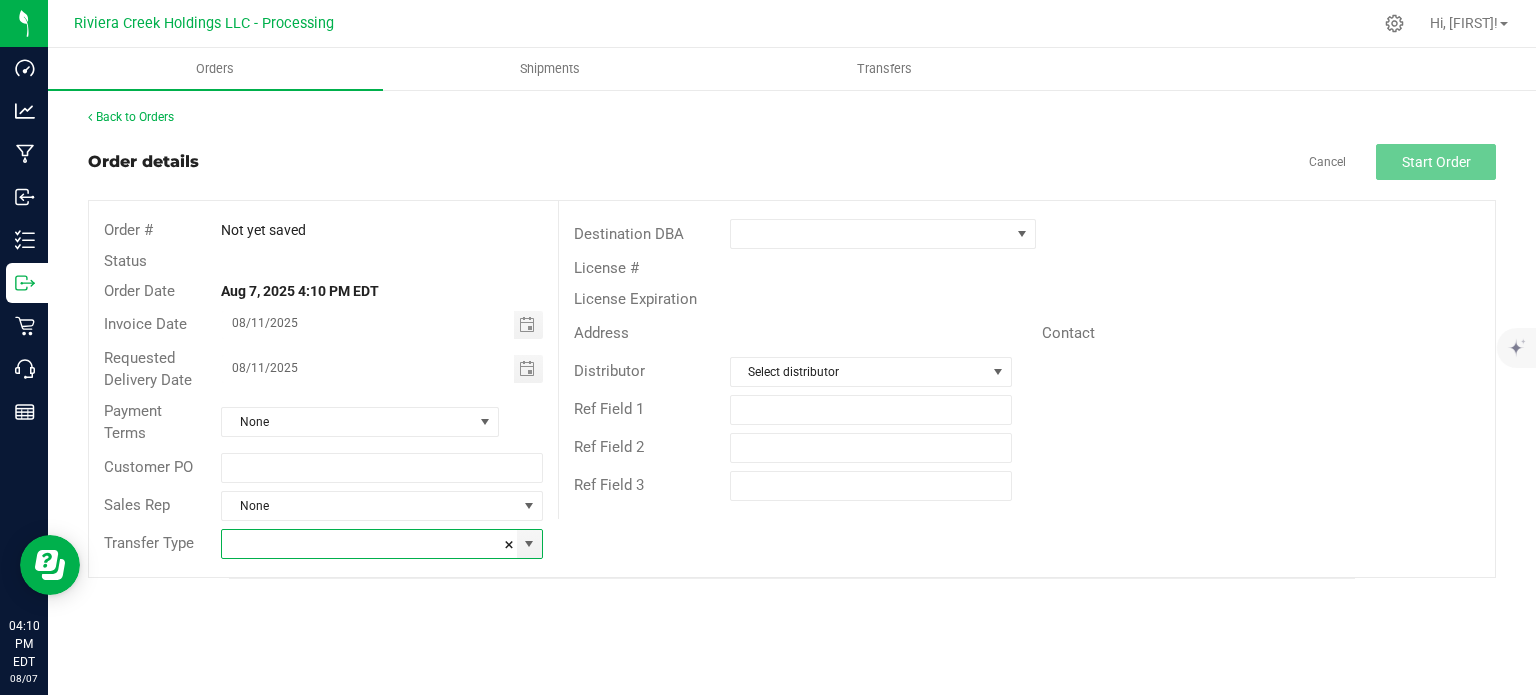 type on "Wholesale Transfer" 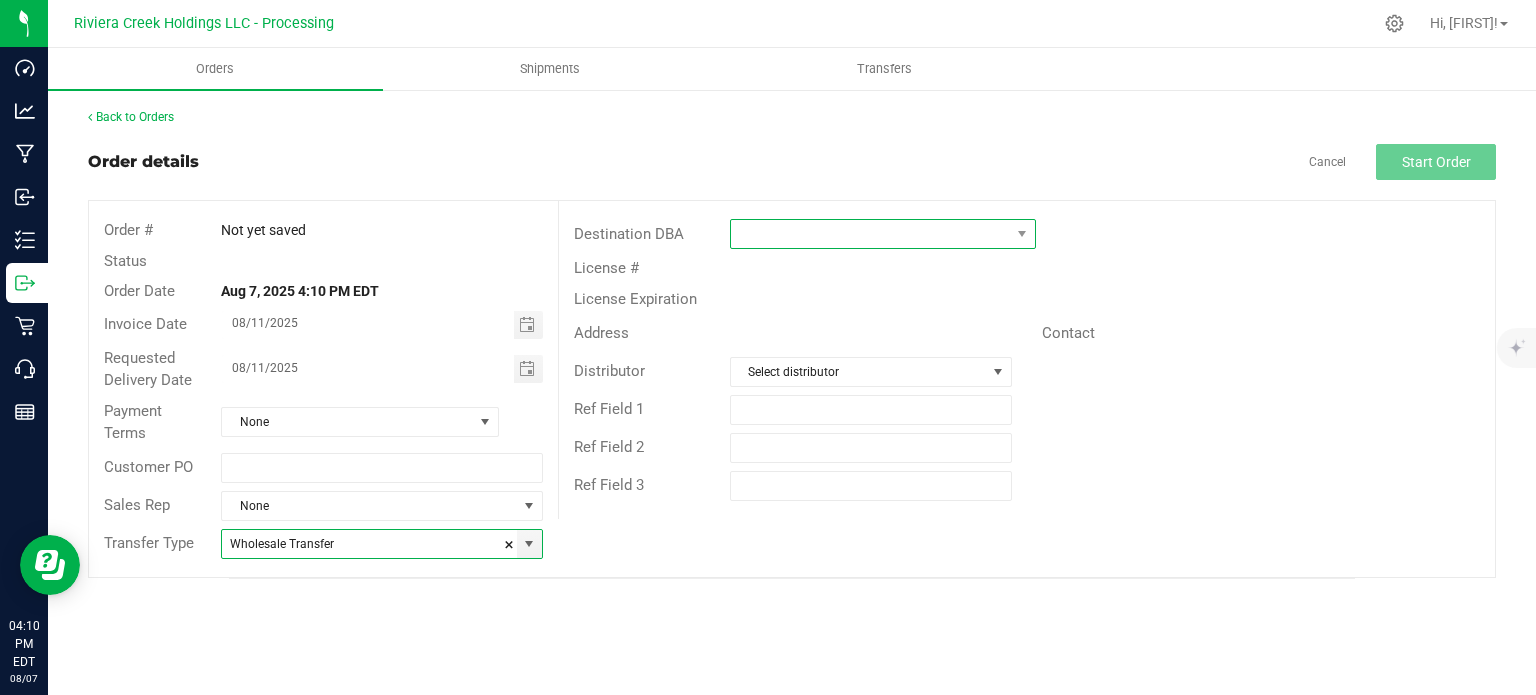 click at bounding box center (870, 234) 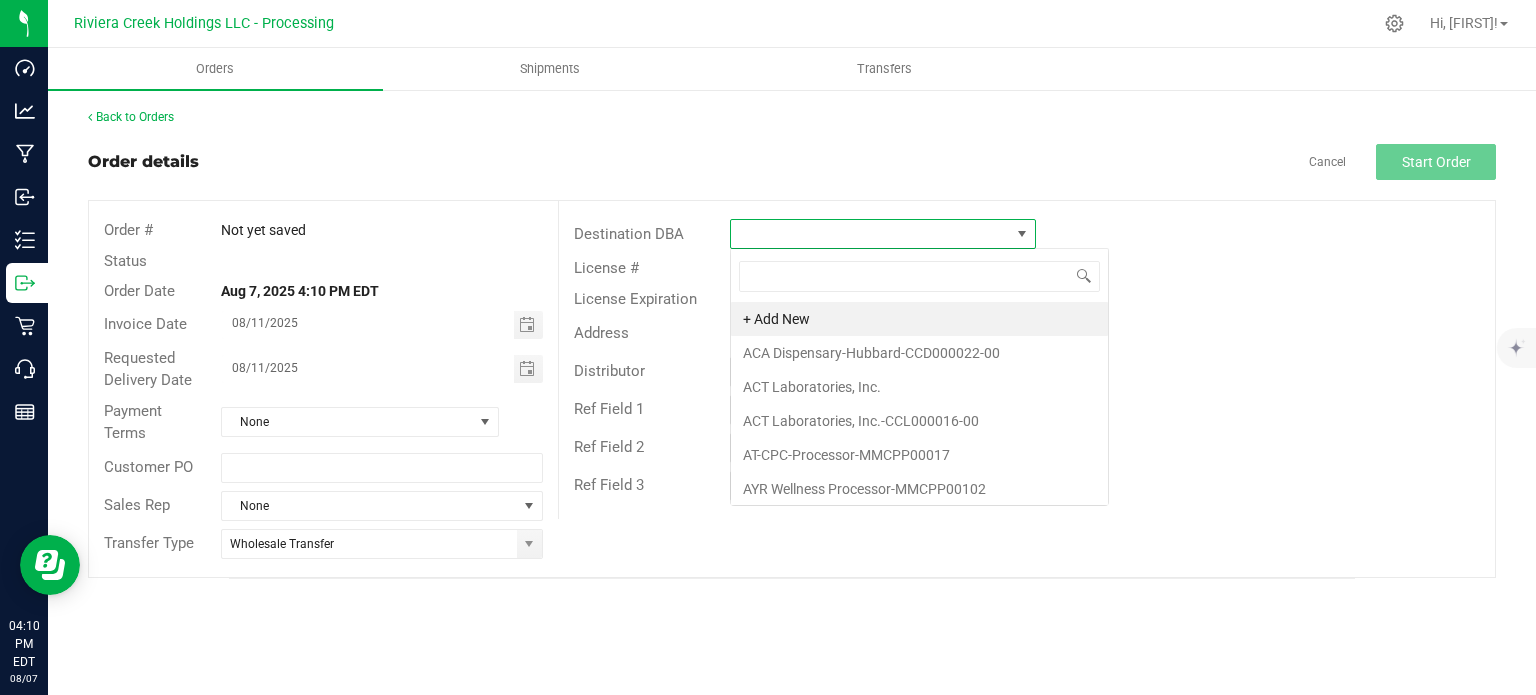 scroll, scrollTop: 99970, scrollLeft: 99693, axis: both 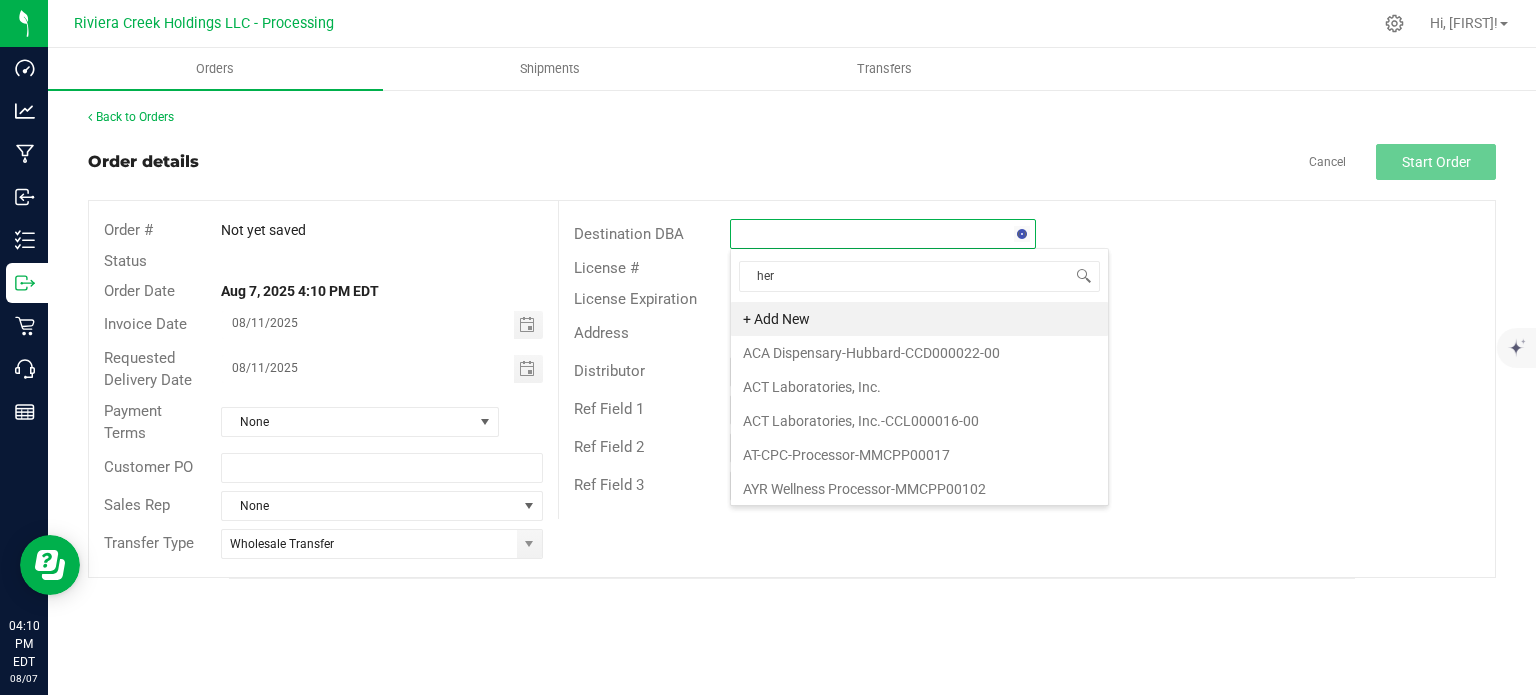 type on "herb" 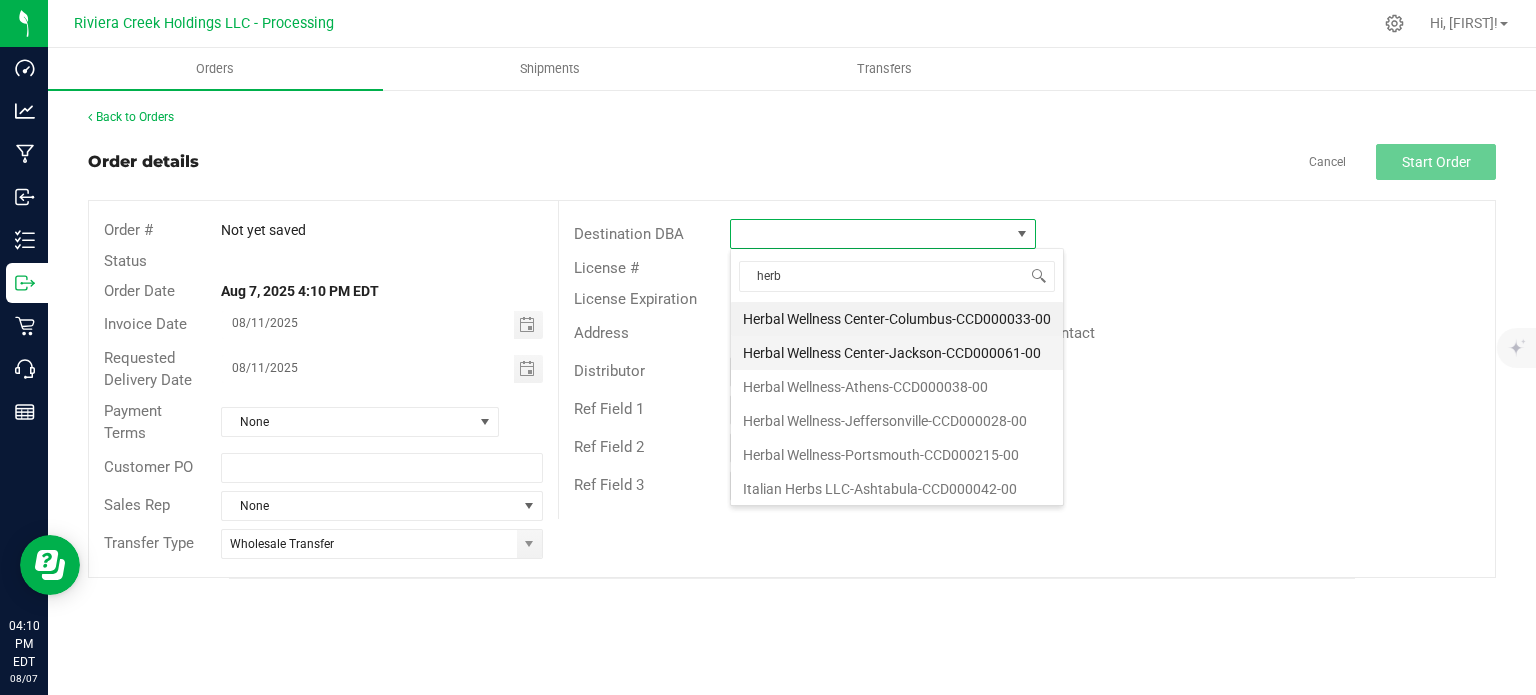 click on "Herbal Wellness Center-Jackson-CCD000061-00" at bounding box center (897, 353) 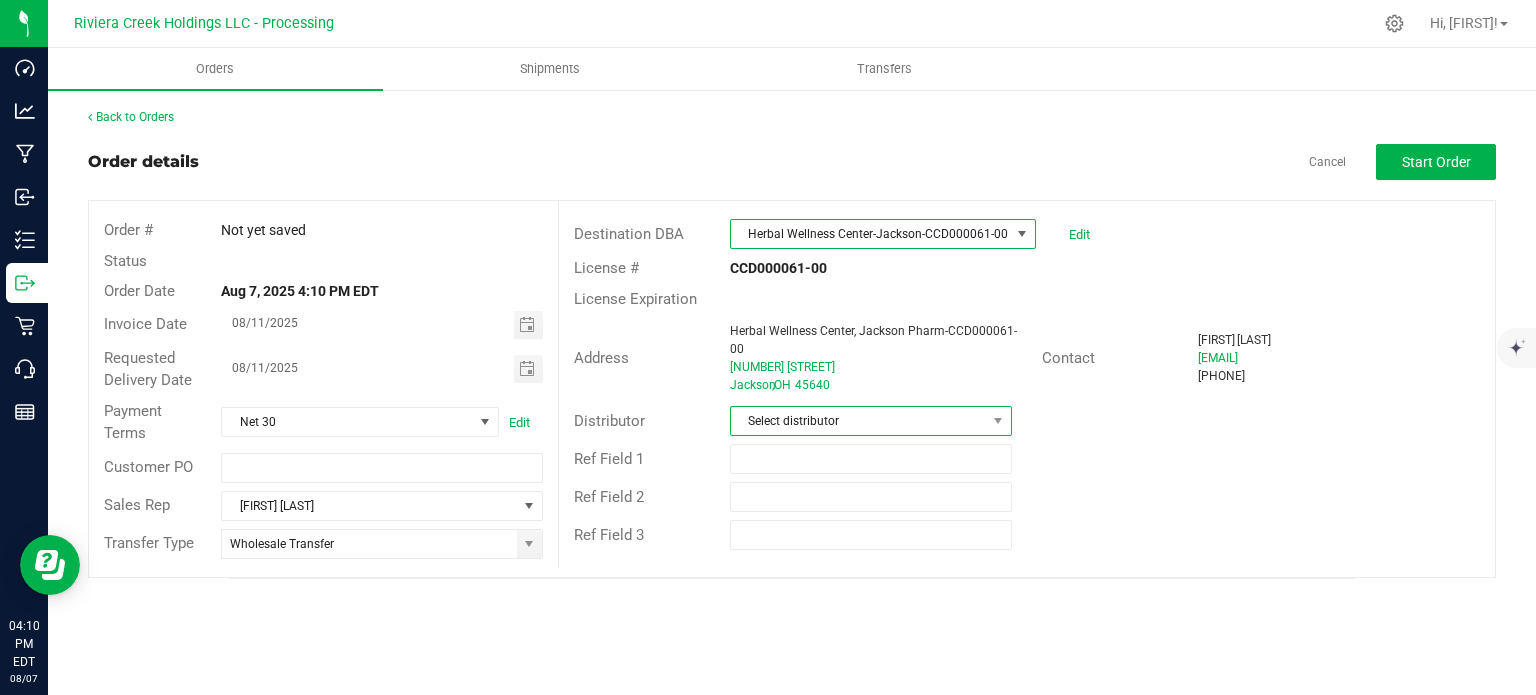 click on "Select distributor" at bounding box center [858, 421] 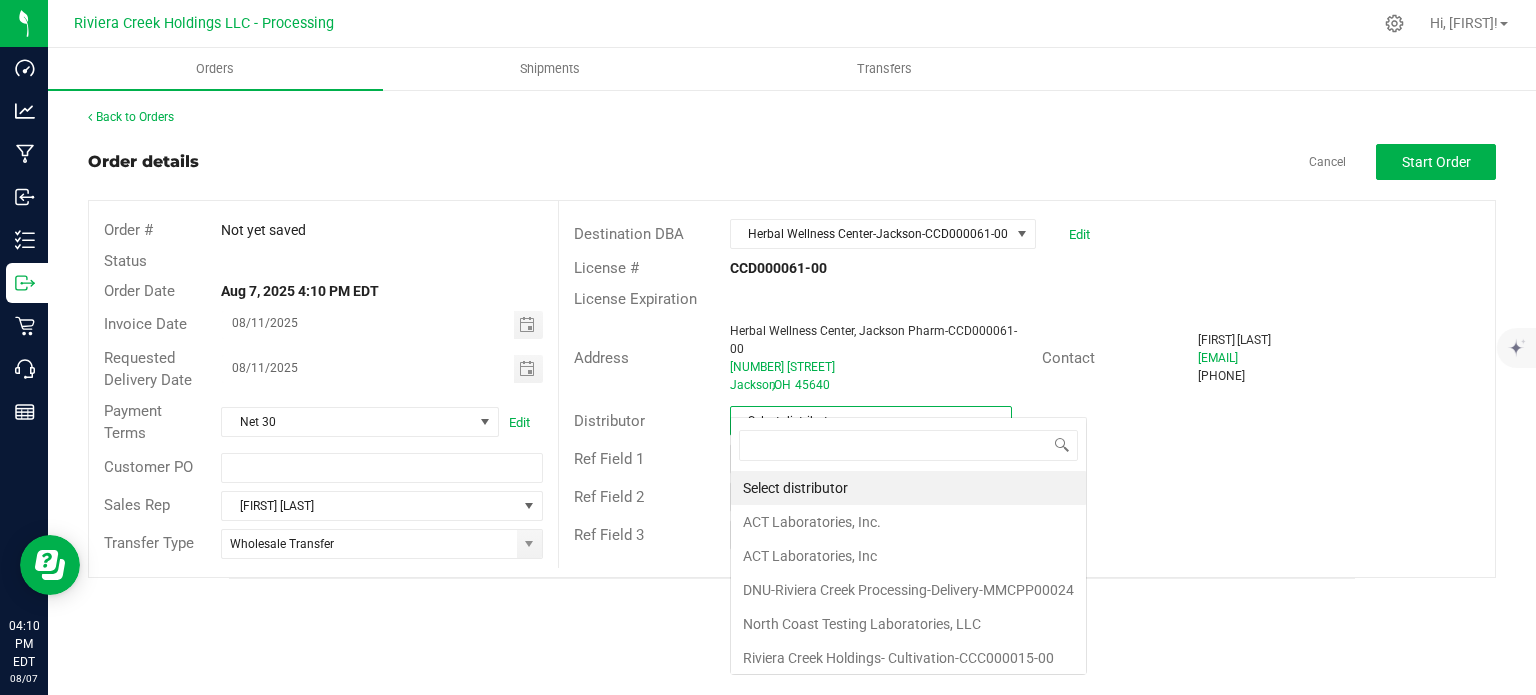 scroll, scrollTop: 99970, scrollLeft: 99717, axis: both 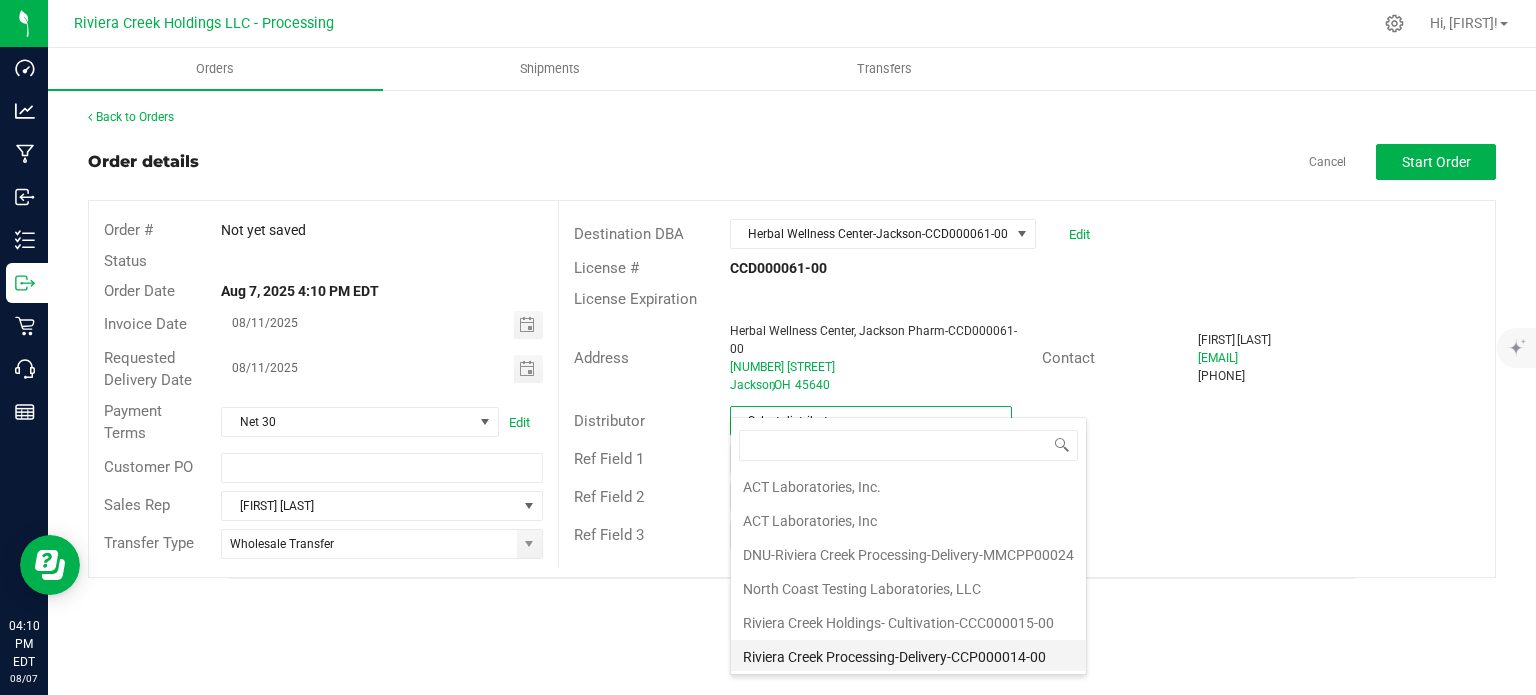click on "Riviera Creek Processing-Delivery-CCP000014-00" at bounding box center (908, 657) 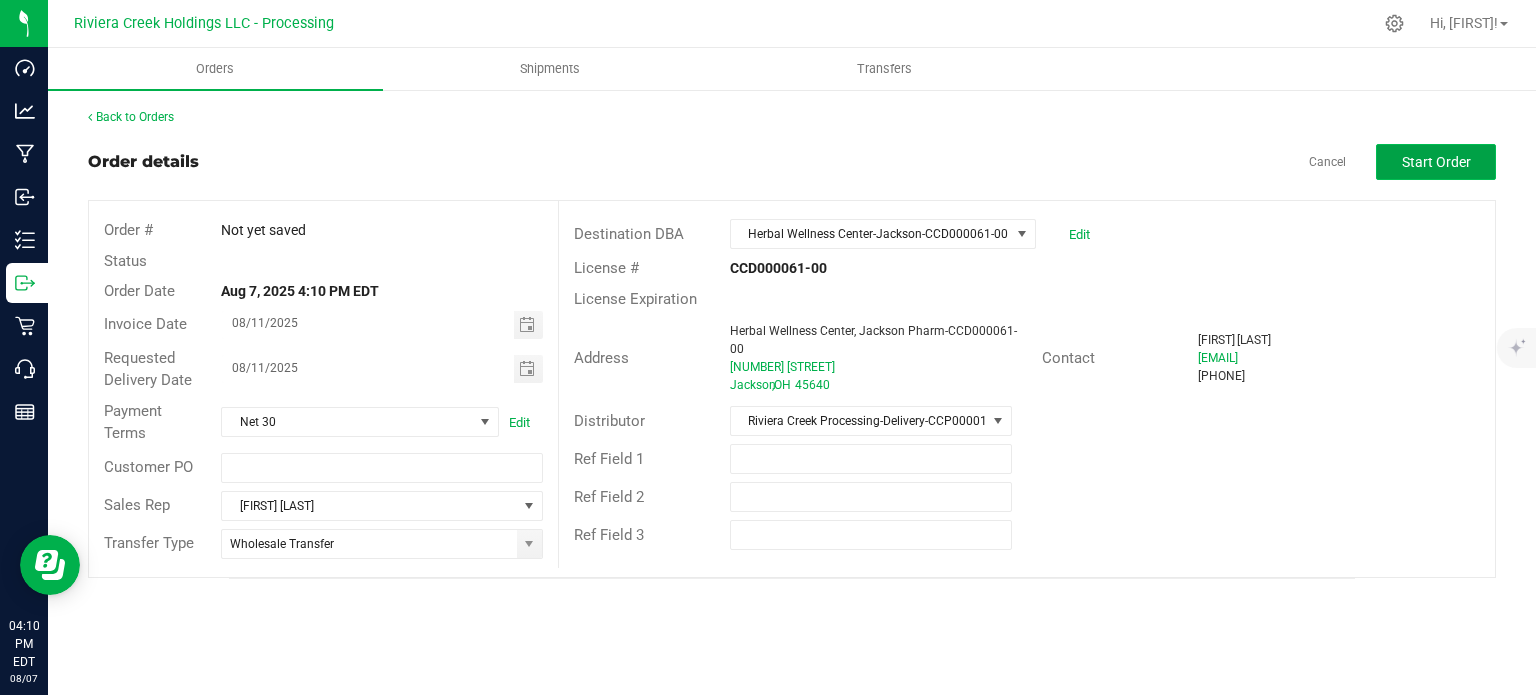 click on "Start Order" at bounding box center [1436, 162] 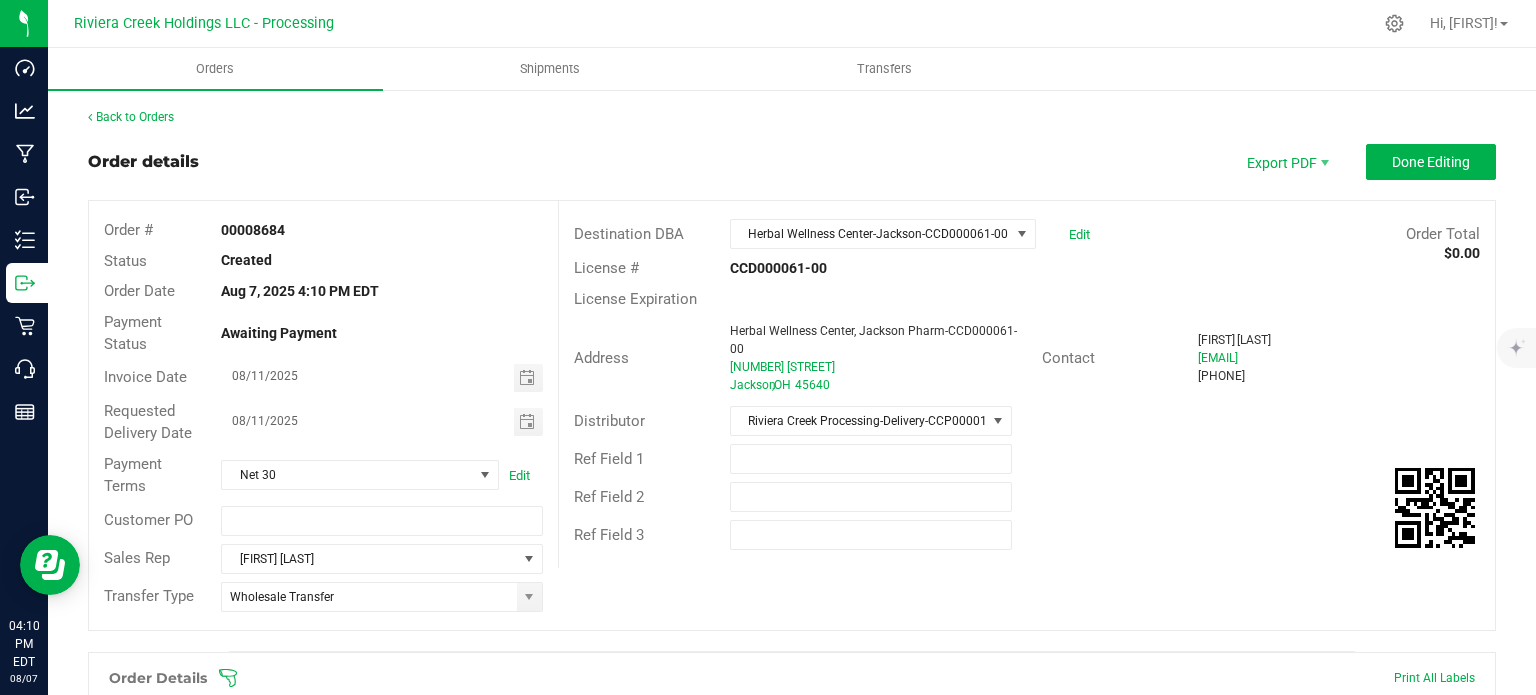 scroll, scrollTop: 400, scrollLeft: 0, axis: vertical 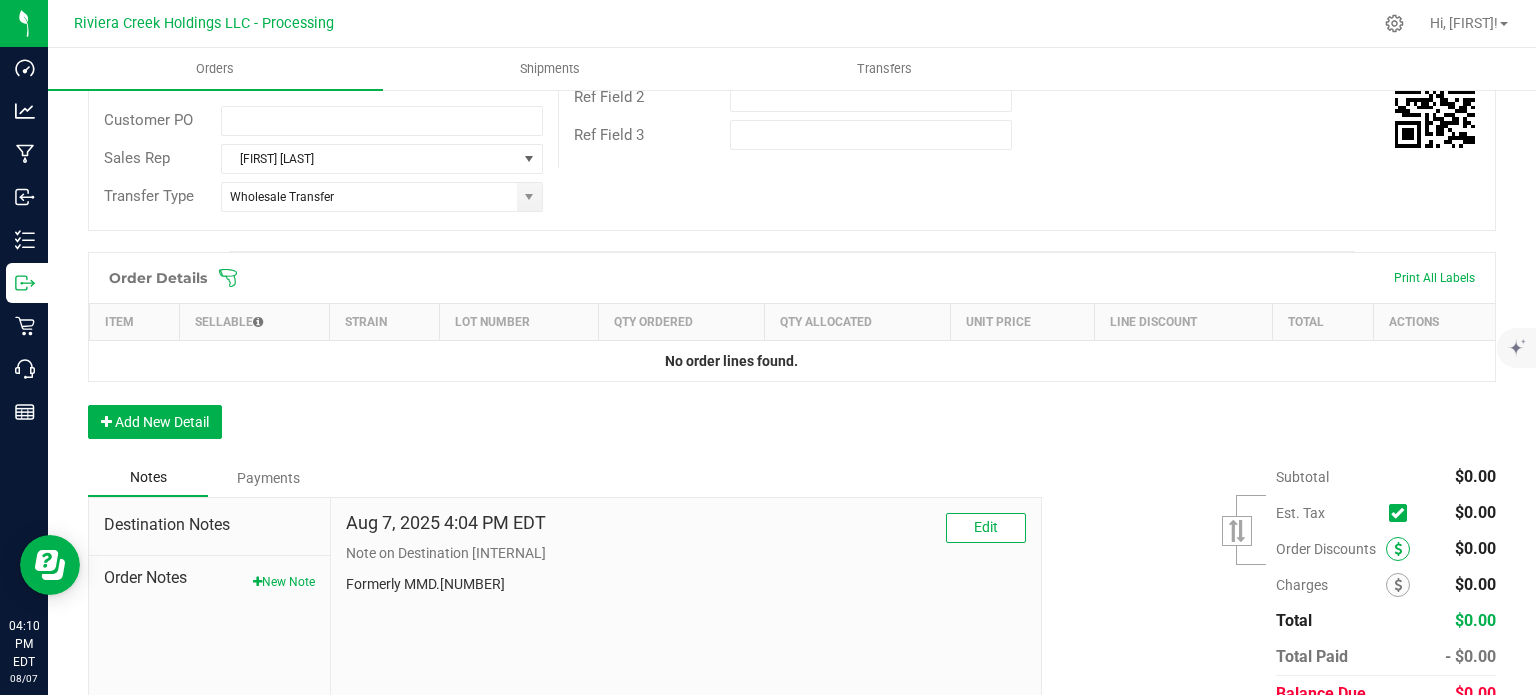 click at bounding box center (1398, 549) 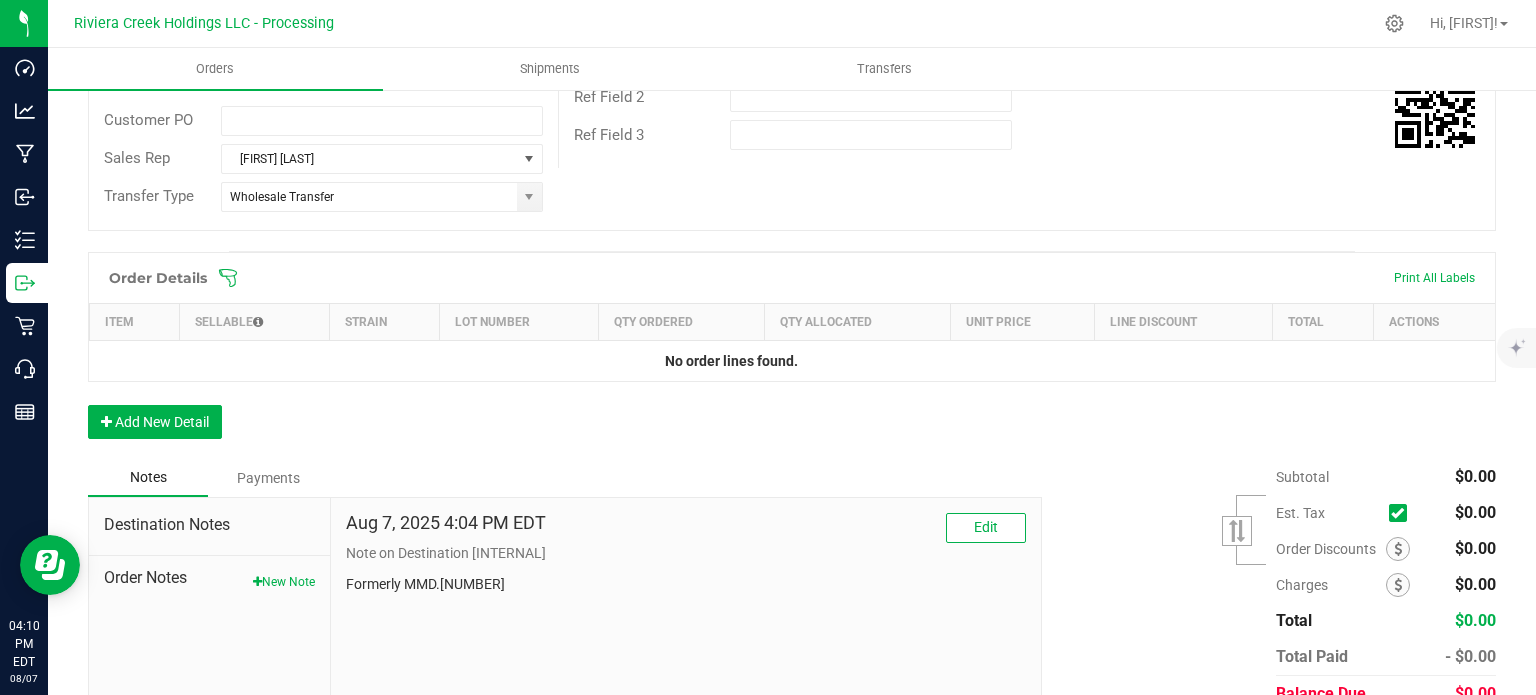scroll, scrollTop: 488, scrollLeft: 0, axis: vertical 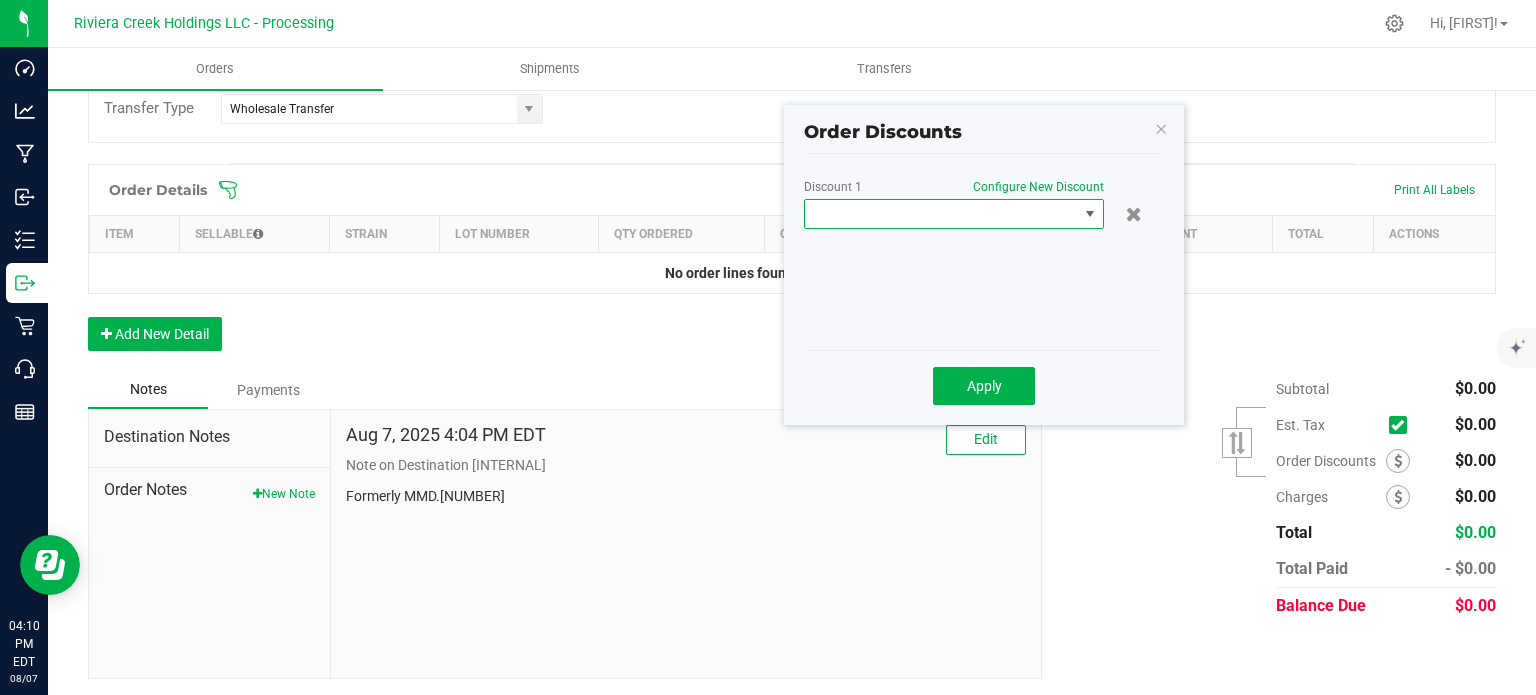 click at bounding box center [941, 214] 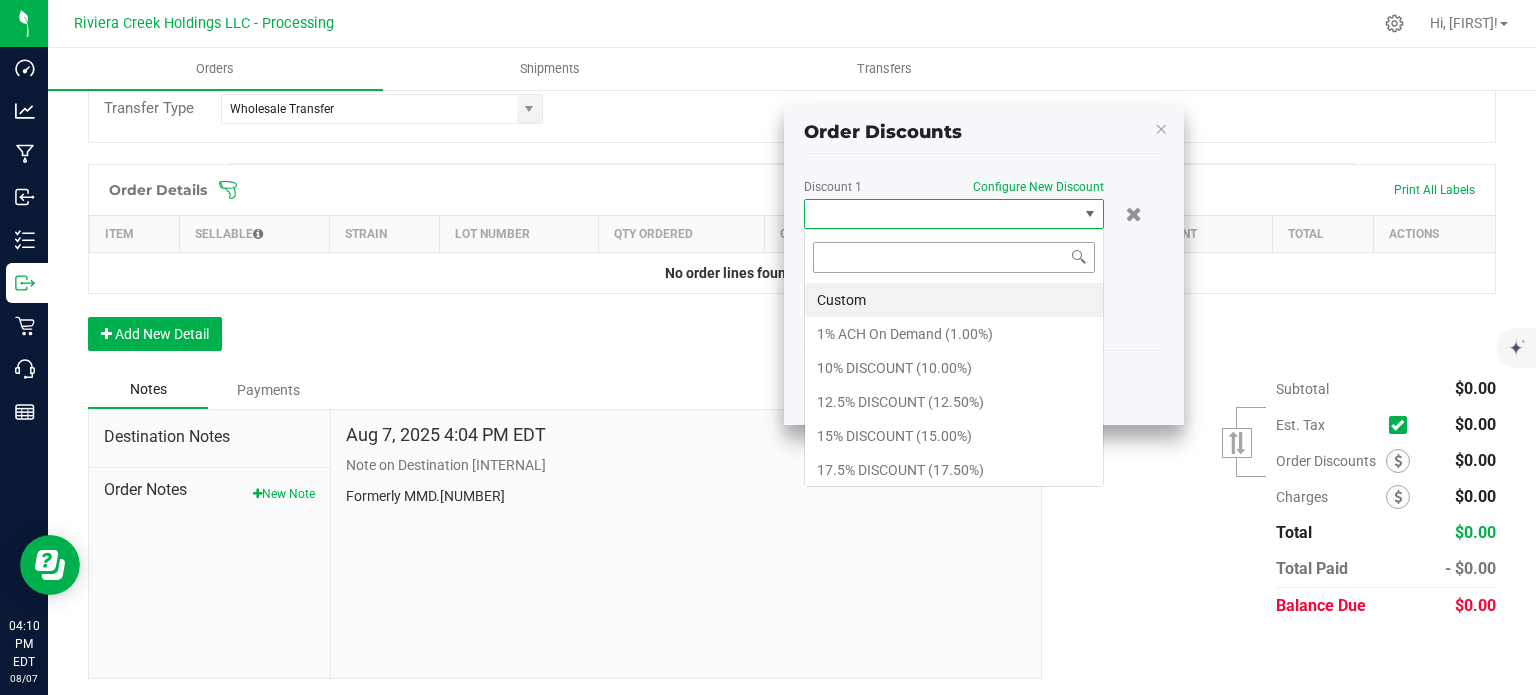 scroll, scrollTop: 99970, scrollLeft: 99700, axis: both 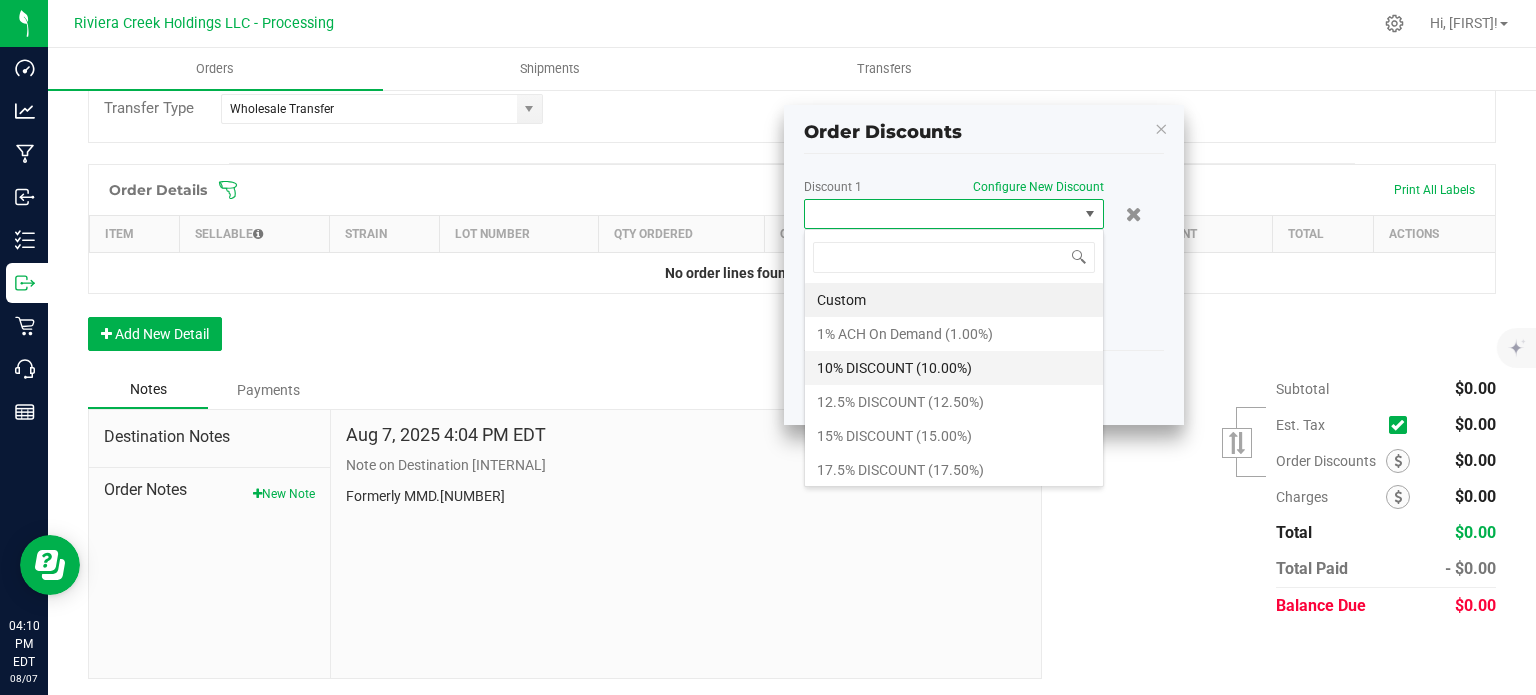 click on "10% DISCOUNT  (10.00%)" at bounding box center (954, 368) 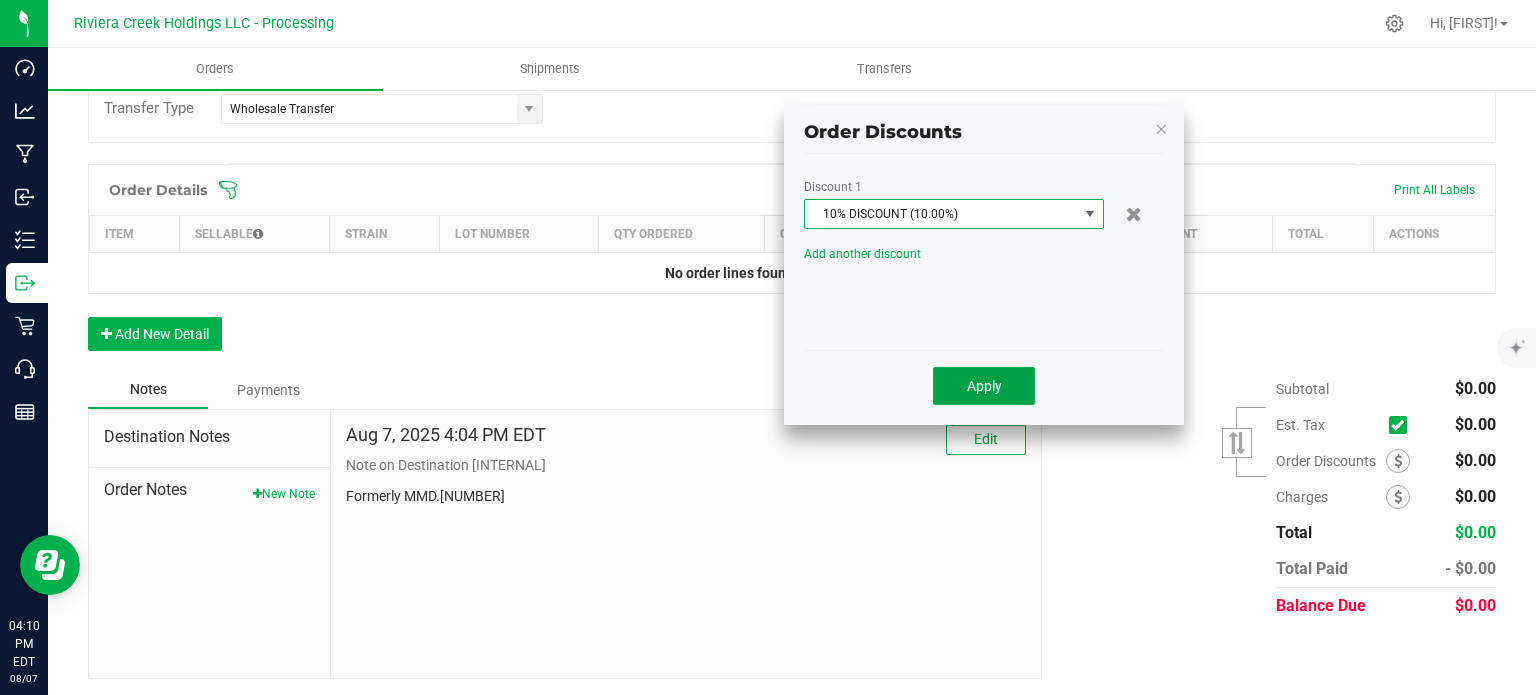 click on "Apply" at bounding box center [984, 386] 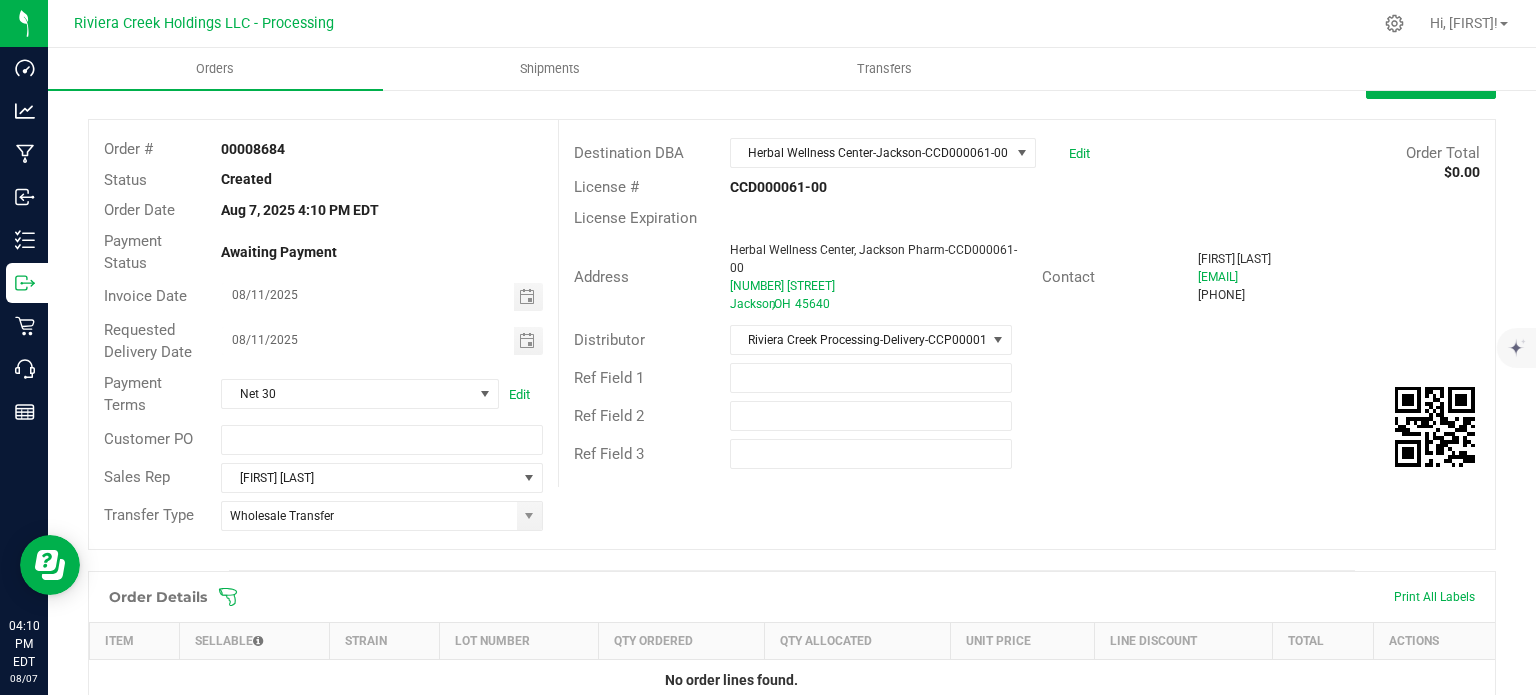 scroll, scrollTop: 0, scrollLeft: 0, axis: both 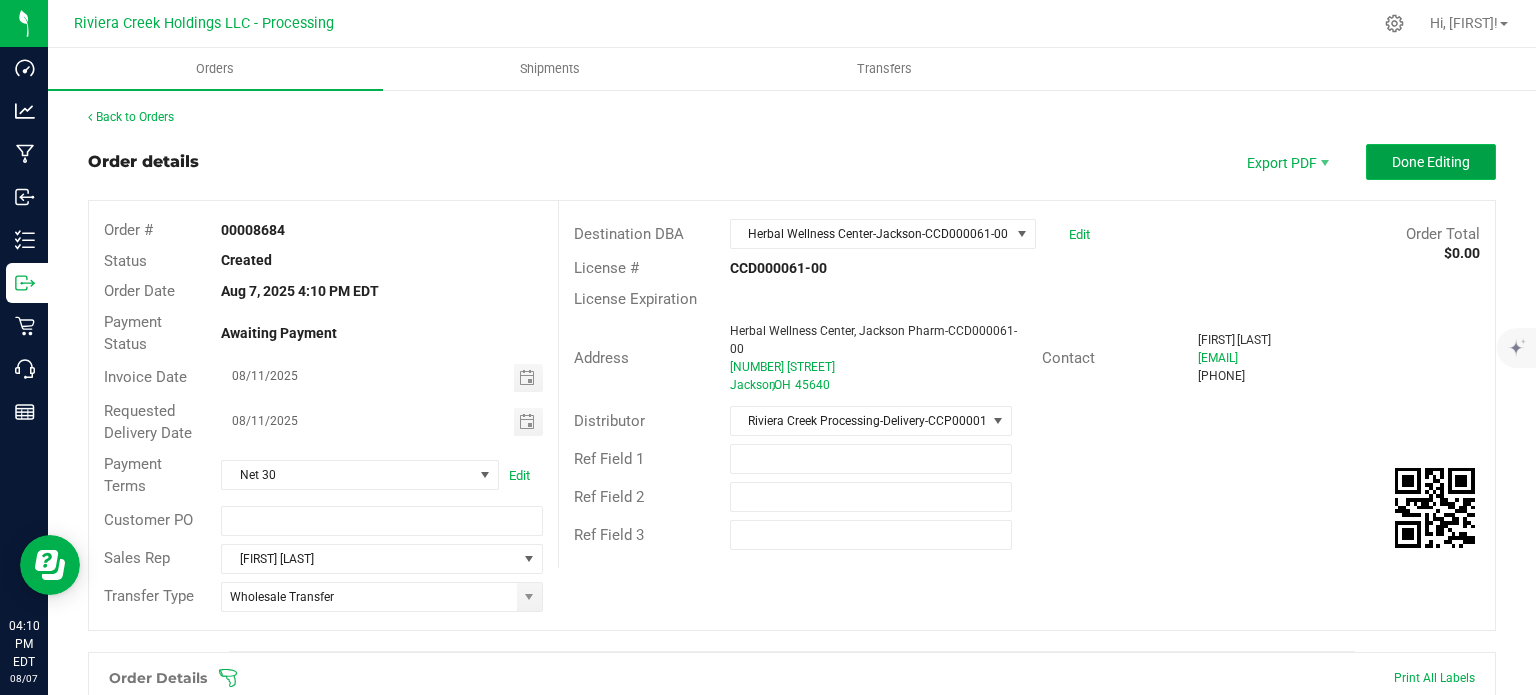 click on "Done Editing" at bounding box center (1431, 162) 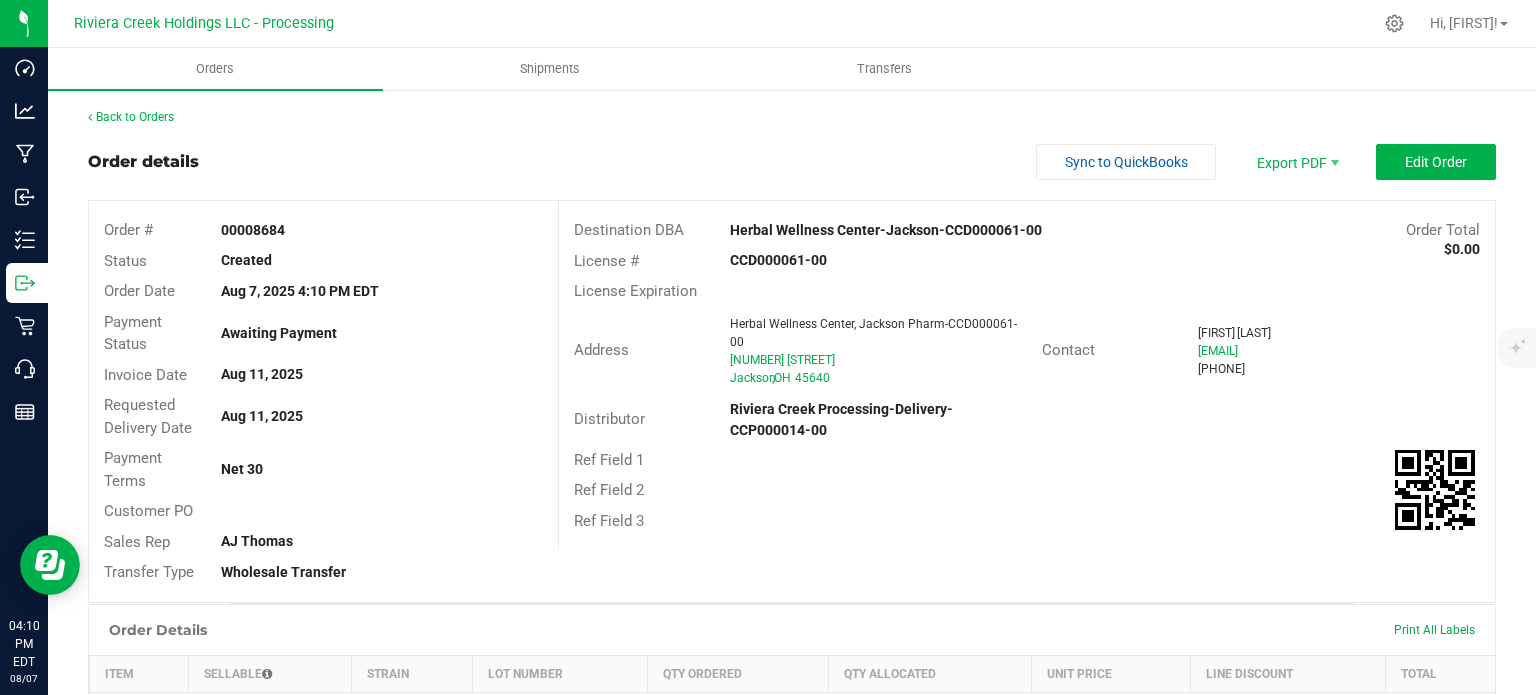 drag, startPoint x: 217, startPoint y: 229, endPoint x: 292, endPoint y: 233, distance: 75.10659 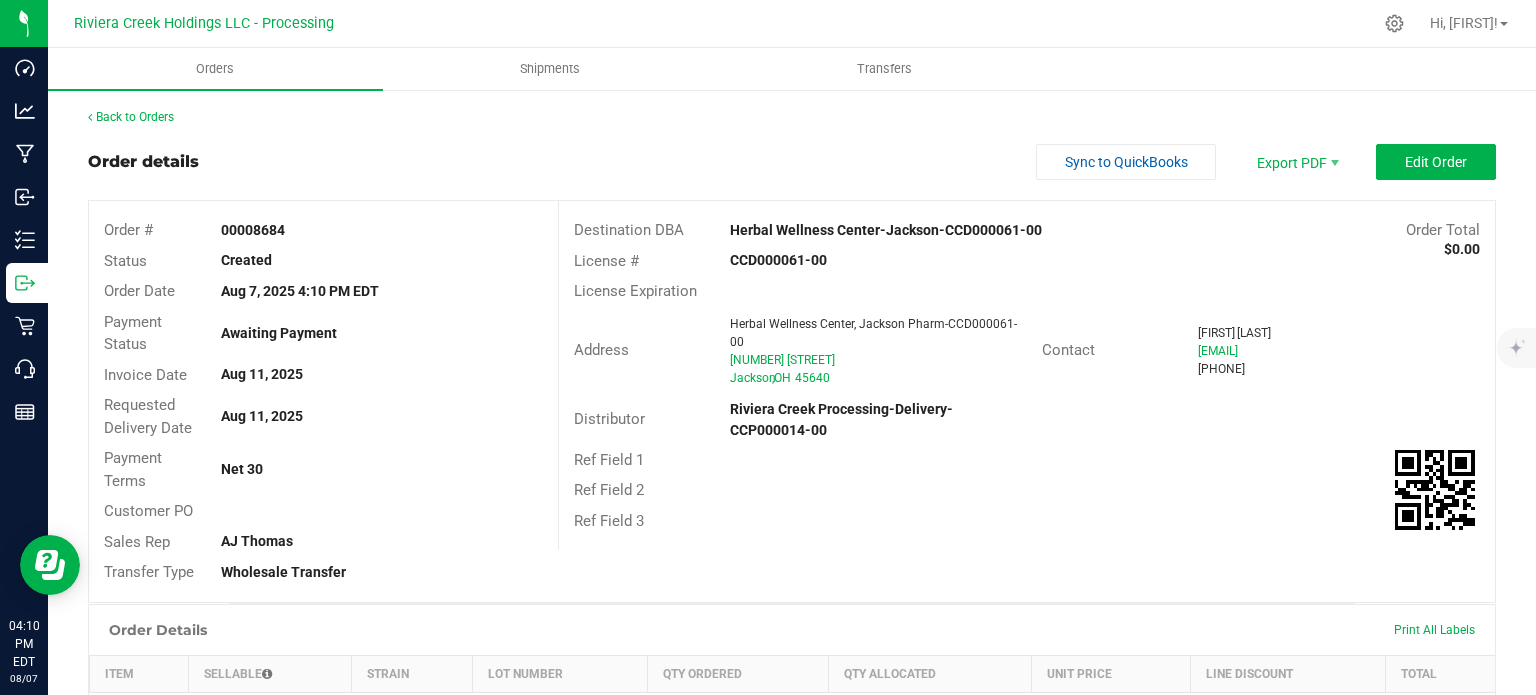 click on "00008684" at bounding box center (381, 230) 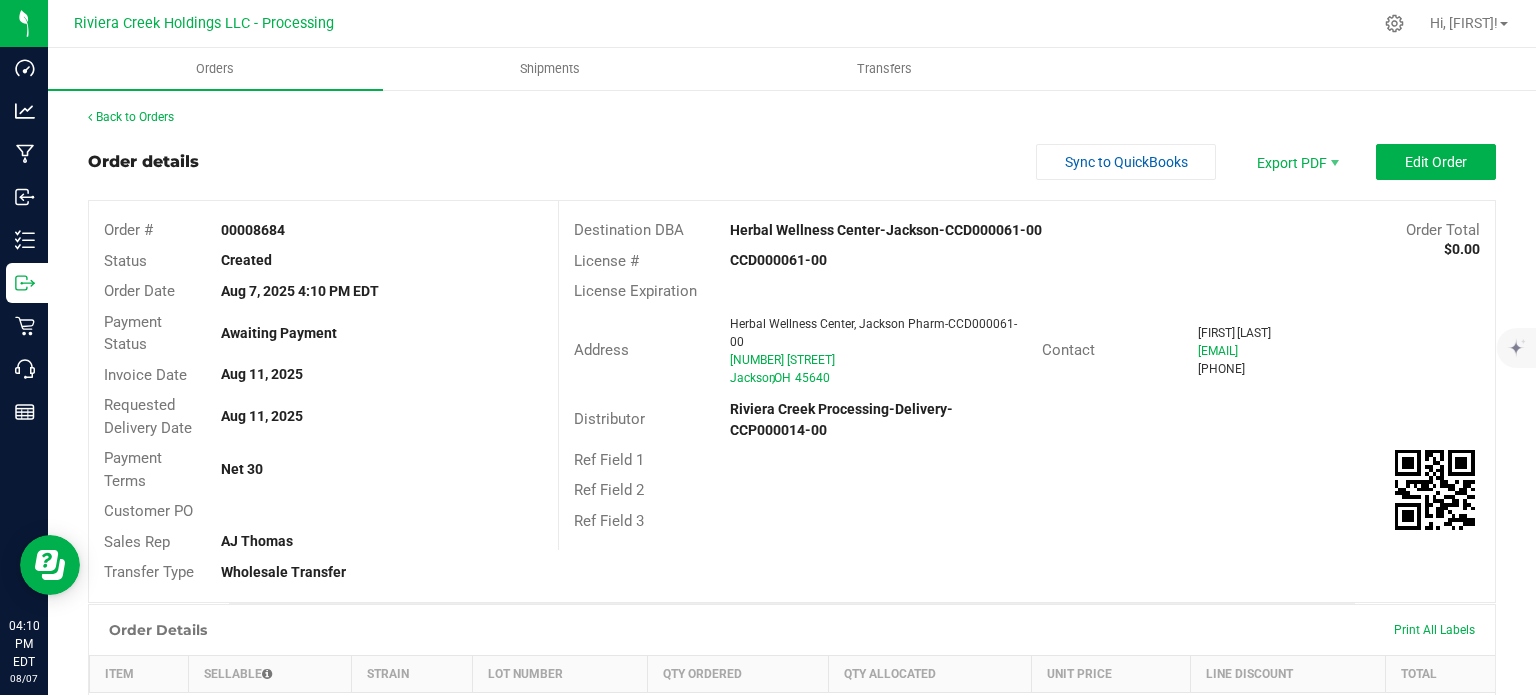 copy on "00008684" 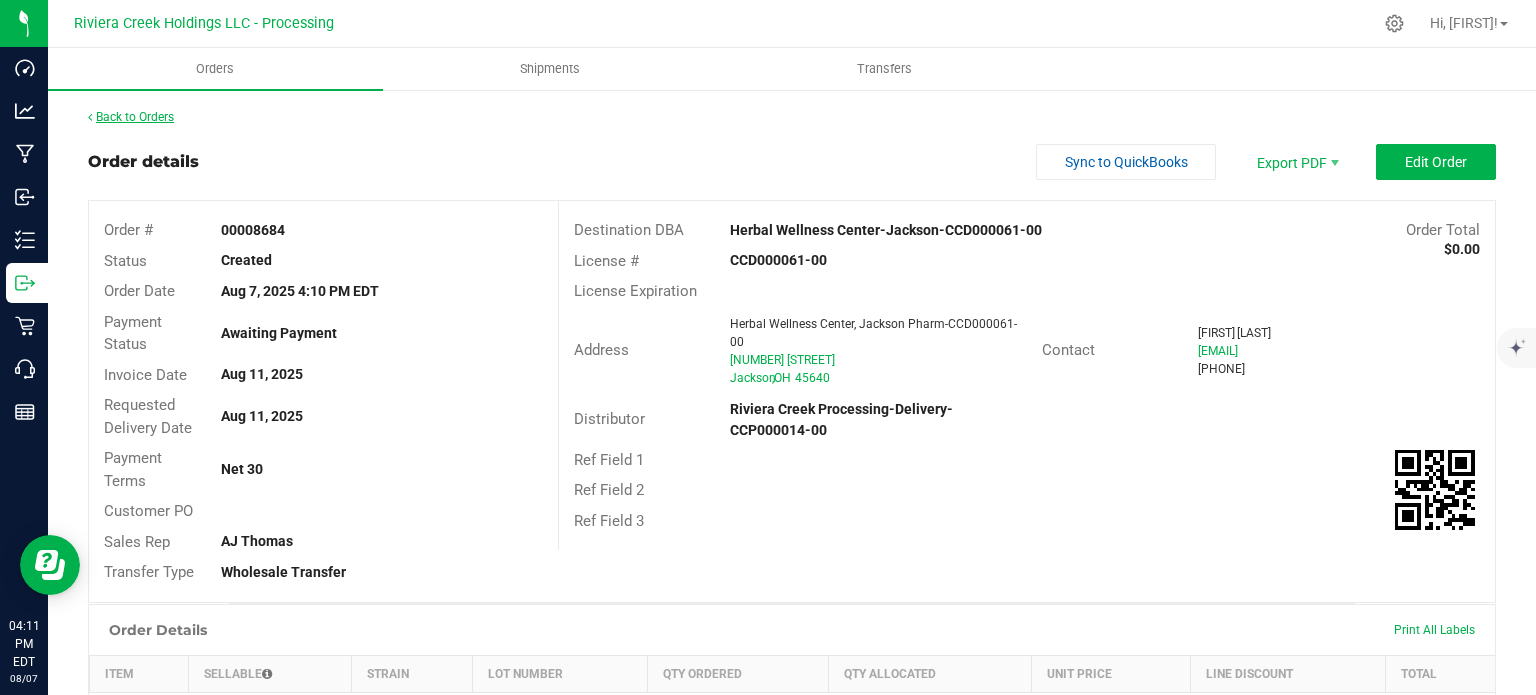 click on "Back to Orders" at bounding box center [131, 117] 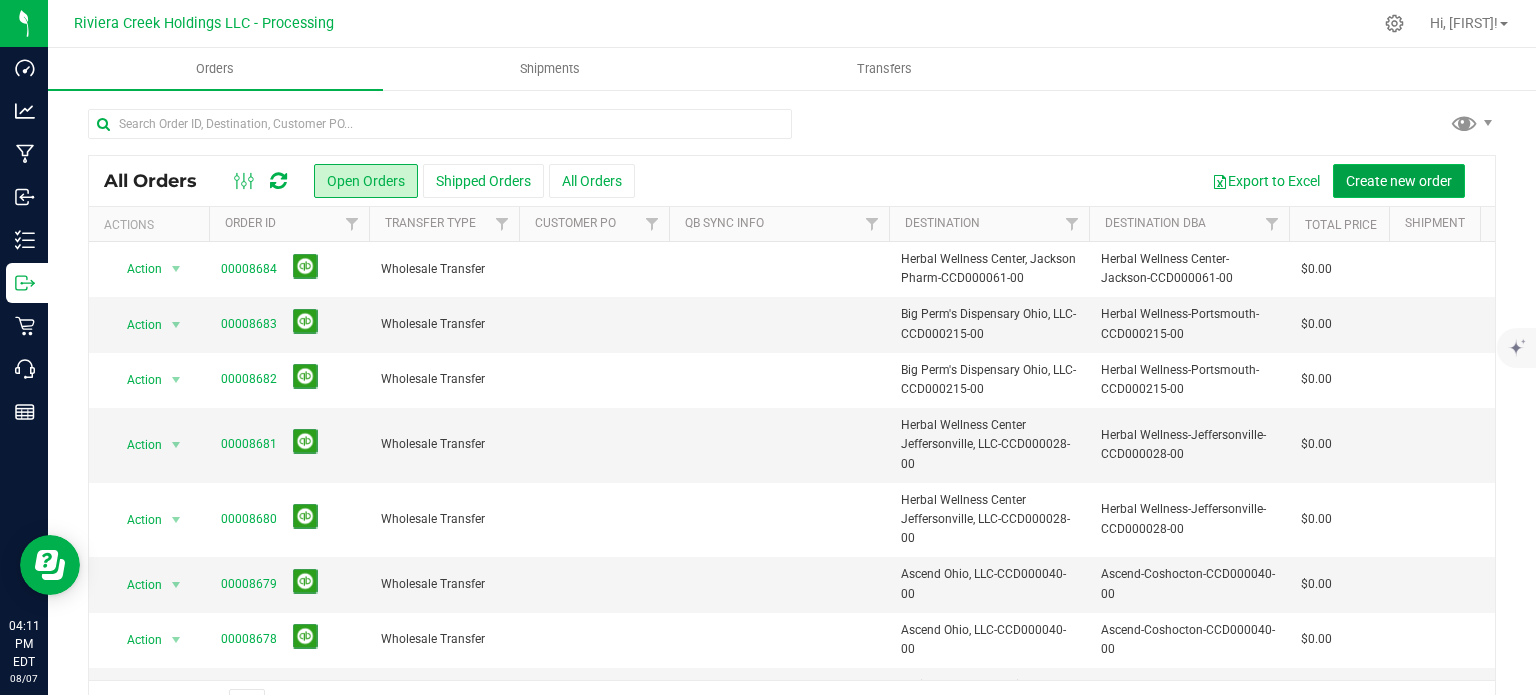 click on "Create new order" at bounding box center (1399, 181) 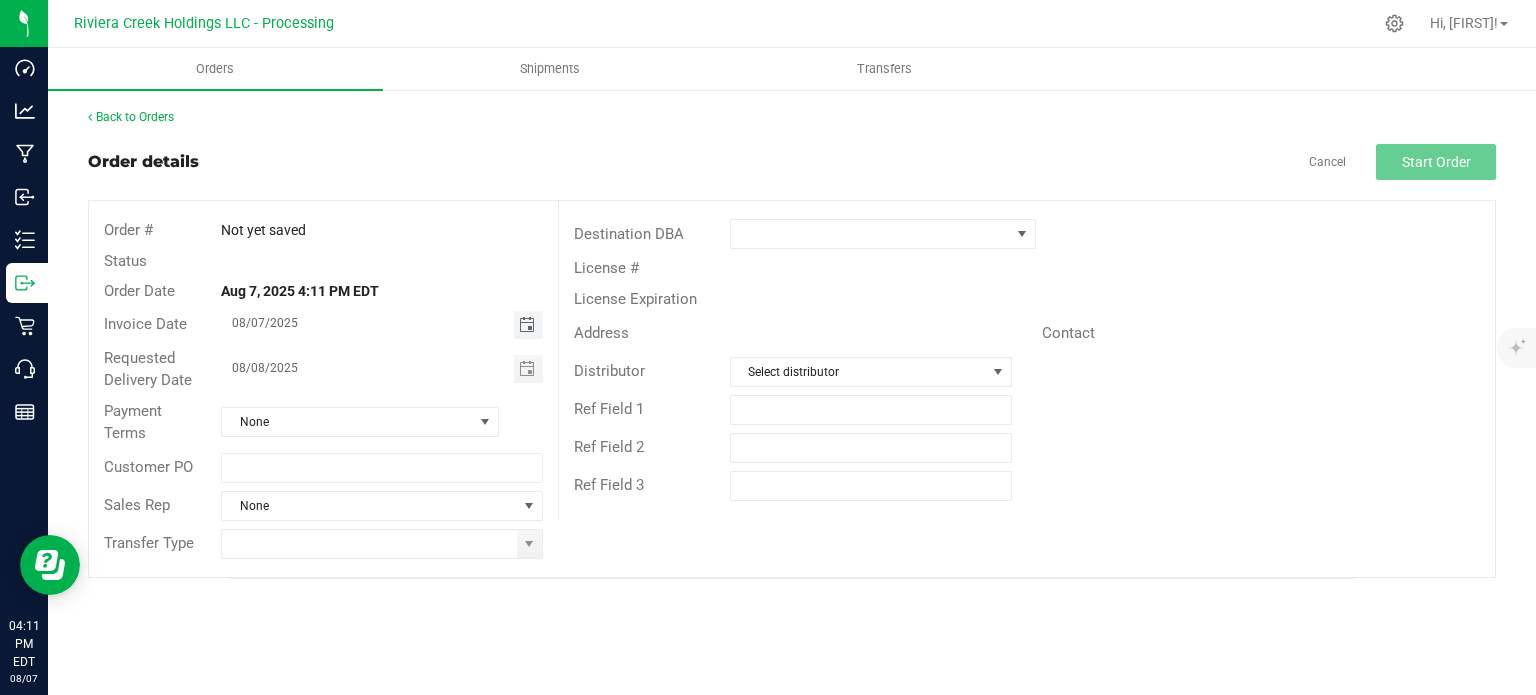 click at bounding box center [527, 325] 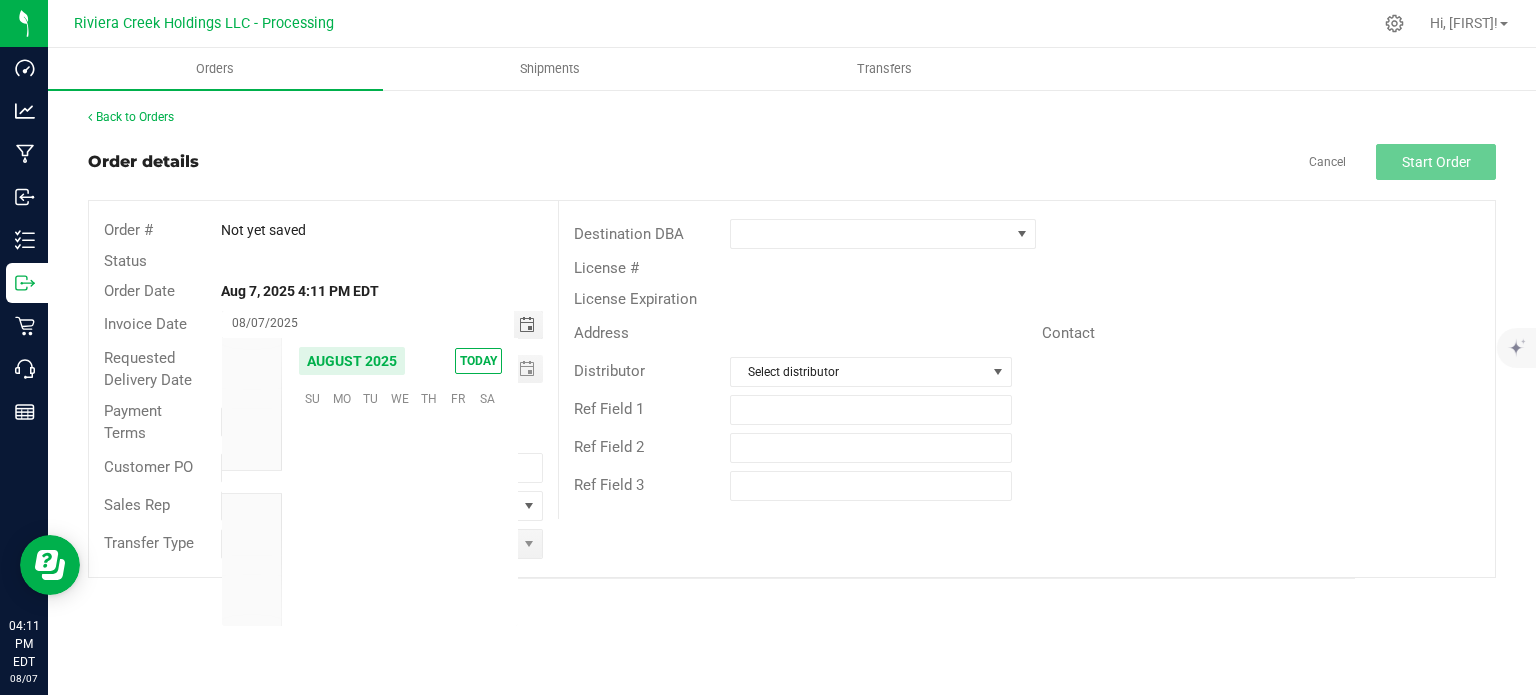 scroll, scrollTop: 36168, scrollLeft: 0, axis: vertical 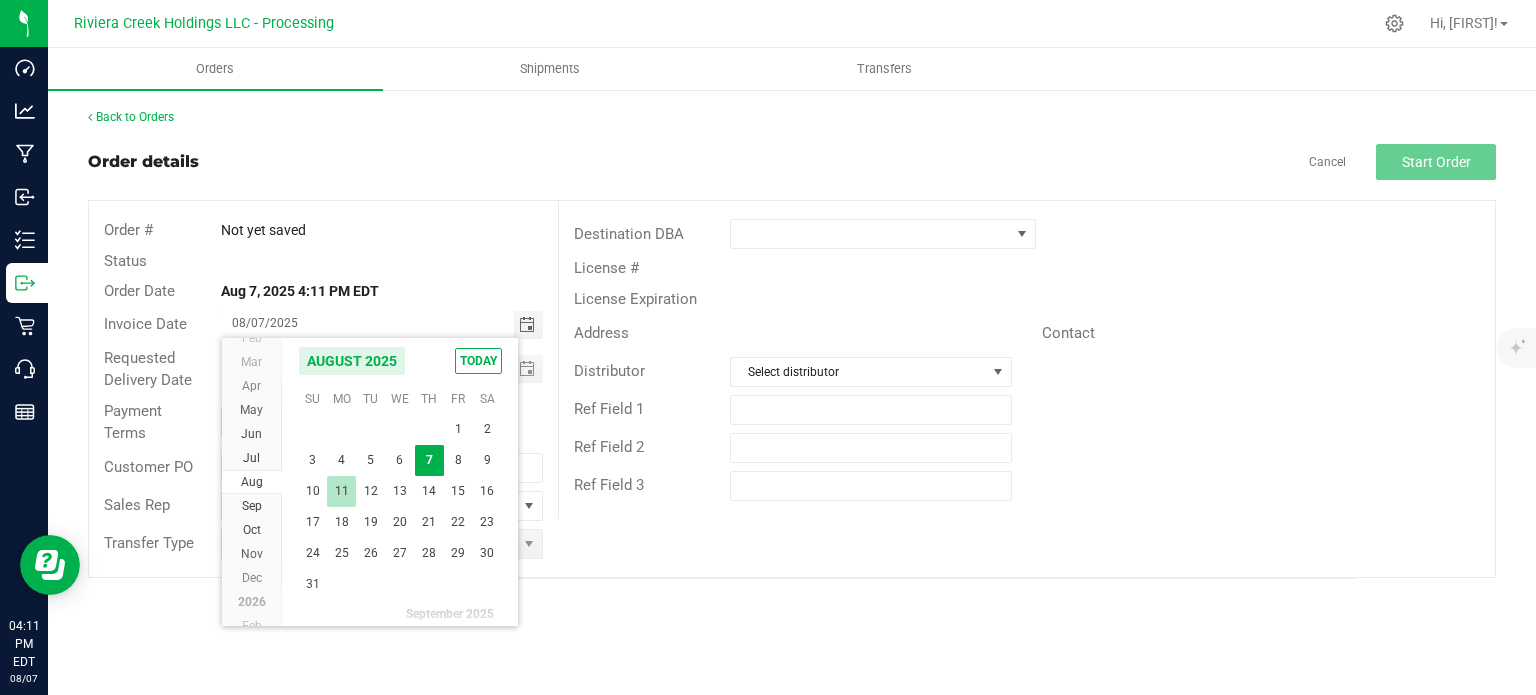 click on "11" at bounding box center [341, 491] 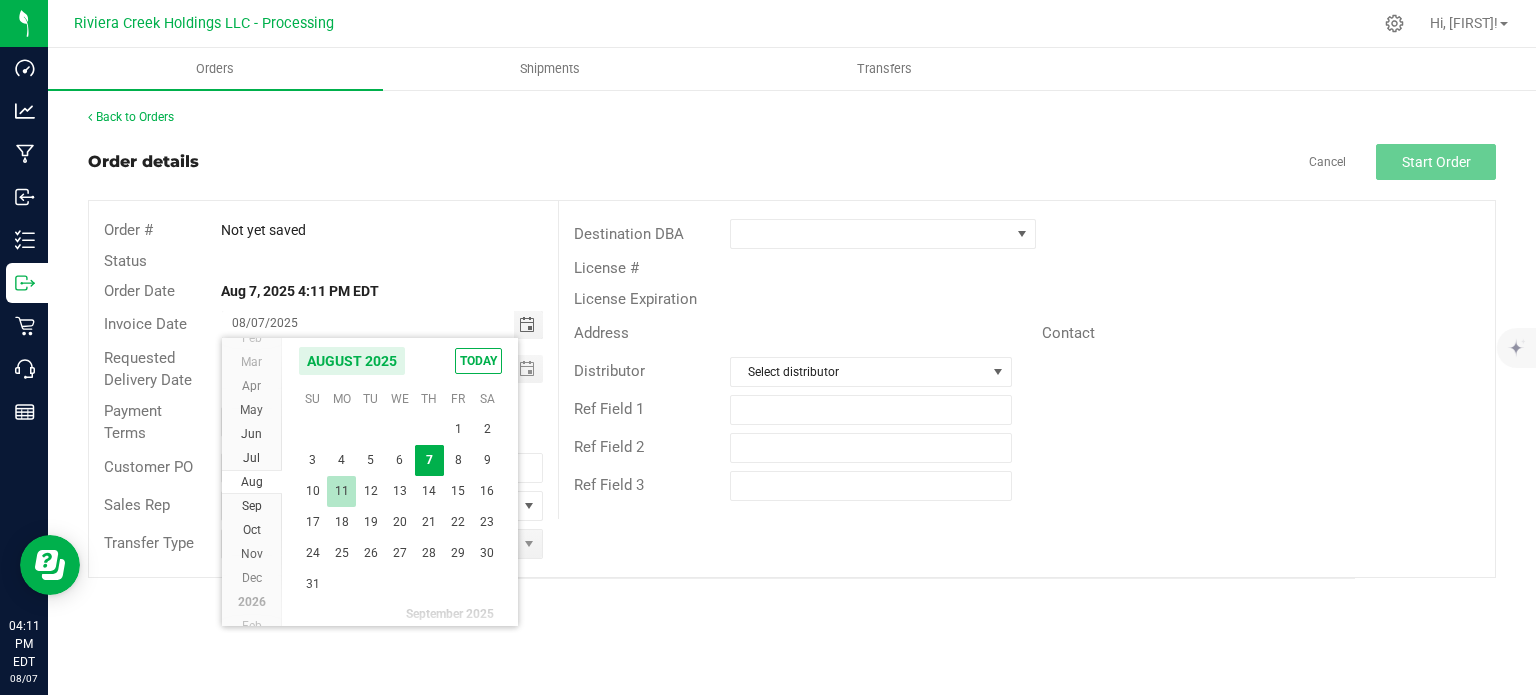 type on "08/11/2025" 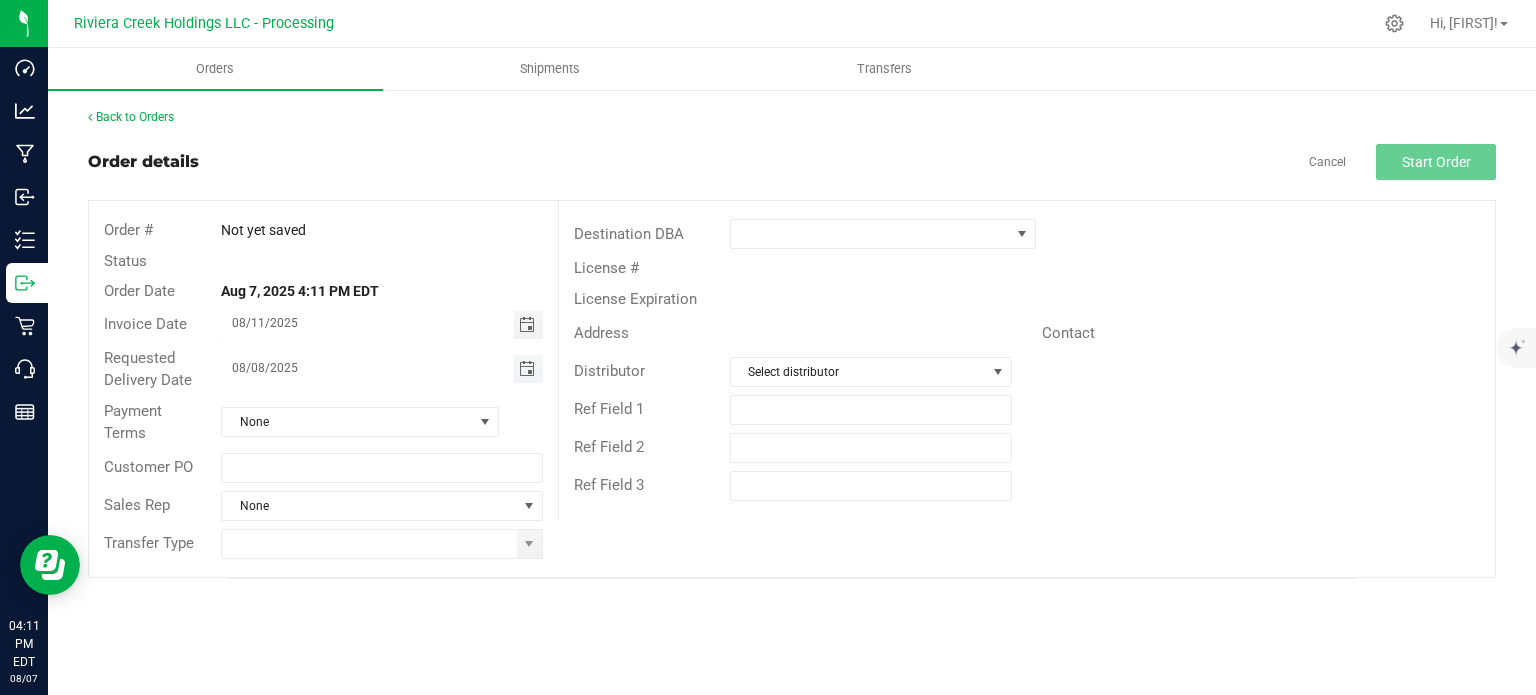 click at bounding box center (527, 369) 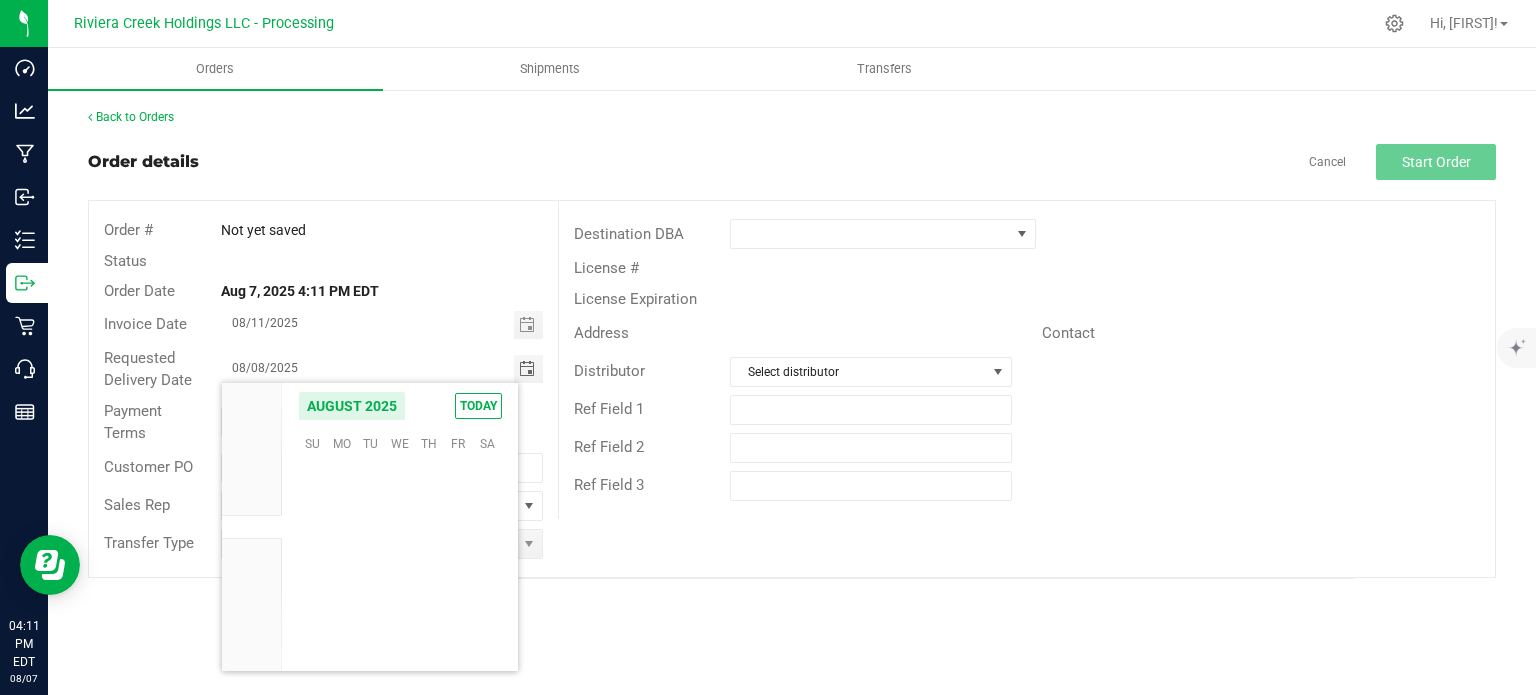 scroll, scrollTop: 36168, scrollLeft: 0, axis: vertical 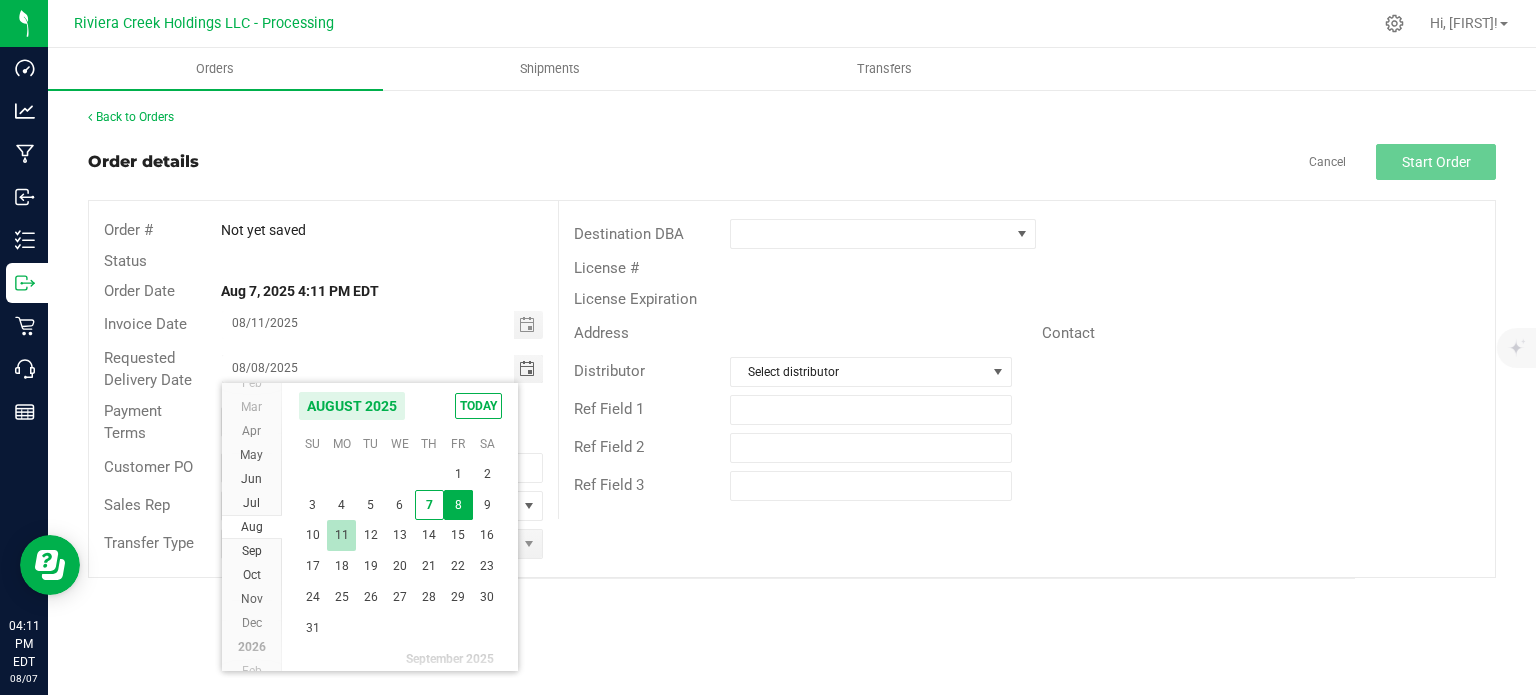 click on "11" at bounding box center (341, 535) 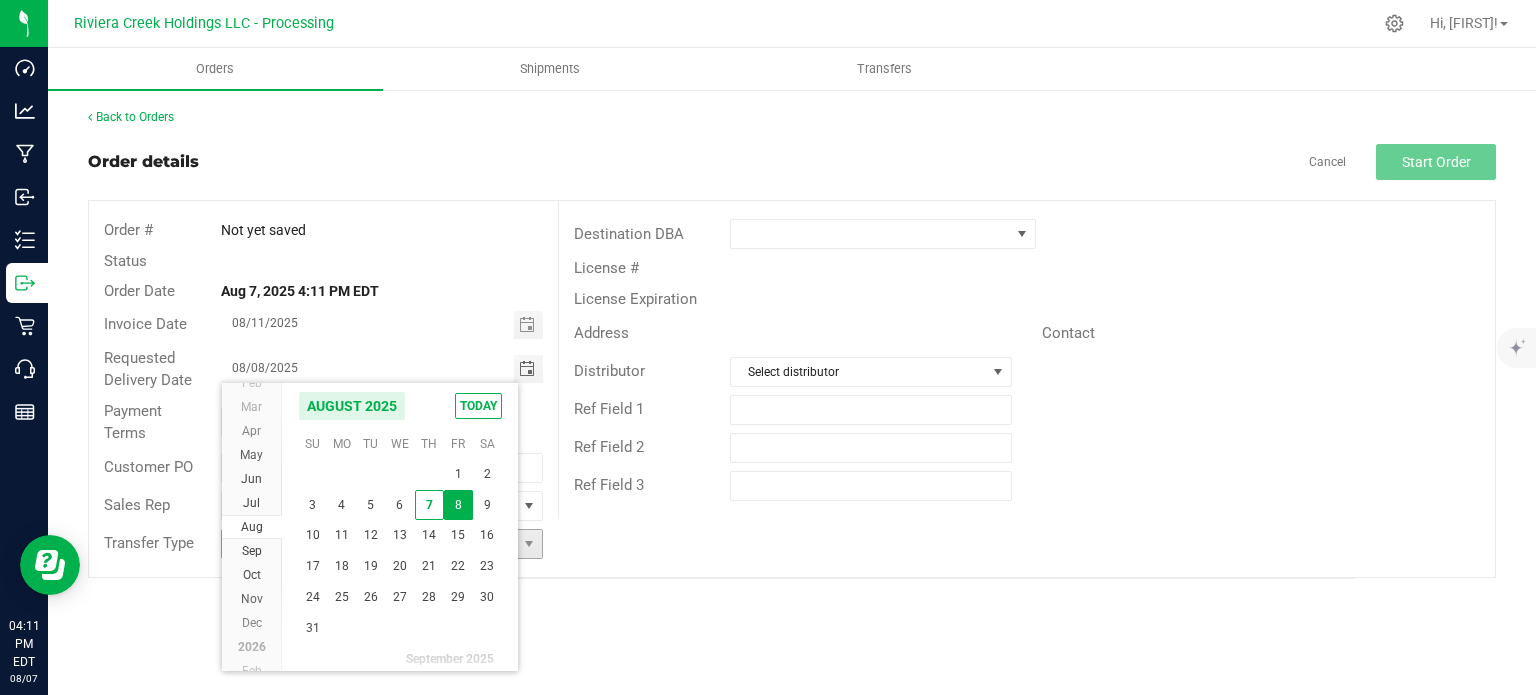 type on "08/11/2025" 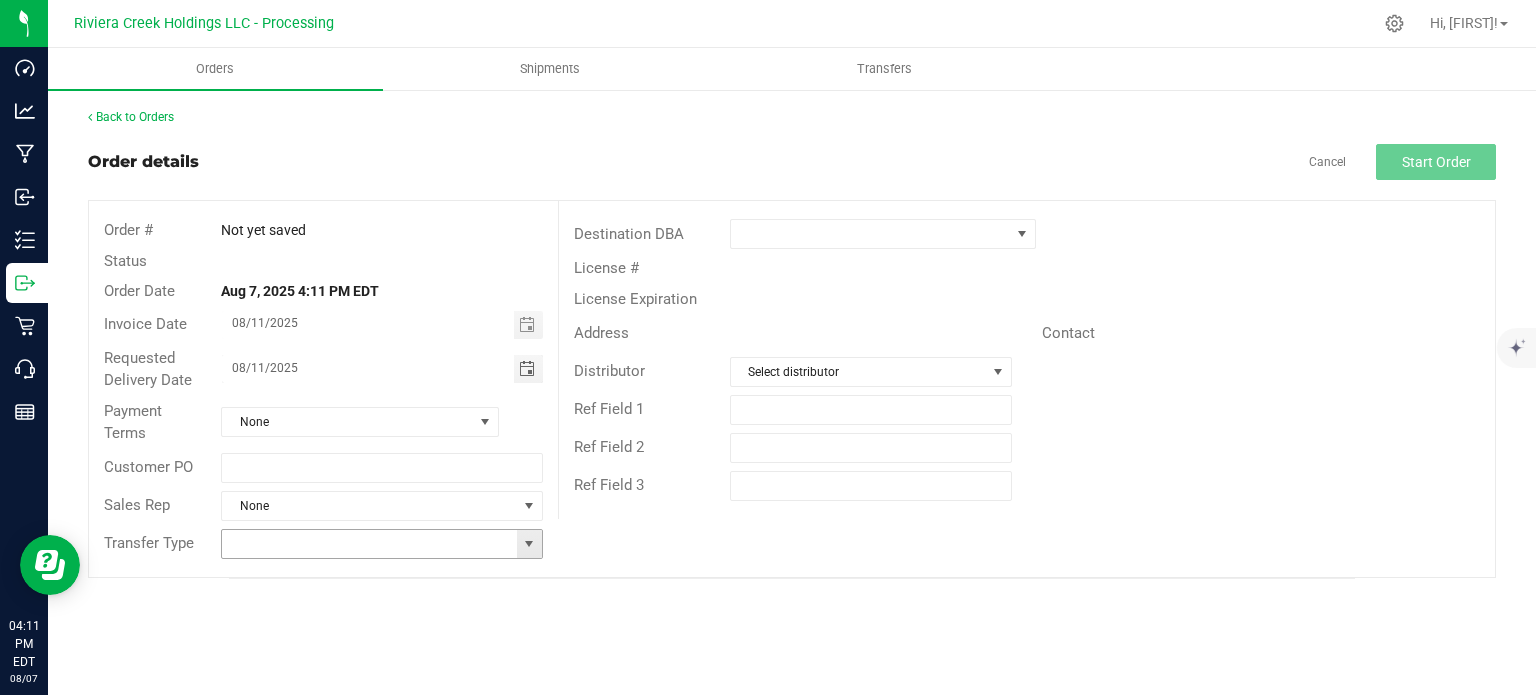 click at bounding box center (529, 544) 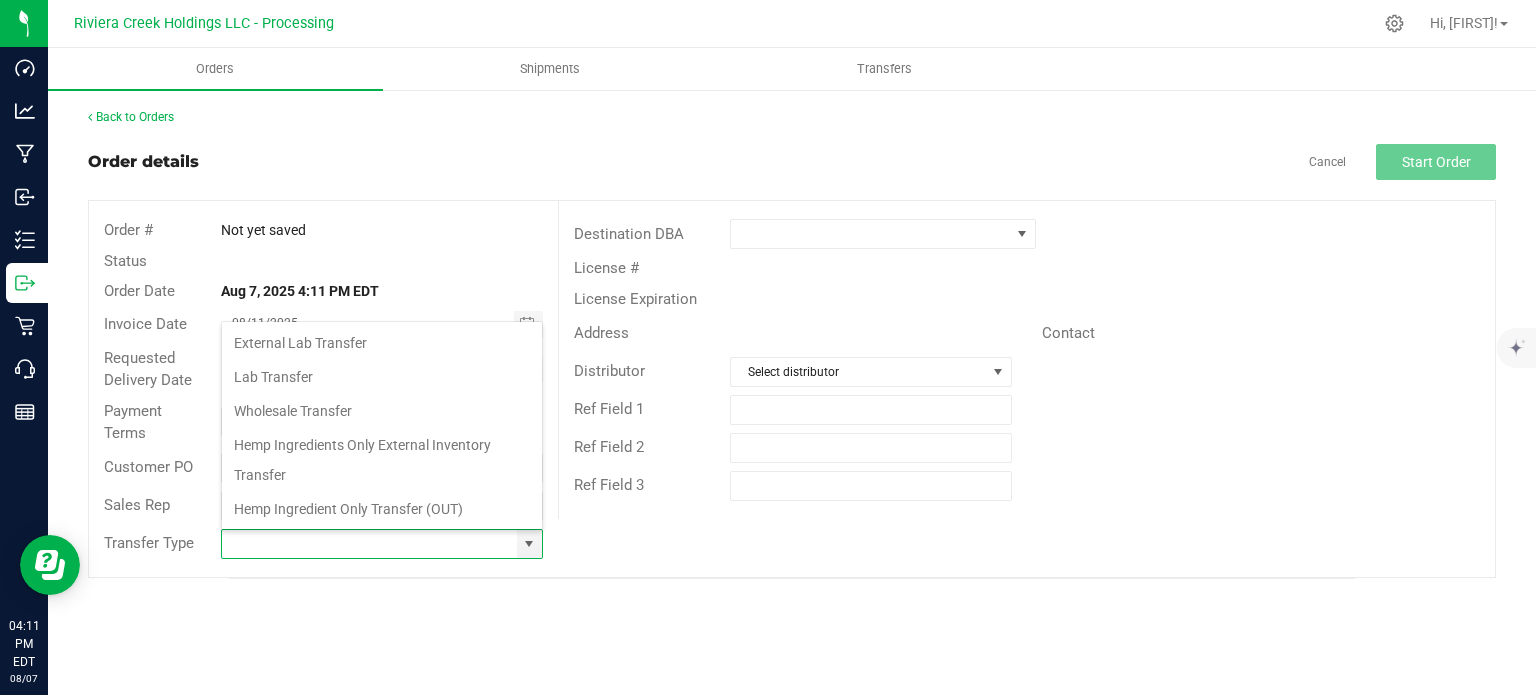 scroll, scrollTop: 99970, scrollLeft: 99678, axis: both 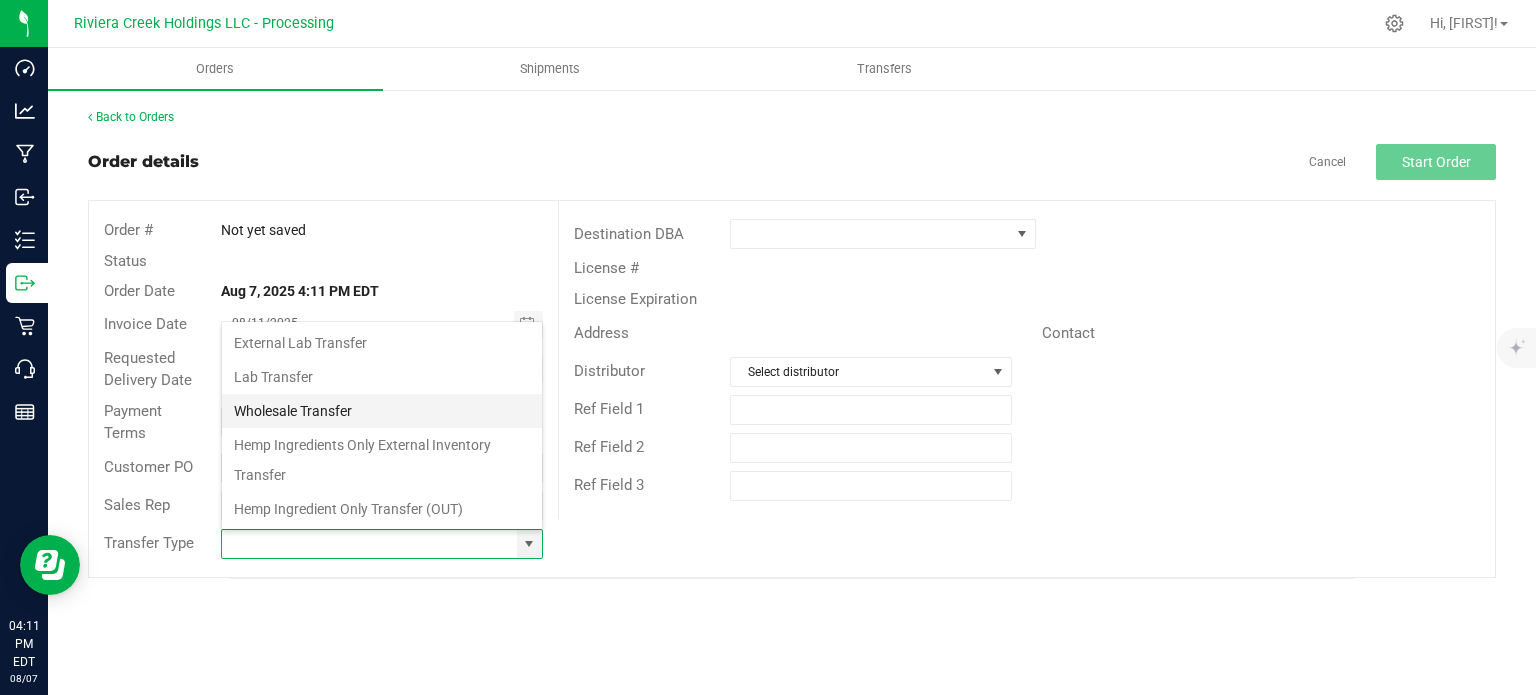 click on "Wholesale Transfer" at bounding box center (382, 411) 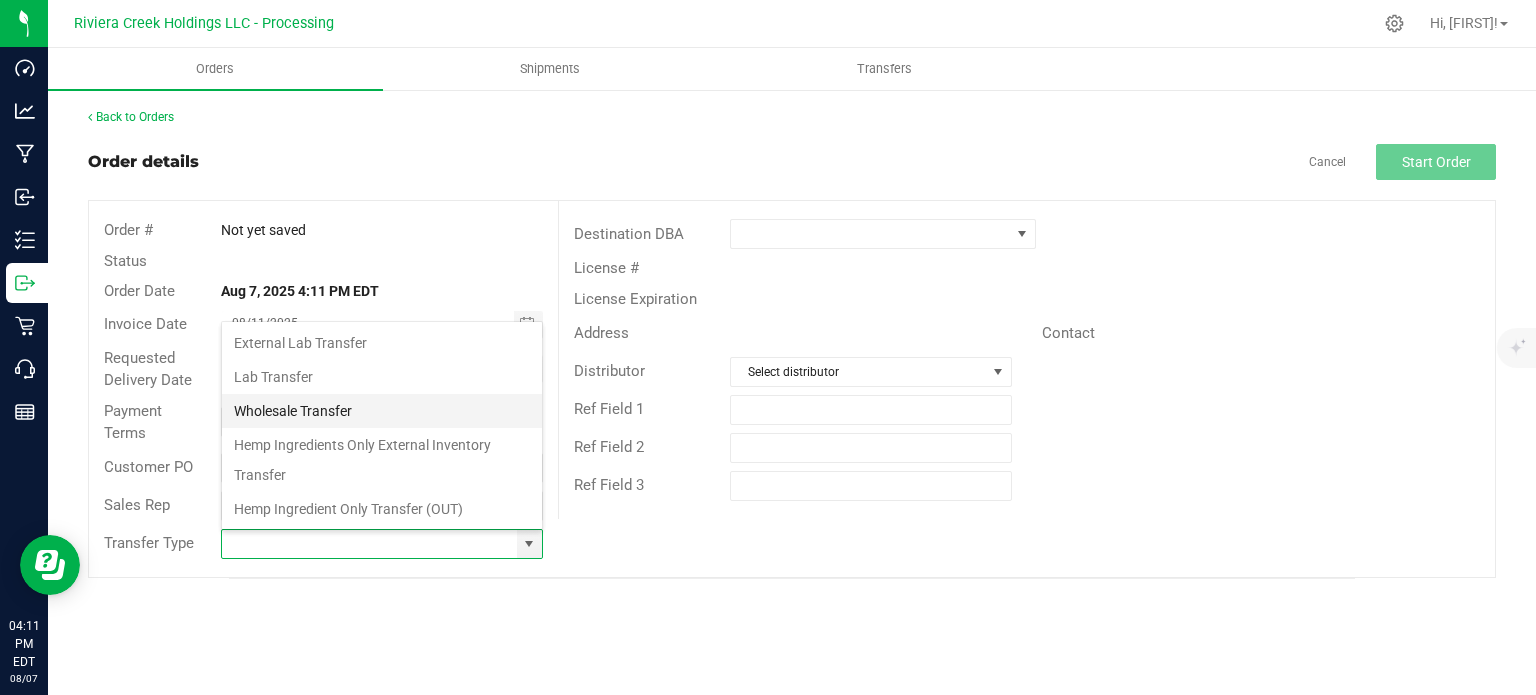 type on "Wholesale Transfer" 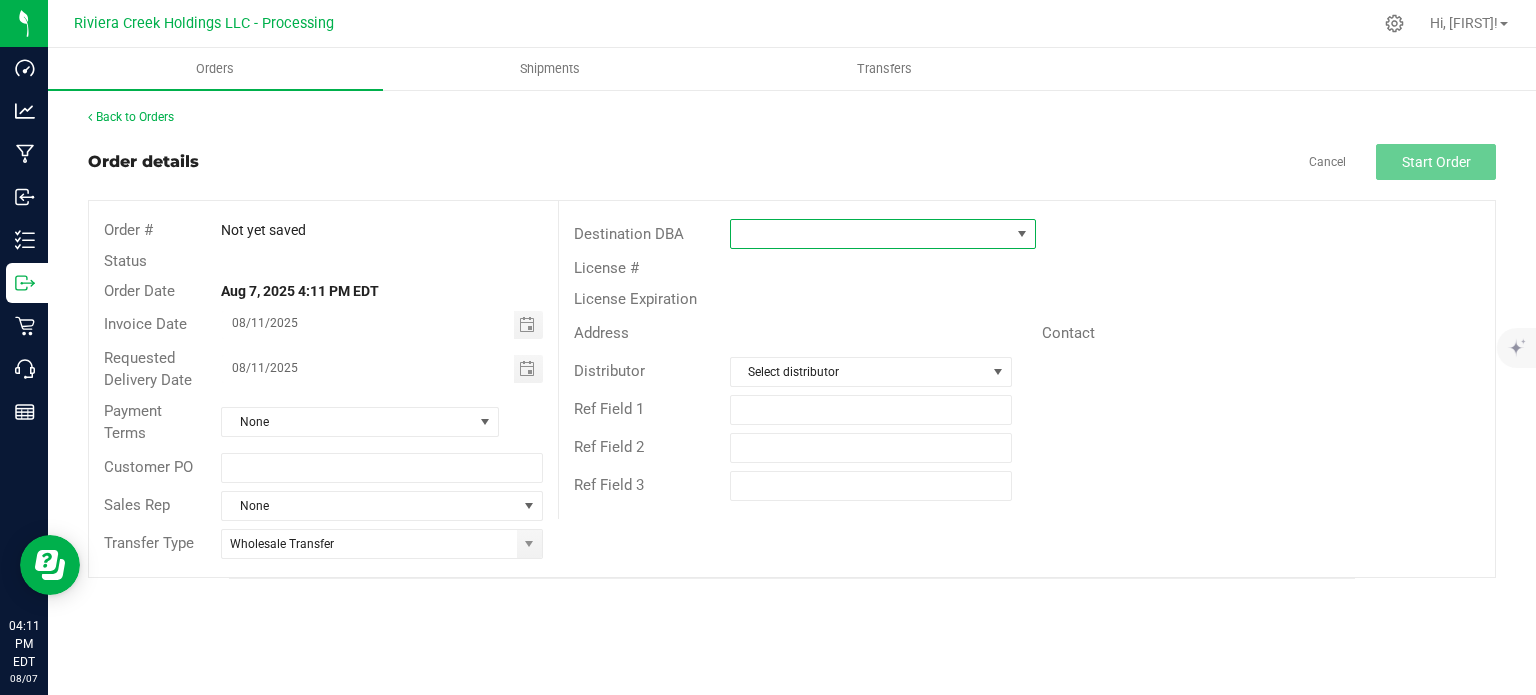 click at bounding box center (870, 234) 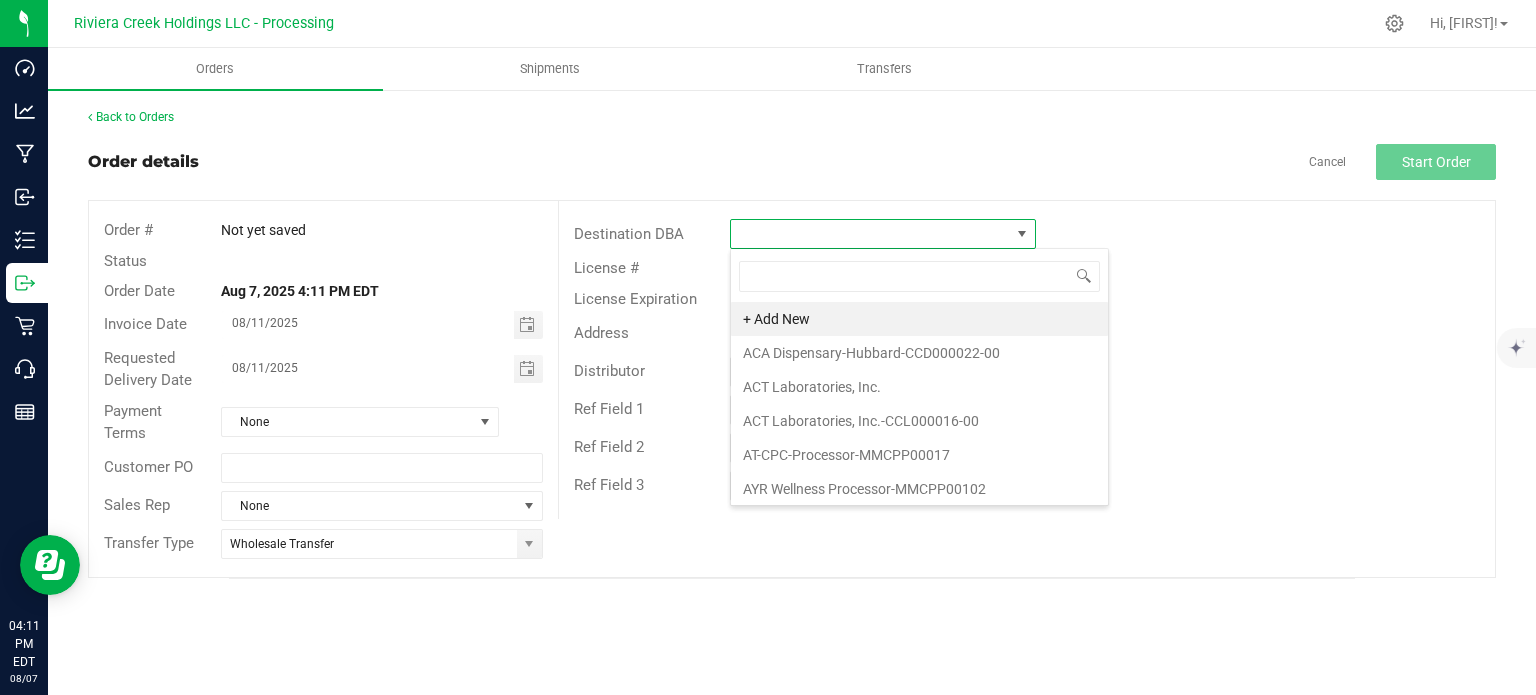 scroll, scrollTop: 99970, scrollLeft: 99693, axis: both 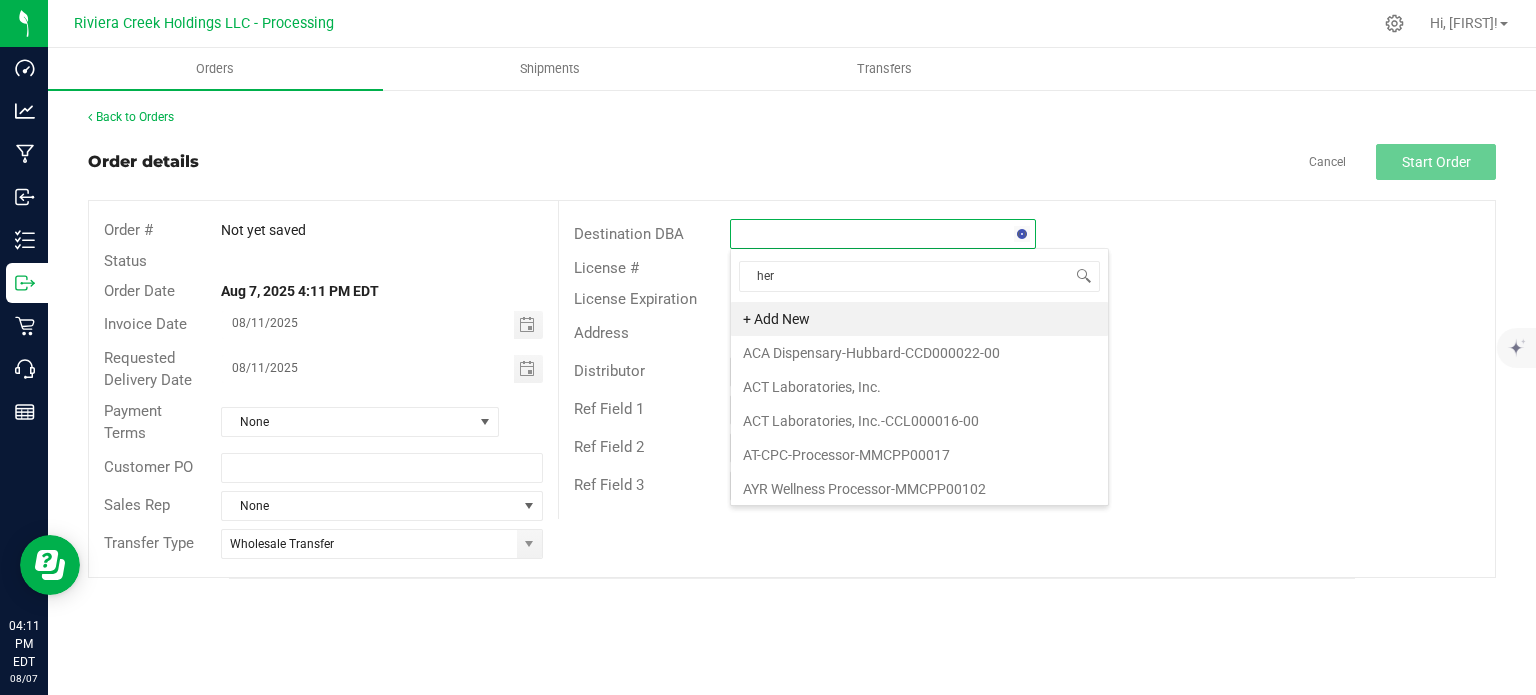type on "herb" 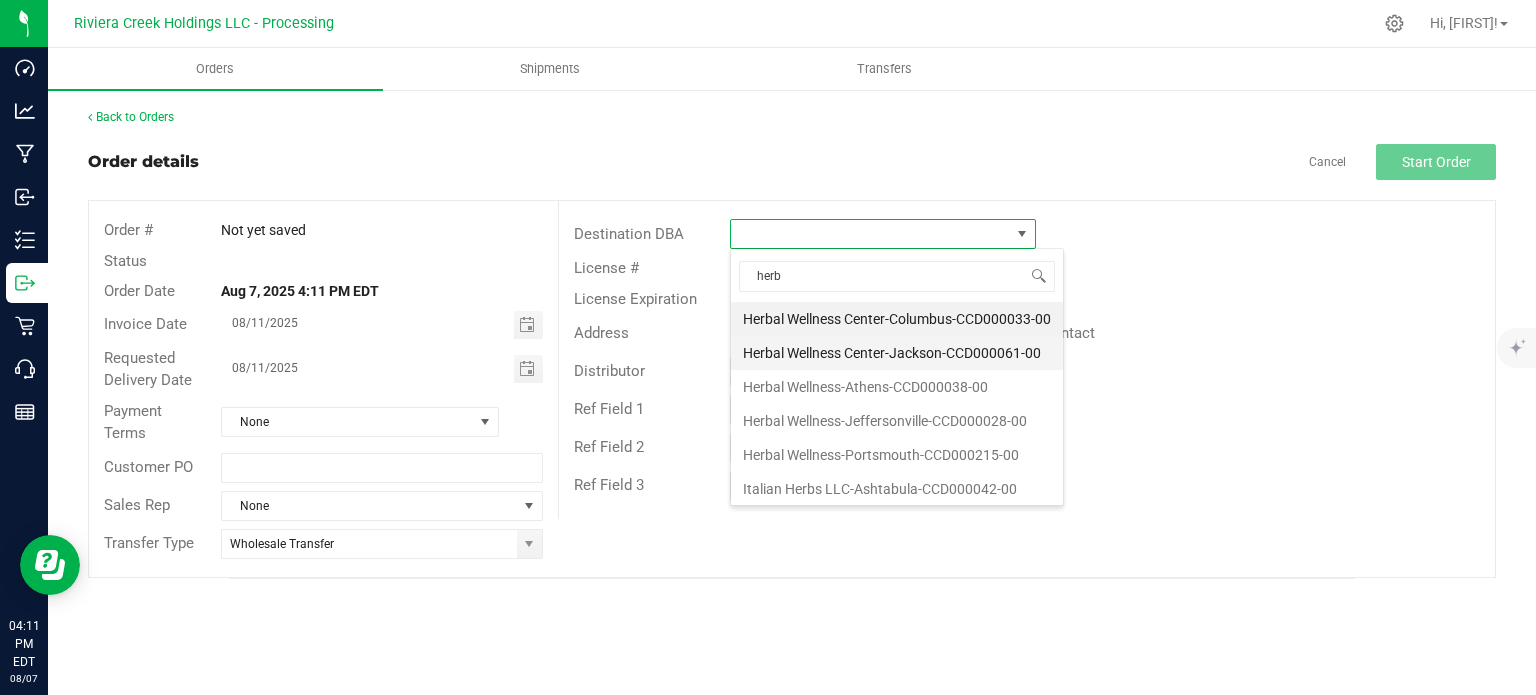 click on "Herbal Wellness Center-Jackson-CCD000061-00" at bounding box center (897, 353) 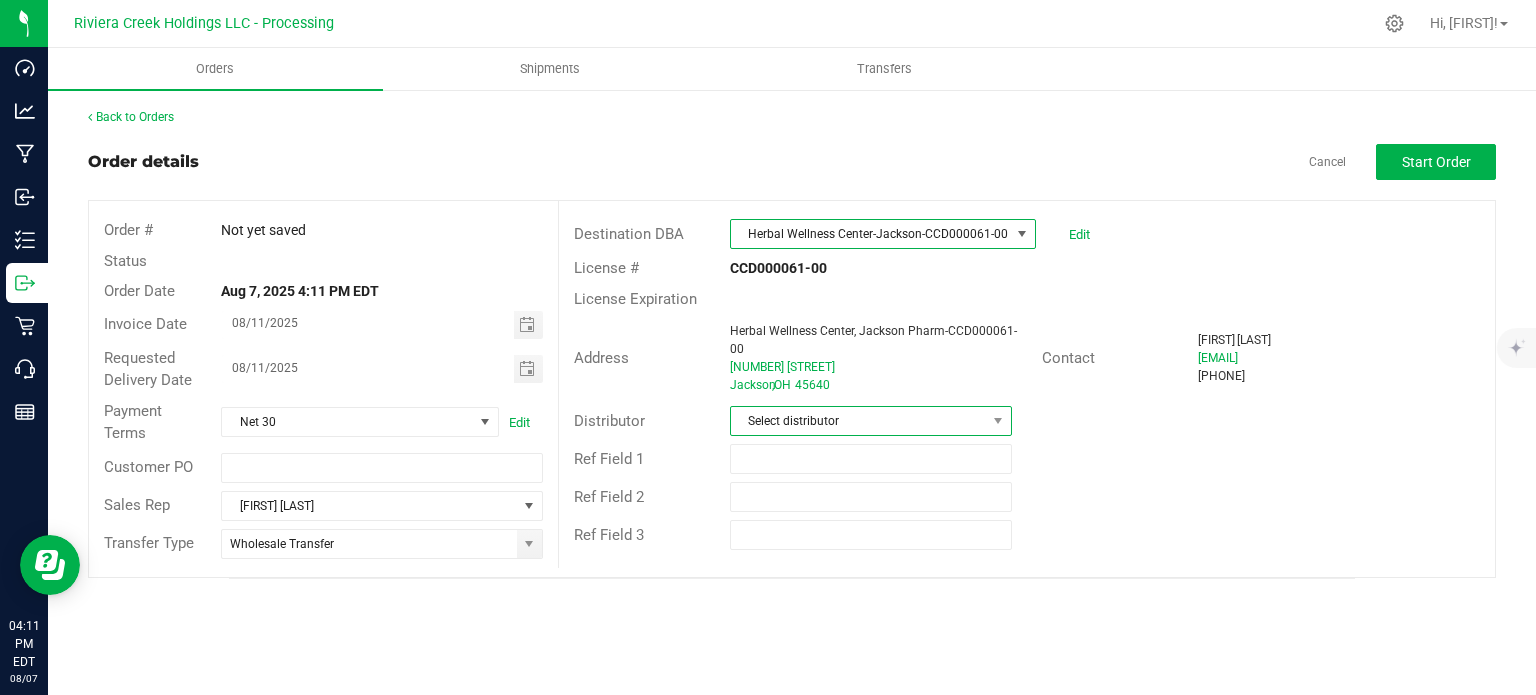 click on "Select distributor" at bounding box center [858, 421] 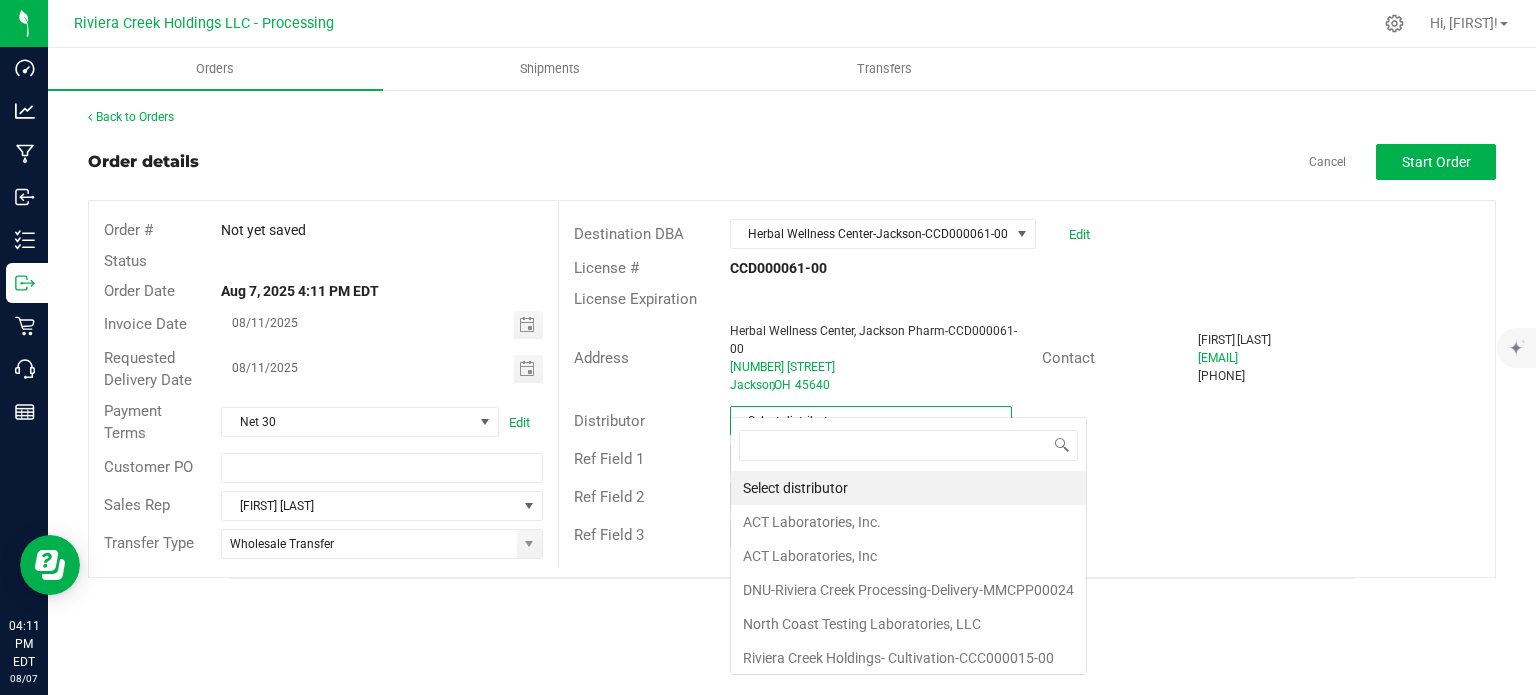 scroll, scrollTop: 99970, scrollLeft: 99717, axis: both 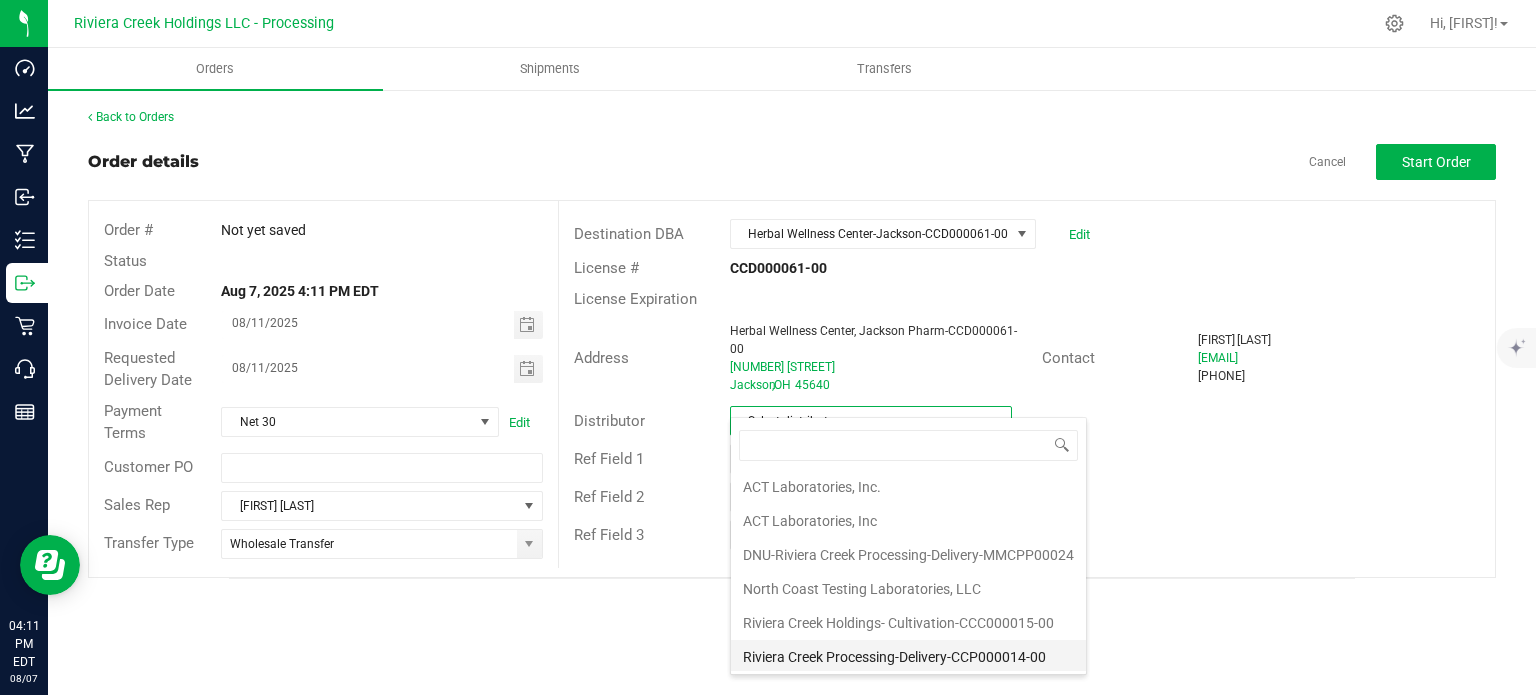 click on "Riviera Creek Processing-Delivery-CCP000014-00" at bounding box center [908, 657] 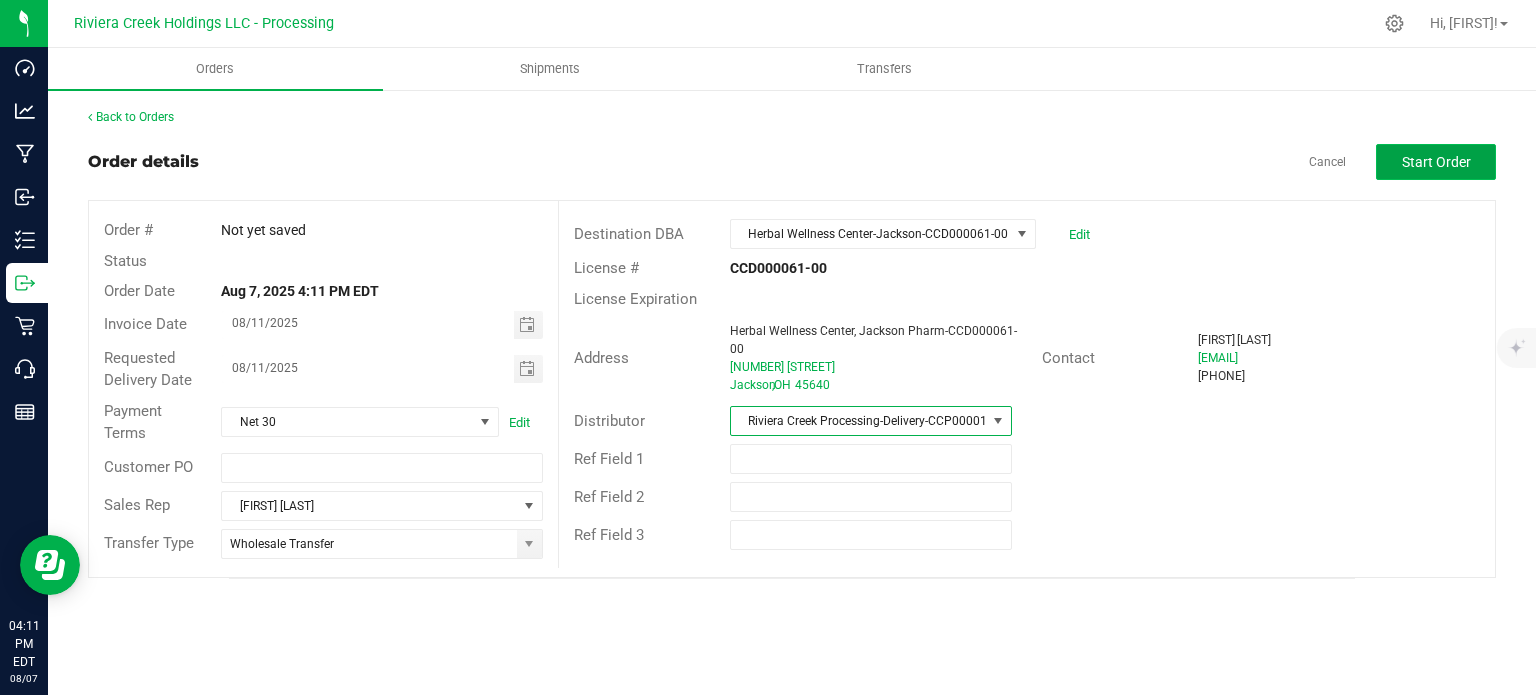 click on "Start Order" at bounding box center (1436, 162) 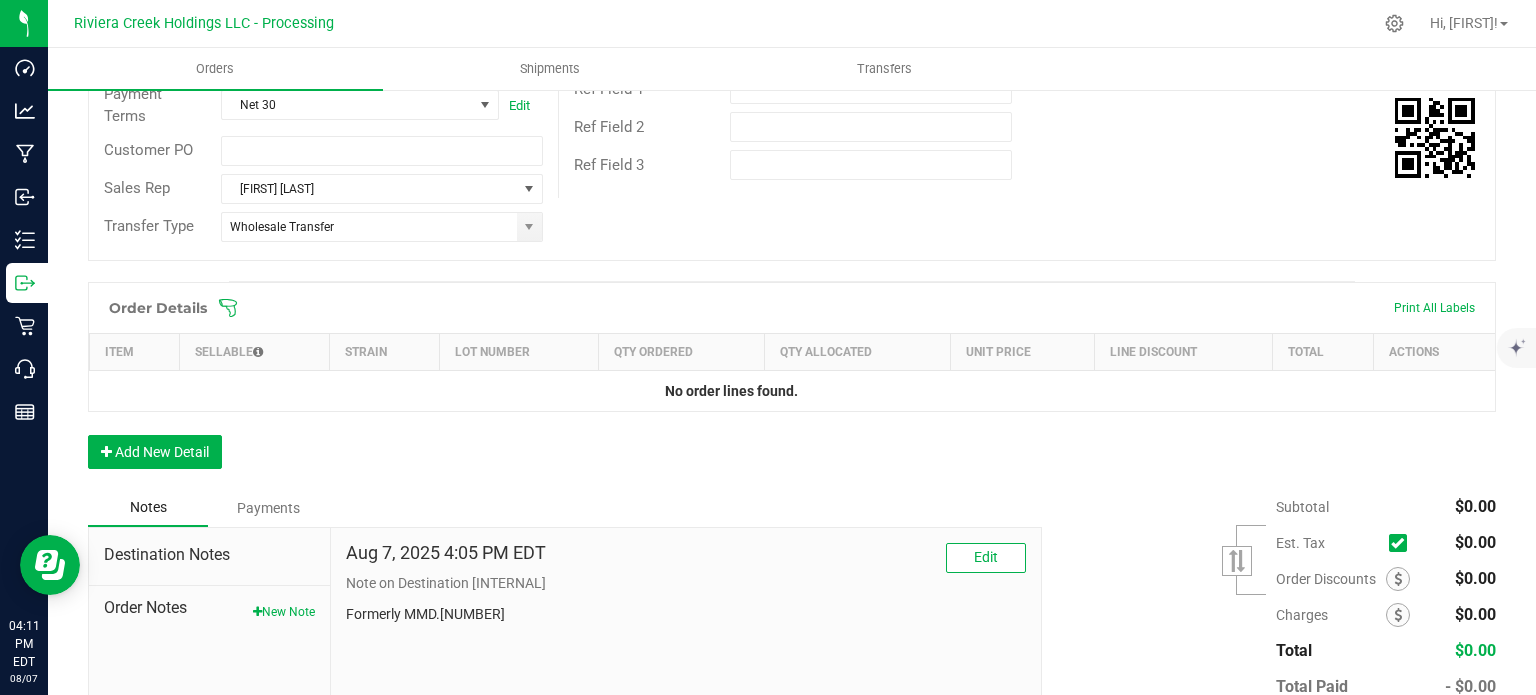 scroll, scrollTop: 400, scrollLeft: 0, axis: vertical 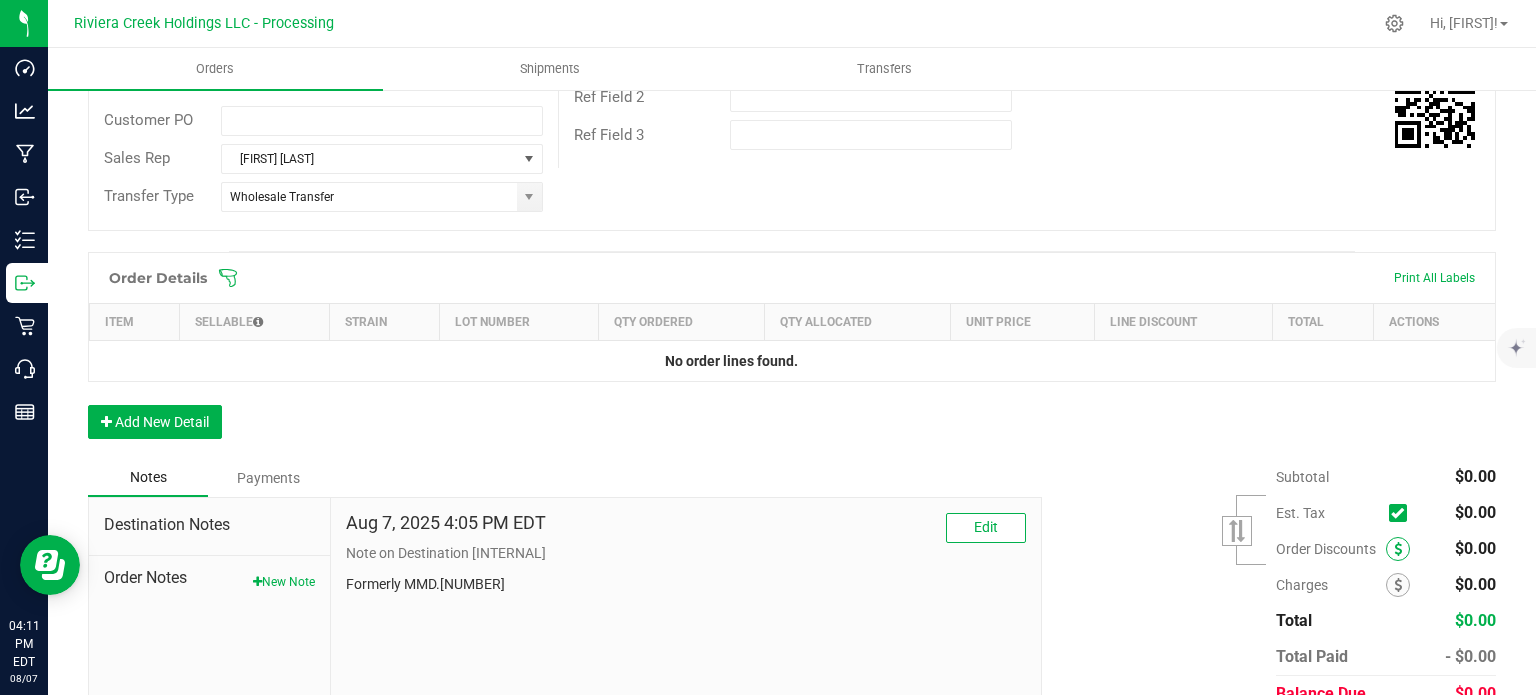 click at bounding box center [1398, 549] 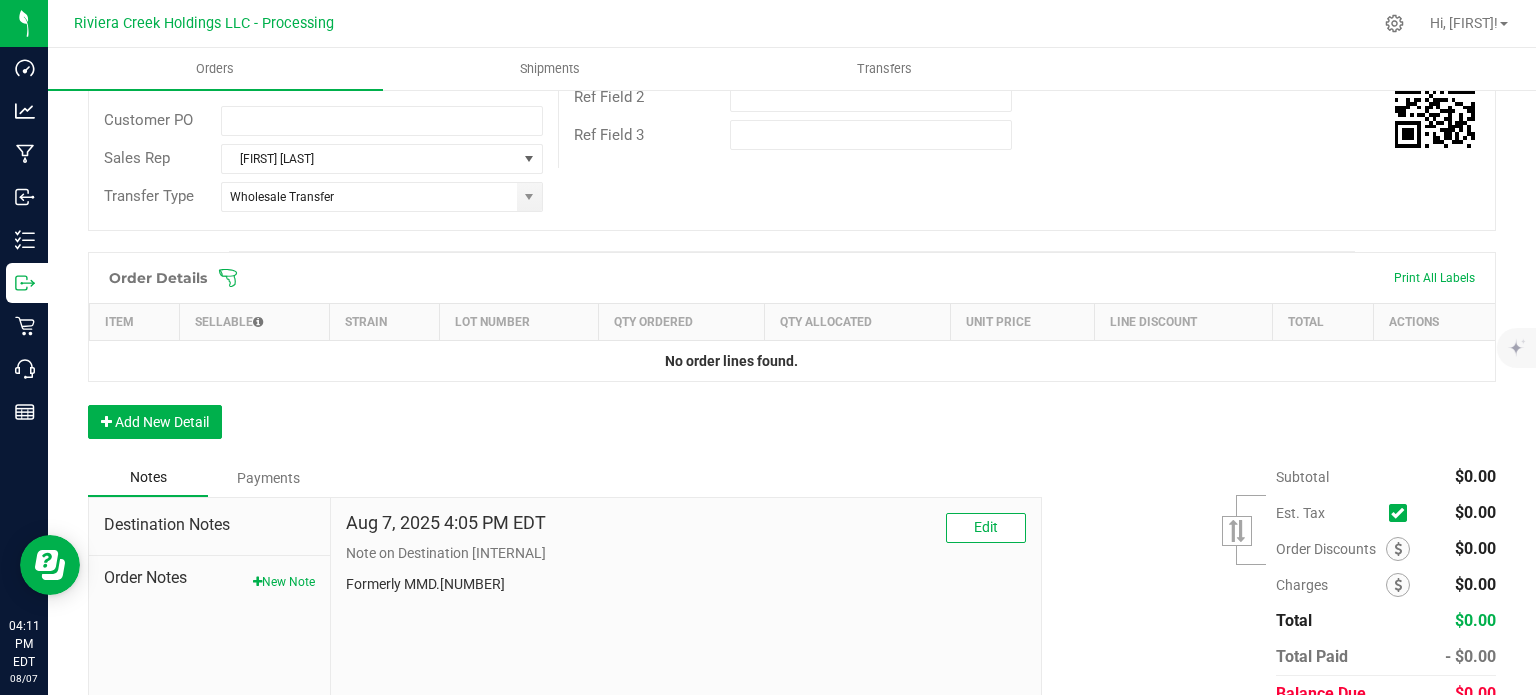 scroll, scrollTop: 488, scrollLeft: 0, axis: vertical 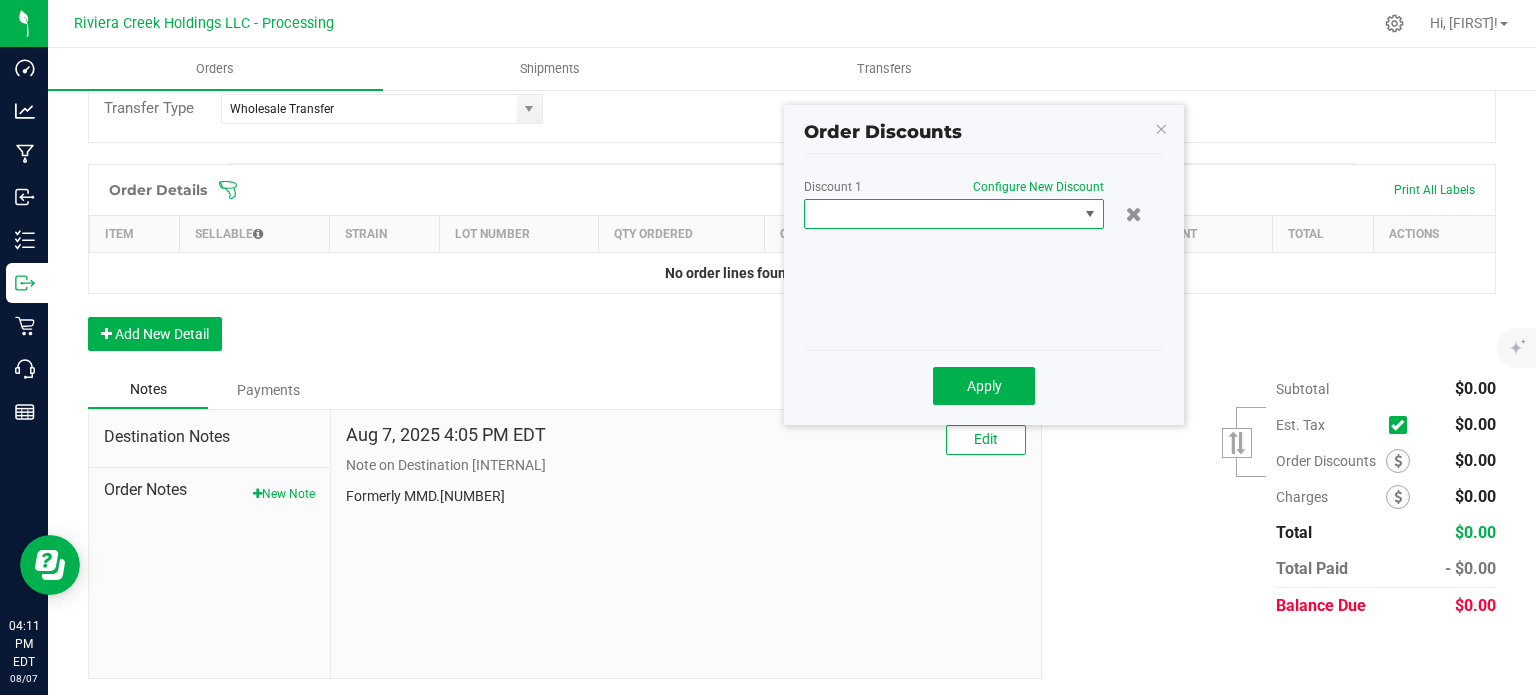 click at bounding box center [941, 214] 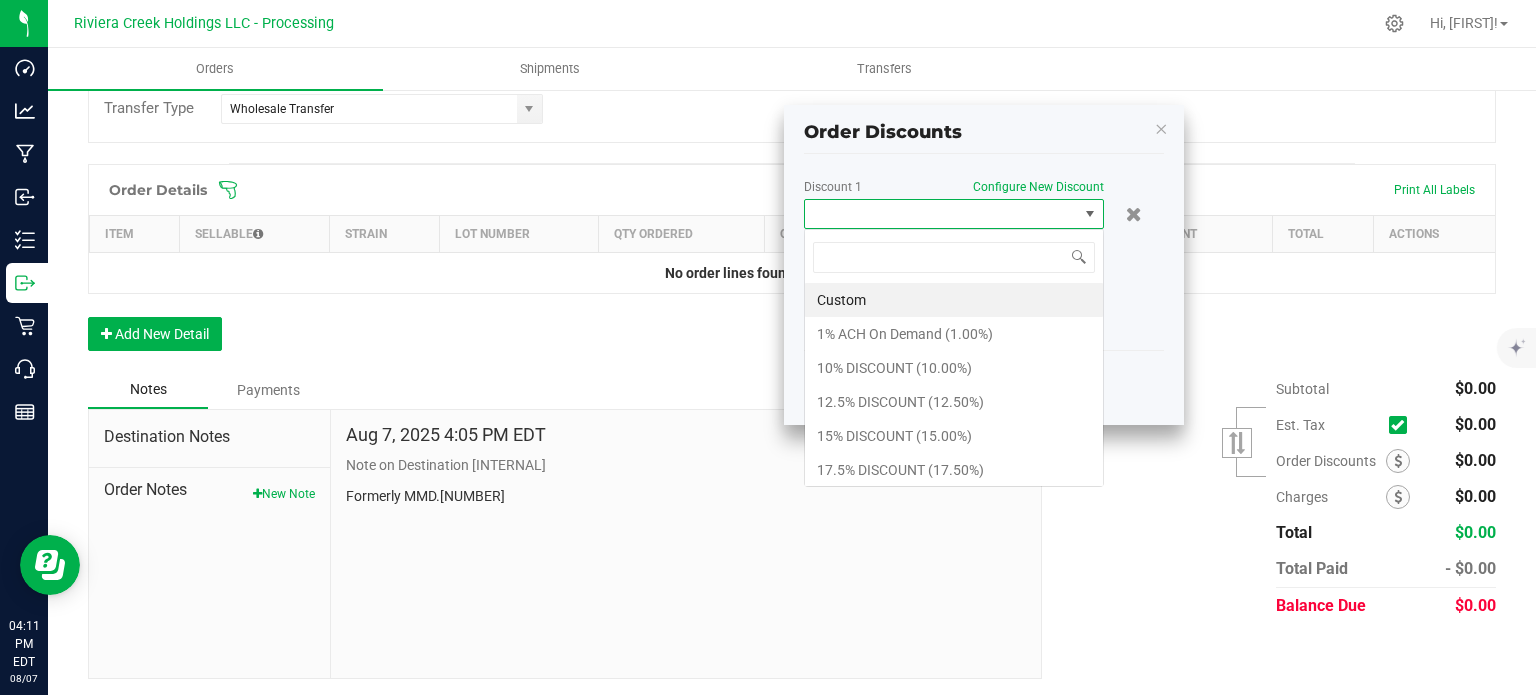scroll, scrollTop: 99970, scrollLeft: 99700, axis: both 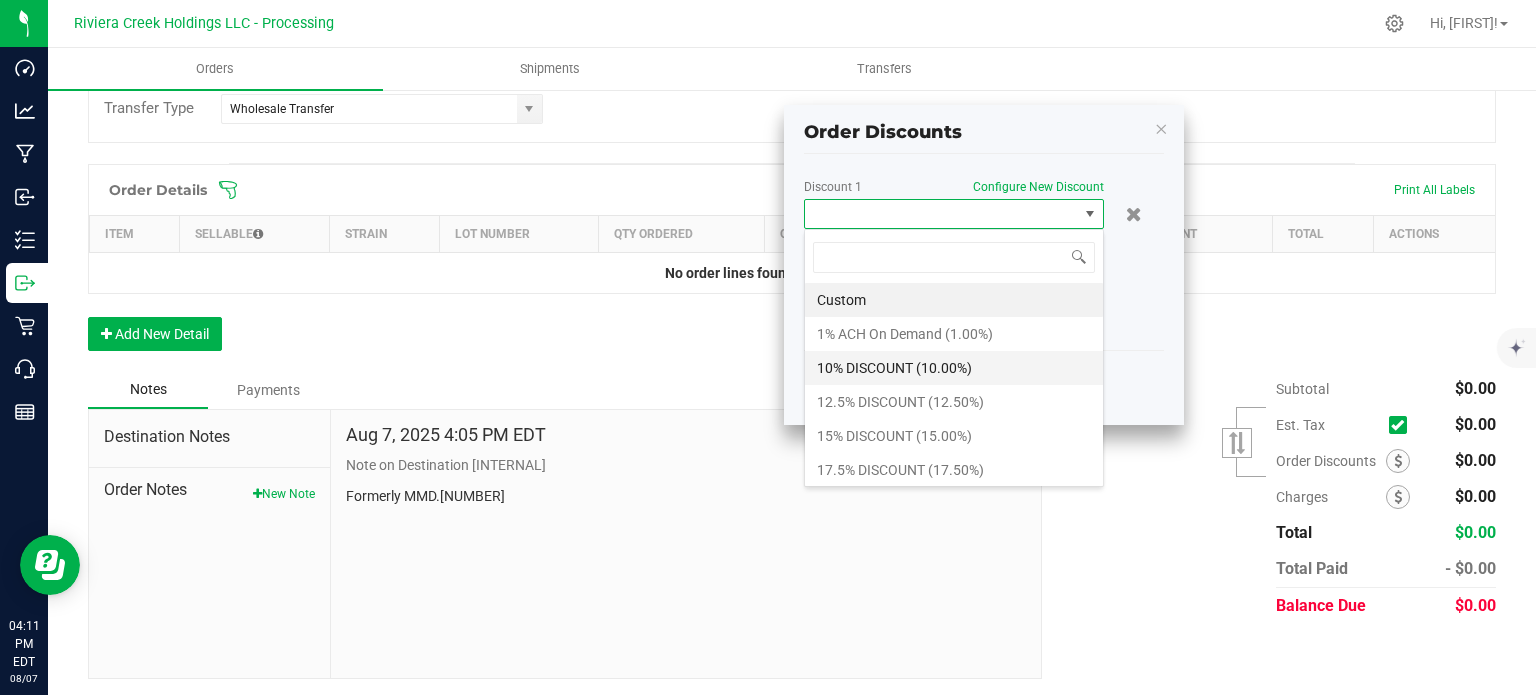 click on "10% DISCOUNT  (10.00%)" at bounding box center [954, 368] 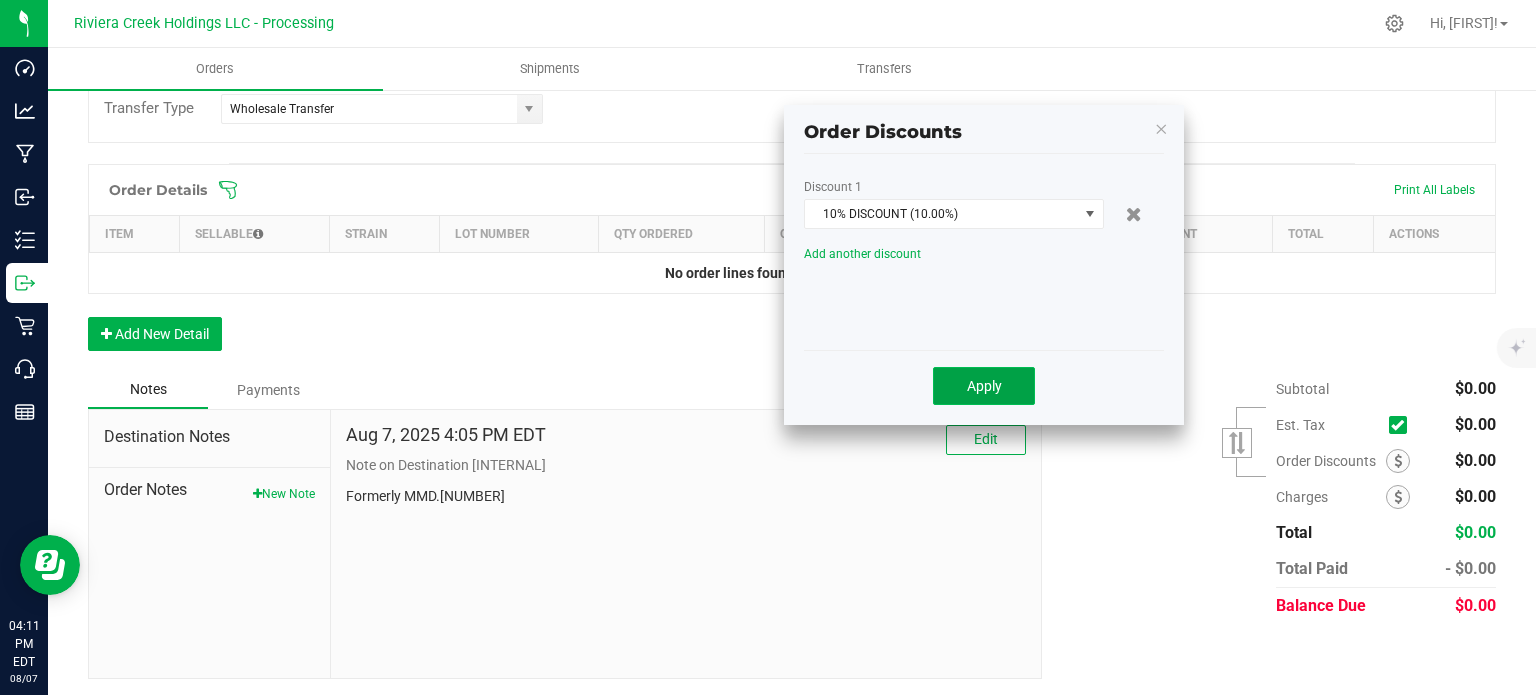 click on "Apply" at bounding box center [984, 386] 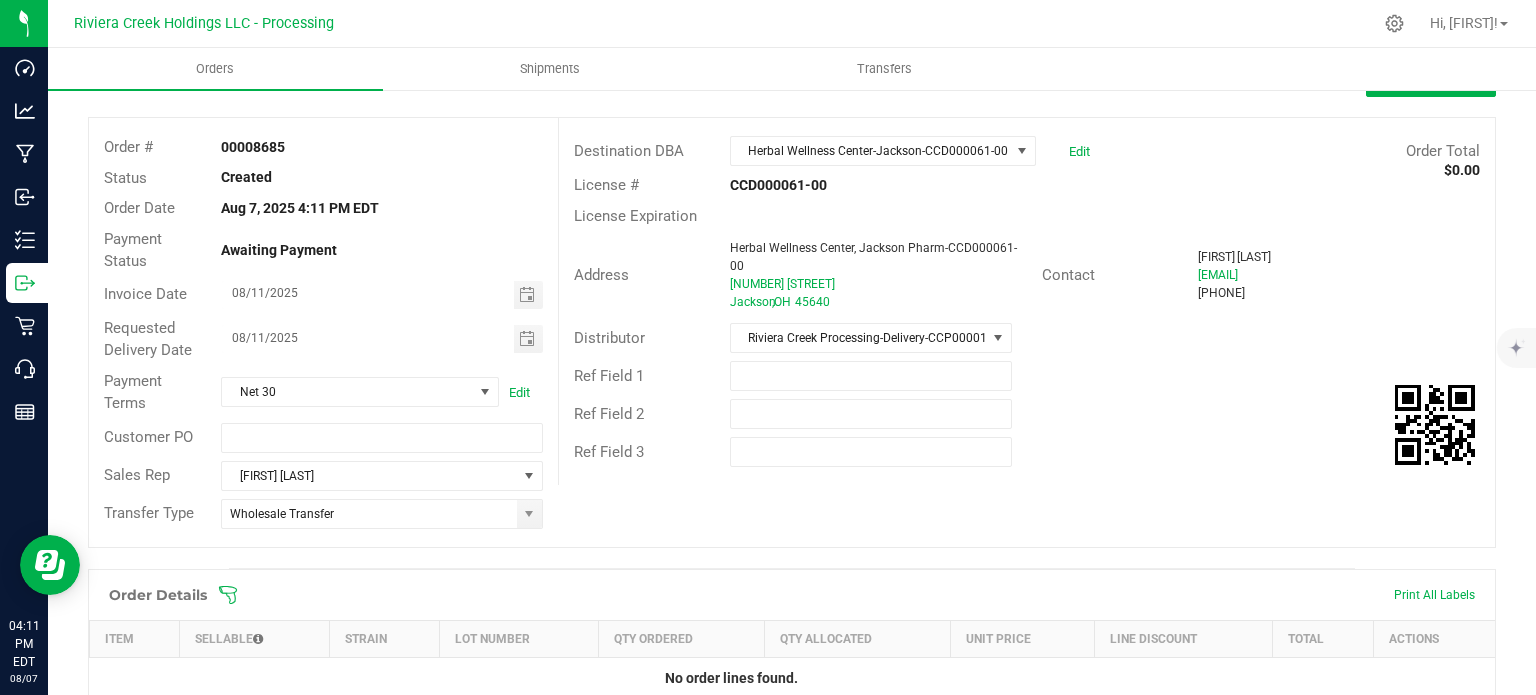 scroll, scrollTop: 0, scrollLeft: 0, axis: both 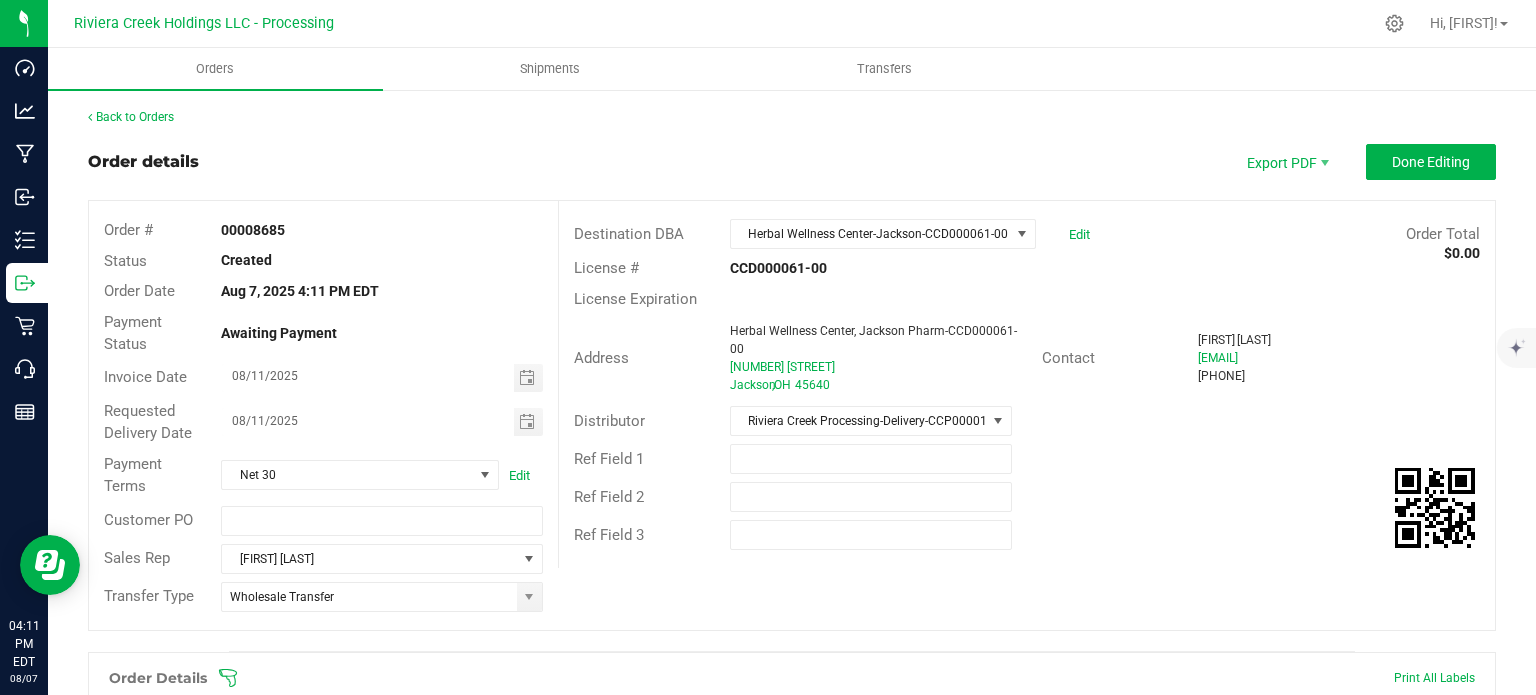 click on "Back to Orders
Order details   Export PDF   Done Editing   Order #   00008685   Status   Created   Order Date   Aug 7, 2025 4:11 PM EDT   Payment Status   Awaiting Payment   Invoice Date  08/11/2025  Requested Delivery Date  08/11/2025  Payment Terms  Net 30  Edit   Customer PO   Sales Rep  AJ Thomas  Transfer Type  Wholesale Transfer  Destination DBA  Herbal Wellness Center-Jackson-CCD000061-00  Edit   Order Total   $0.00   License #   CCD000061-00   License Expiration   Address  Herbal Wellness Center, Jackson Pharm-CCD000061-00 820 Veterans Dr Jackson  ,  OH 45640  Contact  Bethany Browning bethany.b@herbalwellnesscenteroh.com  (740) 577-9367   Distributor  Riviera Creek Processing-Delivery-CCP000014-00  Ref Field 1   Ref Field 2   Ref Field 3
Order Details Print All Labels Item  Sellable  Strain Total" at bounding box center [792, 637] 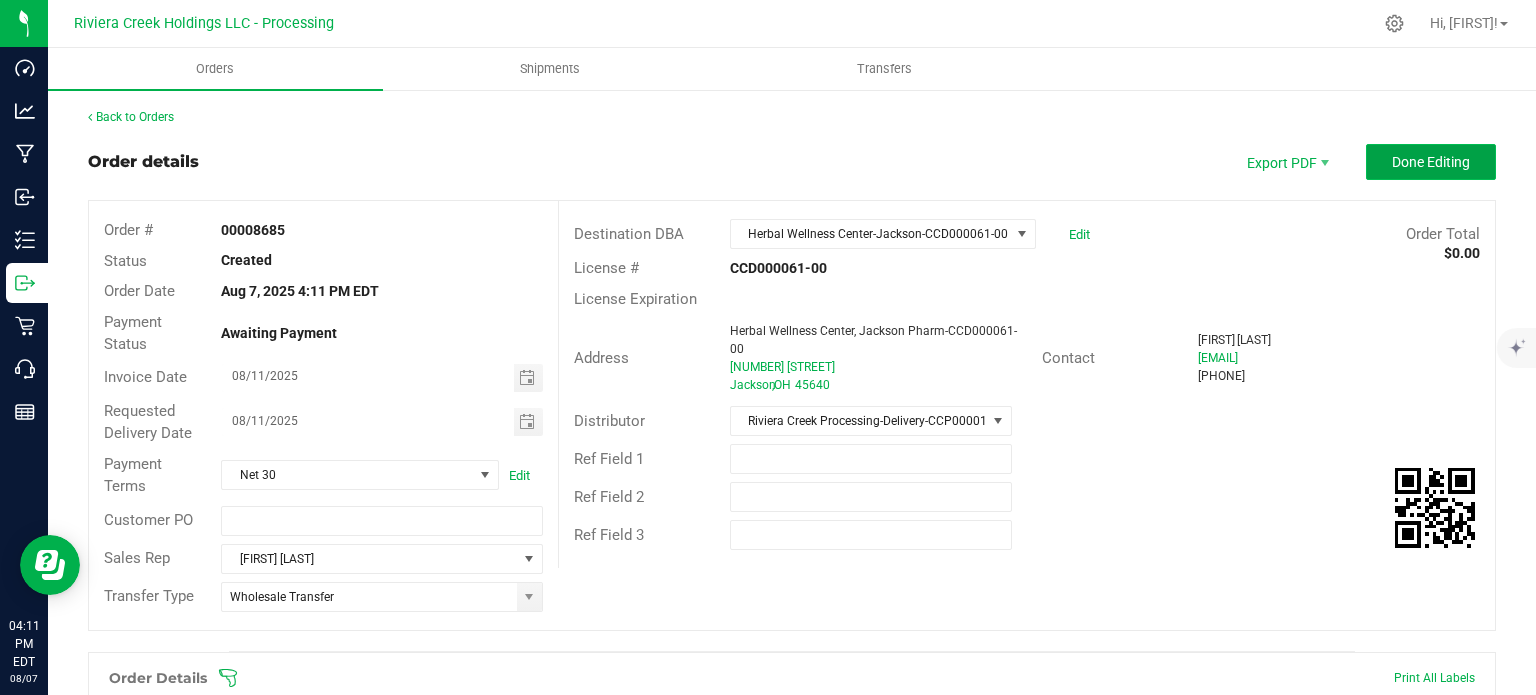 click on "Done Editing" at bounding box center (1431, 162) 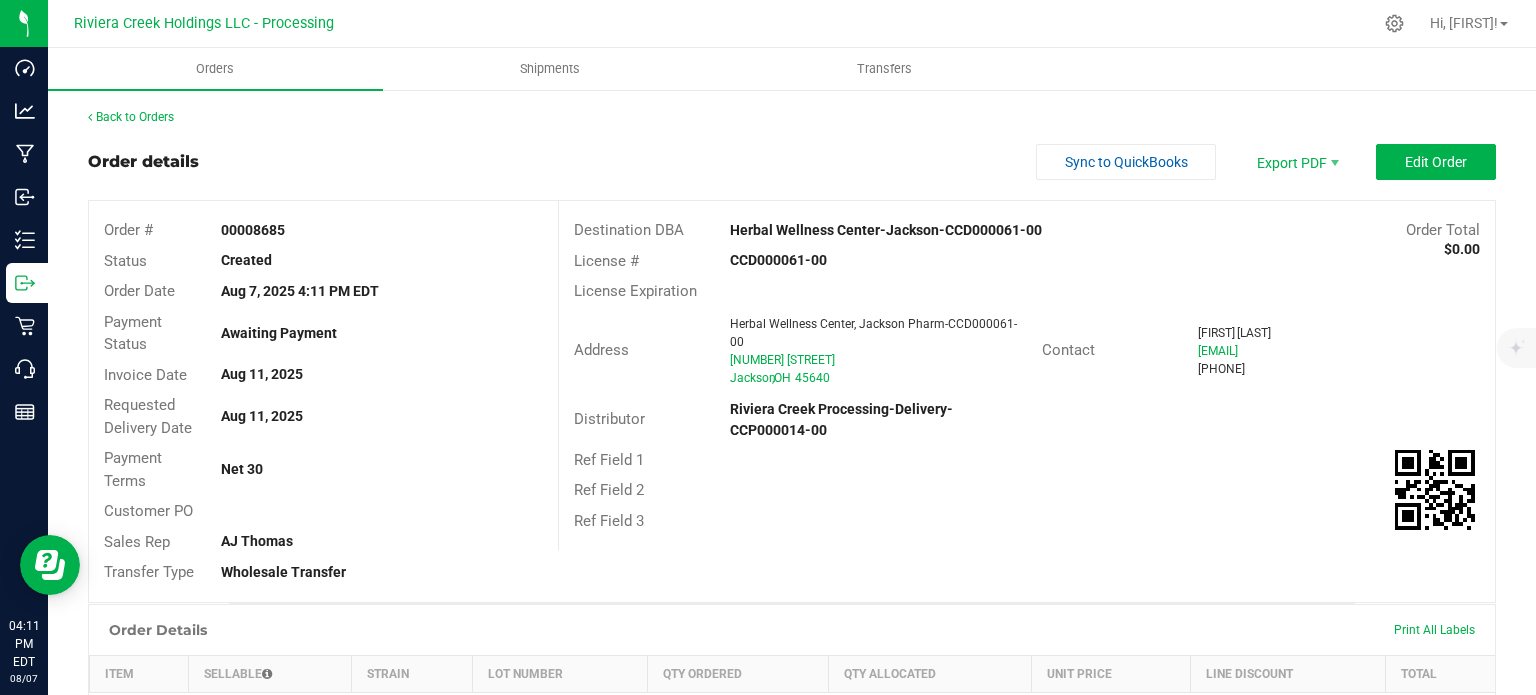 drag, startPoint x: 216, startPoint y: 228, endPoint x: 286, endPoint y: 235, distance: 70.34913 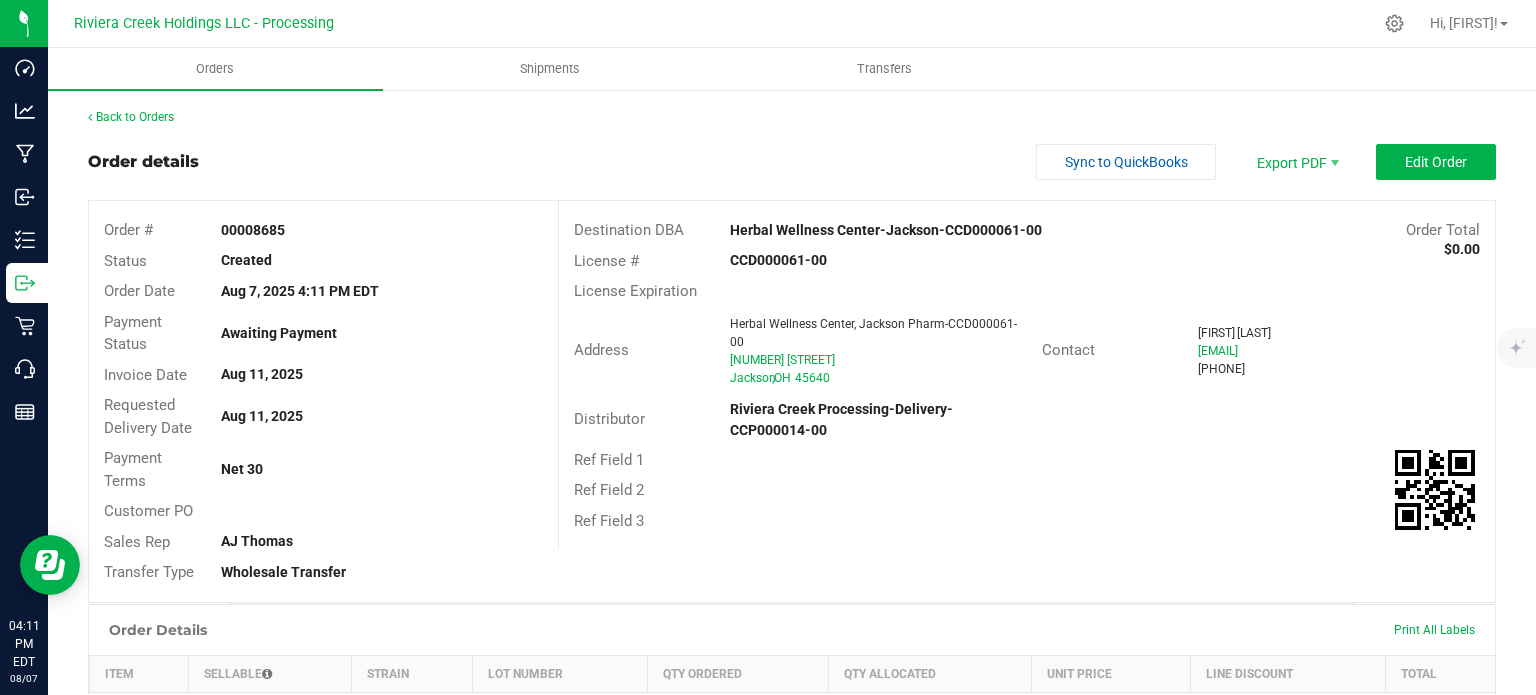 click on "00008685" at bounding box center (381, 230) 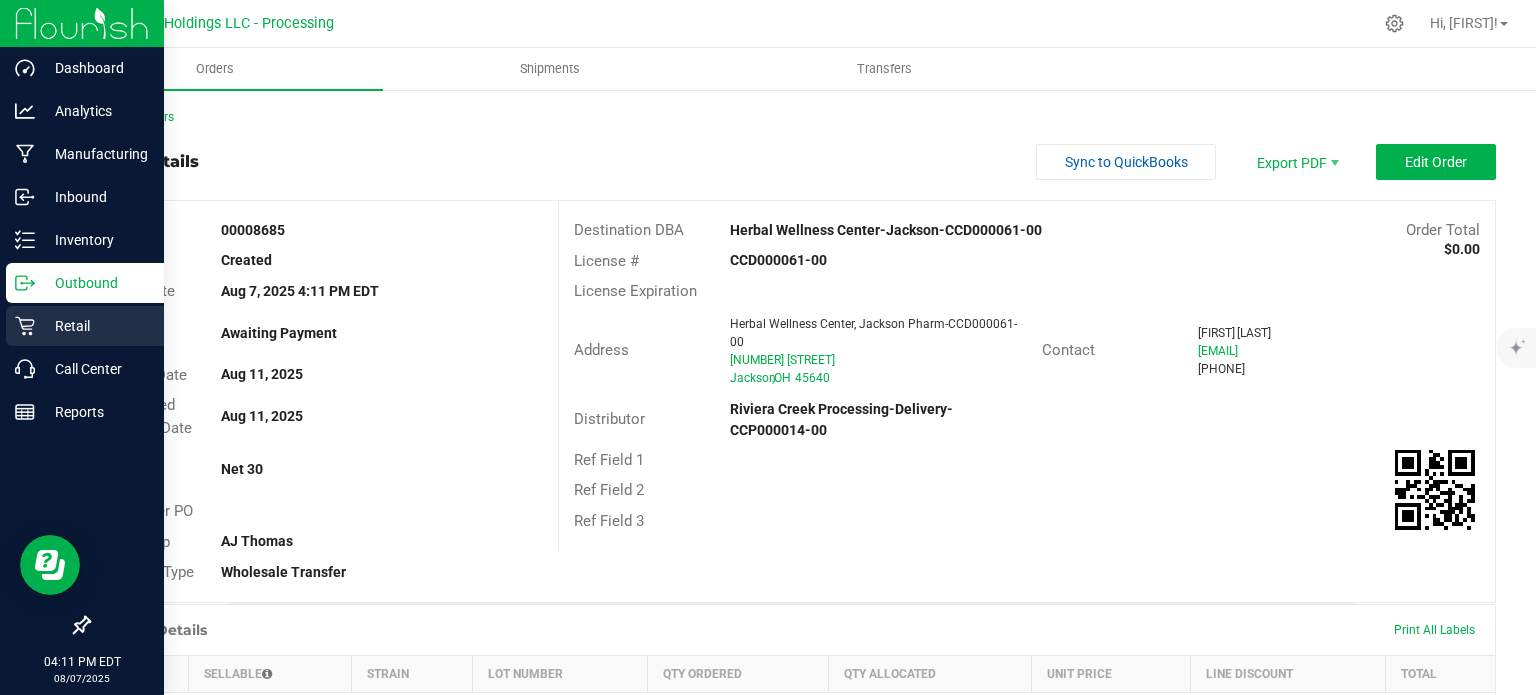 copy on "00008685" 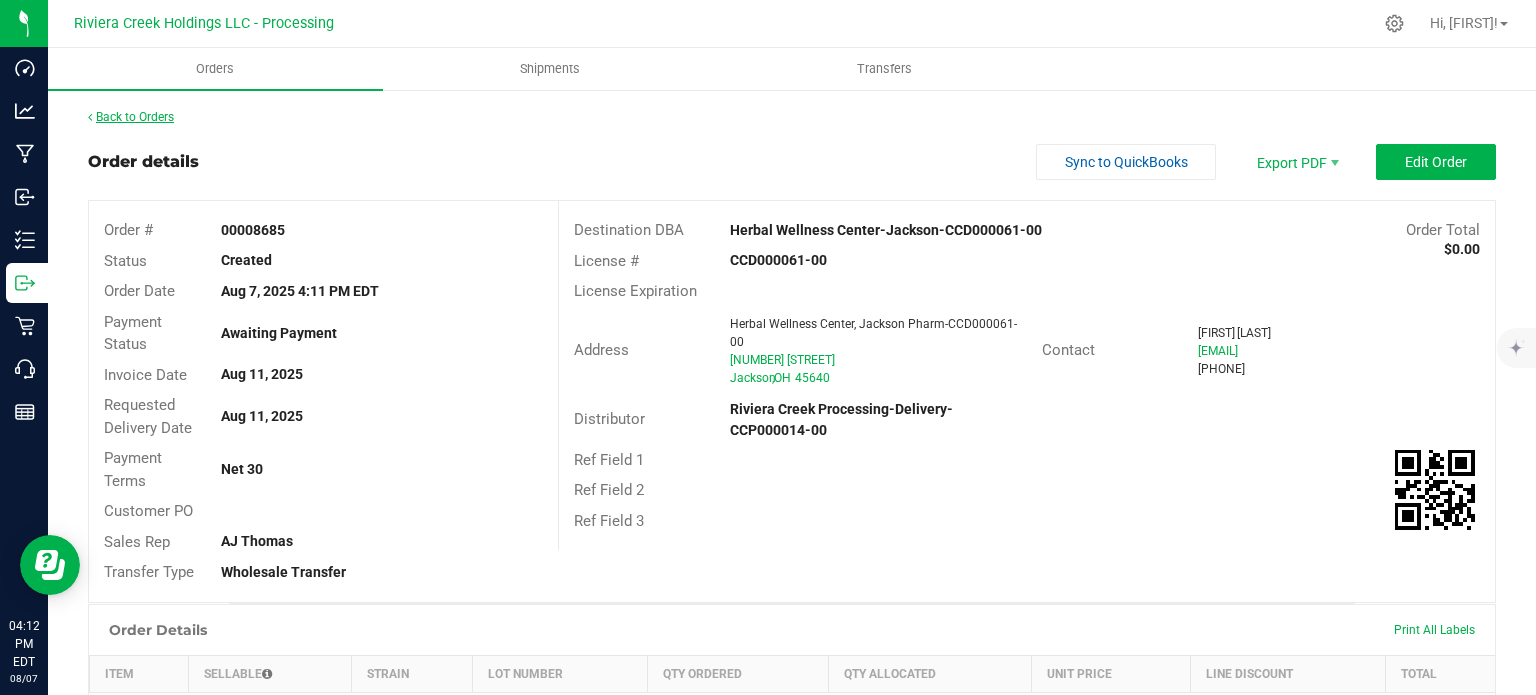 click on "Back to Orders" at bounding box center (131, 117) 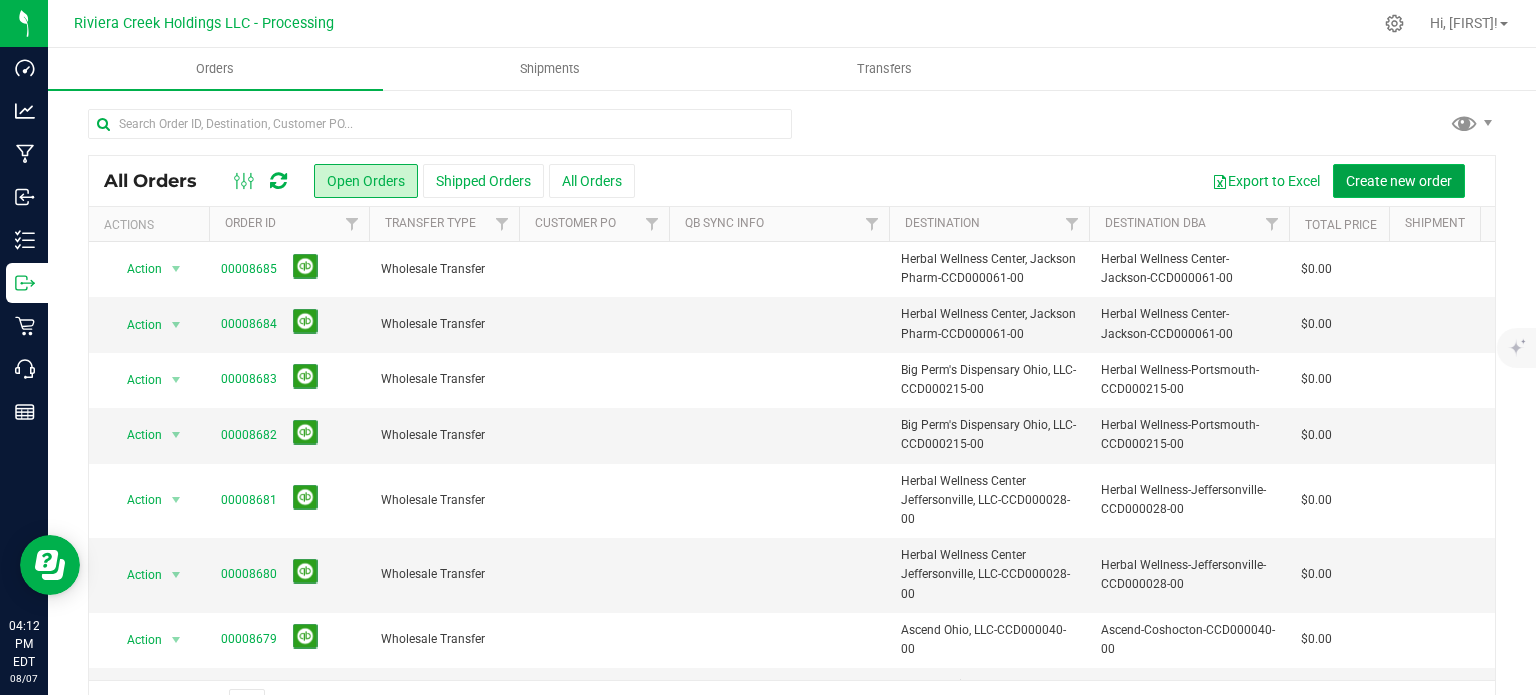 click on "Create new order" at bounding box center [1399, 181] 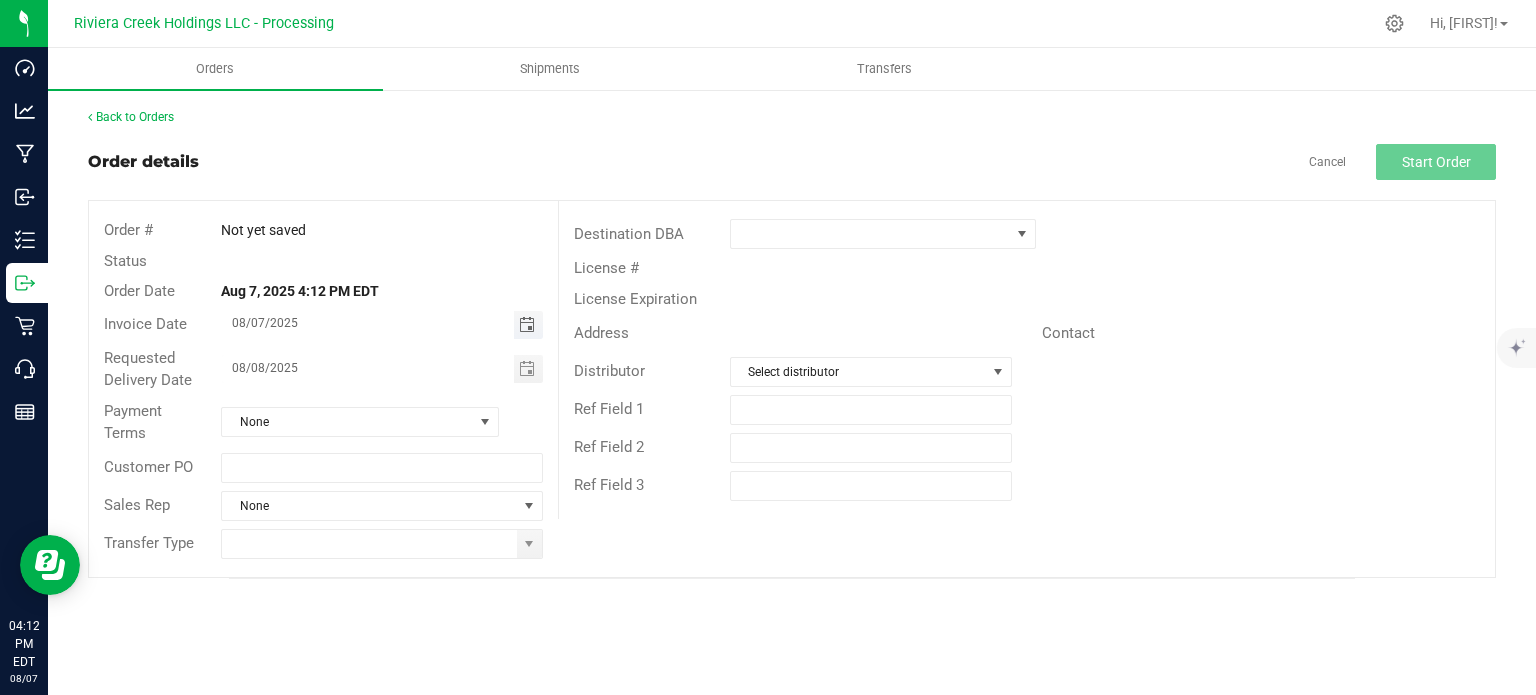 click at bounding box center [527, 325] 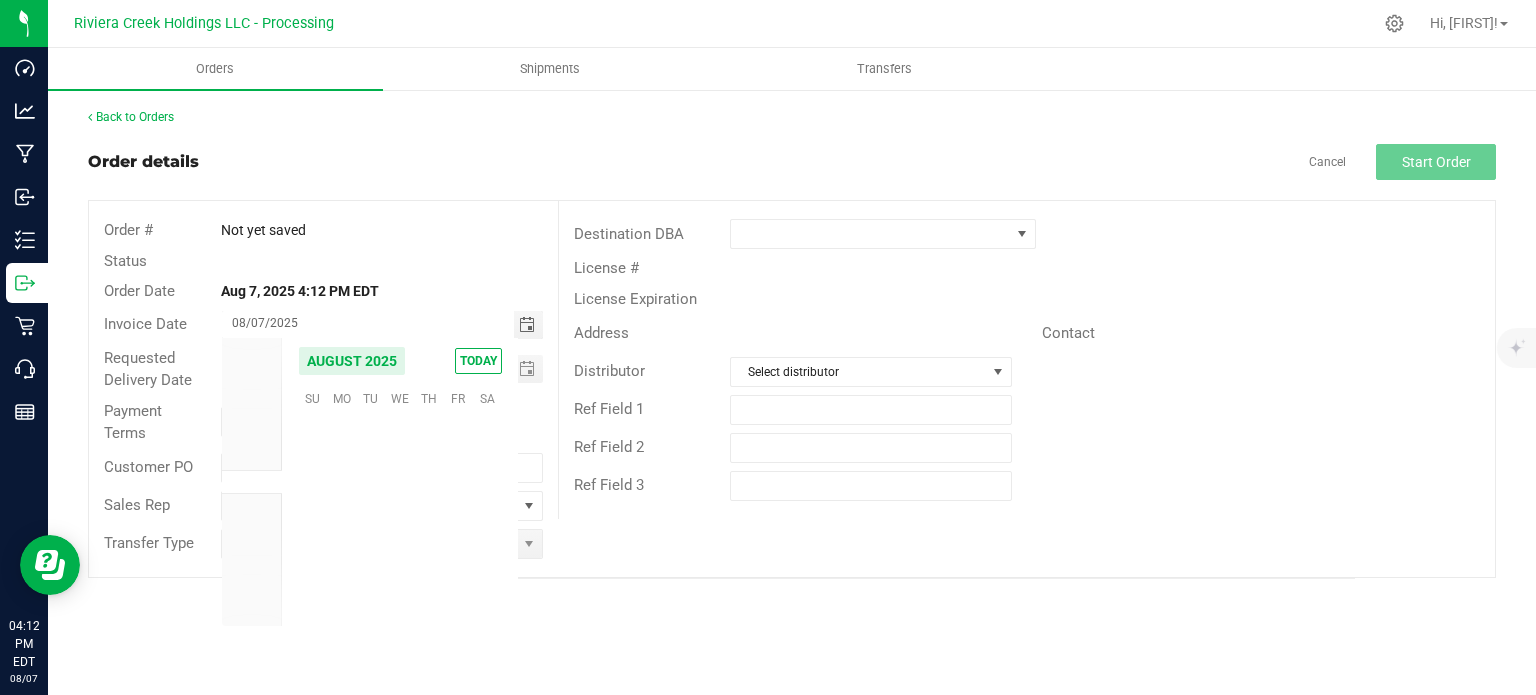 scroll, scrollTop: 36168, scrollLeft: 0, axis: vertical 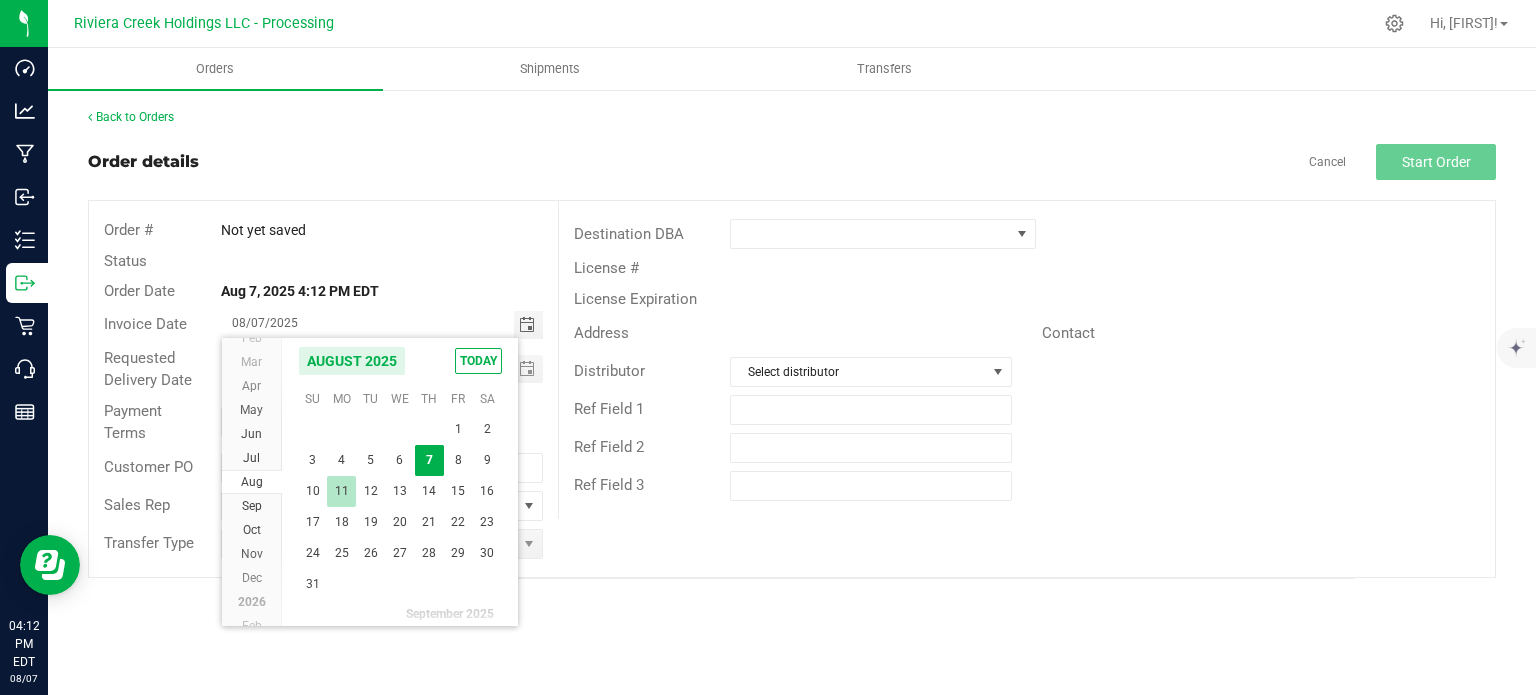click on "11" at bounding box center [341, 491] 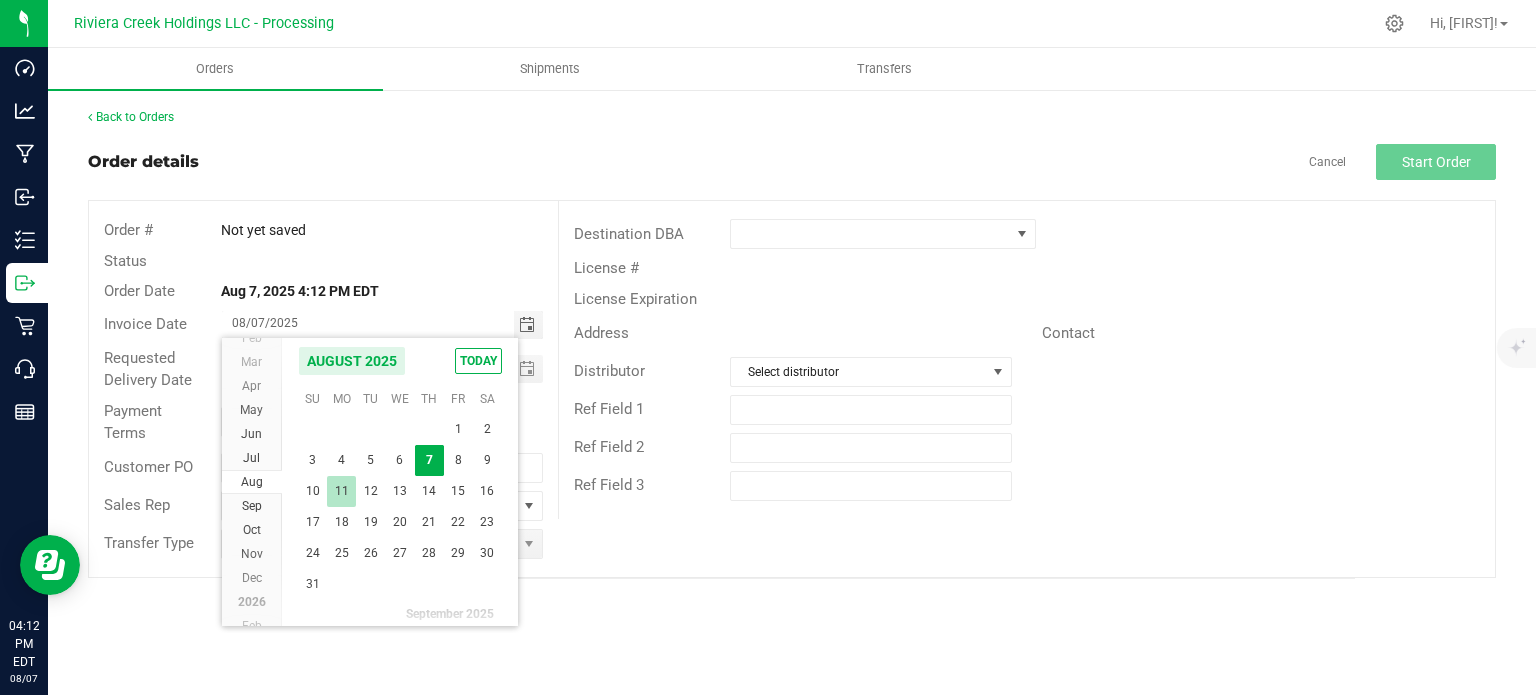 type on "08/11/2025" 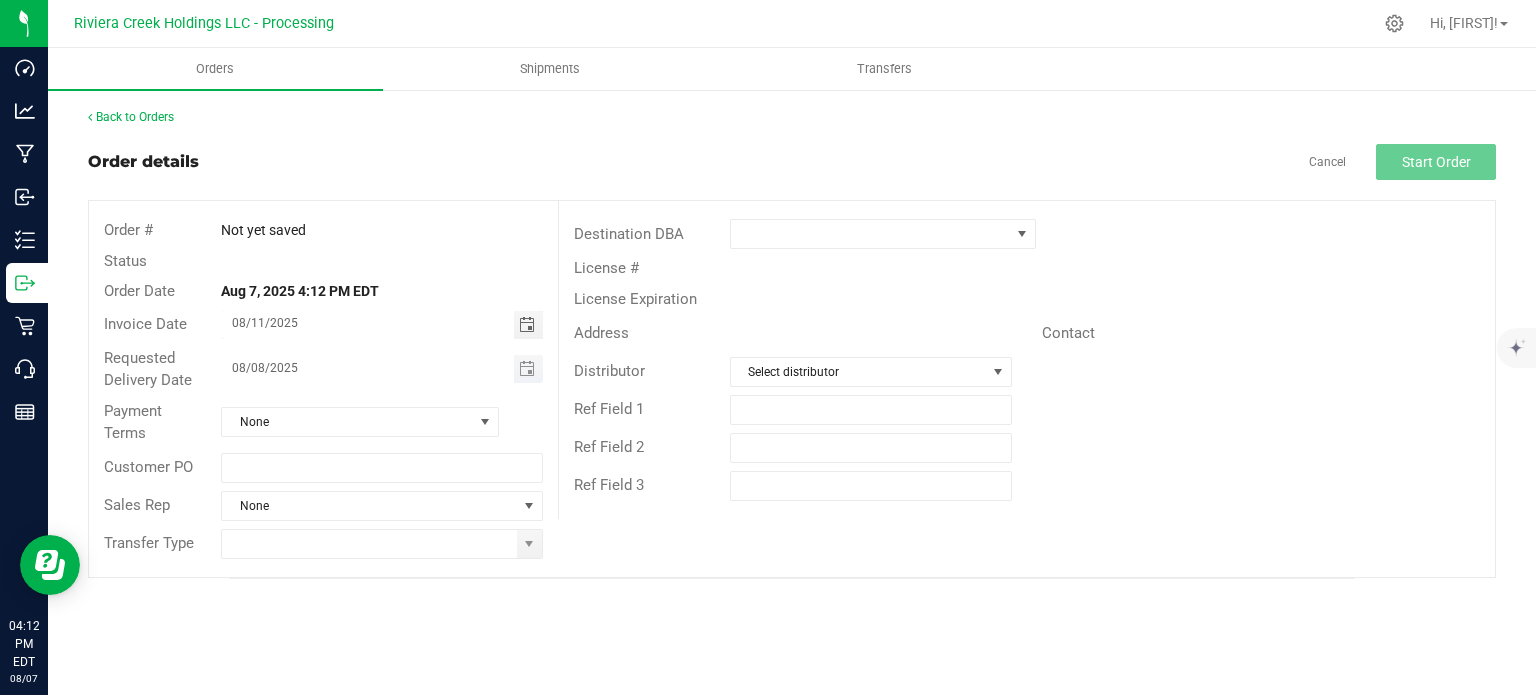click at bounding box center (528, 369) 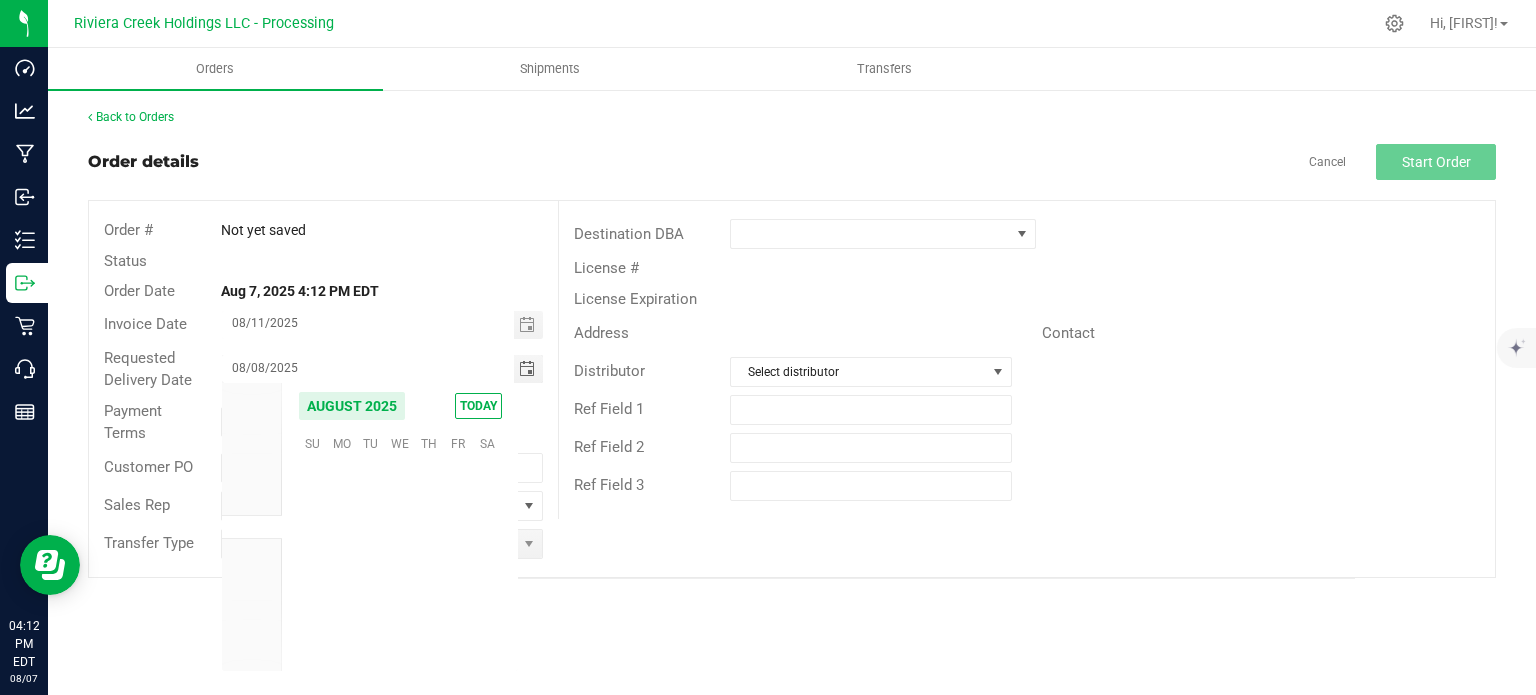 scroll, scrollTop: 36168, scrollLeft: 0, axis: vertical 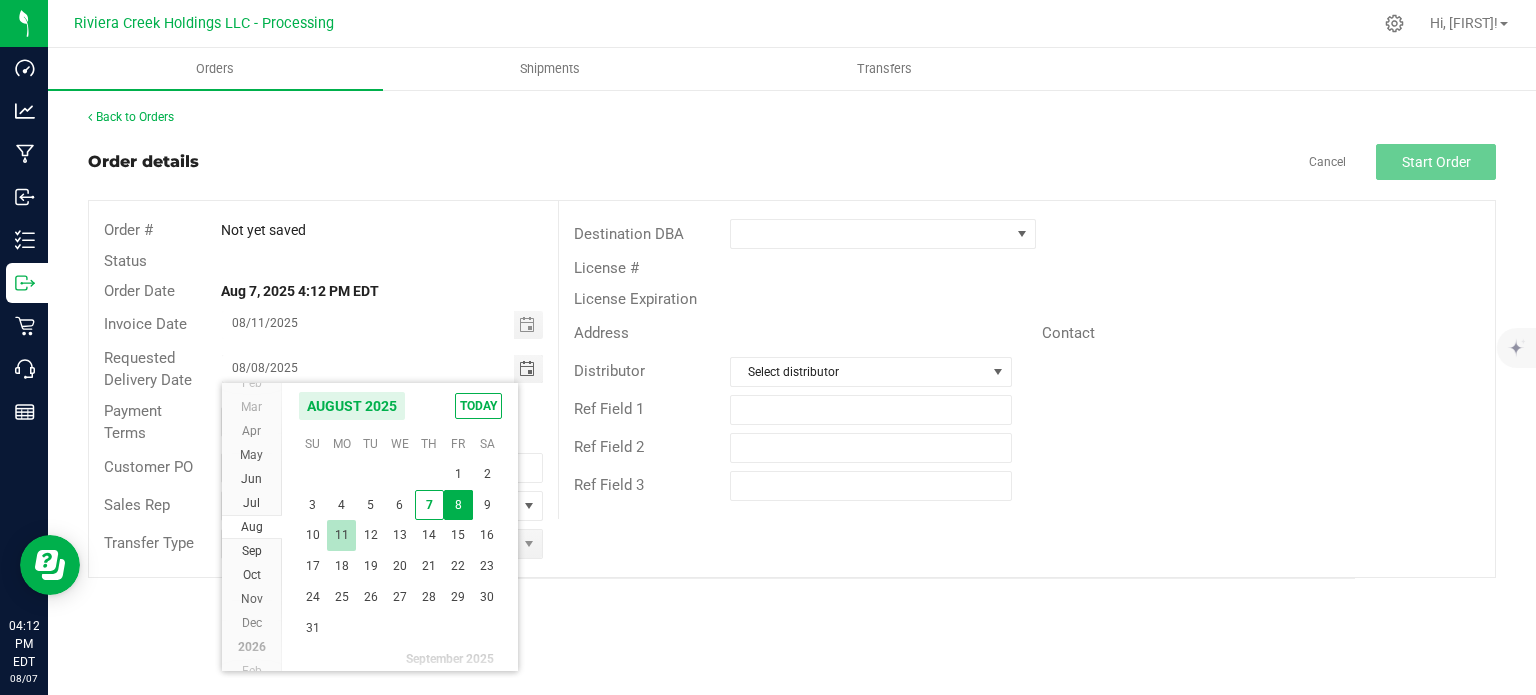 click on "11" at bounding box center (341, 535) 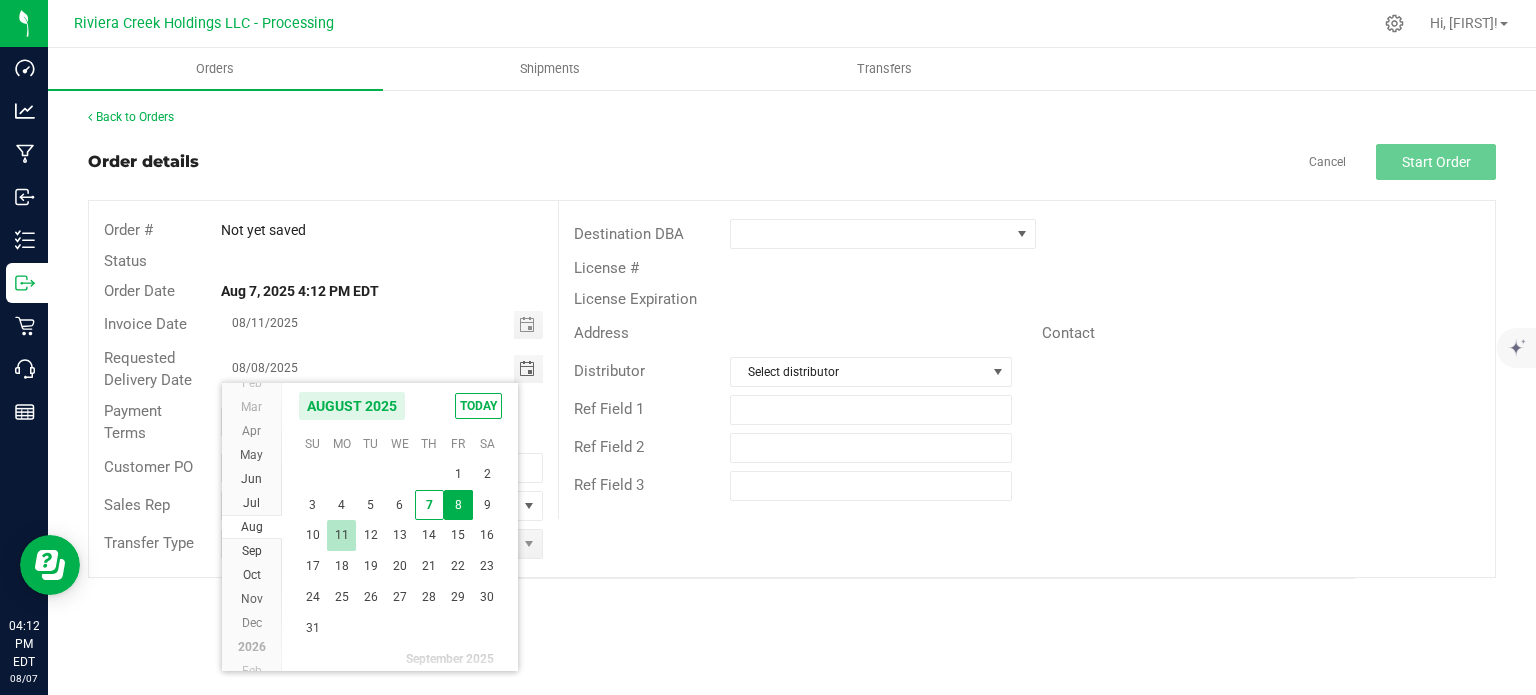 type on "08/11/2025" 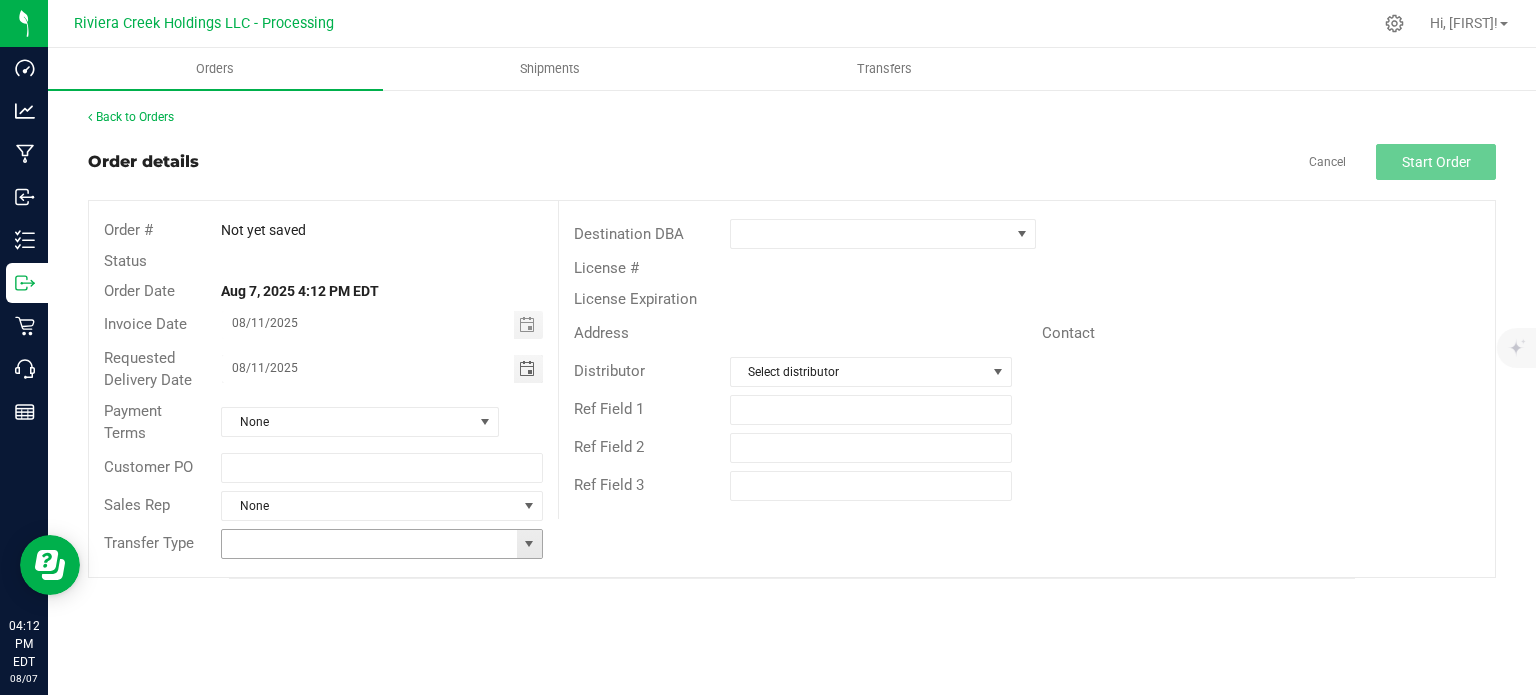 click at bounding box center (529, 544) 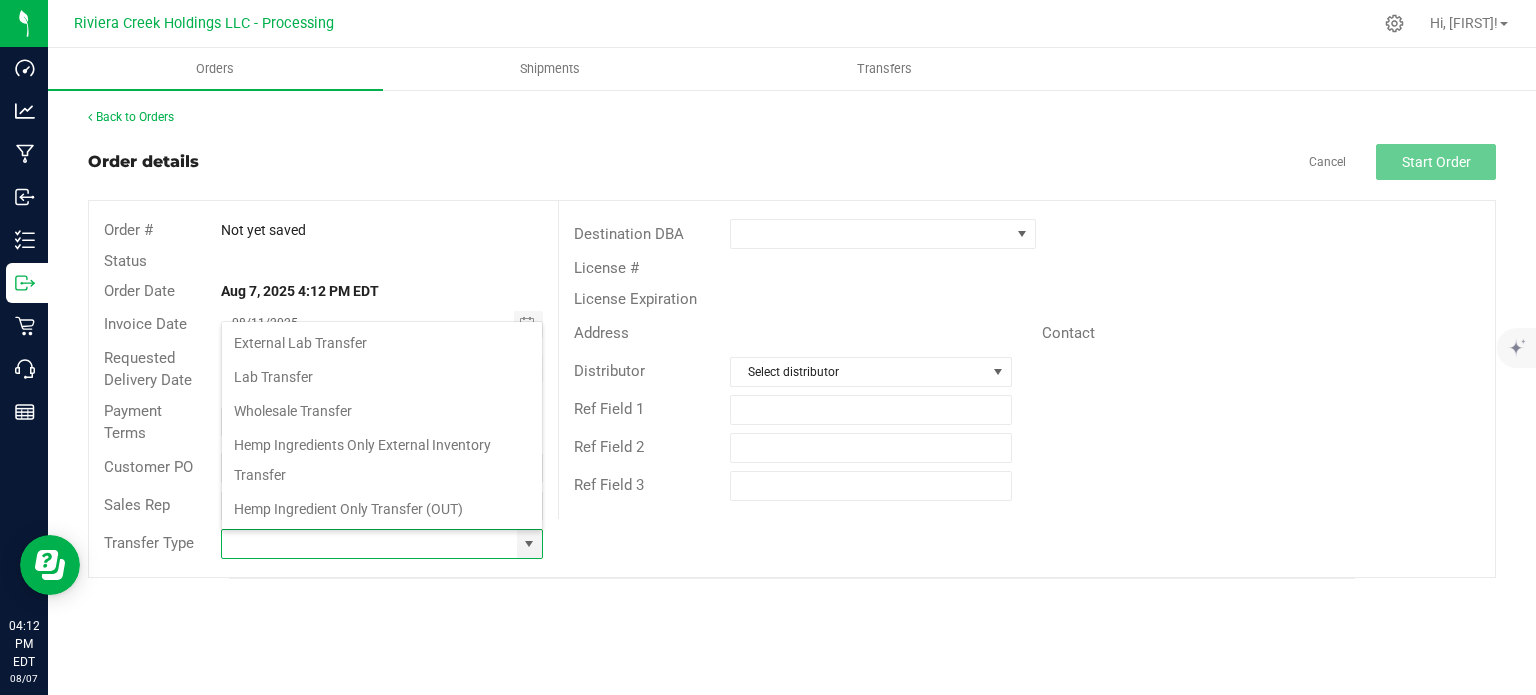scroll, scrollTop: 99970, scrollLeft: 99678, axis: both 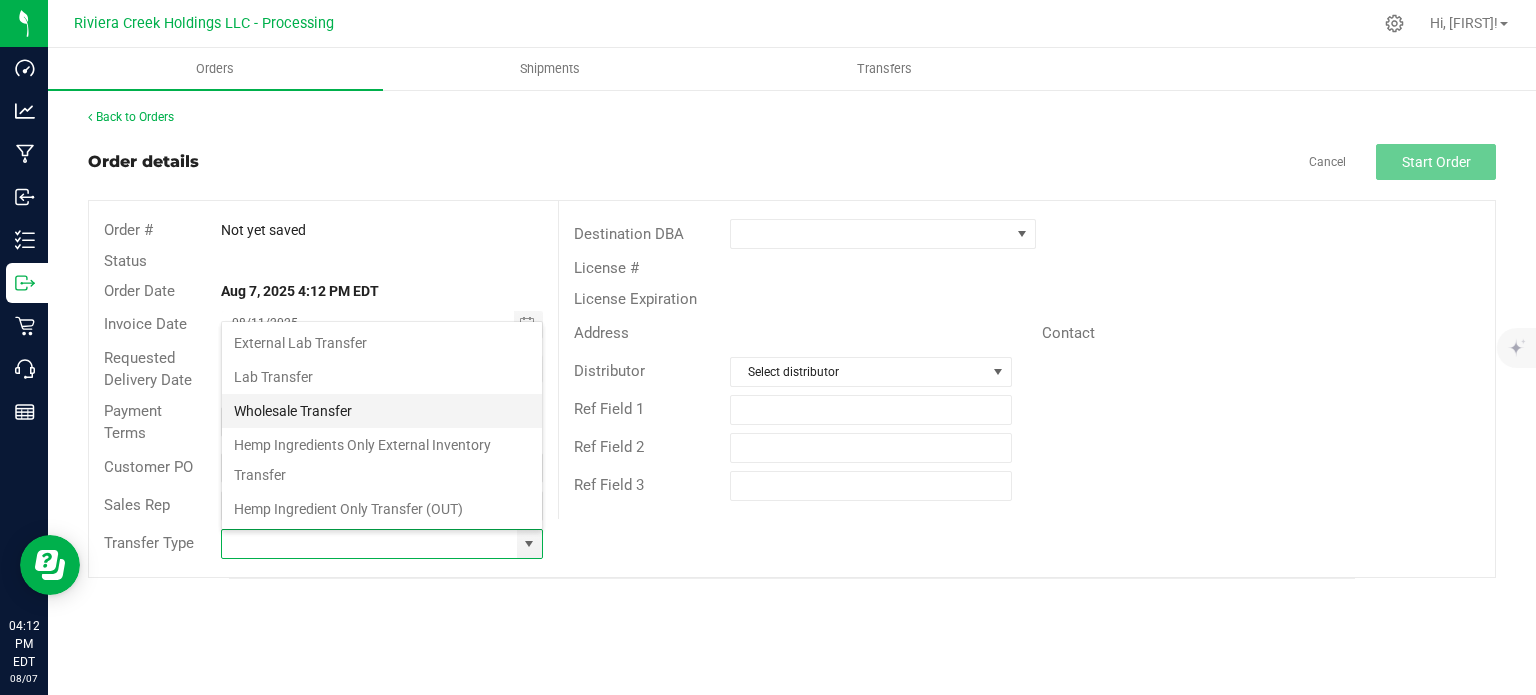 click on "Wholesale Transfer" at bounding box center (382, 411) 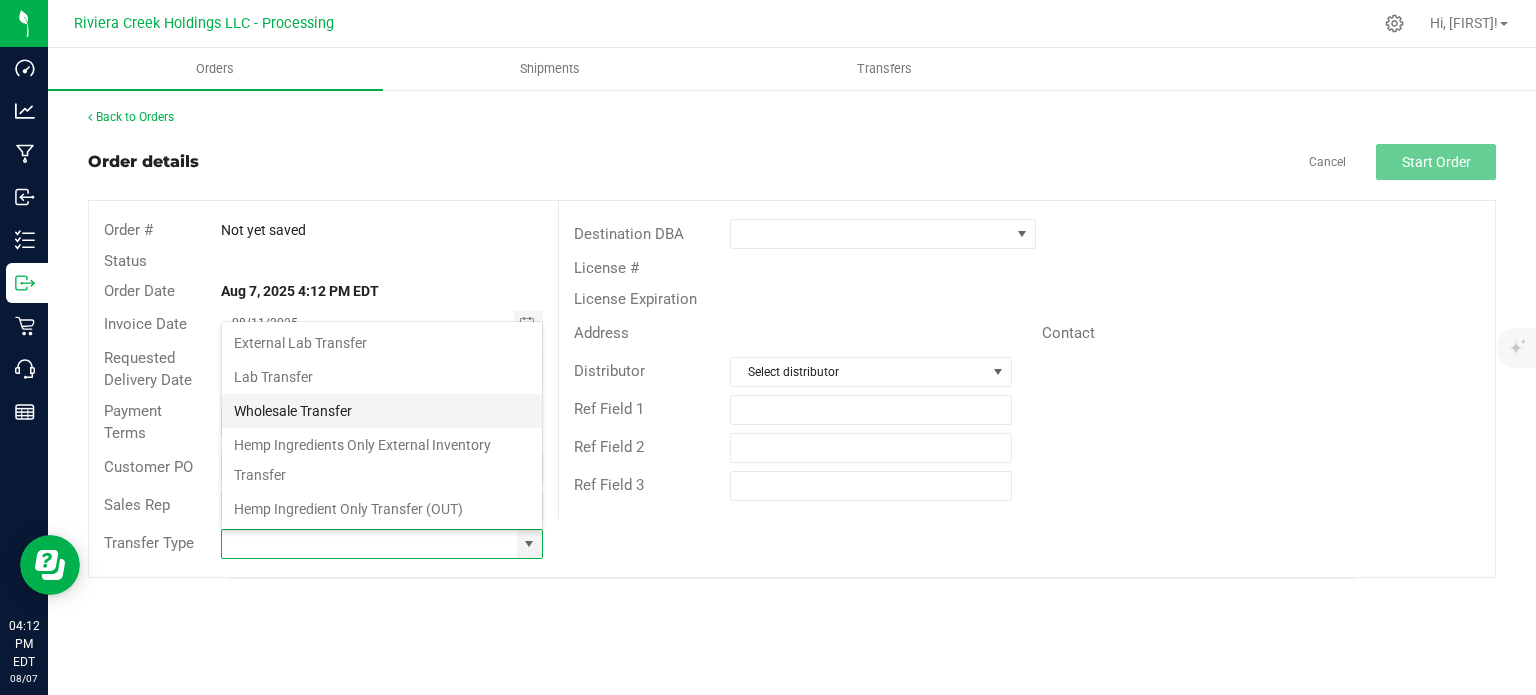 type on "Wholesale Transfer" 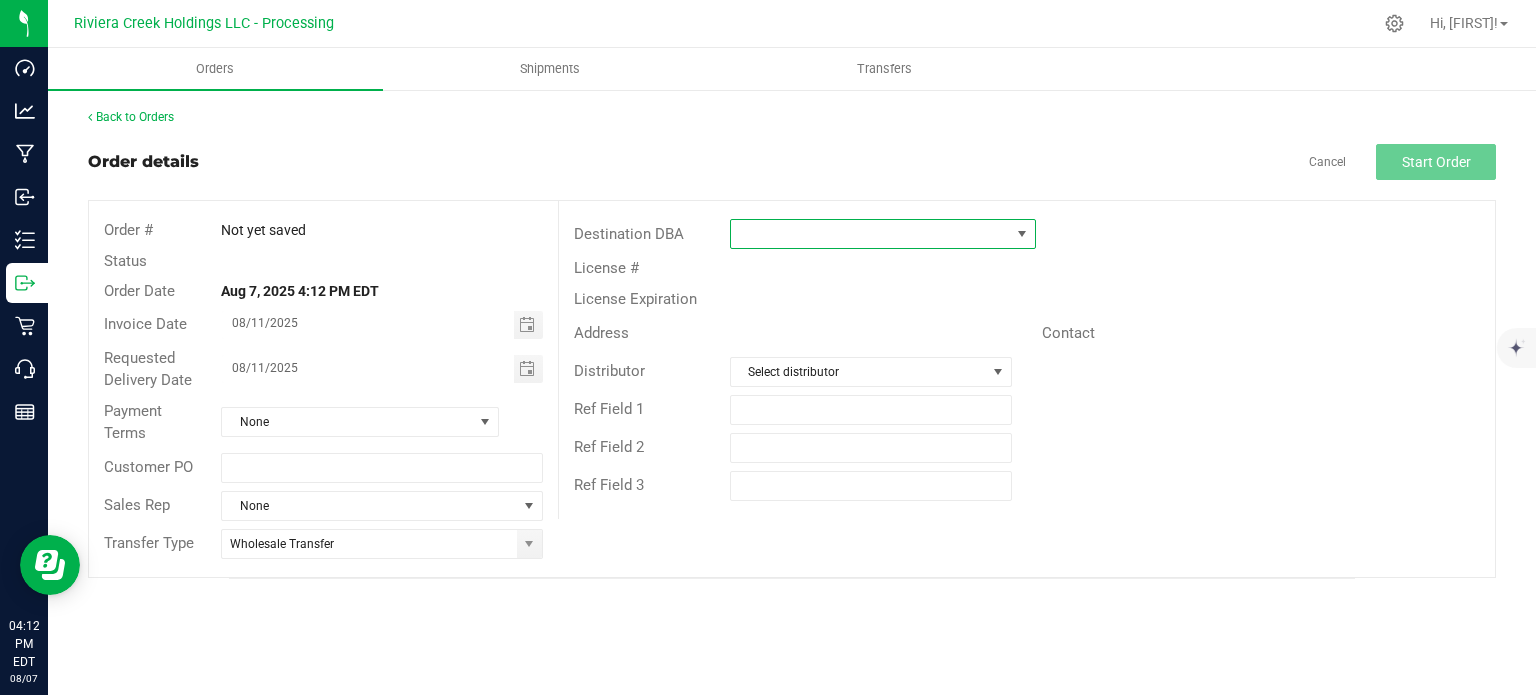 click at bounding box center [870, 234] 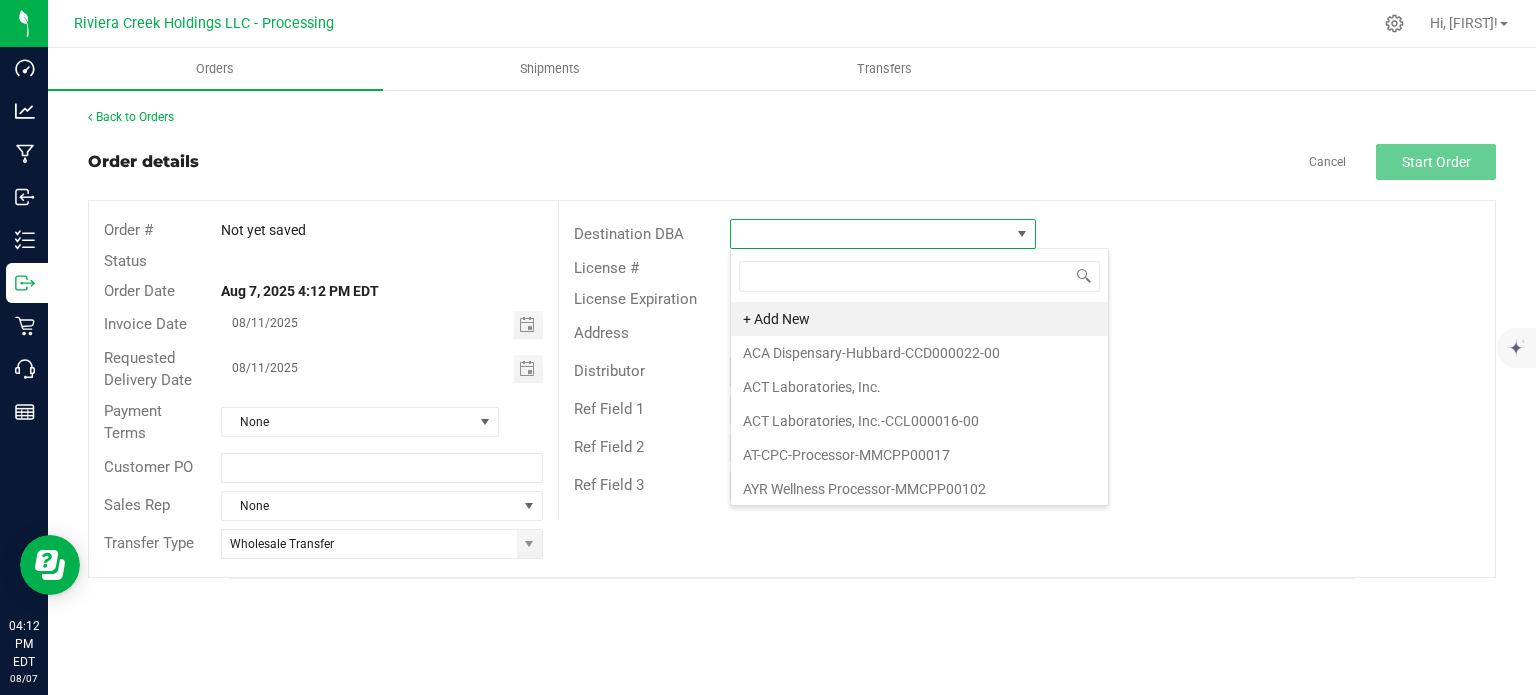 scroll, scrollTop: 99970, scrollLeft: 99693, axis: both 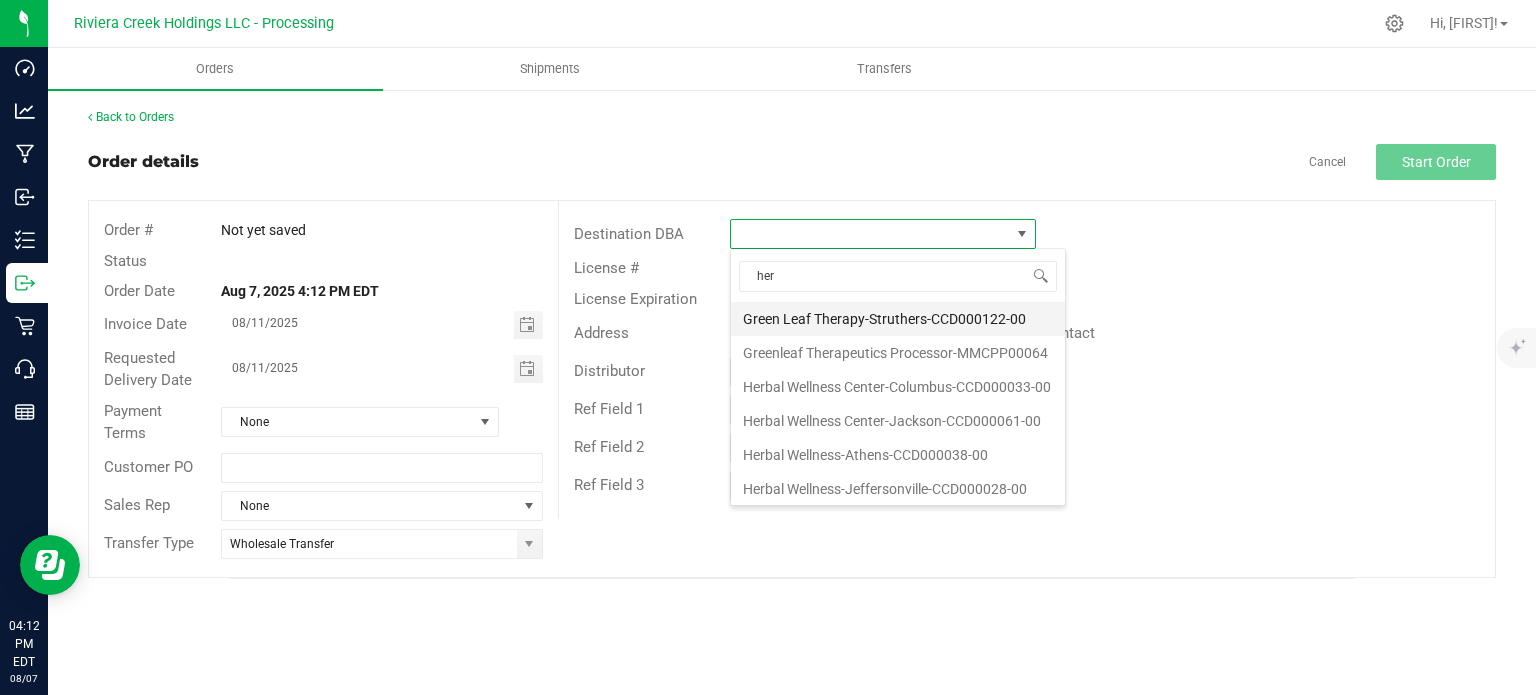 type on "herb" 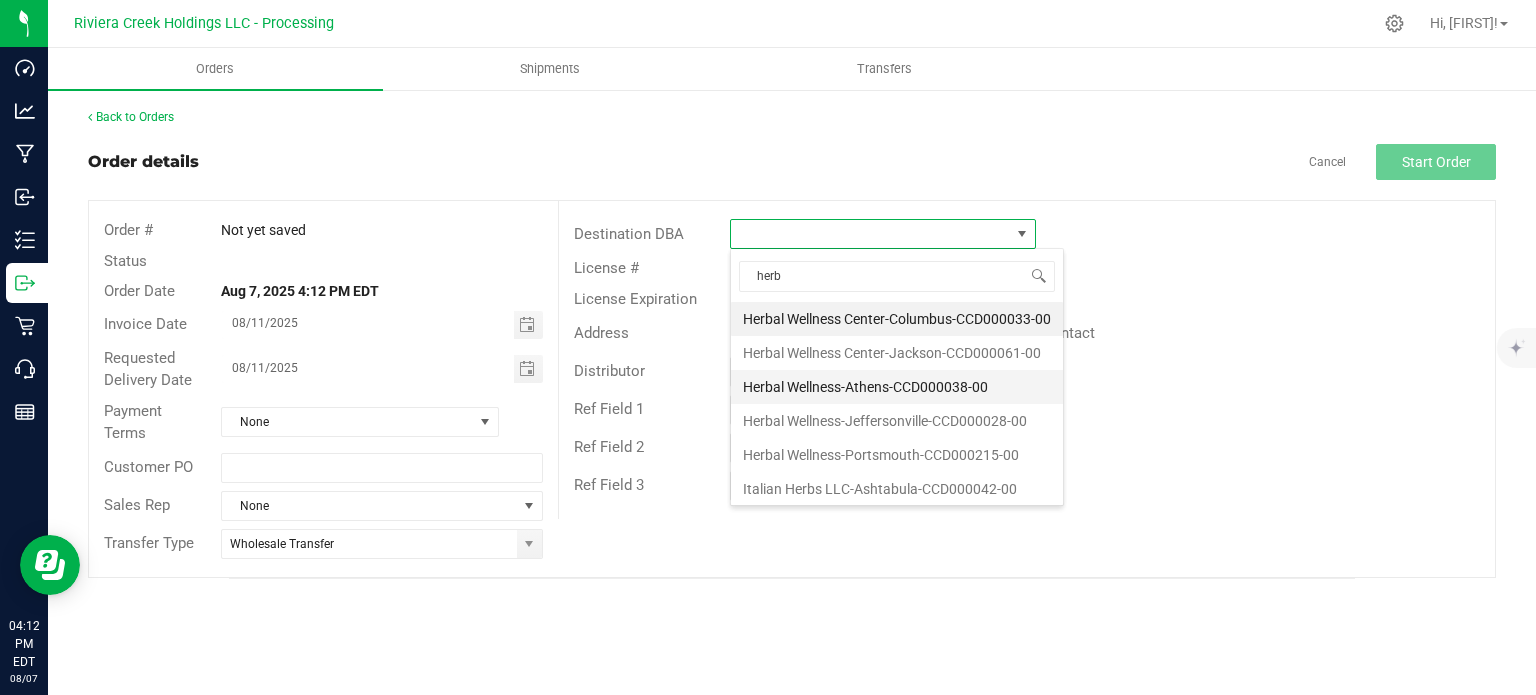 click on "Herbal Wellness-Athens-CCD000038-00" at bounding box center [897, 387] 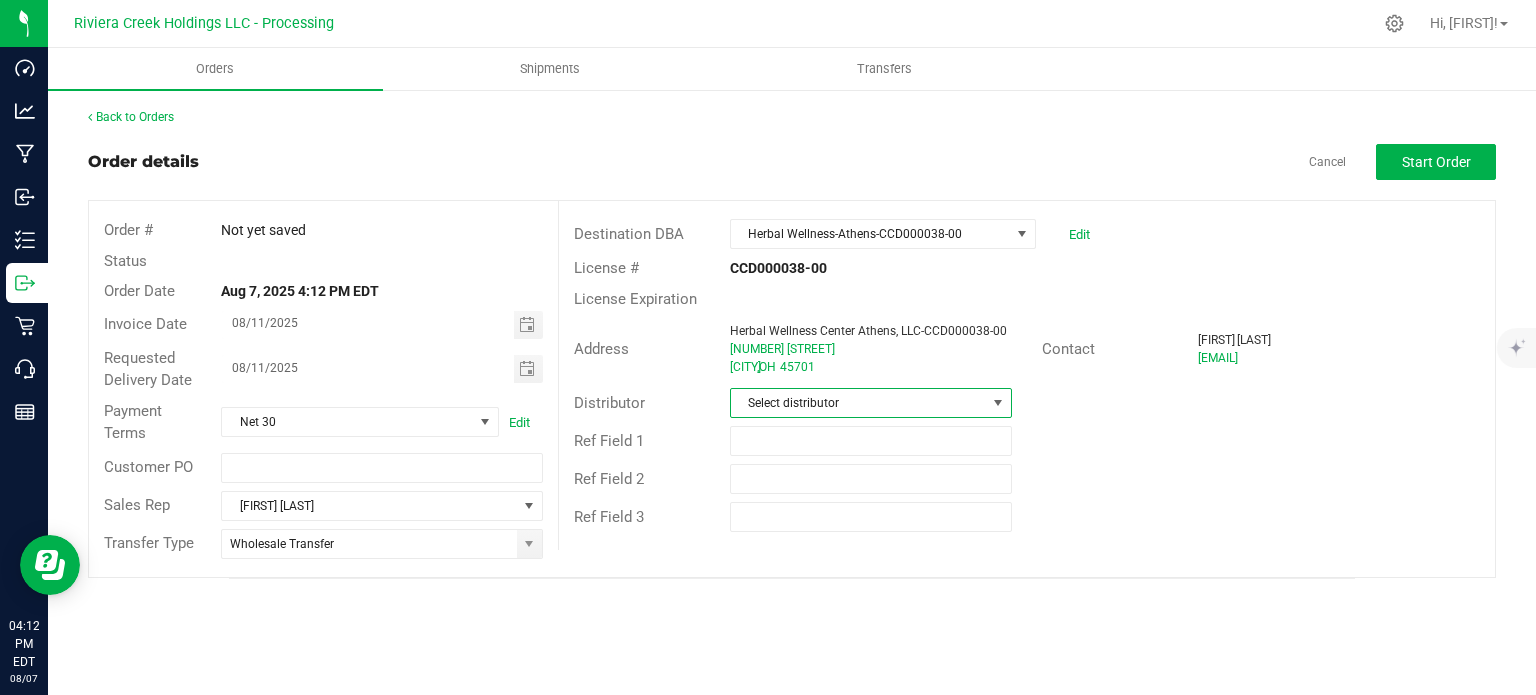 click on "Select distributor" at bounding box center [858, 403] 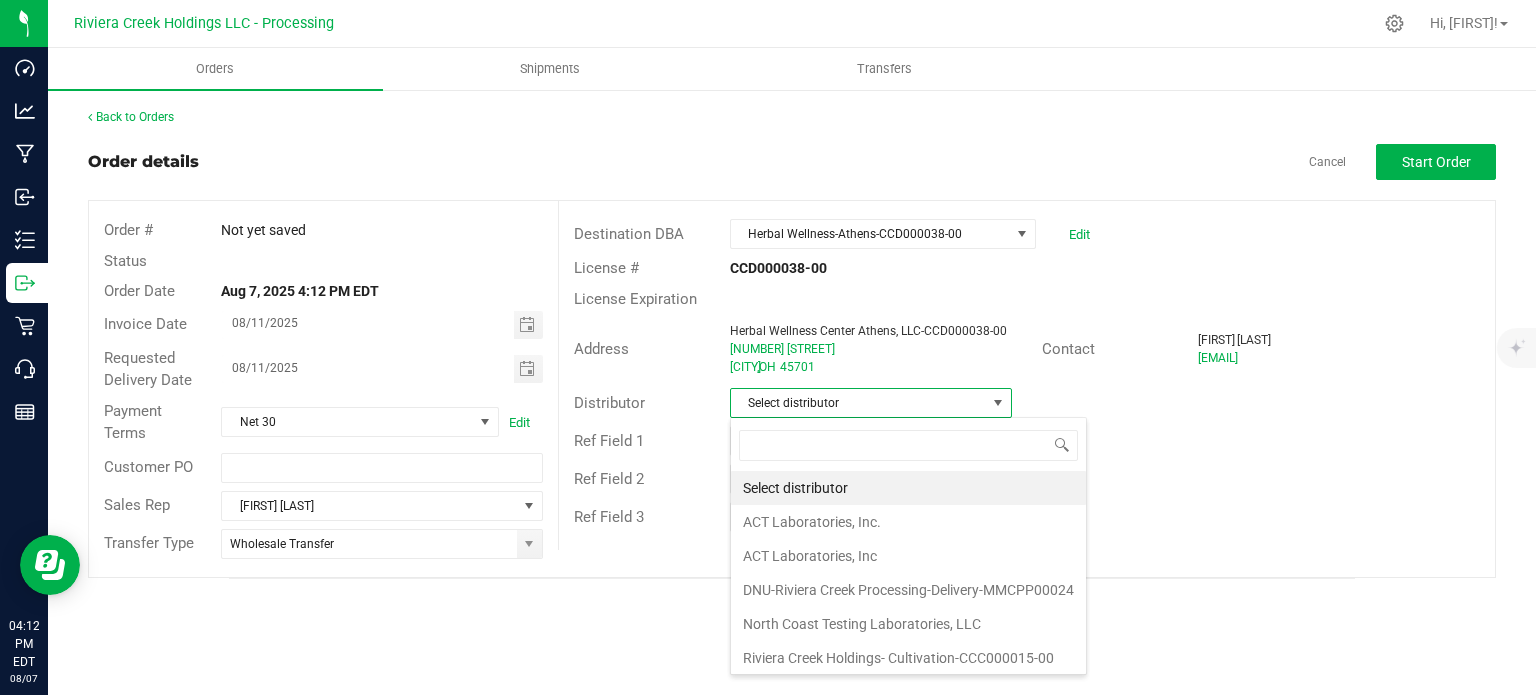 scroll, scrollTop: 99970, scrollLeft: 99717, axis: both 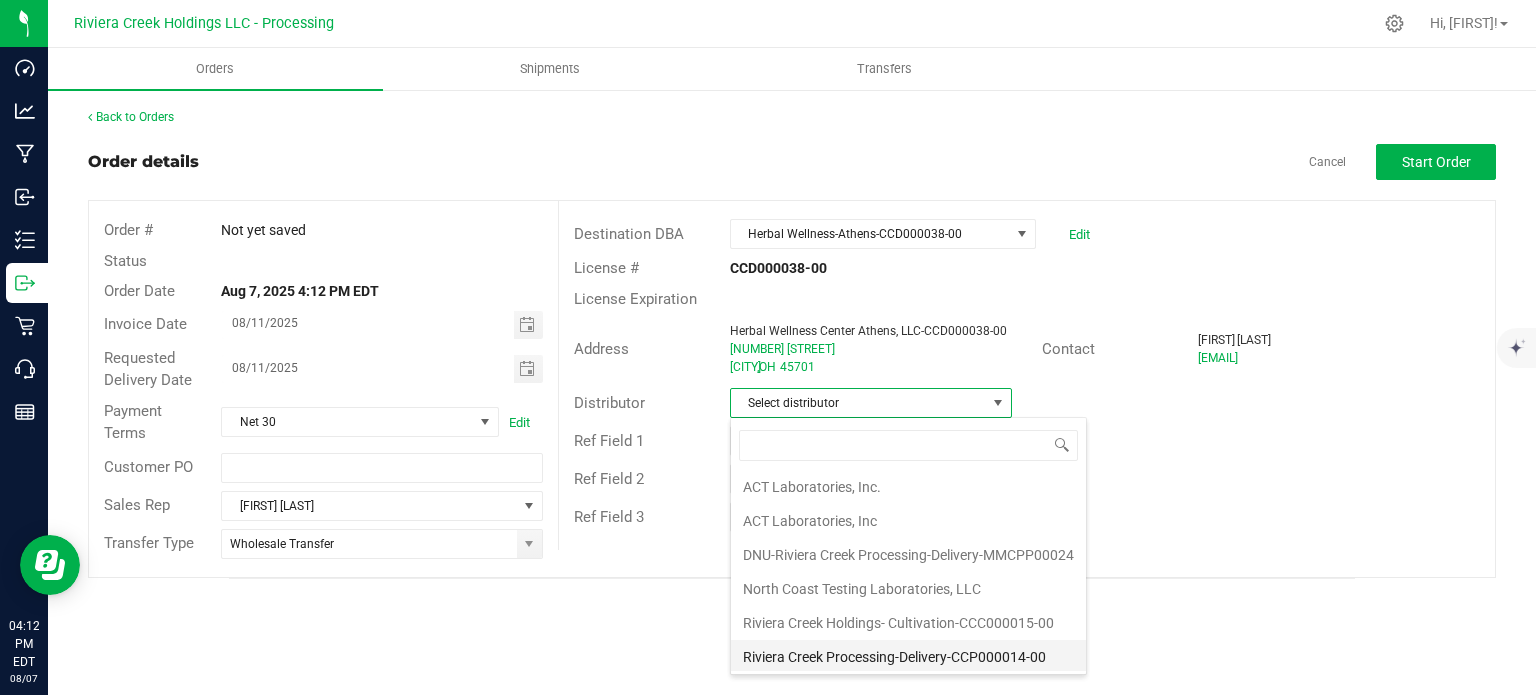 click on "Riviera Creek Processing-Delivery-CCP000014-00" at bounding box center (908, 657) 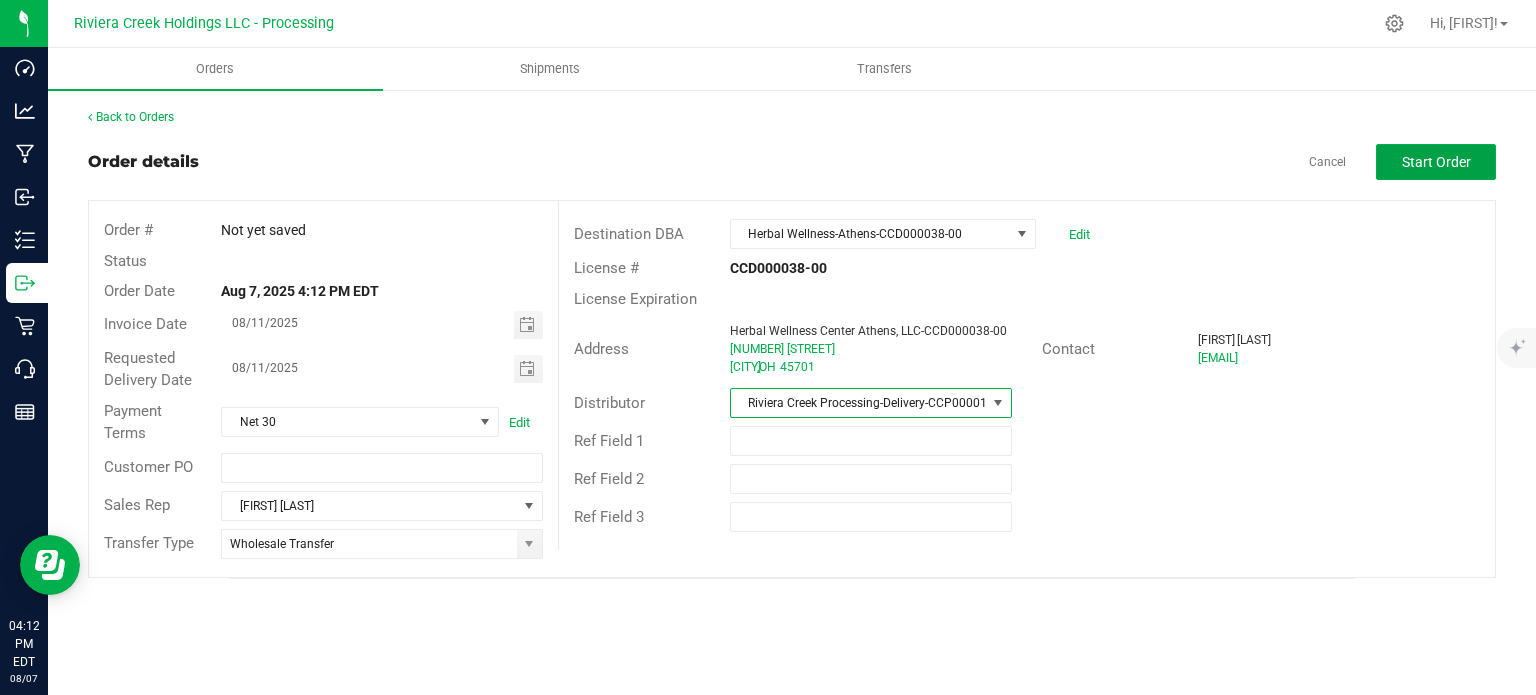 click on "Start Order" at bounding box center [1436, 162] 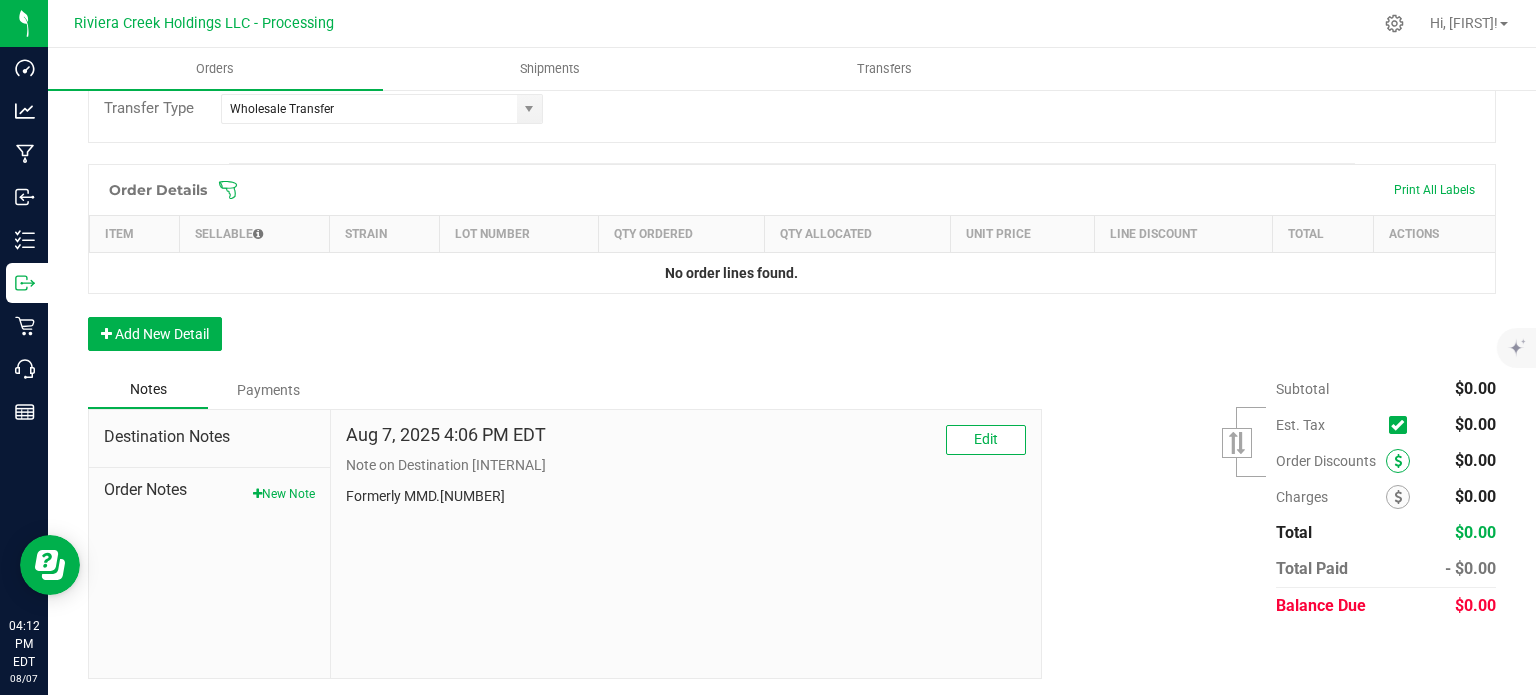 click at bounding box center [1398, 461] 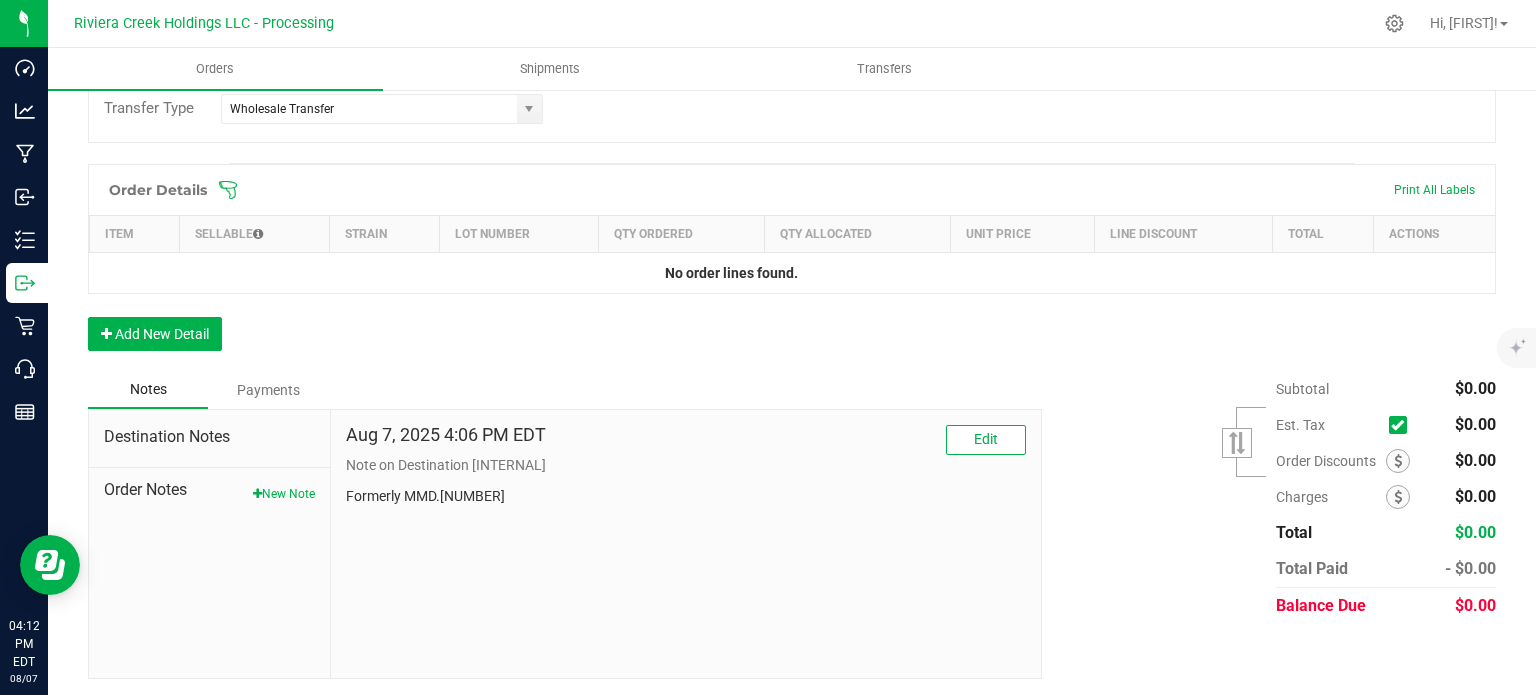 scroll, scrollTop: 488, scrollLeft: 0, axis: vertical 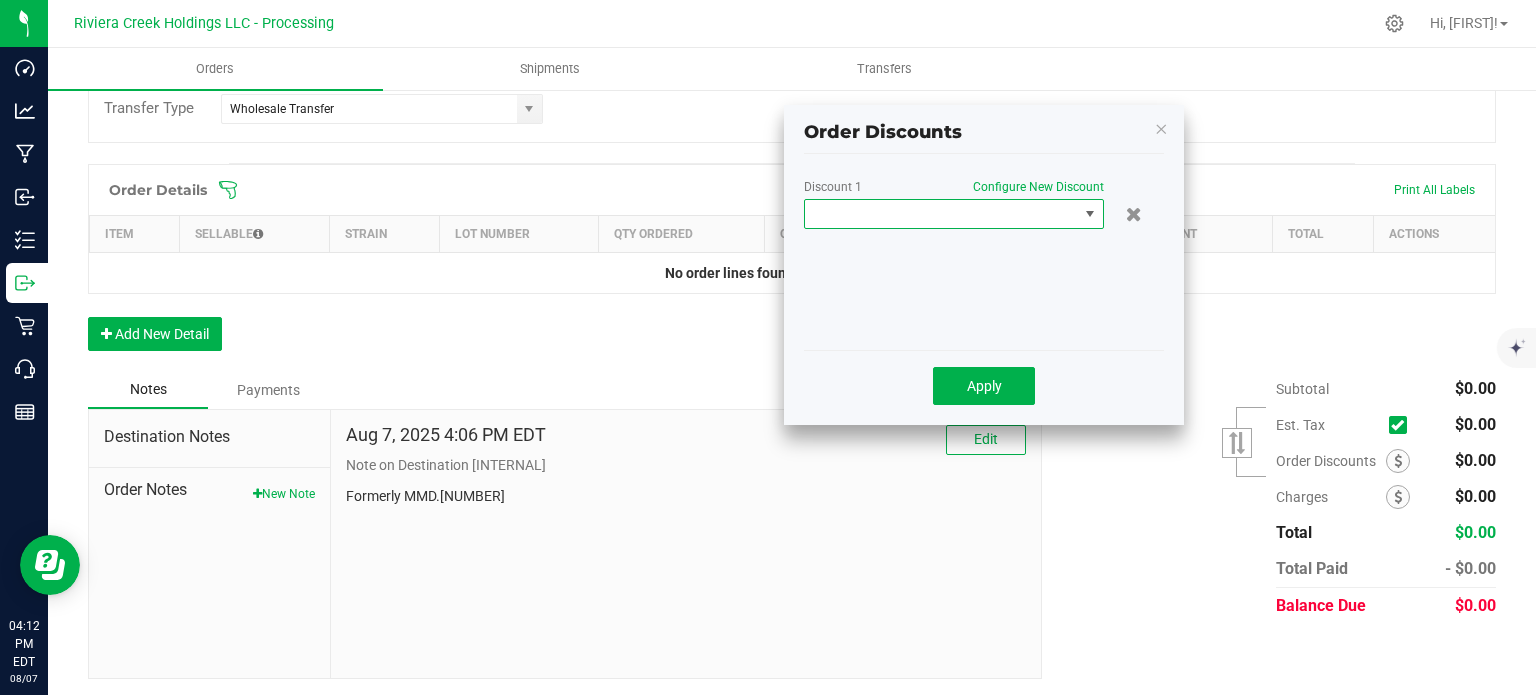 click at bounding box center [941, 214] 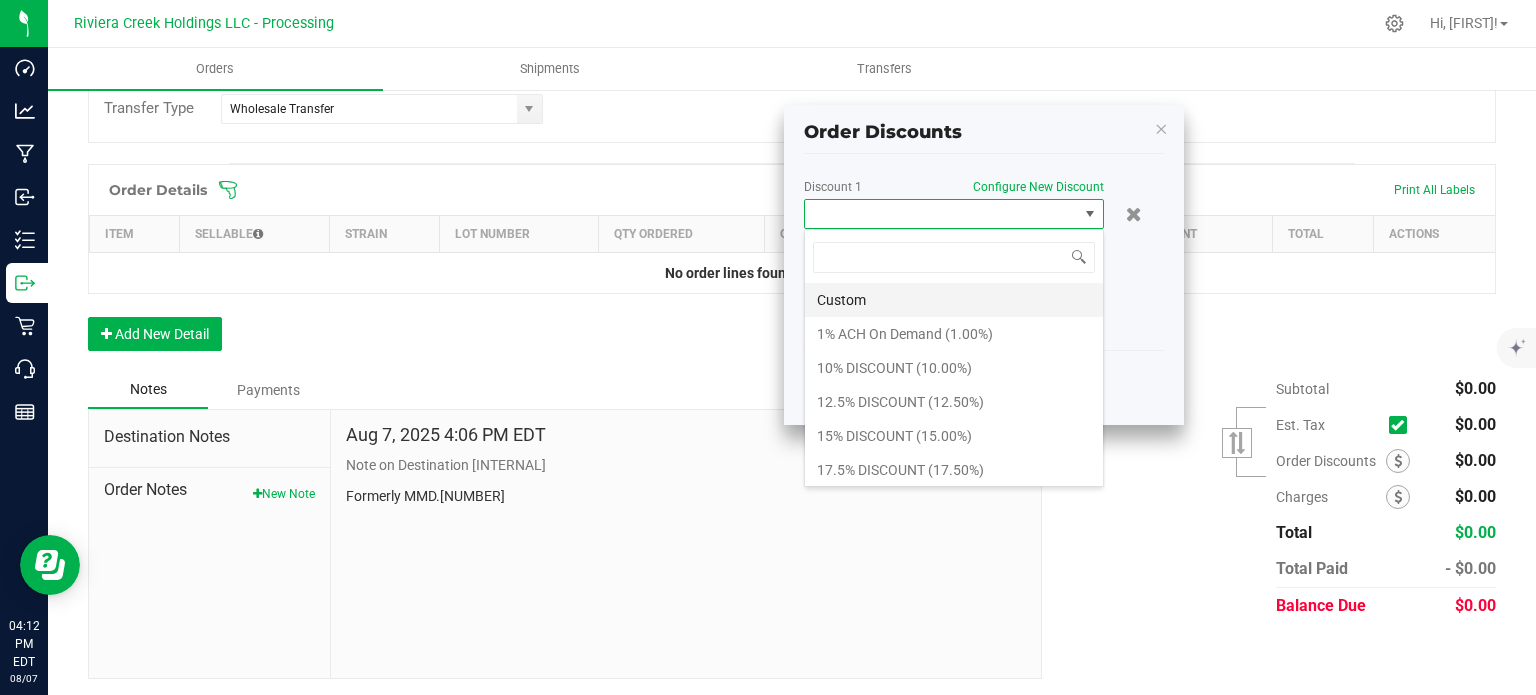 scroll, scrollTop: 99970, scrollLeft: 99700, axis: both 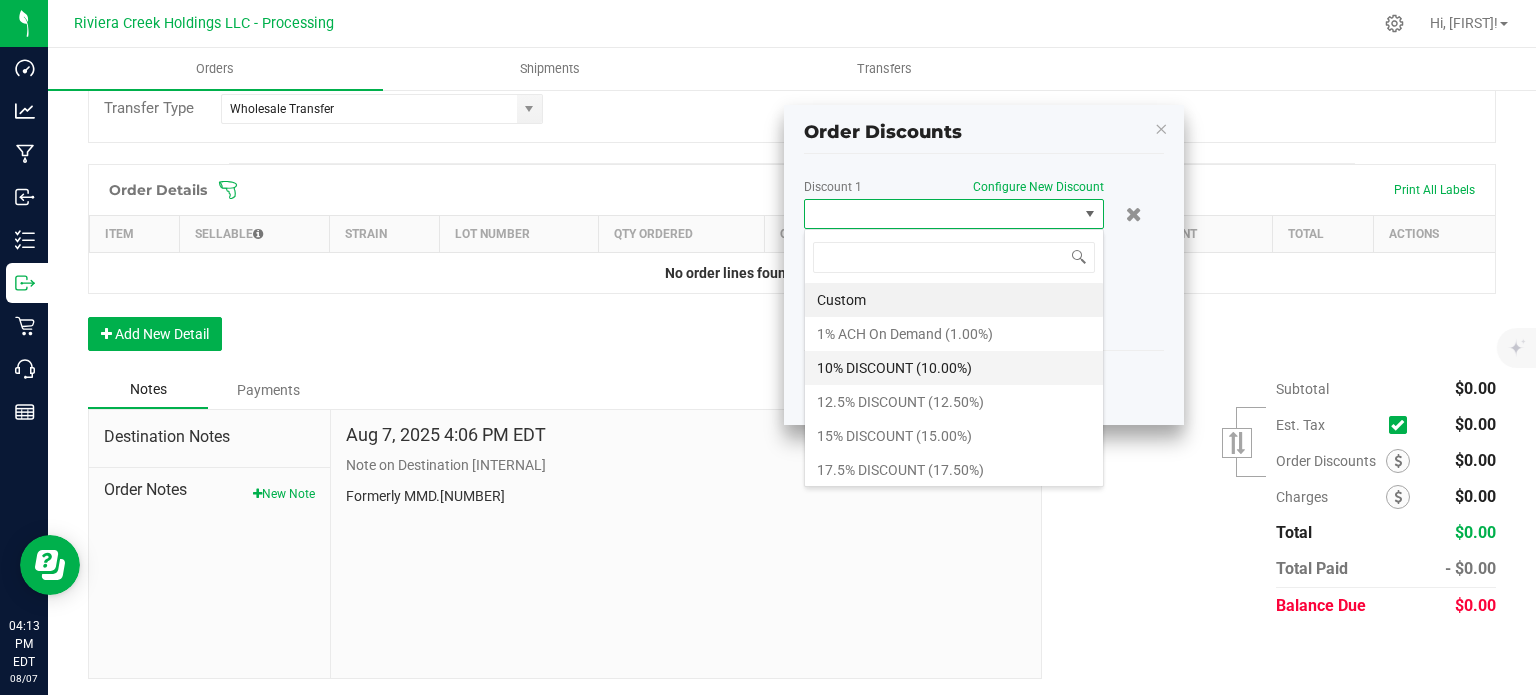 click on "10% DISCOUNT  (10.00%)" at bounding box center [954, 368] 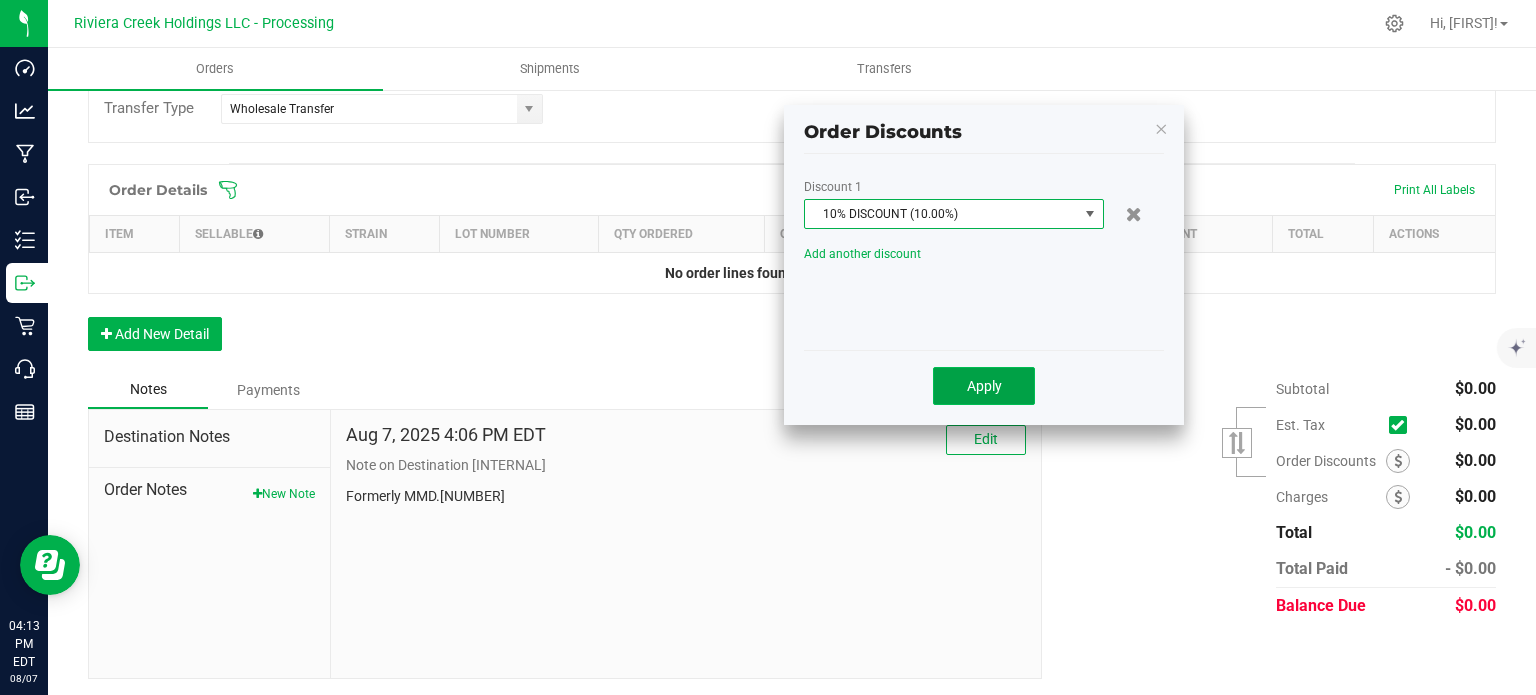 click on "Apply" at bounding box center [984, 386] 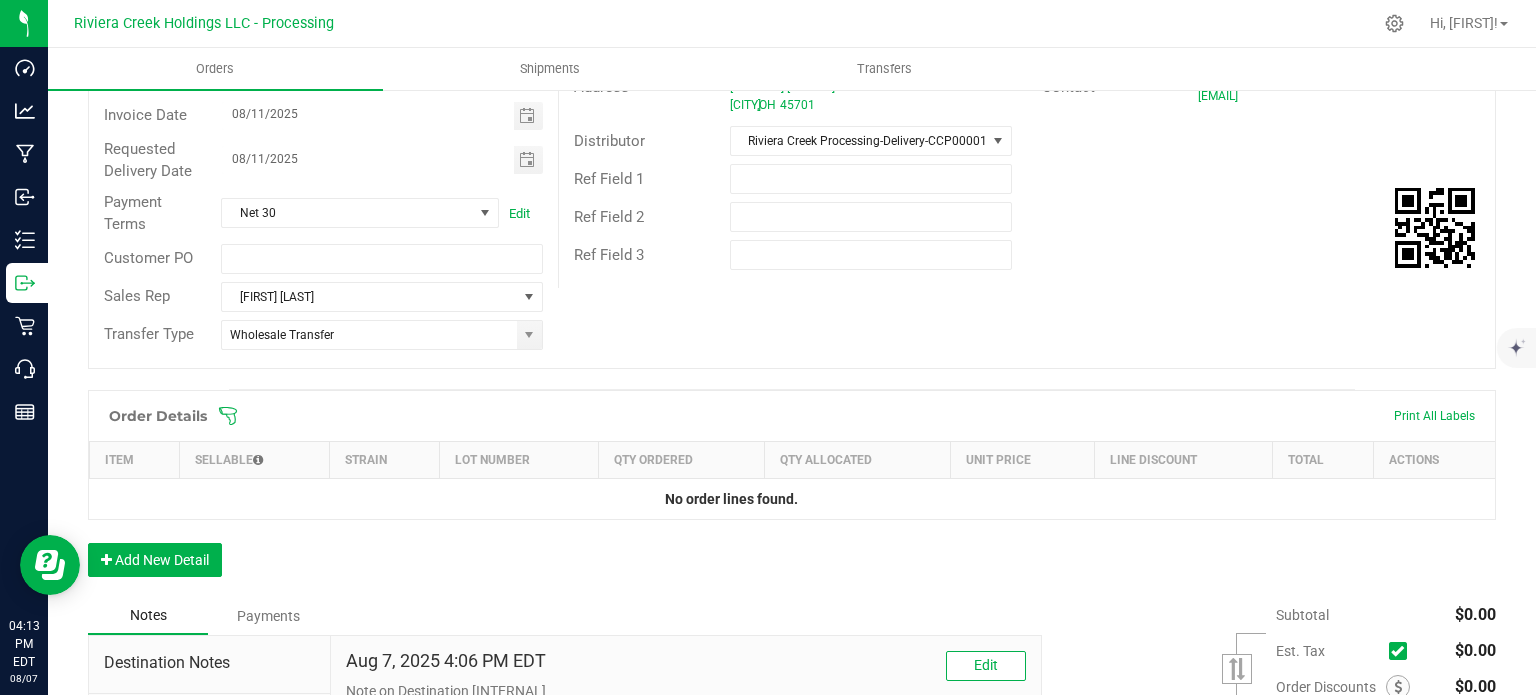 scroll, scrollTop: 0, scrollLeft: 0, axis: both 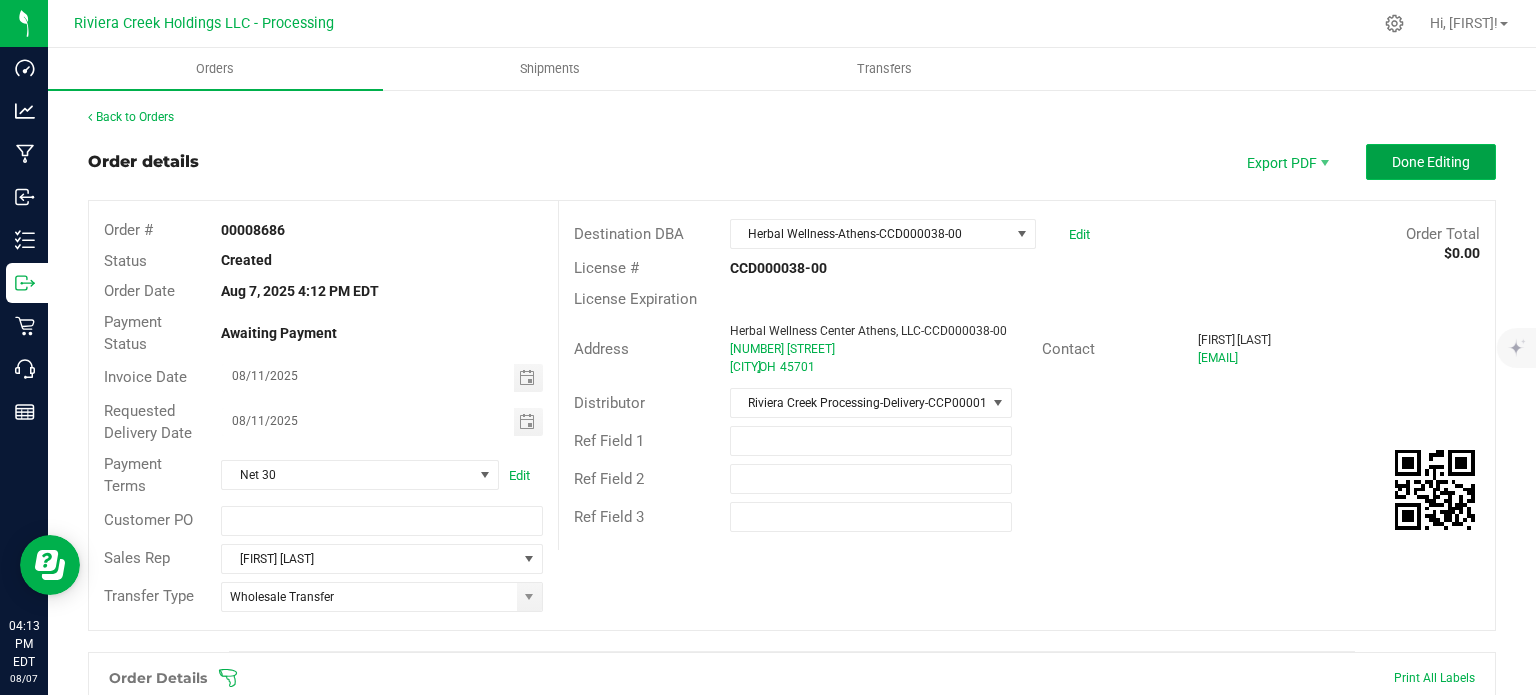 click on "Done Editing" at bounding box center (1431, 162) 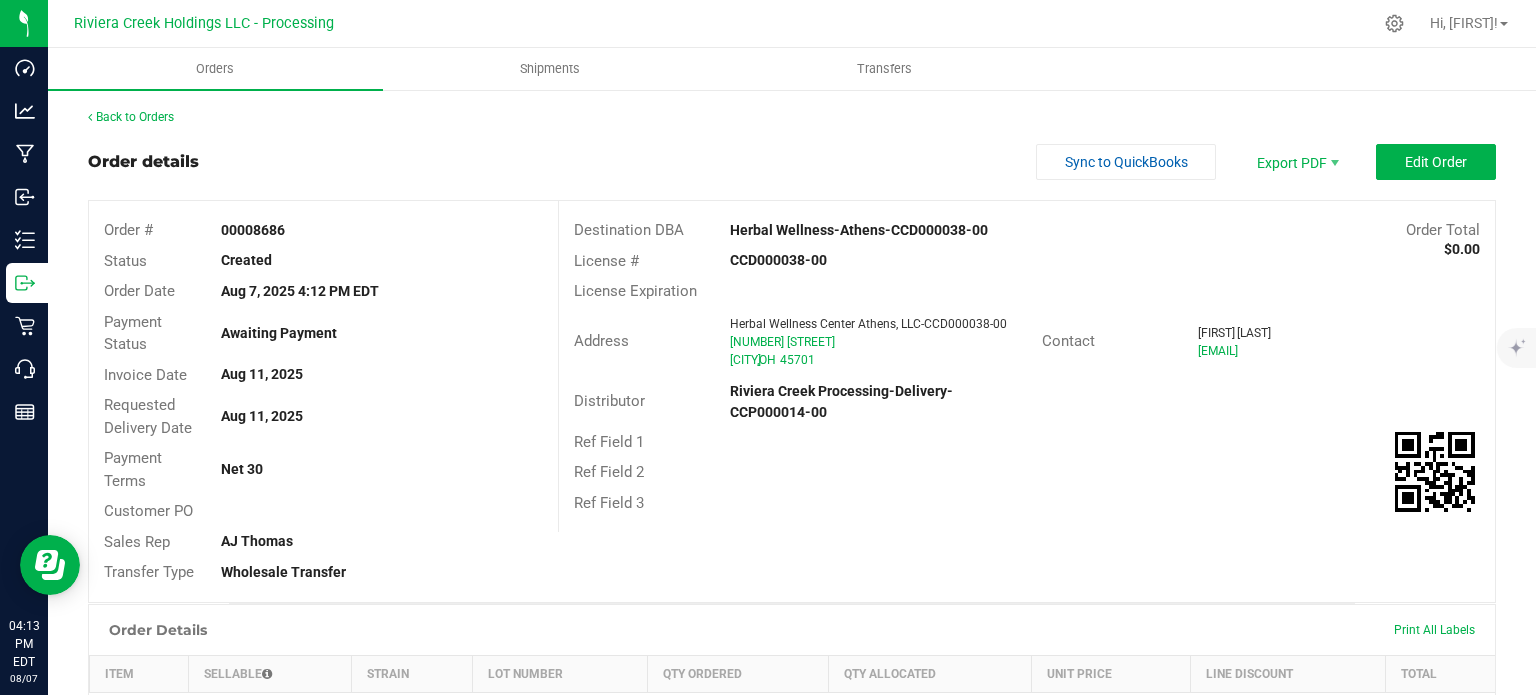 drag, startPoint x: 217, startPoint y: 229, endPoint x: 281, endPoint y: 231, distance: 64.03124 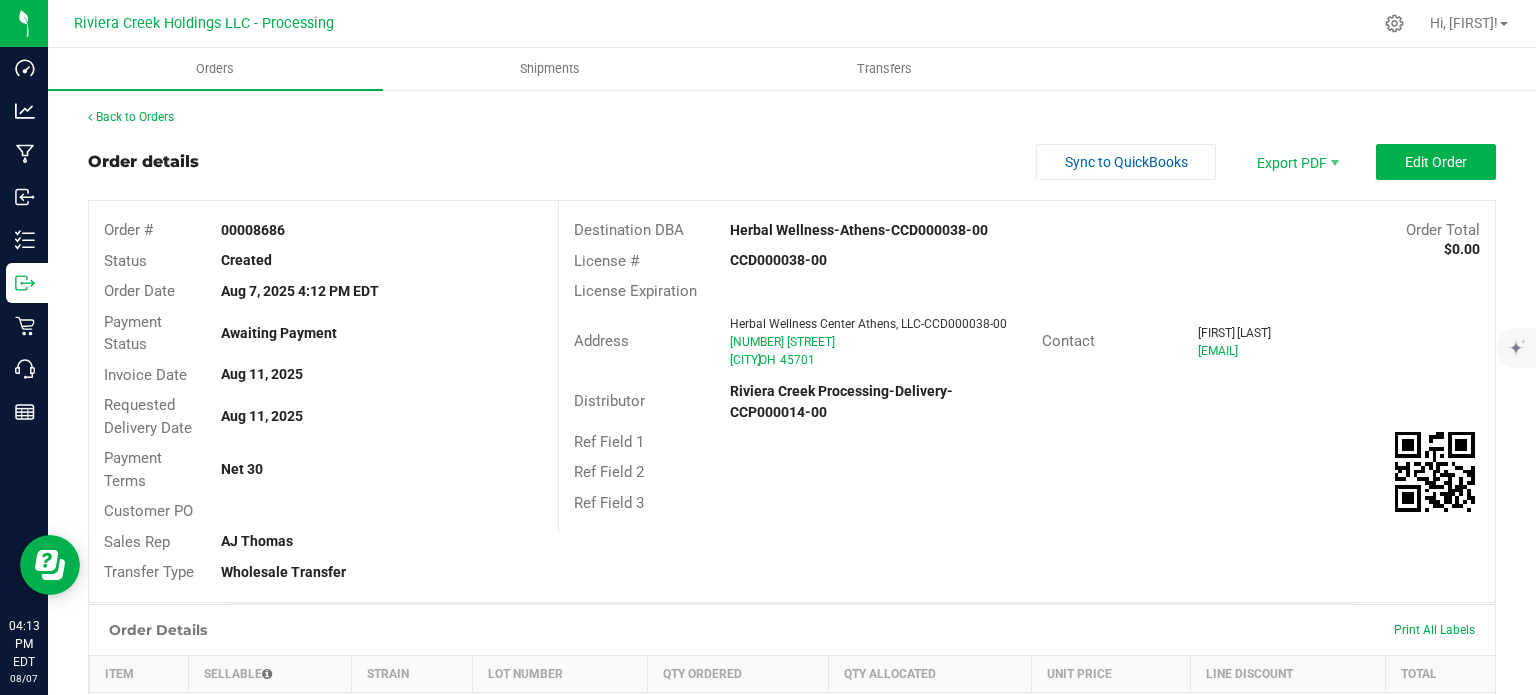 click on "00008686" at bounding box center (381, 230) 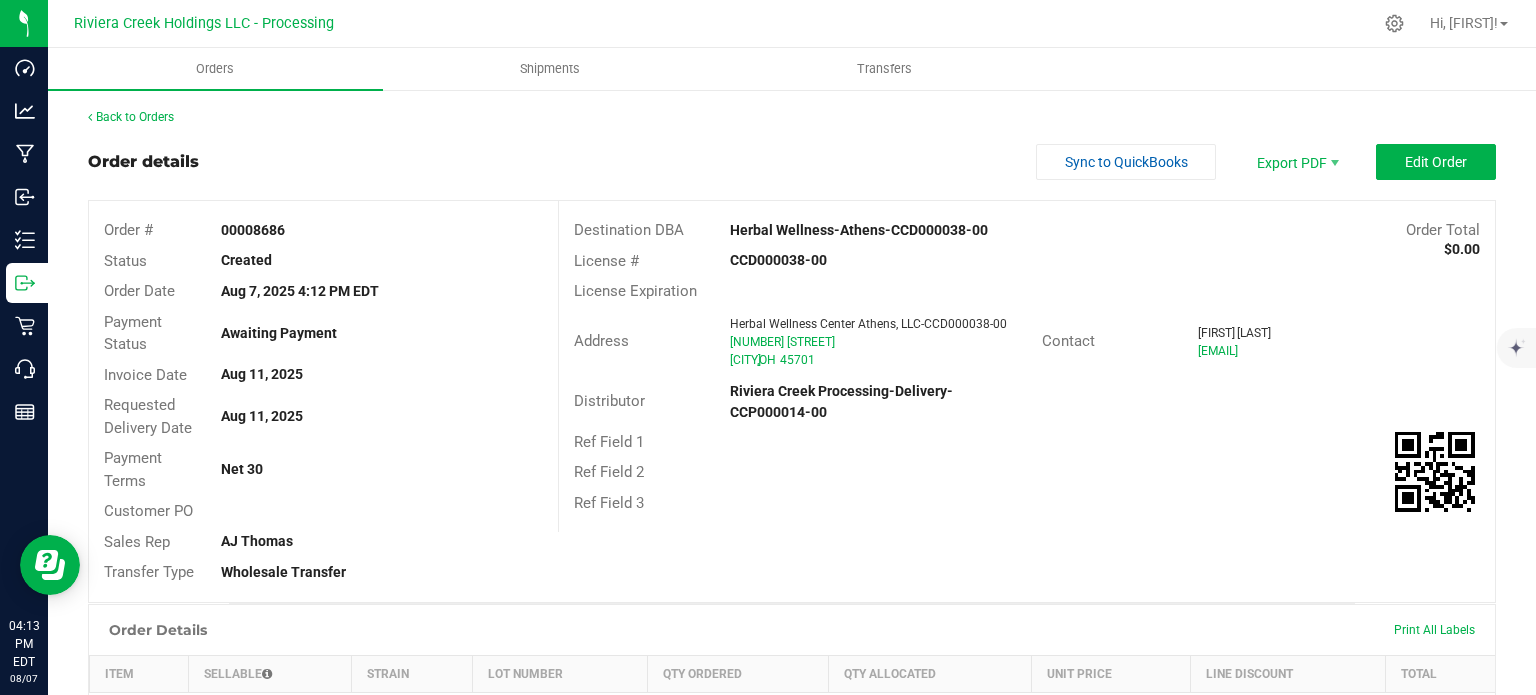 copy on "00008686" 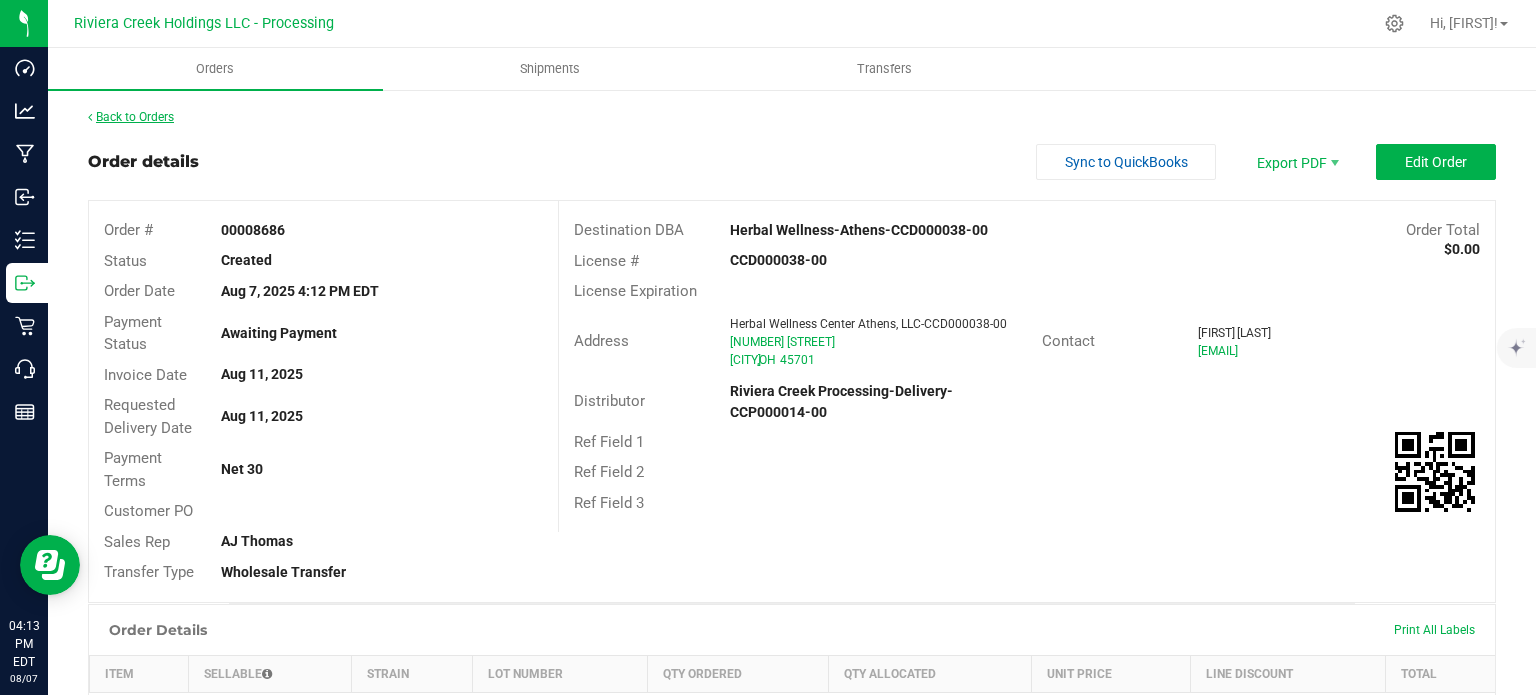 click on "Back to Orders" at bounding box center (131, 117) 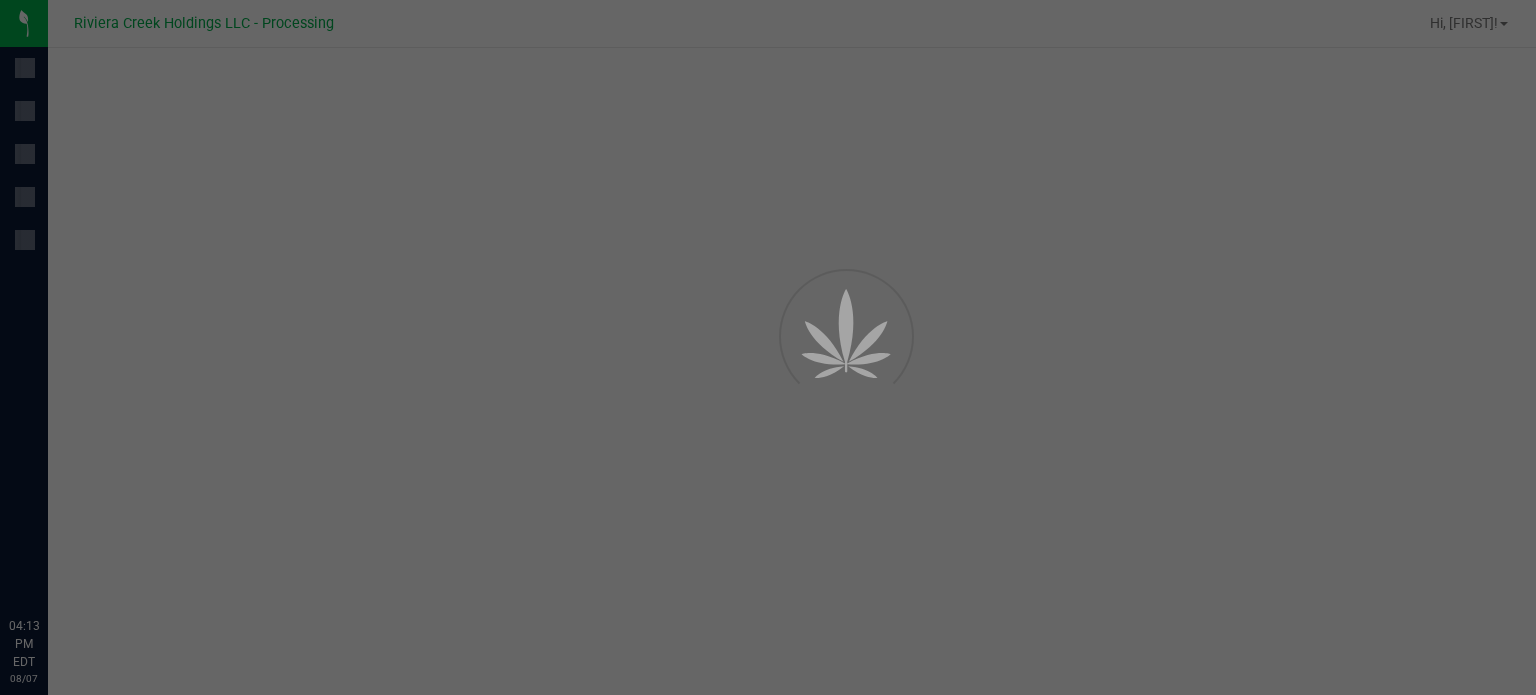 scroll, scrollTop: 0, scrollLeft: 0, axis: both 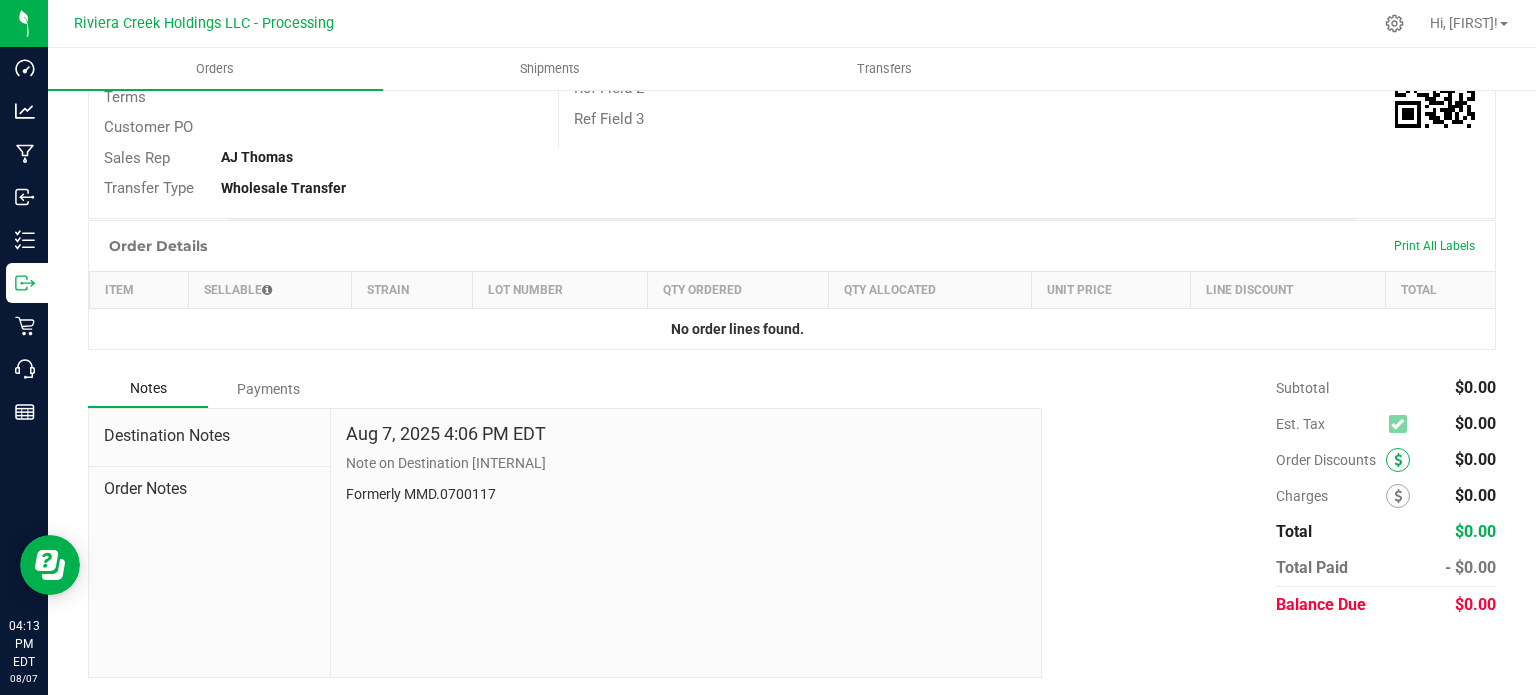 click at bounding box center [1398, 460] 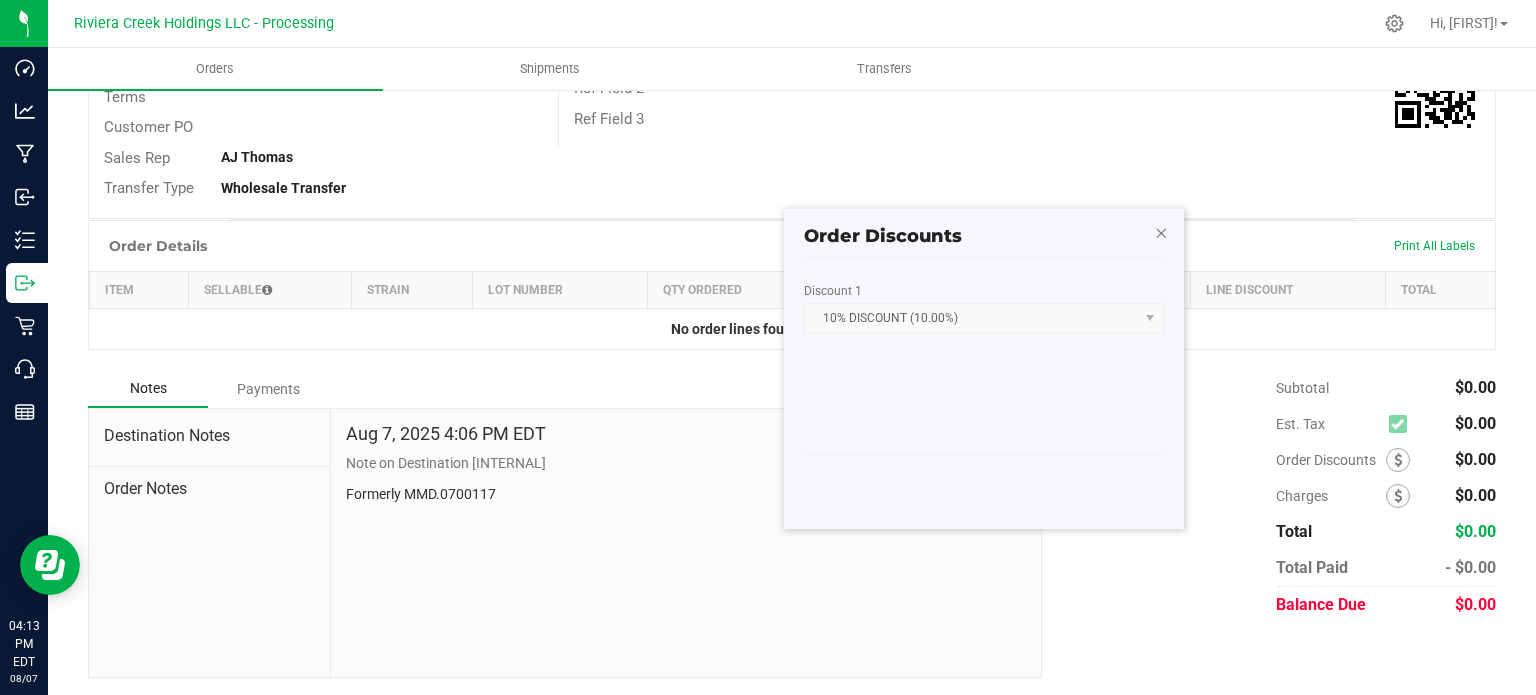 click at bounding box center [1161, 232] 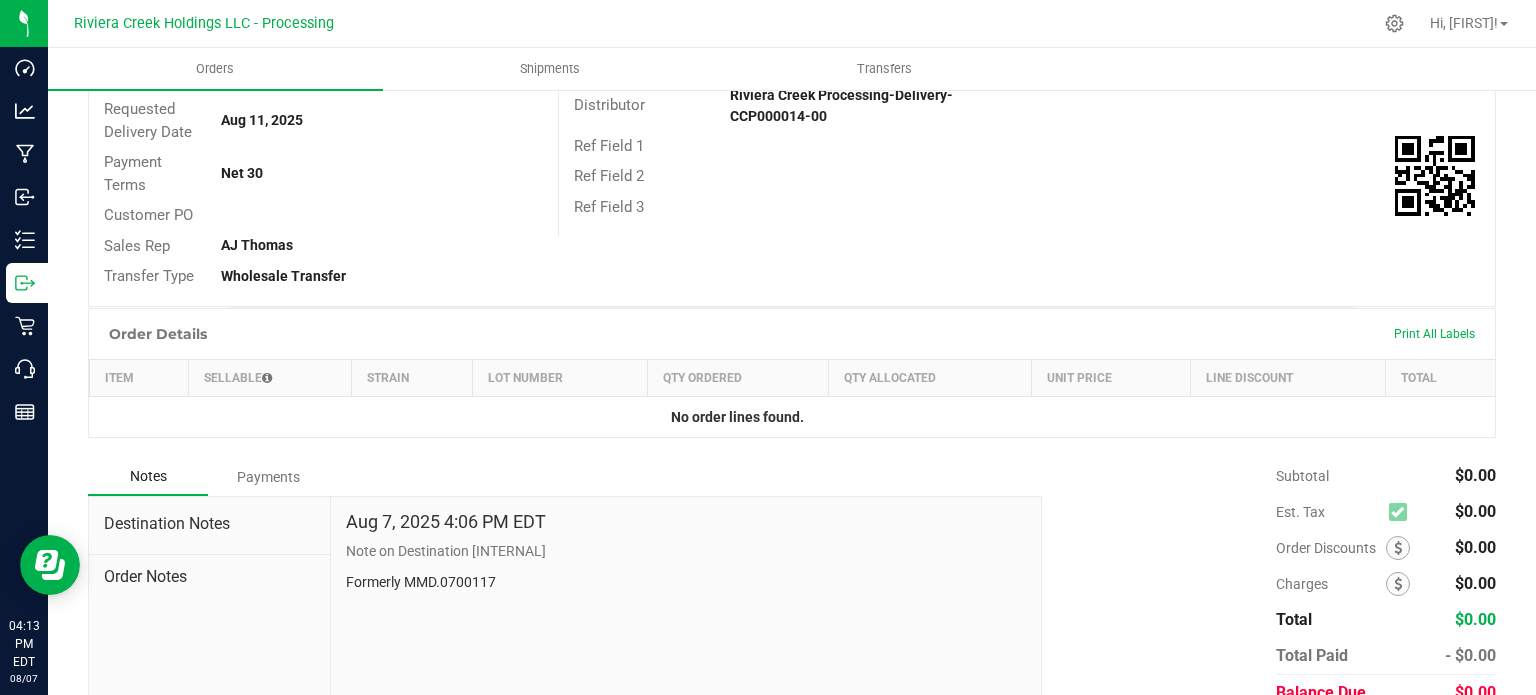 scroll, scrollTop: 0, scrollLeft: 0, axis: both 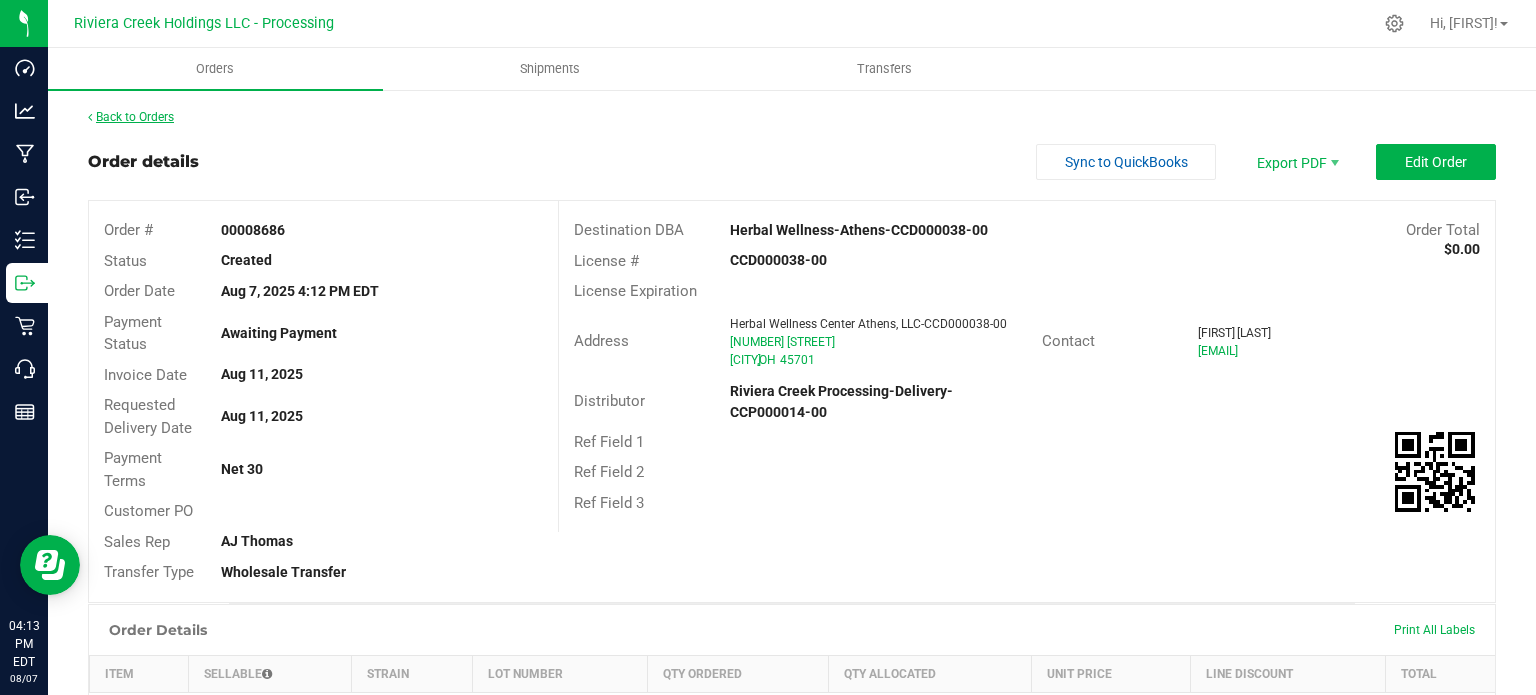 click on "Back to Orders" at bounding box center [131, 117] 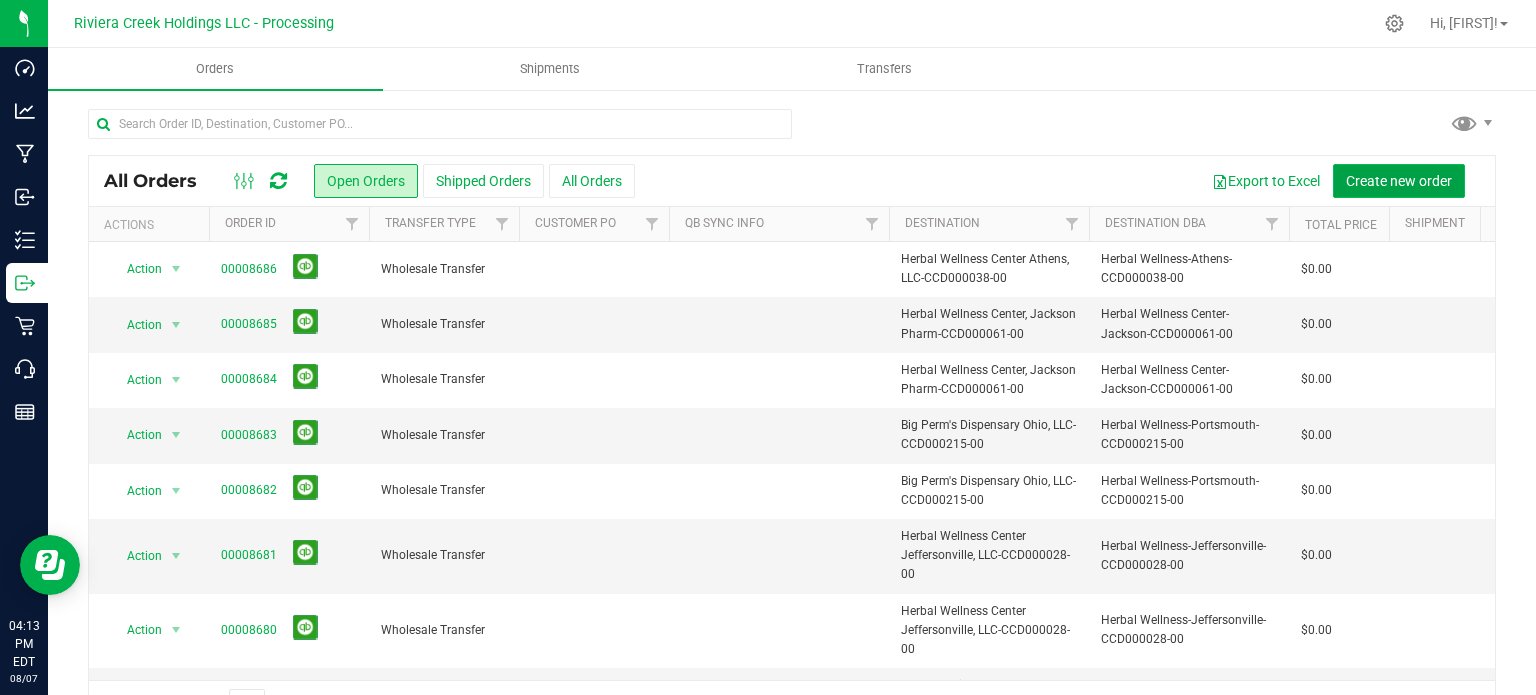 click on "Create new order" at bounding box center [1399, 181] 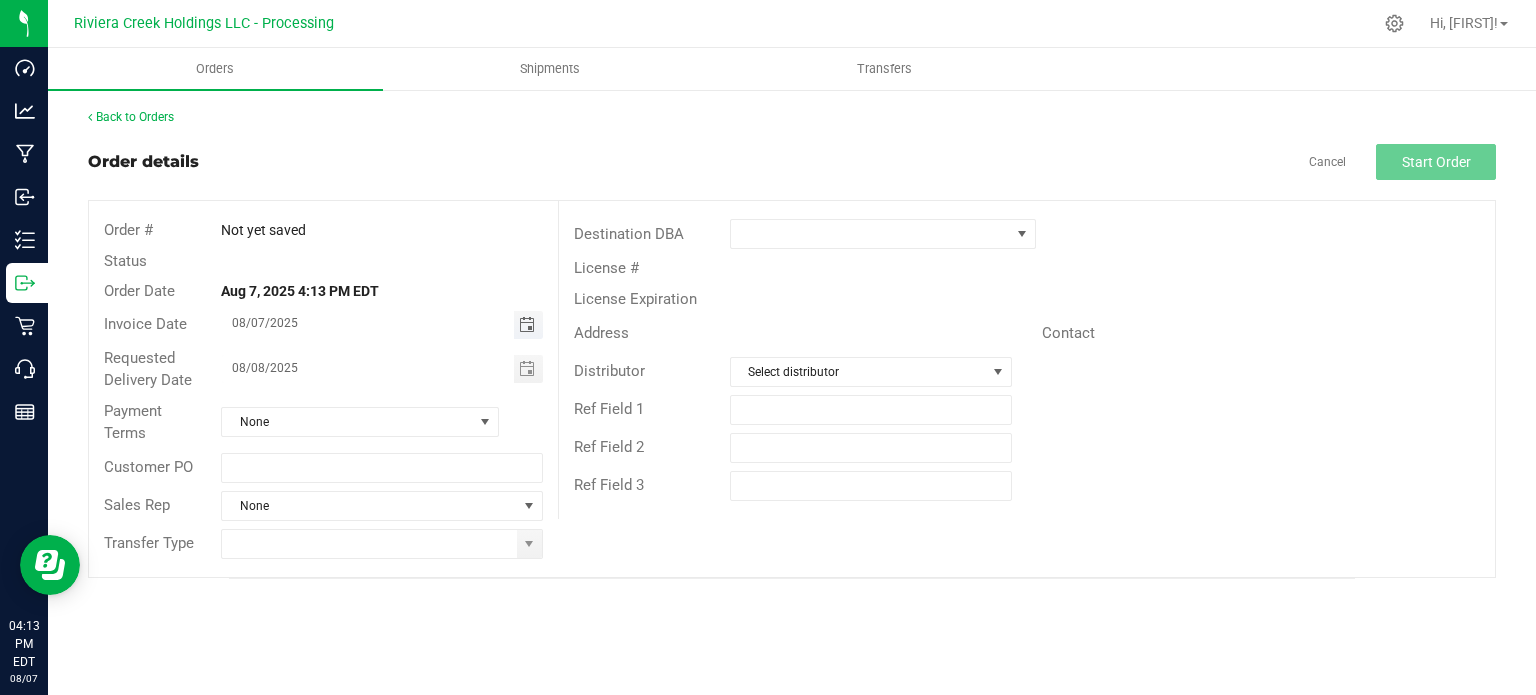 click at bounding box center [527, 325] 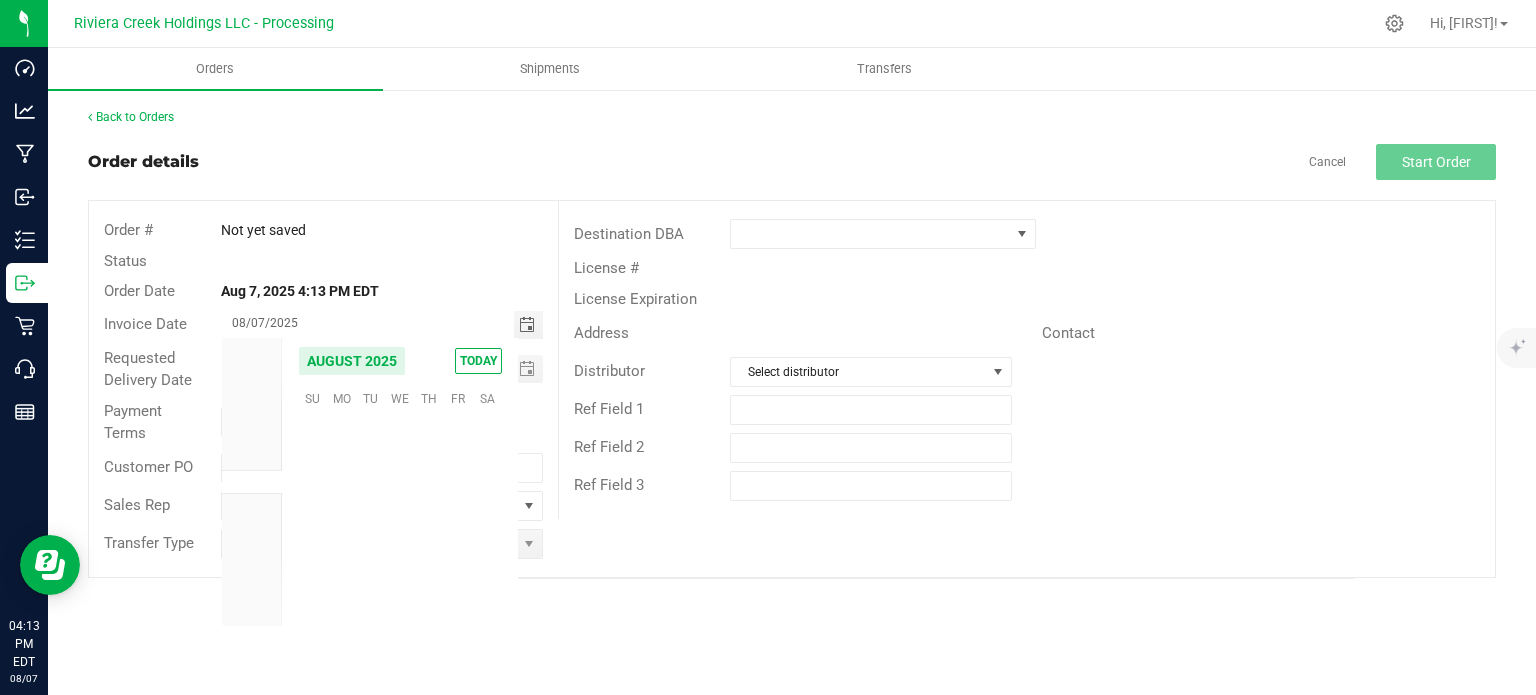 scroll, scrollTop: 36168, scrollLeft: 0, axis: vertical 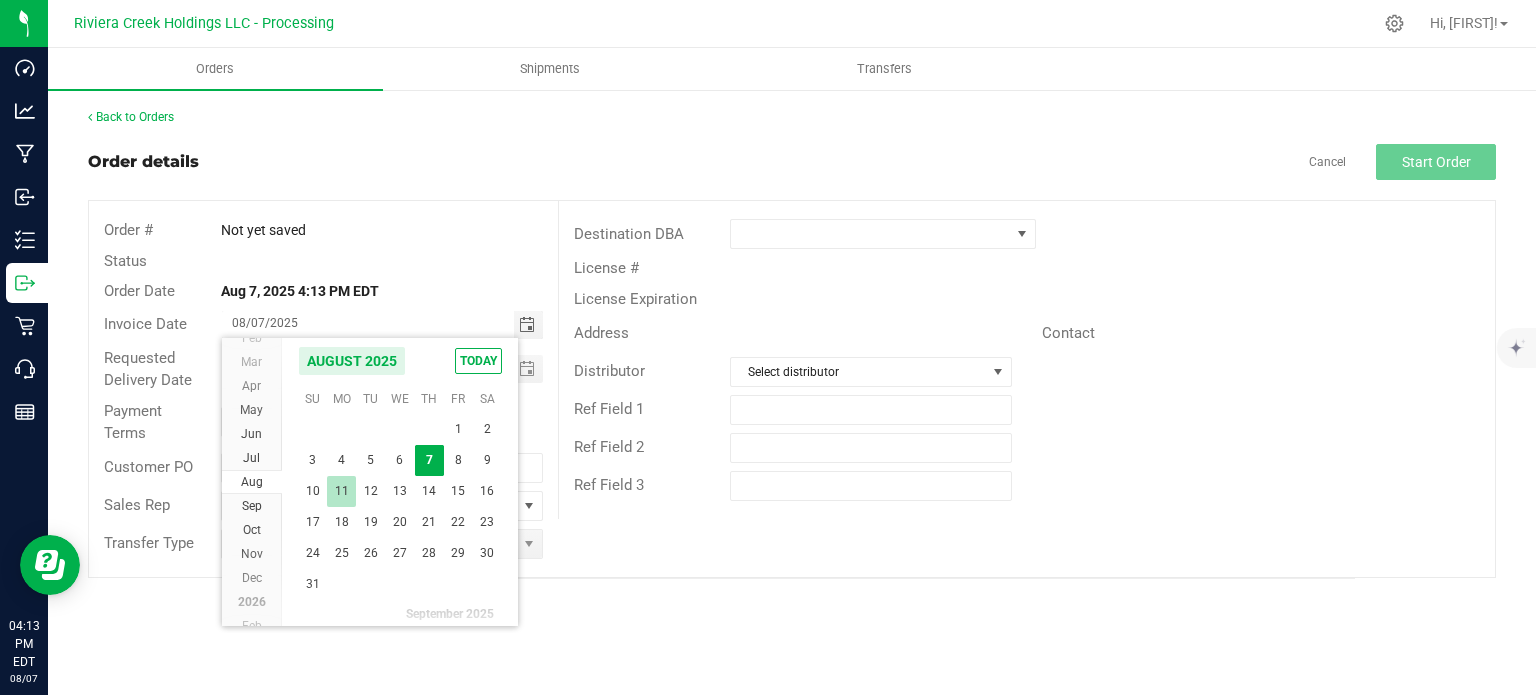 click on "11" at bounding box center [341, 491] 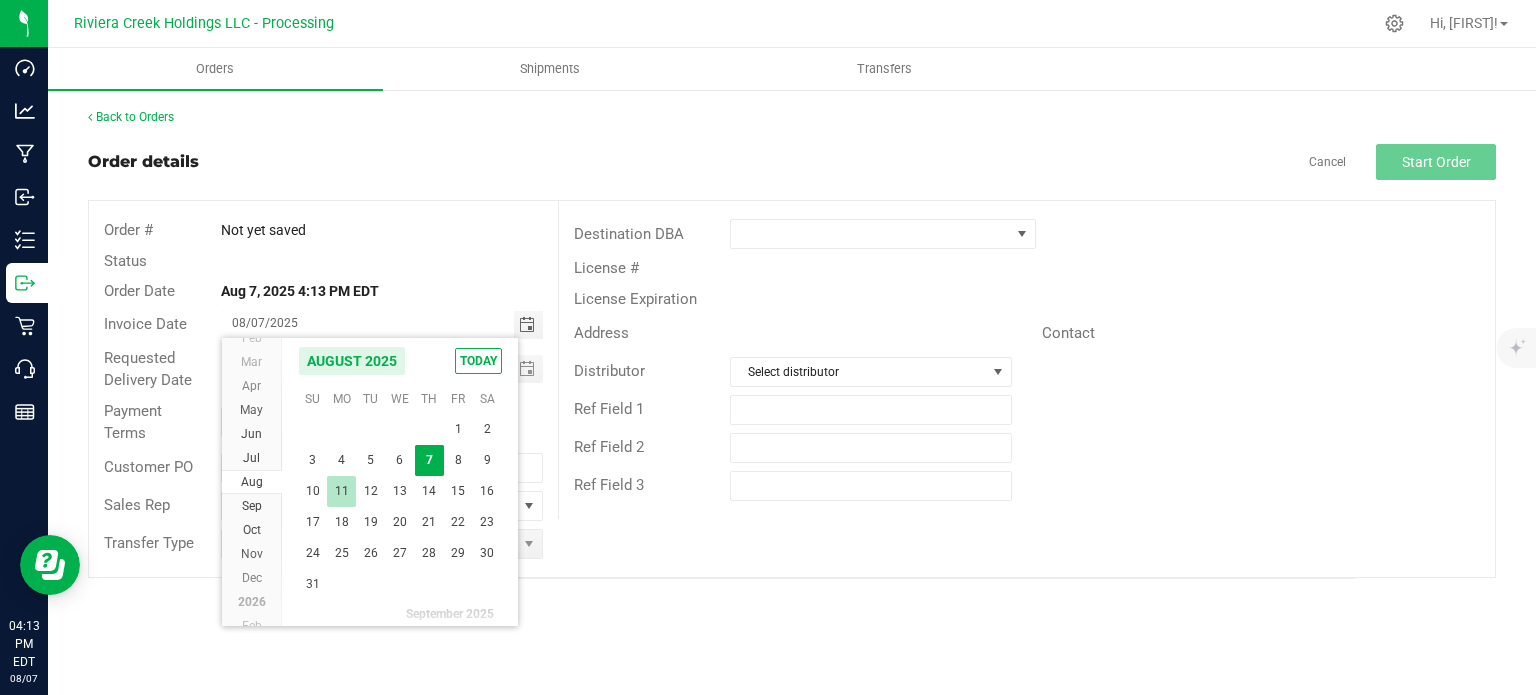 type on "08/11/2025" 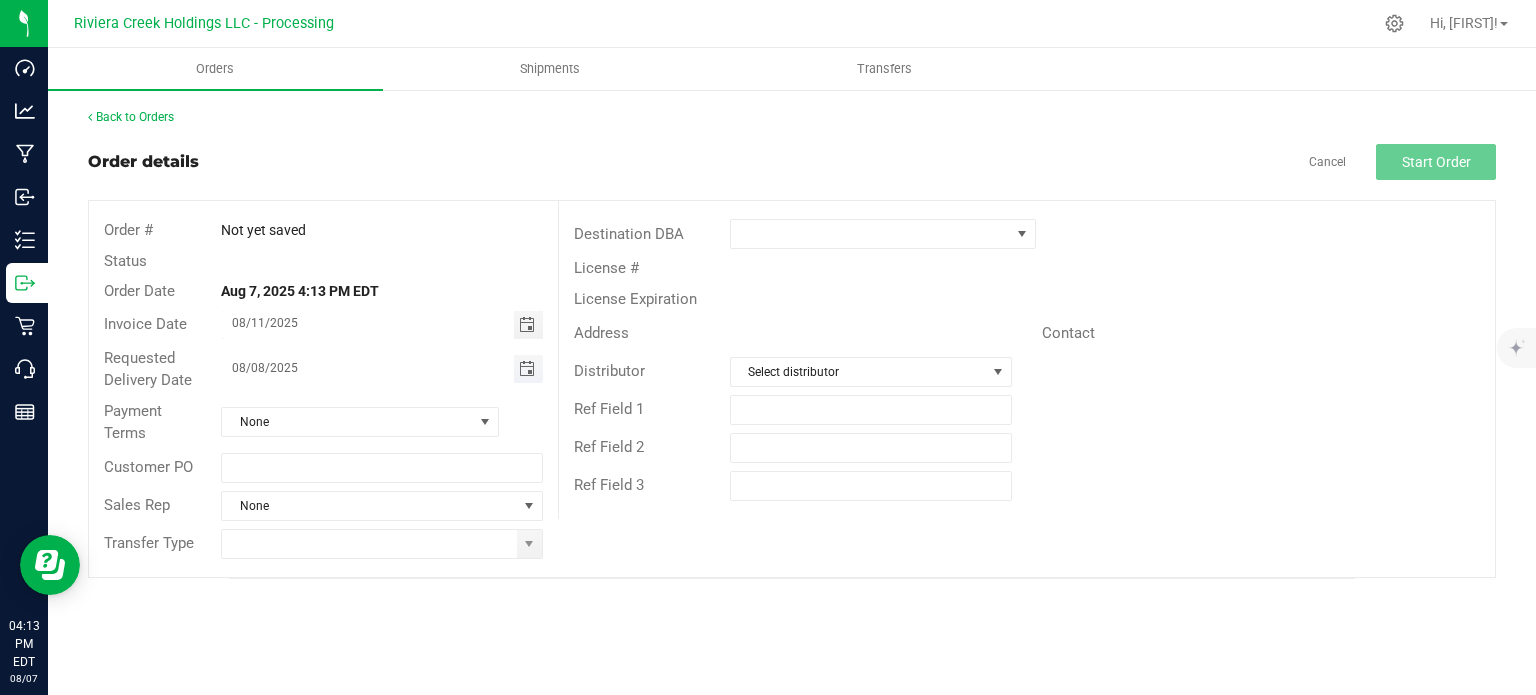 click at bounding box center [527, 369] 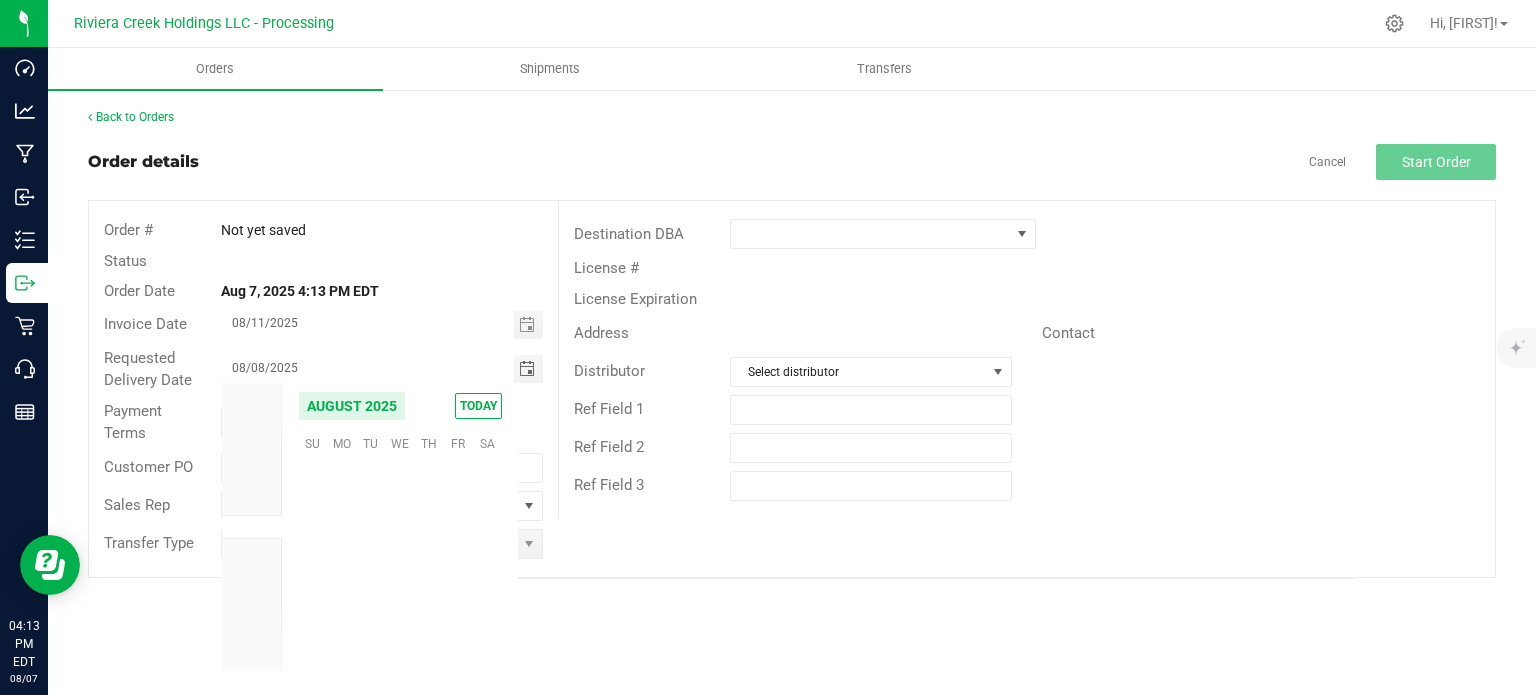 scroll, scrollTop: 36168, scrollLeft: 0, axis: vertical 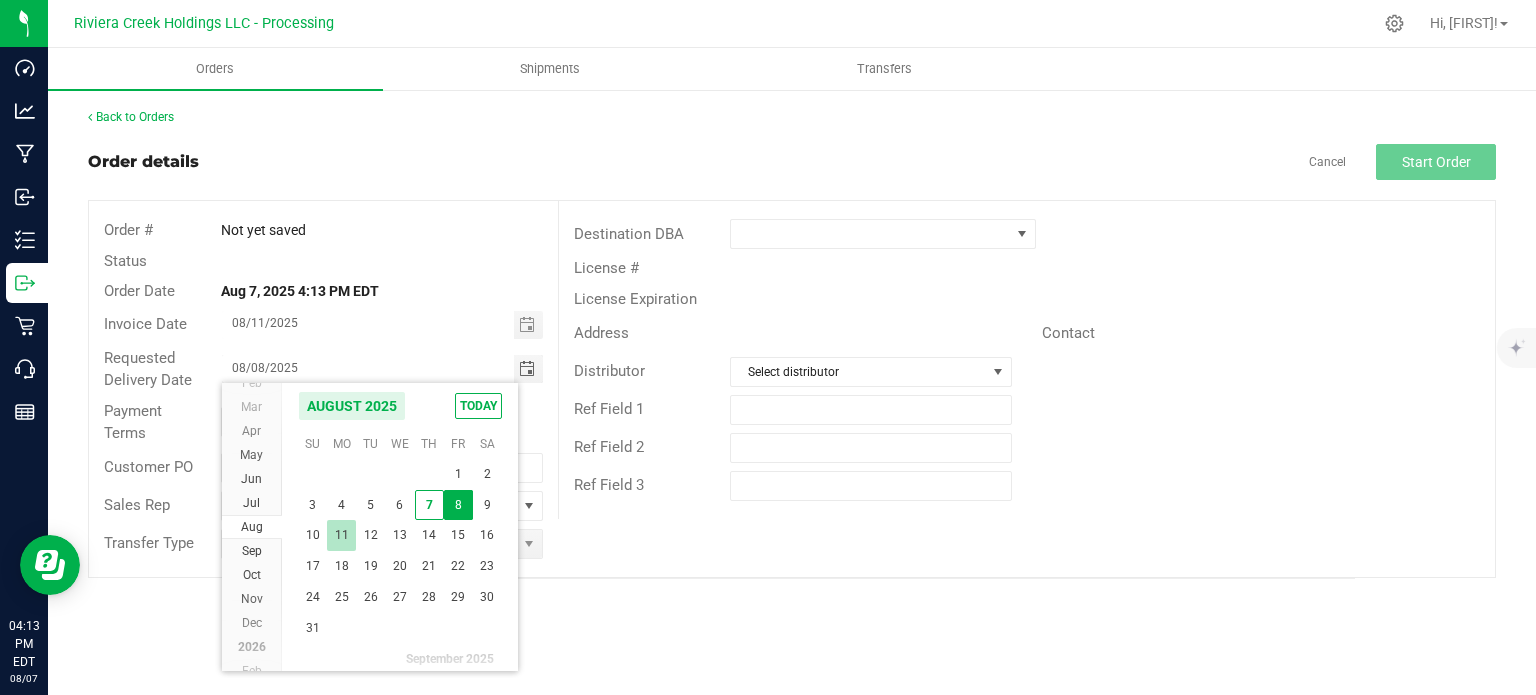 click on "11" at bounding box center [341, 535] 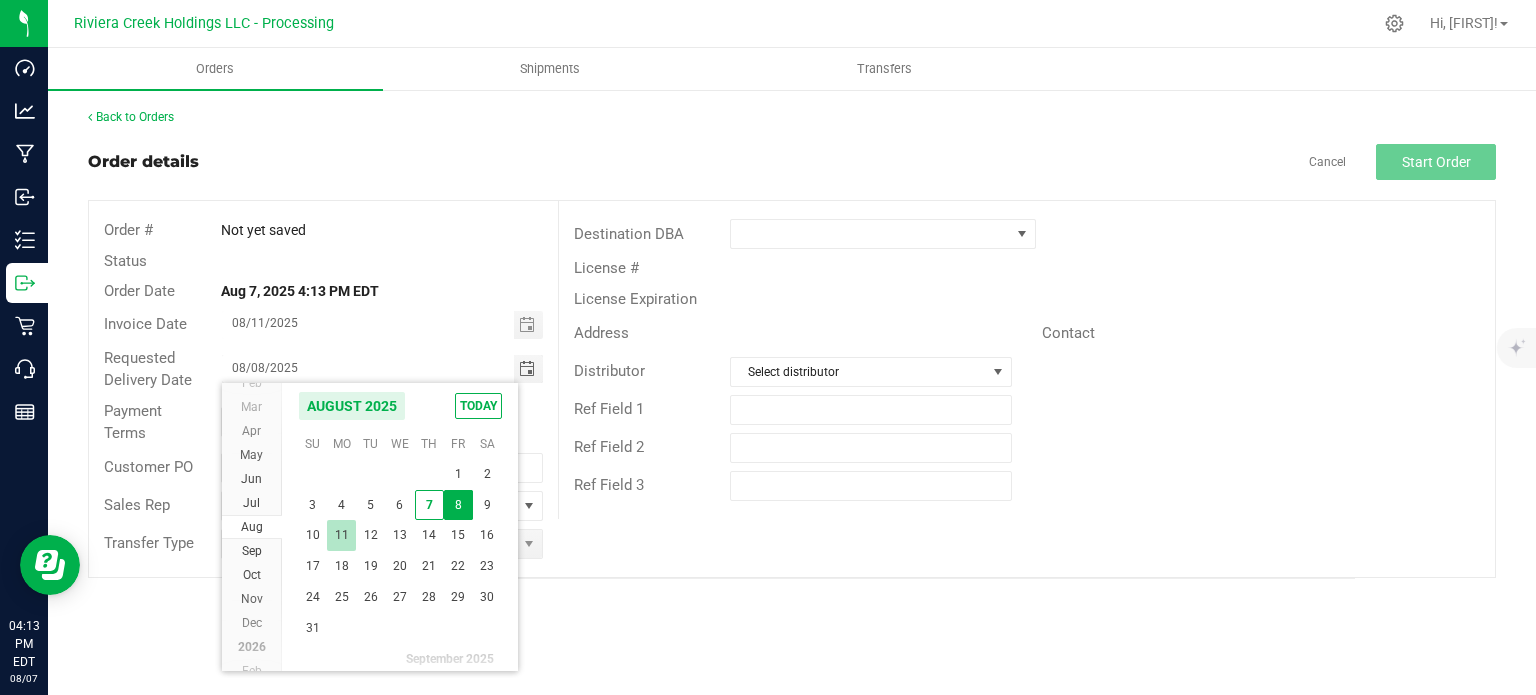 type on "08/11/2025" 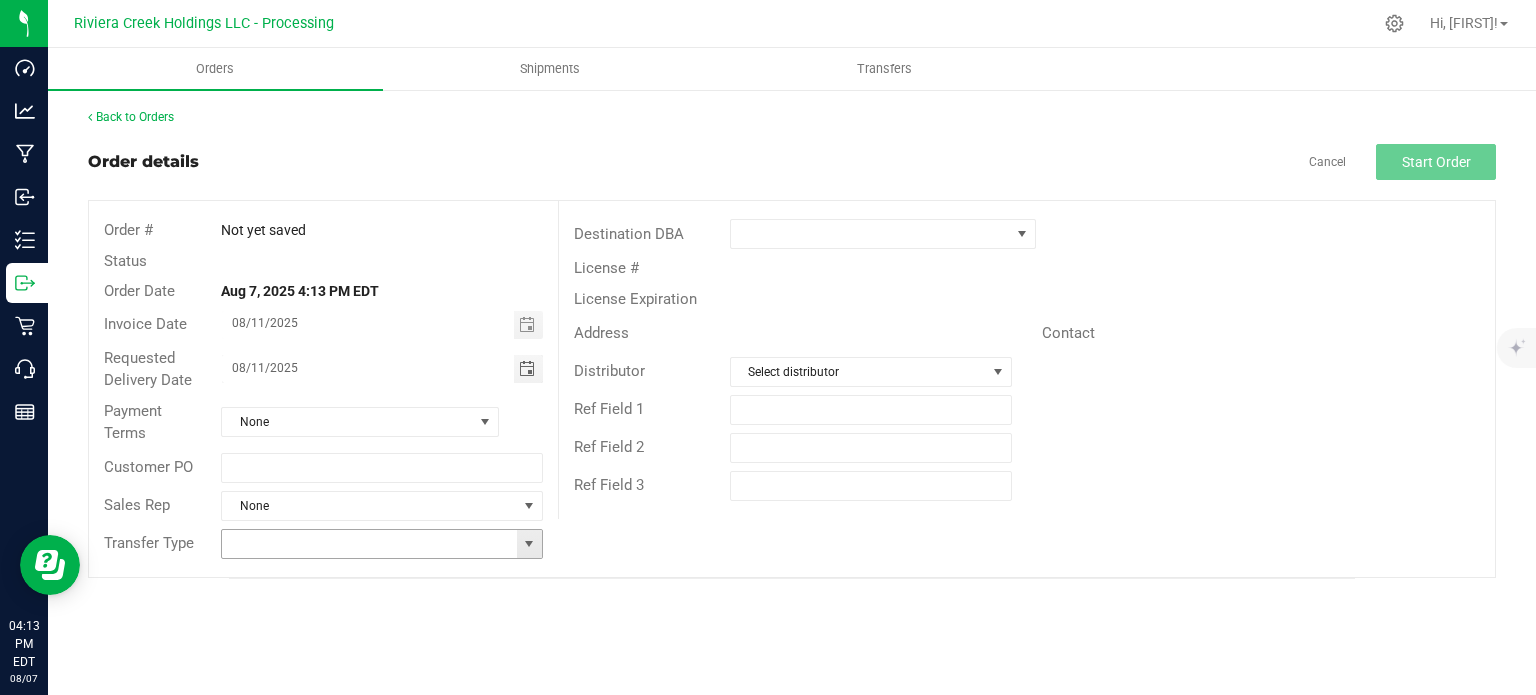 click at bounding box center (529, 544) 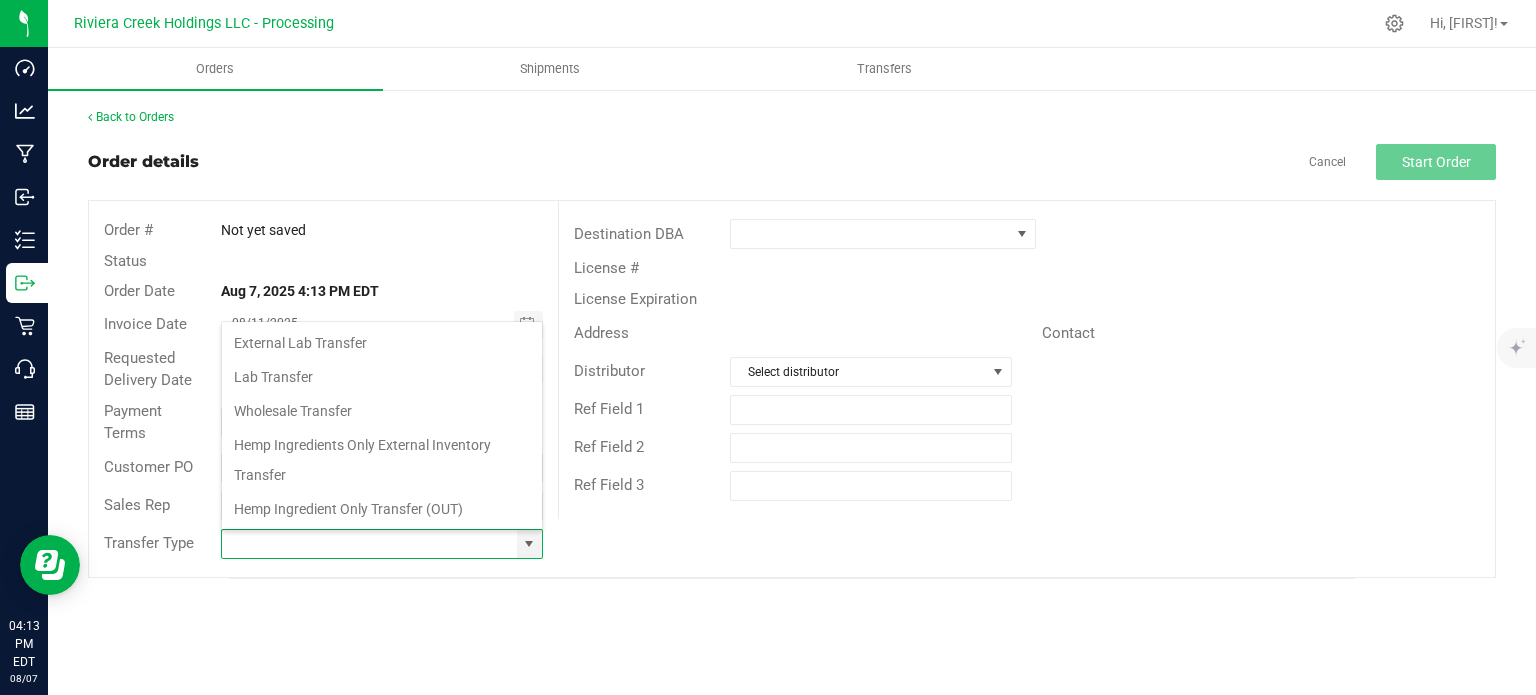 scroll, scrollTop: 99970, scrollLeft: 99678, axis: both 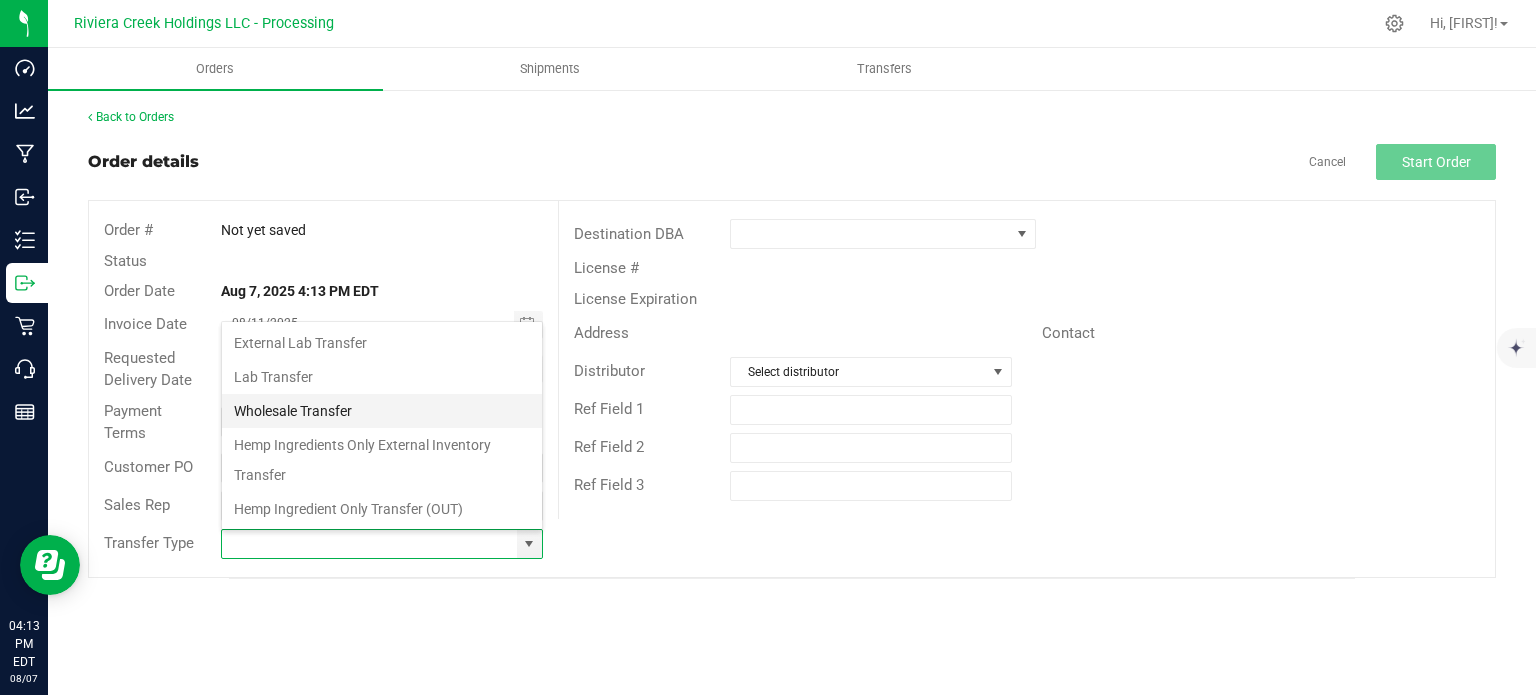click on "Wholesale Transfer" at bounding box center [382, 411] 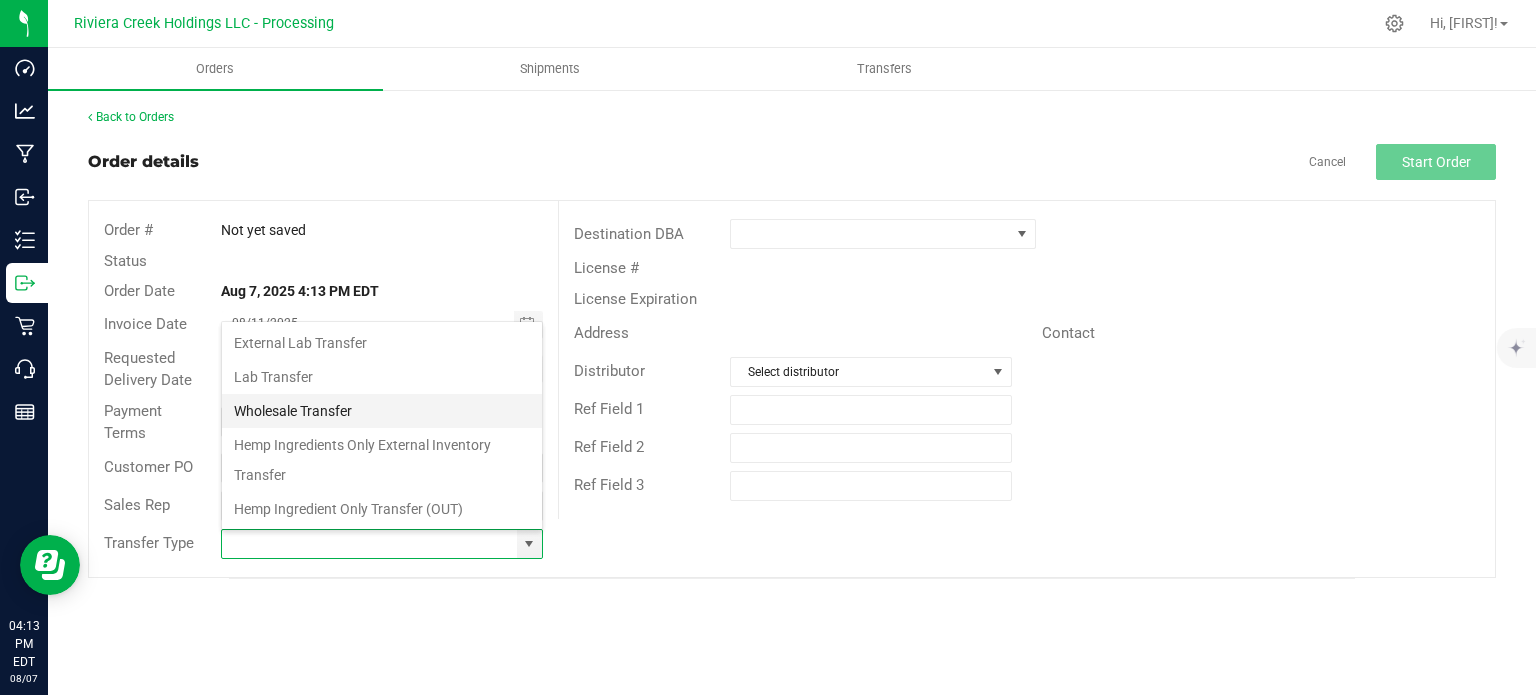 type on "Wholesale Transfer" 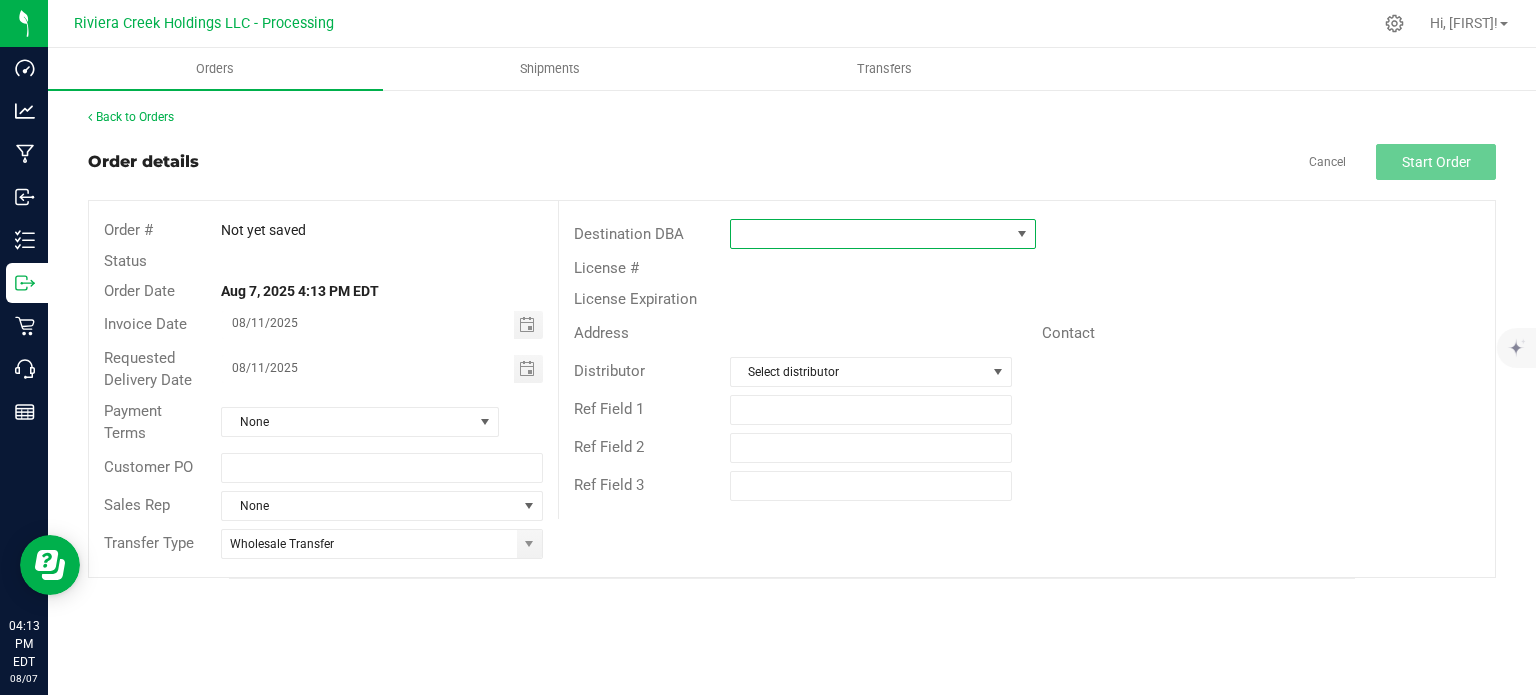 click at bounding box center [870, 234] 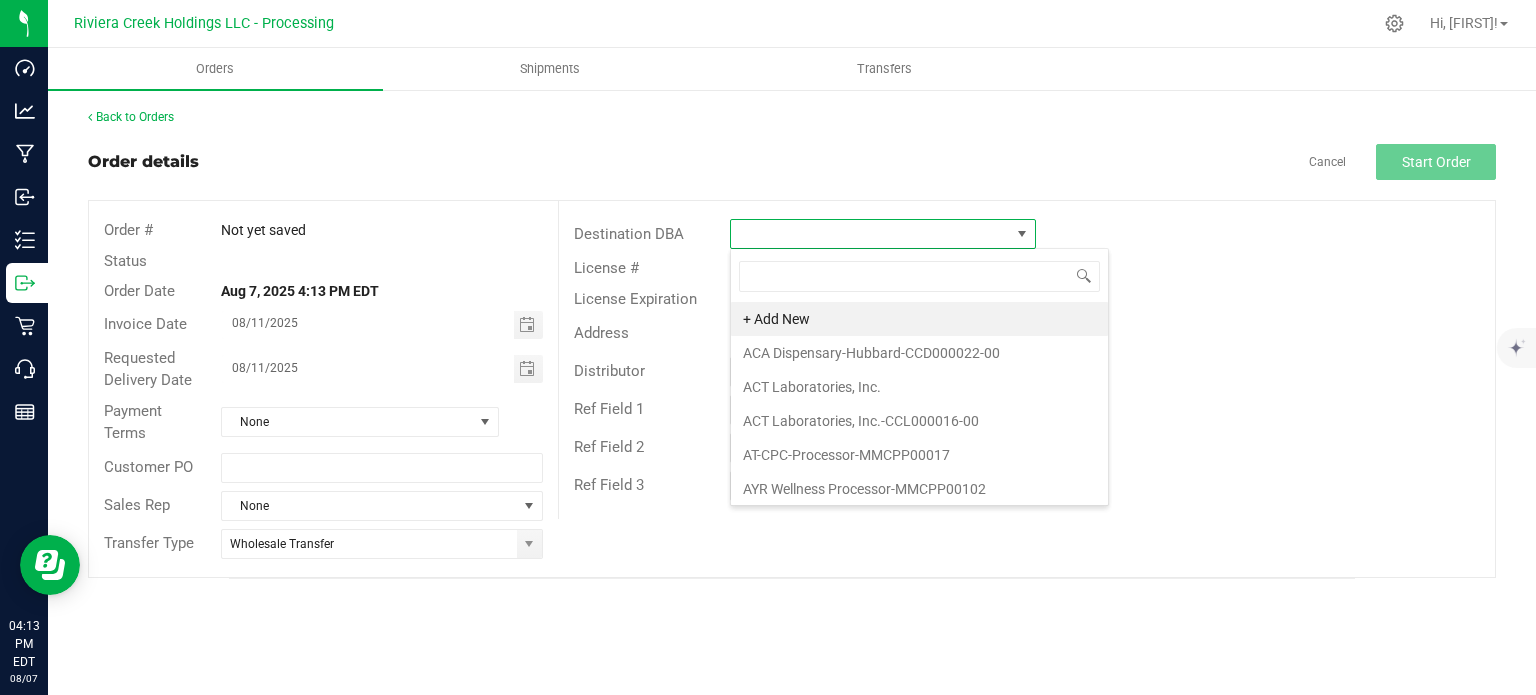 scroll, scrollTop: 99970, scrollLeft: 99693, axis: both 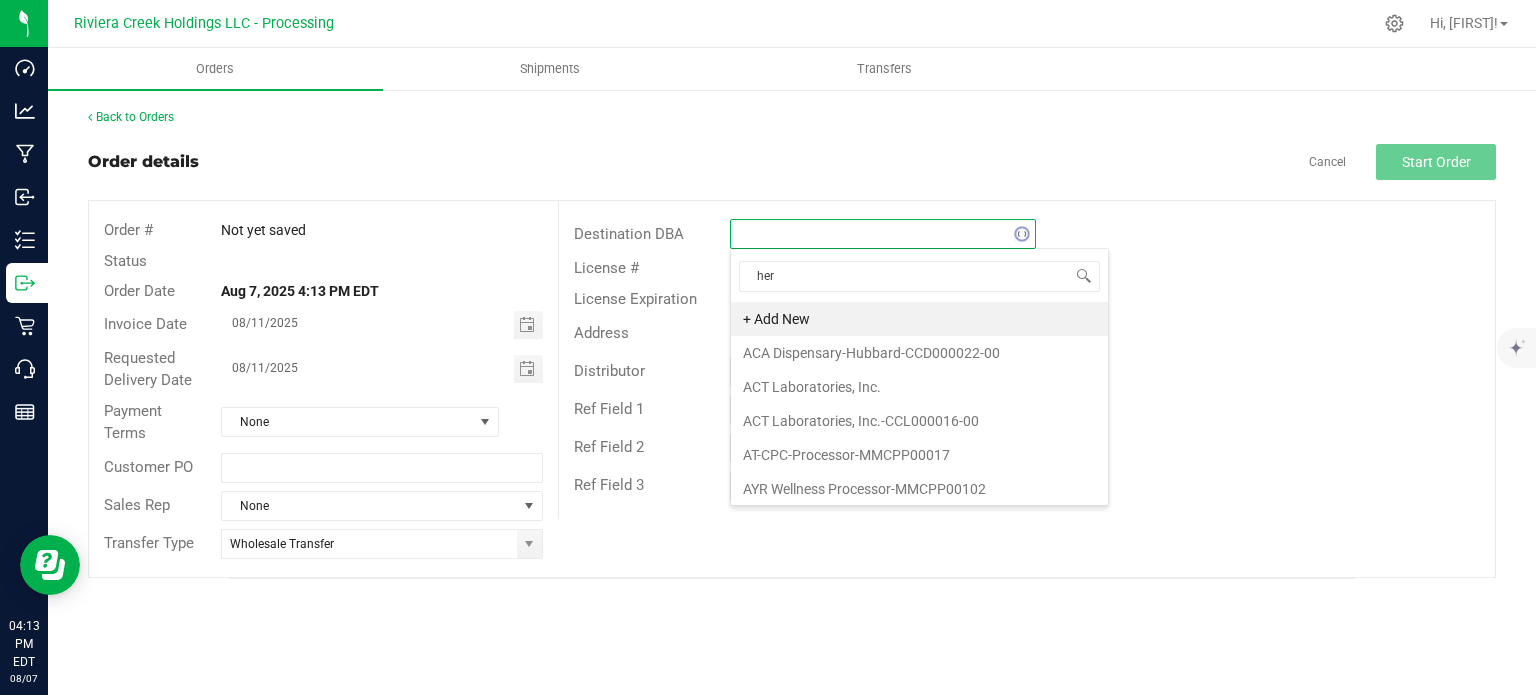 type on "herb" 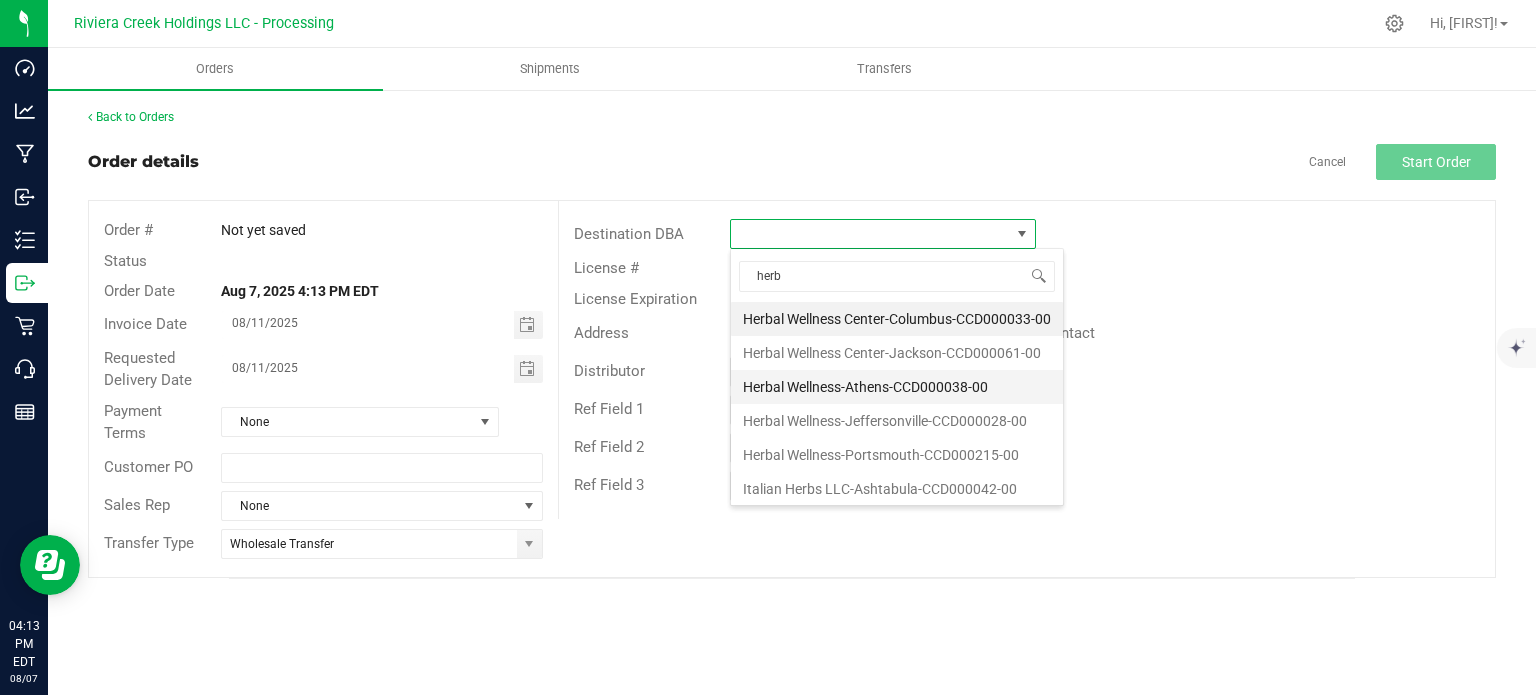click on "Herbal Wellness-Athens-CCD000038-00" at bounding box center [897, 387] 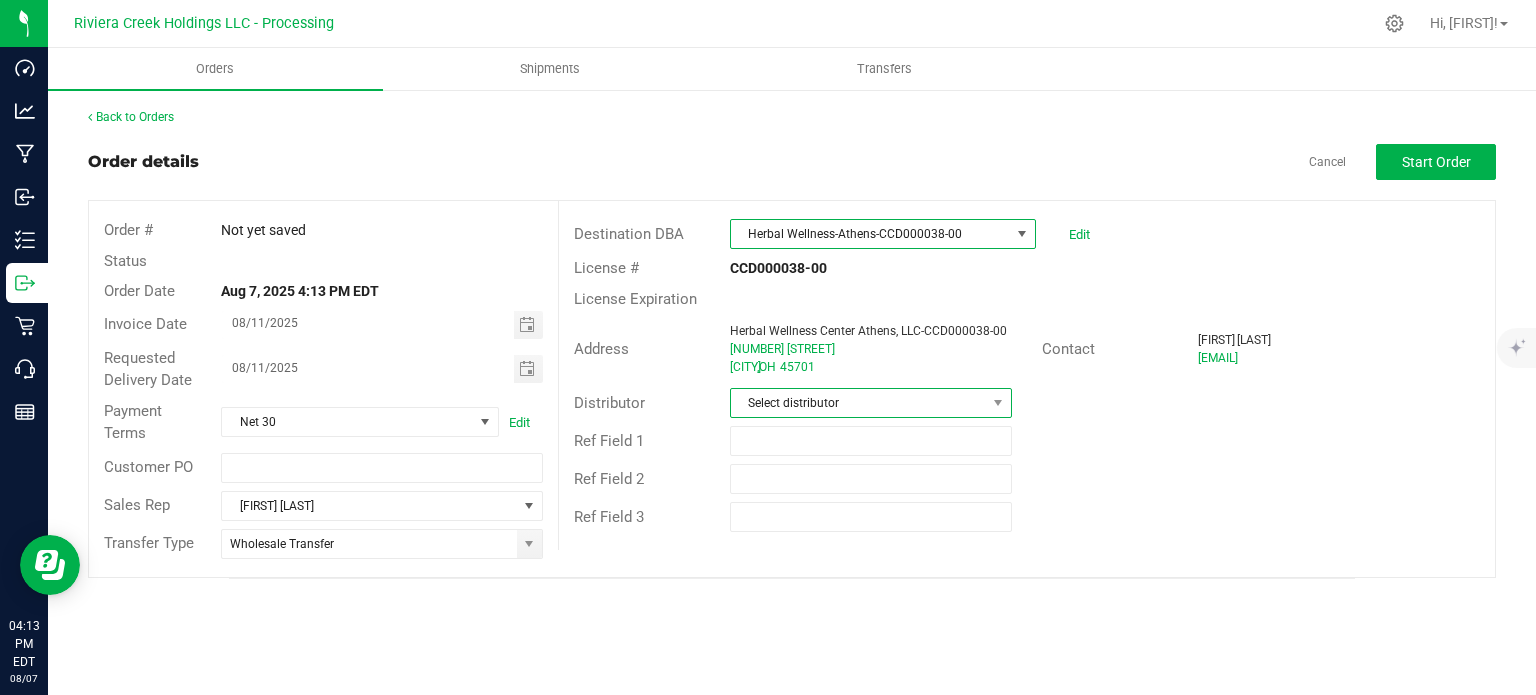 click on "Select distributor" at bounding box center [858, 403] 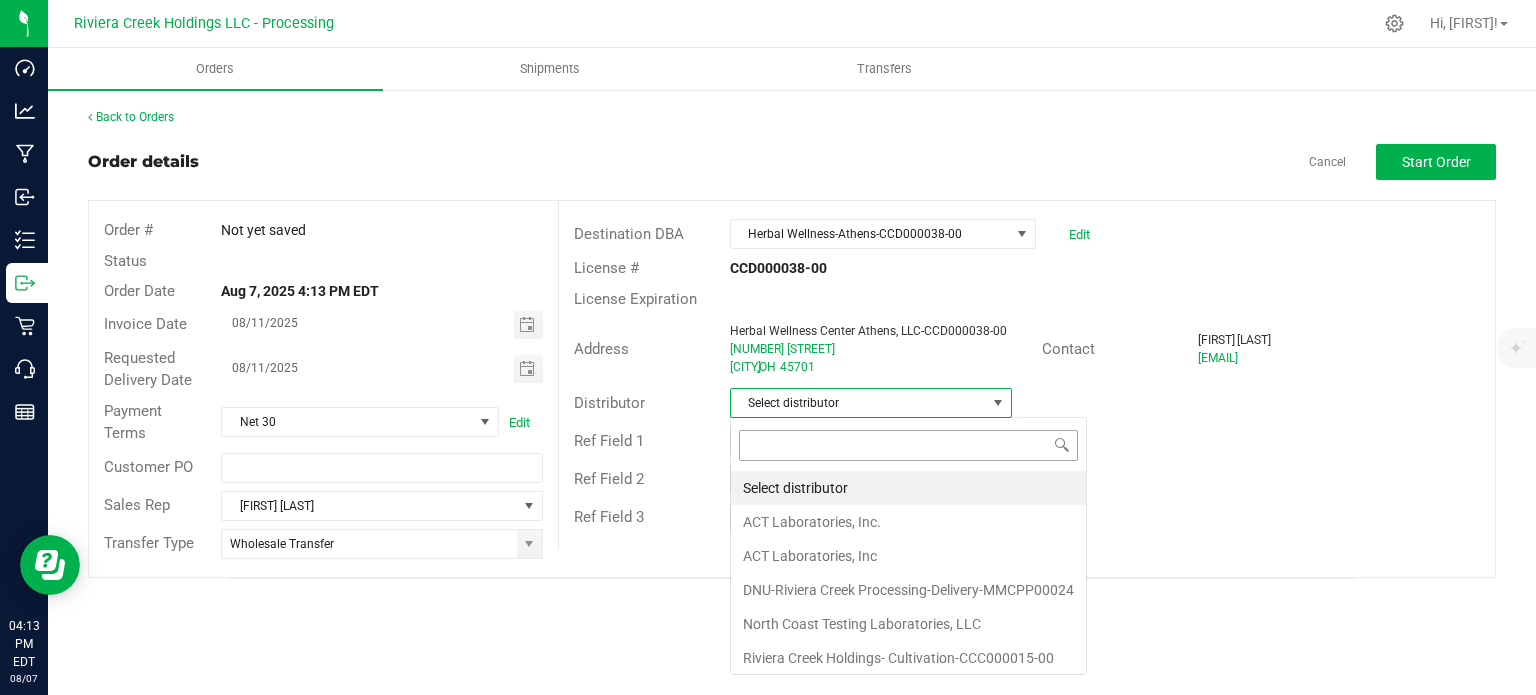 scroll, scrollTop: 99970, scrollLeft: 99717, axis: both 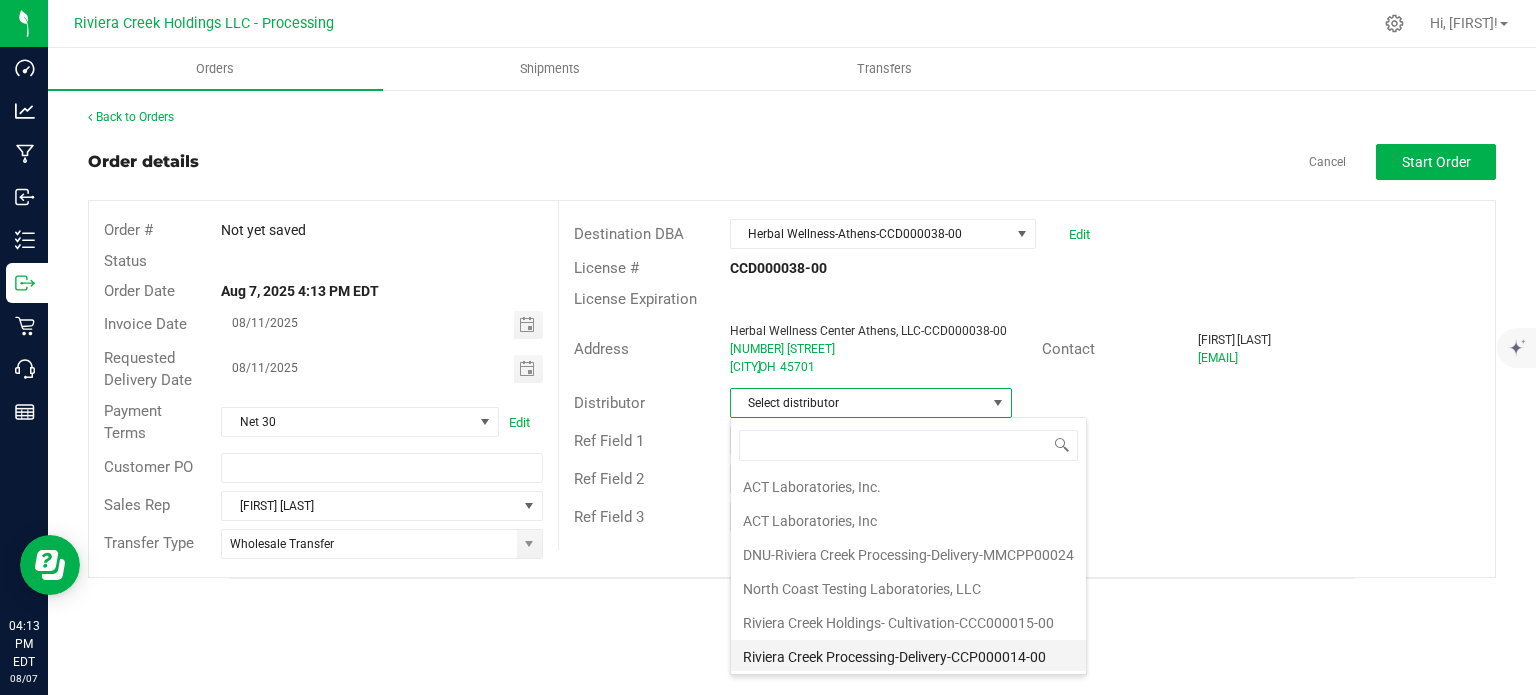 click on "Riviera Creek Processing-Delivery-CCP000014-00" at bounding box center (908, 657) 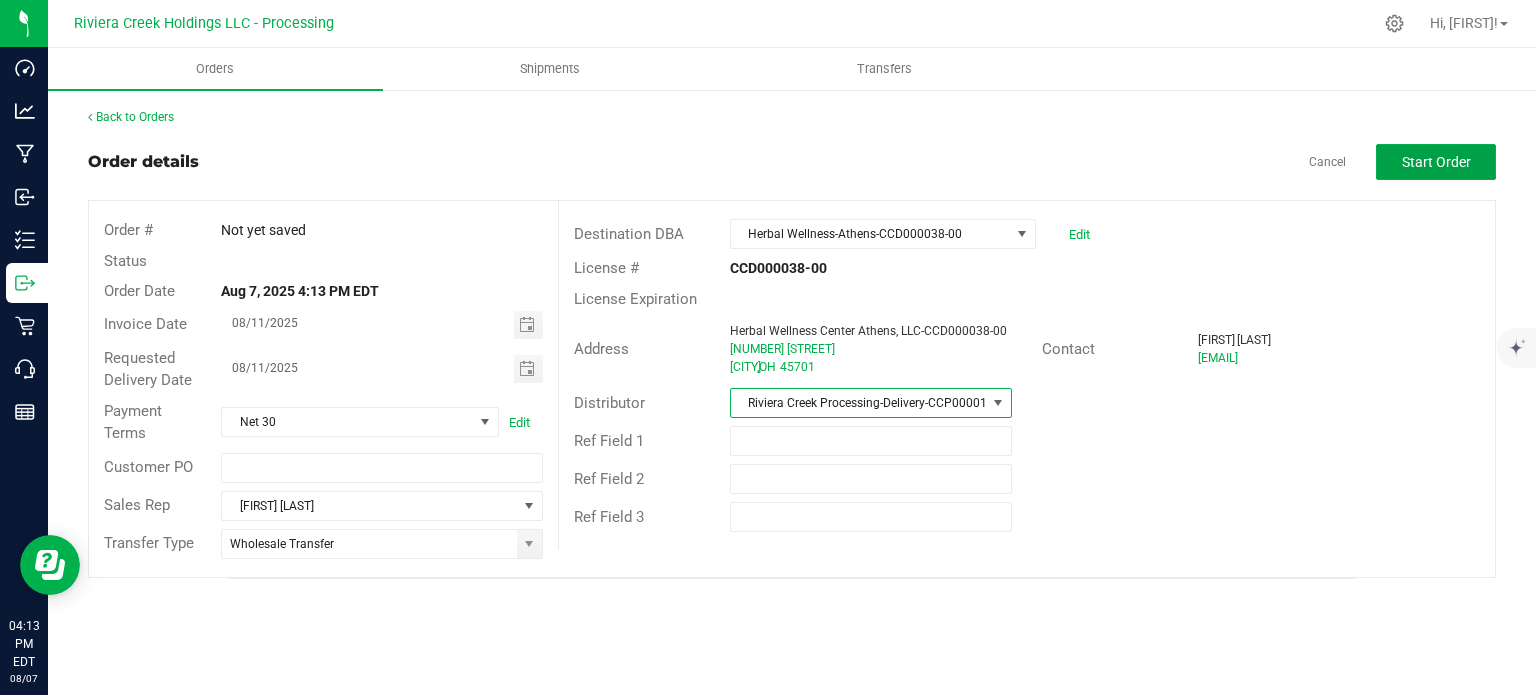 click on "Start Order" at bounding box center (1436, 162) 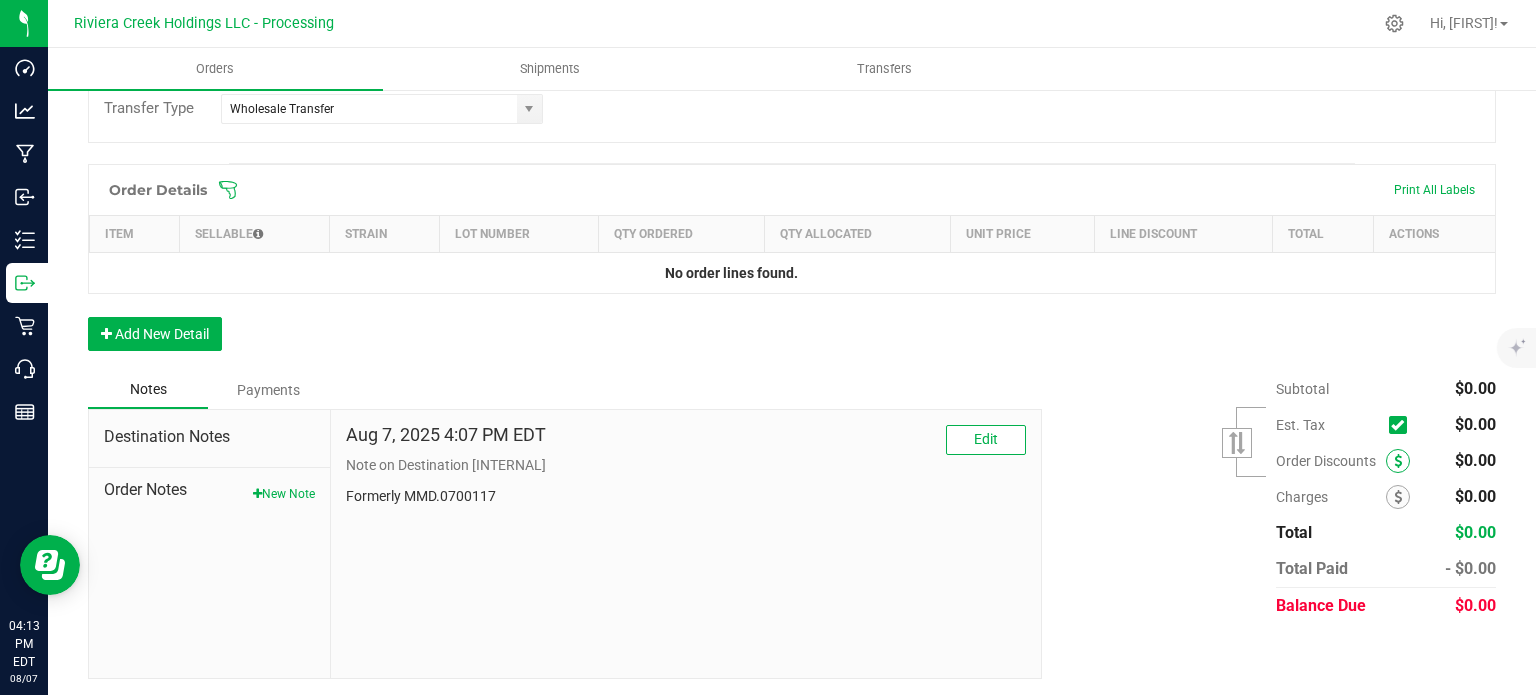 click at bounding box center [1398, 461] 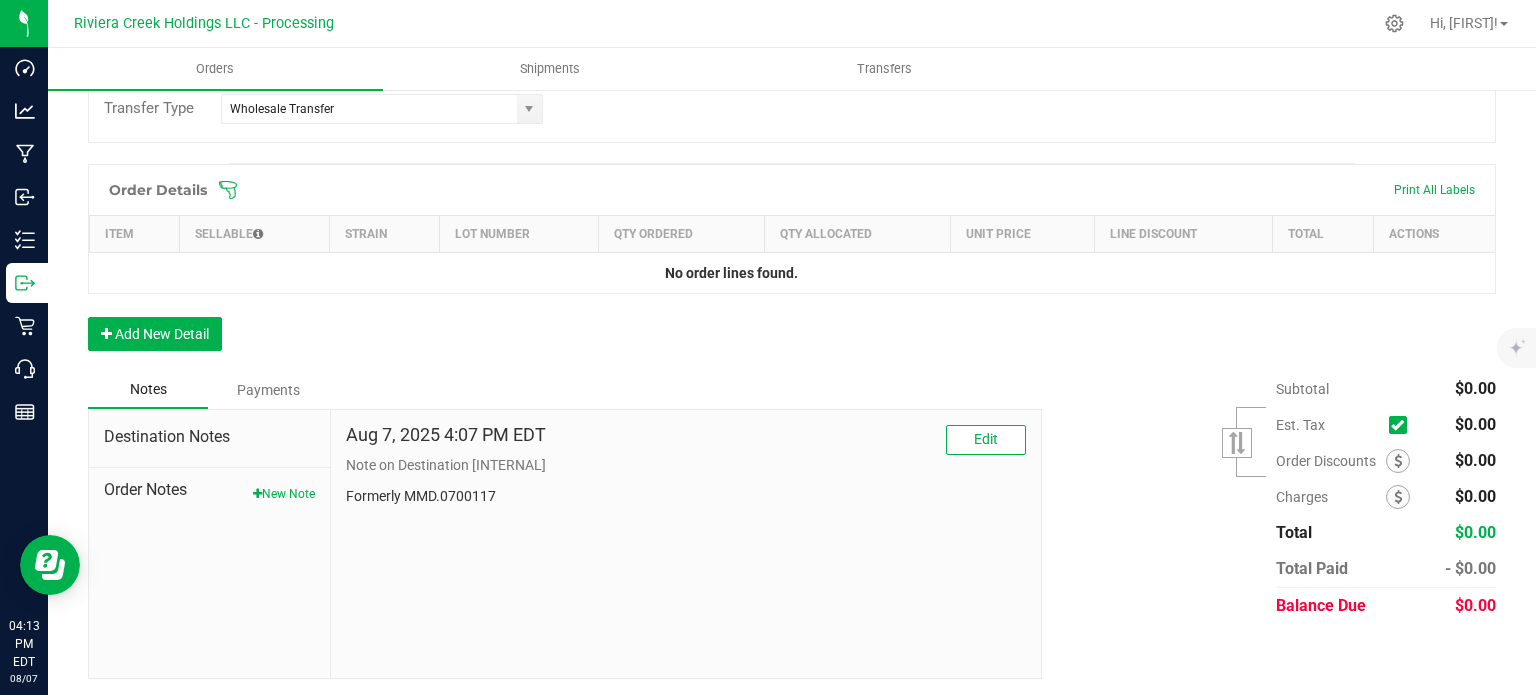 scroll, scrollTop: 488, scrollLeft: 0, axis: vertical 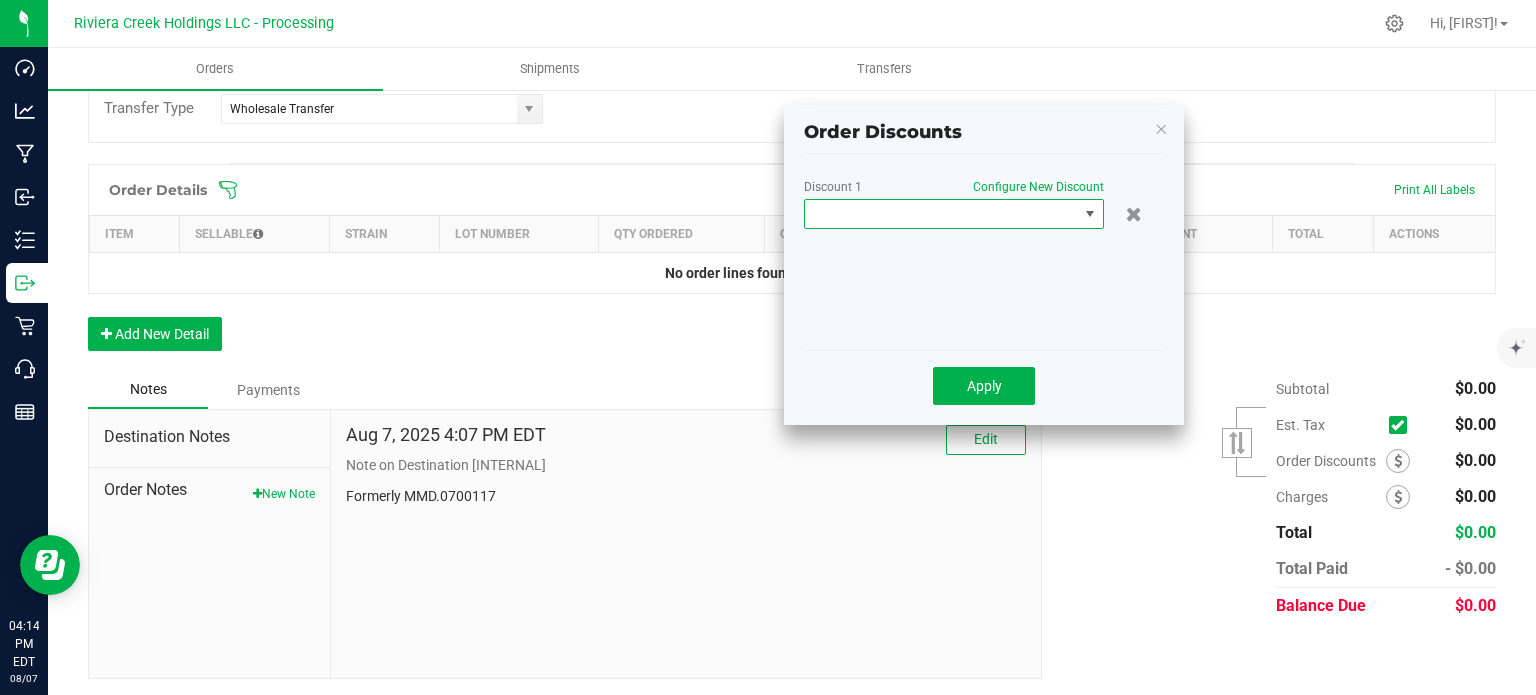 click at bounding box center [941, 214] 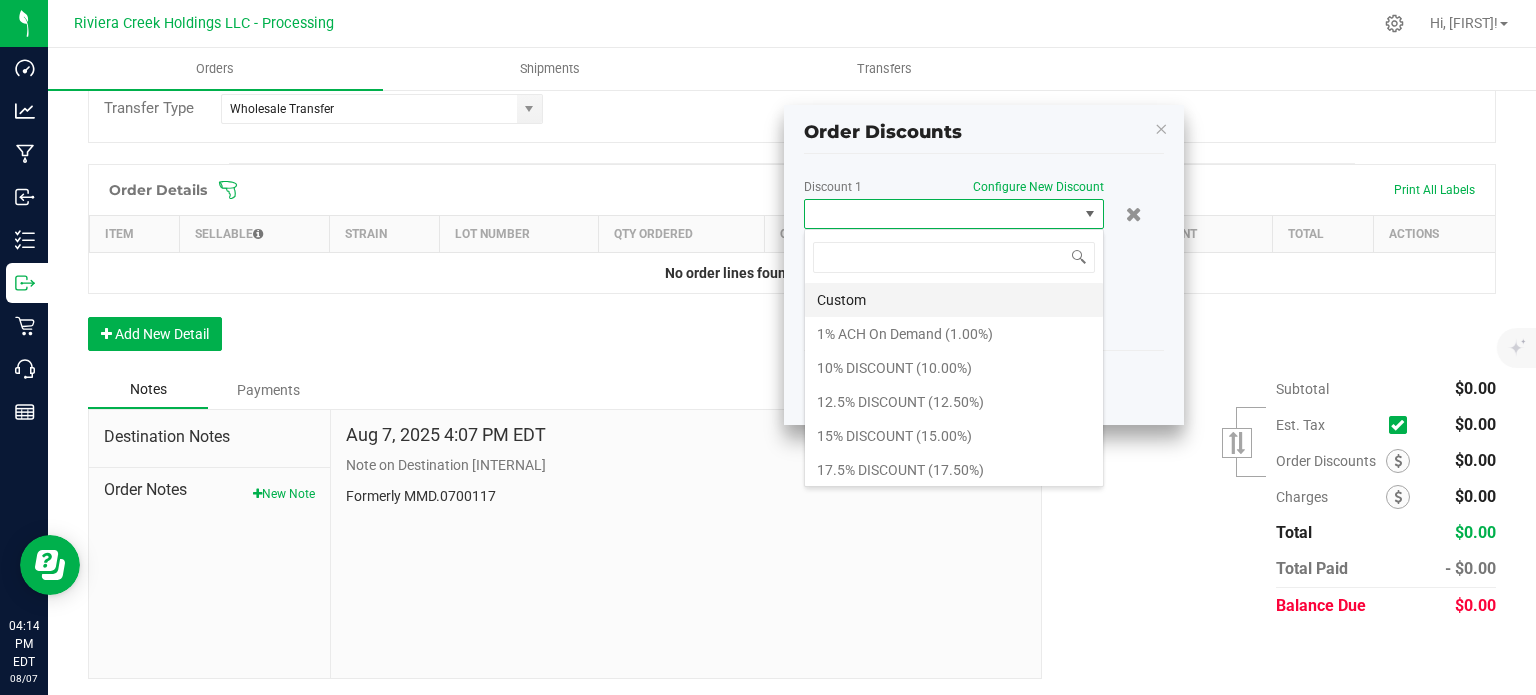 scroll, scrollTop: 99970, scrollLeft: 99700, axis: both 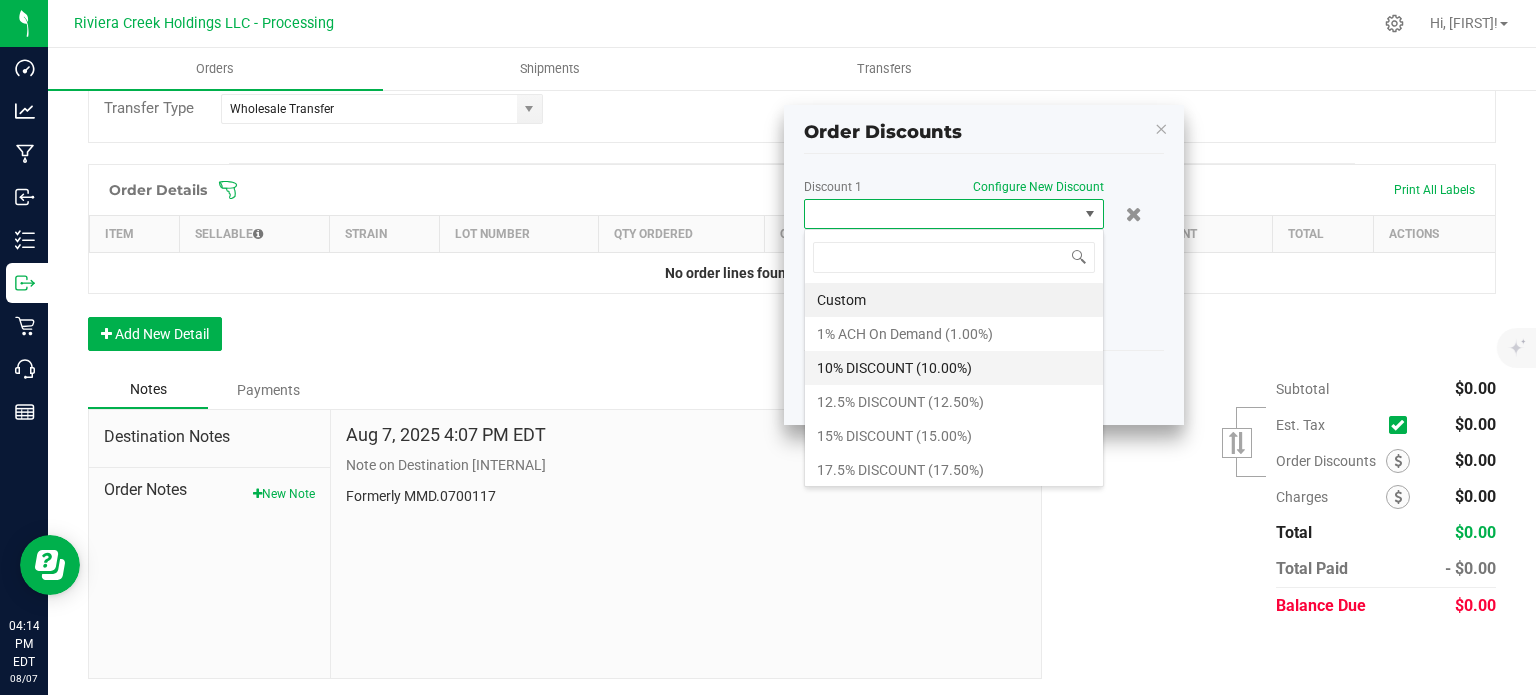click on "10% DISCOUNT  (10.00%)" at bounding box center (954, 368) 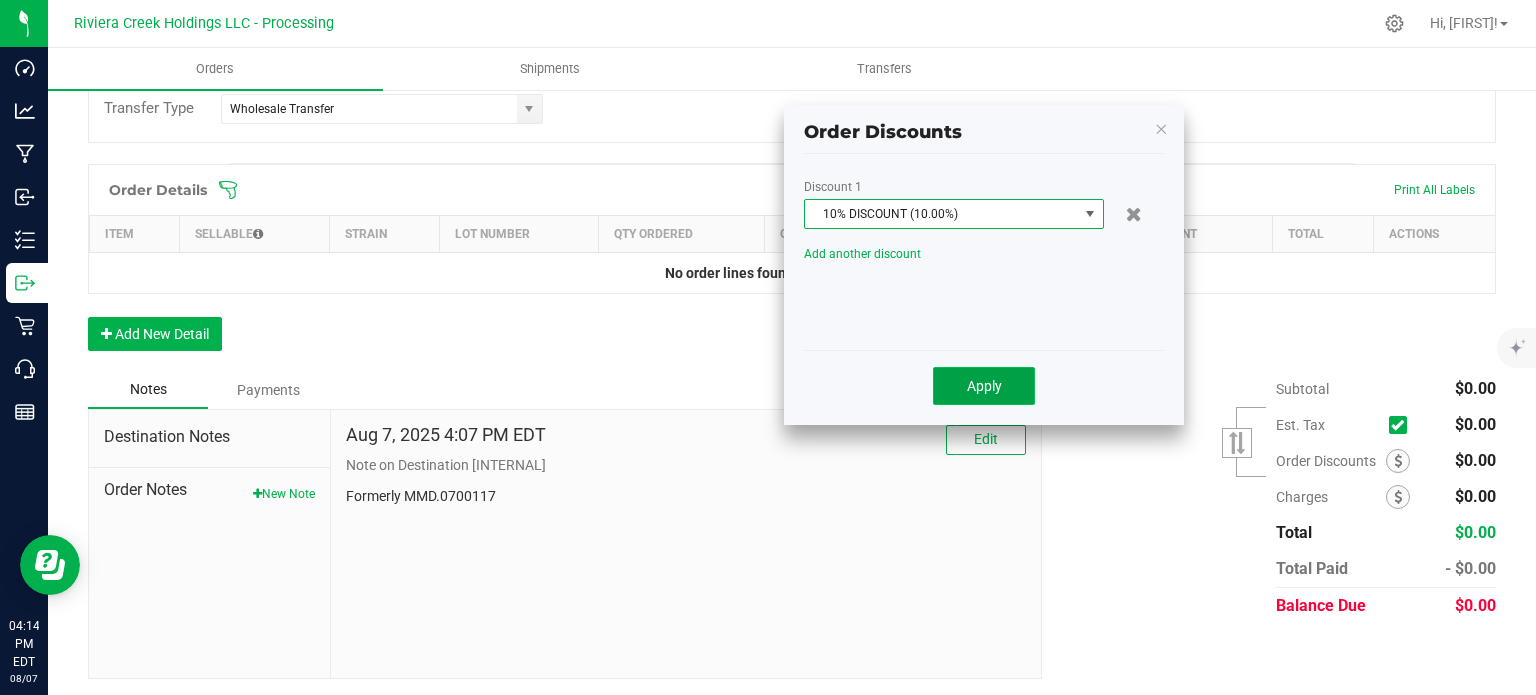 click on "Apply" at bounding box center [984, 386] 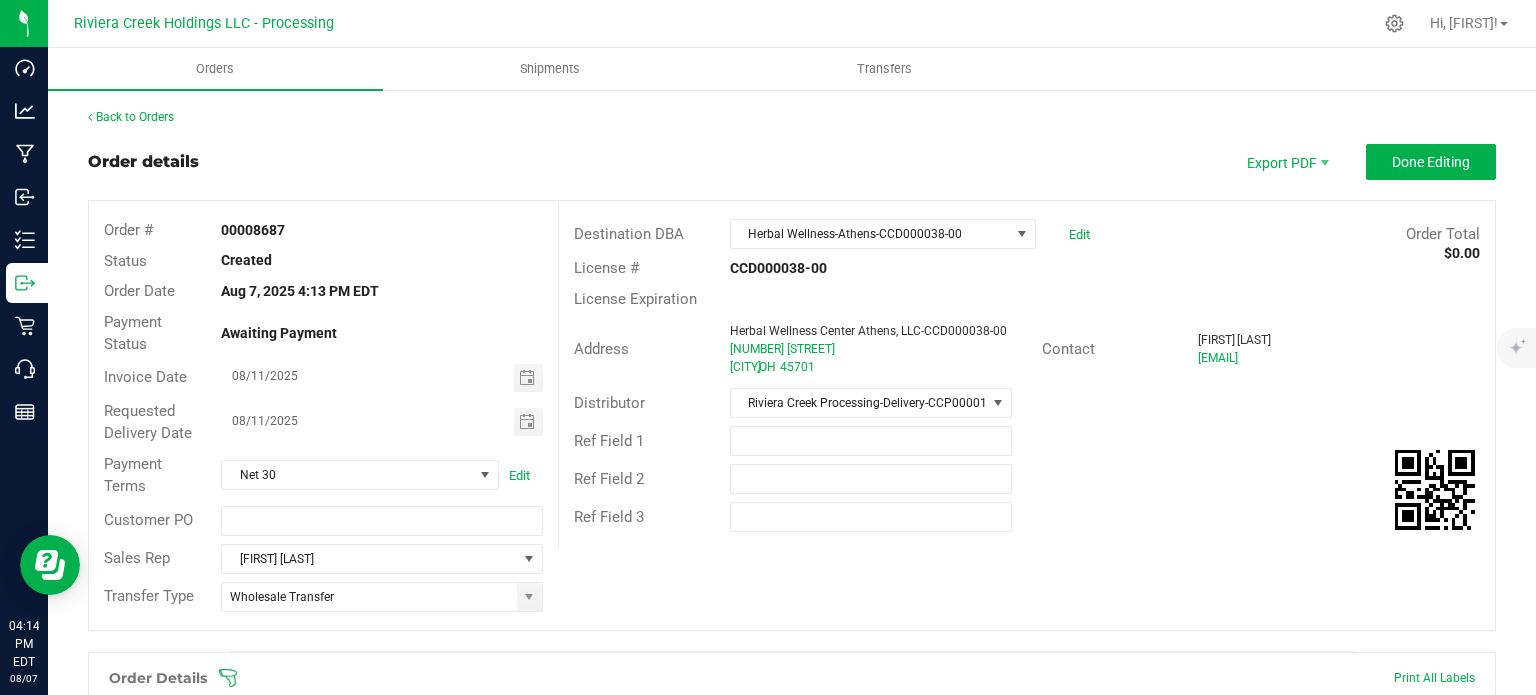 scroll, scrollTop: 0, scrollLeft: 0, axis: both 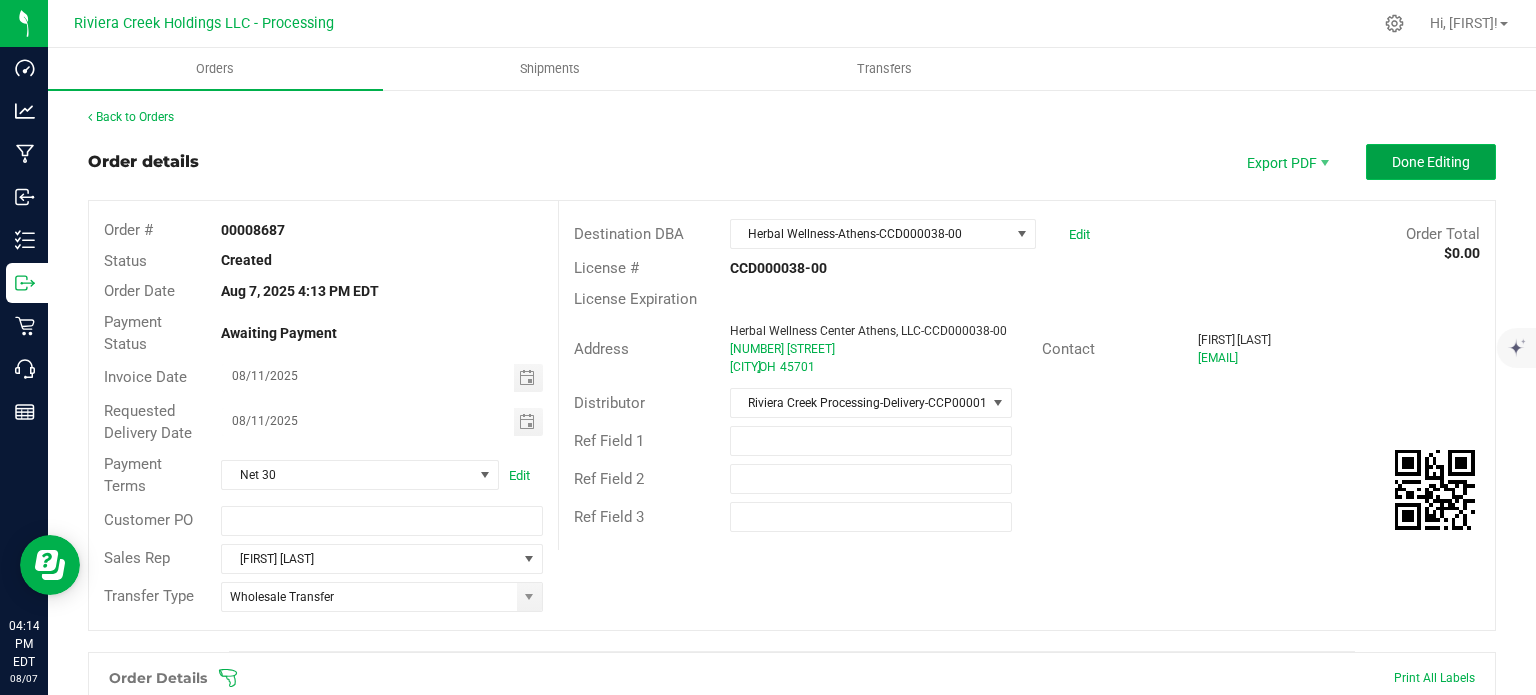 click on "Done Editing" at bounding box center (1431, 162) 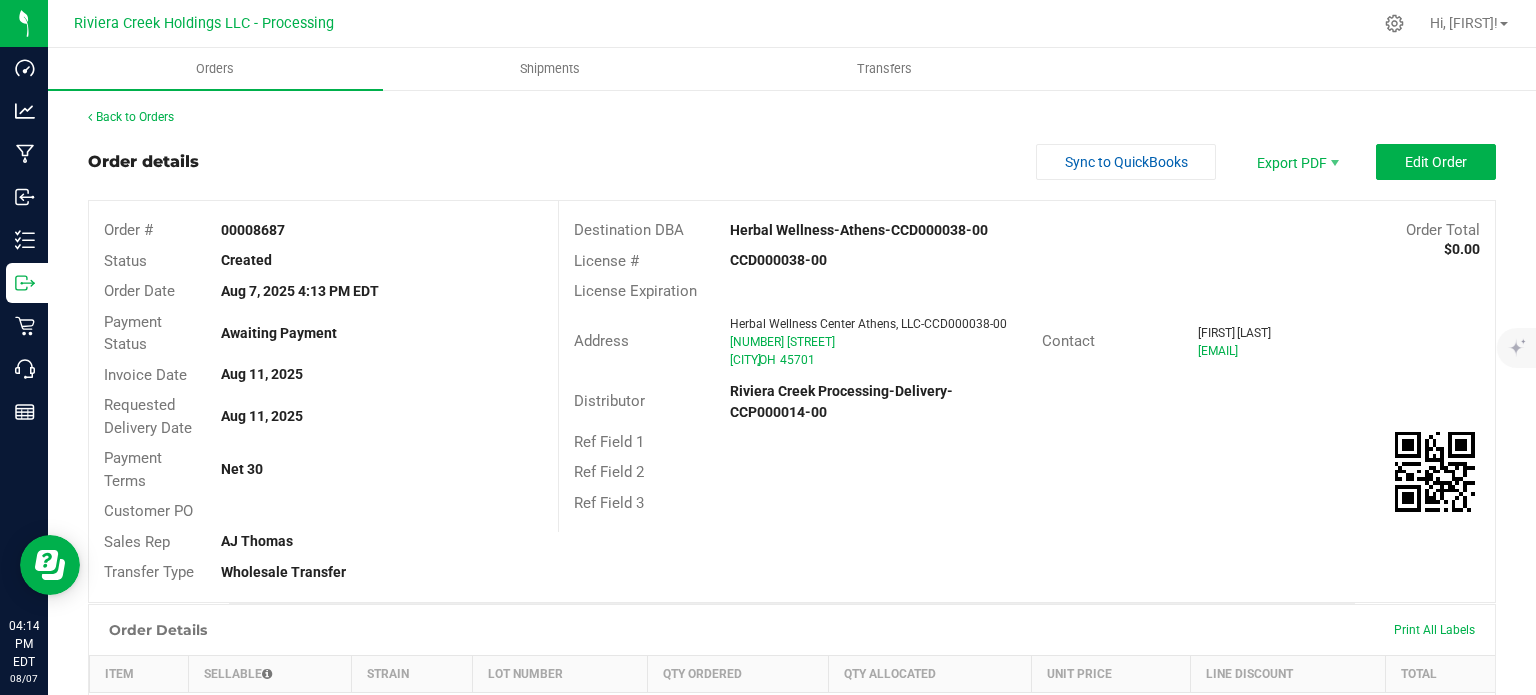drag, startPoint x: 214, startPoint y: 230, endPoint x: 301, endPoint y: 232, distance: 87.02299 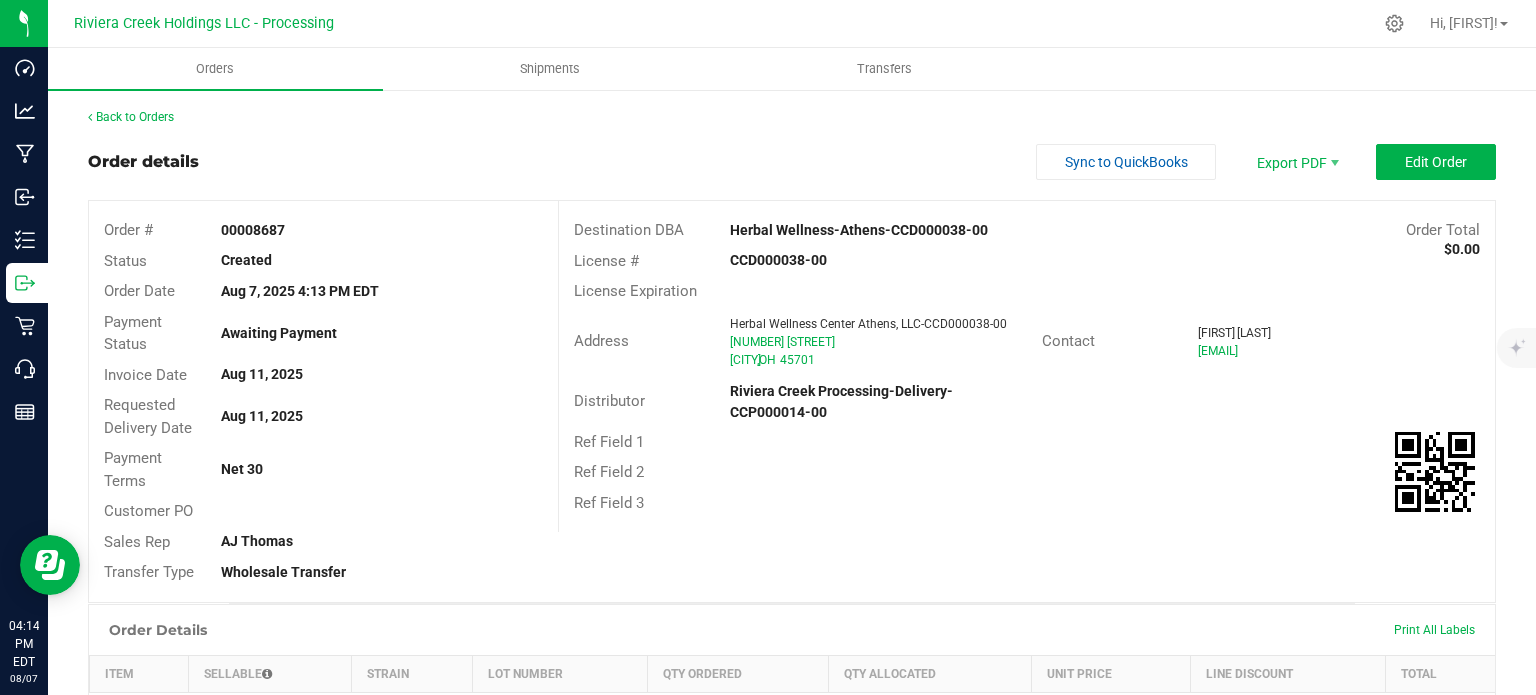 click on "00008687" at bounding box center [381, 230] 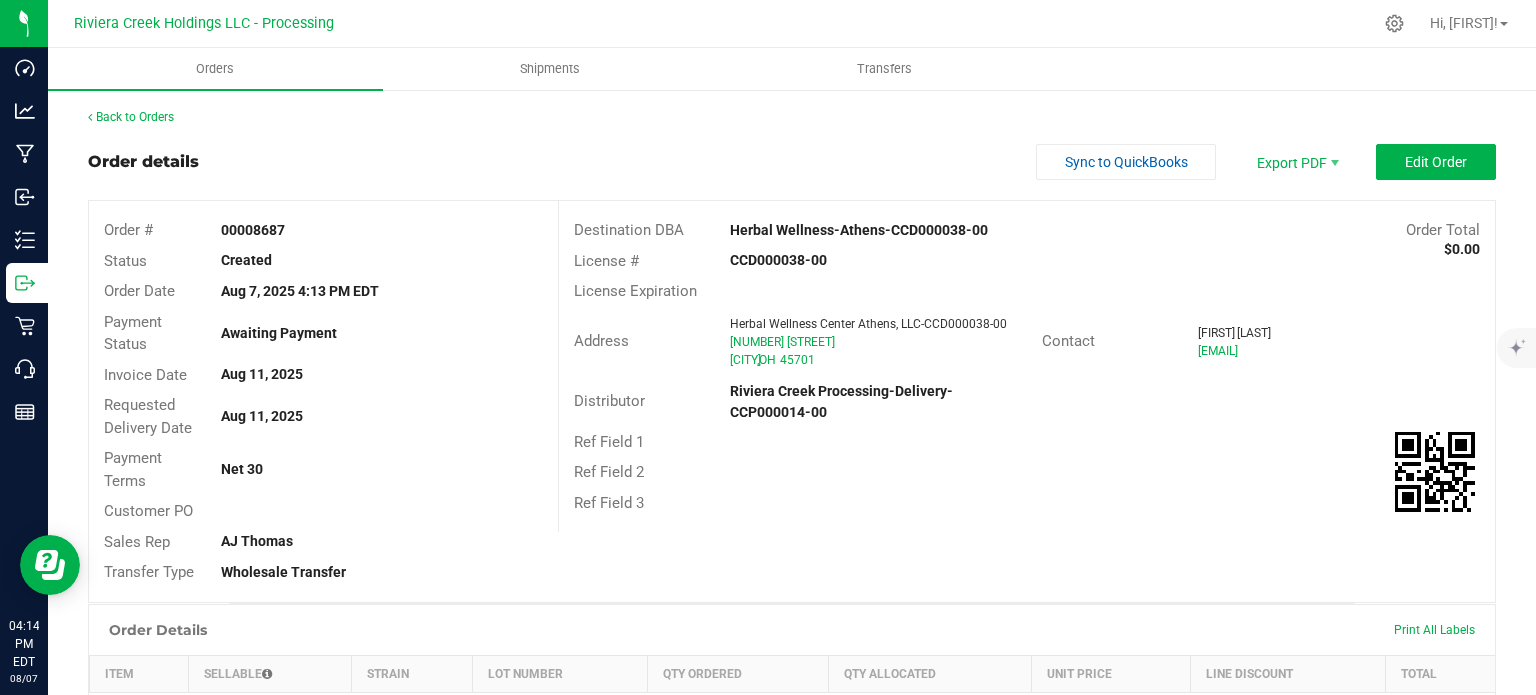 copy on "00008687" 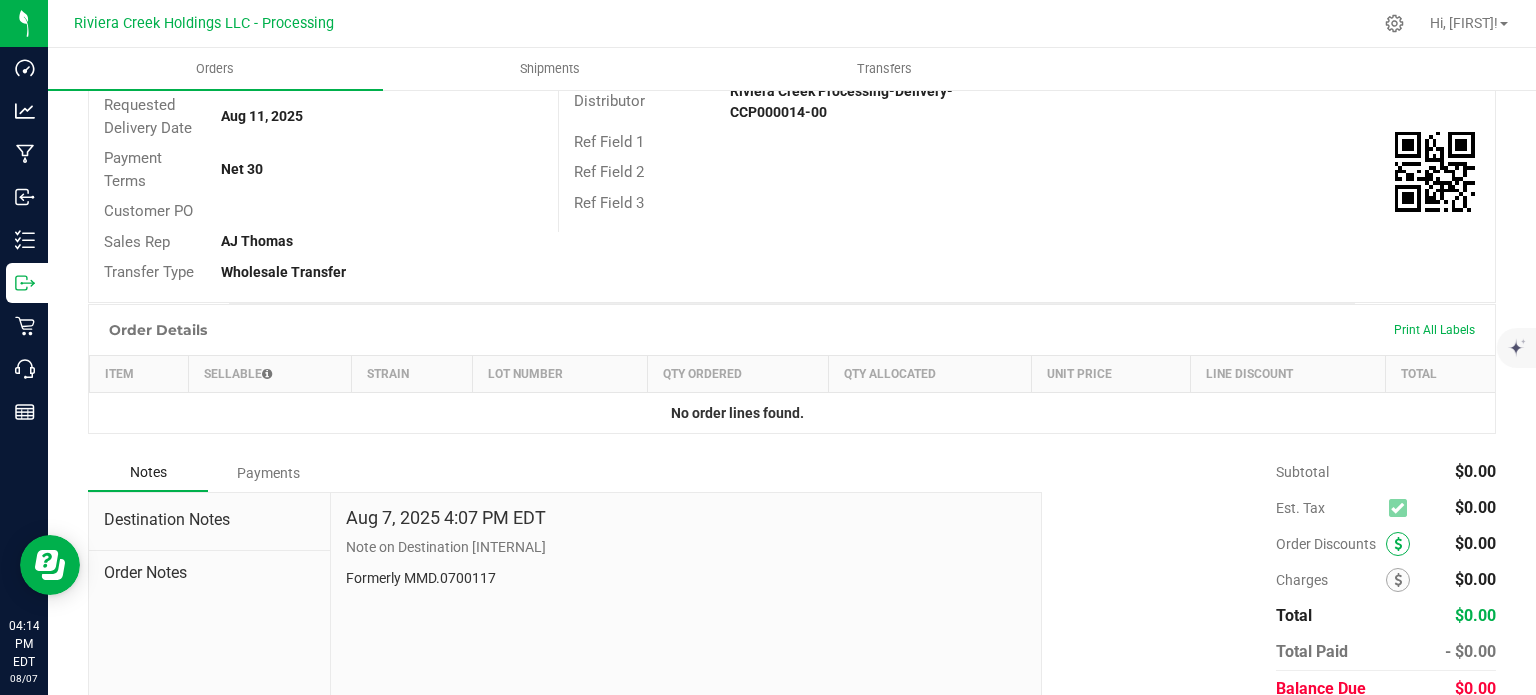 click at bounding box center [1398, 544] 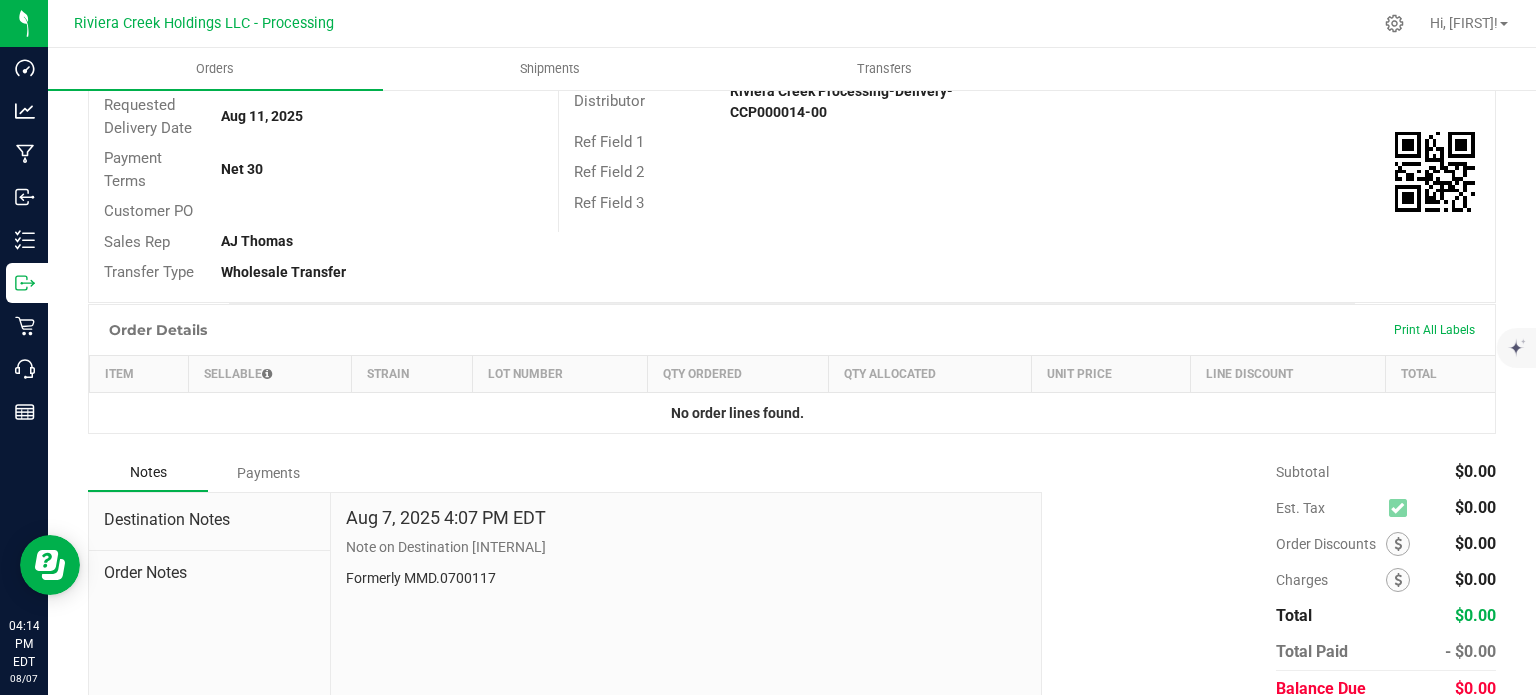 scroll, scrollTop: 384, scrollLeft: 0, axis: vertical 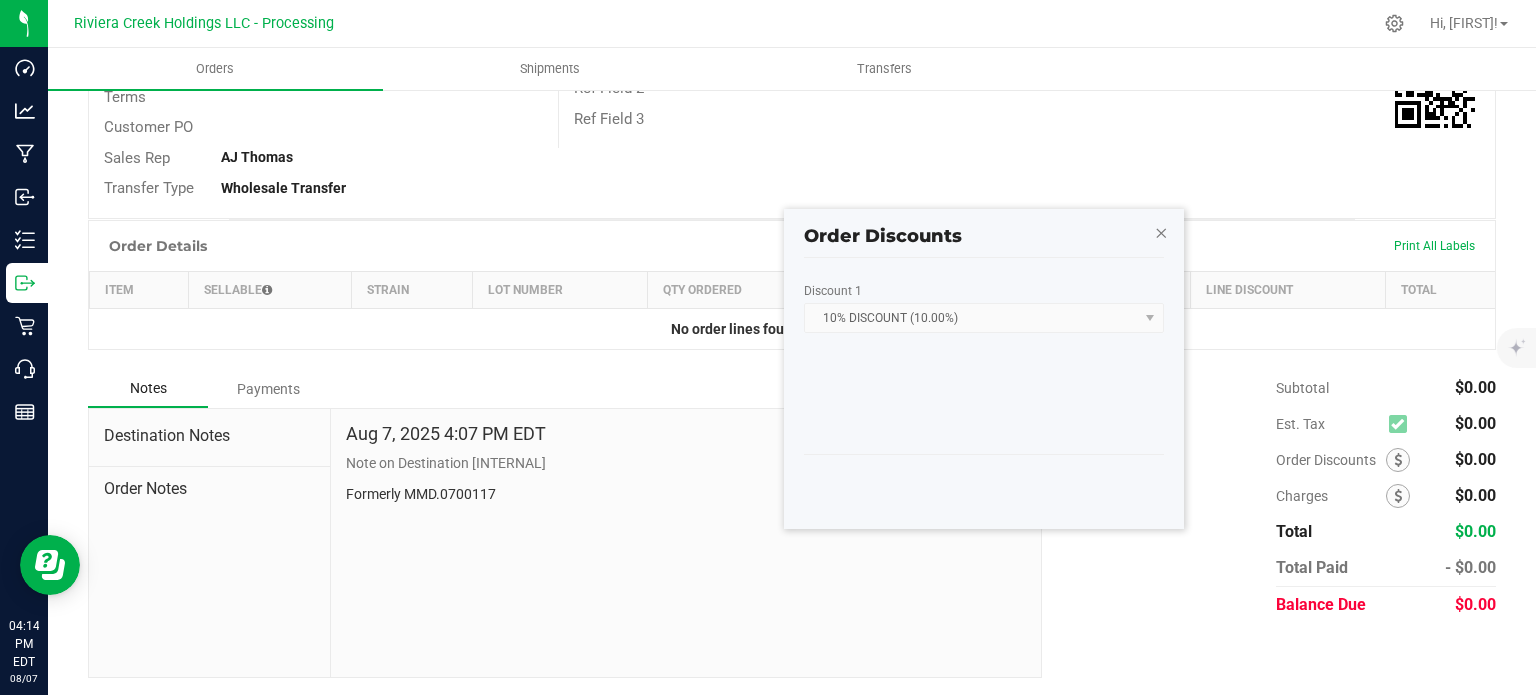 click at bounding box center (1161, 232) 